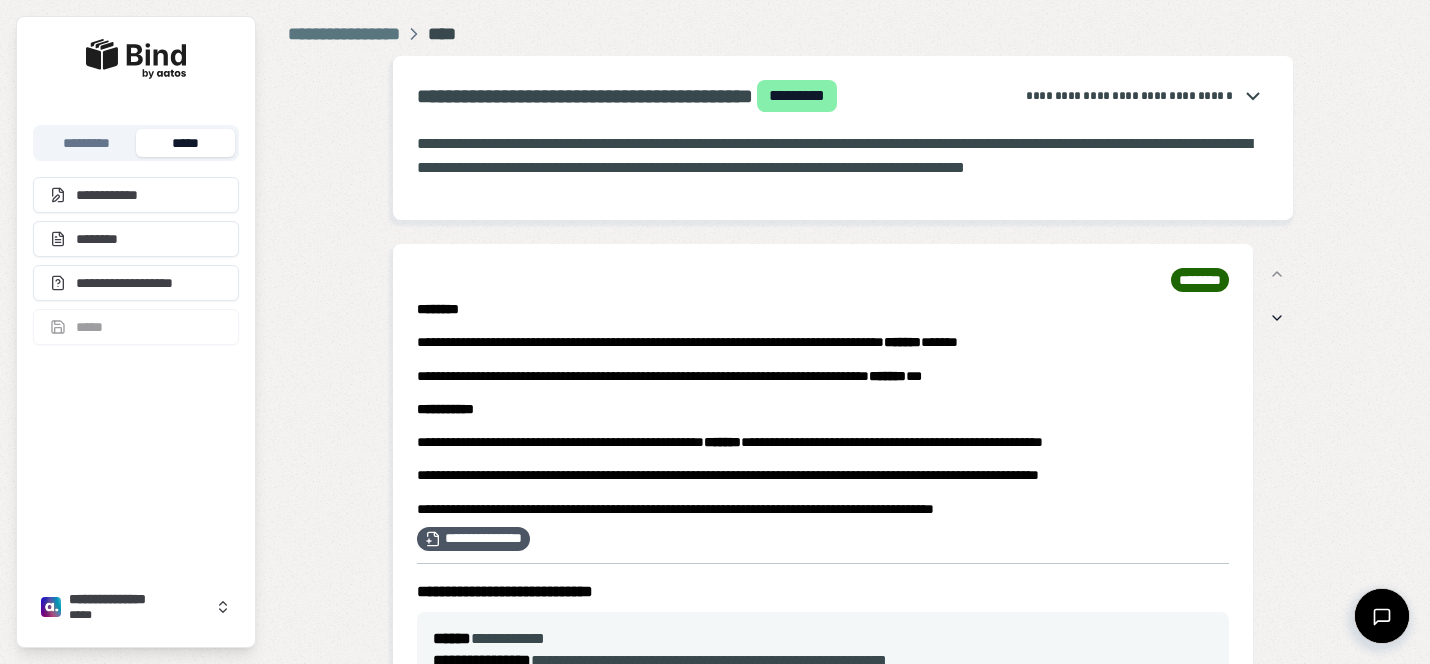 scroll, scrollTop: 0, scrollLeft: 0, axis: both 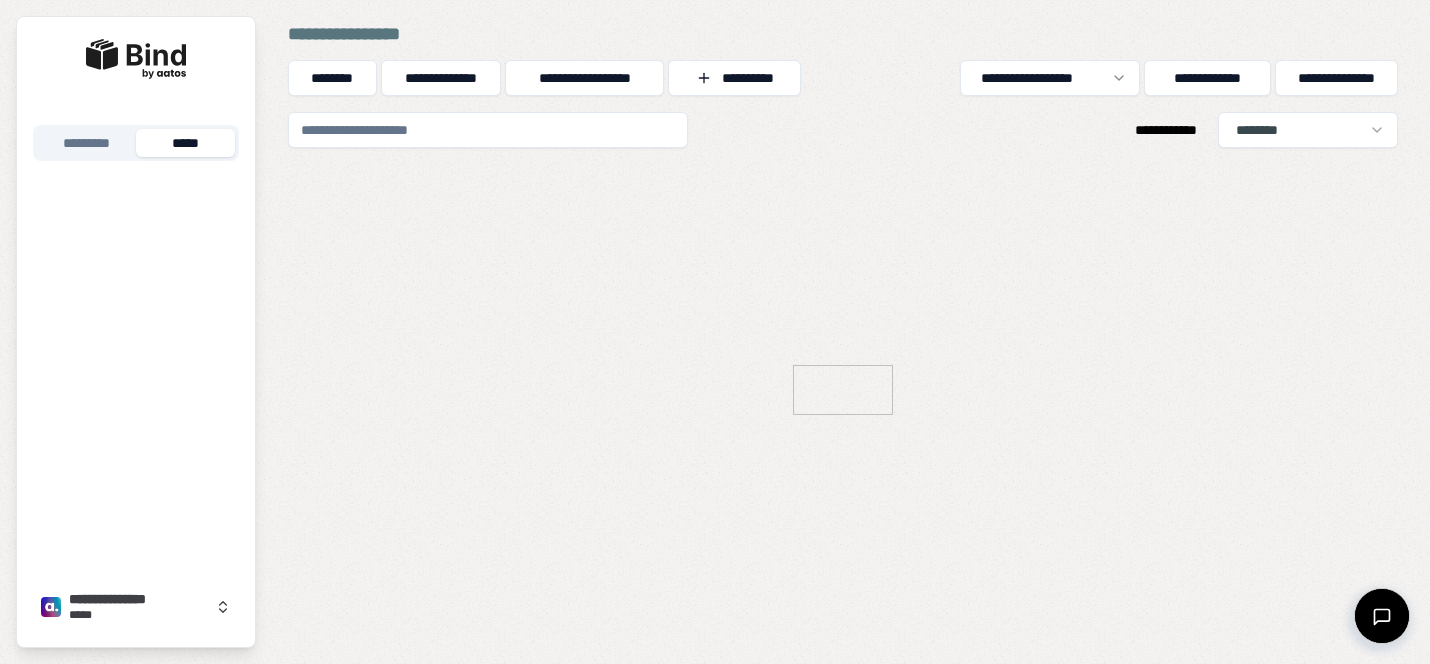 click at bounding box center (488, 130) 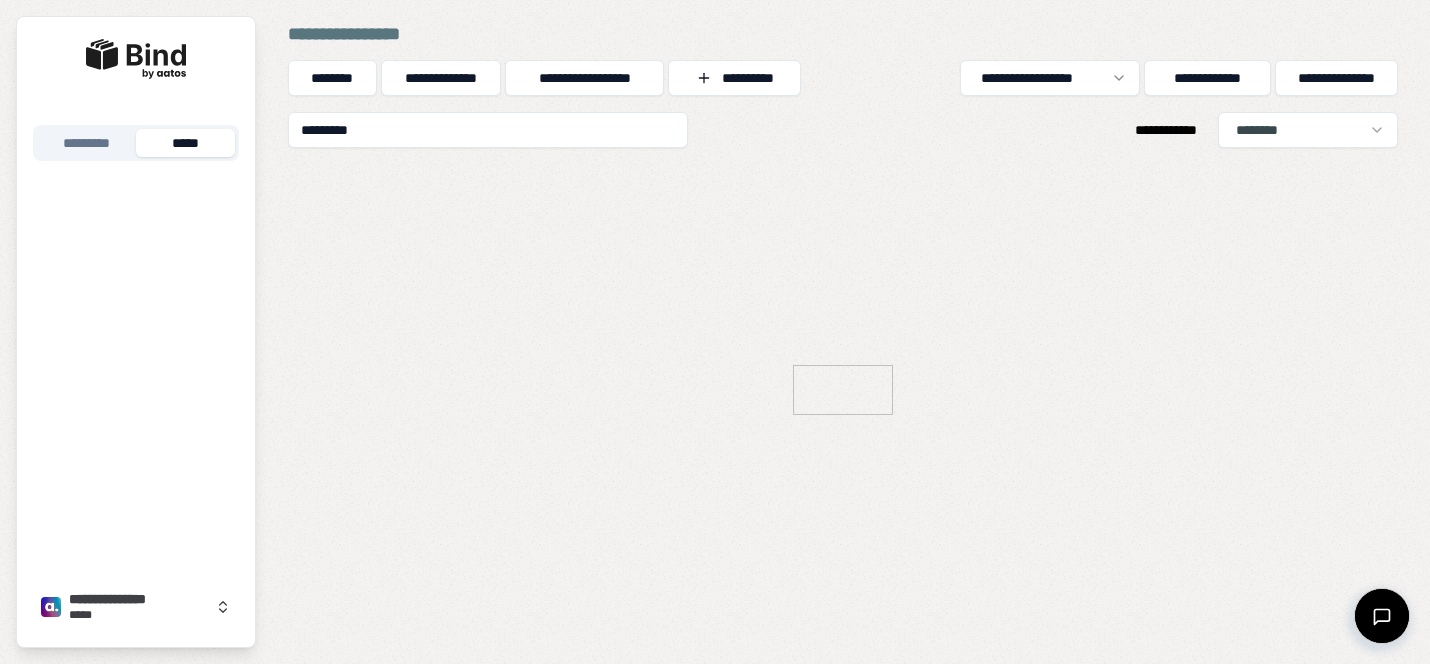 type on "*********" 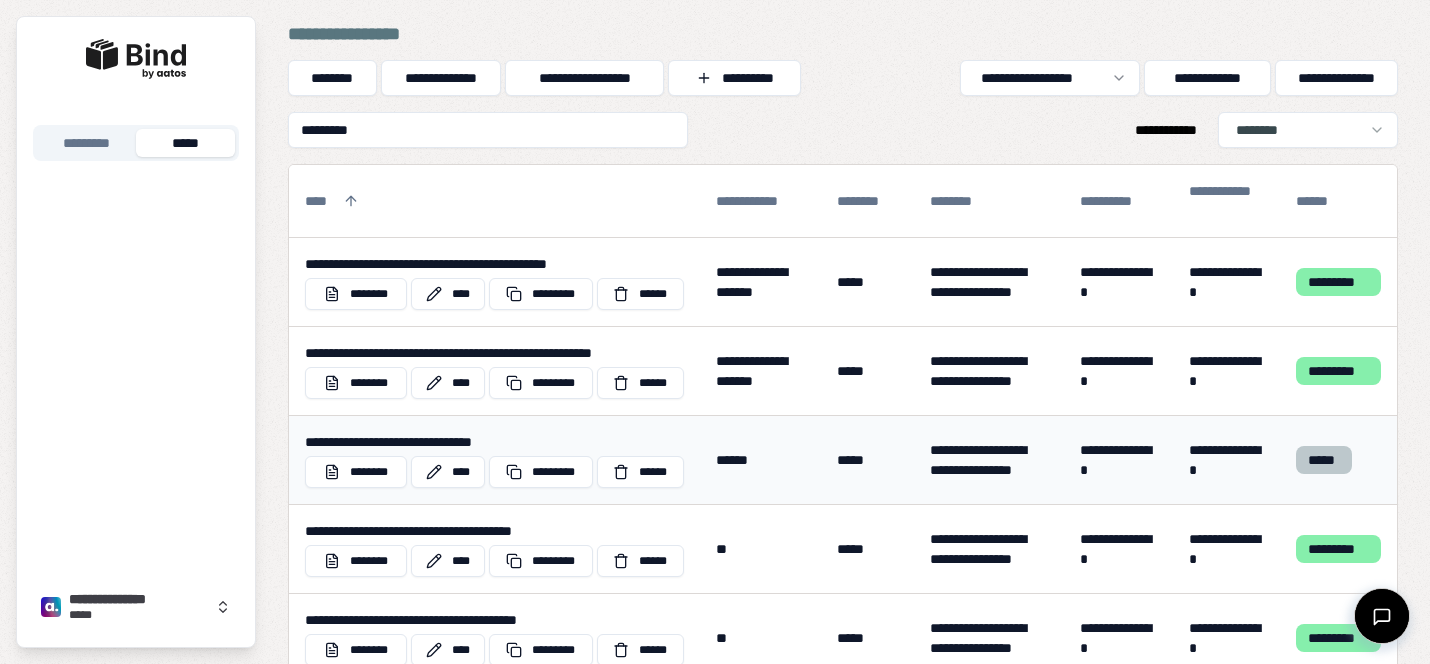 click on "******" at bounding box center (760, 460) 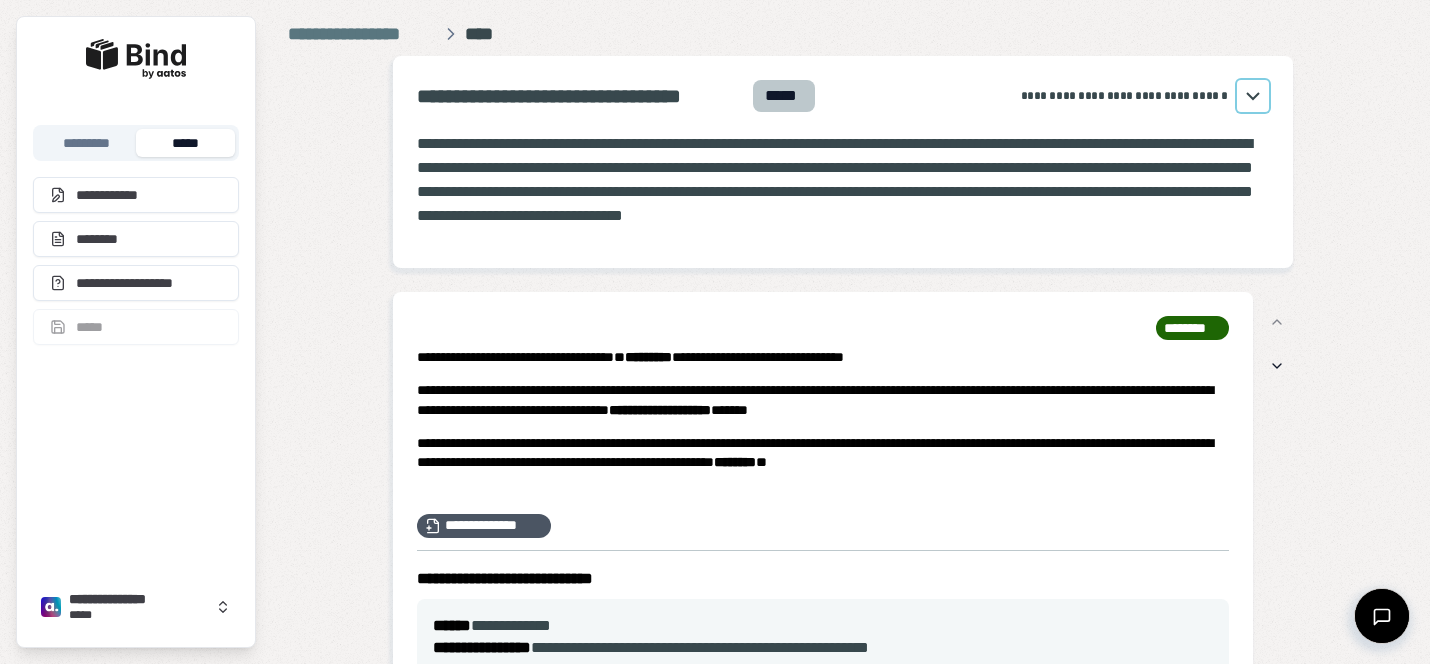 click 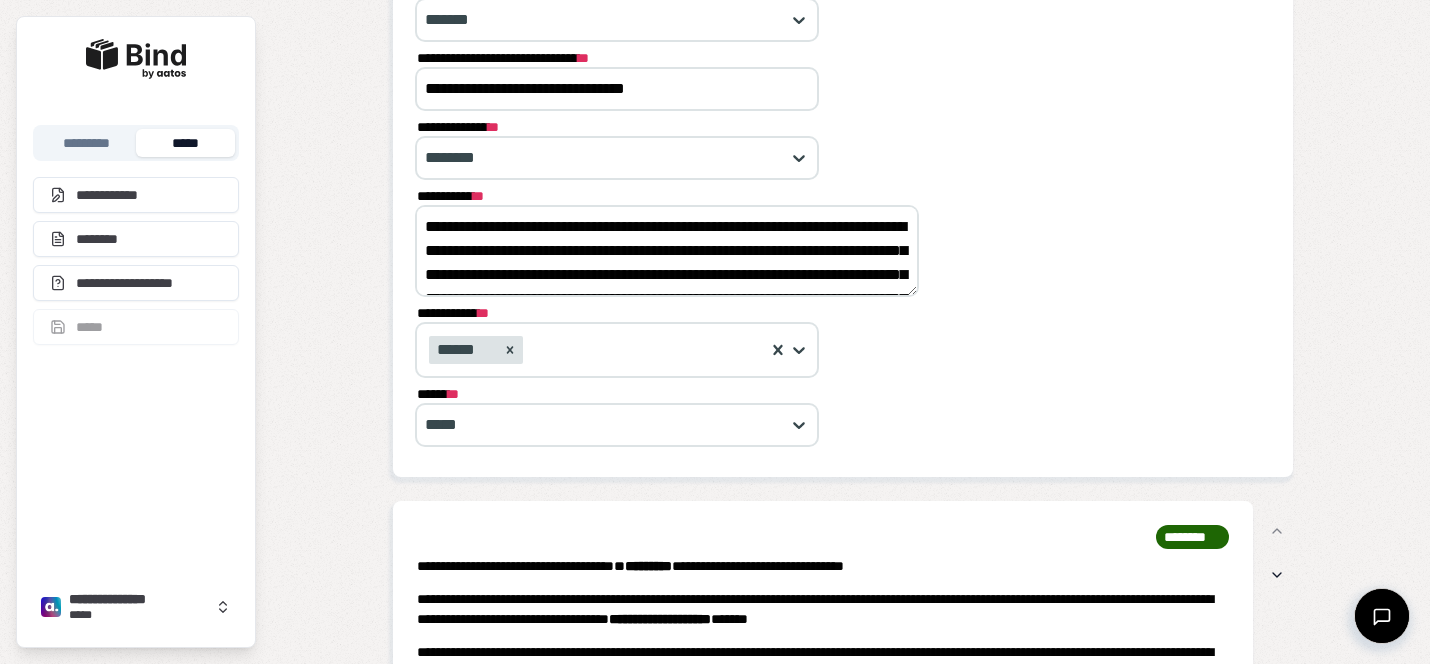 scroll, scrollTop: 264, scrollLeft: 0, axis: vertical 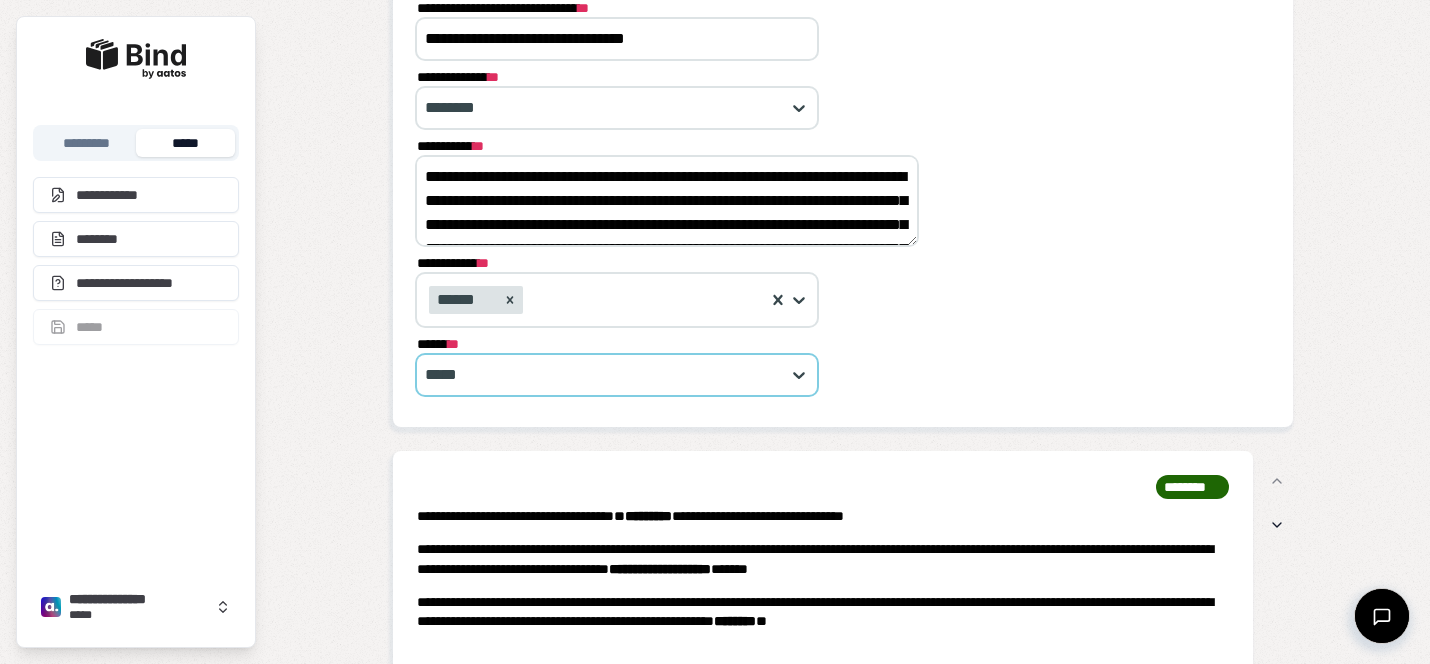 click at bounding box center [606, 375] 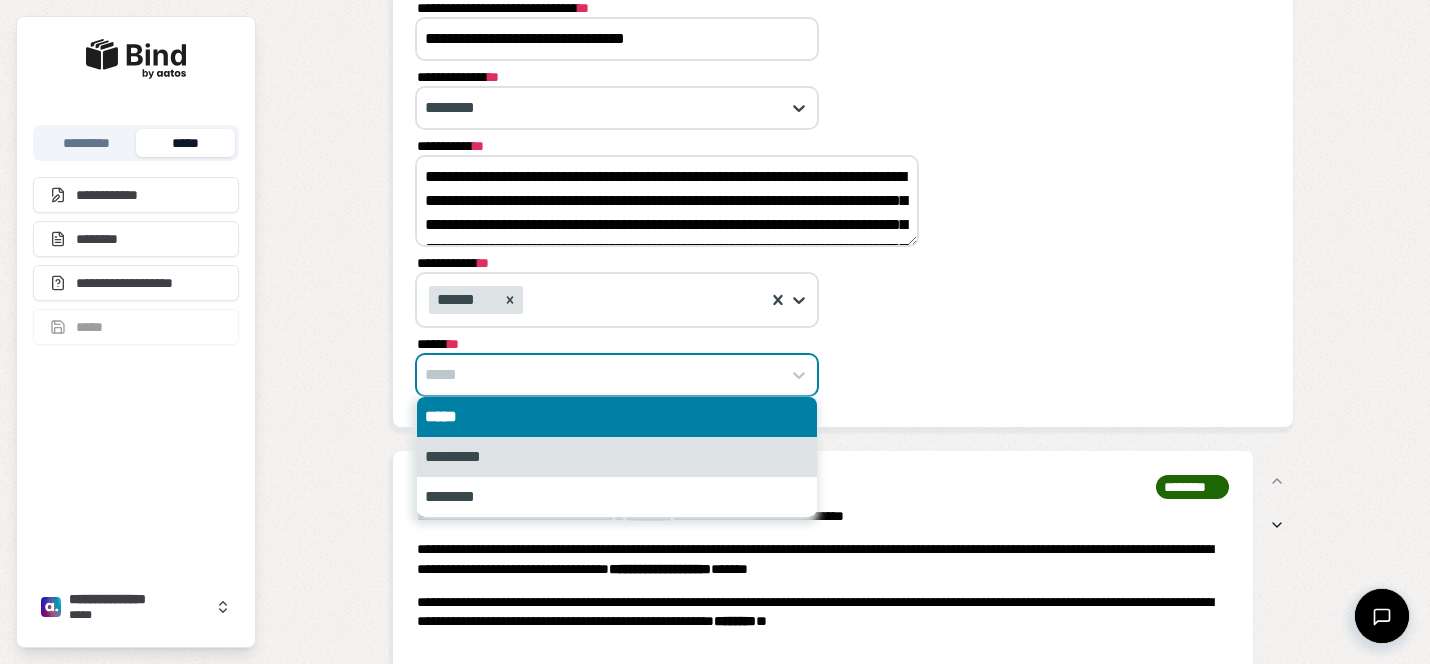 click on "*********" at bounding box center (617, 457) 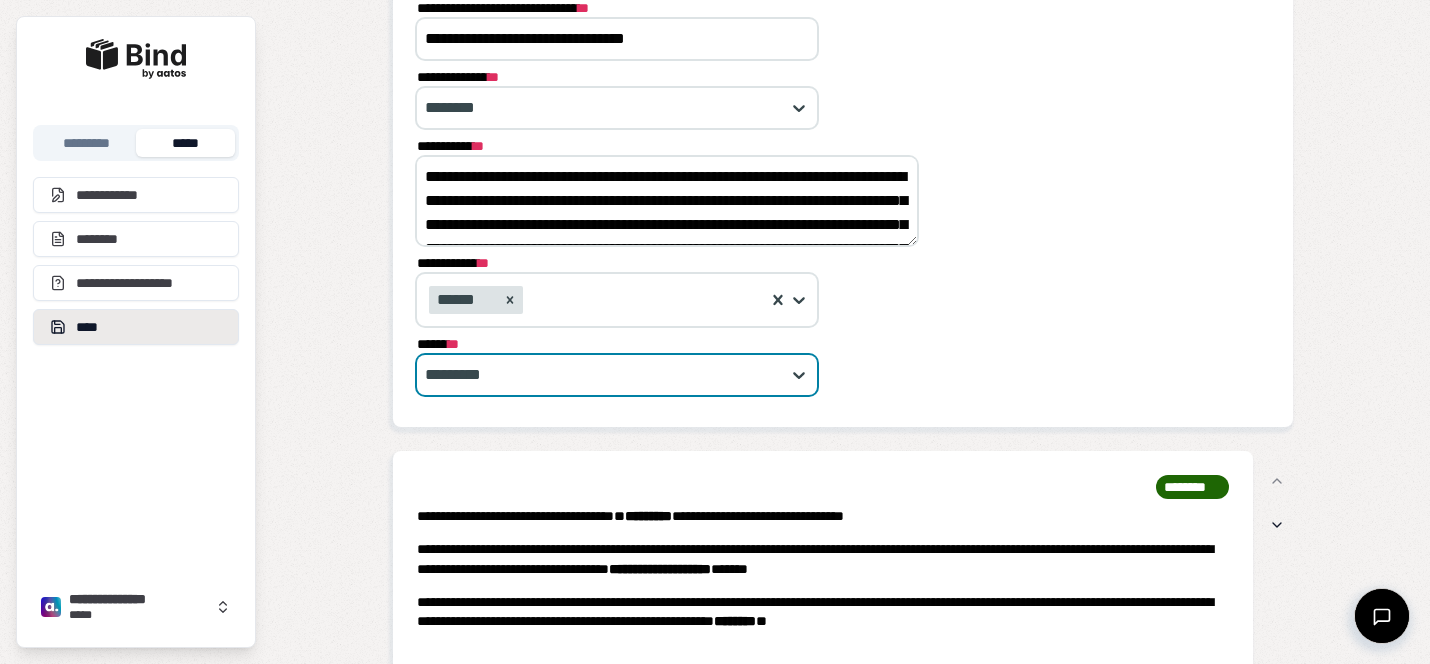 click on "****" at bounding box center [136, 327] 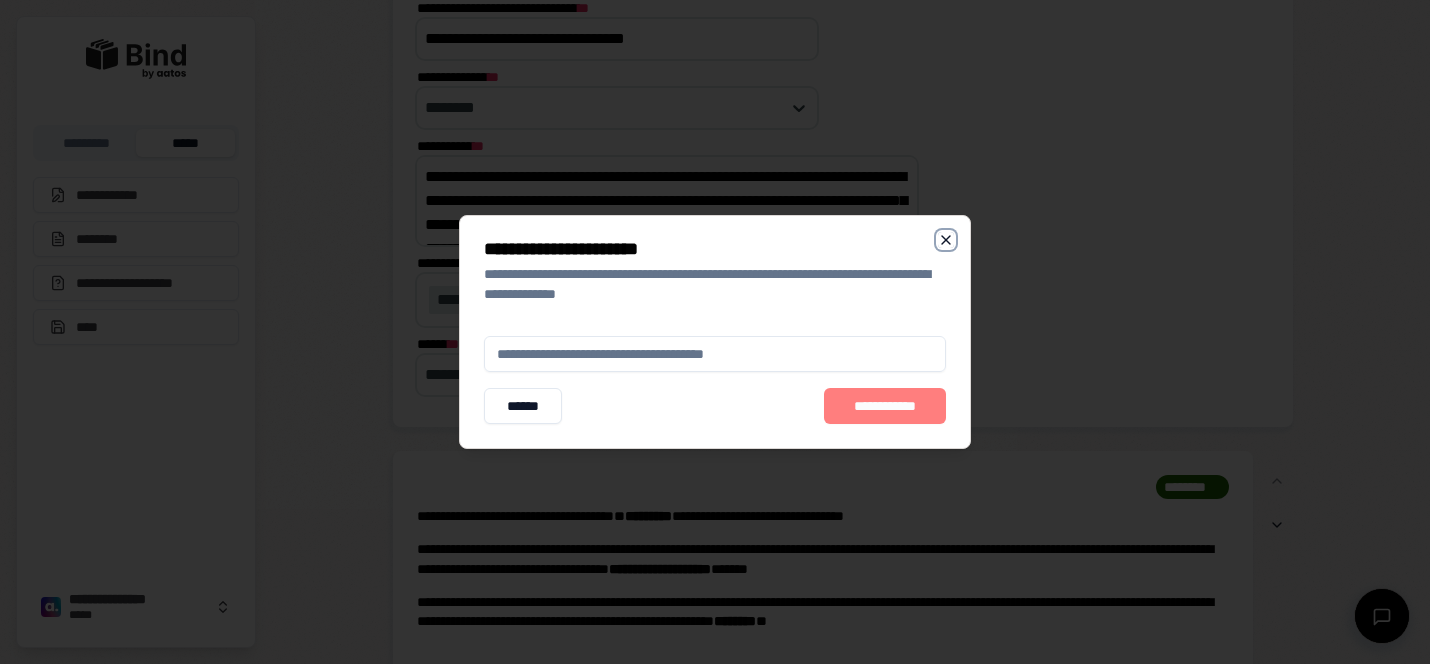 click 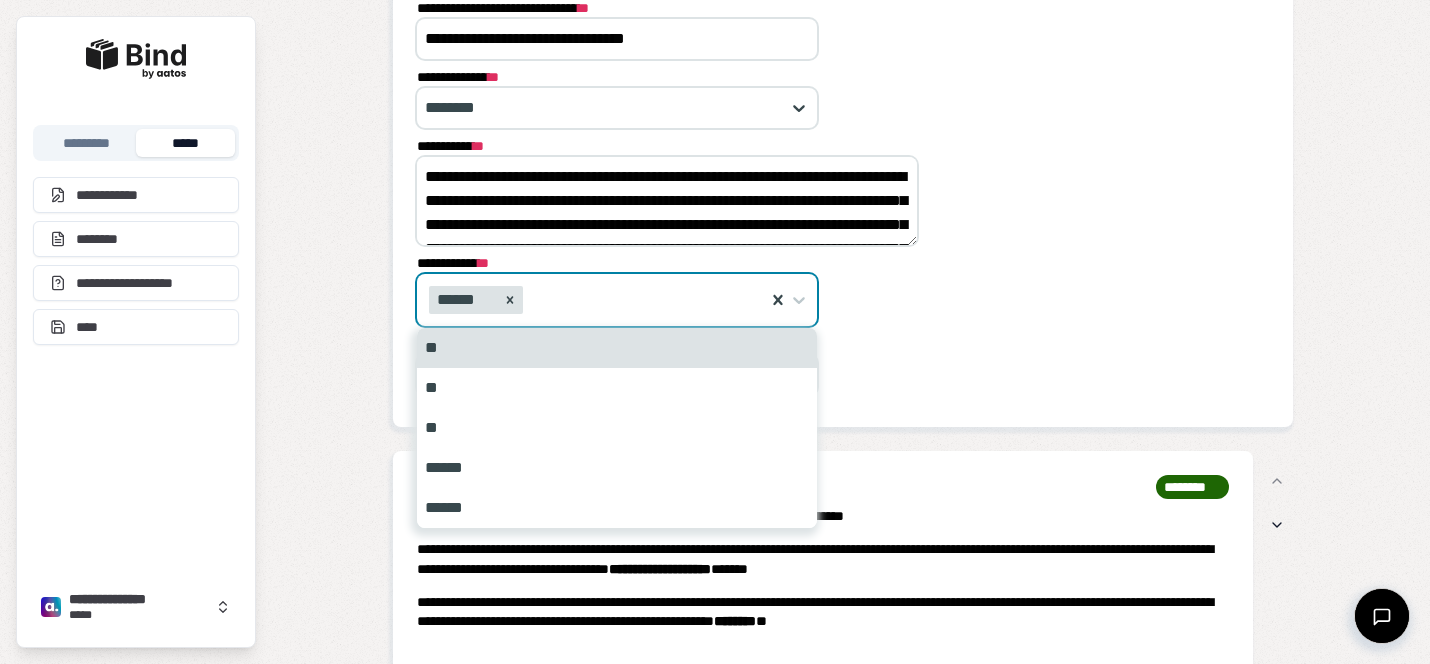 click at bounding box center (647, 300) 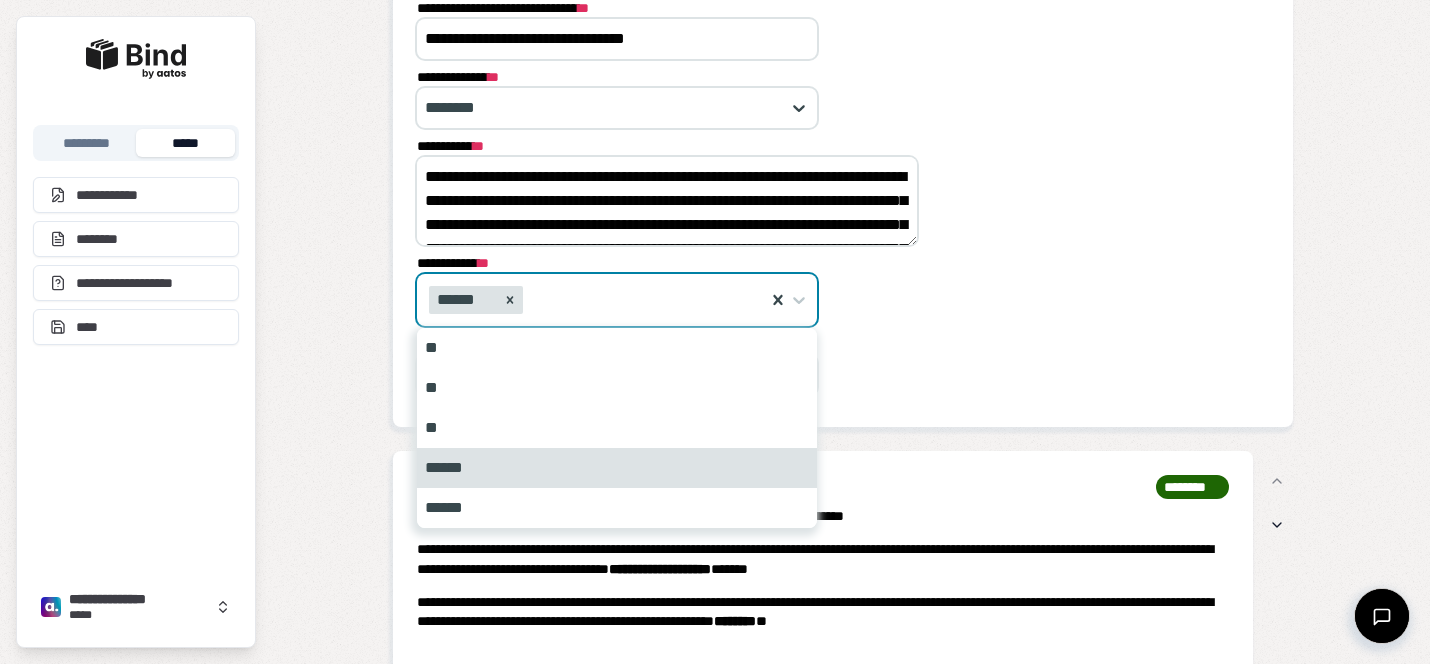 click on "******" at bounding box center (617, 468) 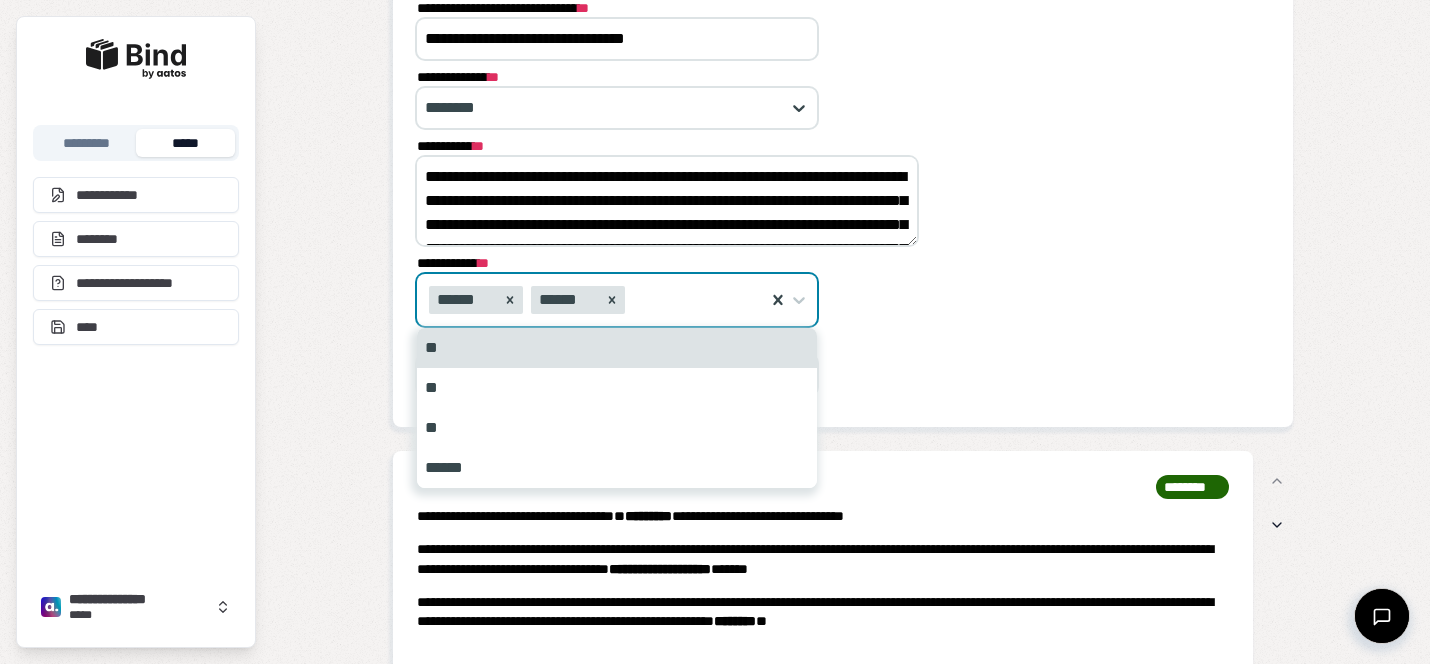 click at bounding box center (698, 300) 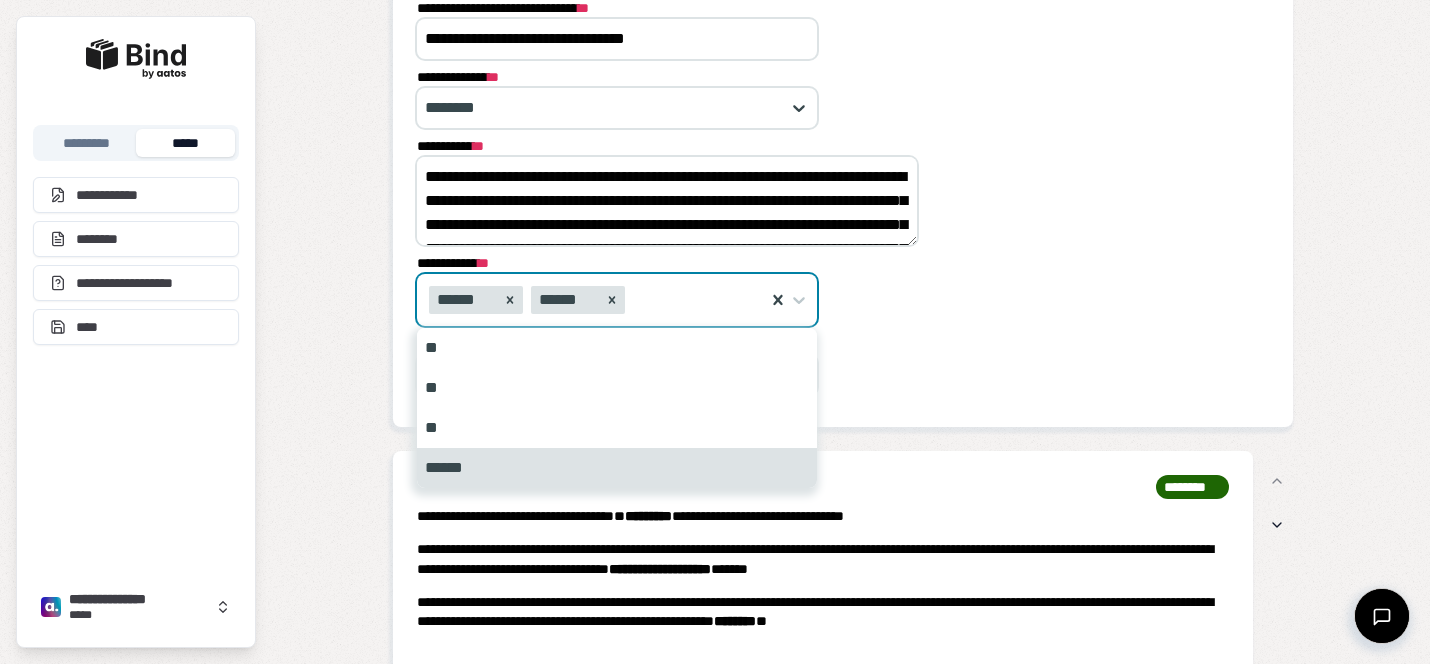 click on "******" at bounding box center (617, 468) 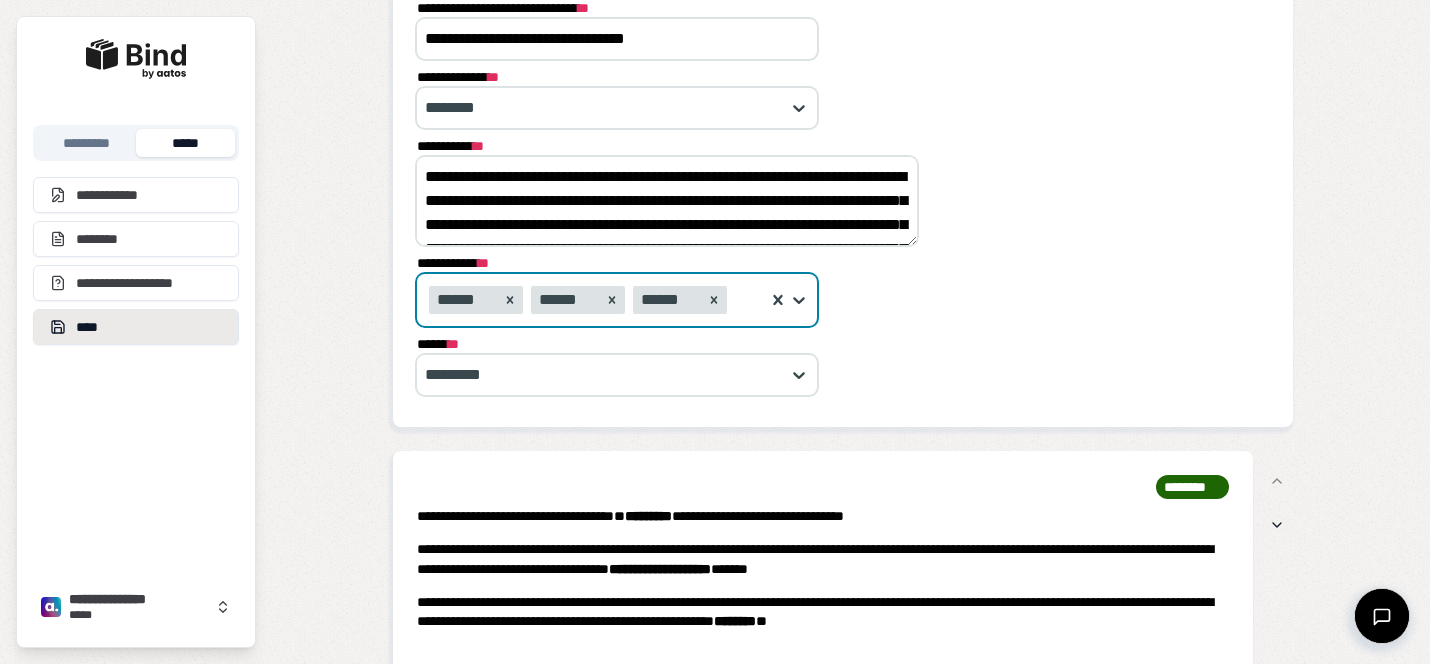 click on "****" at bounding box center [136, 327] 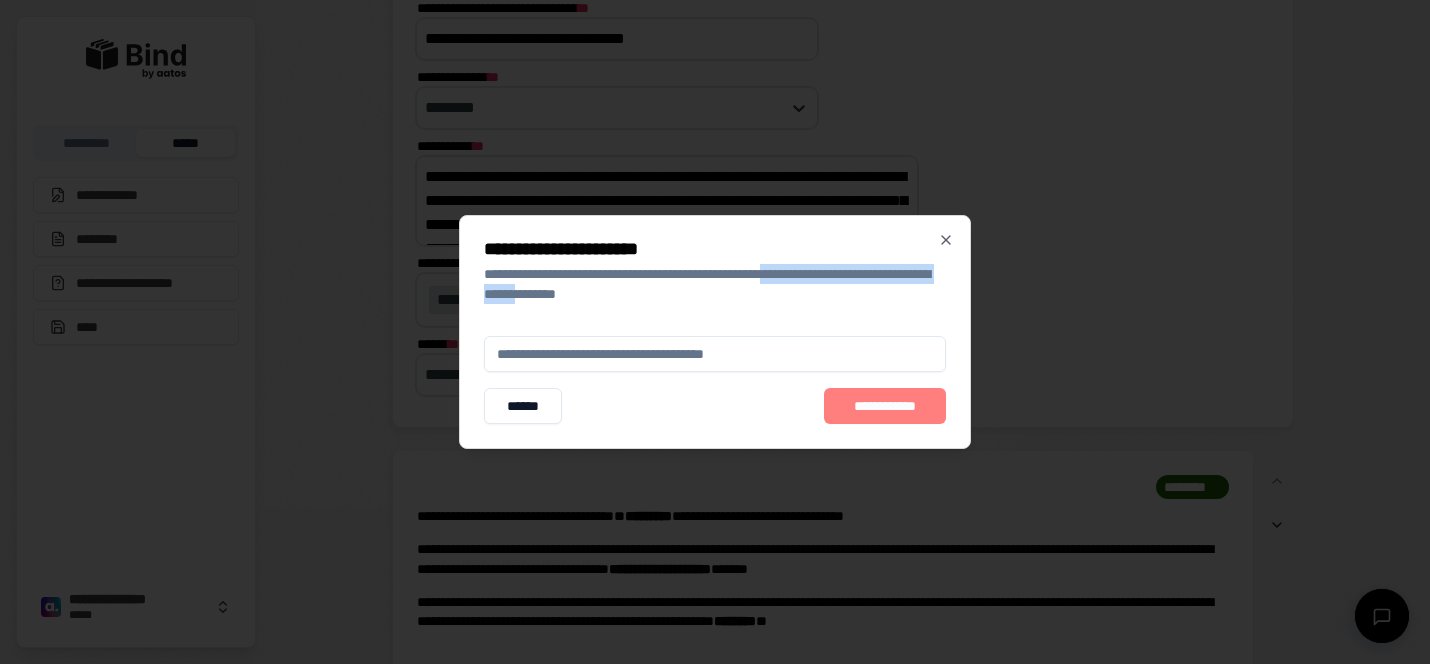 drag, startPoint x: 827, startPoint y: 276, endPoint x: 628, endPoint y: 288, distance: 199.36148 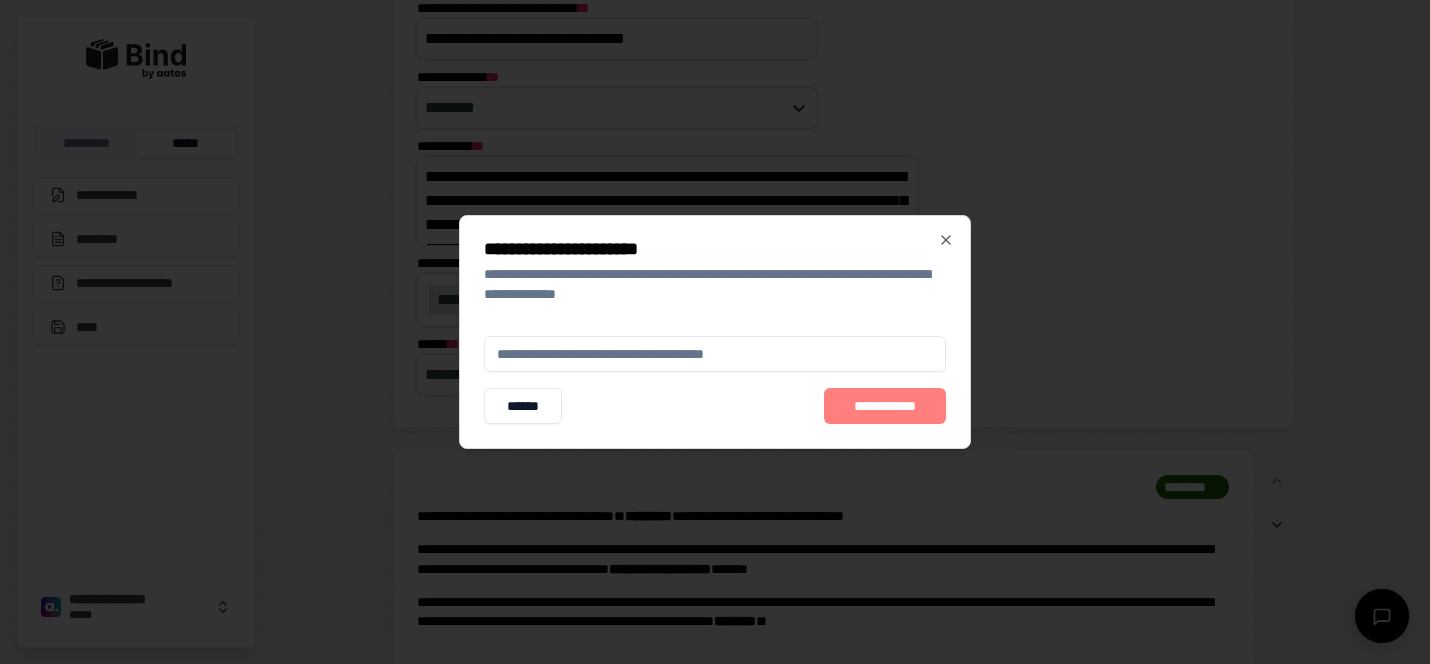 click at bounding box center [715, 354] 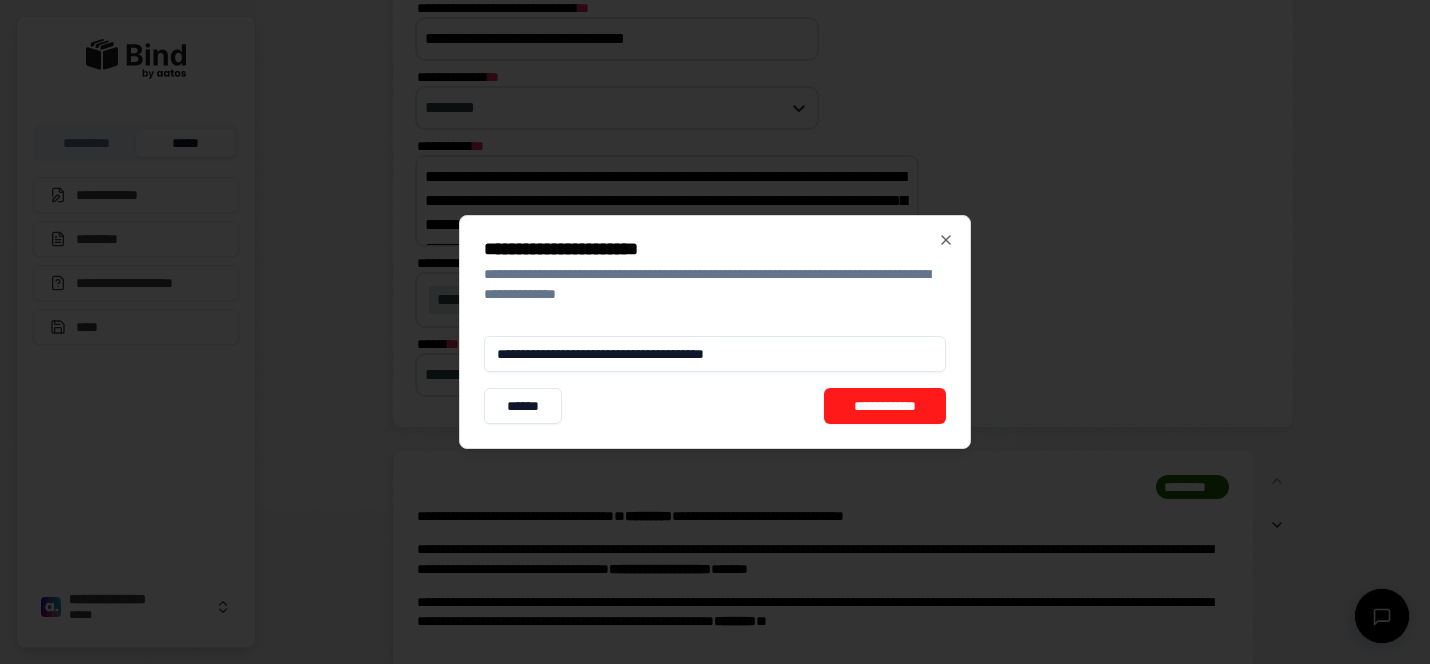 type on "**********" 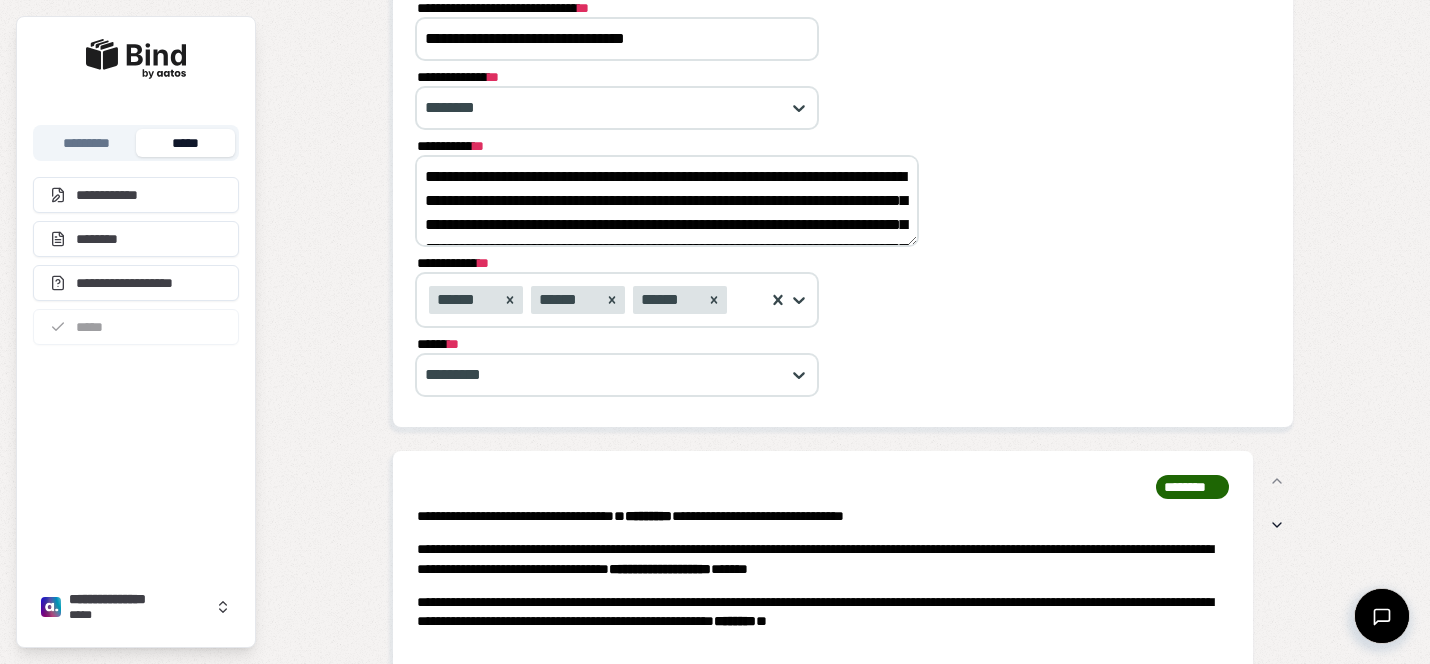 scroll, scrollTop: 0, scrollLeft: 0, axis: both 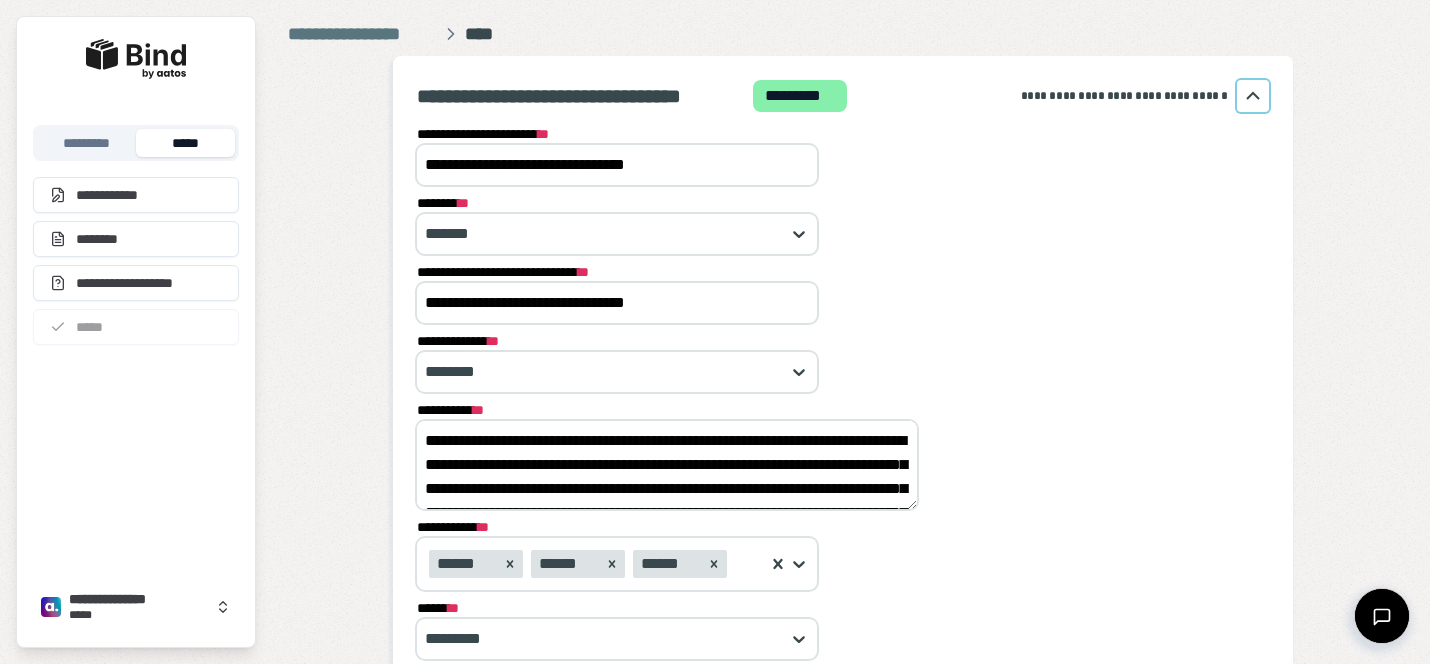 click on "*****" at bounding box center [185, 143] 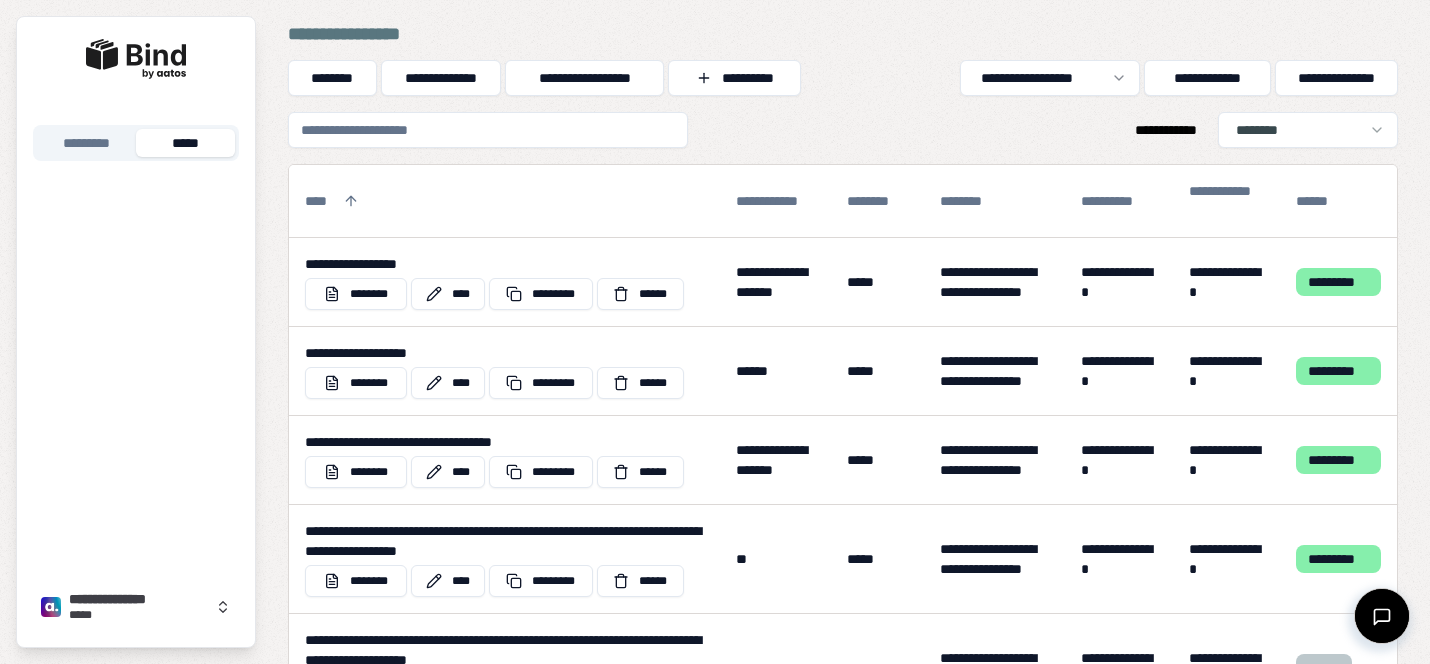 click at bounding box center (488, 130) 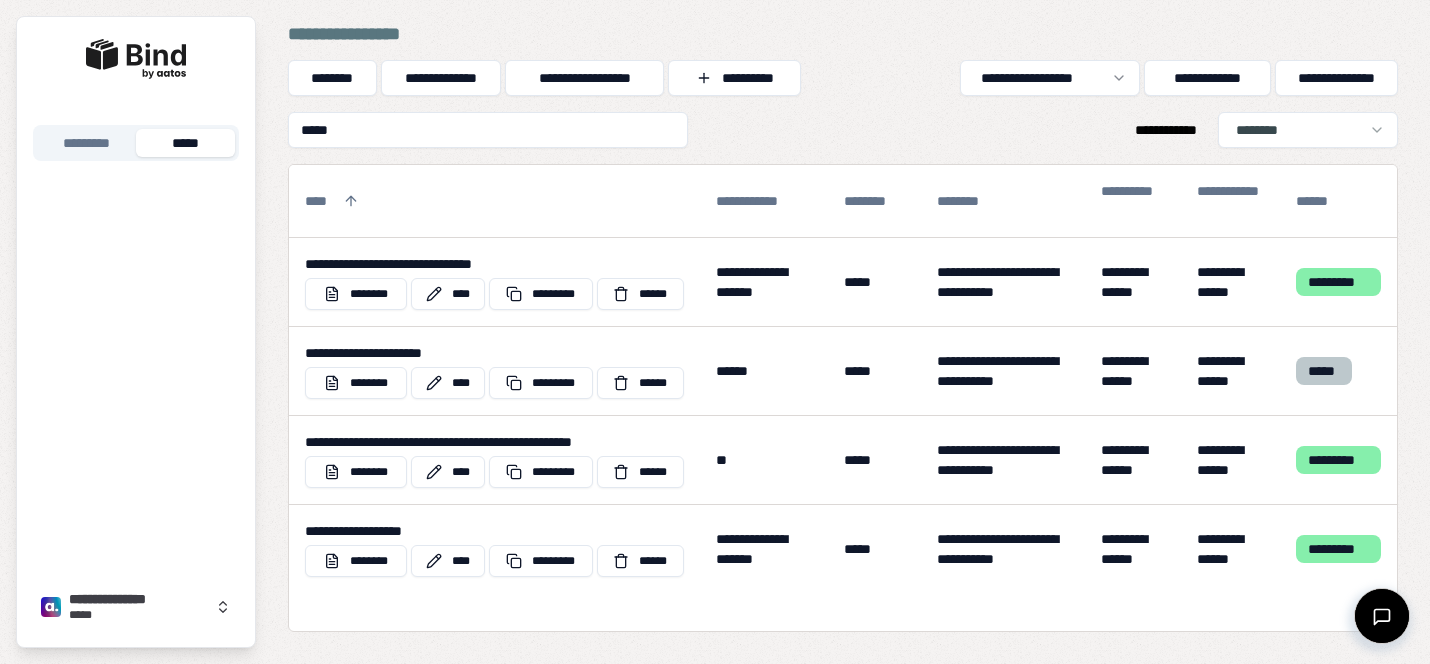 type on "*****" 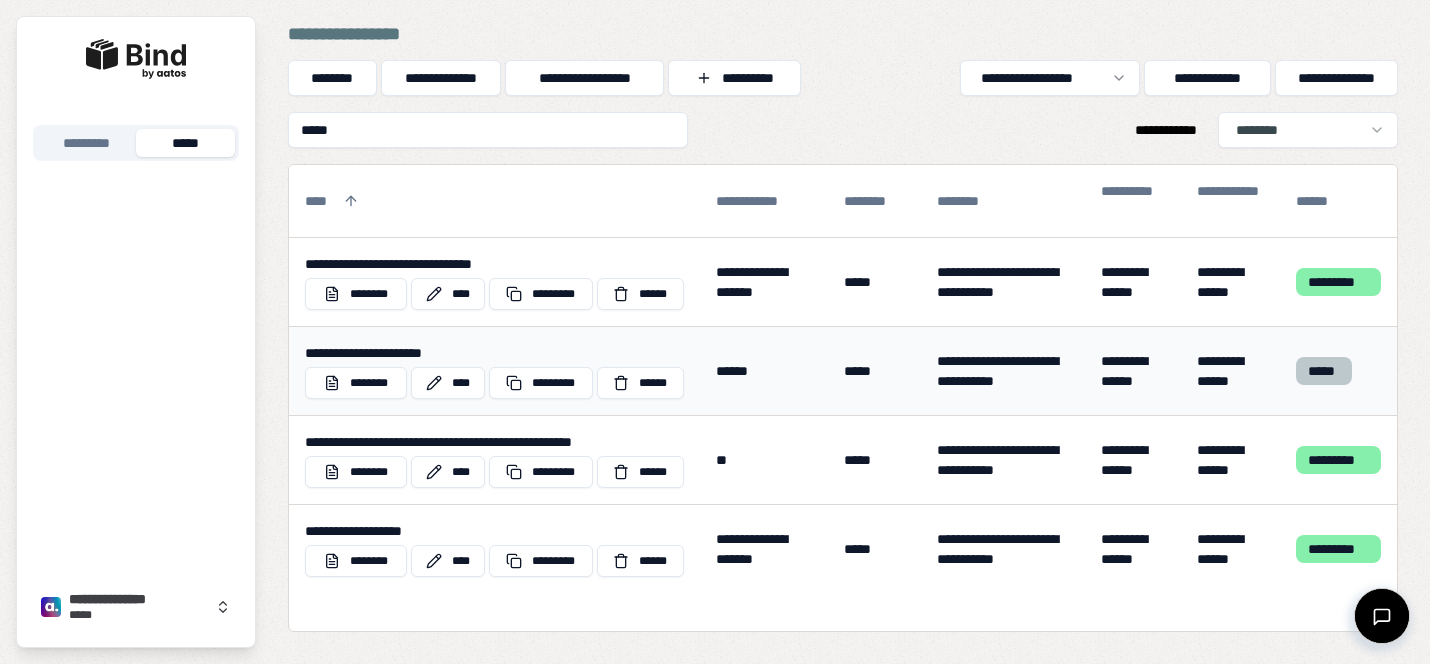 click on "******" at bounding box center [764, 371] 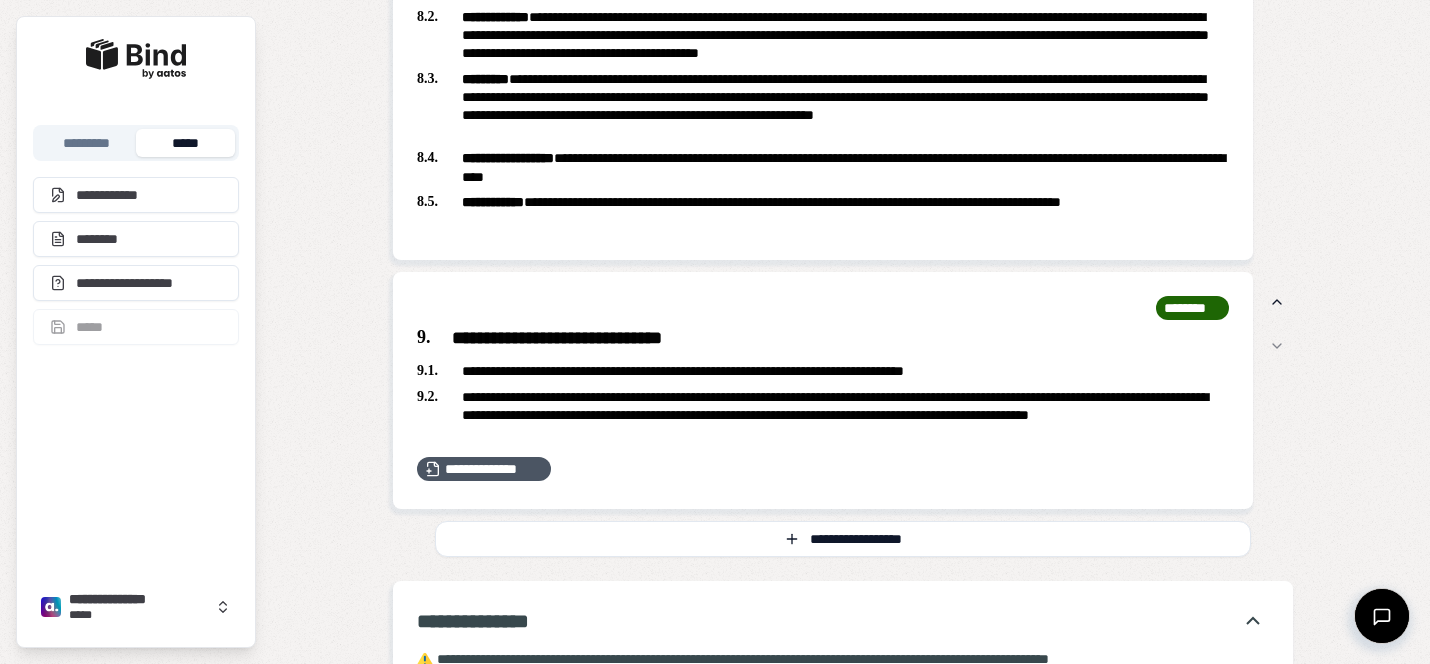 scroll, scrollTop: 3826, scrollLeft: 0, axis: vertical 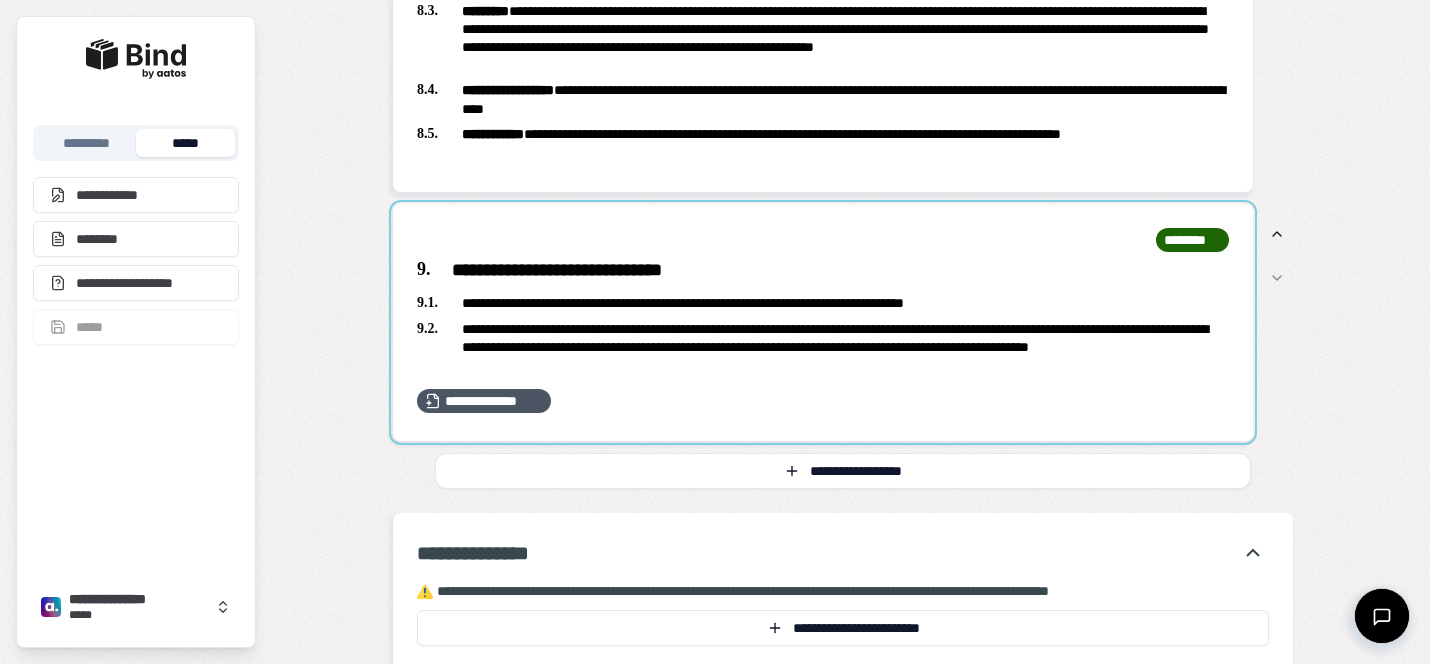 click at bounding box center (823, 322) 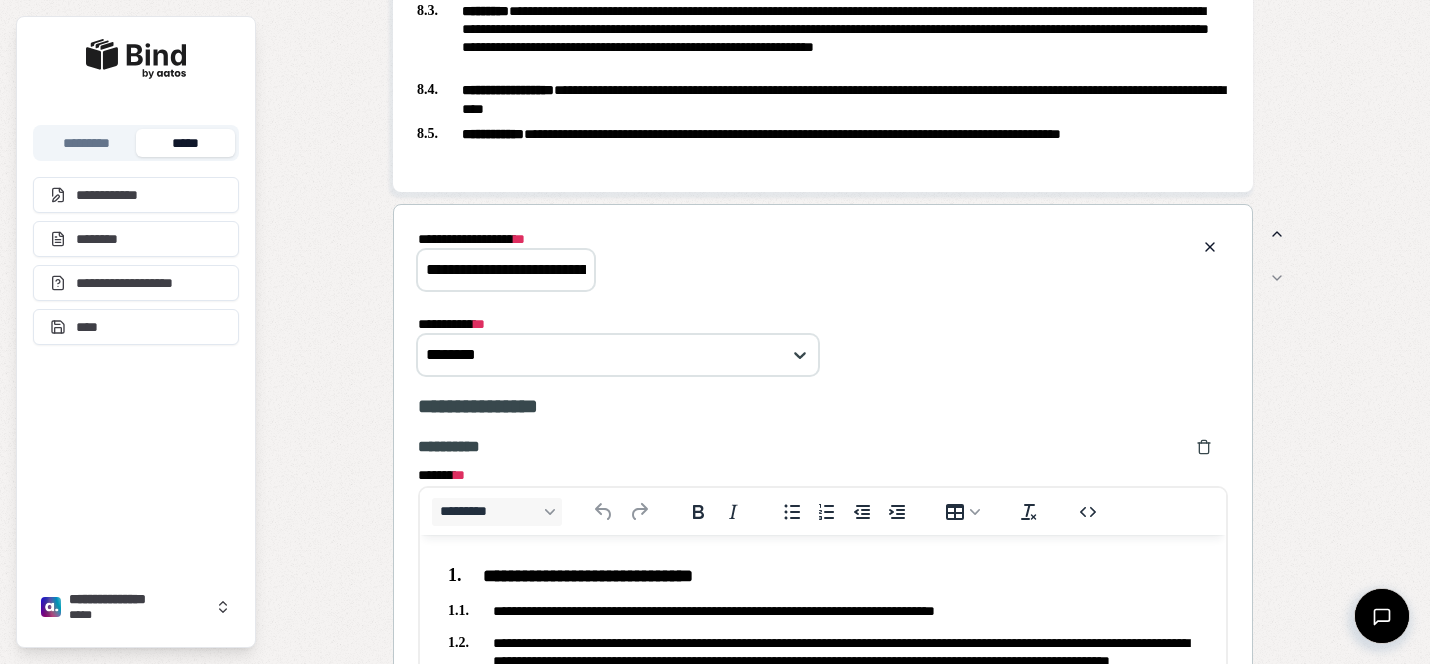 scroll, scrollTop: 0, scrollLeft: 0, axis: both 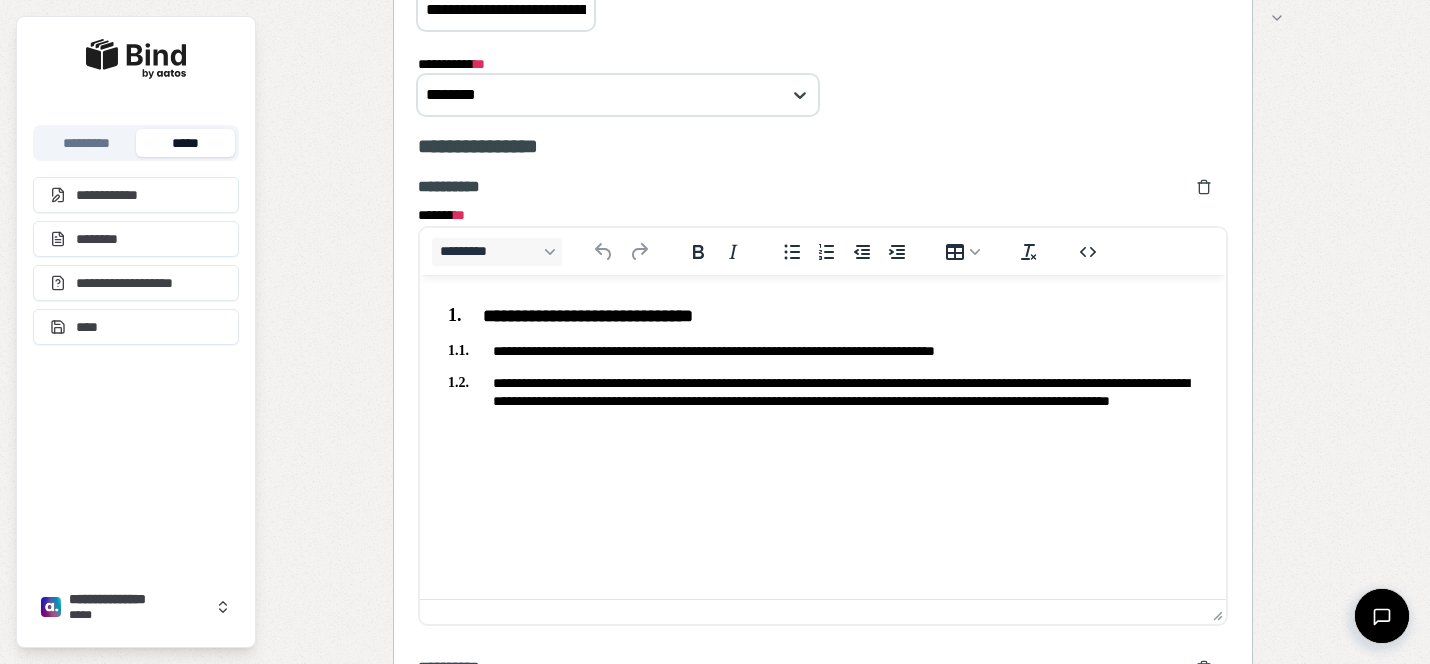 click on "**********" at bounding box center (823, 401) 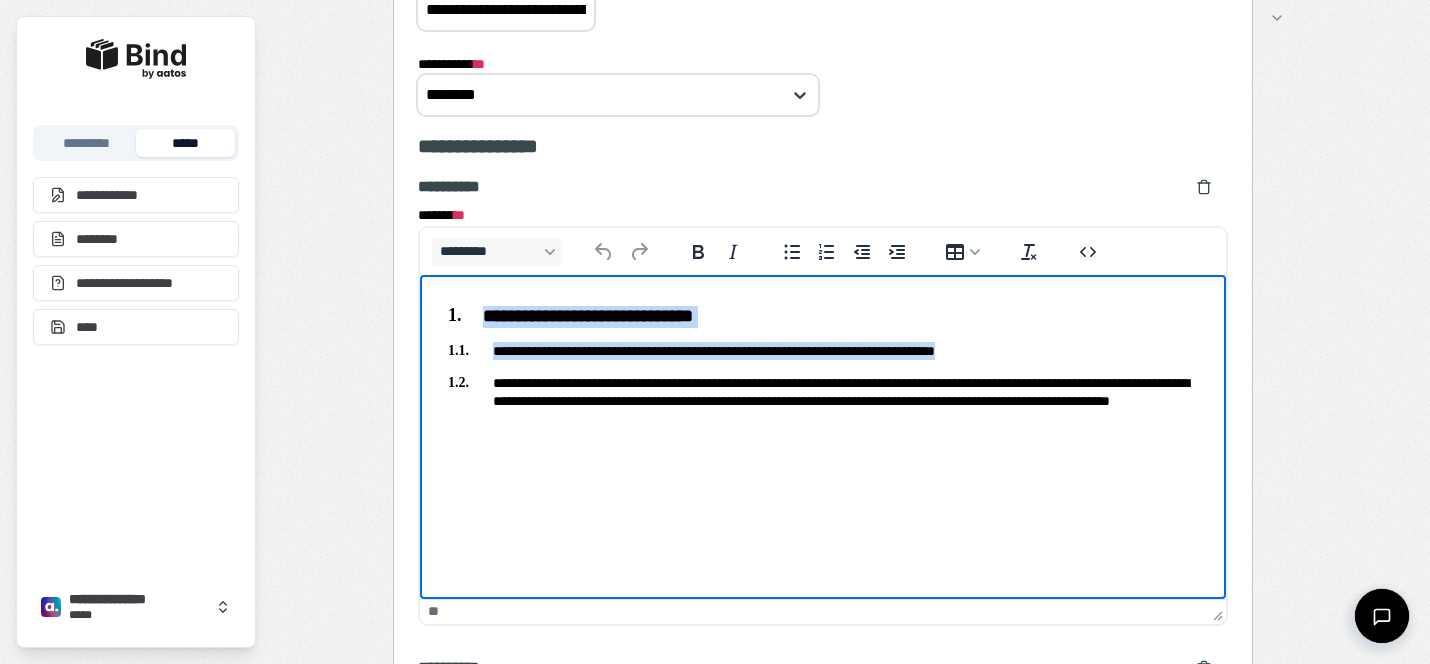 copy on "**********" 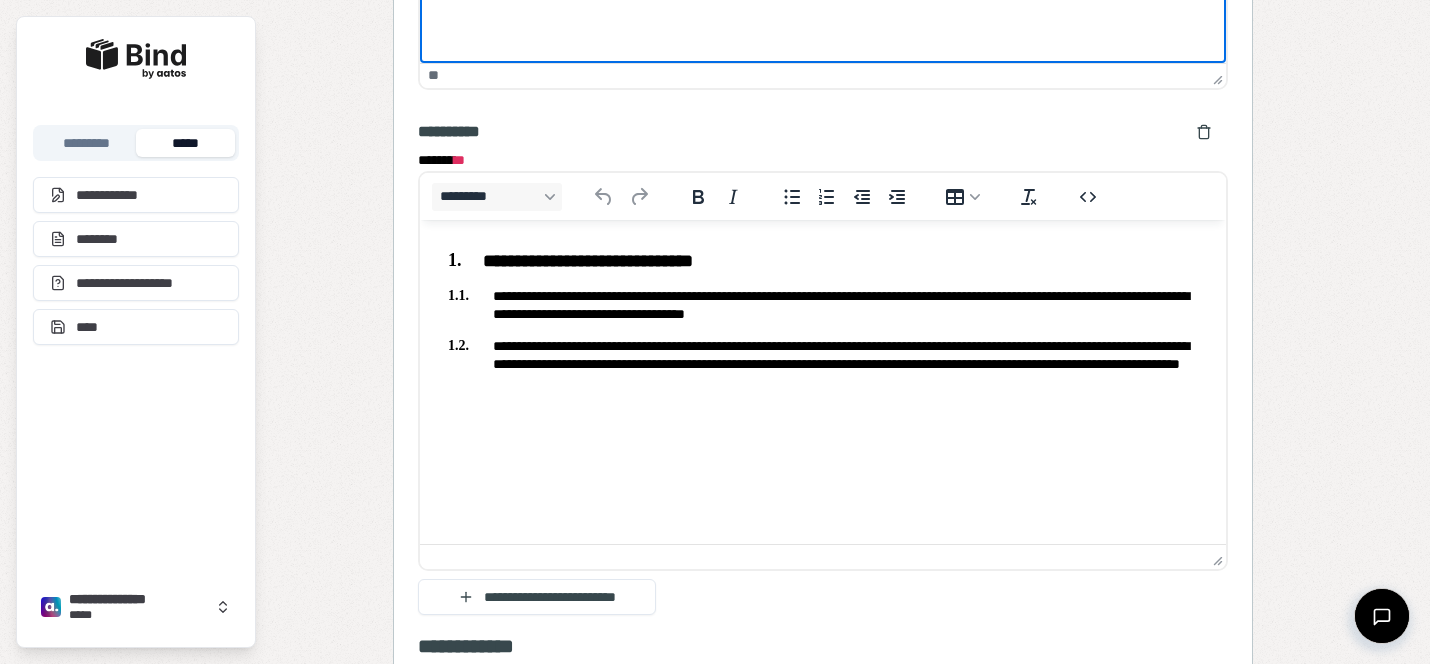 scroll, scrollTop: 4624, scrollLeft: 0, axis: vertical 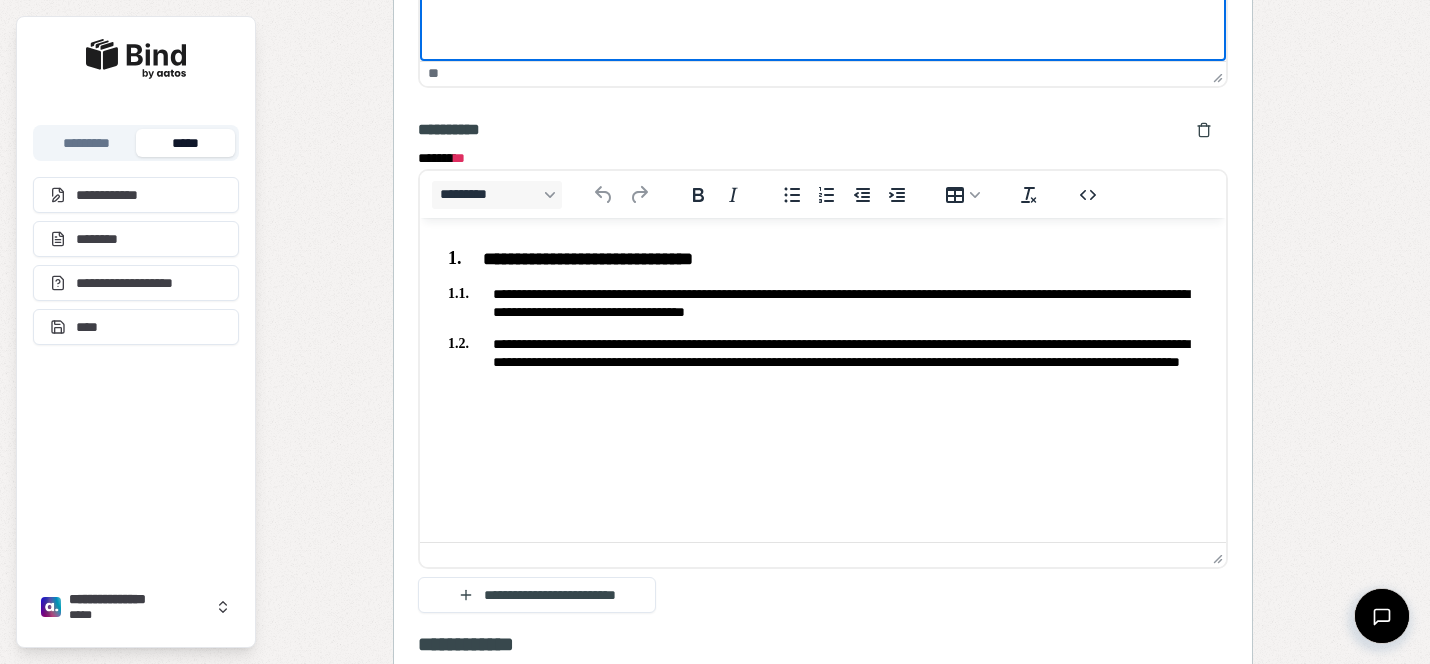 click on "**********" at bounding box center (823, 362) 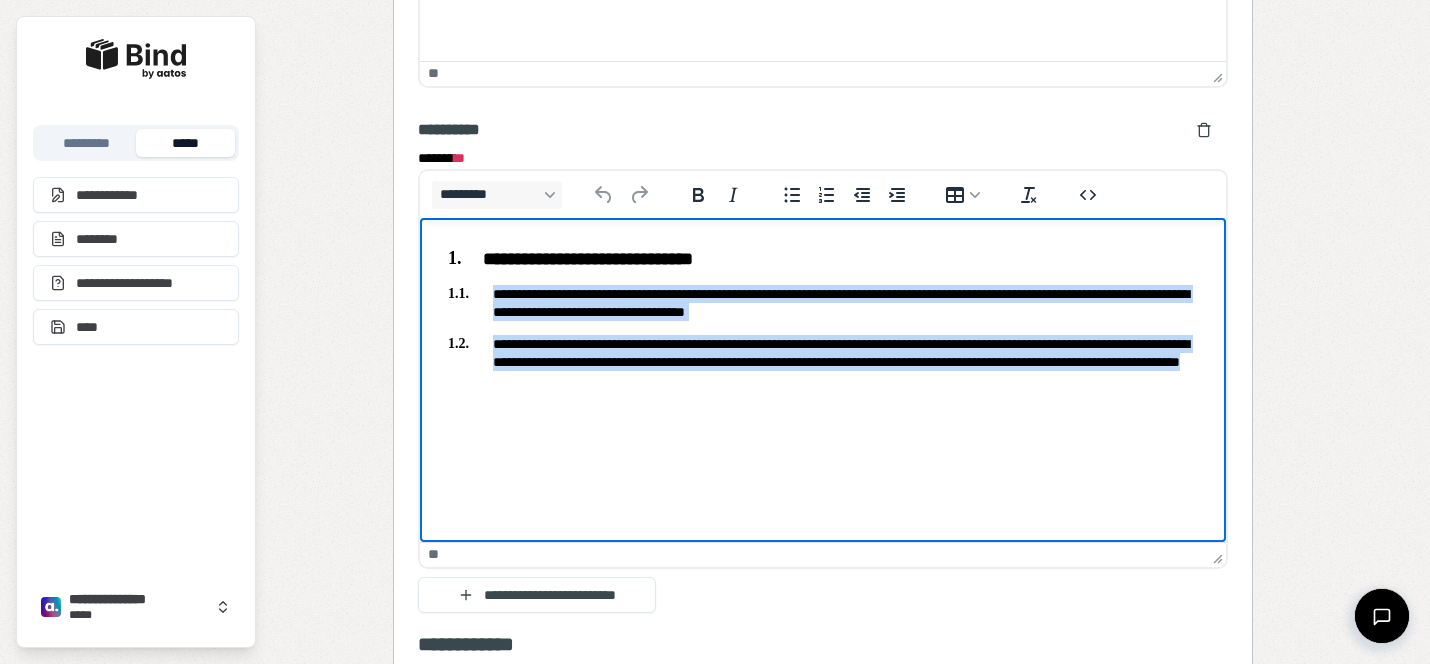 drag, startPoint x: 803, startPoint y: 380, endPoint x: 491, endPoint y: 289, distance: 325 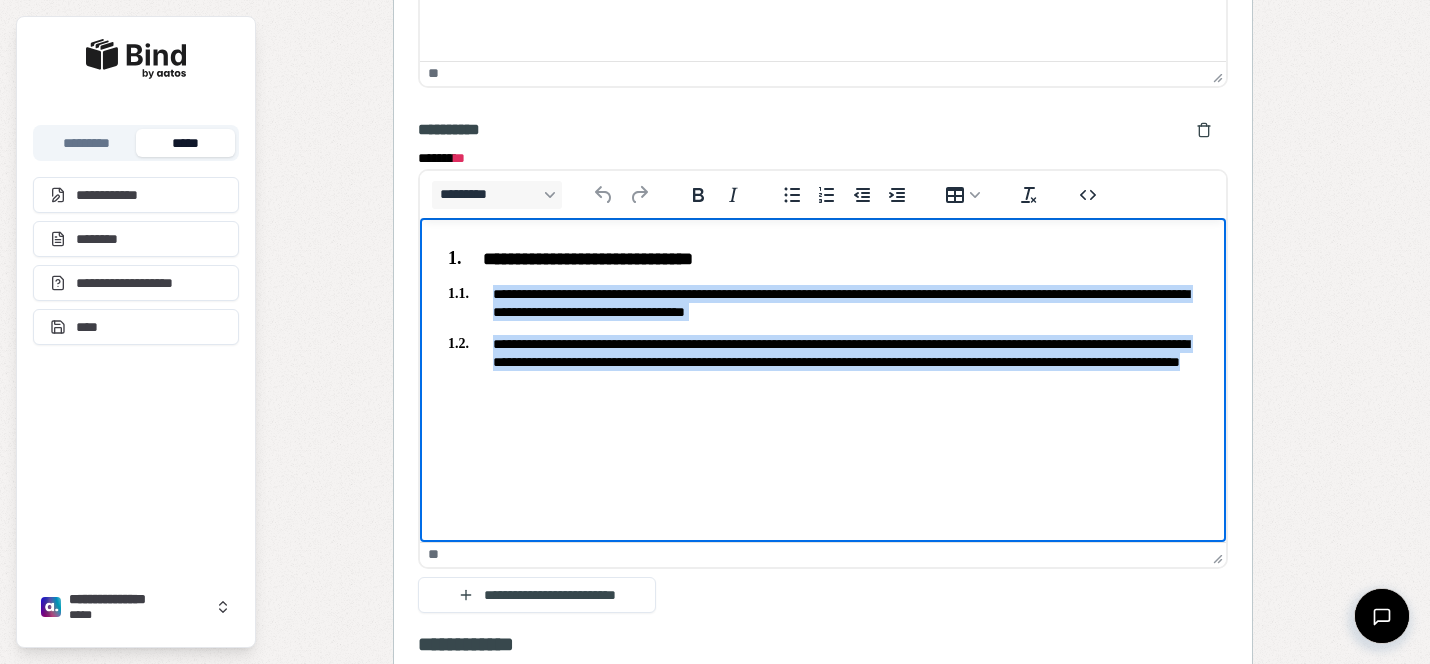 copy on "**********" 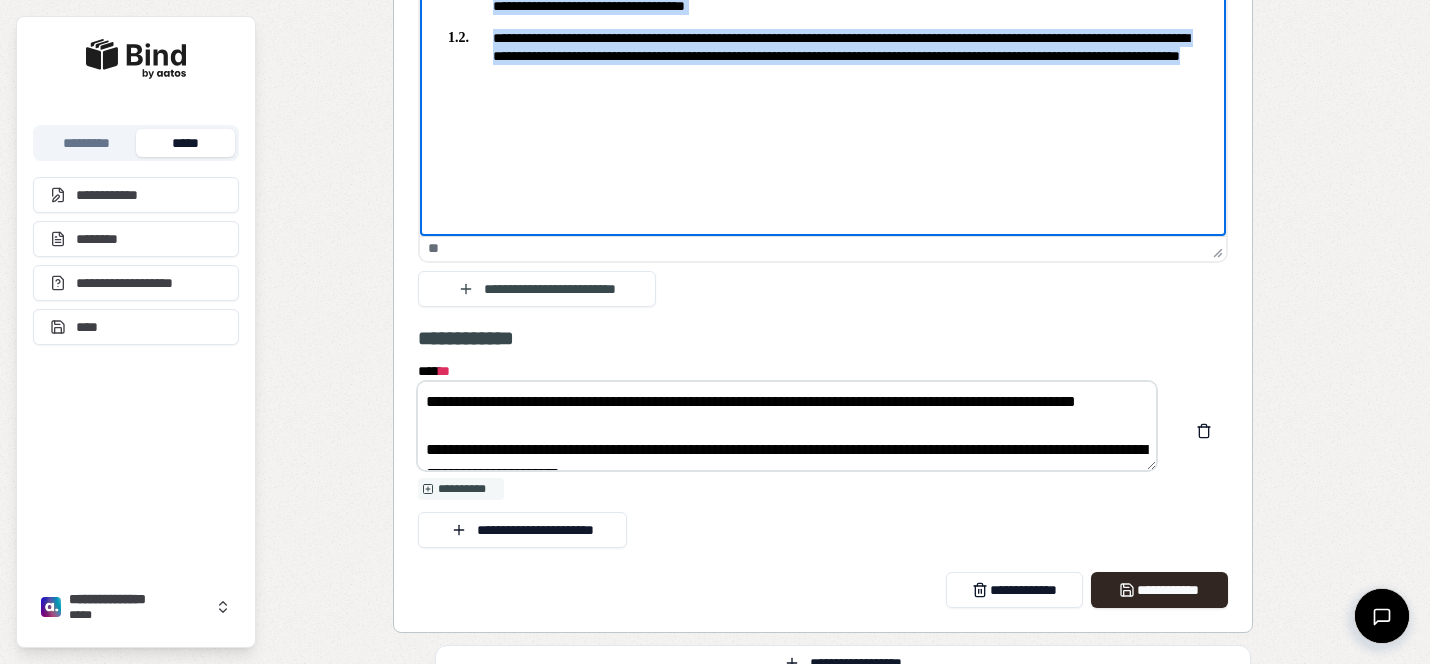 scroll, scrollTop: 4962, scrollLeft: 0, axis: vertical 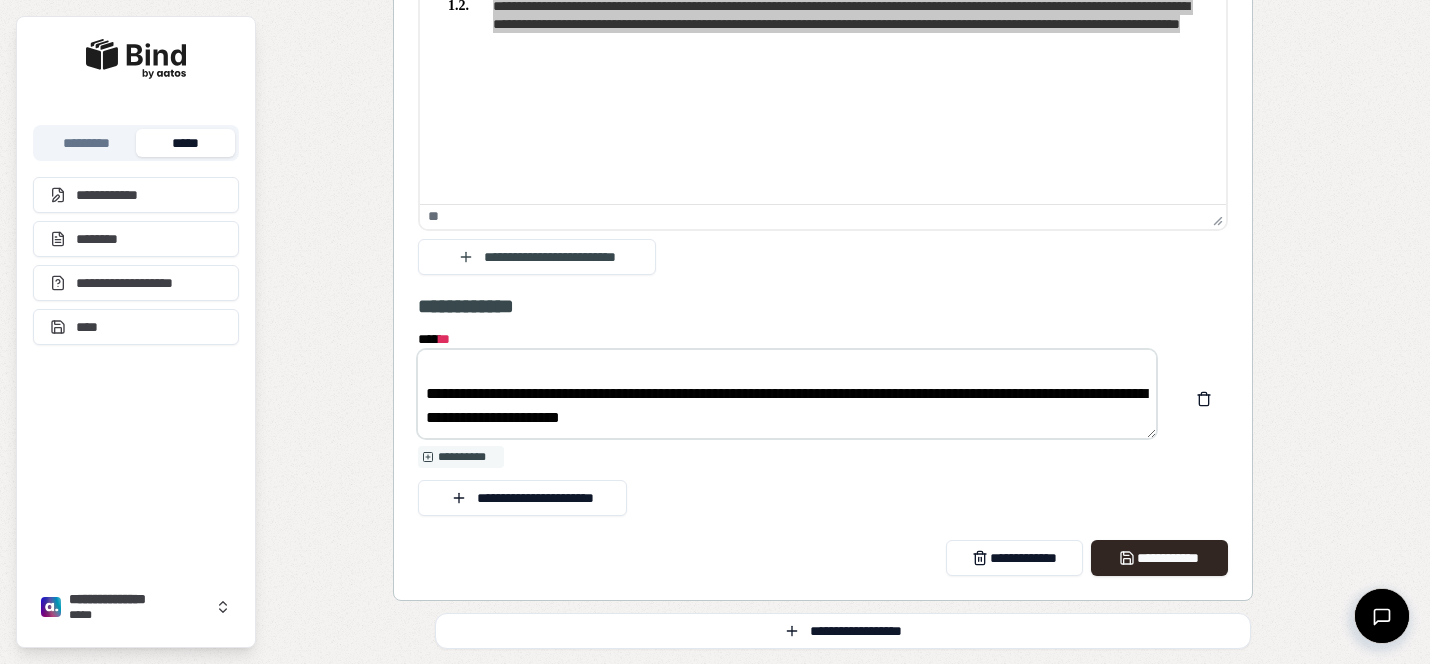 drag, startPoint x: 423, startPoint y: 368, endPoint x: 657, endPoint y: 512, distance: 274.7581 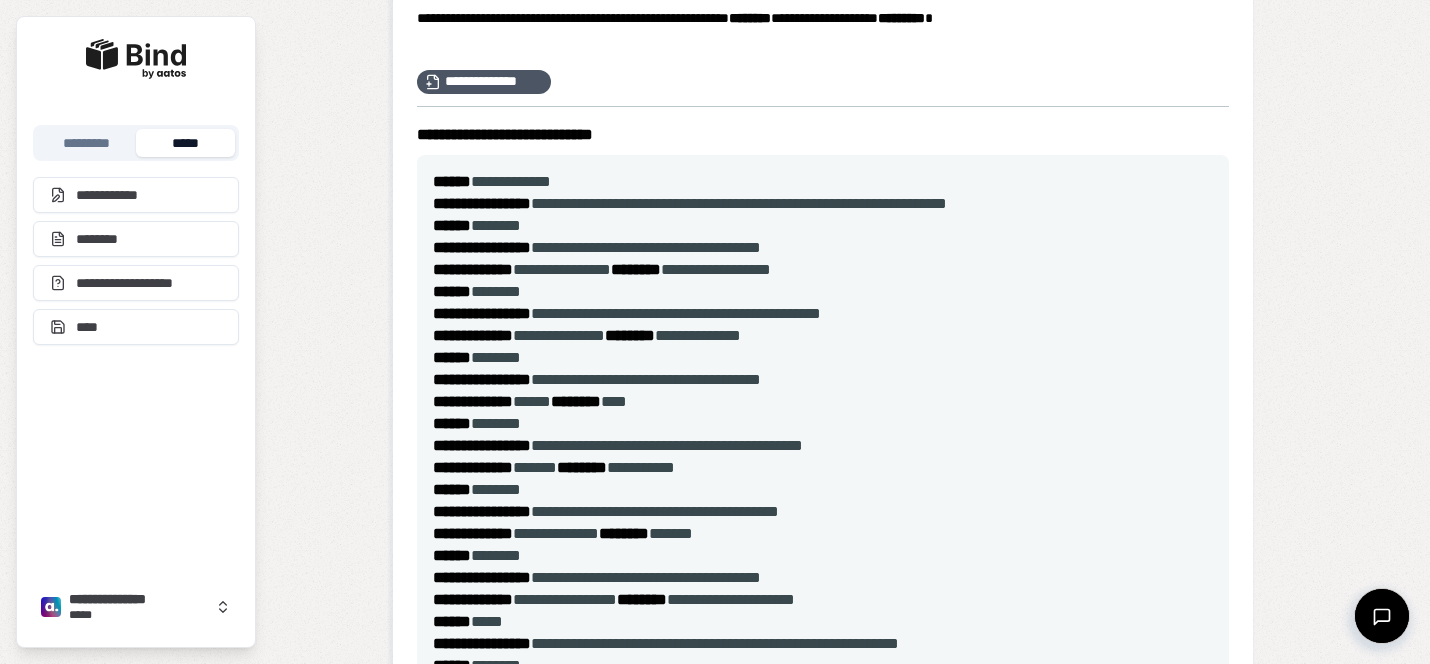 scroll, scrollTop: 0, scrollLeft: 0, axis: both 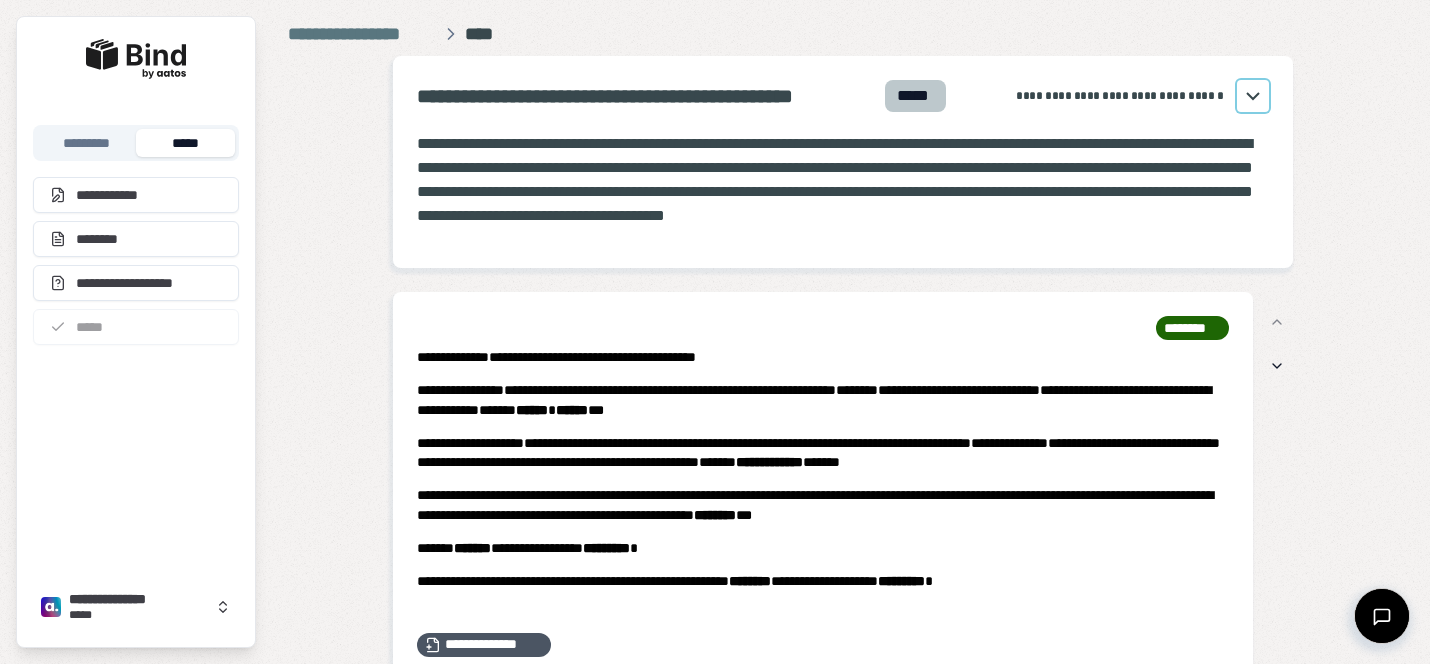click at bounding box center [1253, 96] 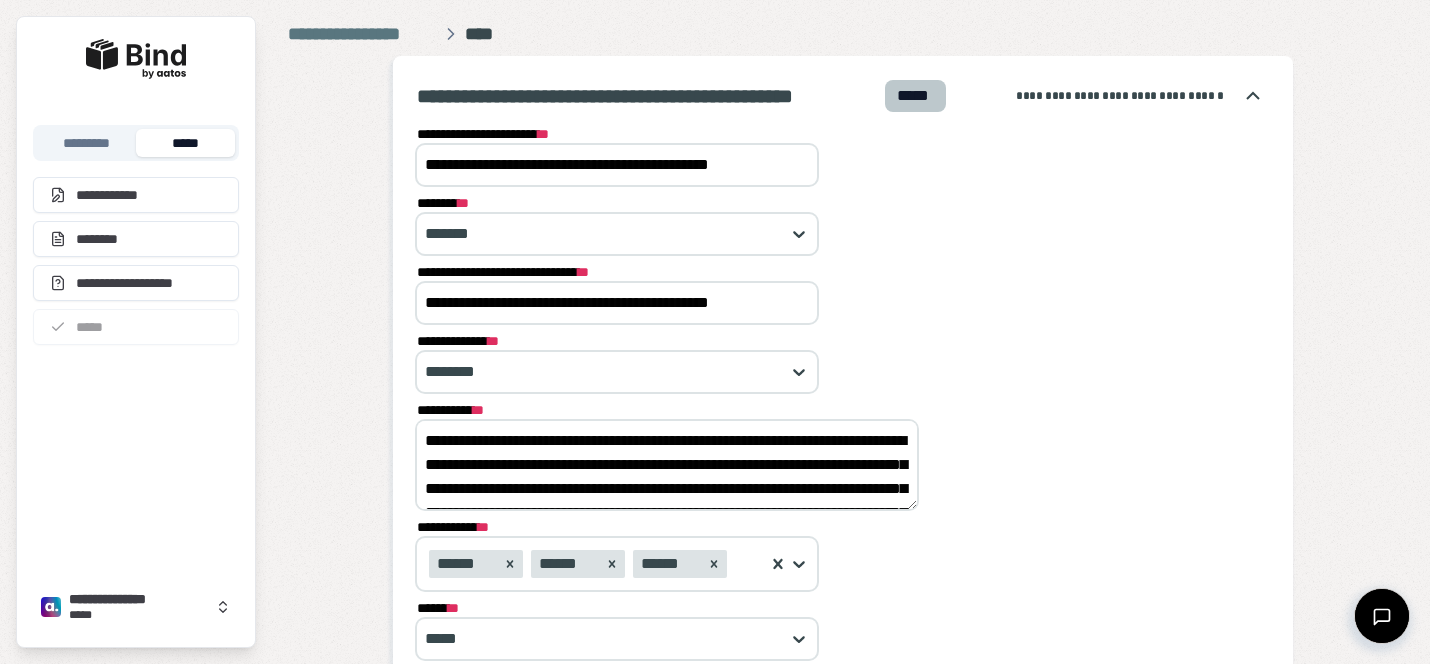 drag, startPoint x: 512, startPoint y: 164, endPoint x: 396, endPoint y: 158, distance: 116.15507 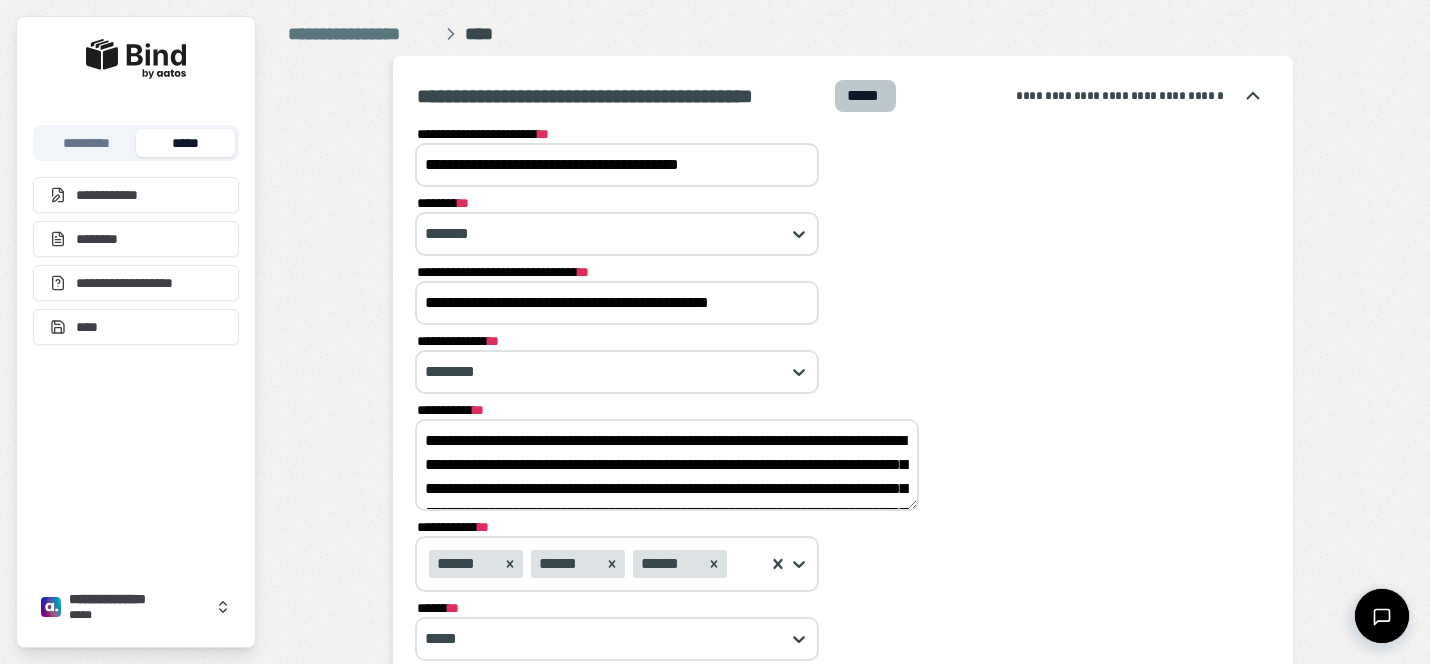 drag, startPoint x: 560, startPoint y: 168, endPoint x: 859, endPoint y: 177, distance: 299.1354 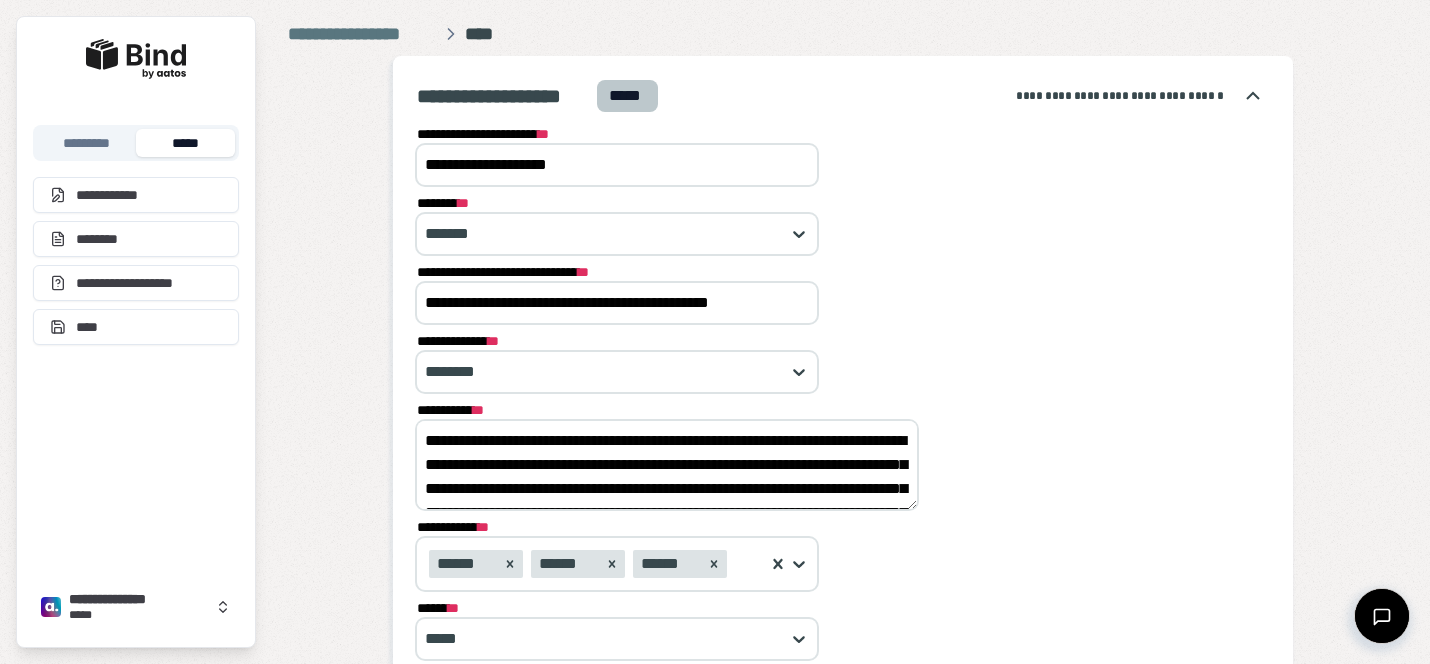 drag, startPoint x: 588, startPoint y: 164, endPoint x: 362, endPoint y: 145, distance: 226.79727 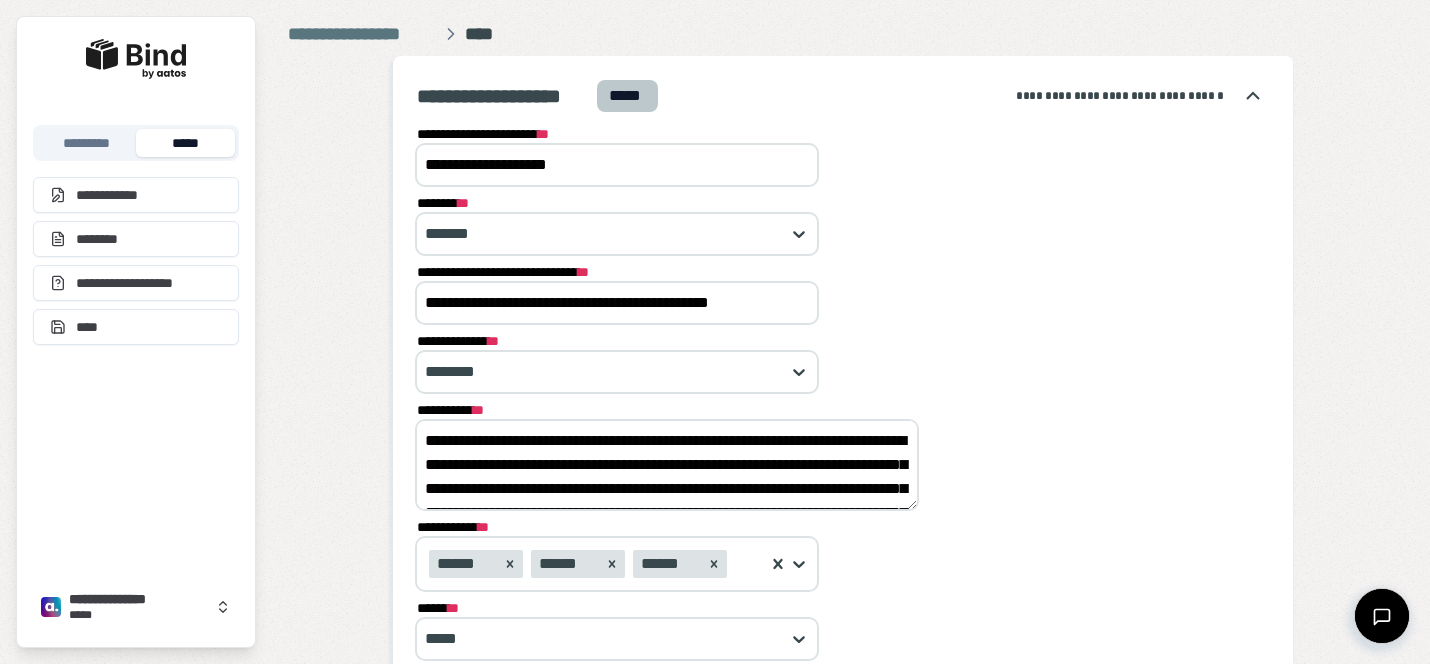 type on "**********" 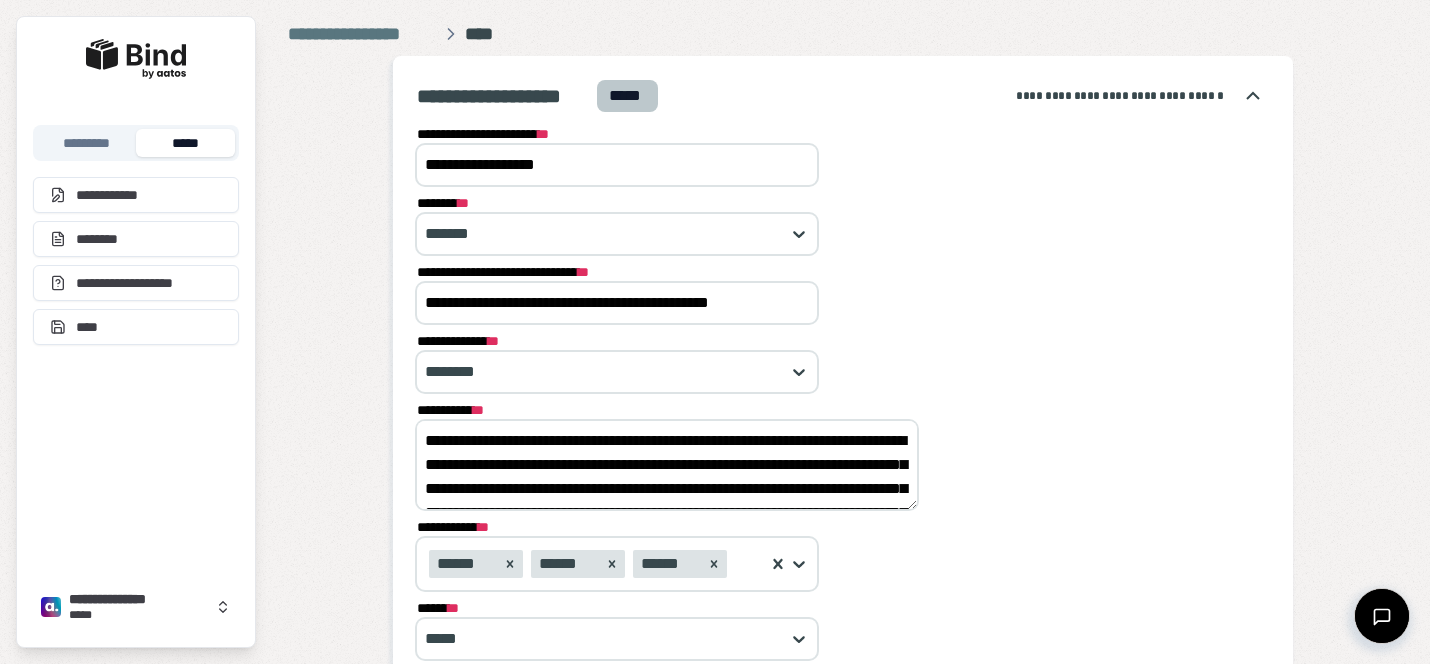 click on "**********" at bounding box center (617, 303) 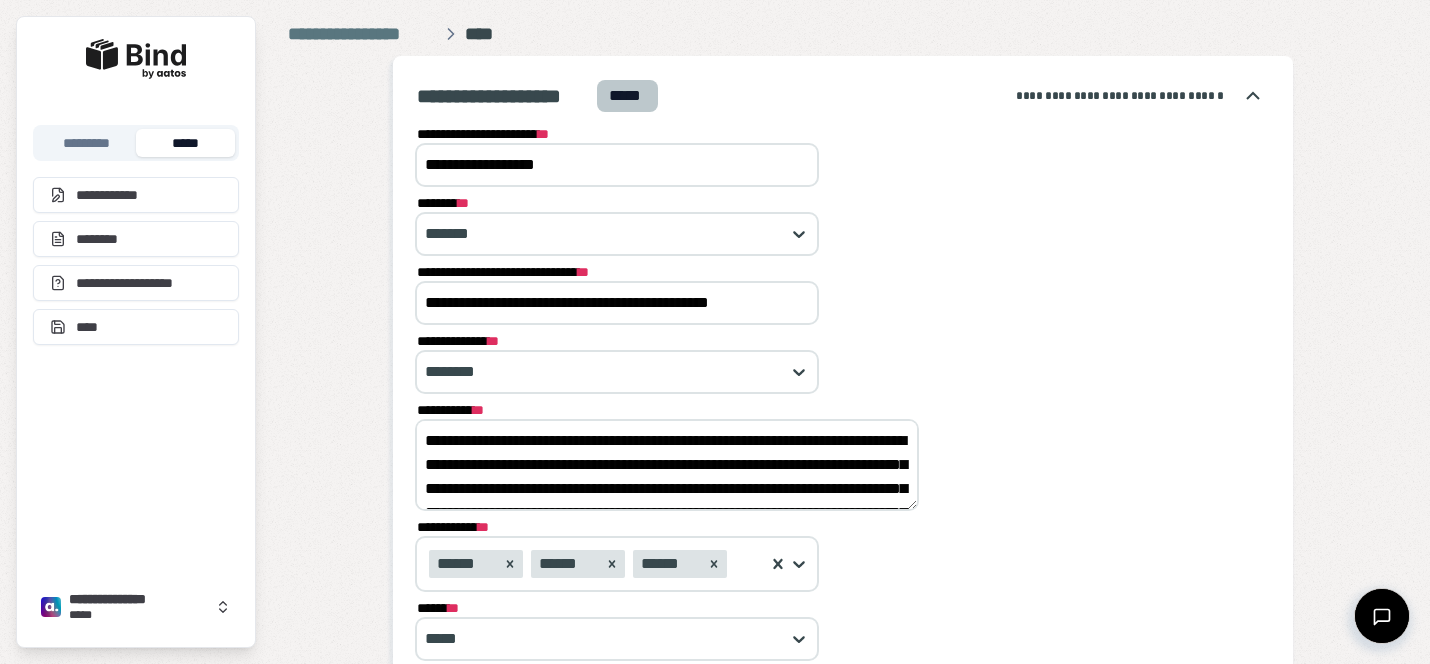 drag, startPoint x: 516, startPoint y: 298, endPoint x: 376, endPoint y: 298, distance: 140 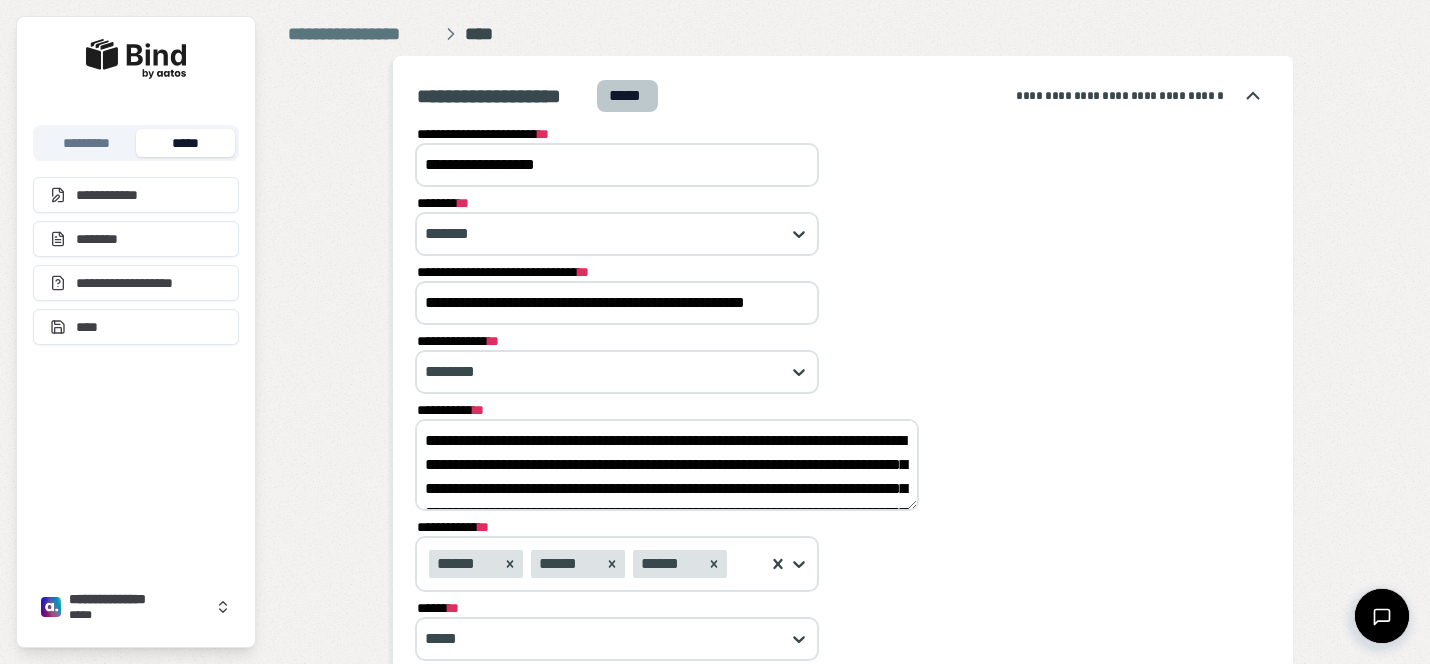 scroll, scrollTop: 0, scrollLeft: 20, axis: horizontal 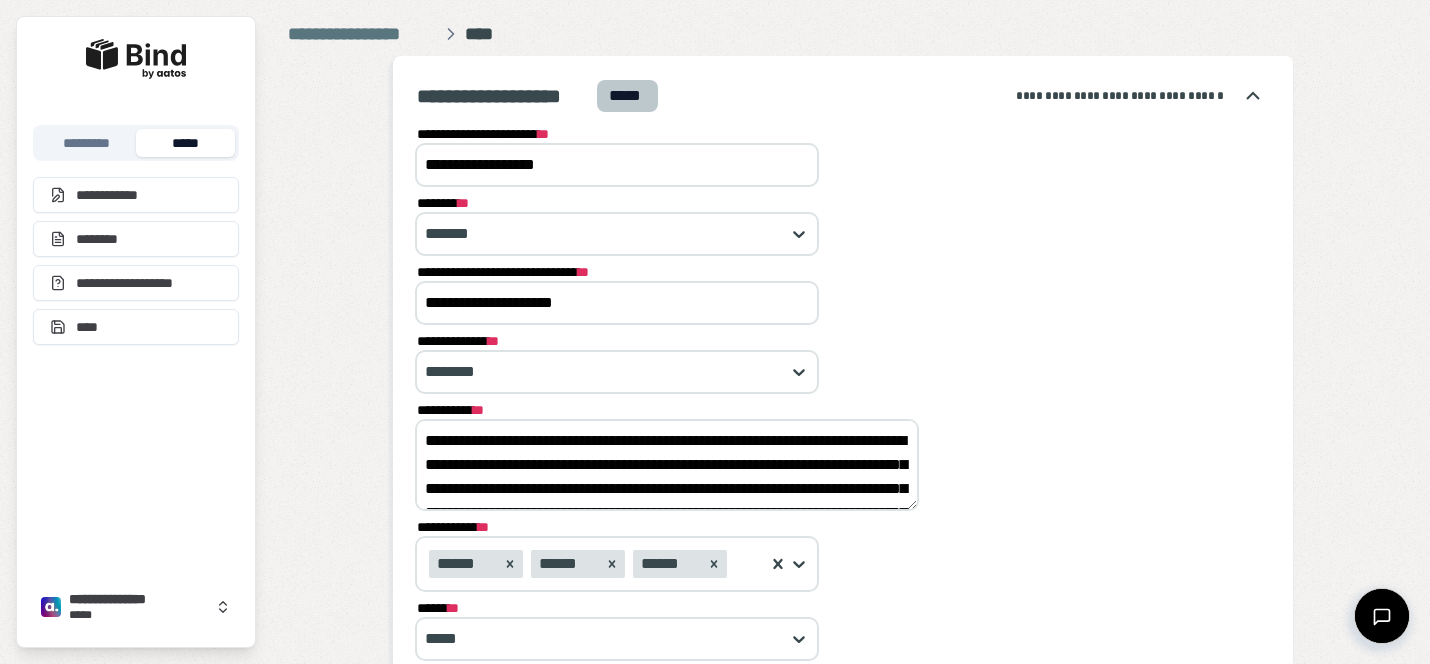 type on "**********" 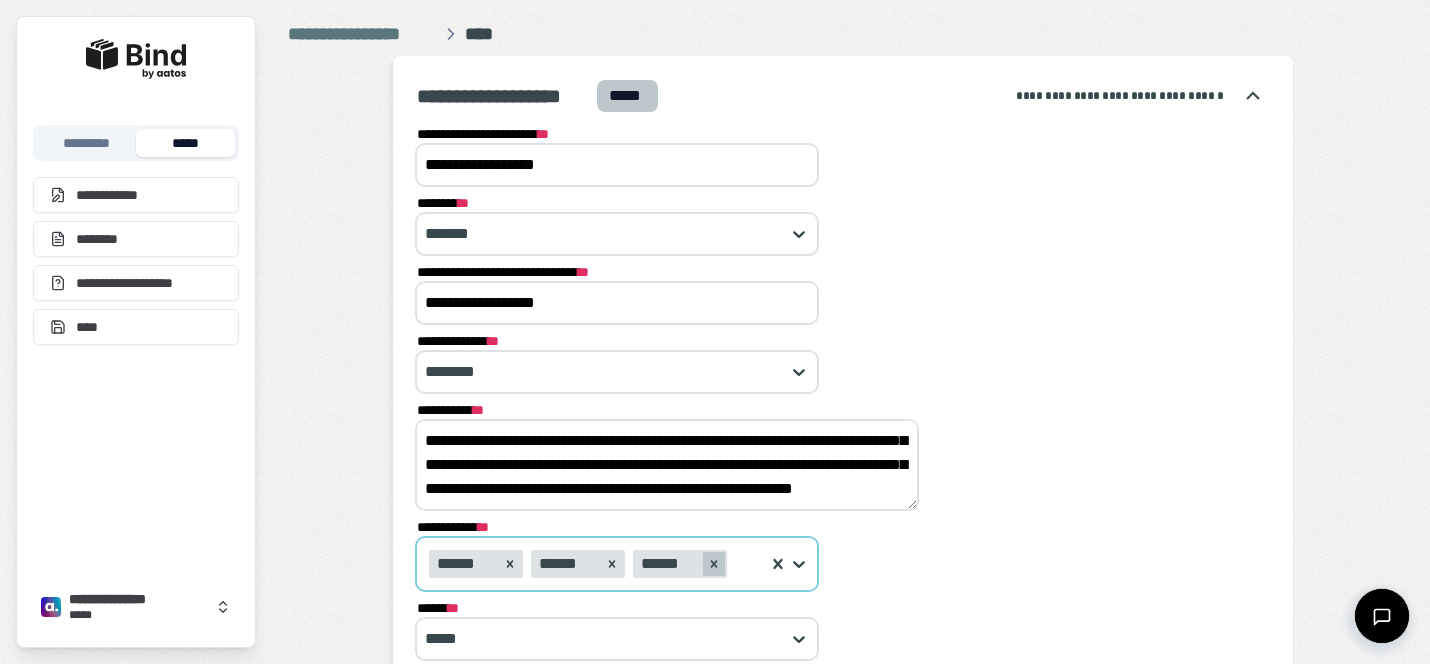drag, startPoint x: 423, startPoint y: 438, endPoint x: 703, endPoint y: 573, distance: 310.8456 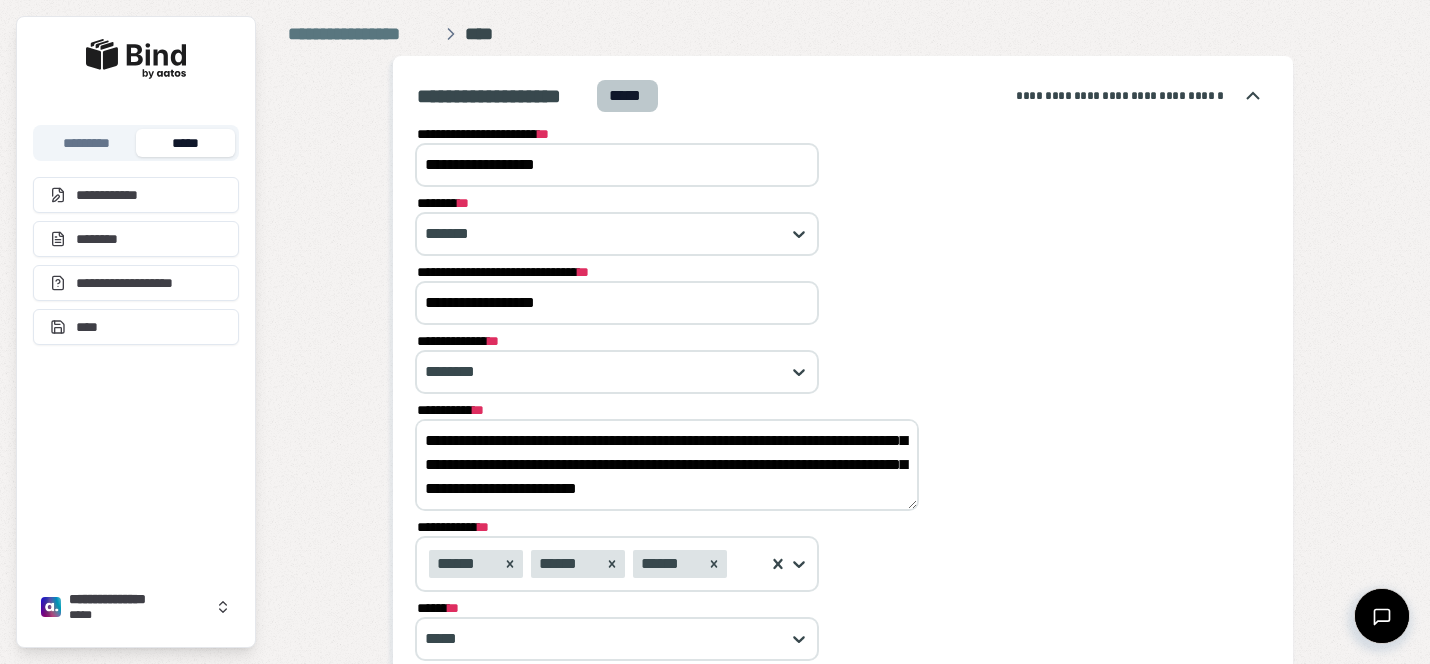 scroll, scrollTop: 120, scrollLeft: 0, axis: vertical 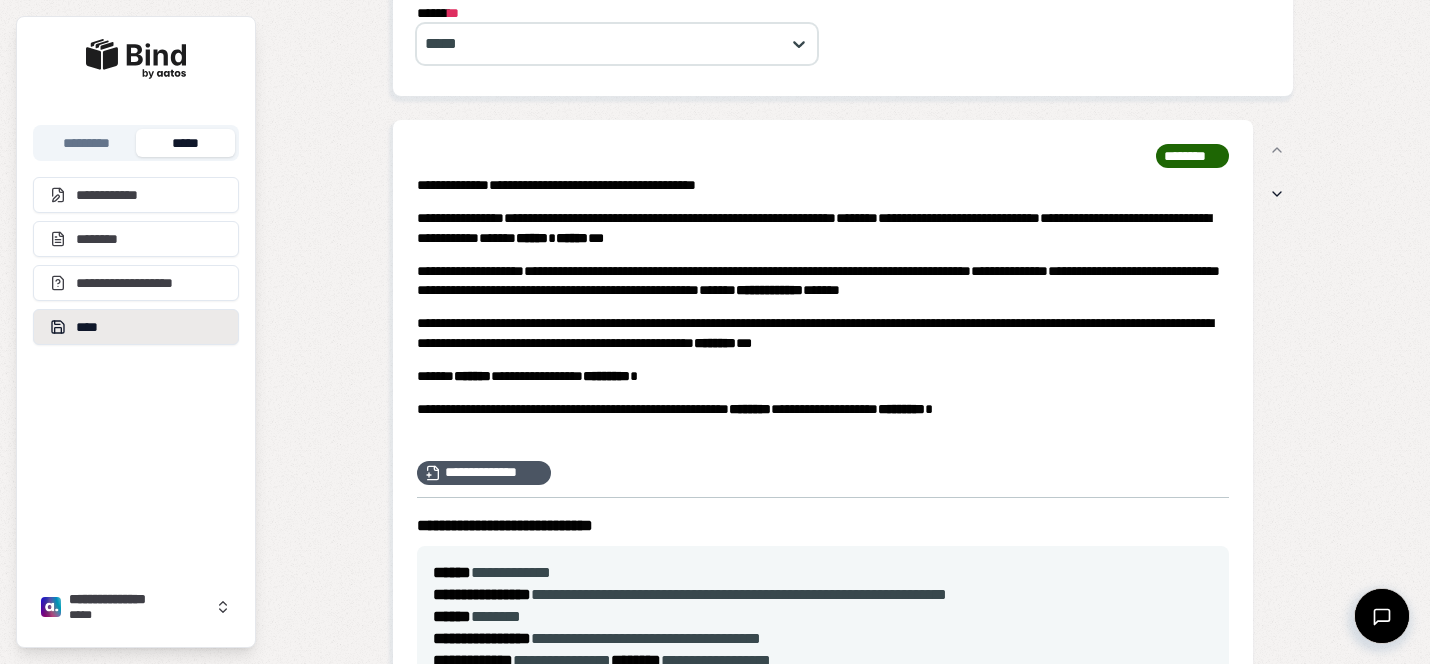 type on "**********" 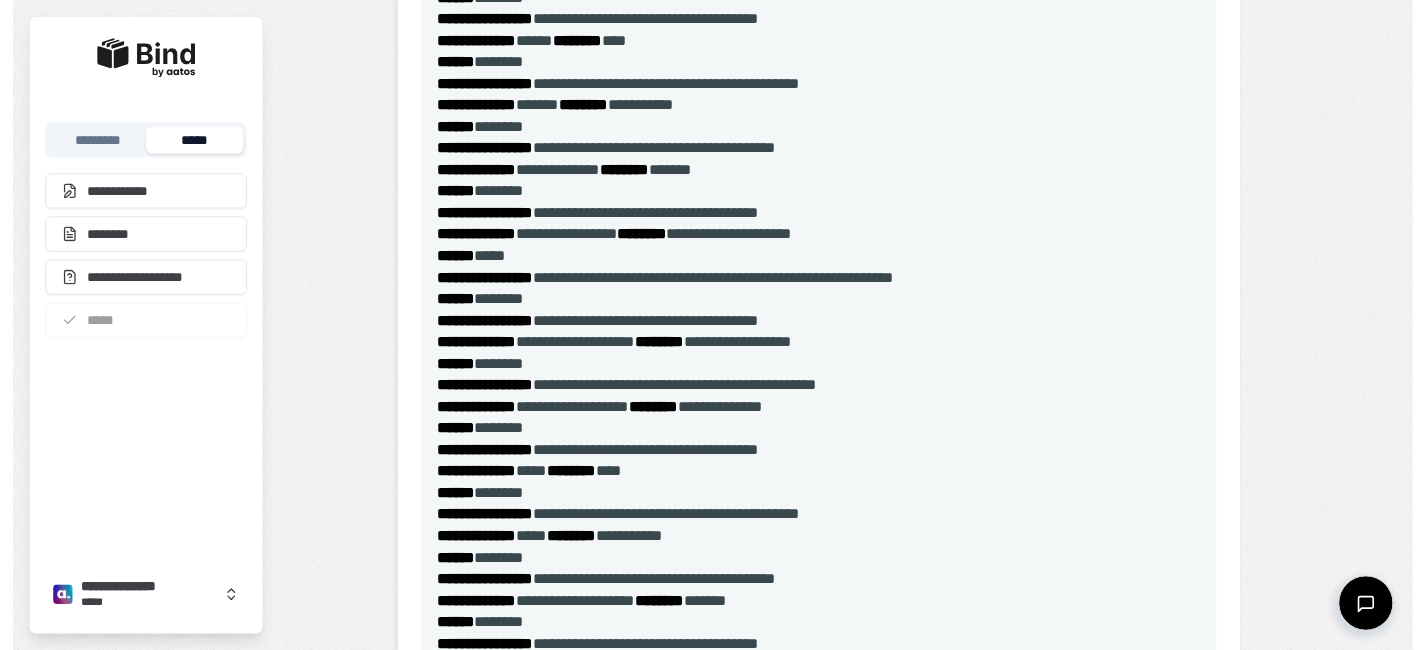 scroll, scrollTop: 0, scrollLeft: 0, axis: both 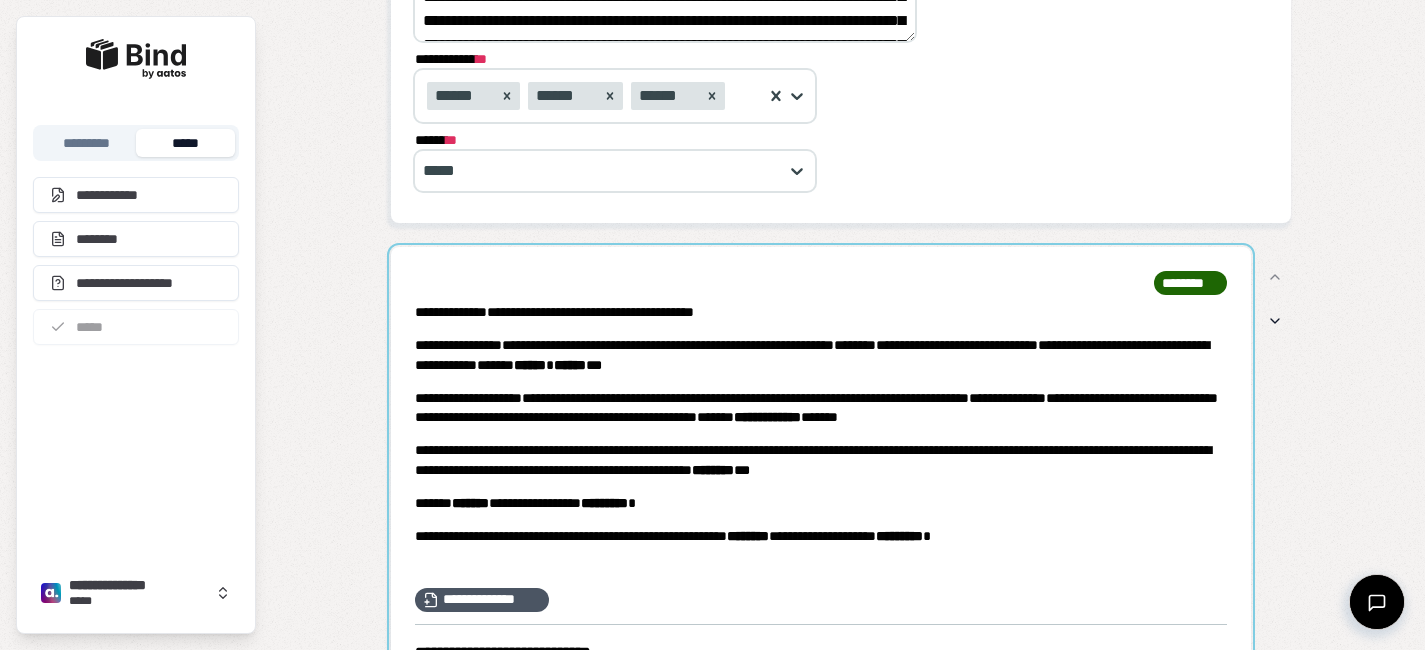 click at bounding box center [821, 1170] 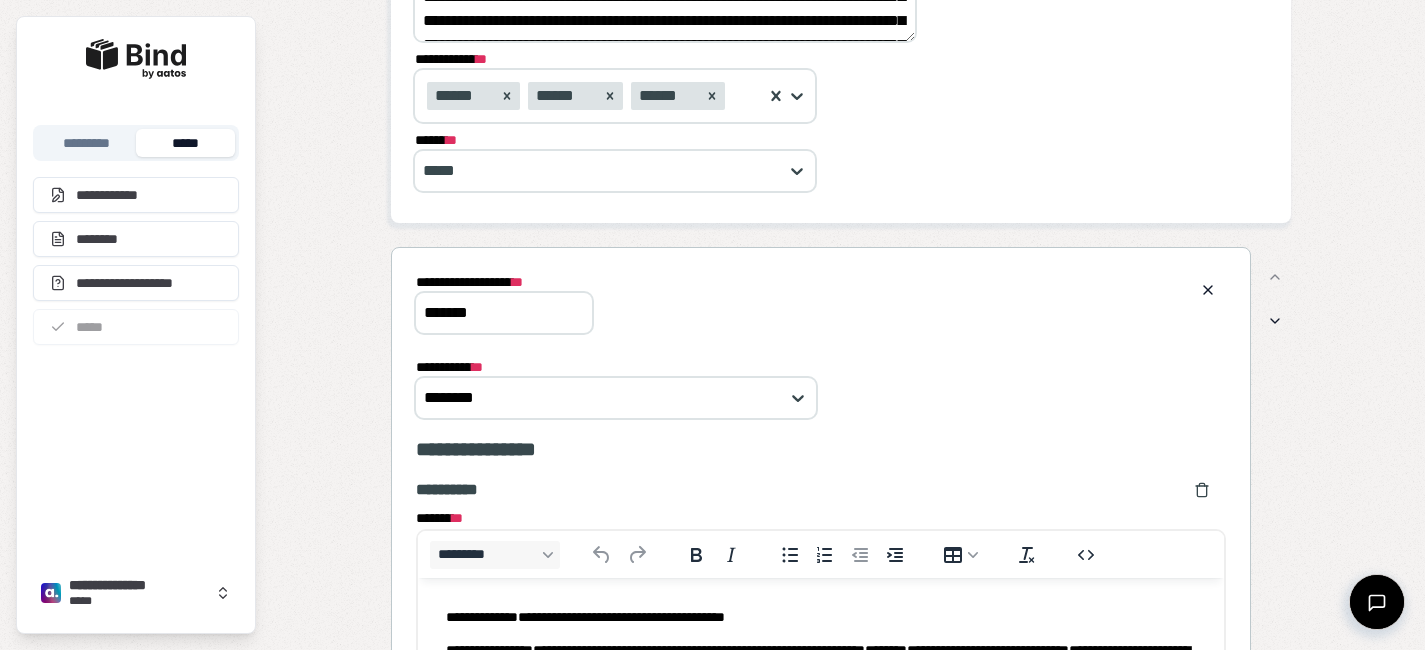 scroll, scrollTop: 0, scrollLeft: 0, axis: both 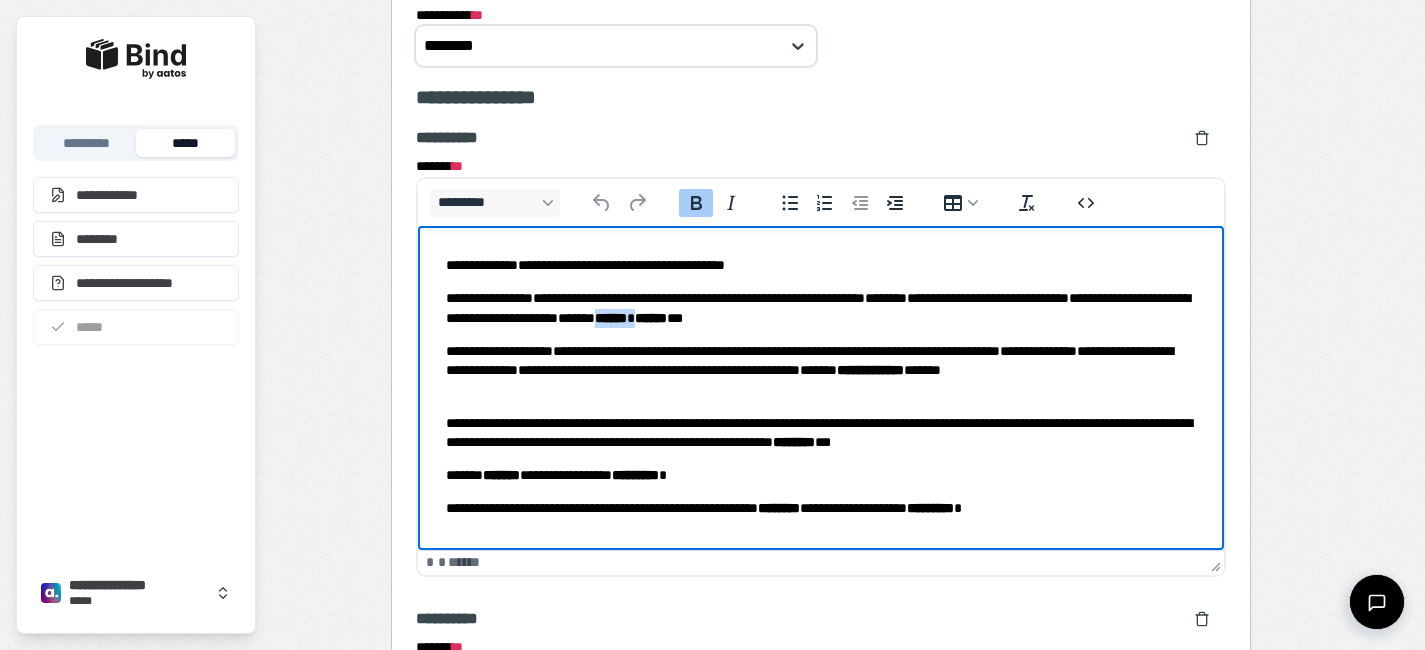 drag, startPoint x: 913, startPoint y: 316, endPoint x: 872, endPoint y: 316, distance: 41 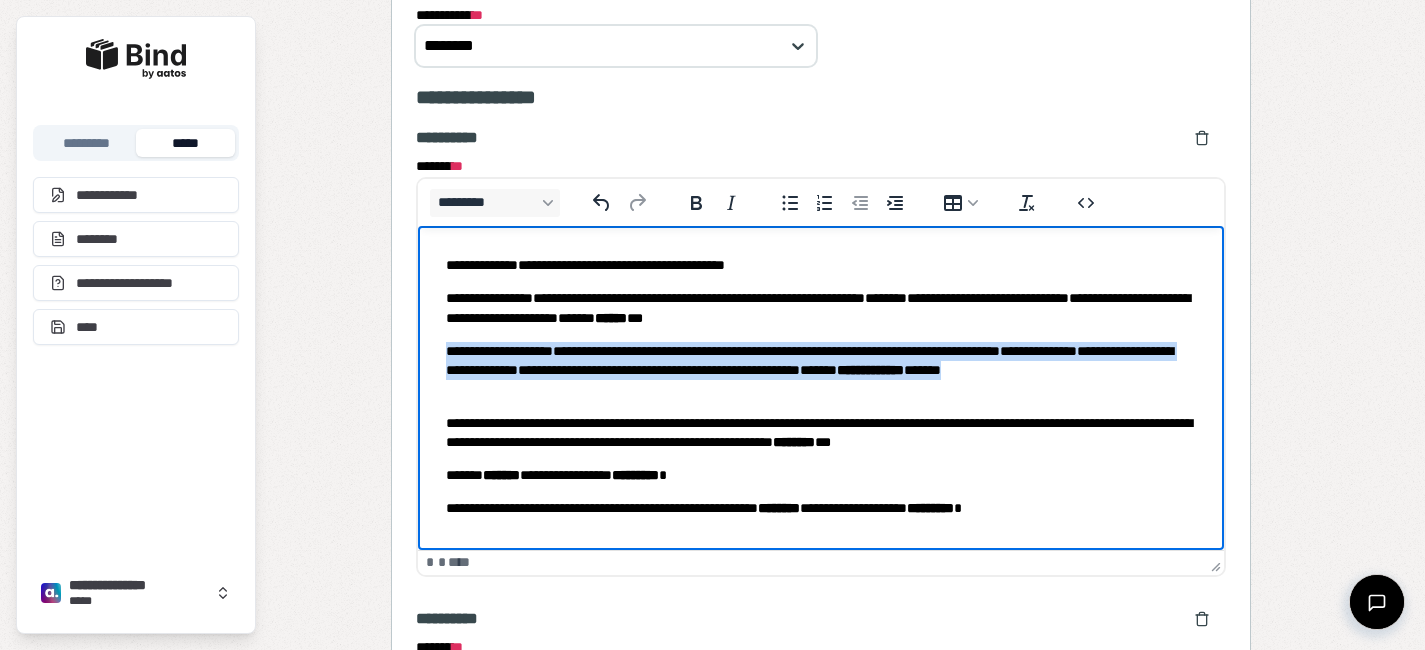 drag, startPoint x: 557, startPoint y: 388, endPoint x: 427, endPoint y: 357, distance: 133.64505 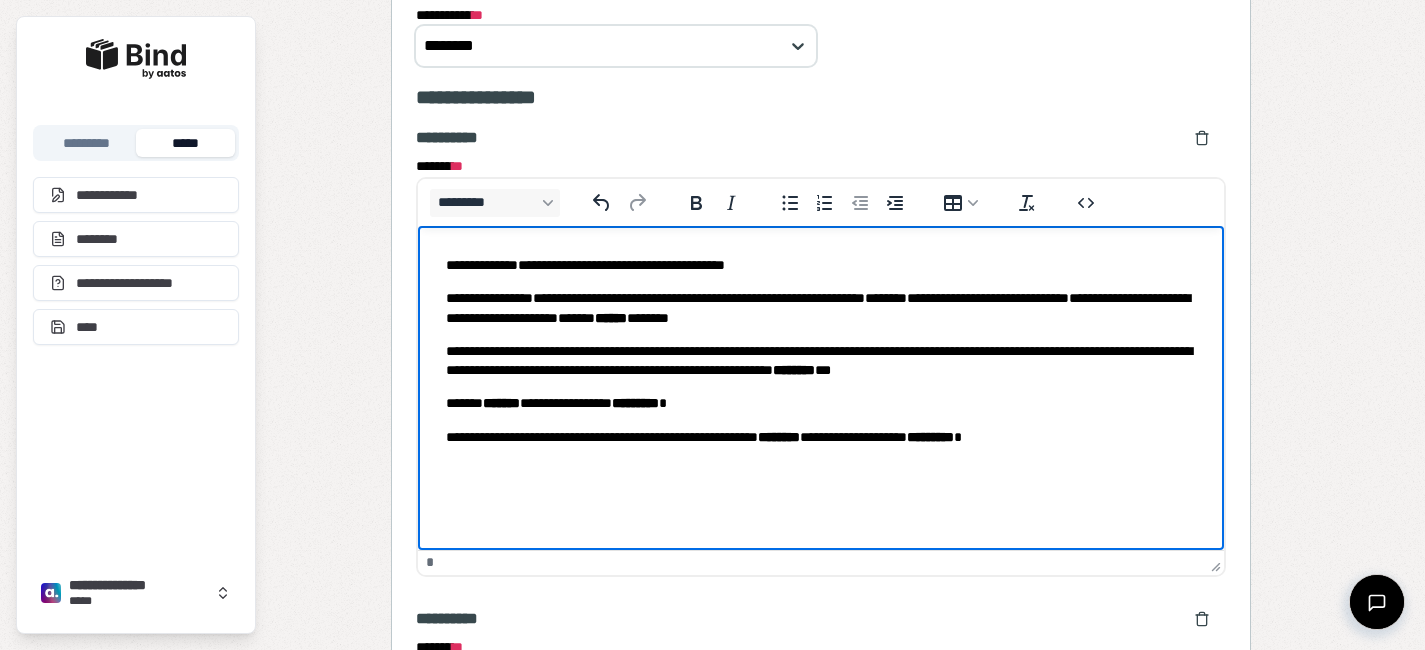 click on "**********" at bounding box center [820, 361] 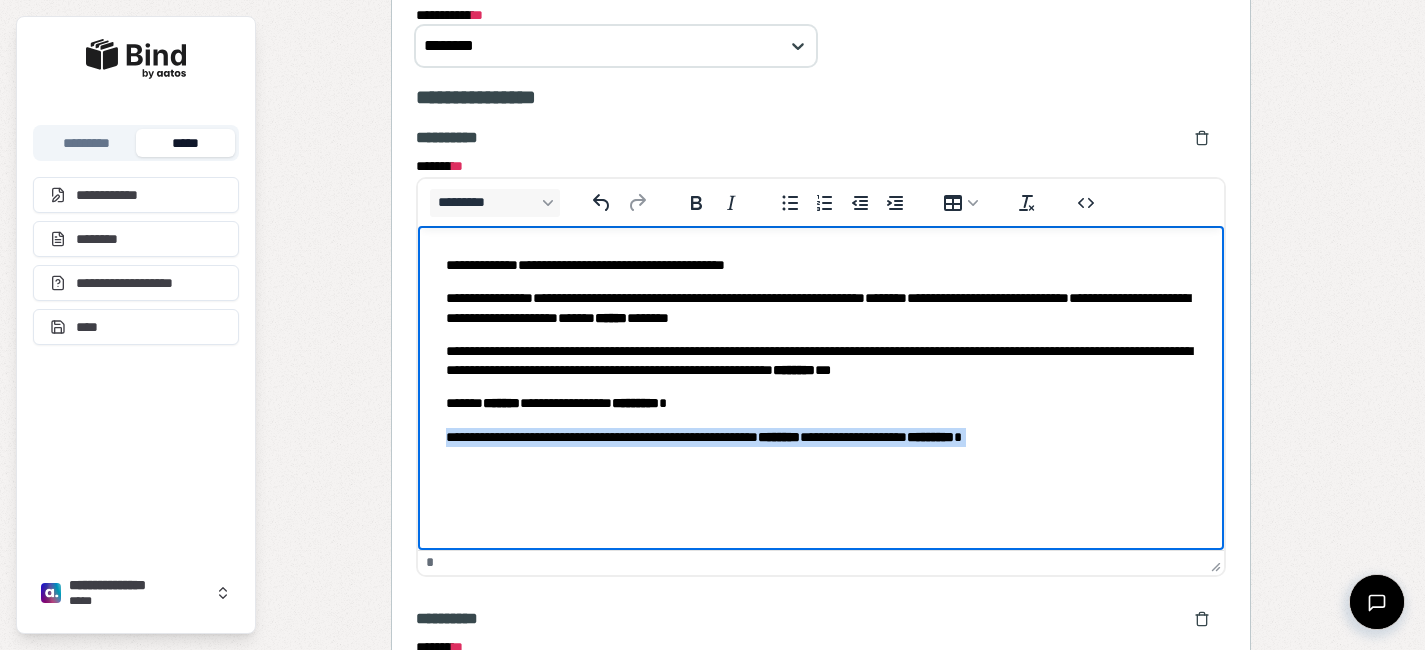 drag, startPoint x: 495, startPoint y: 486, endPoint x: 436, endPoint y: 440, distance: 74.8131 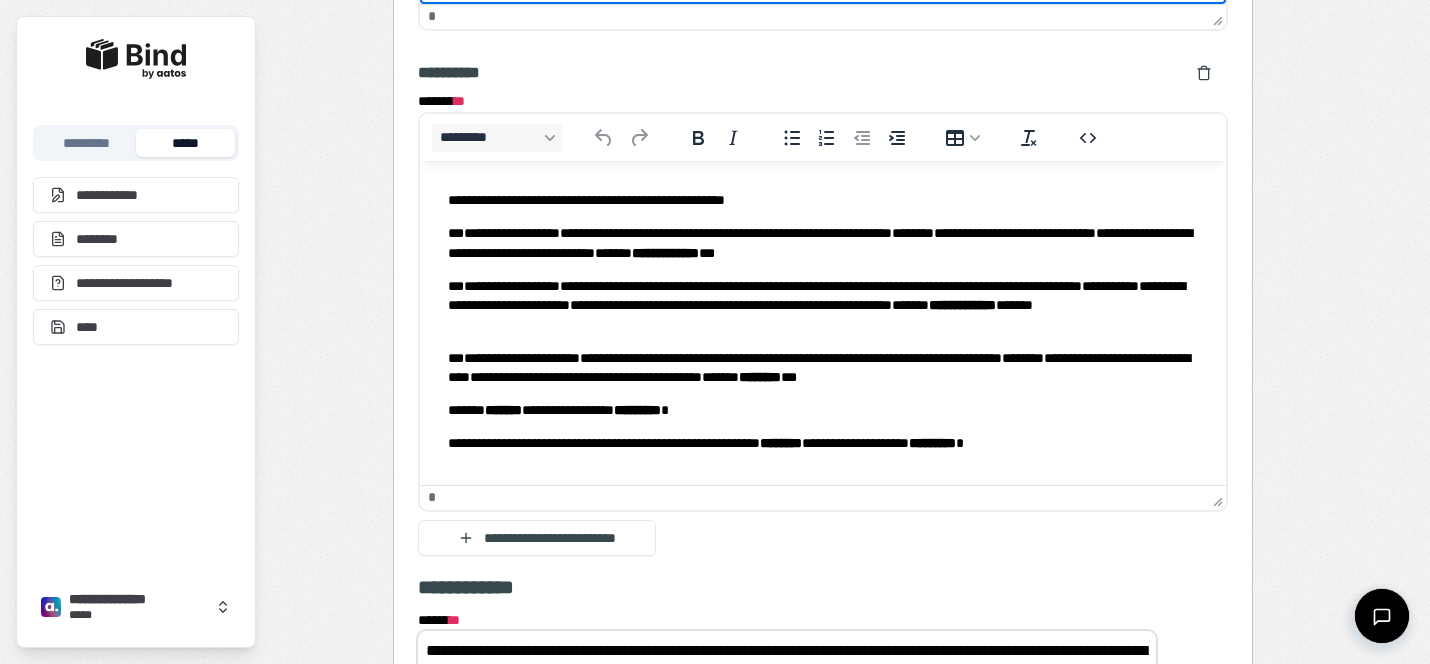 scroll, scrollTop: 1367, scrollLeft: 0, axis: vertical 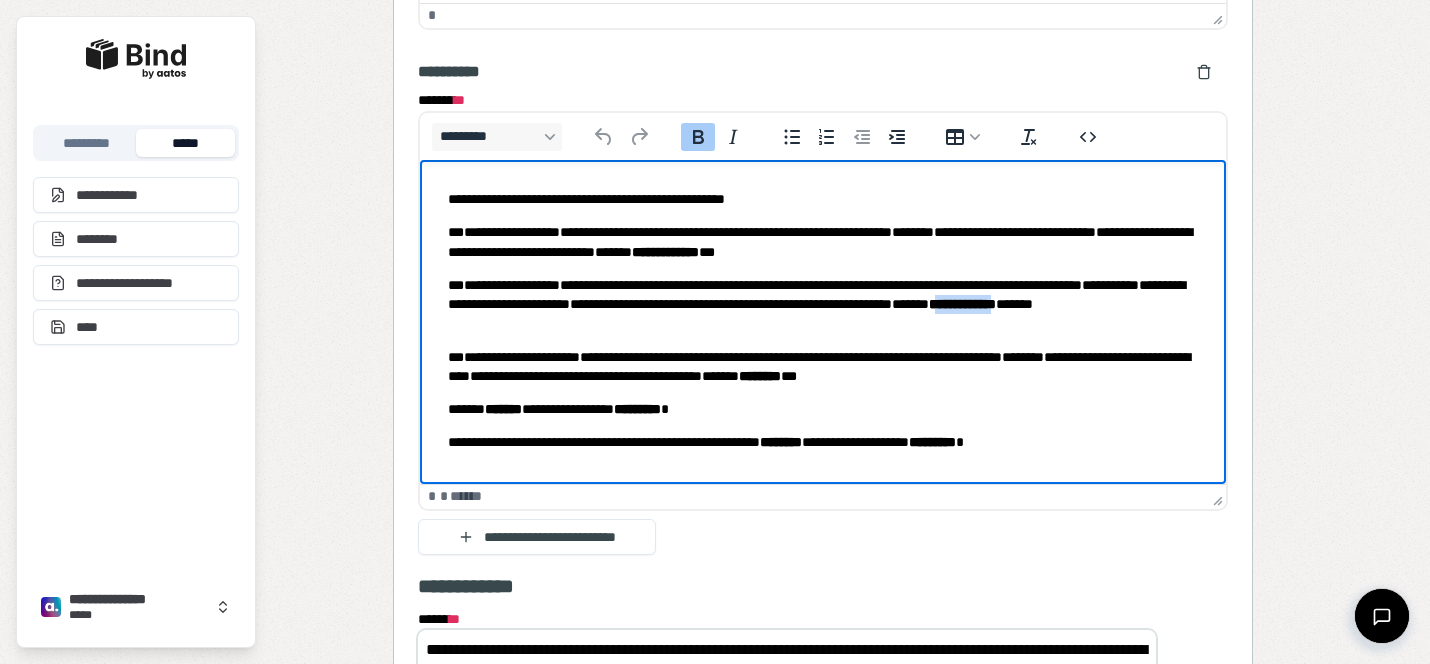 drag, startPoint x: 563, startPoint y: 324, endPoint x: 648, endPoint y: 324, distance: 85 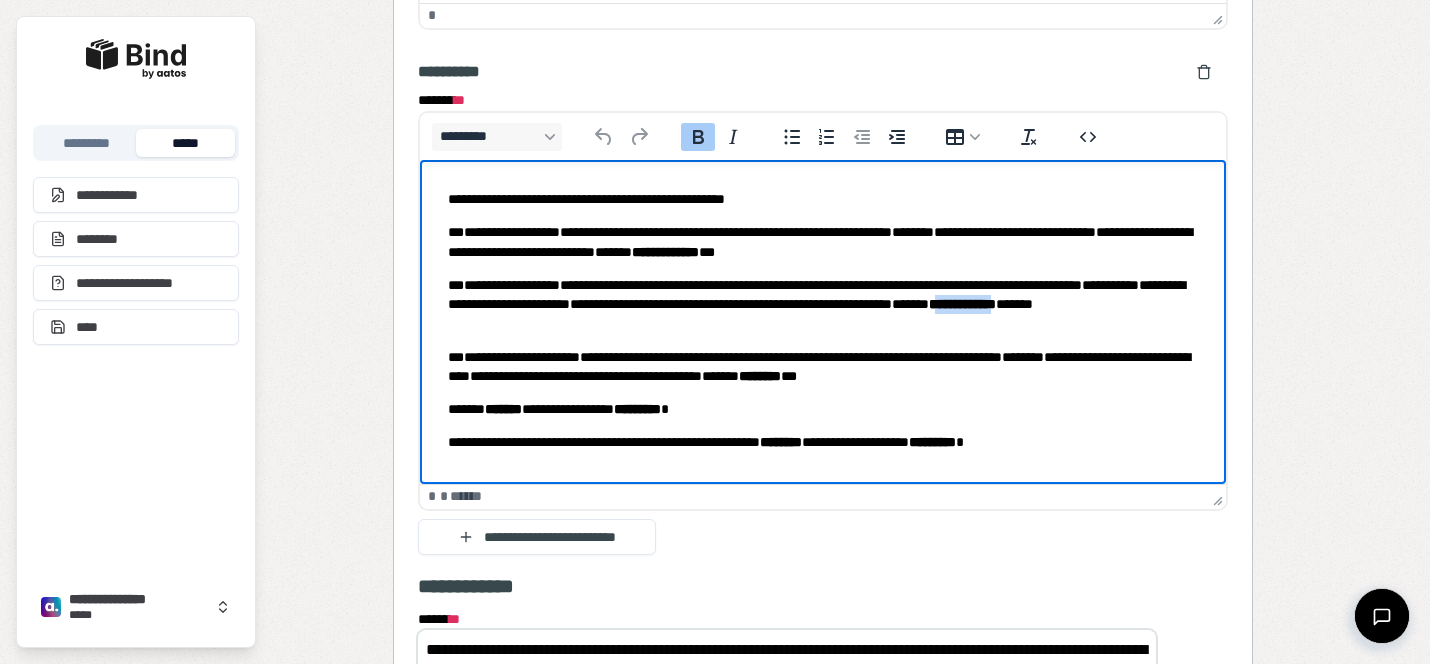type 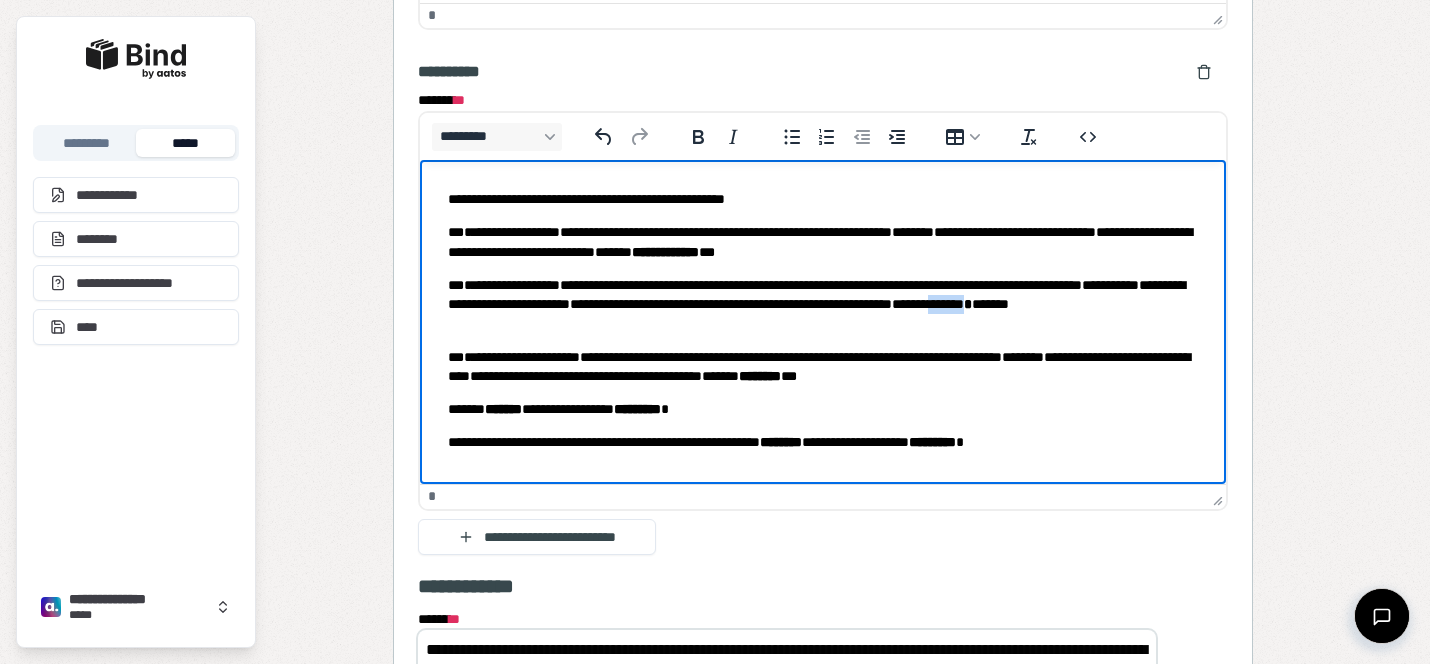 drag, startPoint x: 608, startPoint y: 323, endPoint x: 557, endPoint y: 323, distance: 51 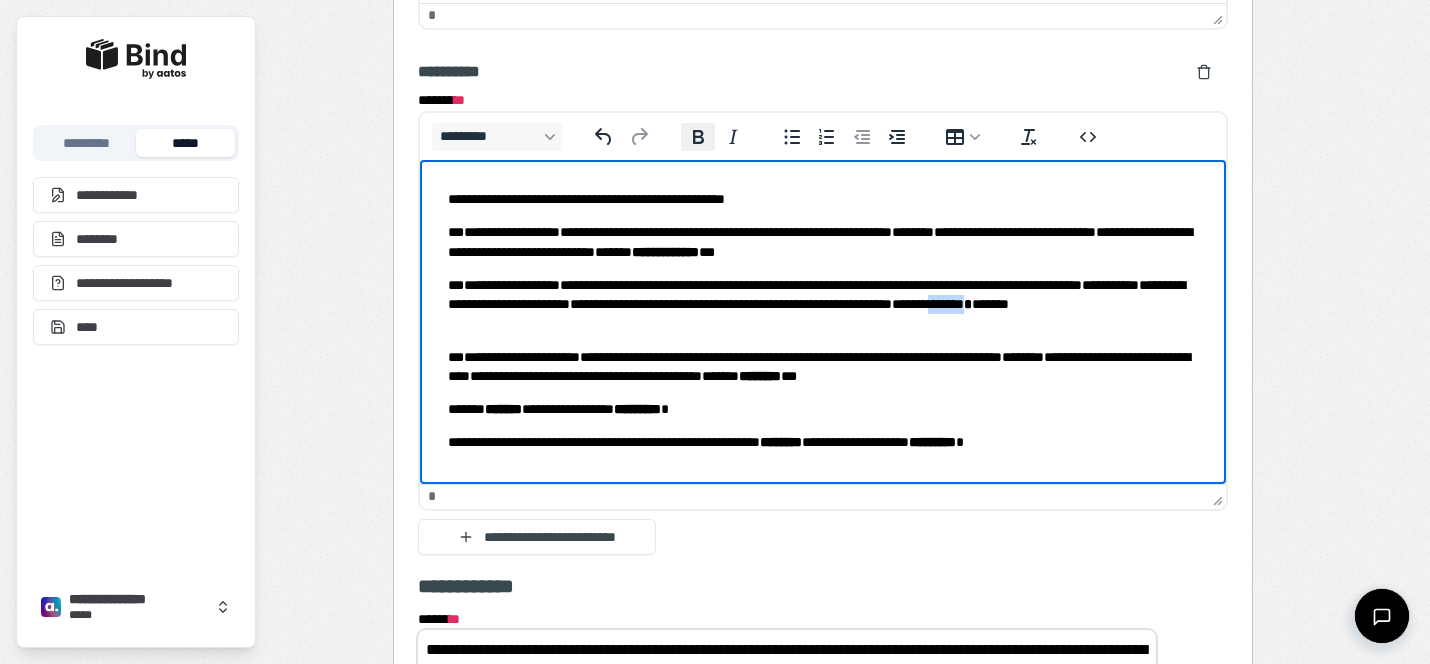 click 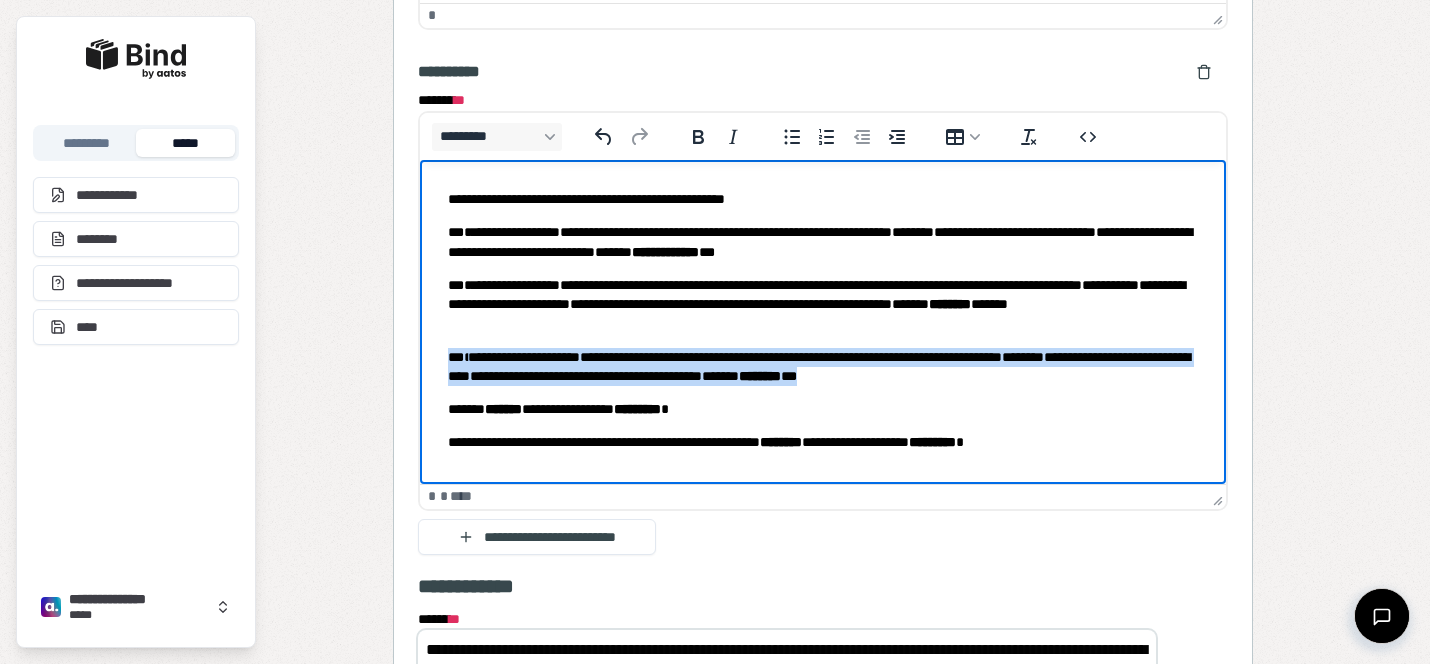 drag, startPoint x: 1146, startPoint y: 380, endPoint x: 396, endPoint y: 353, distance: 750.48584 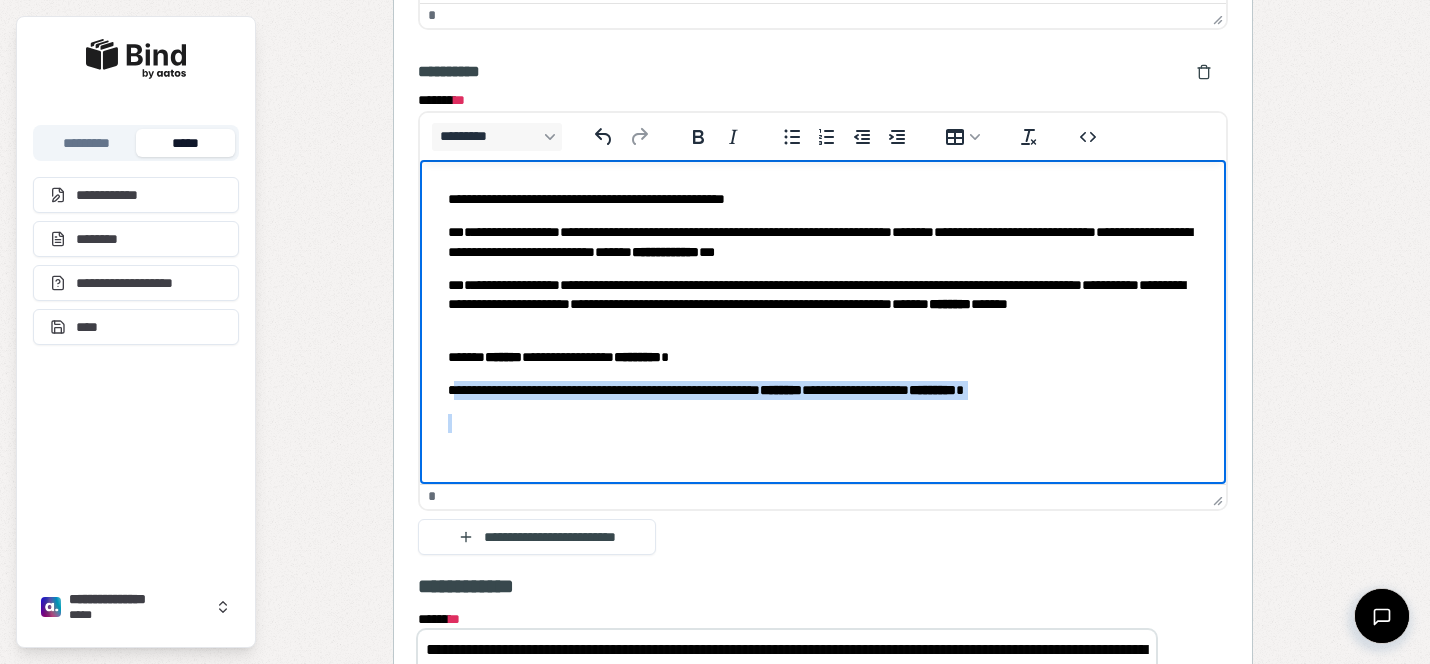 drag, startPoint x: 567, startPoint y: 423, endPoint x: 452, endPoint y: 384, distance: 121.433105 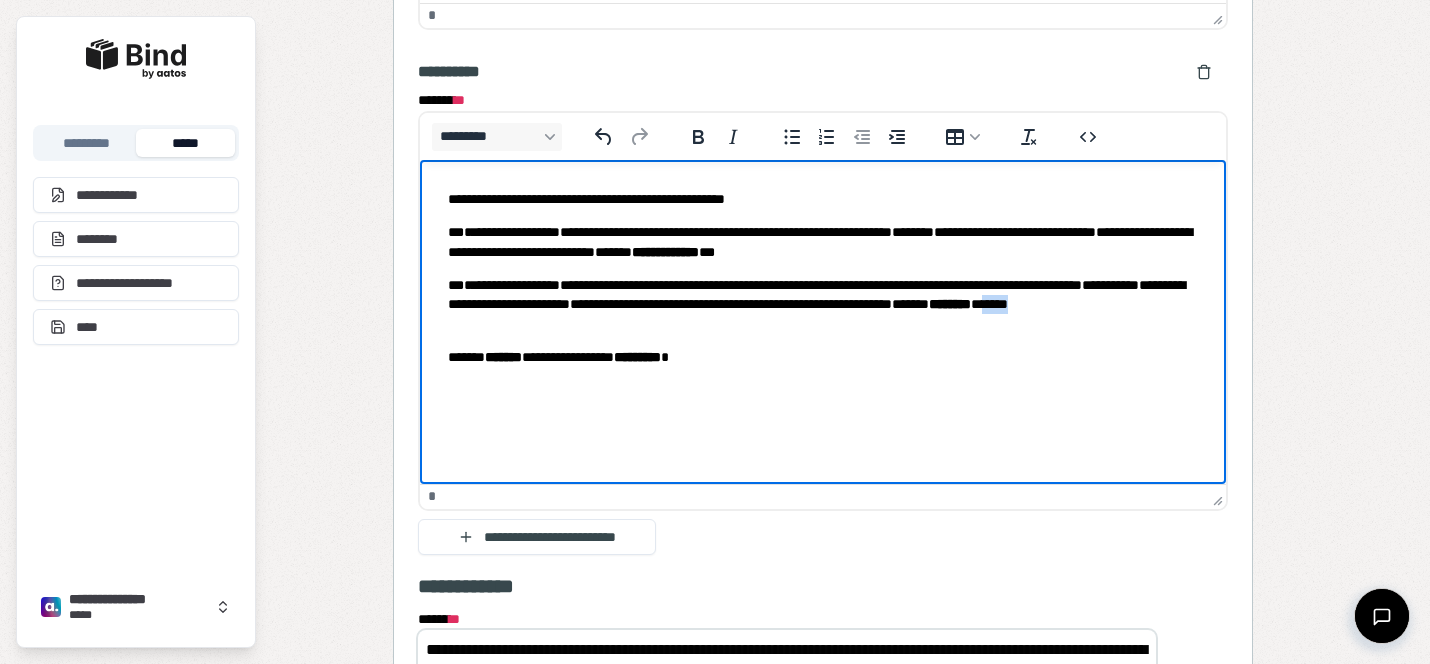 drag, startPoint x: 697, startPoint y: 324, endPoint x: 629, endPoint y: 321, distance: 68.06615 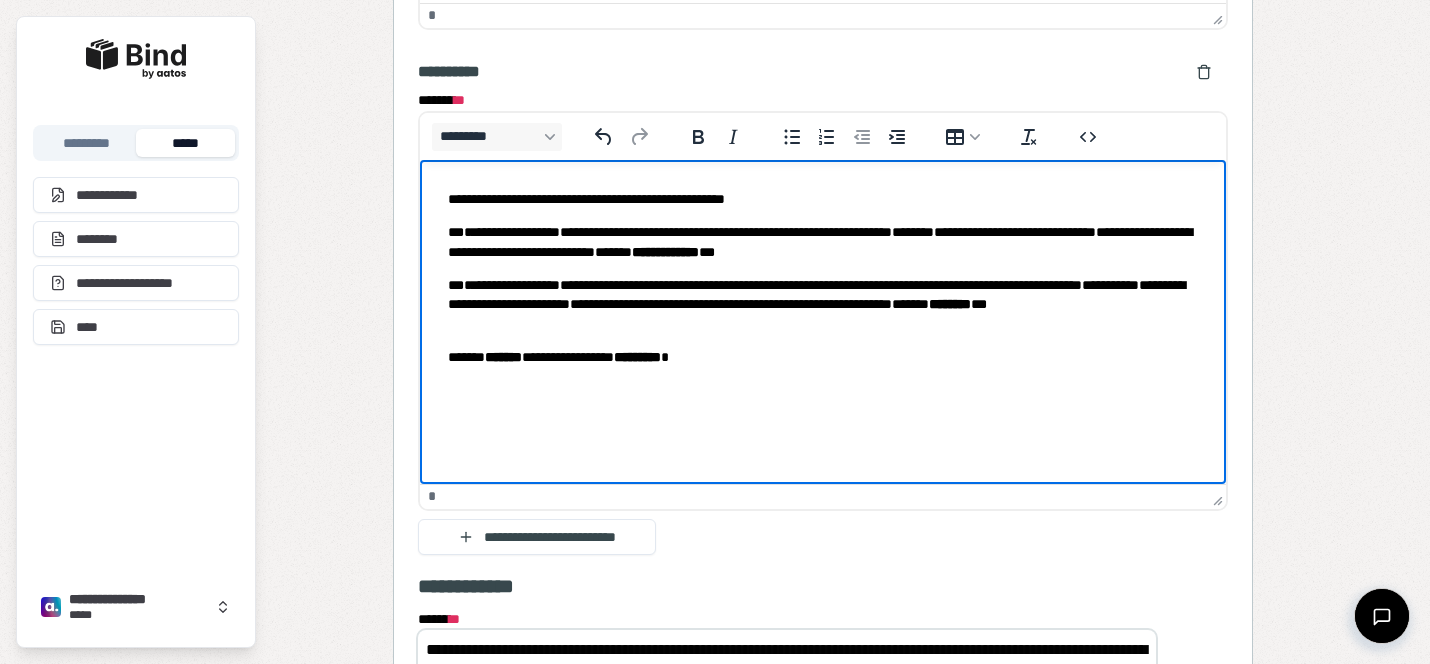 click on "**********" at bounding box center (823, 311) 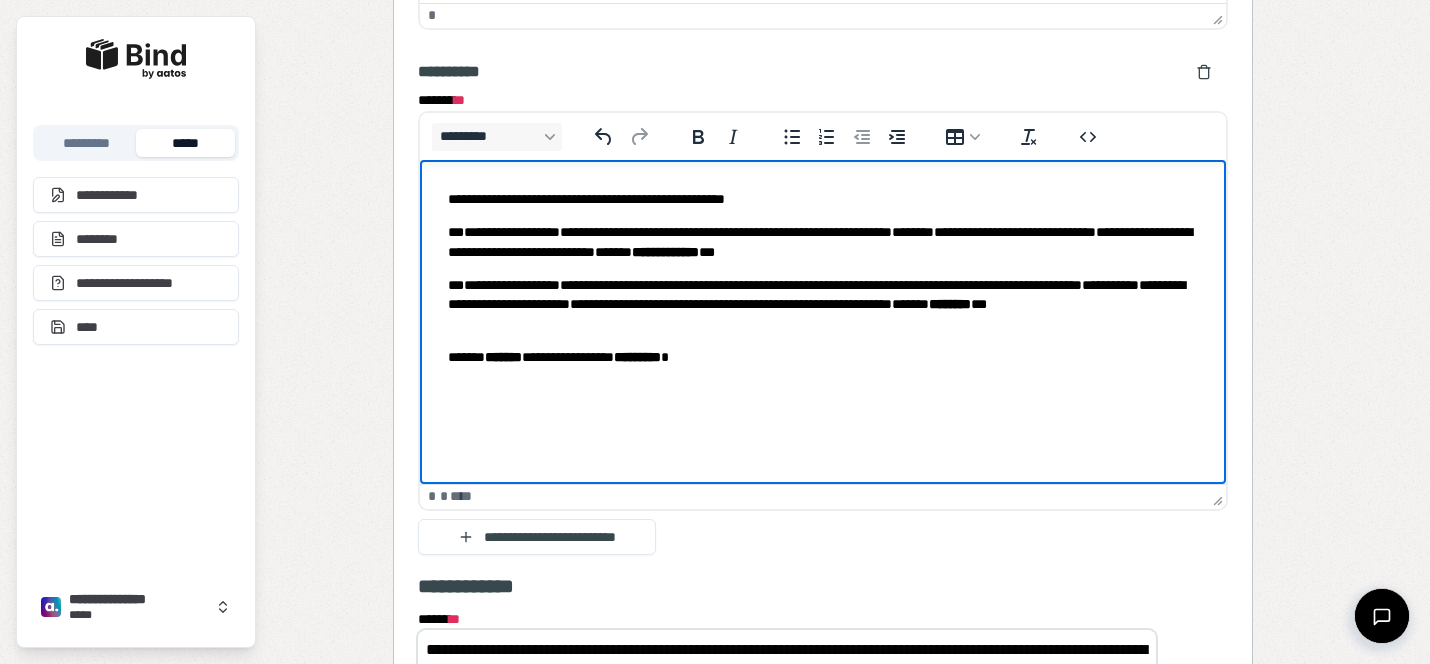 click on "**********" at bounding box center (823, 311) 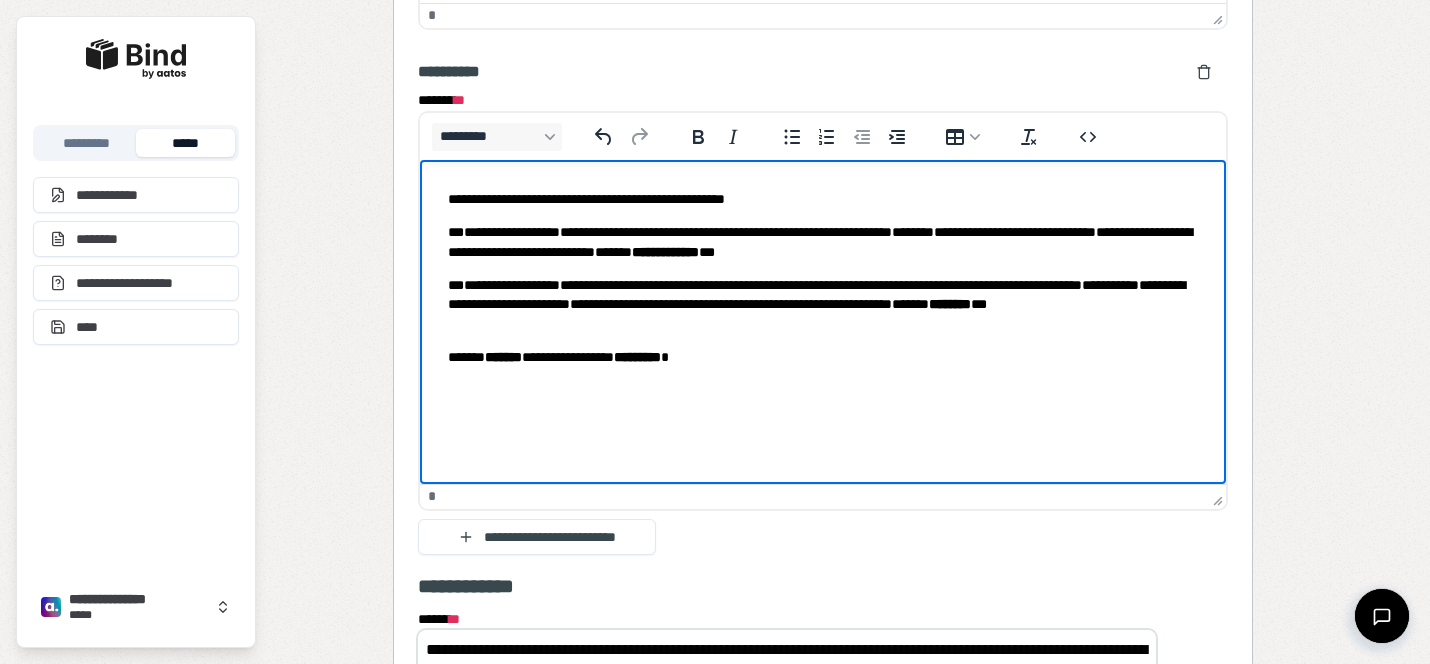 click on "**********" at bounding box center [823, 242] 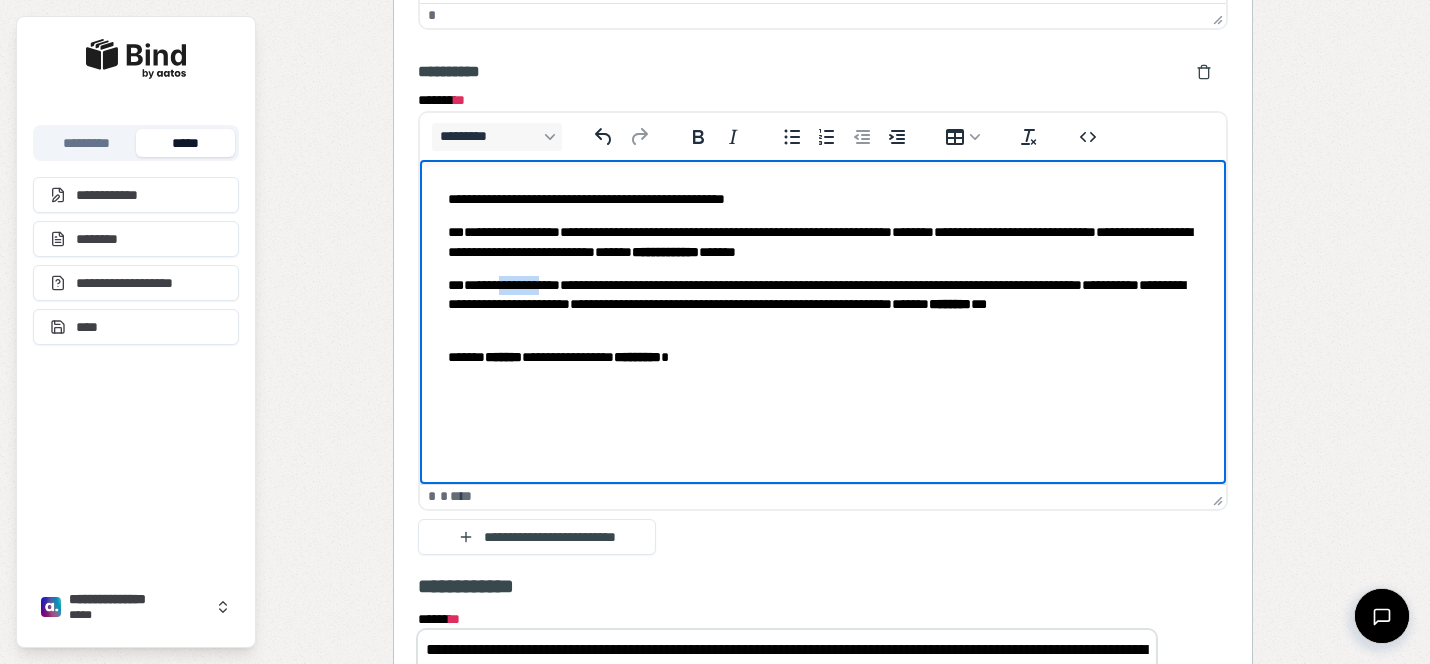 drag, startPoint x: 559, startPoint y: 286, endPoint x: 503, endPoint y: 281, distance: 56.22277 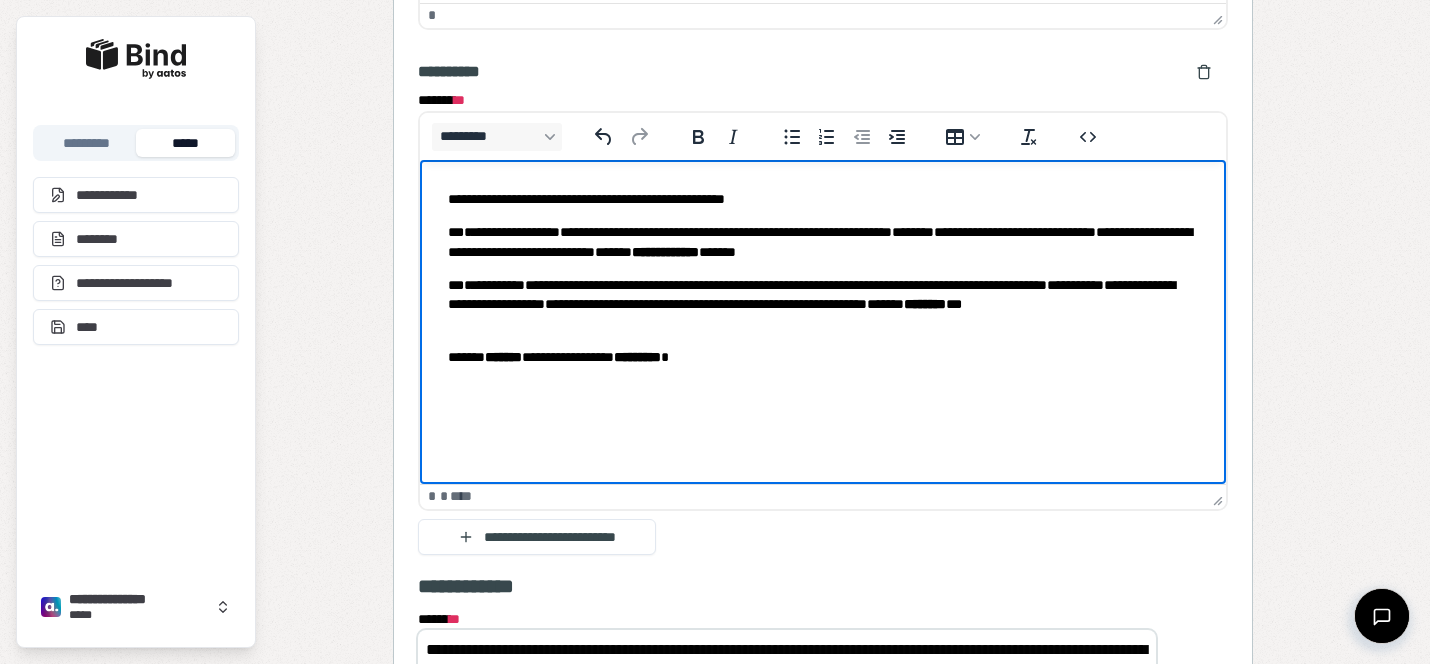 click on "**********" at bounding box center (665, 252) 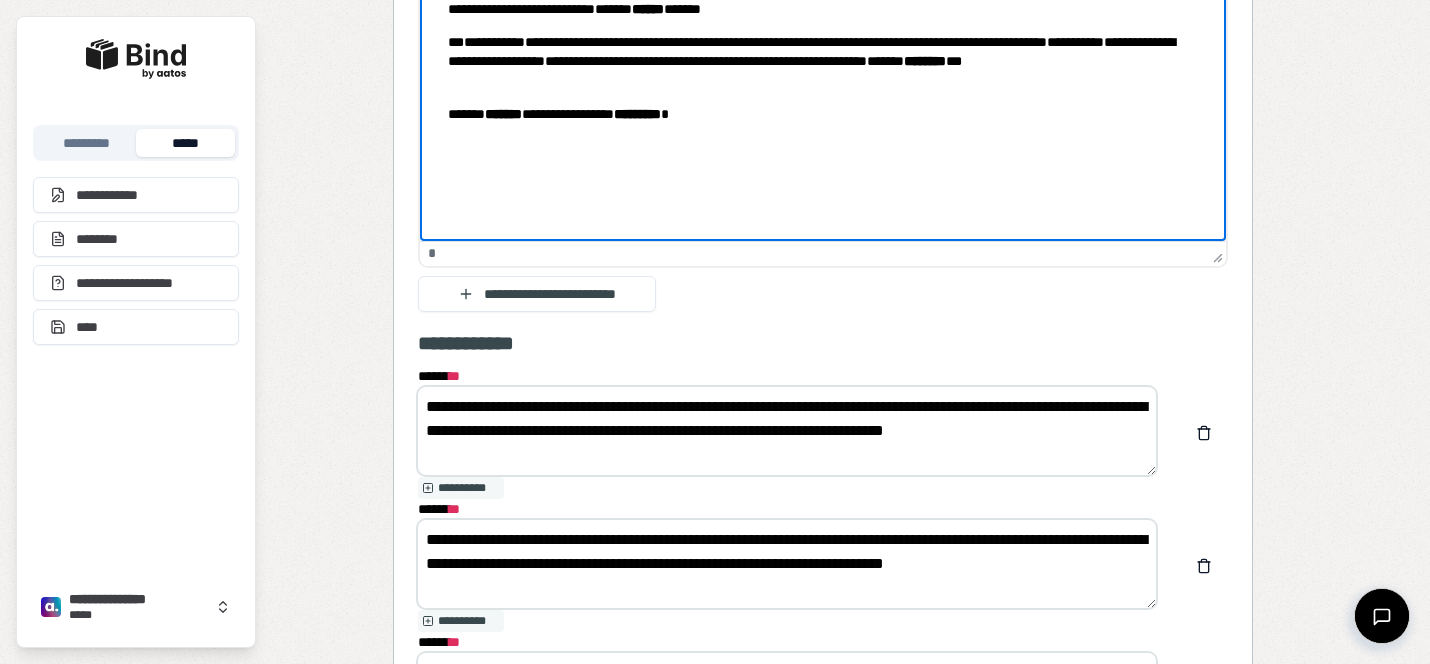 scroll, scrollTop: 1622, scrollLeft: 0, axis: vertical 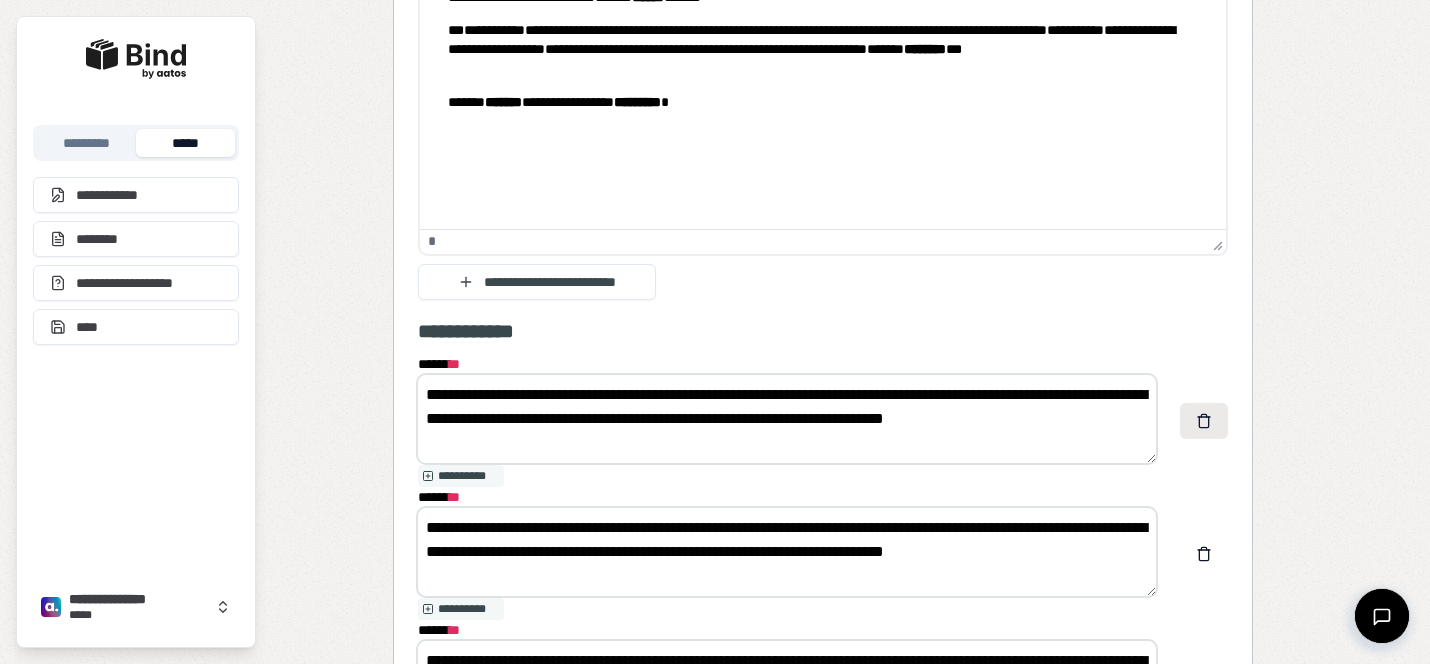 click at bounding box center [1204, 421] 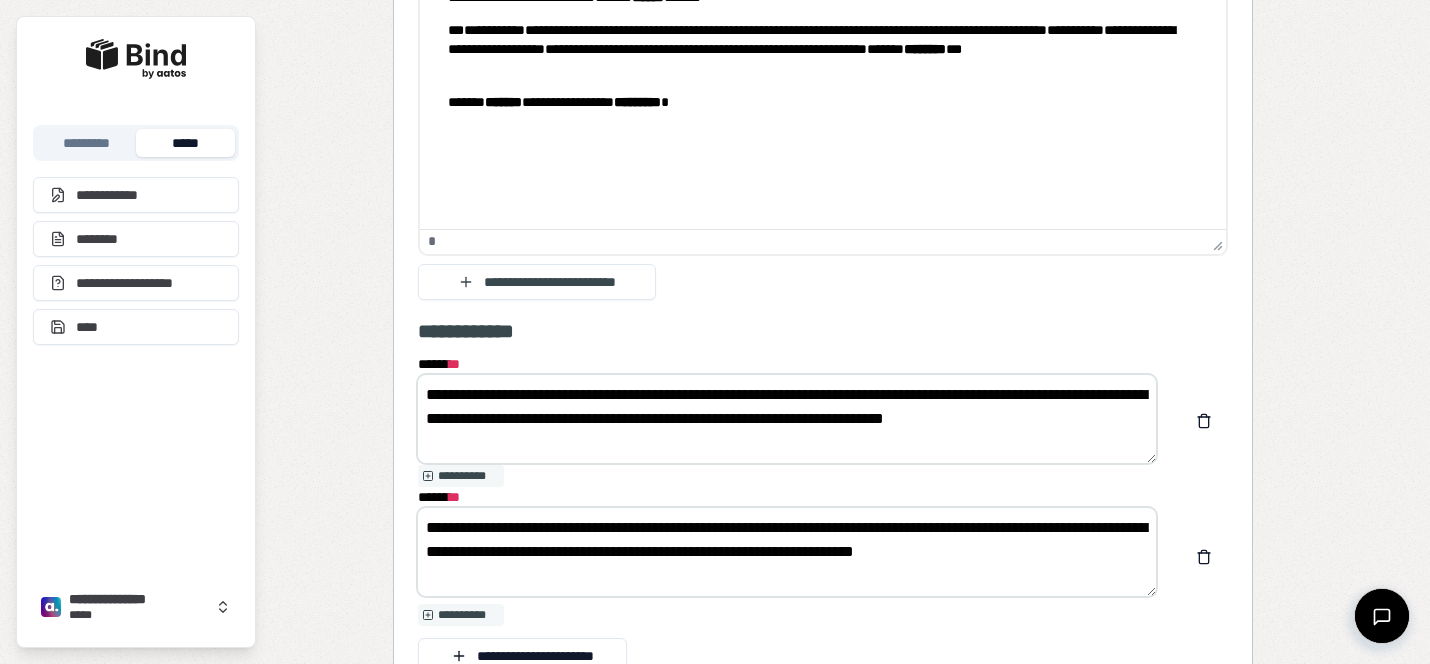 drag, startPoint x: 480, startPoint y: 394, endPoint x: 521, endPoint y: 392, distance: 41.04875 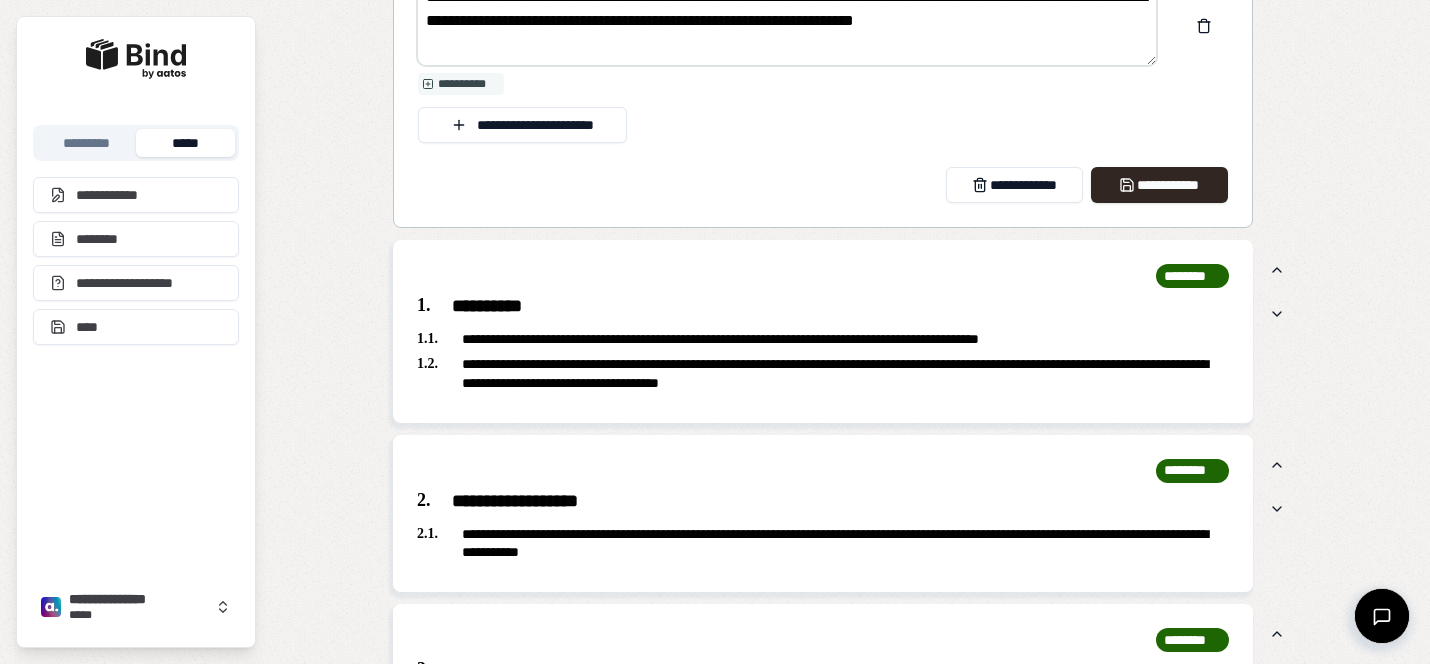 scroll, scrollTop: 2204, scrollLeft: 0, axis: vertical 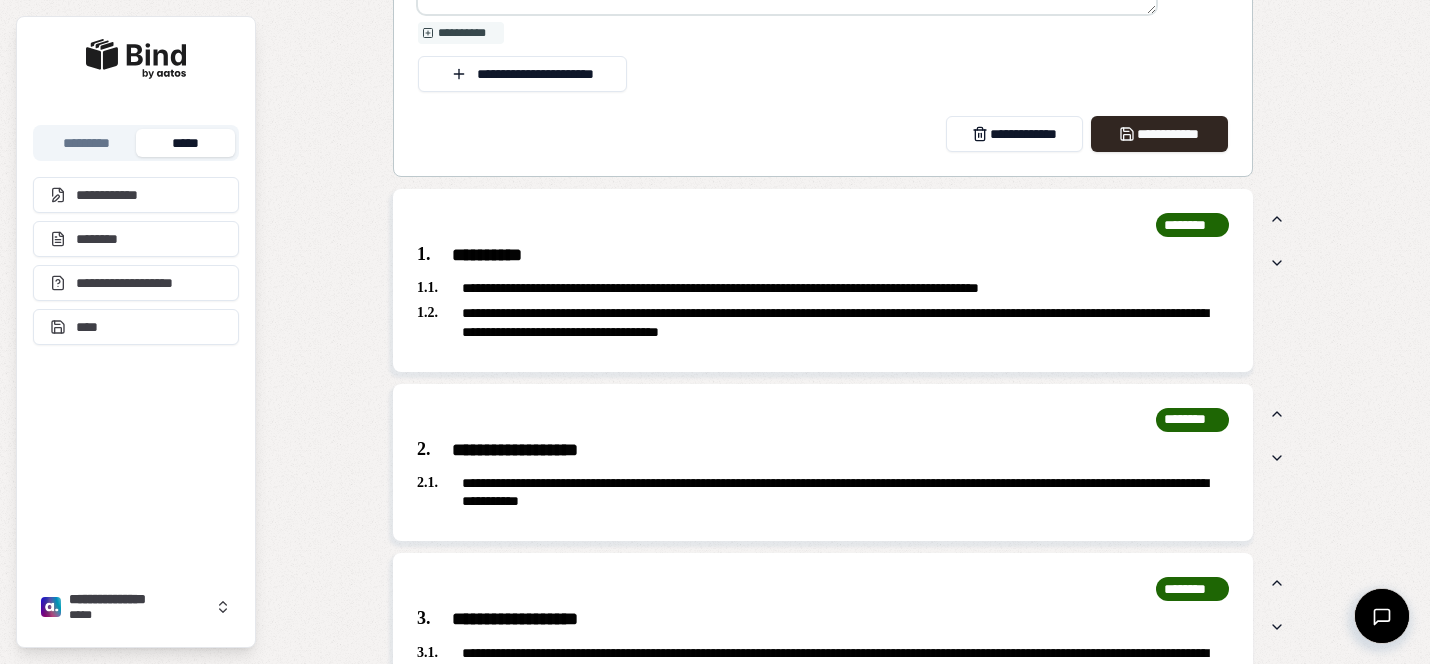 type on "**********" 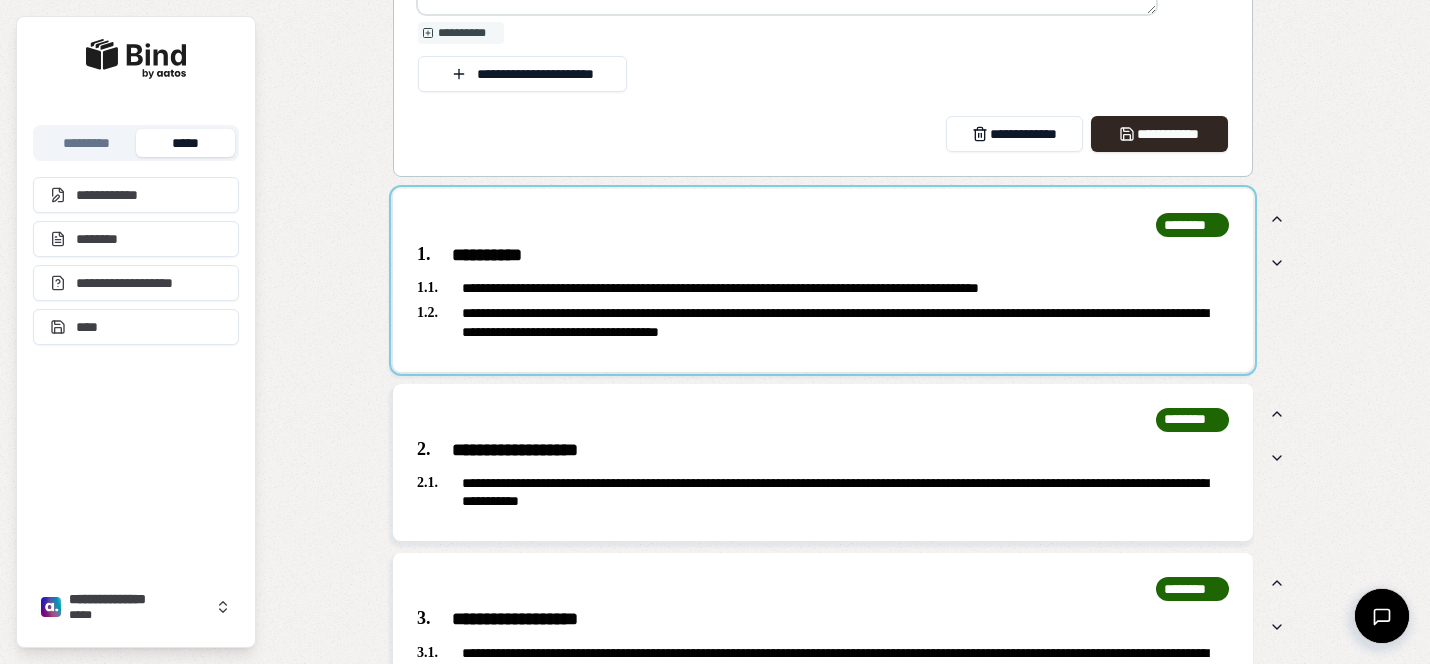 click at bounding box center [823, 280] 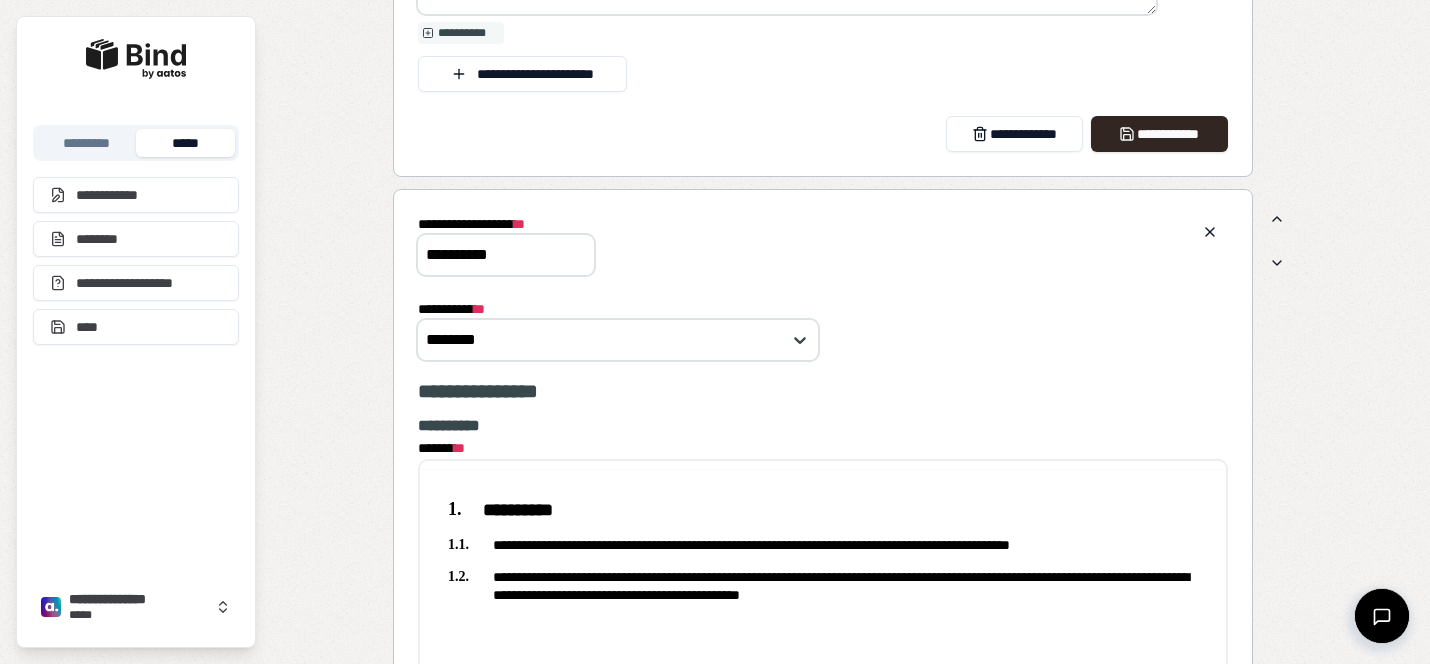 scroll, scrollTop: 0, scrollLeft: 0, axis: both 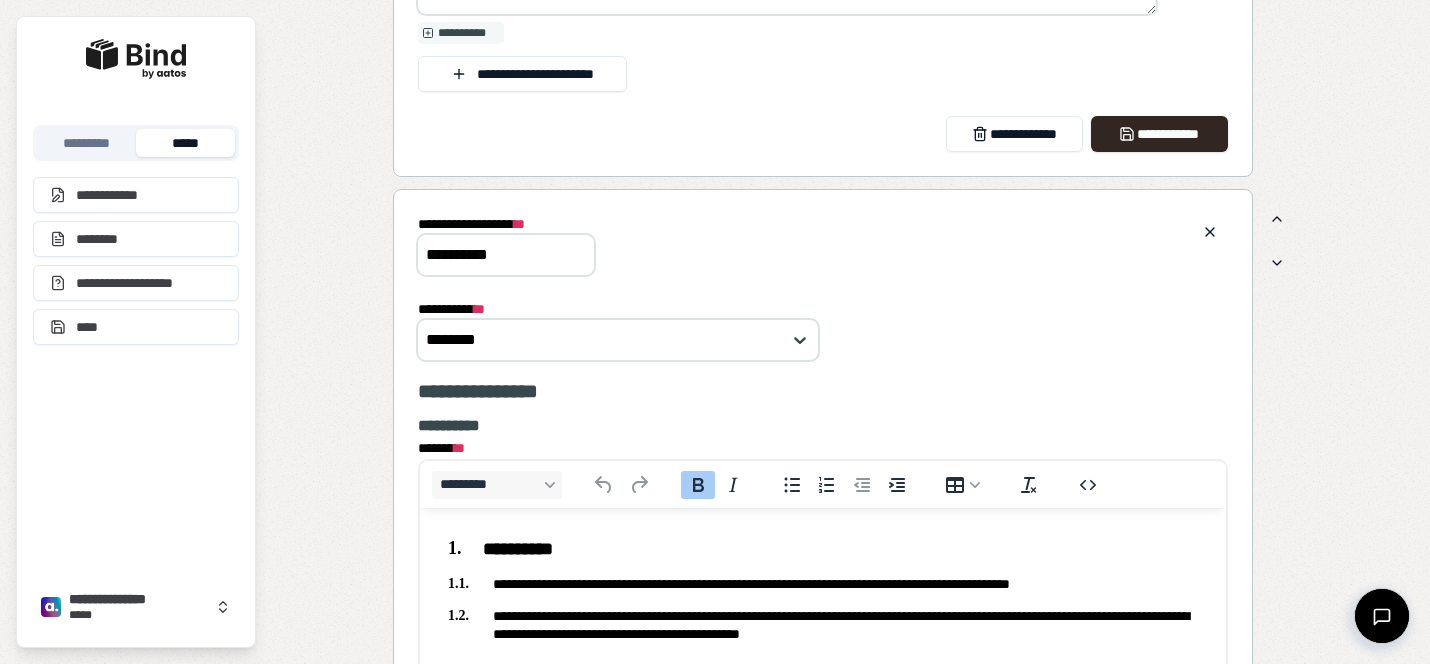drag, startPoint x: 537, startPoint y: 263, endPoint x: 390, endPoint y: 223, distance: 152.345 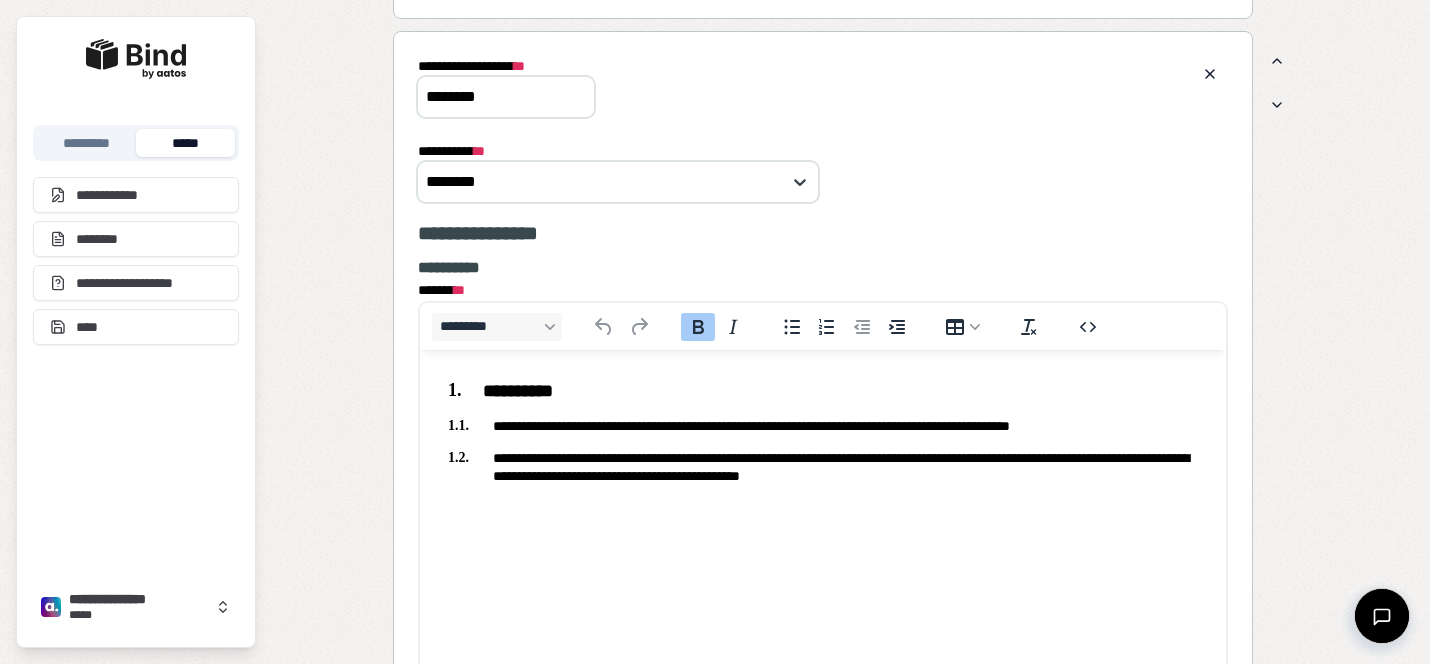 scroll, scrollTop: 2395, scrollLeft: 0, axis: vertical 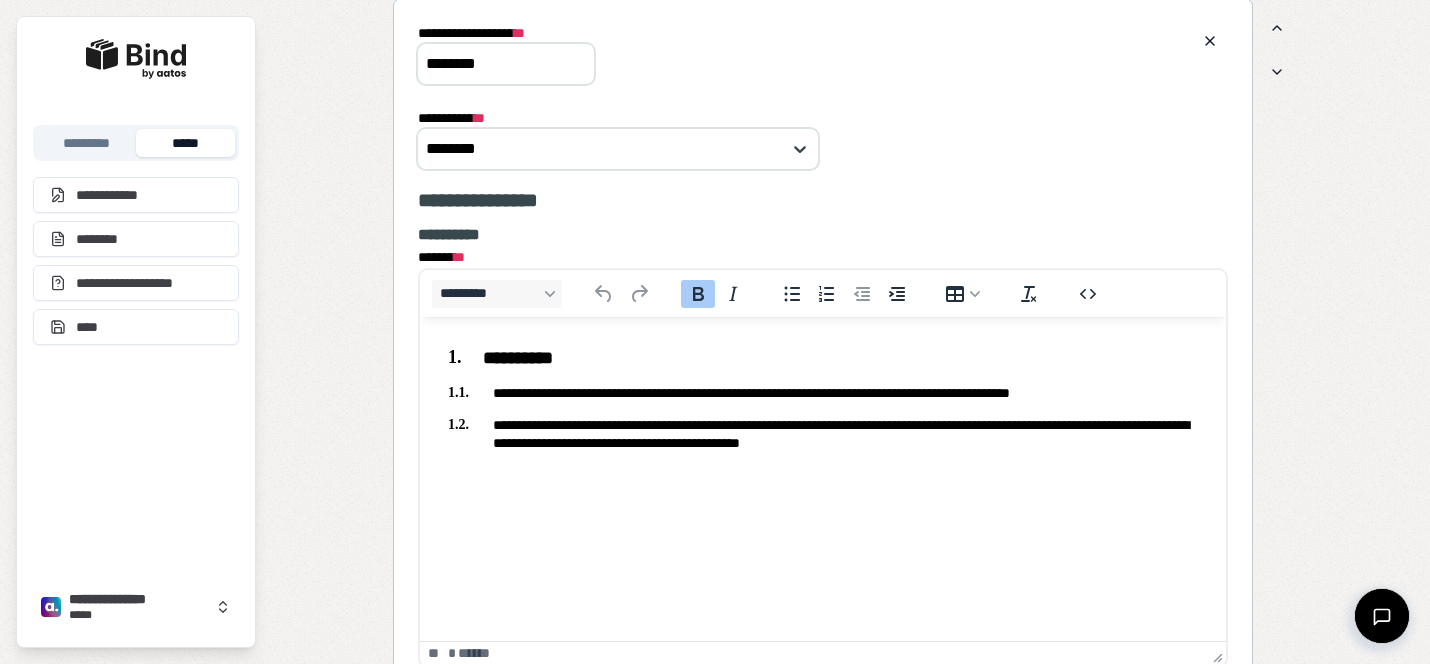 type on "********" 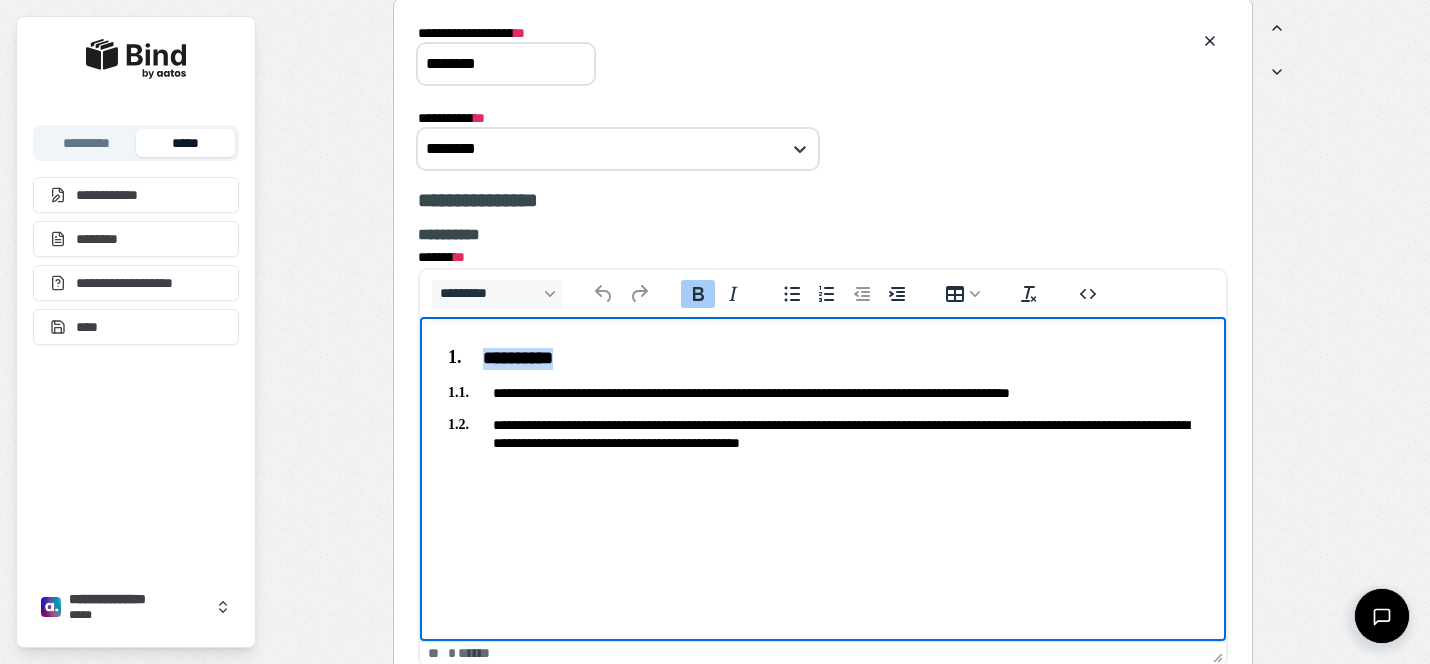 drag, startPoint x: 596, startPoint y: 353, endPoint x: 485, endPoint y: 354, distance: 111.0045 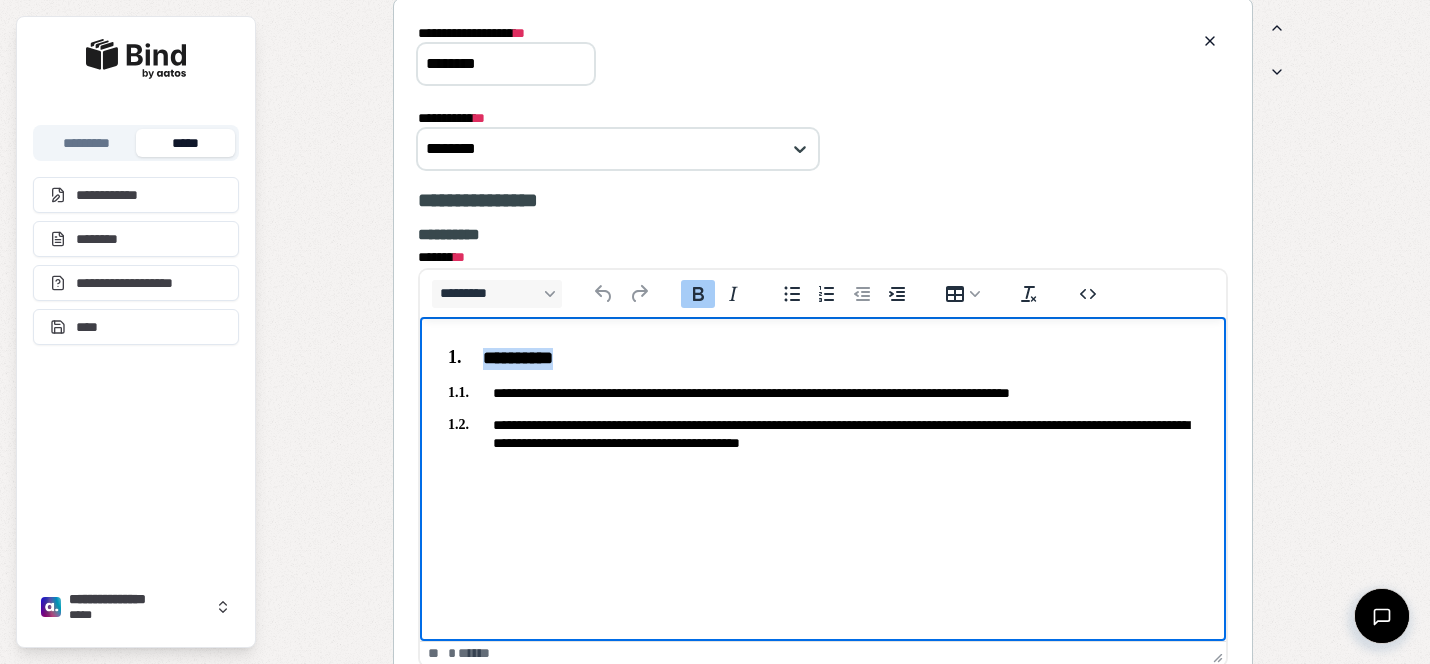 type 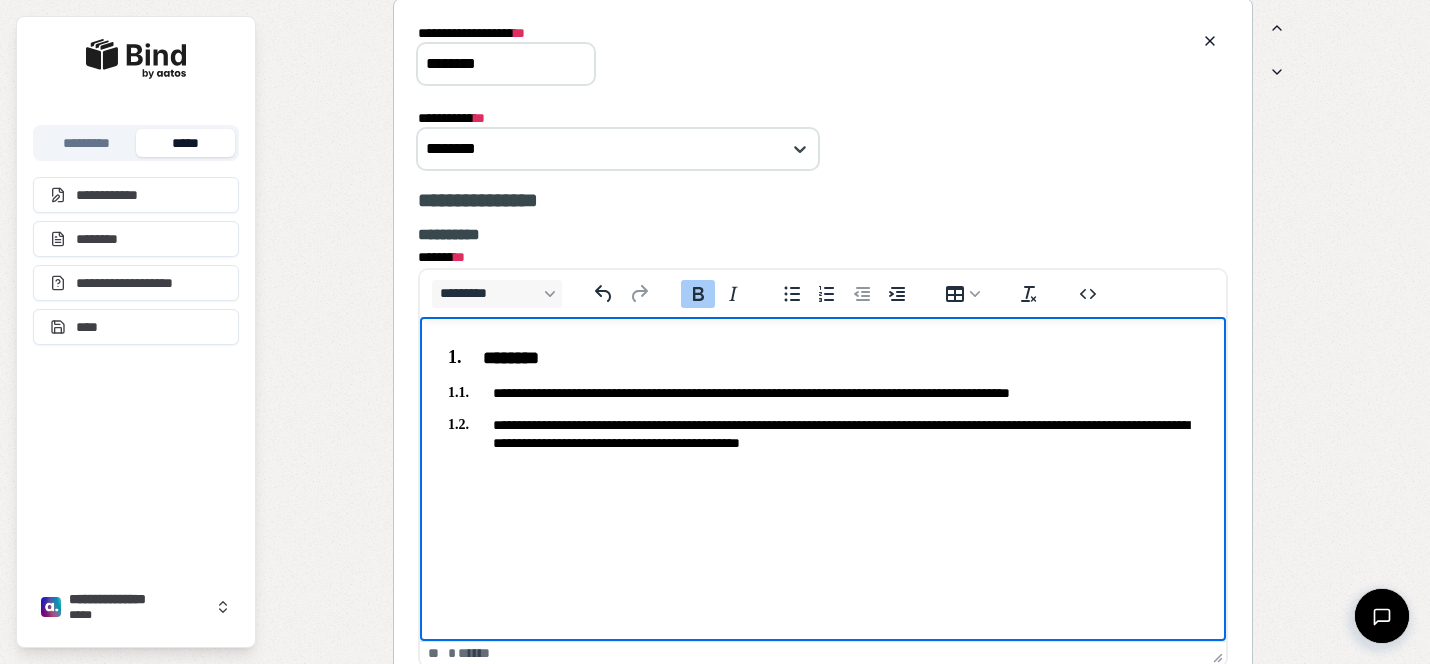 click on "**********" at bounding box center (823, 434) 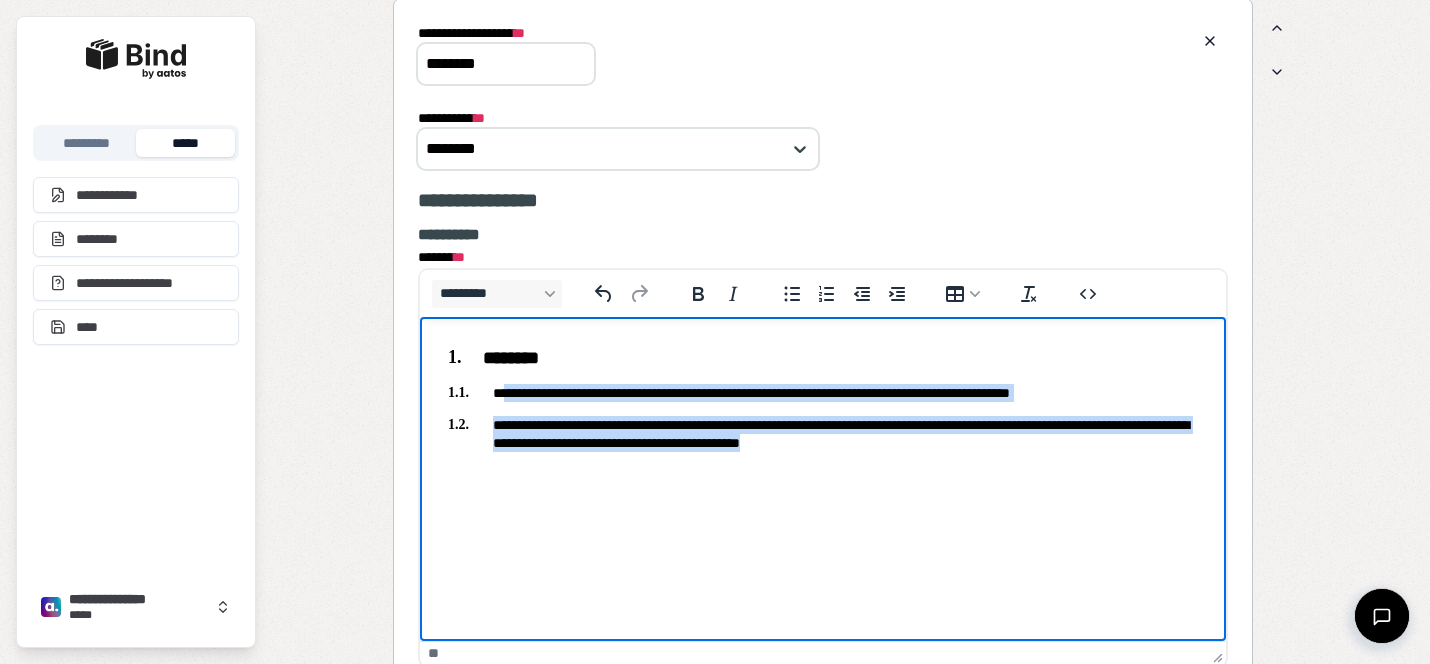 drag, startPoint x: 957, startPoint y: 446, endPoint x: 512, endPoint y: 396, distance: 447.80017 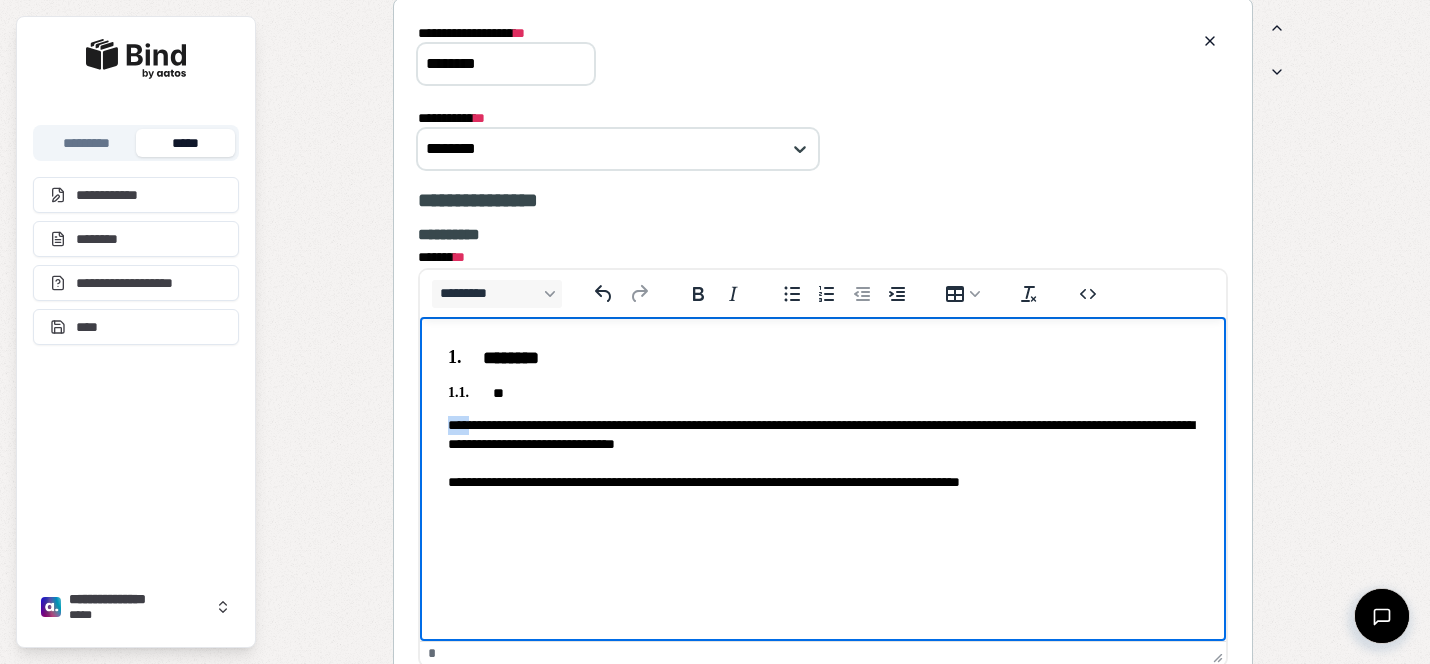 drag, startPoint x: 471, startPoint y: 424, endPoint x: 430, endPoint y: 424, distance: 41 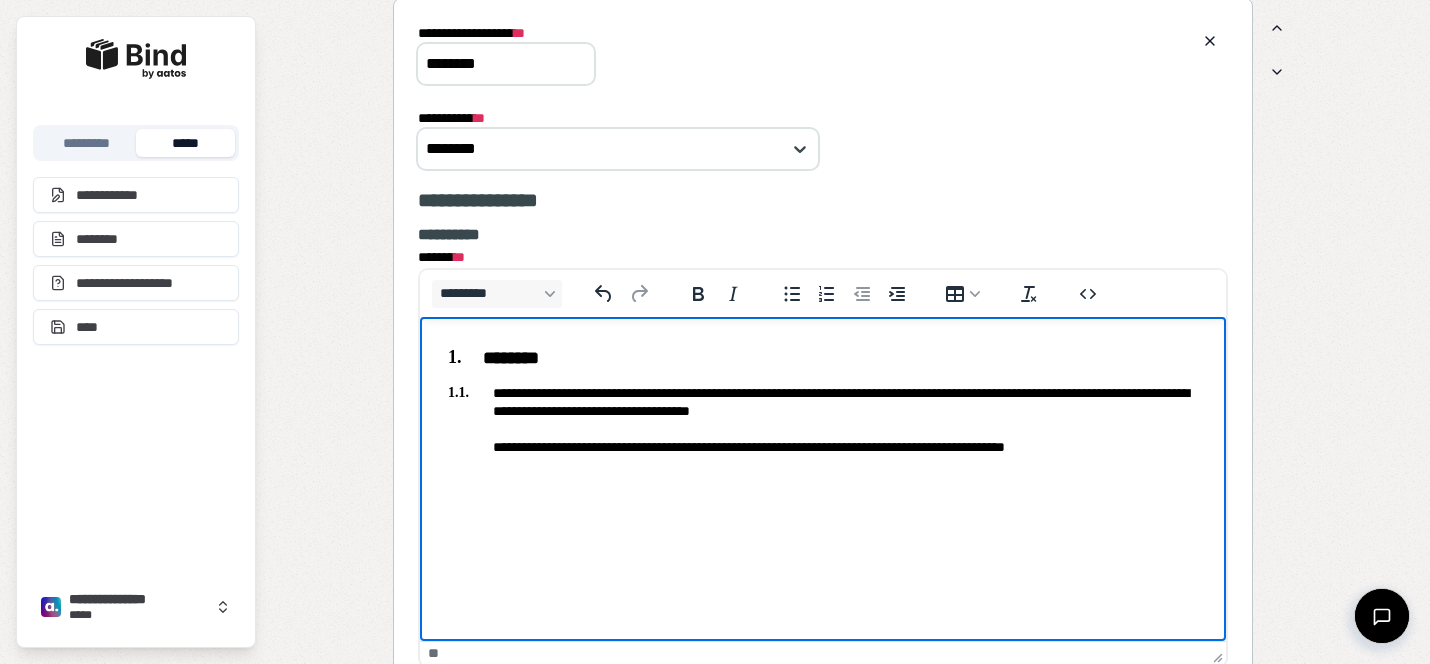 click on "**********" at bounding box center (823, 420) 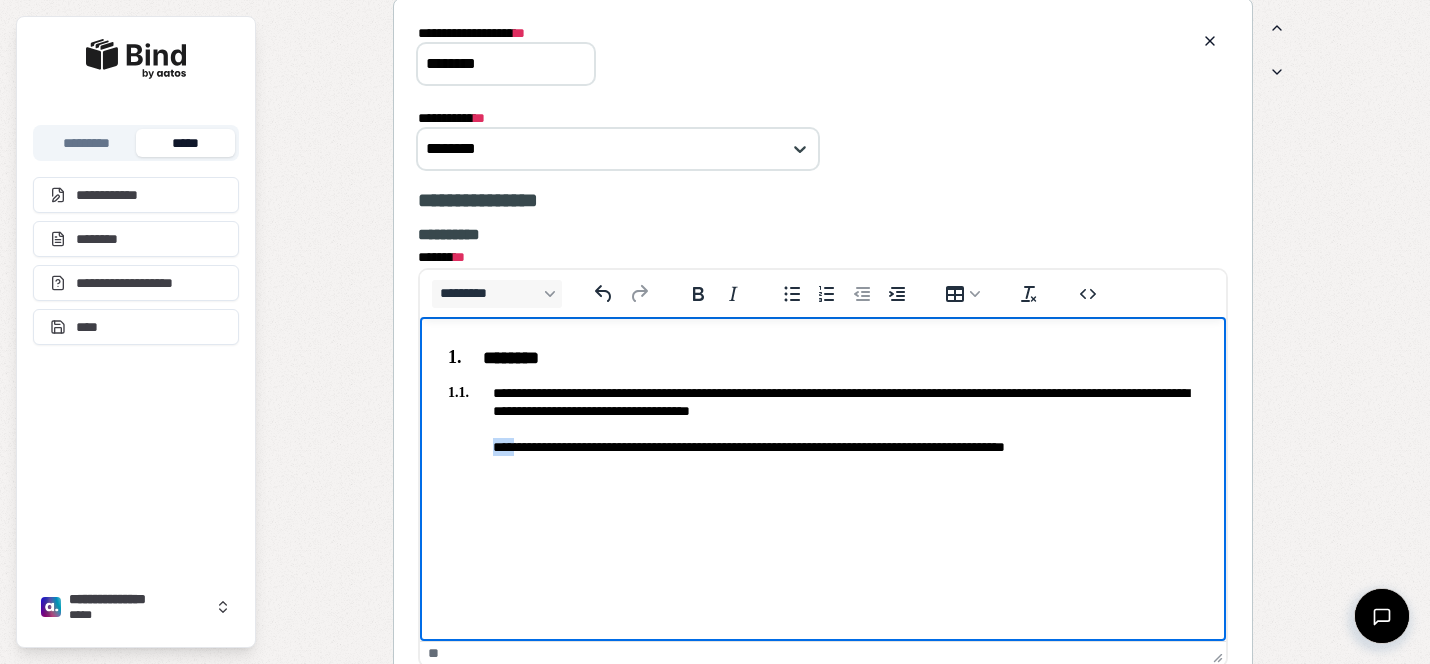 drag, startPoint x: 515, startPoint y: 445, endPoint x: 459, endPoint y: 445, distance: 56 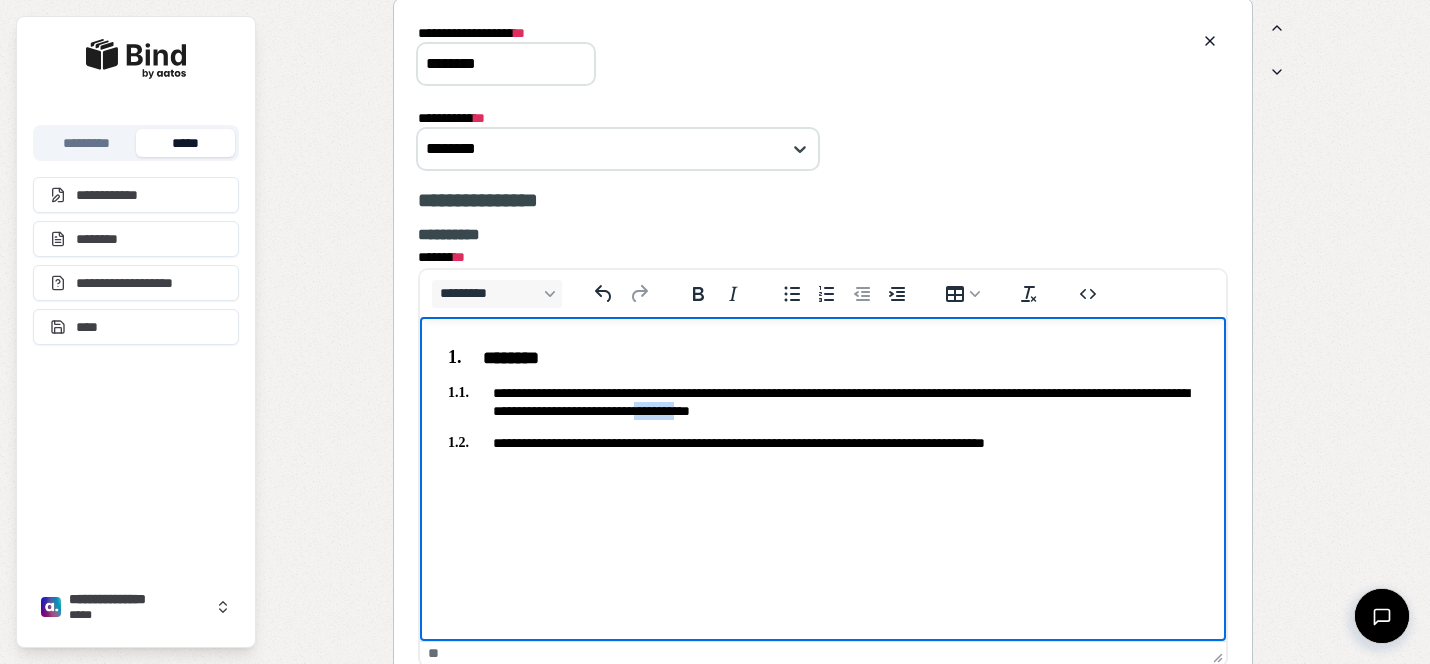 drag, startPoint x: 869, startPoint y: 407, endPoint x: 828, endPoint y: 406, distance: 41.01219 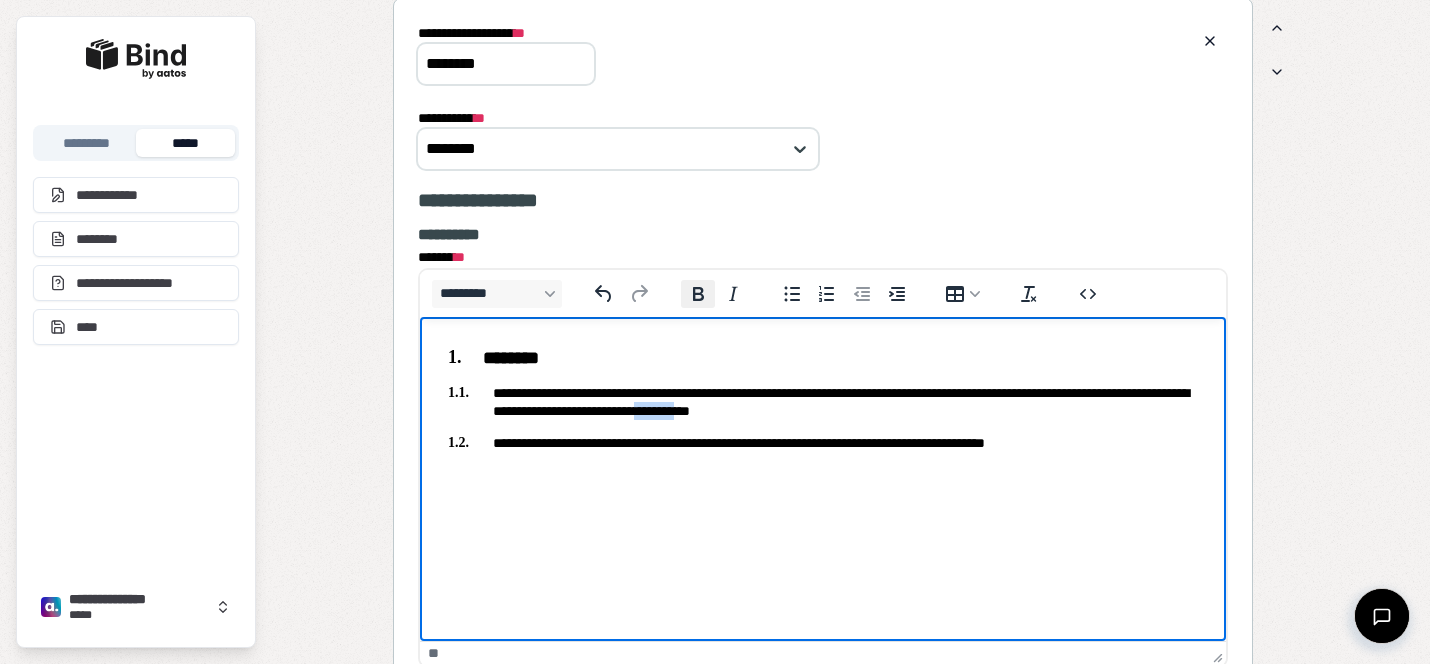 click 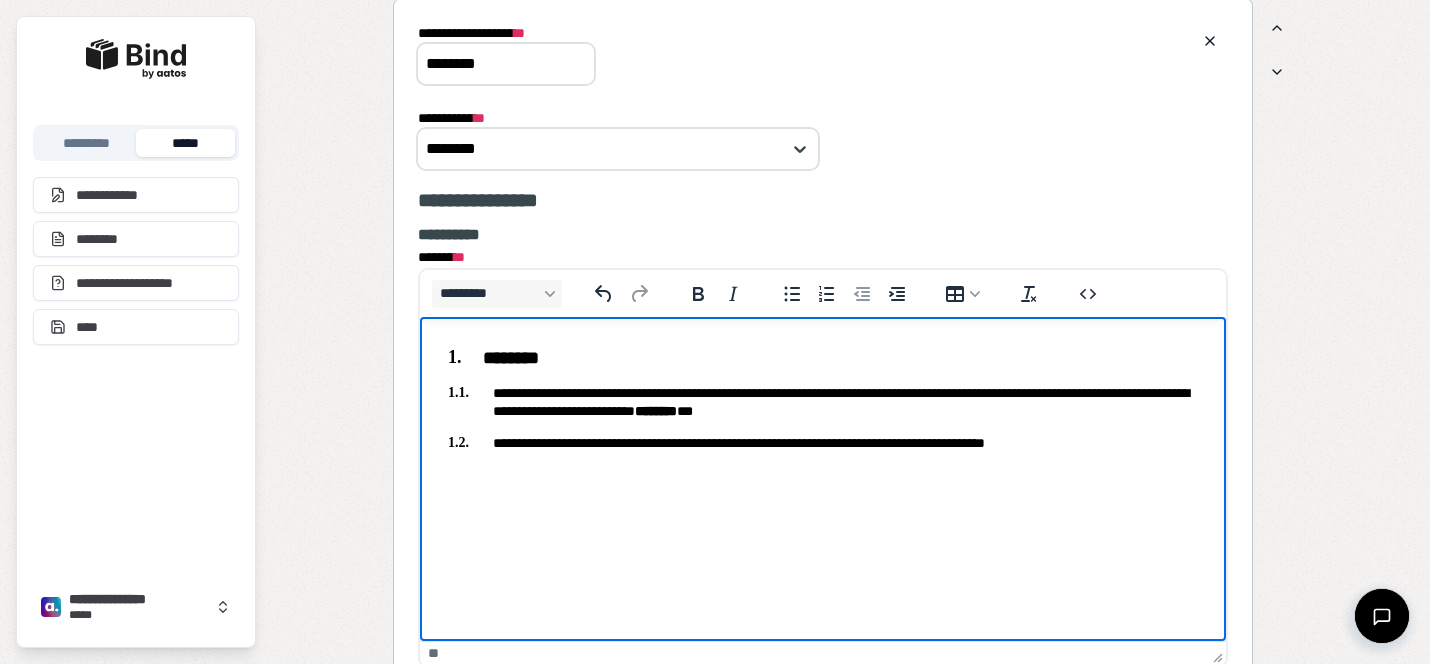 click on "**********" at bounding box center (823, 443) 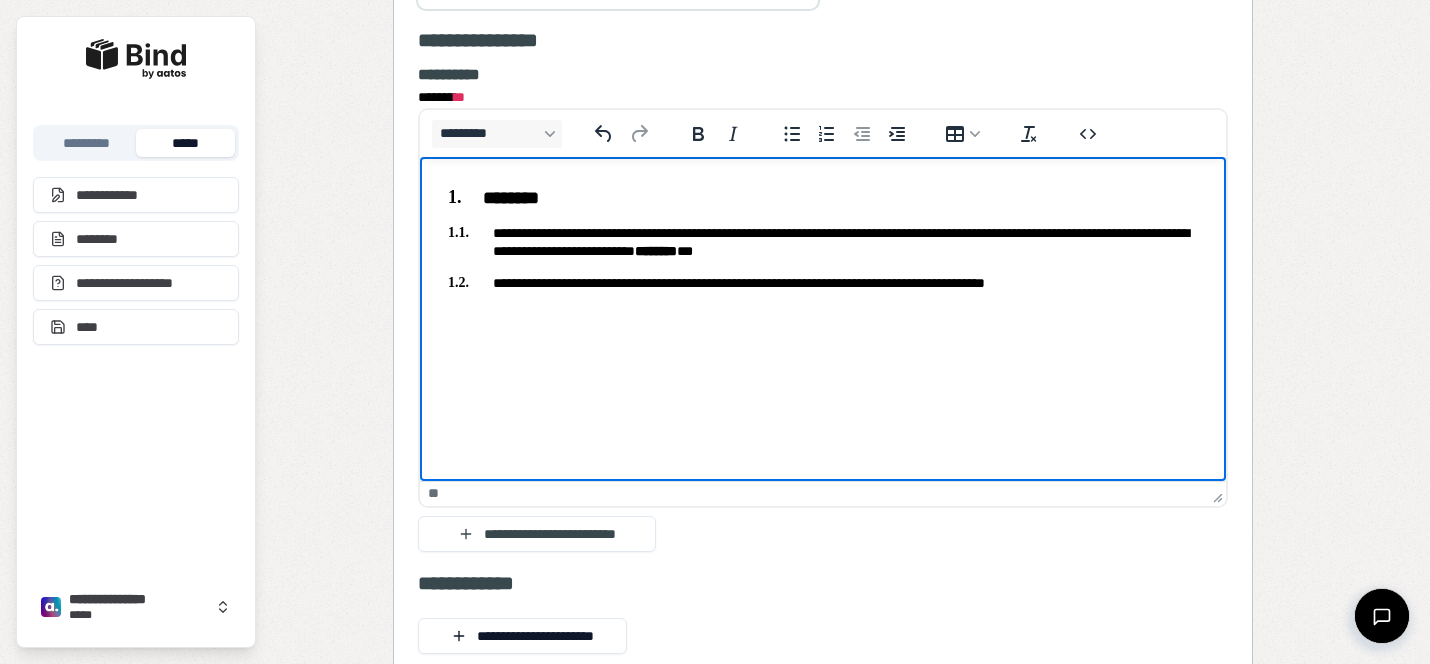 scroll, scrollTop: 2615, scrollLeft: 0, axis: vertical 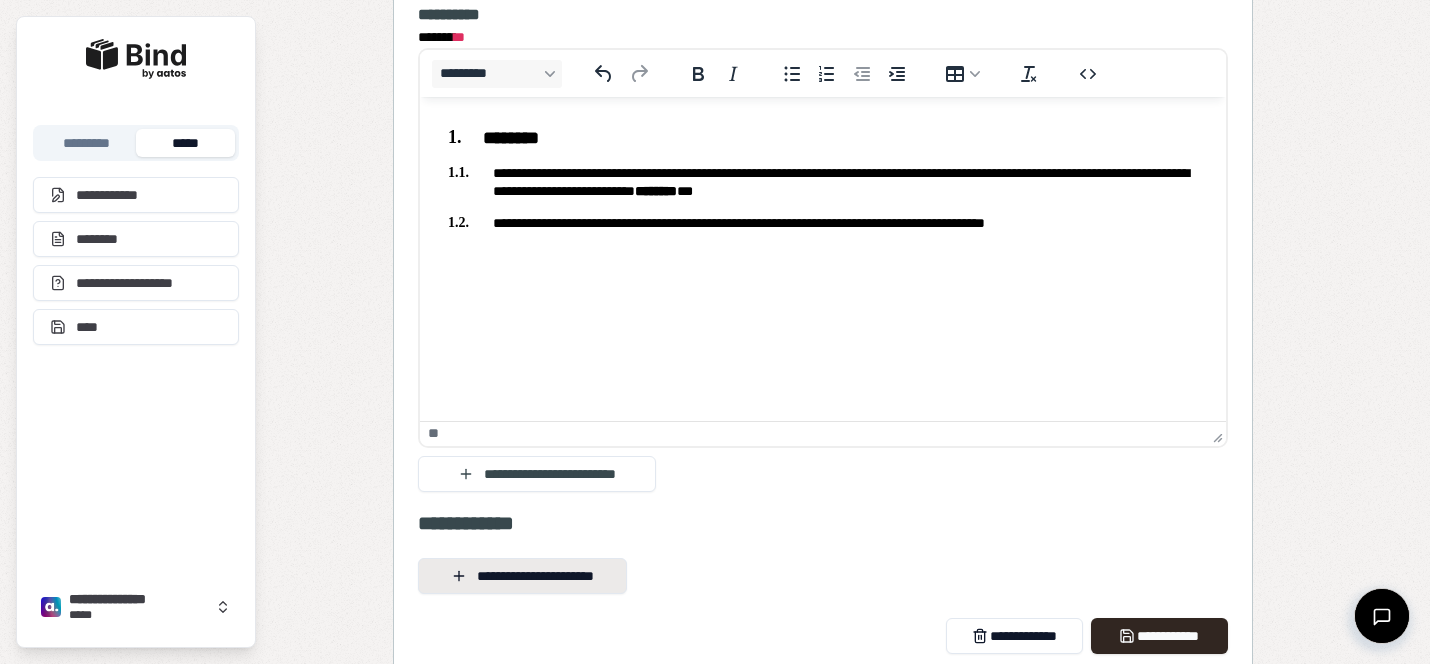 click on "**********" at bounding box center [522, 576] 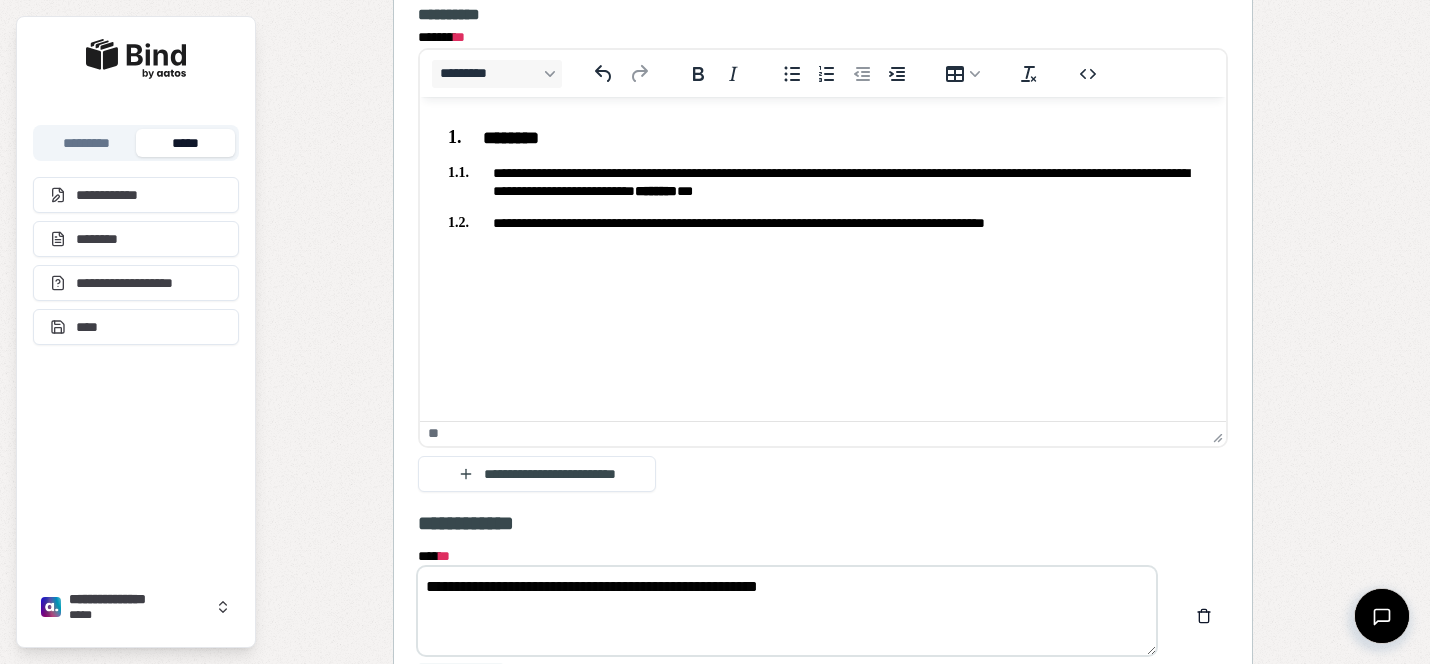 scroll, scrollTop: 2718, scrollLeft: 0, axis: vertical 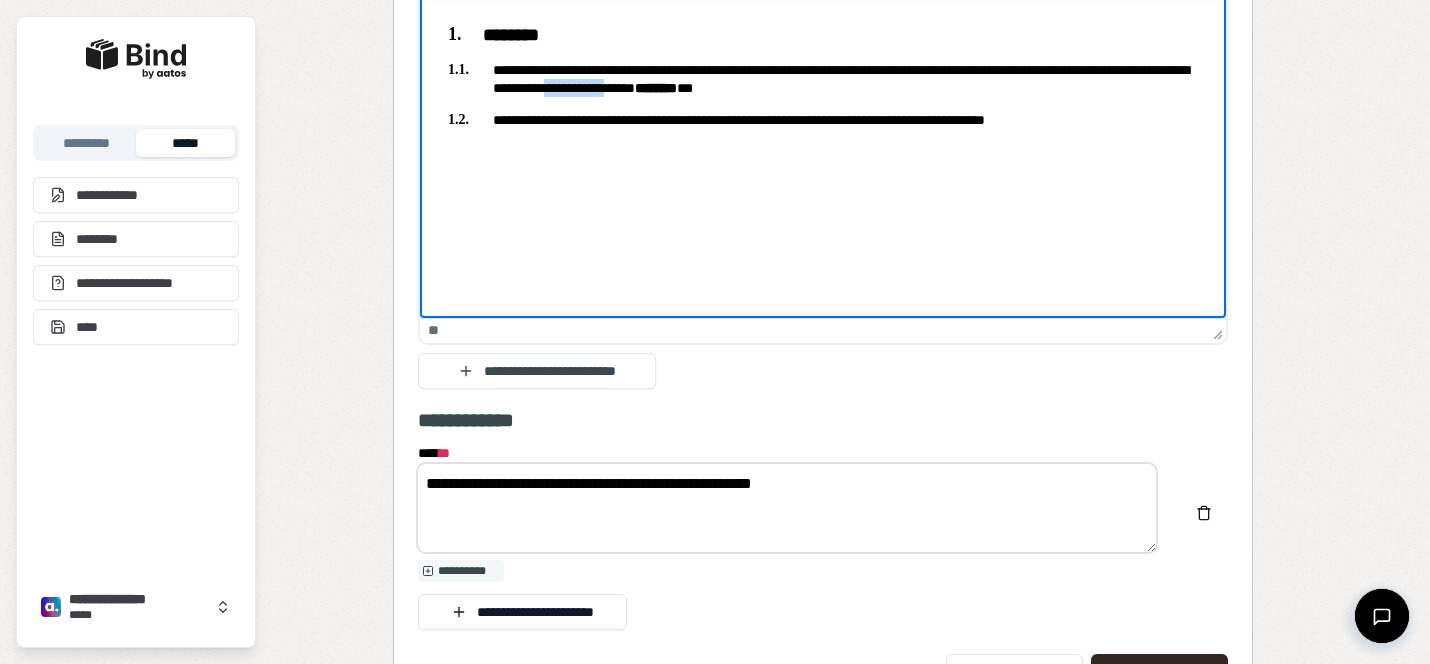 drag, startPoint x: 791, startPoint y: 91, endPoint x: 706, endPoint y: 90, distance: 85.00588 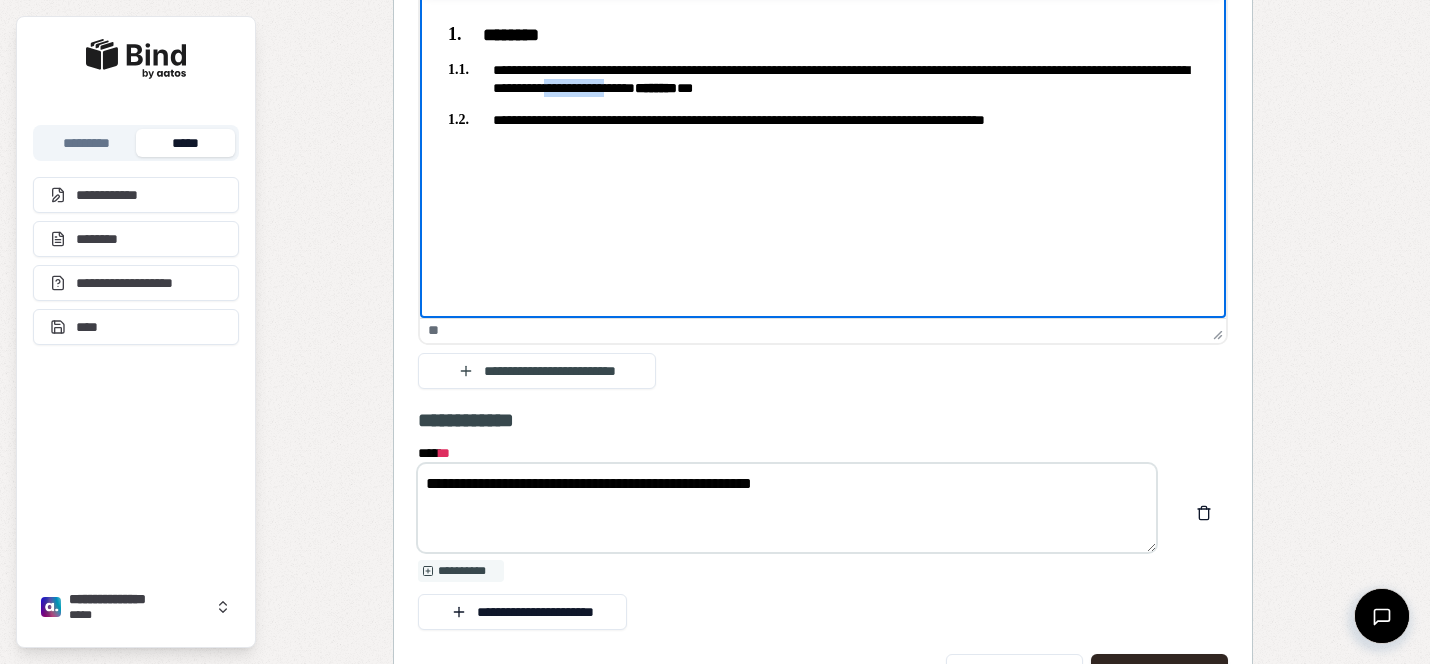 copy on "**********" 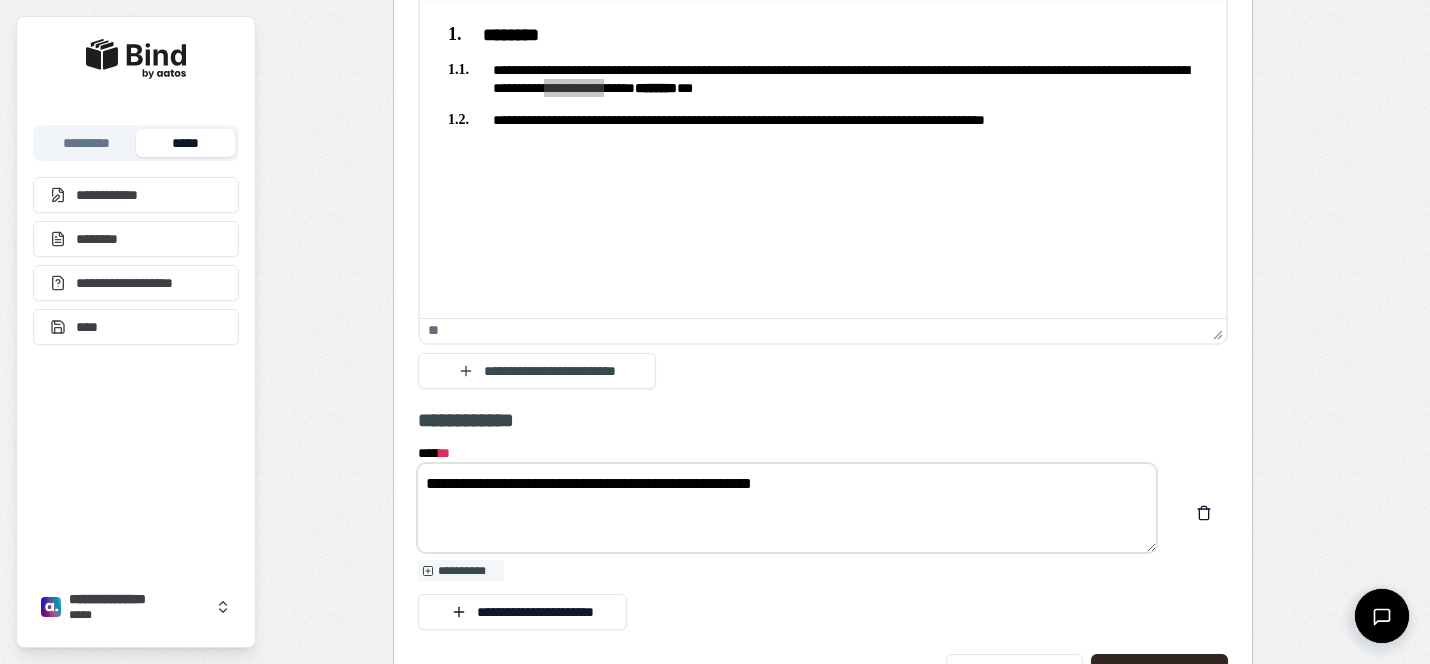 click on "**********" at bounding box center [787, 508] 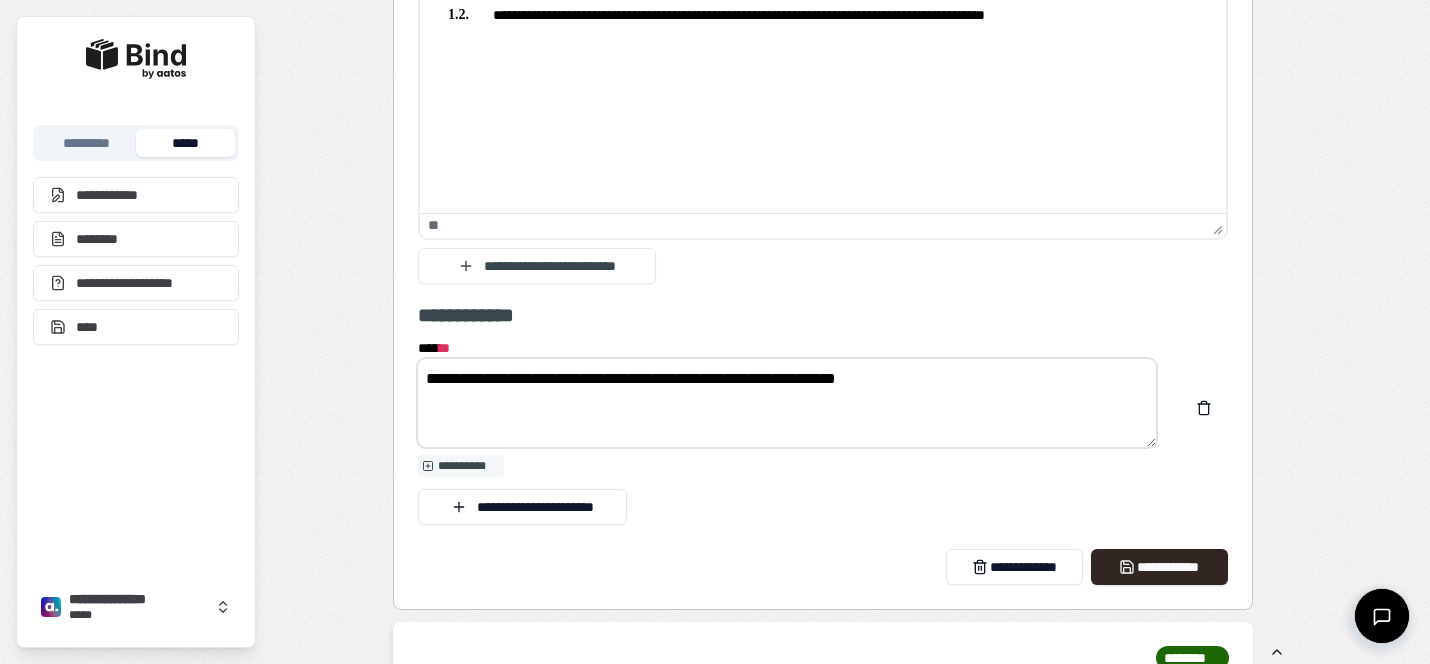 scroll, scrollTop: 2844, scrollLeft: 0, axis: vertical 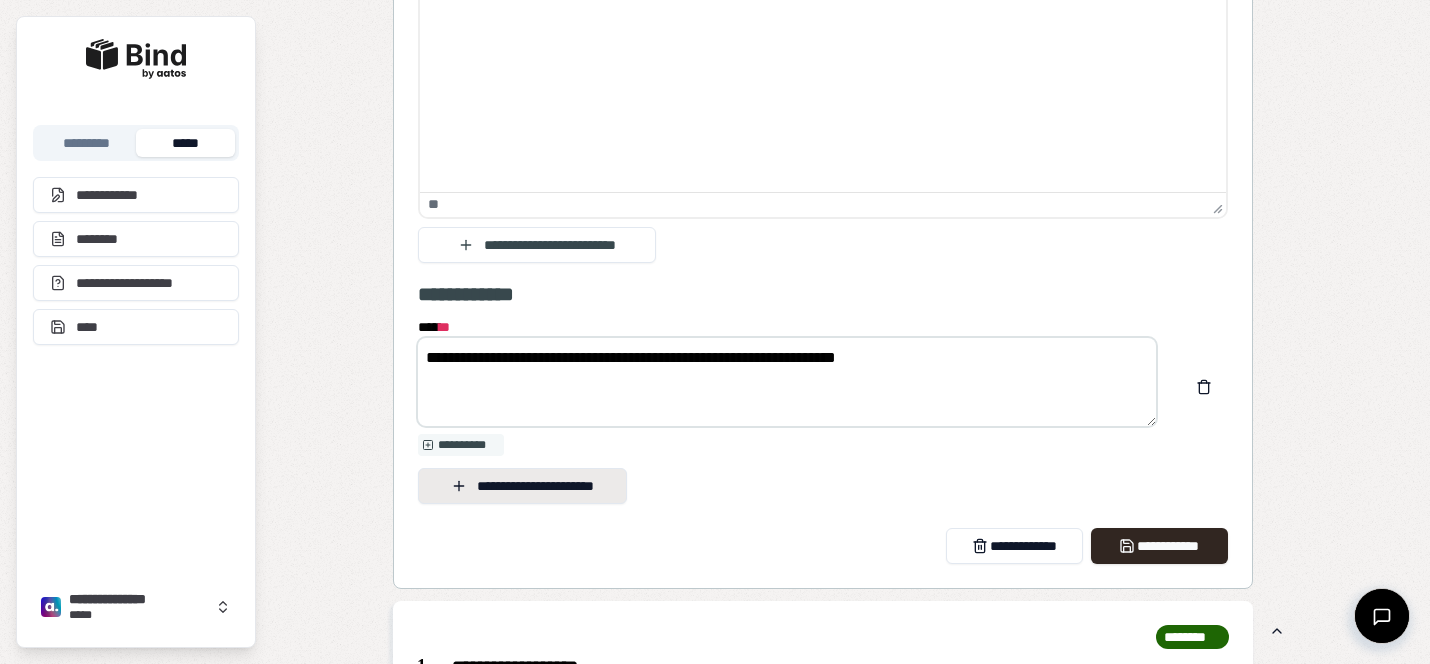 type on "**********" 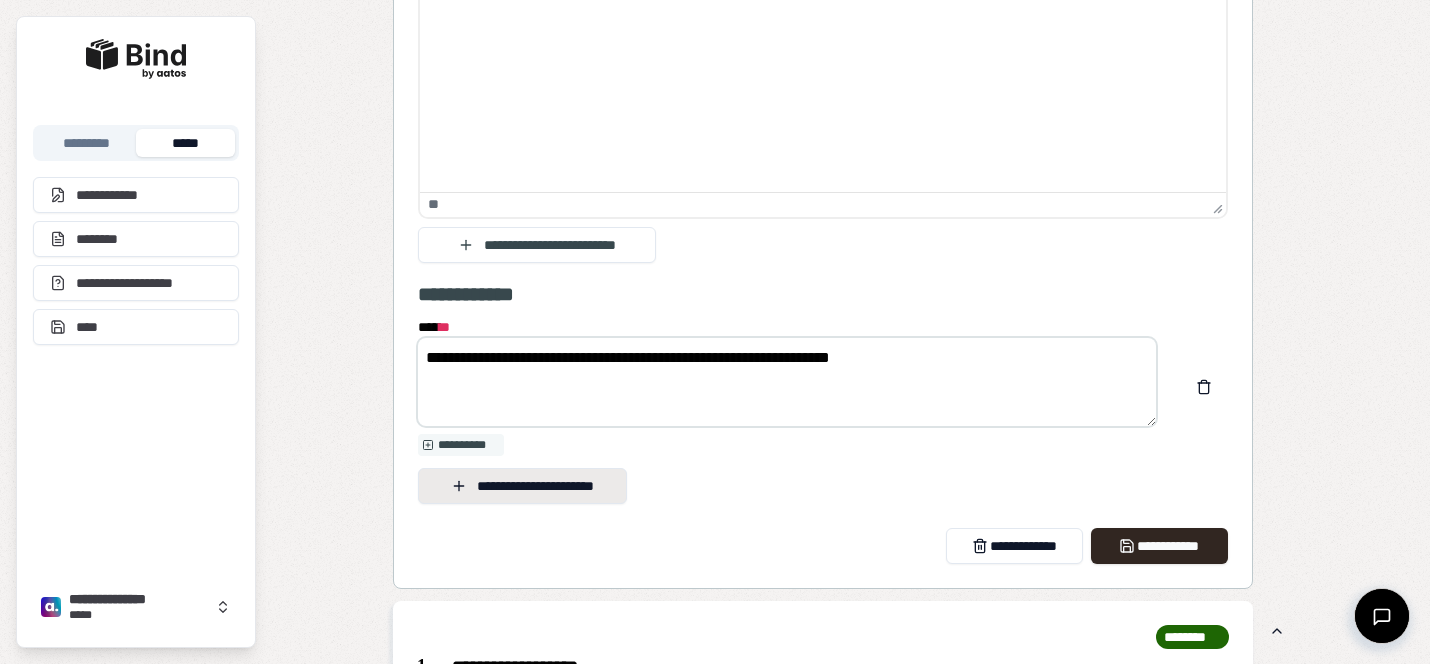 click on "**********" at bounding box center [522, 486] 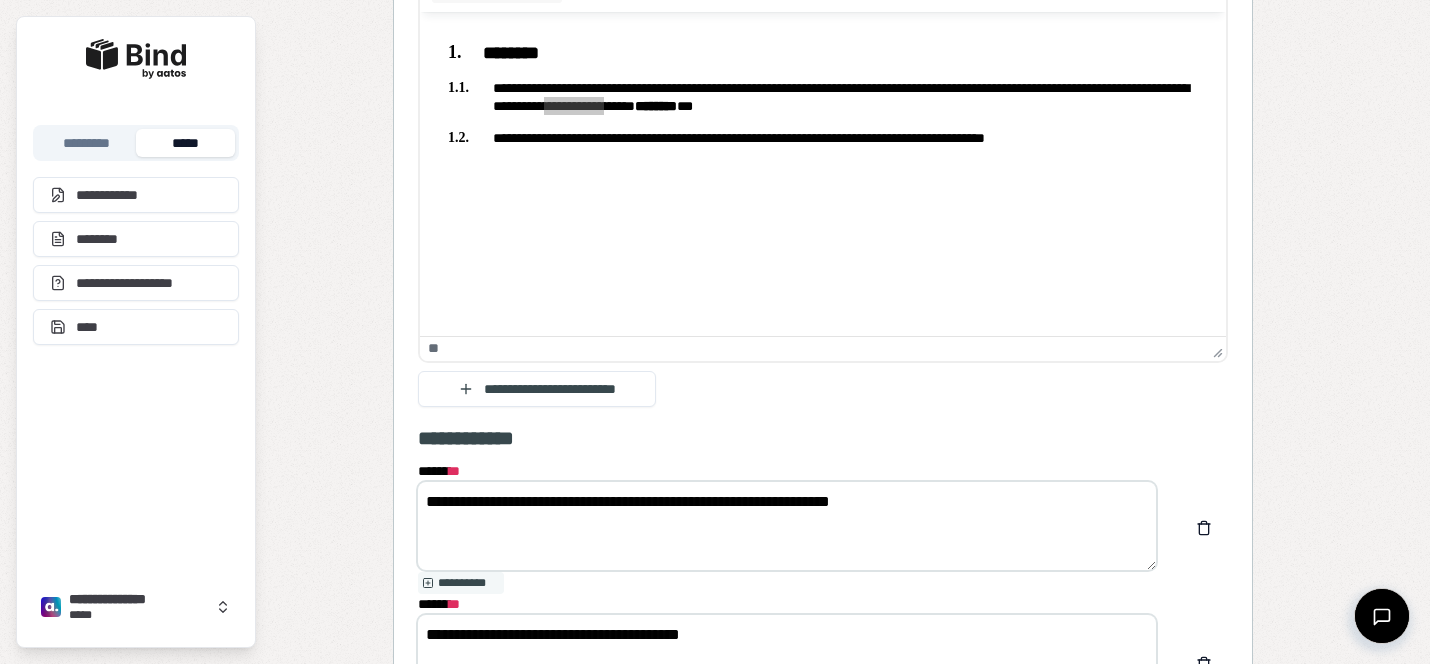 scroll, scrollTop: 2695, scrollLeft: 0, axis: vertical 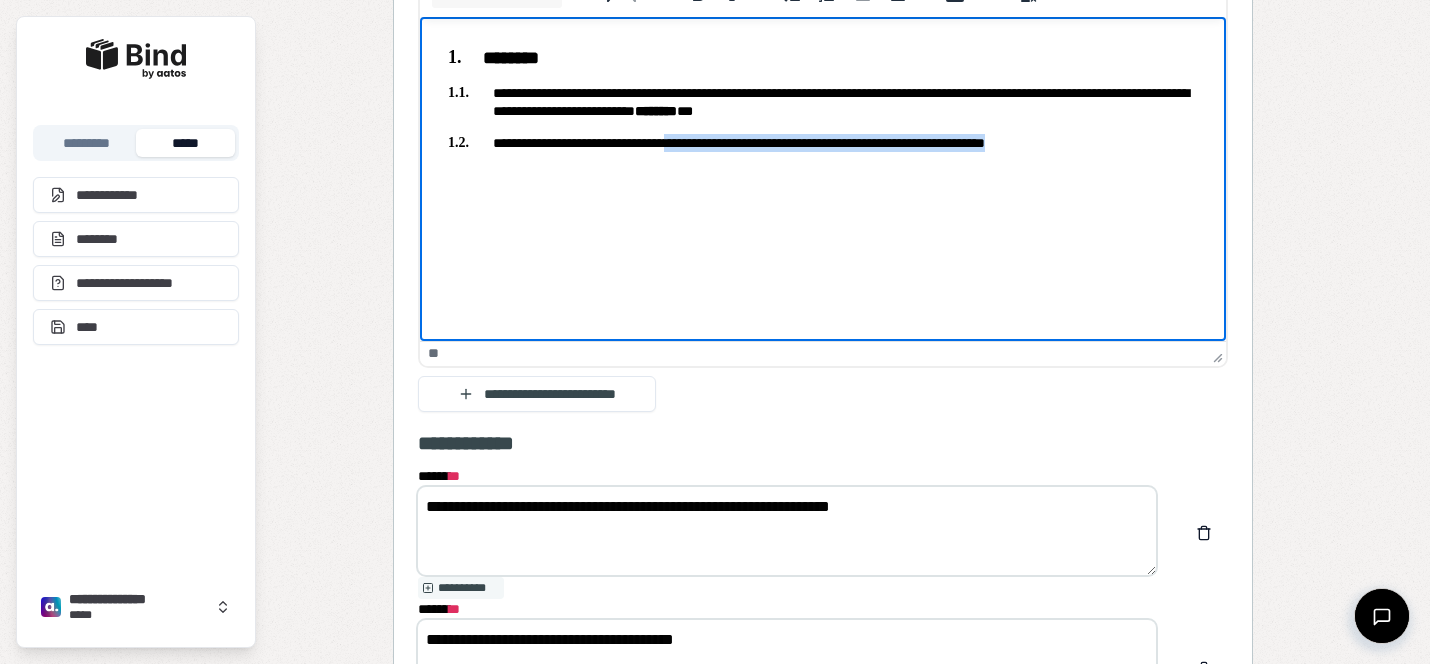 drag, startPoint x: 694, startPoint y: 143, endPoint x: 1161, endPoint y: 150, distance: 467.05246 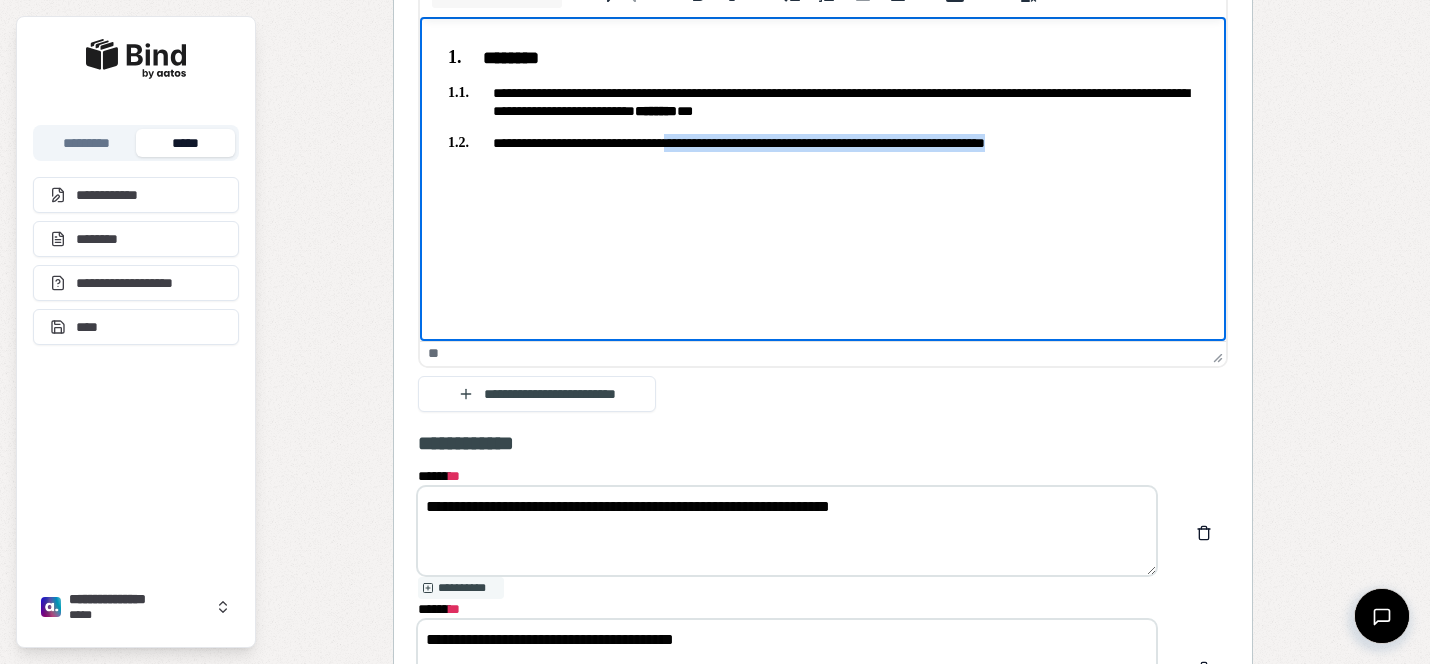 copy on "**********" 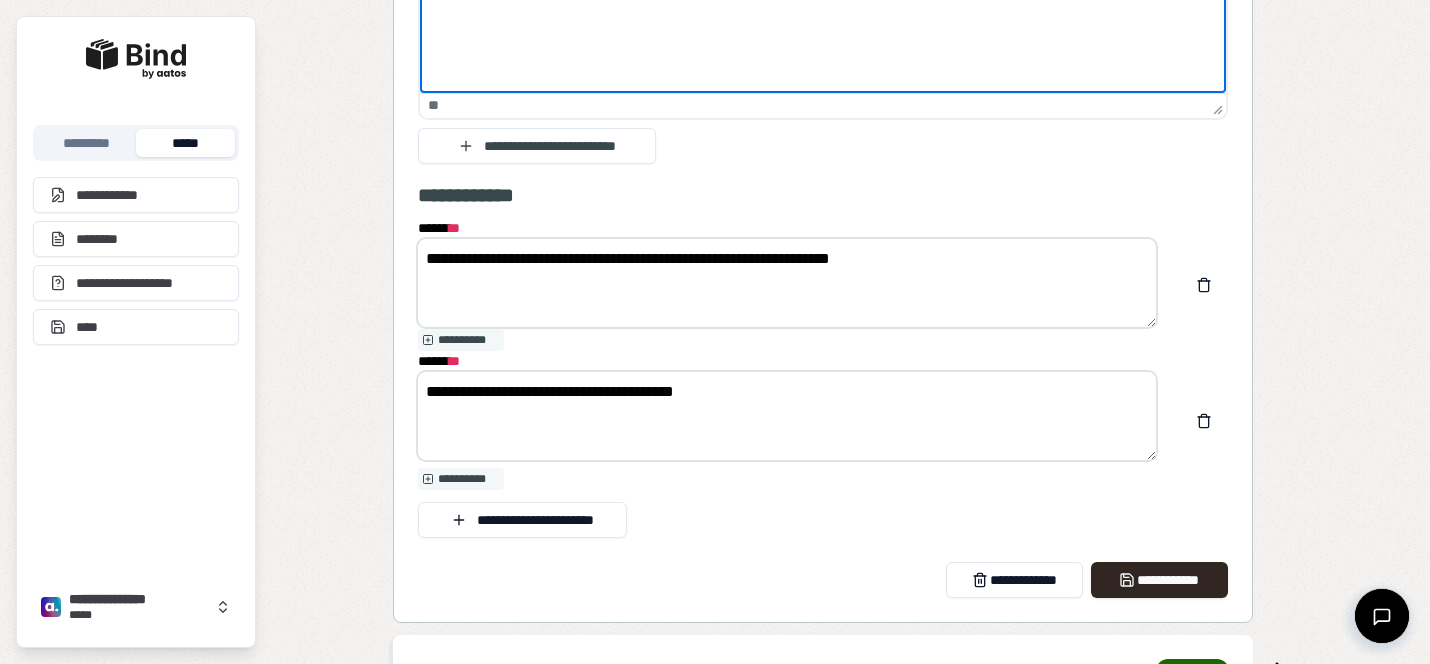 scroll, scrollTop: 2960, scrollLeft: 0, axis: vertical 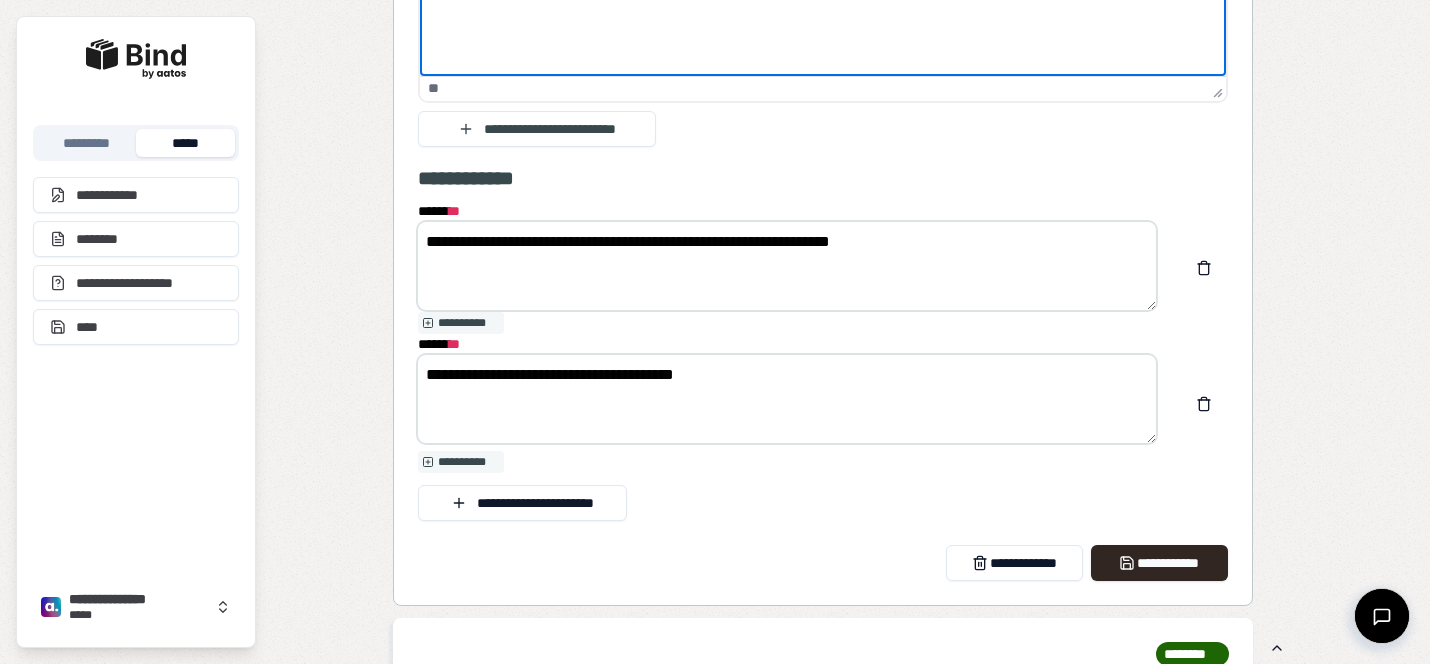 click on "**********" at bounding box center (787, 399) 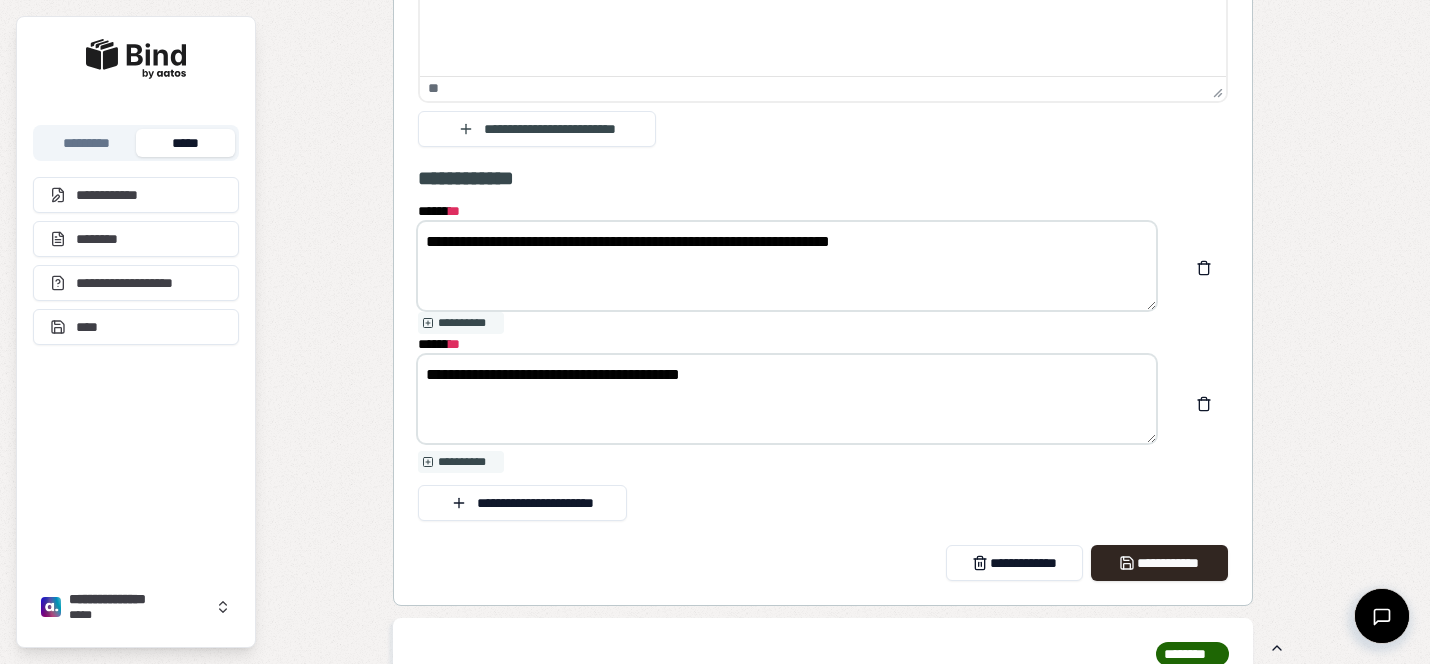 paste on "**********" 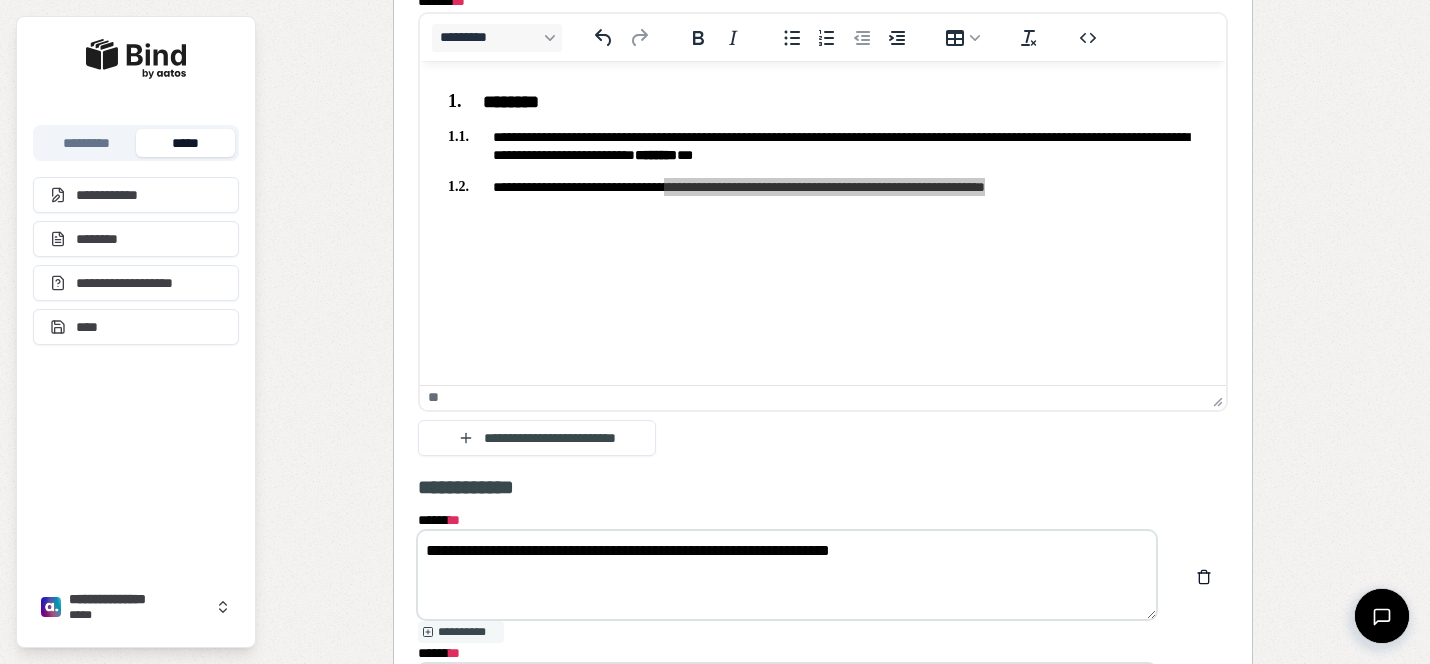 scroll, scrollTop: 2567, scrollLeft: 0, axis: vertical 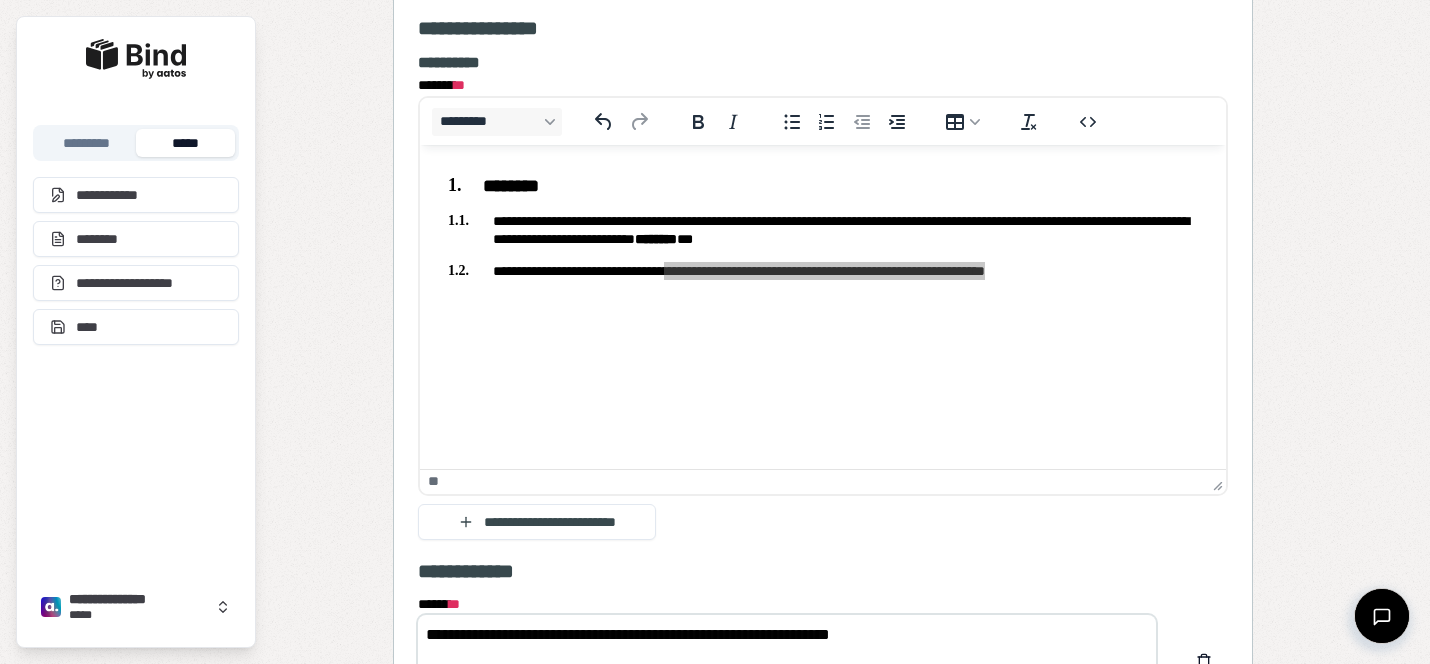 type on "**********" 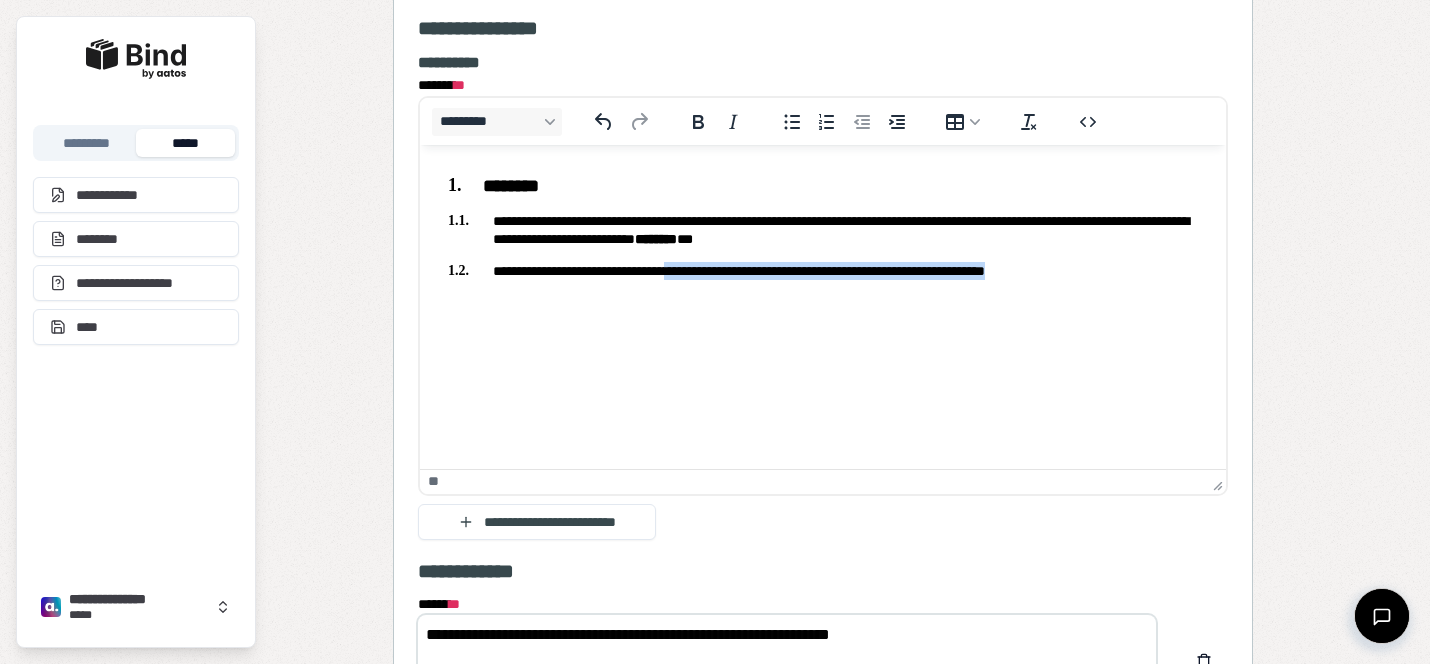 click on "**********" at bounding box center [823, 224] 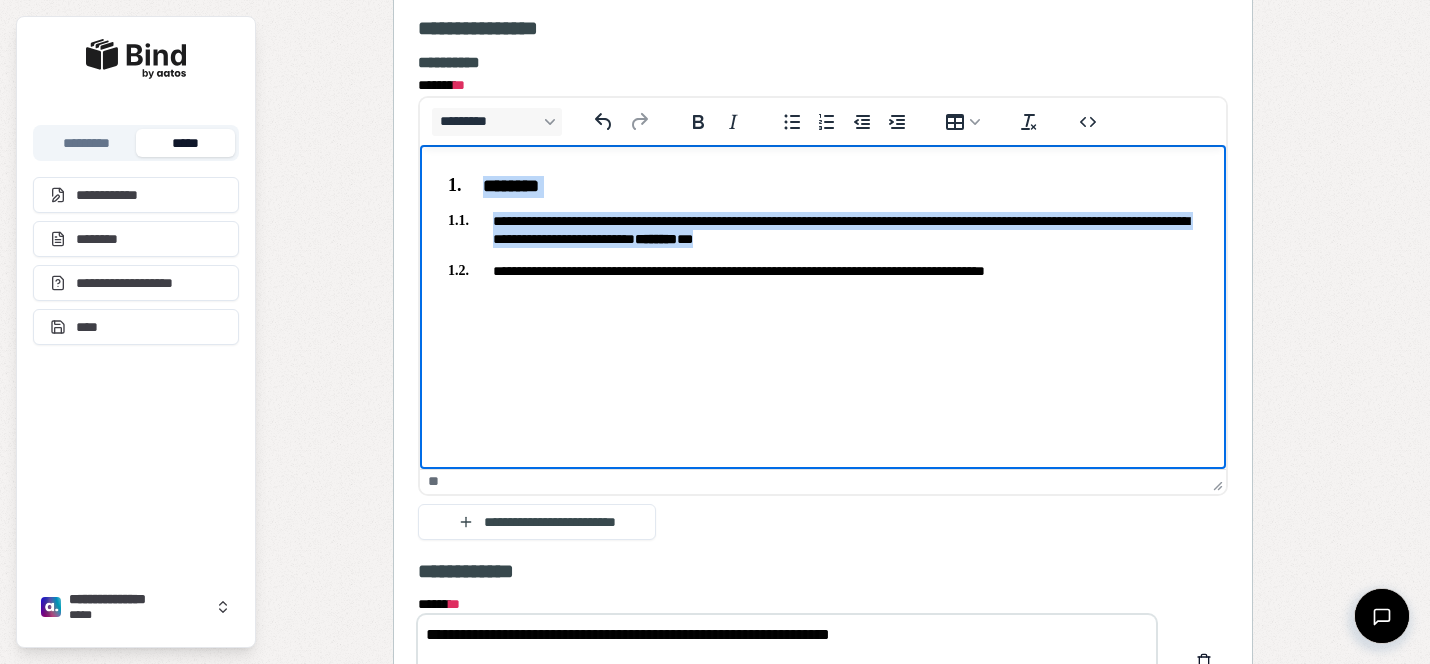 copy on "**********" 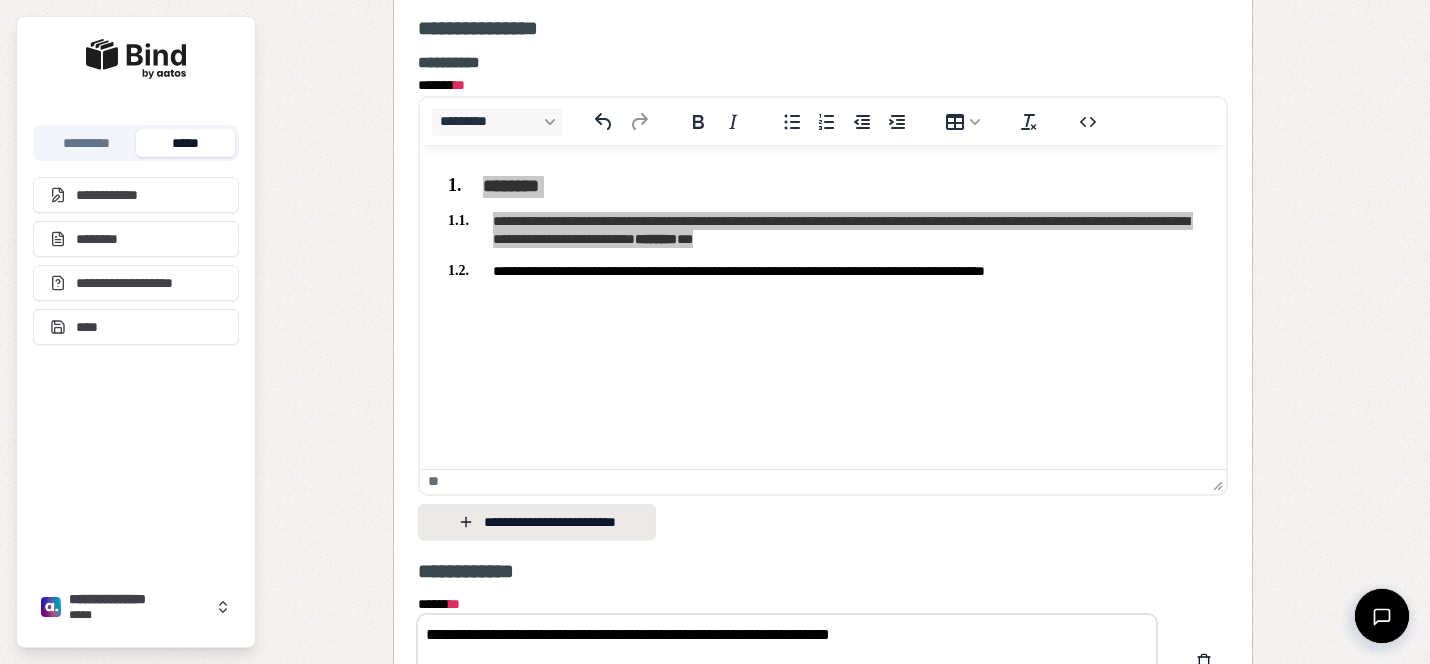 click on "**********" at bounding box center [537, 522] 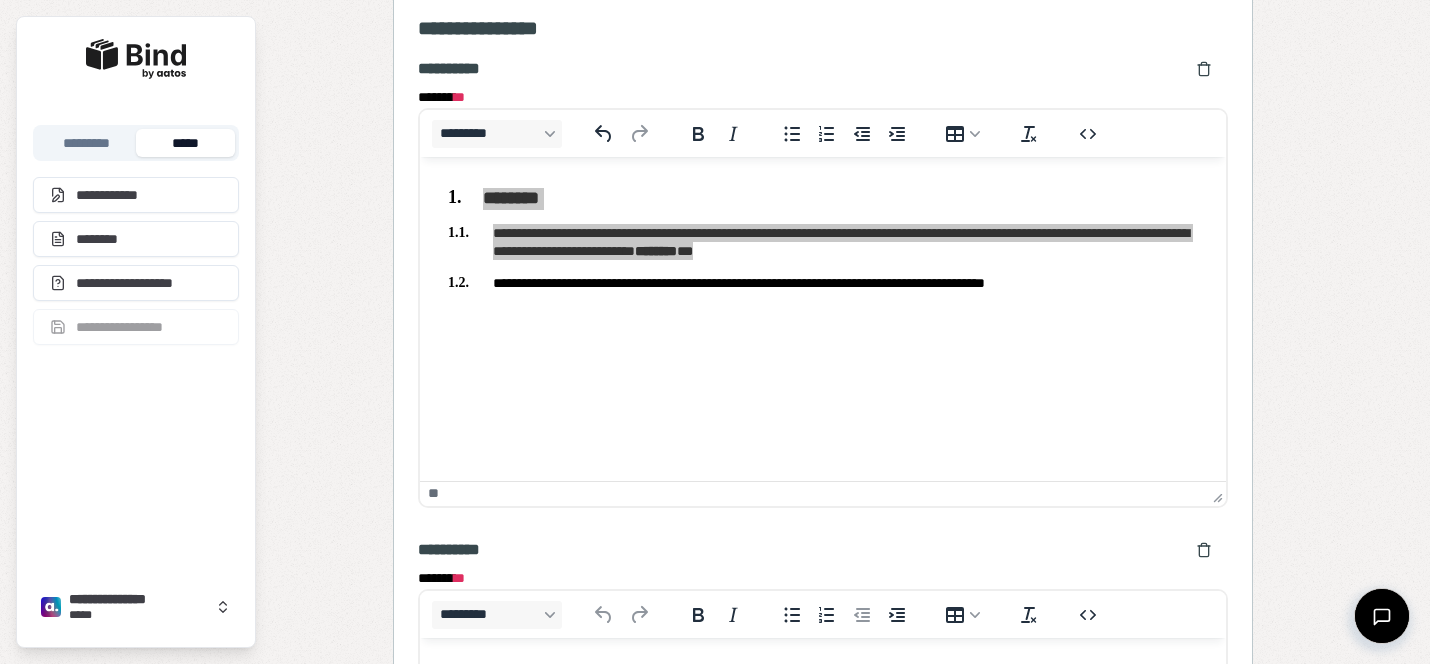 scroll, scrollTop: 2783, scrollLeft: 0, axis: vertical 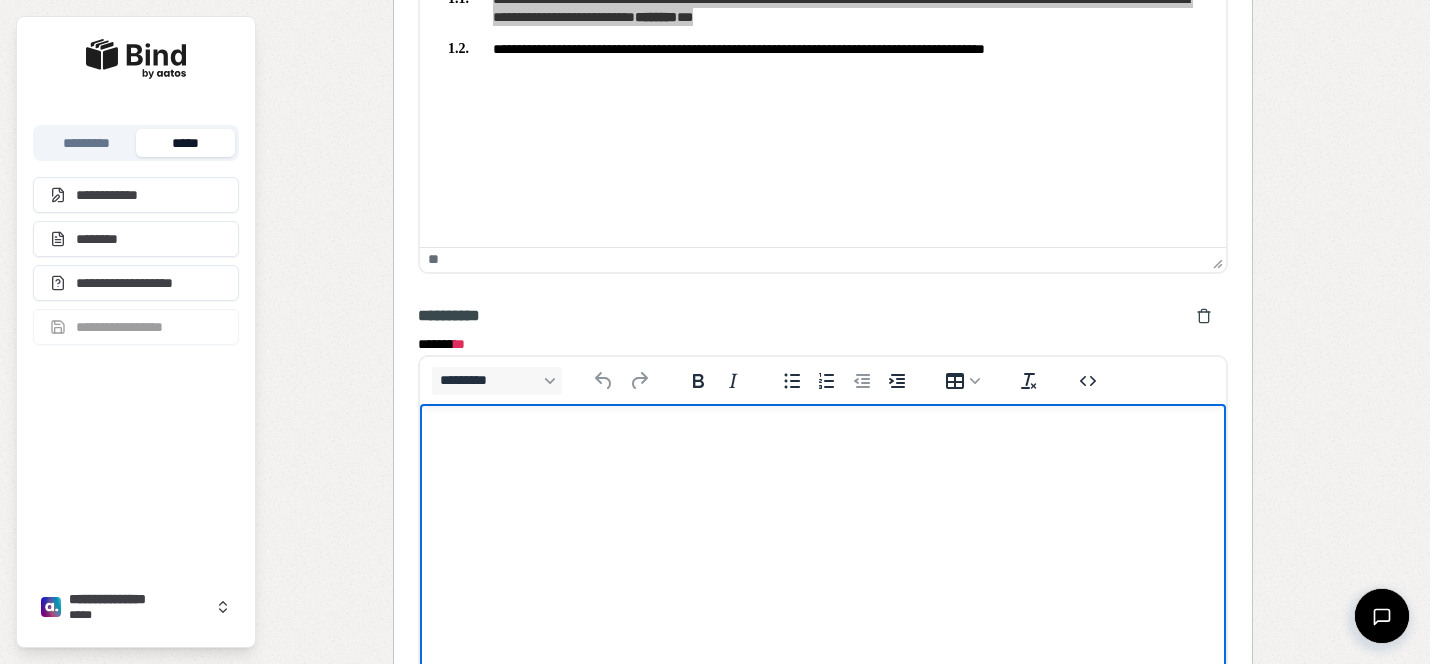click at bounding box center (823, 443) 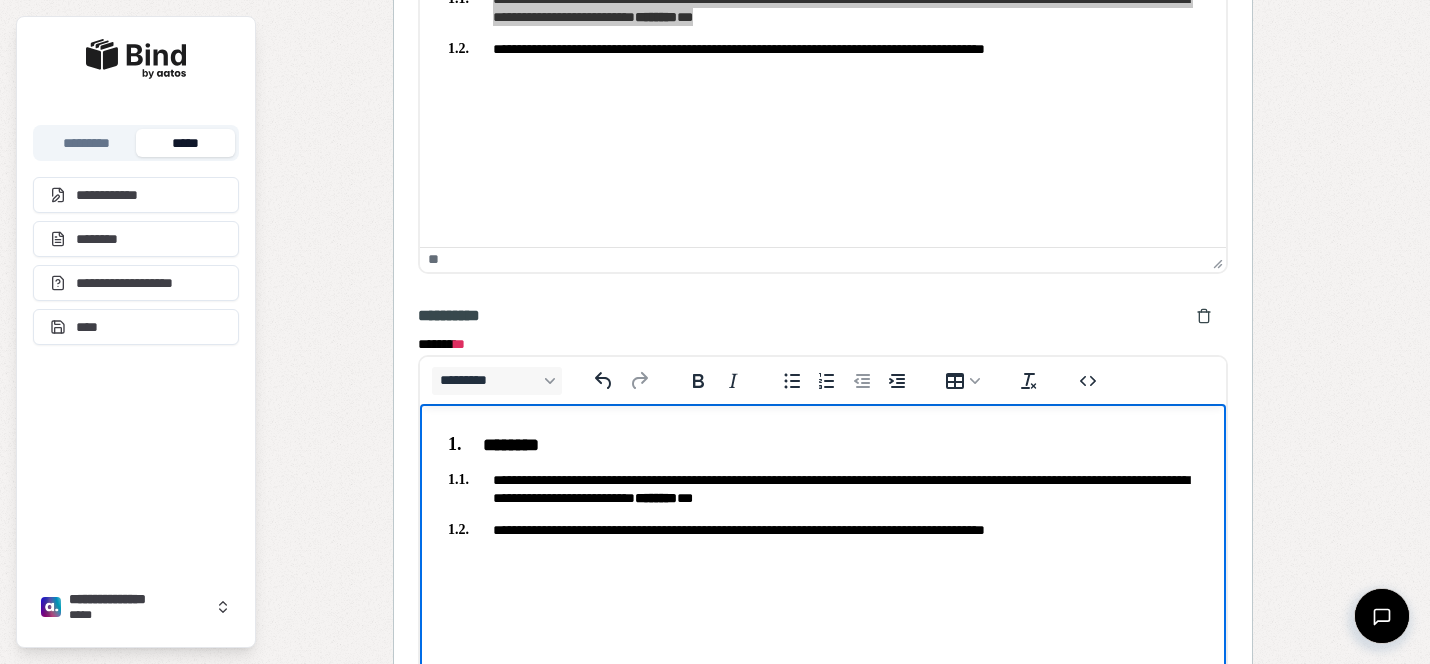 scroll, scrollTop: 2894, scrollLeft: 0, axis: vertical 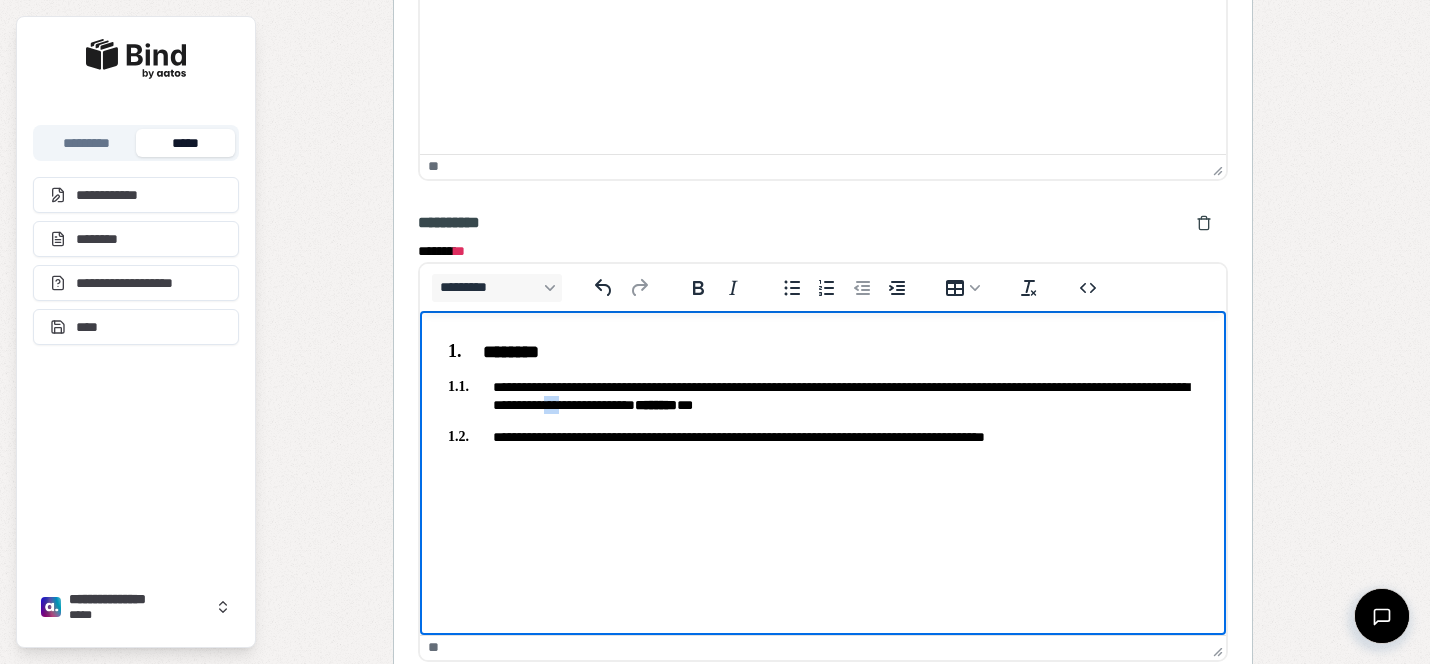 drag, startPoint x: 734, startPoint y: 403, endPoint x: 709, endPoint y: 400, distance: 25.179358 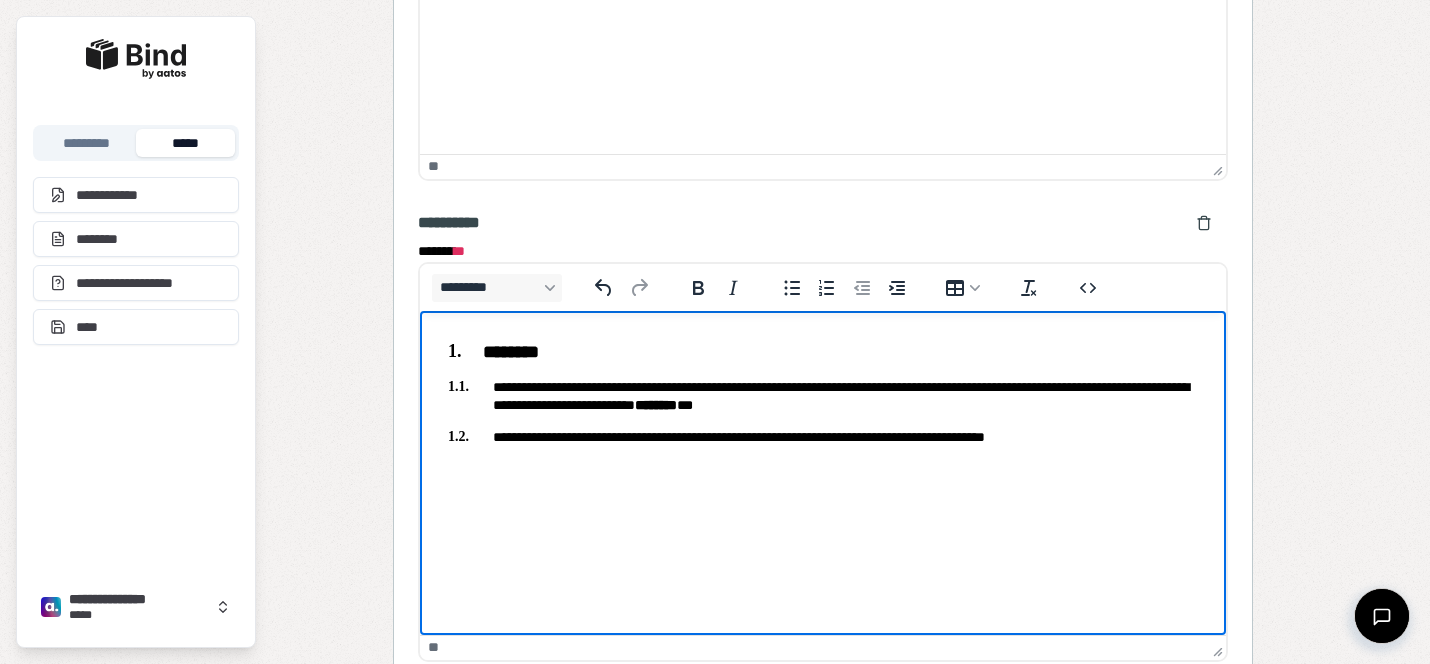 click on "**********" at bounding box center [823, 396] 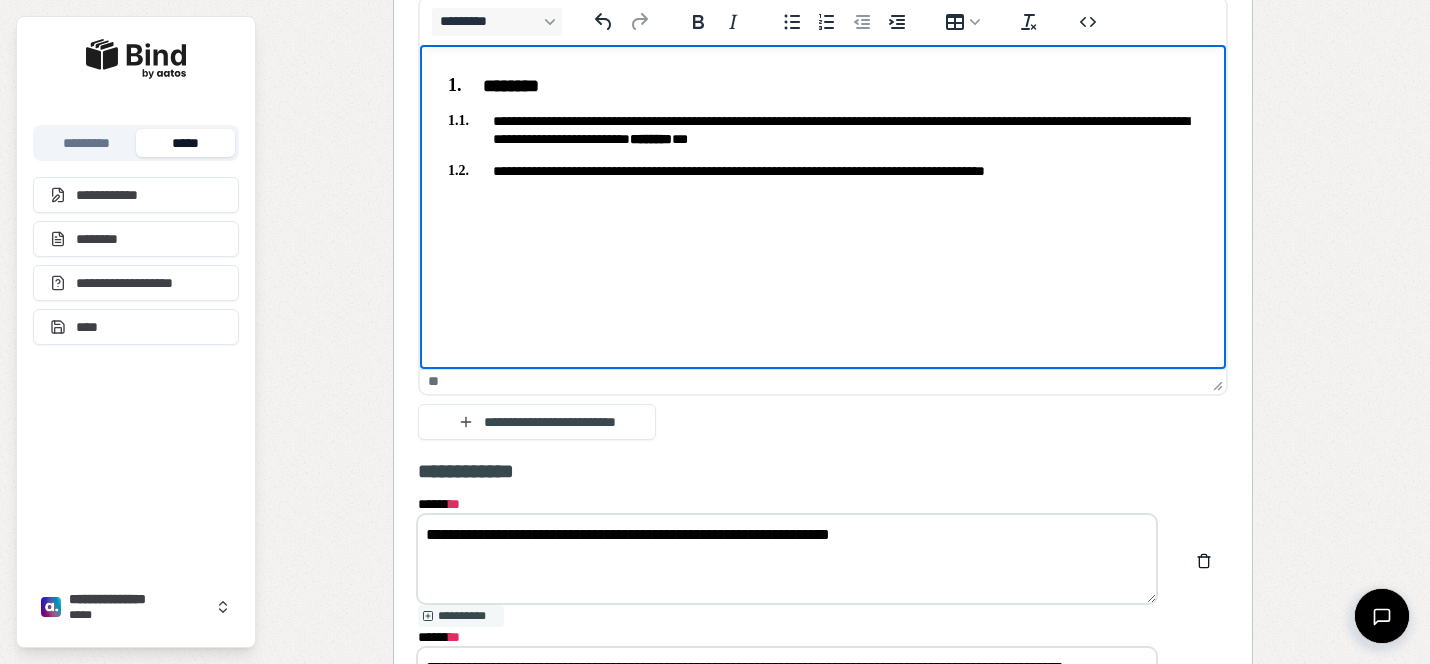 scroll, scrollTop: 3161, scrollLeft: 0, axis: vertical 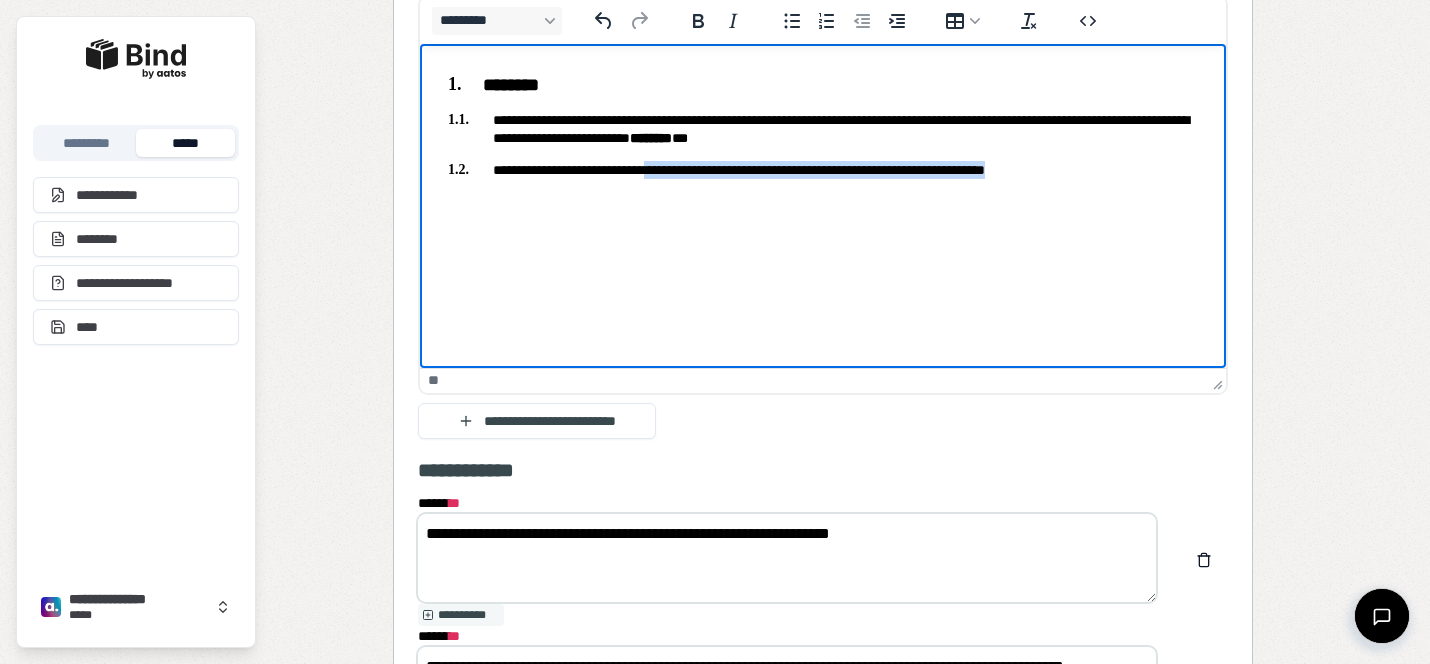 drag, startPoint x: 1105, startPoint y: 171, endPoint x: 674, endPoint y: 167, distance: 431.01855 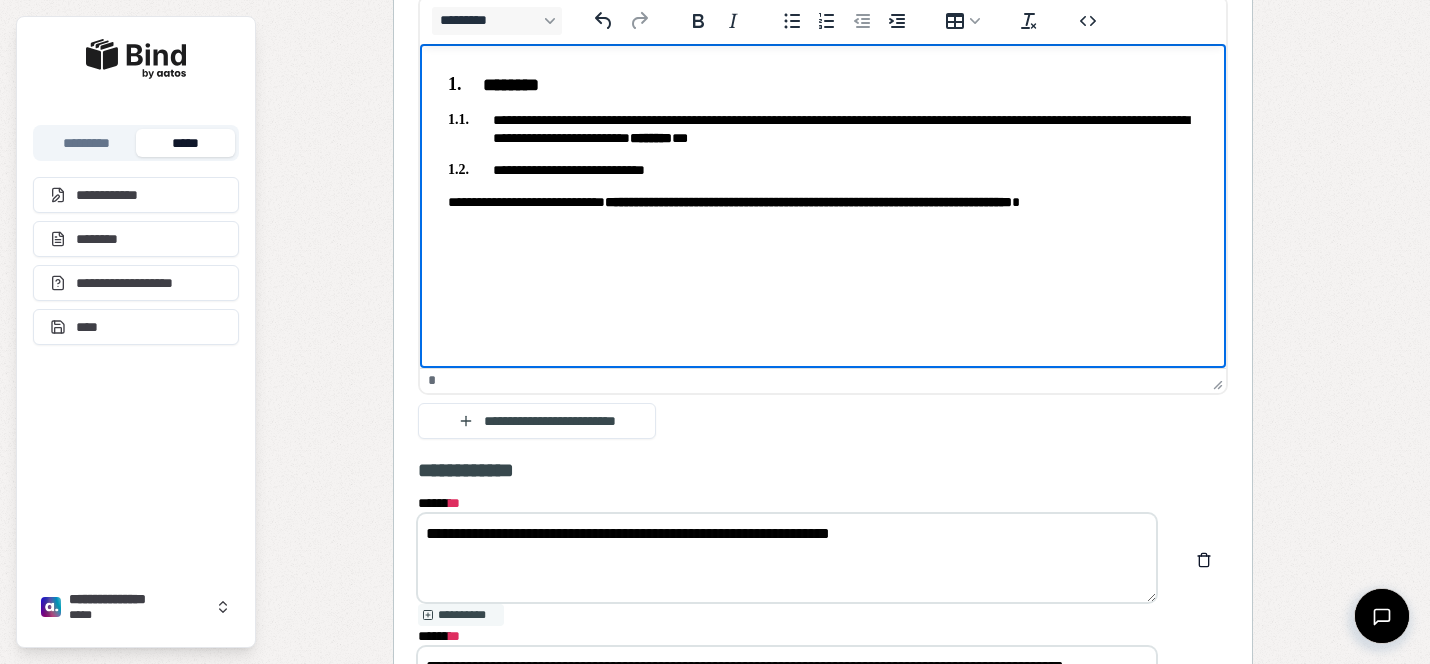 click on "**********" at bounding box center (823, 170) 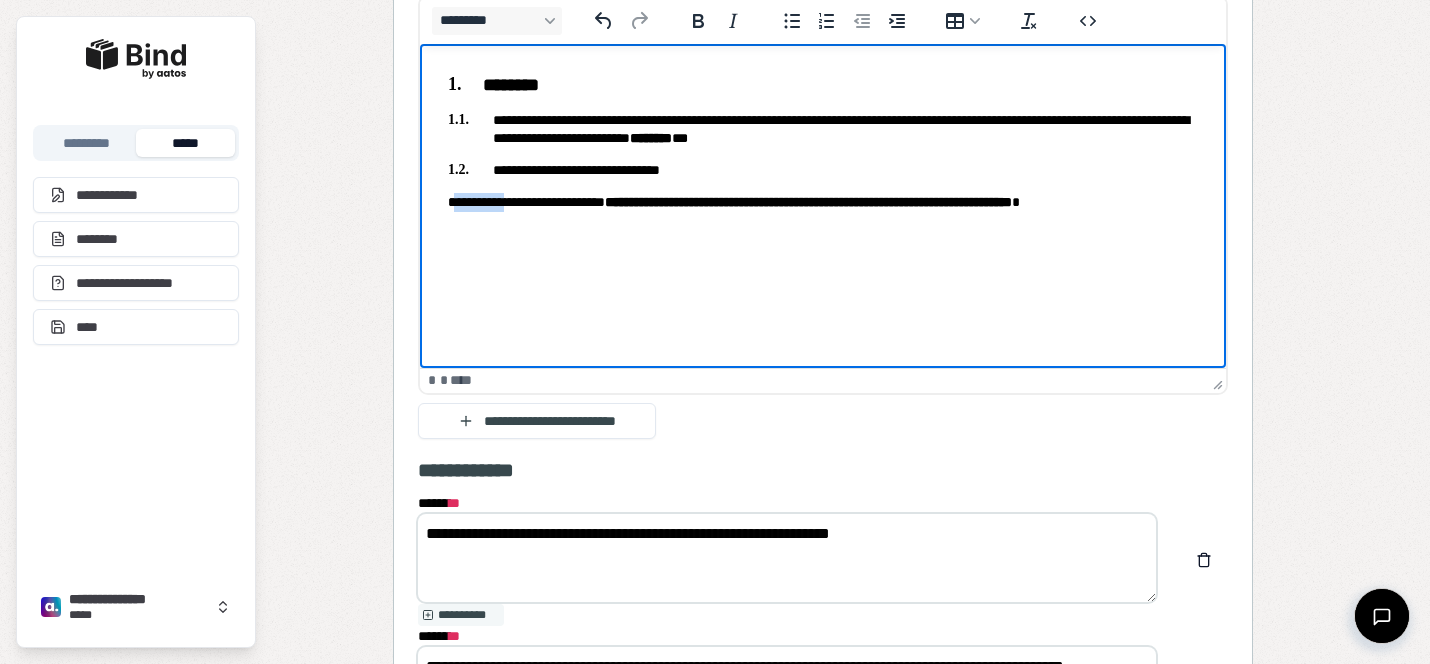drag, startPoint x: 516, startPoint y: 202, endPoint x: 425, endPoint y: 203, distance: 91.00549 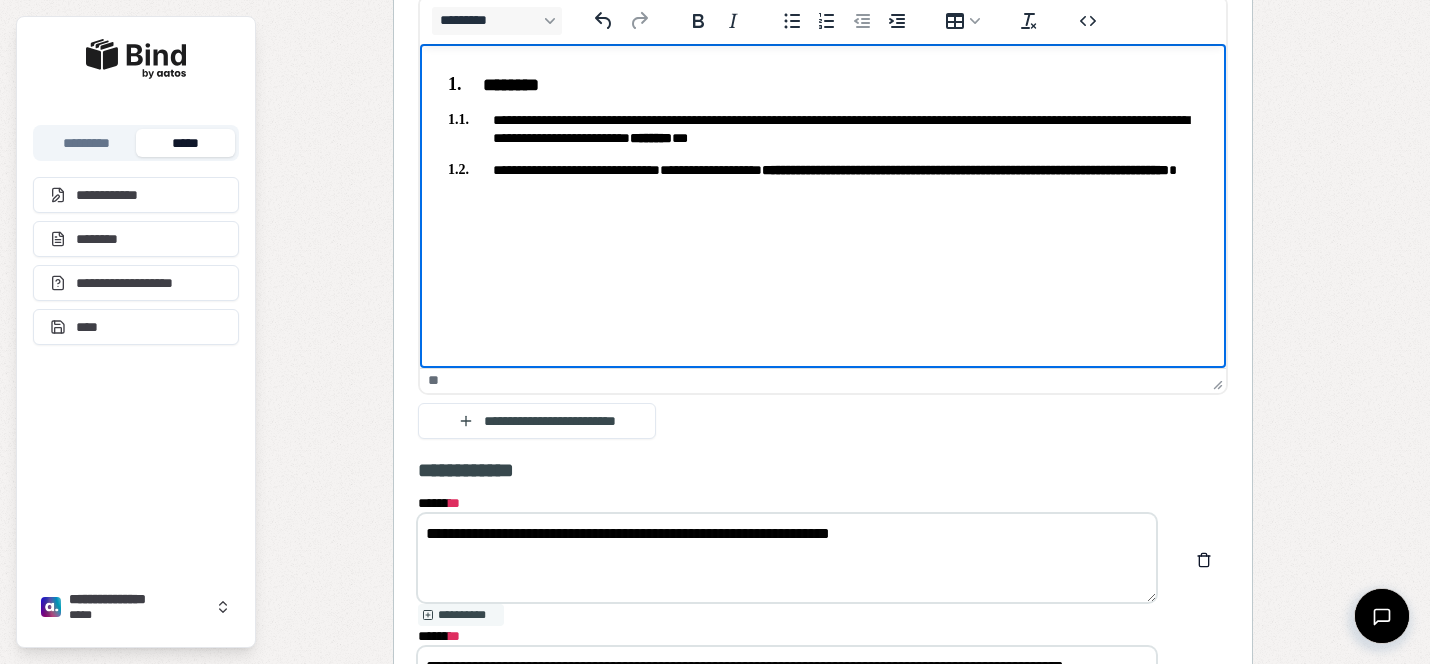 scroll, scrollTop: 2936, scrollLeft: 0, axis: vertical 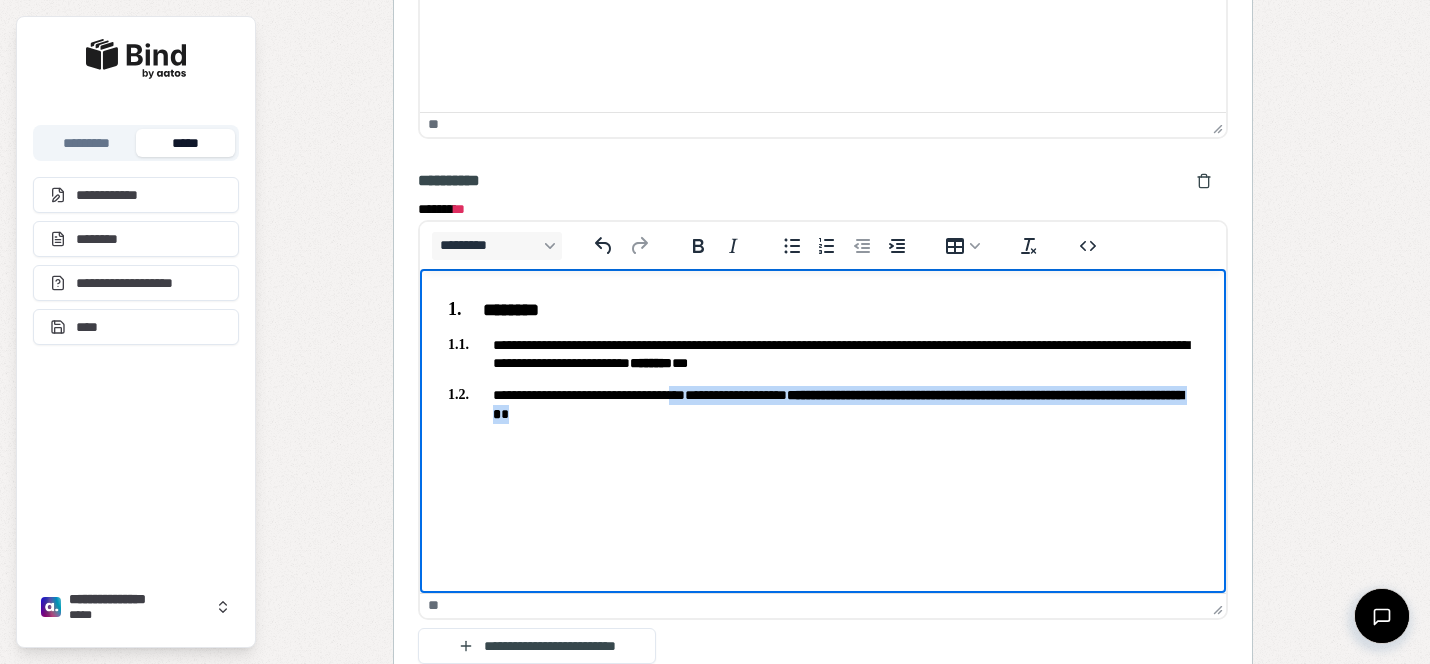 drag, startPoint x: 780, startPoint y: 417, endPoint x: 701, endPoint y: 398, distance: 81.25269 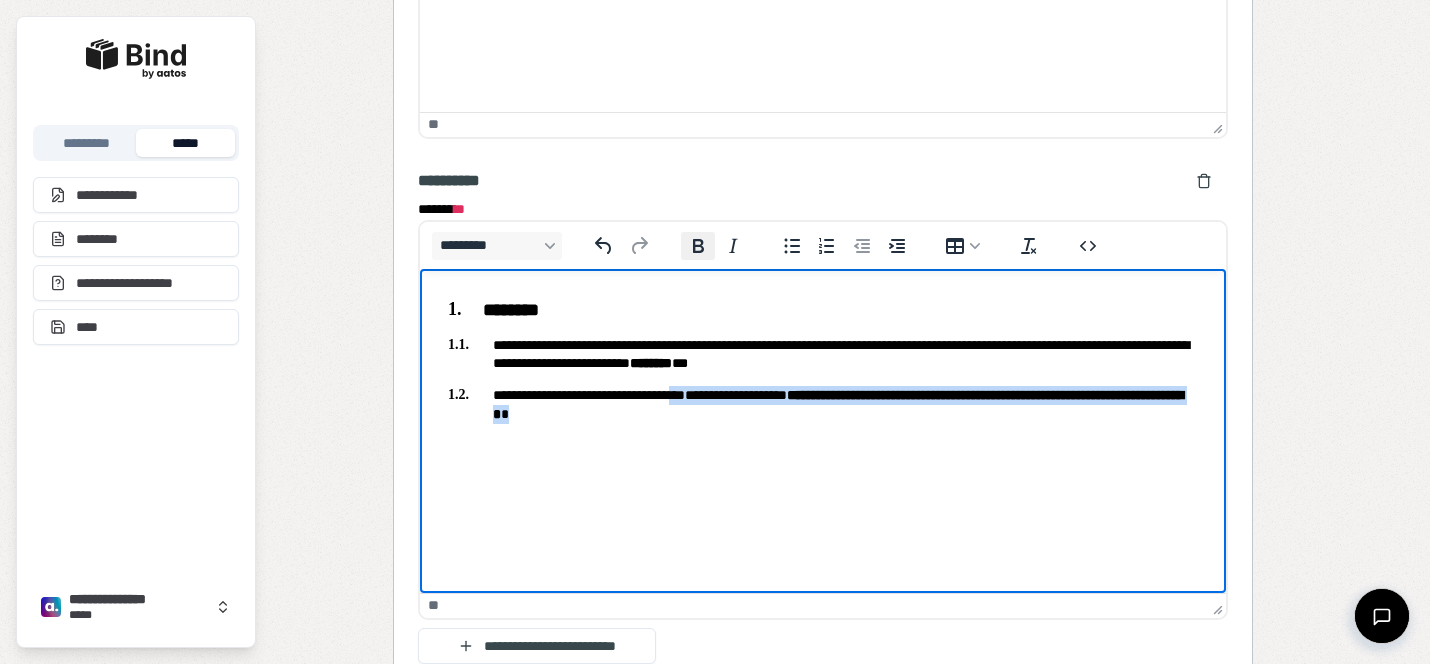 click 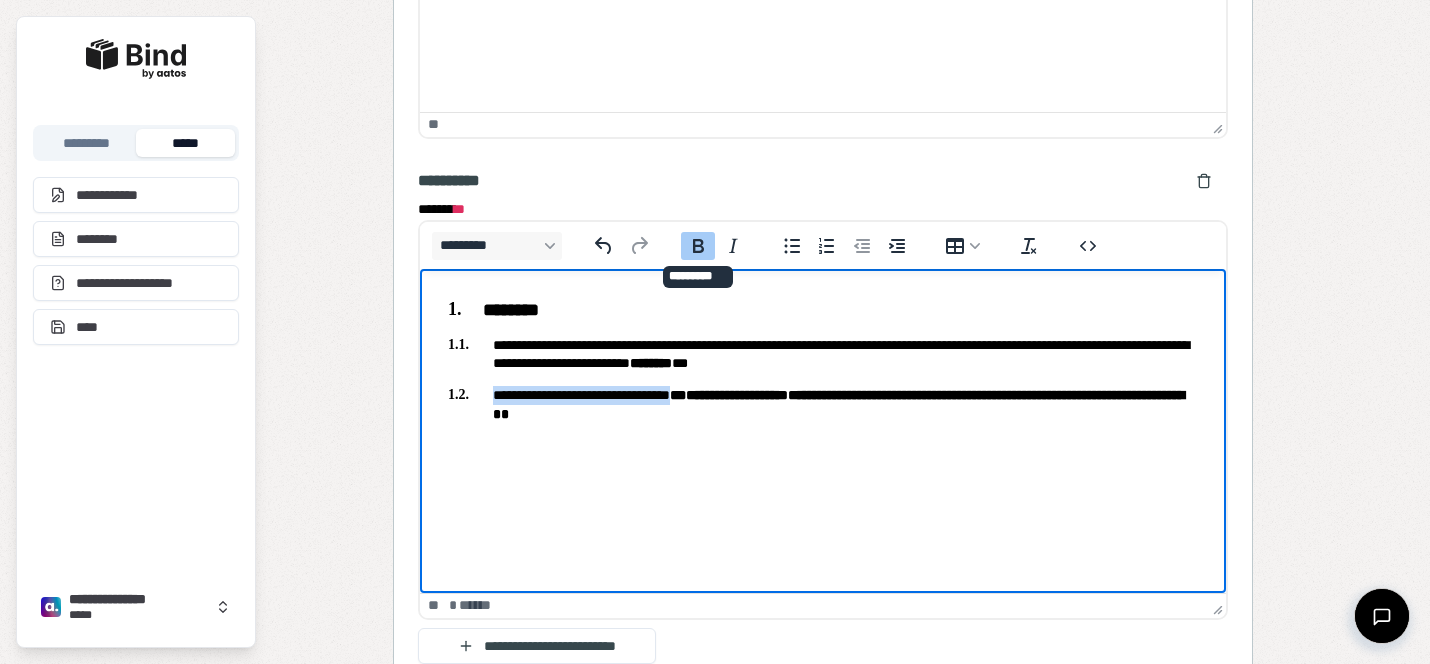 click 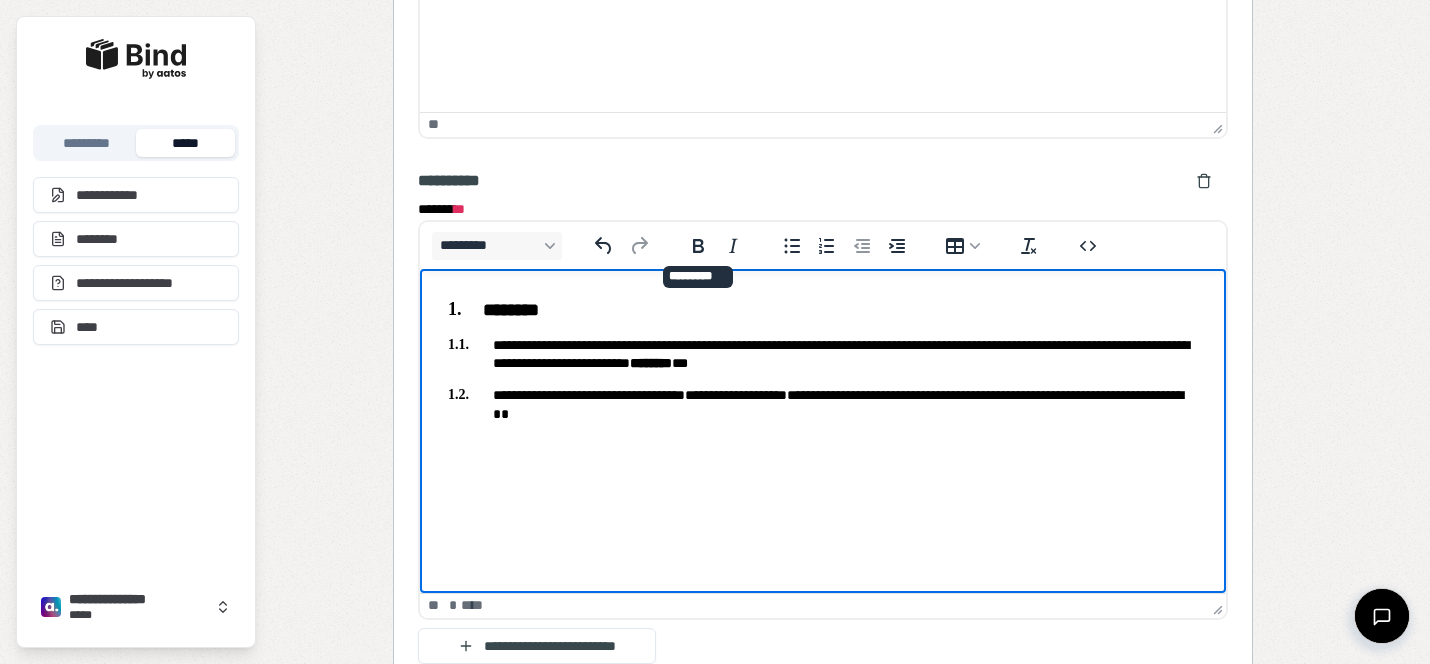 click on "**********" at bounding box center [823, 358] 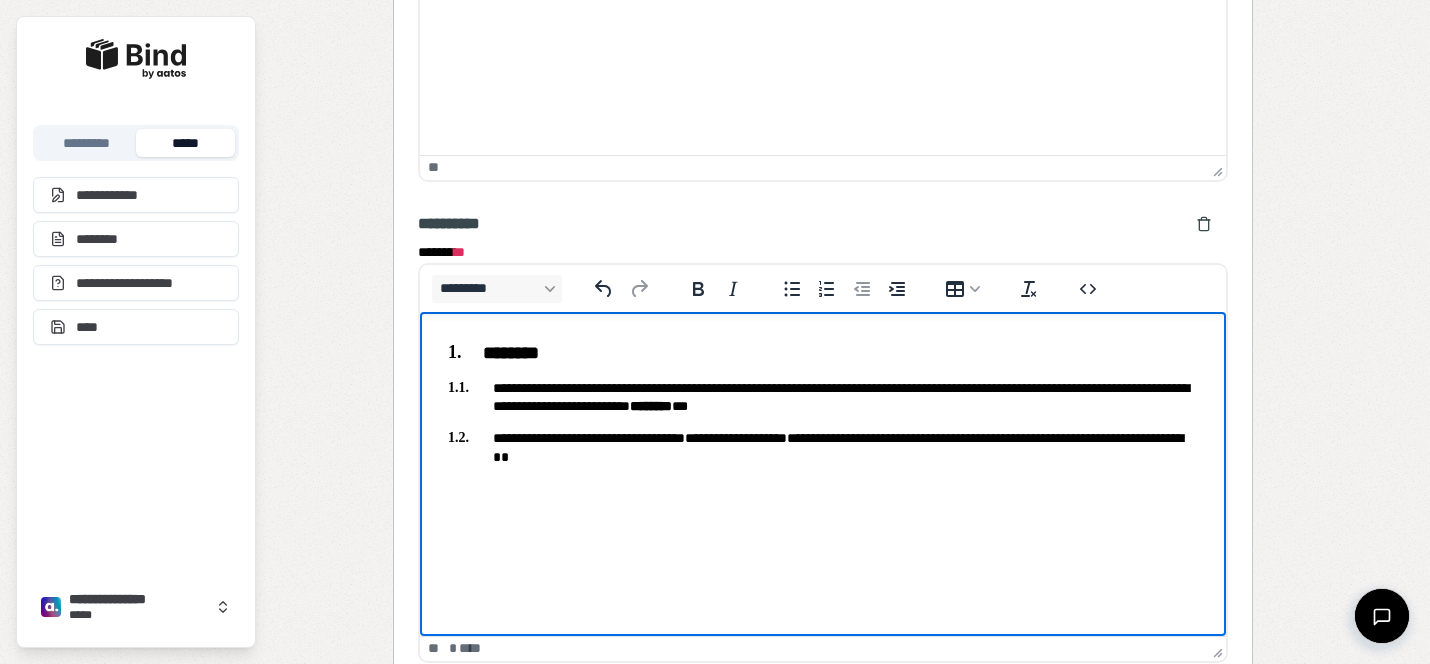 scroll, scrollTop: 2892, scrollLeft: 0, axis: vertical 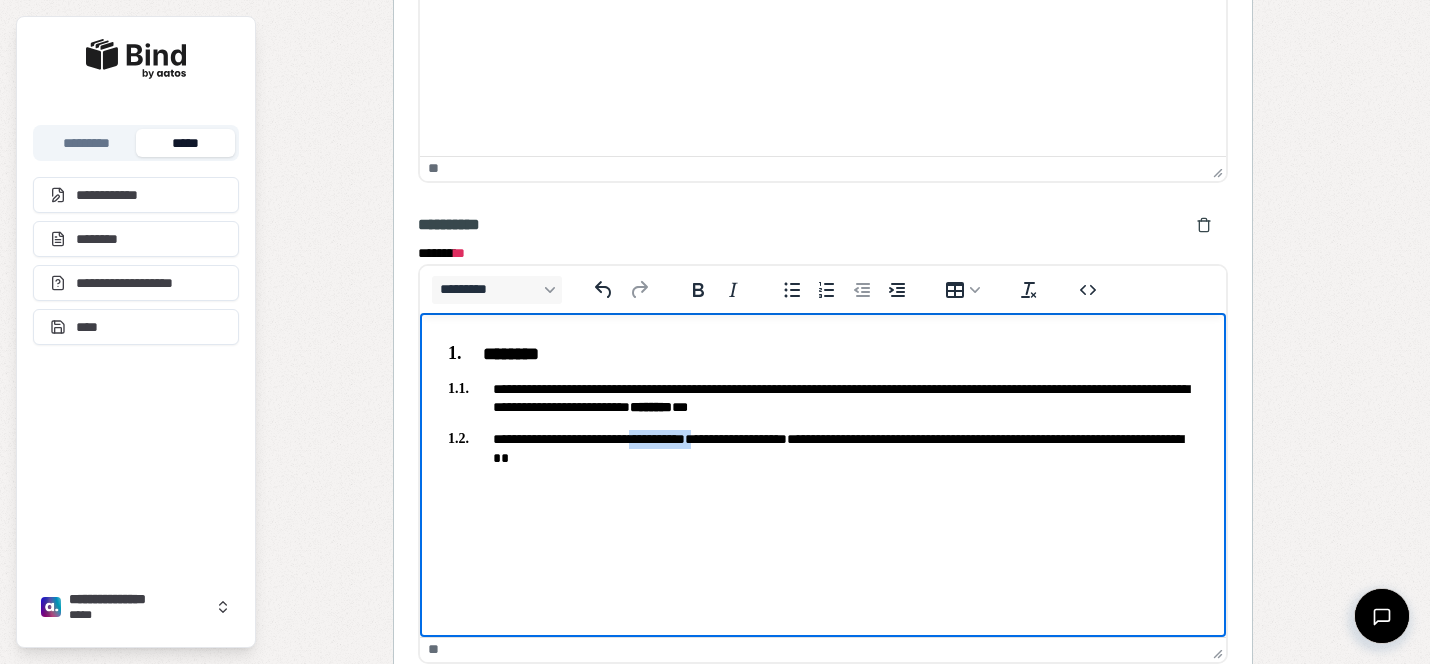 drag, startPoint x: 727, startPoint y: 441, endPoint x: 654, endPoint y: 436, distance: 73.171036 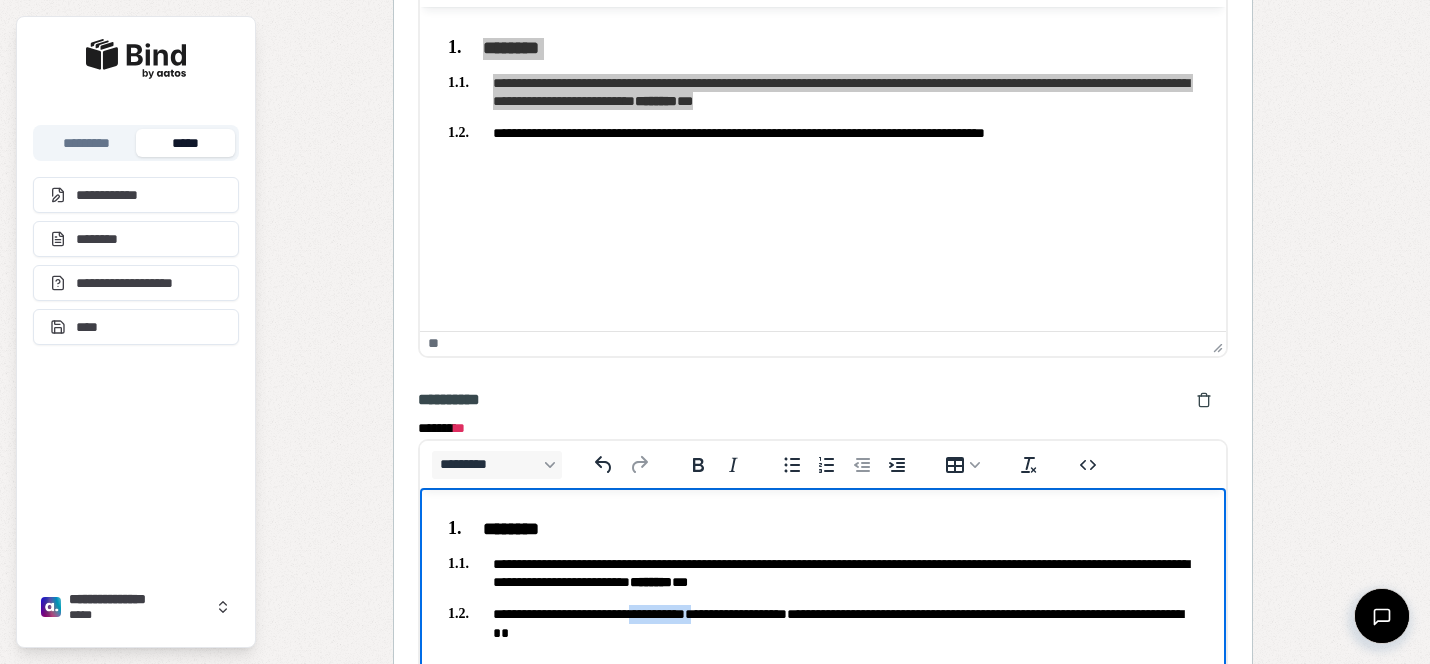 scroll, scrollTop: 2715, scrollLeft: 0, axis: vertical 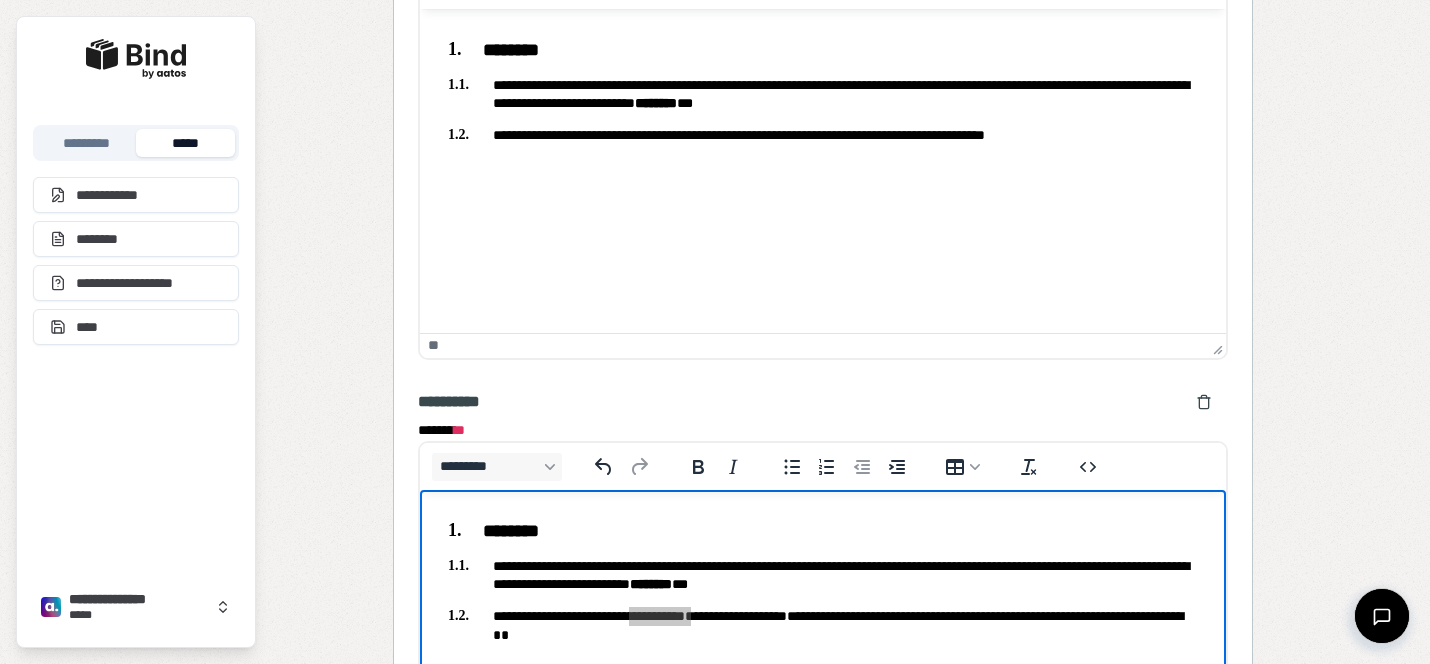 click on "**********" at bounding box center [823, 135] 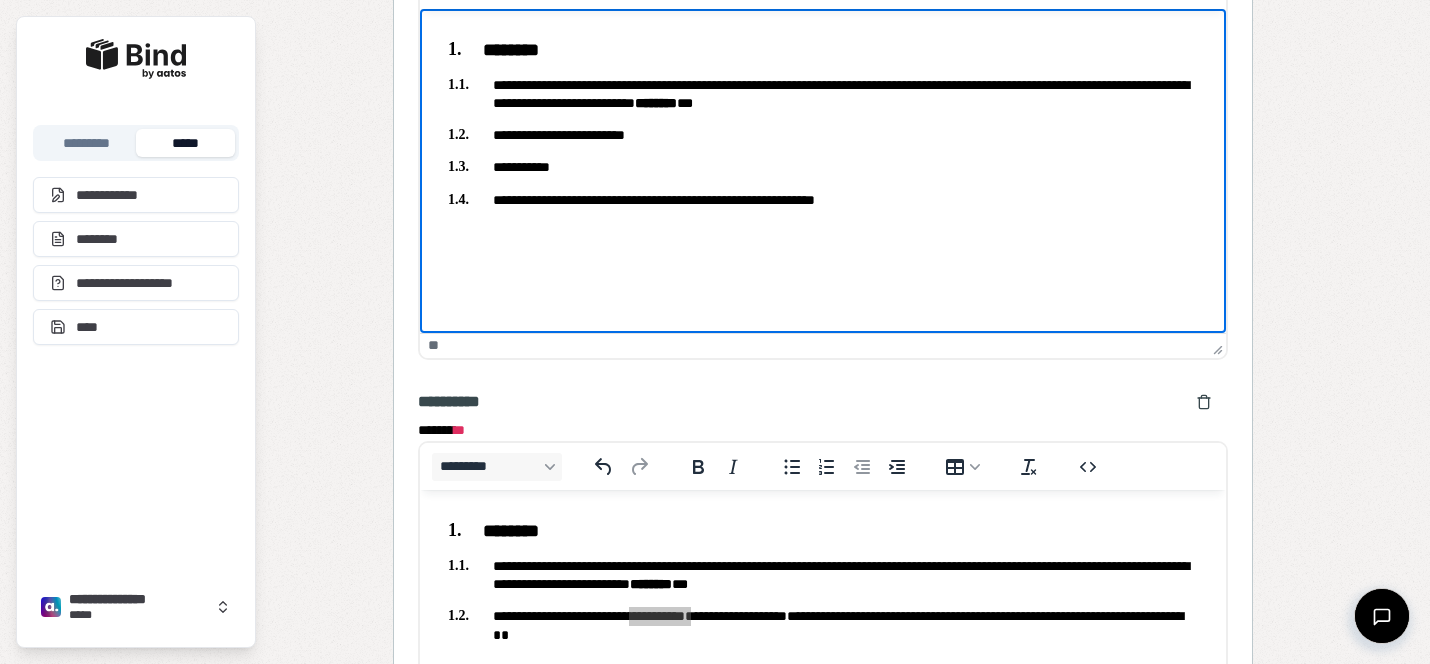 click on "**********" at bounding box center [823, 167] 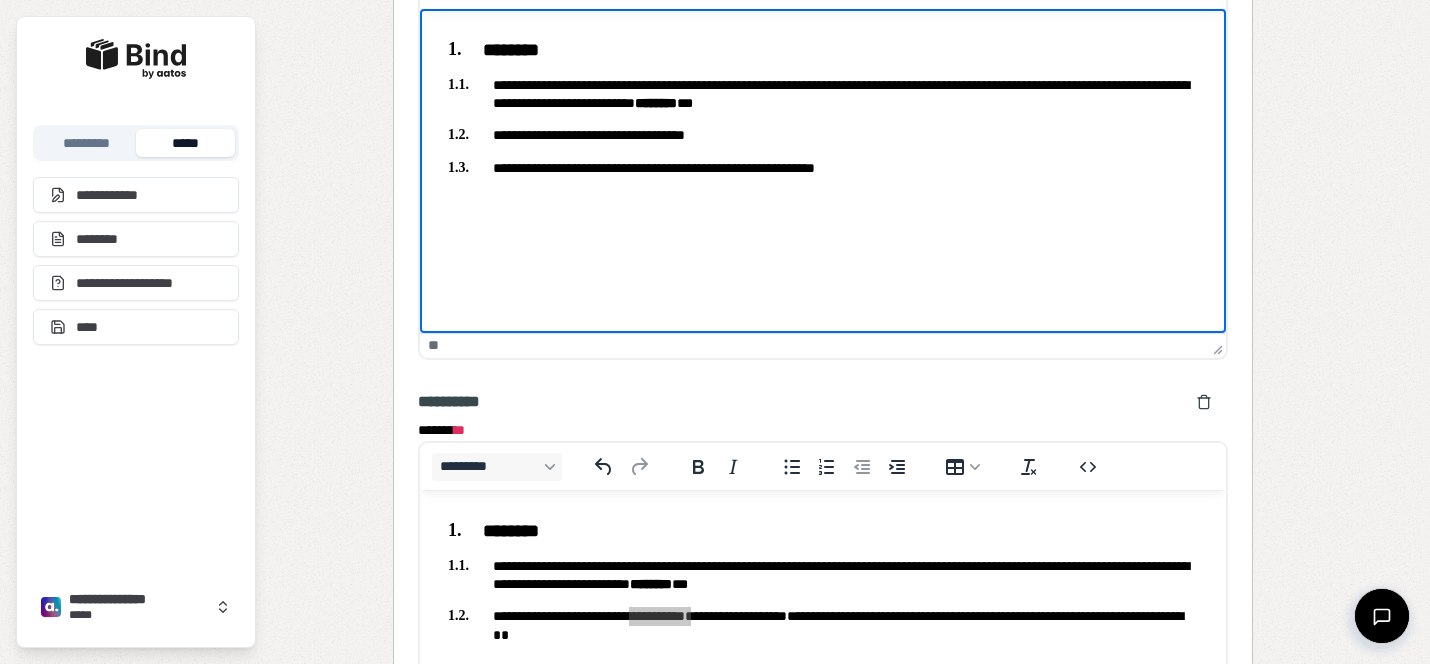 click on "**********" at bounding box center [823, 168] 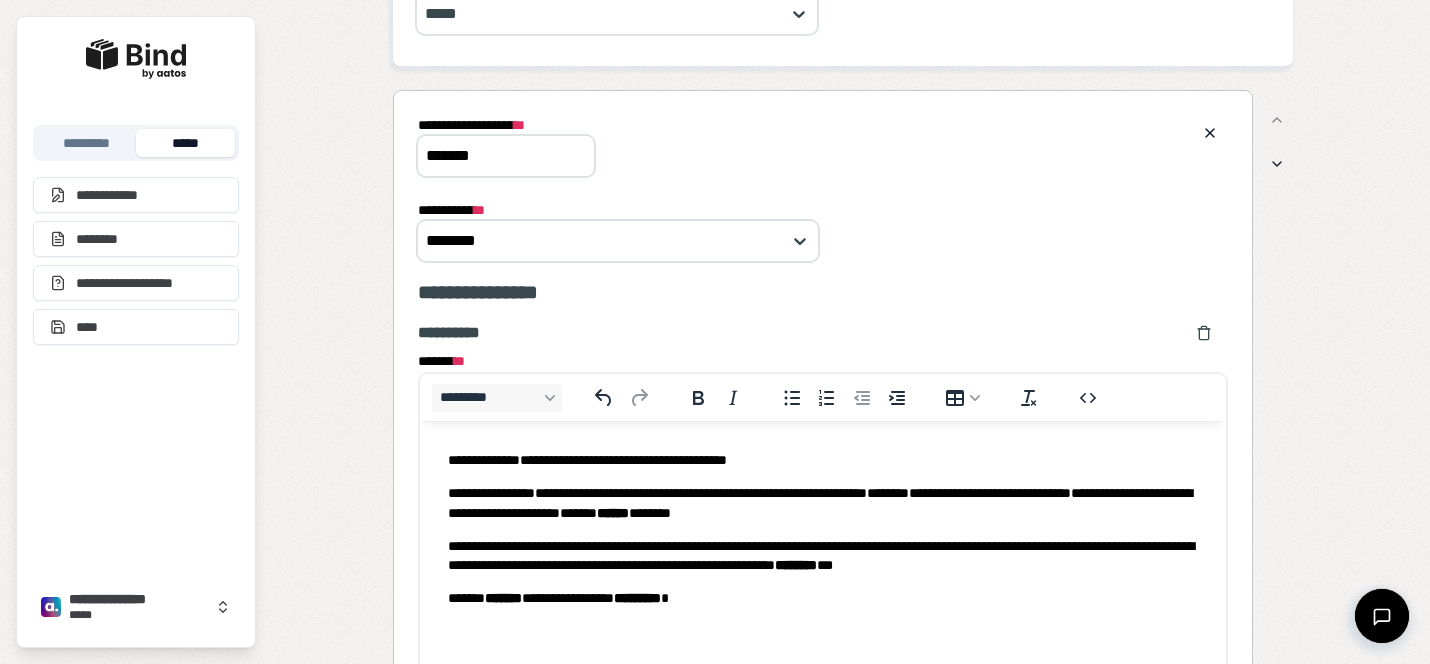 scroll, scrollTop: 595, scrollLeft: 0, axis: vertical 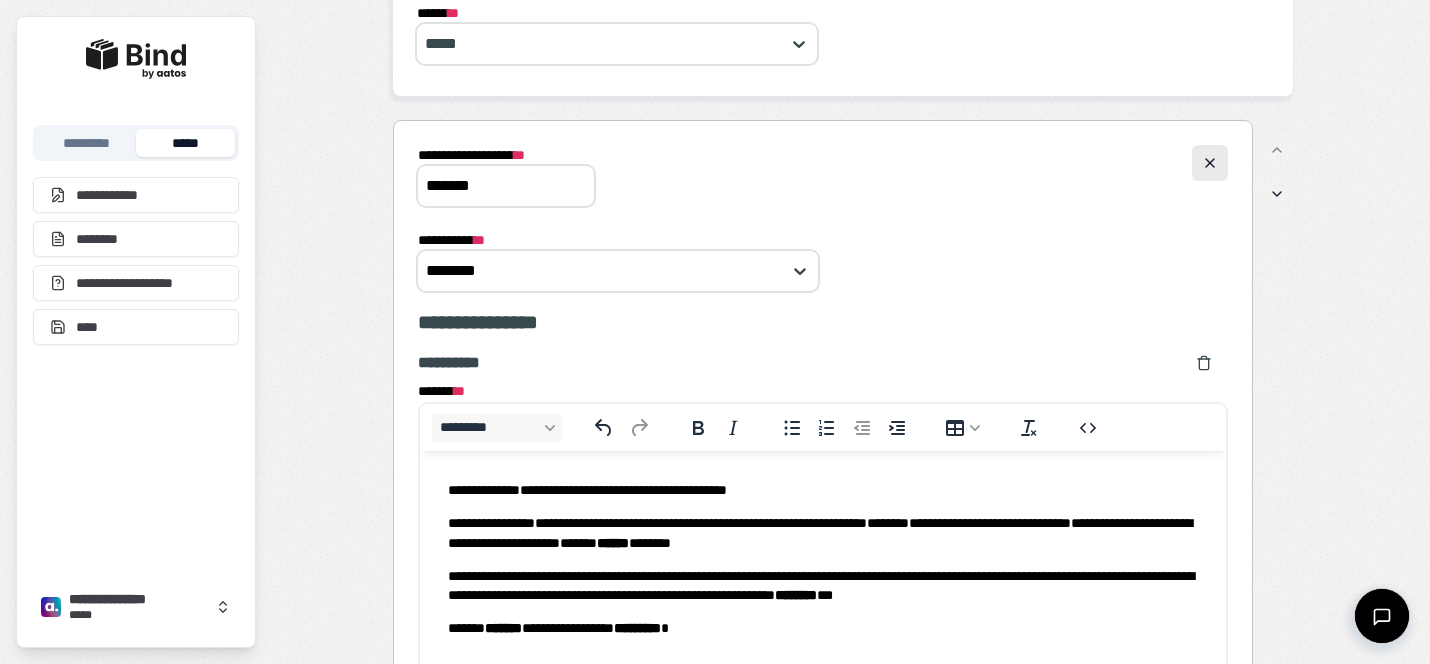 click at bounding box center [1210, 163] 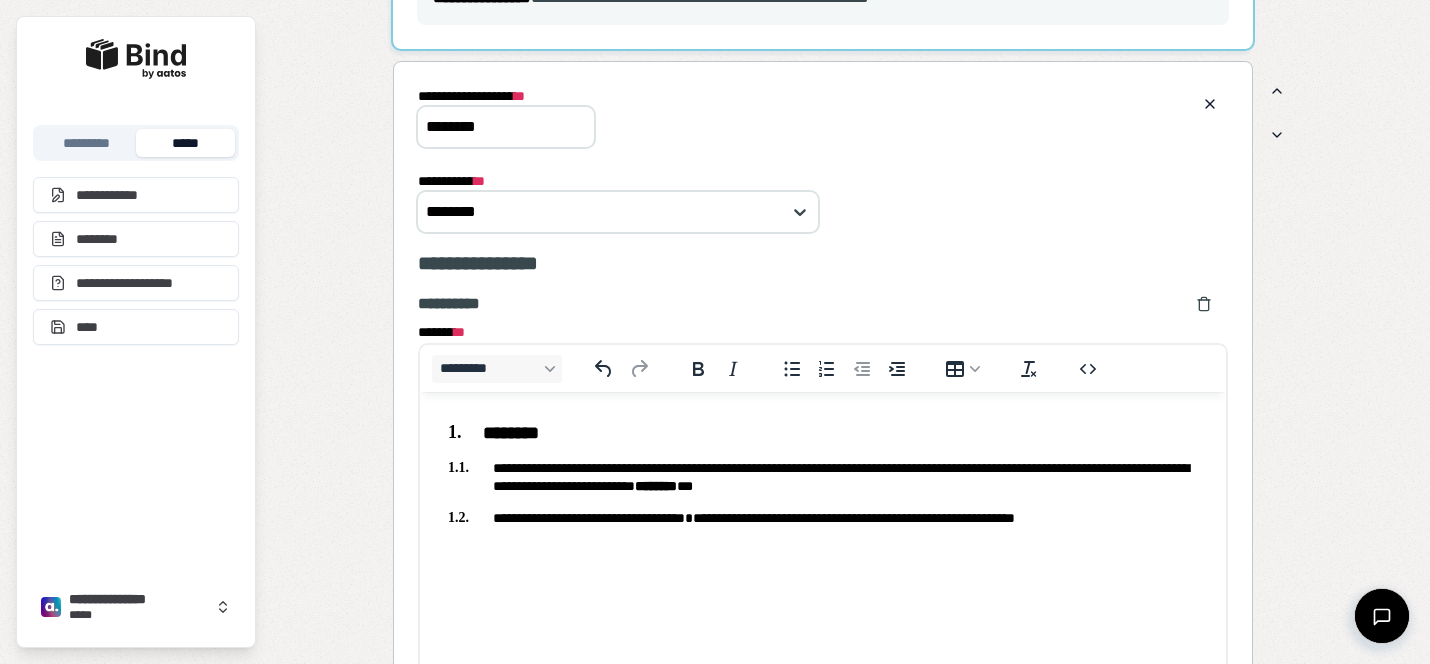 scroll, scrollTop: 2465, scrollLeft: 0, axis: vertical 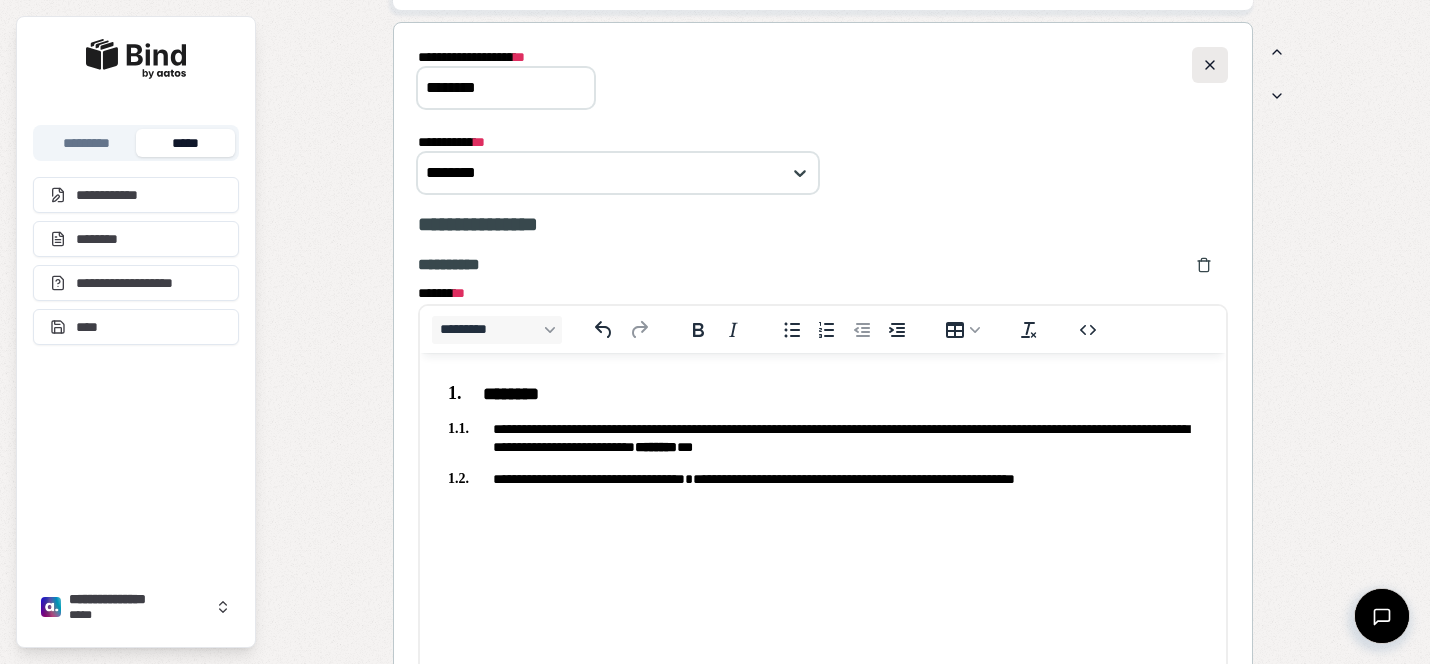 click at bounding box center (1210, 65) 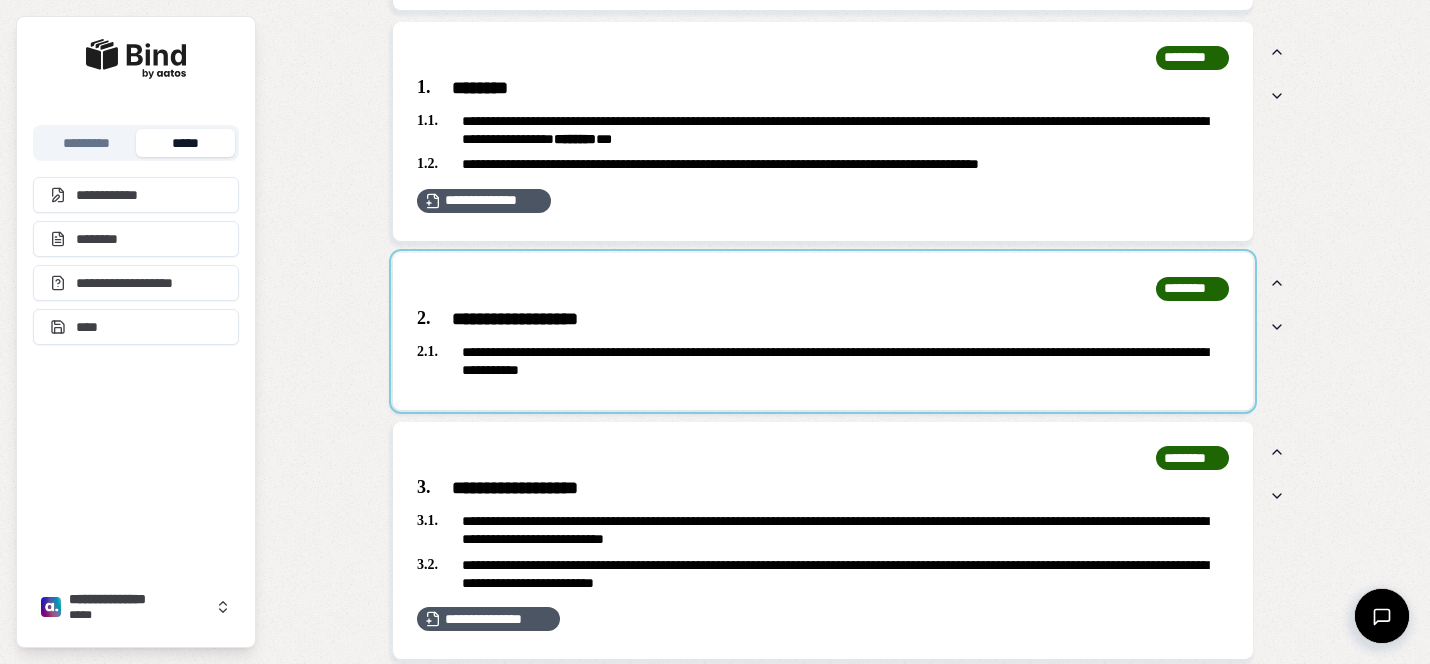 click at bounding box center (823, 332) 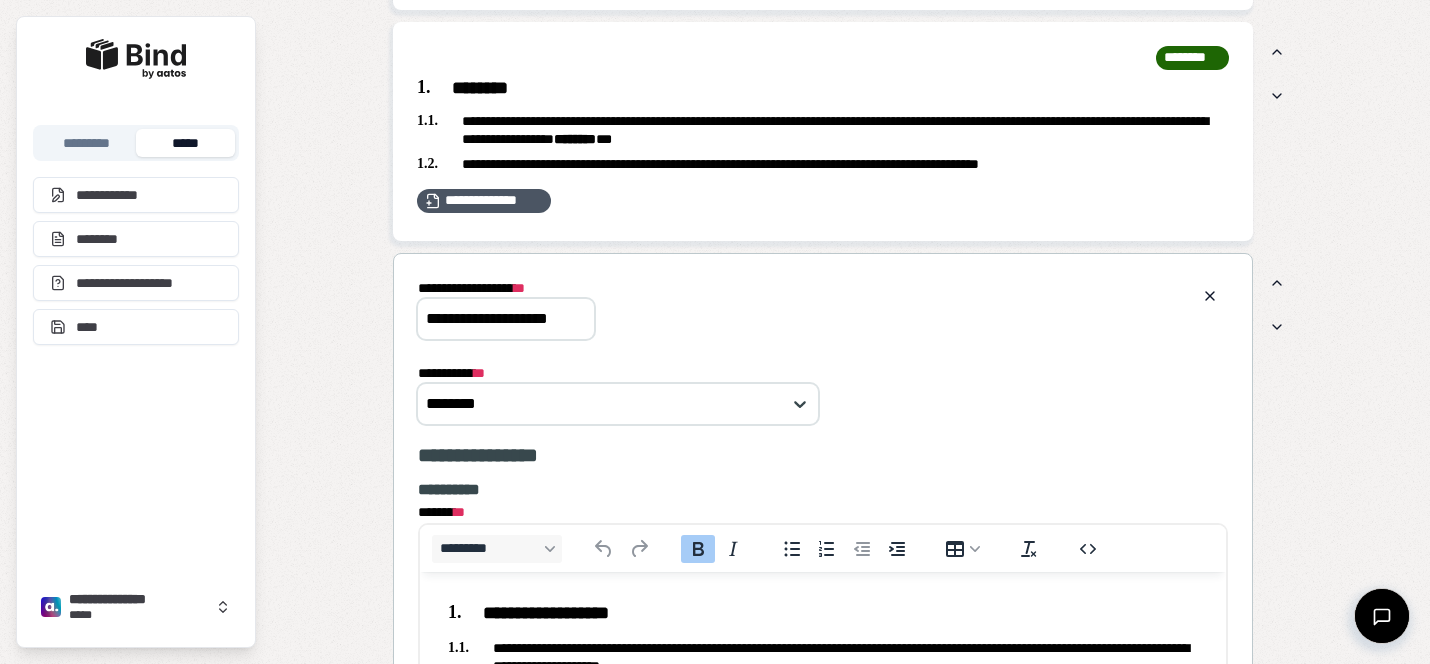scroll, scrollTop: 0, scrollLeft: 0, axis: both 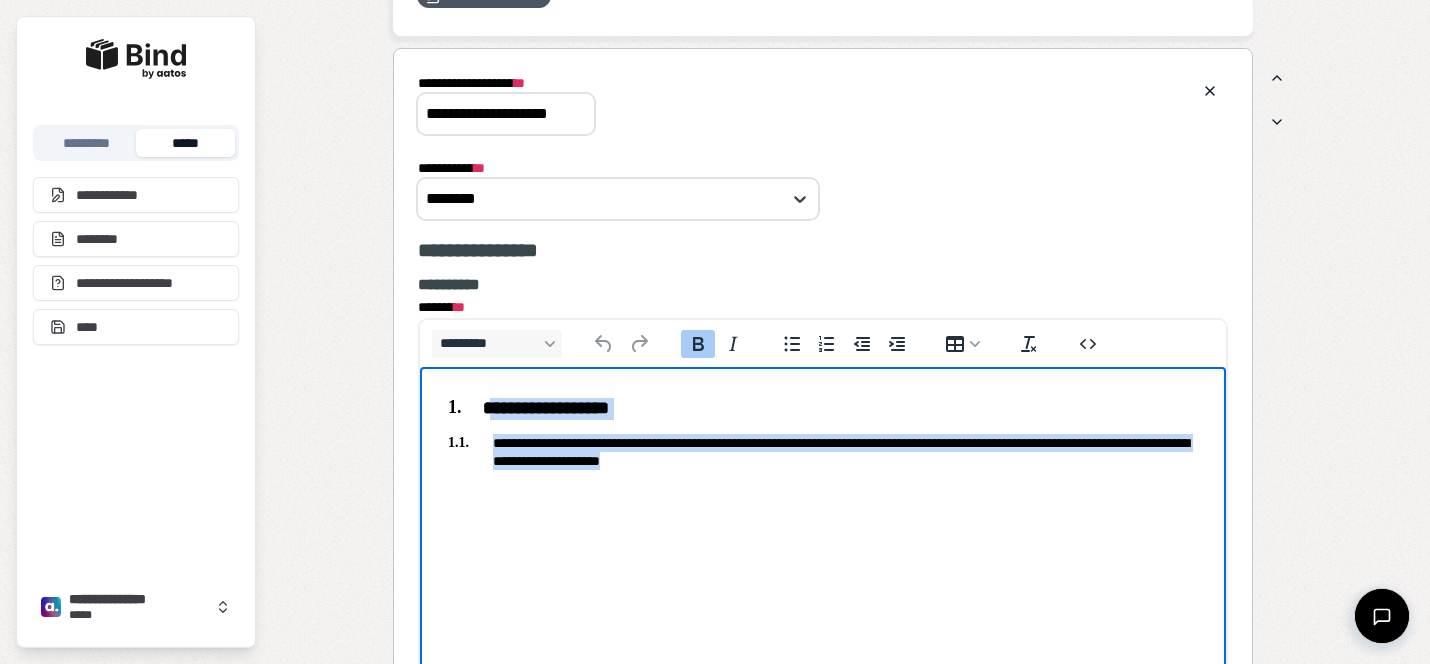 drag, startPoint x: 887, startPoint y: 472, endPoint x: 496, endPoint y: 396, distance: 398.31772 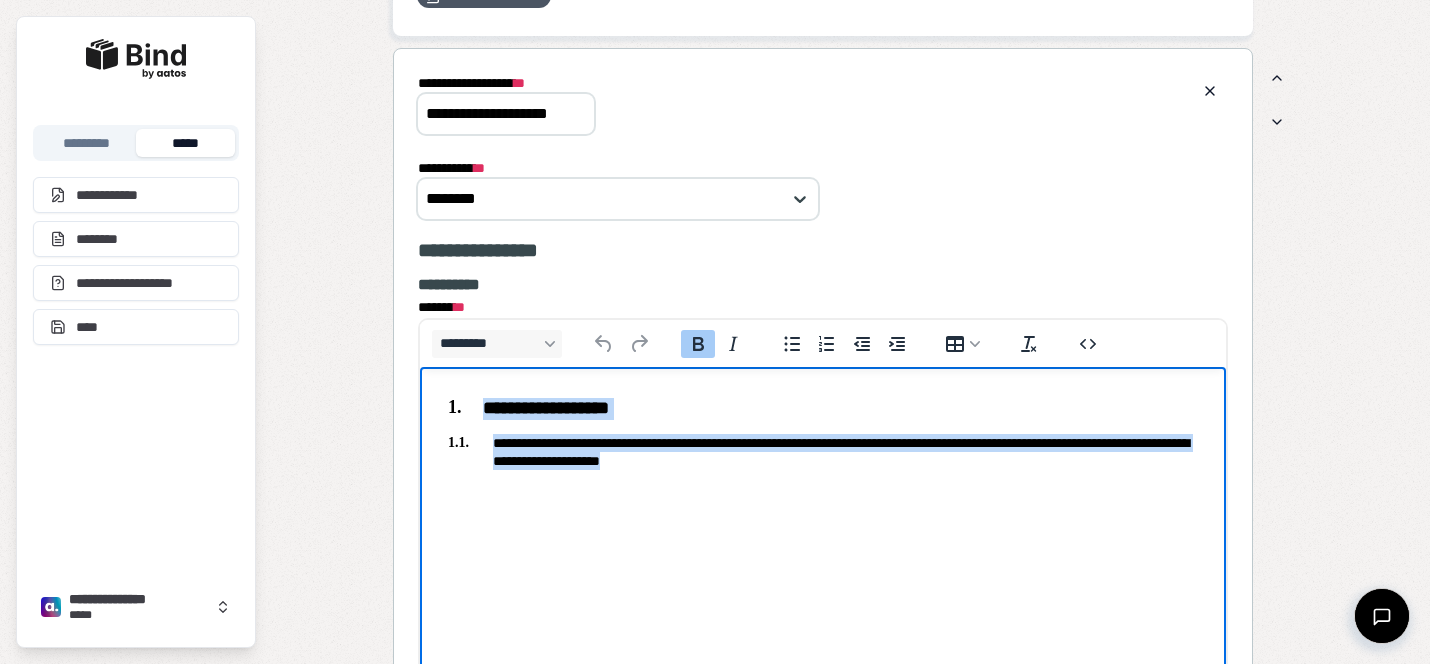 paste 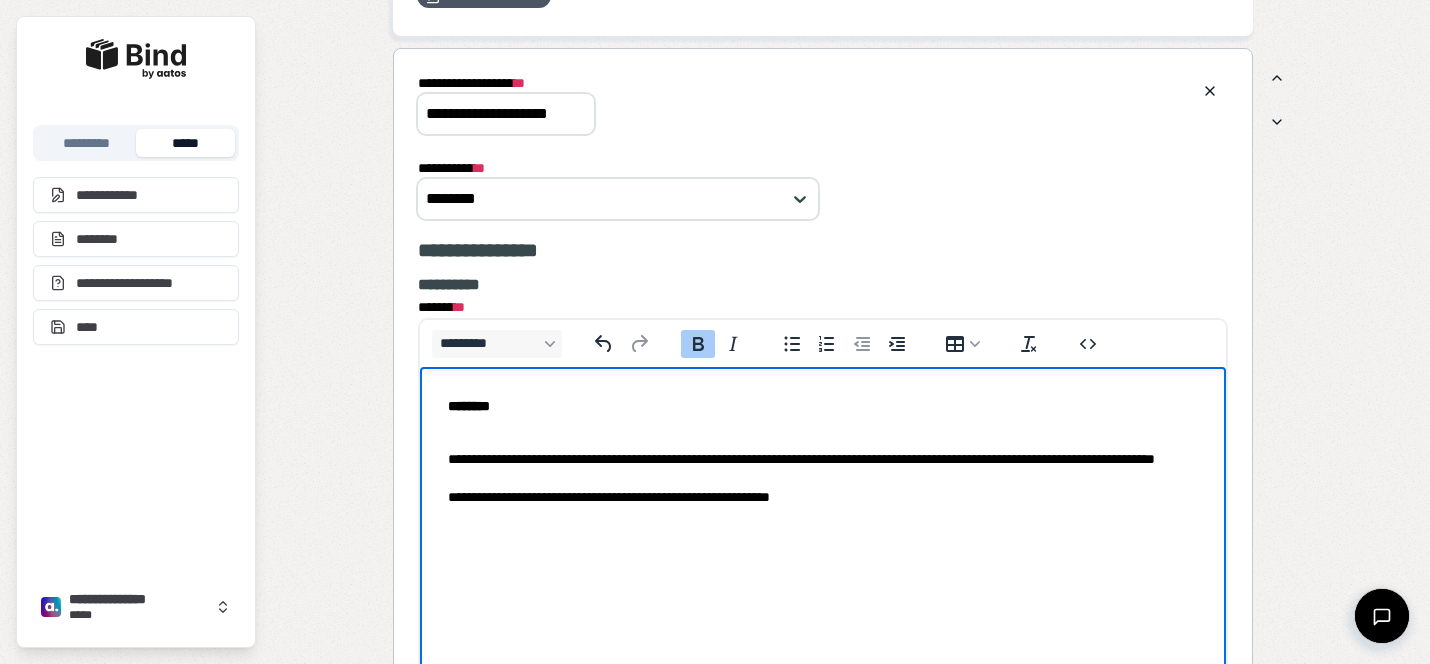 click on "********" at bounding box center (469, 405) 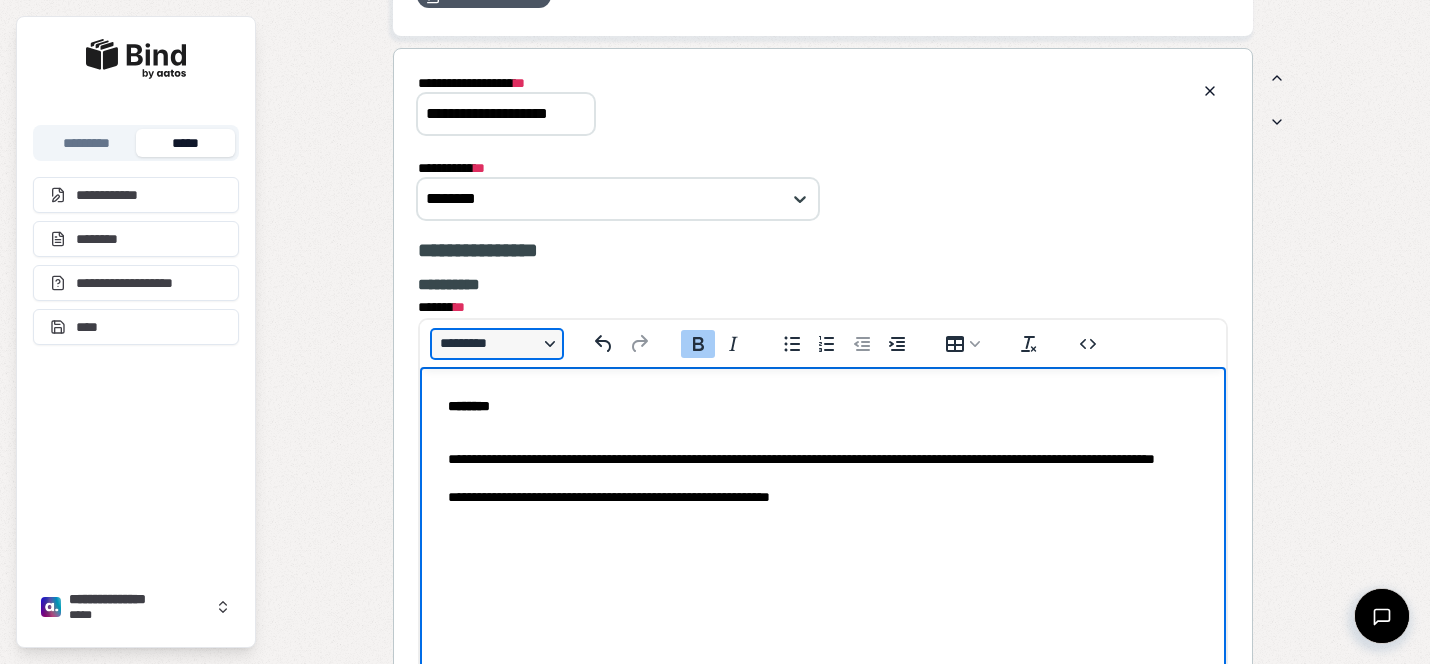 click on "*********" at bounding box center (497, 344) 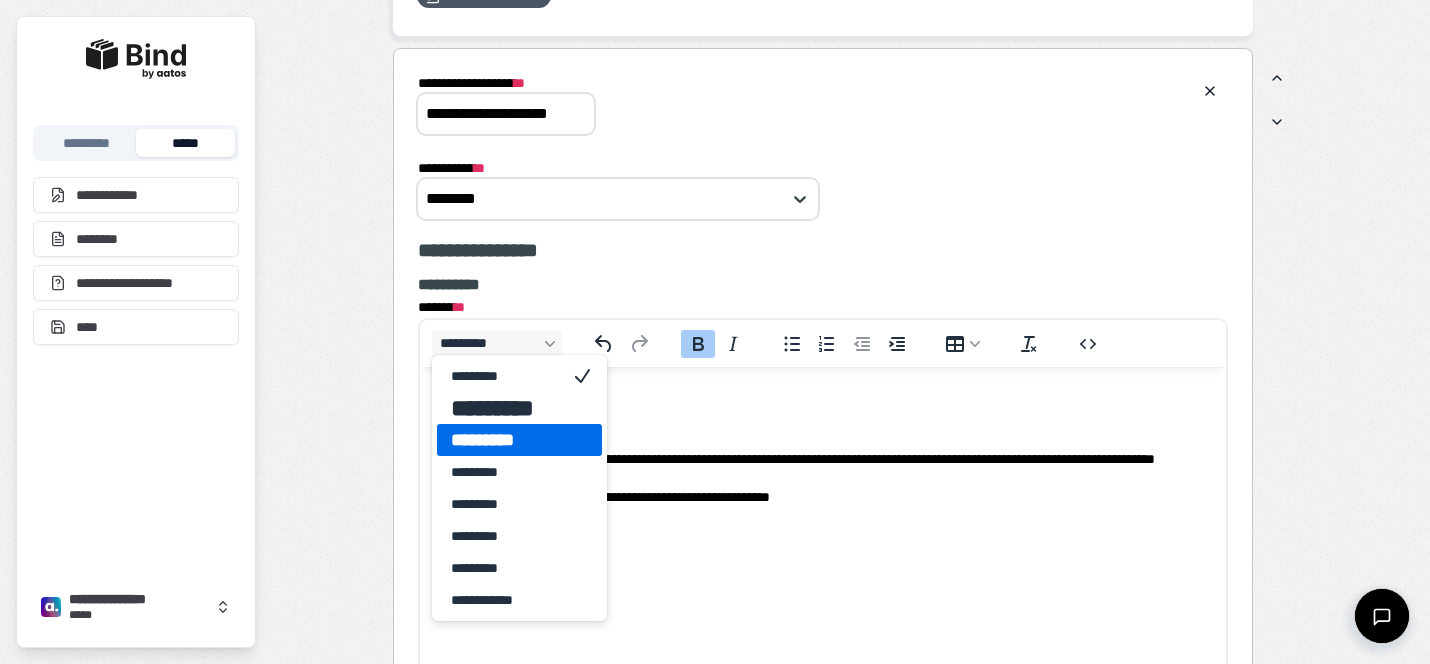 click on "*********" at bounding box center (505, 440) 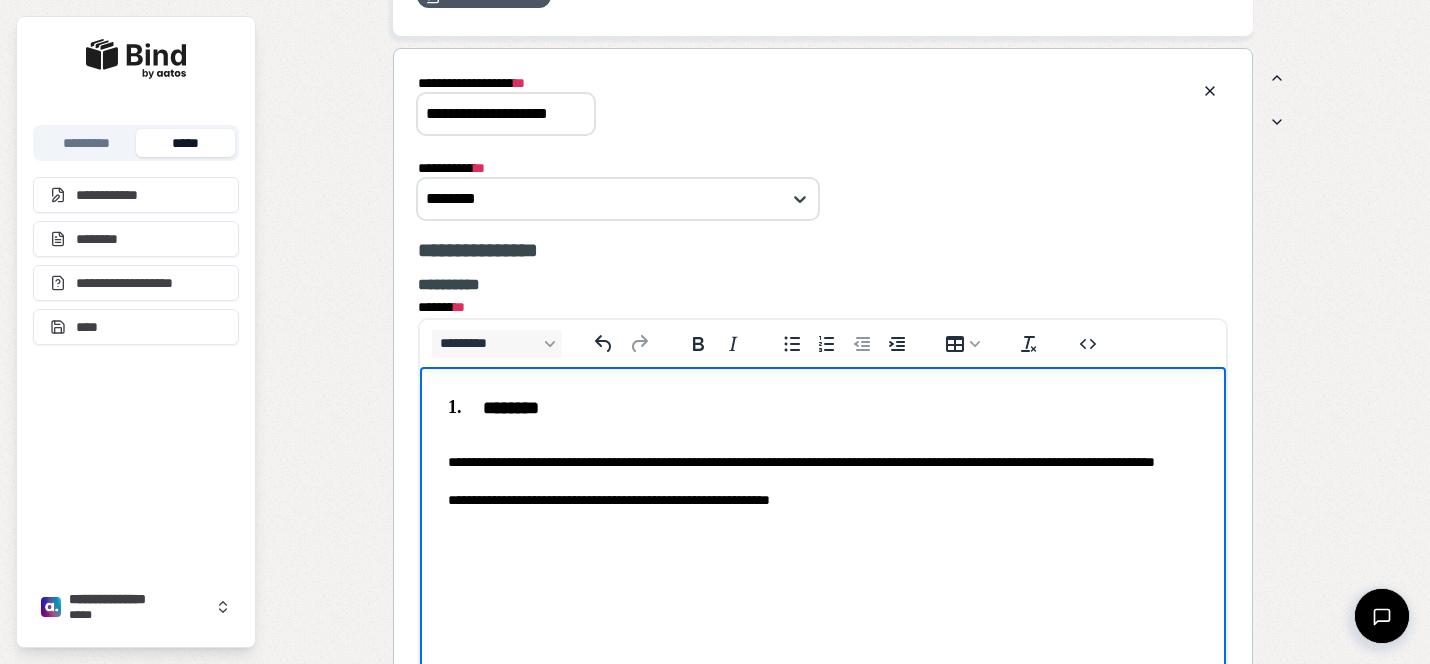 click on "**********" at bounding box center (823, 481) 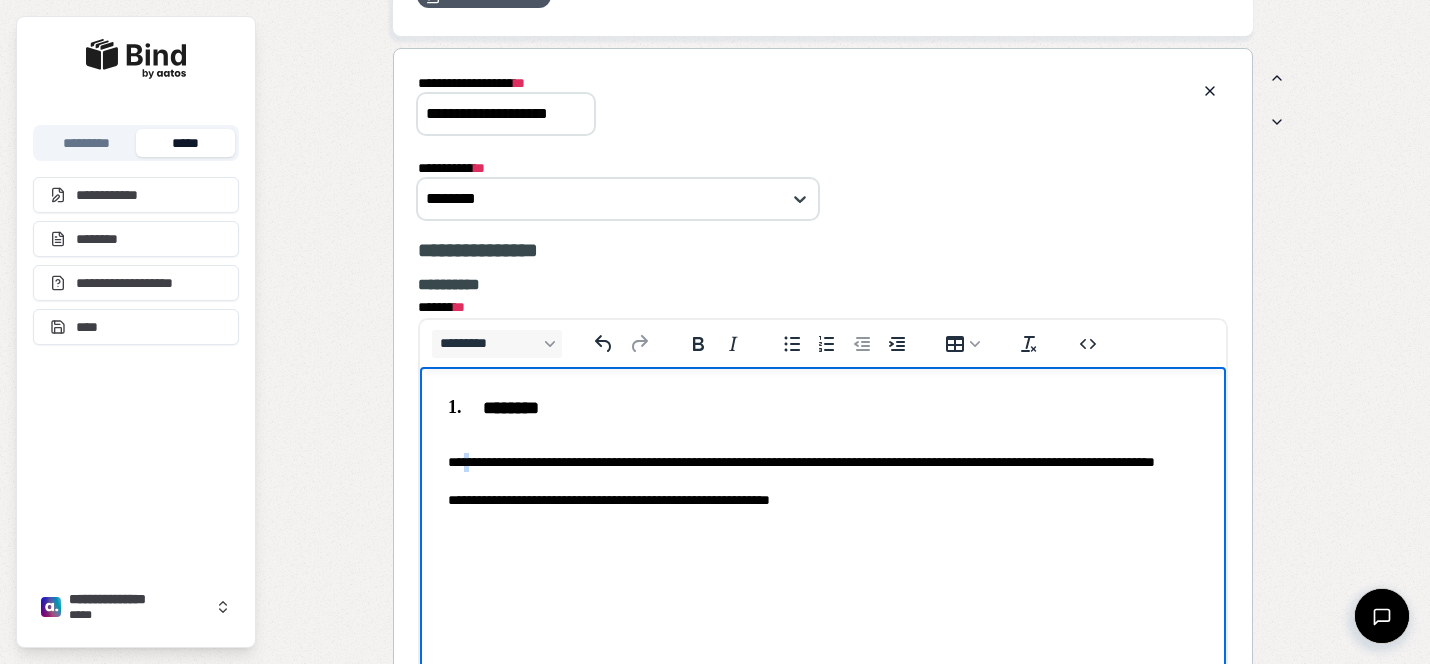 drag, startPoint x: 470, startPoint y: 455, endPoint x: 418, endPoint y: 455, distance: 52 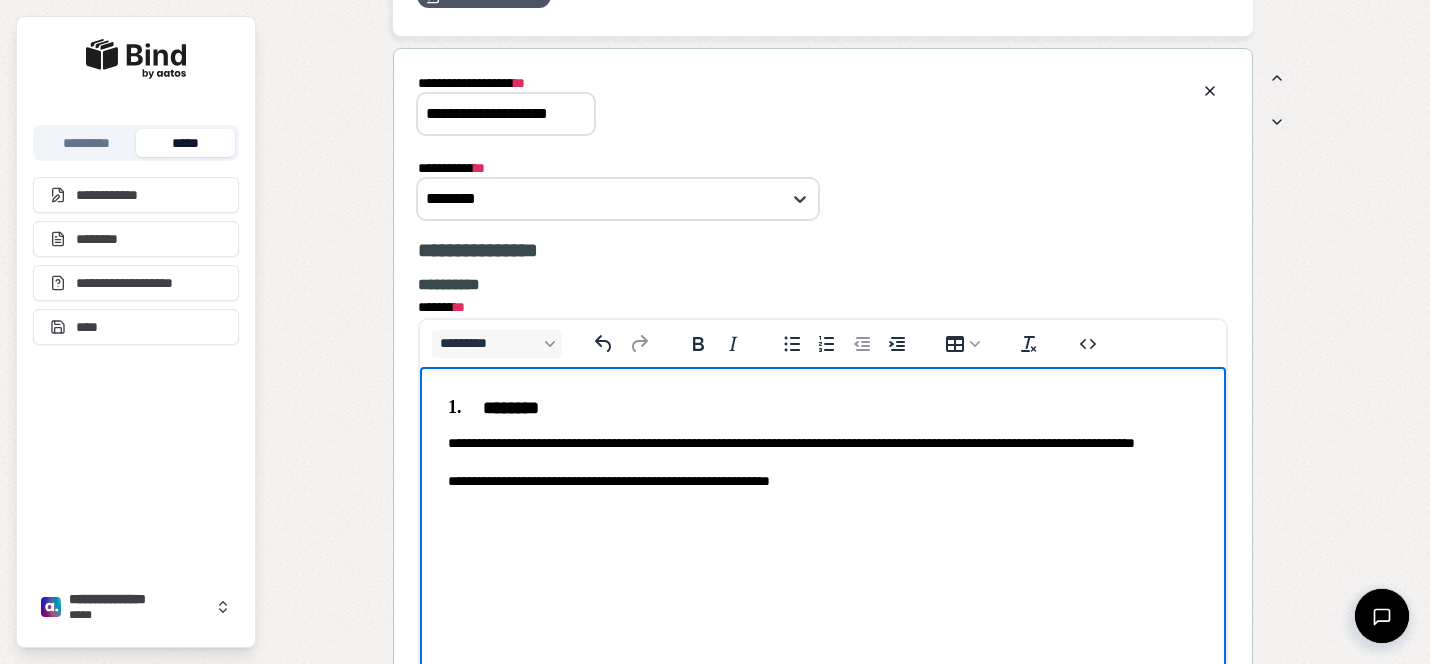 click on "**********" at bounding box center (823, 471) 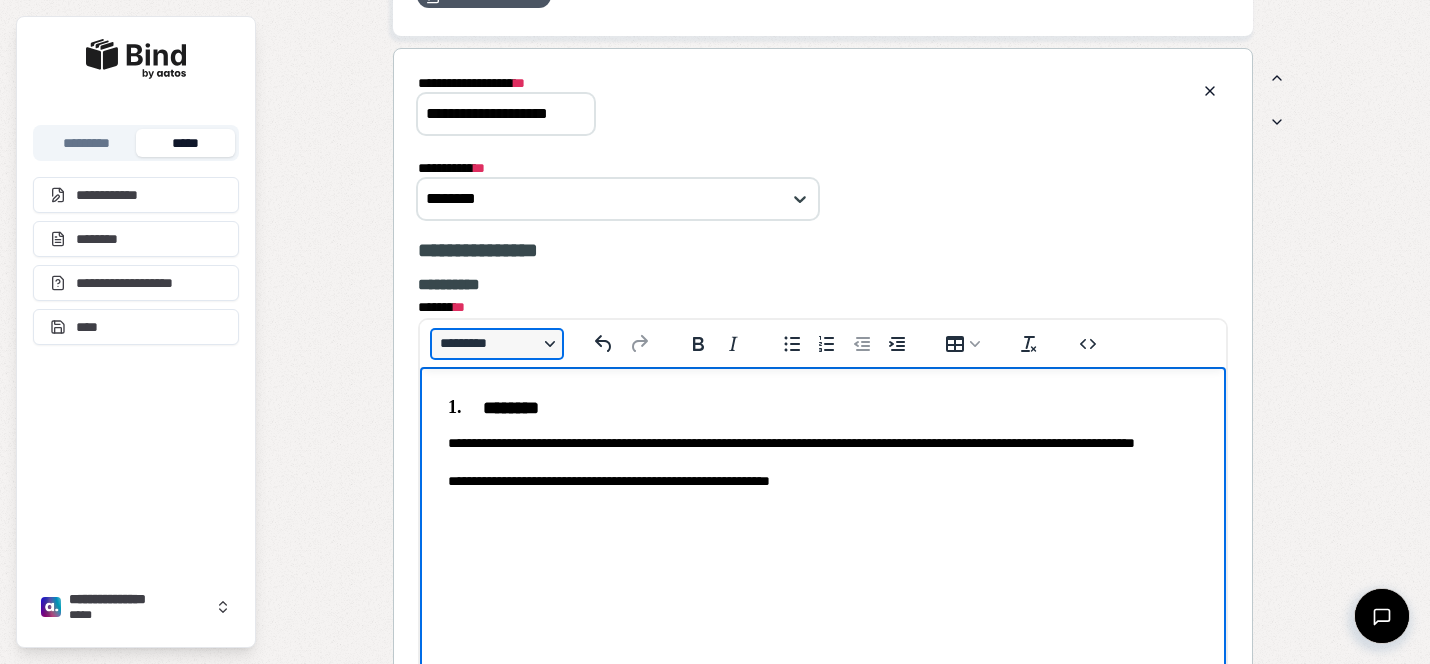 click on "*********" at bounding box center (497, 344) 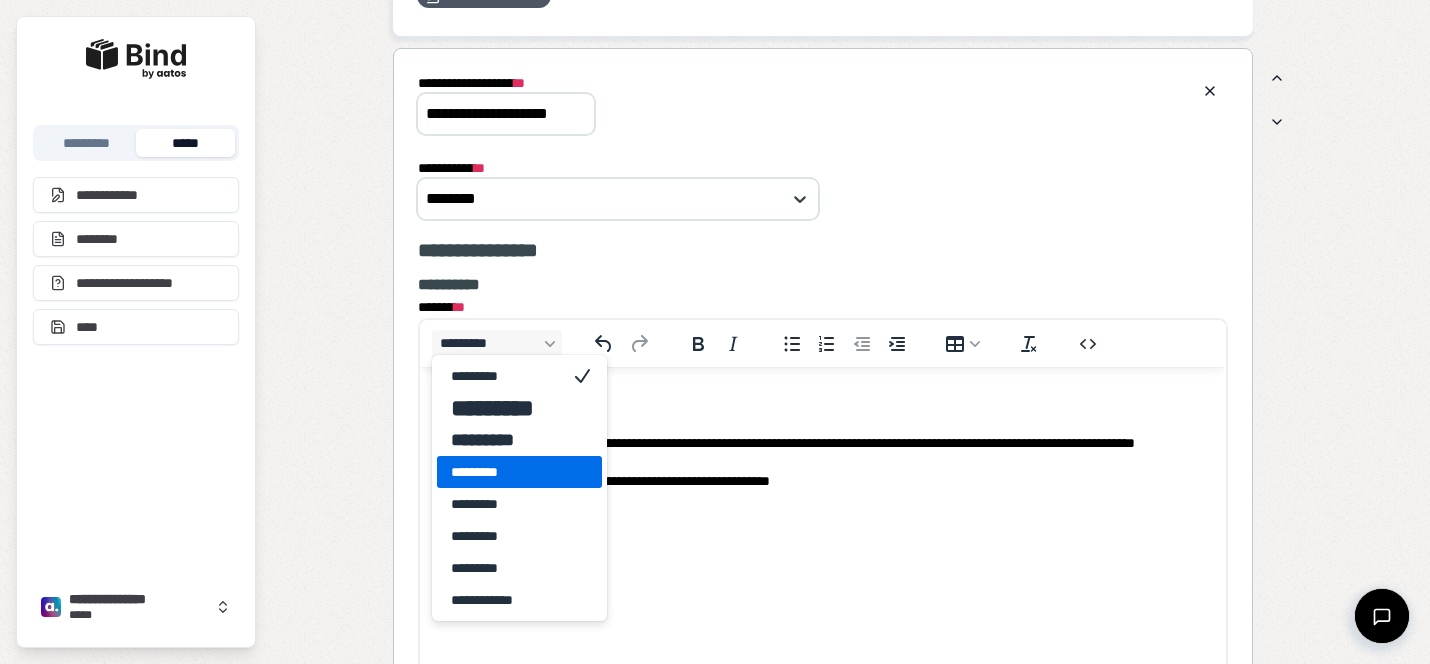 click on "*********" at bounding box center (505, 472) 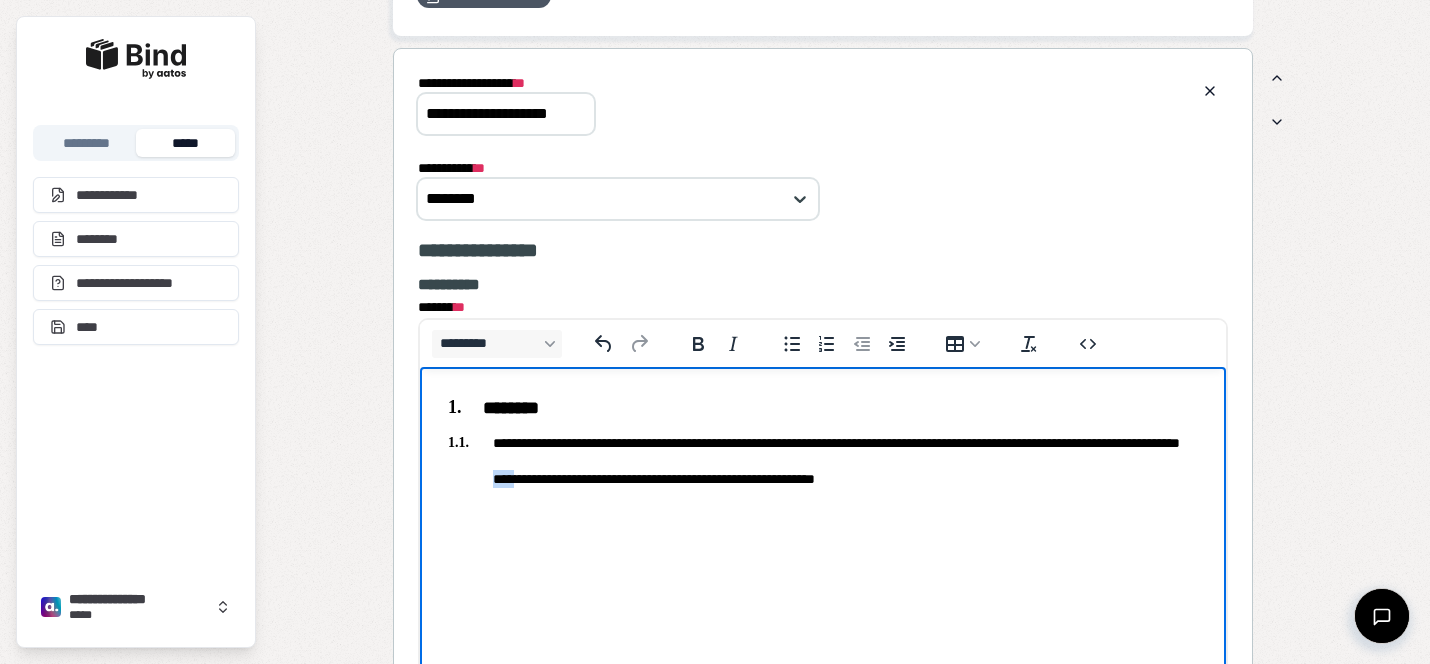 drag, startPoint x: 516, startPoint y: 495, endPoint x: 477, endPoint y: 495, distance: 39 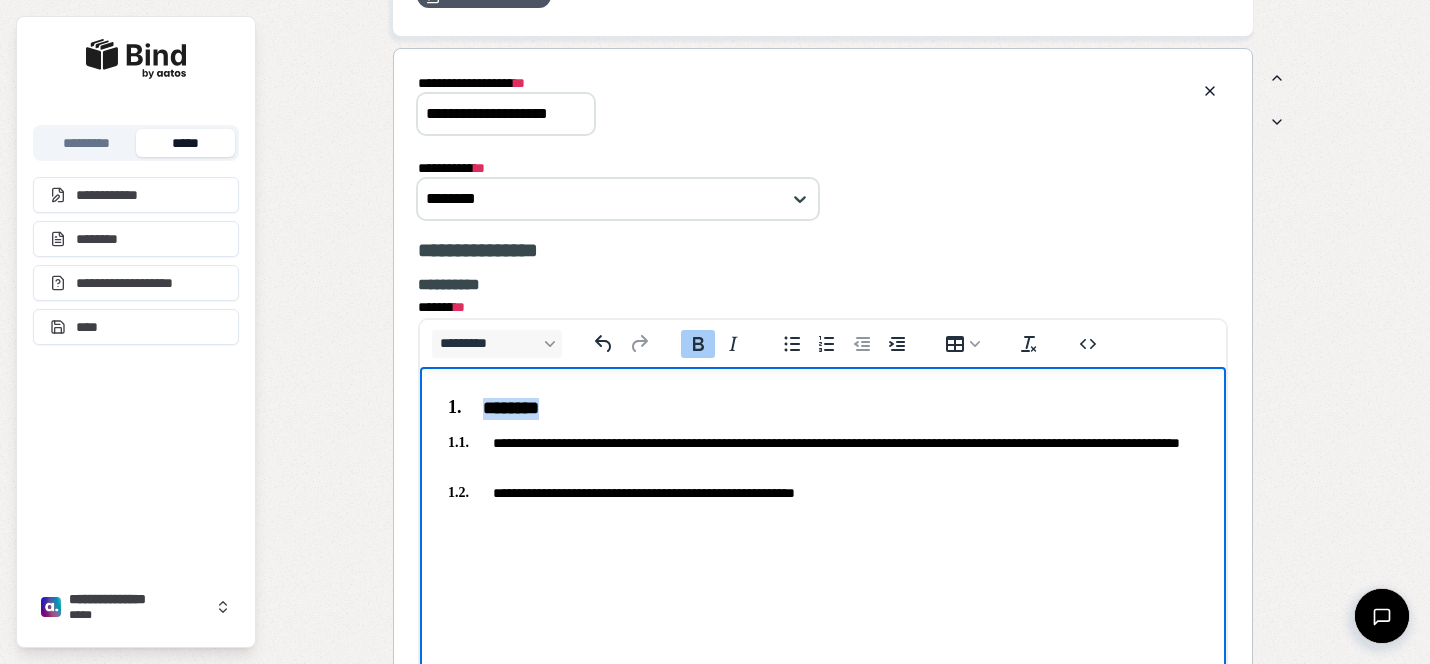 drag, startPoint x: 612, startPoint y: 404, endPoint x: 456, endPoint y: 403, distance: 156.0032 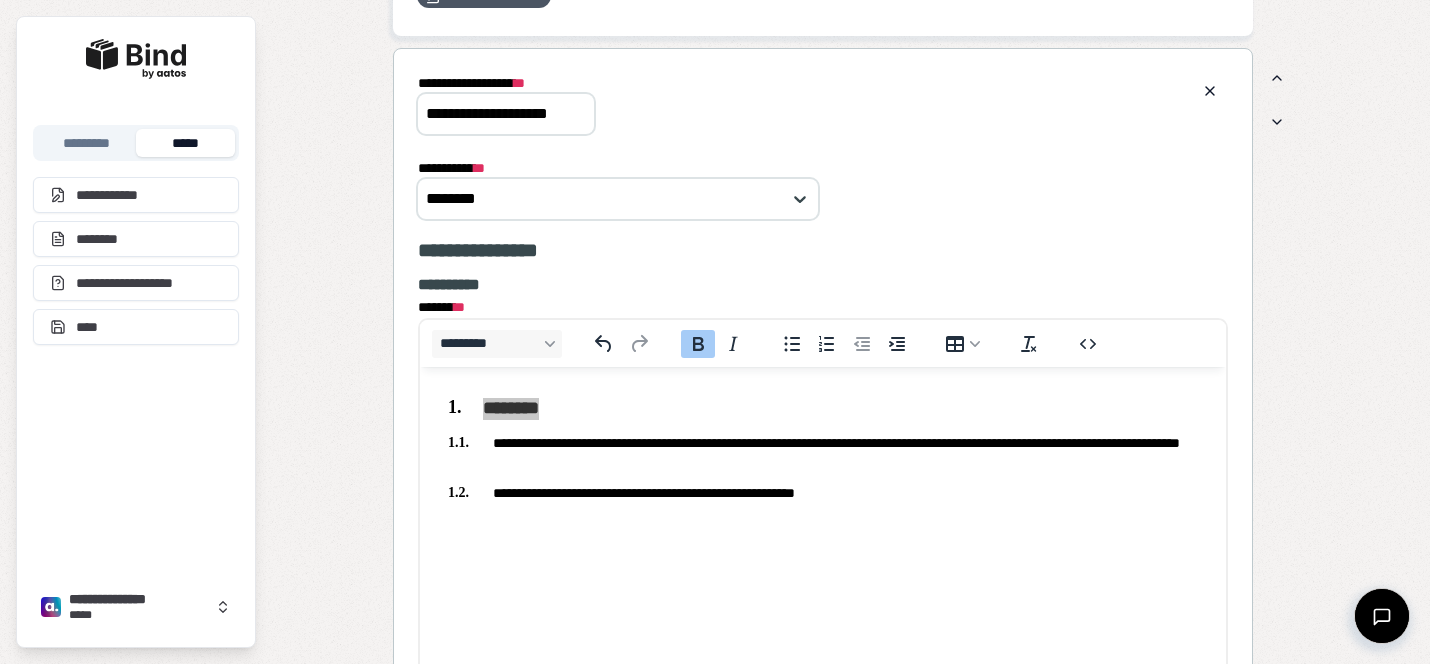 drag, startPoint x: 425, startPoint y: 106, endPoint x: 691, endPoint y: 140, distance: 268.16412 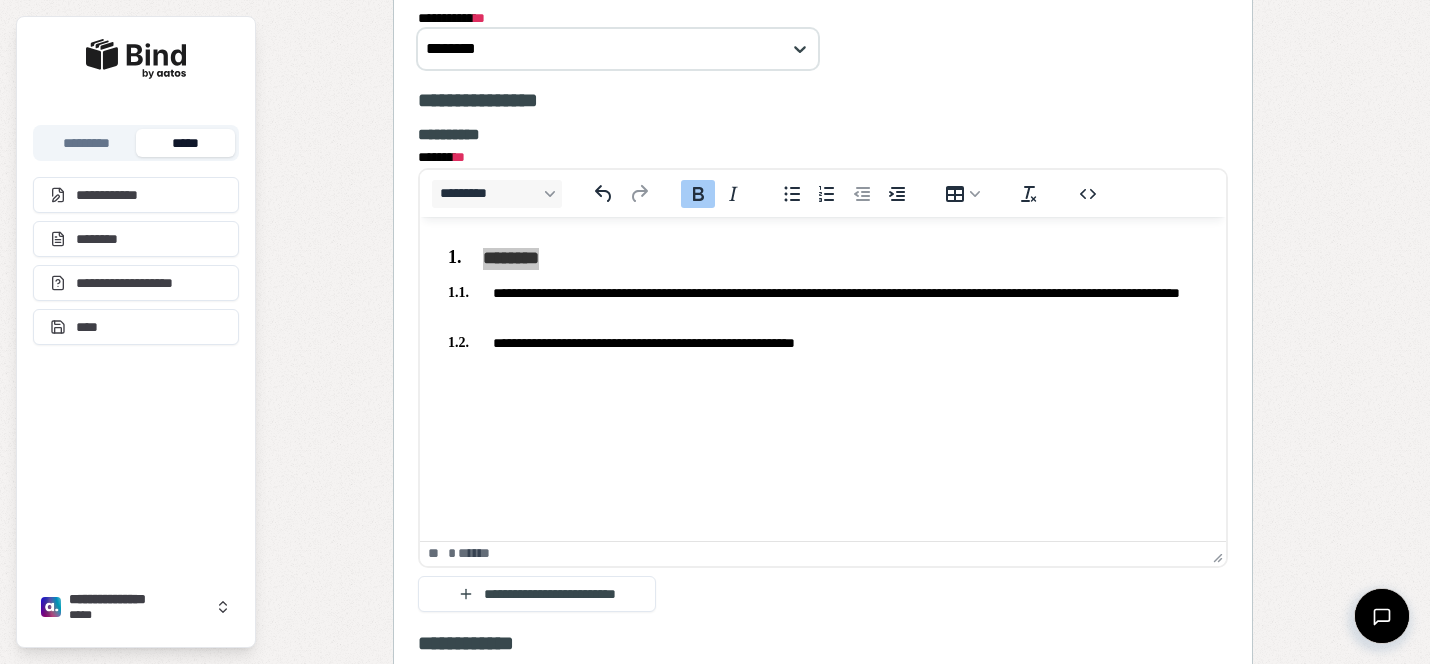 scroll, scrollTop: 2821, scrollLeft: 0, axis: vertical 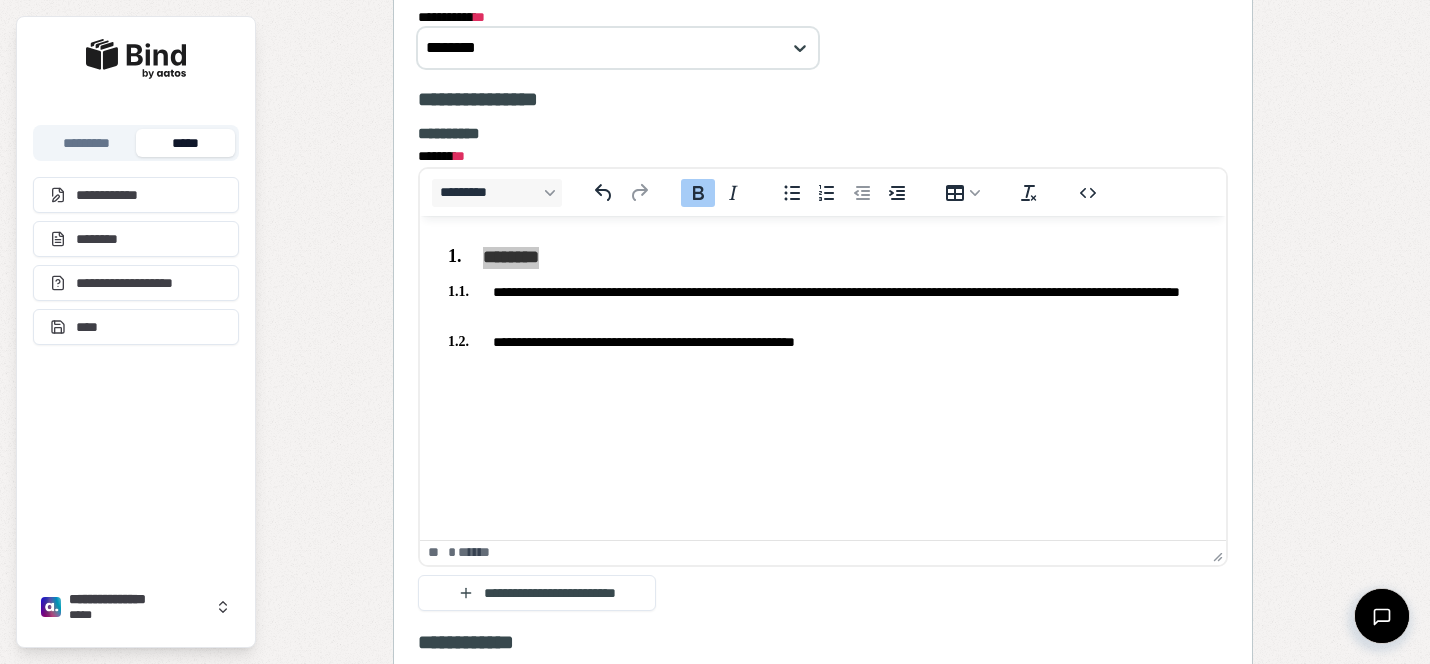 type on "********" 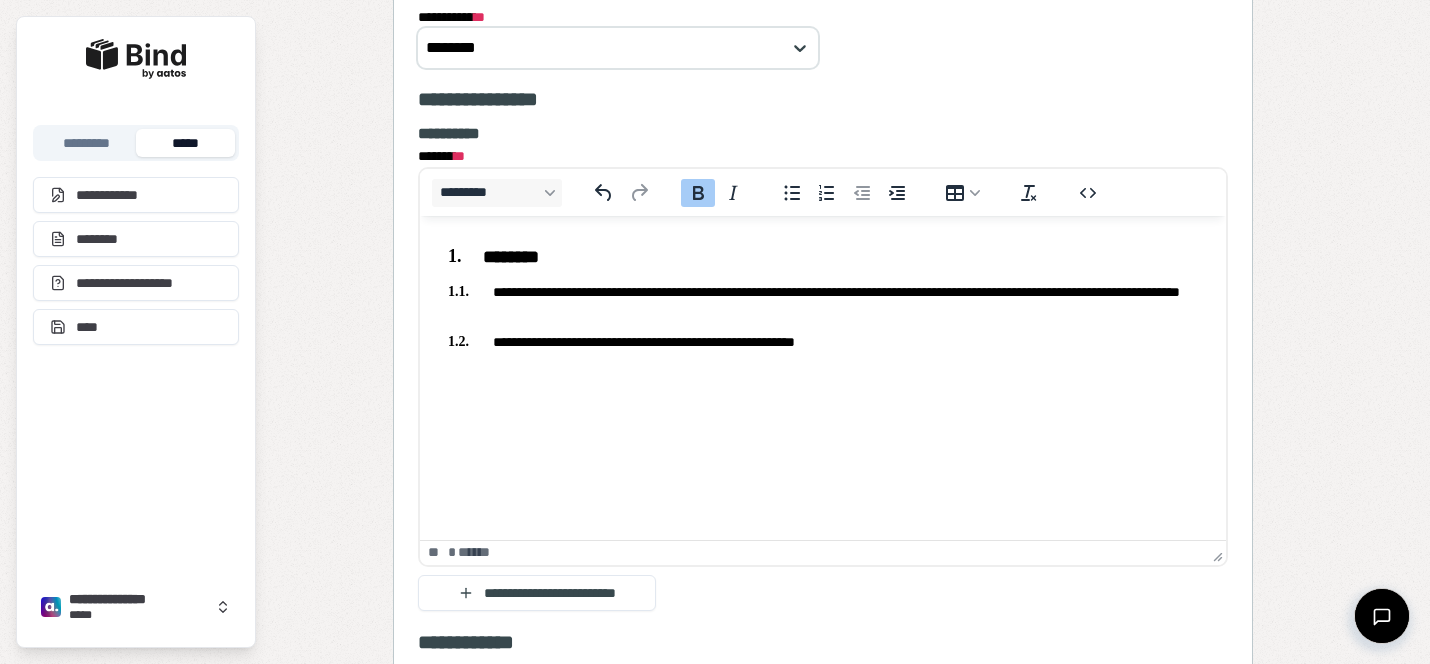 click on "**********" at bounding box center [823, 300] 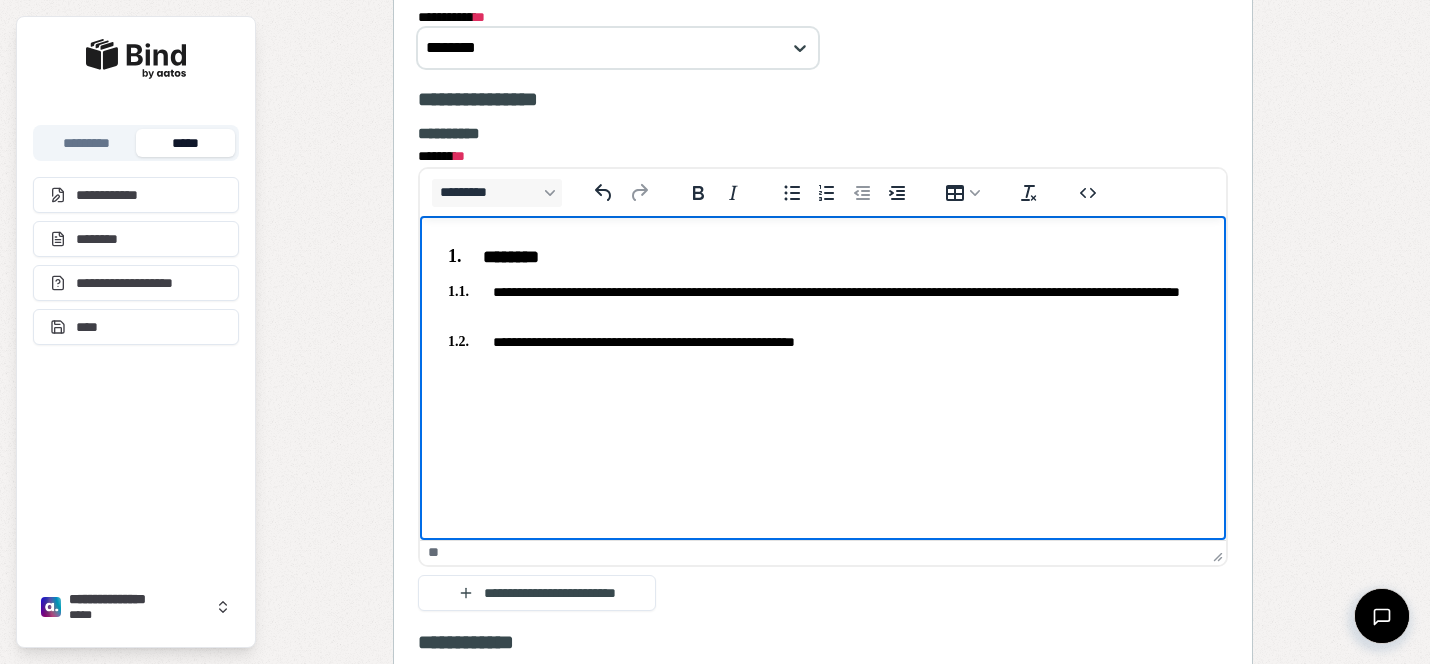 click on "**********" at bounding box center (823, 341) 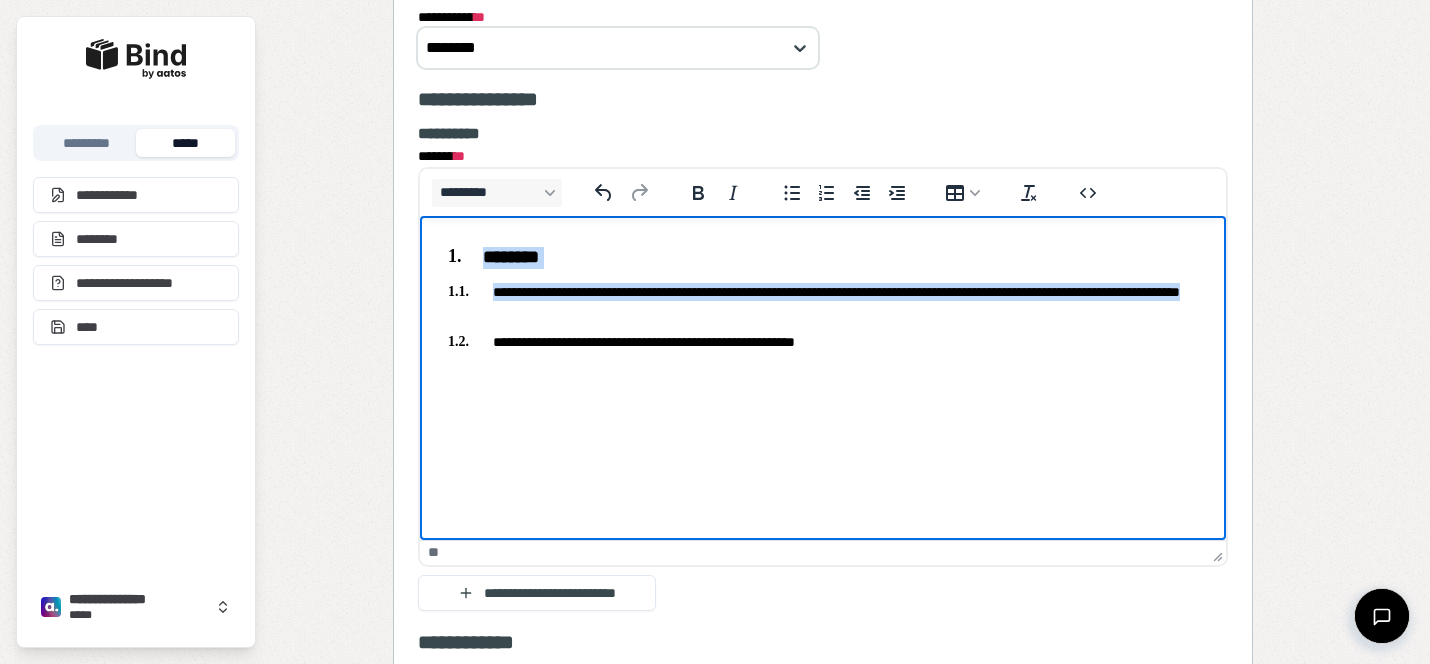 copy on "**********" 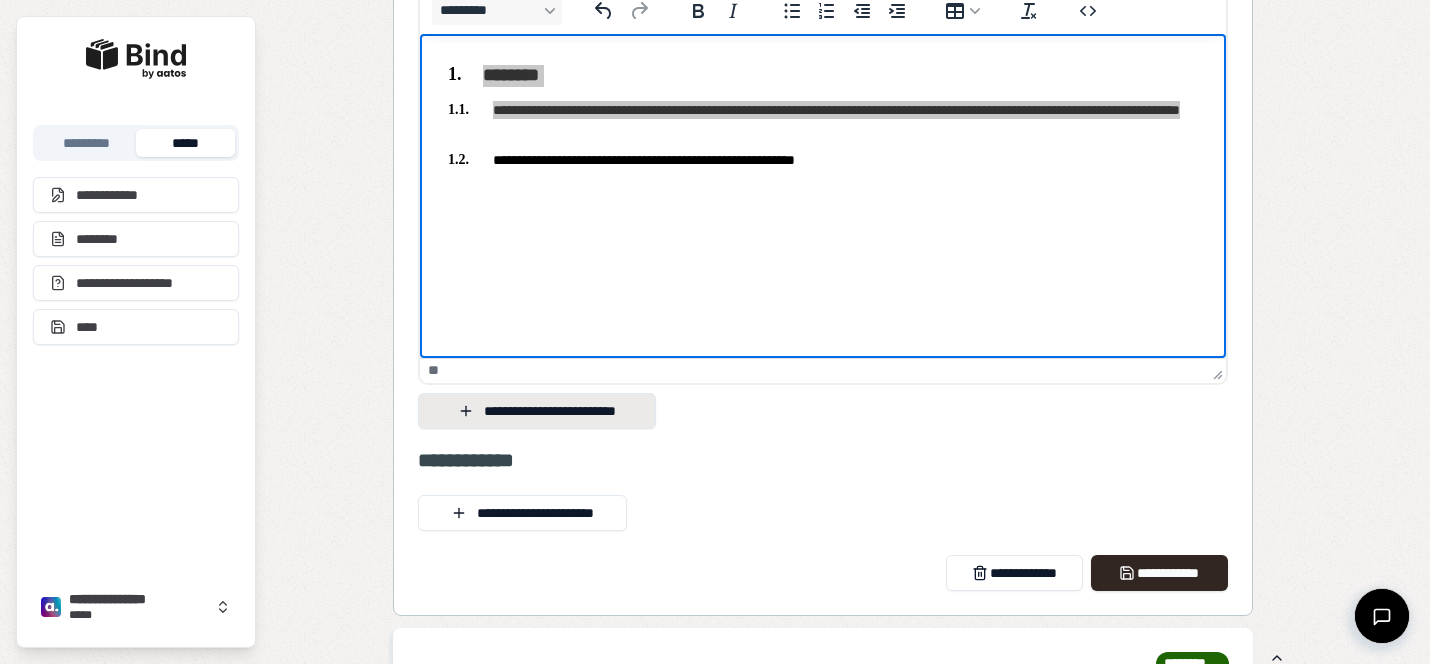 click on "**********" at bounding box center (537, 411) 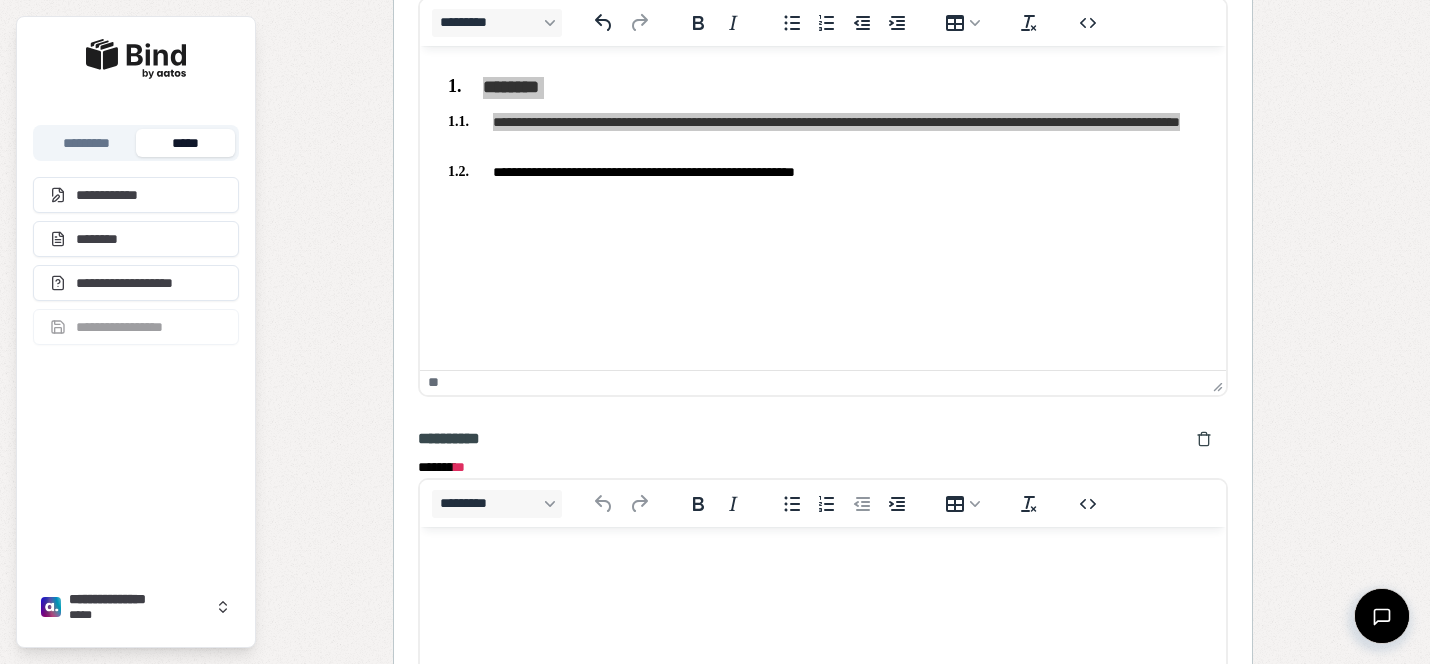scroll, scrollTop: 0, scrollLeft: 0, axis: both 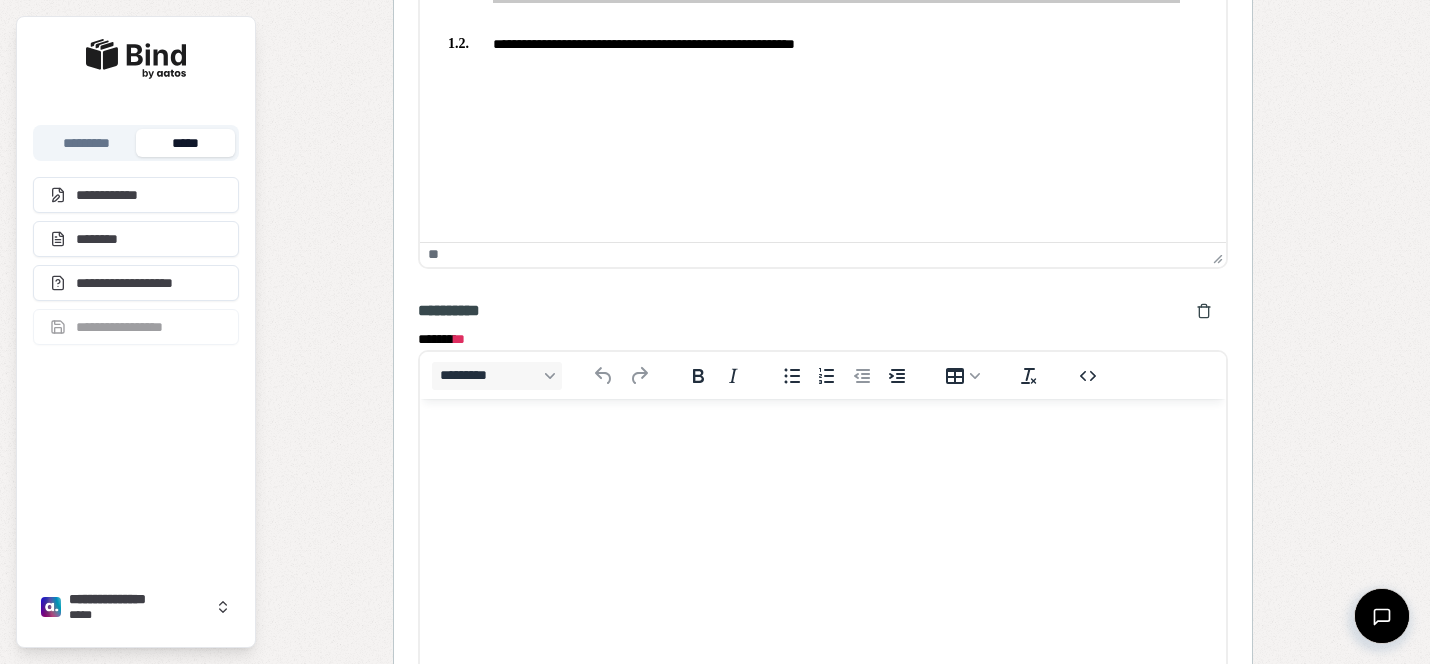 click at bounding box center [823, 437] 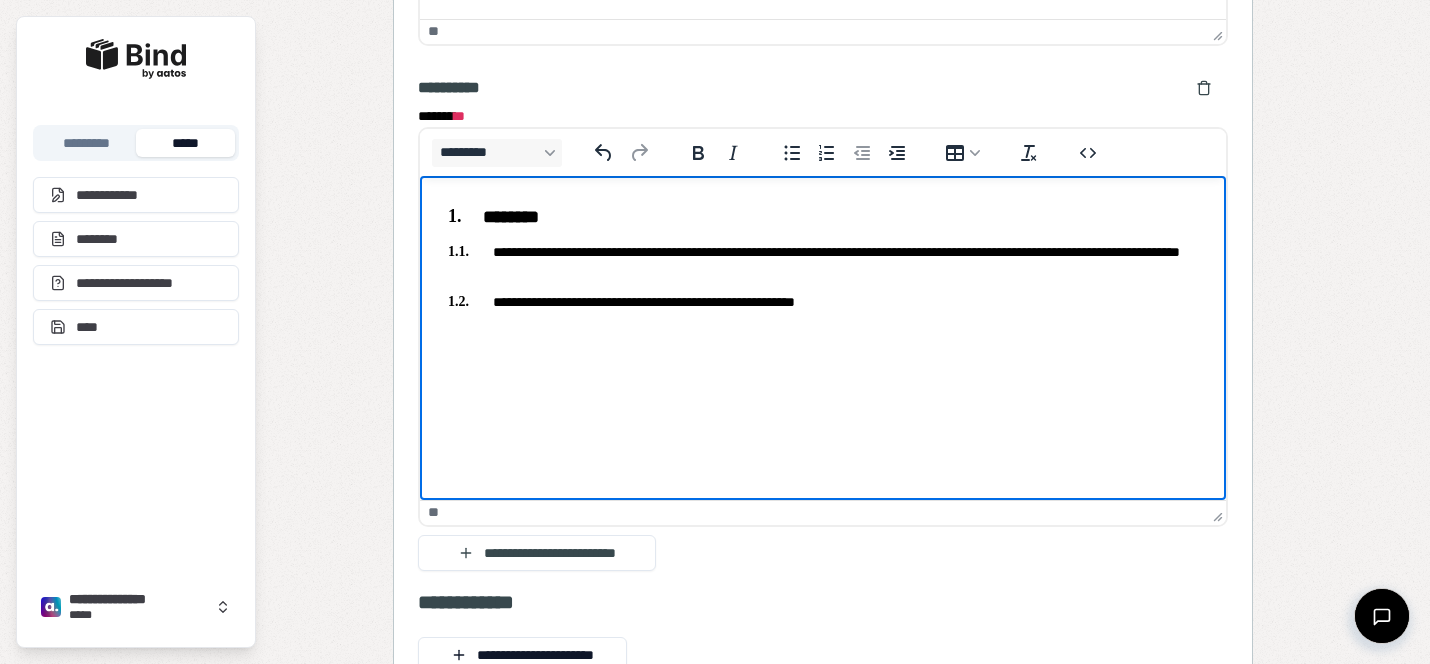 scroll, scrollTop: 3365, scrollLeft: 0, axis: vertical 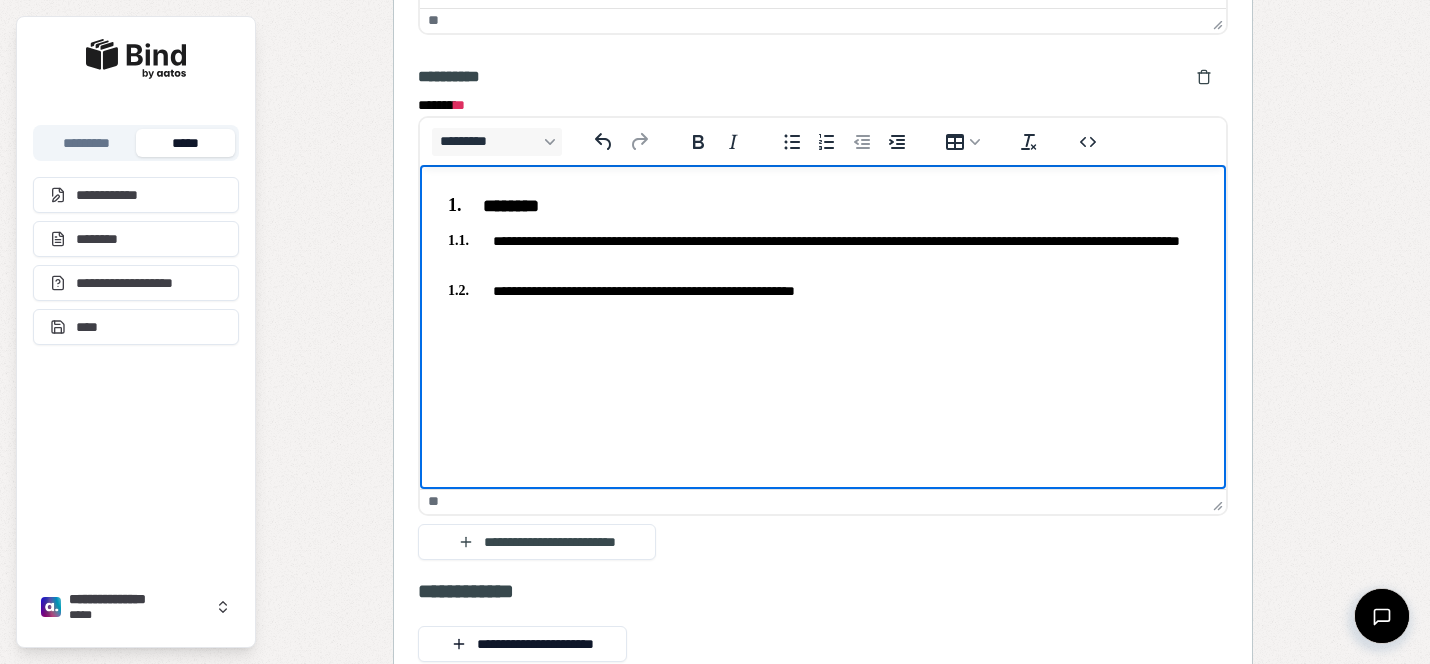 click on "**********" at bounding box center [823, 290] 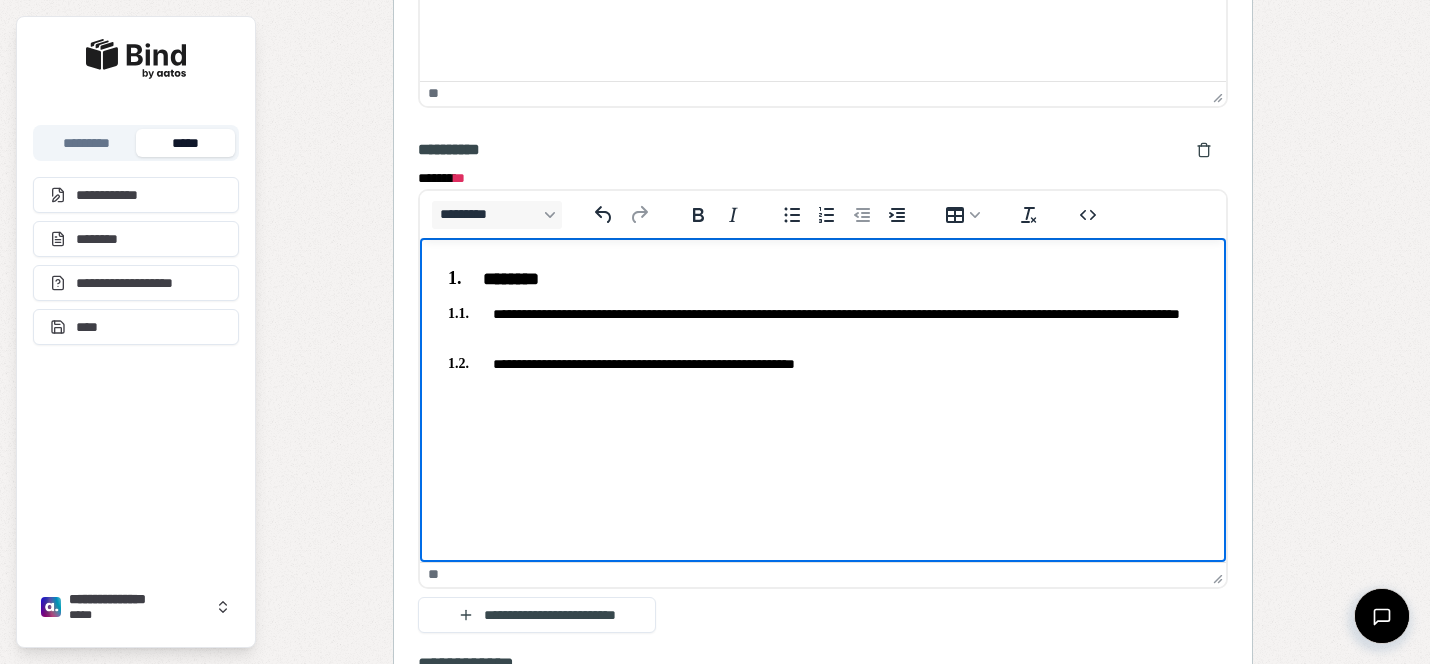 click on "**********" at bounding box center (823, 363) 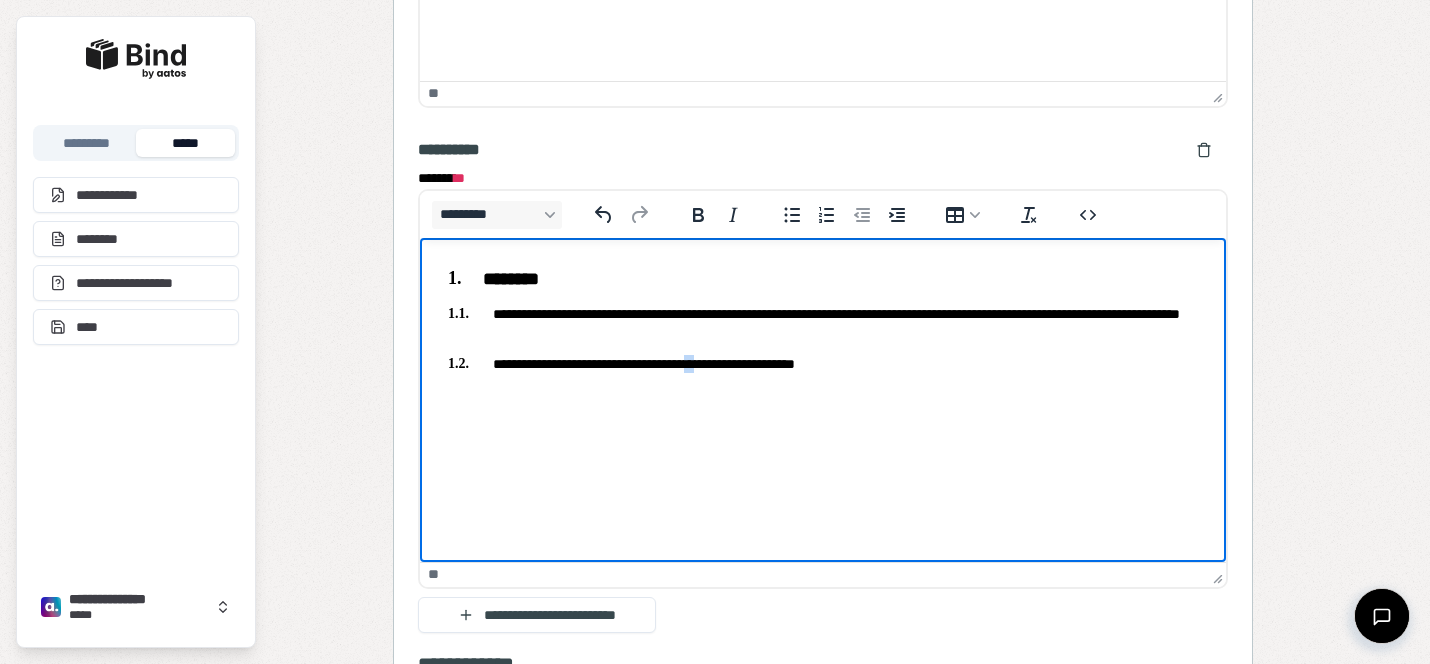drag, startPoint x: 782, startPoint y: 363, endPoint x: 758, endPoint y: 363, distance: 24 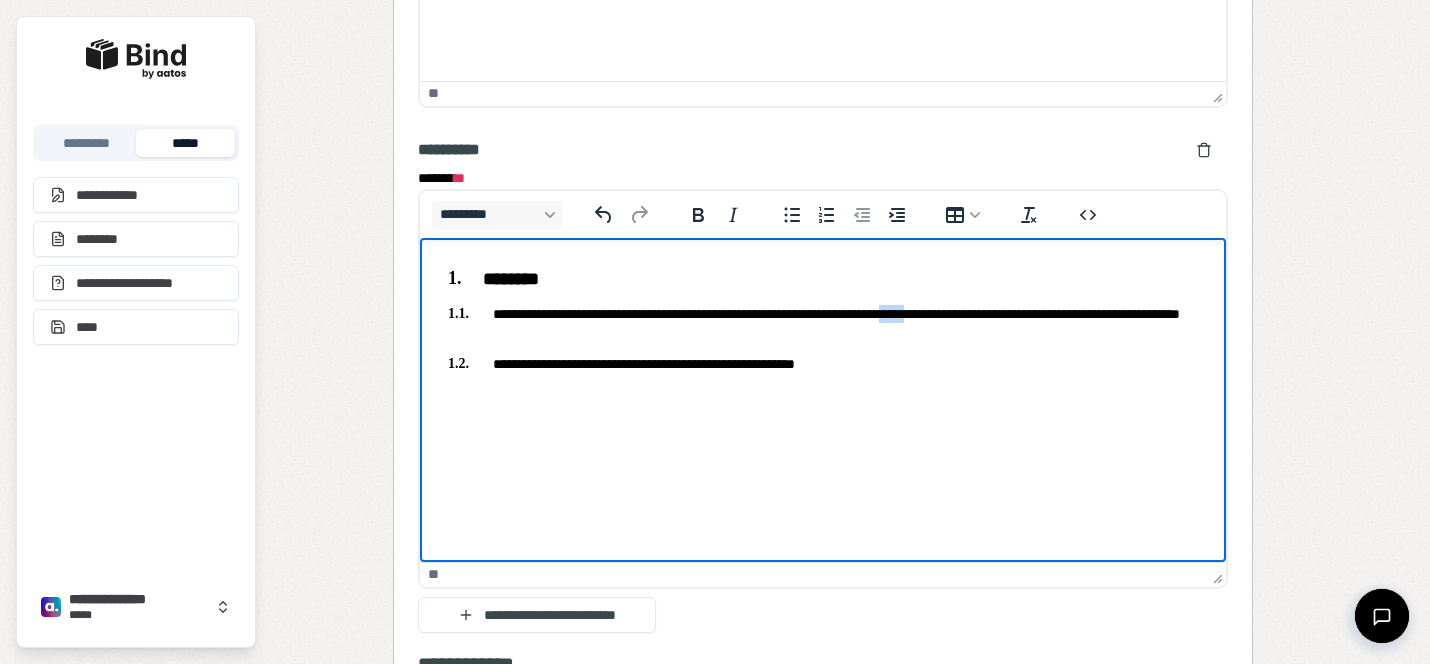 drag, startPoint x: 1031, startPoint y: 313, endPoint x: 999, endPoint y: 313, distance: 32 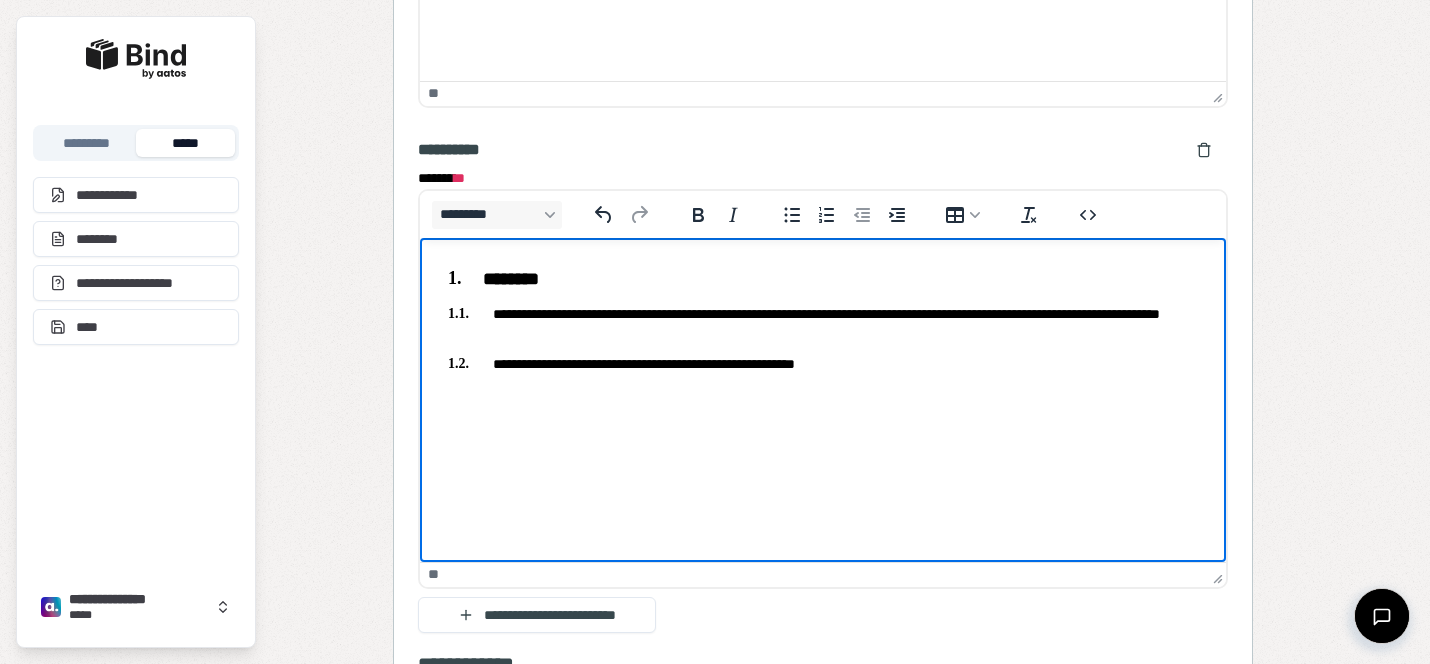 click on "**********" at bounding box center [823, 322] 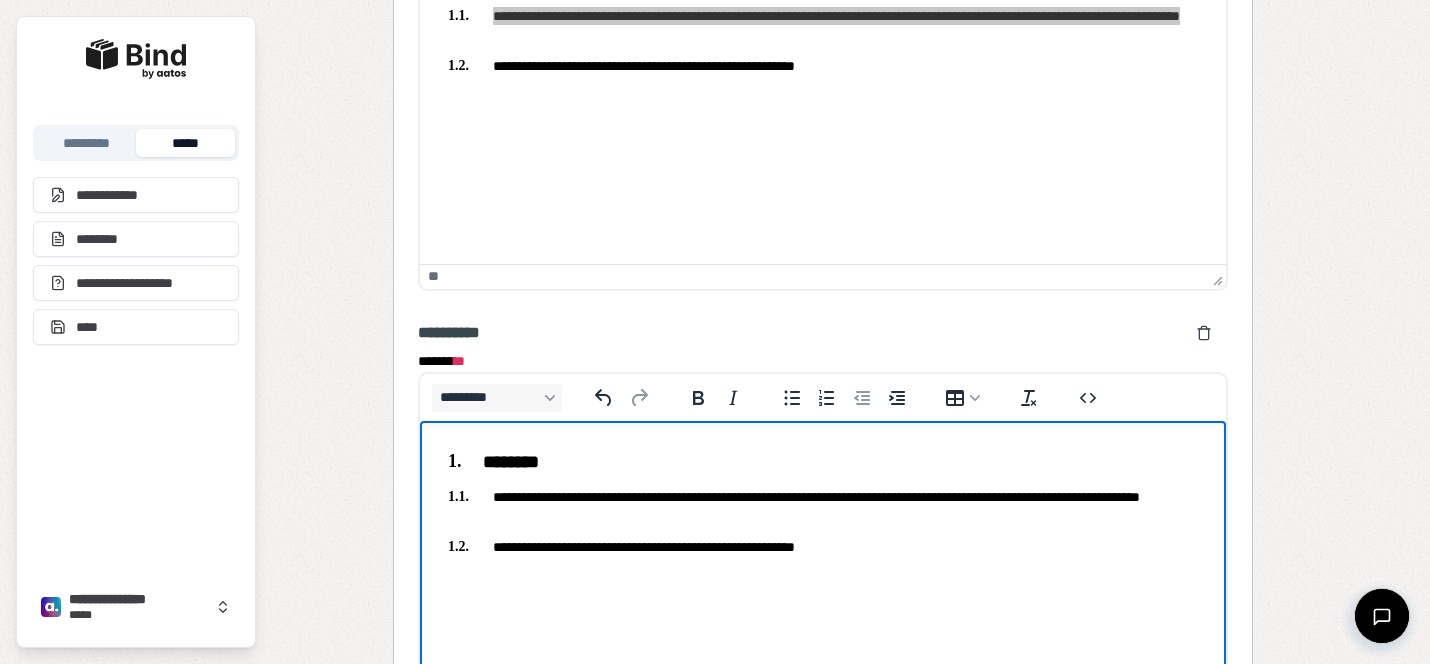 scroll, scrollTop: 3086, scrollLeft: 0, axis: vertical 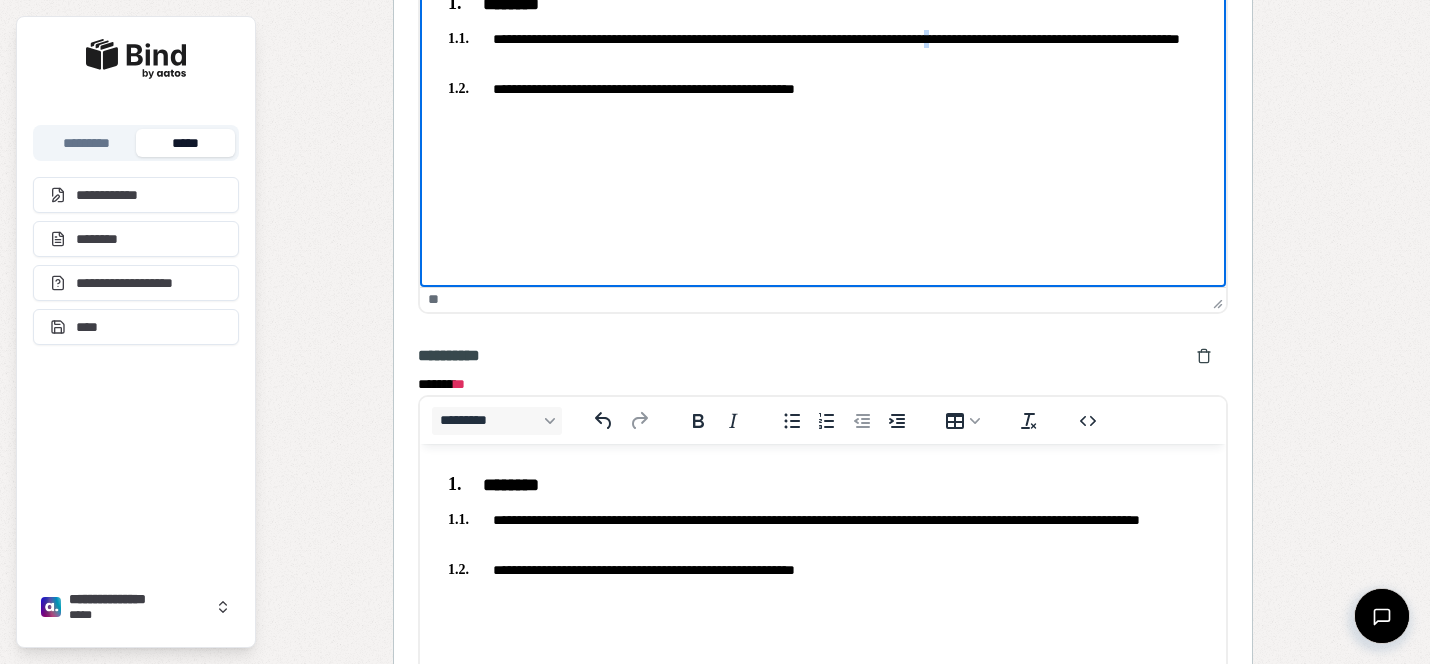 click on "**********" at bounding box center [823, 48] 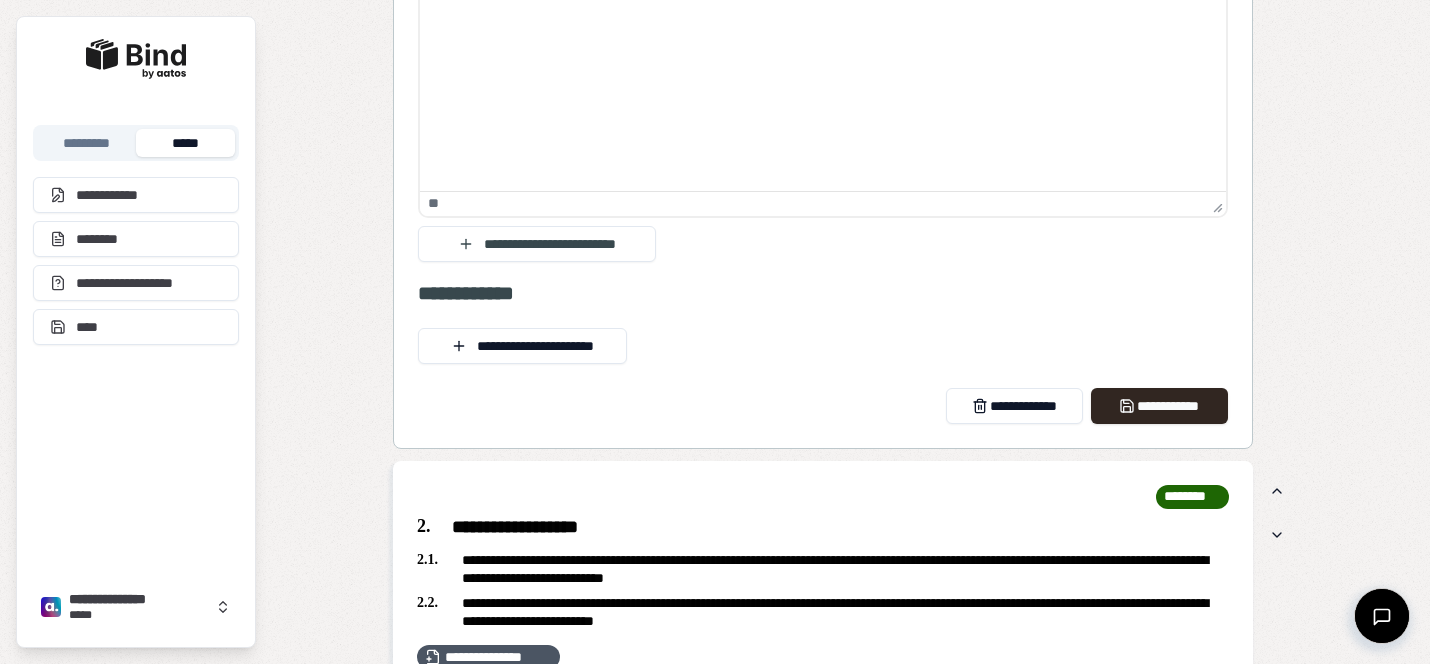 scroll, scrollTop: 3677, scrollLeft: 0, axis: vertical 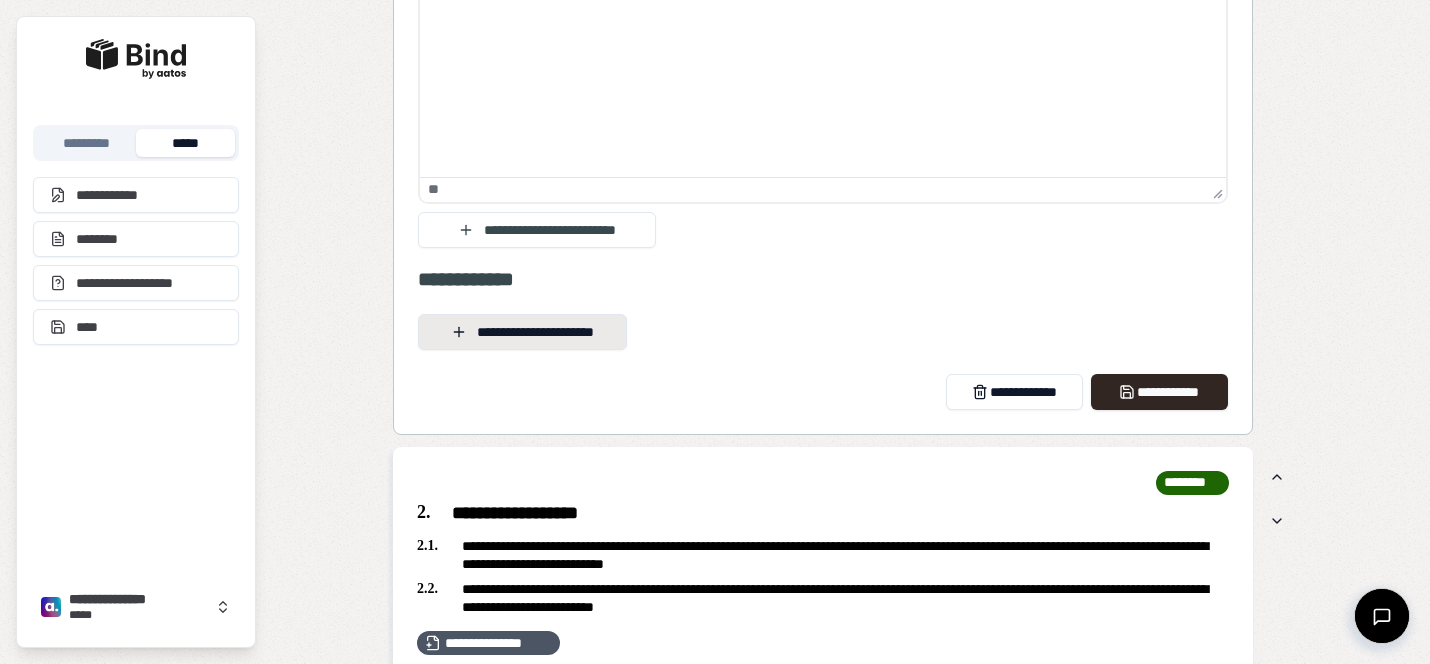 click on "**********" at bounding box center (522, 332) 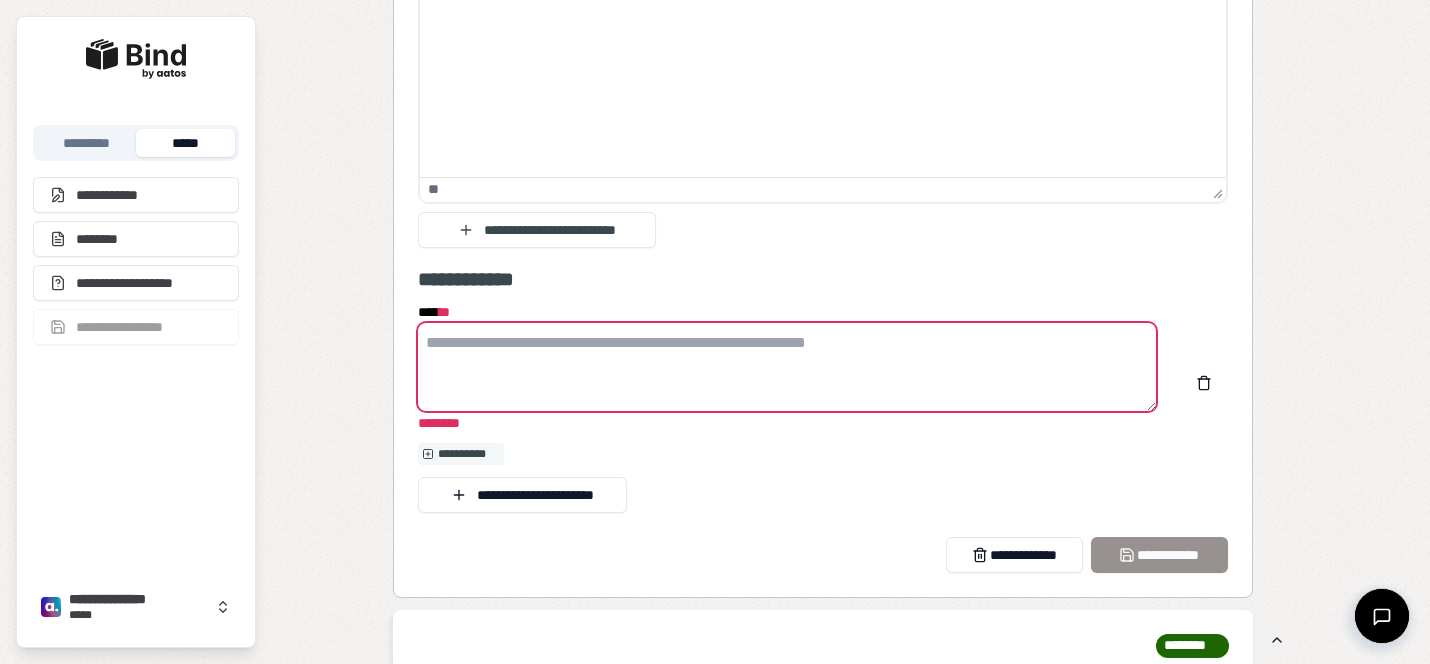 paste on "**********" 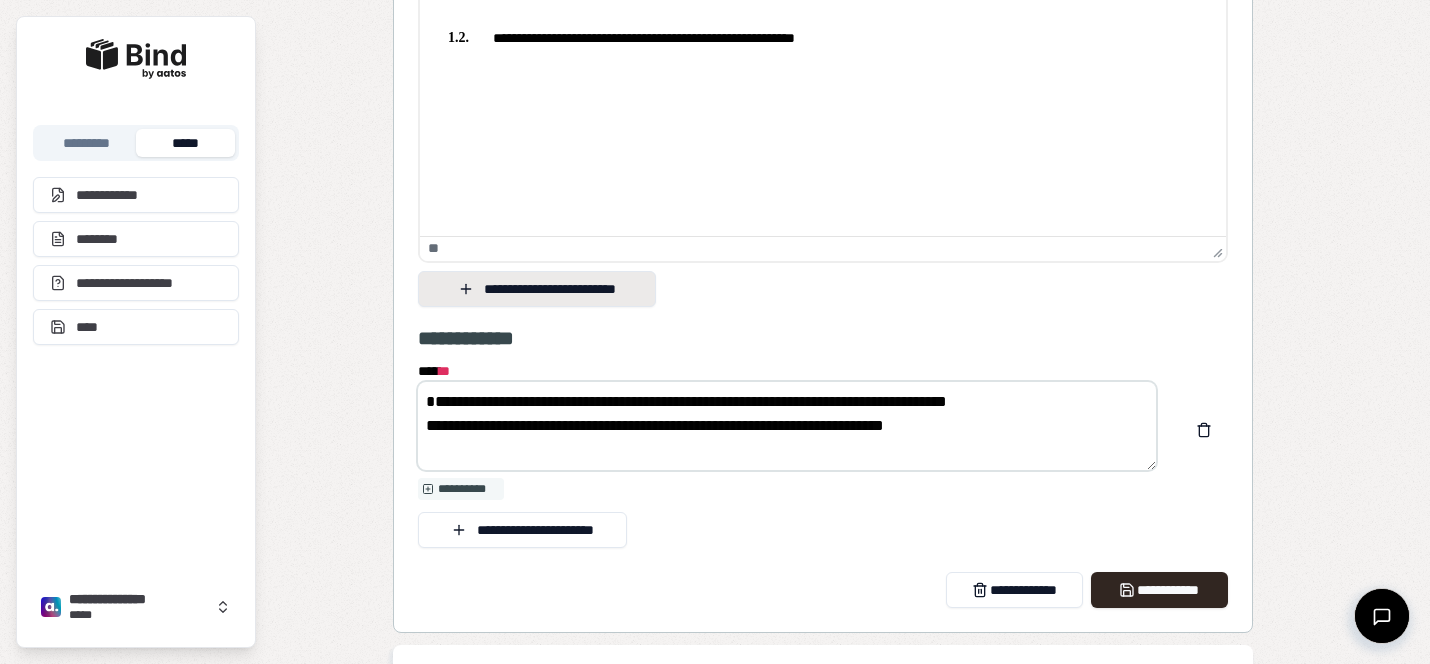 scroll, scrollTop: 3652, scrollLeft: 0, axis: vertical 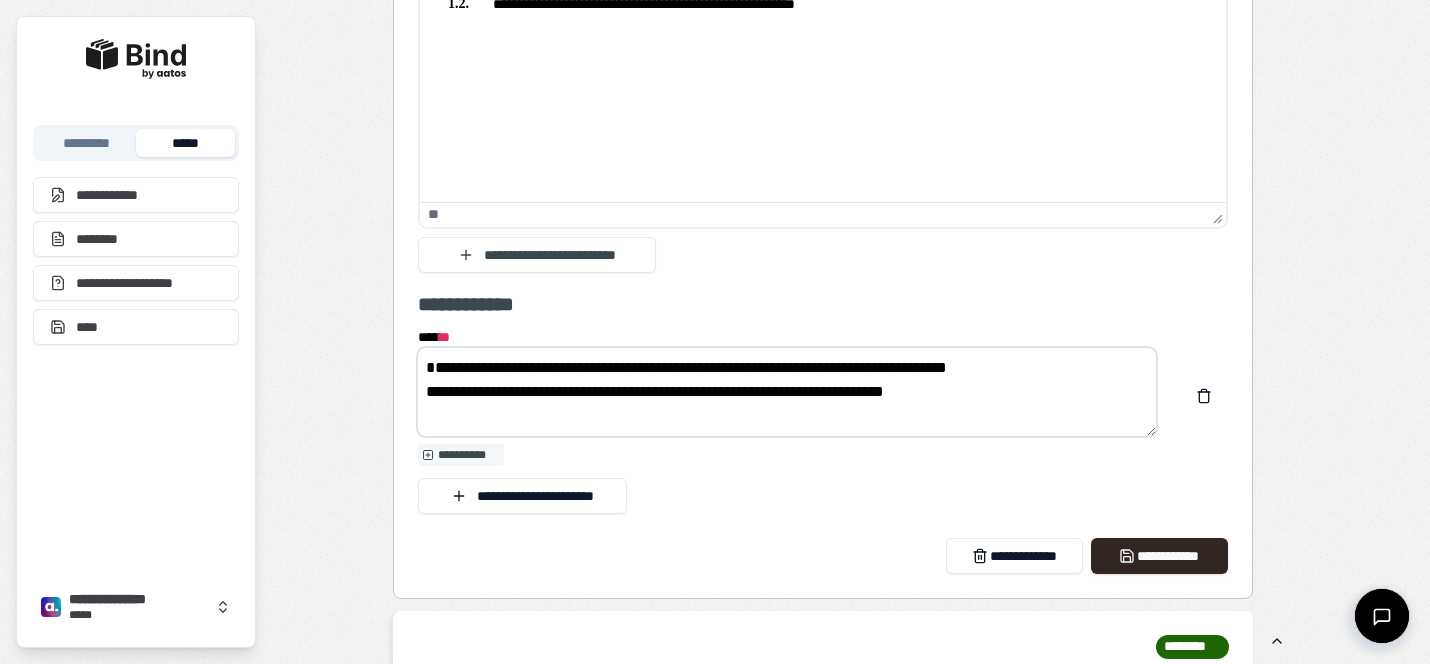 drag, startPoint x: 525, startPoint y: 372, endPoint x: 386, endPoint y: 363, distance: 139.29106 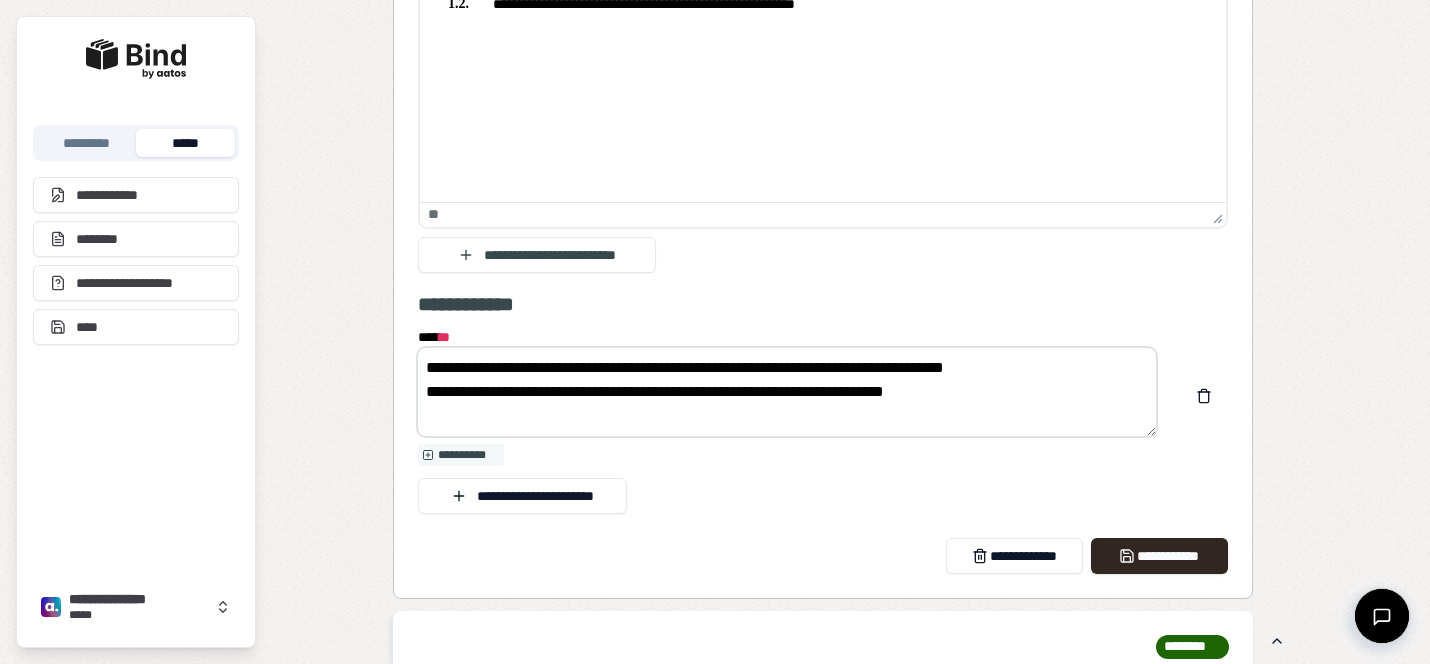 click on "**********" at bounding box center [787, 392] 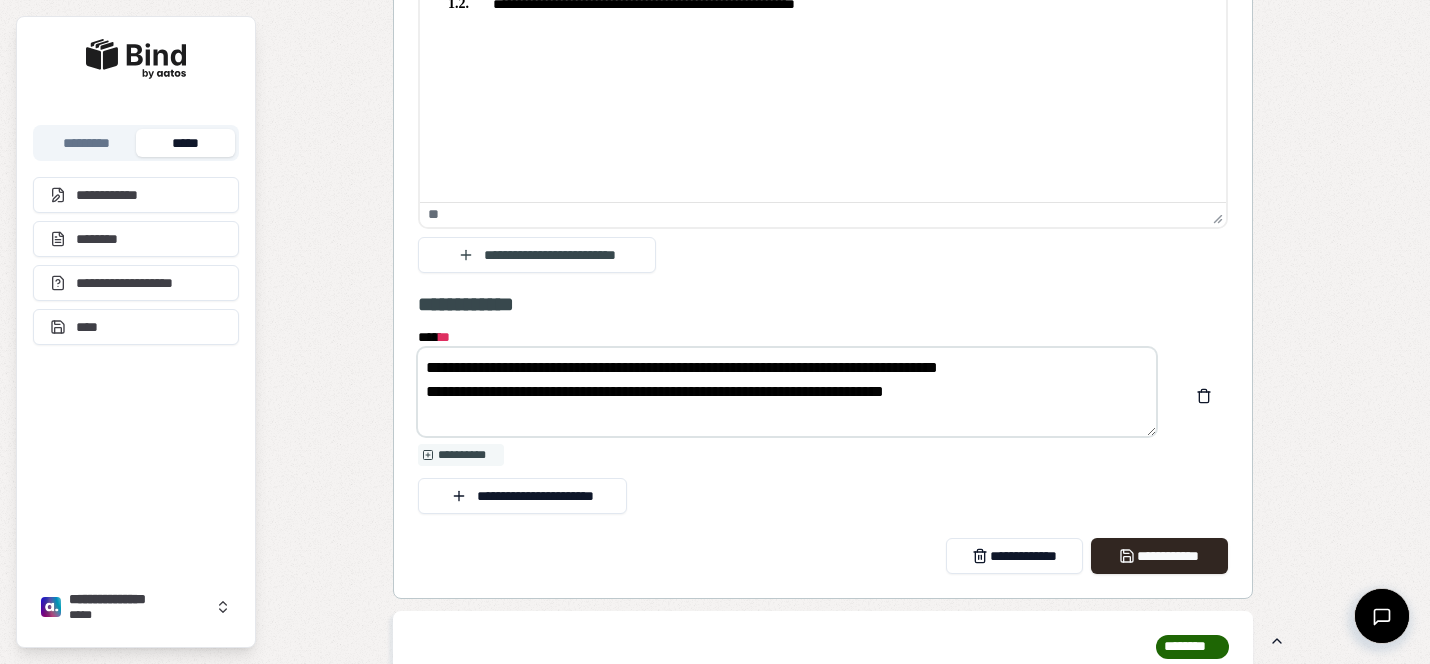 click on "**********" at bounding box center (787, 392) 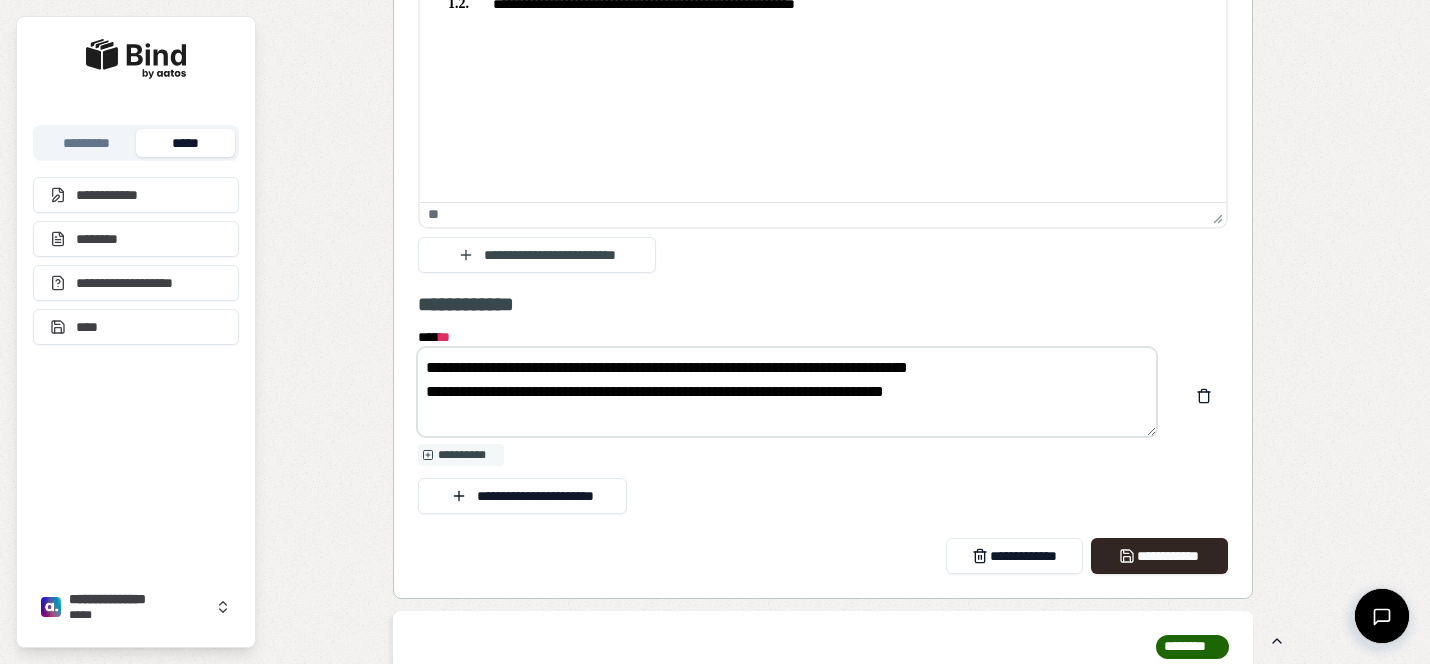 click on "**********" at bounding box center [787, 392] 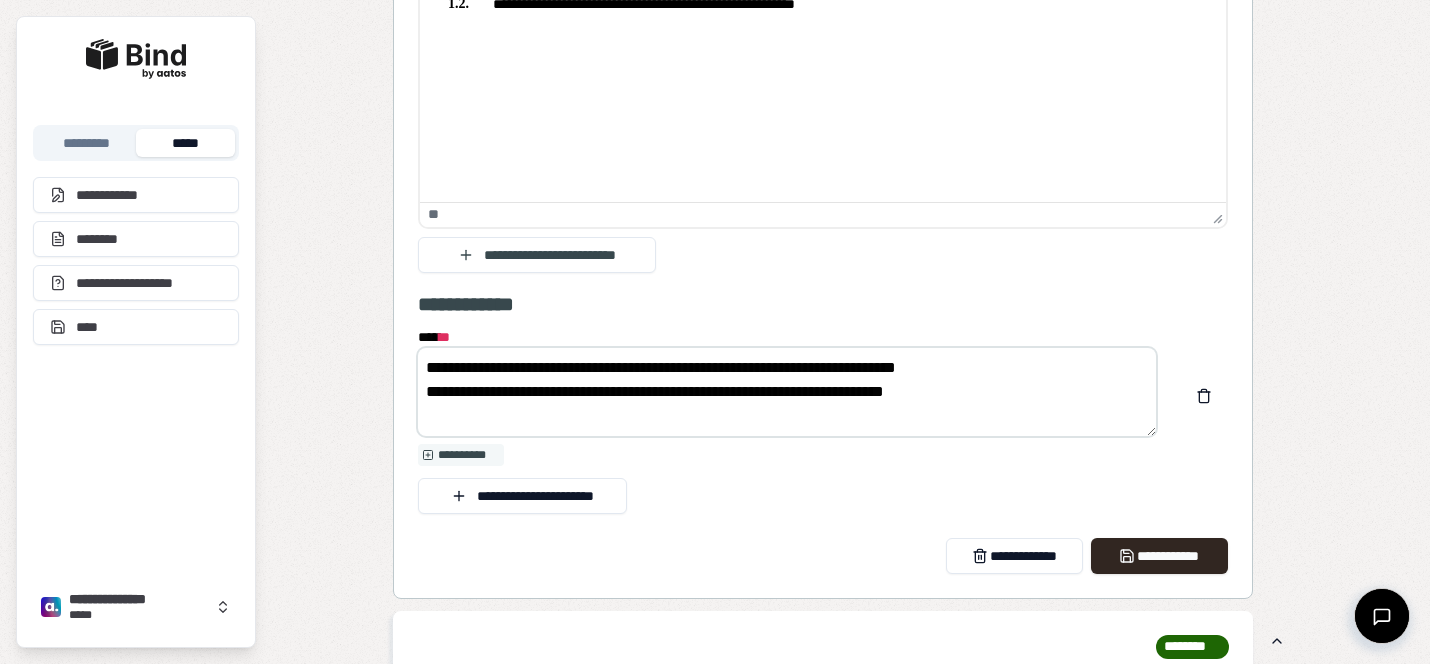 drag, startPoint x: 1033, startPoint y: 393, endPoint x: 391, endPoint y: 405, distance: 642.1121 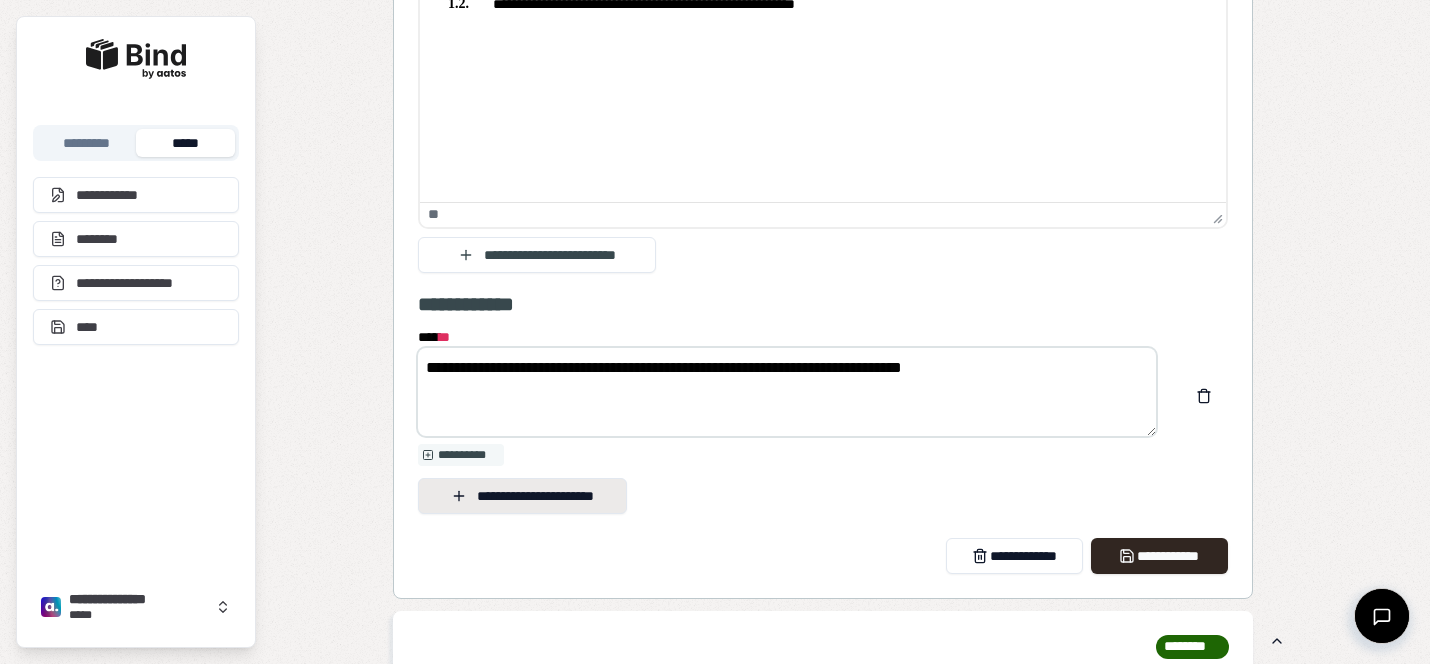 type on "**********" 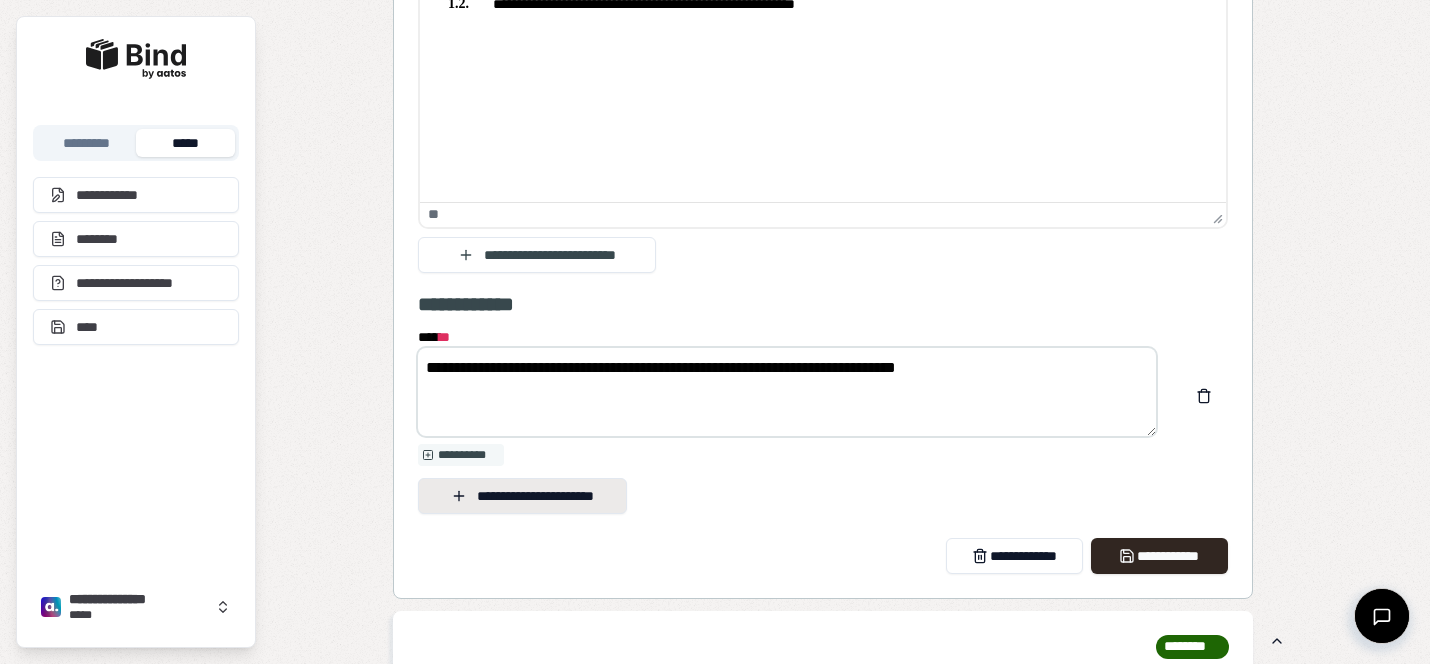 click on "**********" at bounding box center [522, 496] 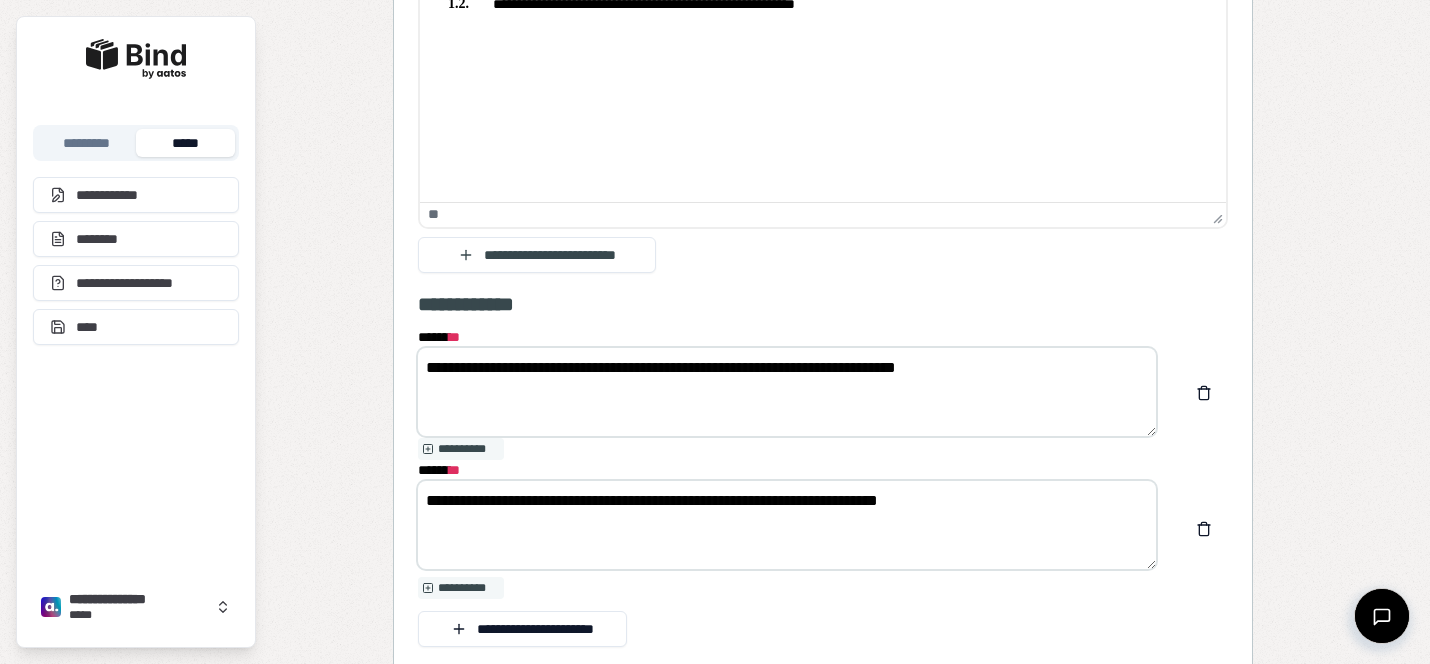 drag, startPoint x: 521, startPoint y: 362, endPoint x: 382, endPoint y: 362, distance: 139 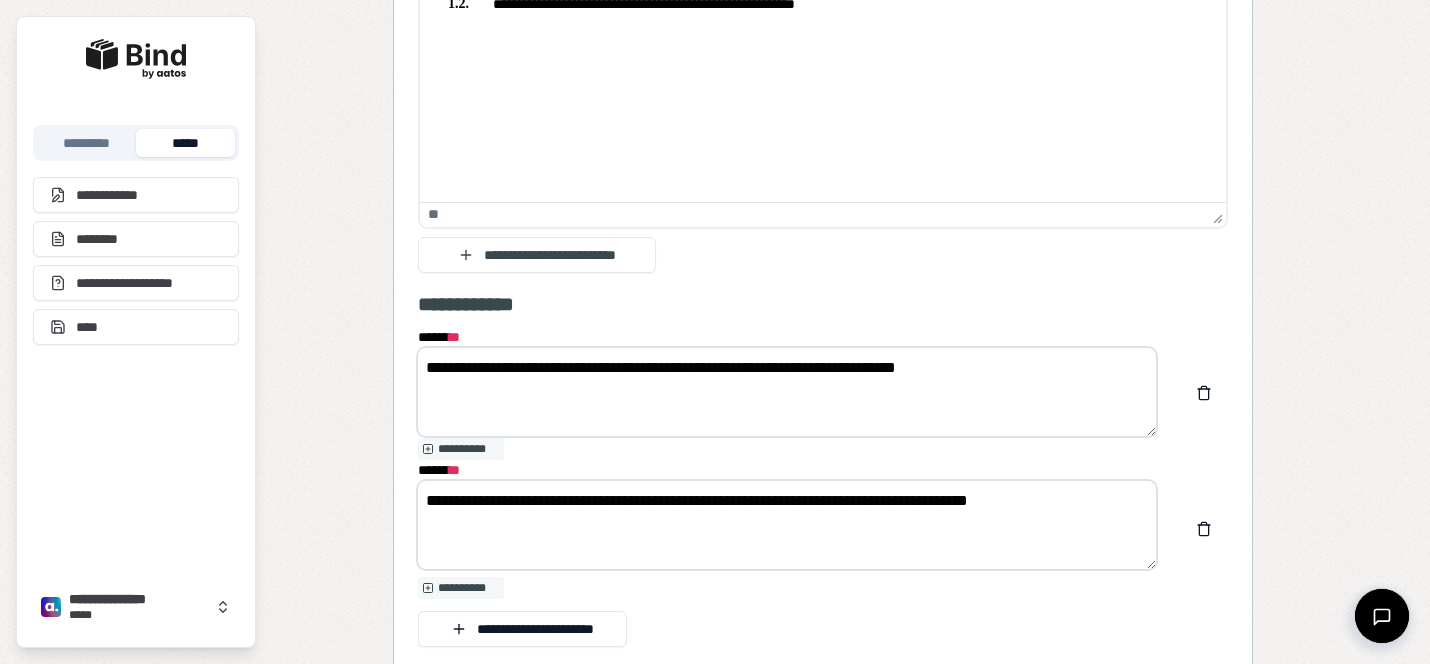 drag, startPoint x: 609, startPoint y: 498, endPoint x: 554, endPoint y: 498, distance: 55 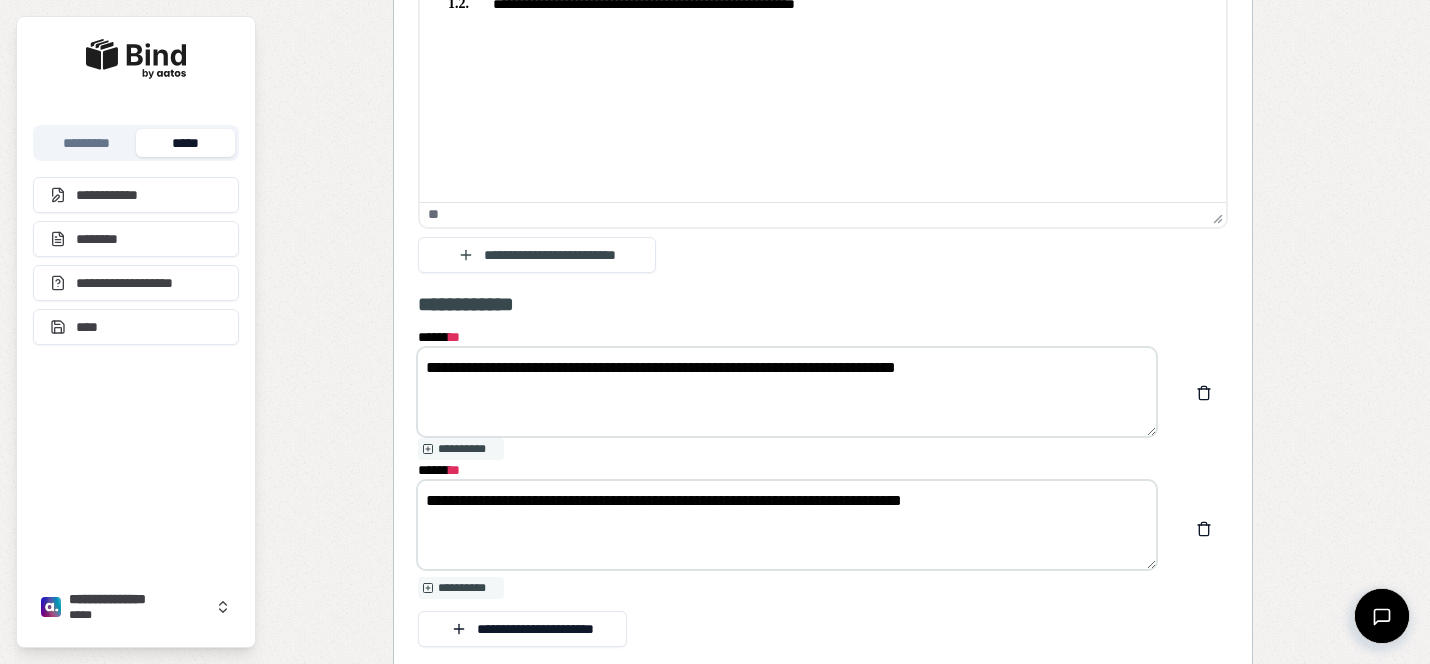 click on "**********" at bounding box center (787, 525) 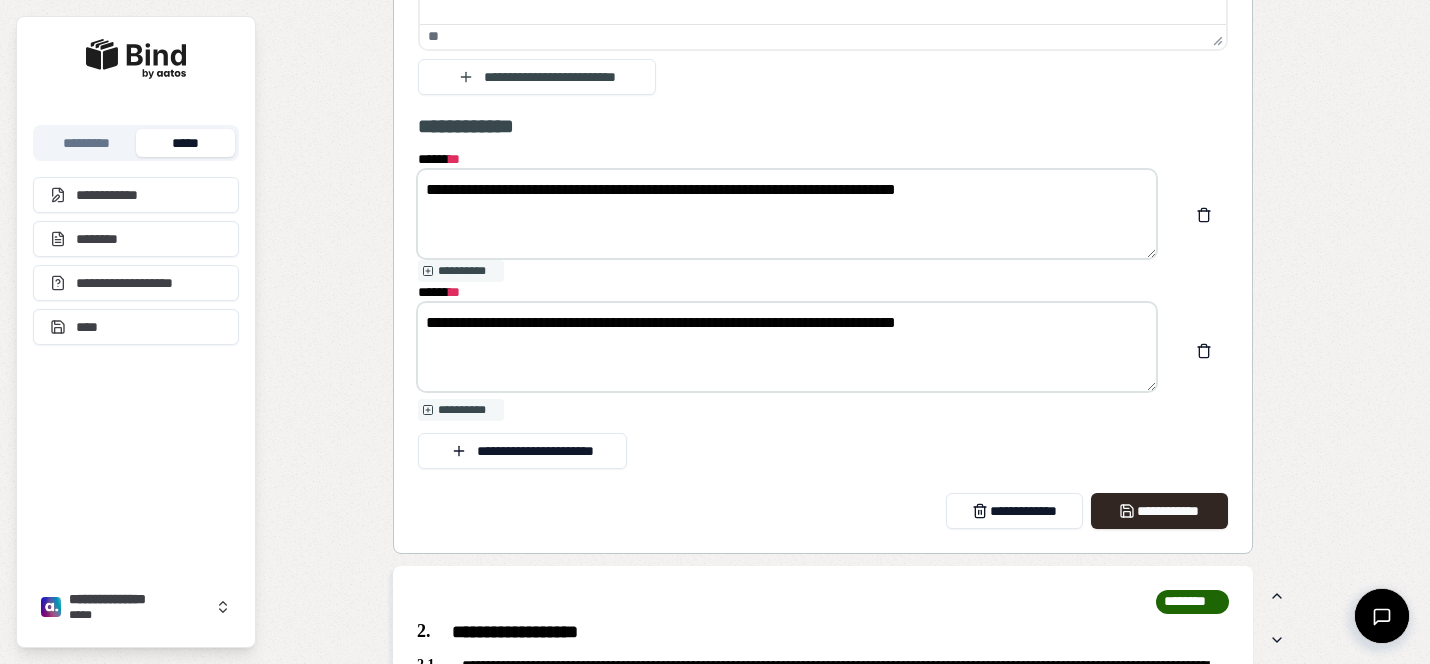 scroll, scrollTop: 3816, scrollLeft: 0, axis: vertical 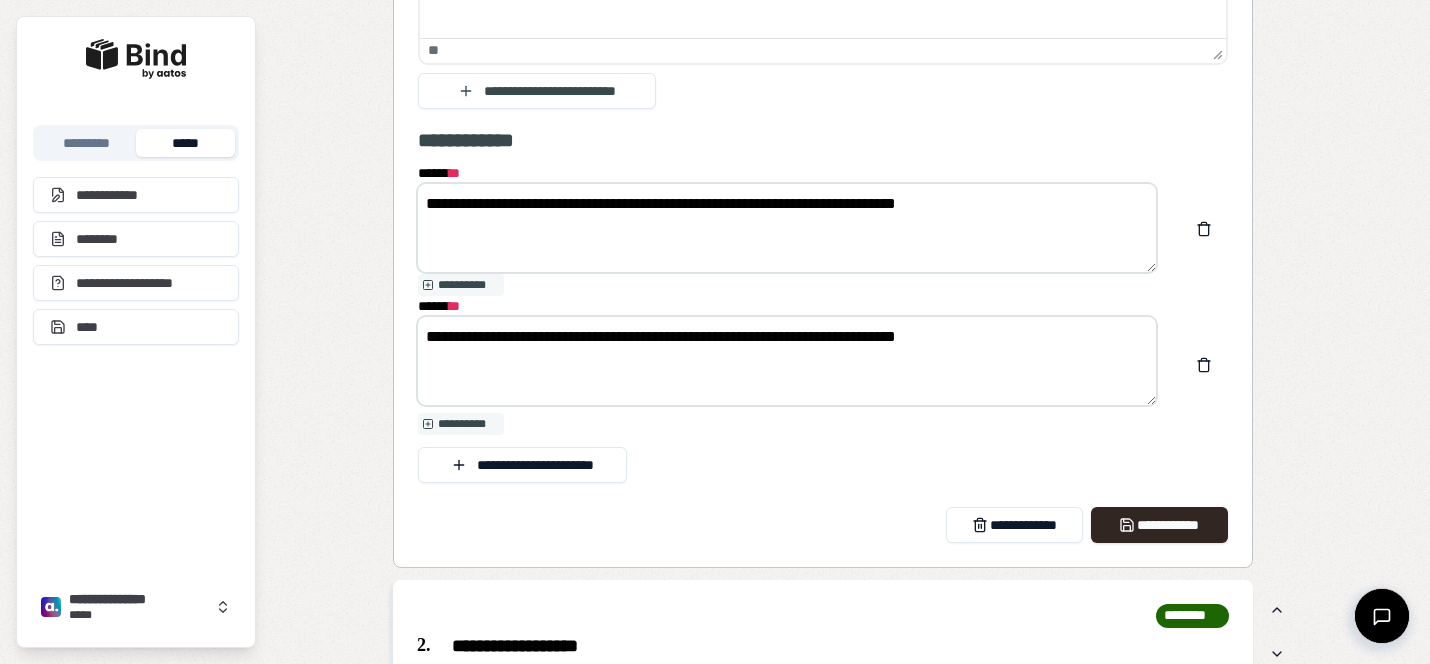 drag, startPoint x: 1035, startPoint y: 333, endPoint x: 957, endPoint y: 336, distance: 78.05767 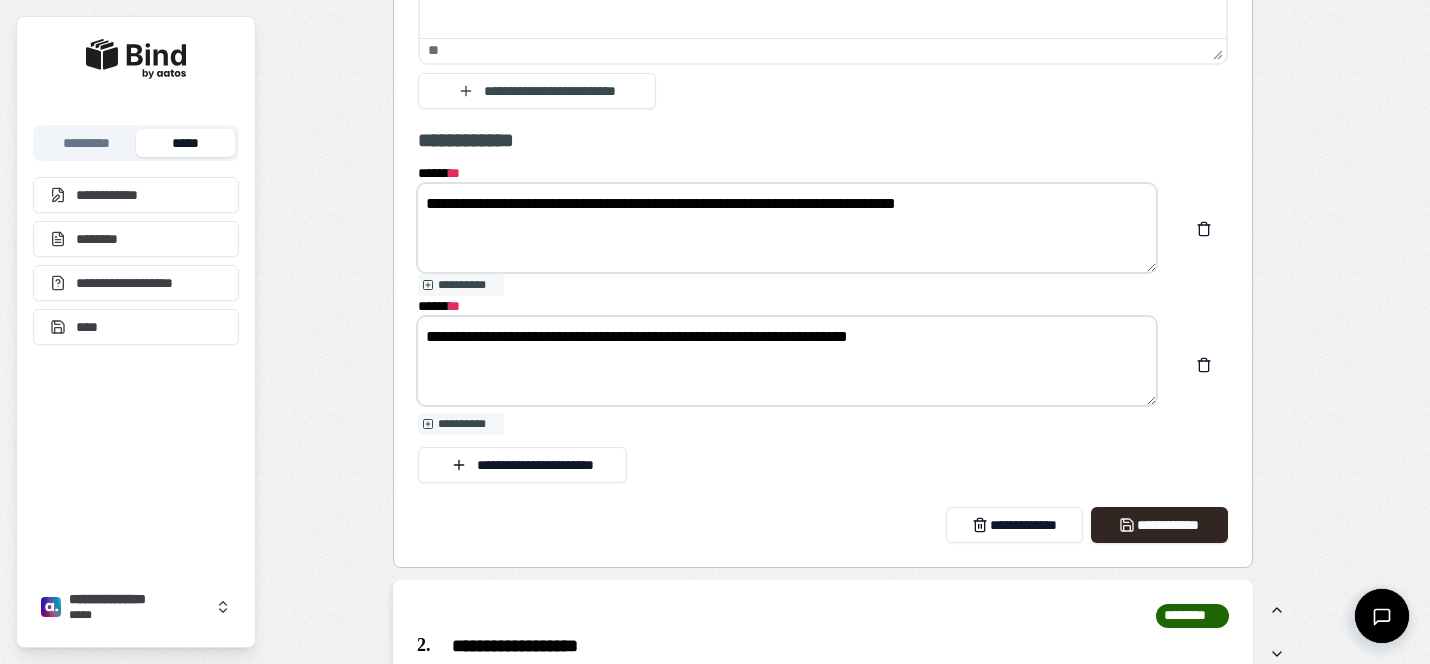 click on "**********" at bounding box center (787, 361) 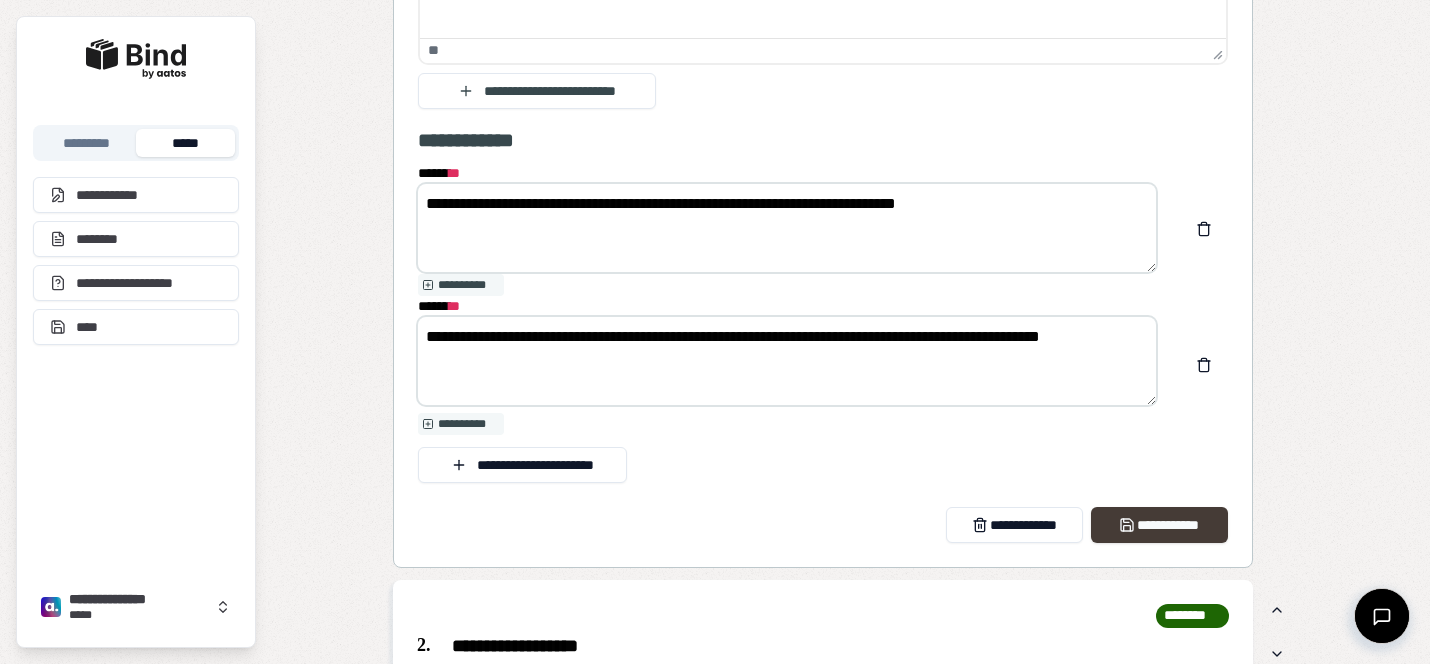 type on "**********" 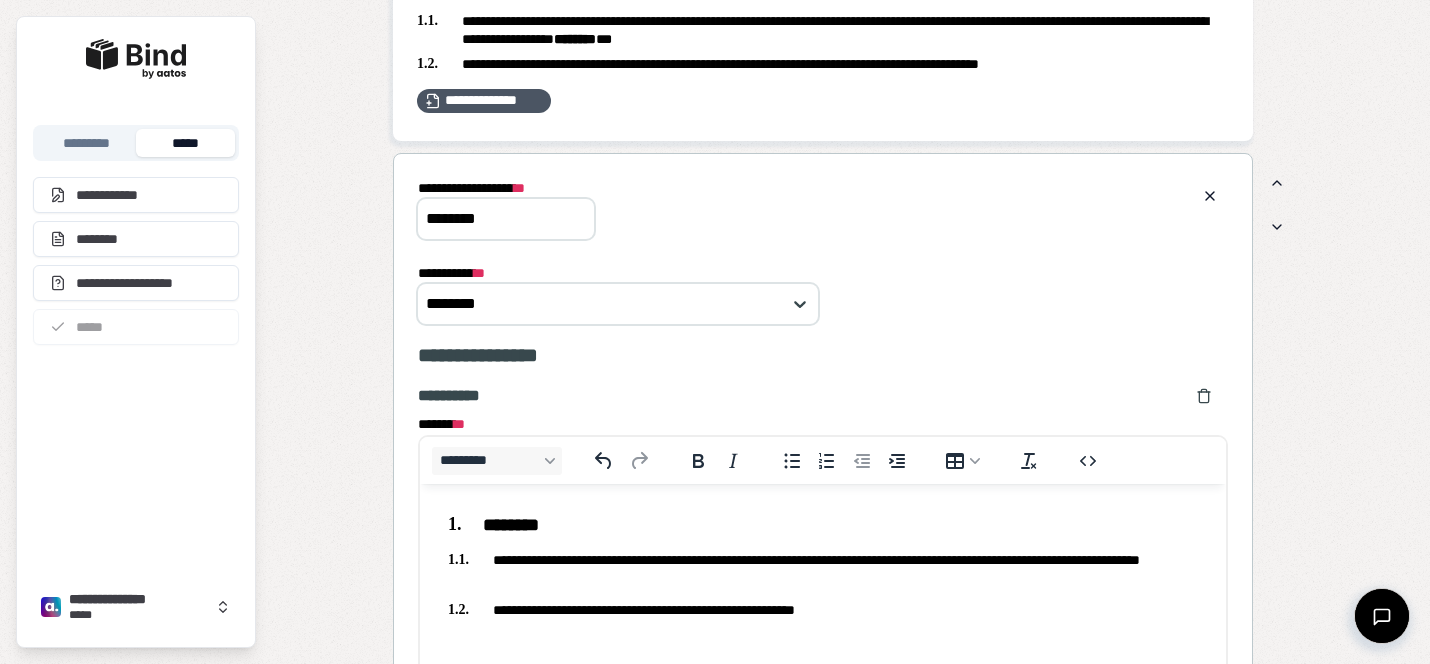 scroll, scrollTop: 1713, scrollLeft: 0, axis: vertical 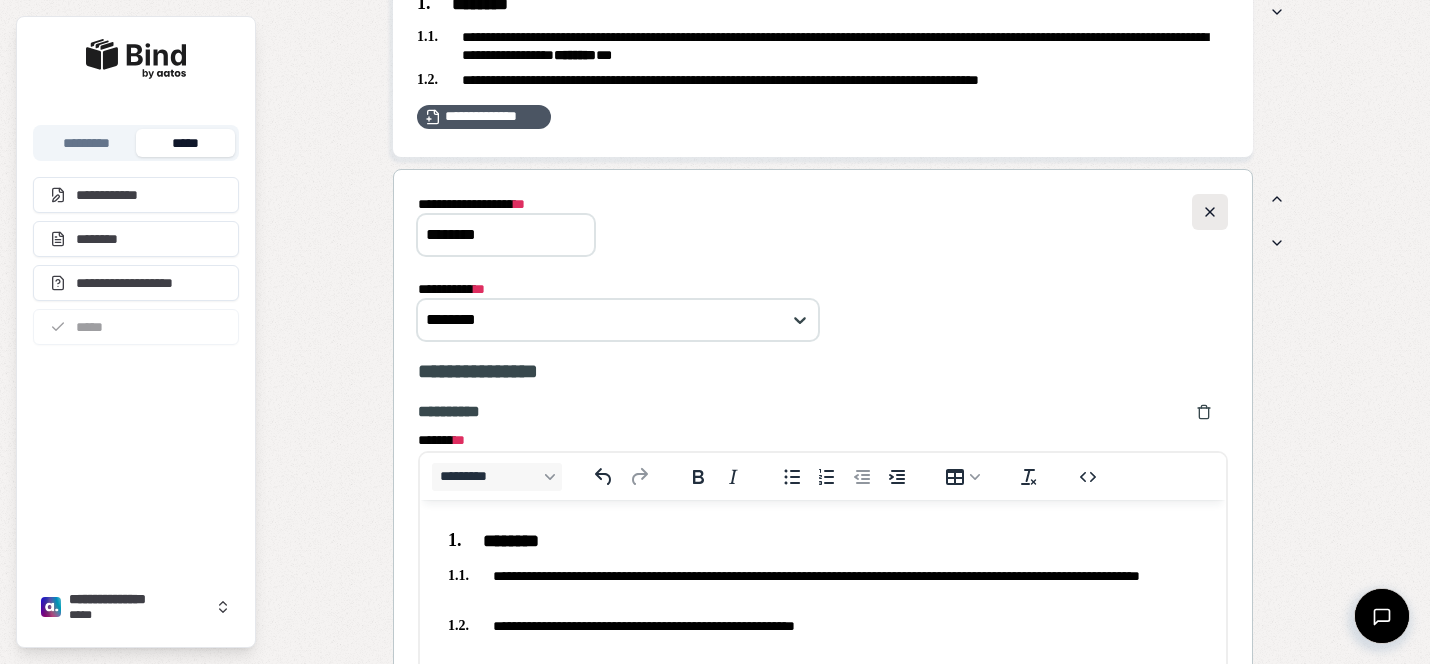 click at bounding box center (1210, 212) 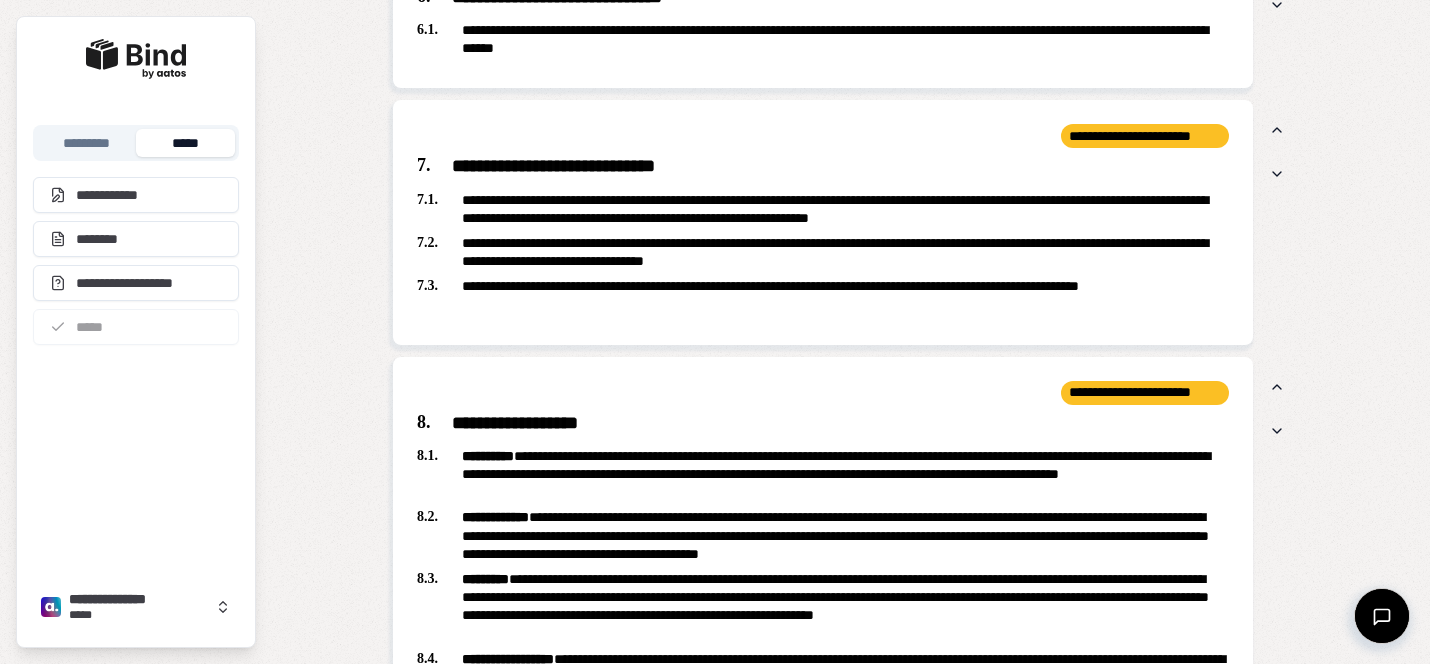 scroll, scrollTop: 2833, scrollLeft: 0, axis: vertical 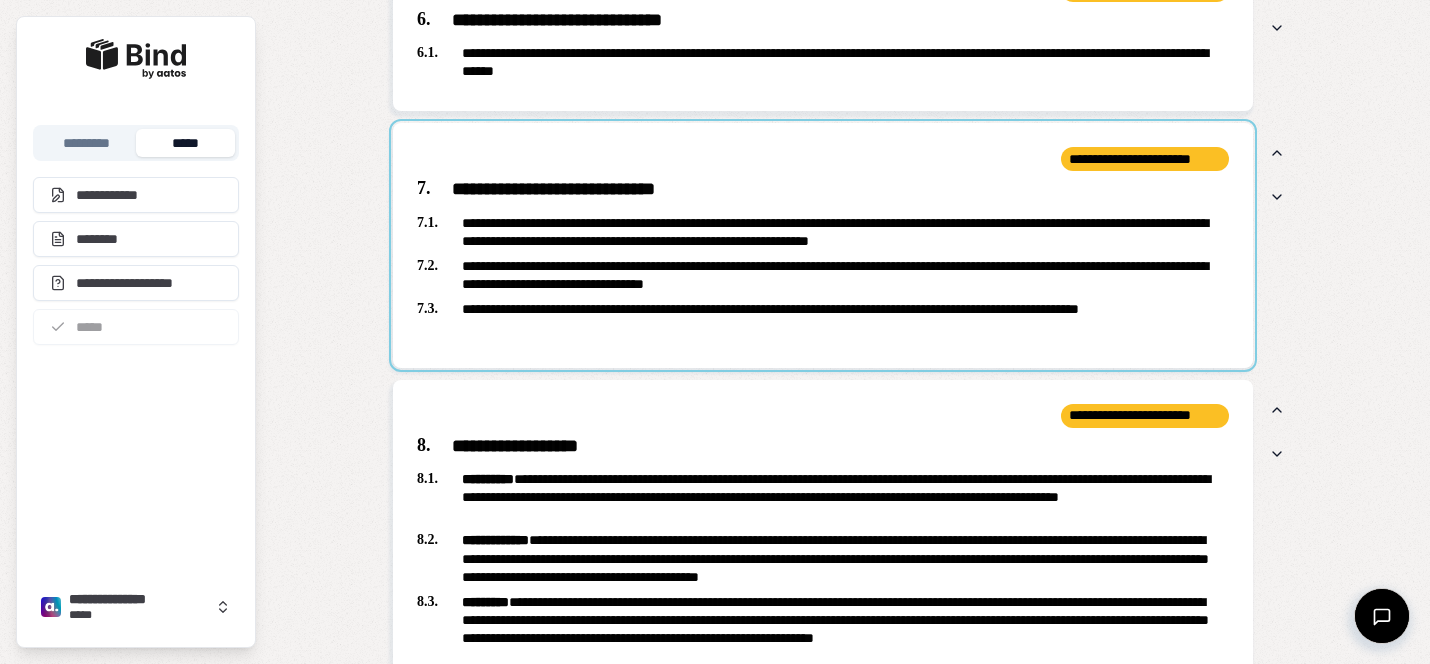 click at bounding box center (823, 245) 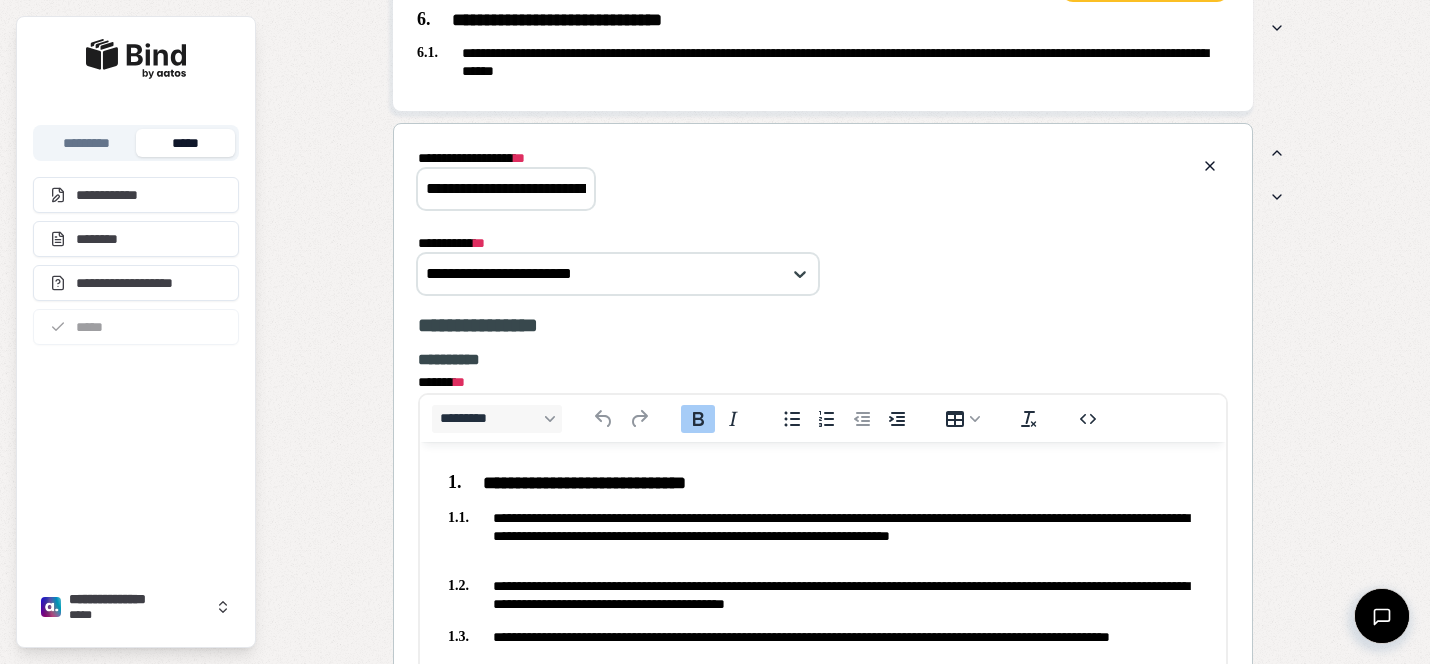 scroll, scrollTop: 0, scrollLeft: 0, axis: both 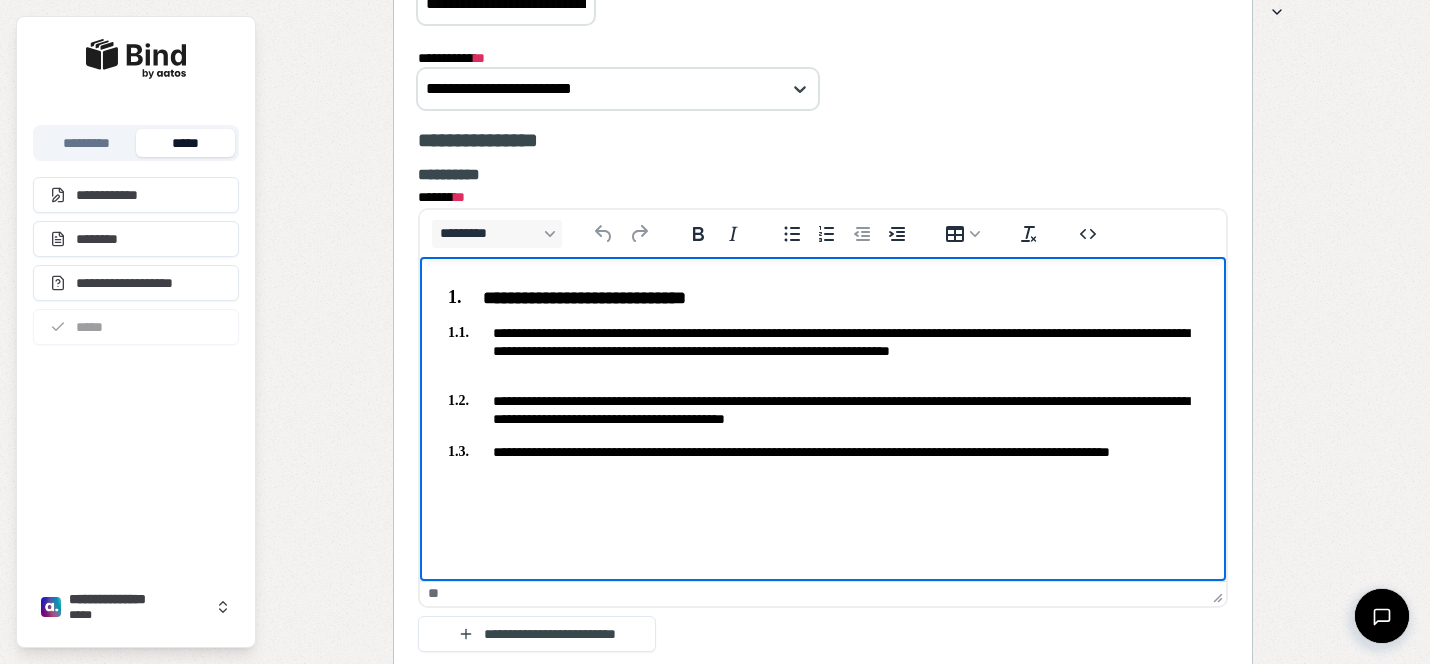 drag, startPoint x: 727, startPoint y: 507, endPoint x: 454, endPoint y: 304, distance: 340.20288 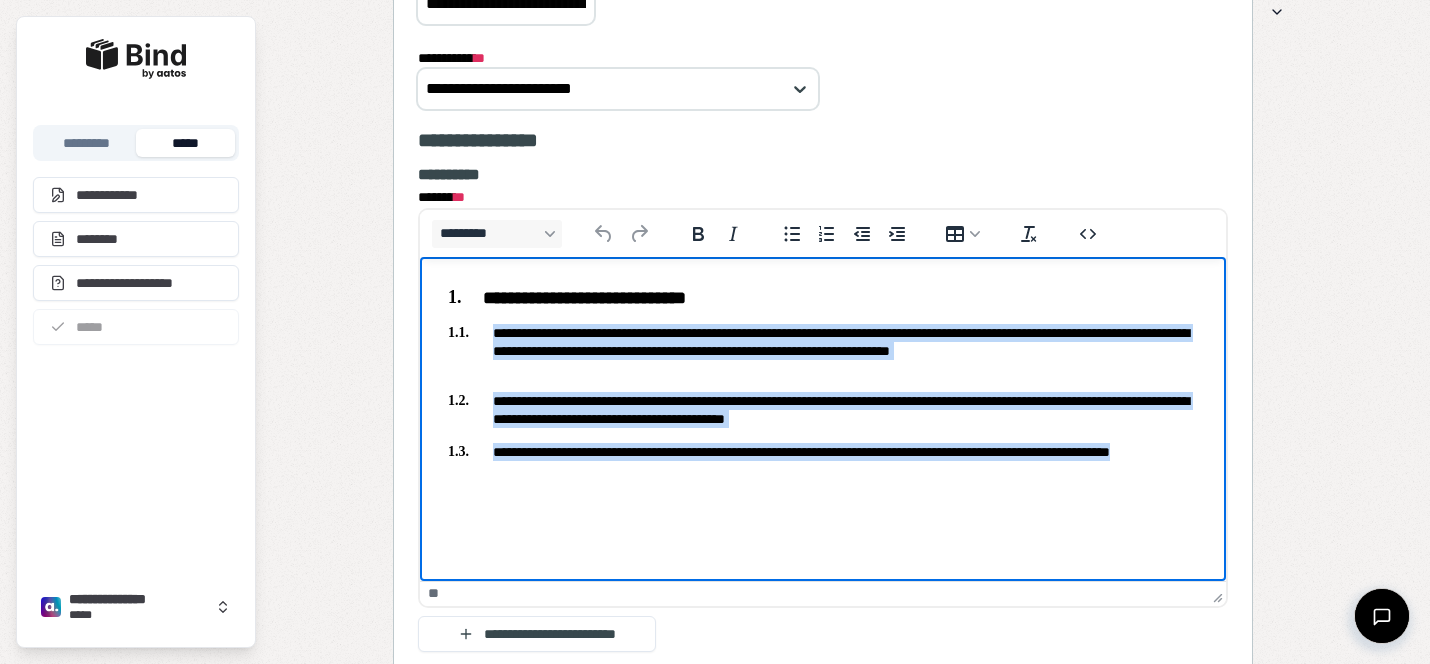 drag, startPoint x: 591, startPoint y: 483, endPoint x: 490, endPoint y: 315, distance: 196.02296 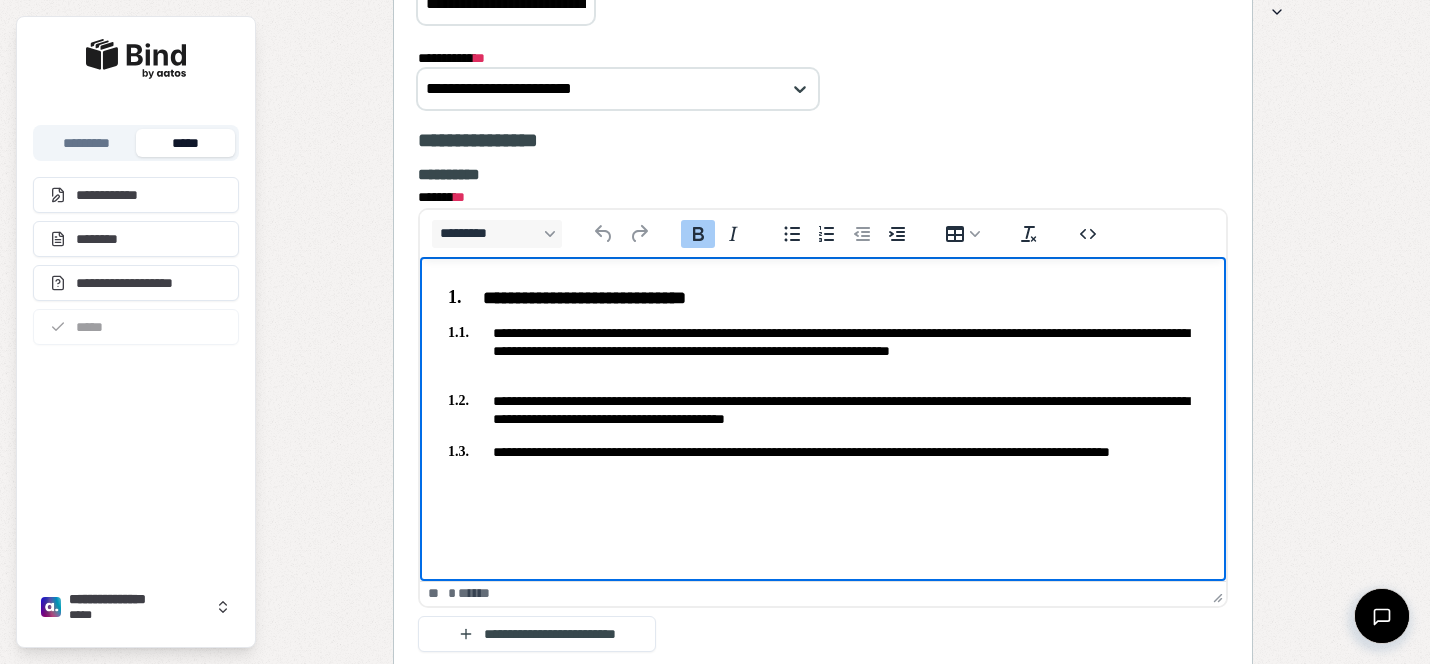 click on "**********" at bounding box center (584, 298) 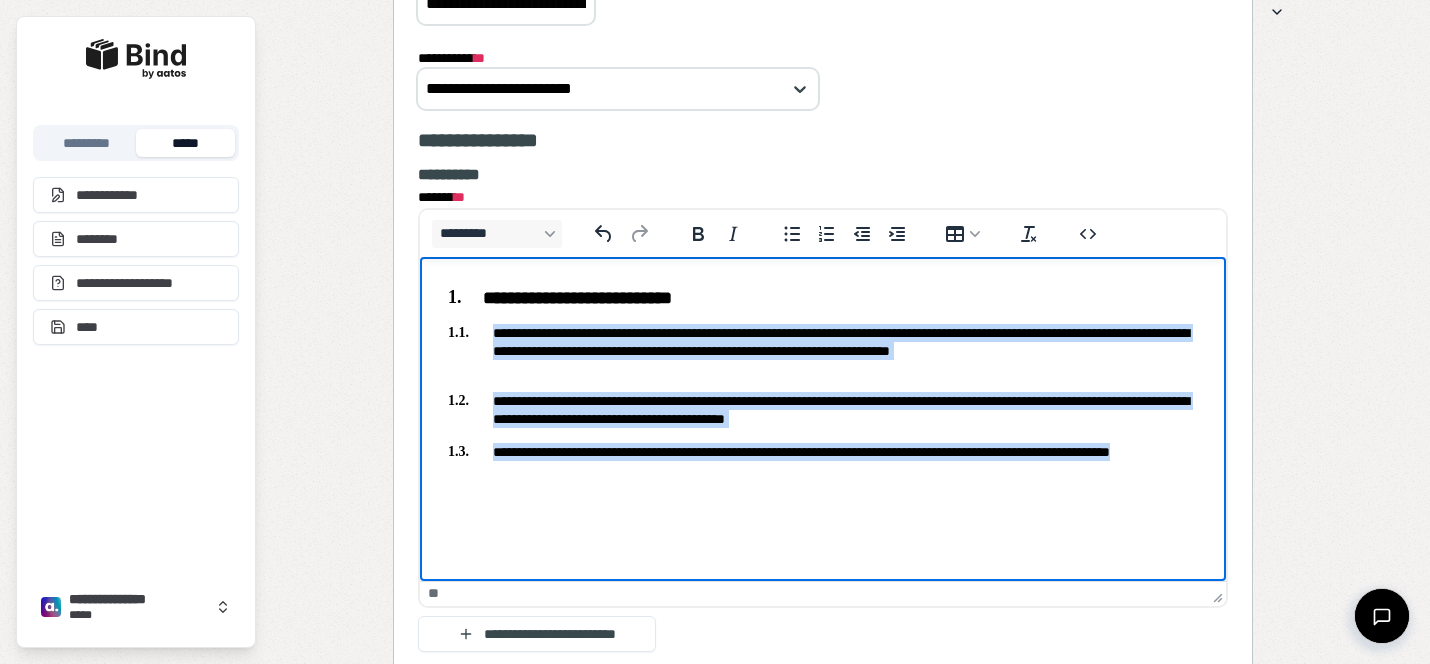 drag, startPoint x: 648, startPoint y: 471, endPoint x: 495, endPoint y: 337, distance: 203.38388 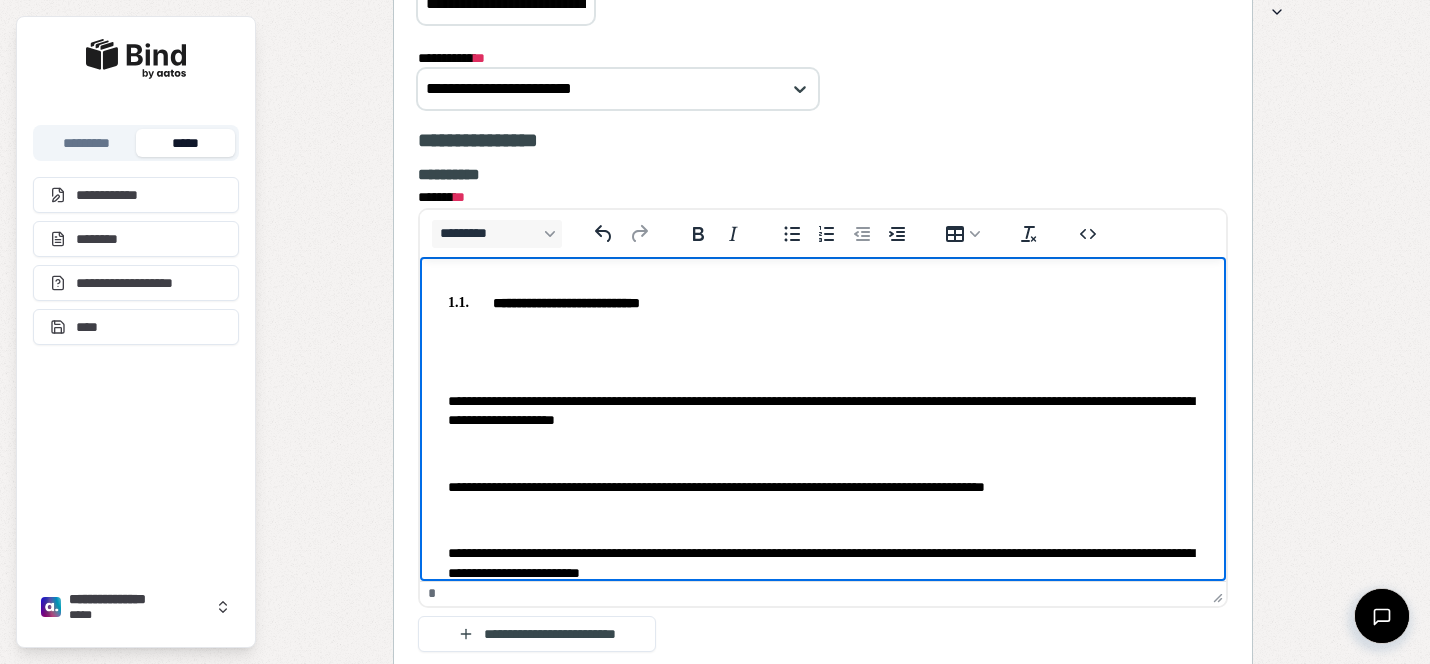 click on "**********" at bounding box center [823, 345] 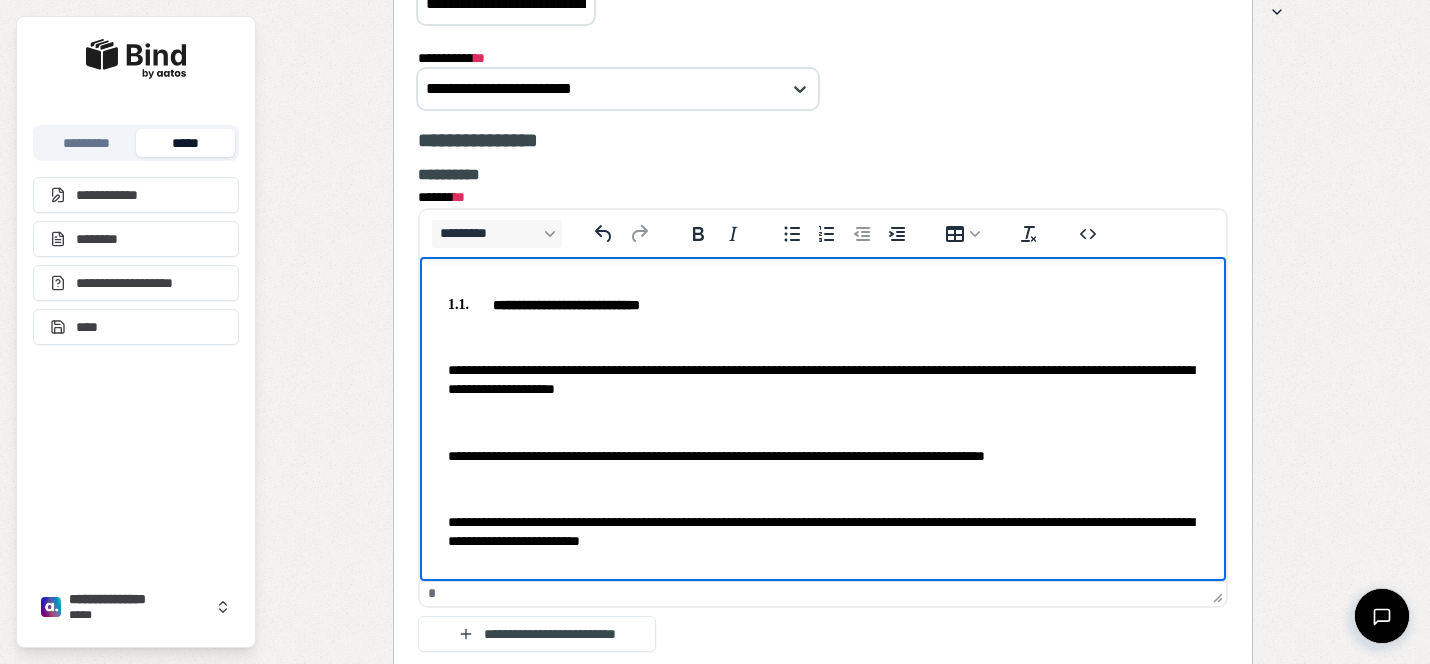 click at bounding box center (823, 422) 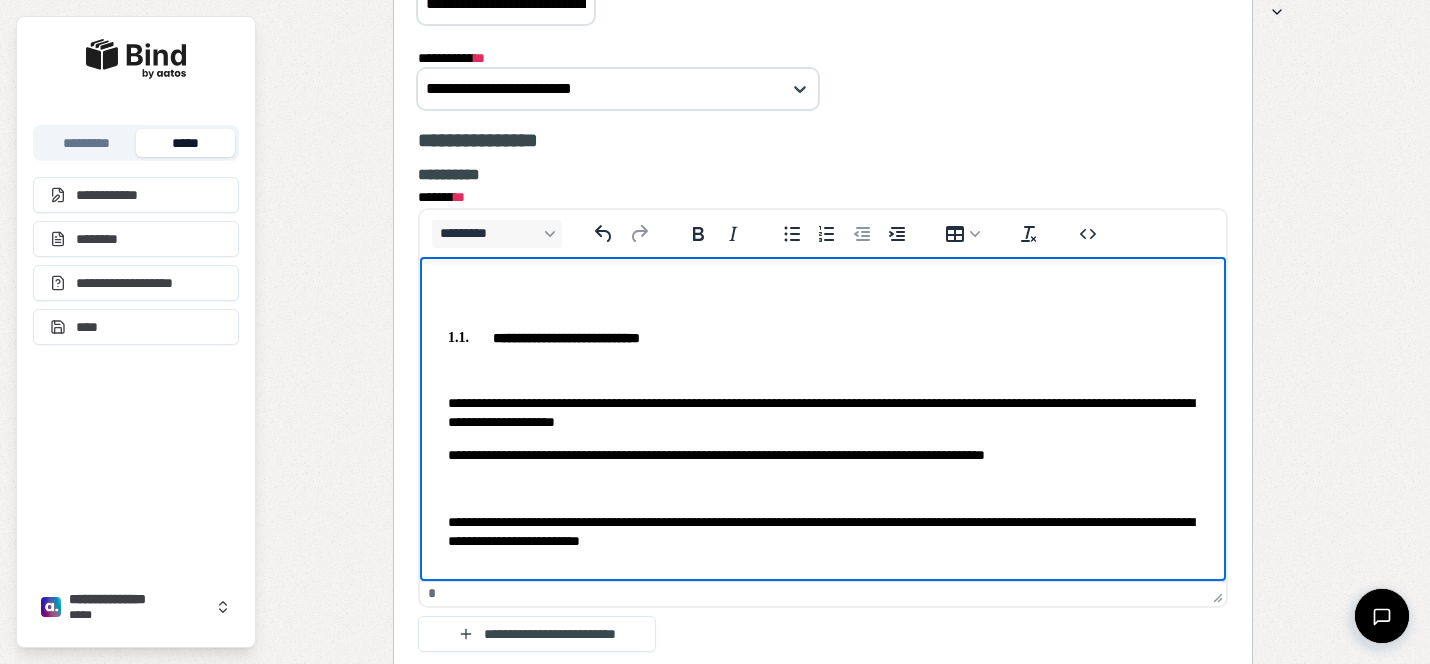 click on "**********" at bounding box center (823, 347) 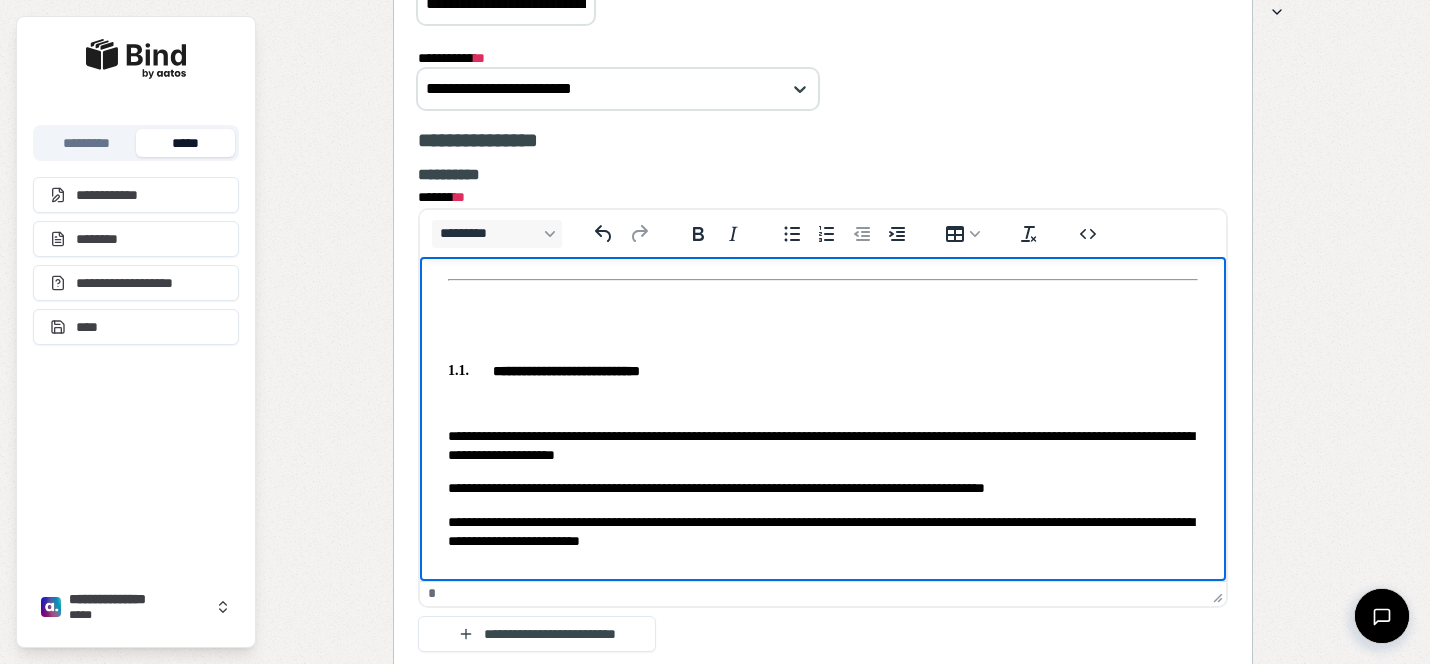 click at bounding box center [823, 403] 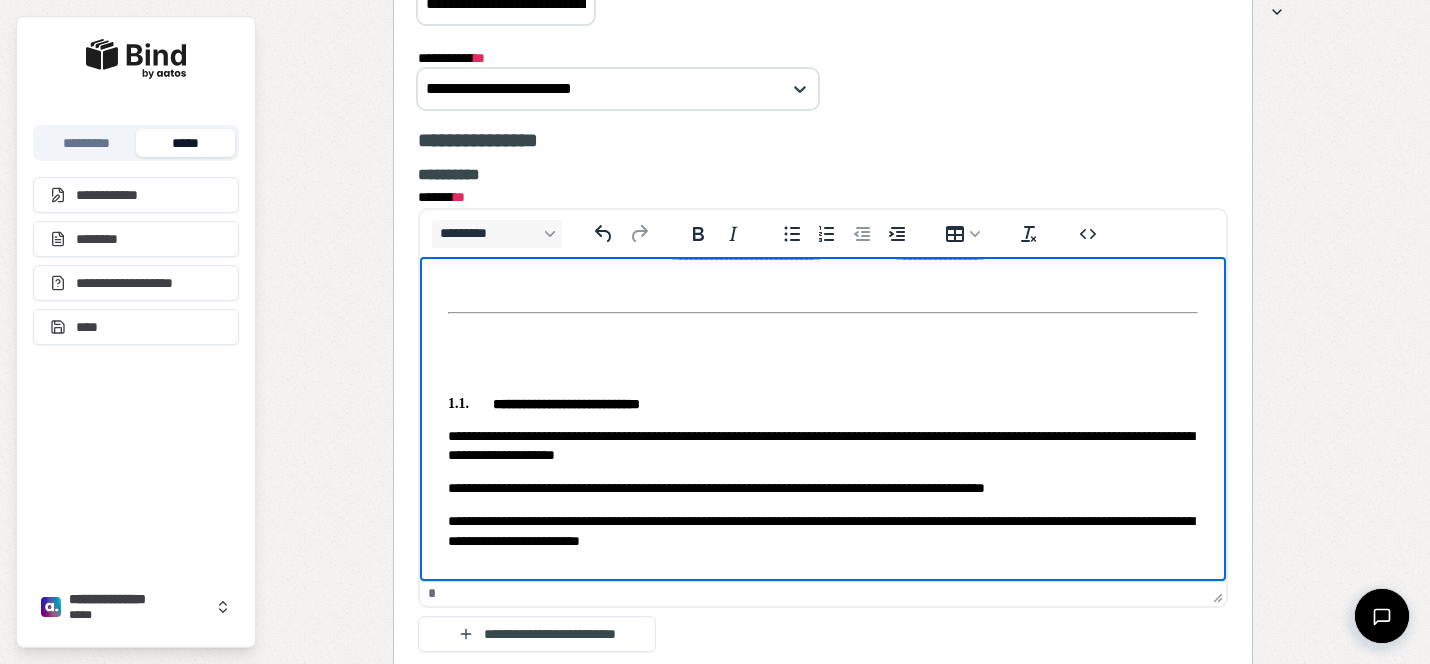 scroll, scrollTop: 78, scrollLeft: 0, axis: vertical 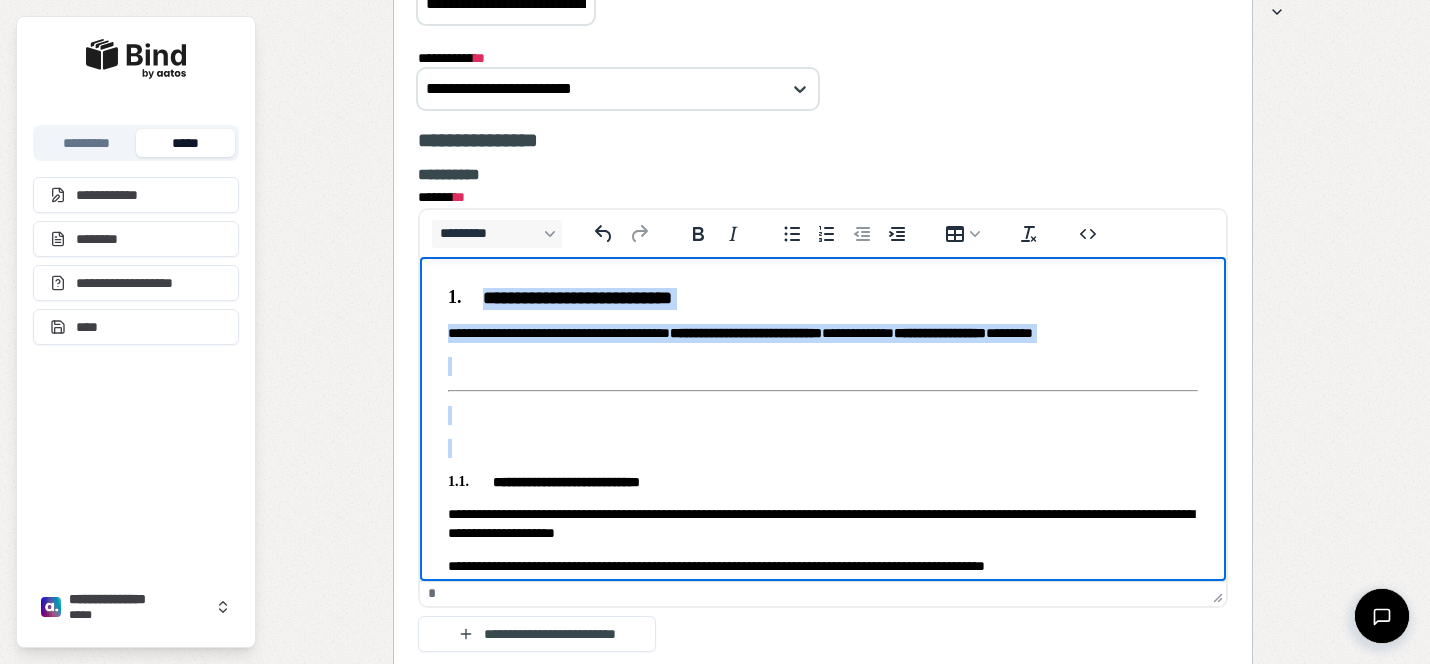 drag, startPoint x: 488, startPoint y: 341, endPoint x: 425, endPoint y: 175, distance: 177.55281 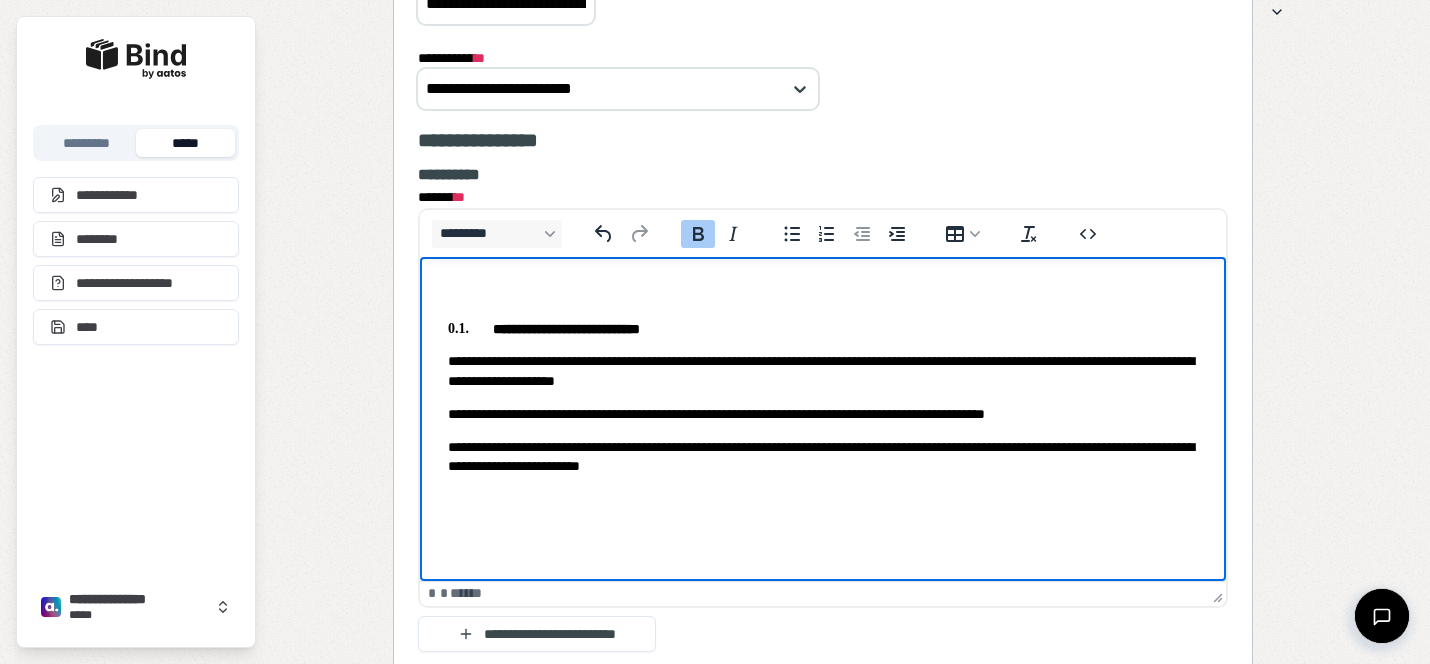 click at bounding box center [823, 296] 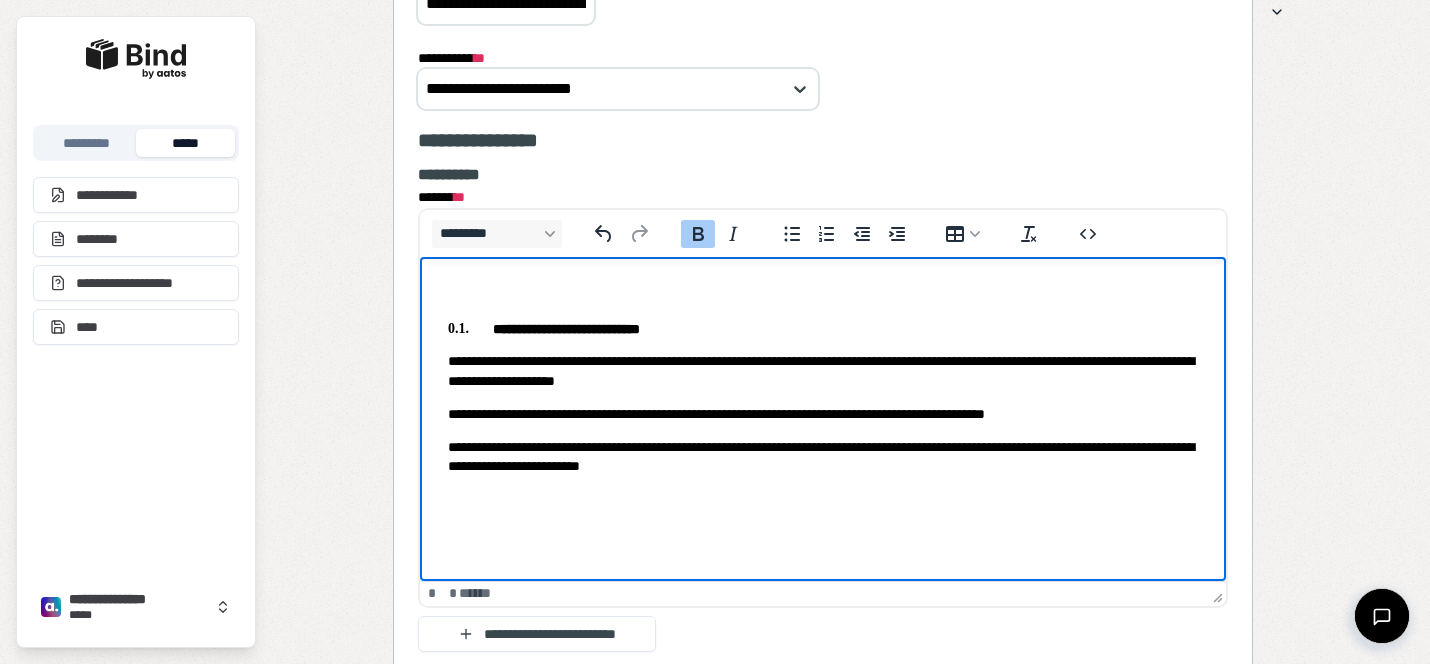 drag, startPoint x: 493, startPoint y: 329, endPoint x: 402, endPoint y: 288, distance: 99.80982 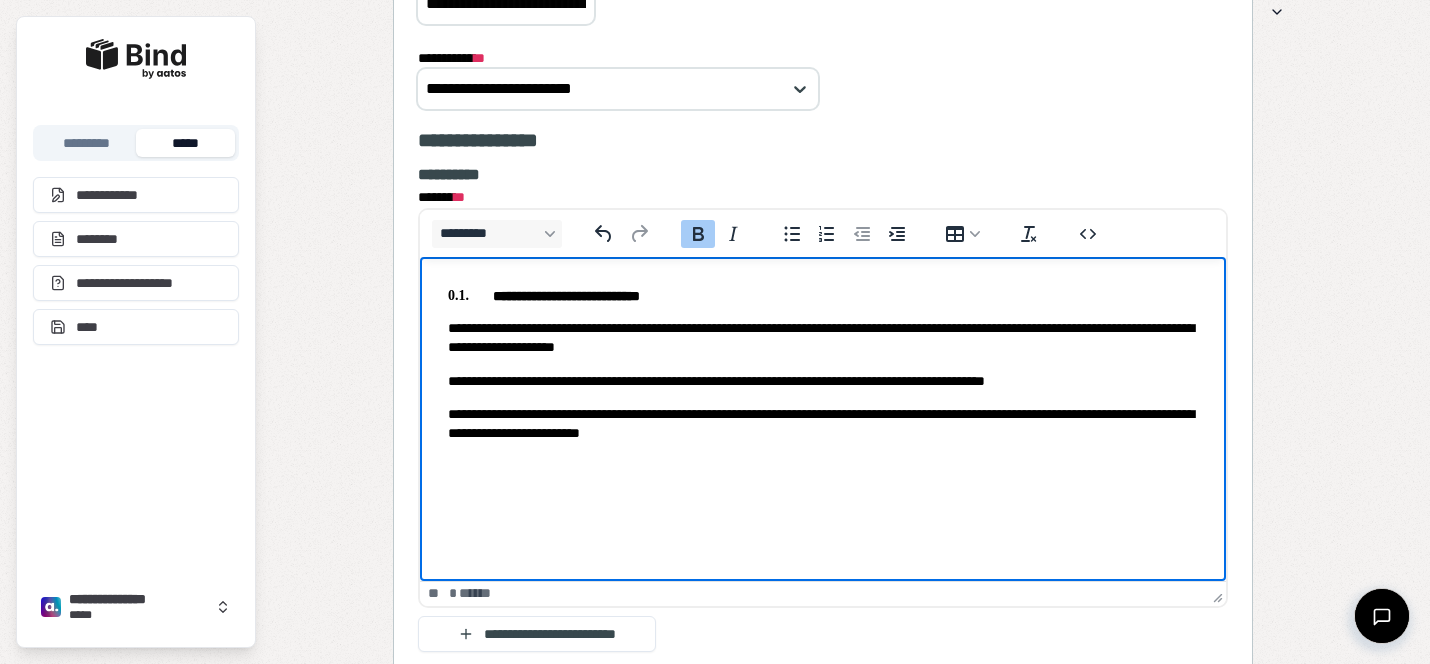 click on "**********" at bounding box center (566, 296) 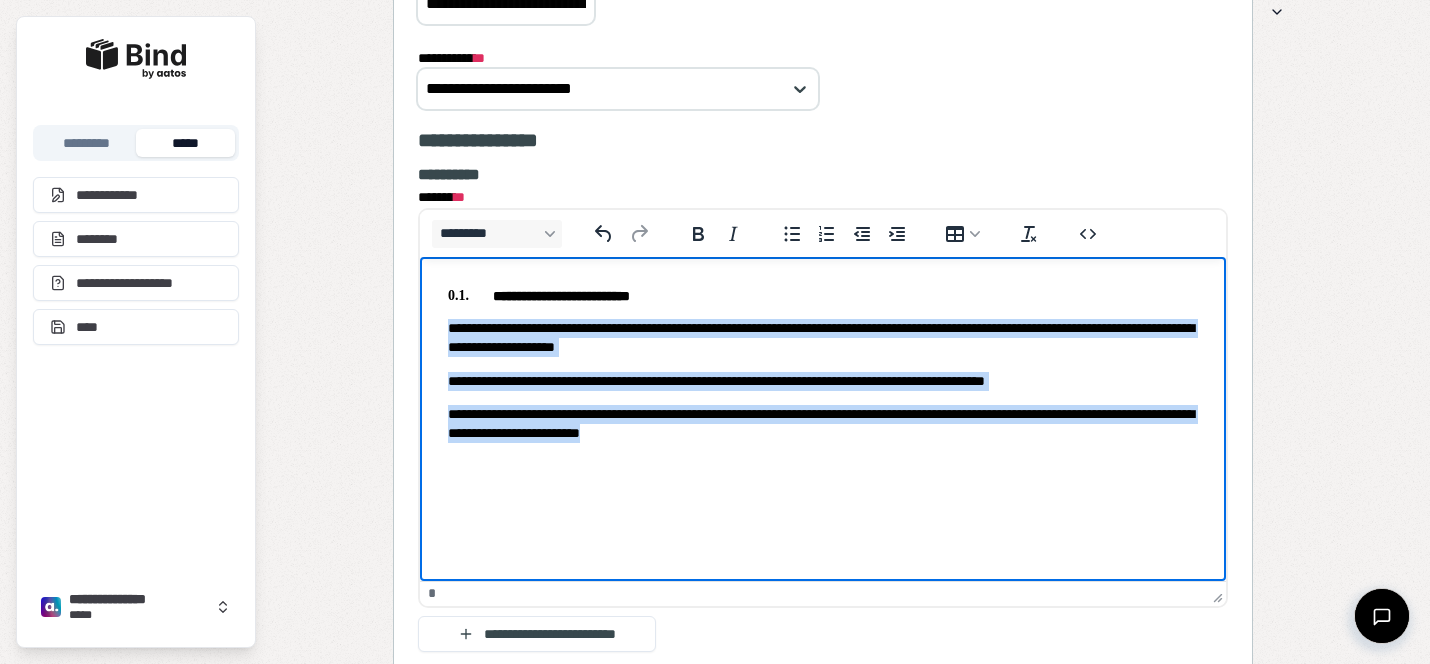 drag, startPoint x: 843, startPoint y: 444, endPoint x: 409, endPoint y: 326, distance: 449.7555 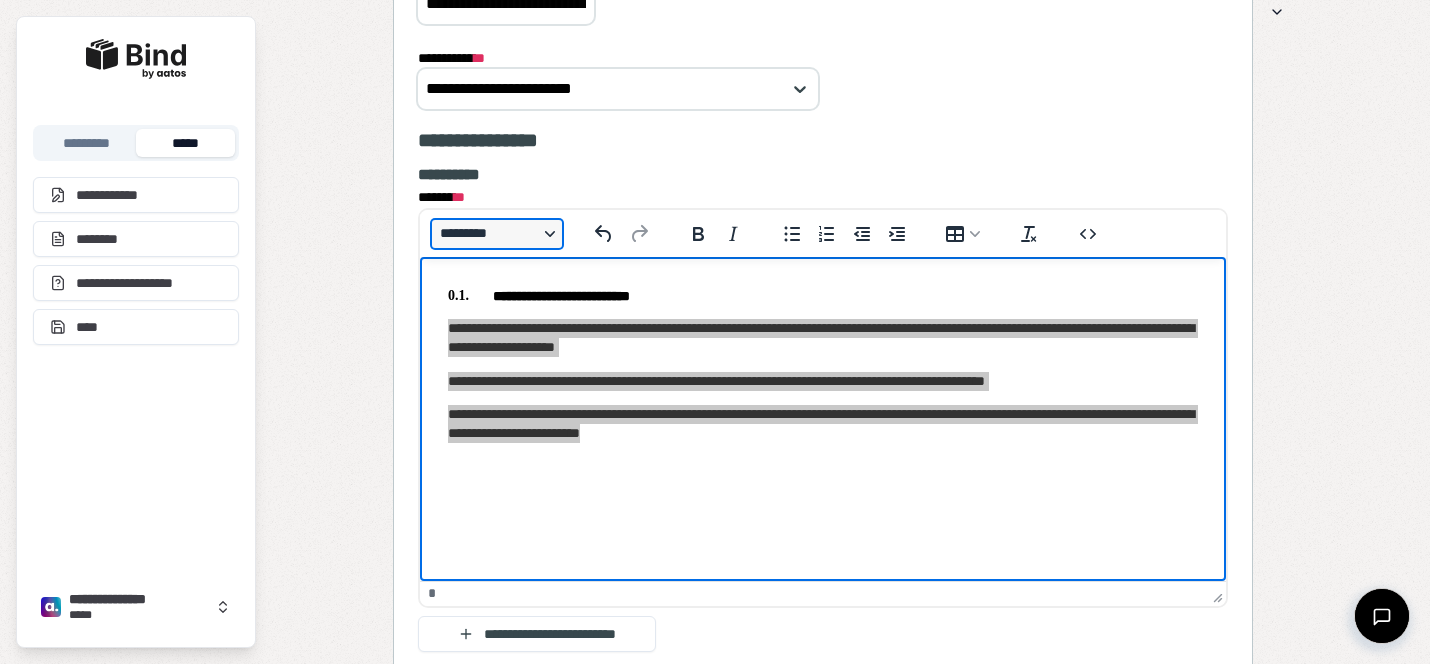 click on "*********" at bounding box center (497, 234) 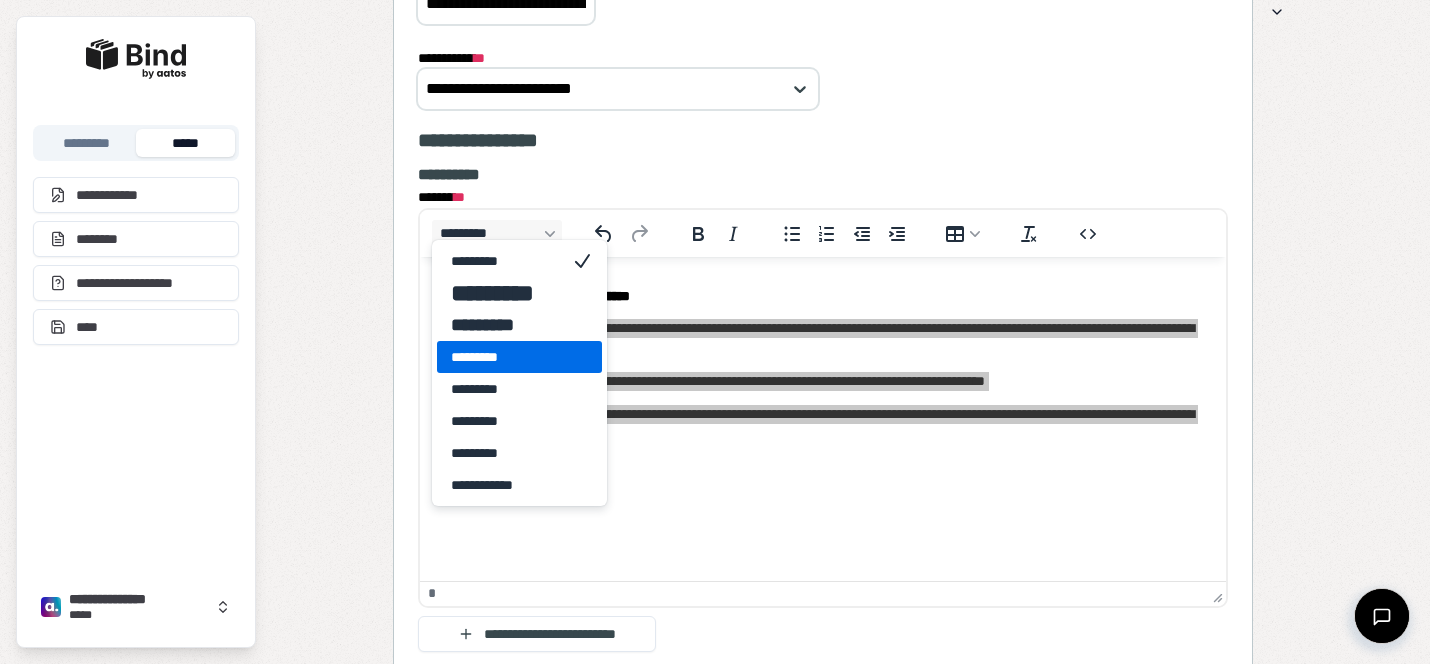 click on "*********" at bounding box center (505, 357) 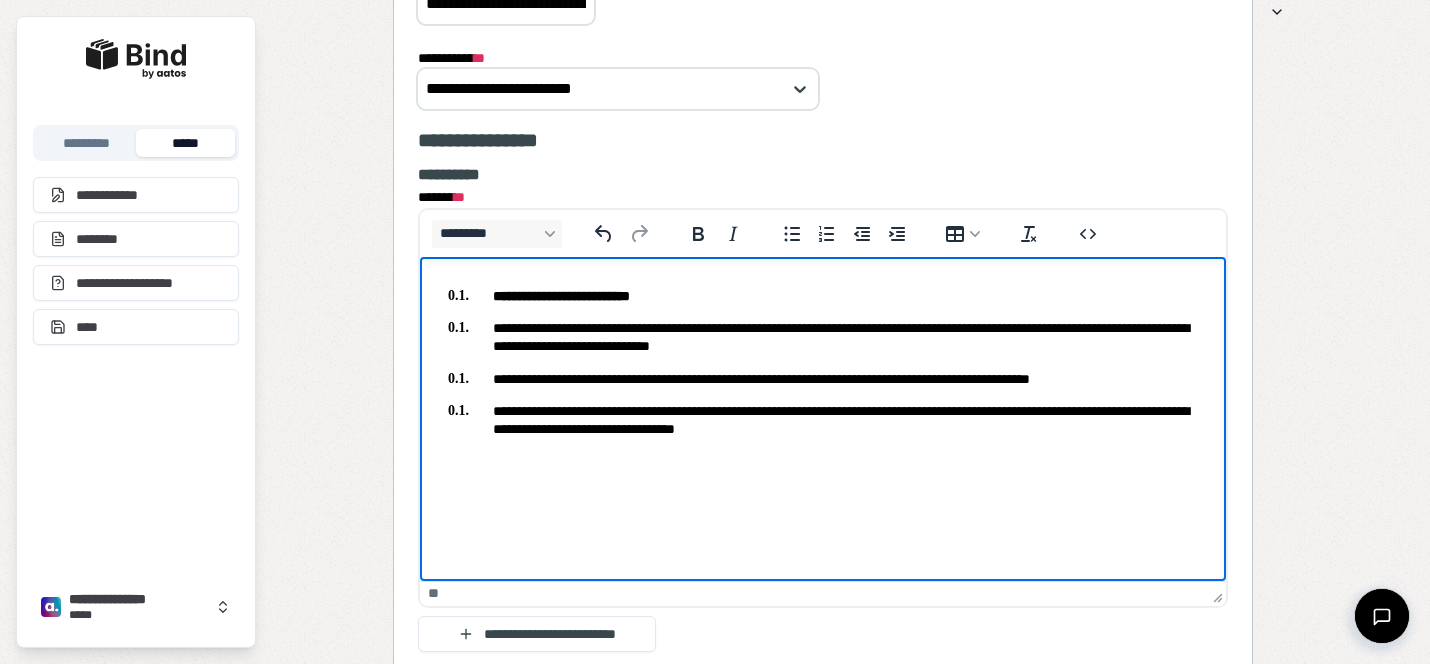 click on "**********" at bounding box center (823, 420) 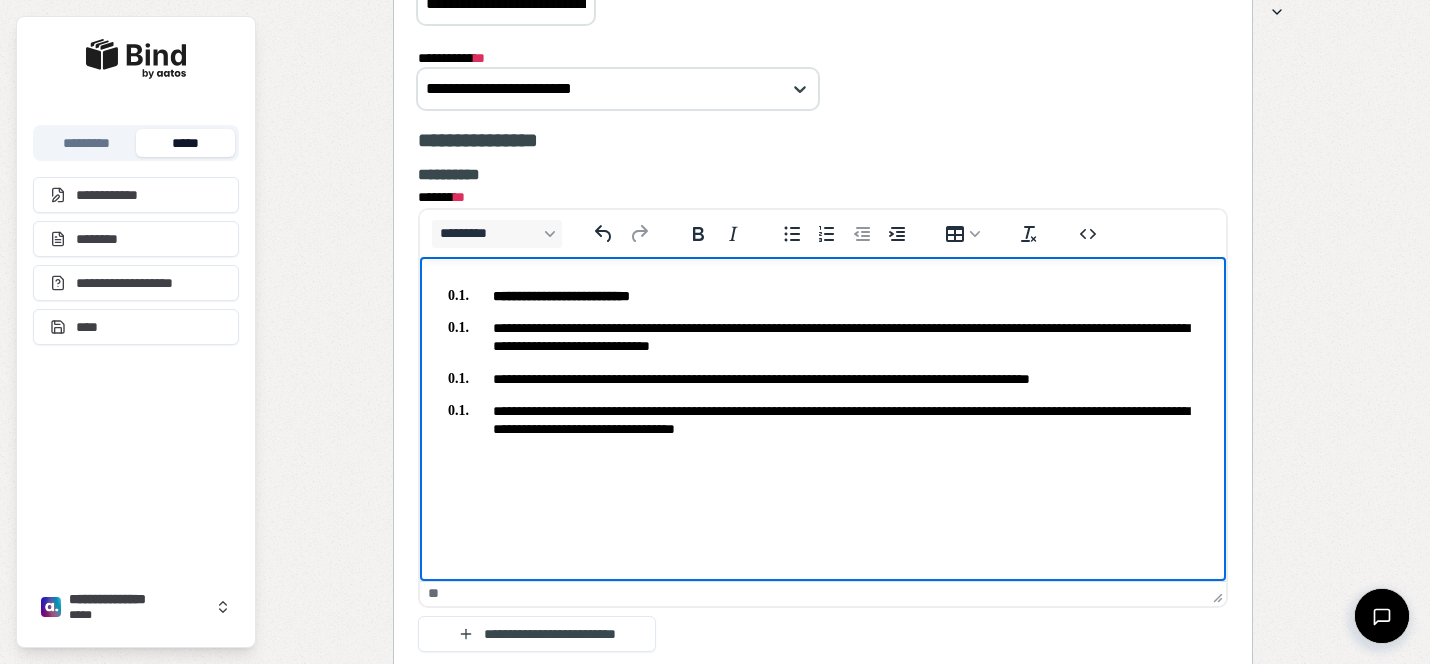 click on "**********" at bounding box center (561, 296) 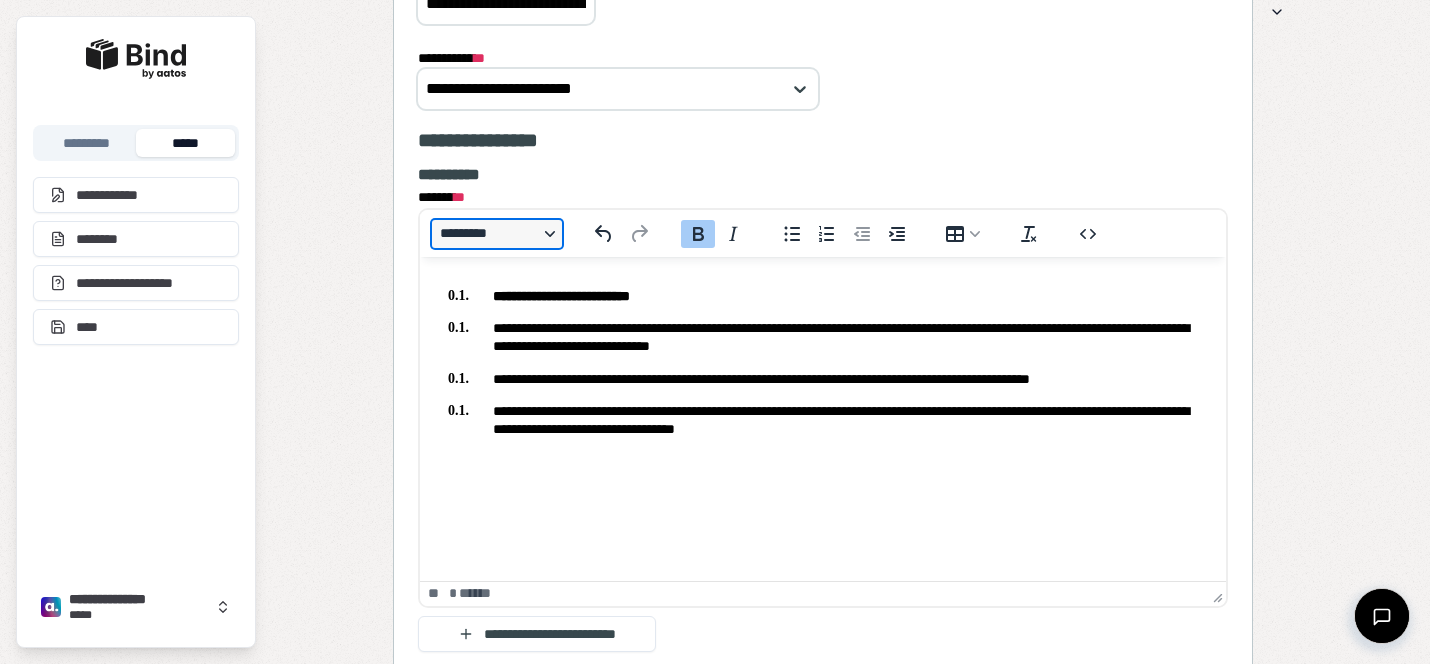 click on "*********" at bounding box center (497, 234) 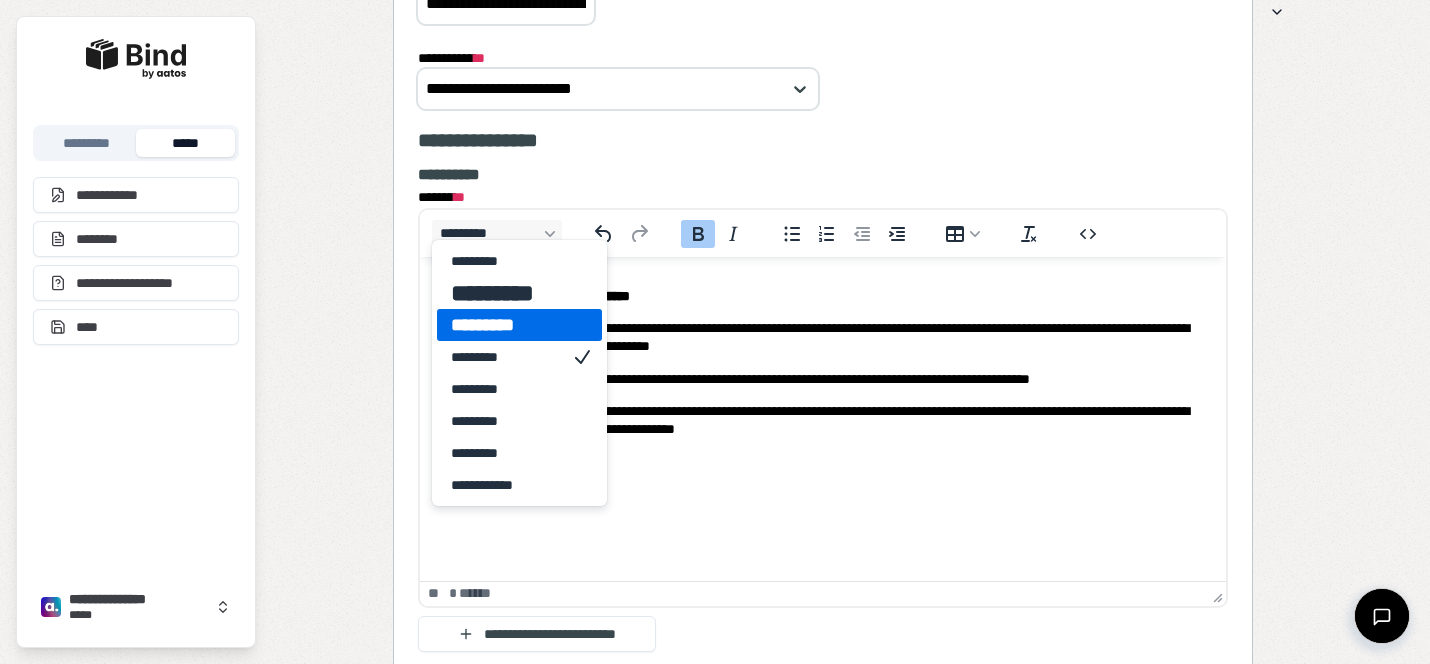 click on "*********" at bounding box center [505, 325] 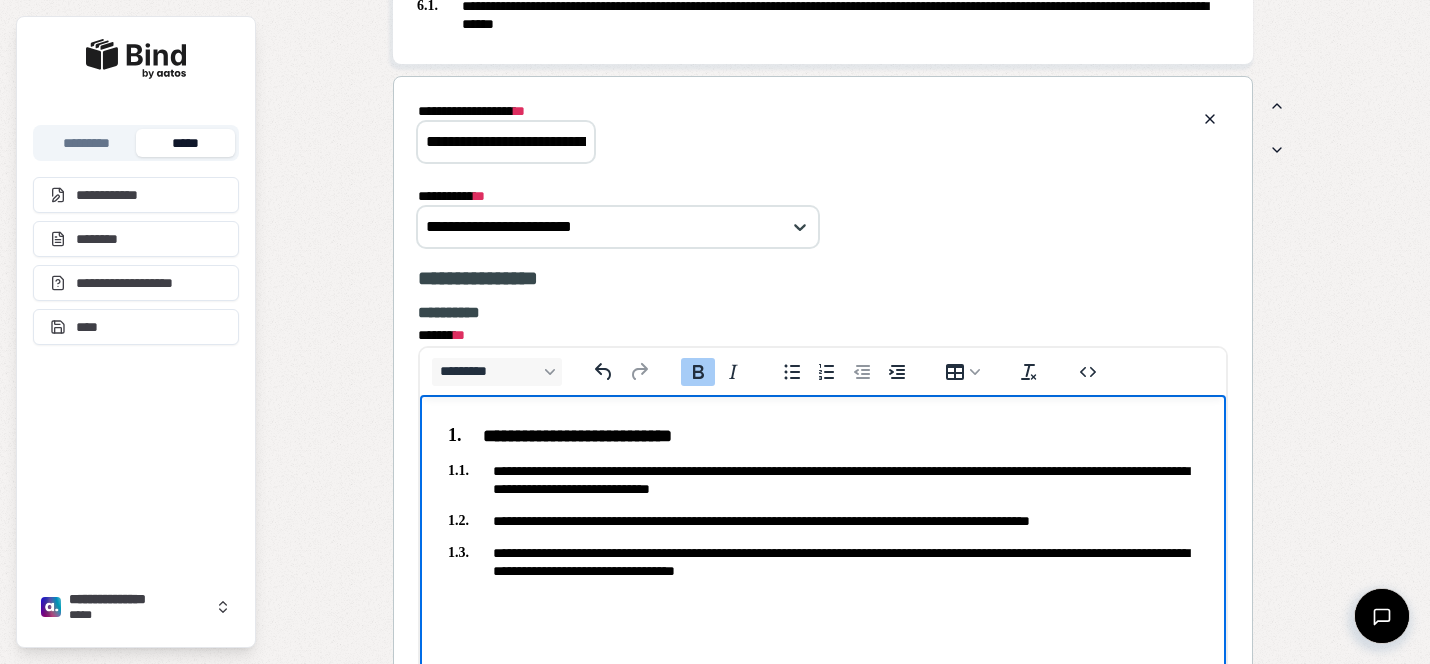 scroll, scrollTop: 2875, scrollLeft: 0, axis: vertical 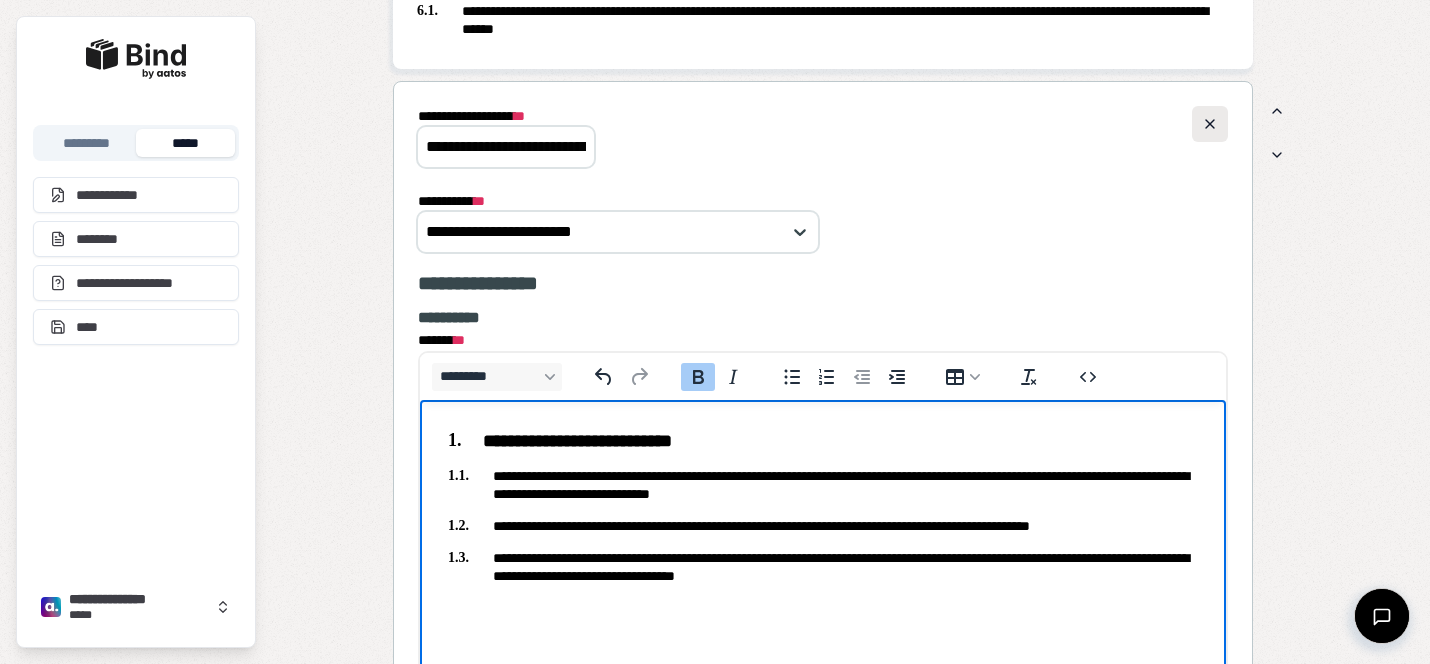 click at bounding box center [1210, 124] 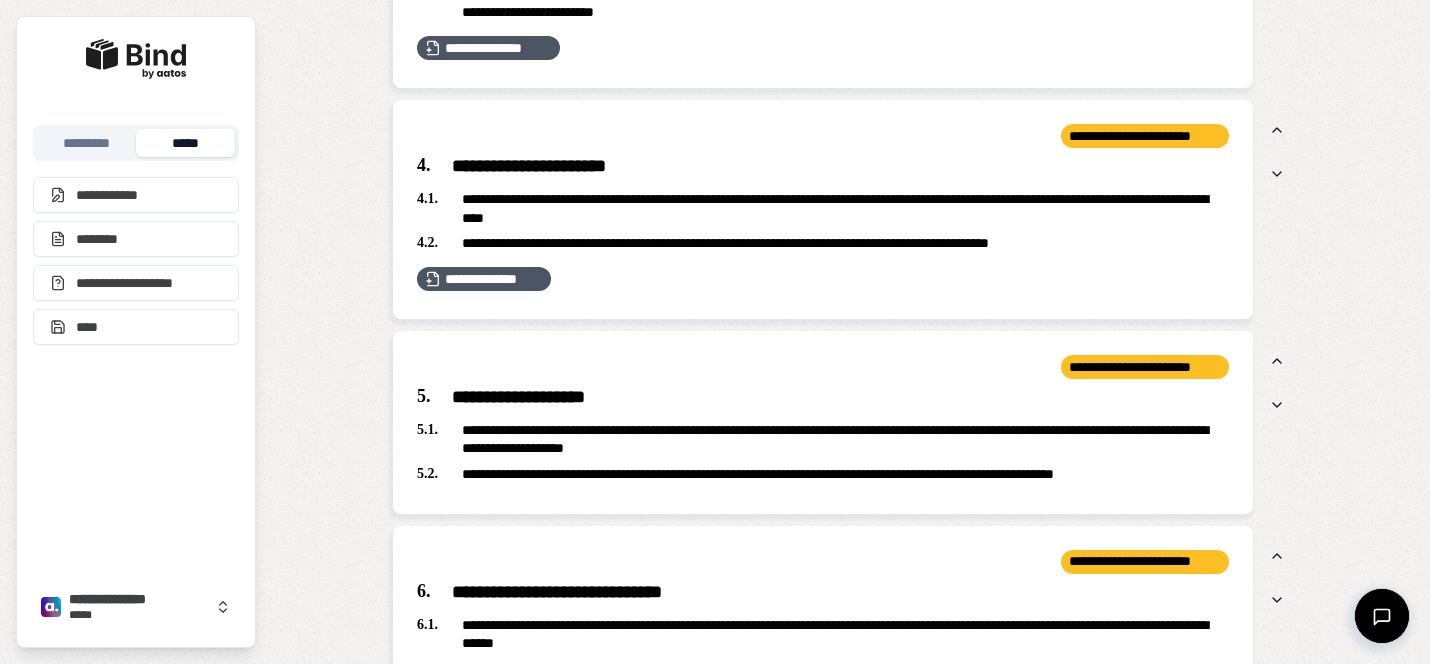 scroll, scrollTop: 2244, scrollLeft: 0, axis: vertical 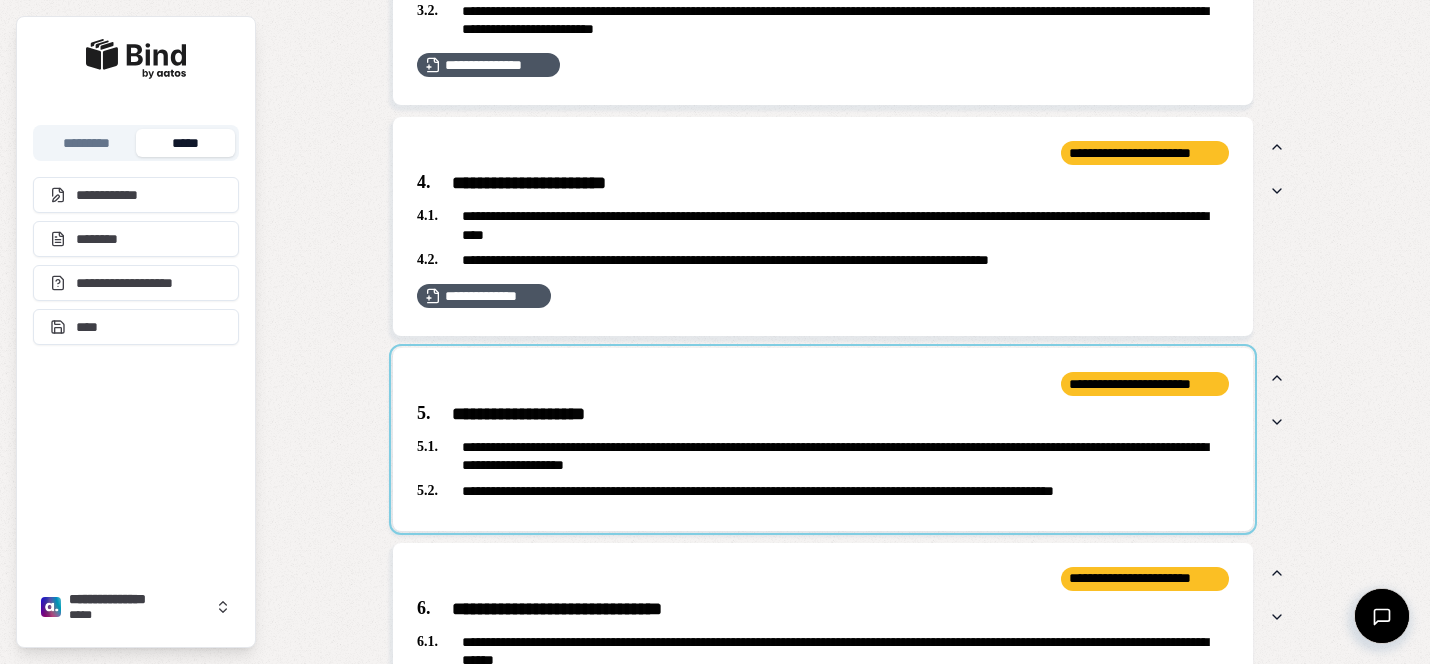 click at bounding box center (823, 439) 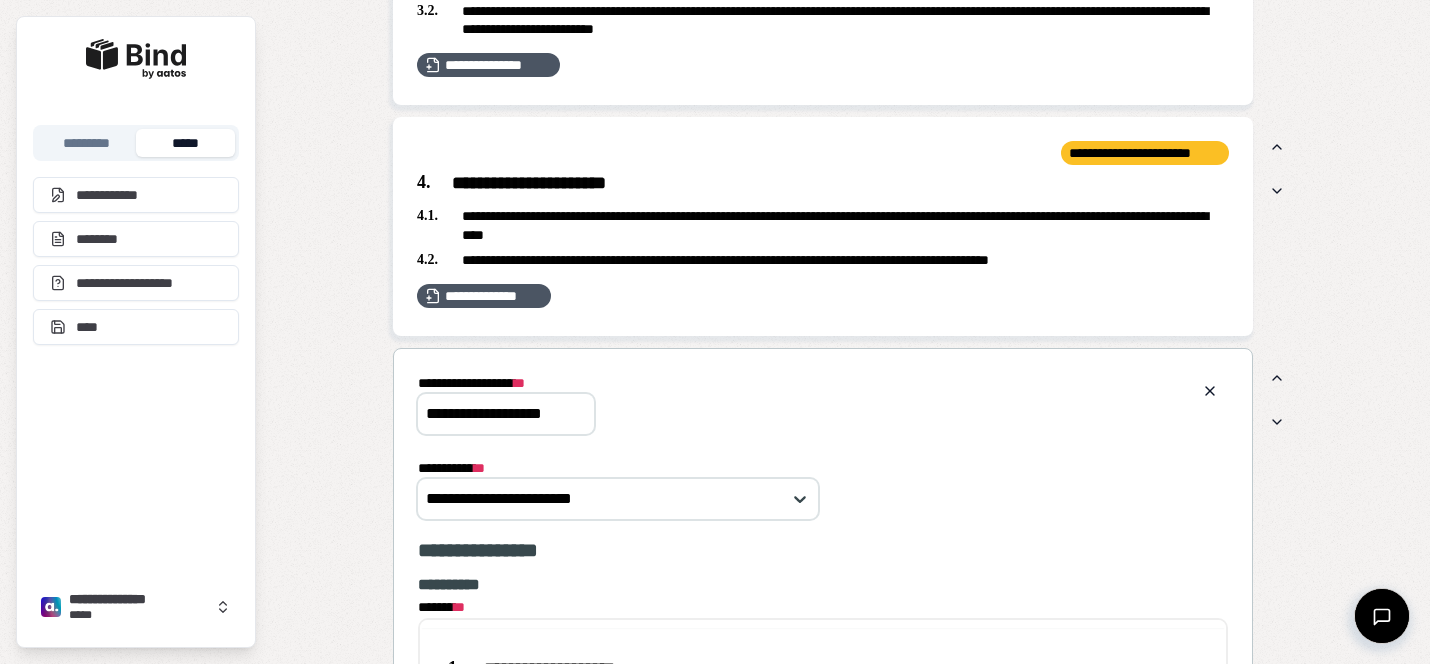 scroll, scrollTop: 0, scrollLeft: 0, axis: both 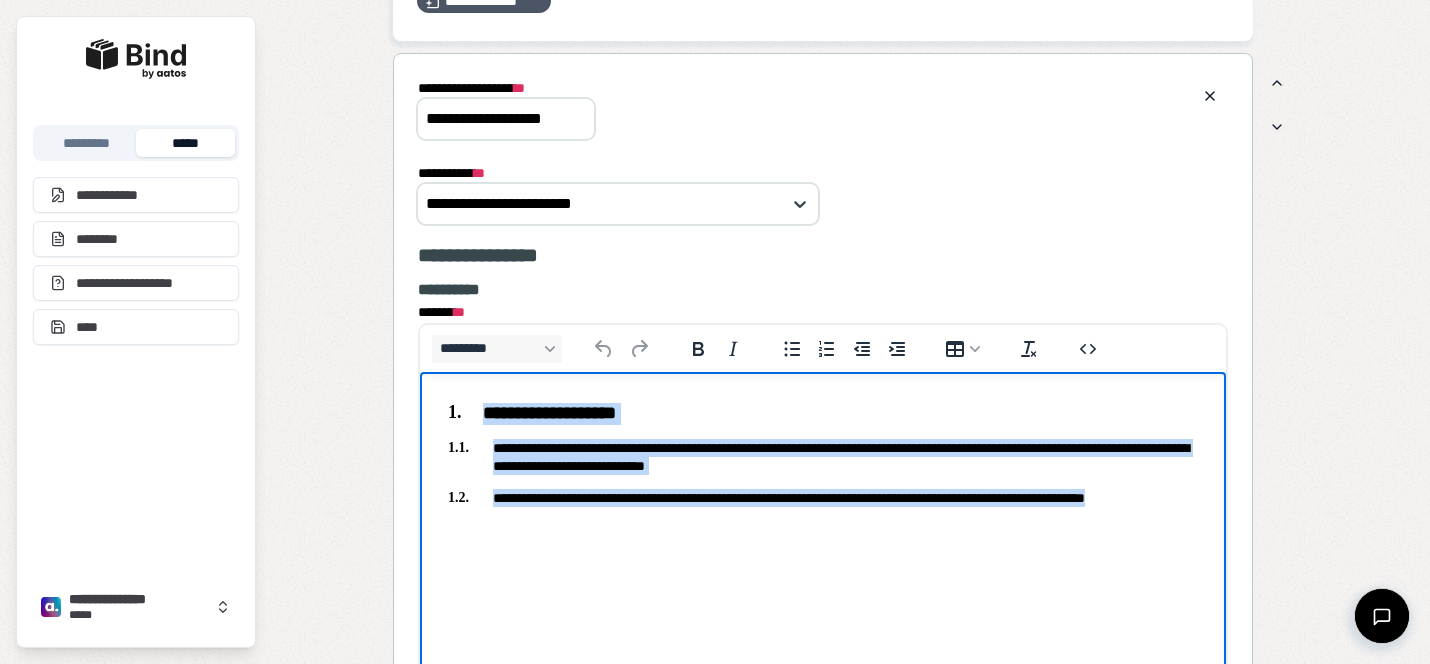 drag, startPoint x: 689, startPoint y: 527, endPoint x: 450, endPoint y: 387, distance: 276.98557 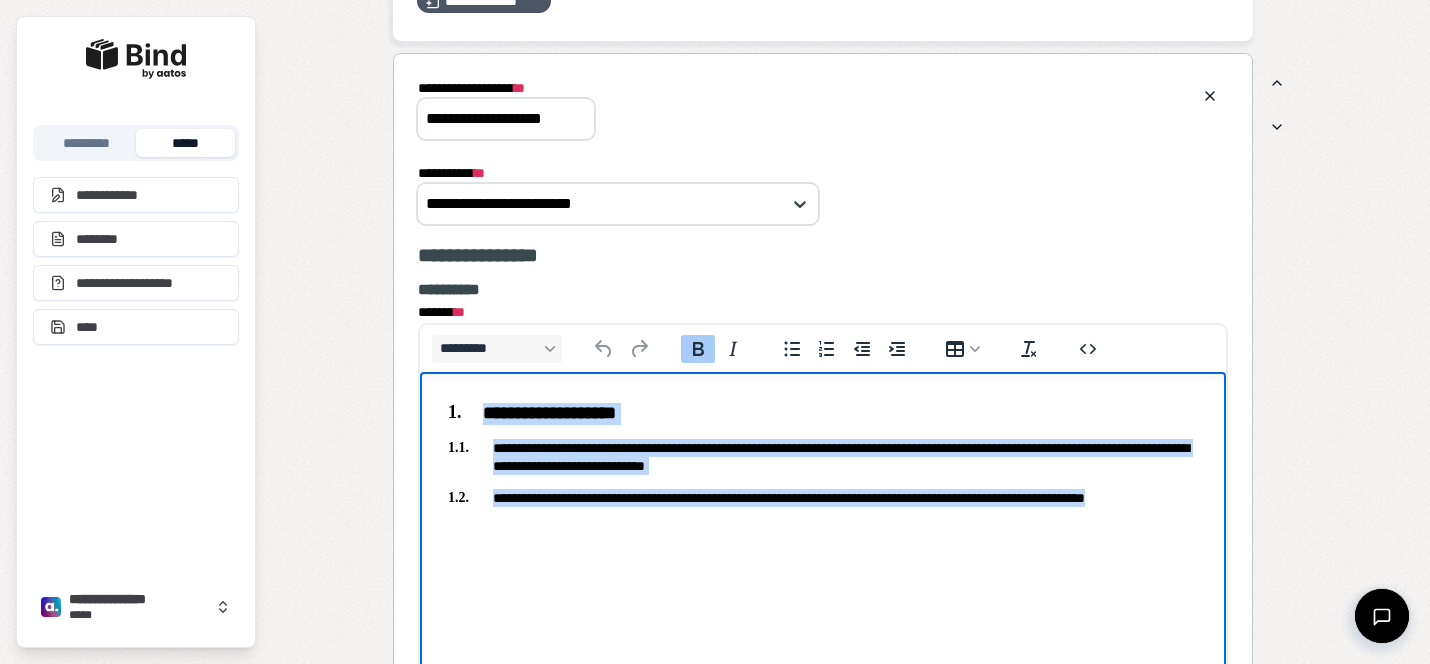 copy on "**********" 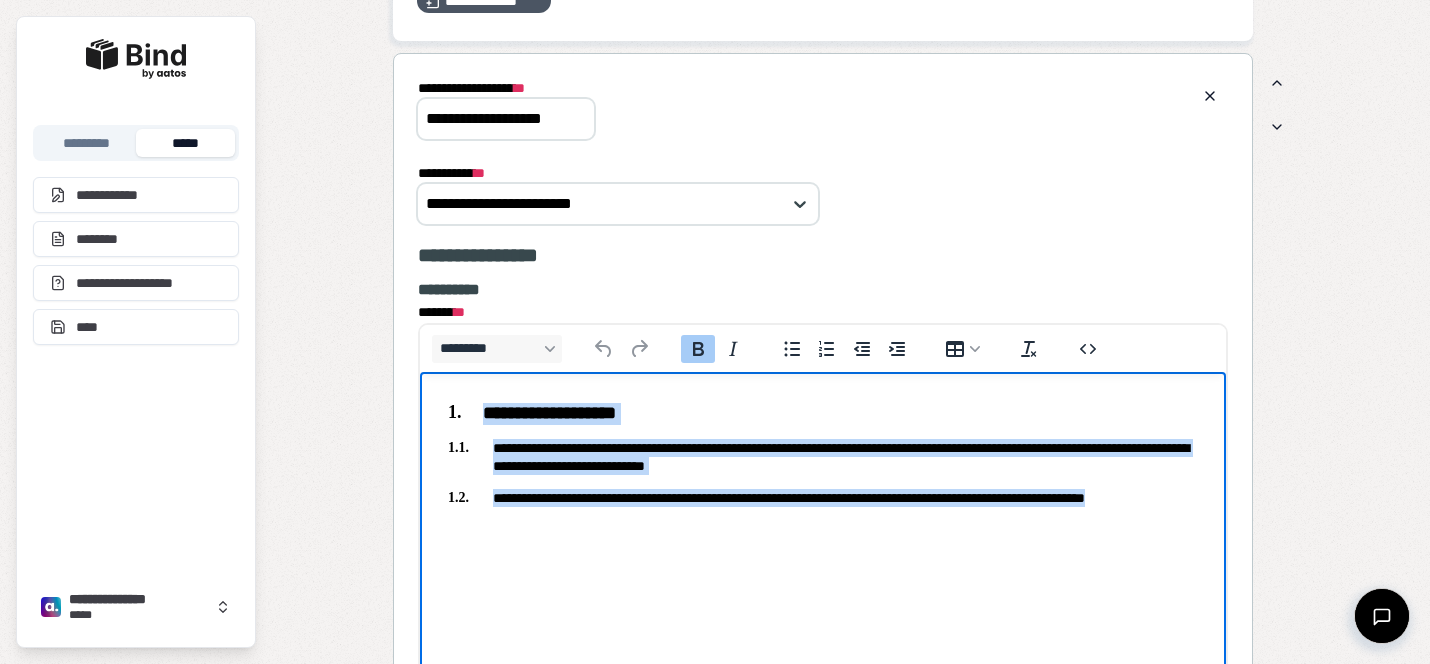 click on "**********" at bounding box center [823, 460] 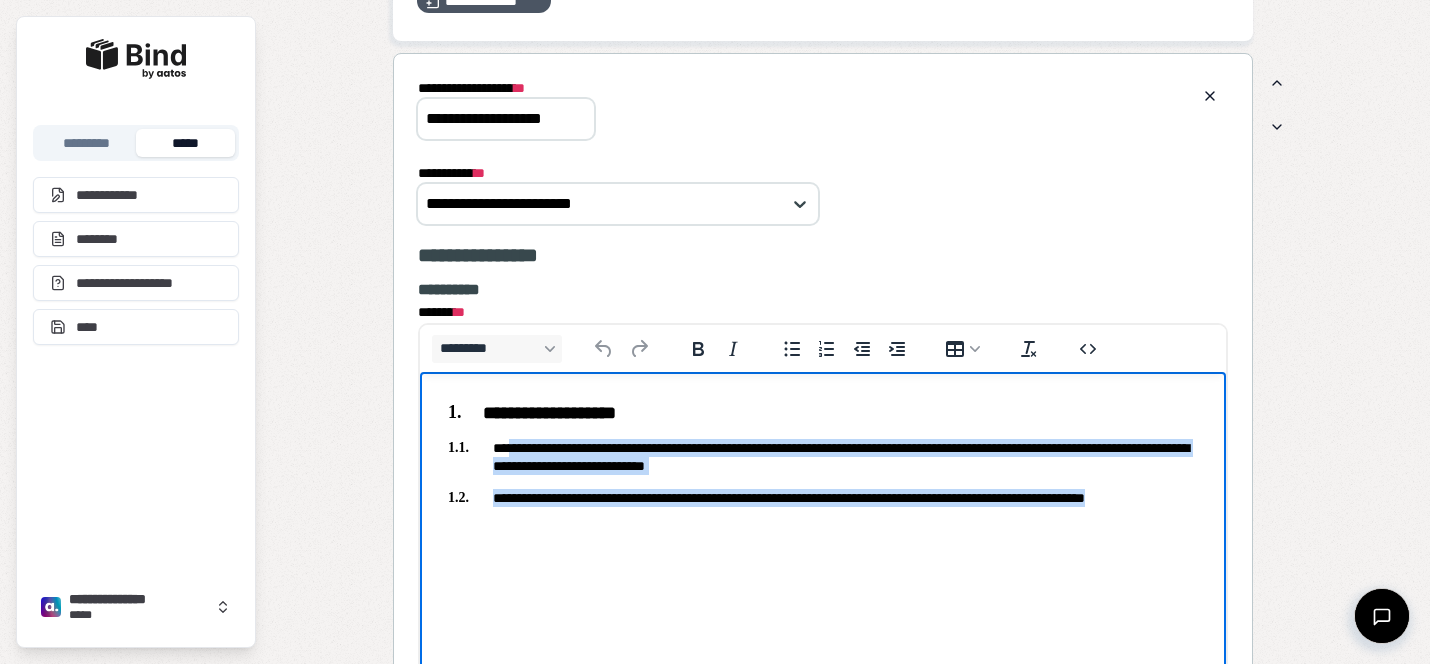drag, startPoint x: 577, startPoint y: 517, endPoint x: 518, endPoint y: 443, distance: 94.641426 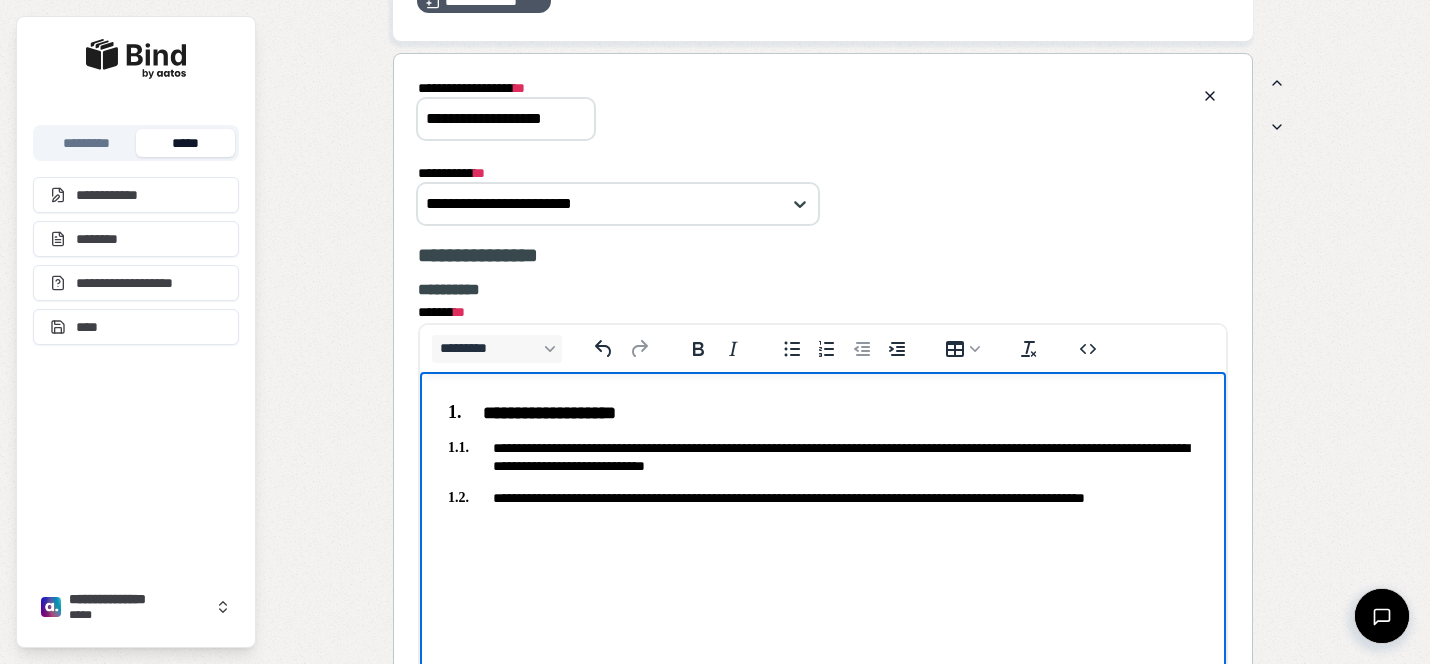 scroll, scrollTop: 2563, scrollLeft: 0, axis: vertical 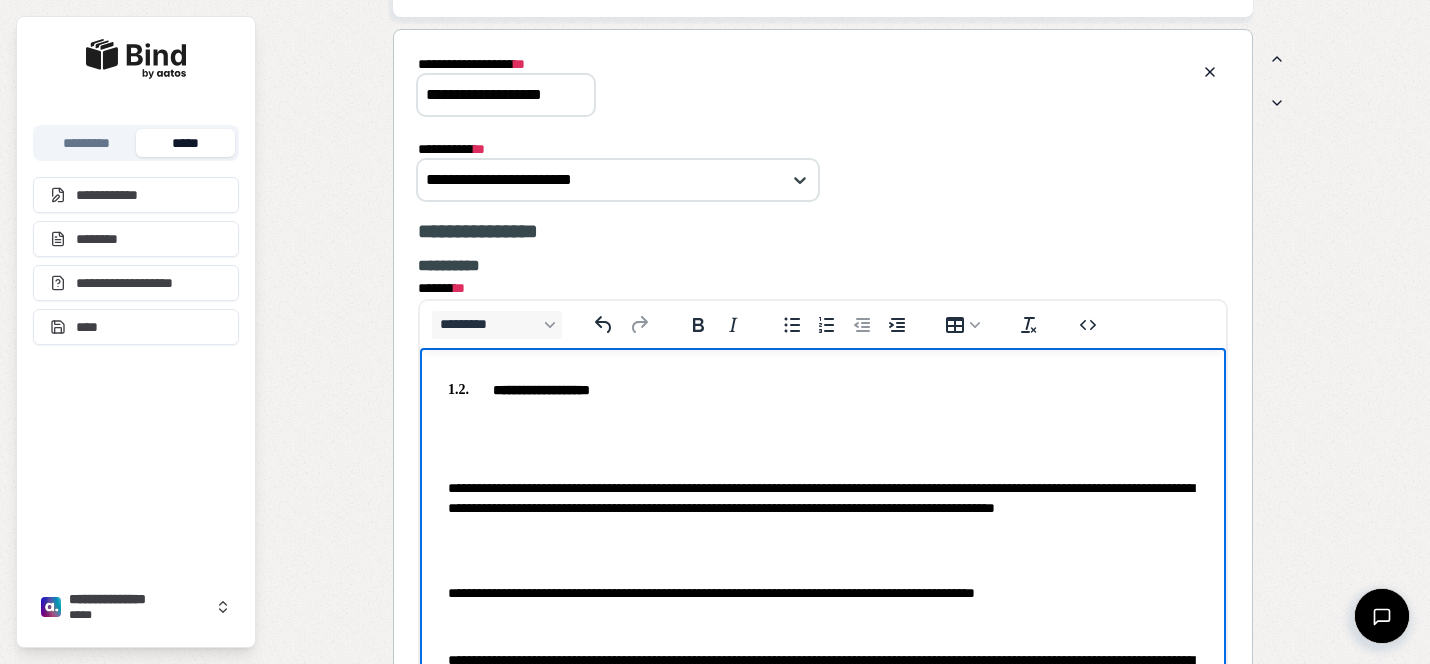 click on "**********" at bounding box center [823, 426] 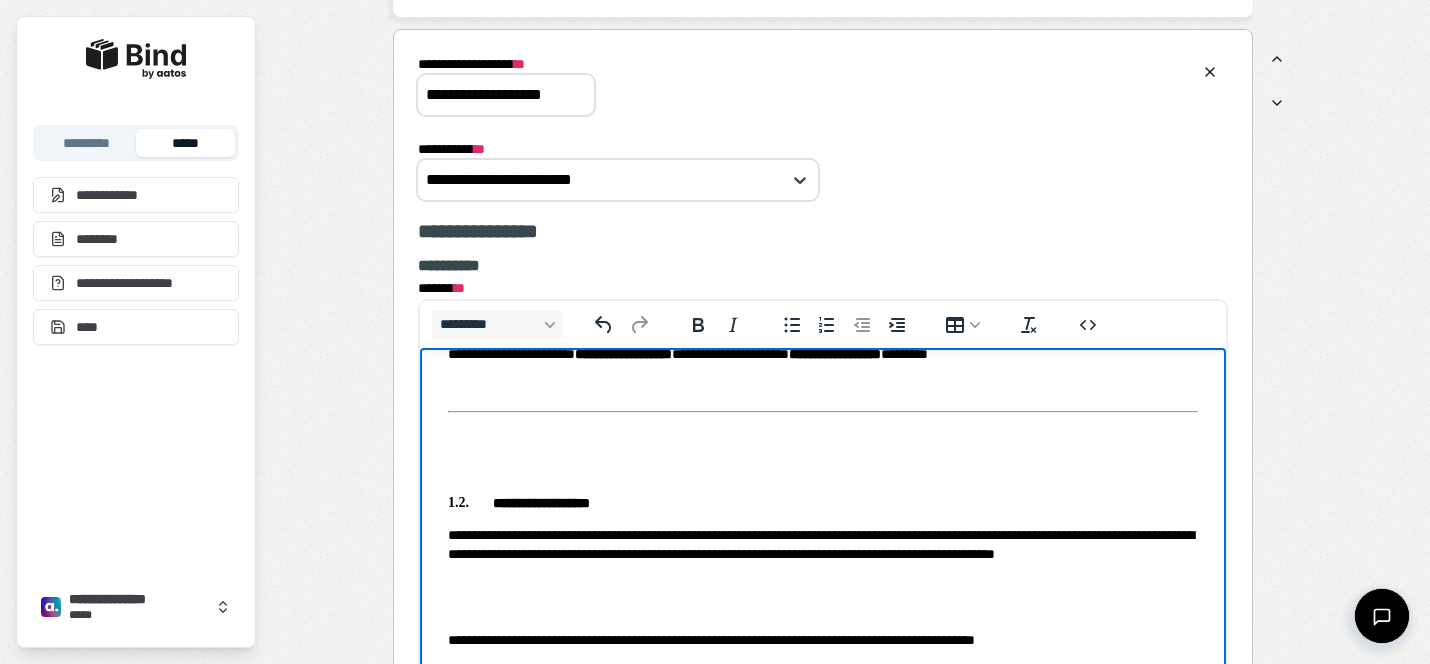 scroll, scrollTop: 0, scrollLeft: 0, axis: both 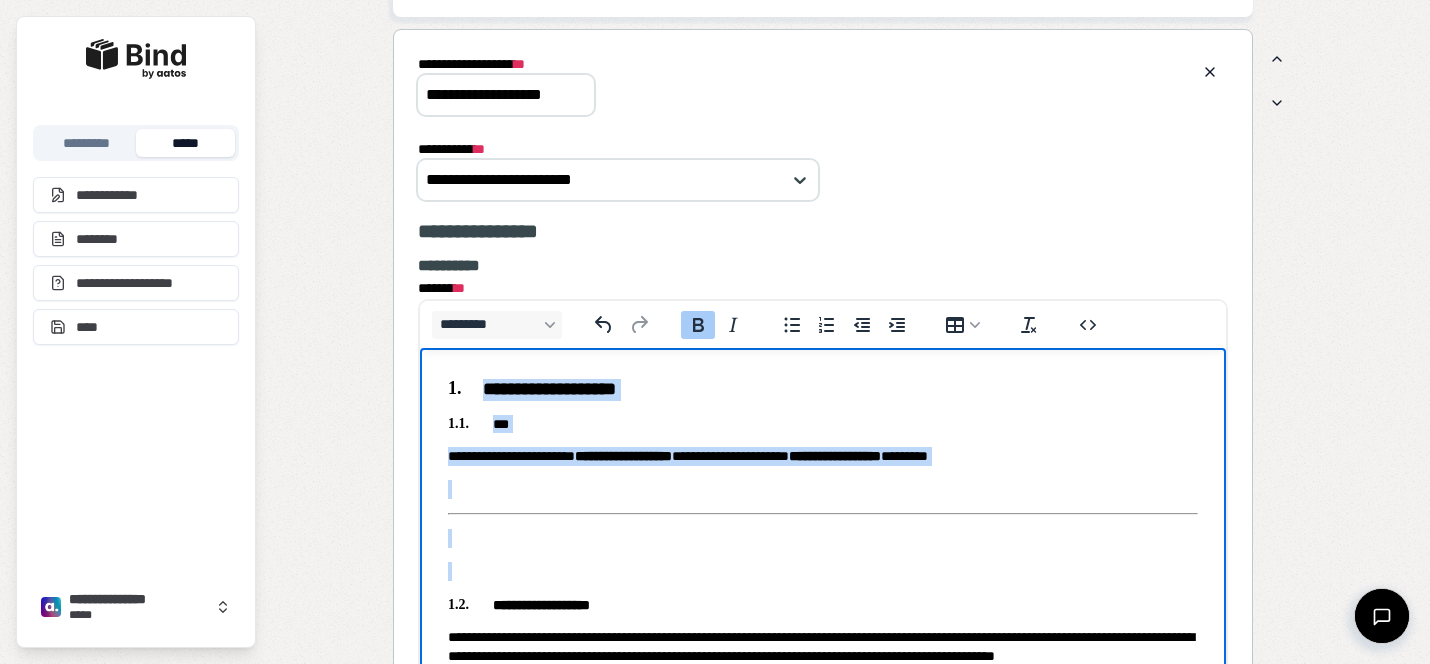 drag, startPoint x: 513, startPoint y: 466, endPoint x: 402, endPoint y: 234, distance: 257.1867 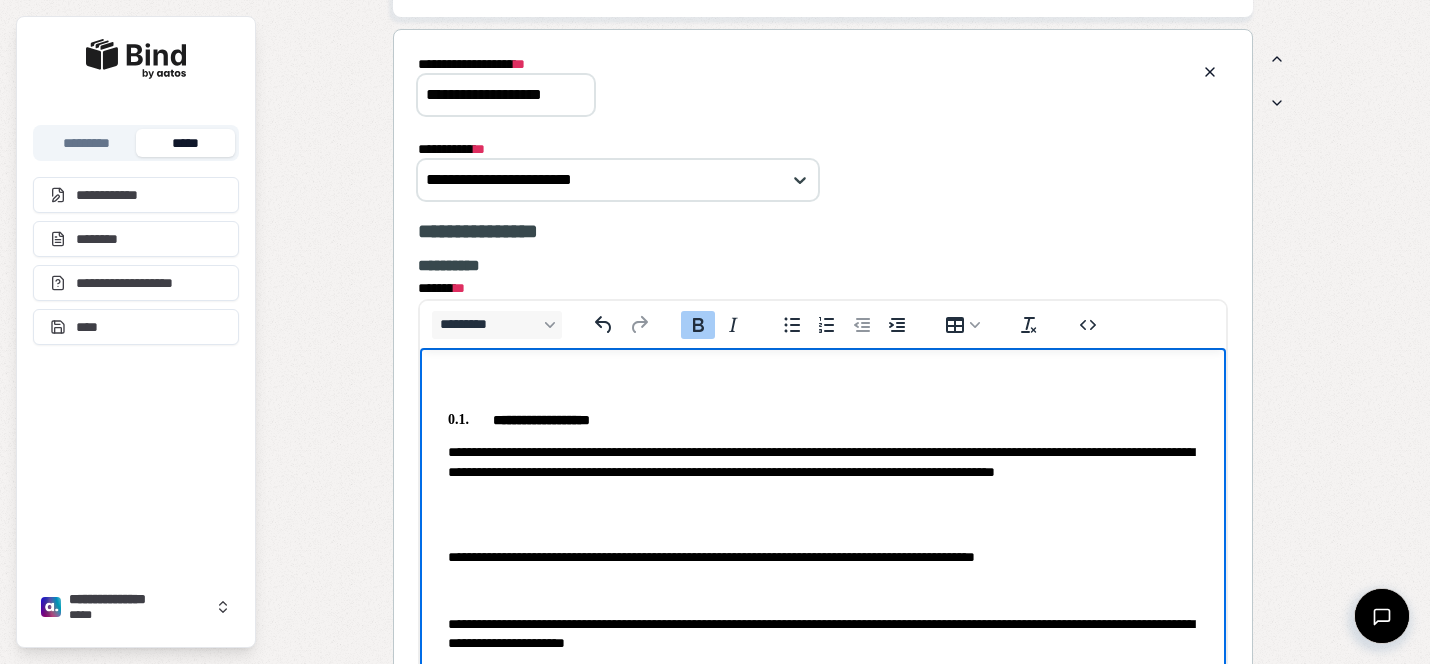click on "**********" at bounding box center (823, 420) 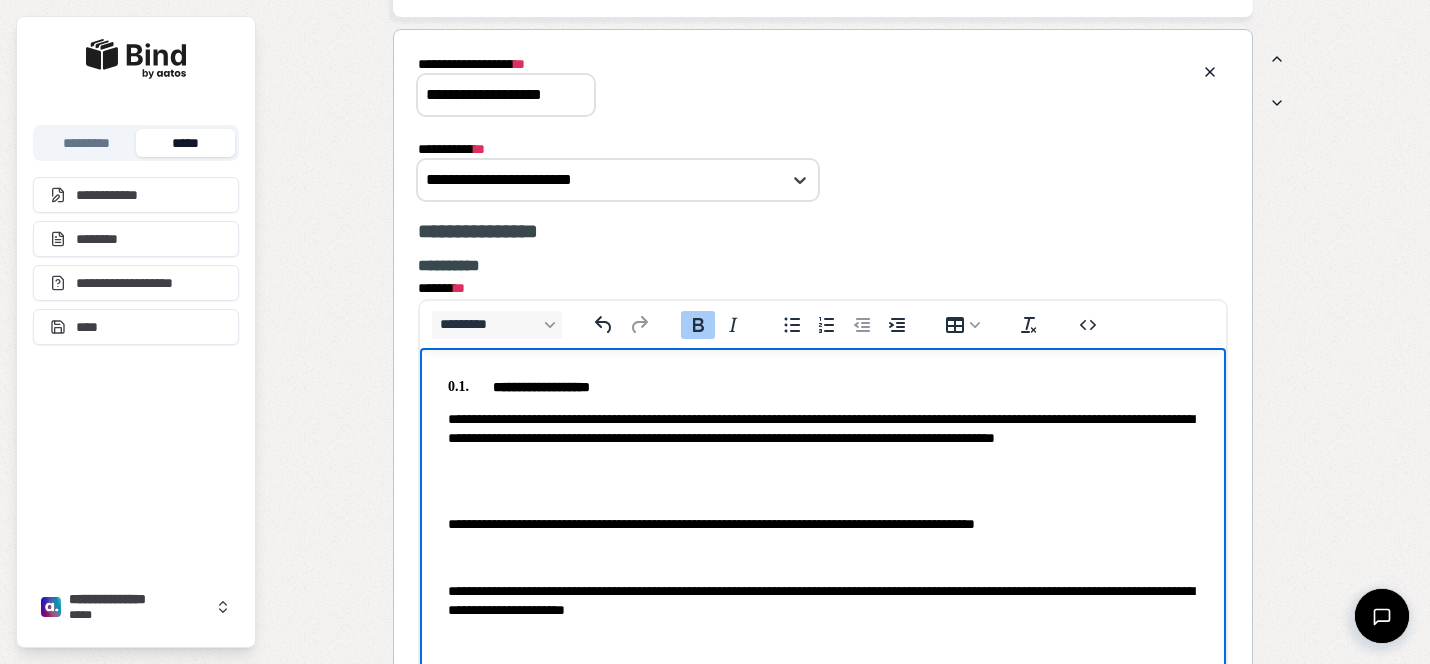 click on "**********" at bounding box center [541, 387] 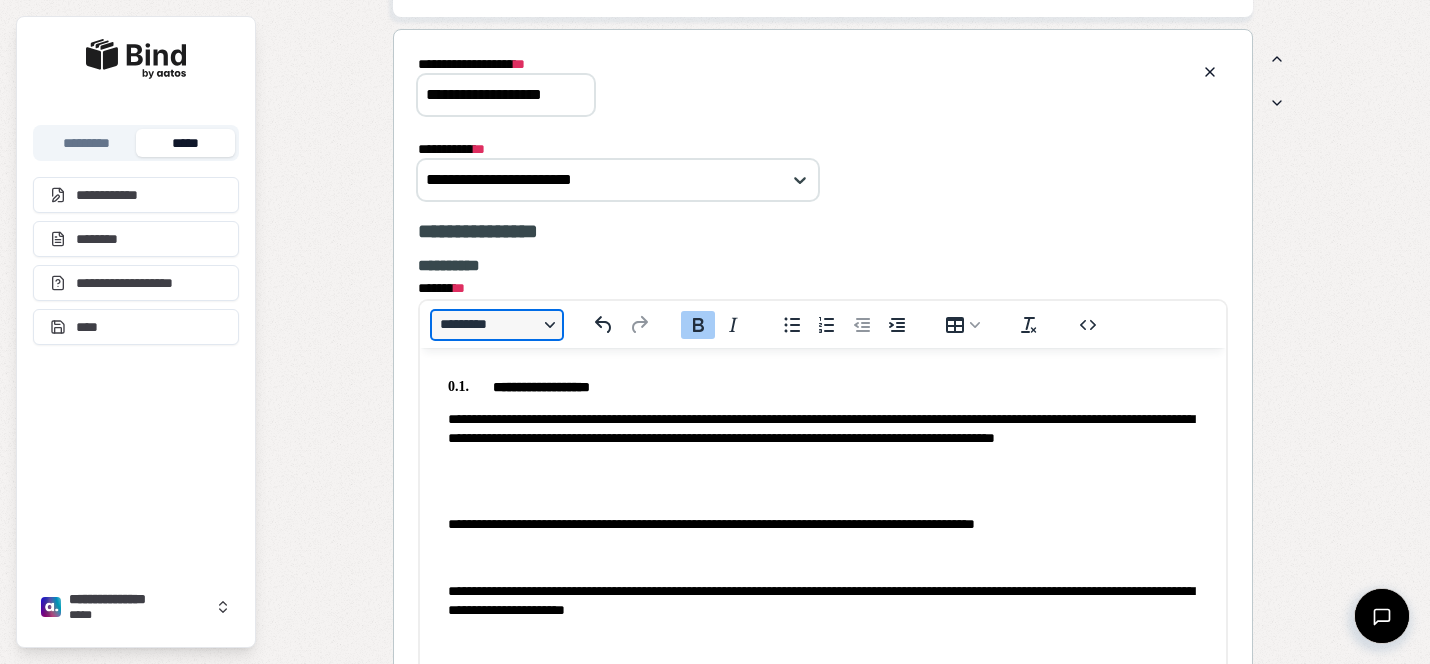click on "*********" at bounding box center [497, 325] 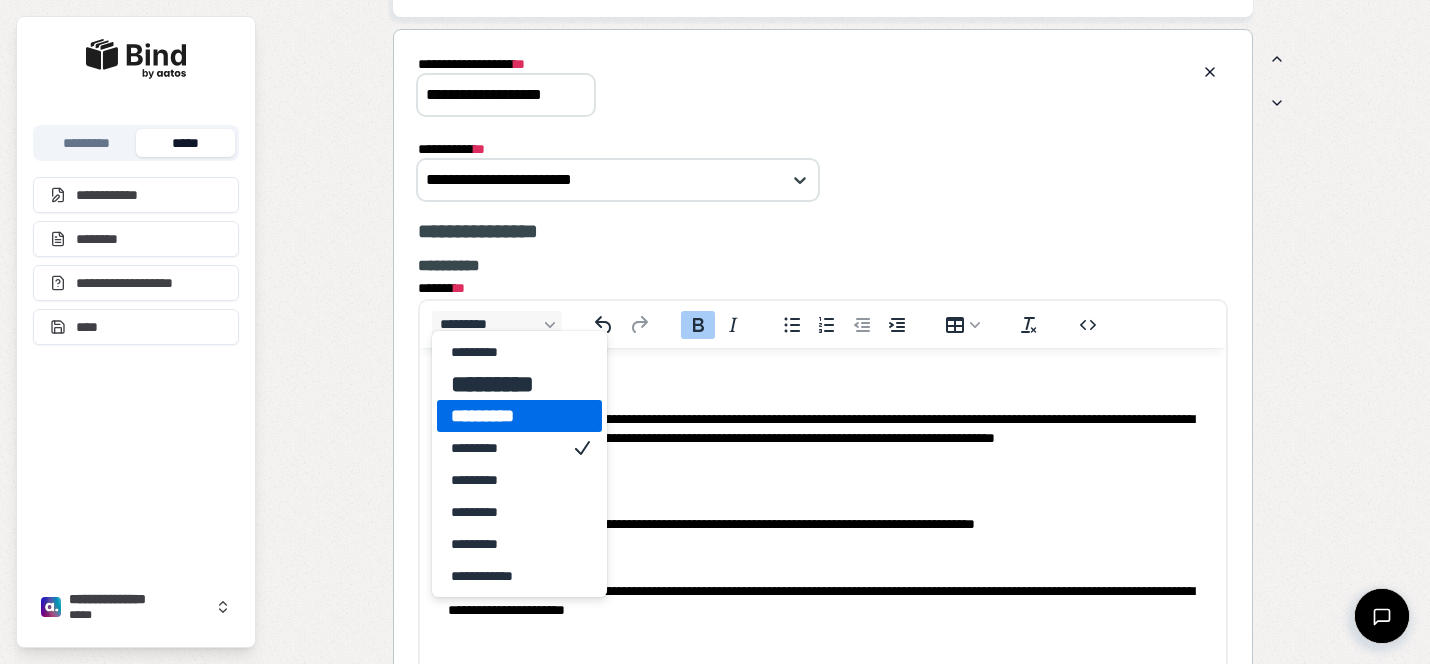 click on "*********" at bounding box center (505, 416) 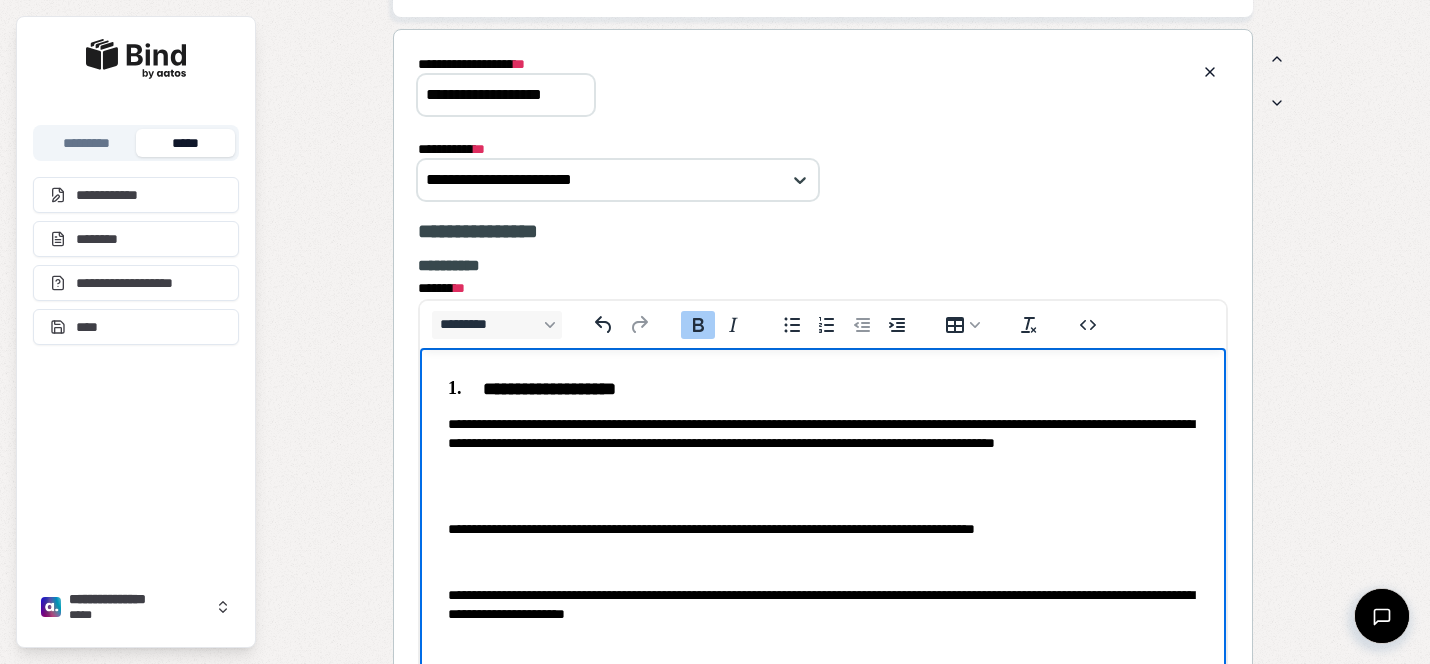 click on "**********" at bounding box center [823, 444] 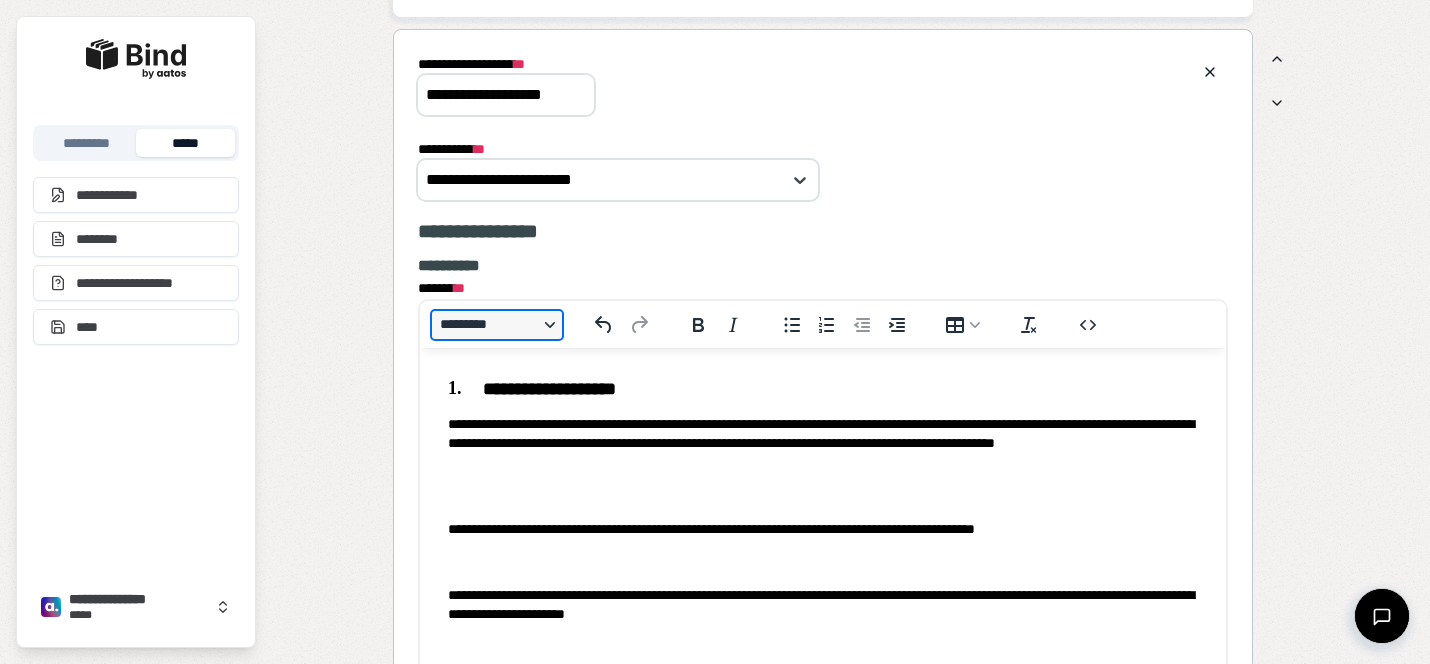 click on "*********" at bounding box center (497, 325) 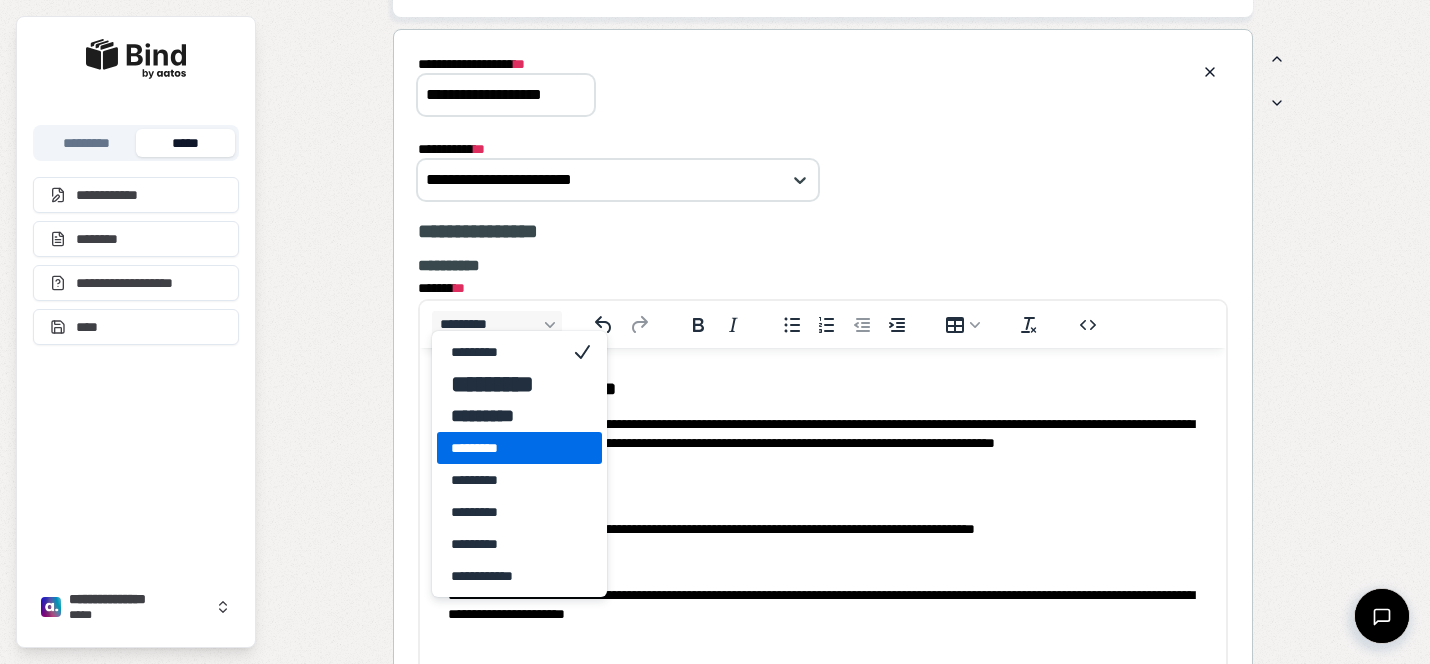 click on "*********" at bounding box center [505, 448] 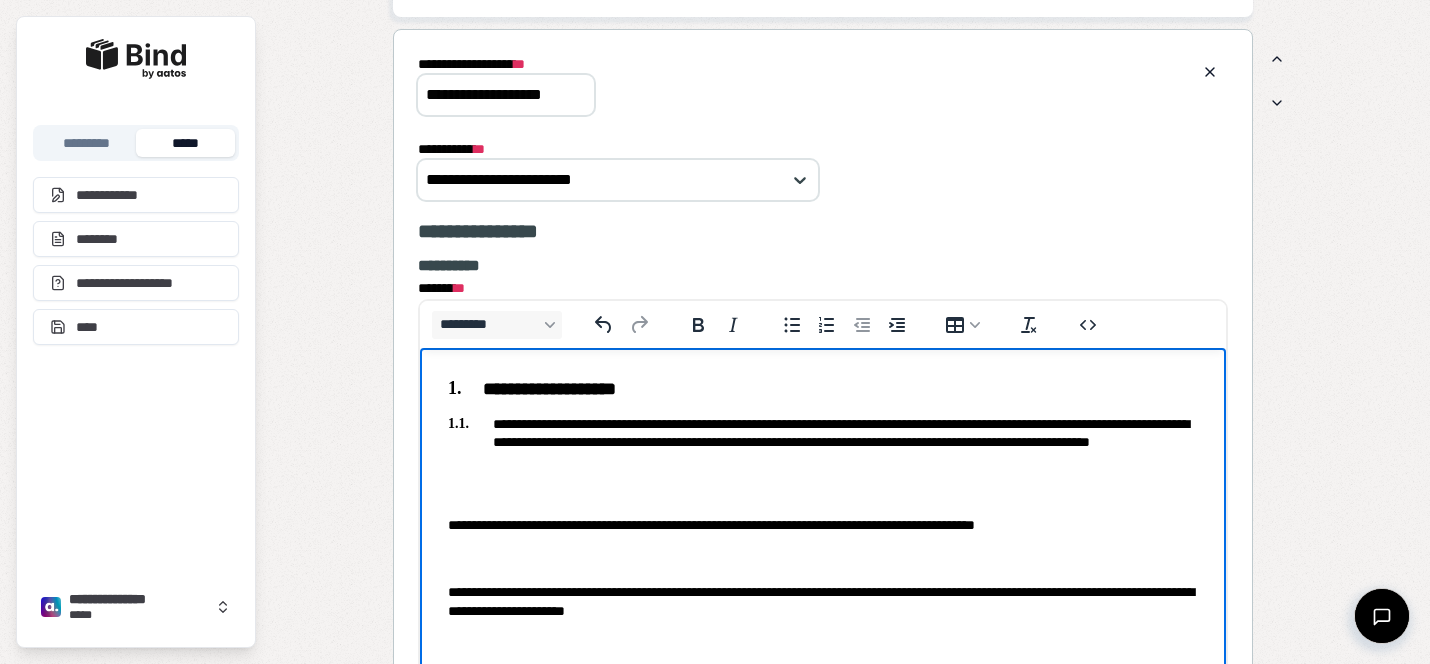 click on "**********" at bounding box center (823, 499) 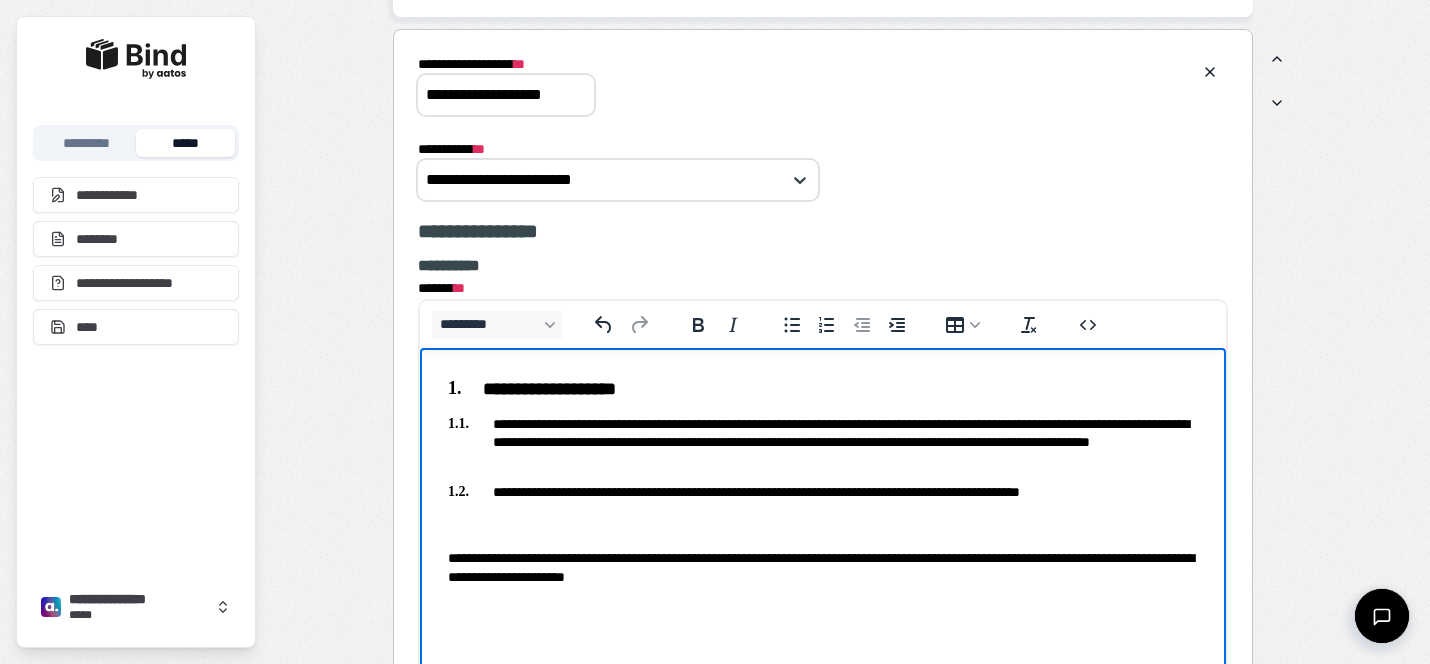 click on "**********" at bounding box center [823, 482] 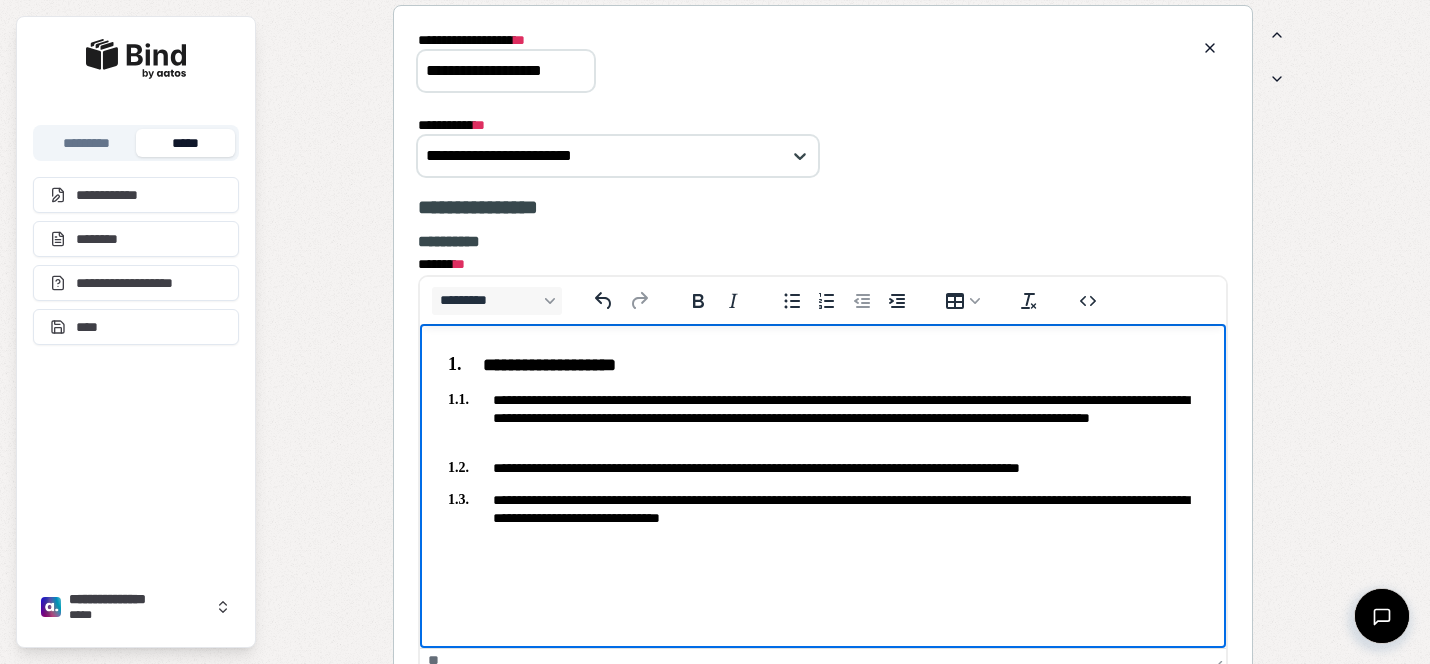 scroll, scrollTop: 2584, scrollLeft: 0, axis: vertical 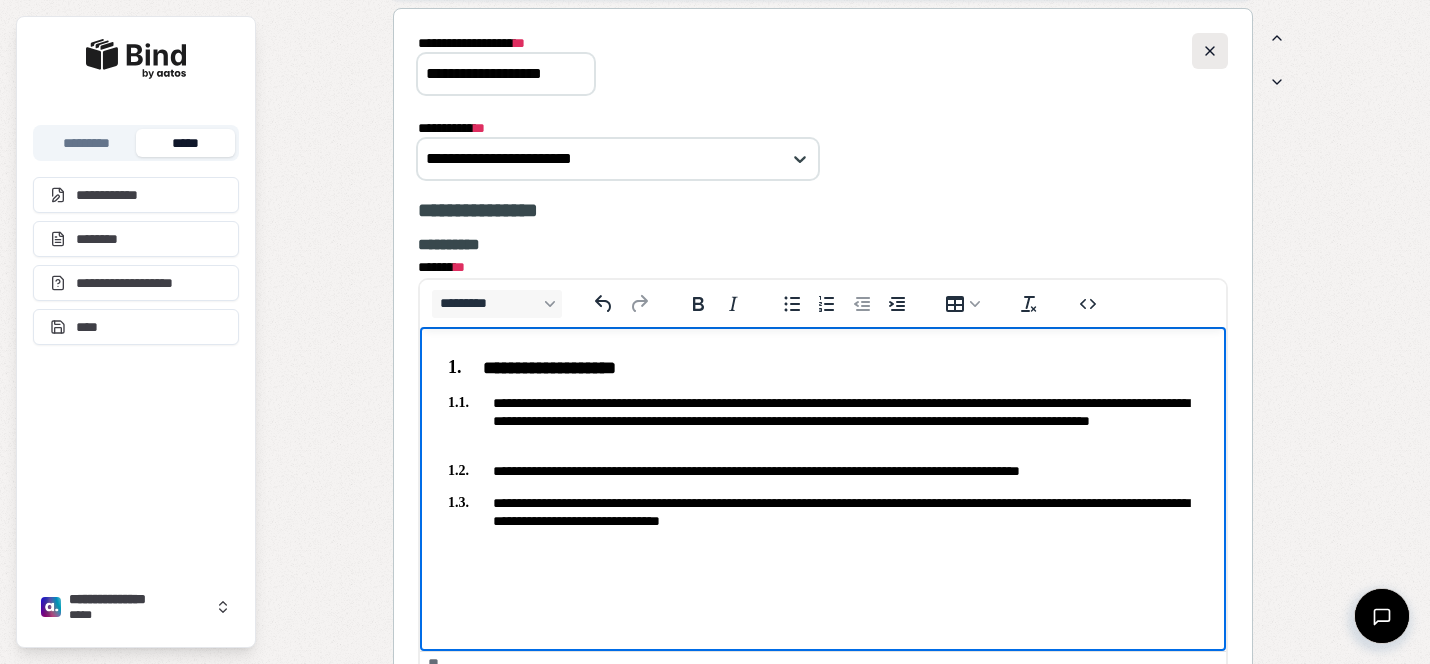 click at bounding box center (1210, 51) 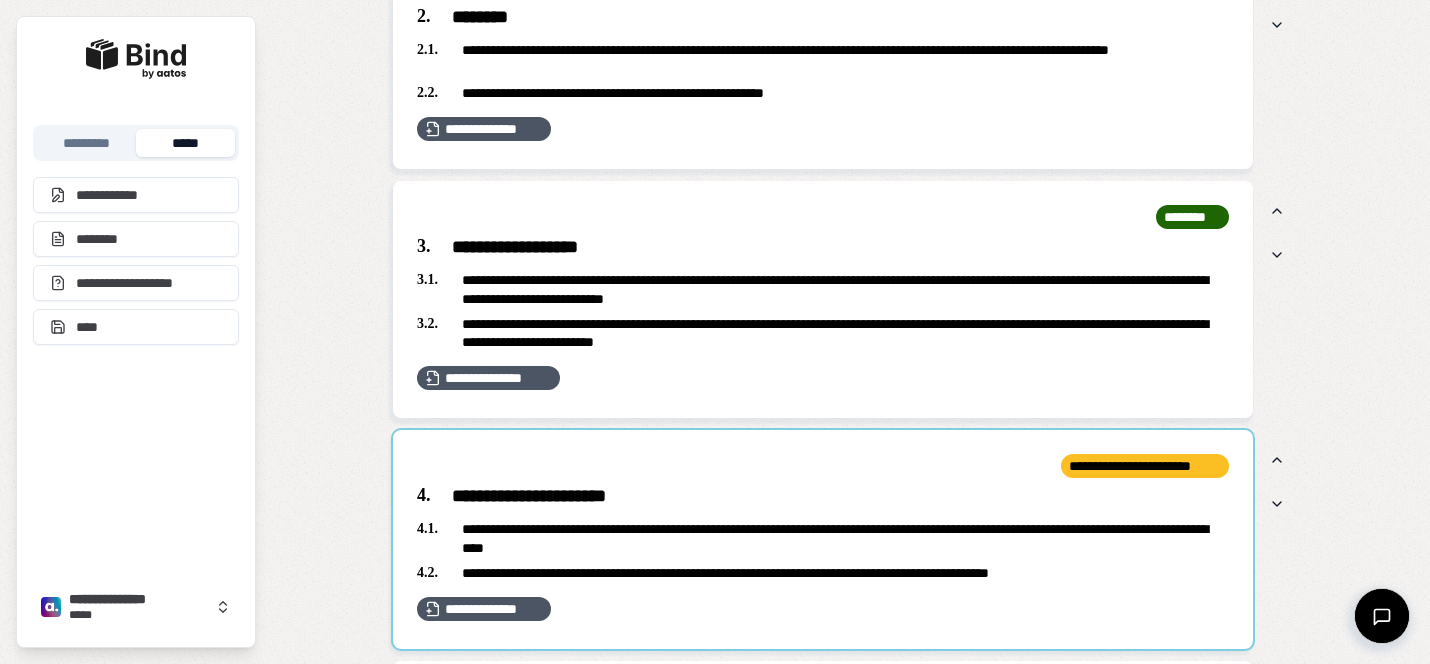 scroll, scrollTop: 1927, scrollLeft: 0, axis: vertical 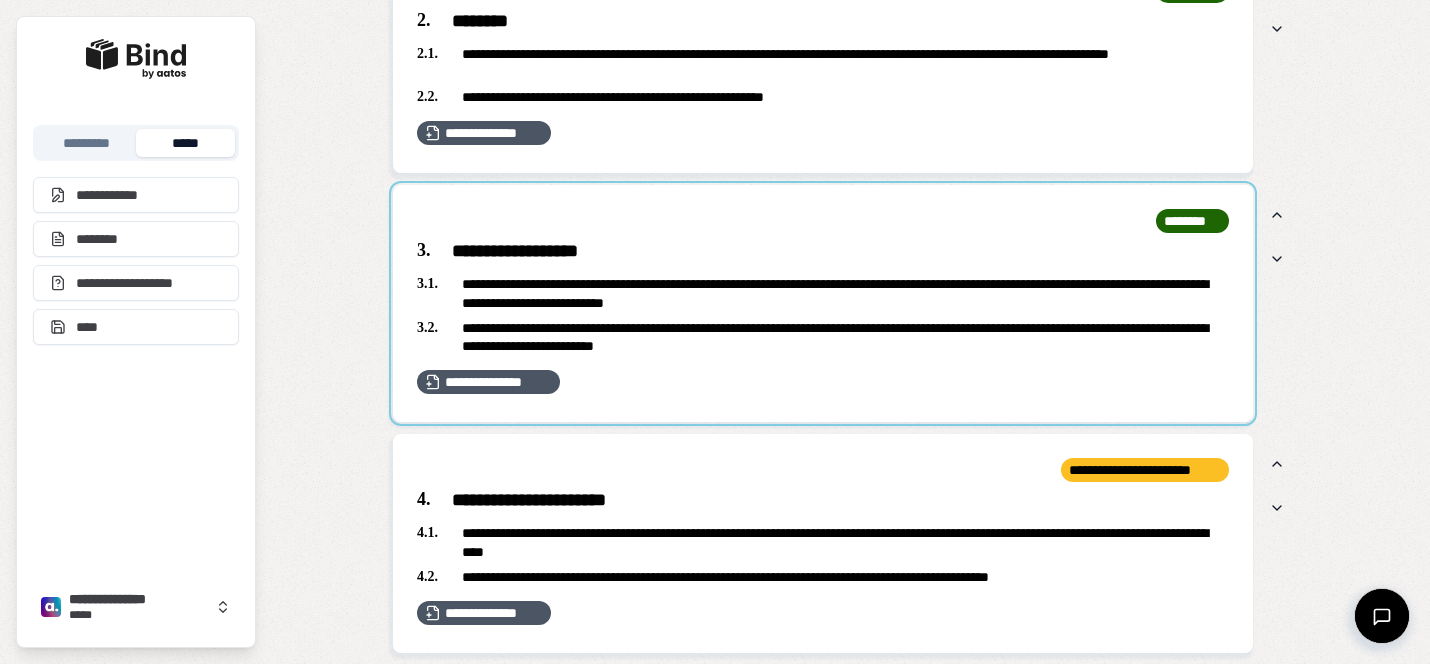 click at bounding box center (823, 303) 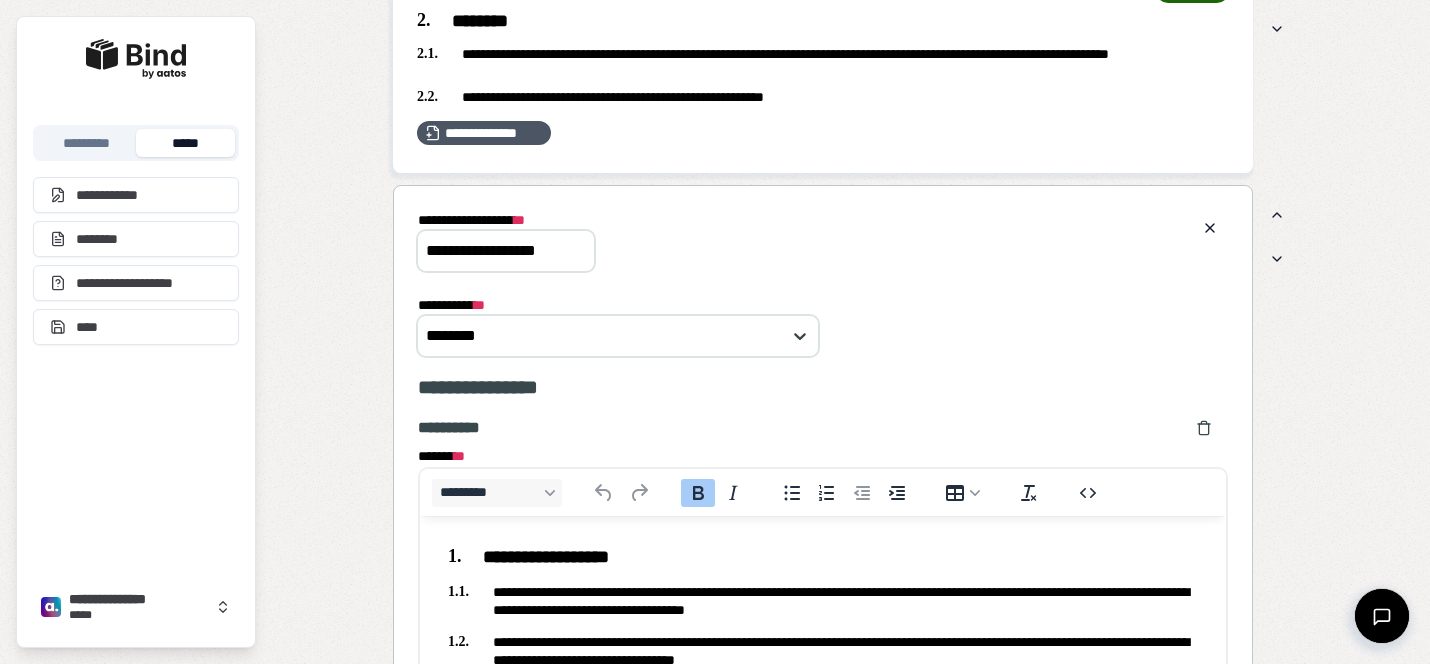 scroll, scrollTop: 0, scrollLeft: 0, axis: both 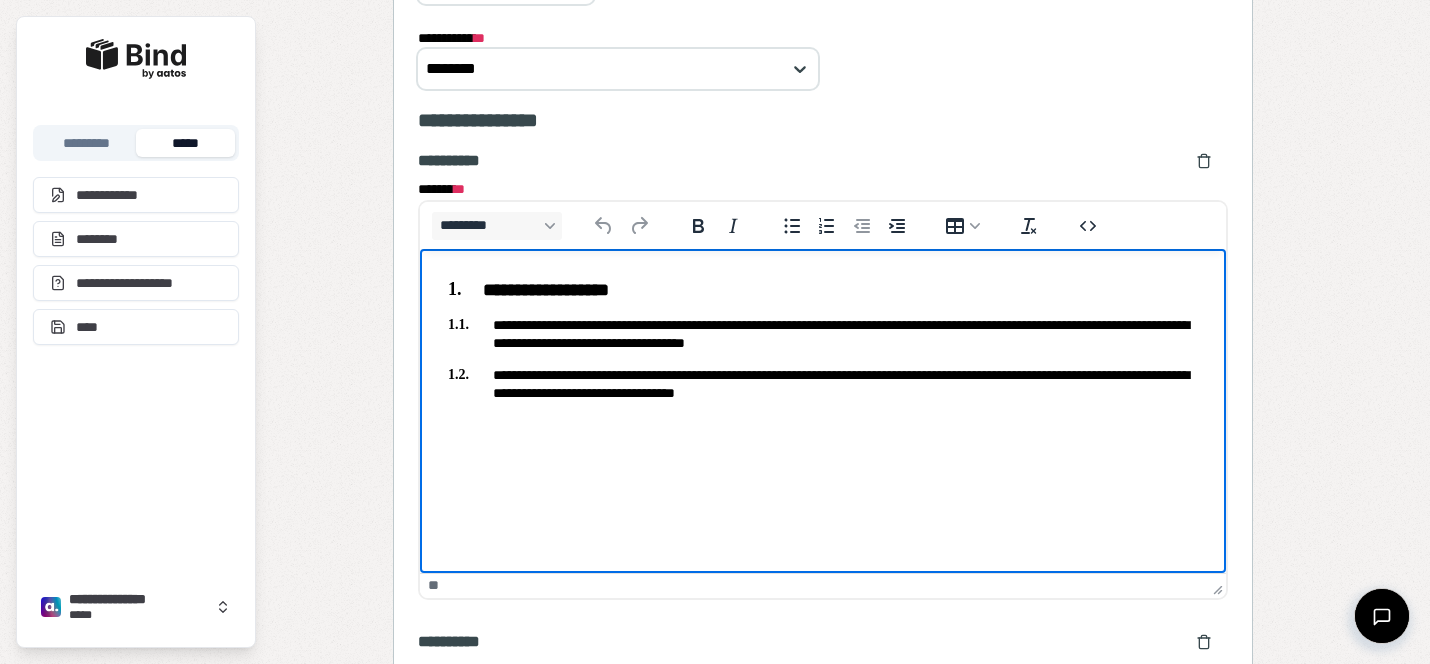 click on "**********" at bounding box center (823, 337) 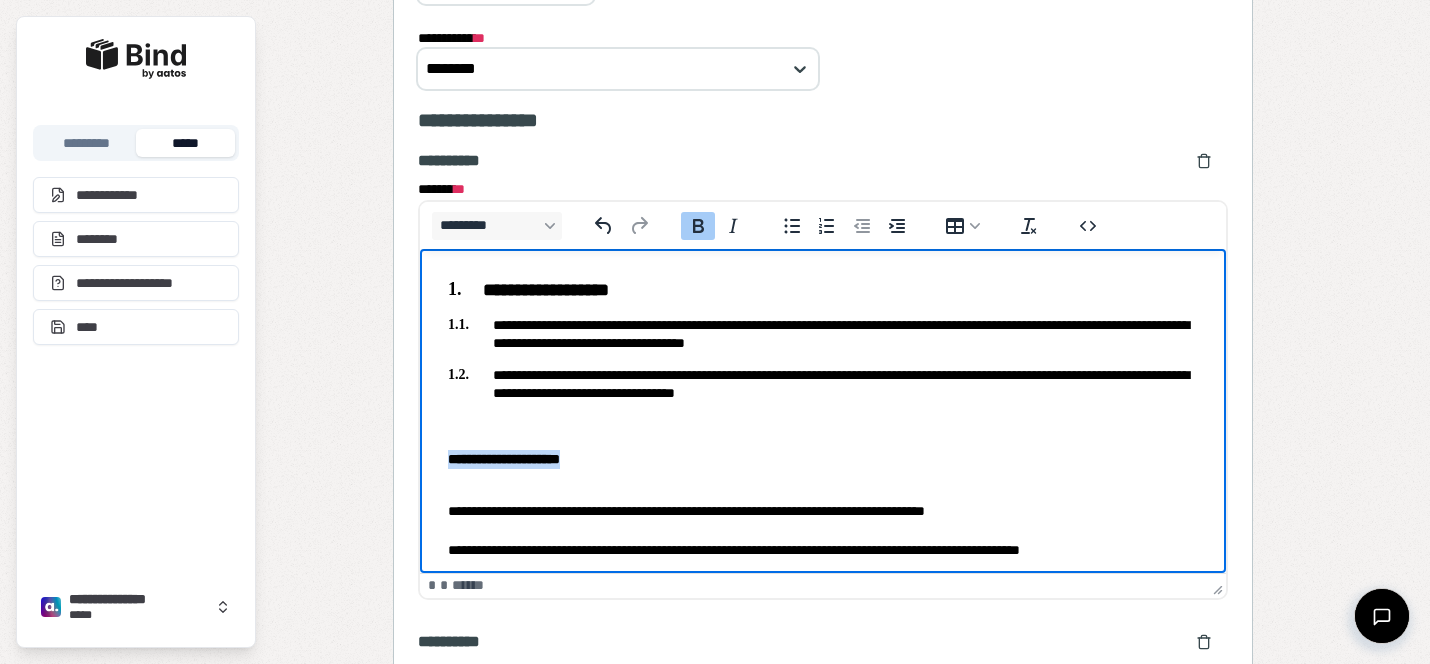 drag, startPoint x: 626, startPoint y: 458, endPoint x: 369, endPoint y: 447, distance: 257.2353 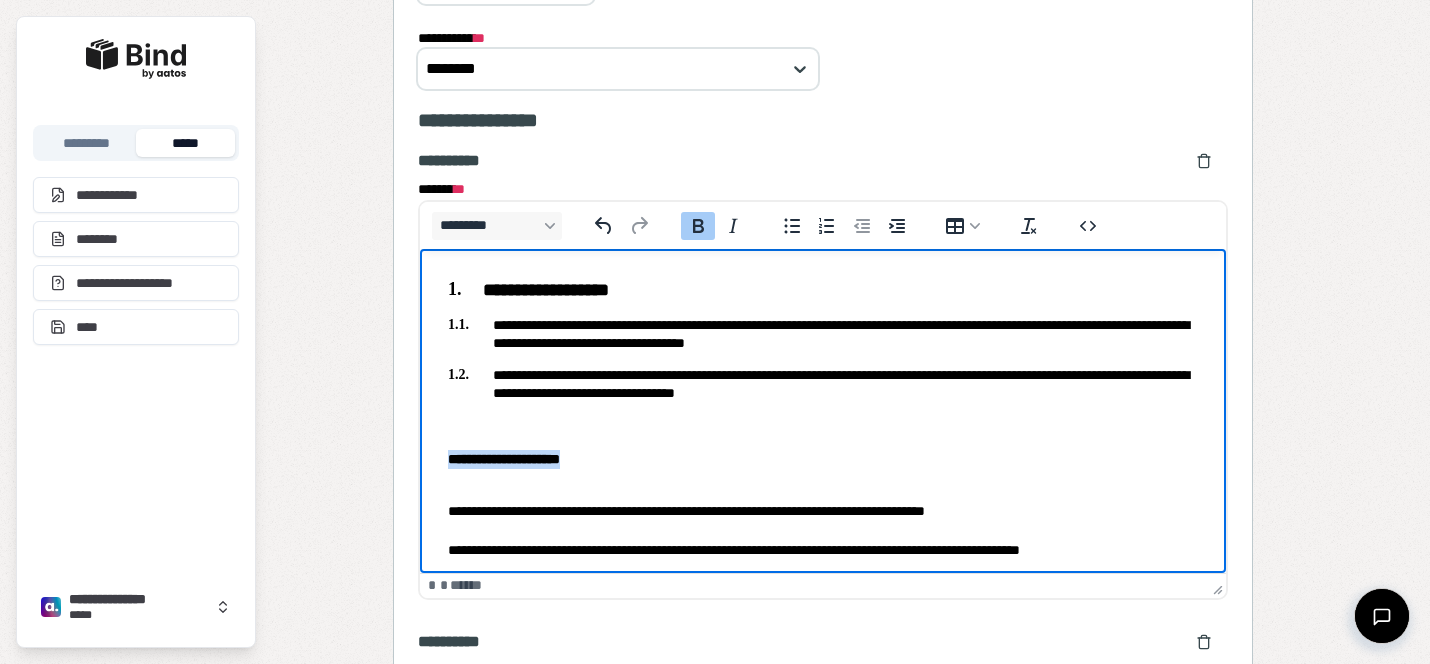 copy on "**********" 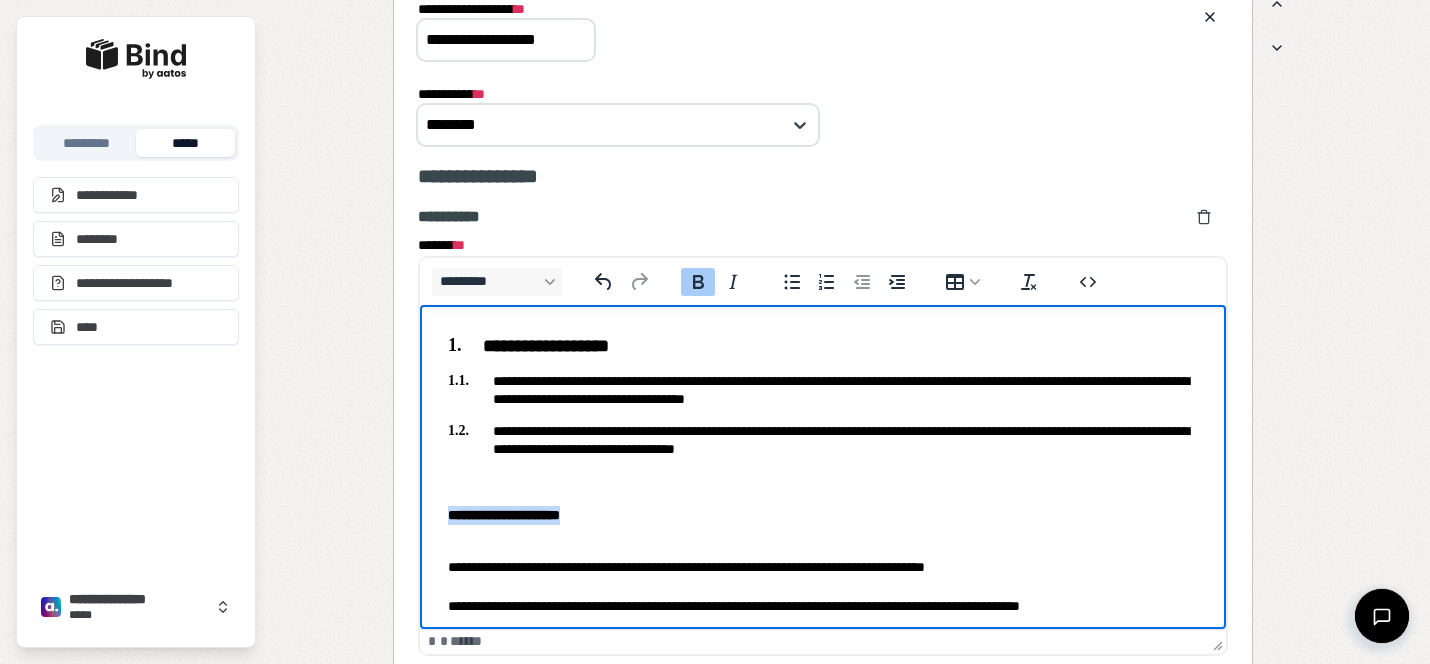 scroll, scrollTop: 2137, scrollLeft: 0, axis: vertical 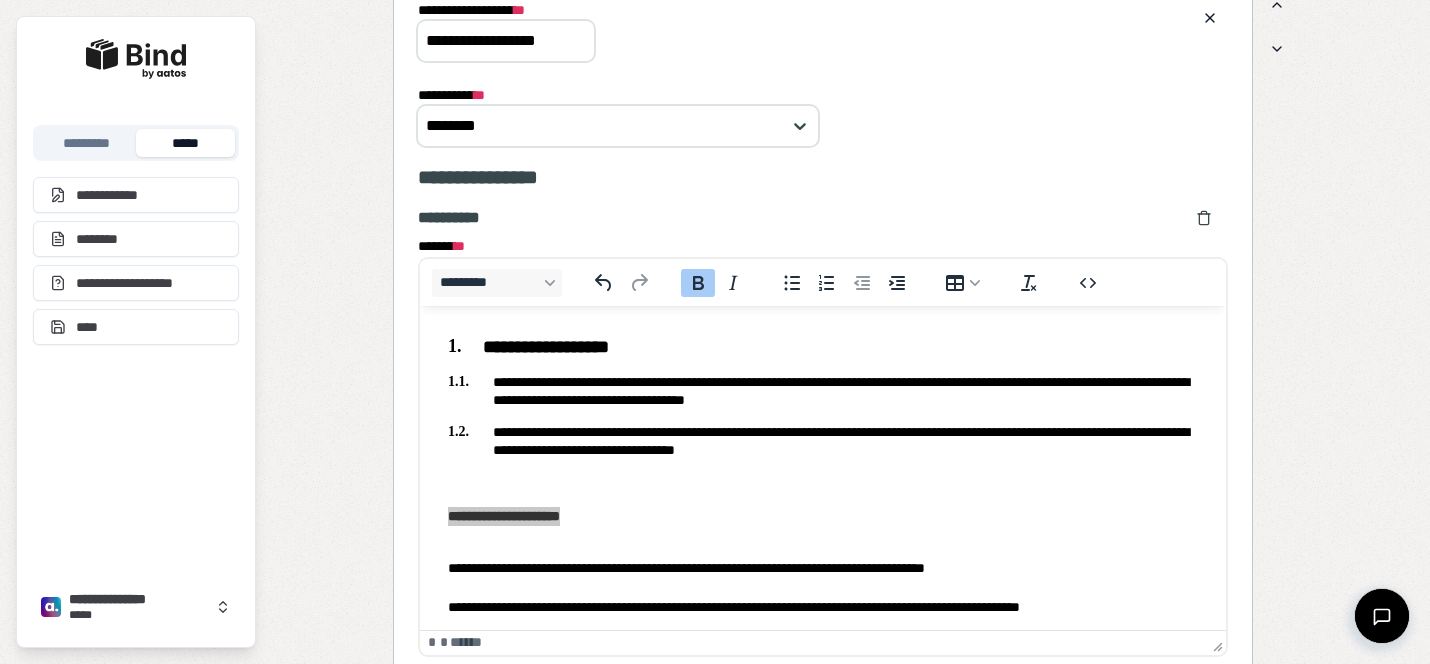 drag, startPoint x: 423, startPoint y: 32, endPoint x: 638, endPoint y: 61, distance: 216.94699 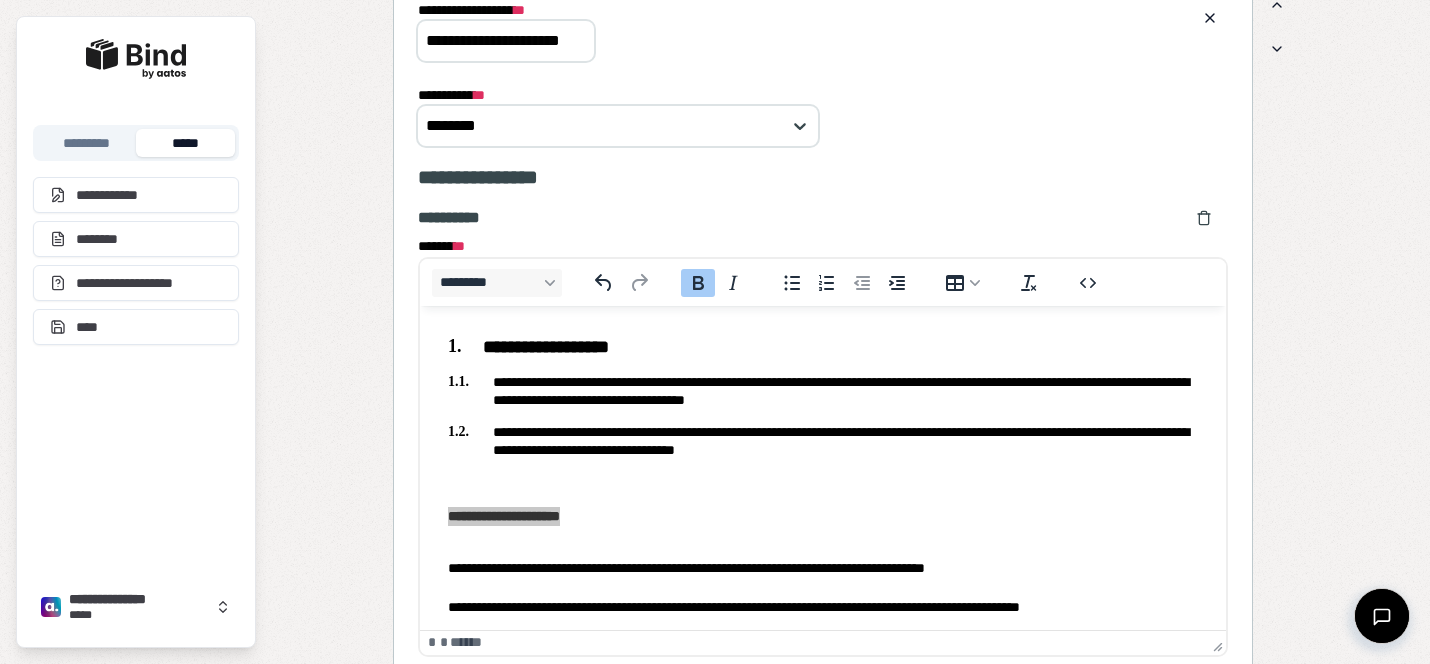 scroll, scrollTop: 0, scrollLeft: 17, axis: horizontal 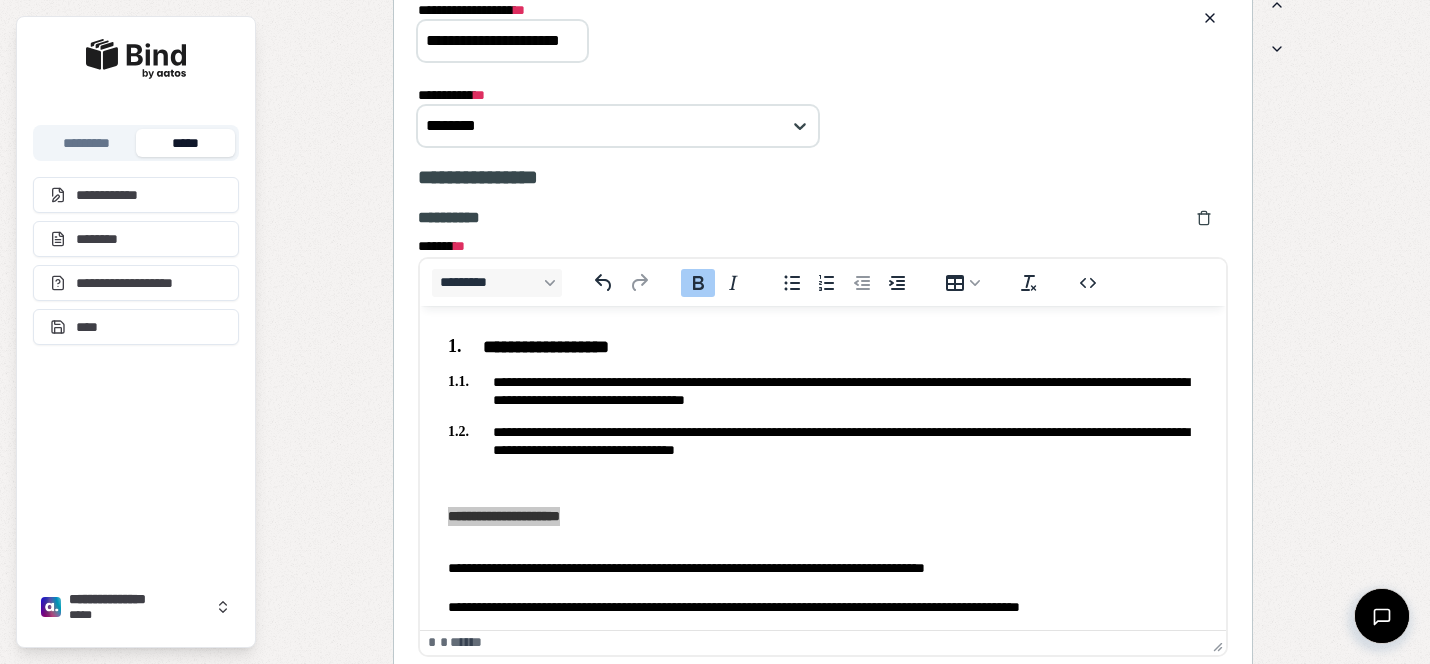 type on "**********" 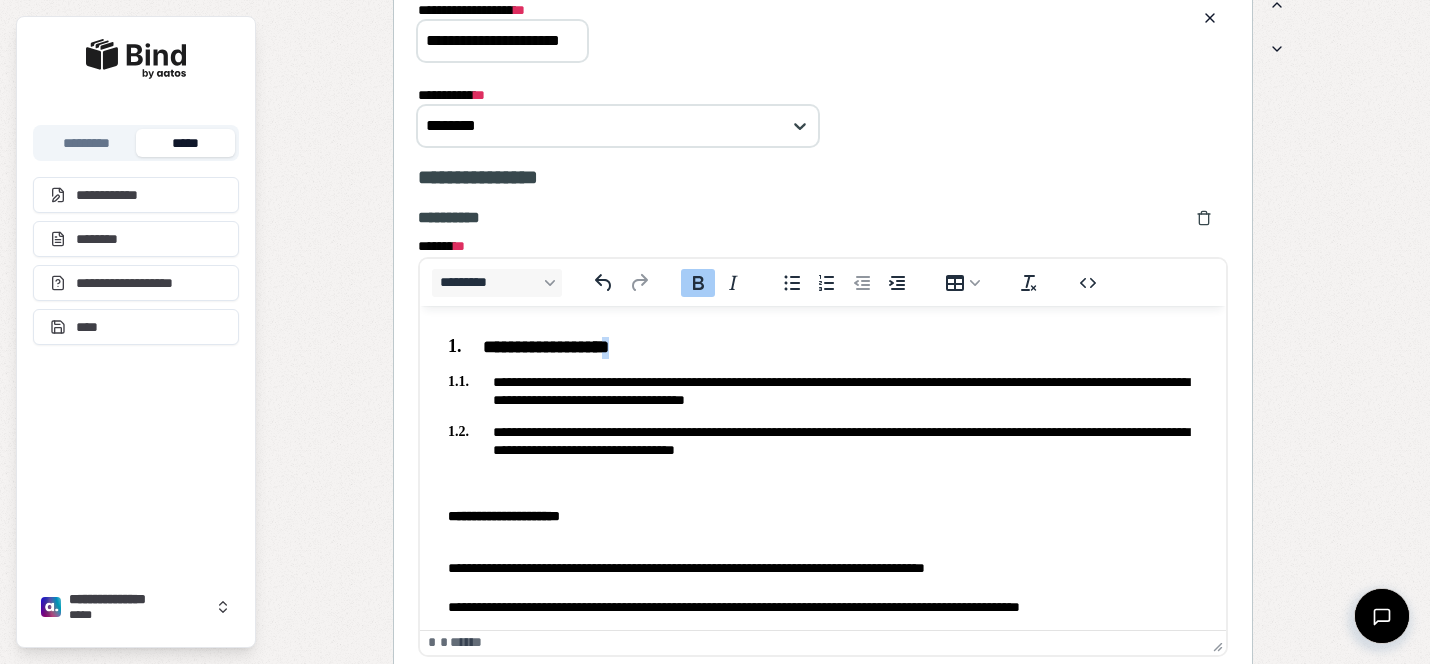 scroll, scrollTop: 0, scrollLeft: 0, axis: both 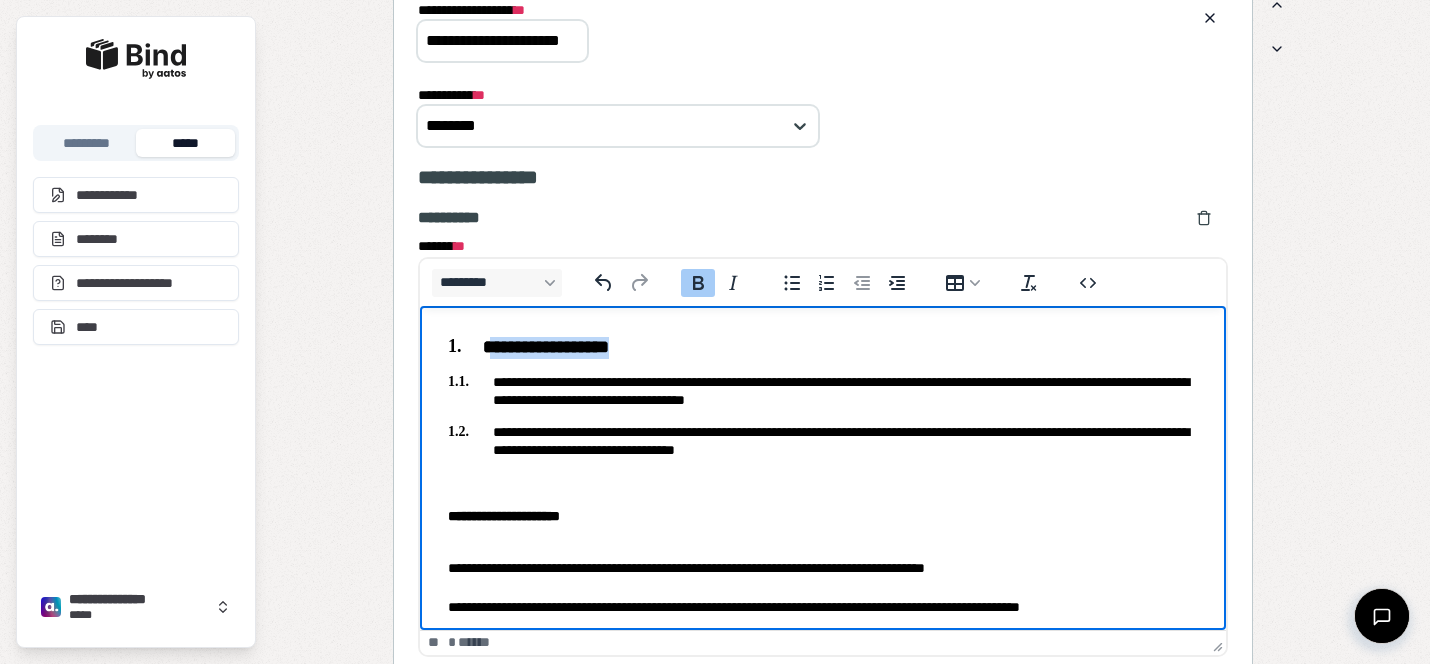 drag, startPoint x: 641, startPoint y: 357, endPoint x: 497, endPoint y: 348, distance: 144.28098 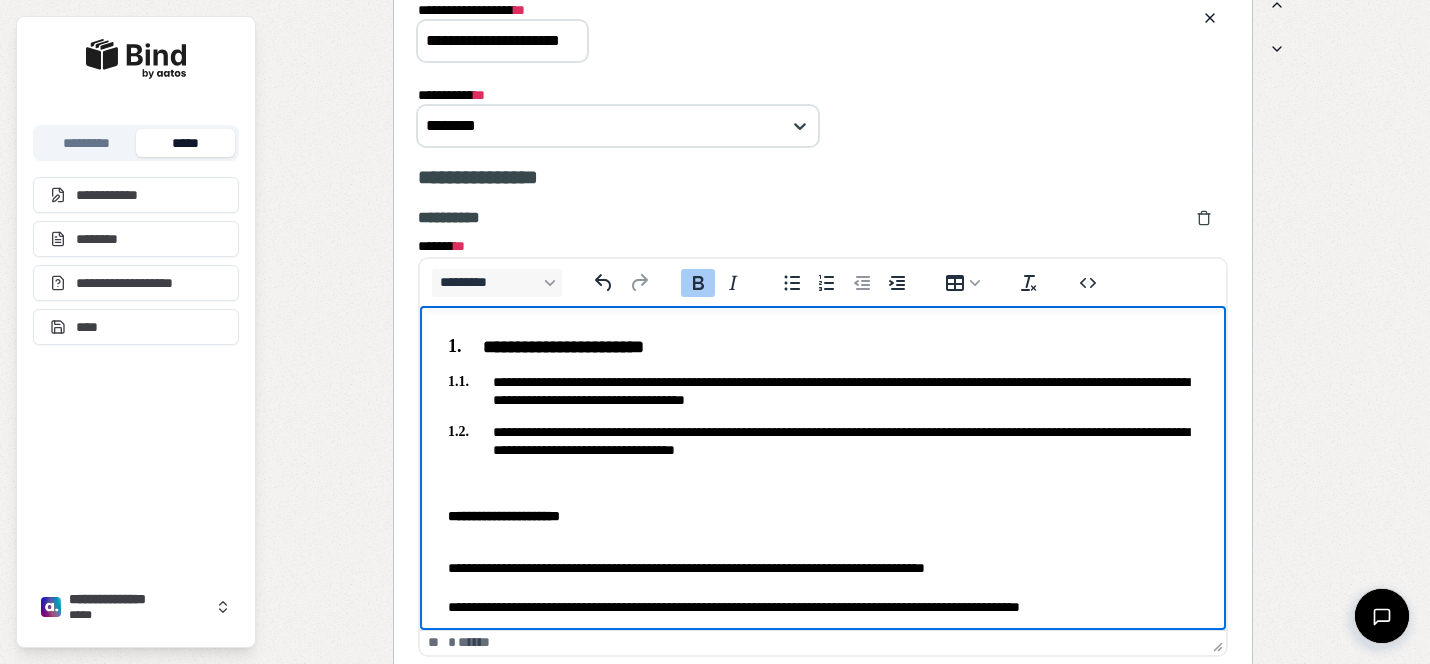 click on "**********" at bounding box center (563, 347) 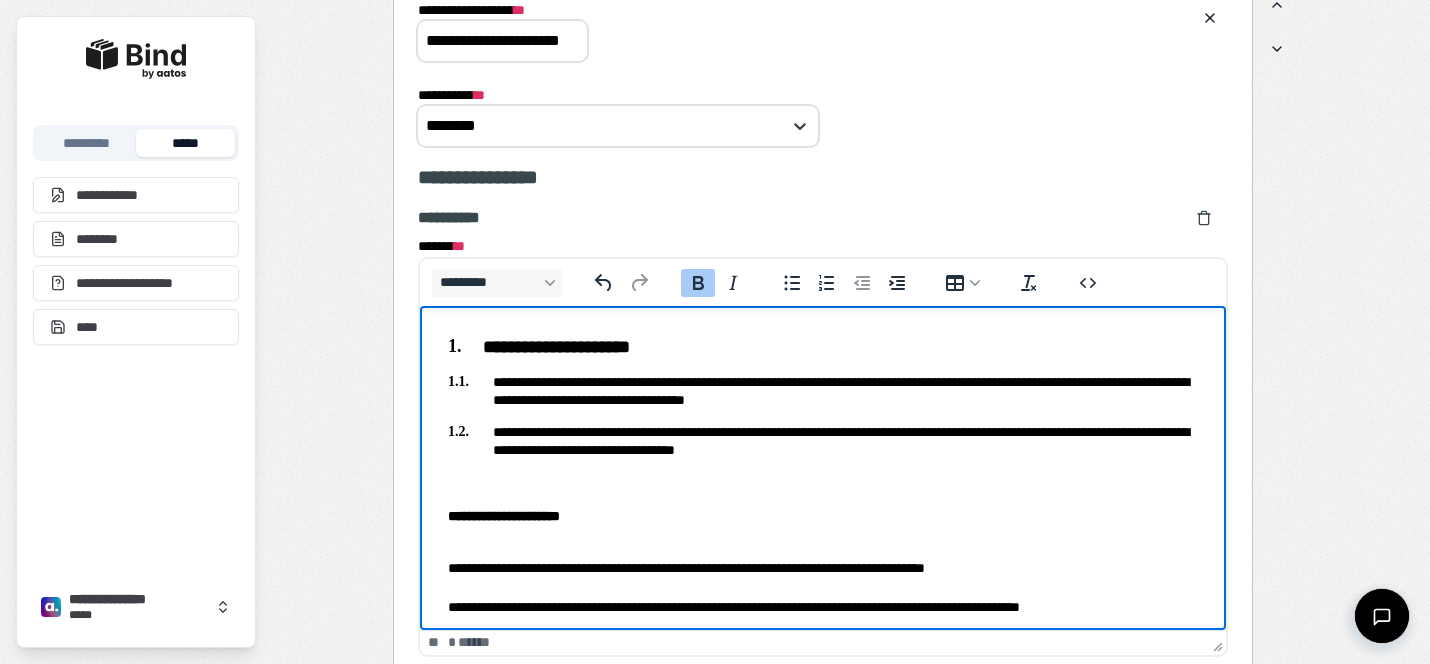 click on "**********" at bounding box center [556, 347] 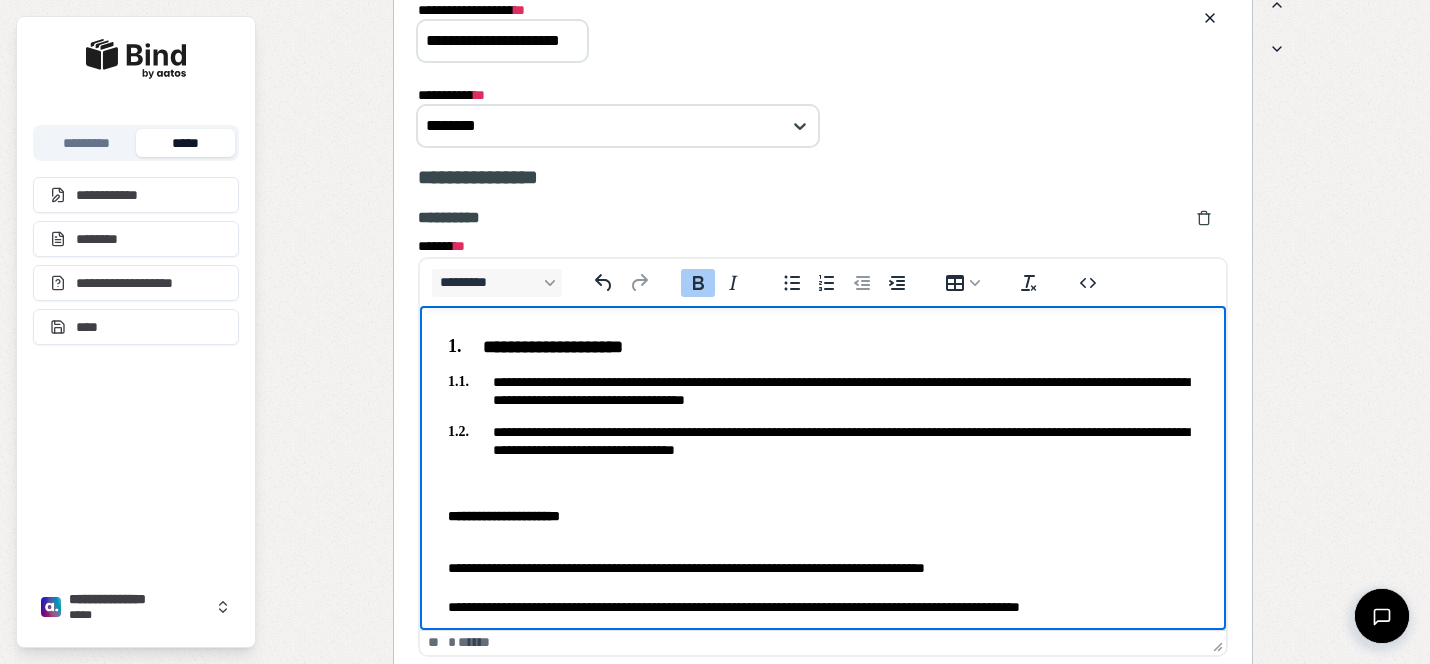 scroll, scrollTop: 17, scrollLeft: 0, axis: vertical 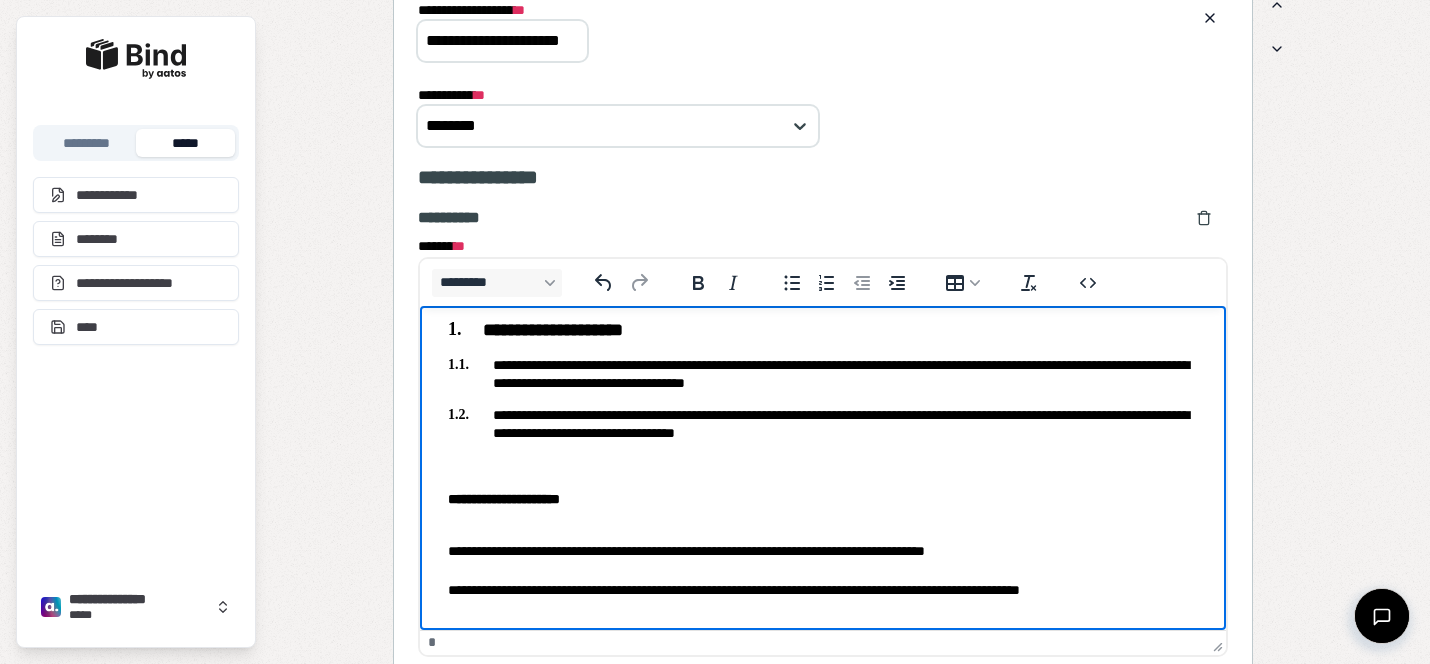 click on "**********" at bounding box center (823, 561) 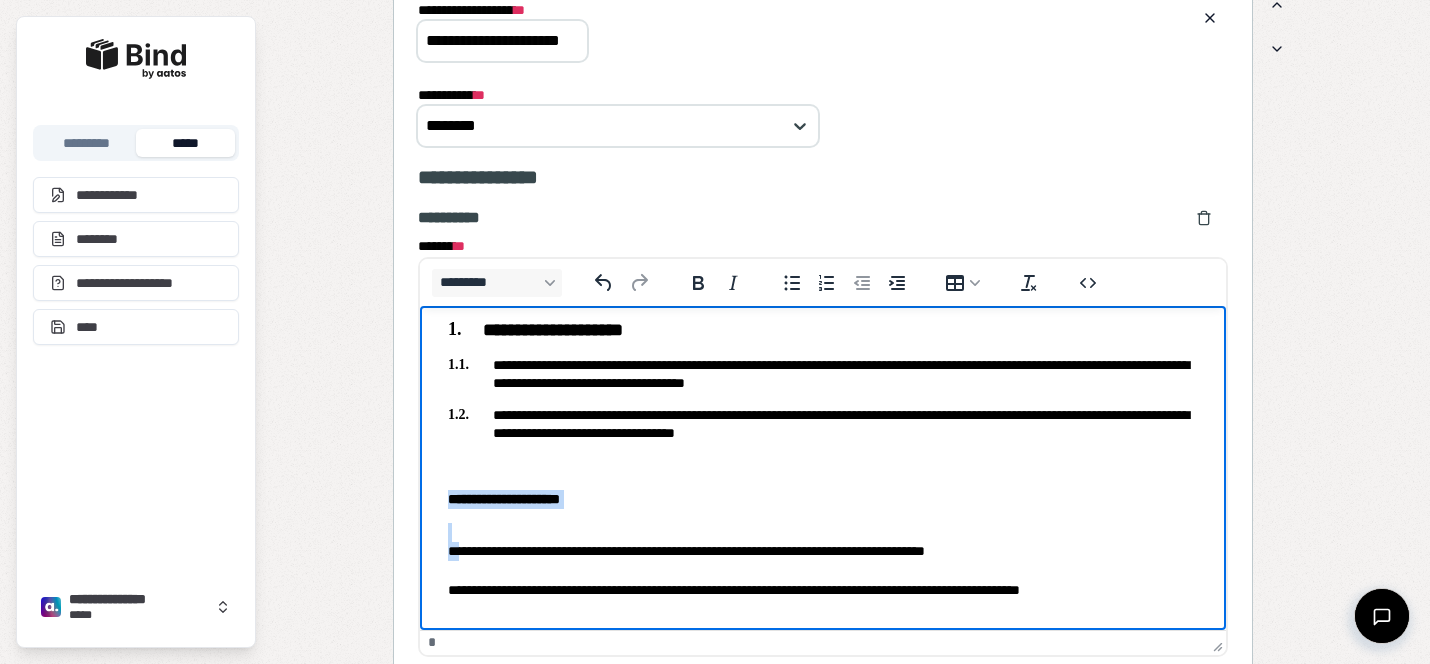 drag, startPoint x: 461, startPoint y: 550, endPoint x: 426, endPoint y: 484, distance: 74.70609 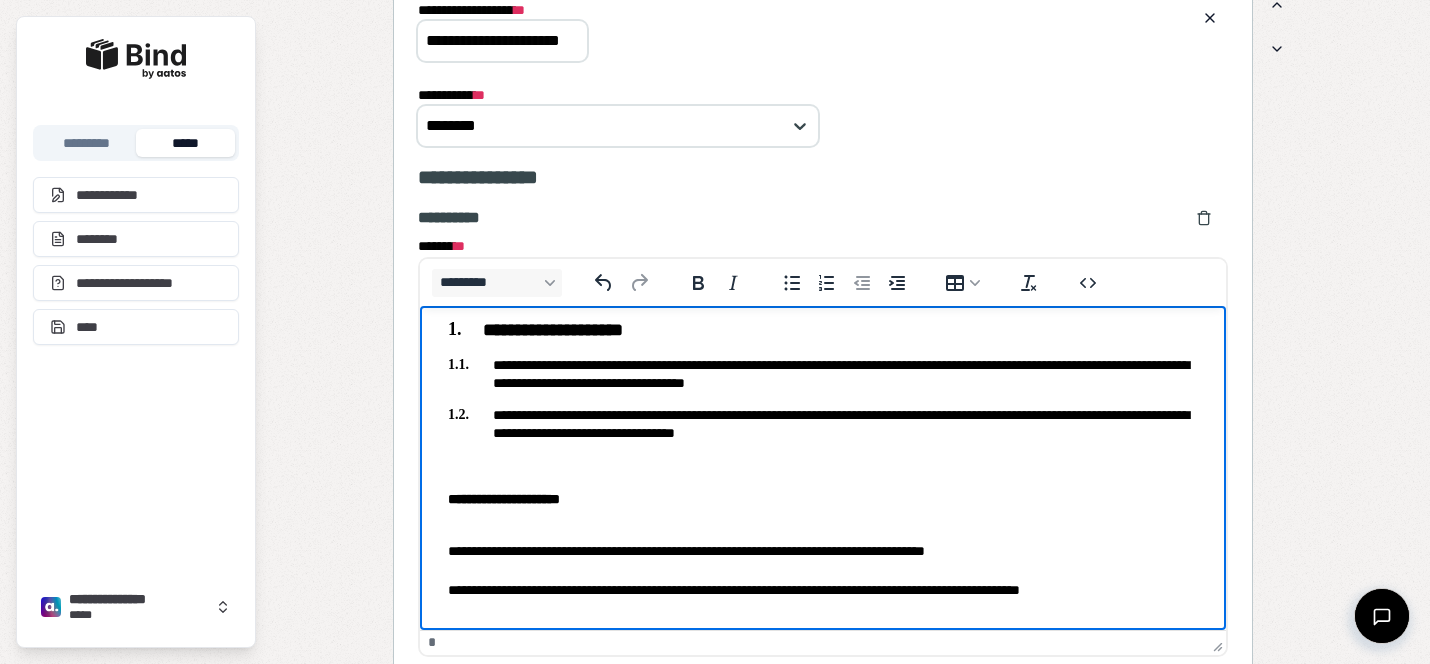 scroll, scrollTop: 0, scrollLeft: 0, axis: both 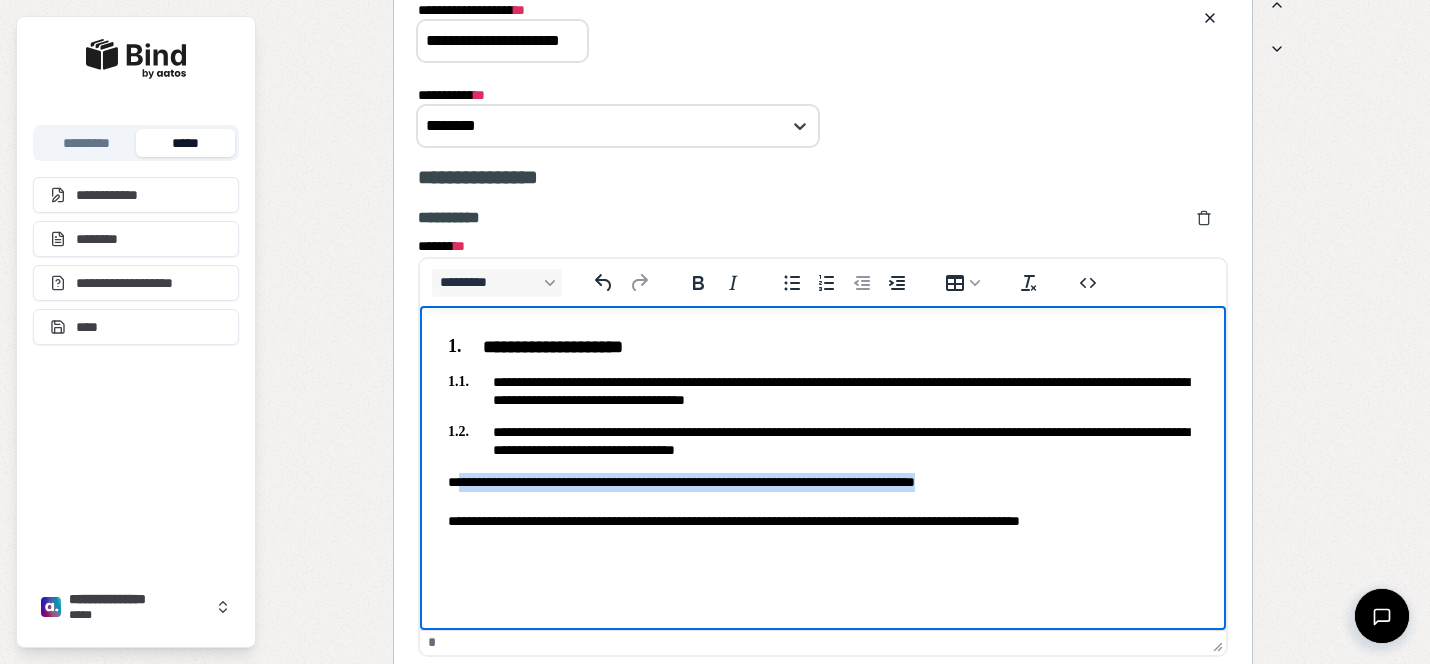drag, startPoint x: 1034, startPoint y: 481, endPoint x: 461, endPoint y: 479, distance: 573.0035 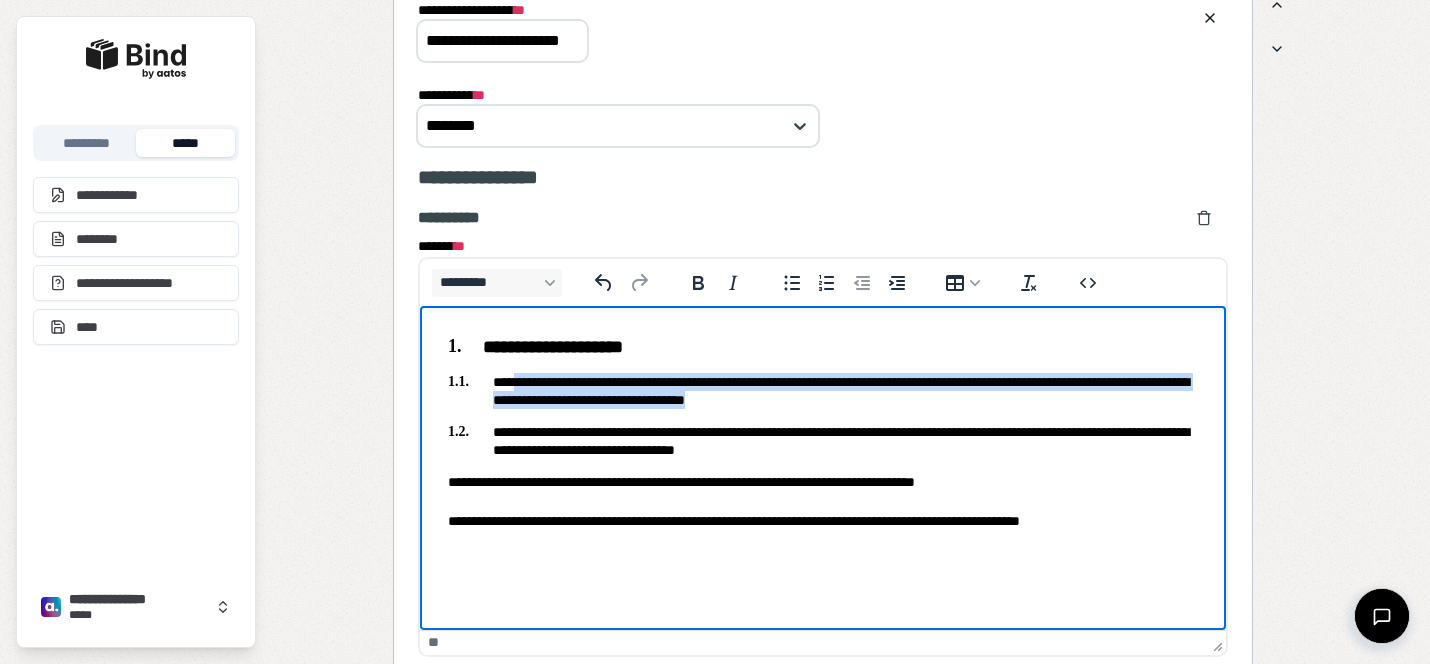 drag, startPoint x: 867, startPoint y: 402, endPoint x: 520, endPoint y: 383, distance: 347.51978 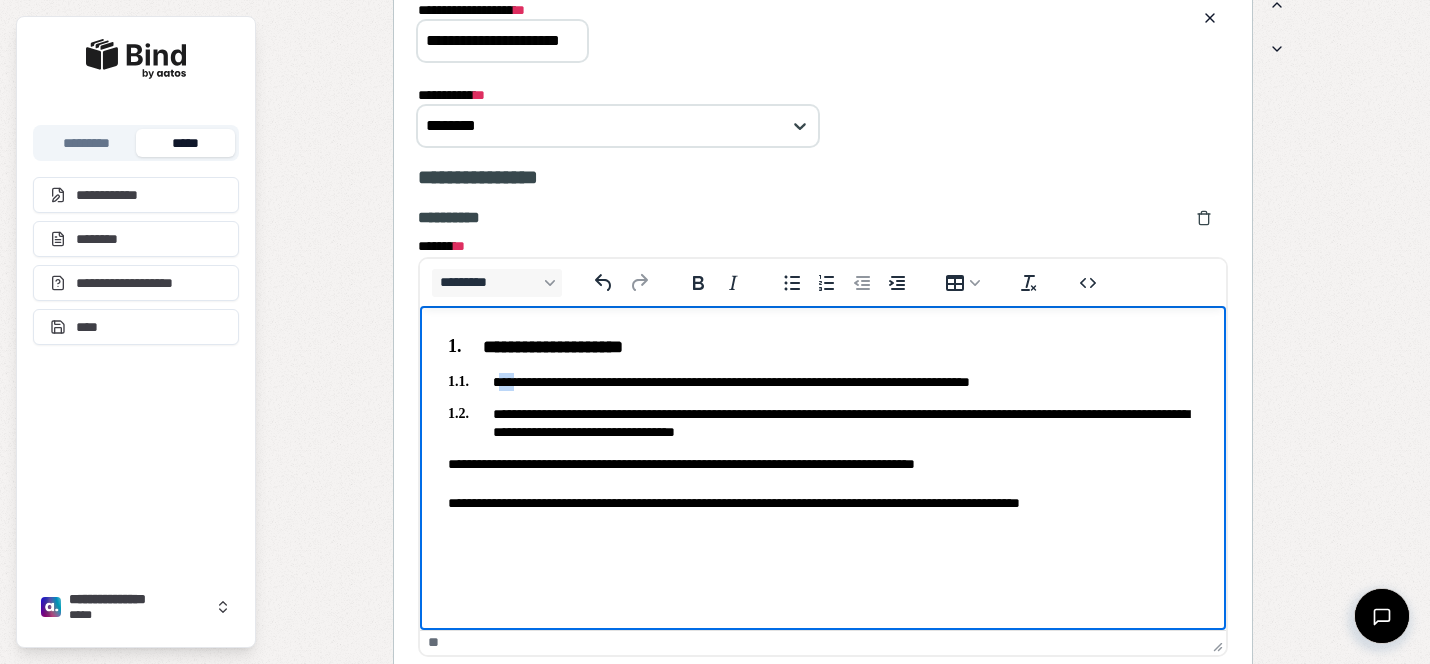 drag, startPoint x: 524, startPoint y: 381, endPoint x: 495, endPoint y: 381, distance: 29 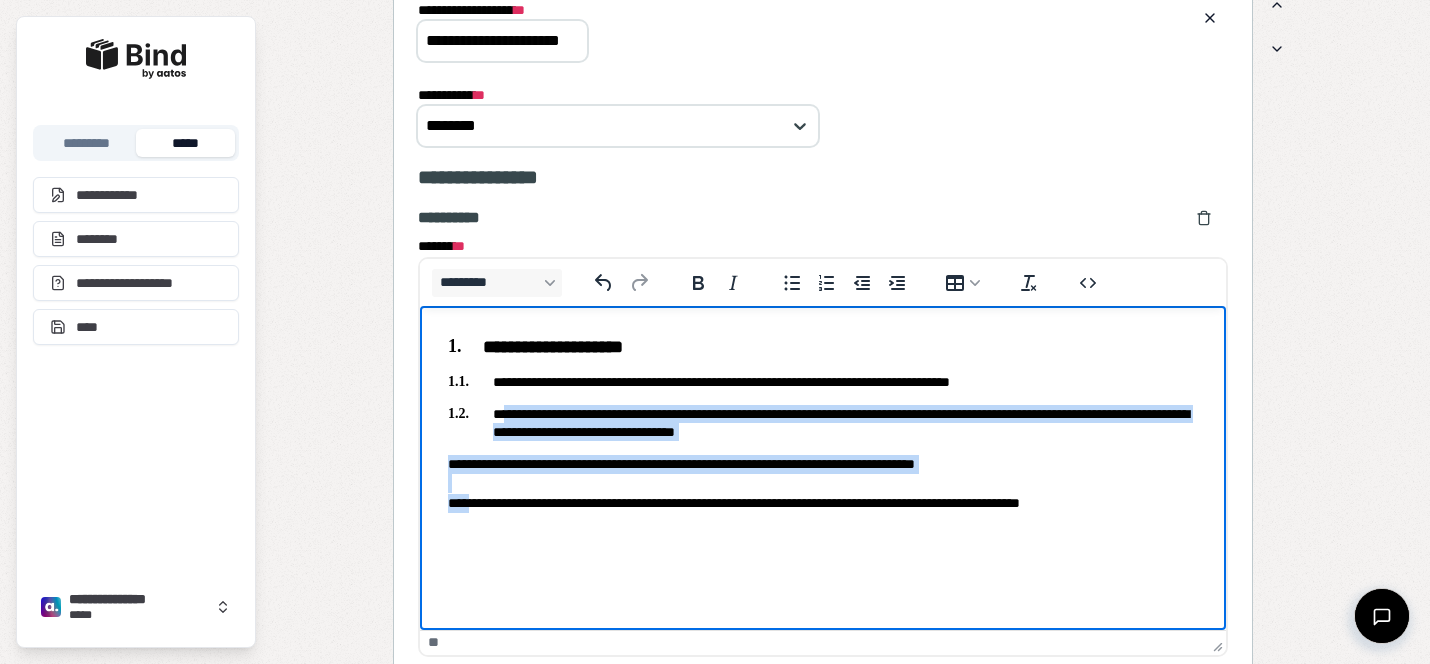 drag, startPoint x: 471, startPoint y: 504, endPoint x: 506, endPoint y: 420, distance: 91 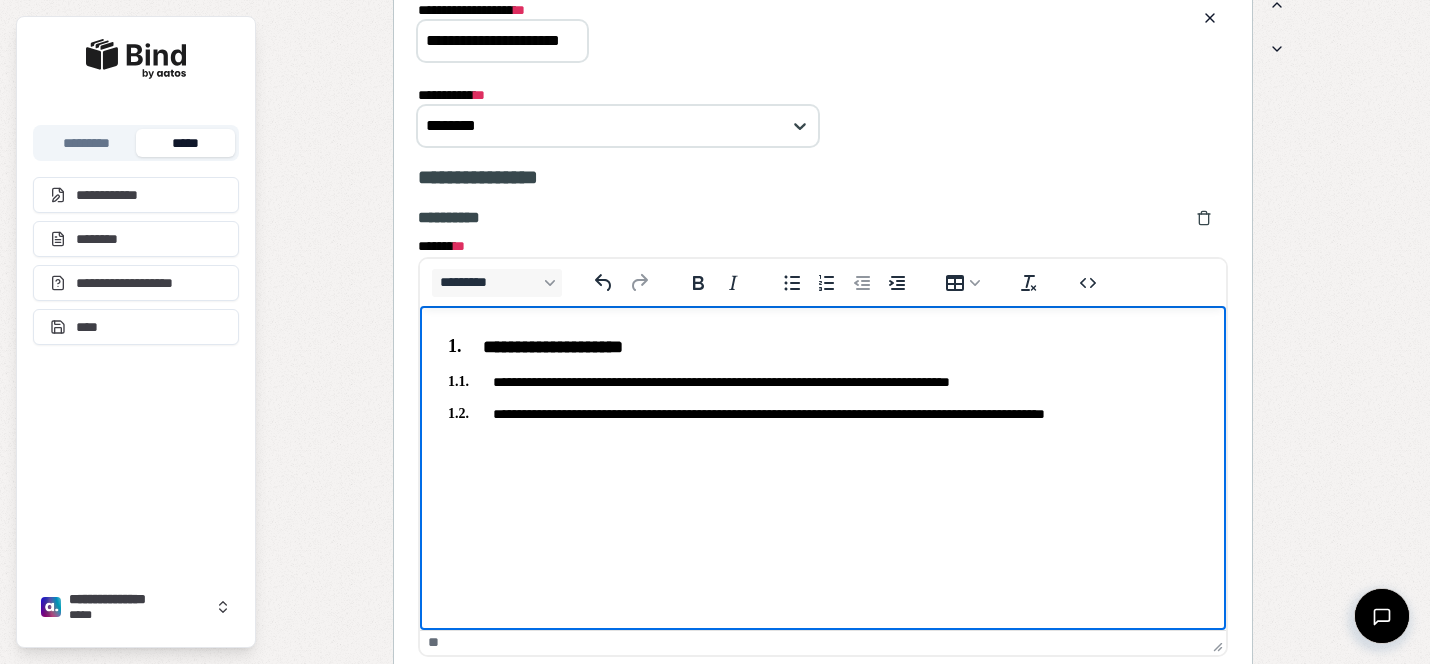 click on "**********" at bounding box center [823, 423] 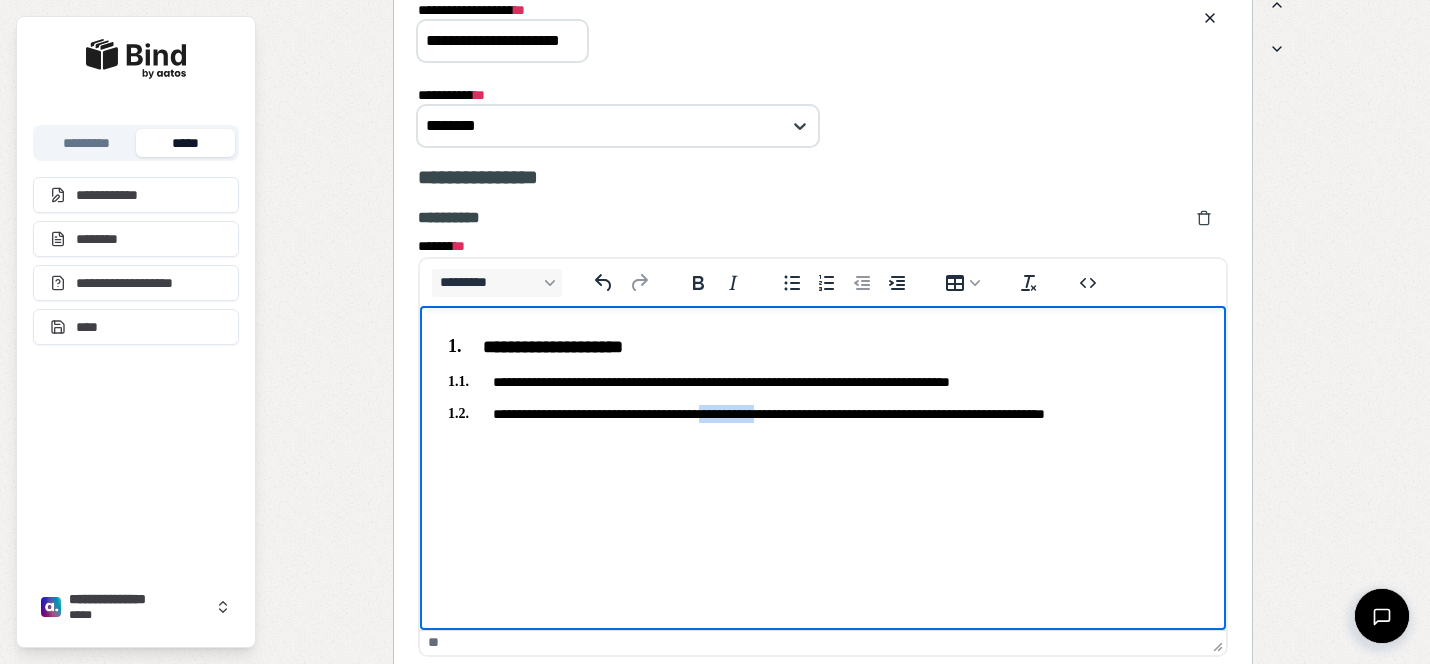 drag, startPoint x: 808, startPoint y: 413, endPoint x: 739, endPoint y: 413, distance: 69 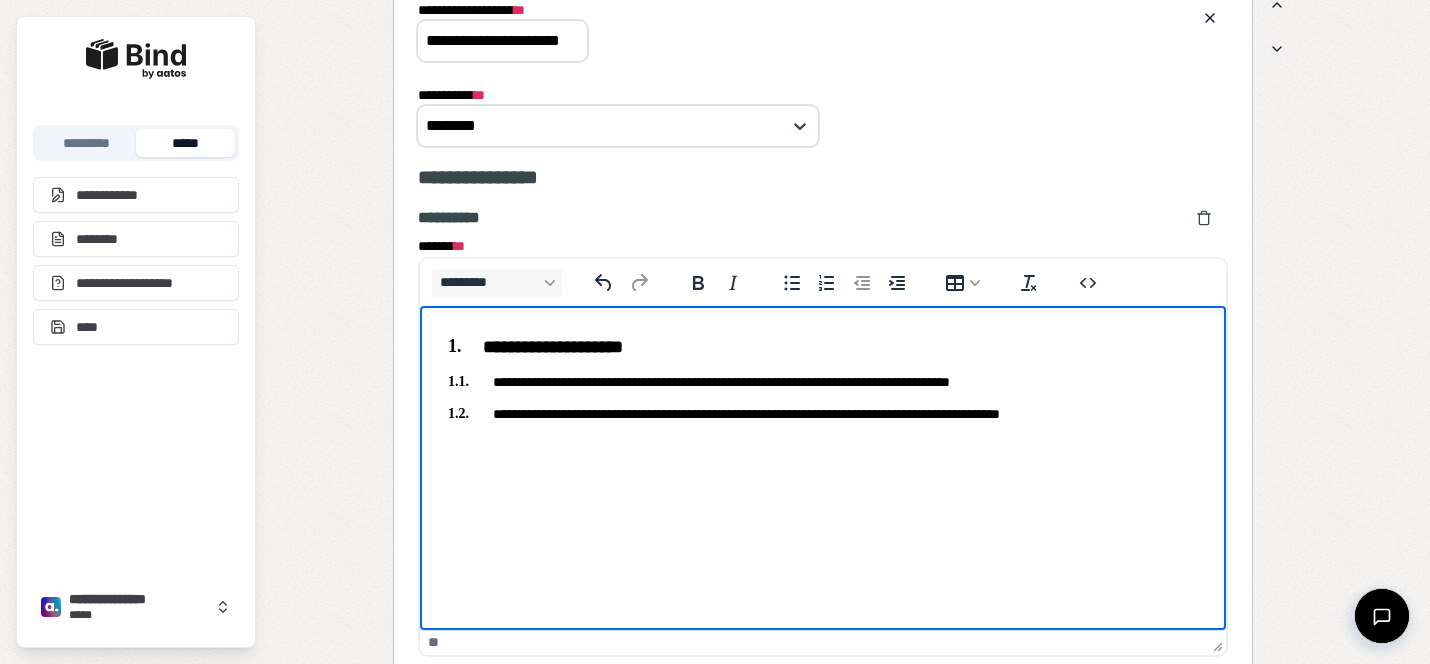 click on "**********" at bounding box center (823, 414) 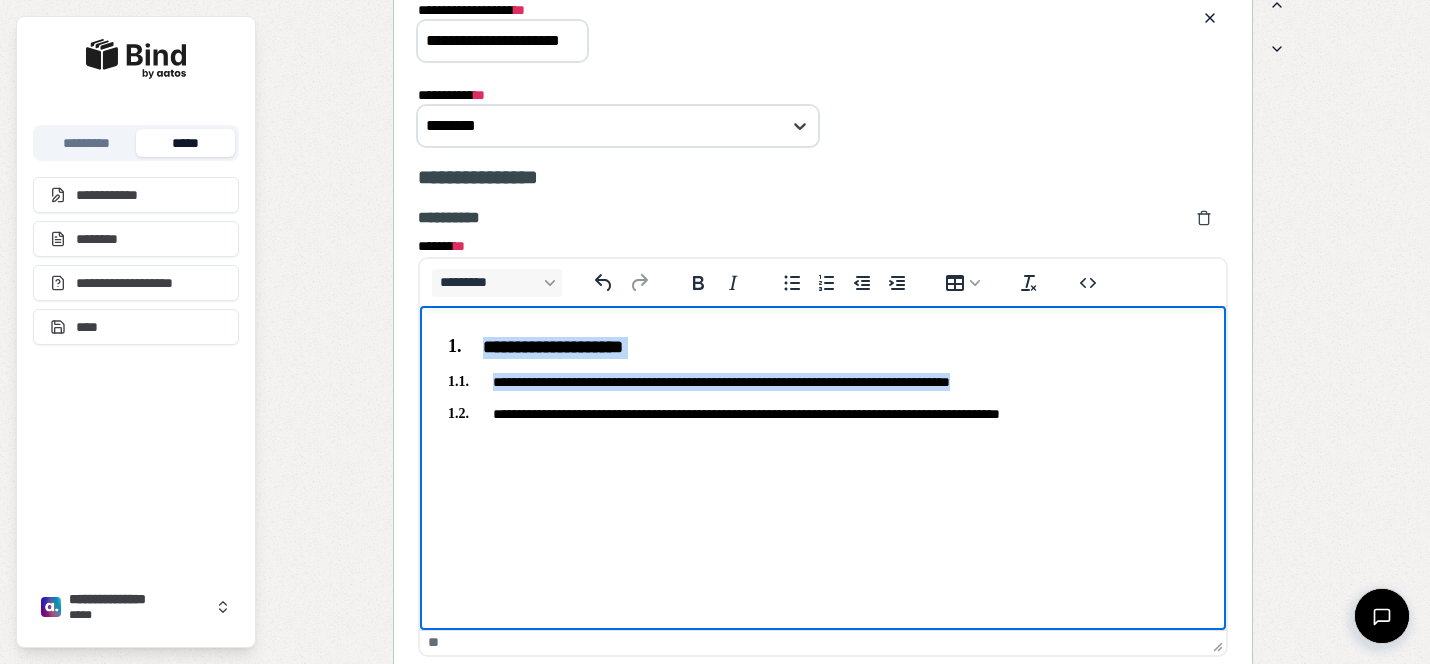 copy on "**********" 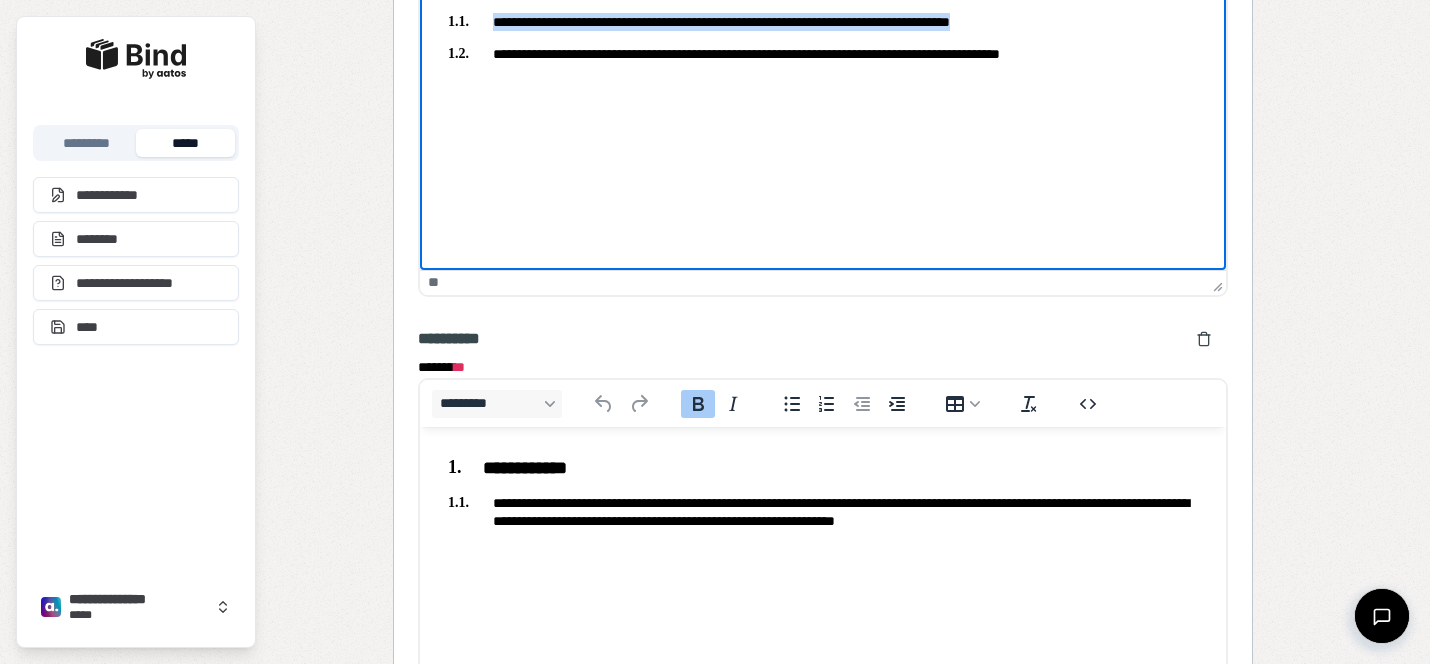 scroll, scrollTop: 2519, scrollLeft: 0, axis: vertical 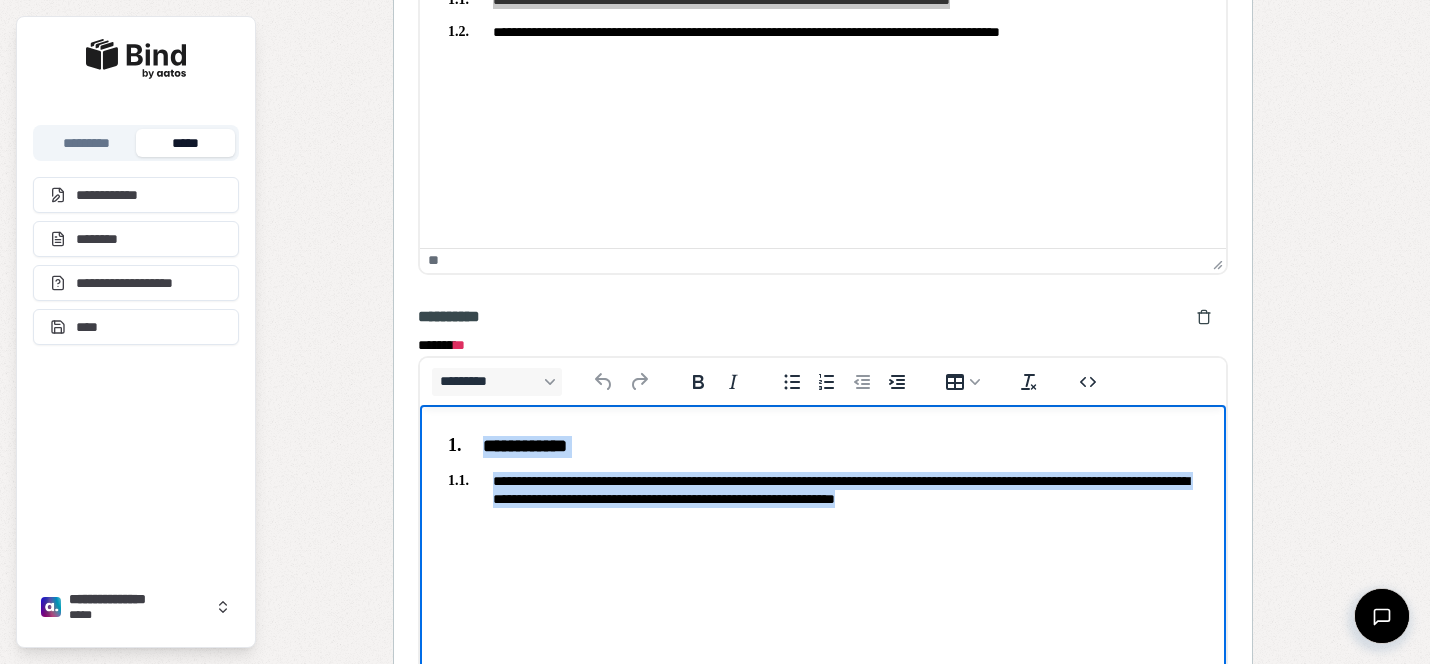 drag, startPoint x: 1157, startPoint y: 521, endPoint x: 375, endPoint y: 351, distance: 800.26495 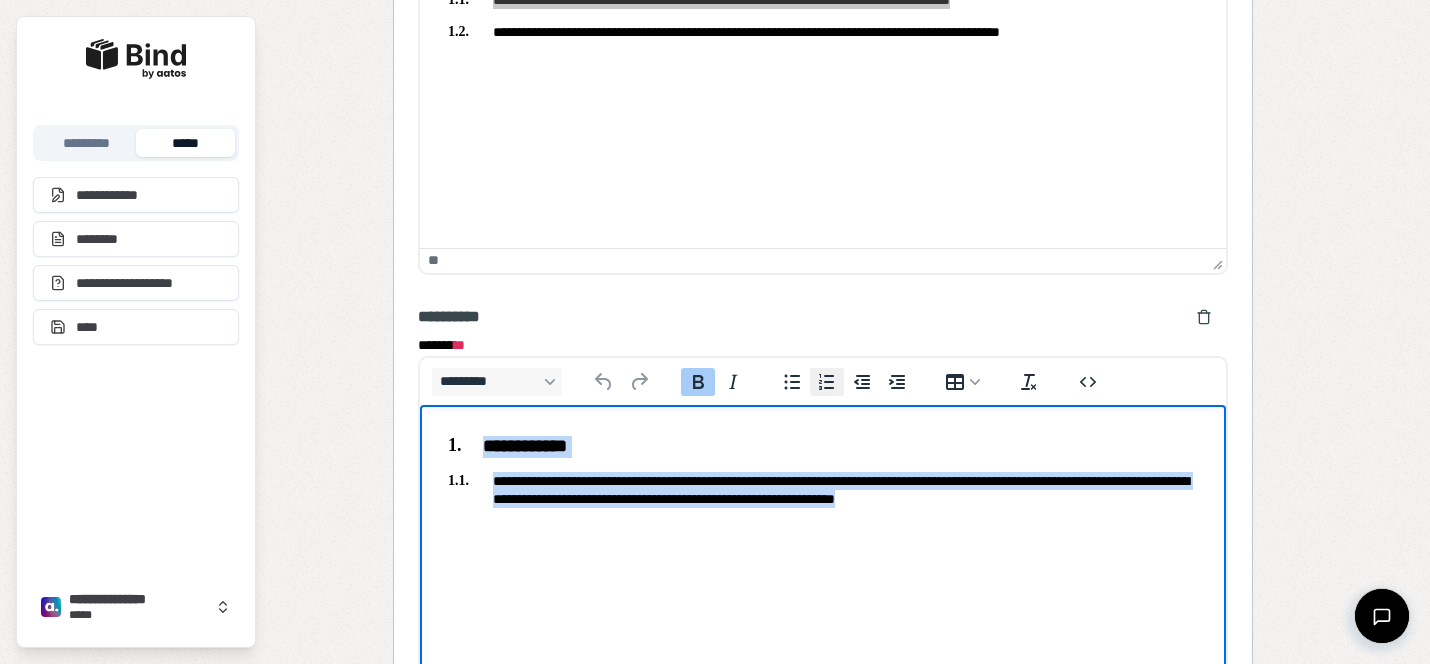 type 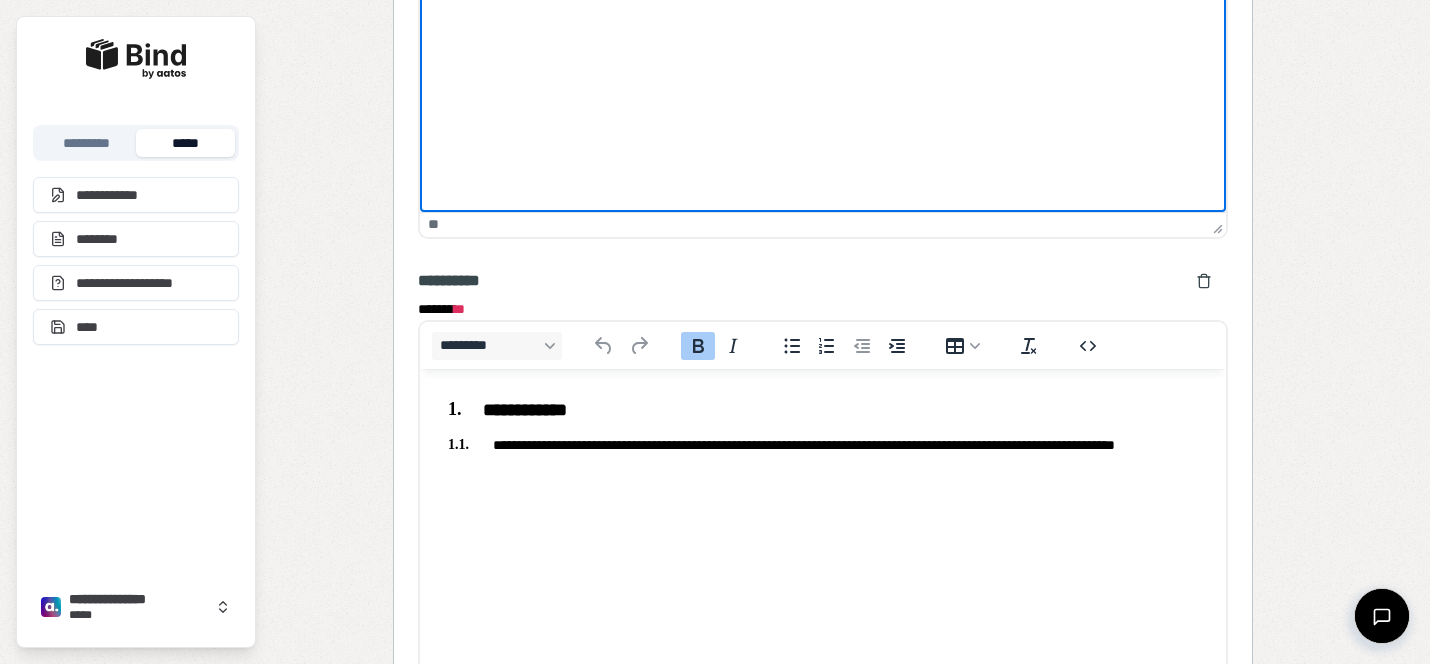 scroll, scrollTop: 3038, scrollLeft: 0, axis: vertical 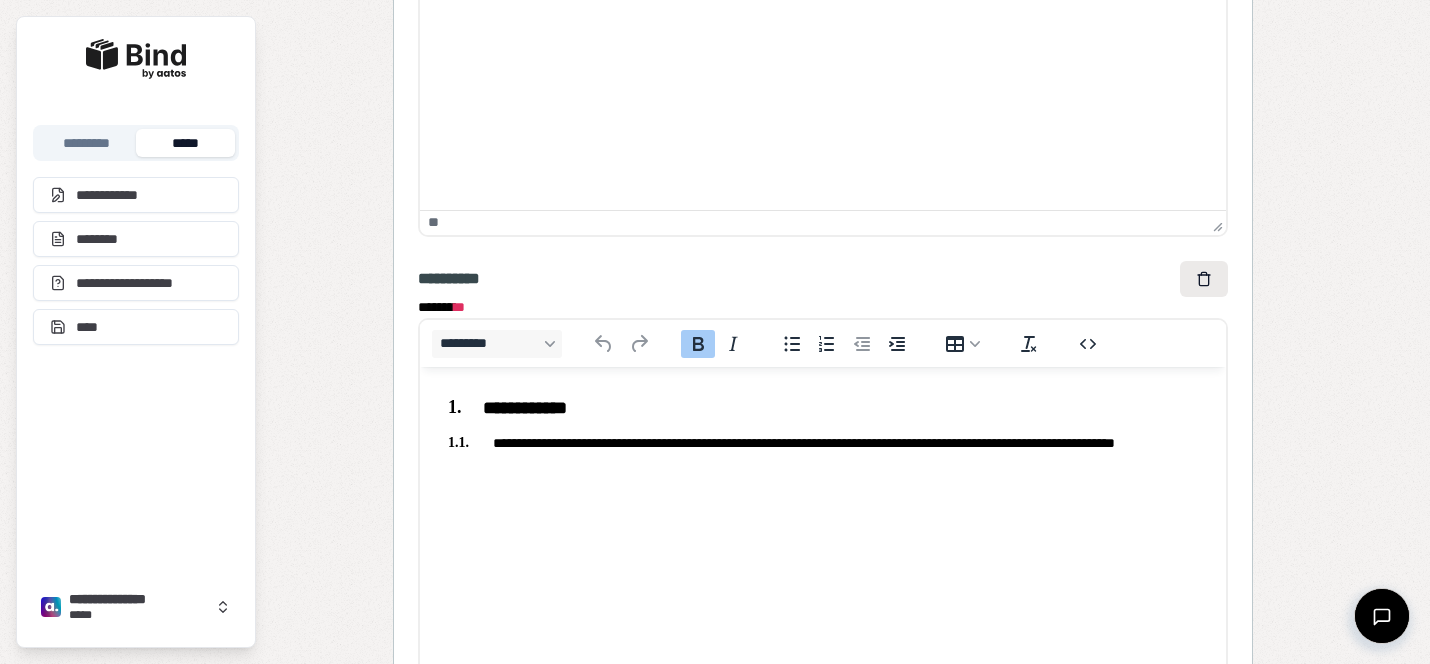 click at bounding box center [1204, 279] 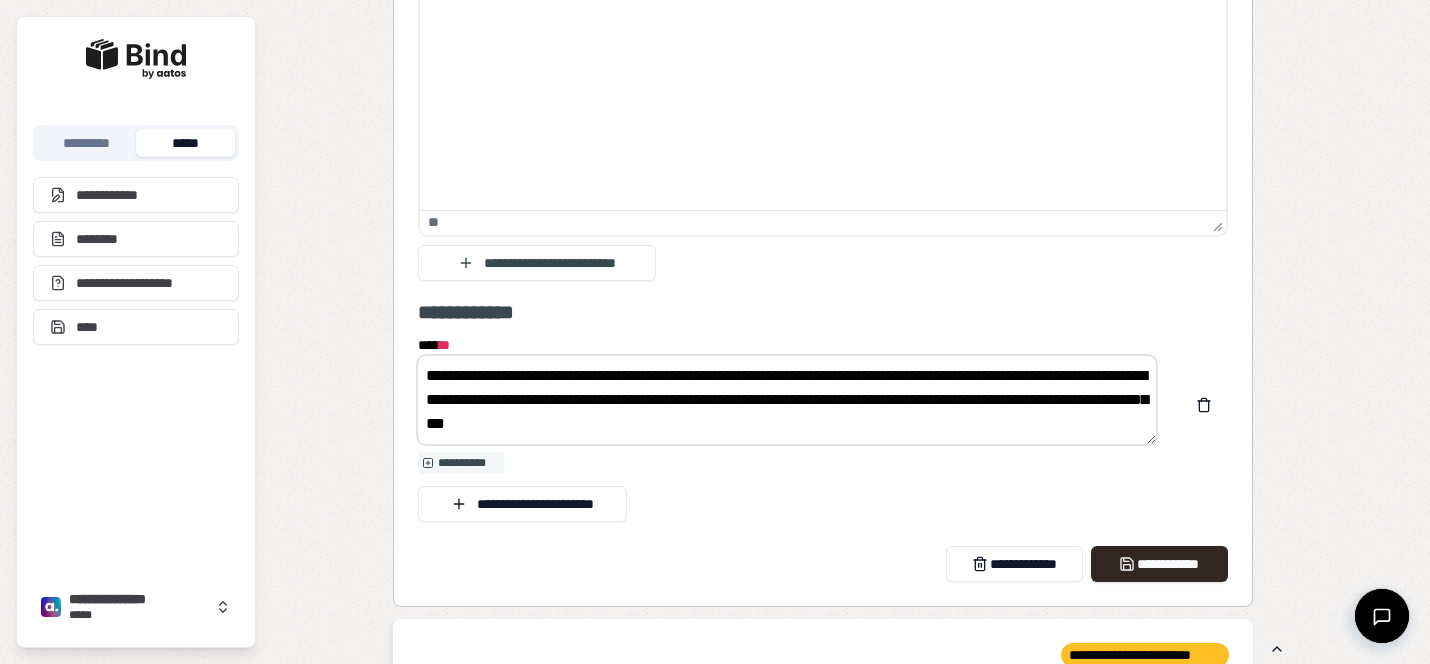 drag, startPoint x: 762, startPoint y: 420, endPoint x: 415, endPoint y: 337, distance: 356.78845 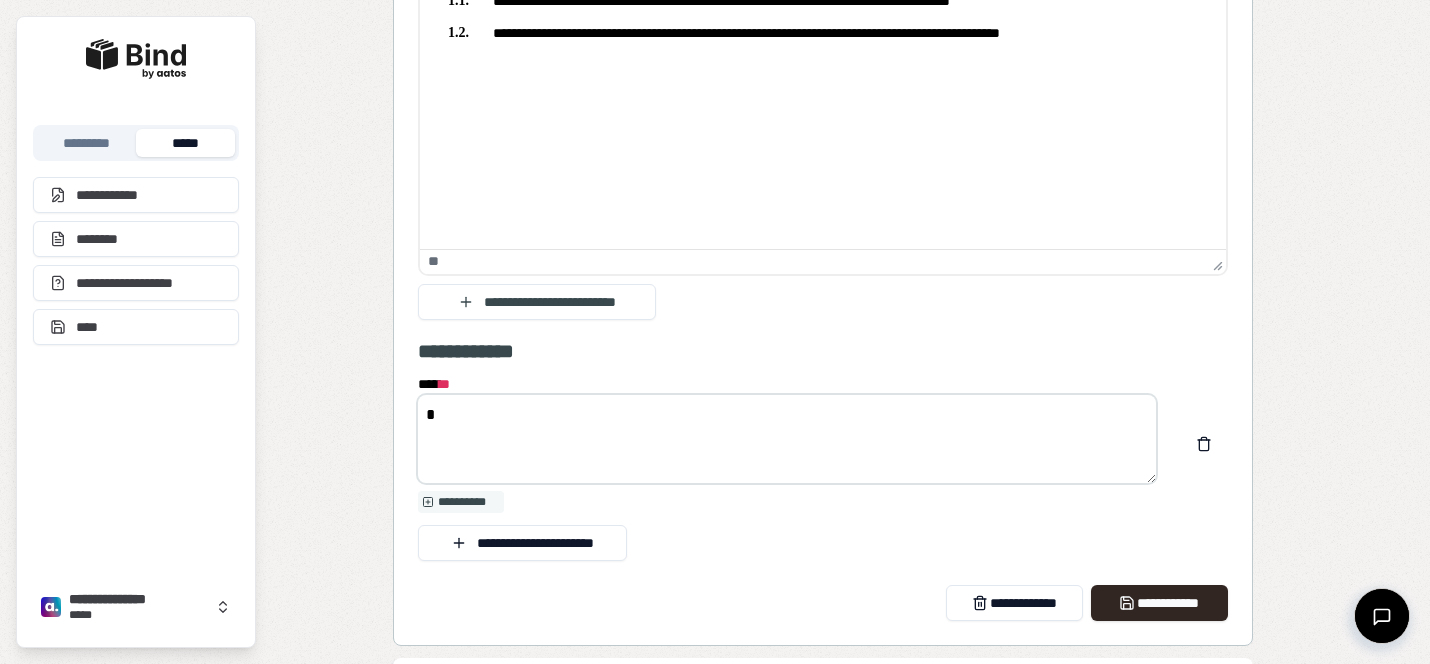 scroll, scrollTop: 2998, scrollLeft: 0, axis: vertical 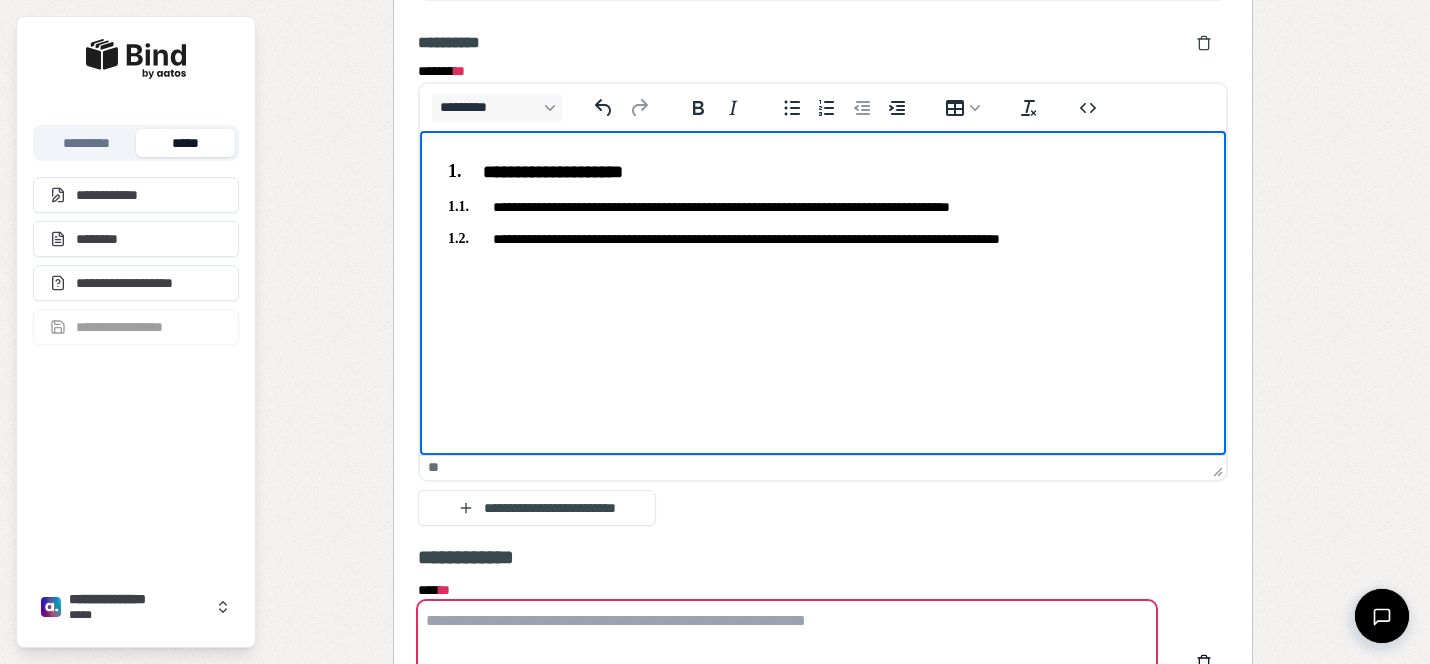 click on "**********" at bounding box center (823, 207) 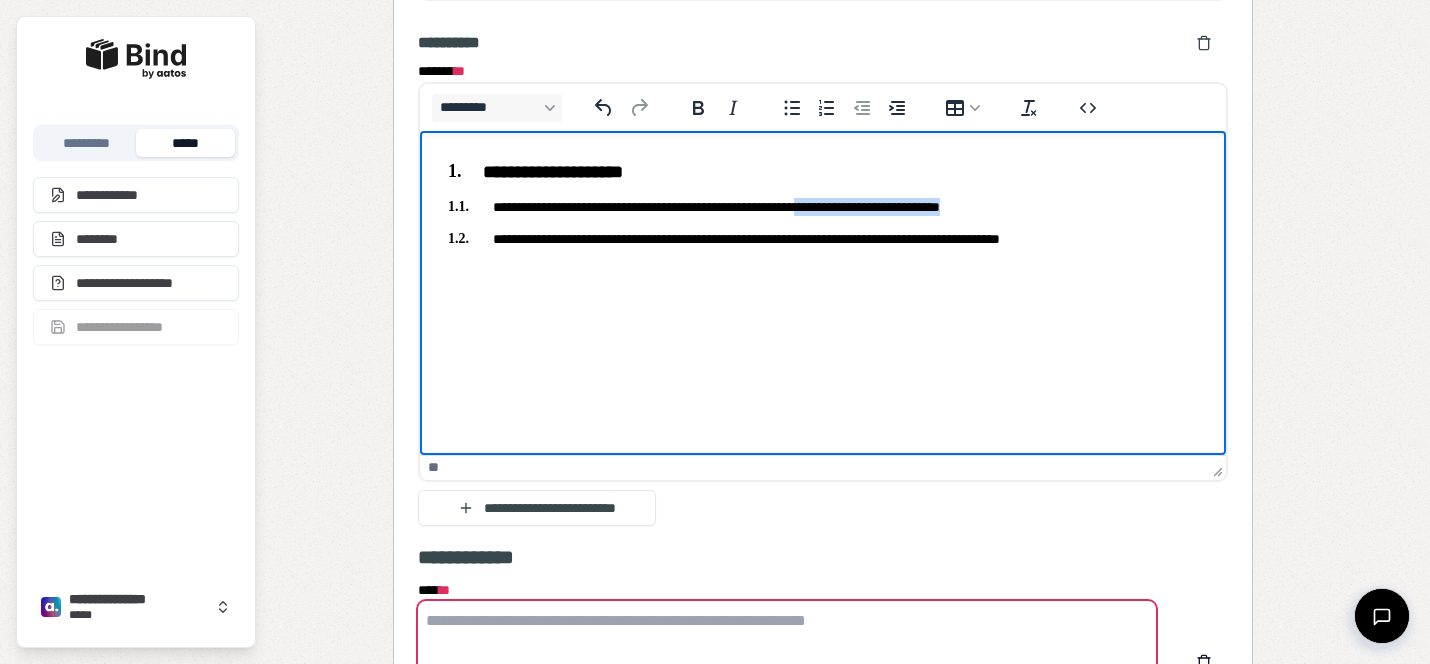 drag, startPoint x: 855, startPoint y: 205, endPoint x: 1037, endPoint y: 203, distance: 182.01099 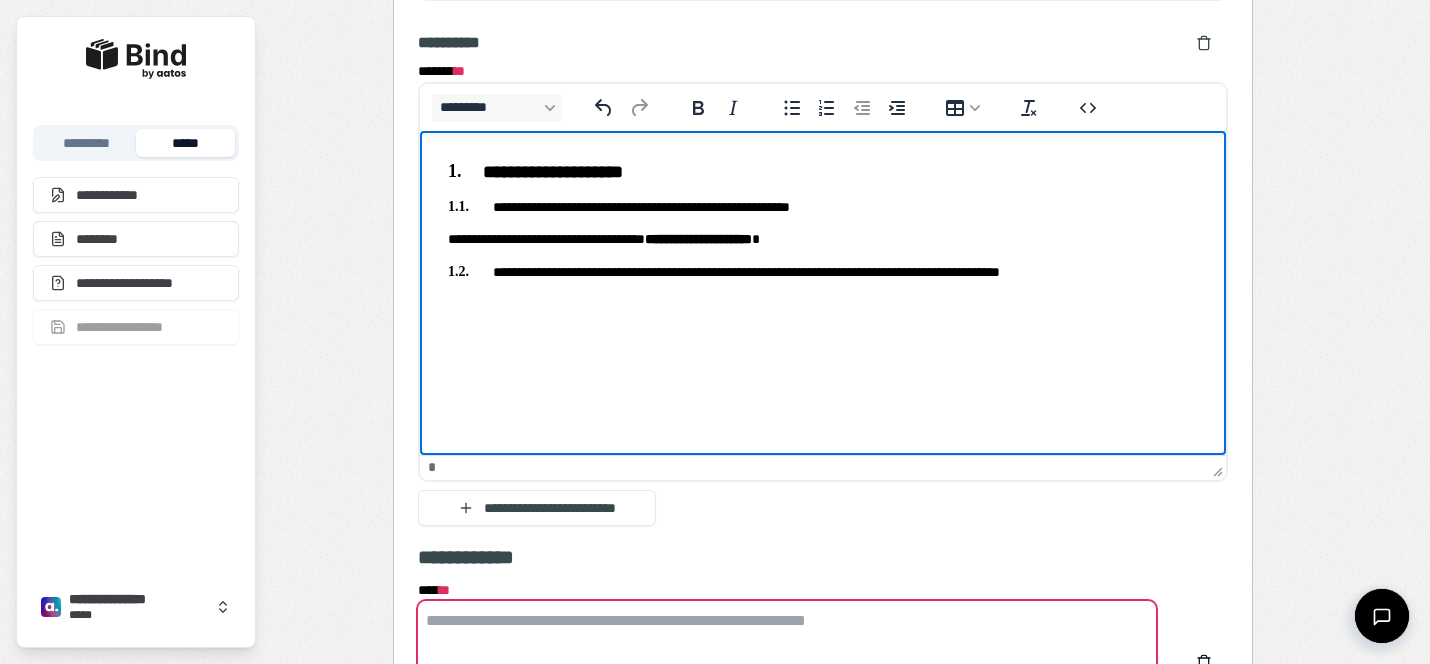 click on "**********" at bounding box center (823, 239) 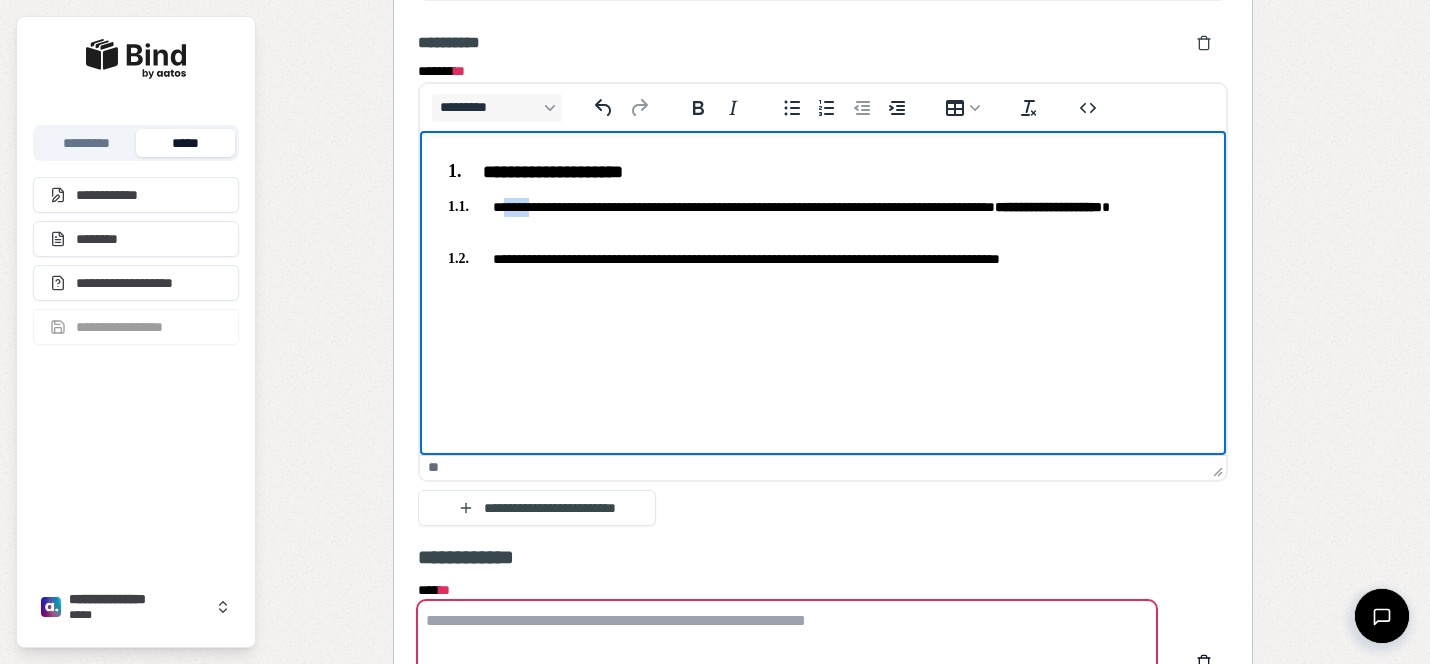 drag, startPoint x: 543, startPoint y: 216, endPoint x: 512, endPoint y: 204, distance: 33.24154 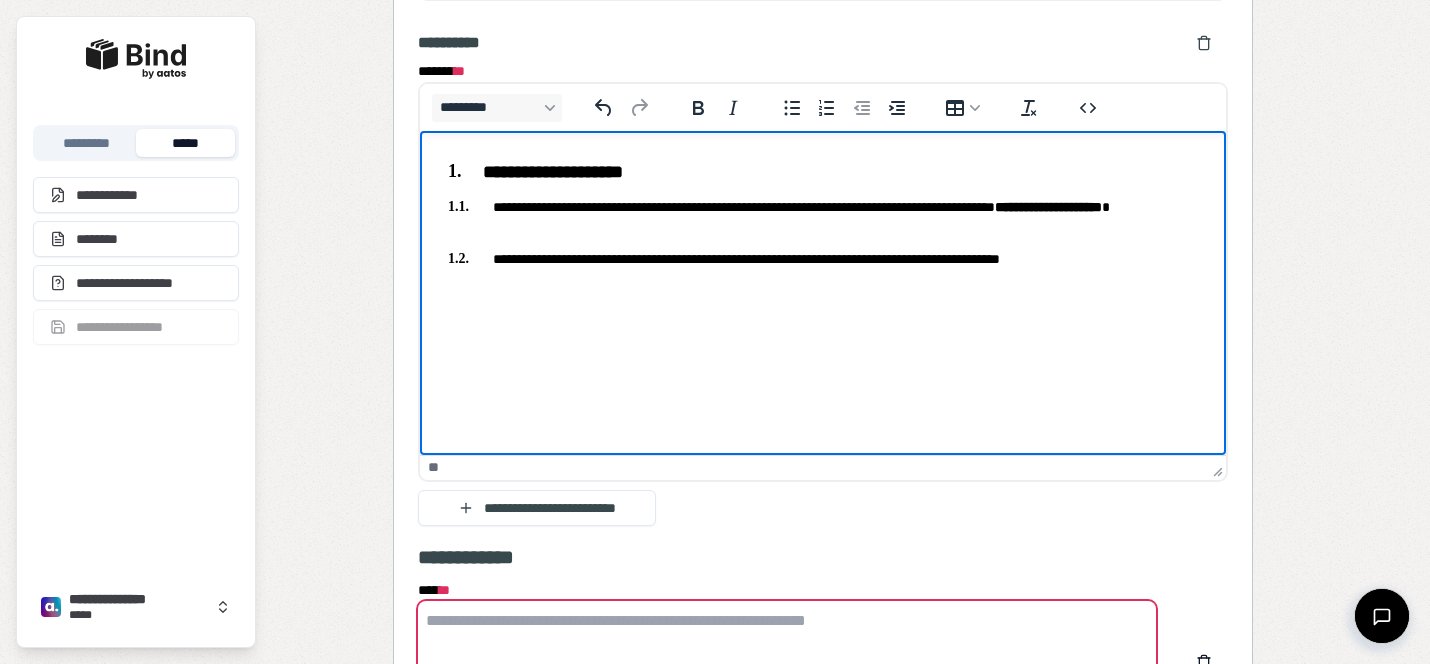 click on "**********" at bounding box center (823, 217) 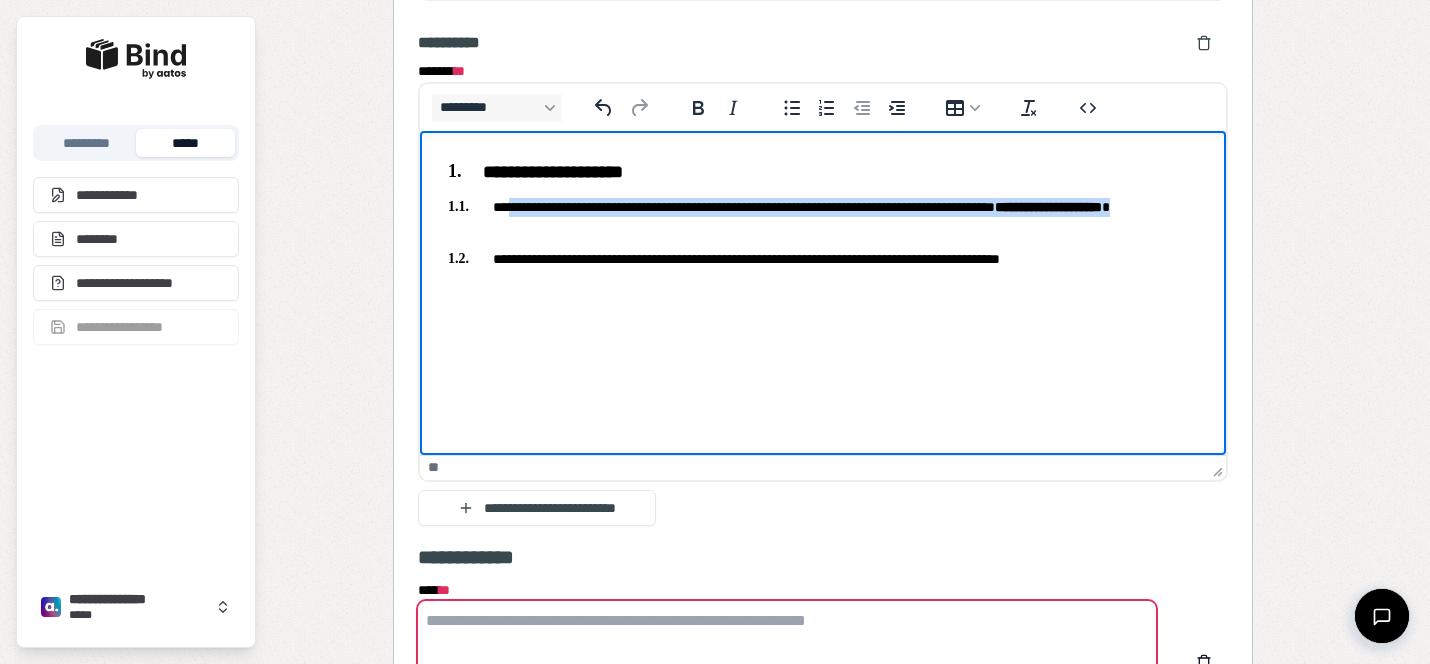 drag, startPoint x: 570, startPoint y: 220, endPoint x: 516, endPoint y: 207, distance: 55.542778 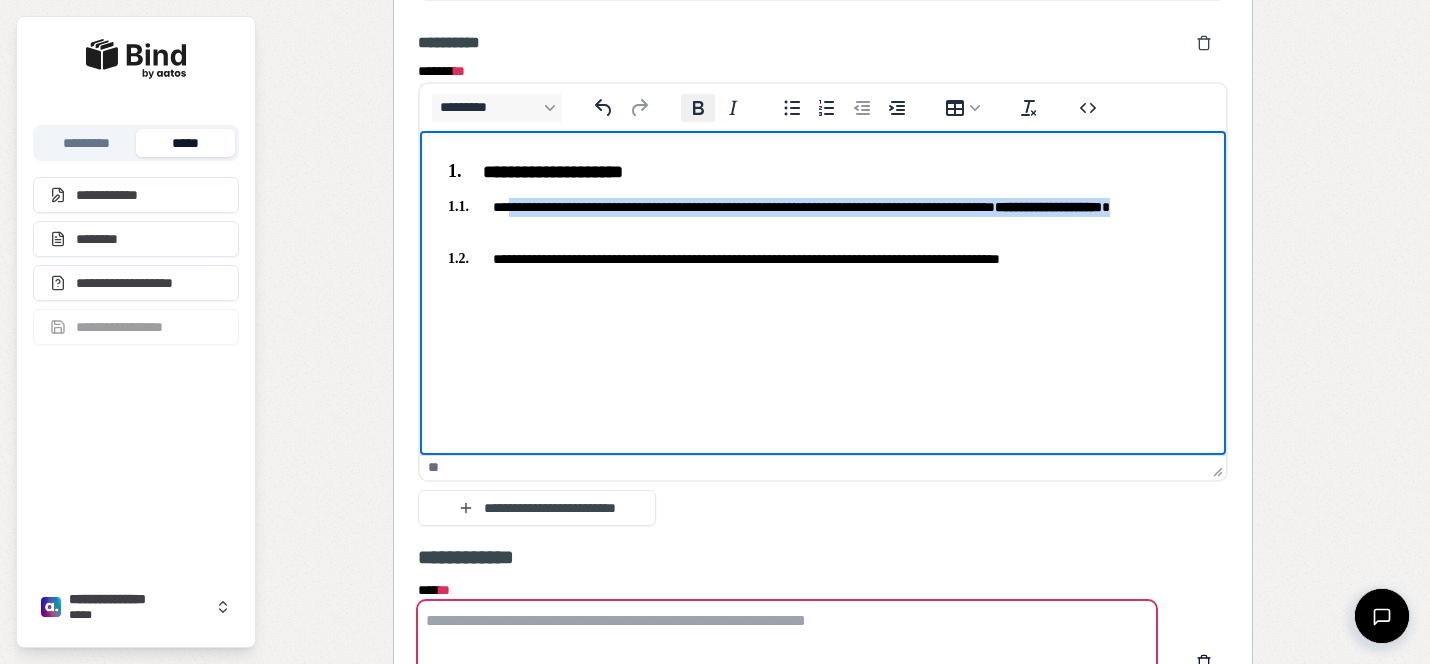 click on "**********" at bounding box center [698, 108] 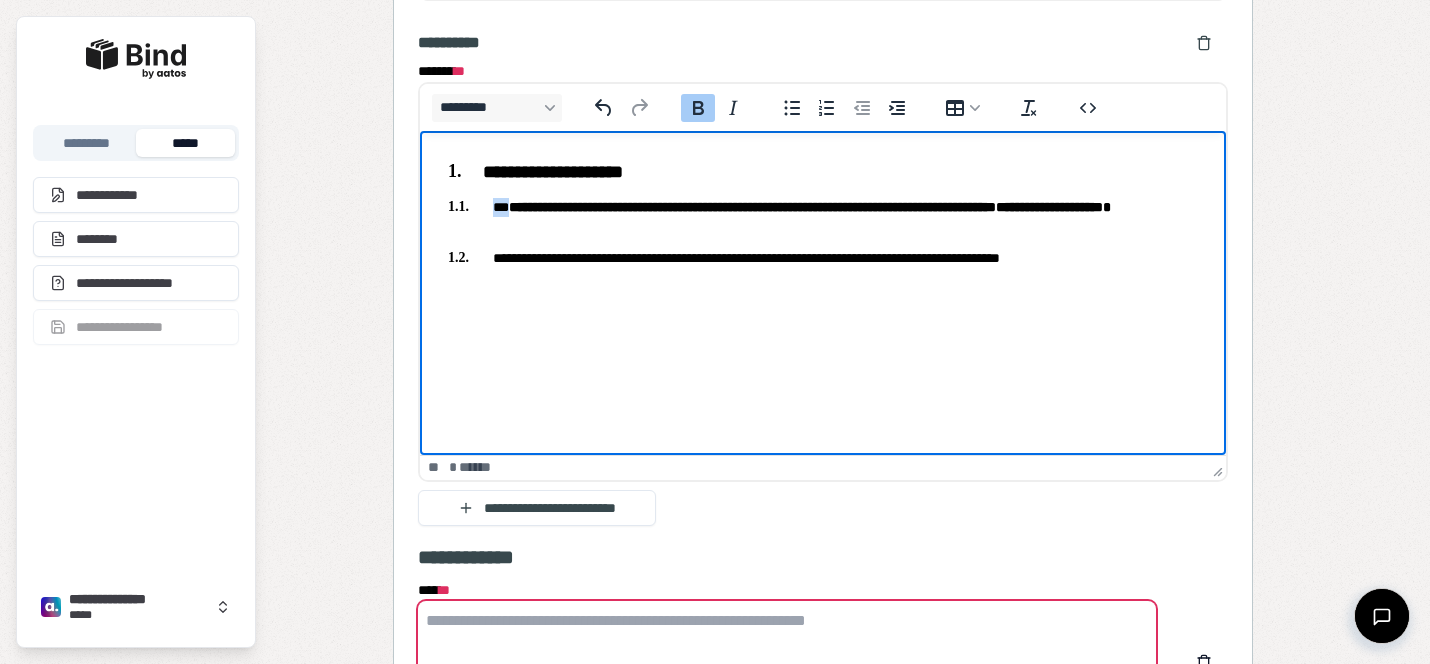 click 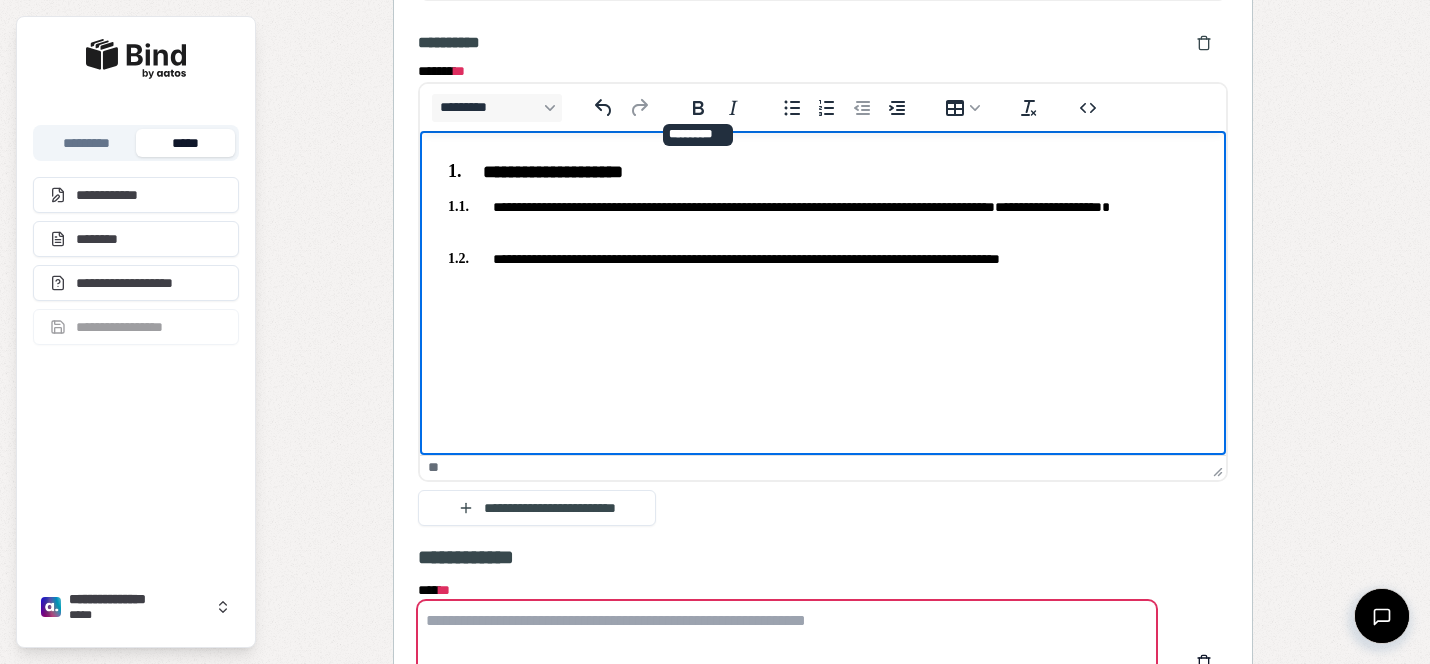 click on "**********" at bounding box center [823, 211] 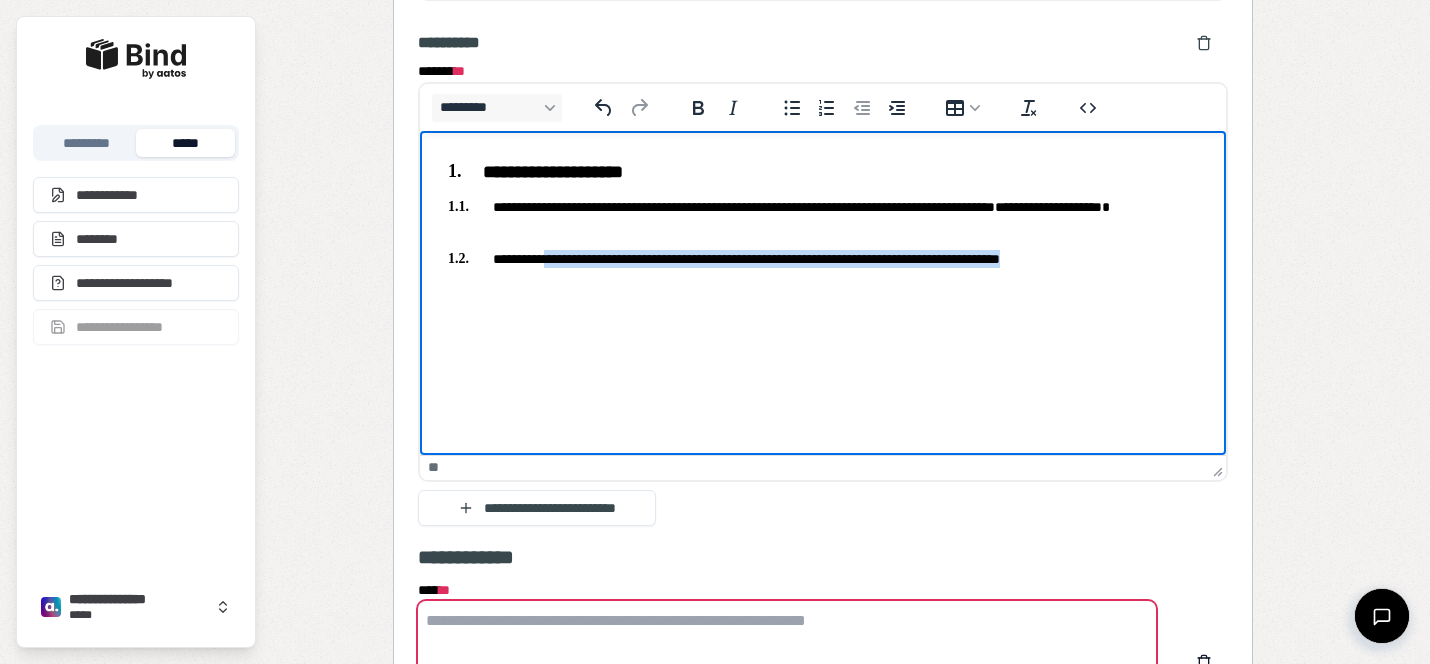 drag, startPoint x: 1146, startPoint y: 258, endPoint x: 564, endPoint y: 259, distance: 582.00085 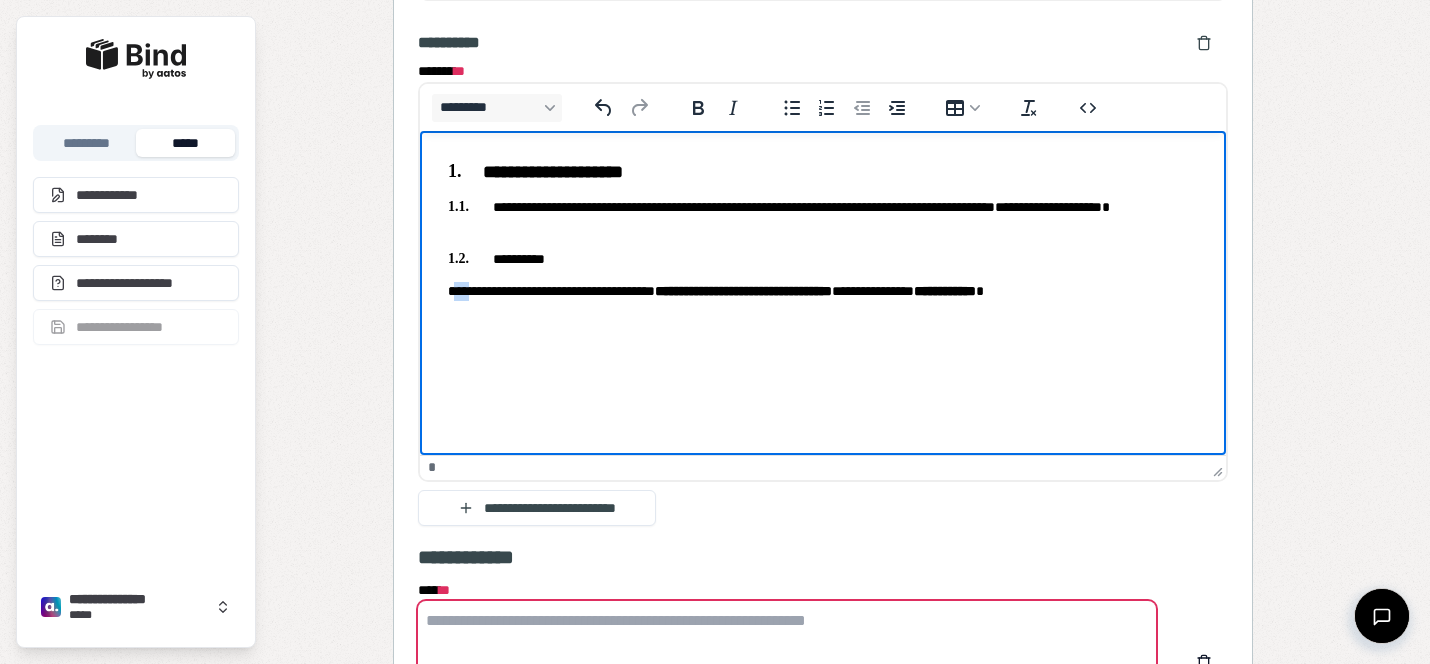 drag, startPoint x: 474, startPoint y: 294, endPoint x: 439, endPoint y: 294, distance: 35 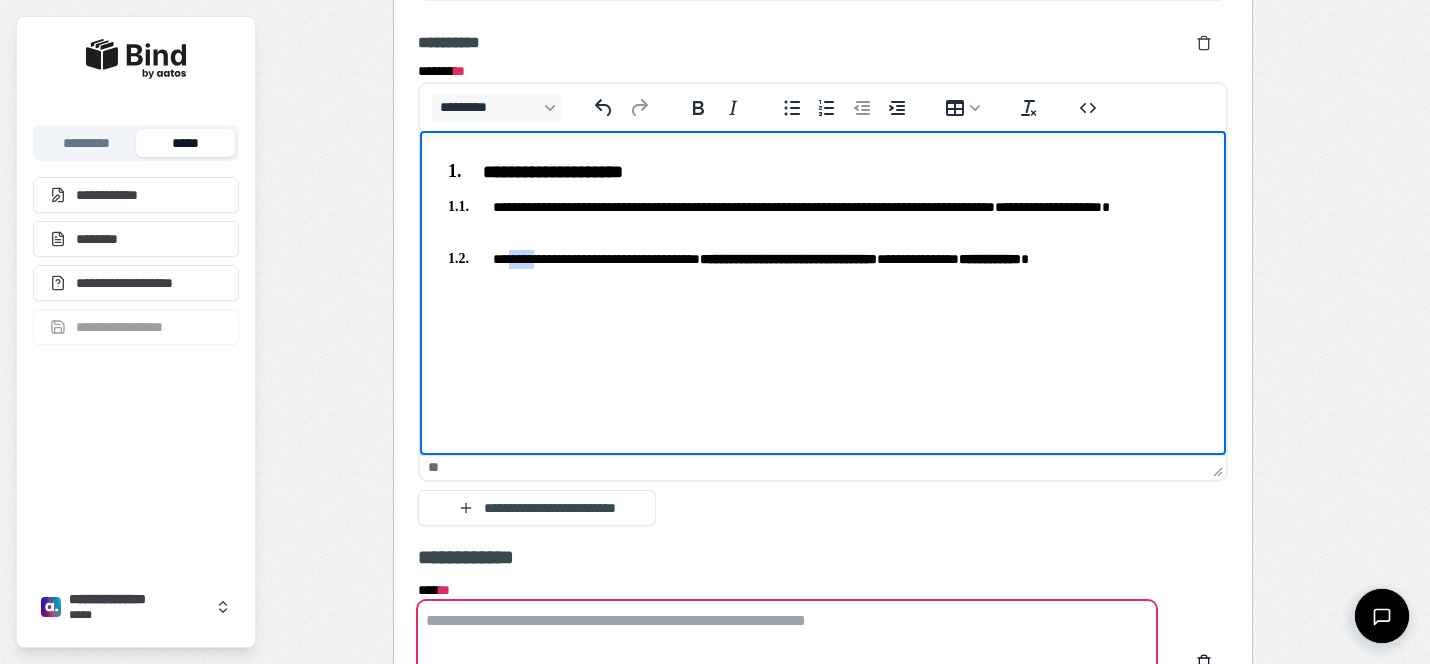 drag, startPoint x: 550, startPoint y: 268, endPoint x: 513, endPoint y: 252, distance: 40.311287 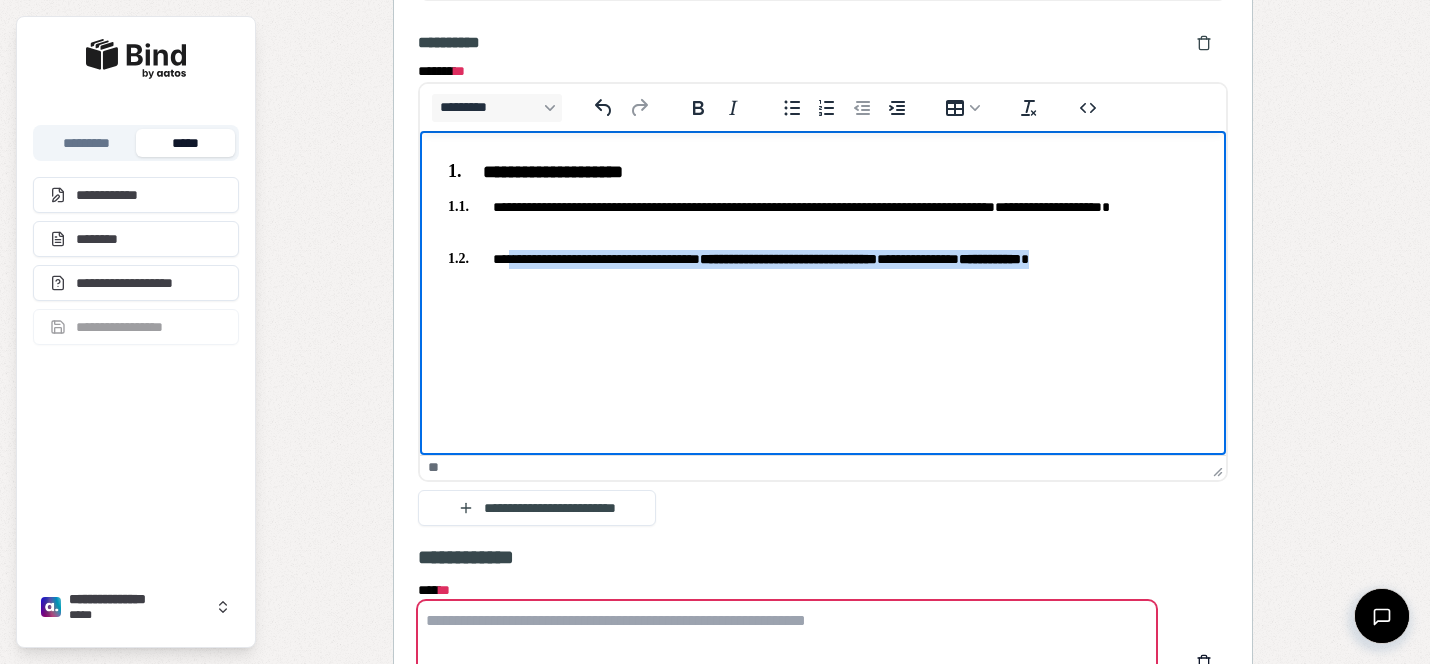 drag, startPoint x: 1175, startPoint y: 257, endPoint x: 514, endPoint y: 252, distance: 661.0189 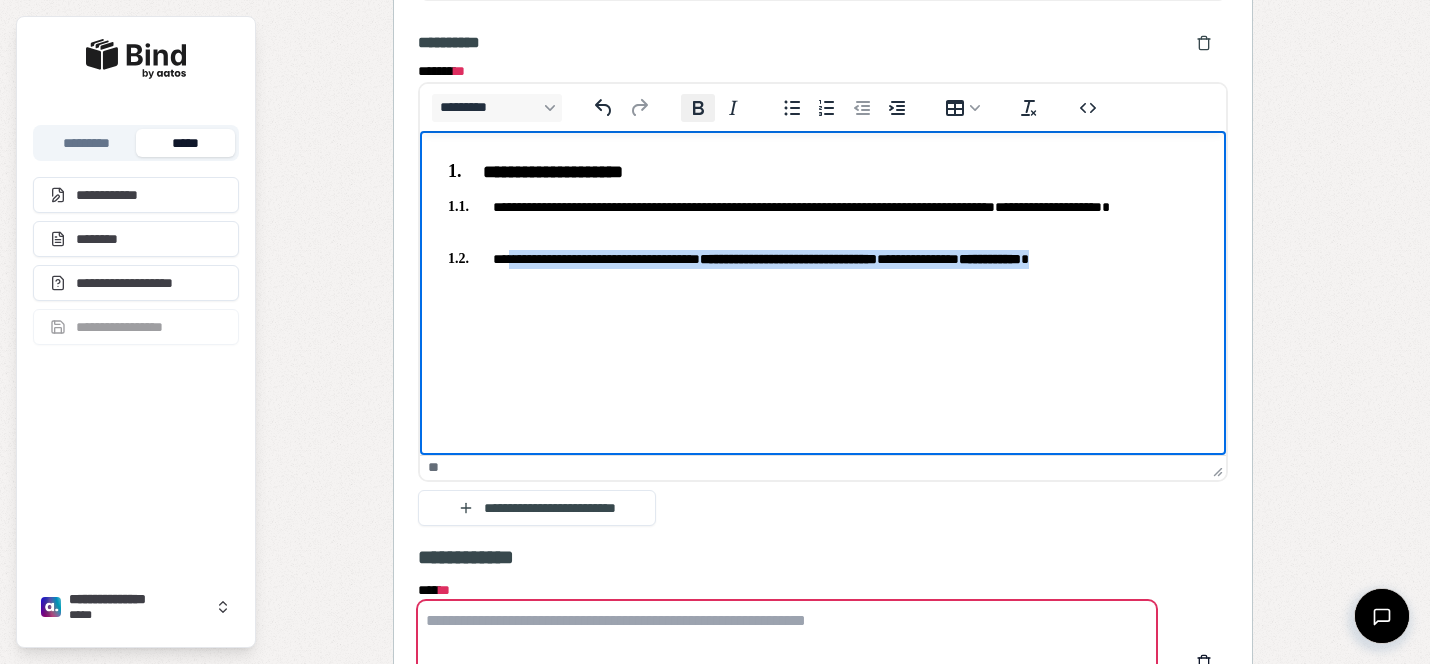 click 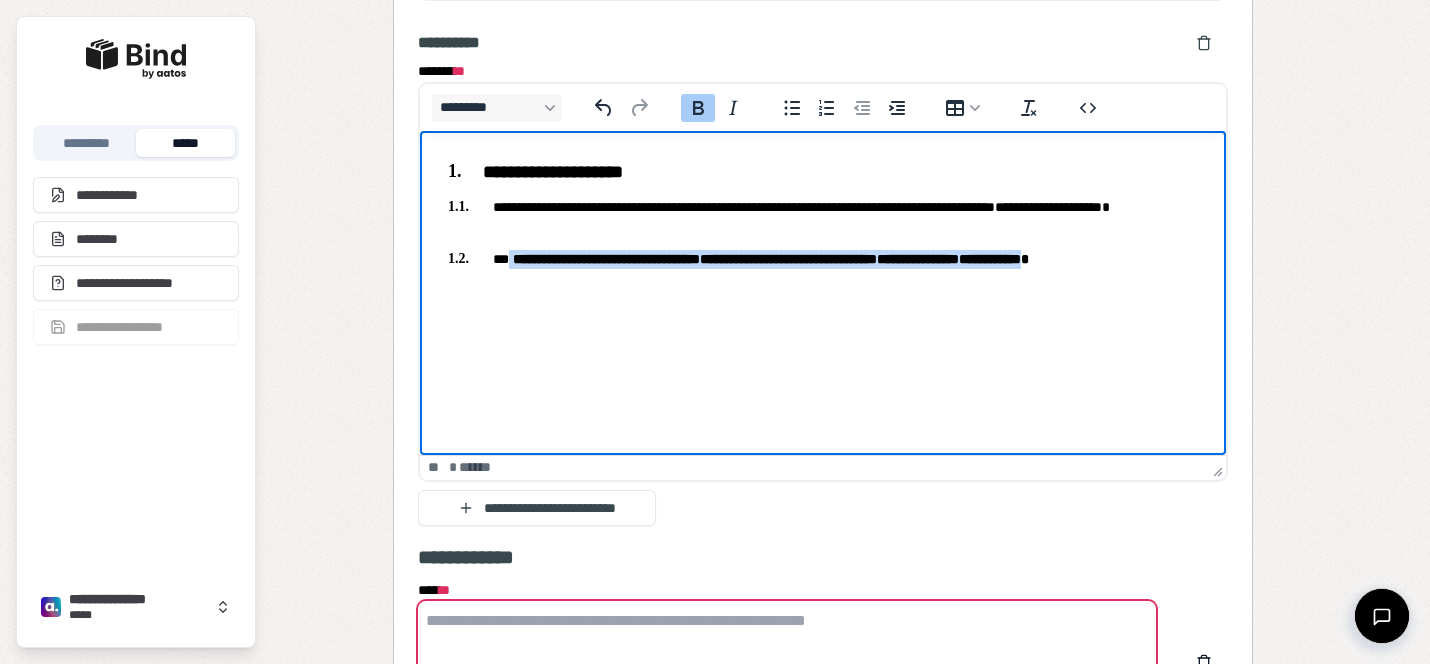 click 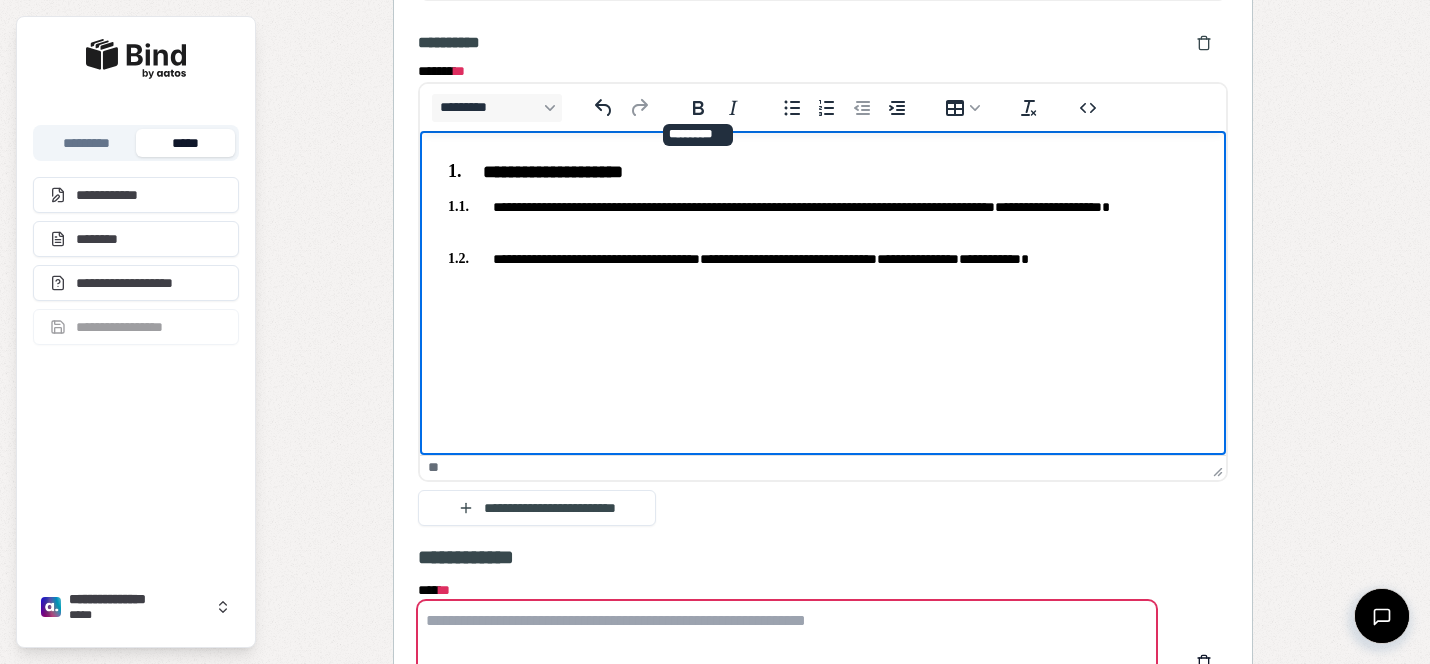 click on "**********" at bounding box center [823, 211] 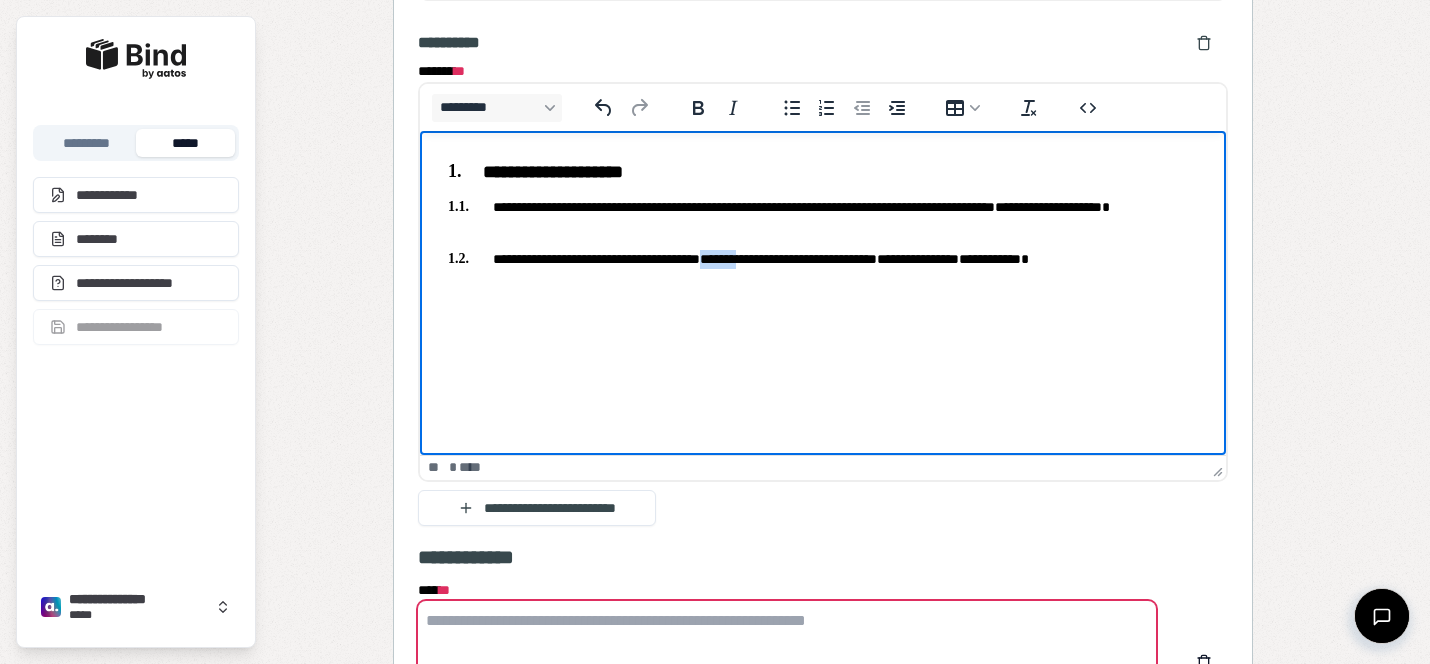 drag, startPoint x: 778, startPoint y: 266, endPoint x: 738, endPoint y: 262, distance: 40.1995 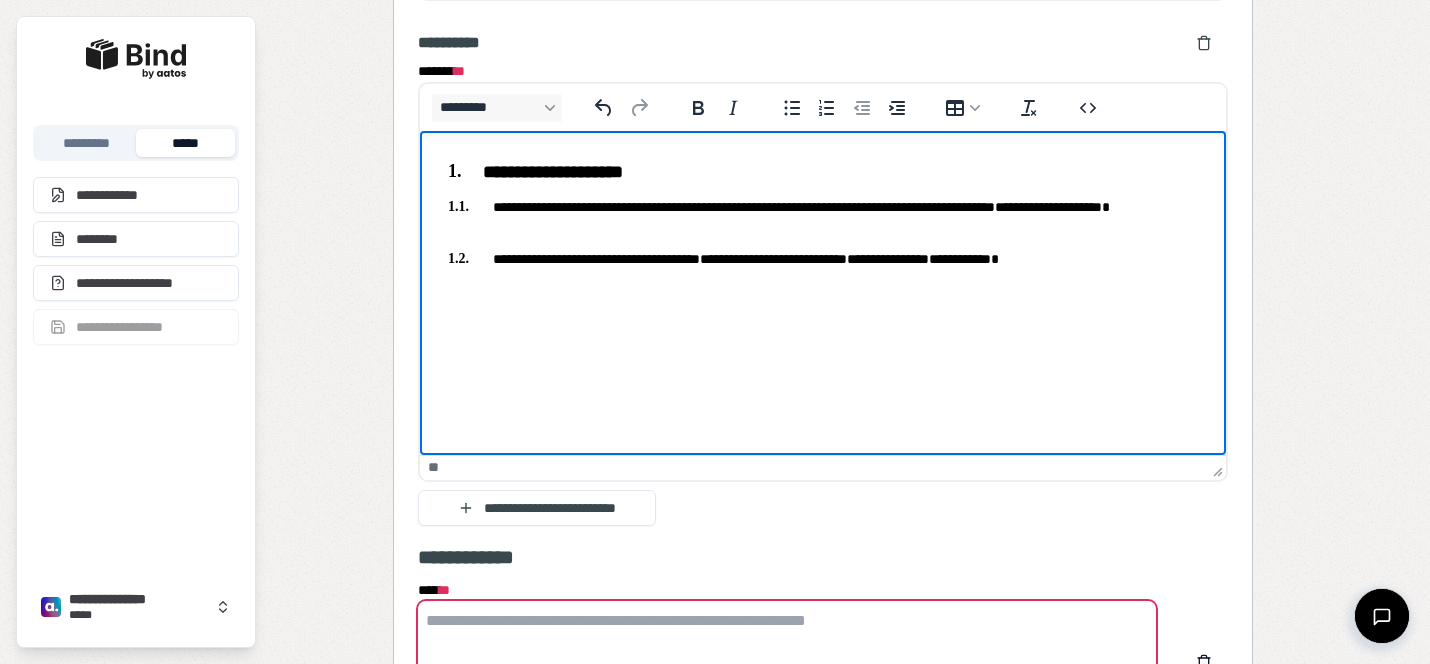 click on "**********" at bounding box center (823, 217) 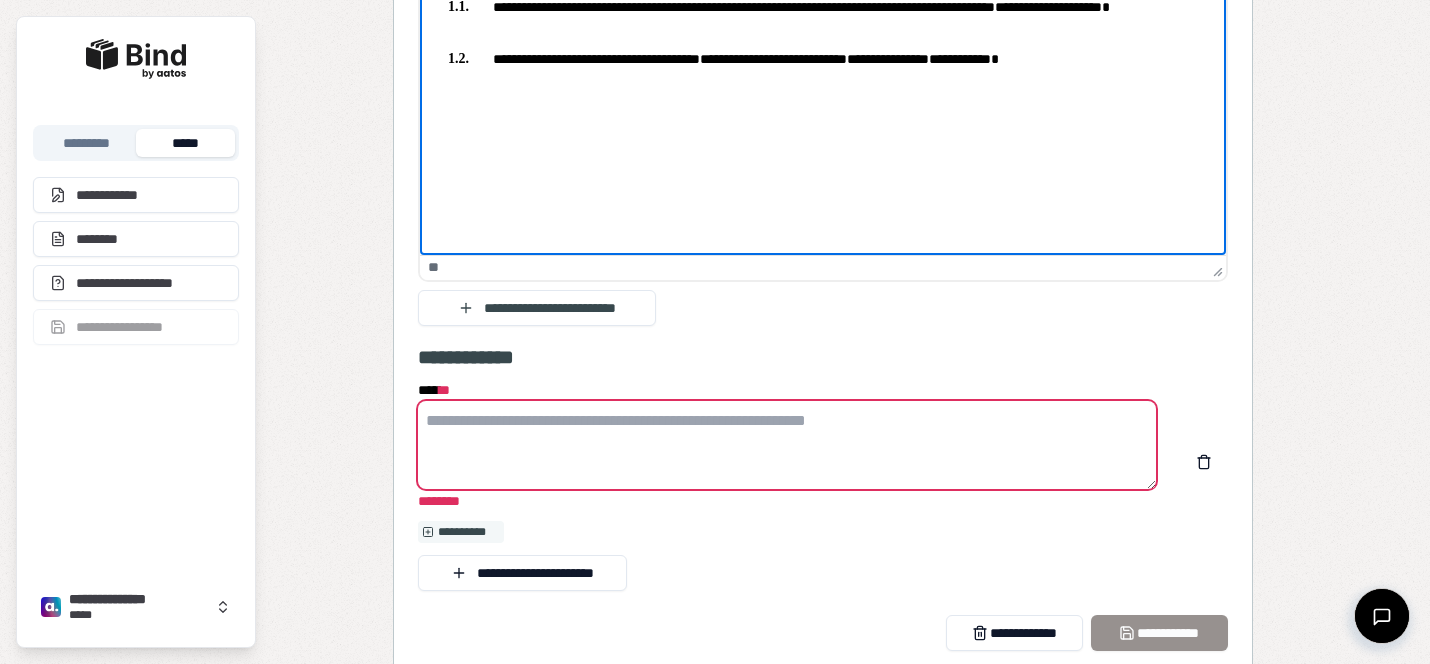 scroll, scrollTop: 2994, scrollLeft: 0, axis: vertical 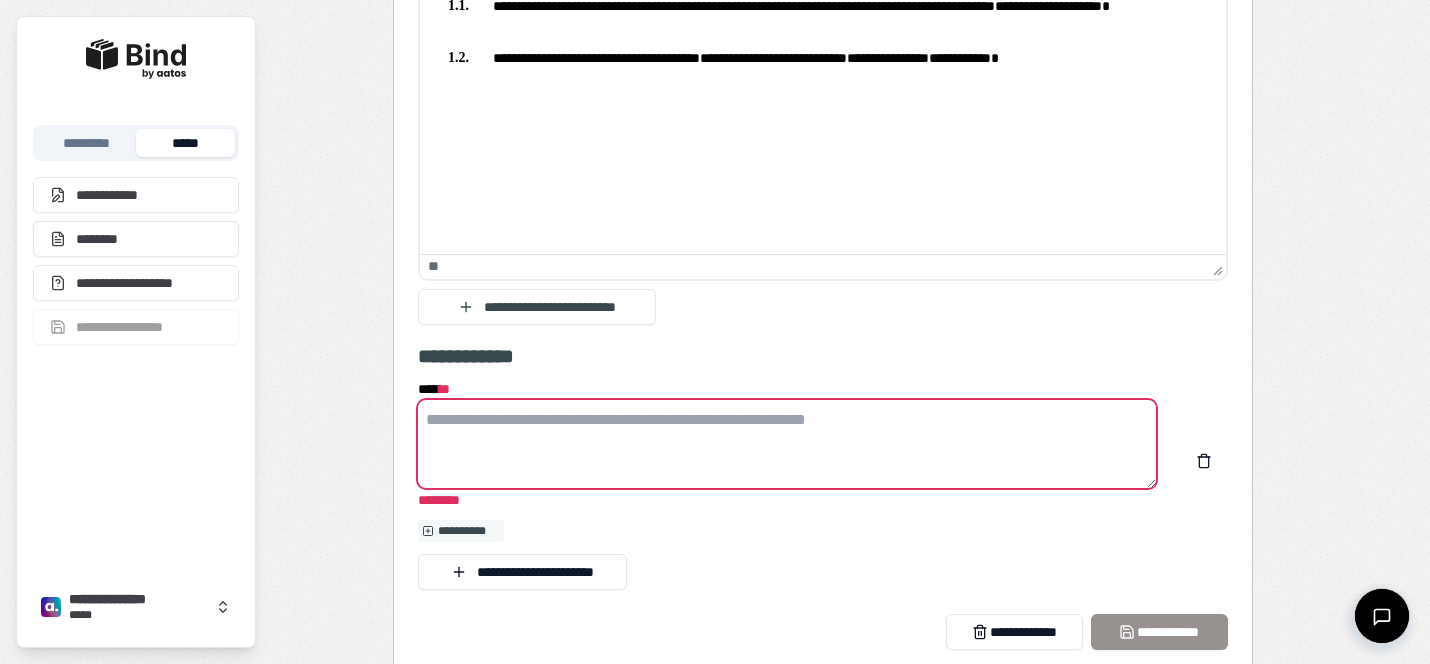 click on "**** *" at bounding box center (787, 444) 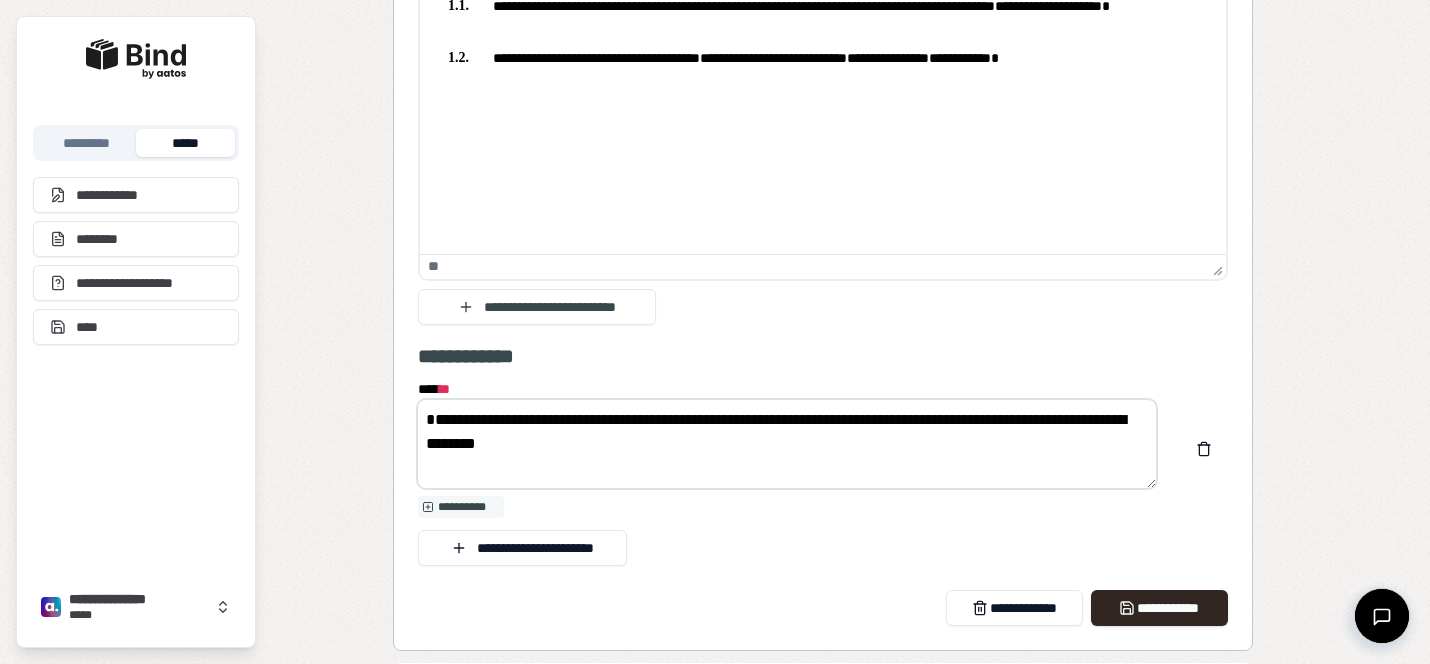 drag, startPoint x: 497, startPoint y: 414, endPoint x: 362, endPoint y: 414, distance: 135 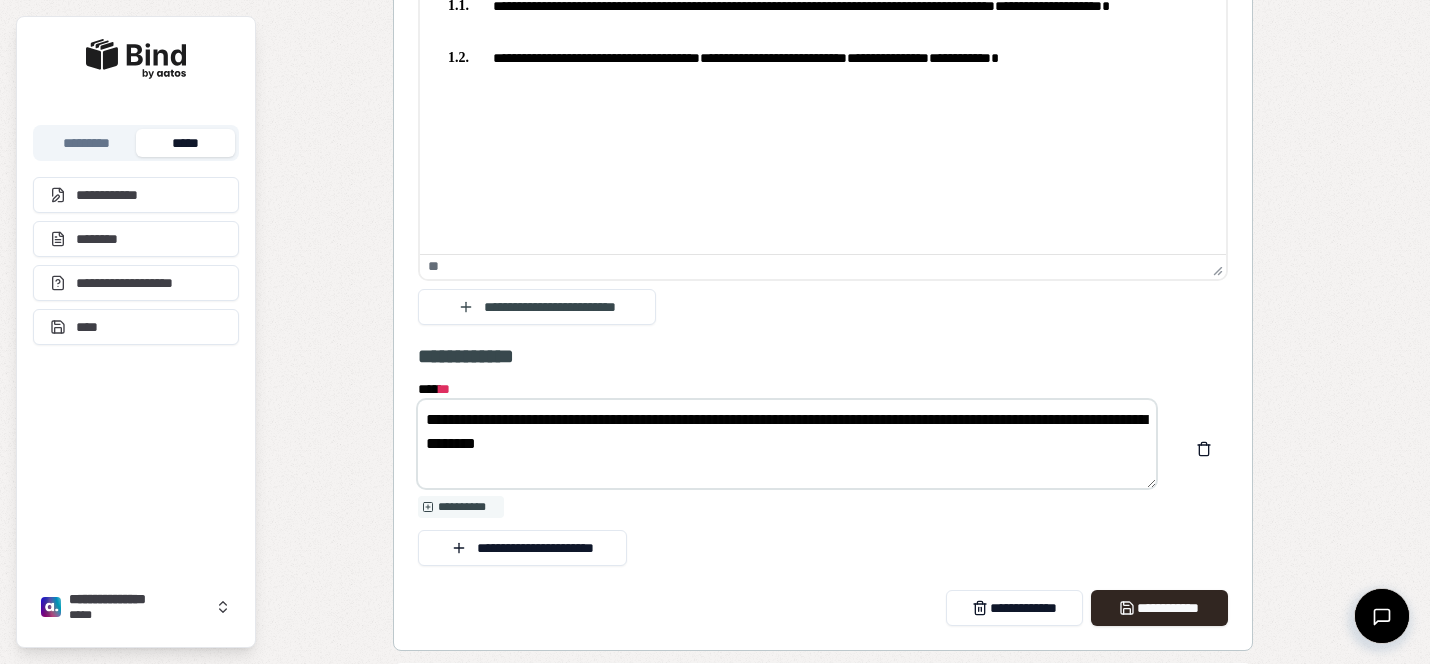 click on "**********" at bounding box center (787, 444) 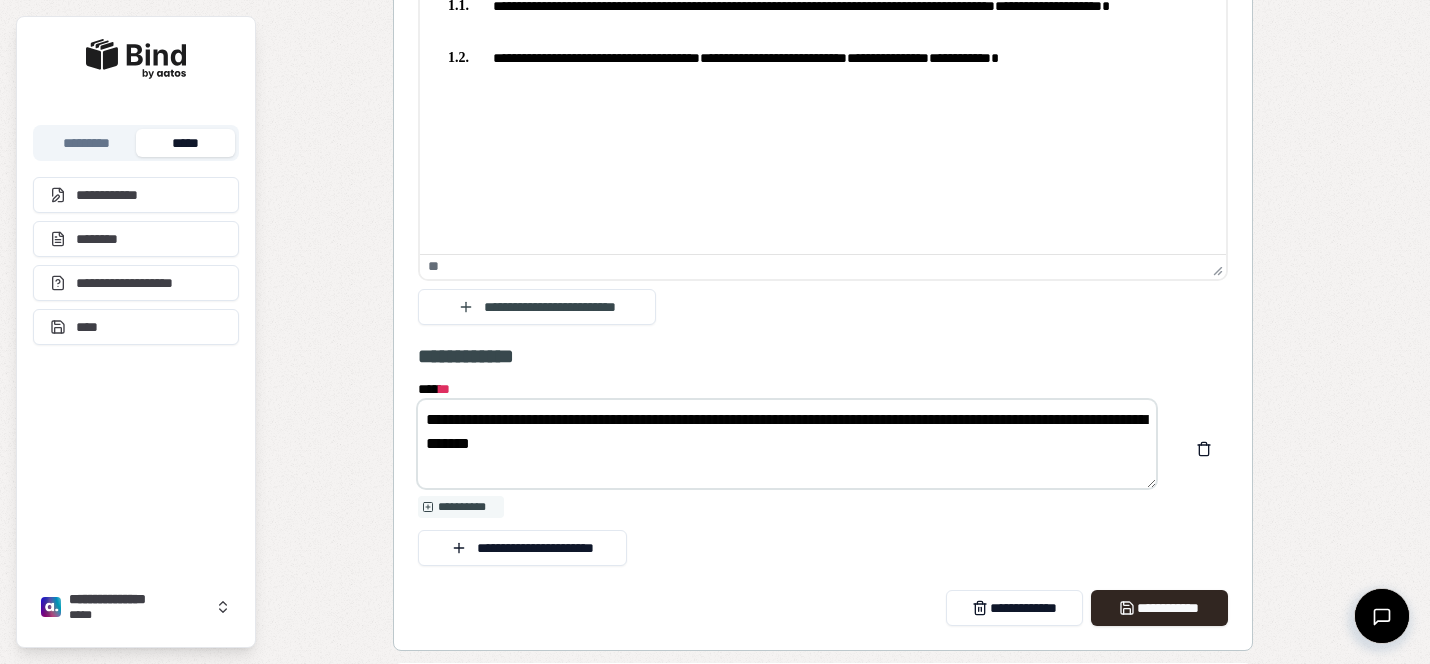 type on "**********" 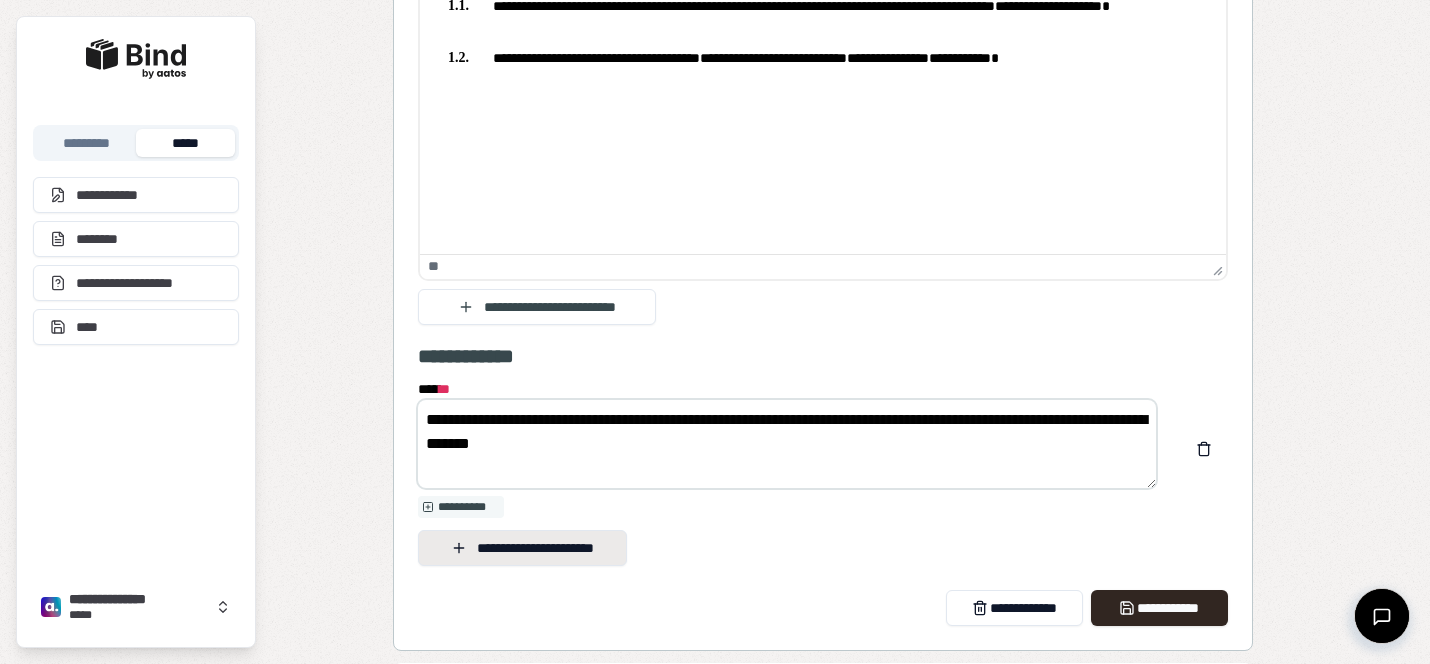 click on "**********" at bounding box center [522, 548] 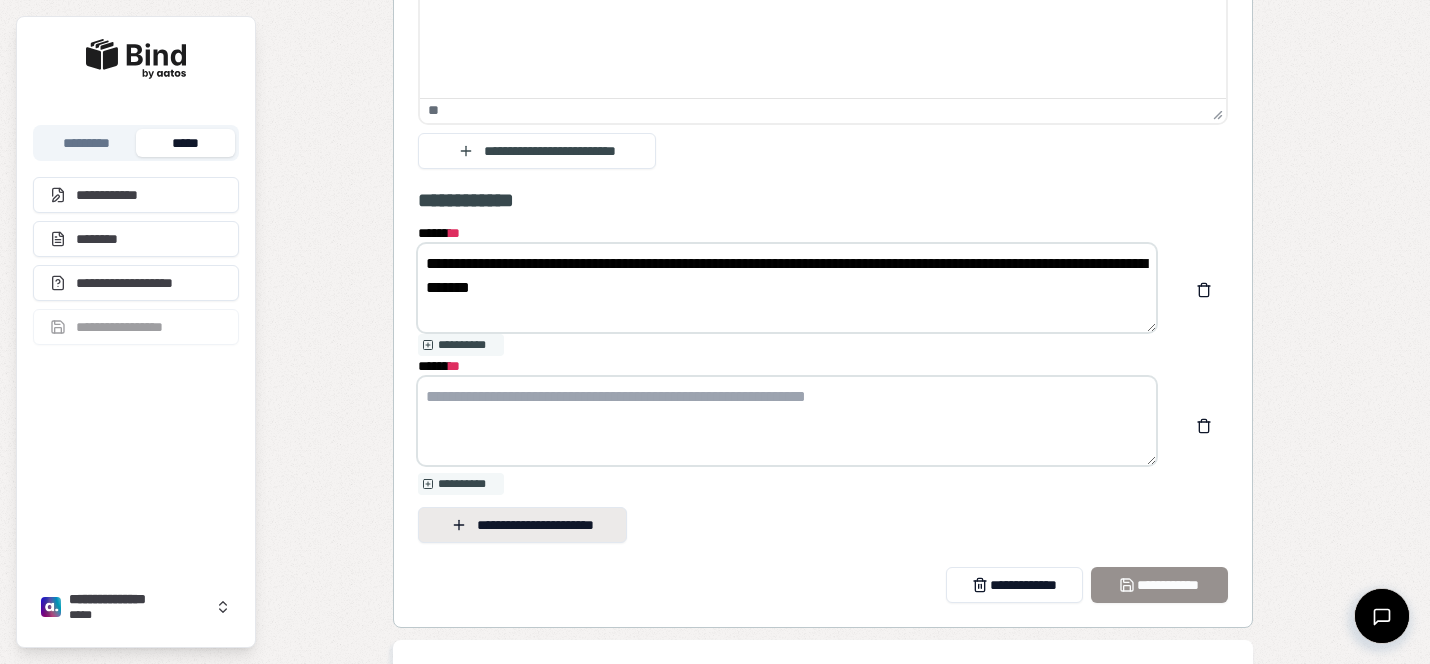scroll, scrollTop: 3177, scrollLeft: 0, axis: vertical 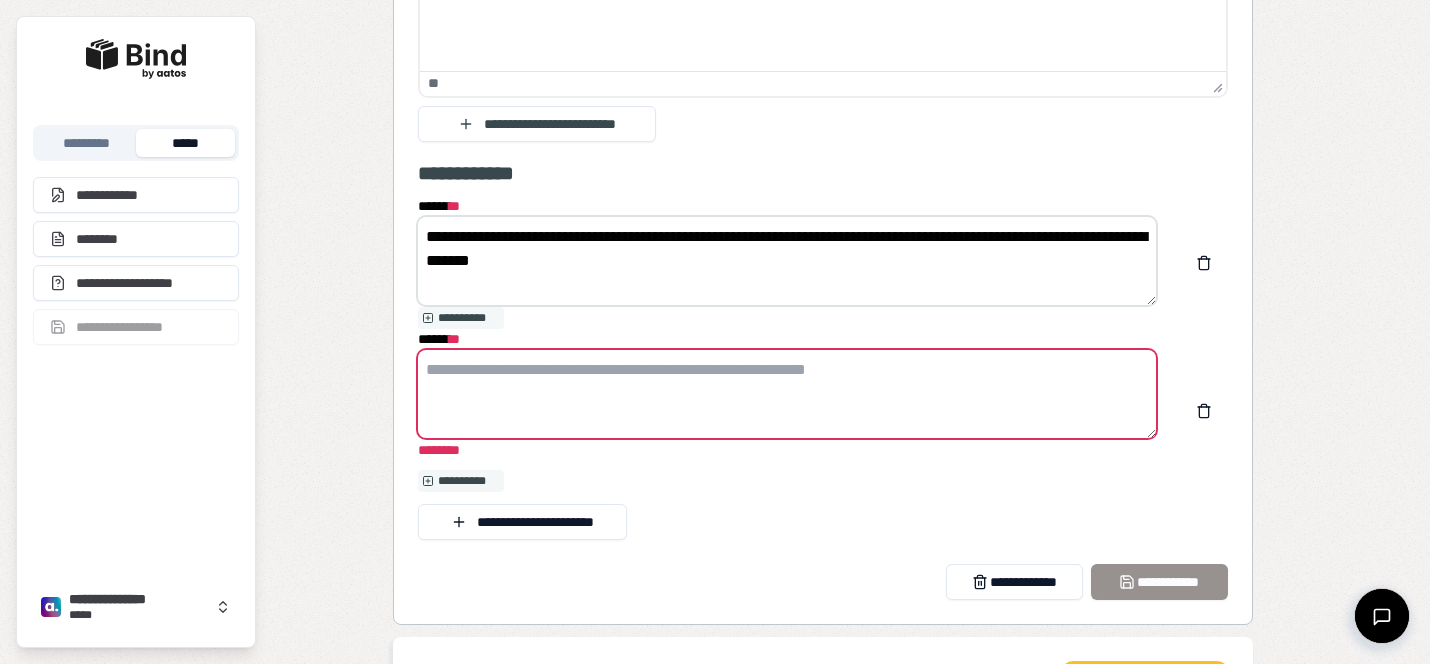 paste on "**********" 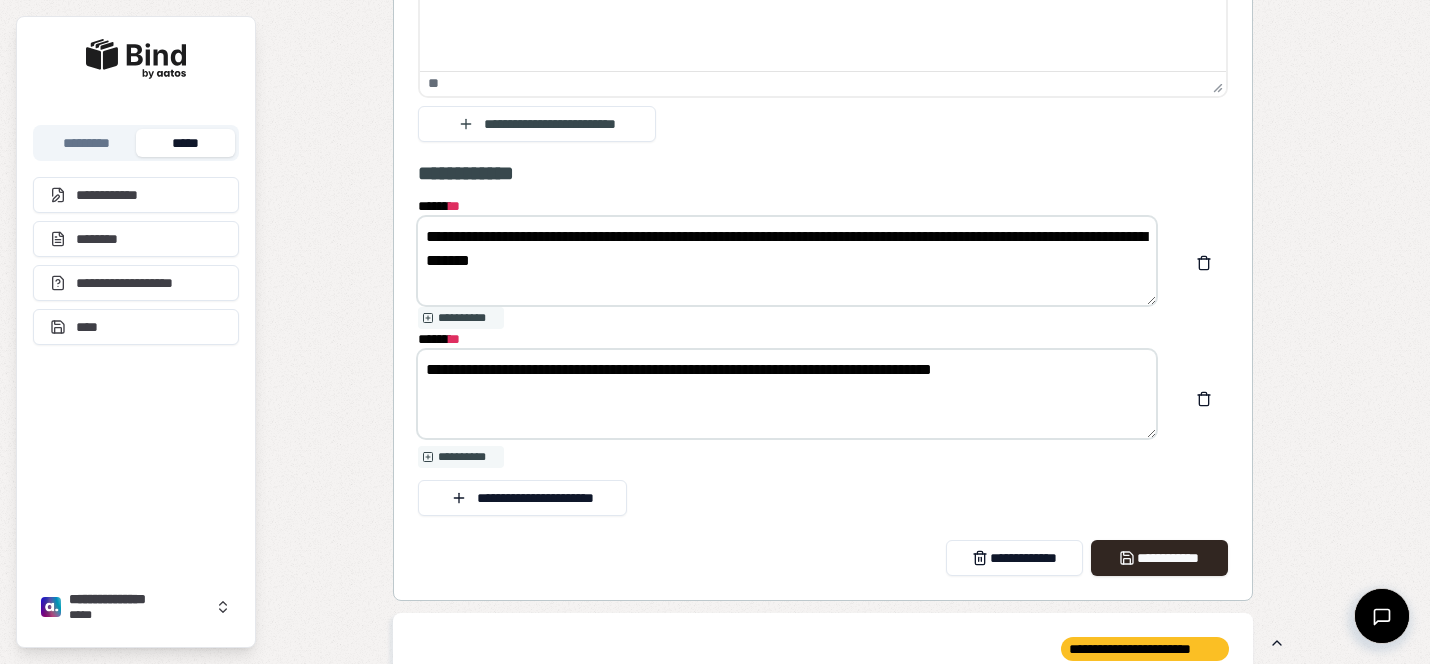 drag, startPoint x: 546, startPoint y: 232, endPoint x: 373, endPoint y: 224, distance: 173.18488 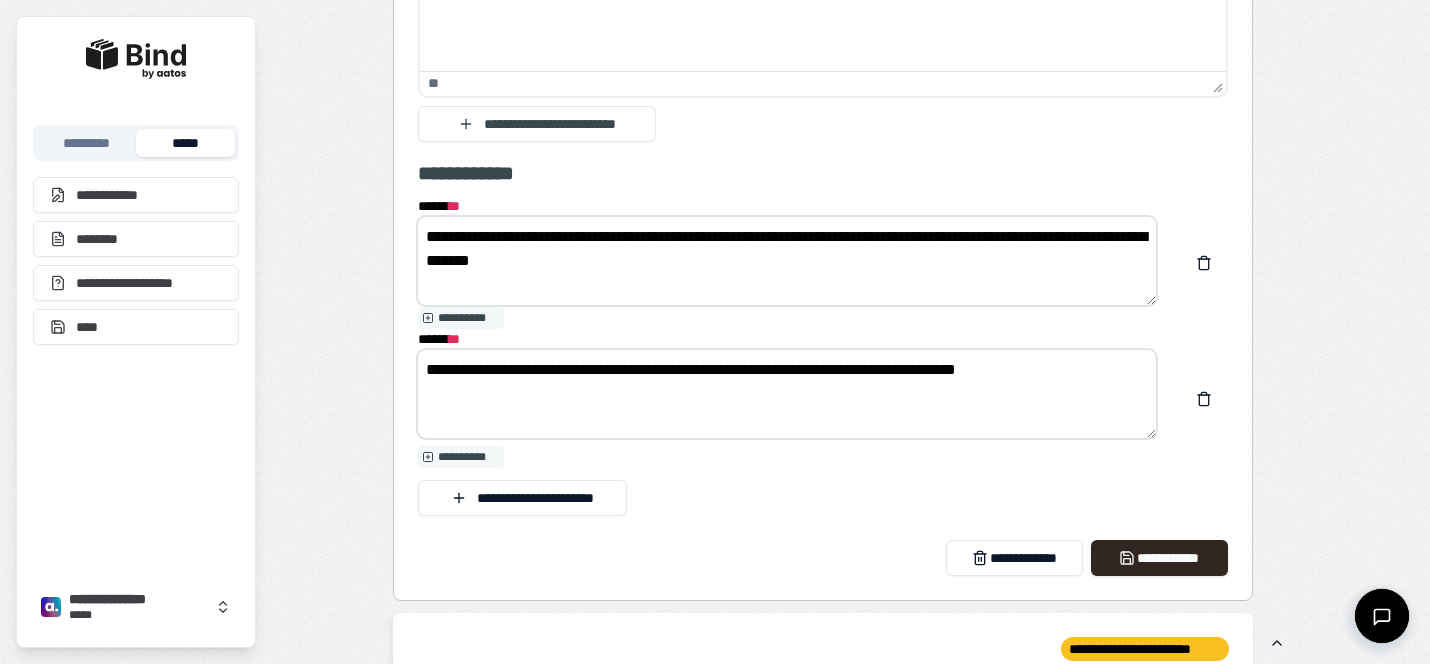 click on "**********" at bounding box center [787, 394] 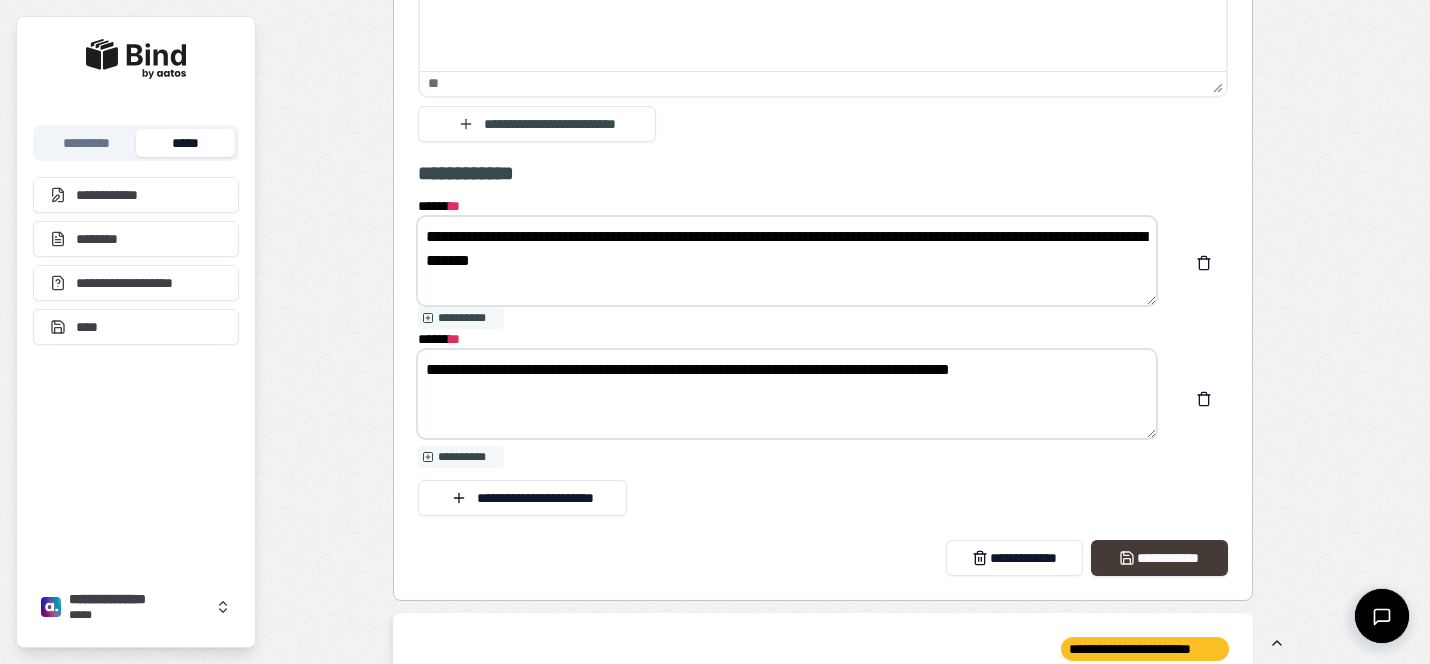 type on "**********" 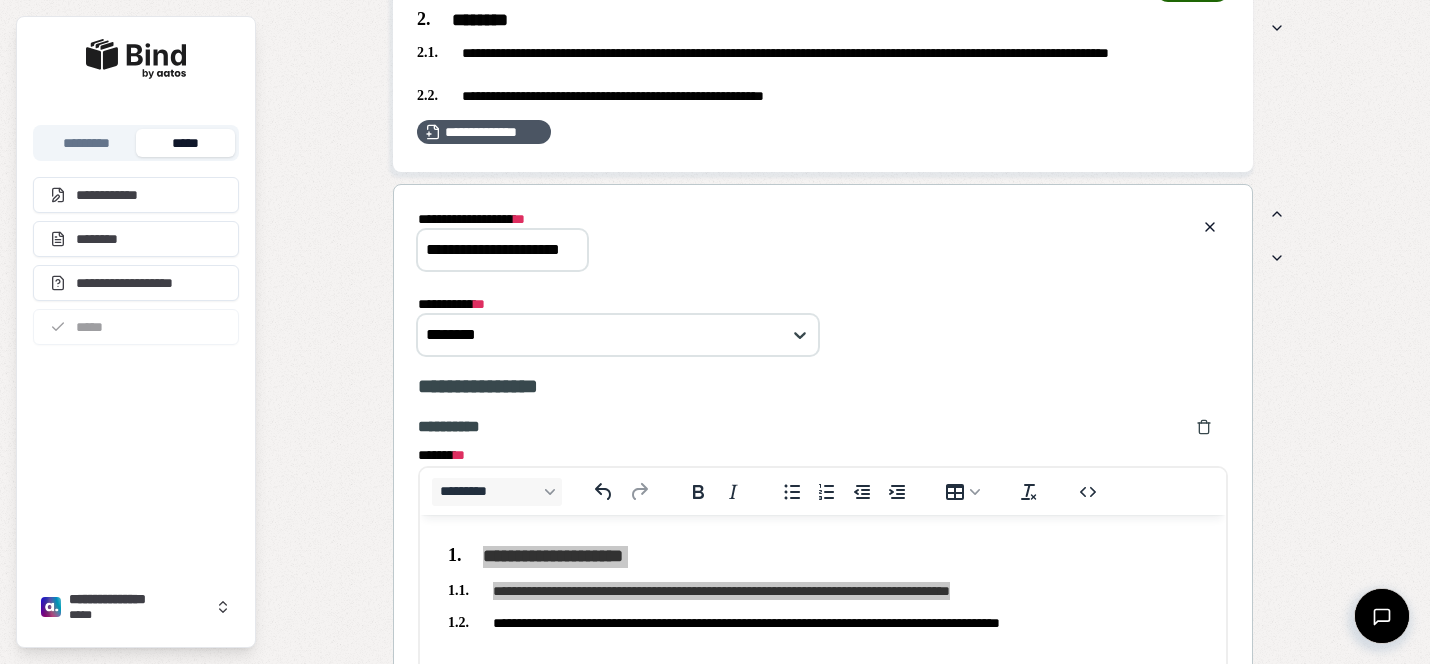 scroll, scrollTop: 1924, scrollLeft: 0, axis: vertical 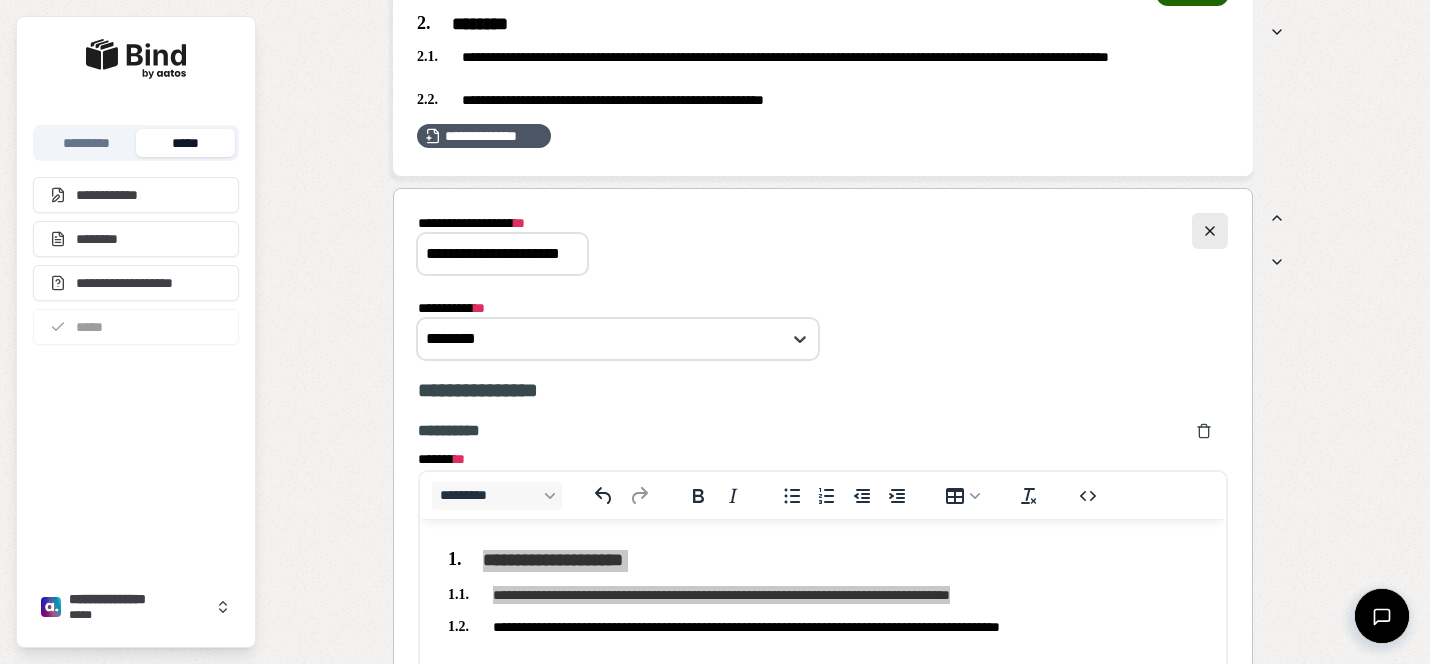click at bounding box center (1210, 231) 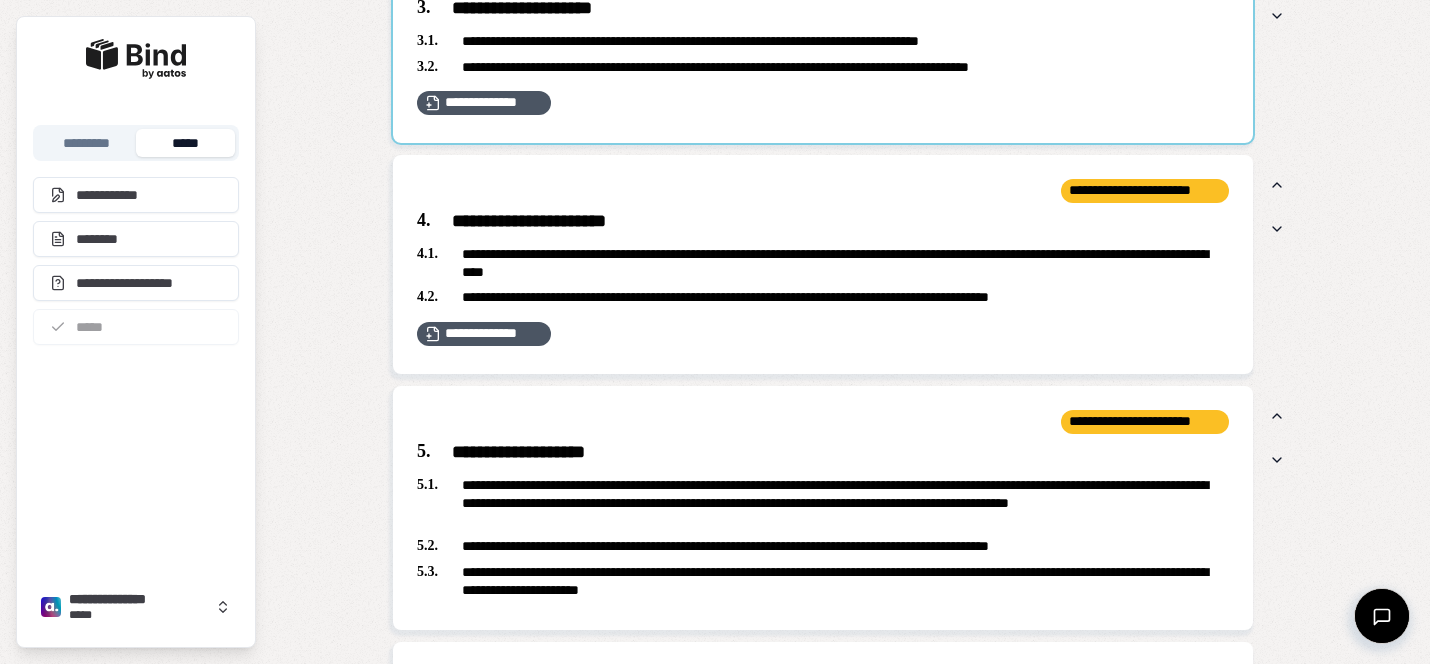 scroll, scrollTop: 2172, scrollLeft: 0, axis: vertical 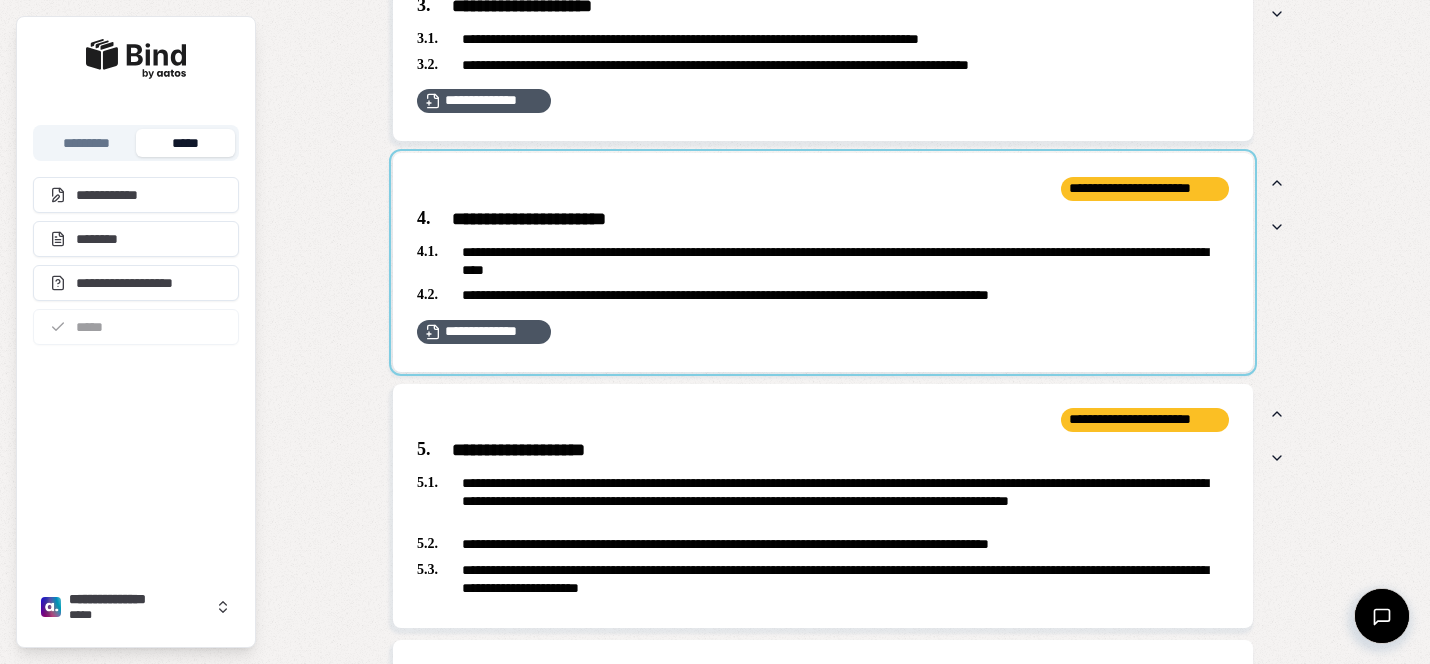 click at bounding box center (823, 262) 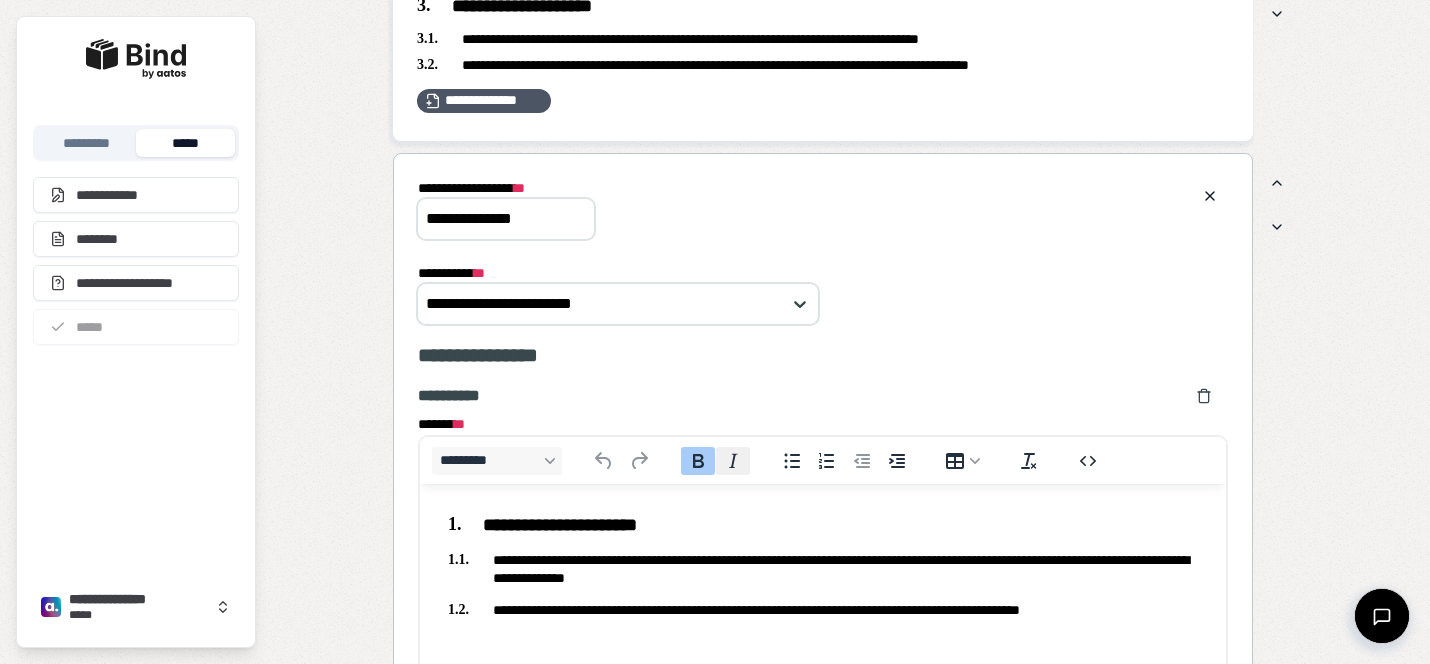 scroll, scrollTop: 0, scrollLeft: 0, axis: both 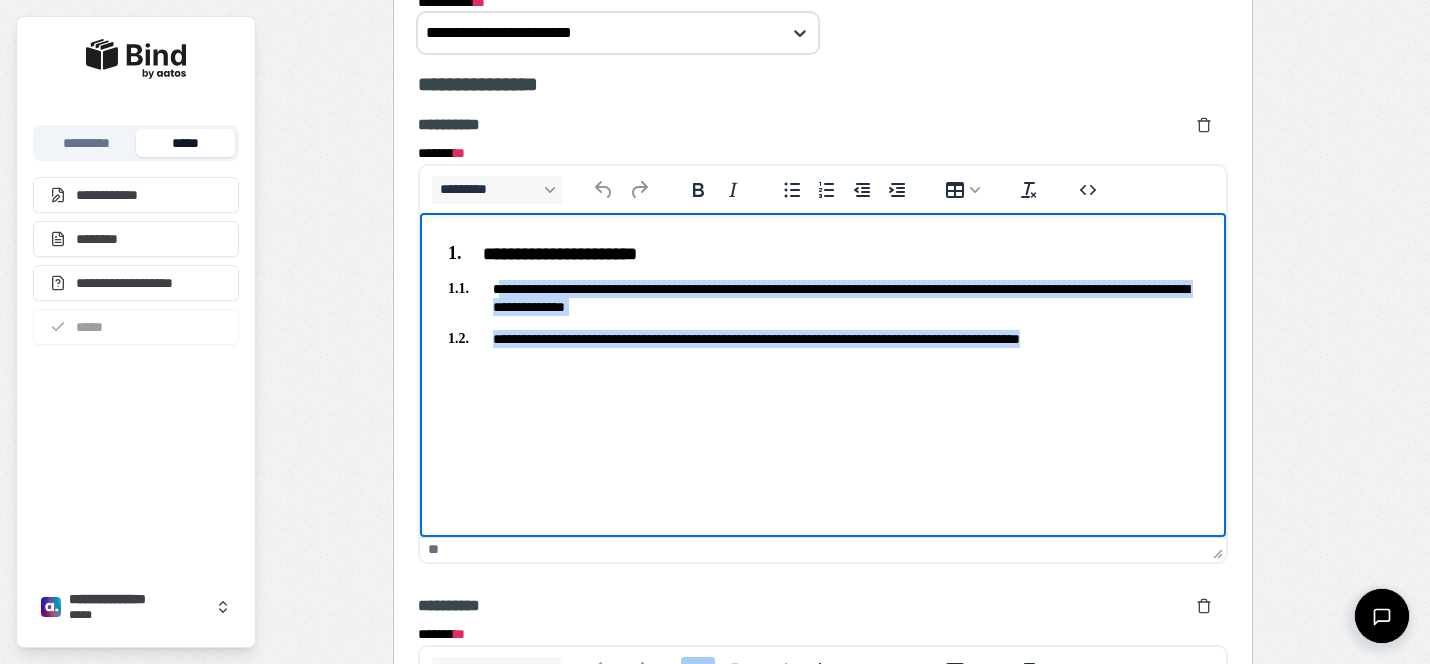drag, startPoint x: 1163, startPoint y: 341, endPoint x: 500, endPoint y: 284, distance: 665.44574 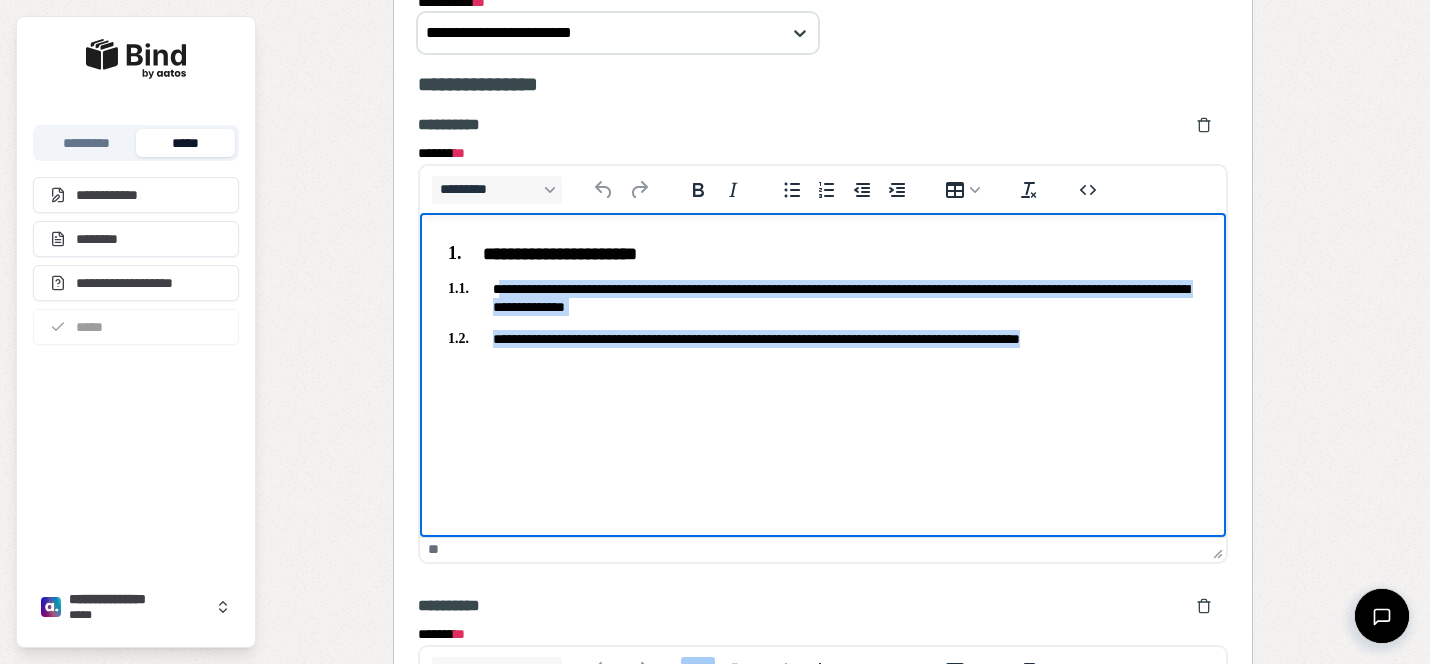 paste 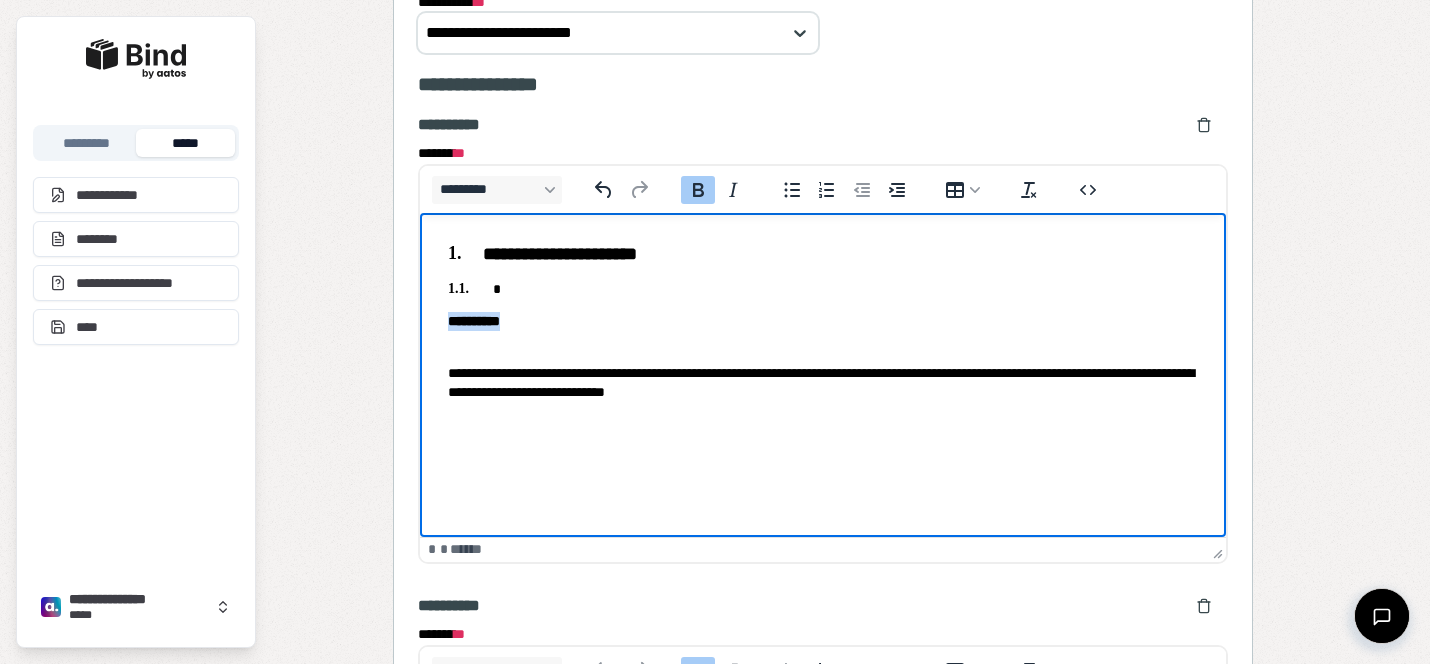 drag, startPoint x: 549, startPoint y: 327, endPoint x: 405, endPoint y: 322, distance: 144.08678 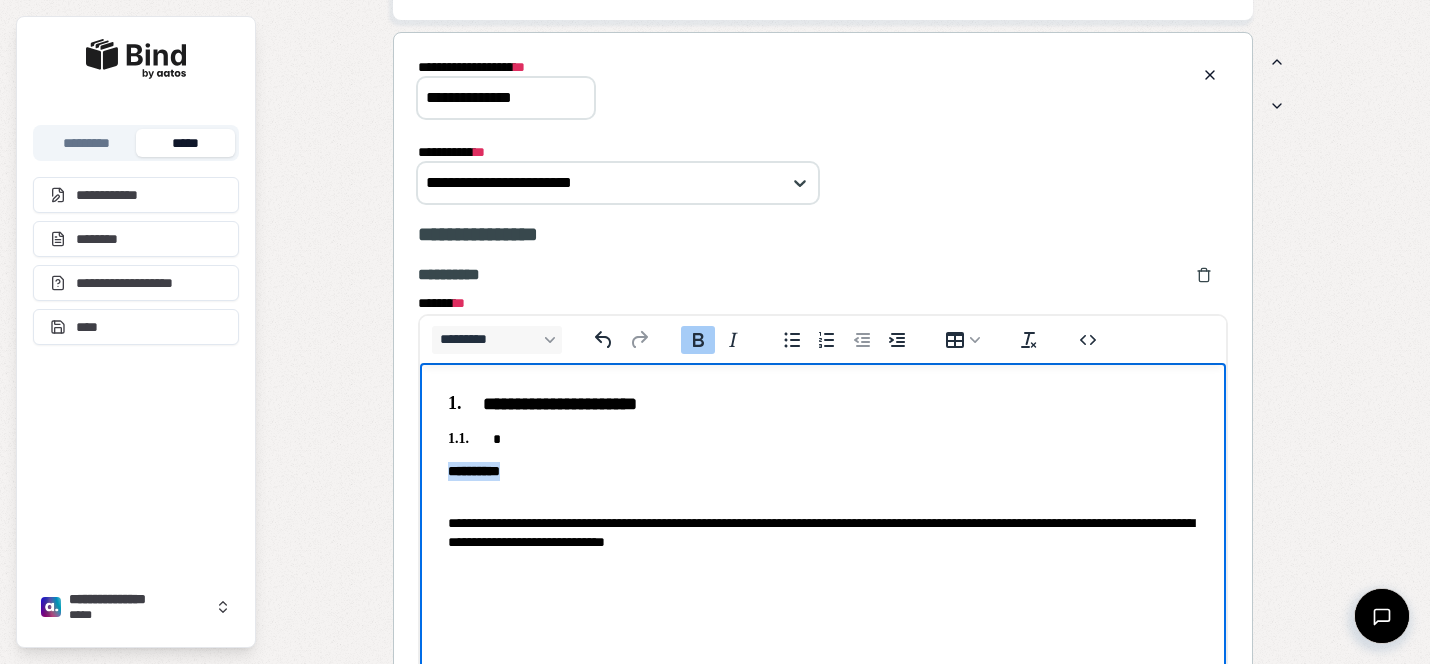 scroll, scrollTop: 2281, scrollLeft: 0, axis: vertical 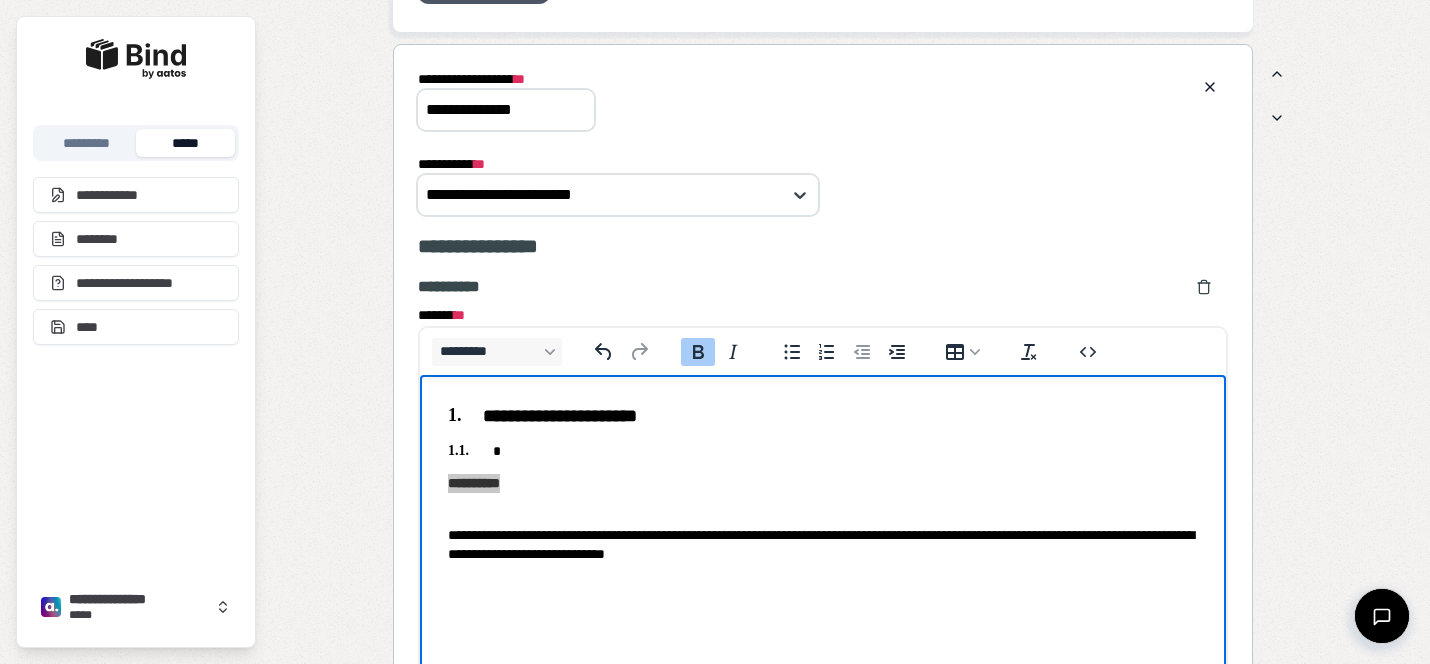 drag, startPoint x: 452, startPoint y: 101, endPoint x: 379, endPoint y: 91, distance: 73.68175 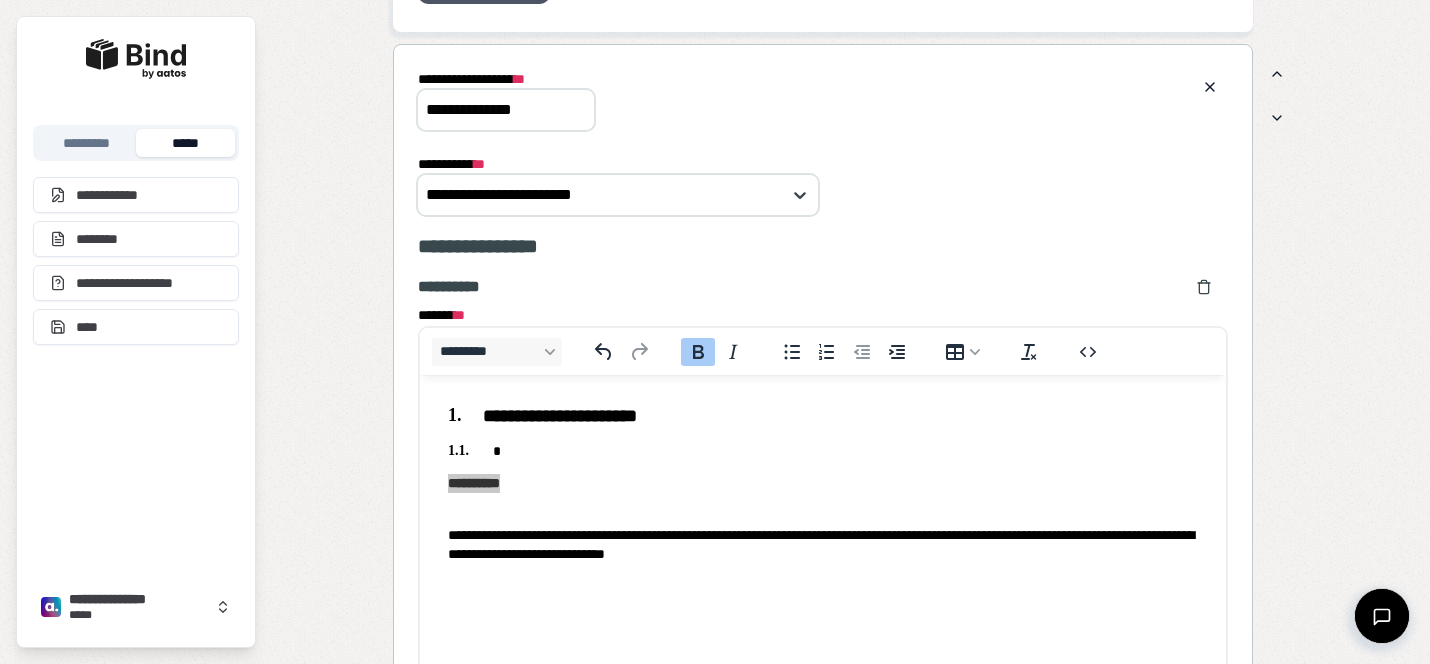 paste 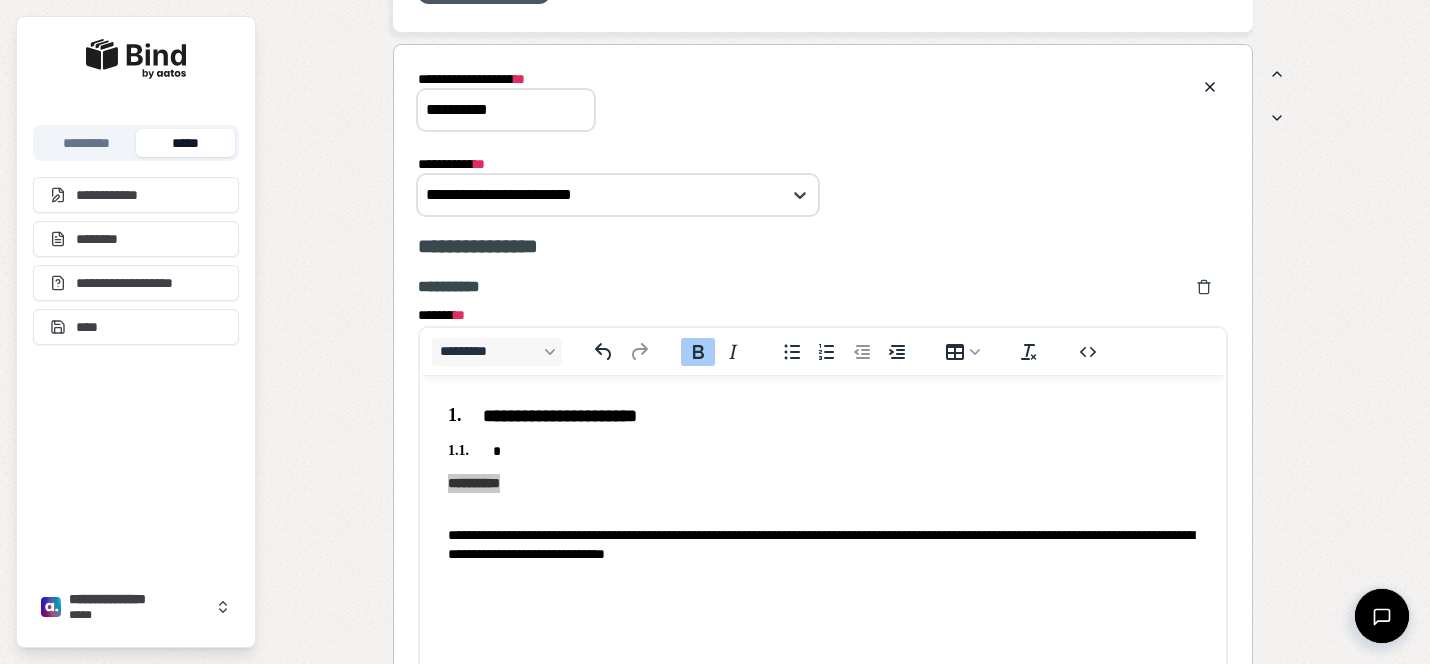 type on "**********" 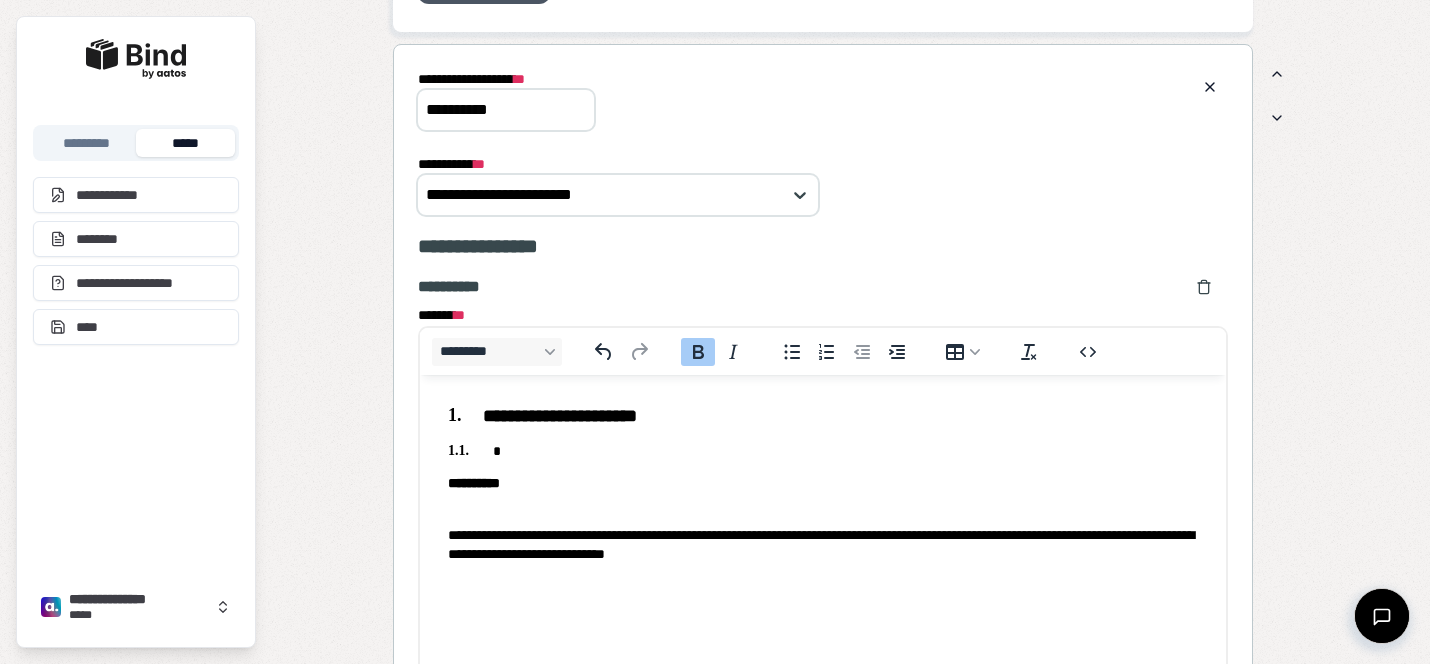 click on "*" at bounding box center (823, 450) 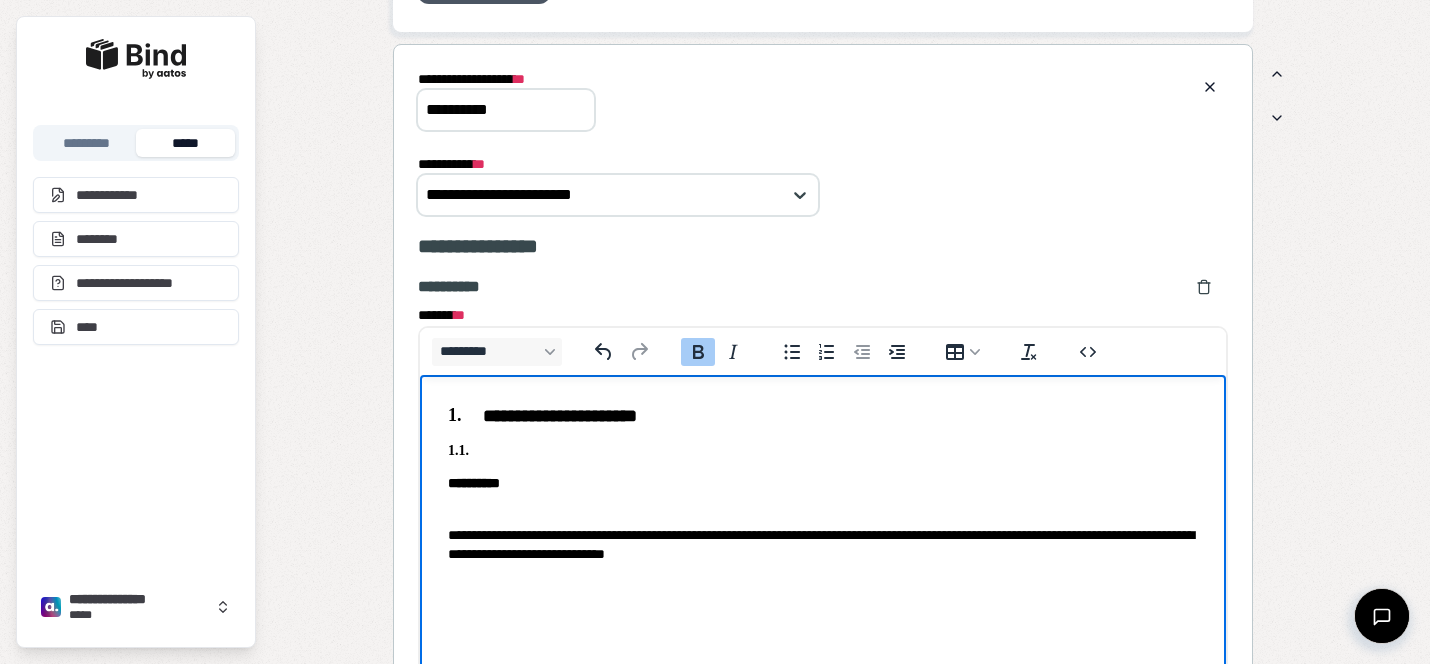 click on "**********" at bounding box center [823, 484] 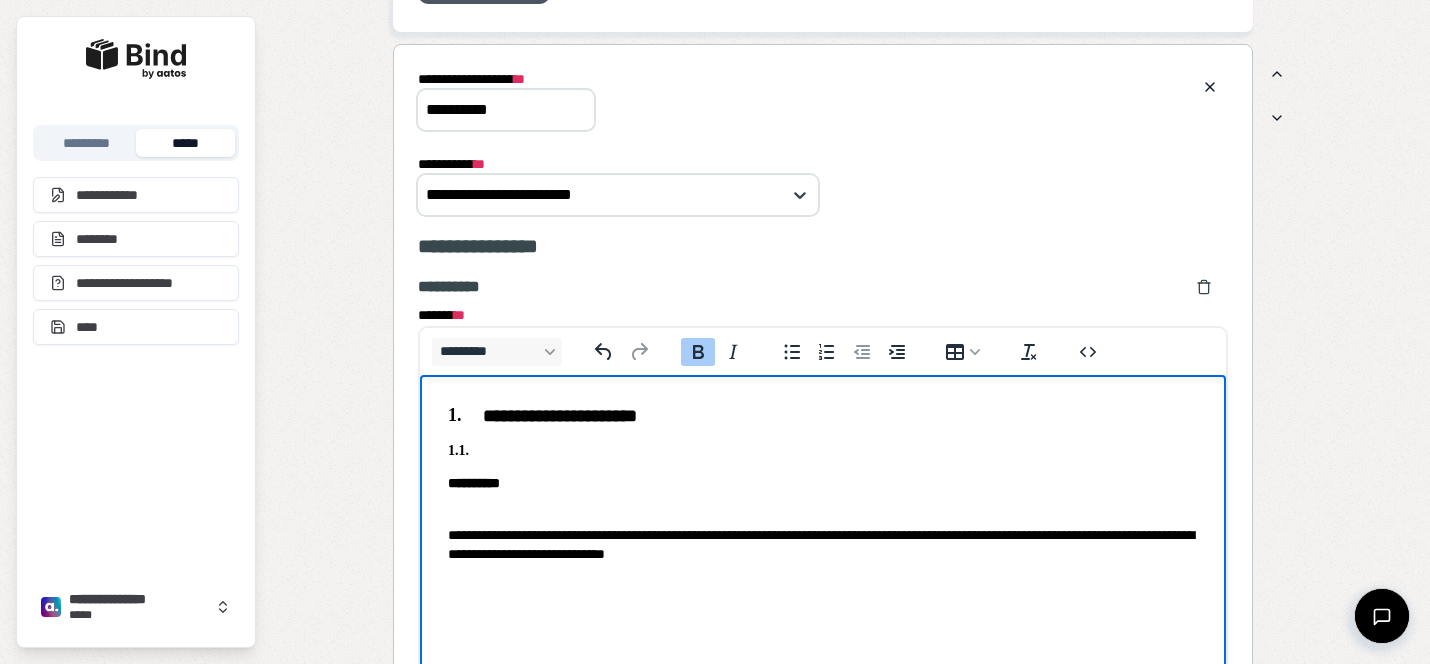 click on "**********" at bounding box center [823, 416] 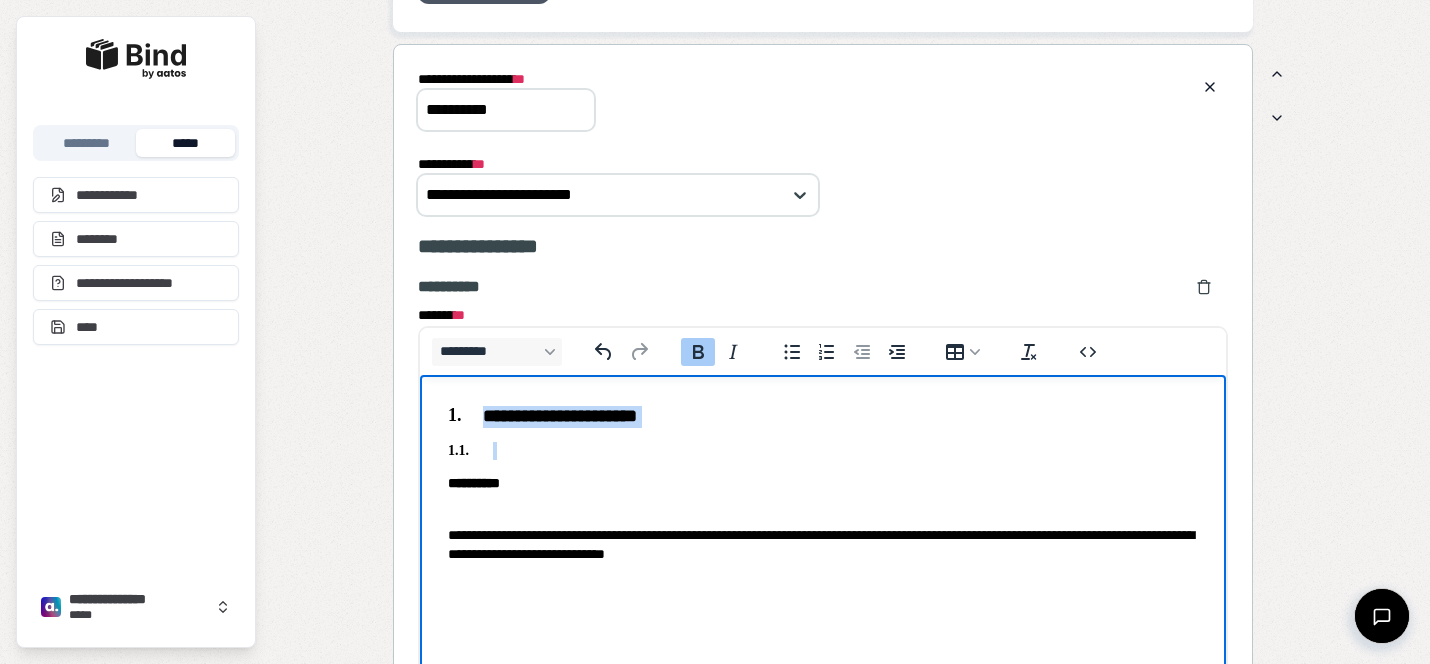 drag, startPoint x: 683, startPoint y: 423, endPoint x: 503, endPoint y: 420, distance: 180.025 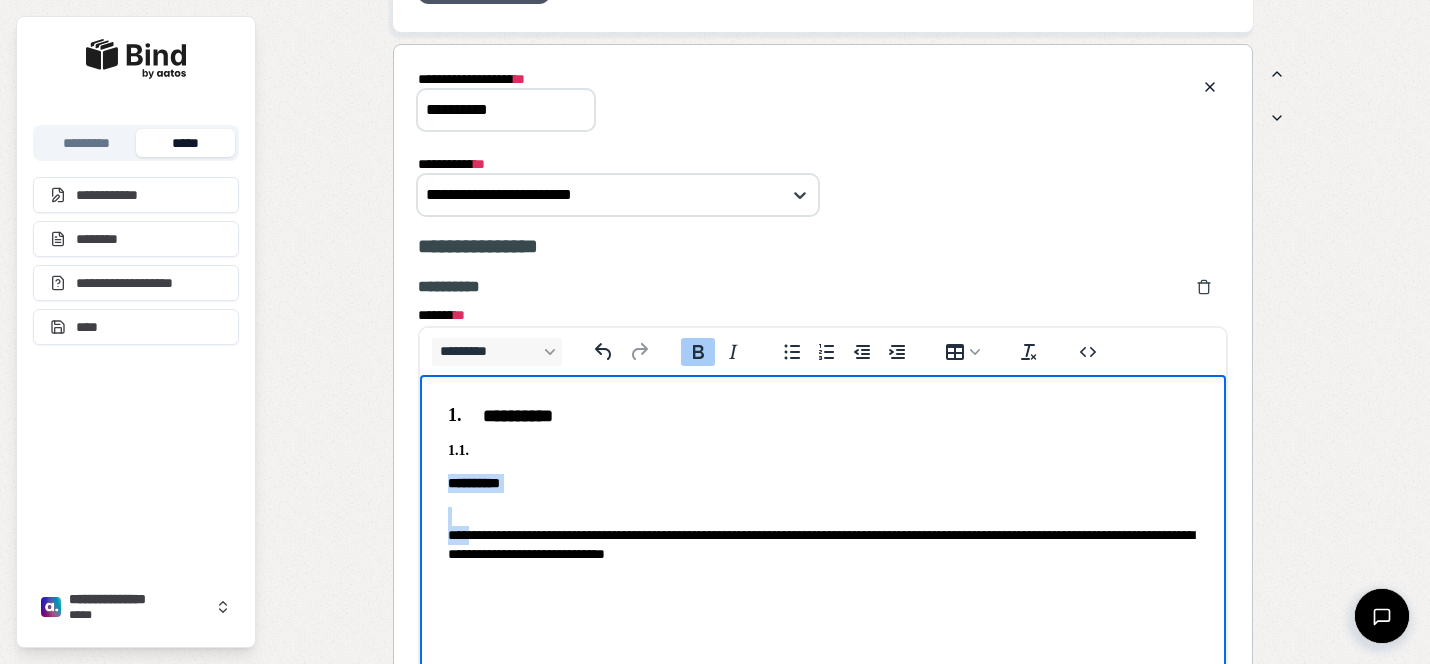 drag, startPoint x: 470, startPoint y: 529, endPoint x: 444, endPoint y: 462, distance: 71.867935 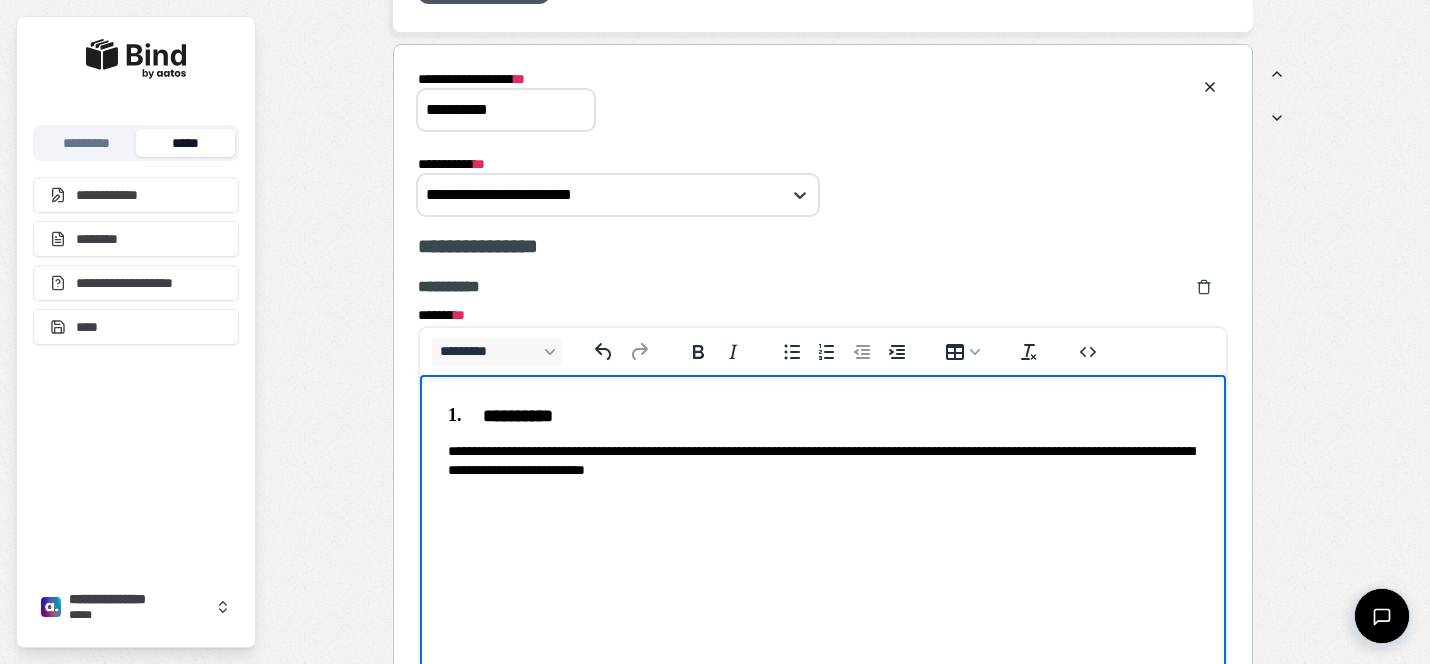 click on "**********" at bounding box center (823, 460) 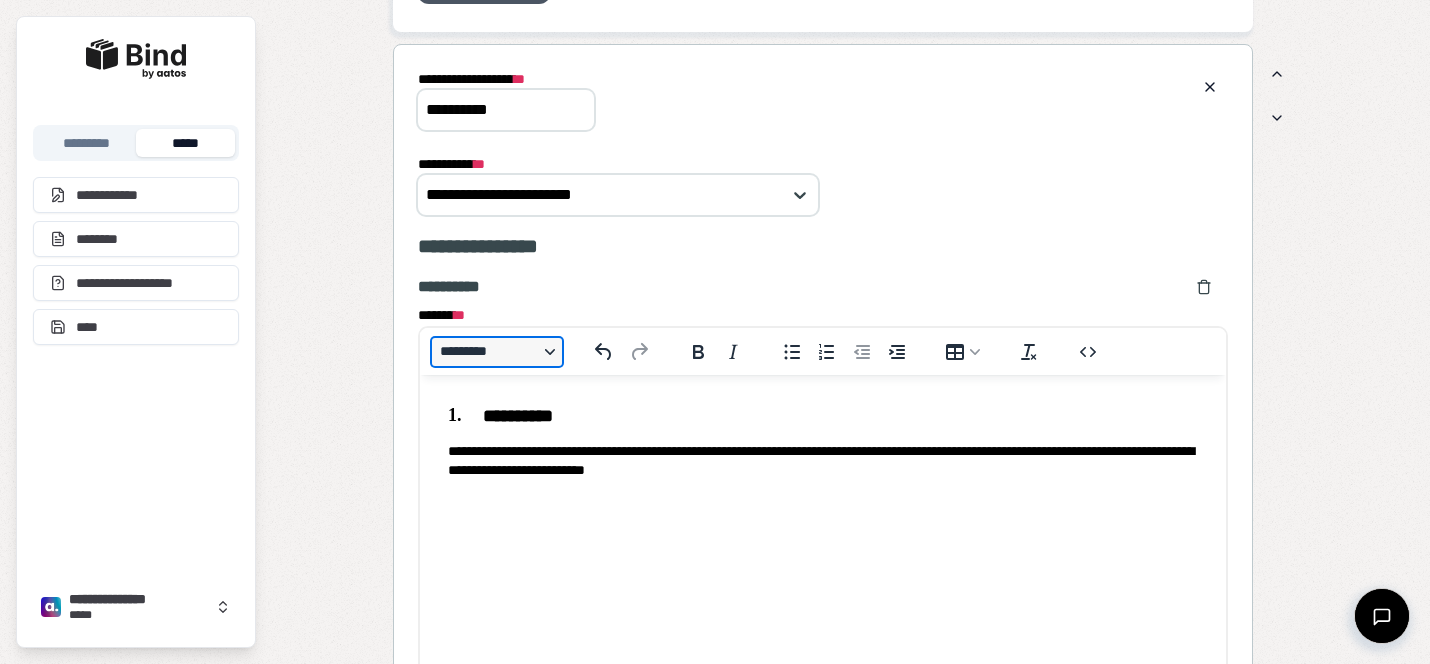 click on "*********" at bounding box center [497, 352] 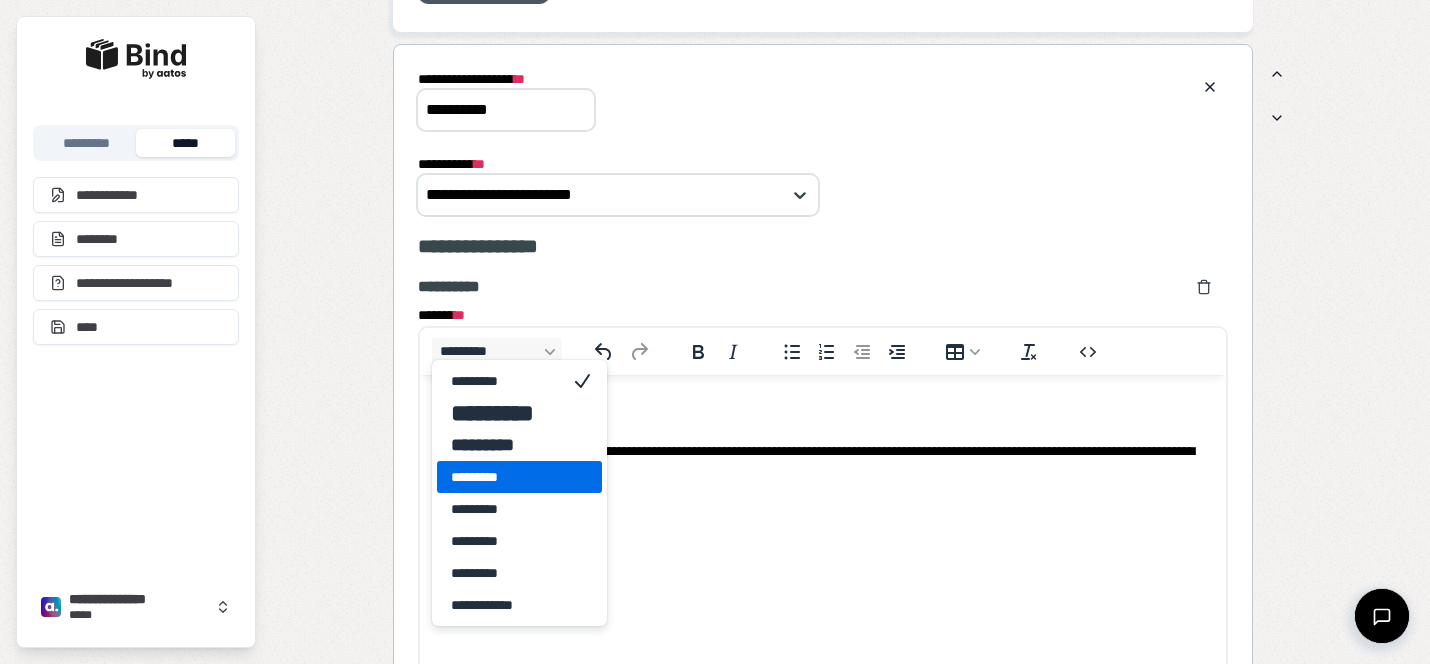 click on "*********" at bounding box center (505, 477) 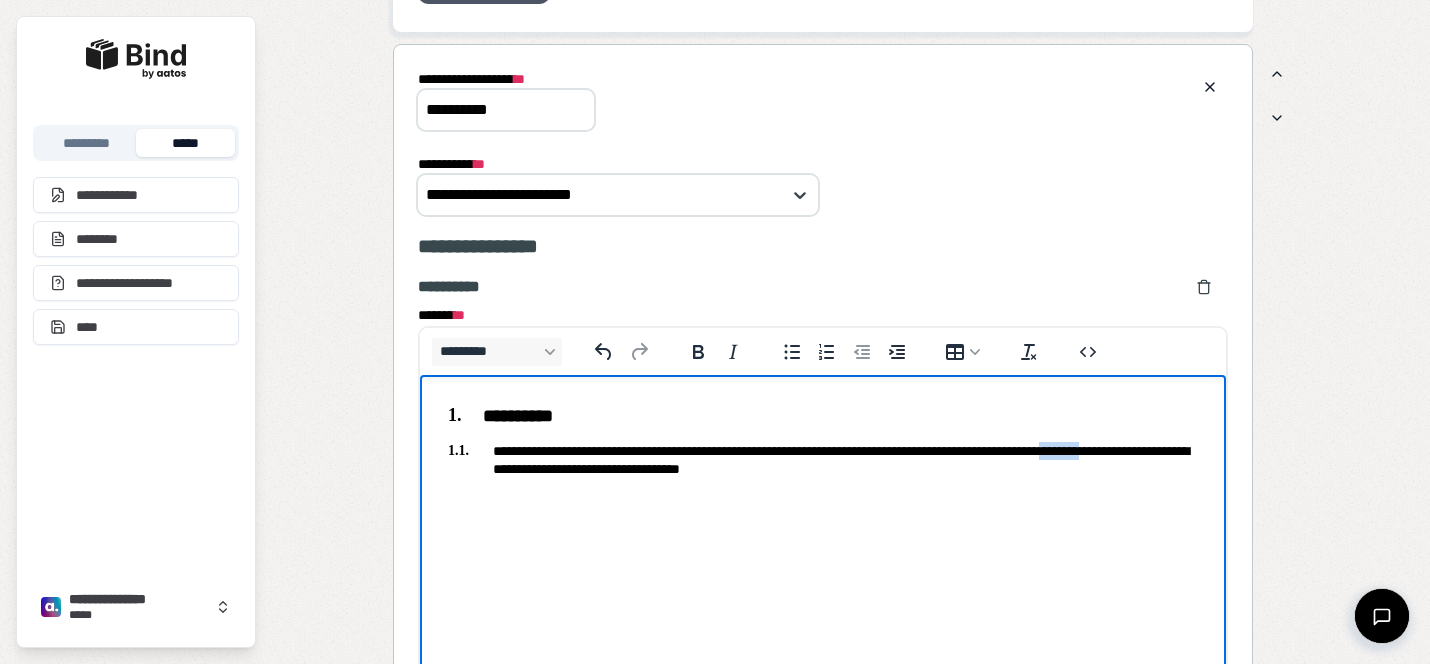 drag, startPoint x: 1149, startPoint y: 450, endPoint x: 1211, endPoint y: 450, distance: 62 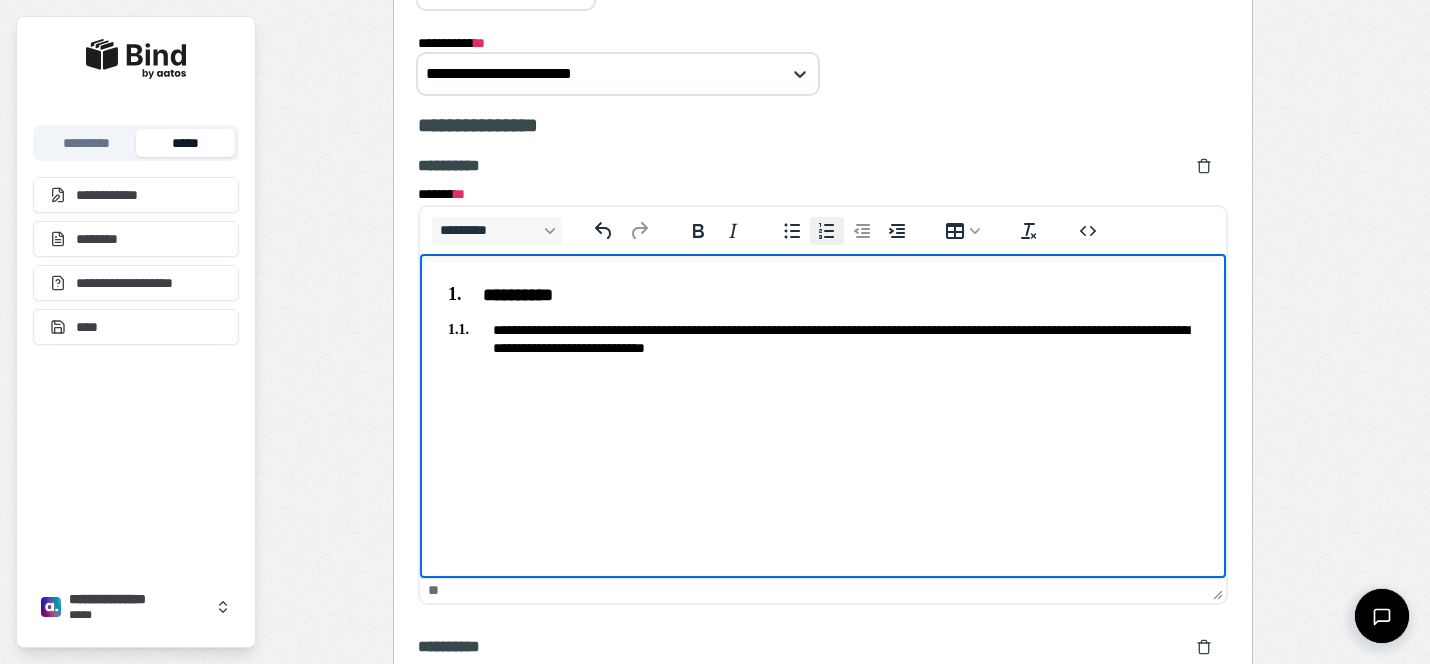 scroll, scrollTop: 2420, scrollLeft: 0, axis: vertical 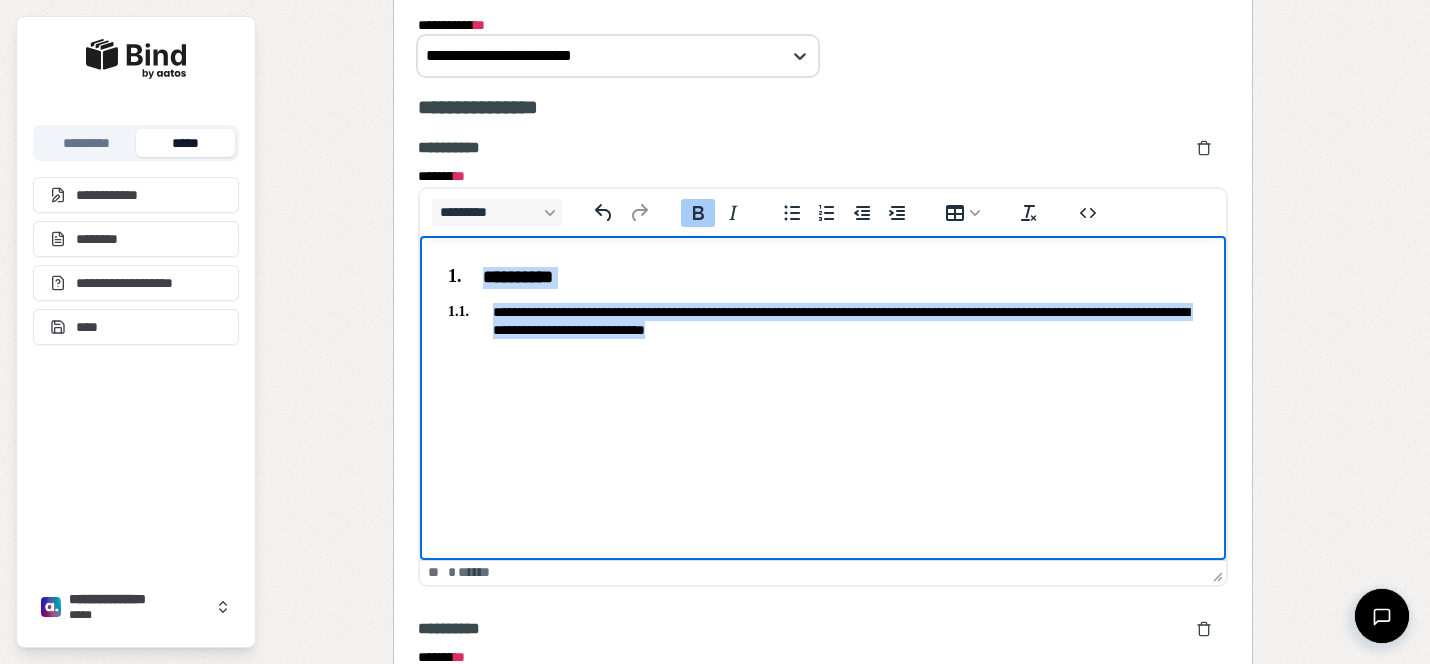 drag, startPoint x: 877, startPoint y: 342, endPoint x: 422, endPoint y: 245, distance: 465.22467 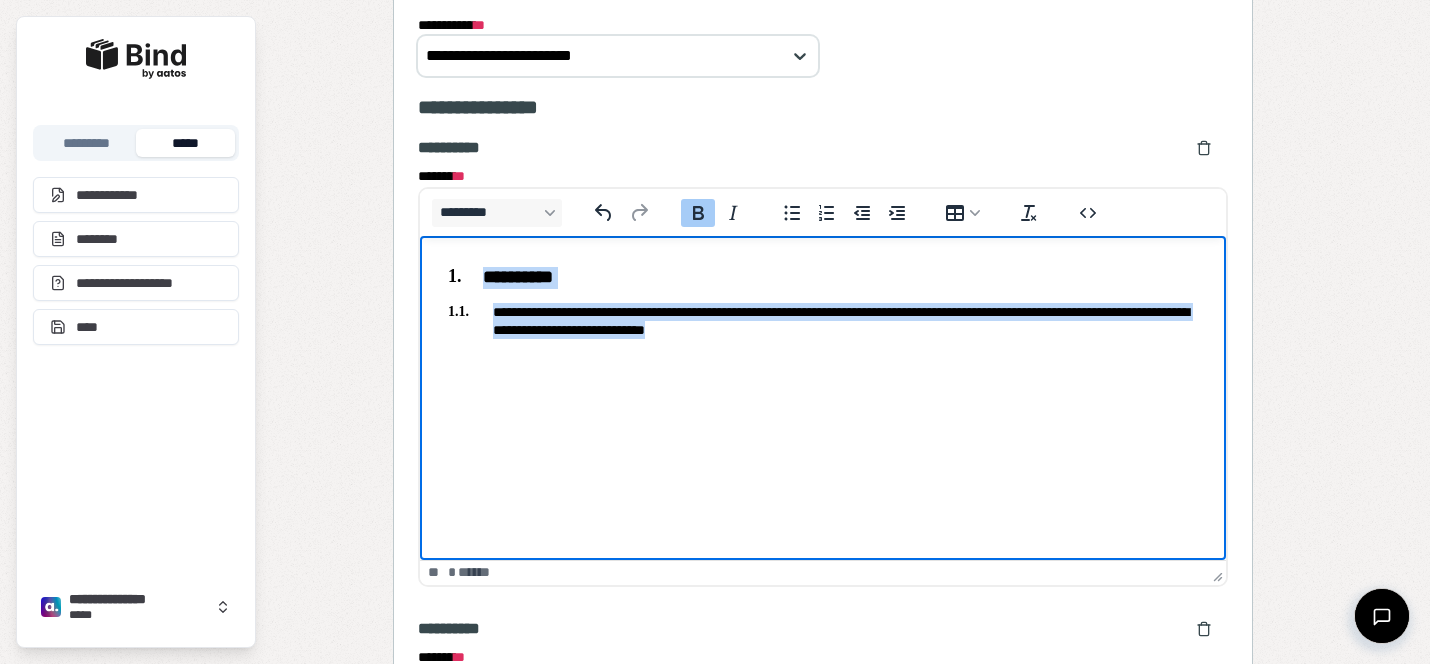 click on "**********" at bounding box center (823, 320) 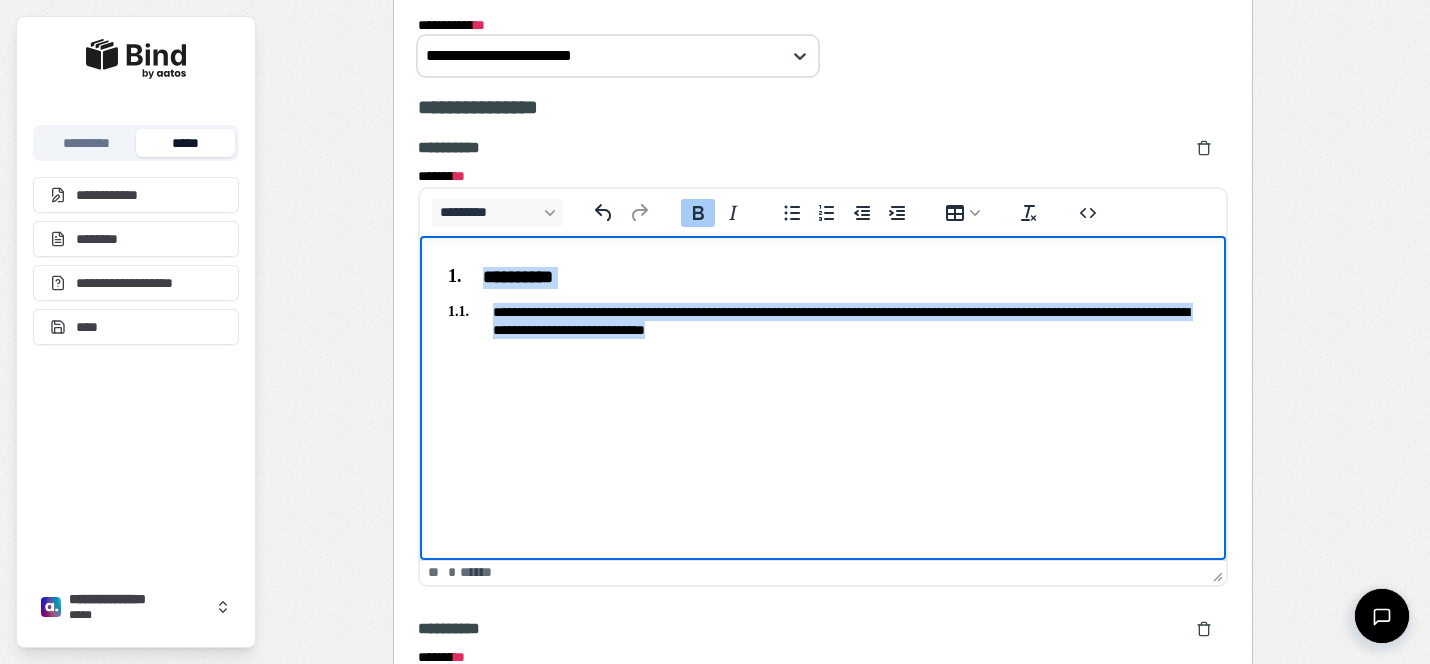 drag, startPoint x: 920, startPoint y: 347, endPoint x: 460, endPoint y: 208, distance: 480.5424 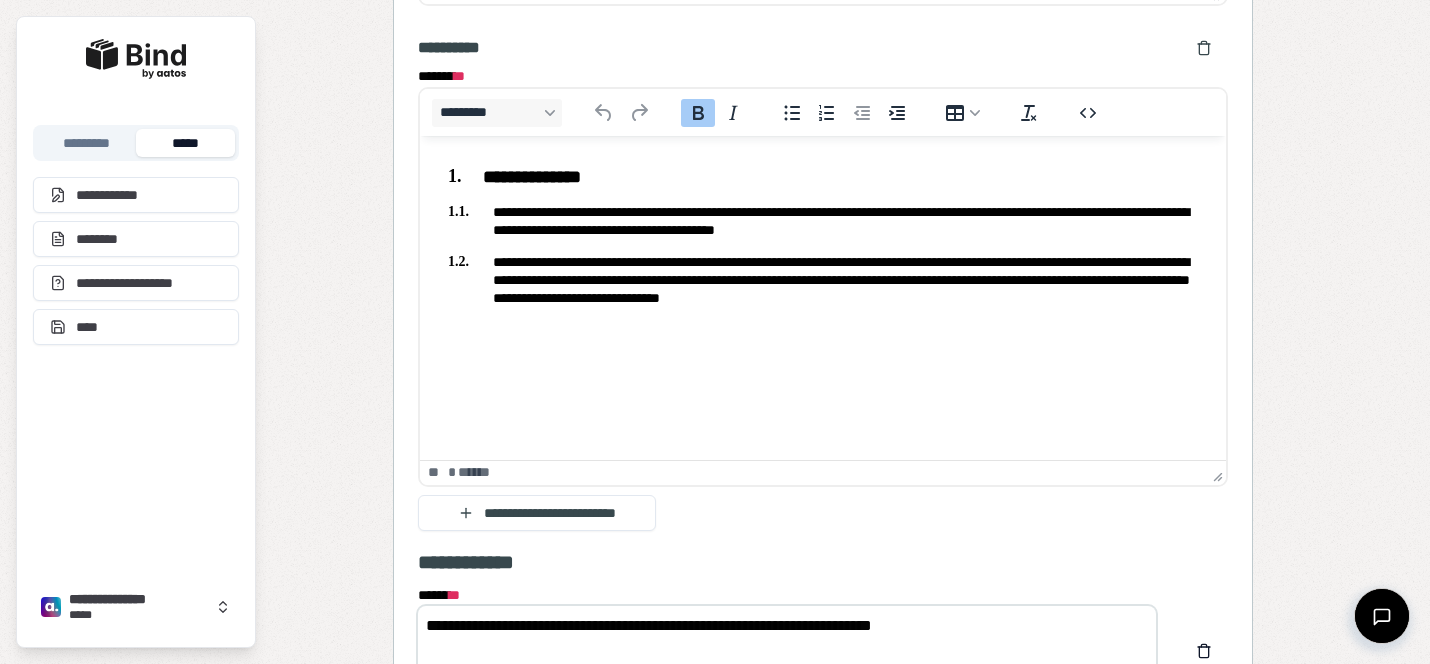 scroll, scrollTop: 3002, scrollLeft: 0, axis: vertical 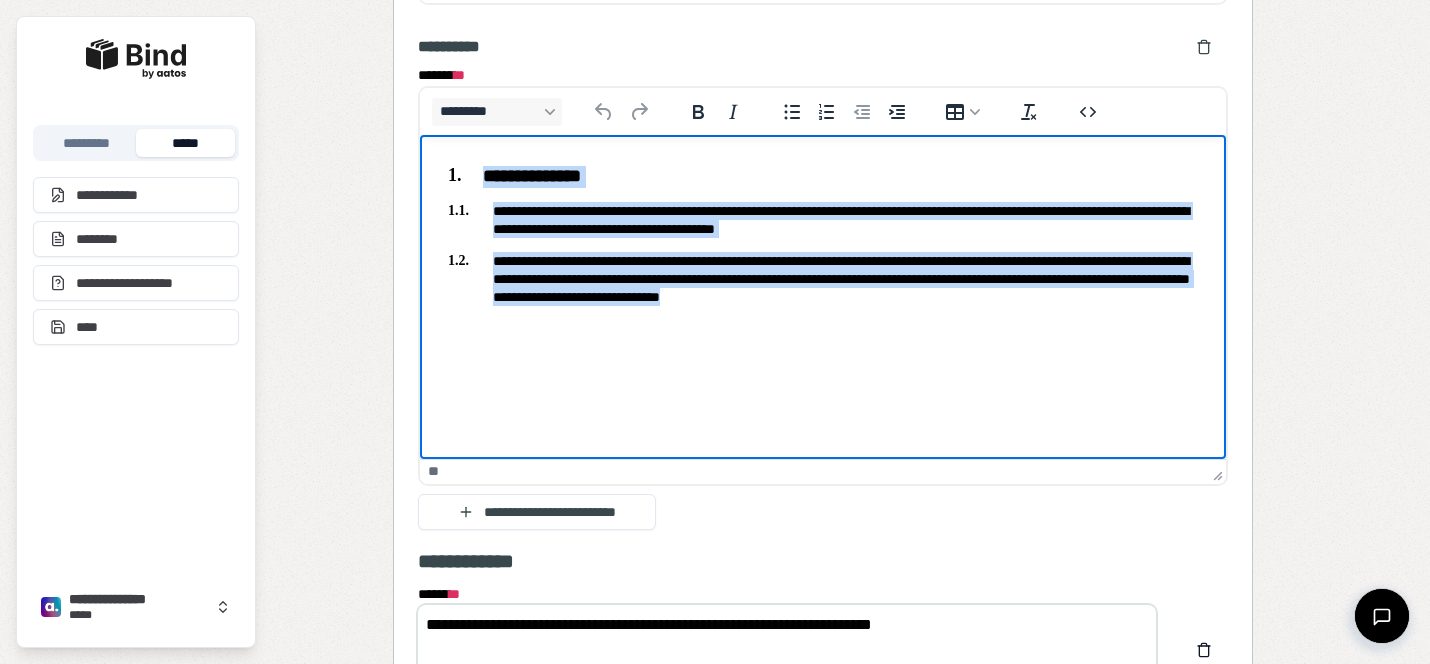 drag, startPoint x: 1157, startPoint y: 312, endPoint x: 408, endPoint y: 134, distance: 769.86035 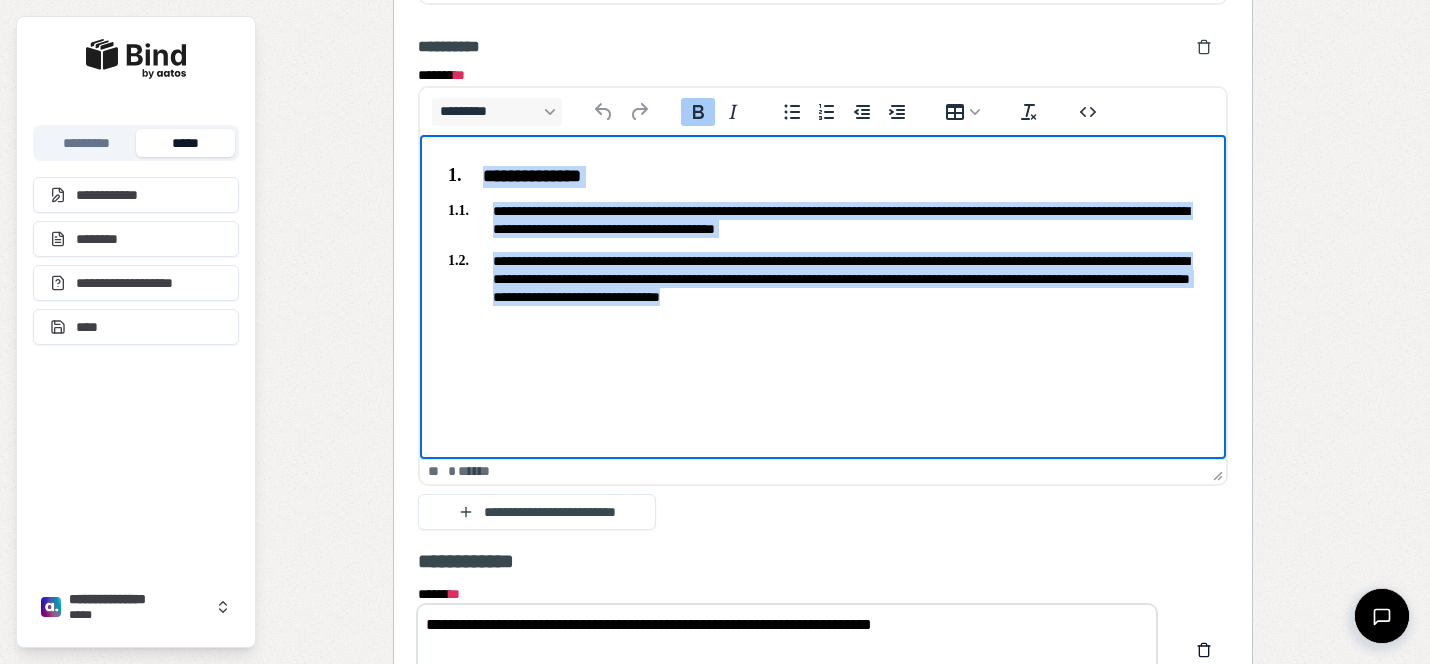 type 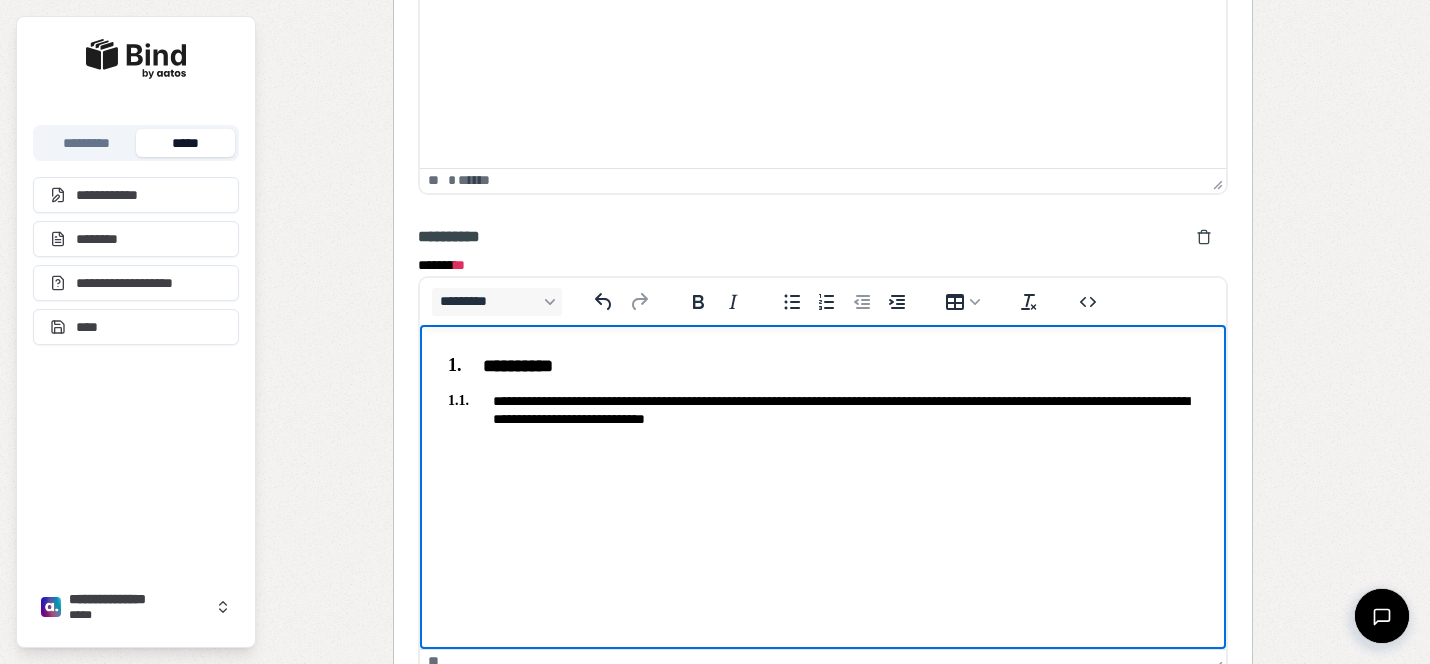 scroll, scrollTop: 2837, scrollLeft: 0, axis: vertical 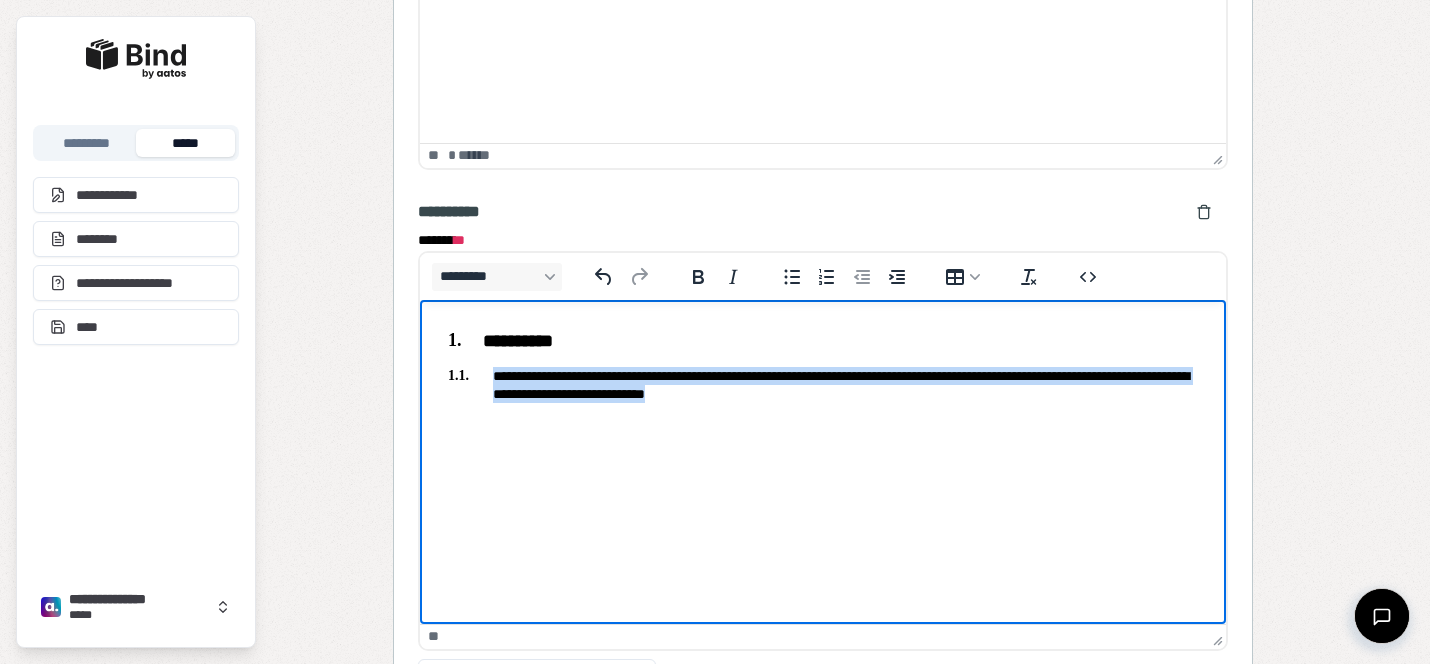 drag, startPoint x: 861, startPoint y: 401, endPoint x: 496, endPoint y: 380, distance: 365.6036 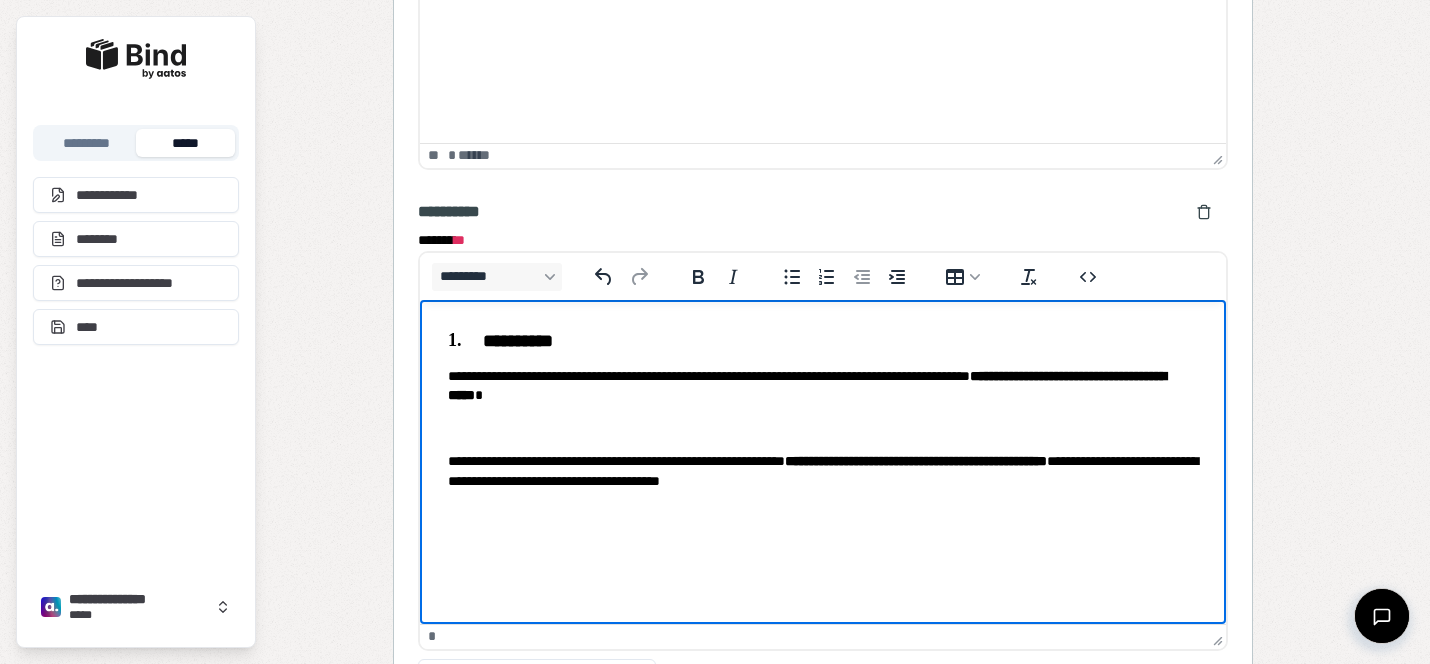 click at bounding box center (823, 427) 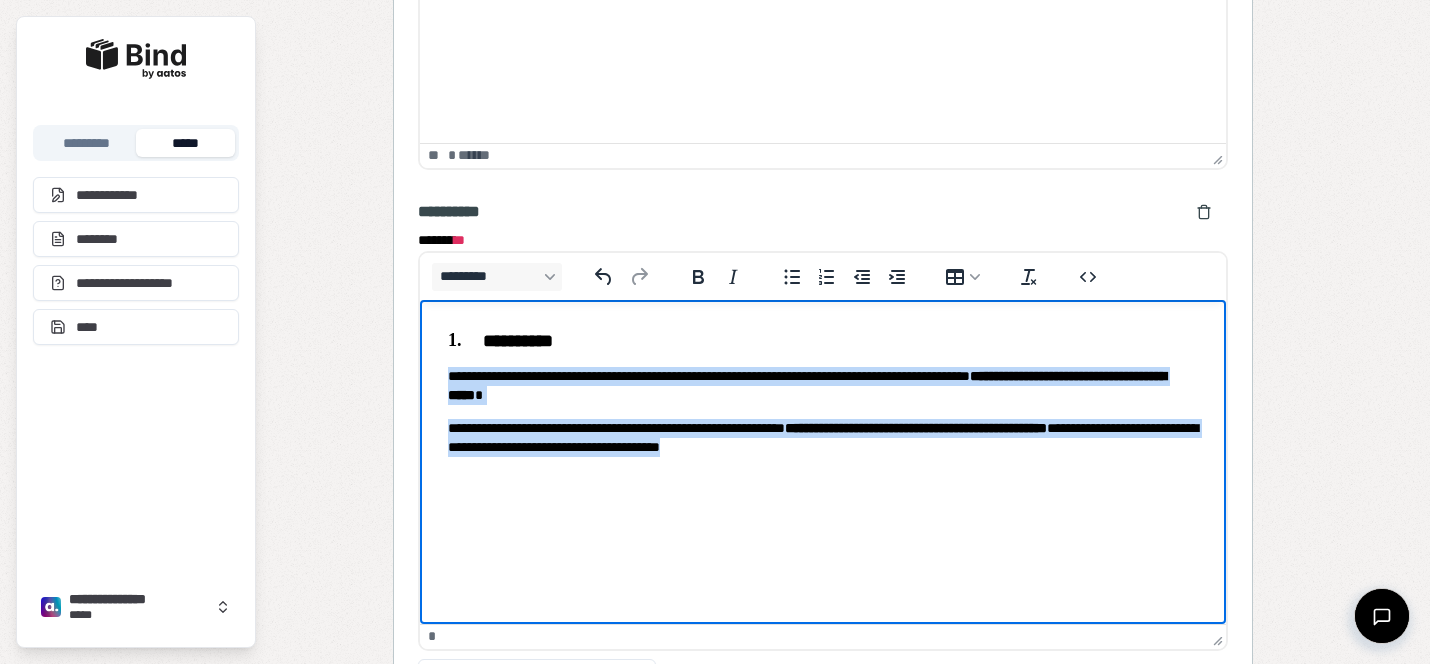 drag, startPoint x: 819, startPoint y: 415, endPoint x: 360, endPoint y: 377, distance: 460.5703 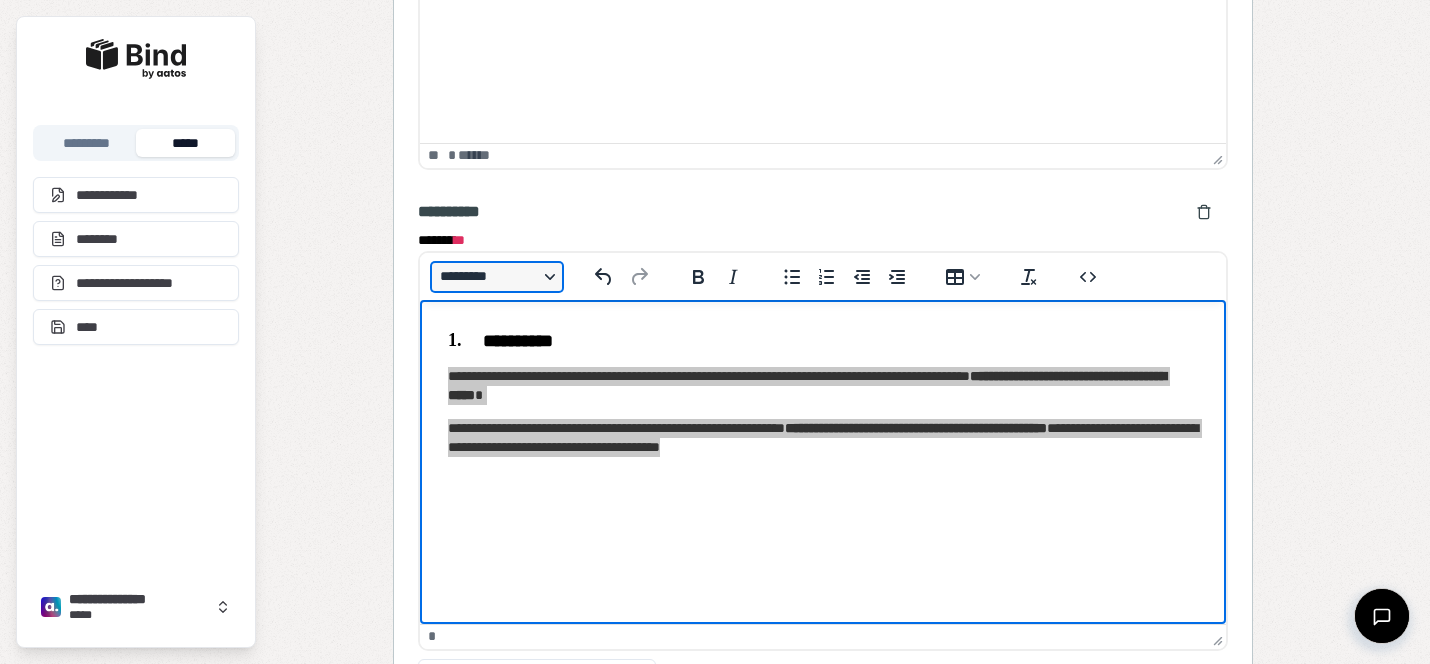 click on "*********" at bounding box center [497, 277] 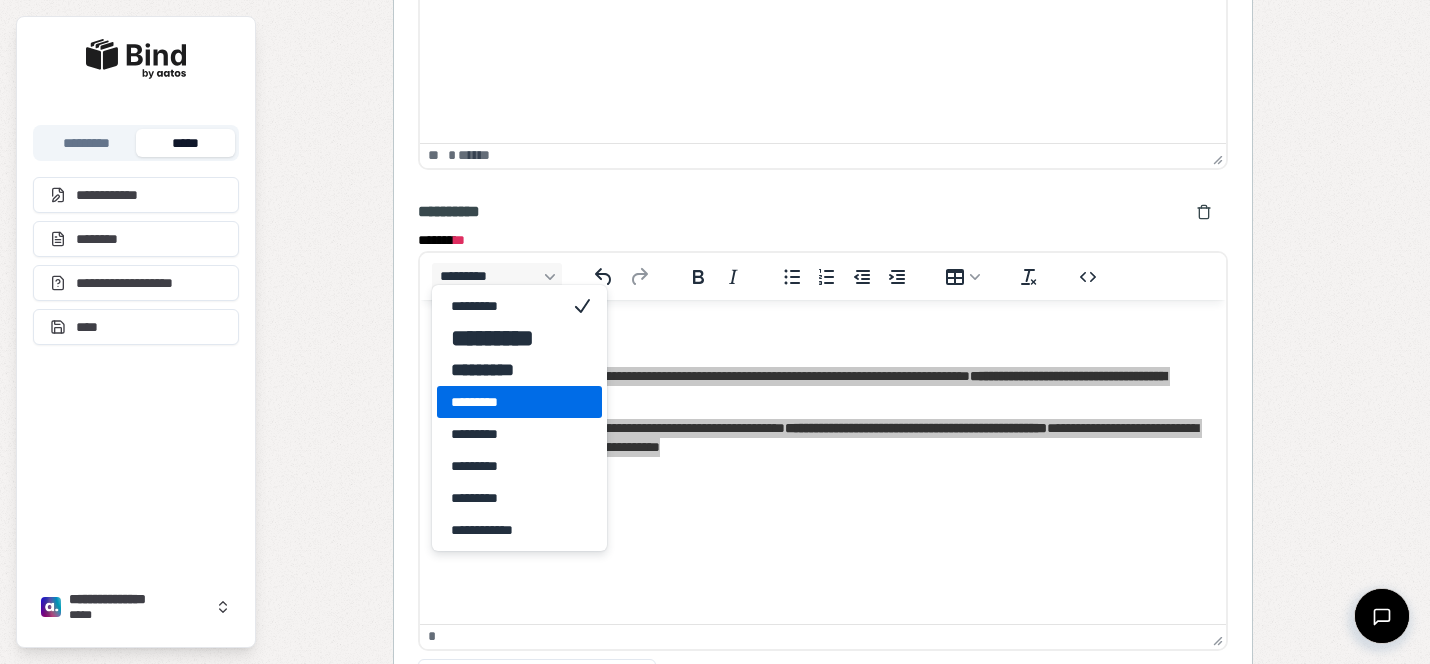 click on "*********" at bounding box center [505, 402] 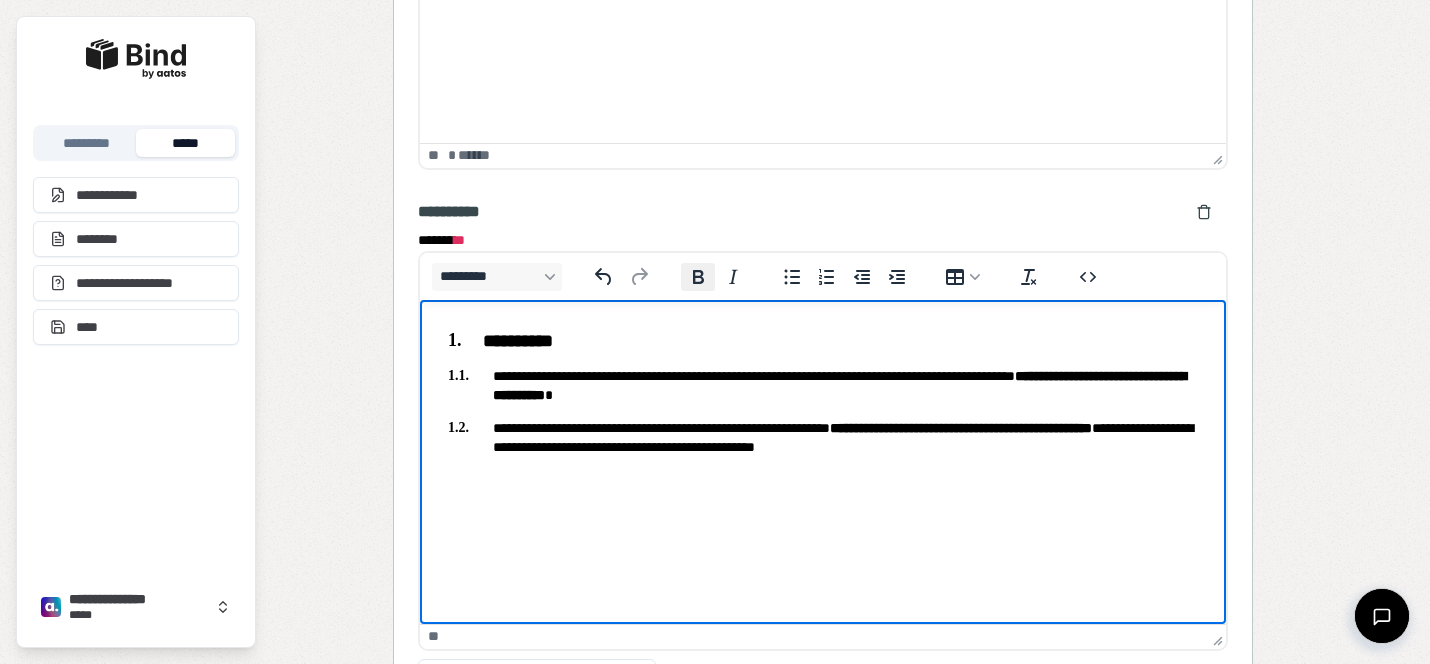 click 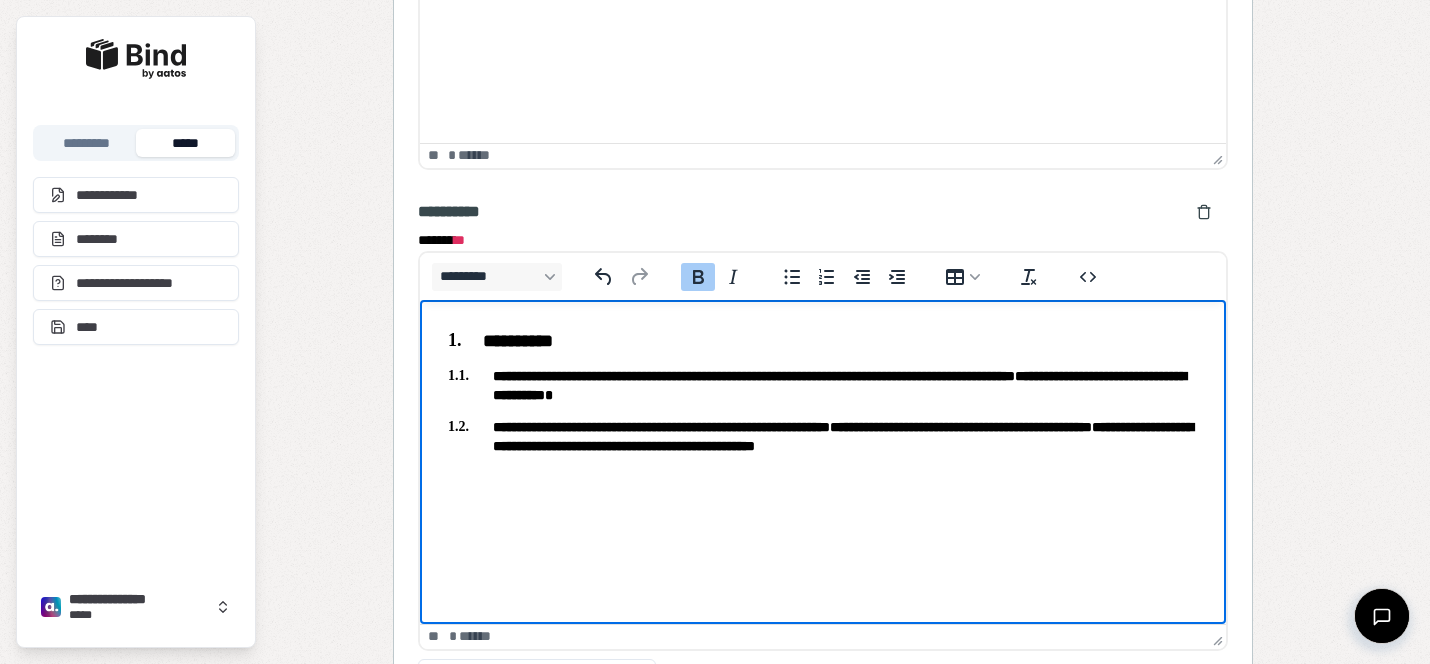 click 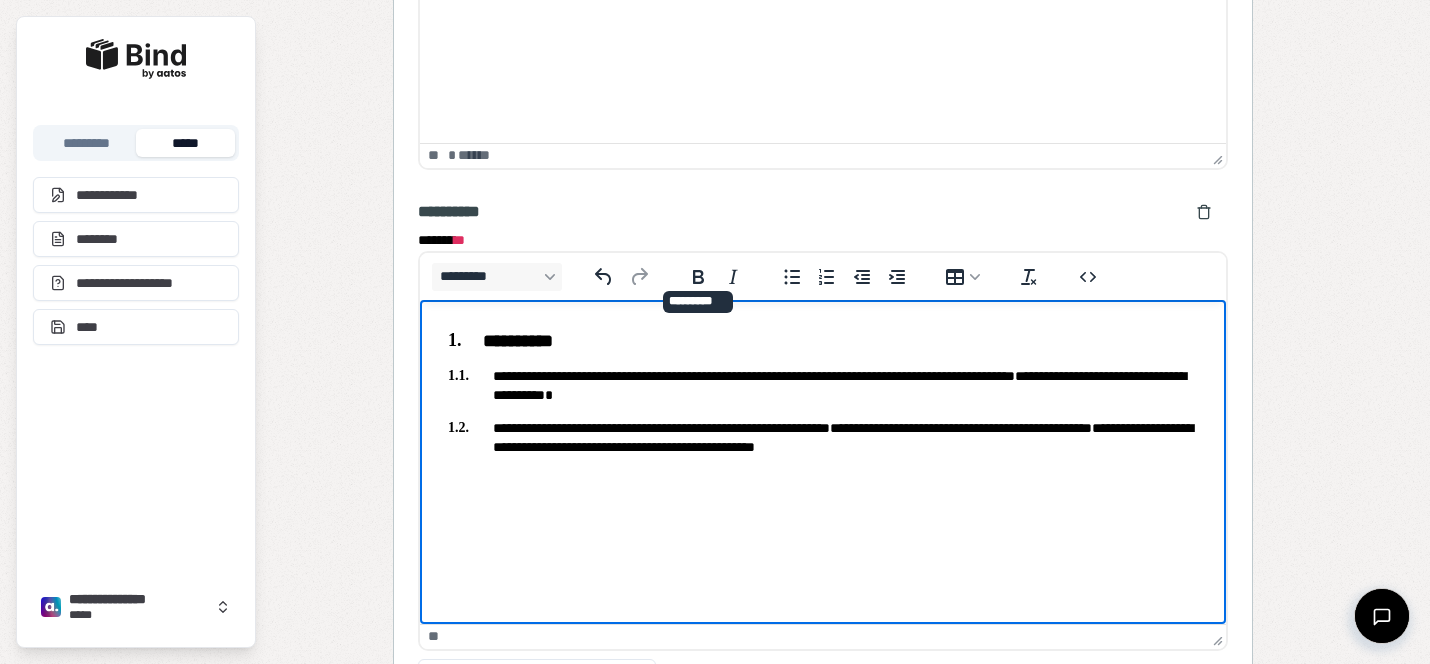 click on "**********" at bounding box center (823, 389) 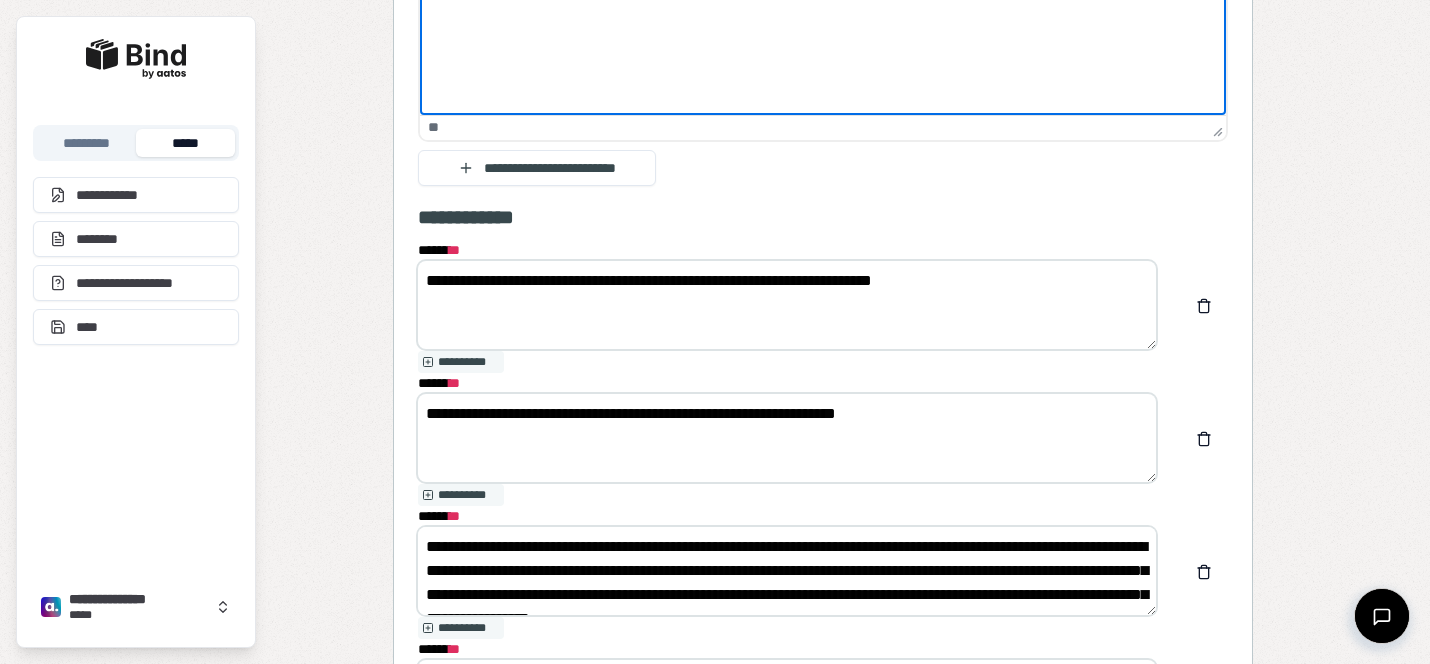 scroll, scrollTop: 3347, scrollLeft: 0, axis: vertical 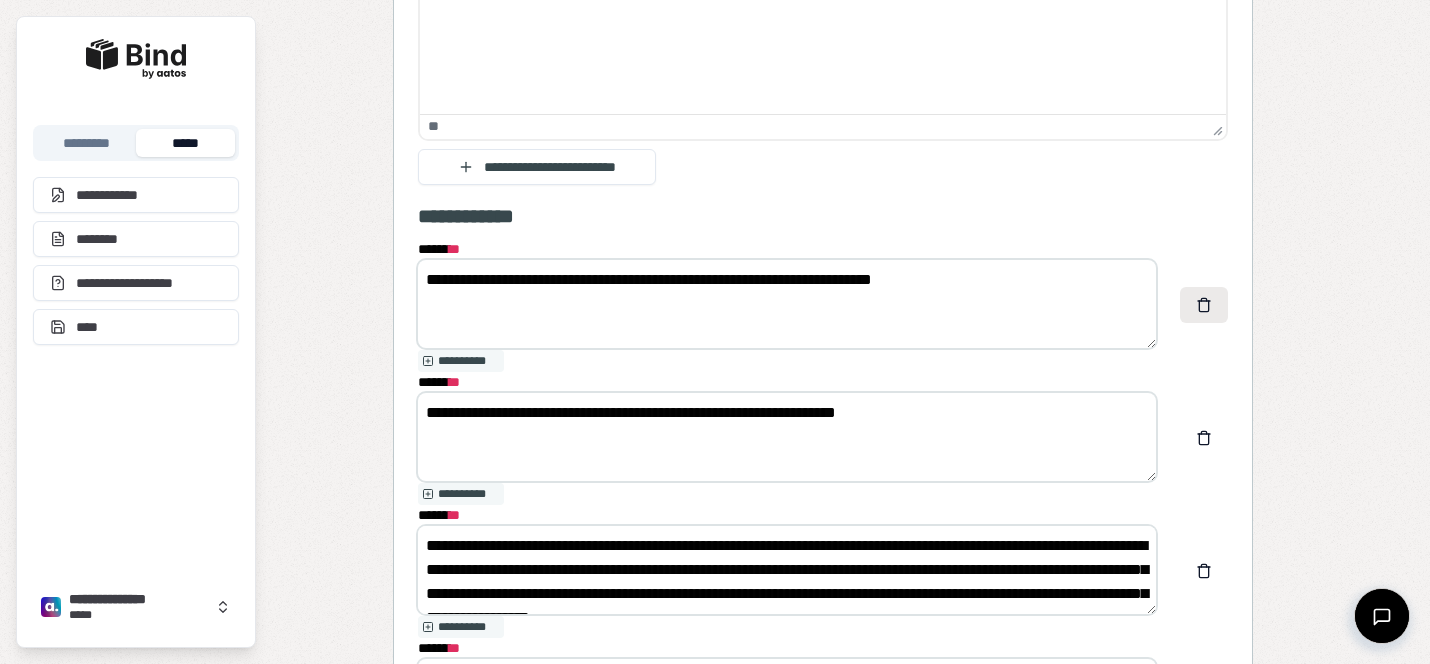 click at bounding box center (1204, 305) 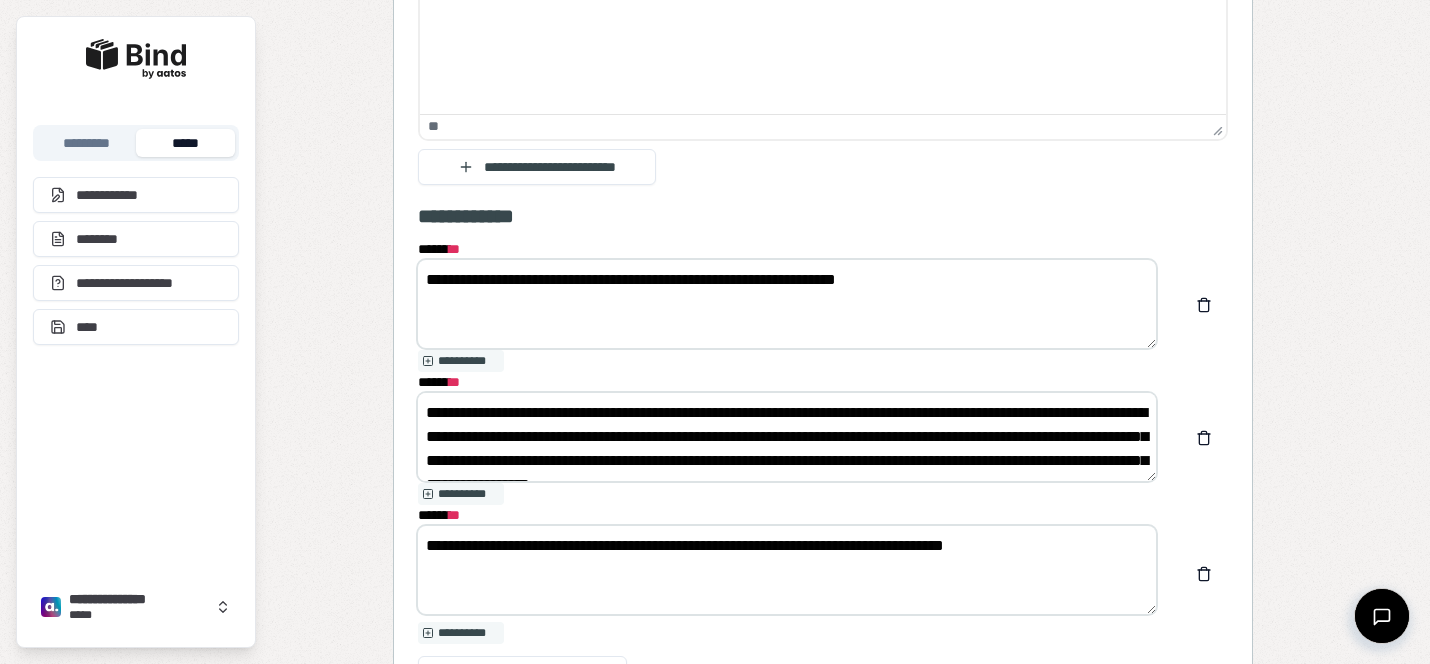 click at bounding box center [1204, 305] 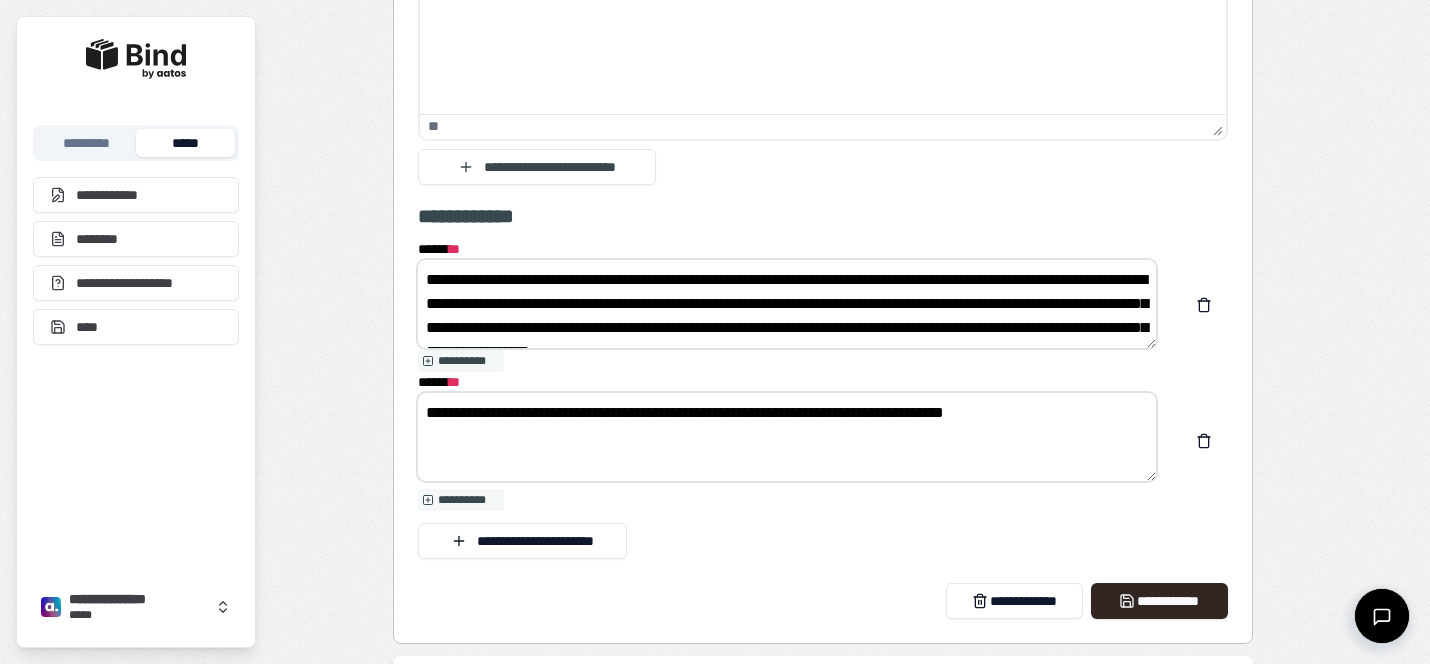 click at bounding box center [1204, 305] 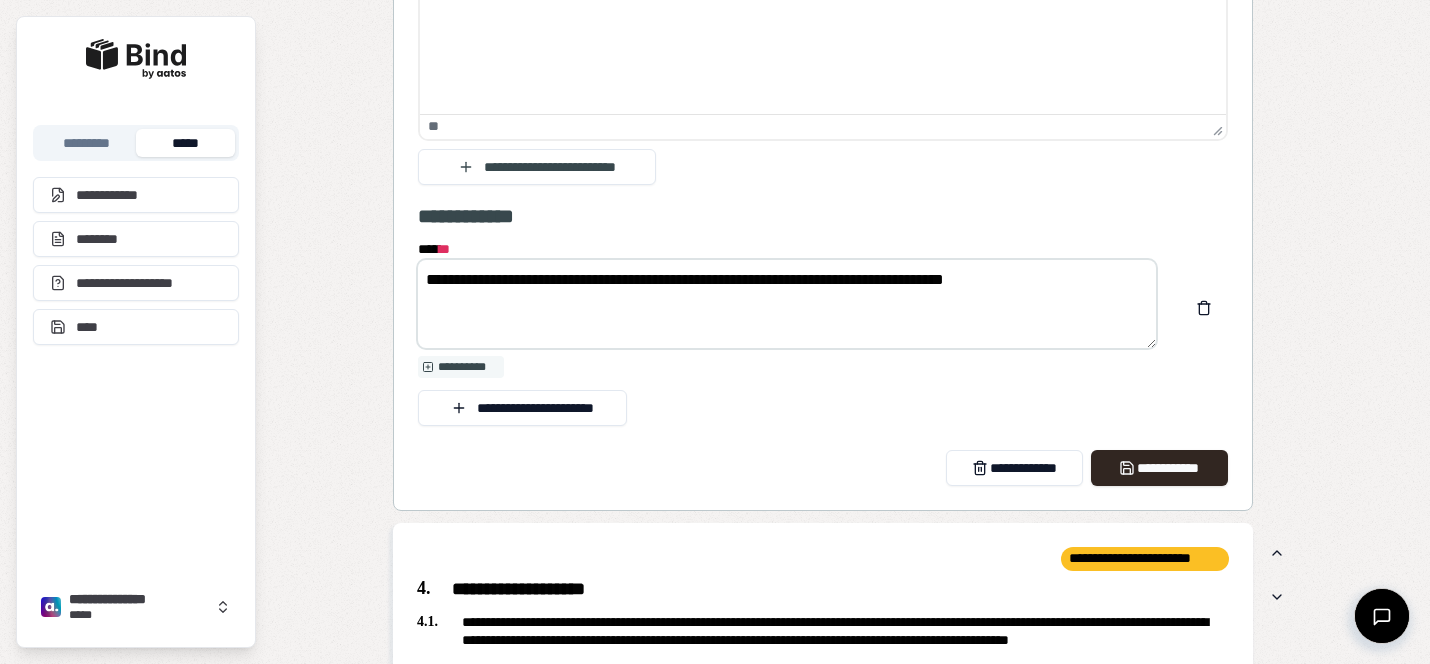 click at bounding box center (1204, 308) 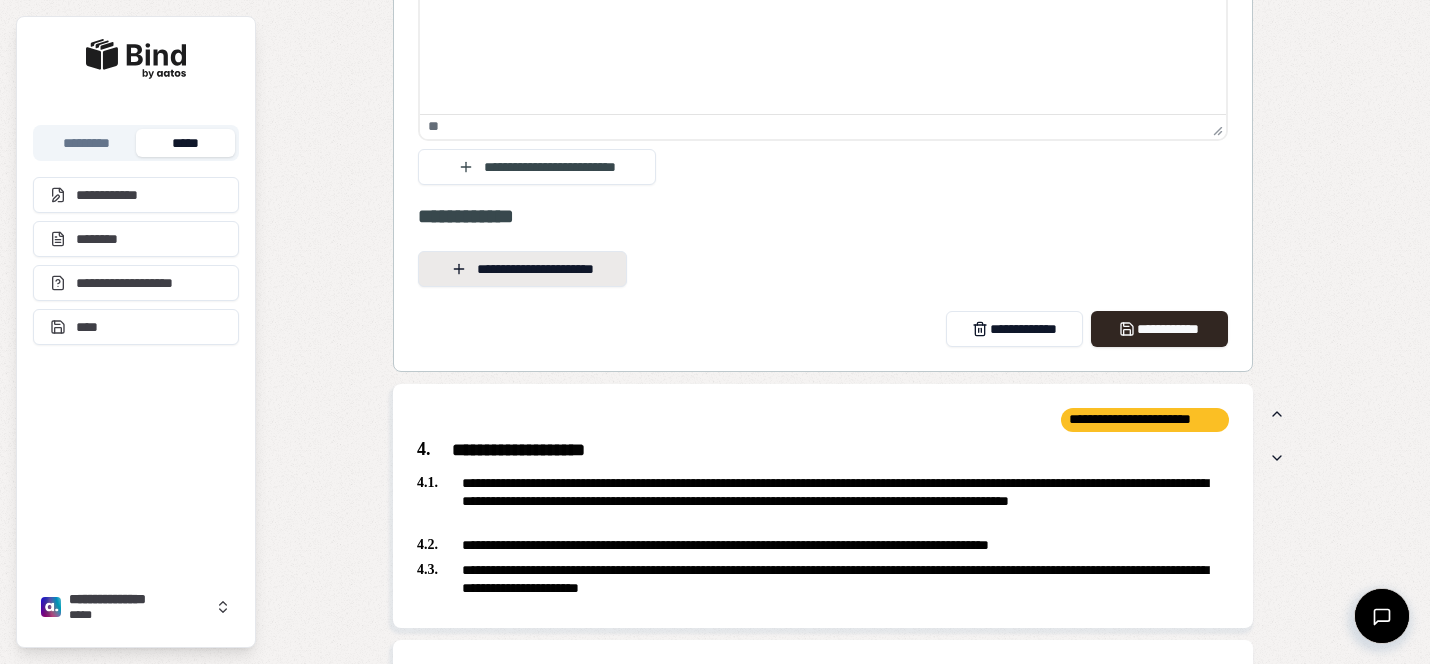 click on "**********" at bounding box center [522, 269] 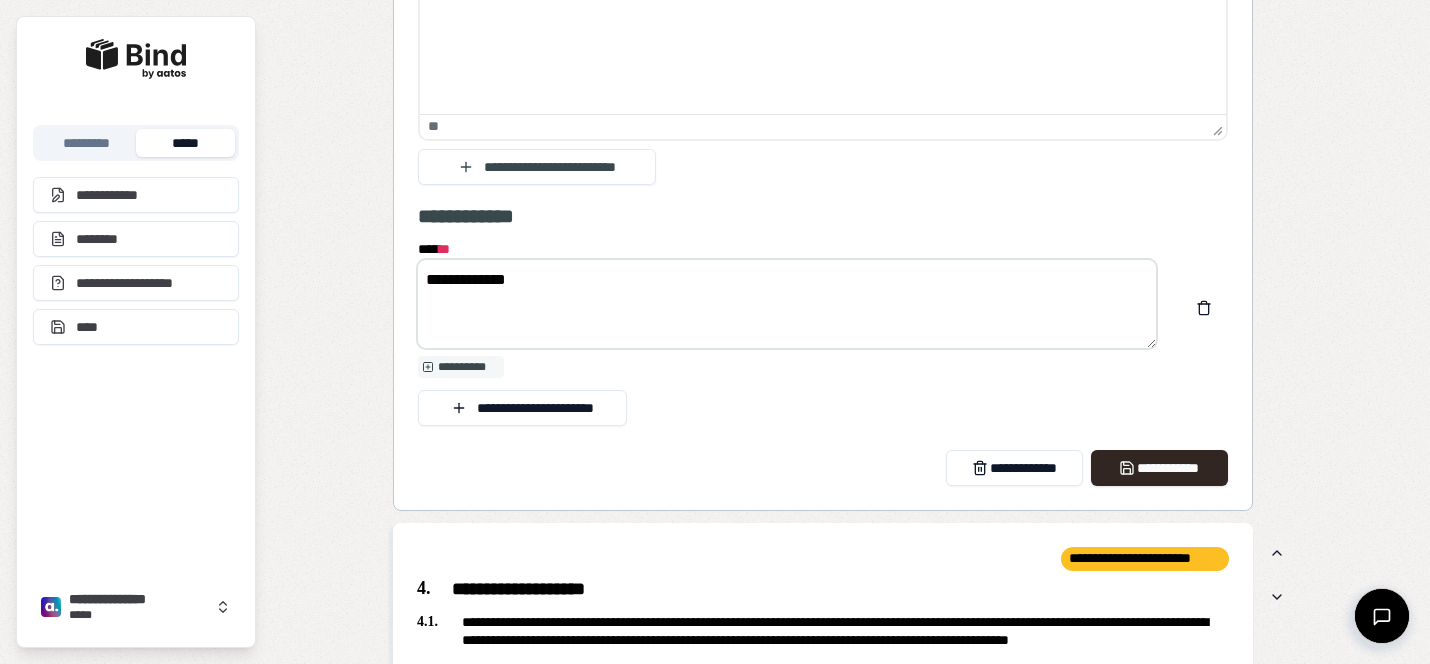 paste on "**********" 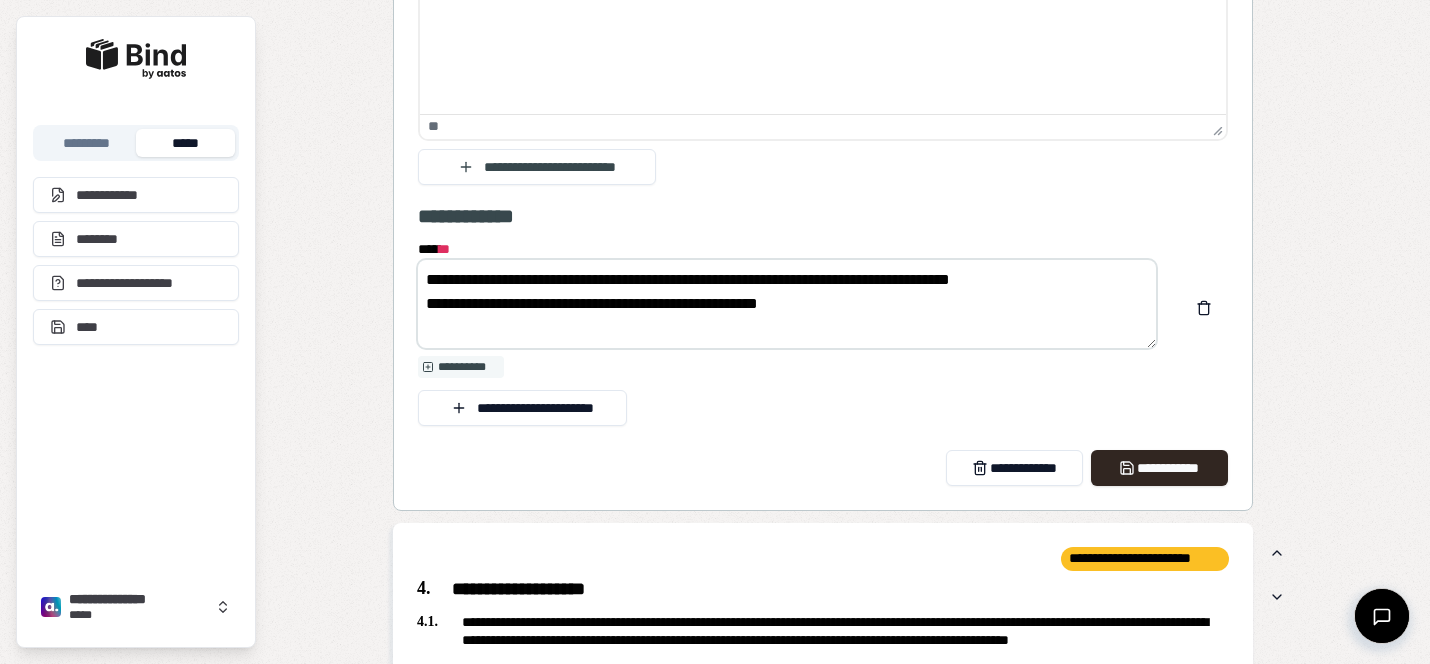 drag, startPoint x: 522, startPoint y: 273, endPoint x: 591, endPoint y: 274, distance: 69.00725 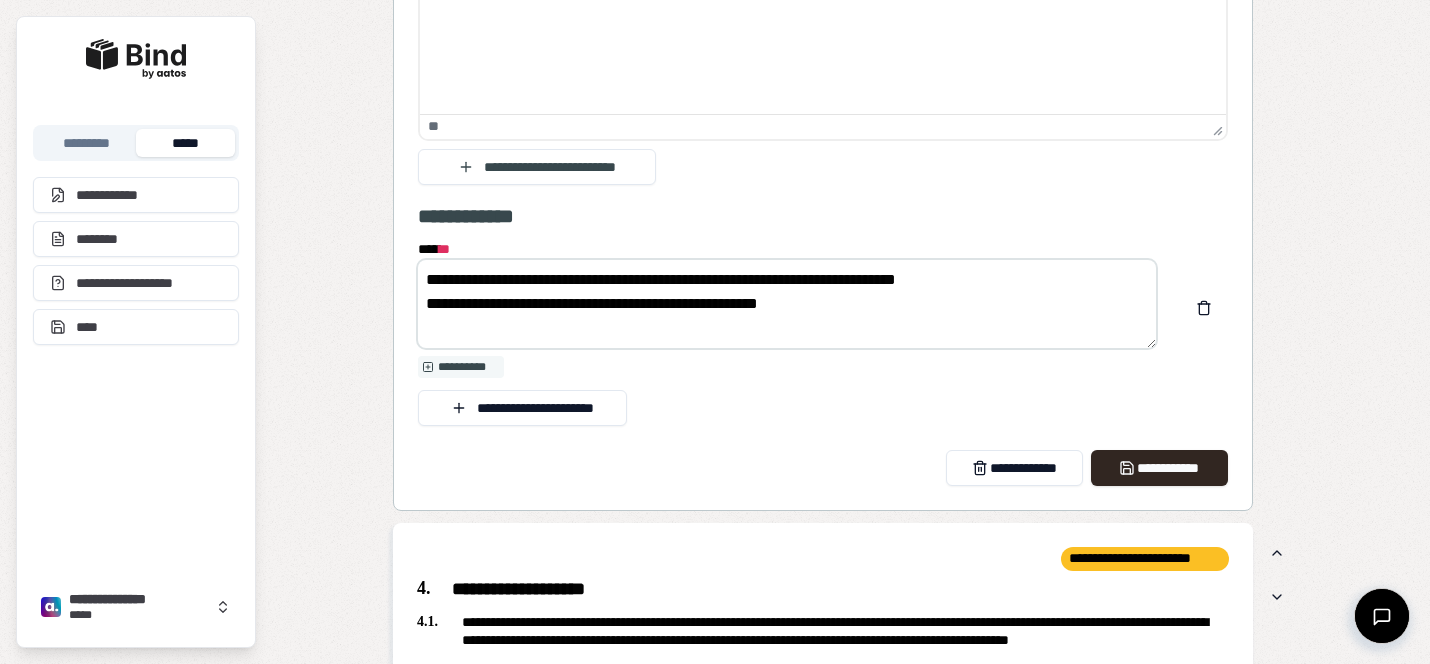drag, startPoint x: 537, startPoint y: 298, endPoint x: 375, endPoint y: 295, distance: 162.02777 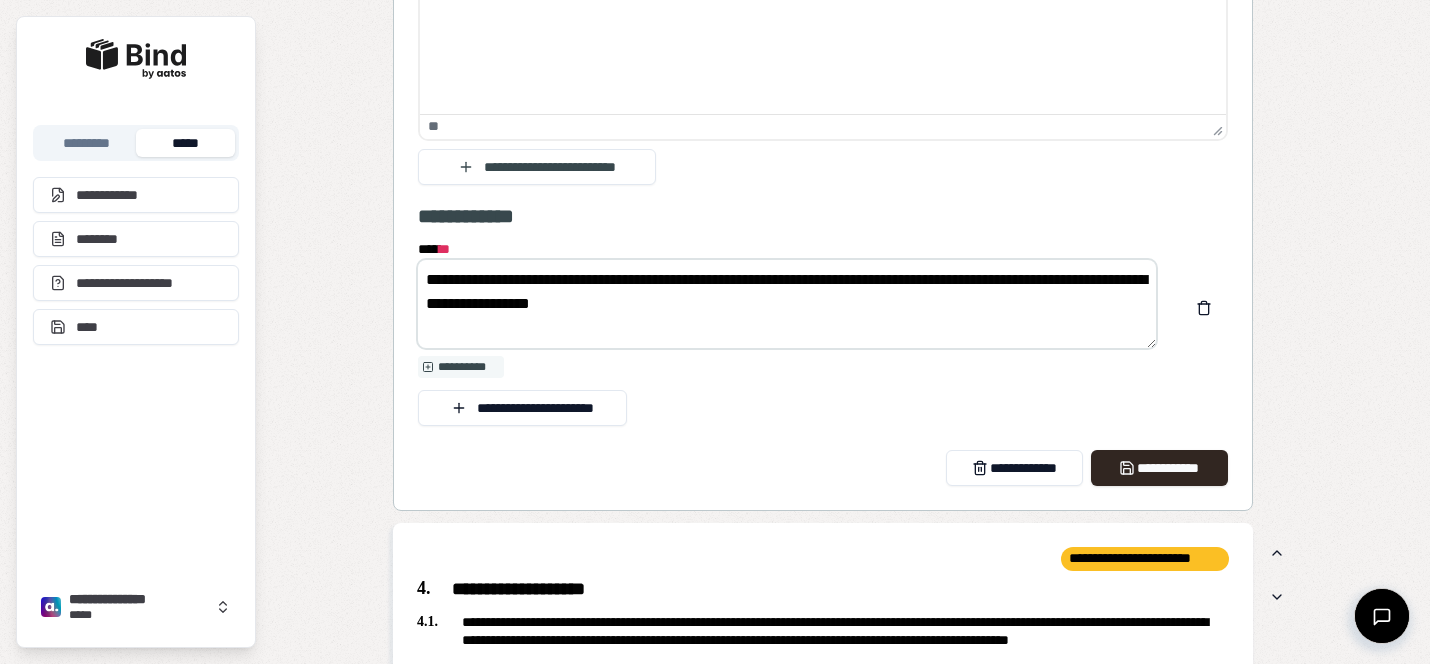 click on "**********" at bounding box center [787, 304] 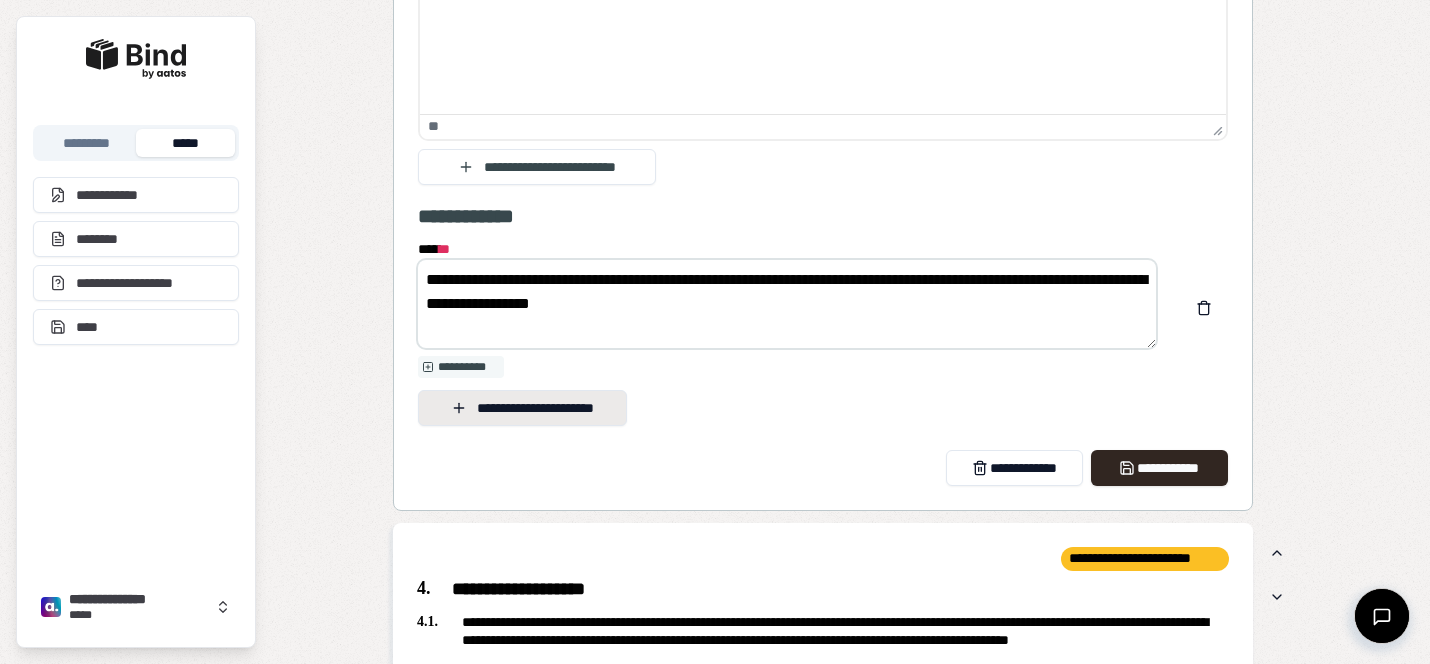 type on "**********" 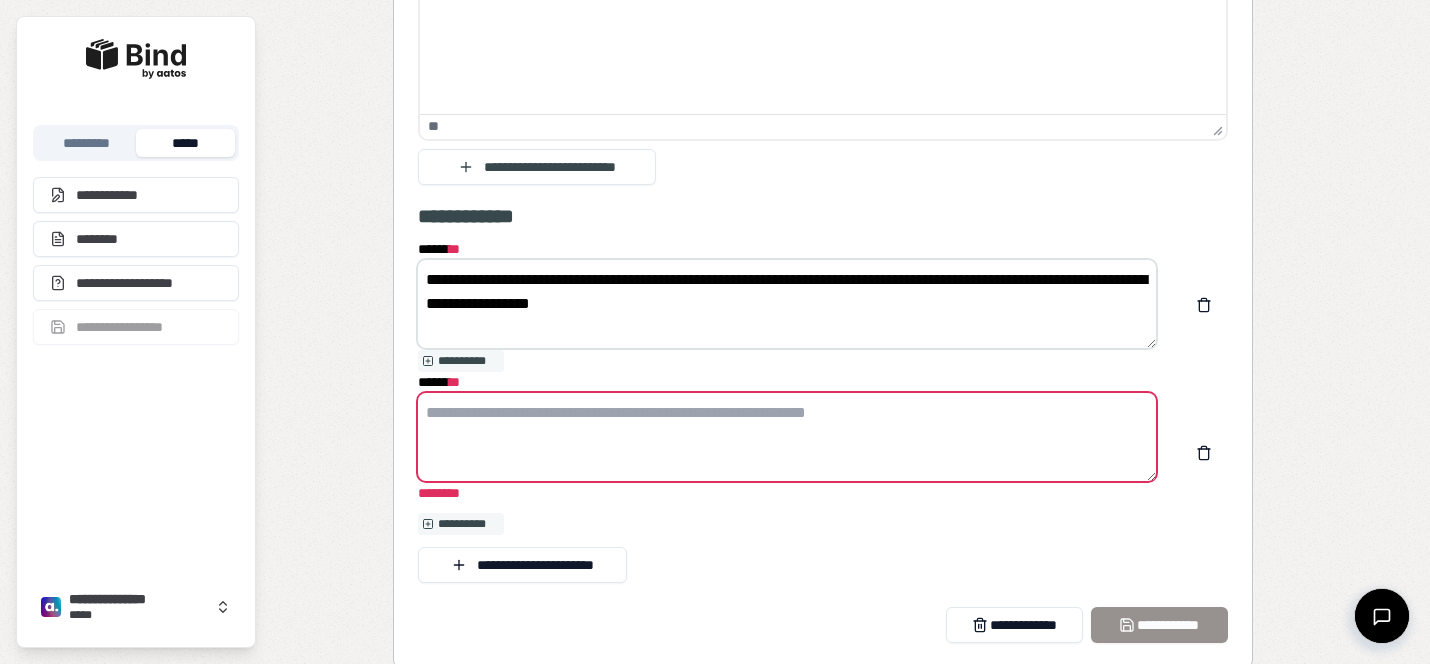 paste on "**********" 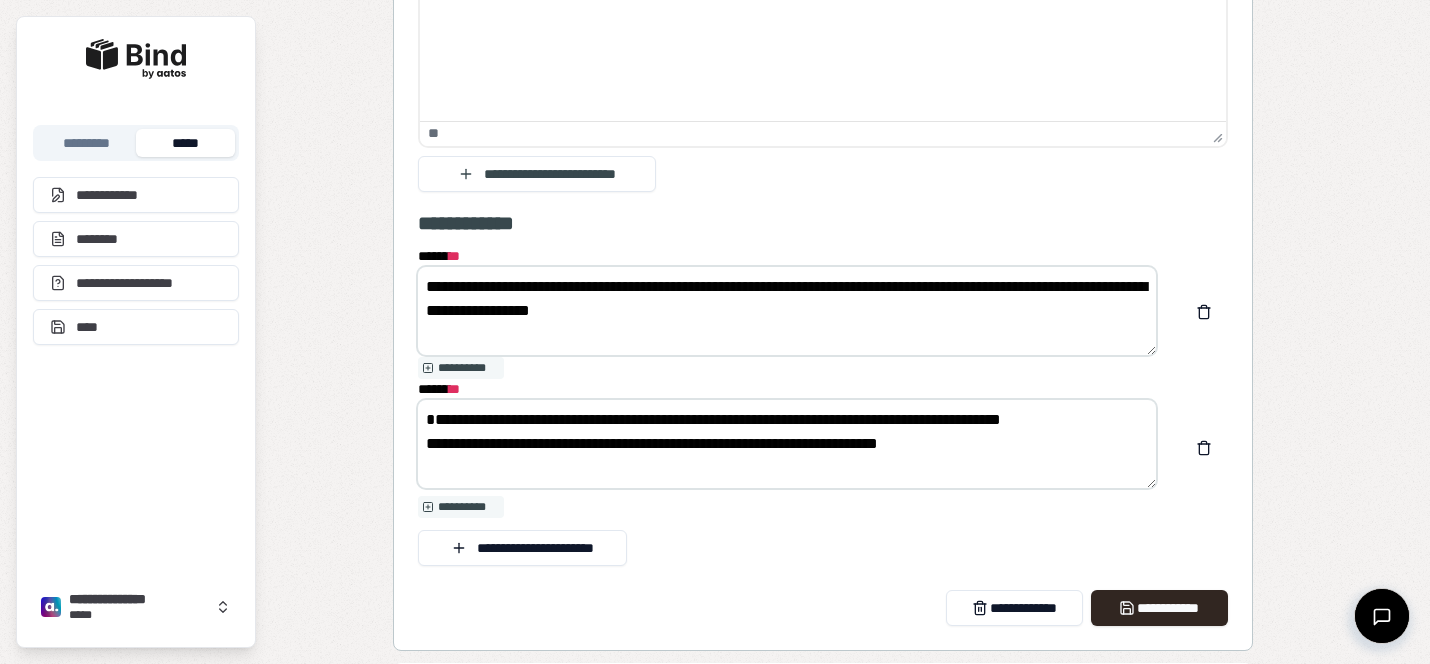 scroll, scrollTop: 3351, scrollLeft: 0, axis: vertical 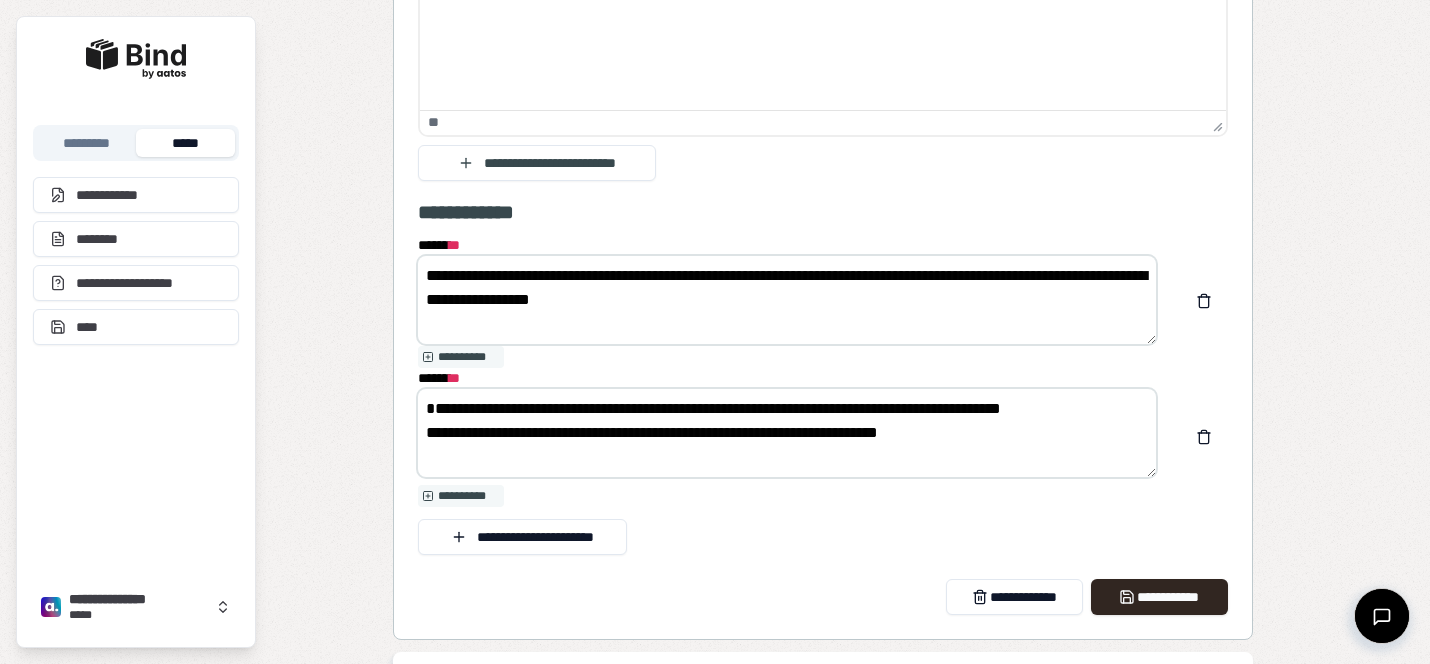 drag, startPoint x: 554, startPoint y: 398, endPoint x: 389, endPoint y: 398, distance: 165 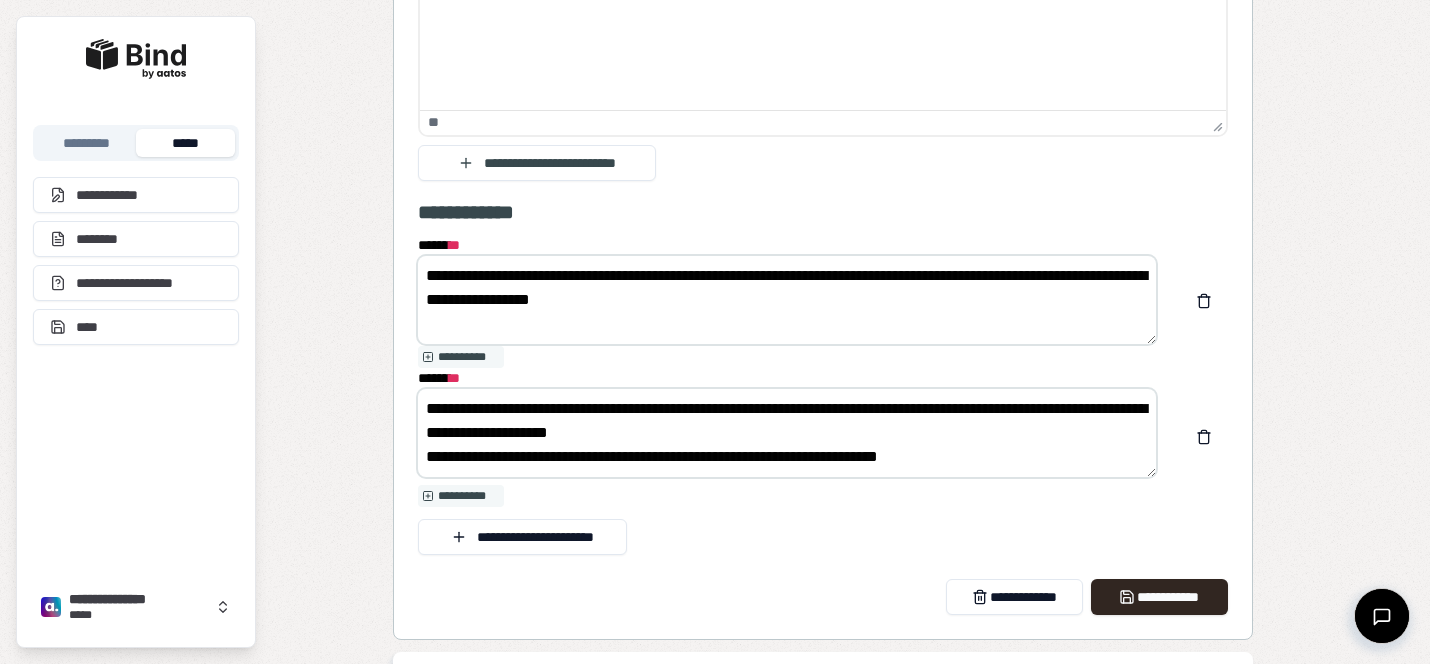 drag, startPoint x: 877, startPoint y: 397, endPoint x: 531, endPoint y: 420, distance: 346.7636 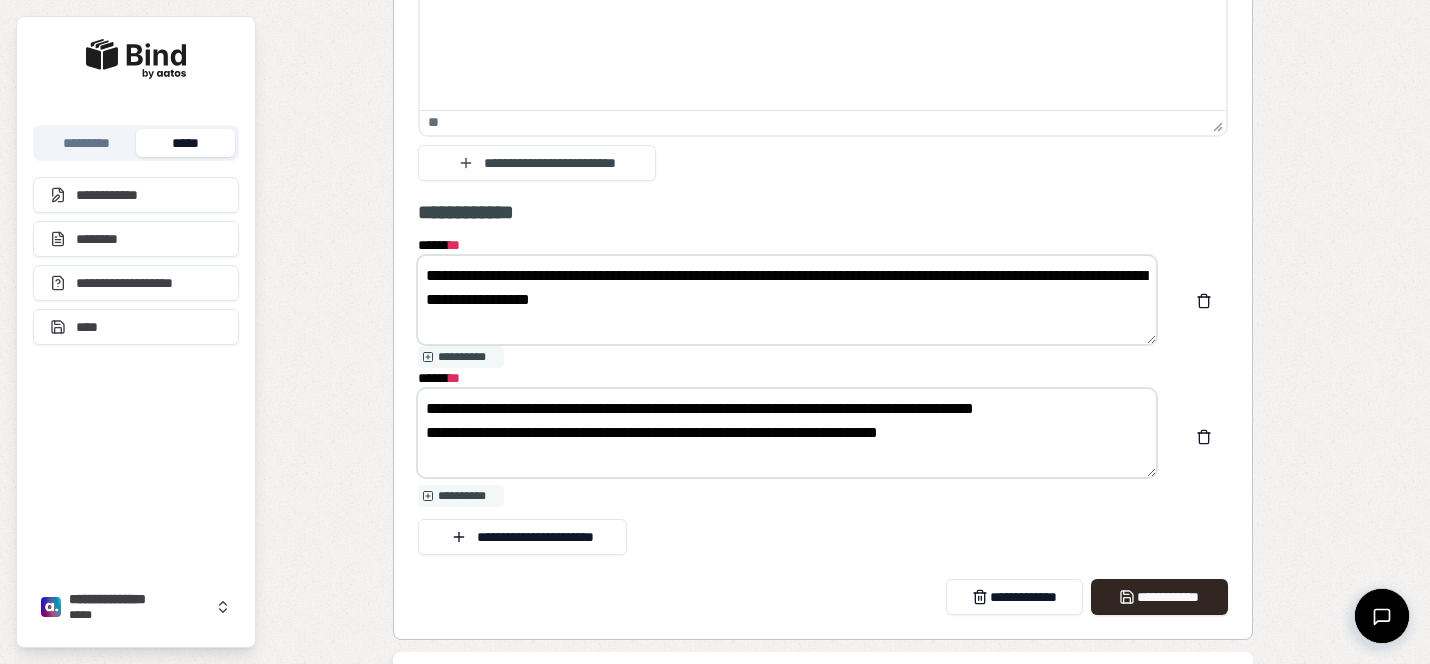 click on "**********" at bounding box center [787, 433] 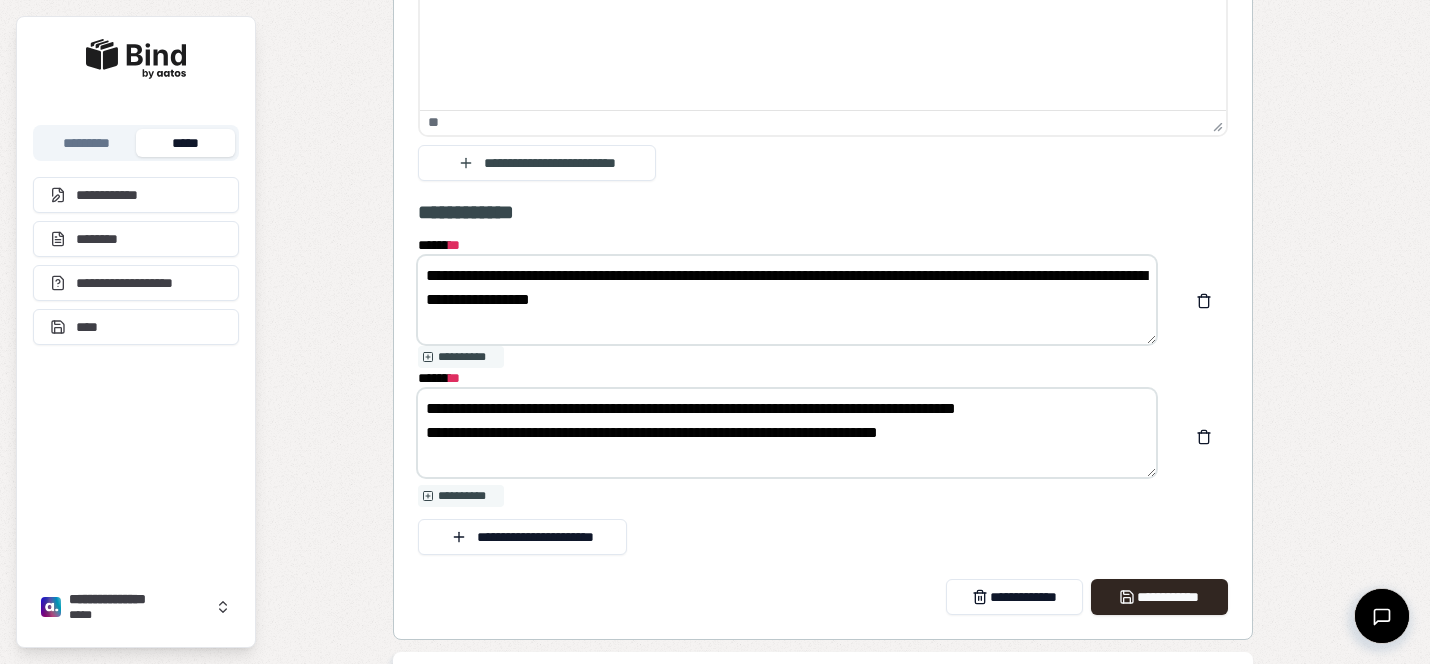 drag, startPoint x: 1027, startPoint y: 402, endPoint x: 1086, endPoint y: 456, distance: 79.98125 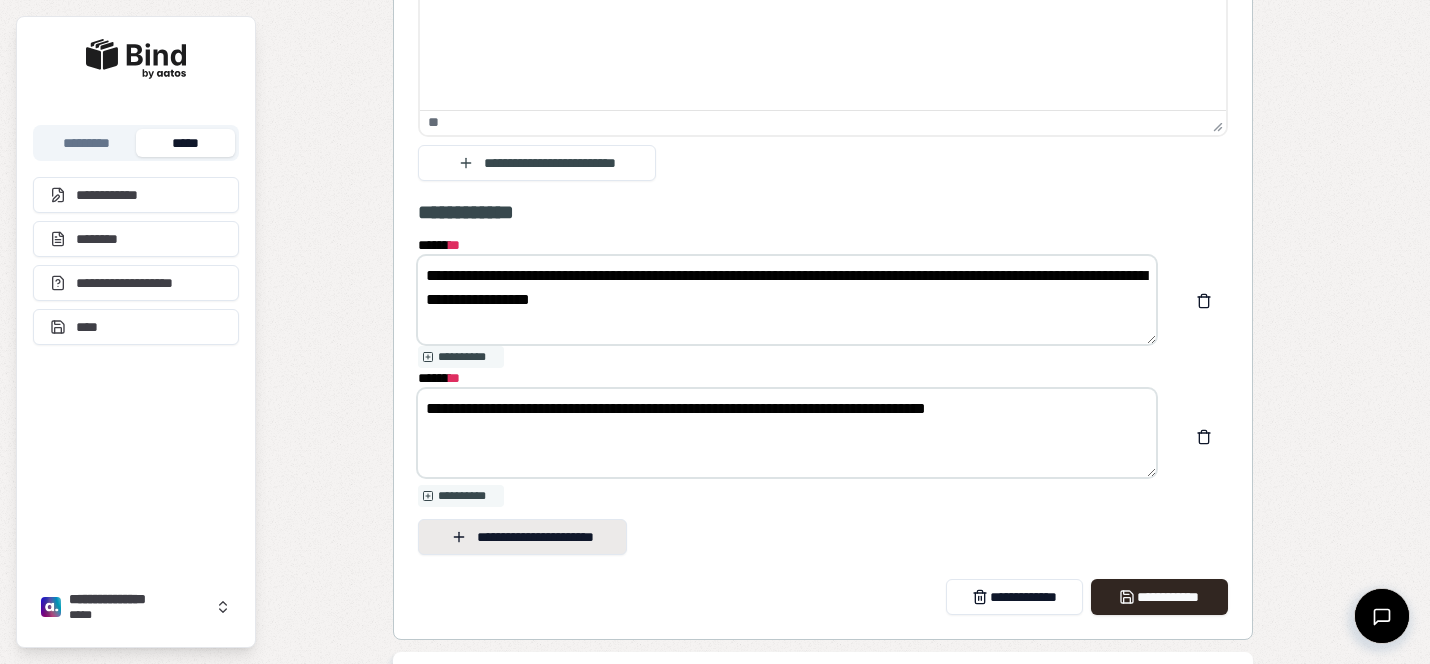 type on "**********" 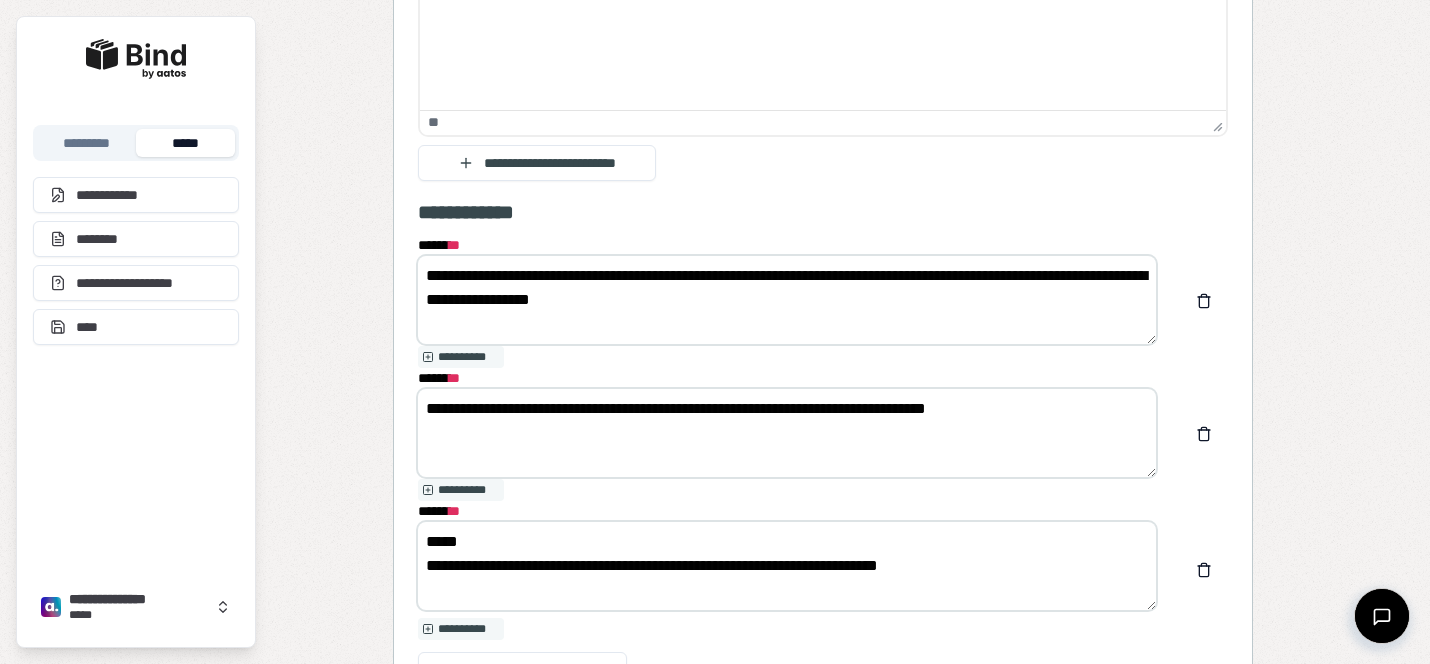 drag, startPoint x: 519, startPoint y: 559, endPoint x: 380, endPoint y: 532, distance: 141.59802 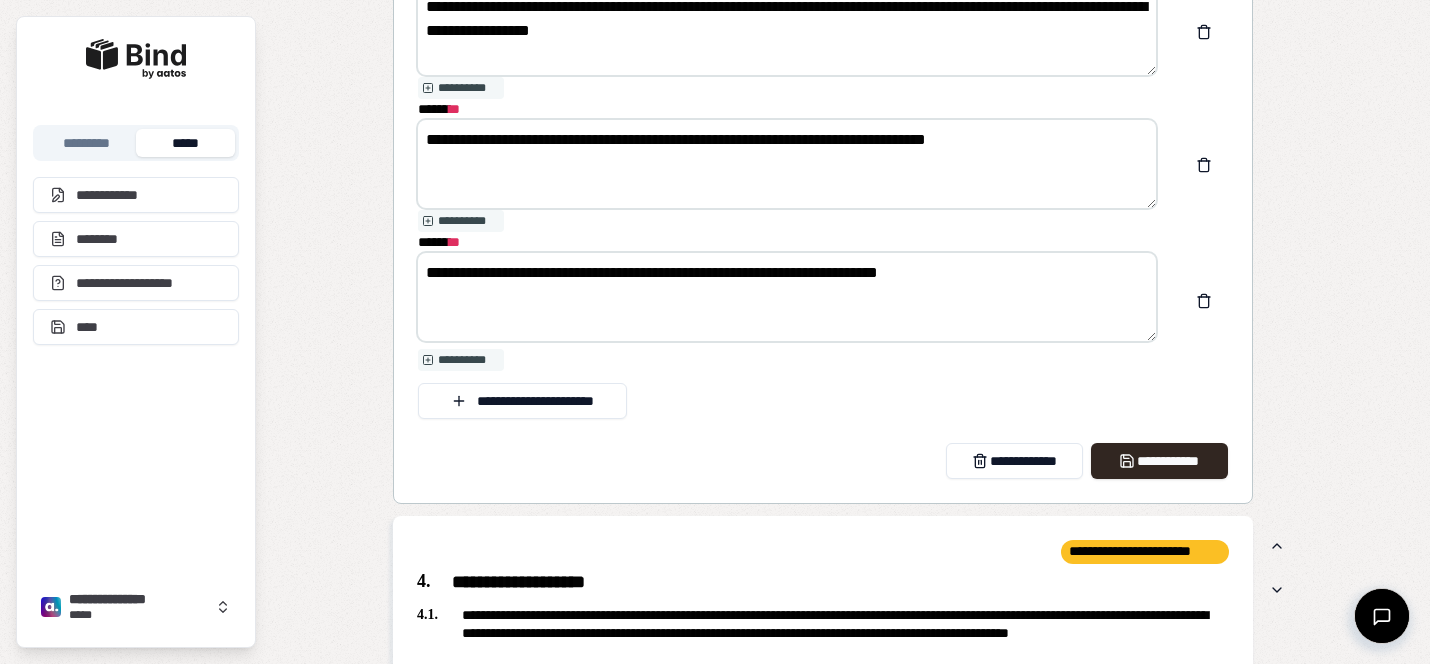 scroll, scrollTop: 3630, scrollLeft: 0, axis: vertical 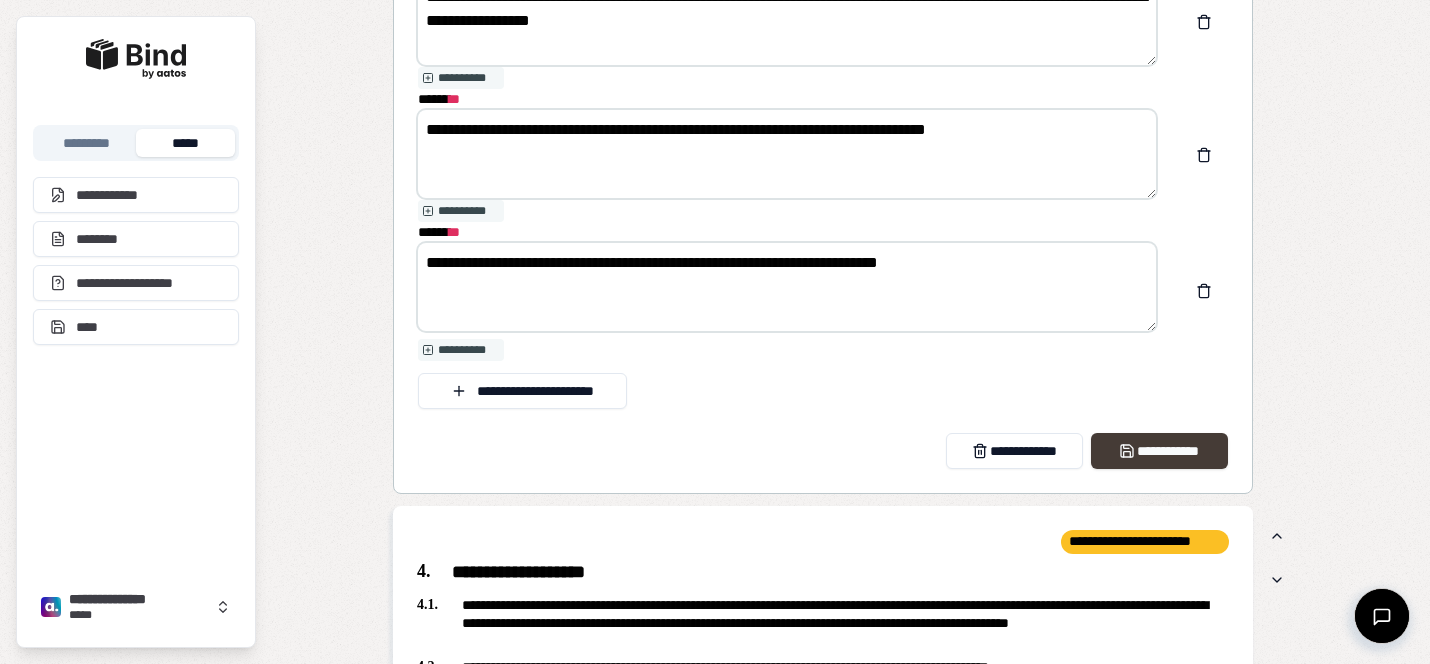 type on "**********" 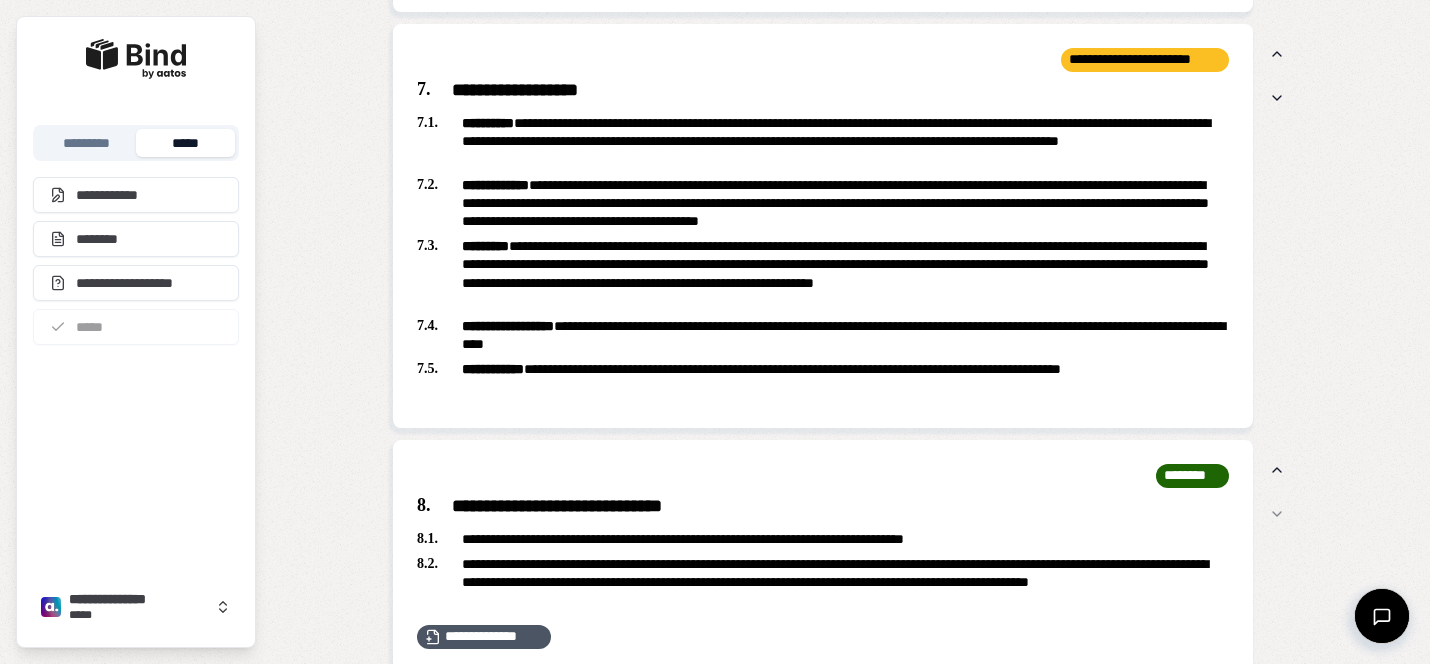 scroll, scrollTop: 5010, scrollLeft: 0, axis: vertical 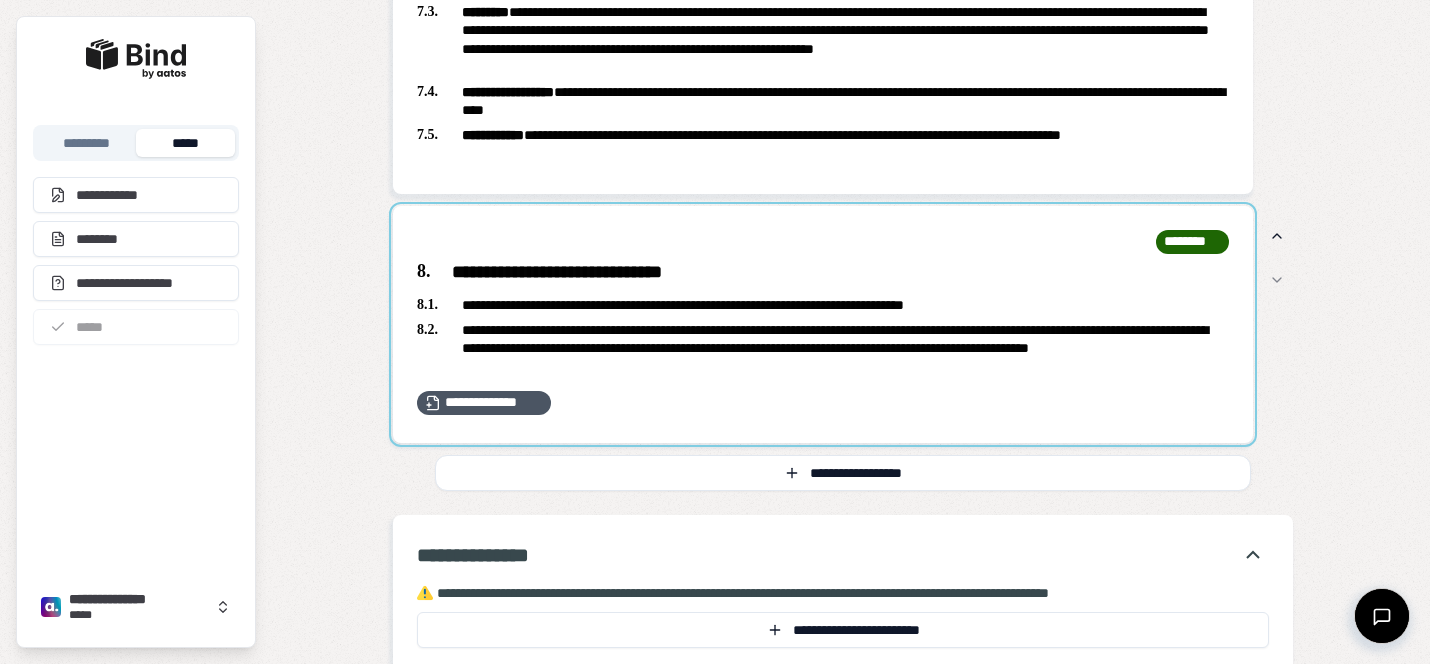 click at bounding box center [823, 324] 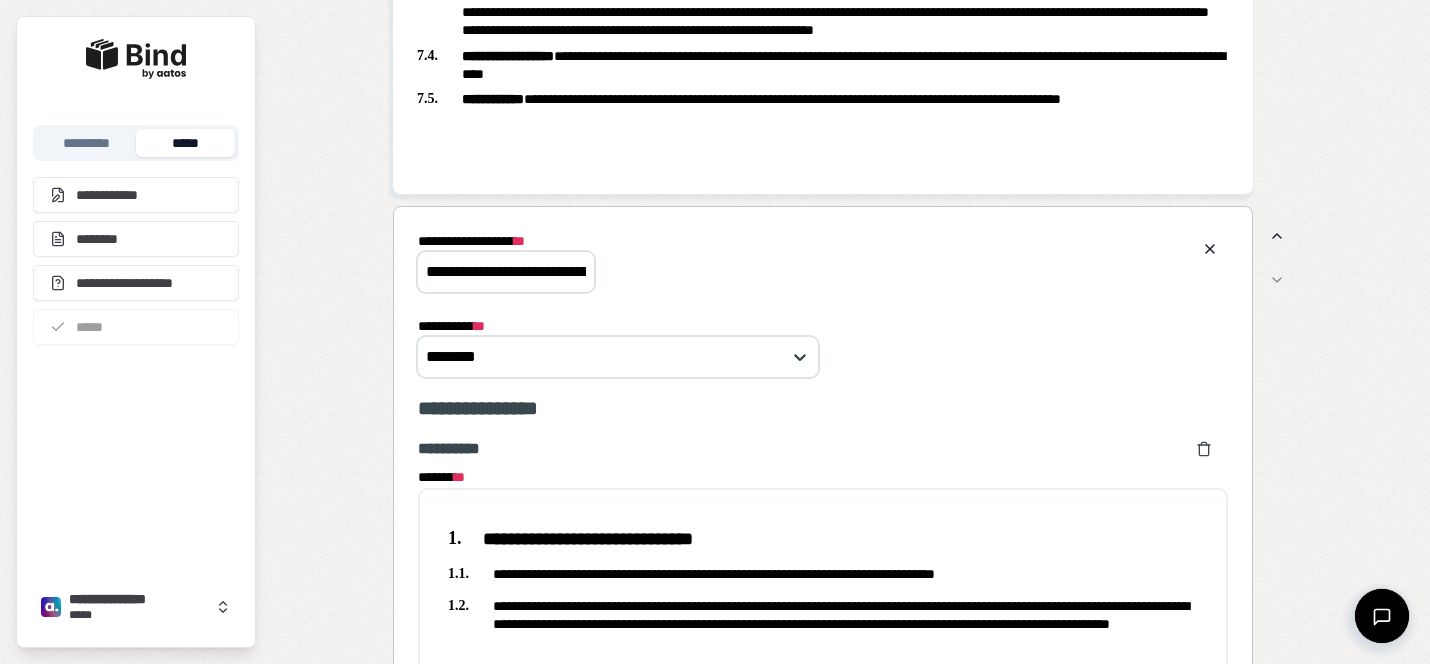 scroll, scrollTop: 0, scrollLeft: 0, axis: both 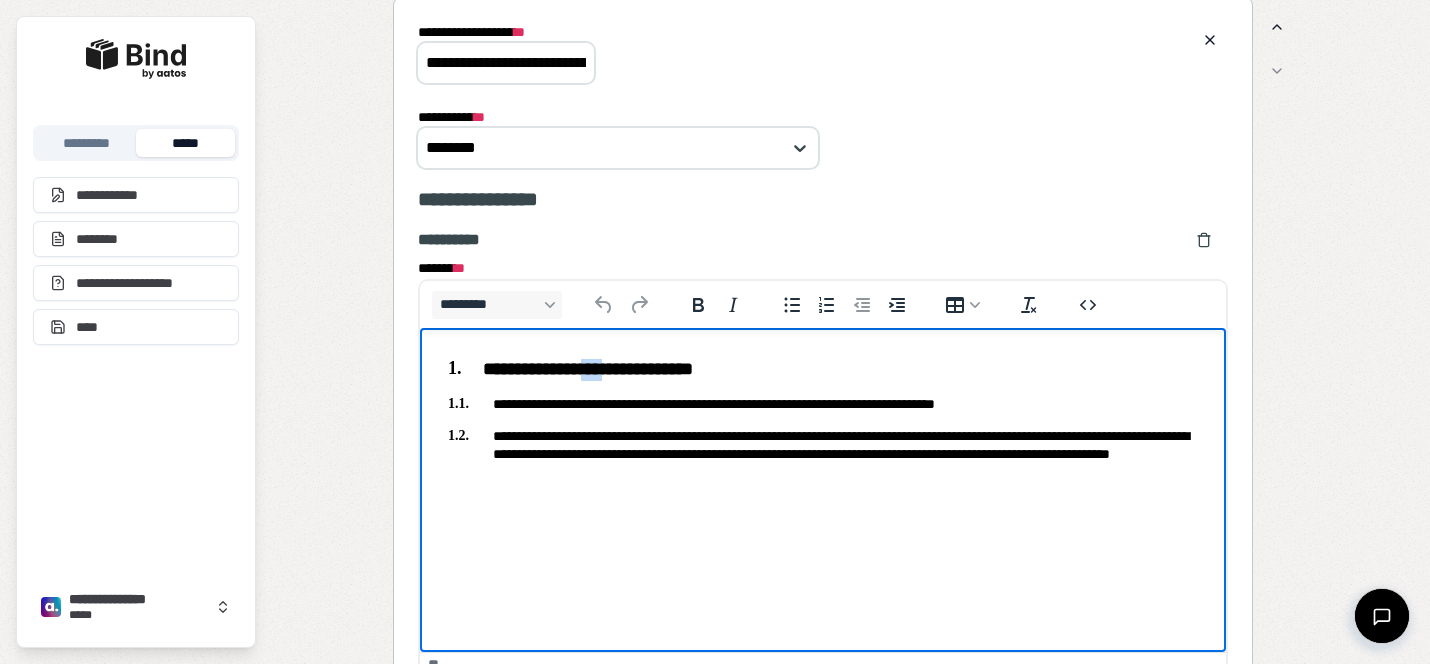 drag, startPoint x: 648, startPoint y: 367, endPoint x: 619, endPoint y: 366, distance: 29.017237 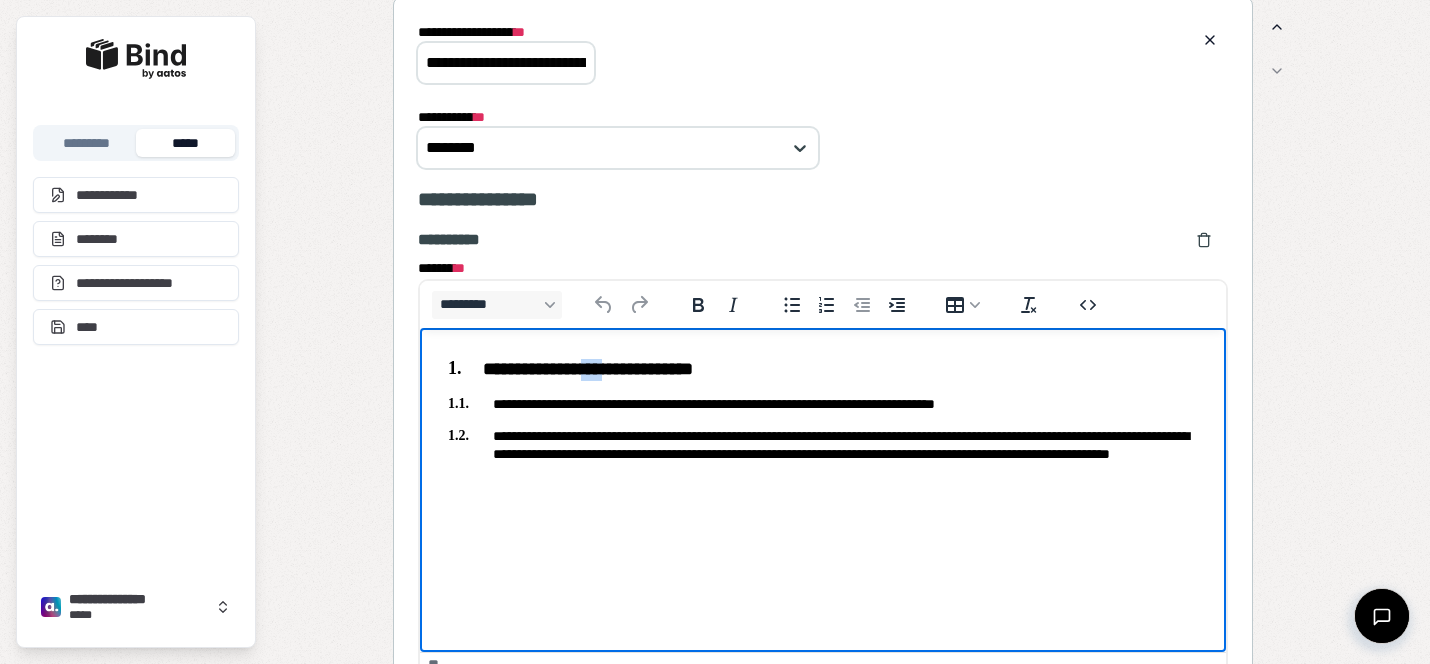 type 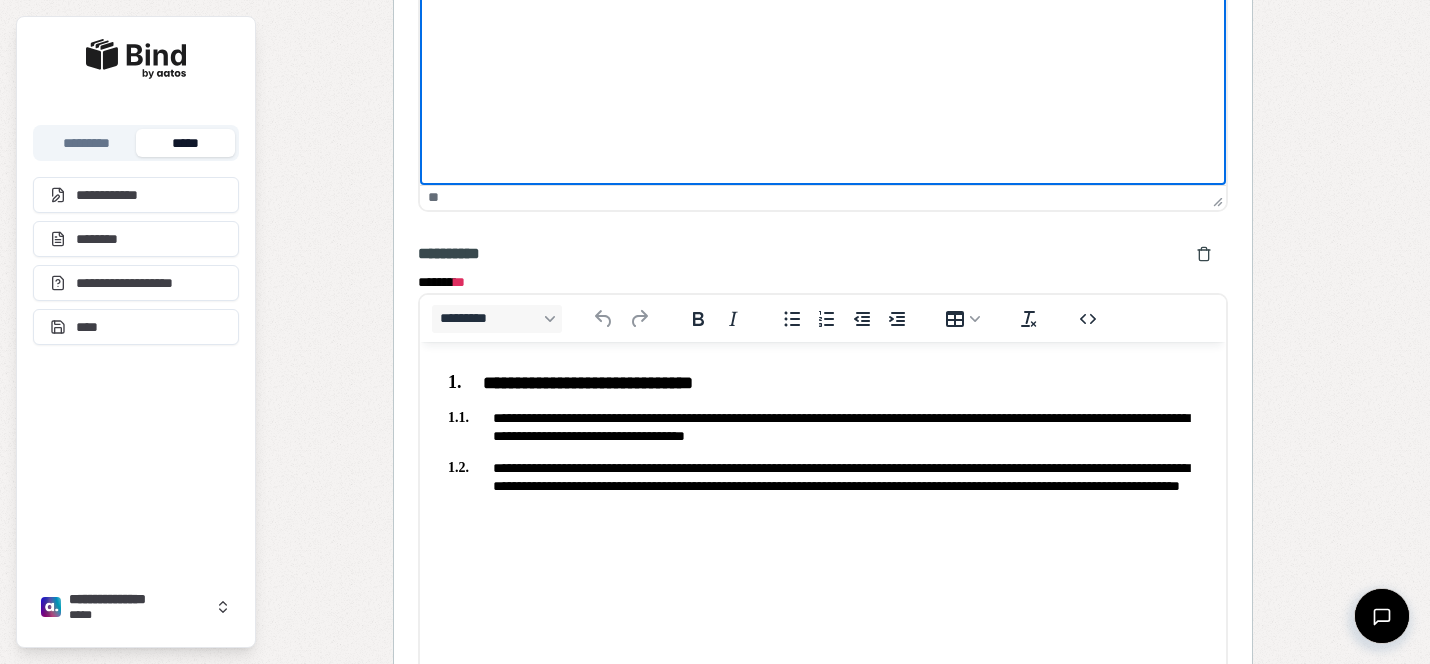 scroll, scrollTop: 5683, scrollLeft: 0, axis: vertical 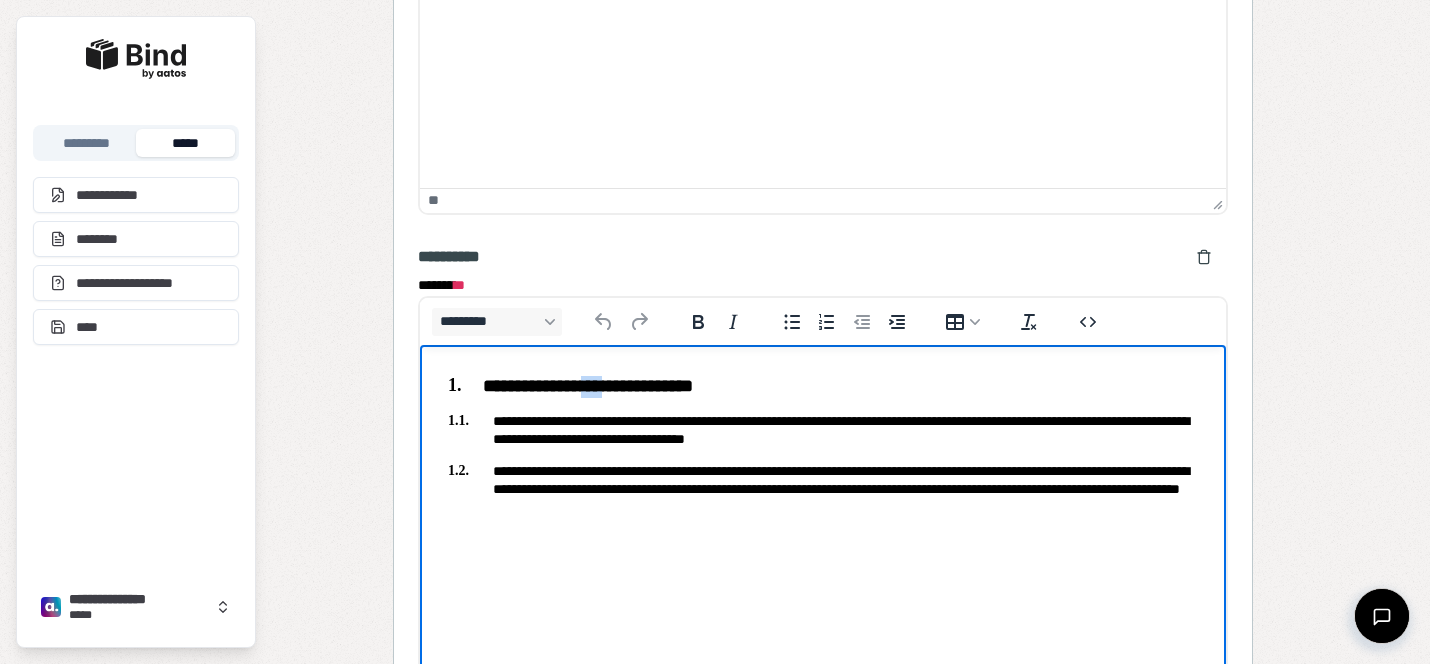 drag, startPoint x: 646, startPoint y: 385, endPoint x: 621, endPoint y: 384, distance: 25.019993 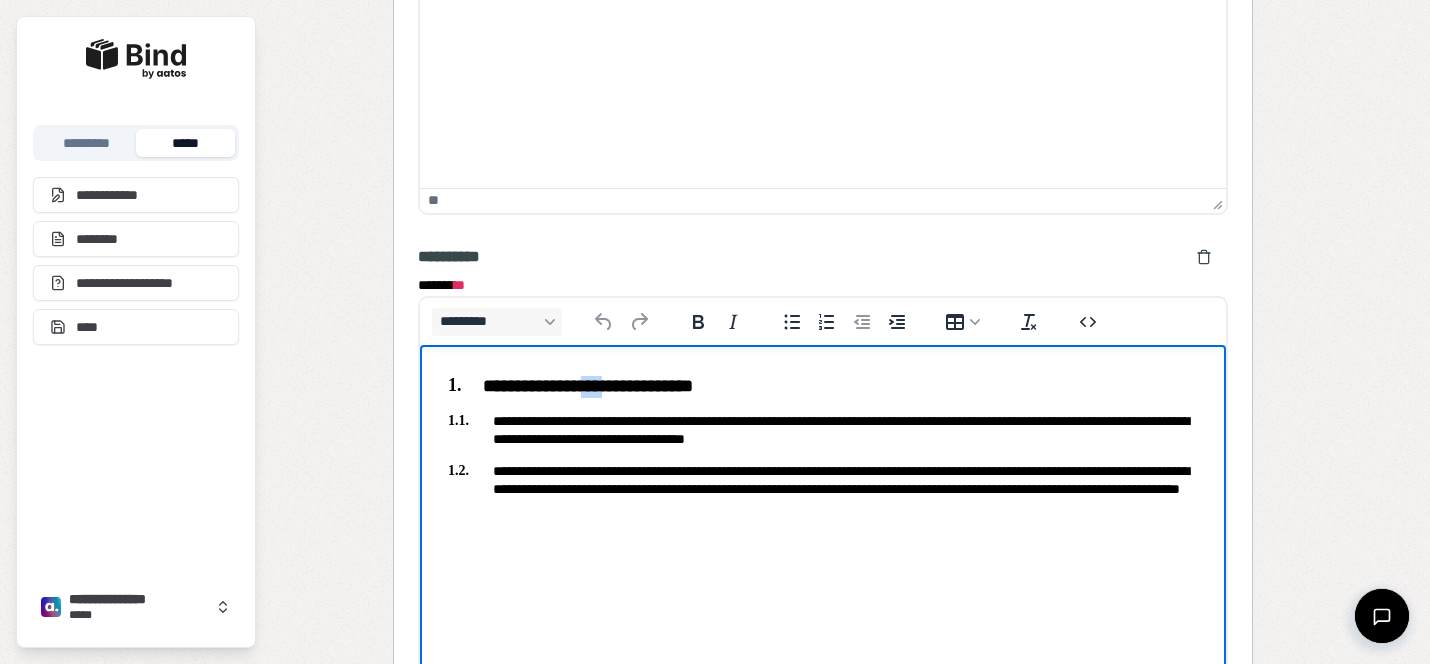 type 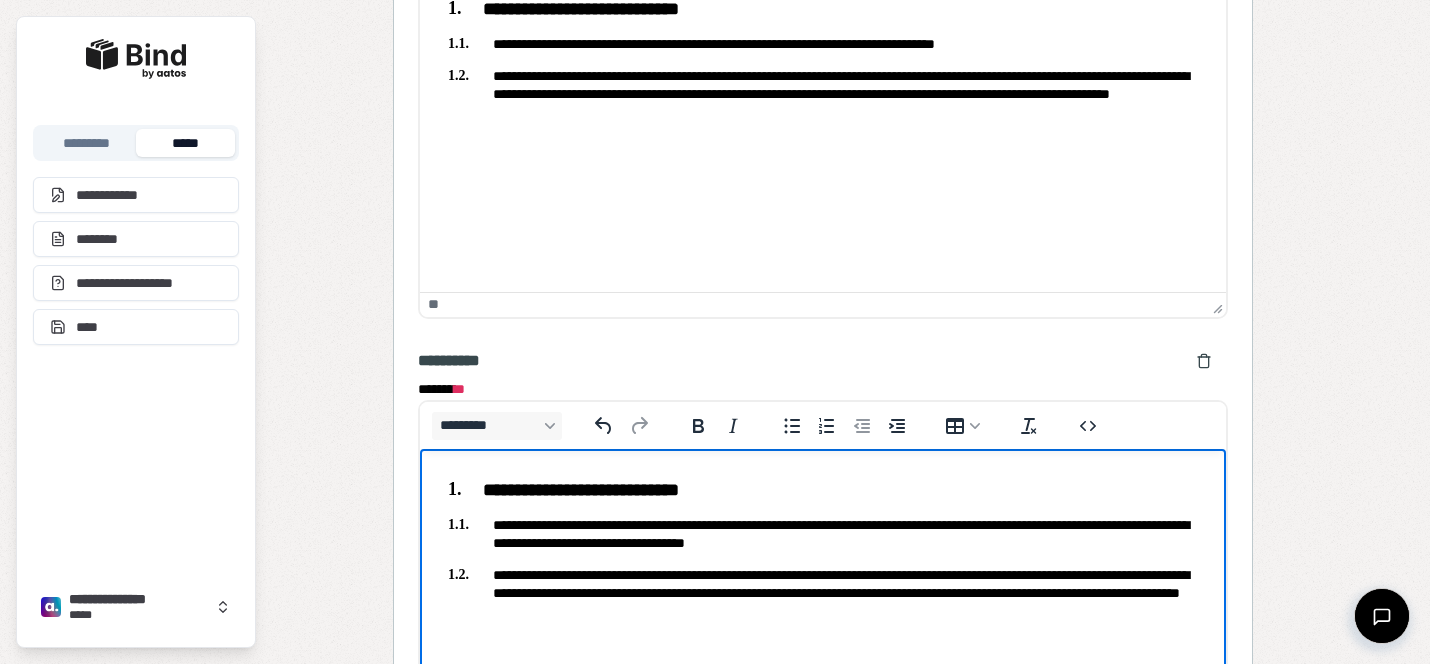 scroll, scrollTop: 5324, scrollLeft: 0, axis: vertical 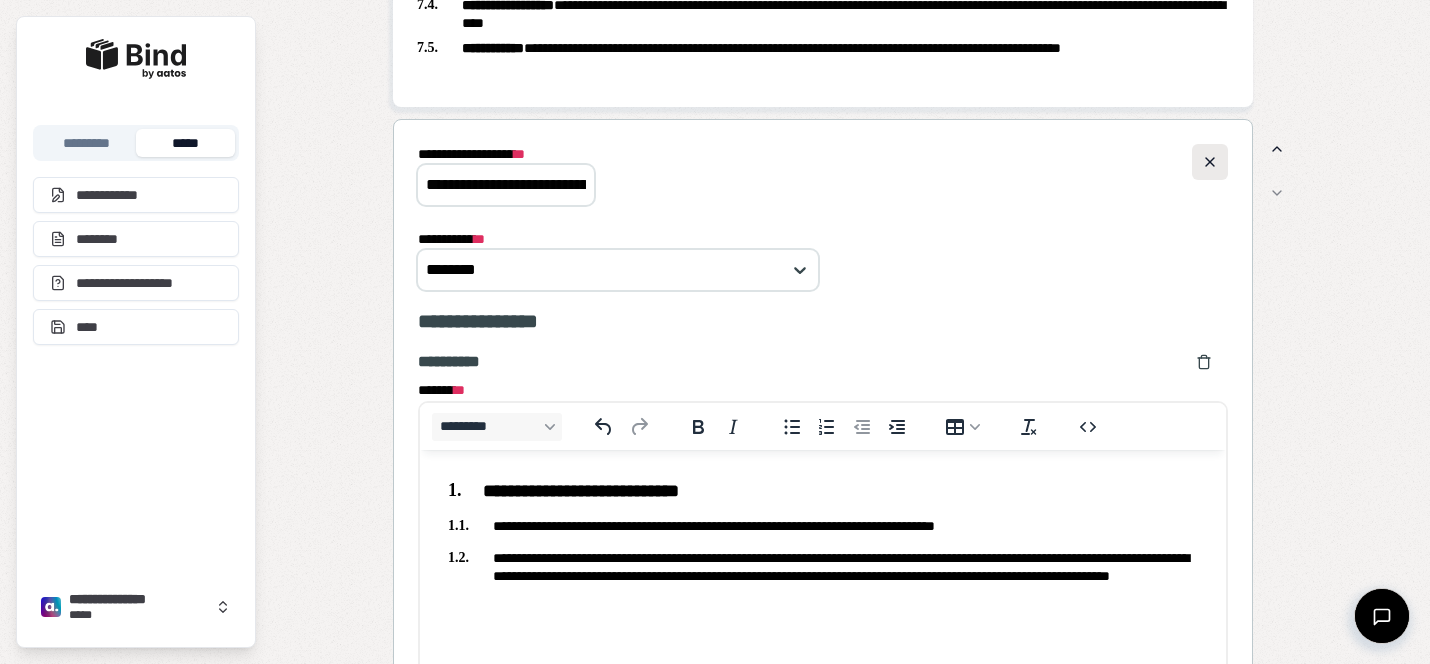 click at bounding box center (1210, 162) 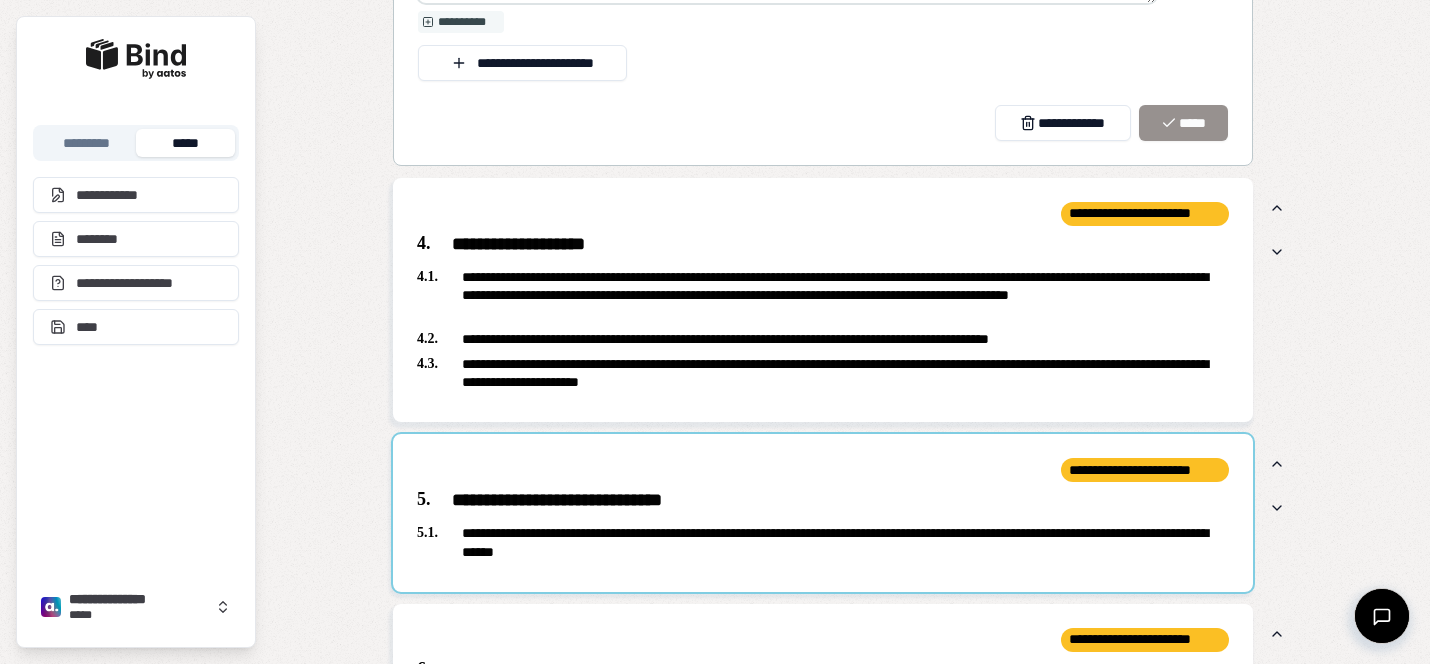 scroll, scrollTop: 3955, scrollLeft: 0, axis: vertical 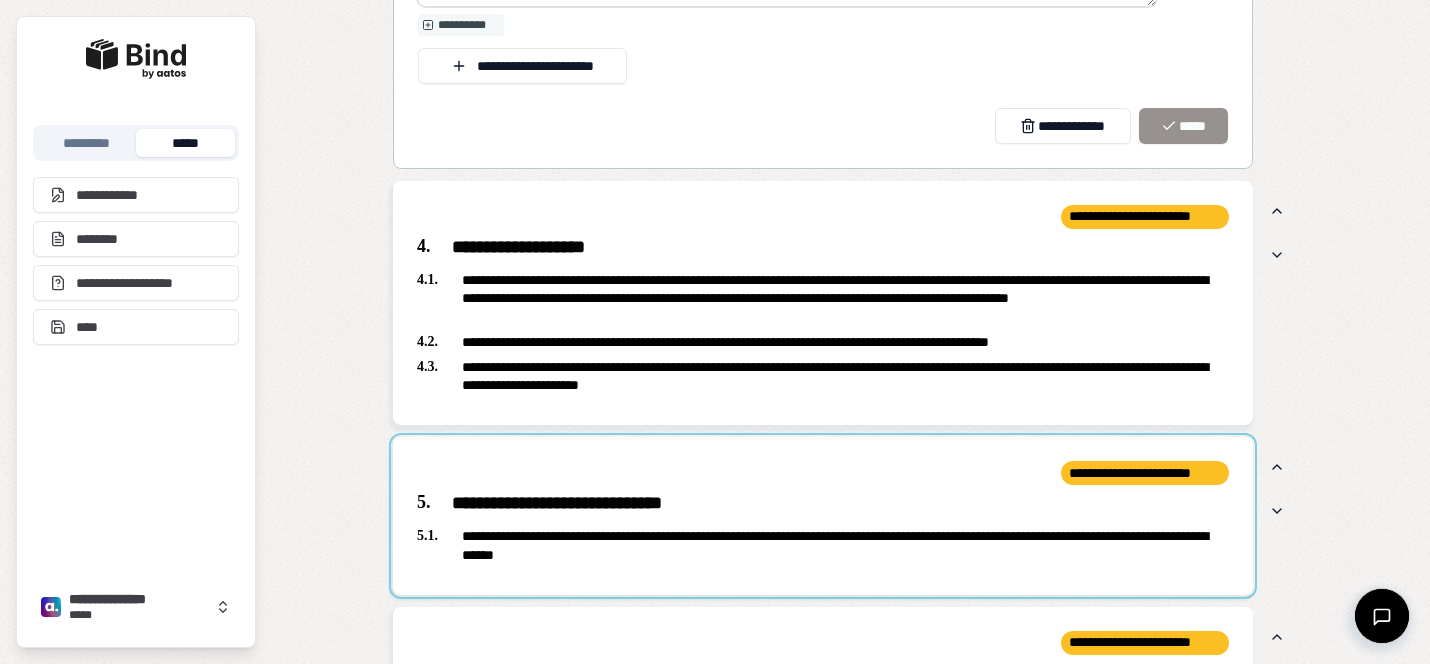 click at bounding box center (823, 516) 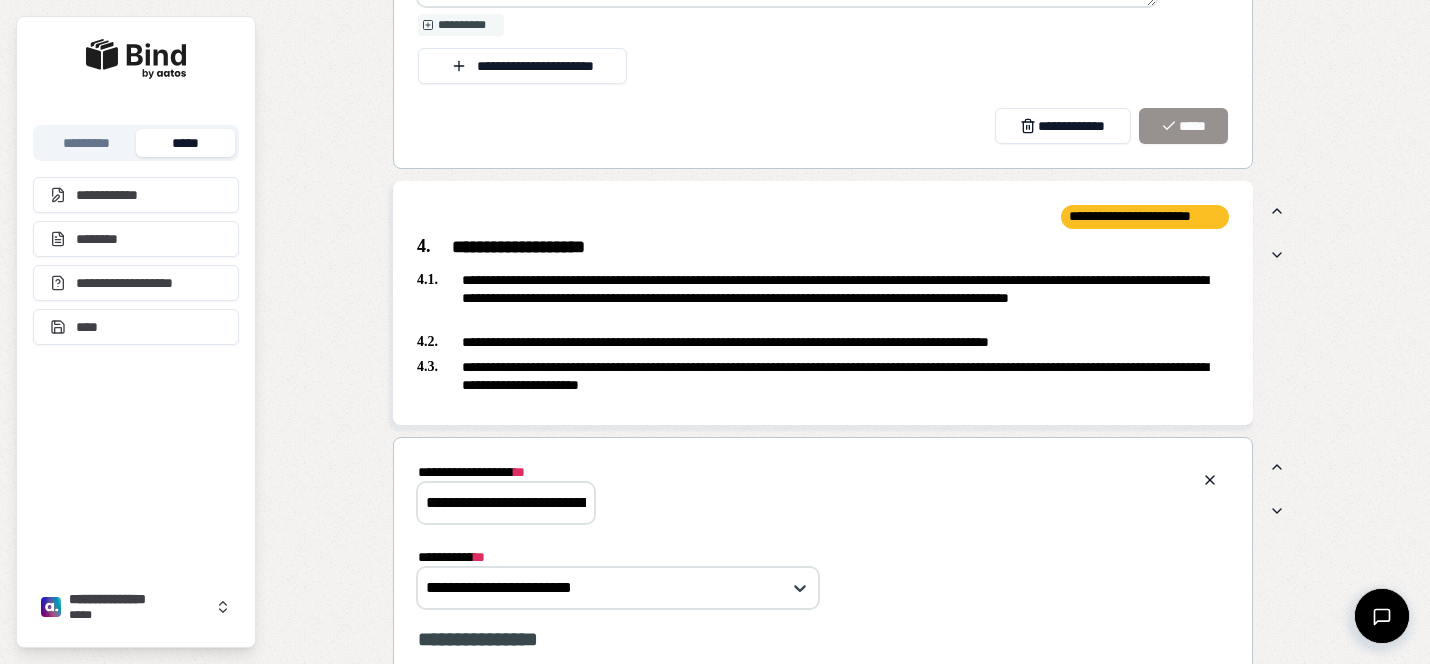 scroll, scrollTop: 0, scrollLeft: 0, axis: both 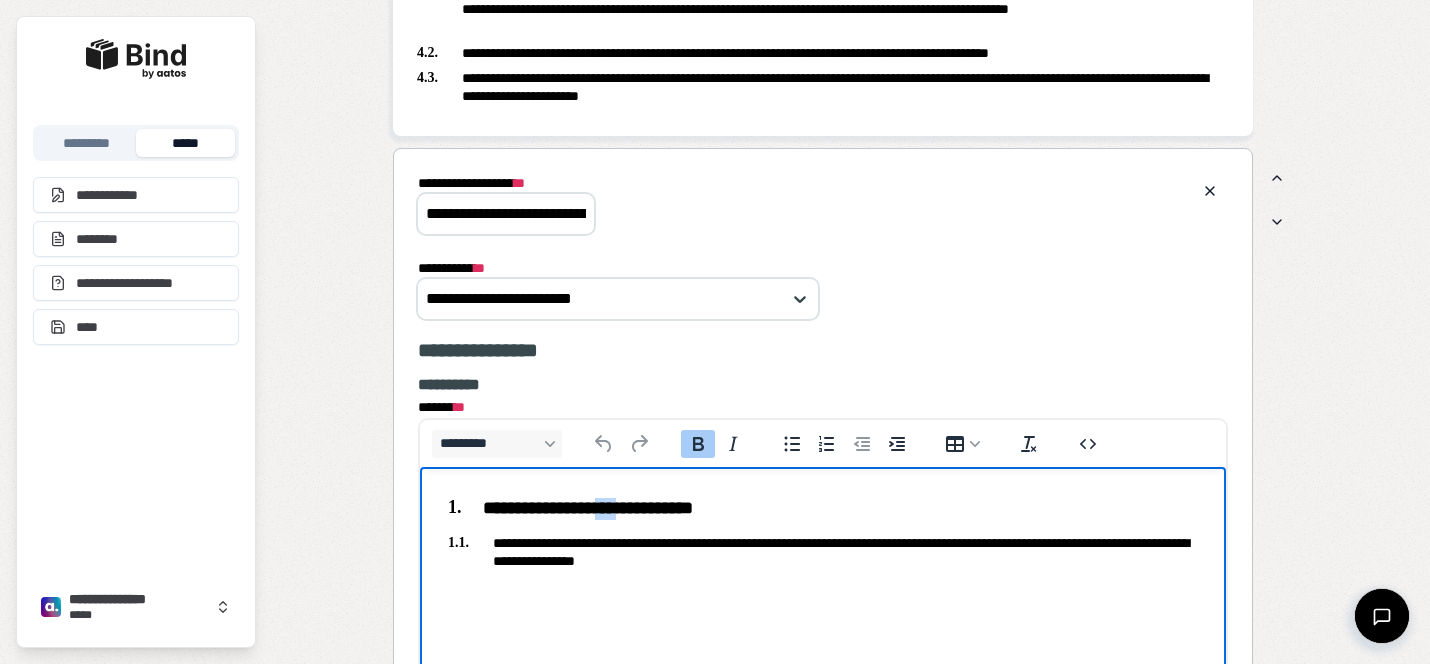 drag, startPoint x: 656, startPoint y: 503, endPoint x: 631, endPoint y: 503, distance: 25 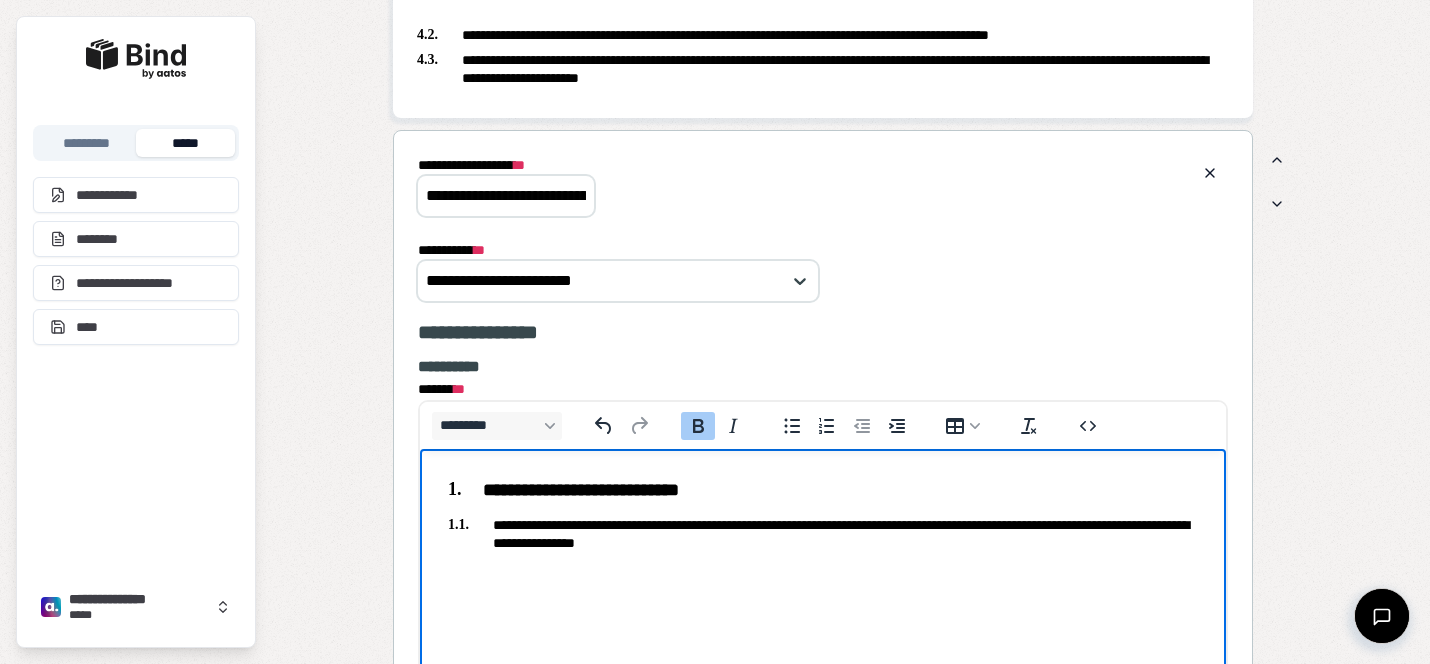 scroll, scrollTop: 4281, scrollLeft: 0, axis: vertical 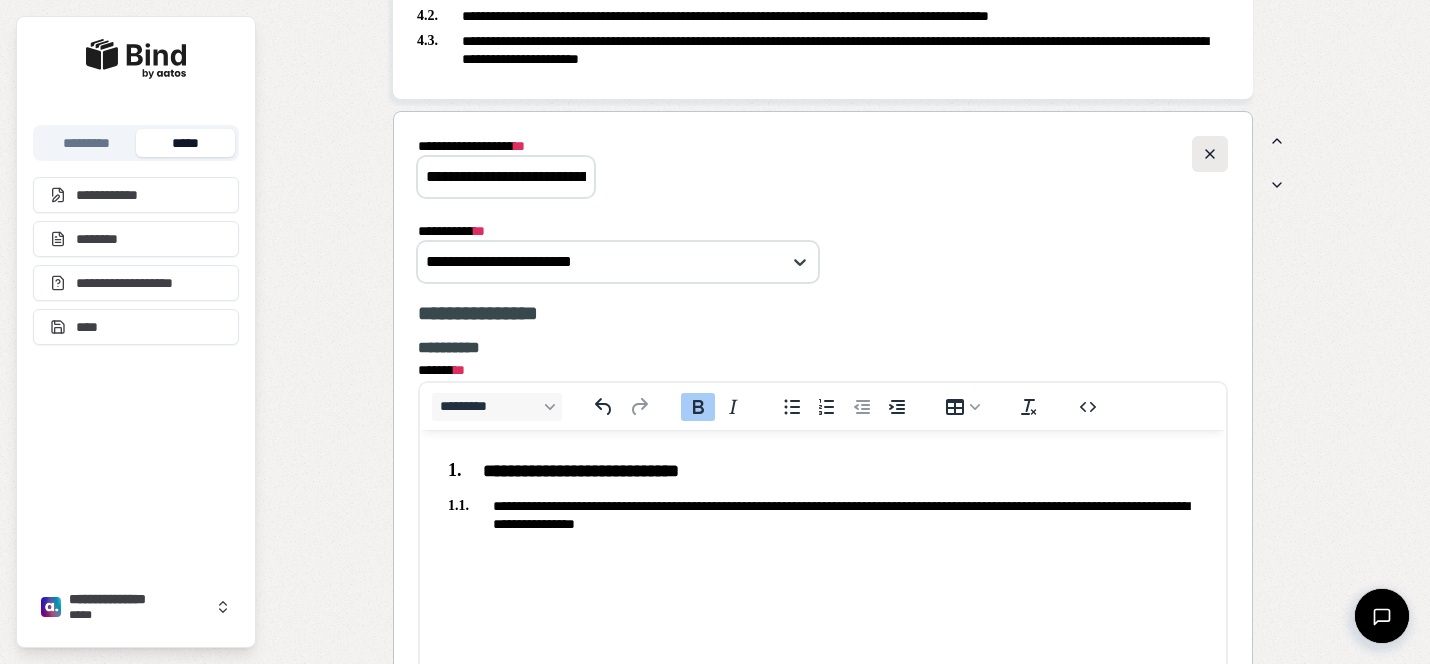 click at bounding box center (1210, 154) 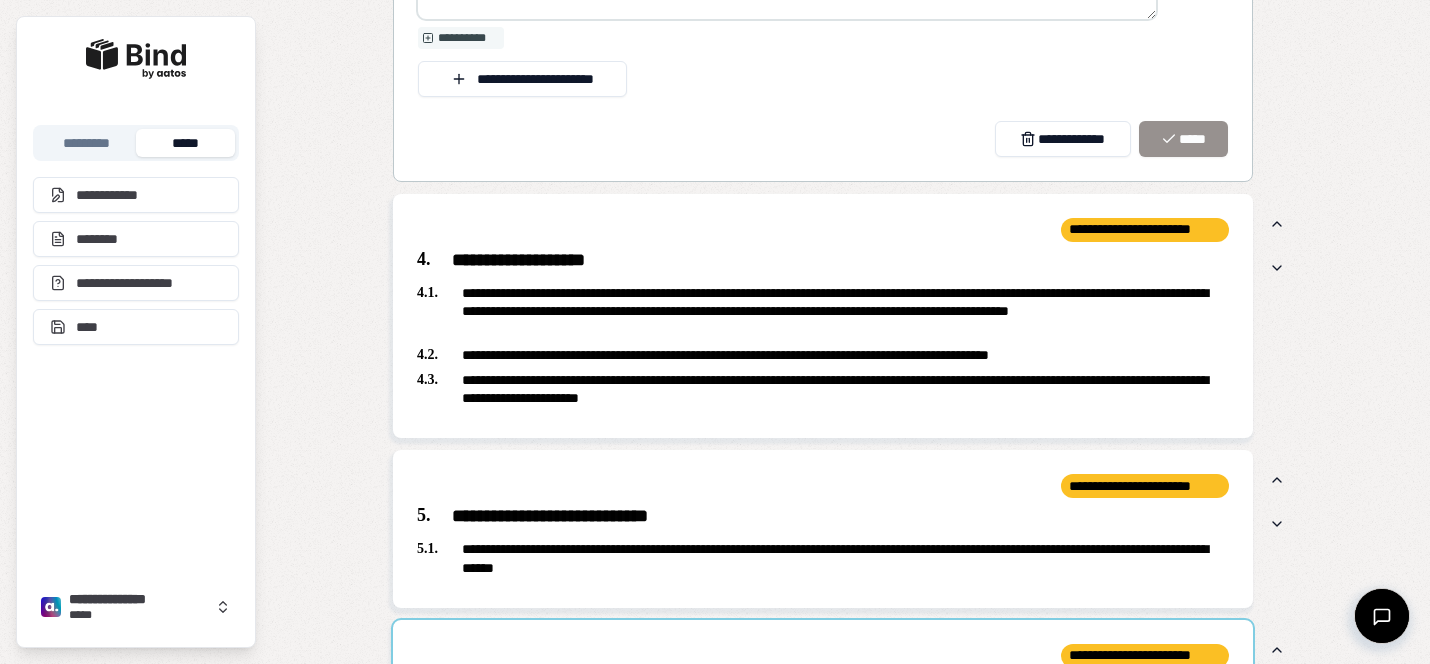 scroll, scrollTop: 3939, scrollLeft: 0, axis: vertical 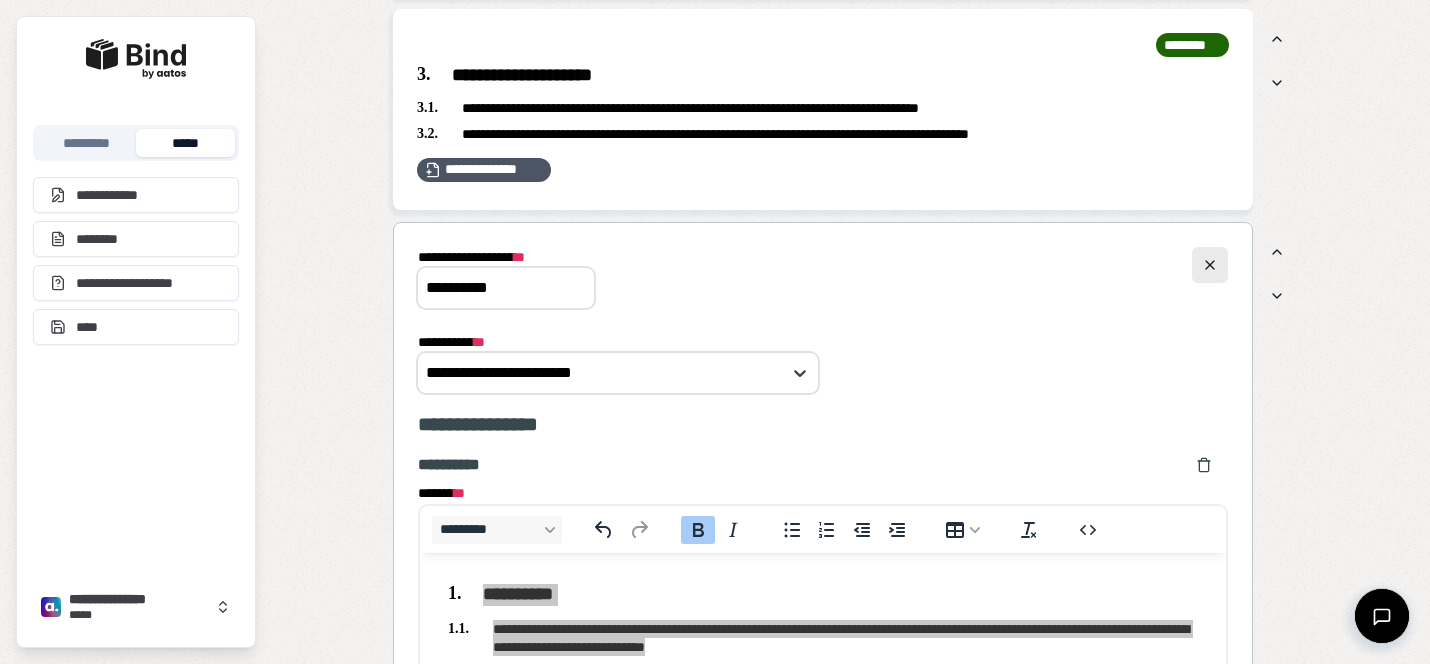 click at bounding box center [1210, 265] 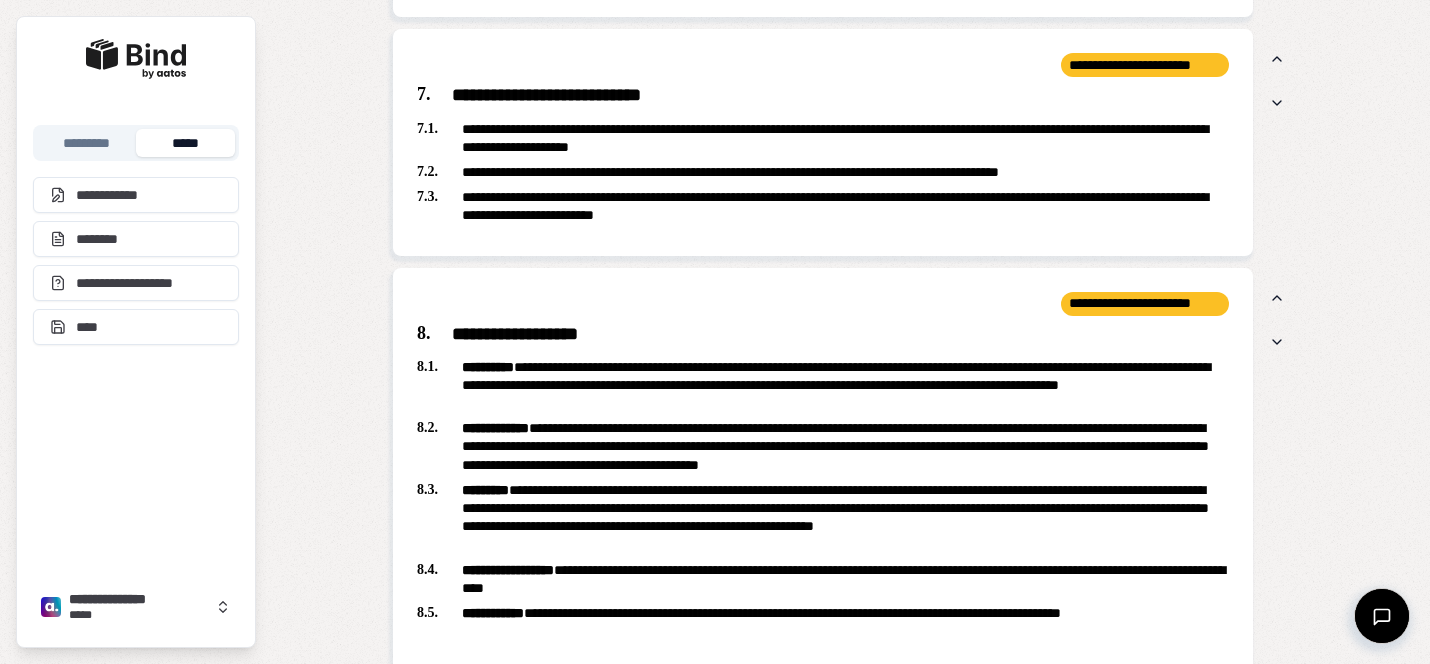 scroll, scrollTop: 3403, scrollLeft: 0, axis: vertical 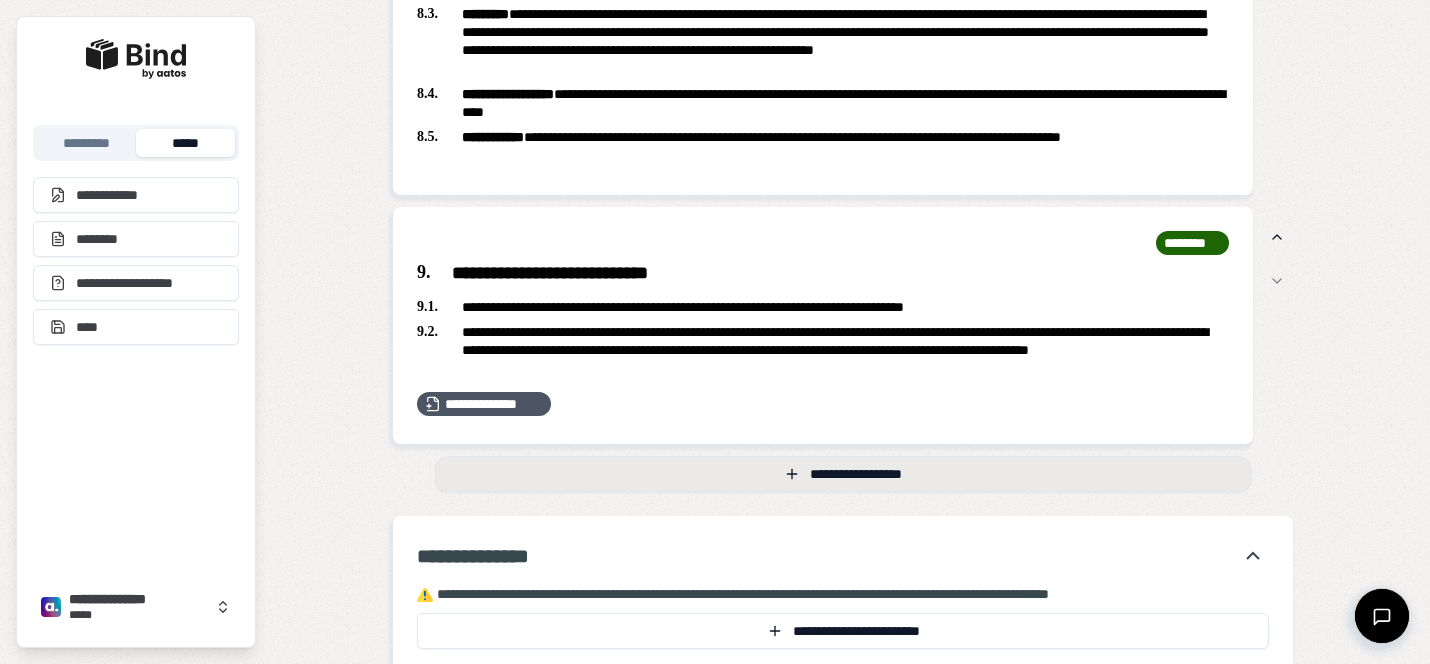 click on "**********" at bounding box center [843, 474] 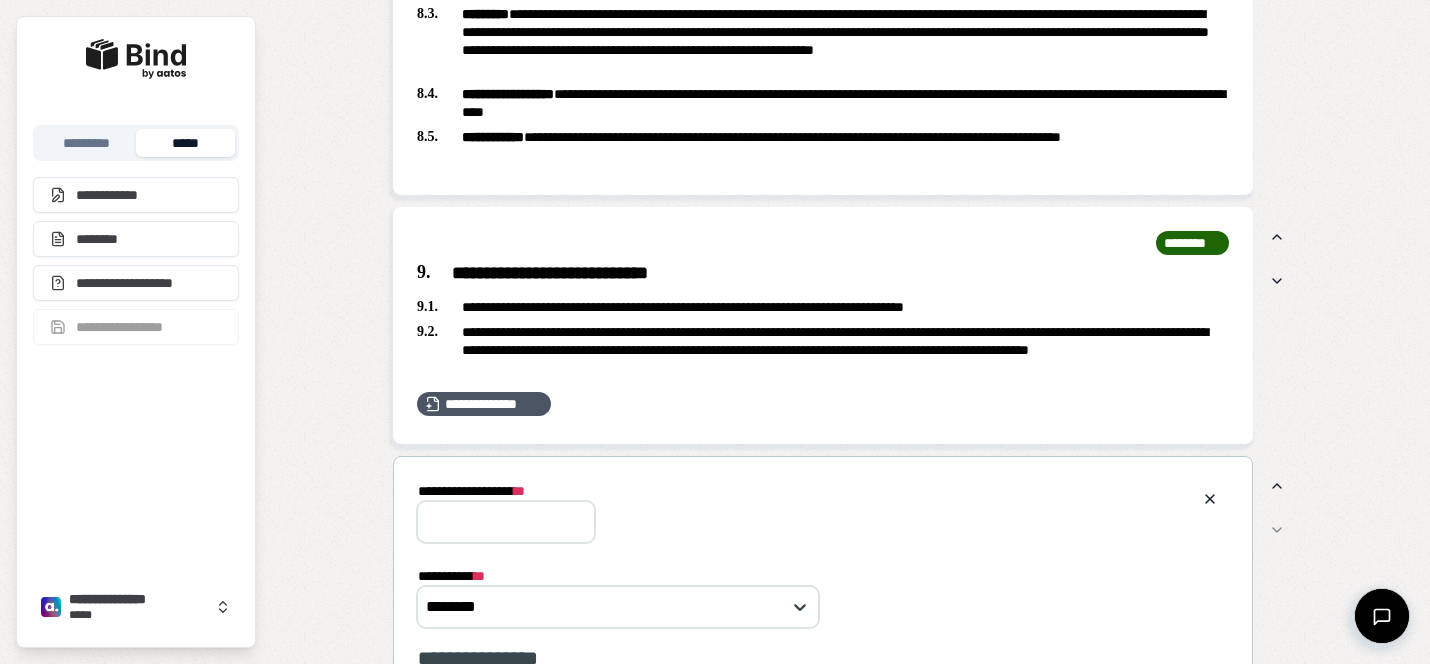 scroll, scrollTop: 0, scrollLeft: 0, axis: both 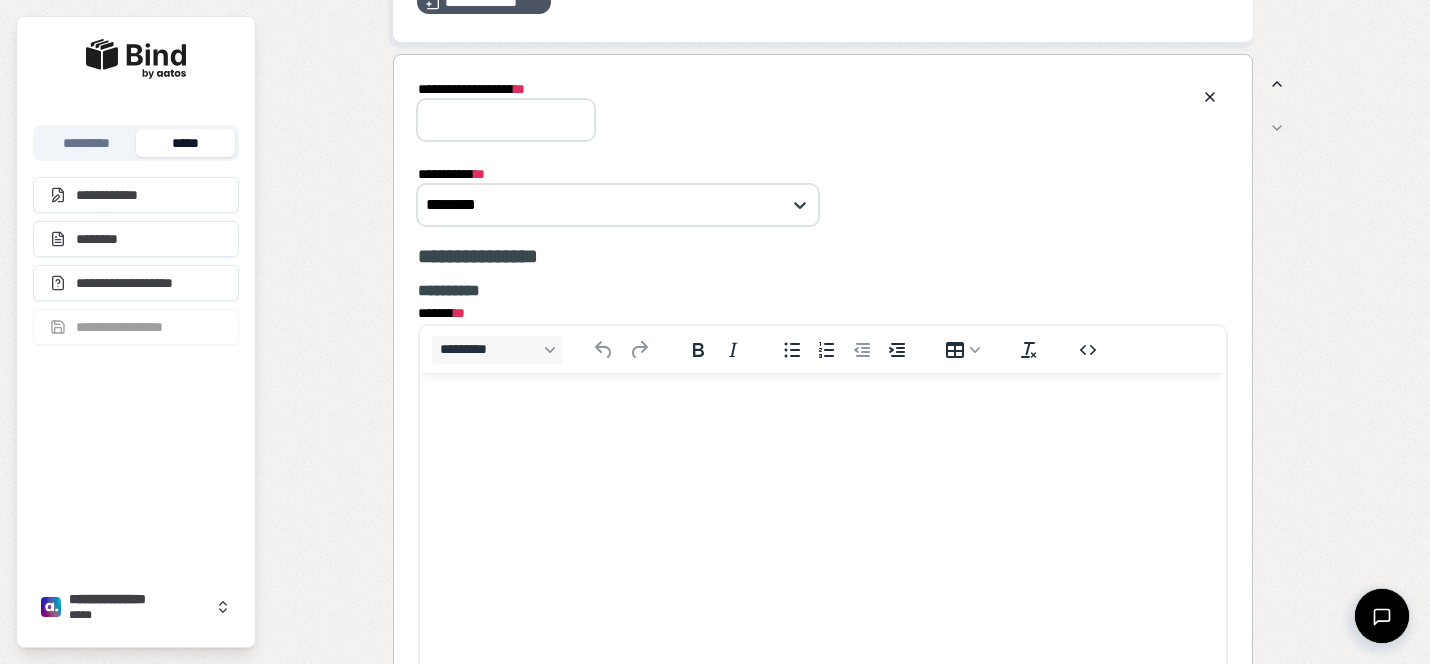 click at bounding box center (823, 412) 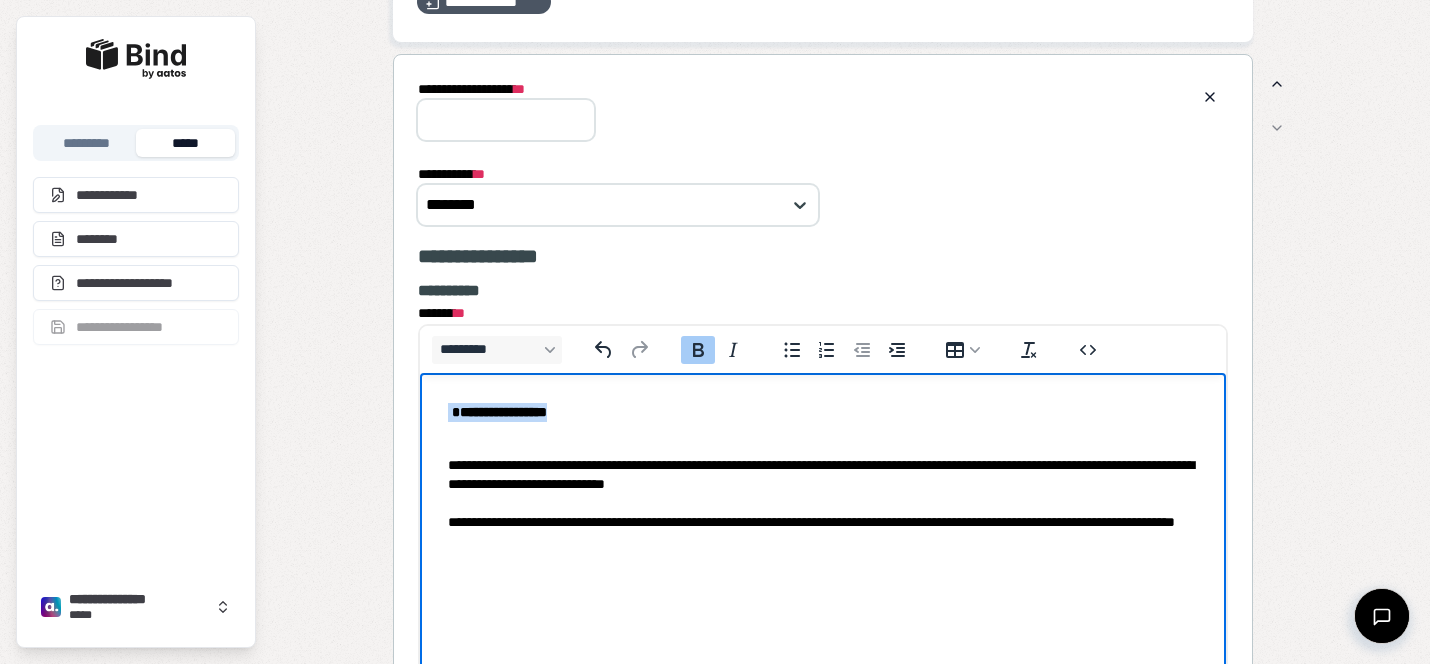drag, startPoint x: 534, startPoint y: 409, endPoint x: 428, endPoint y: 408, distance: 106.004715 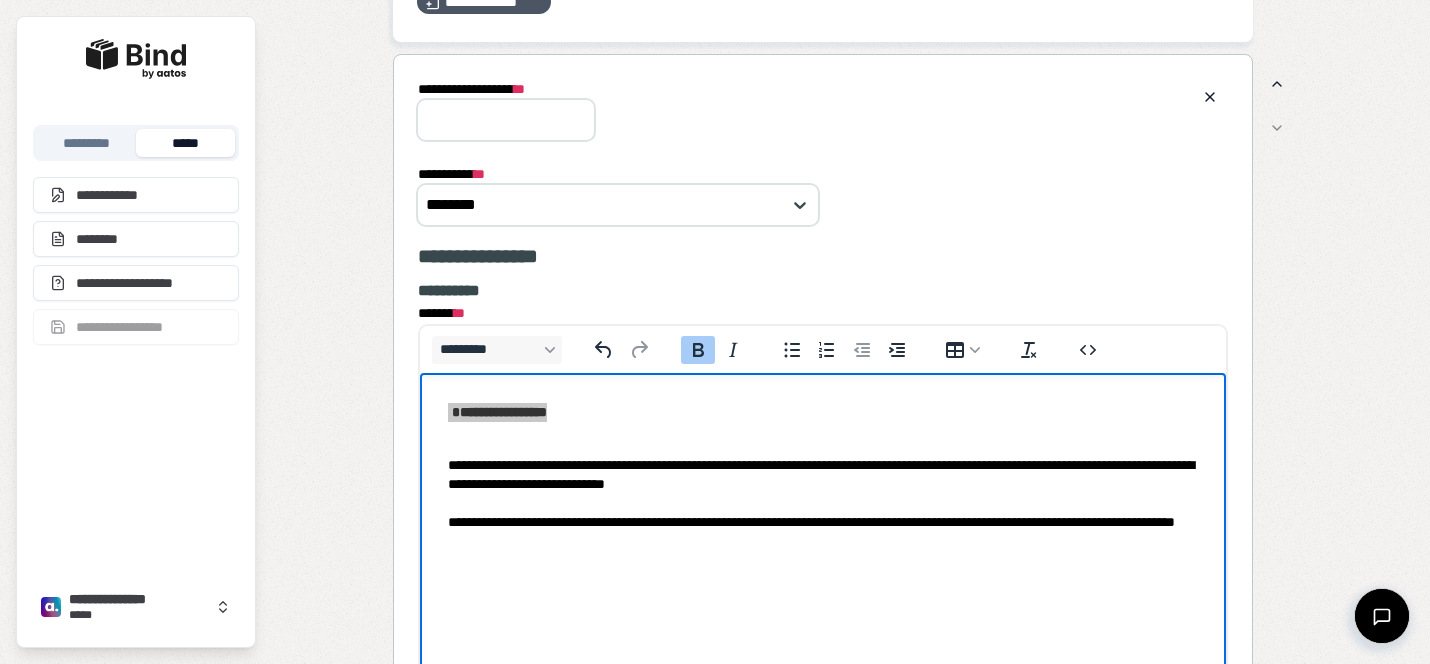 click on "**********" at bounding box center [506, 120] 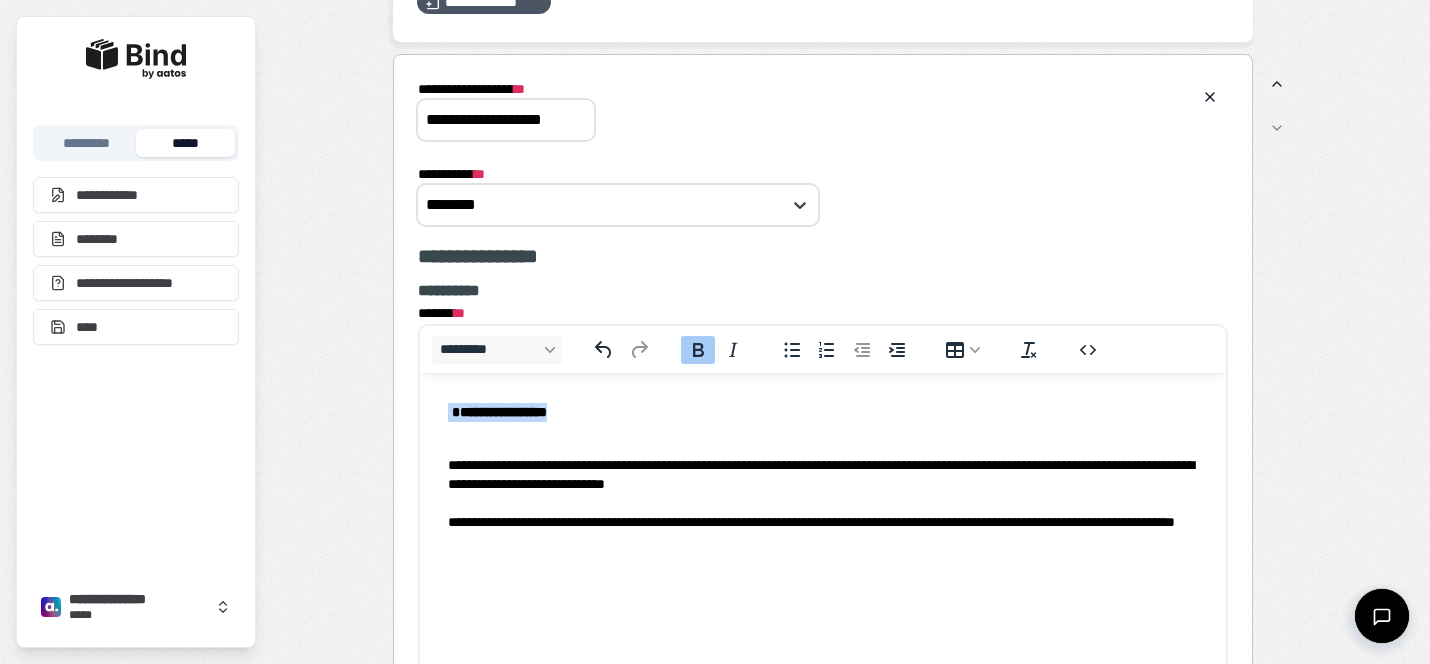 type on "**********" 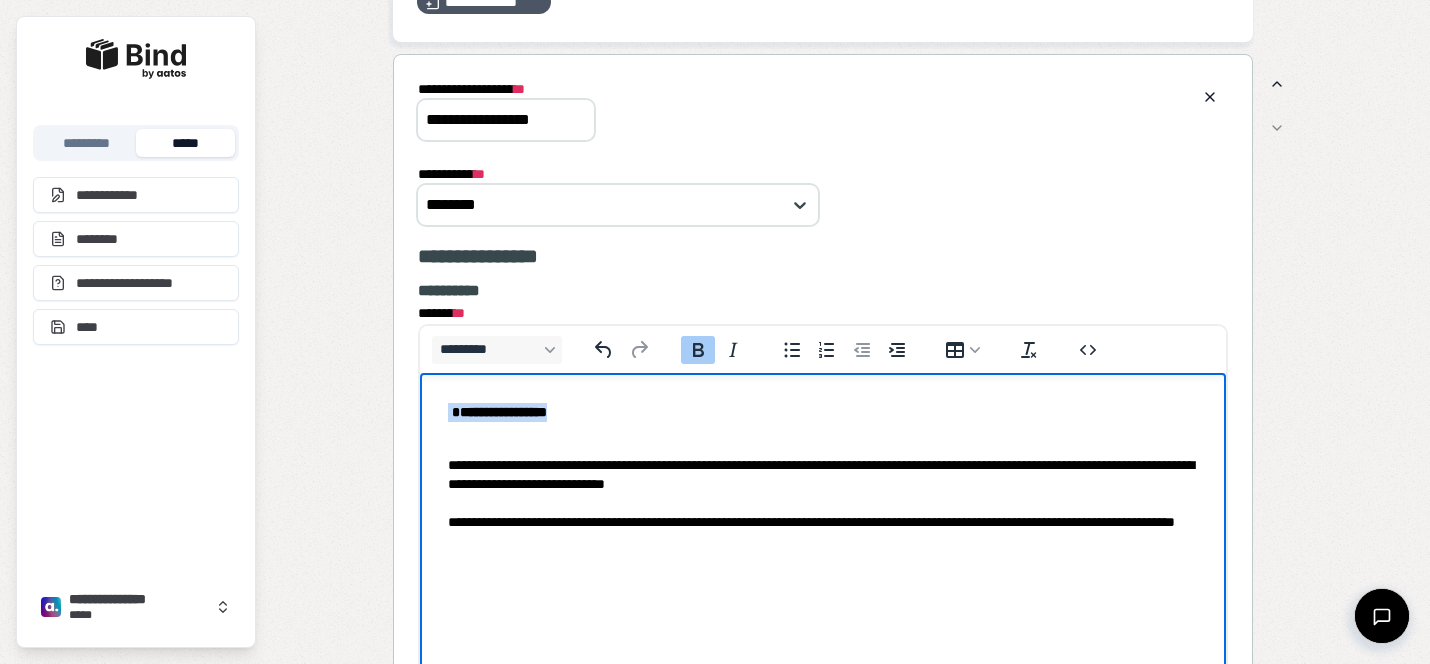 click at bounding box center [454, 412] 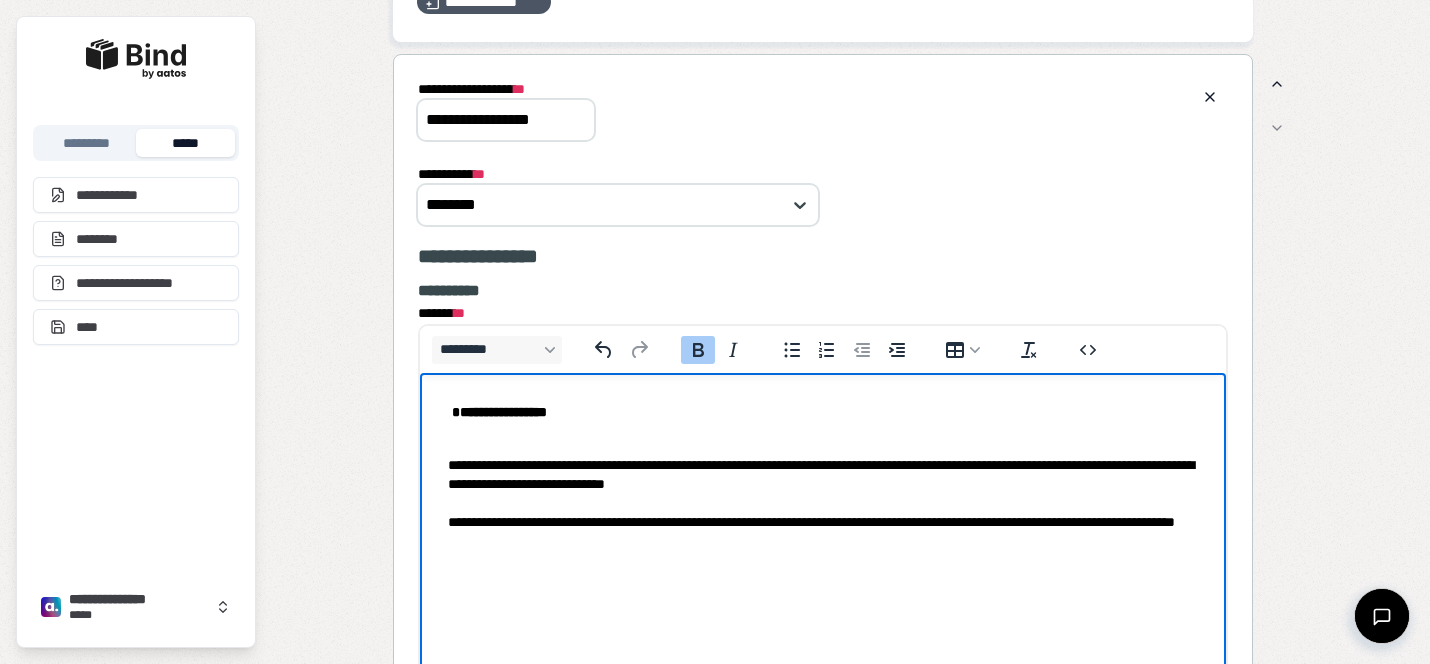 type 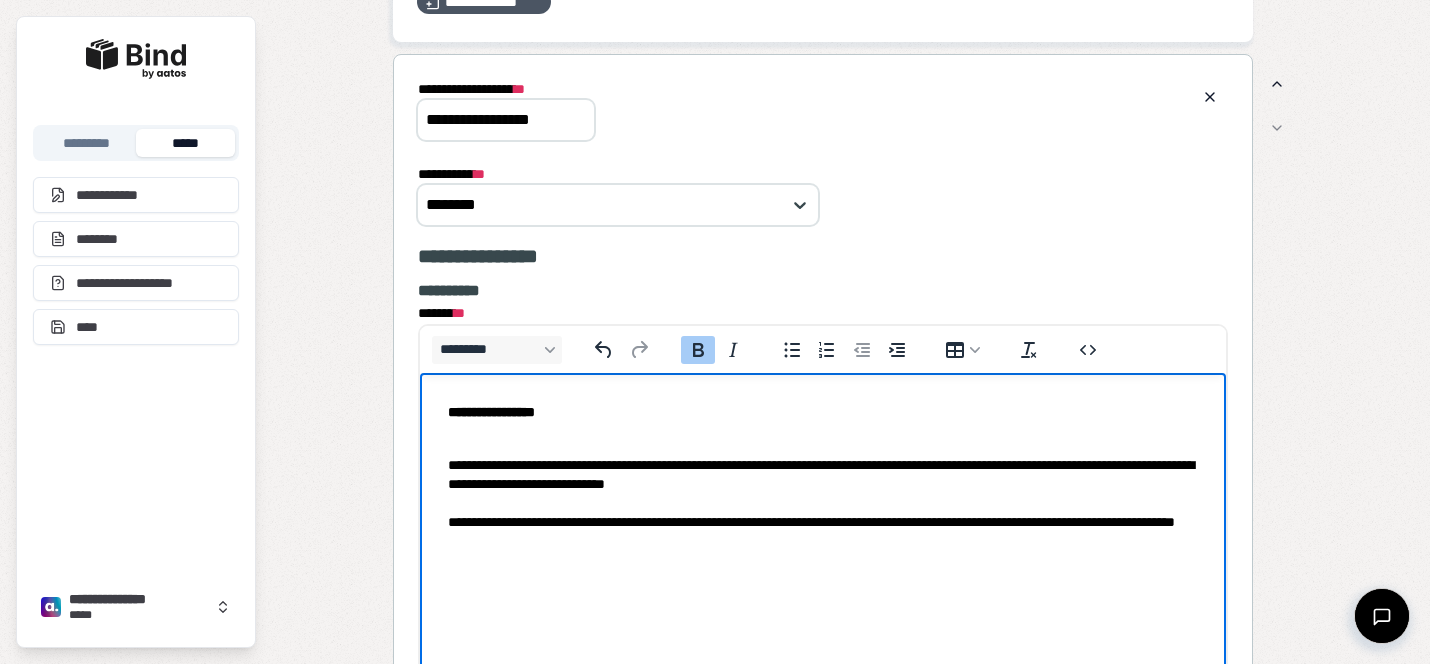click on "**********" at bounding box center (491, 412) 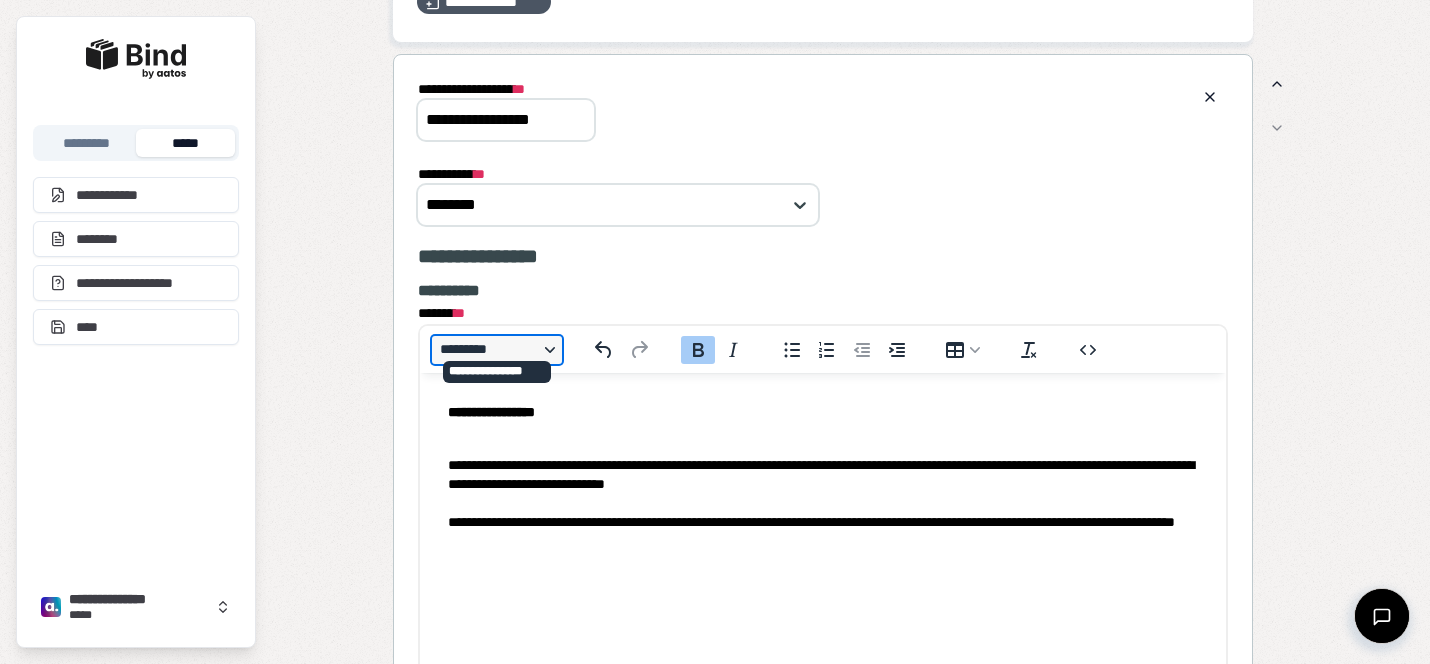 click on "*********" at bounding box center [497, 350] 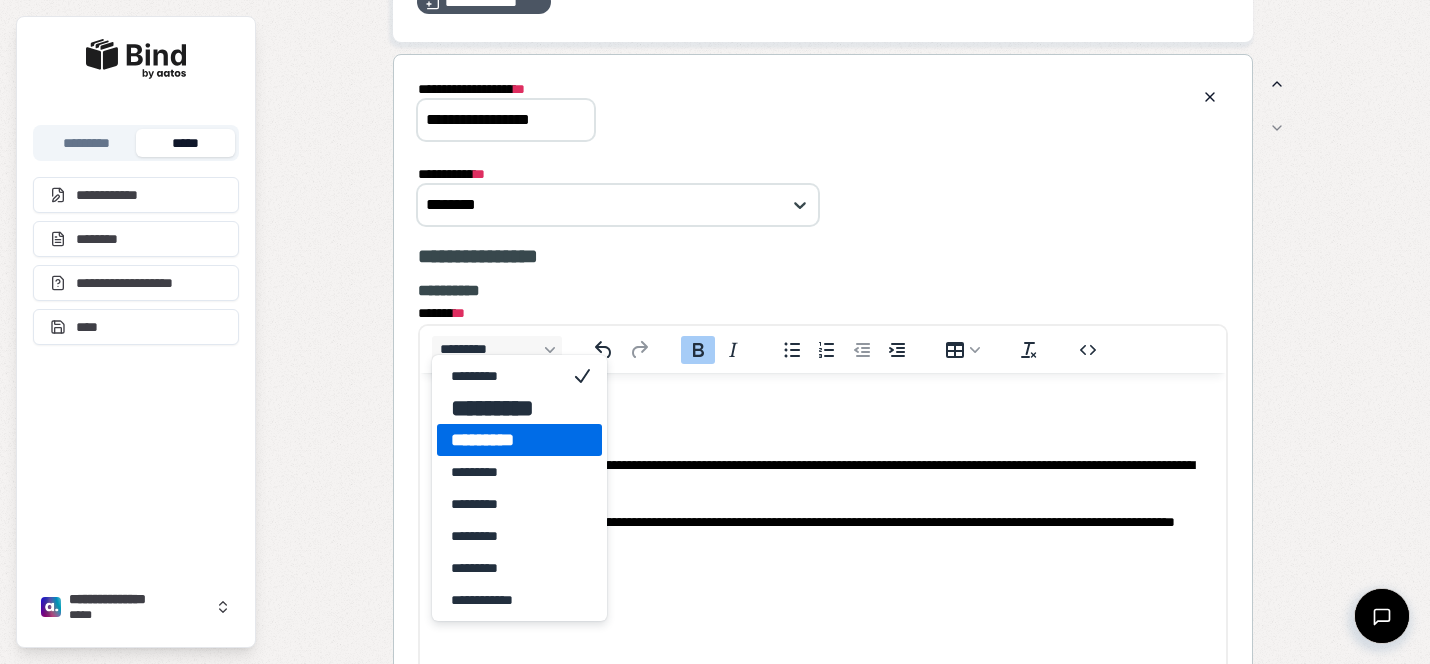 click on "*********" at bounding box center (505, 440) 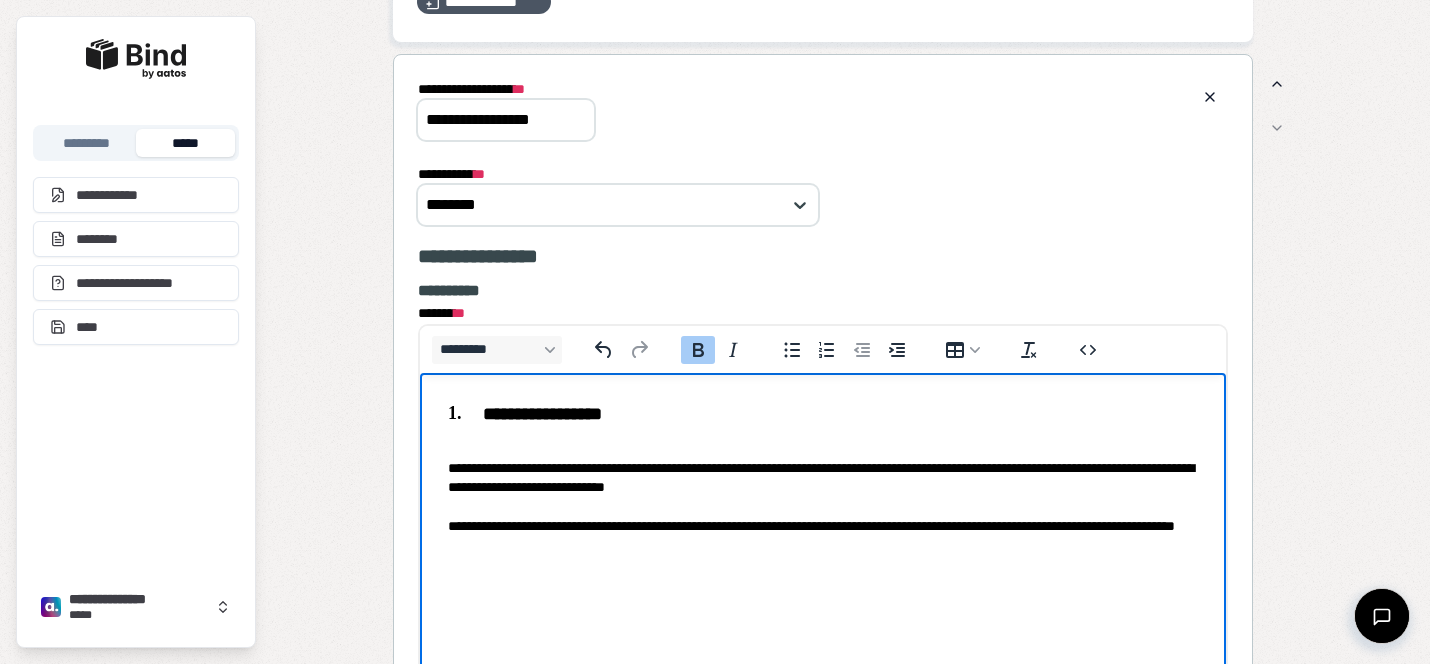 click on "**********" at bounding box center [823, 498] 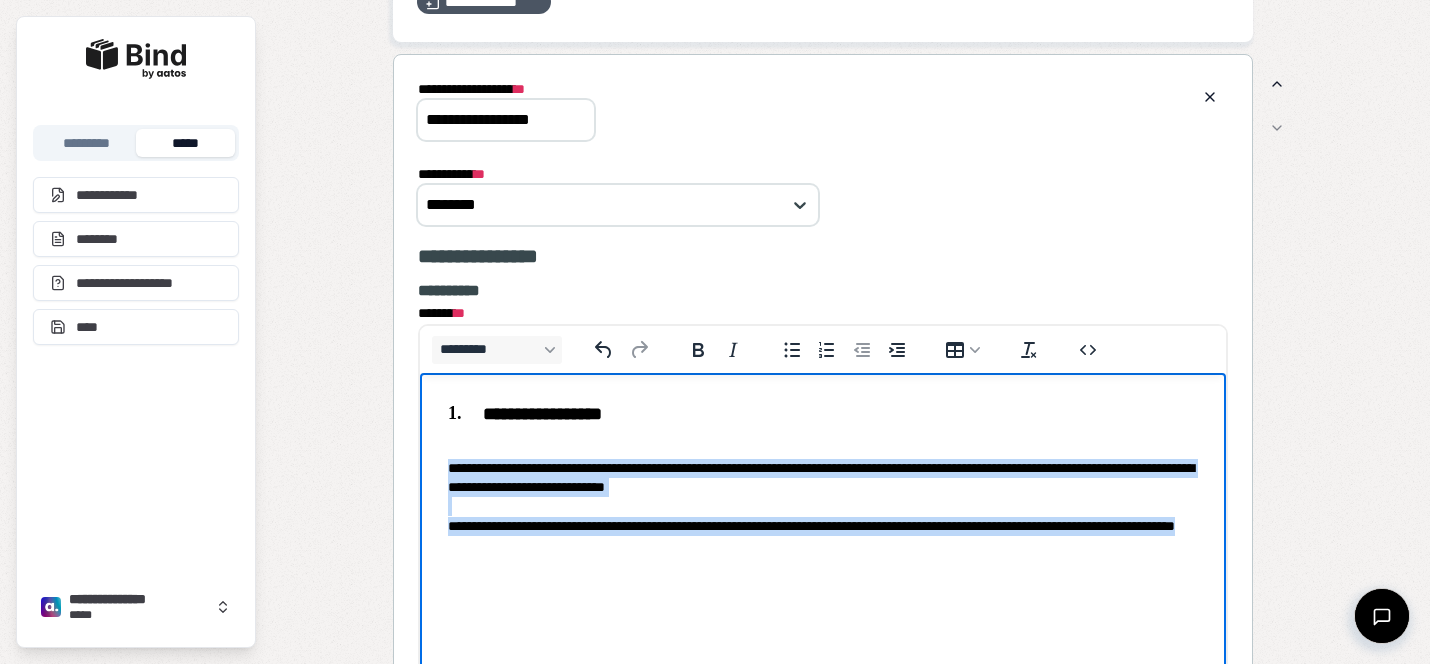 drag, startPoint x: 703, startPoint y: 551, endPoint x: 420, endPoint y: 460, distance: 297.27094 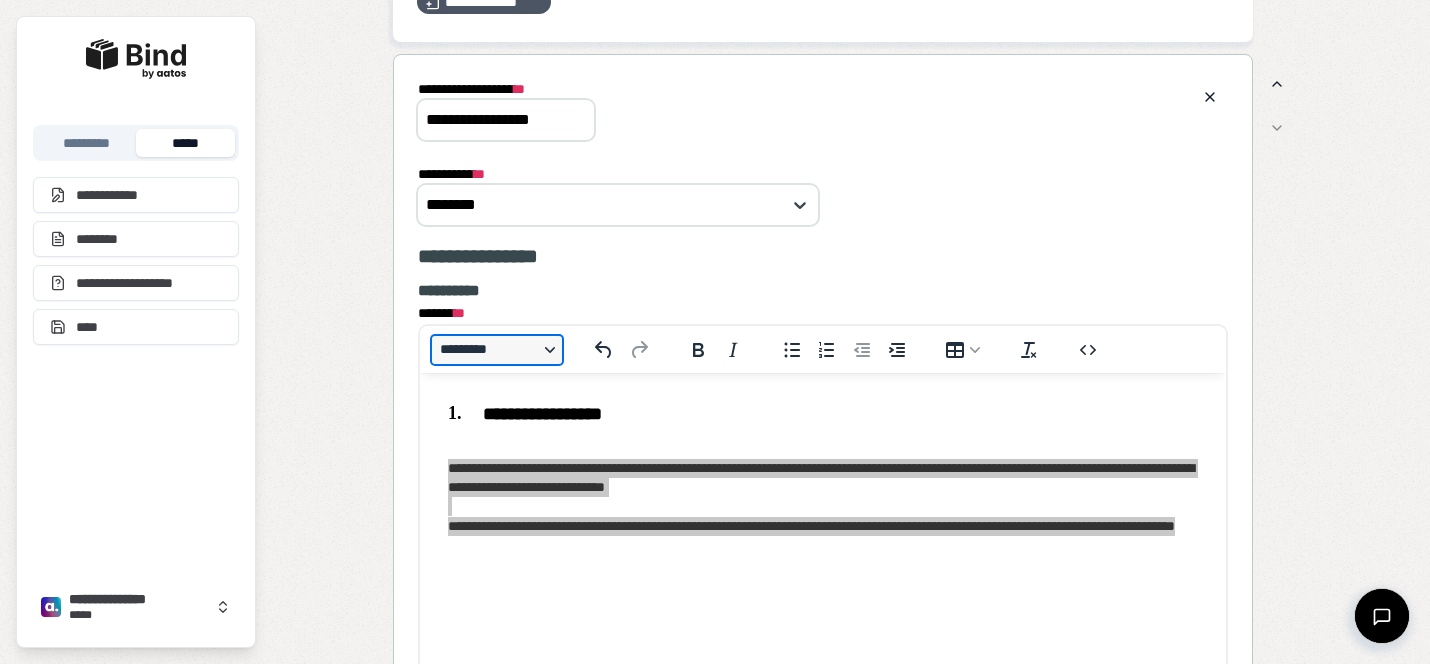click on "*********" at bounding box center (497, 350) 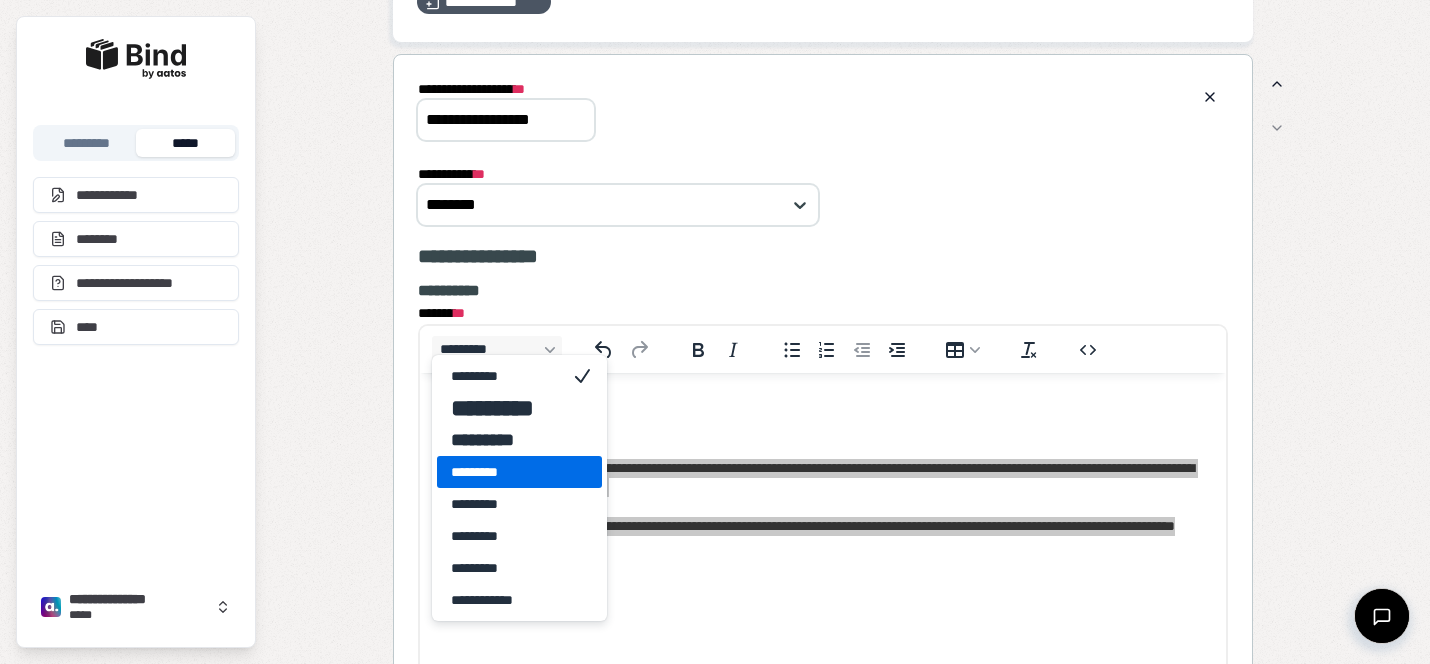 click on "*********" at bounding box center [505, 472] 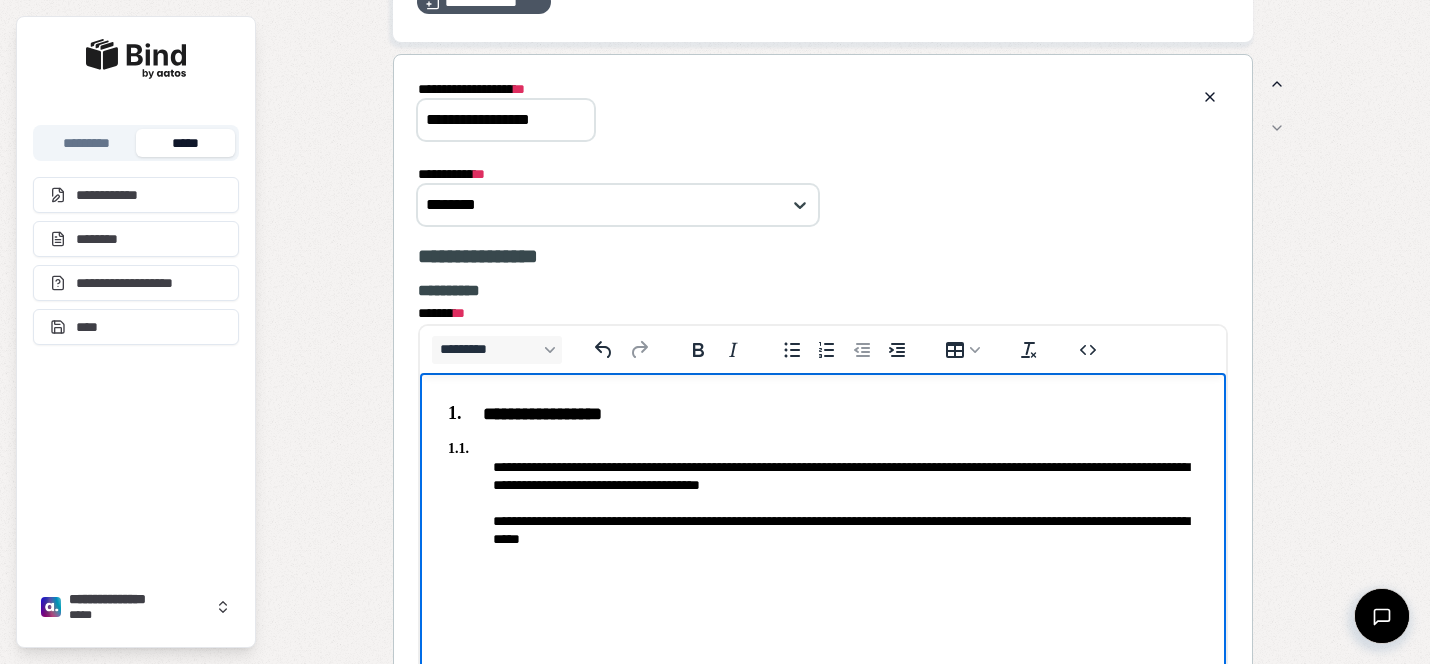 click on "**********" at bounding box center [823, 494] 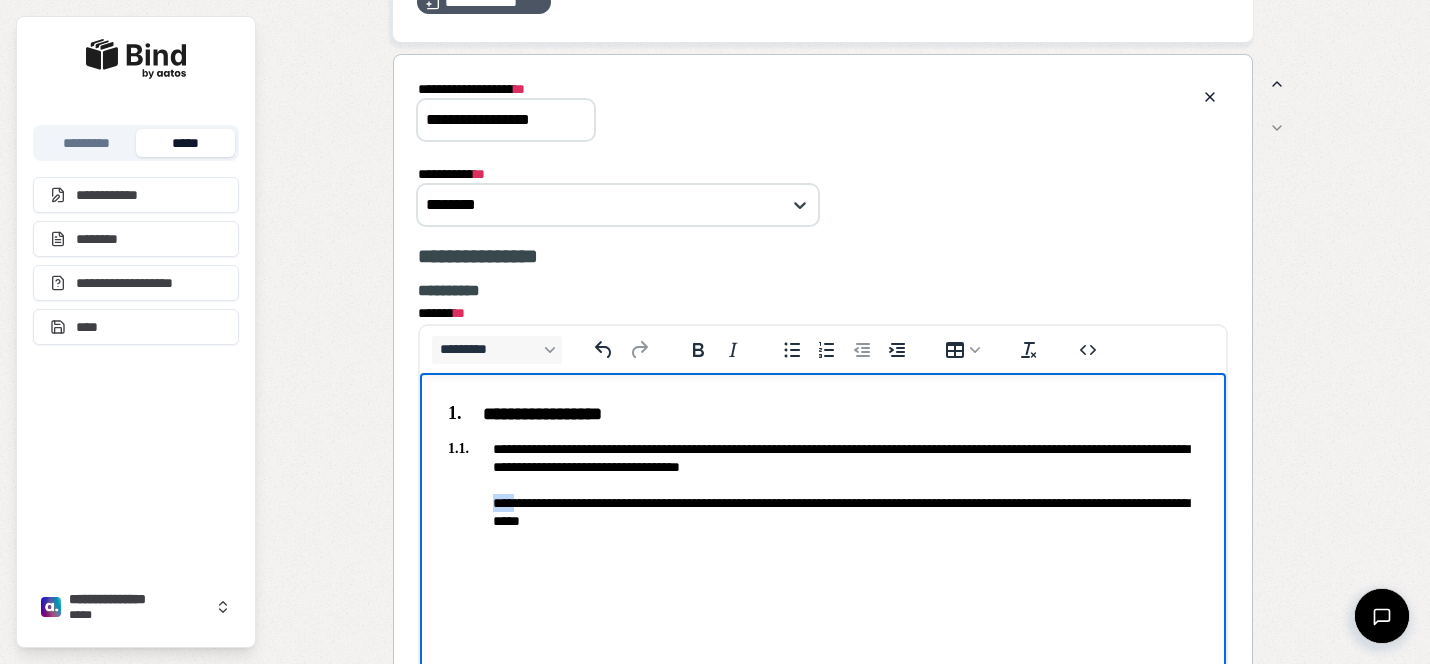 drag, startPoint x: 517, startPoint y: 502, endPoint x: 460, endPoint y: 502, distance: 57 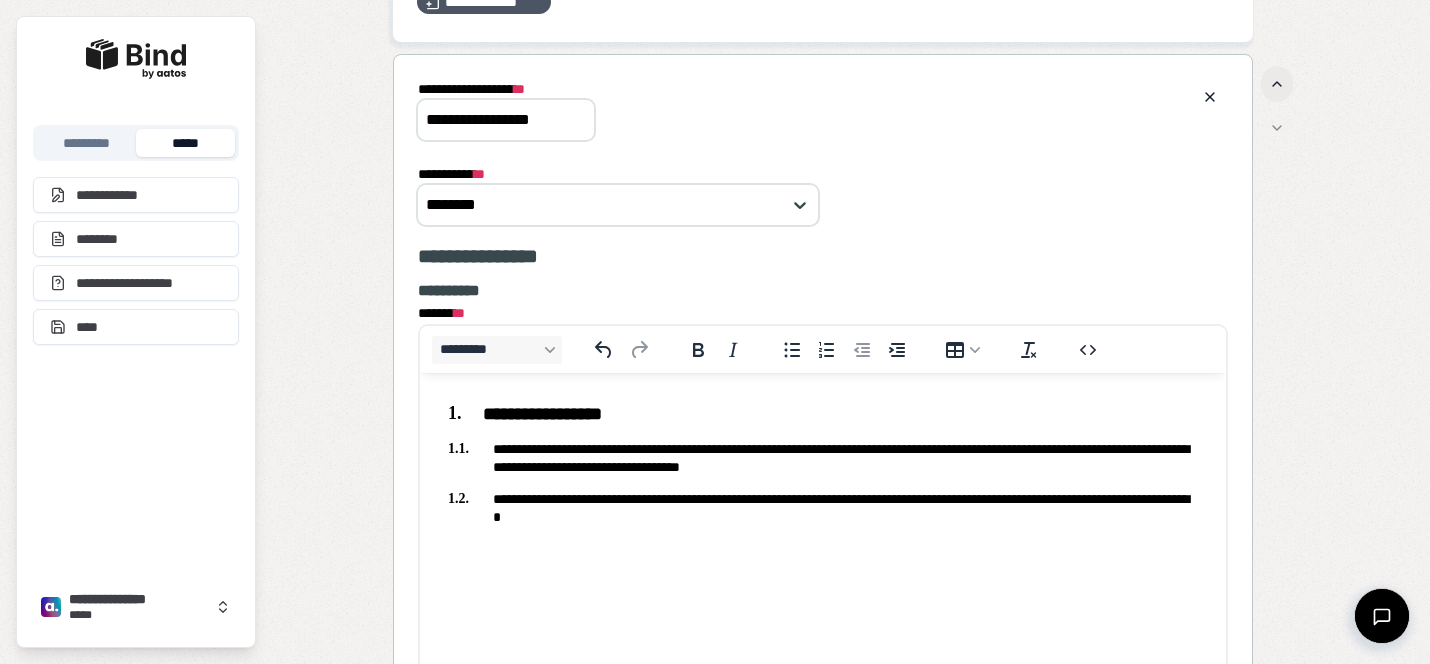 click at bounding box center (1277, 84) 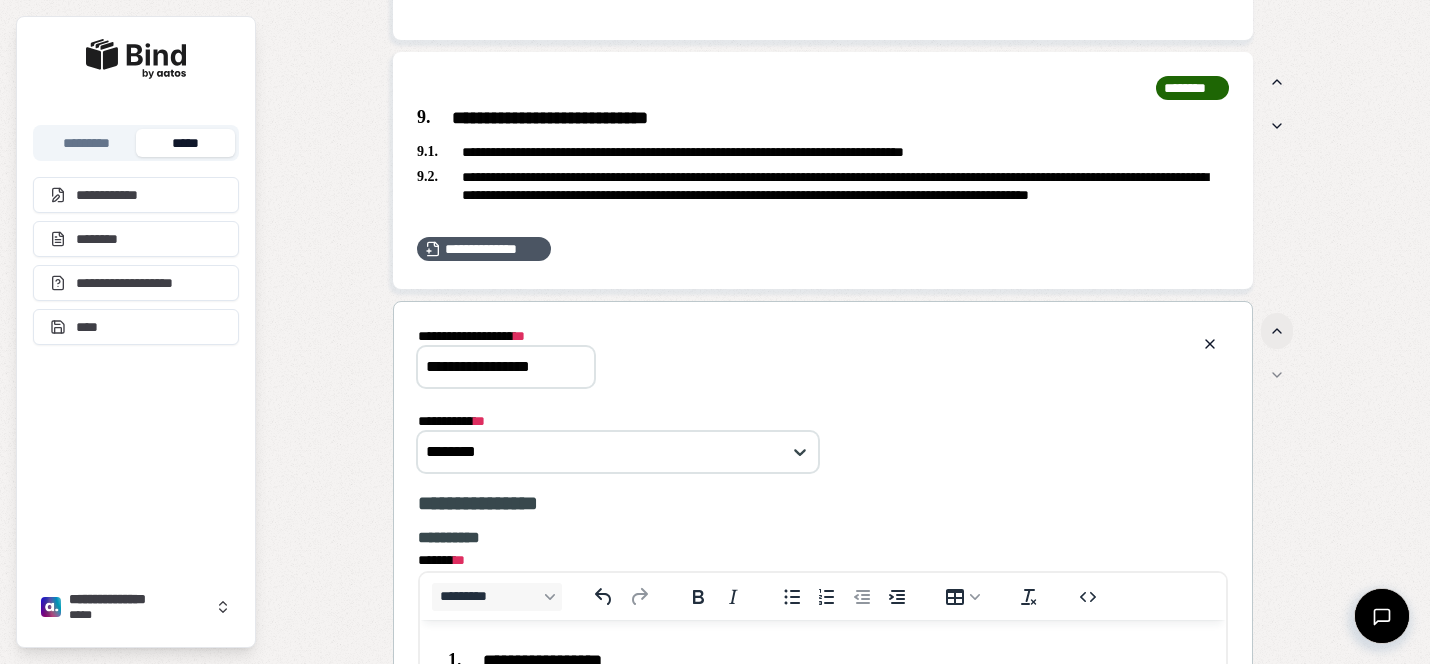 click at bounding box center (1277, 331) 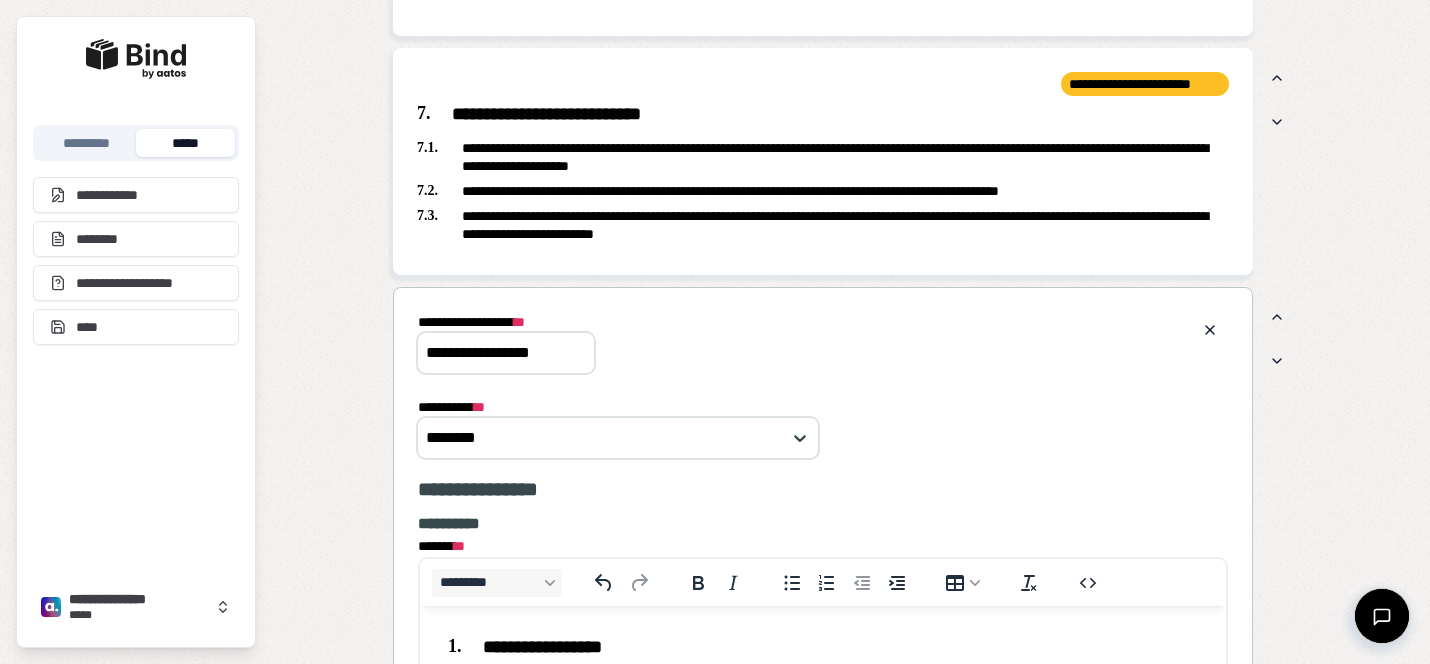 scroll, scrollTop: 2866, scrollLeft: 0, axis: vertical 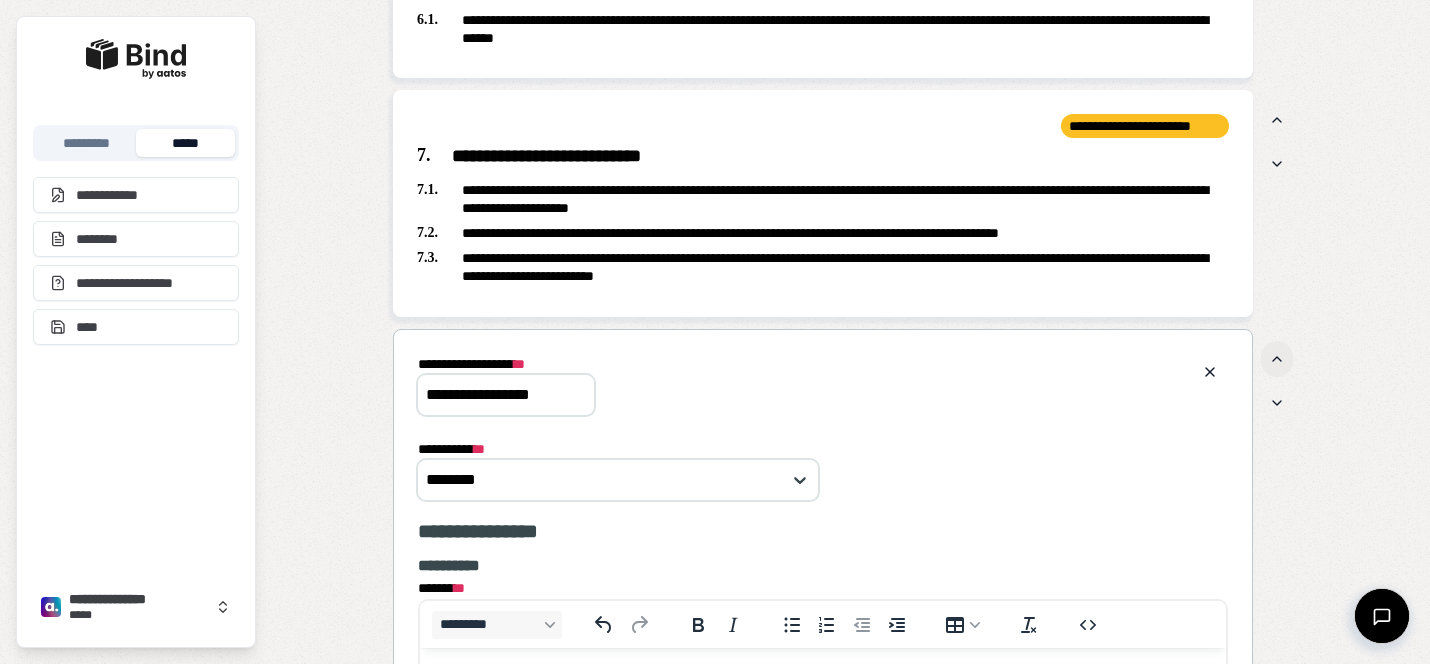 click at bounding box center (1277, 359) 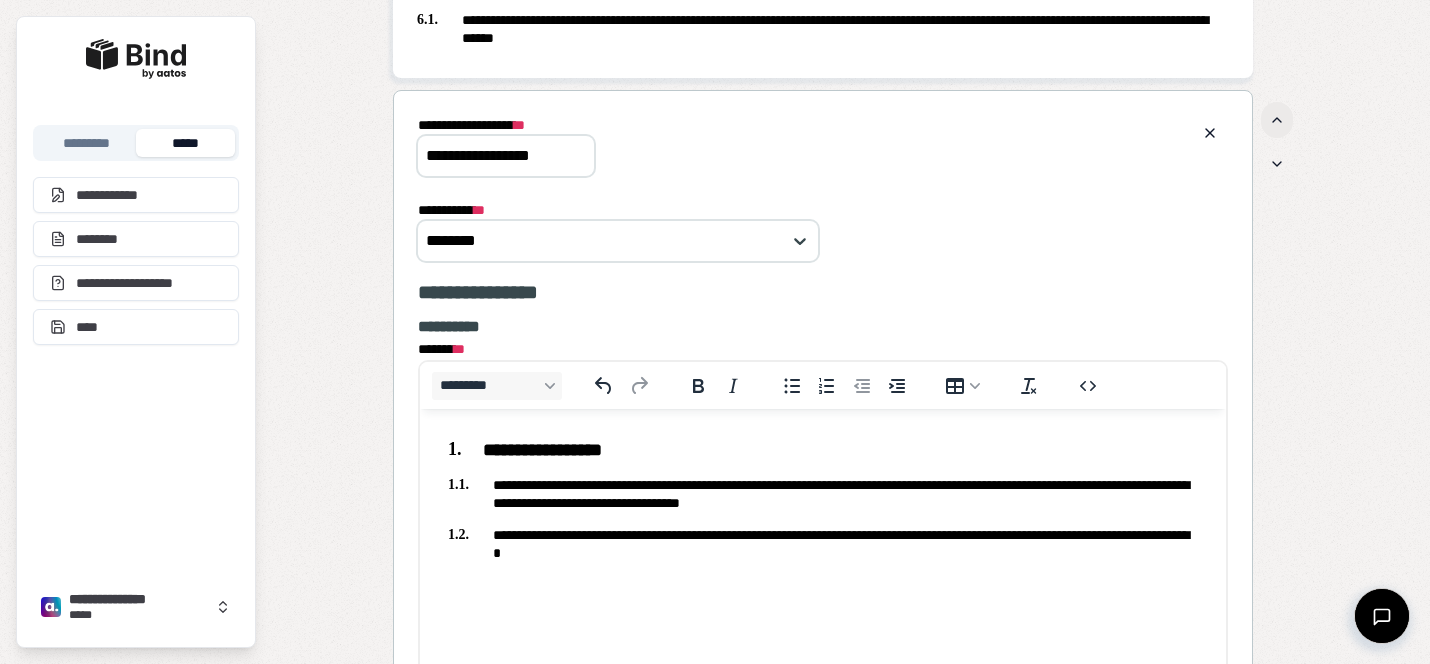 click at bounding box center [1277, 540] 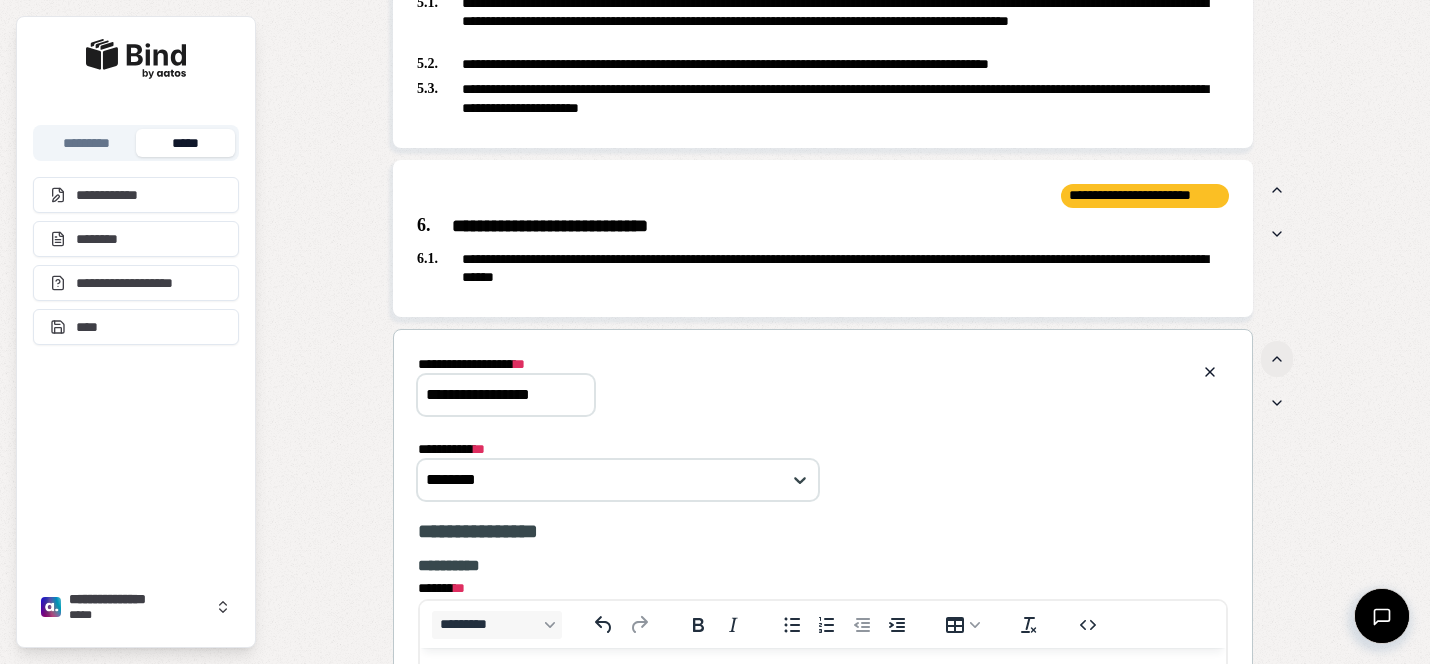 click at bounding box center [1277, 359] 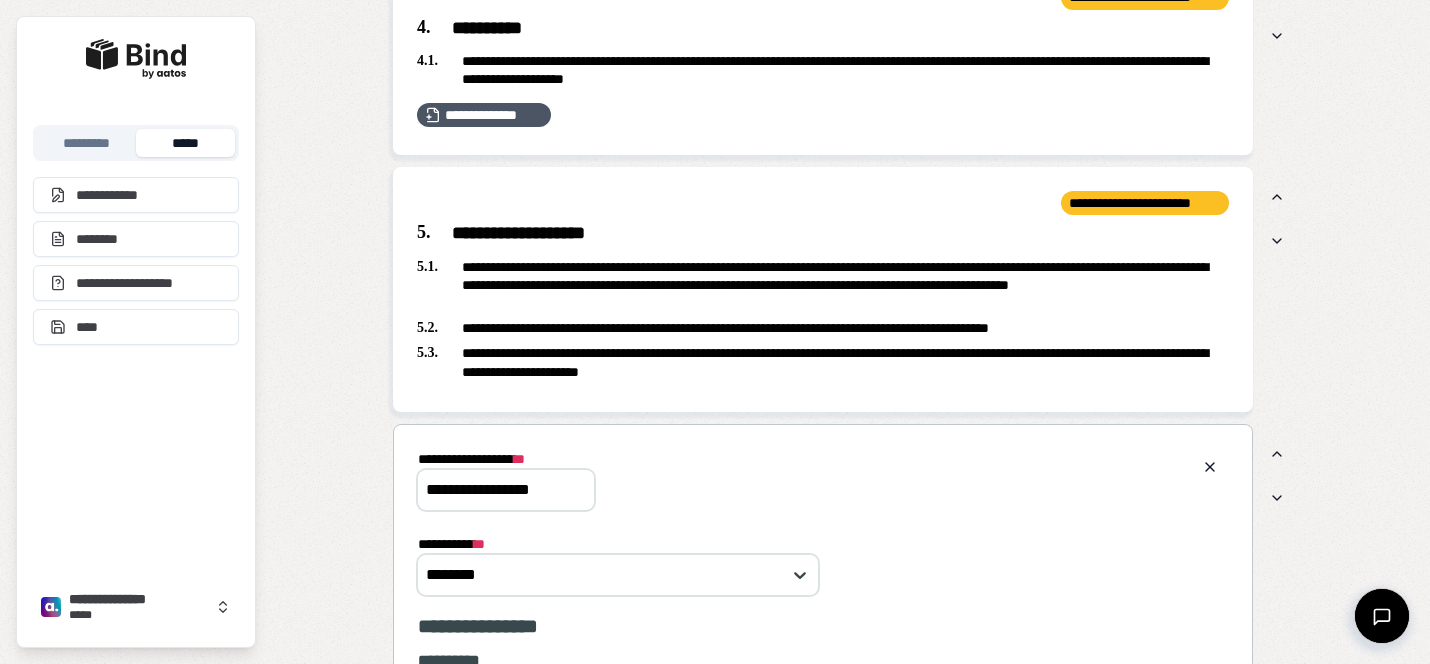 scroll, scrollTop: 2357, scrollLeft: 0, axis: vertical 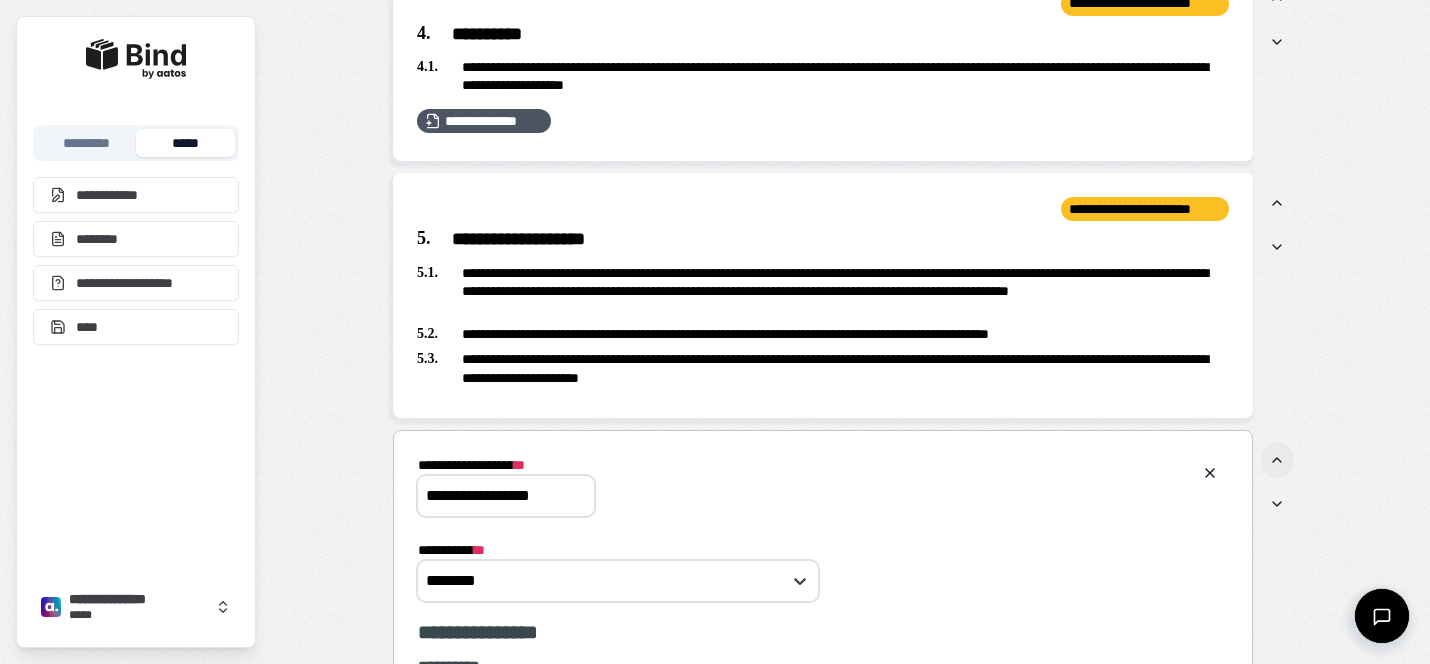 click at bounding box center (1277, 460) 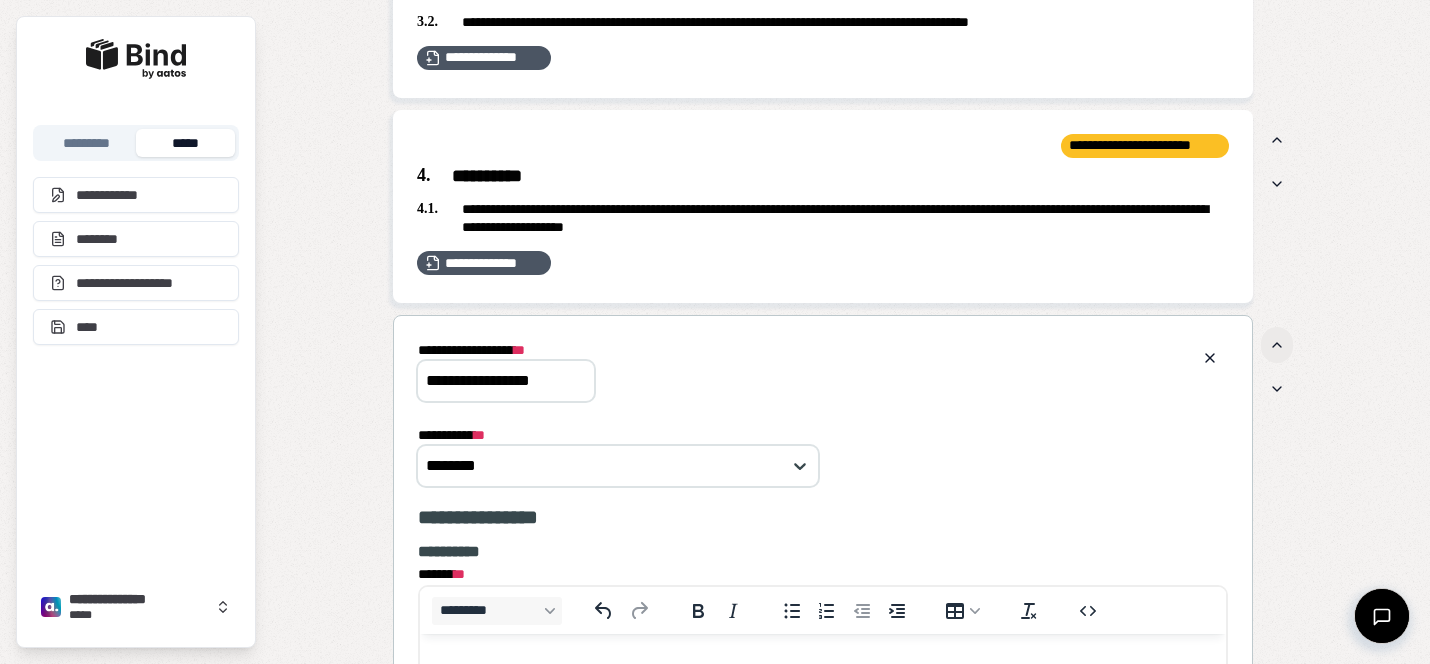 click at bounding box center (1277, 345) 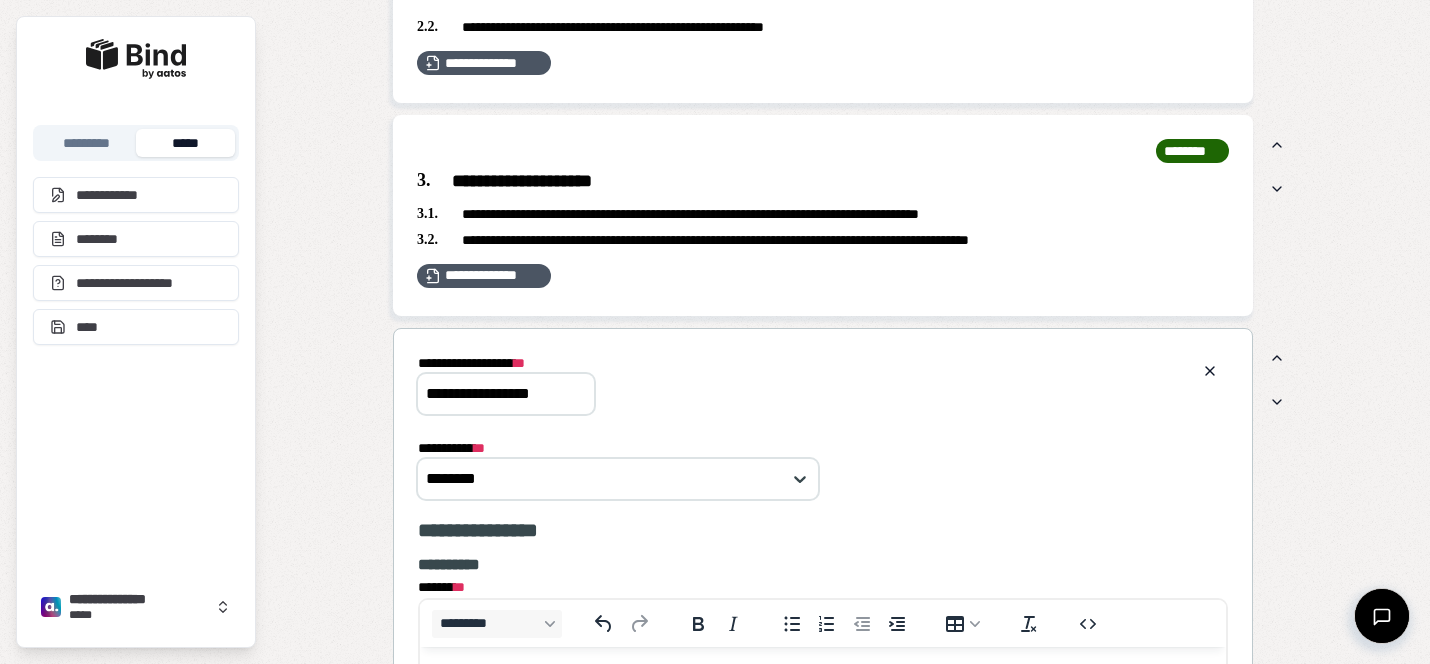 scroll, scrollTop: 1998, scrollLeft: 0, axis: vertical 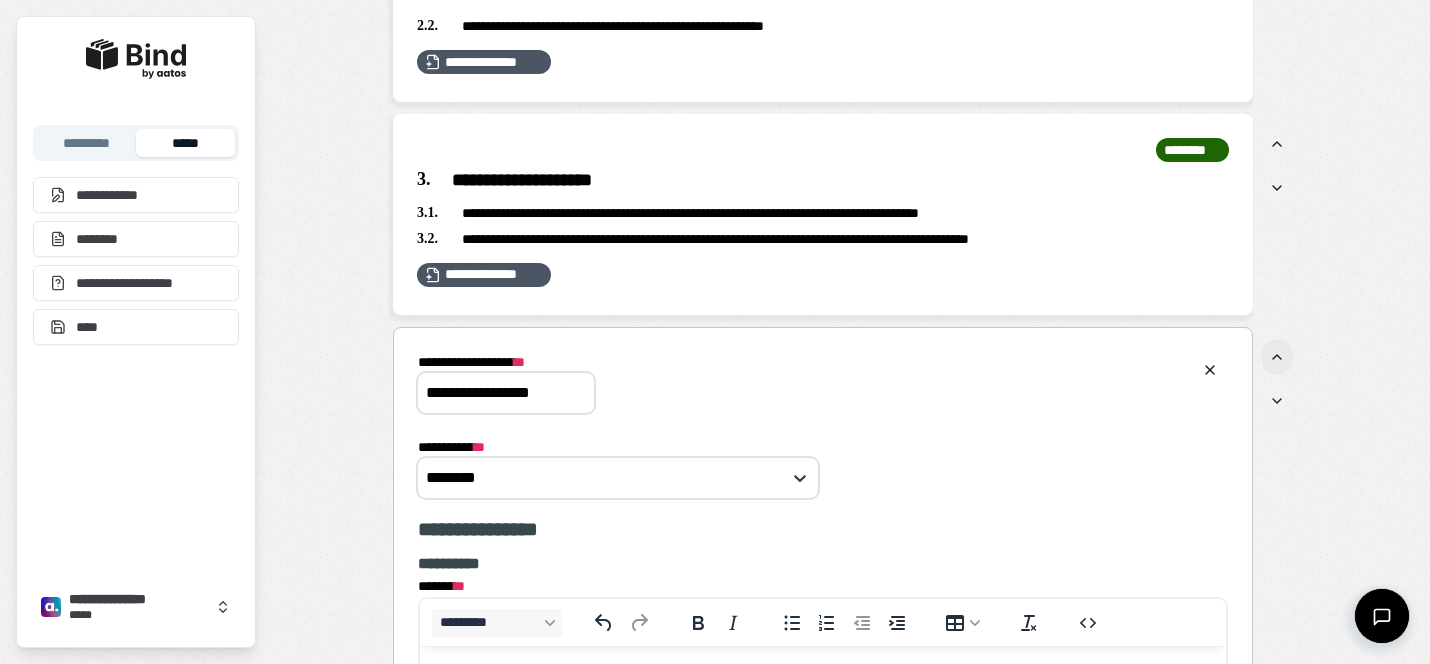 click at bounding box center (1277, 357) 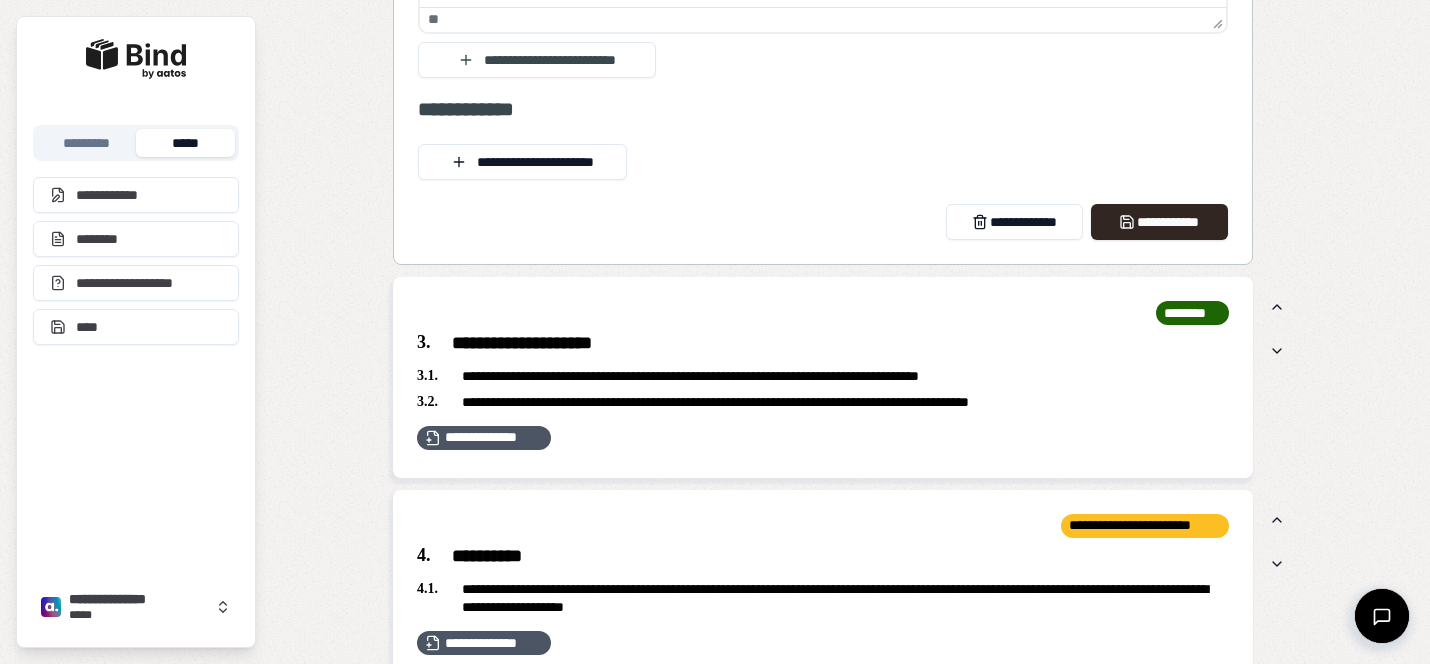 scroll, scrollTop: 2750, scrollLeft: 0, axis: vertical 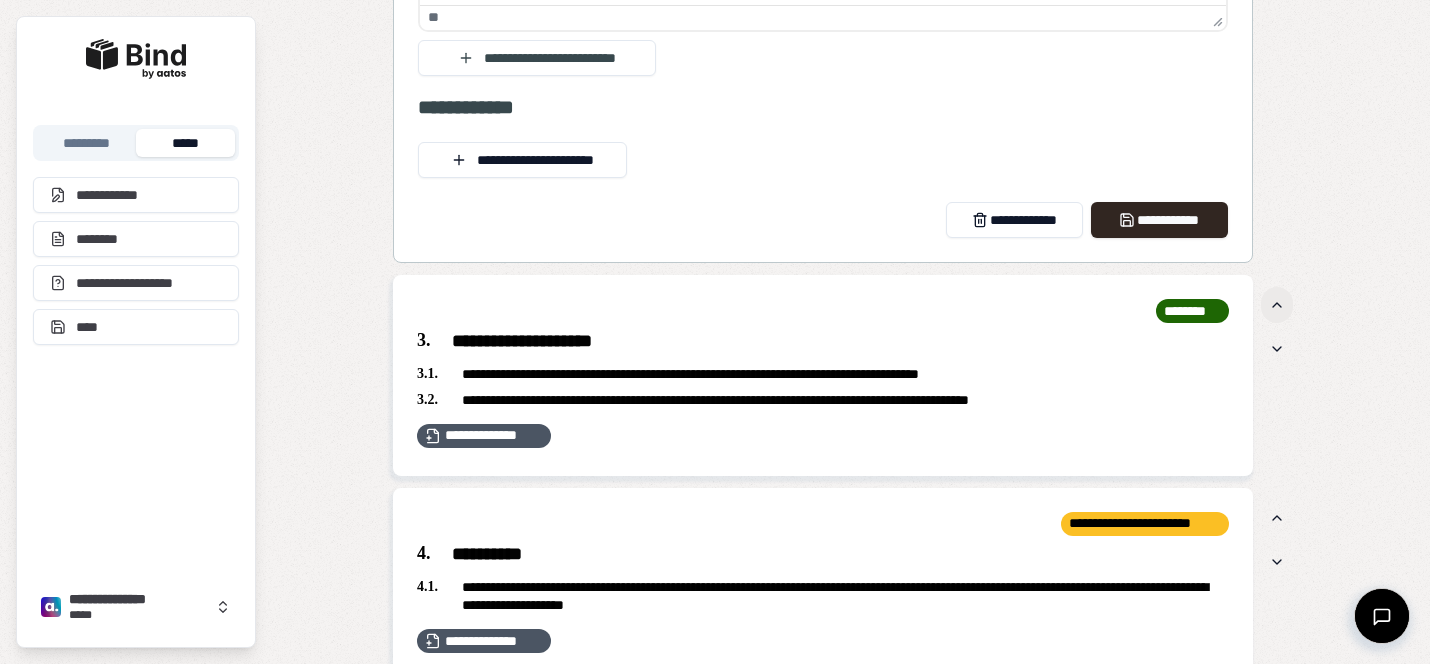 click at bounding box center (1277, 305) 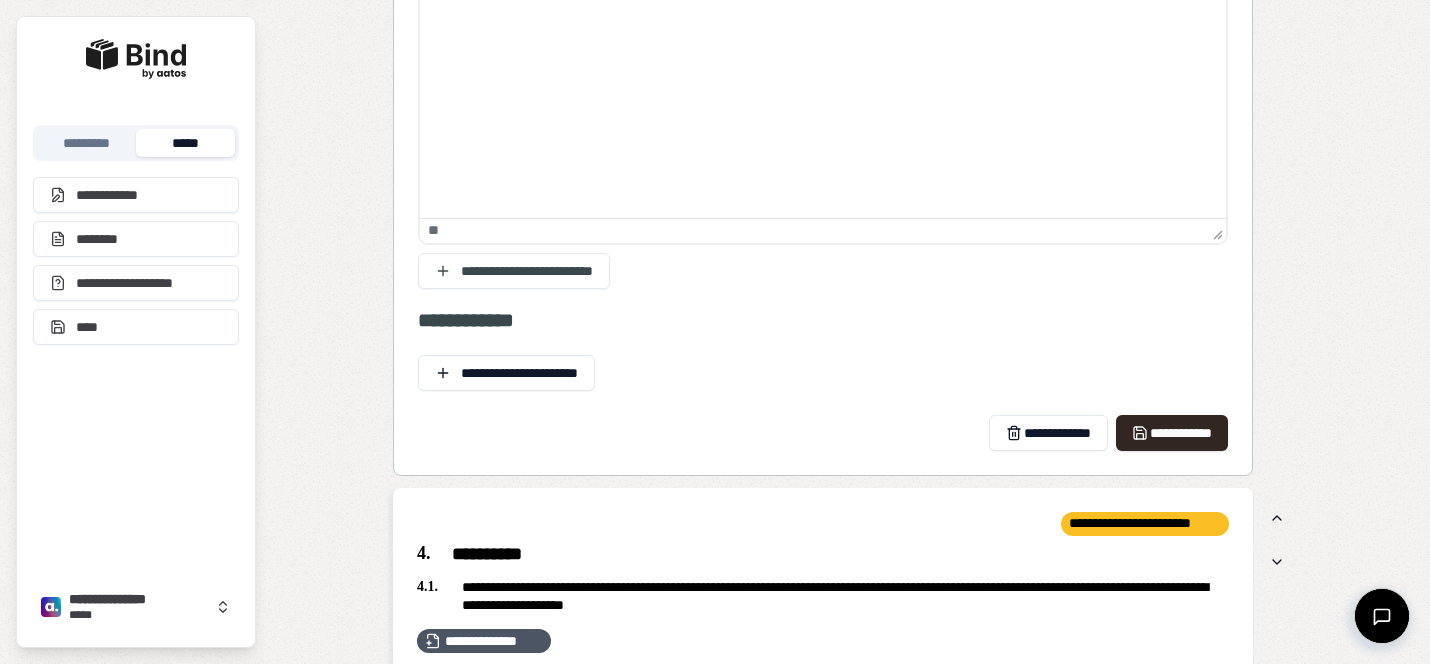 scroll, scrollTop: 0, scrollLeft: 0, axis: both 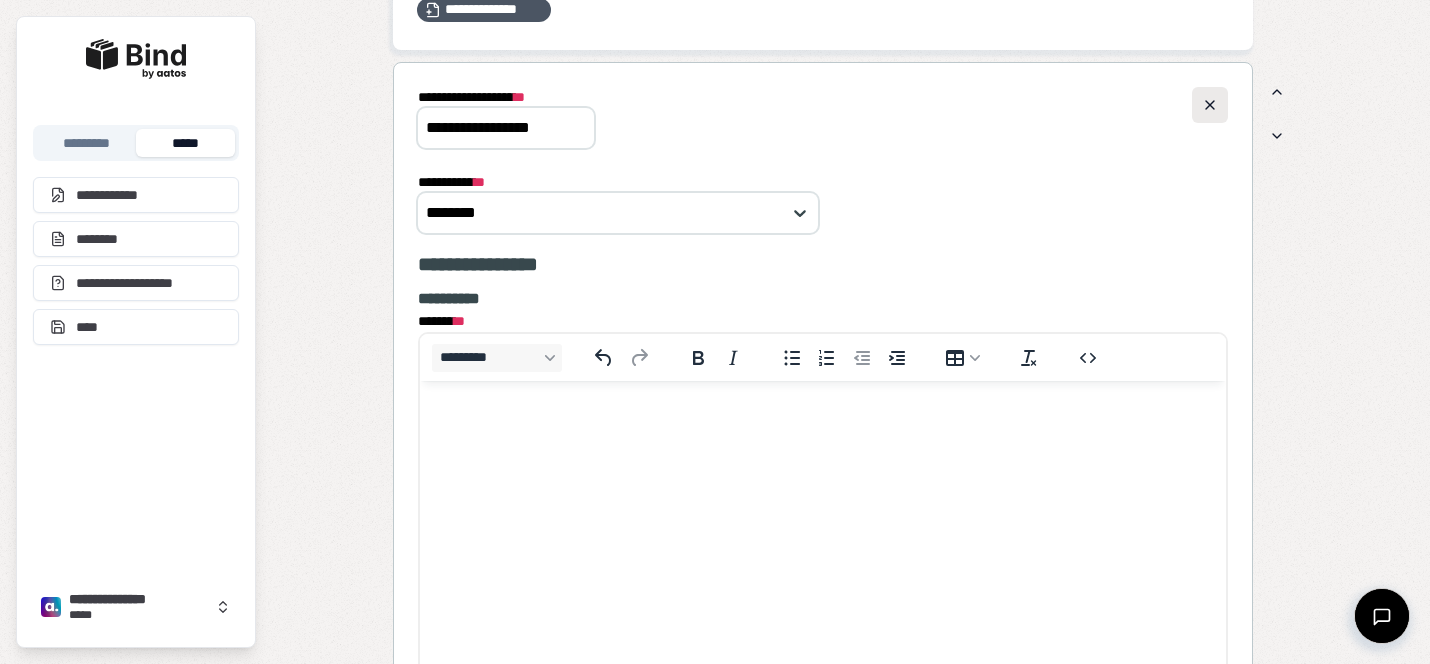 click at bounding box center (1210, 105) 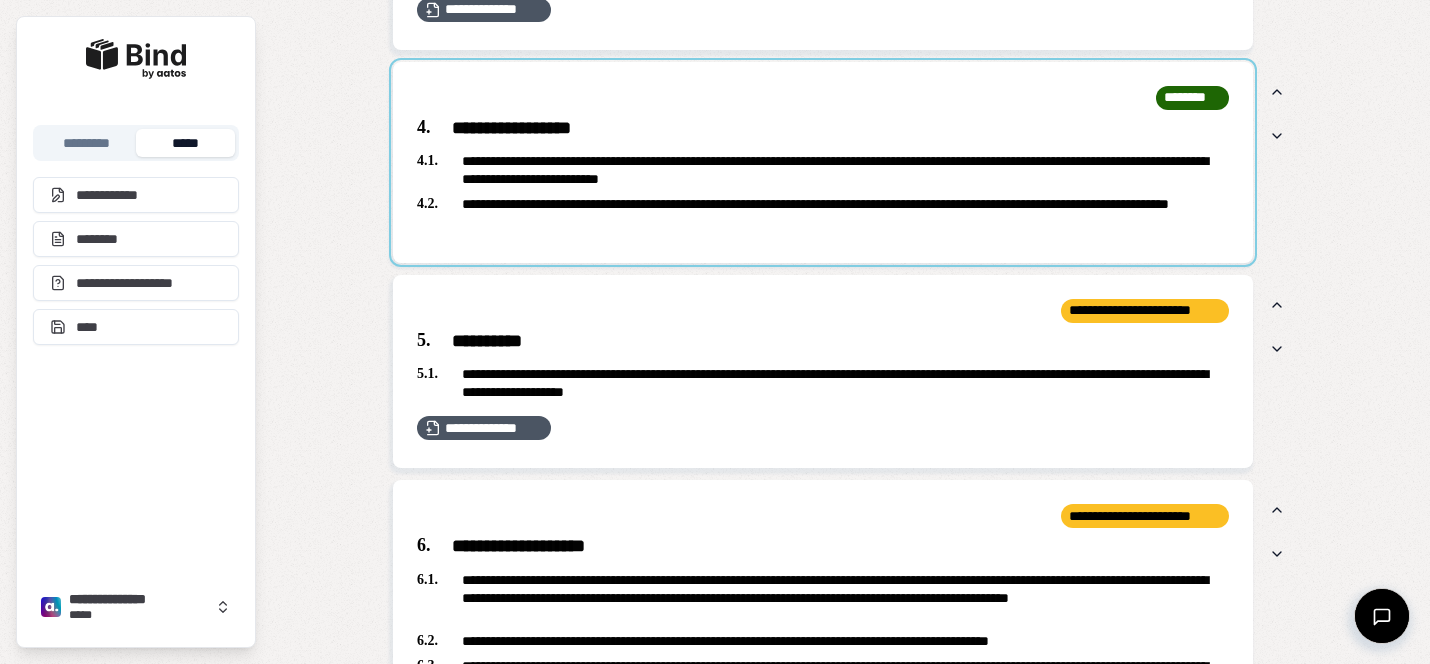 click at bounding box center (823, 162) 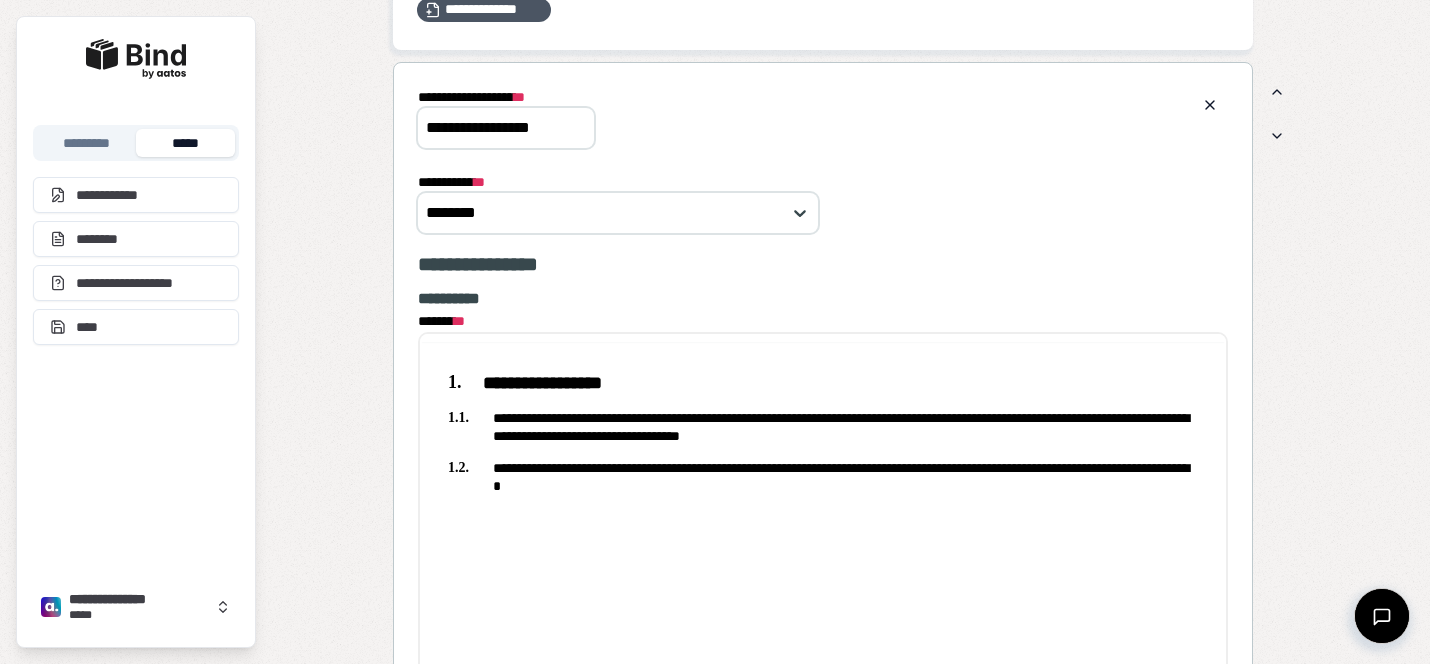 scroll, scrollTop: 0, scrollLeft: 0, axis: both 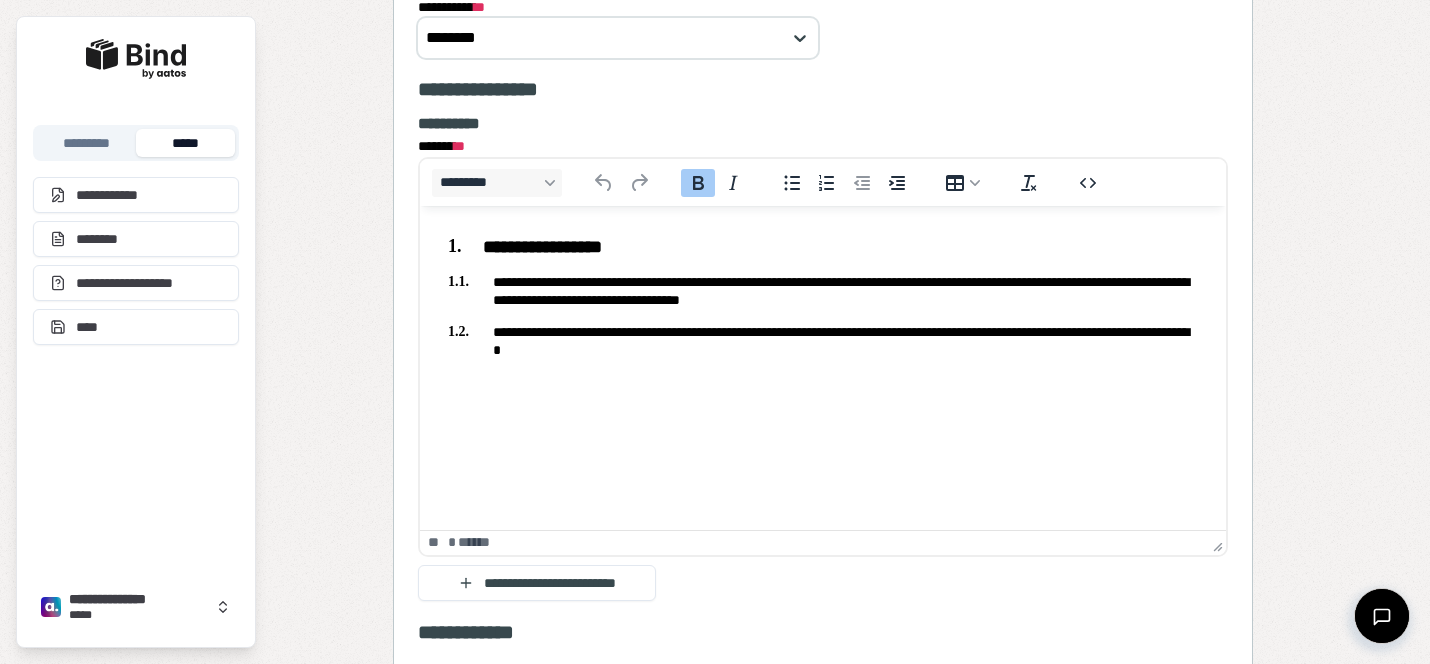 click on "**********" at bounding box center [823, 293] 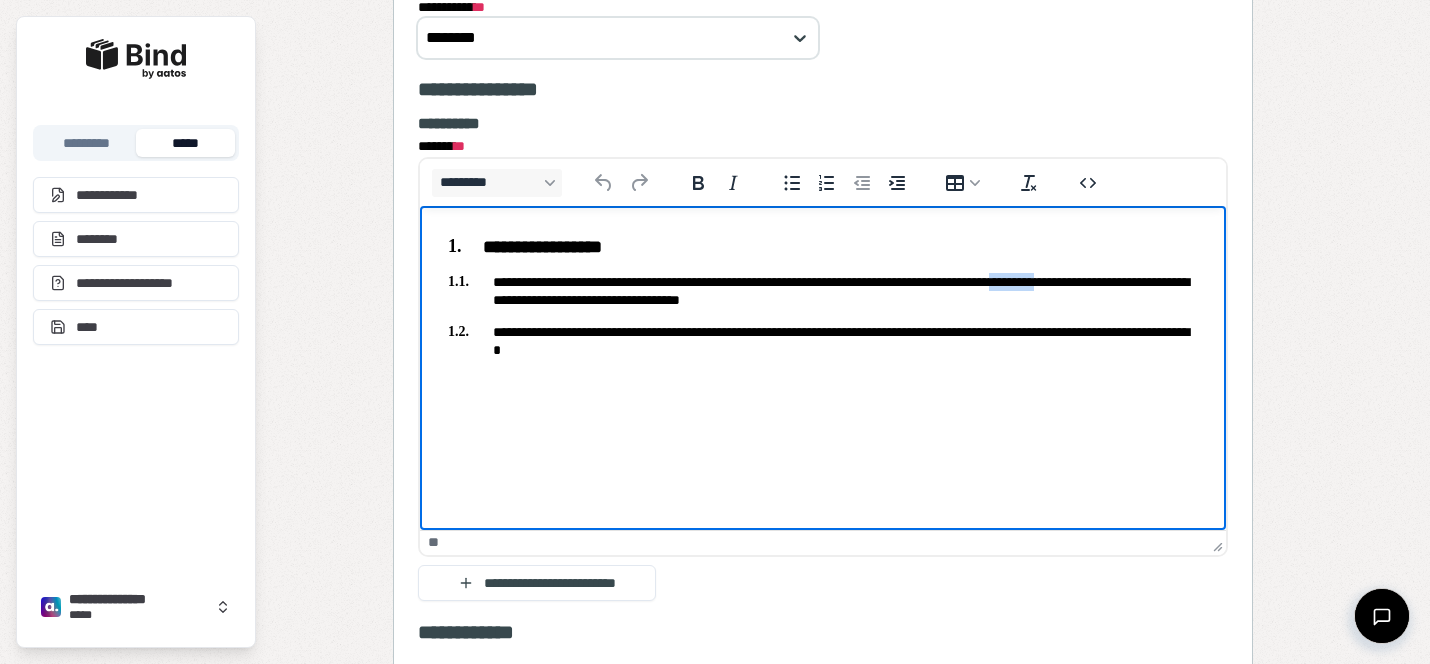 drag, startPoint x: 1110, startPoint y: 276, endPoint x: 1160, endPoint y: 275, distance: 50.01 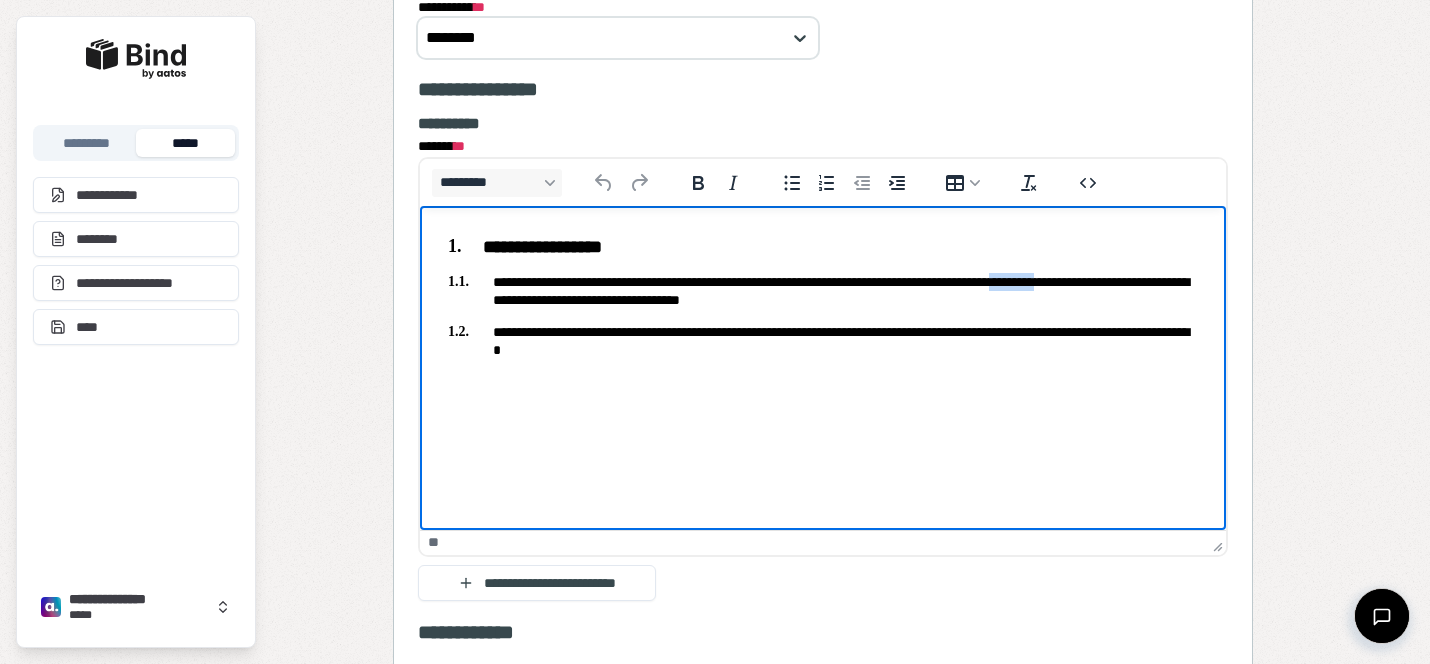 type 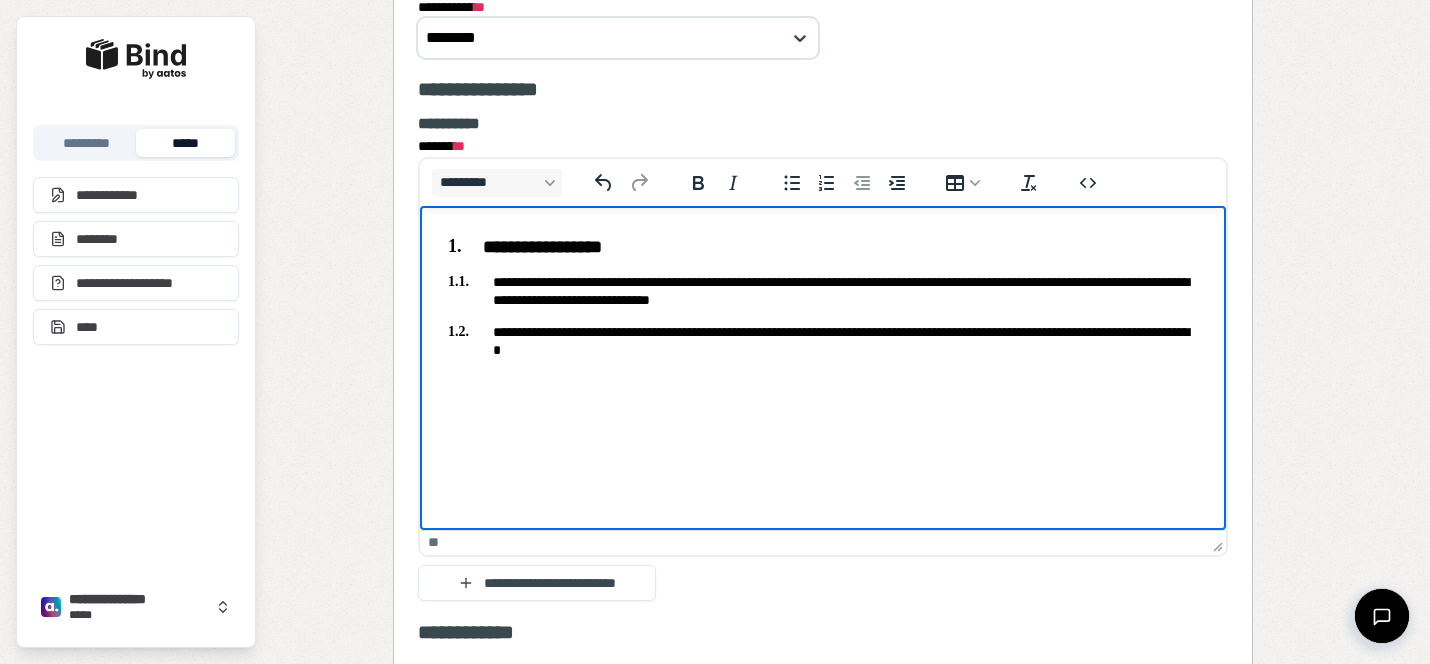 click on "**********" at bounding box center (823, 293) 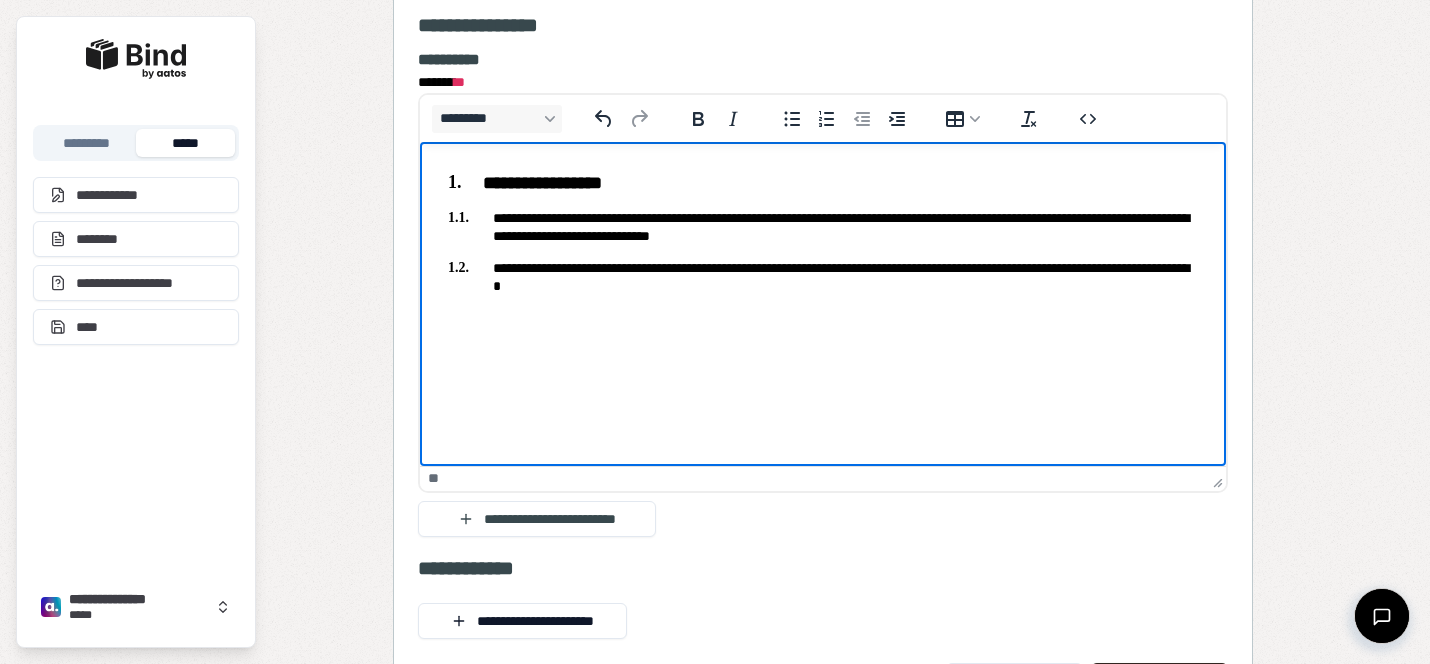 scroll, scrollTop: 2503, scrollLeft: 0, axis: vertical 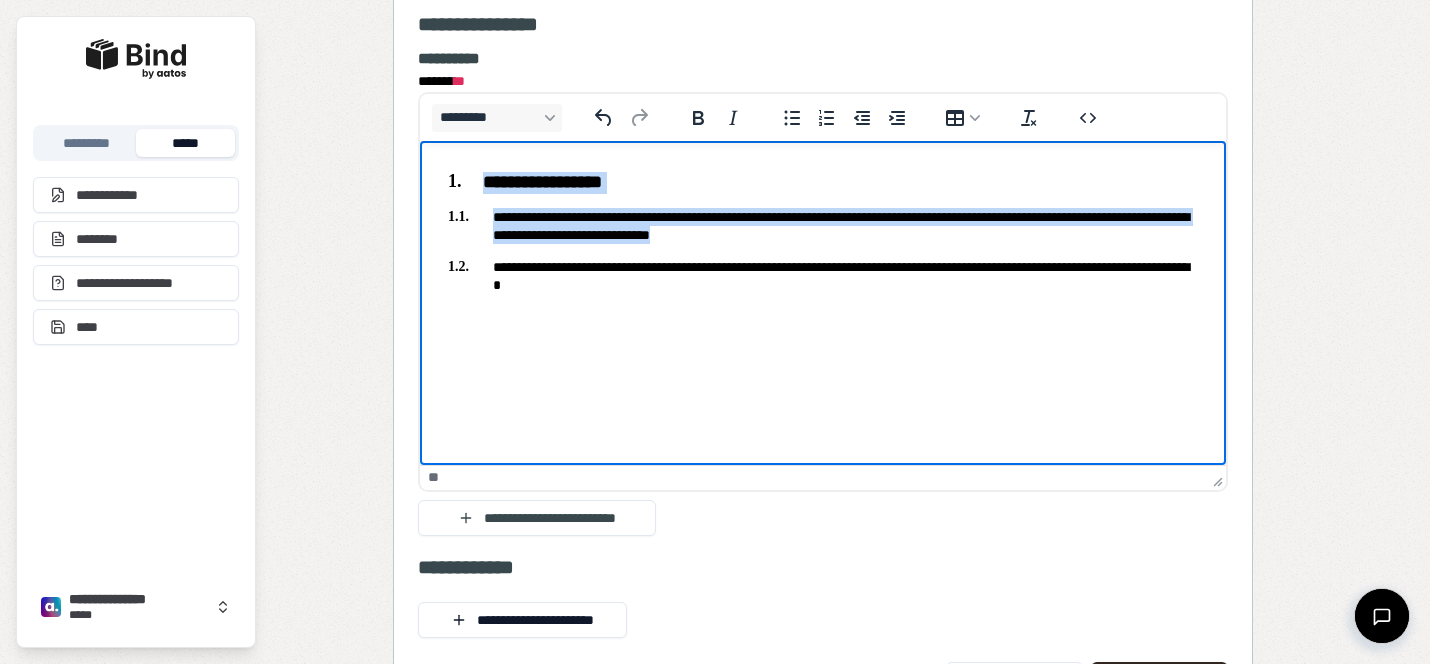 click on "**********" at bounding box center (823, 228) 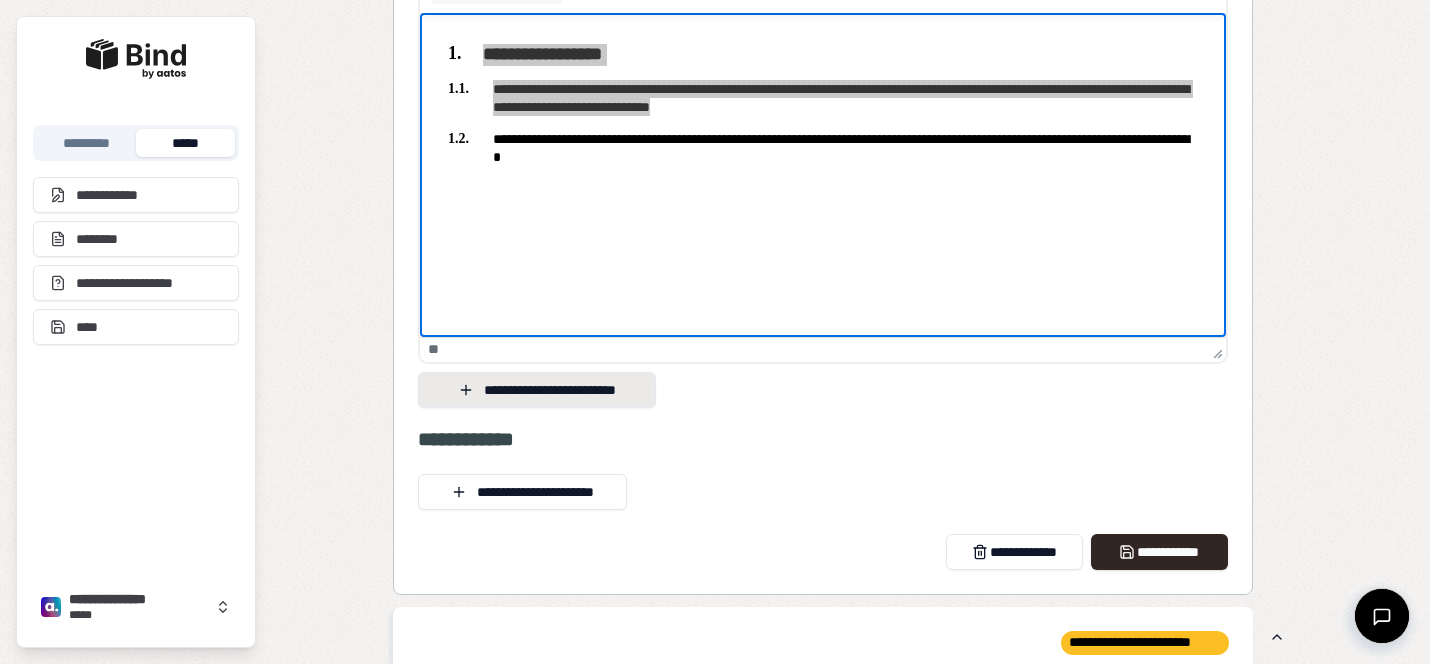 click on "**********" at bounding box center (537, 390) 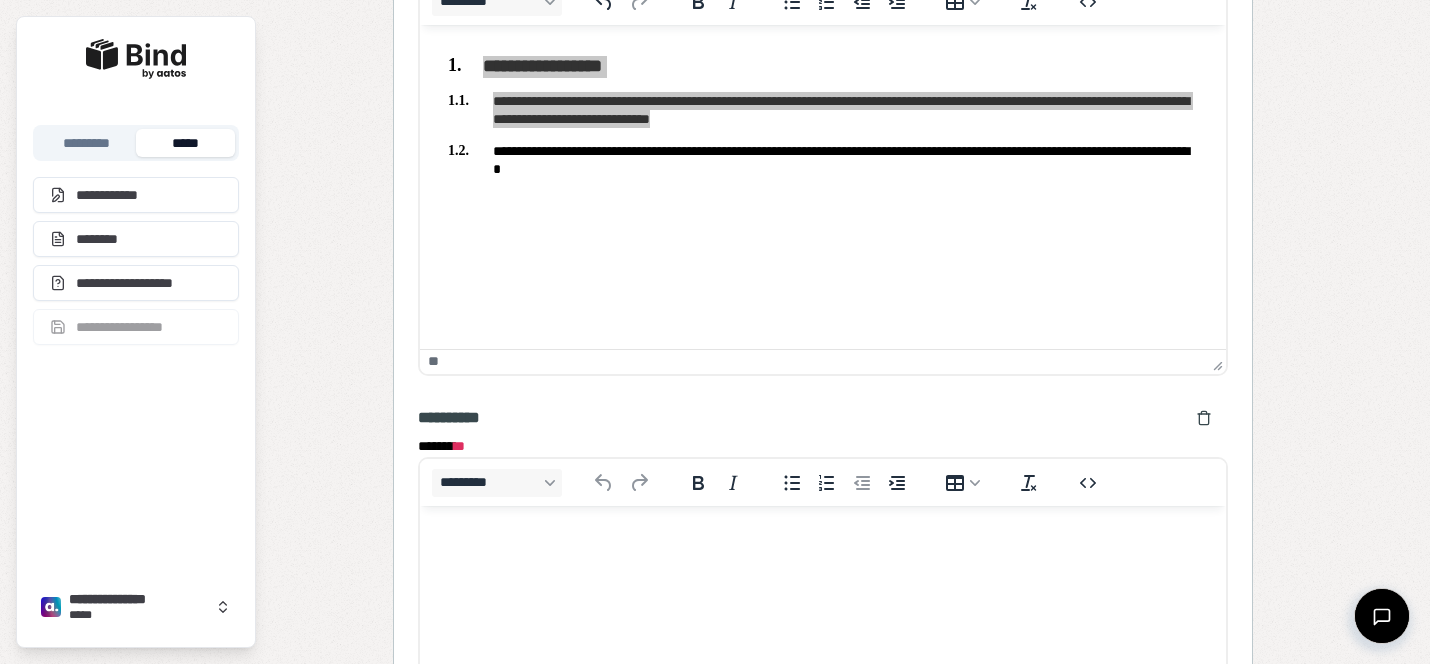 scroll, scrollTop: 0, scrollLeft: 0, axis: both 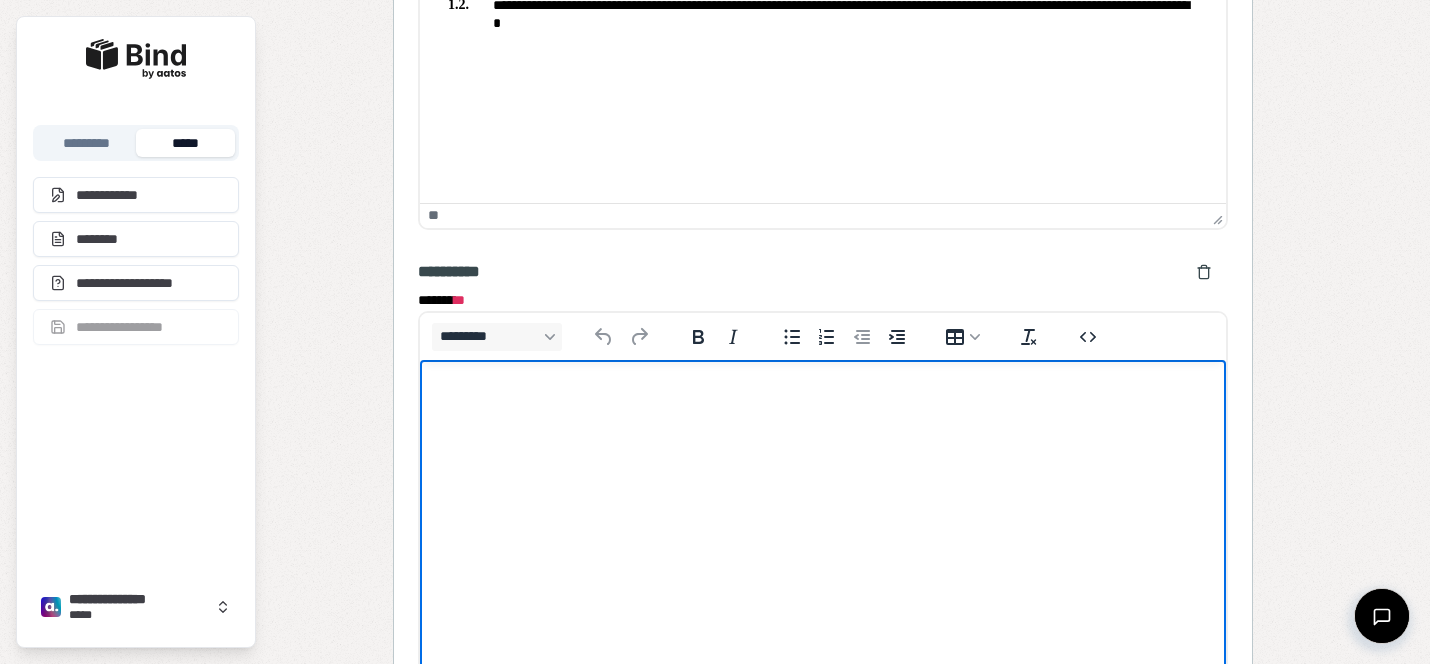 click at bounding box center (823, 398) 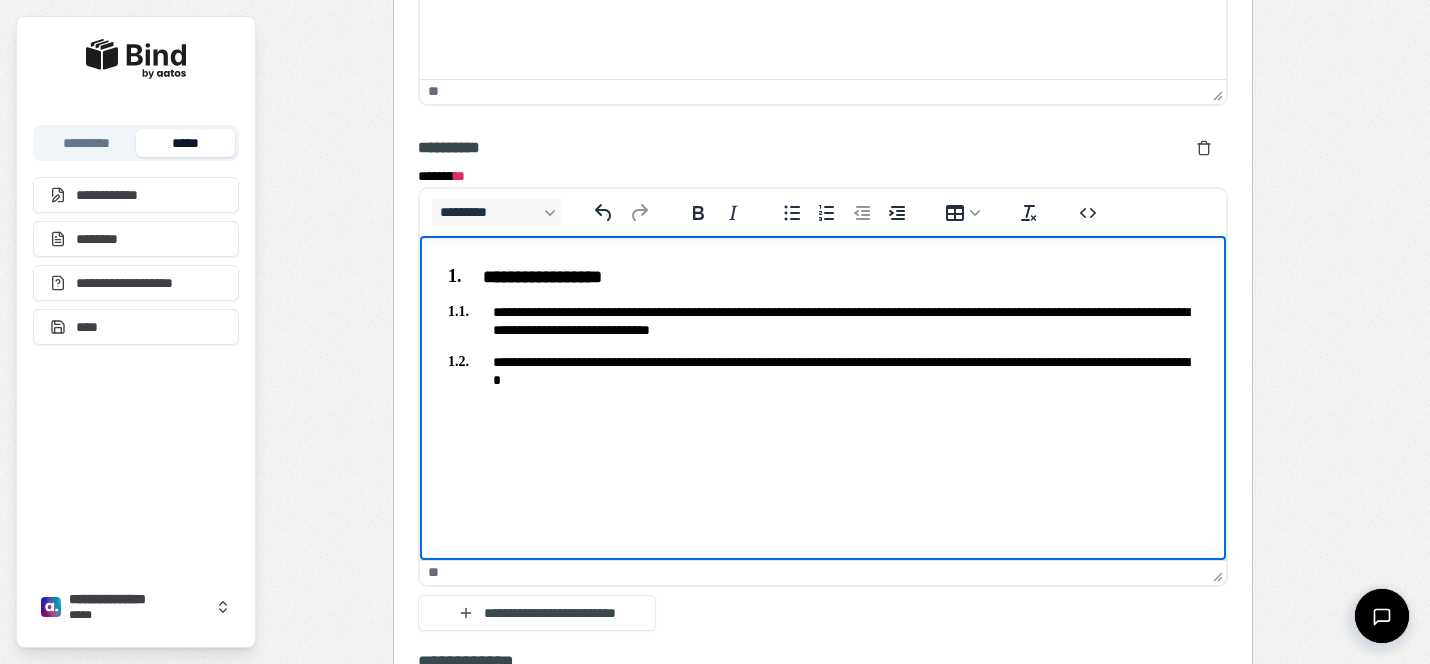 scroll, scrollTop: 2937, scrollLeft: 0, axis: vertical 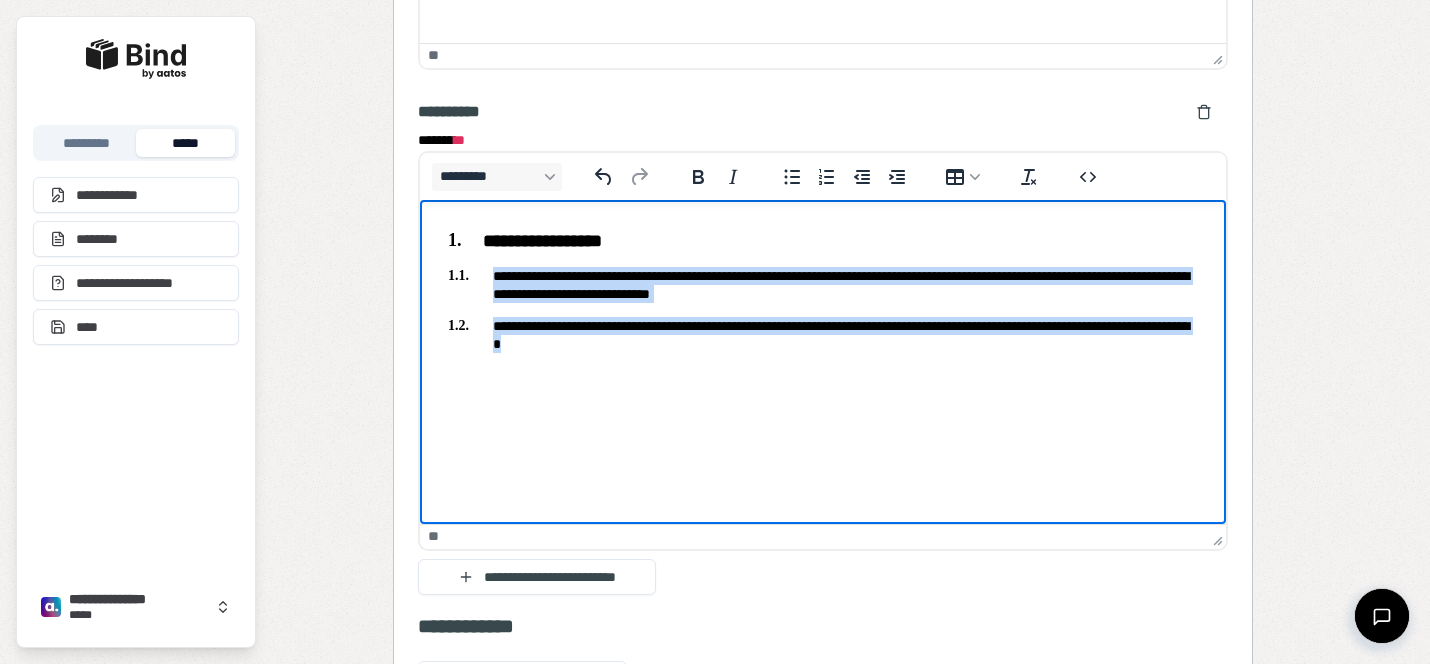 drag, startPoint x: 734, startPoint y: 345, endPoint x: 480, endPoint y: 277, distance: 262.94485 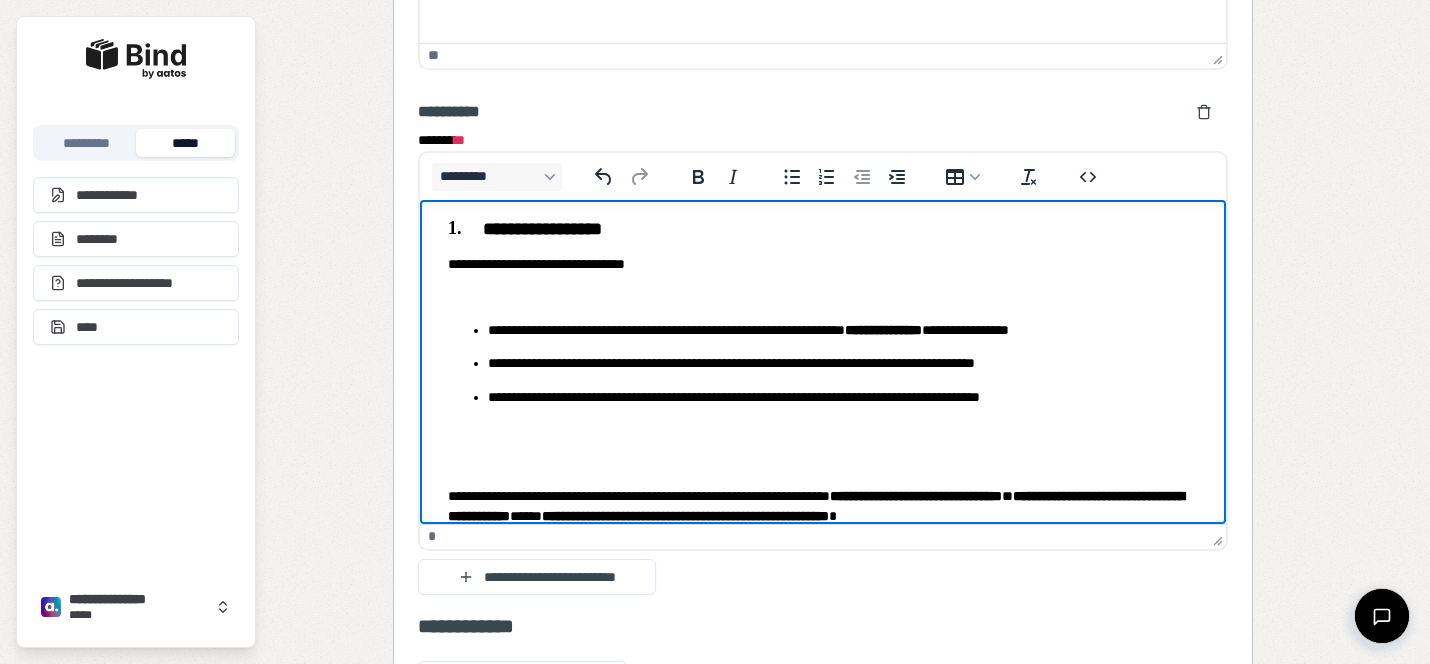 click at bounding box center (823, 296) 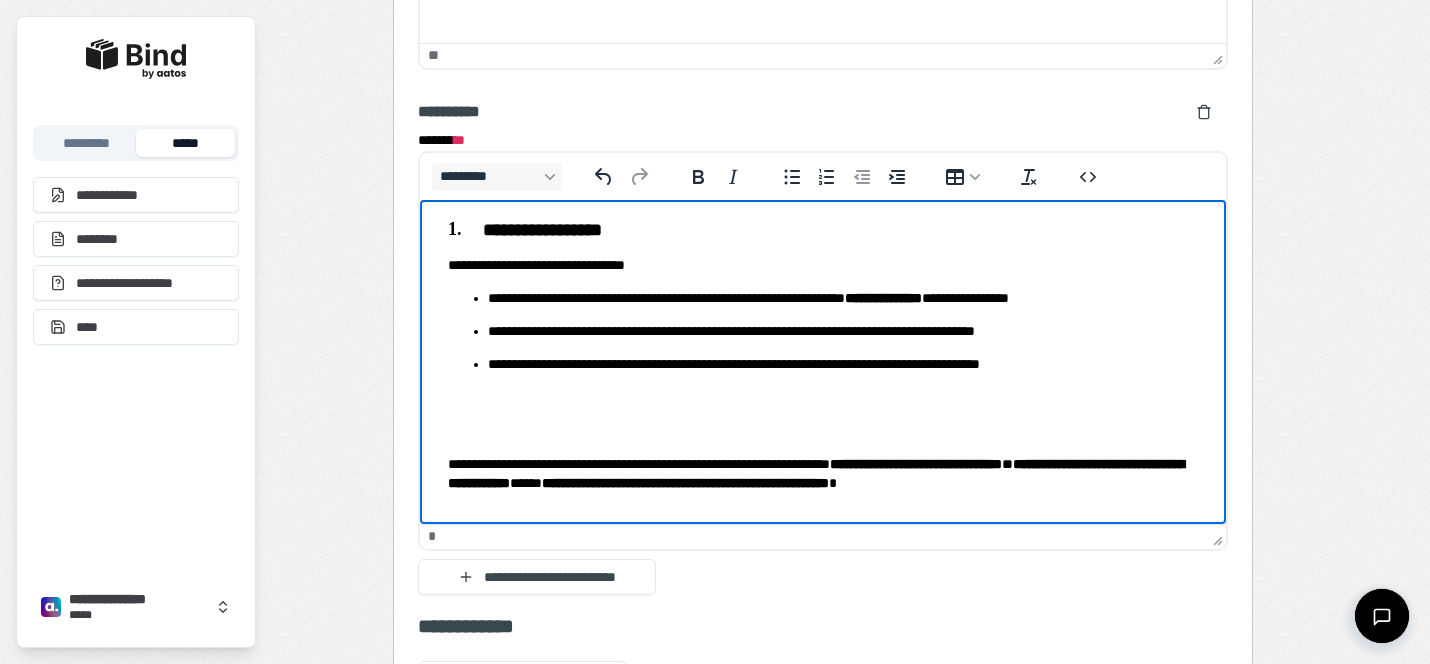scroll, scrollTop: 10, scrollLeft: 0, axis: vertical 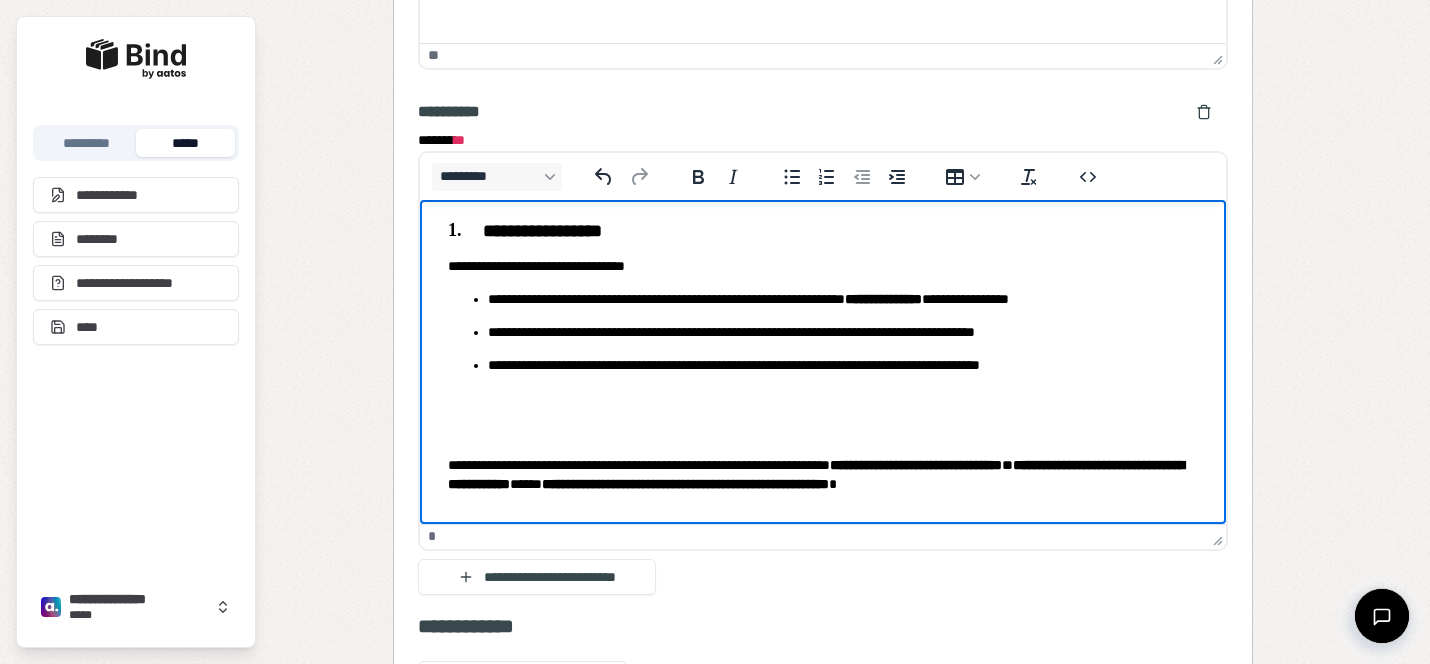 click on "**********" at bounding box center [823, 265] 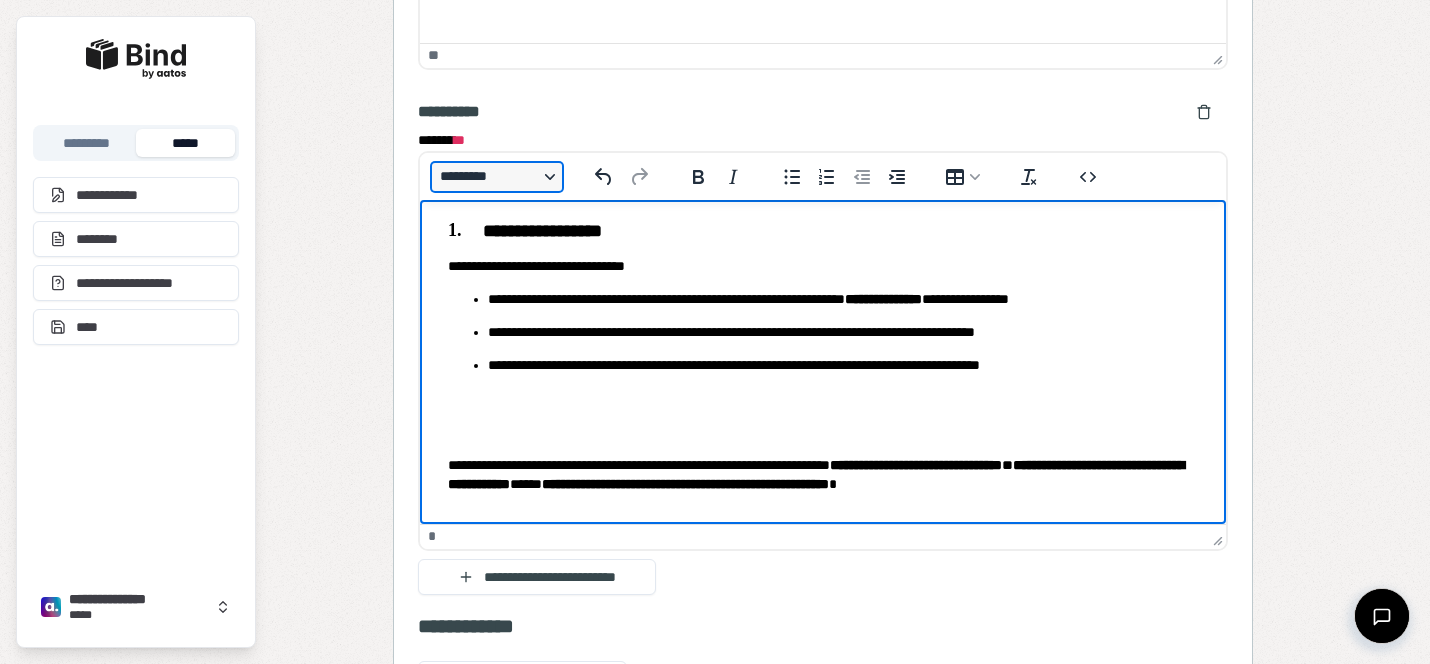 click on "*********" at bounding box center [497, 177] 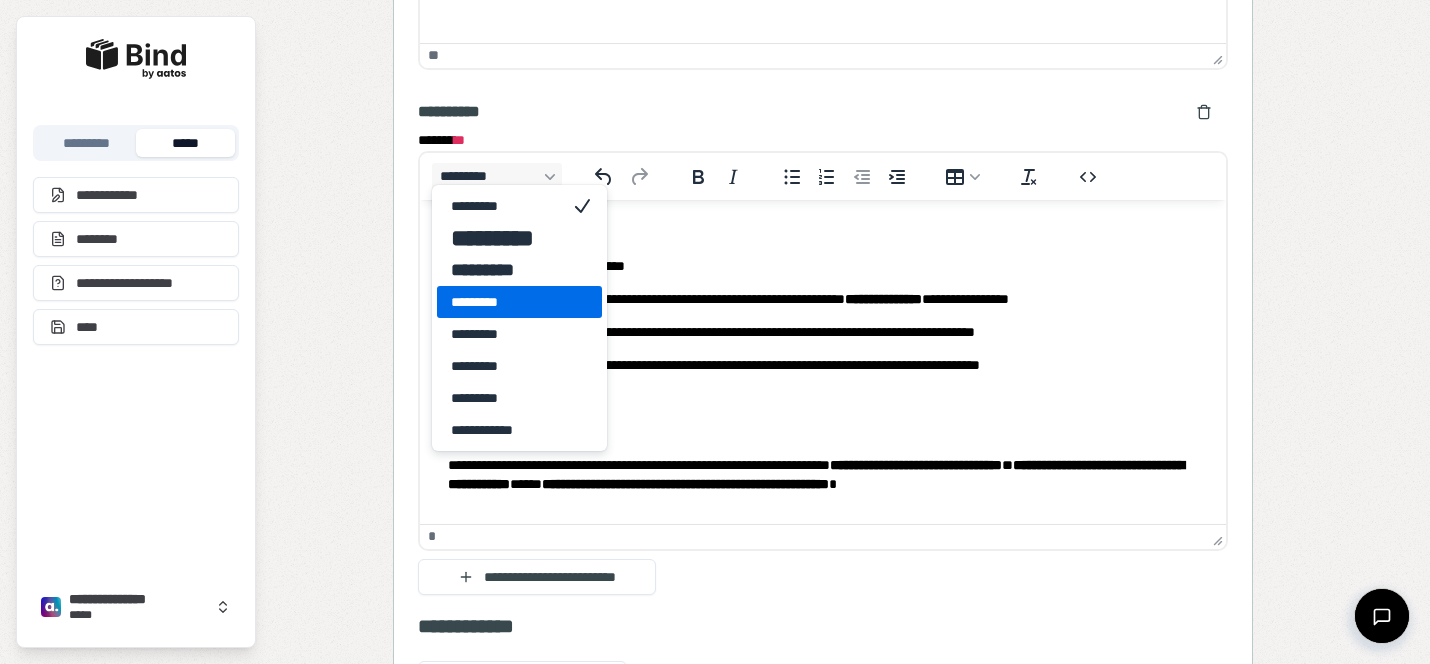 click on "*********" at bounding box center [505, 302] 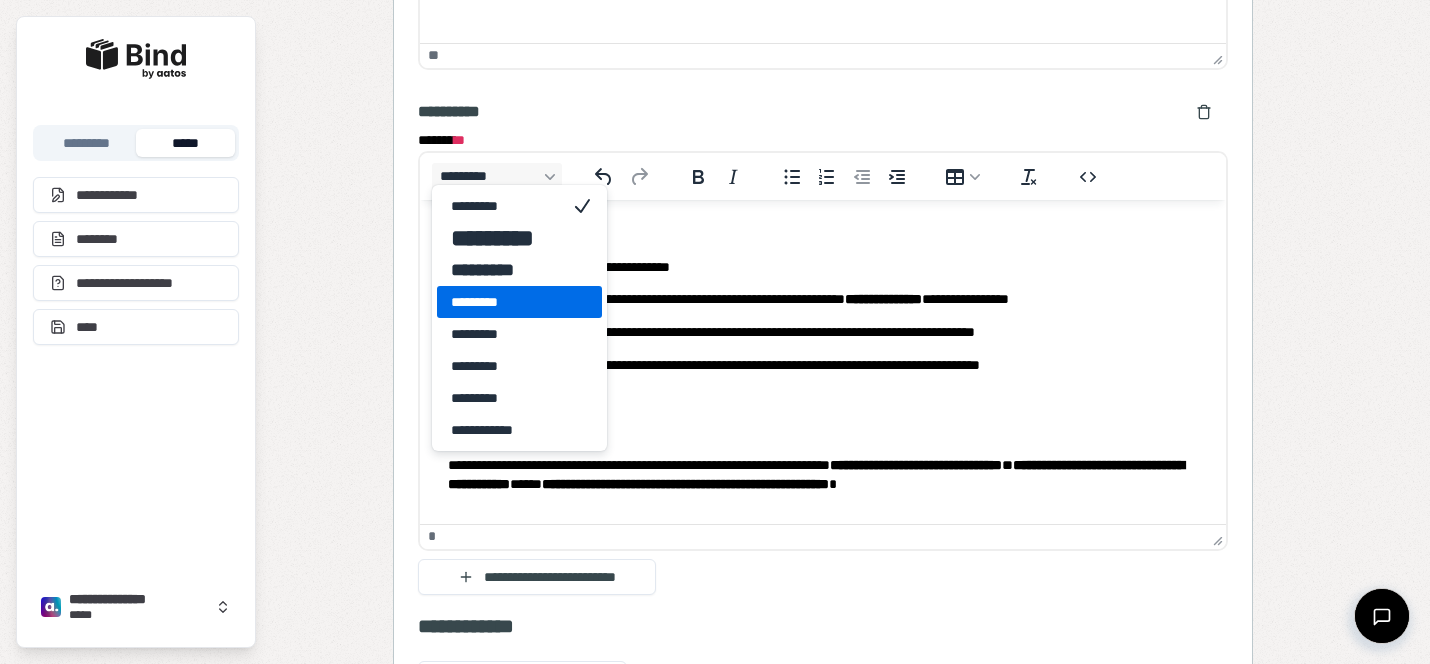 scroll, scrollTop: 9, scrollLeft: 0, axis: vertical 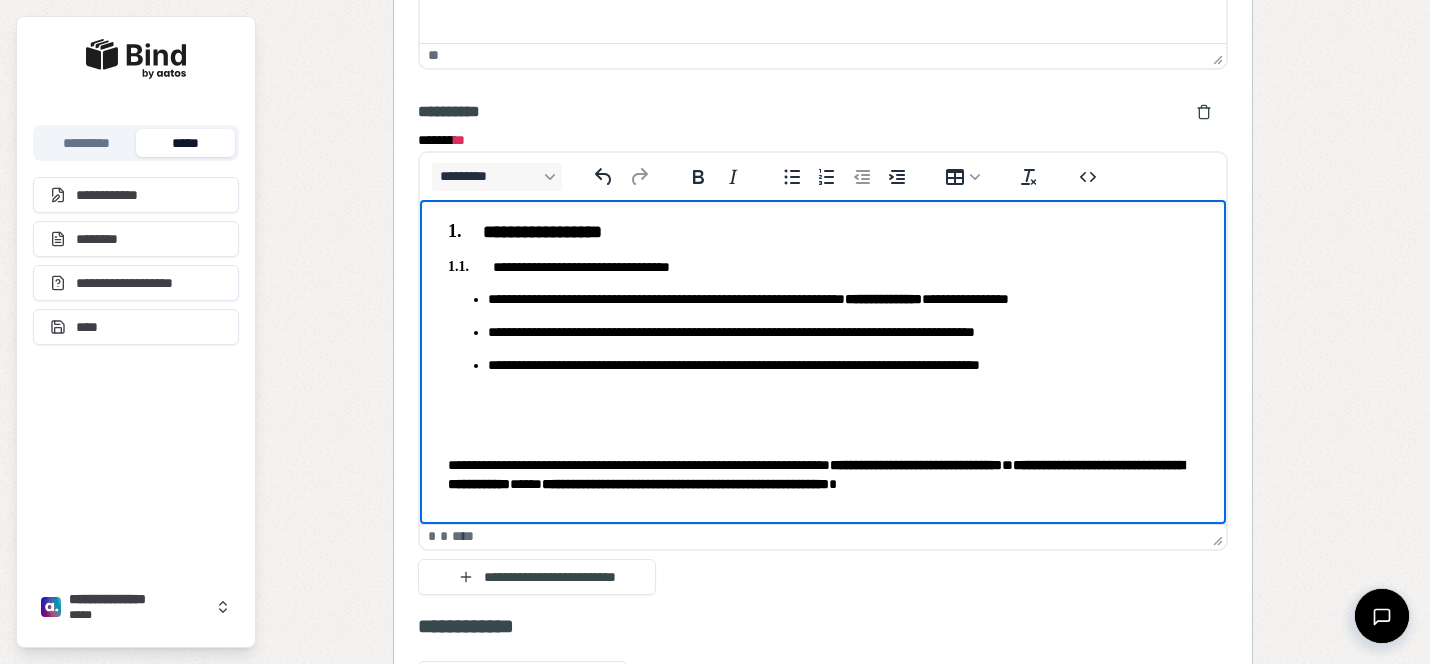 click on "**********" at bounding box center (639, 464) 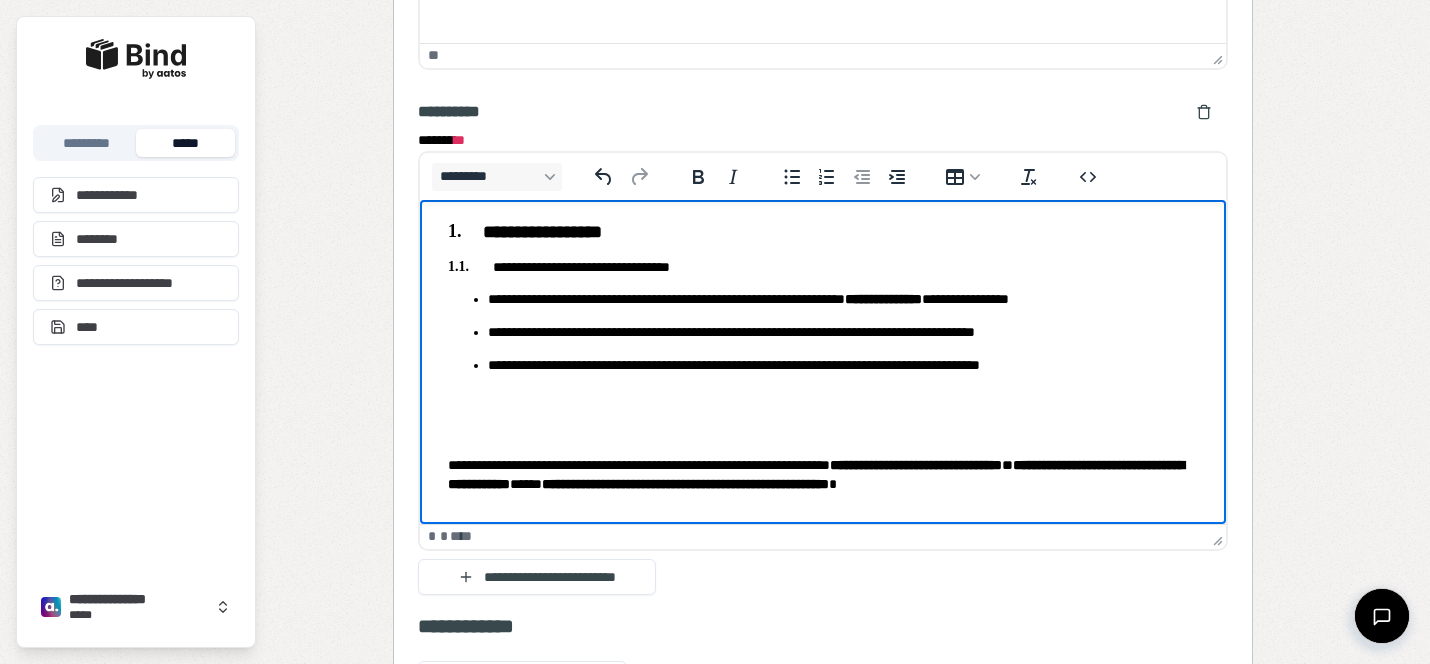 scroll, scrollTop: 0, scrollLeft: 0, axis: both 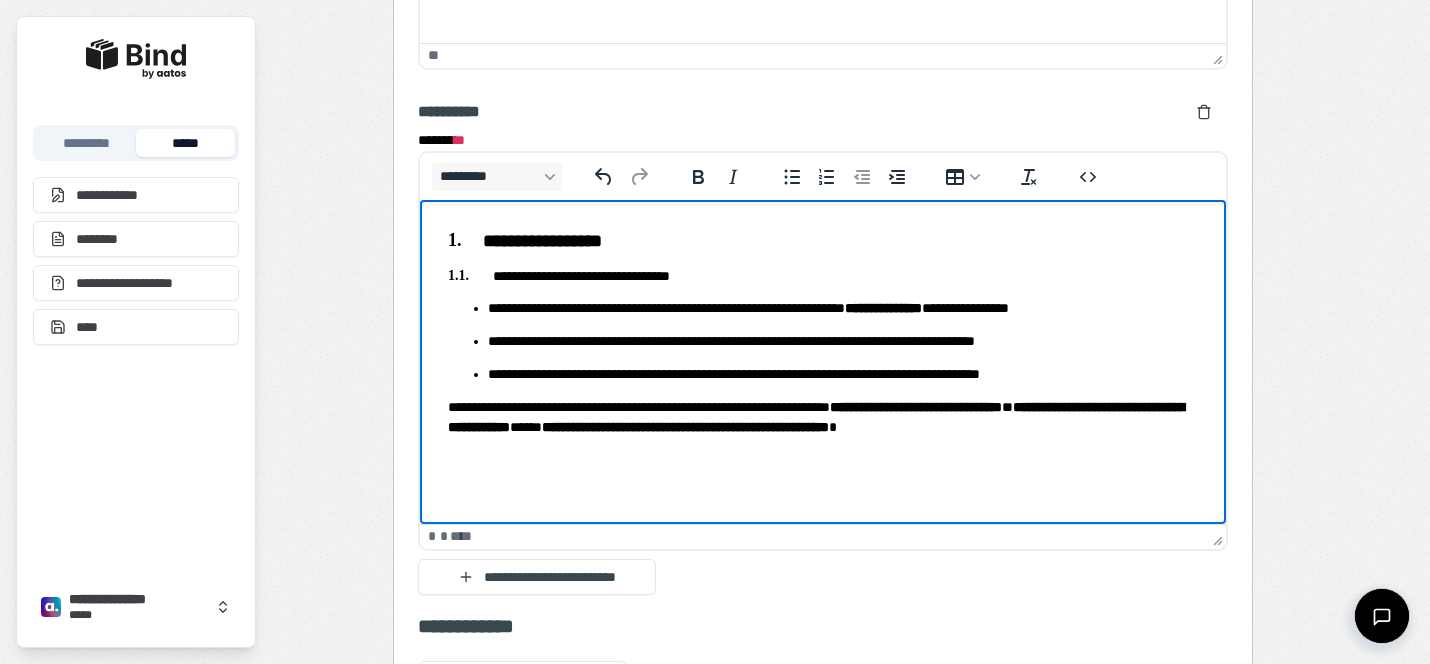 click on "**********" at bounding box center (823, 332) 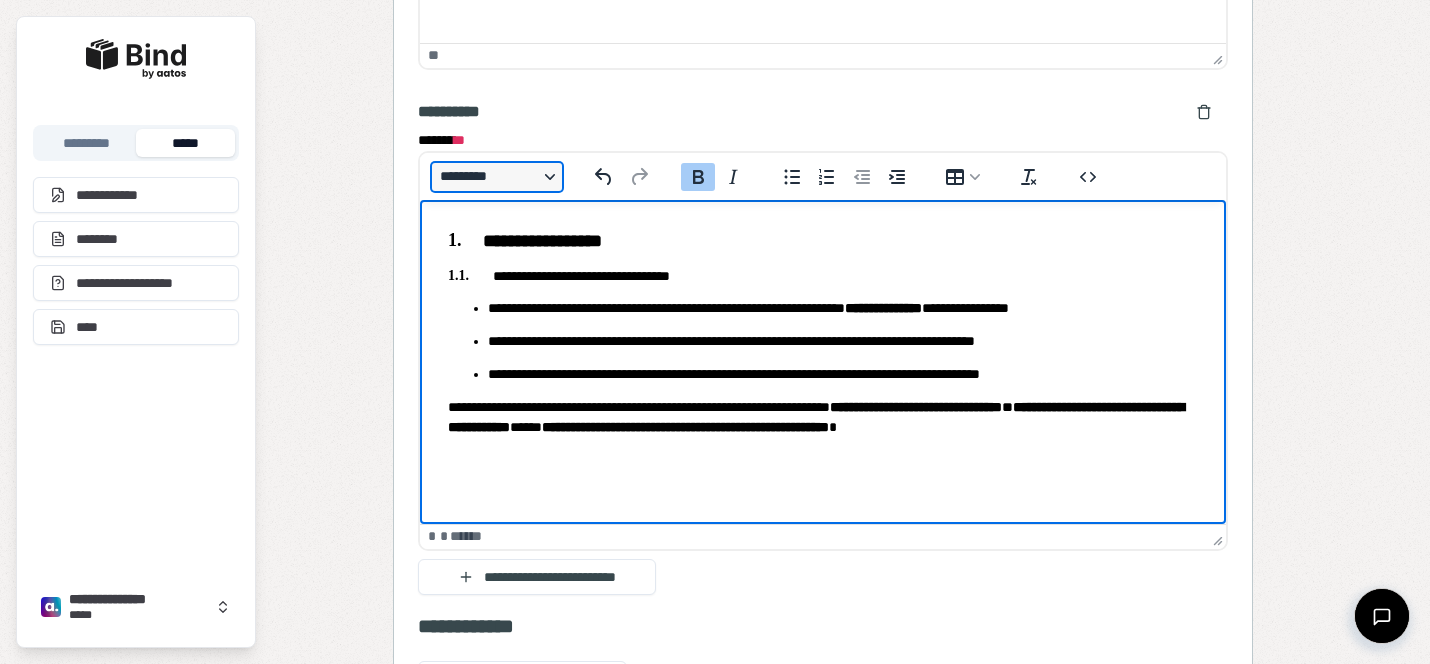click on "*********" at bounding box center [497, 177] 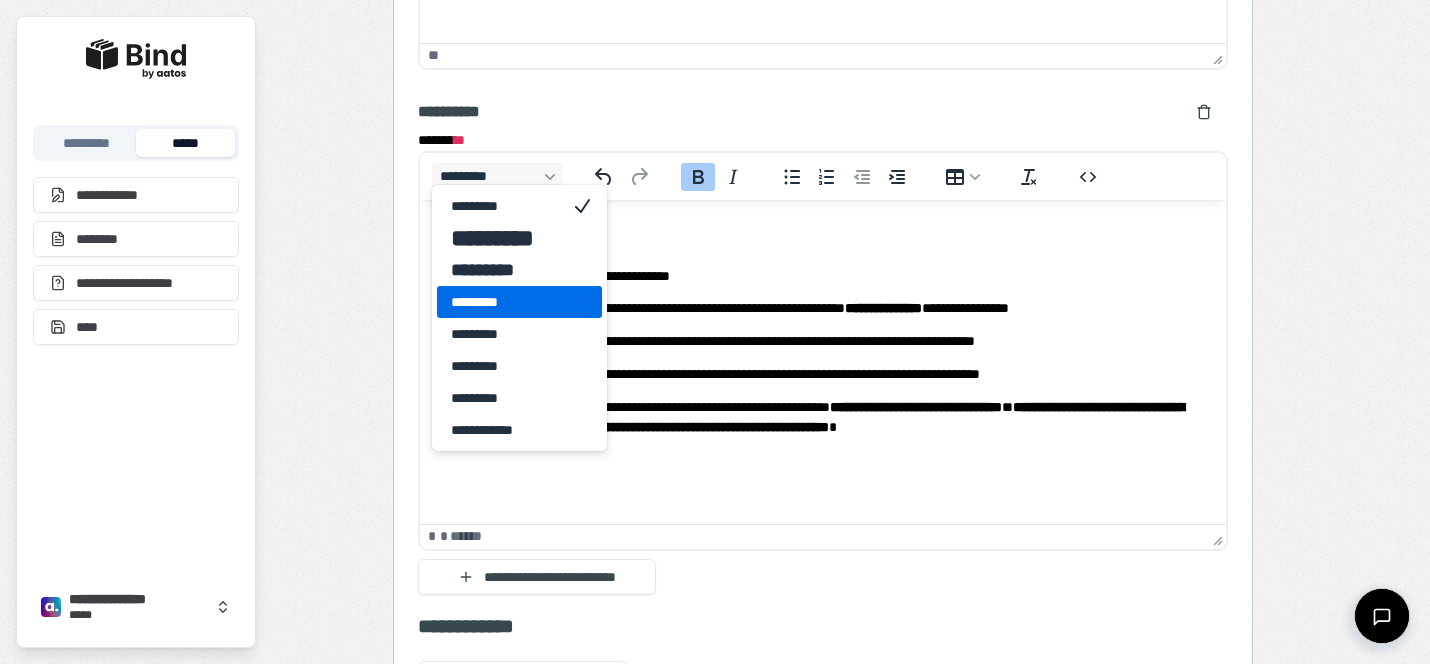 click on "*********" at bounding box center (505, 302) 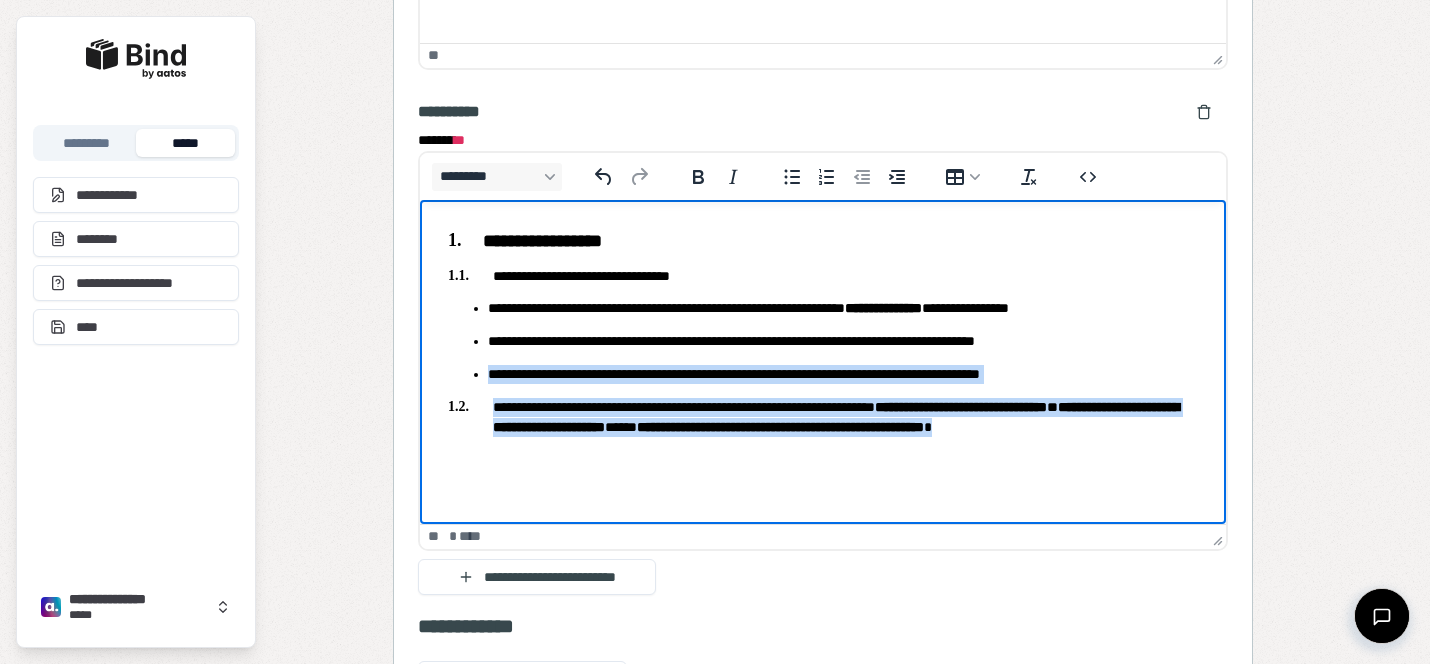drag, startPoint x: 575, startPoint y: 435, endPoint x: 496, endPoint y: 354, distance: 113.14592 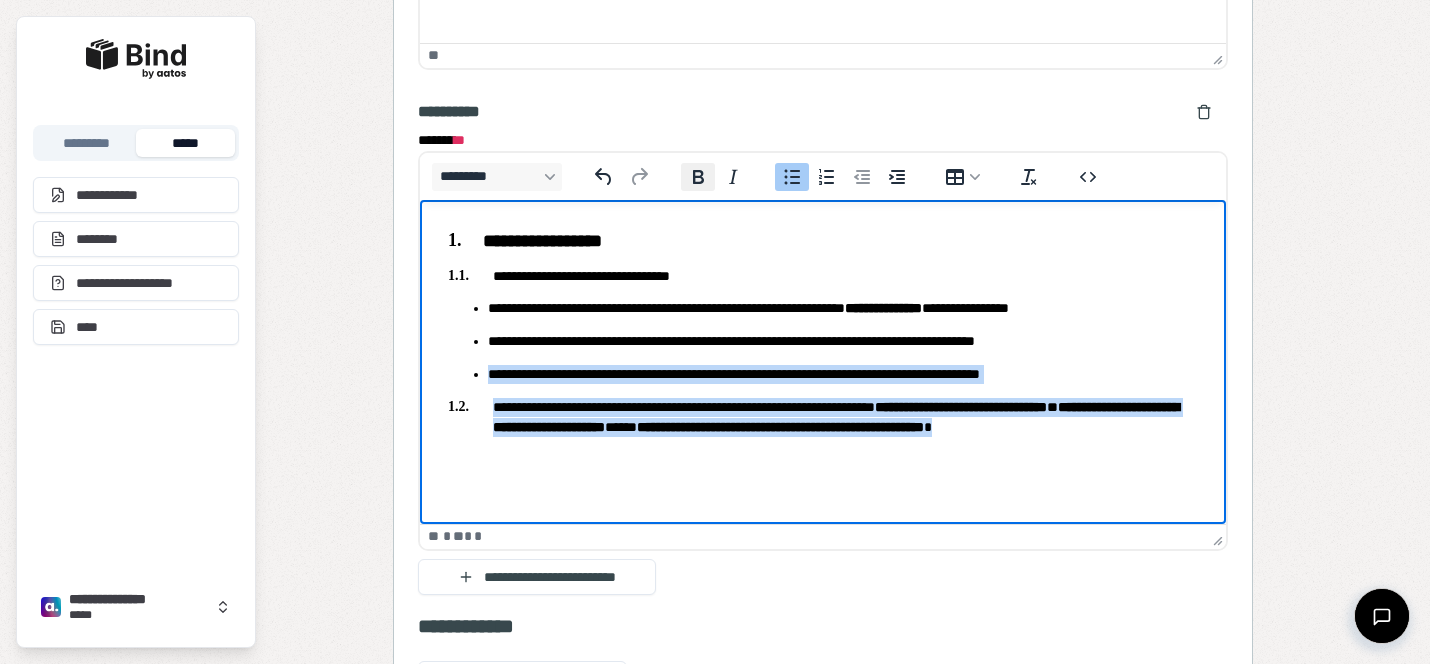 click 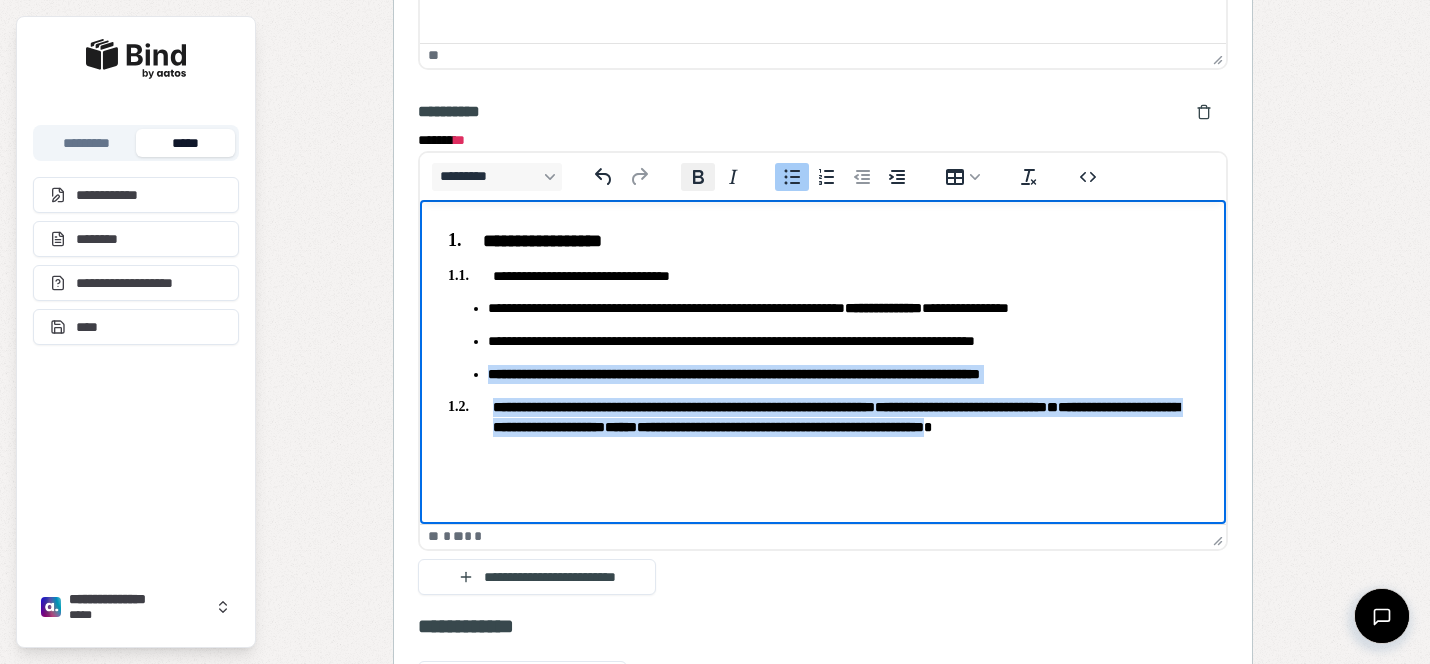click 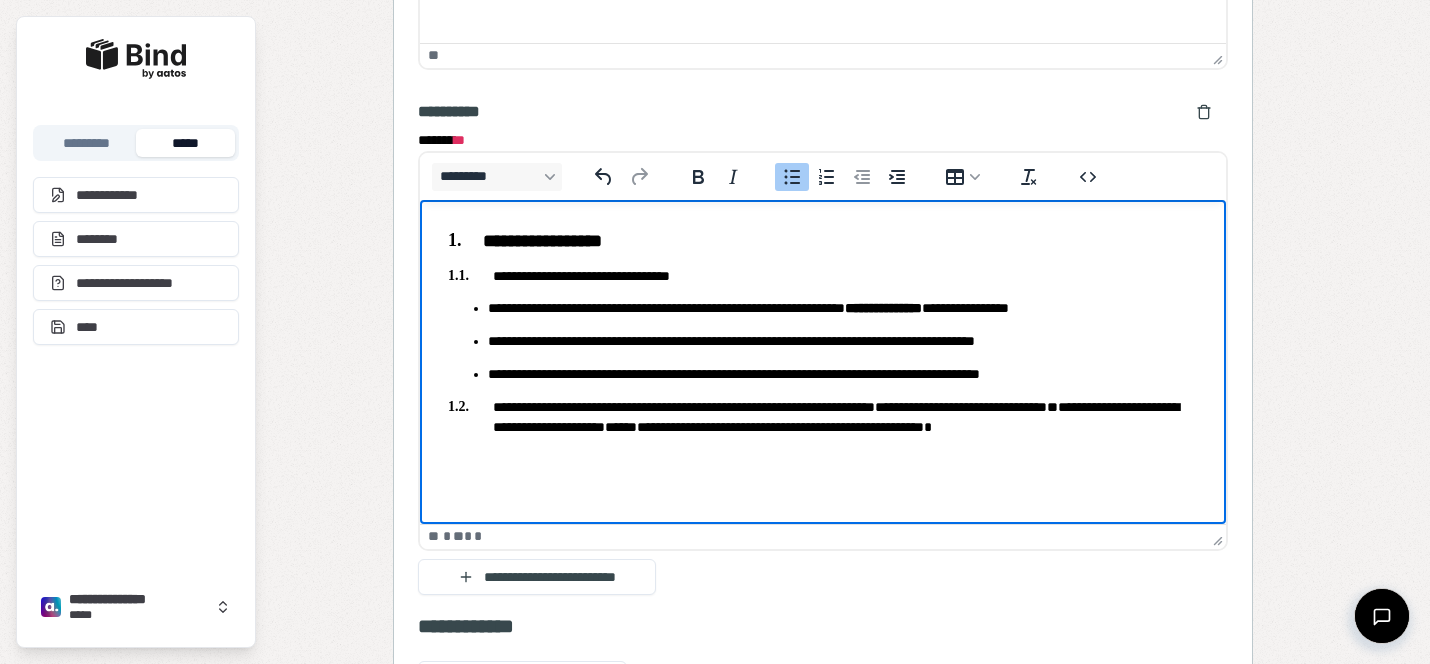 click on "**********" at bounding box center (823, 341) 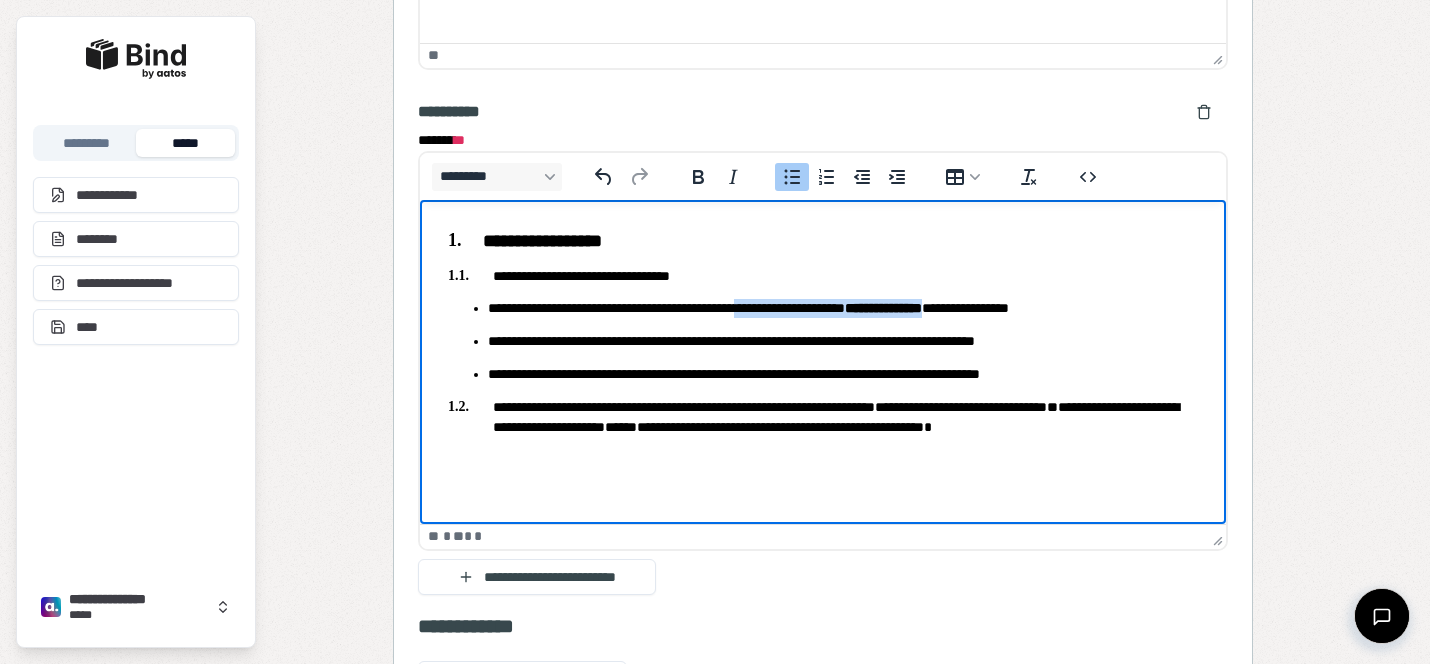 drag, startPoint x: 1060, startPoint y: 302, endPoint x: 801, endPoint y: 302, distance: 259 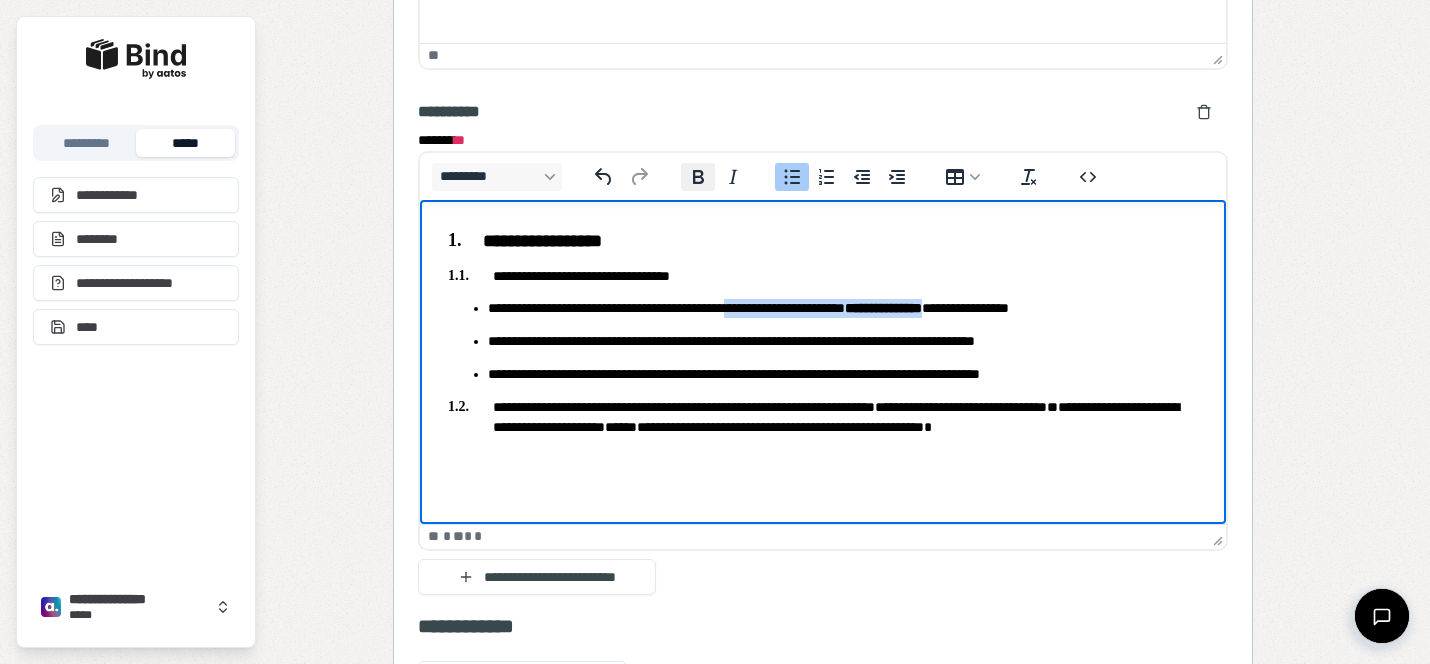 click 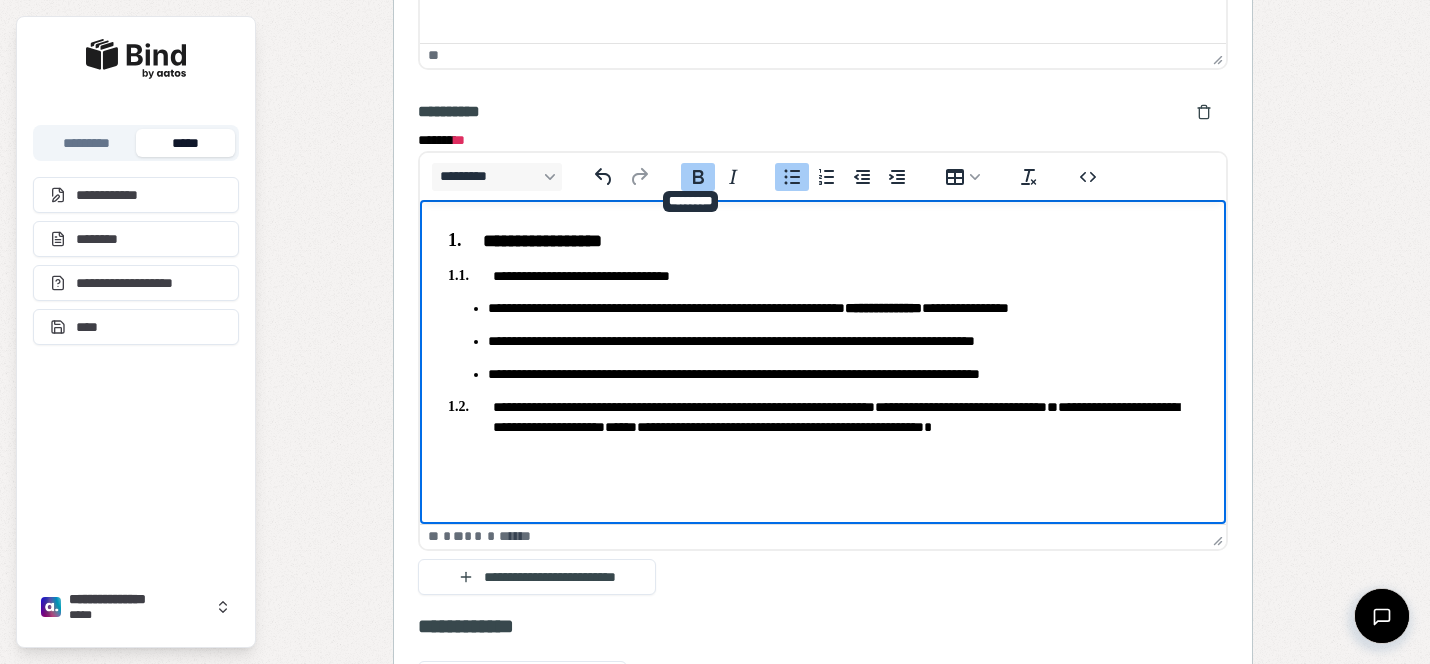 click 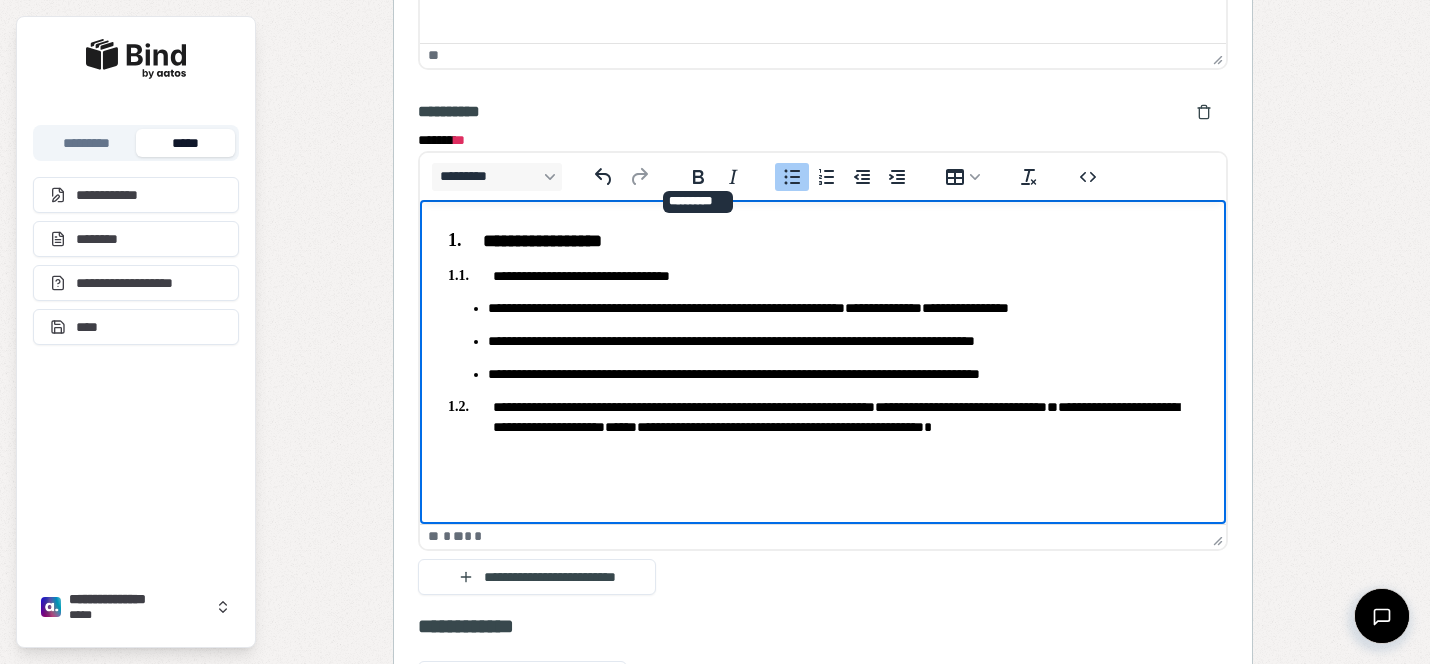 click on "**********" at bounding box center (843, 373) 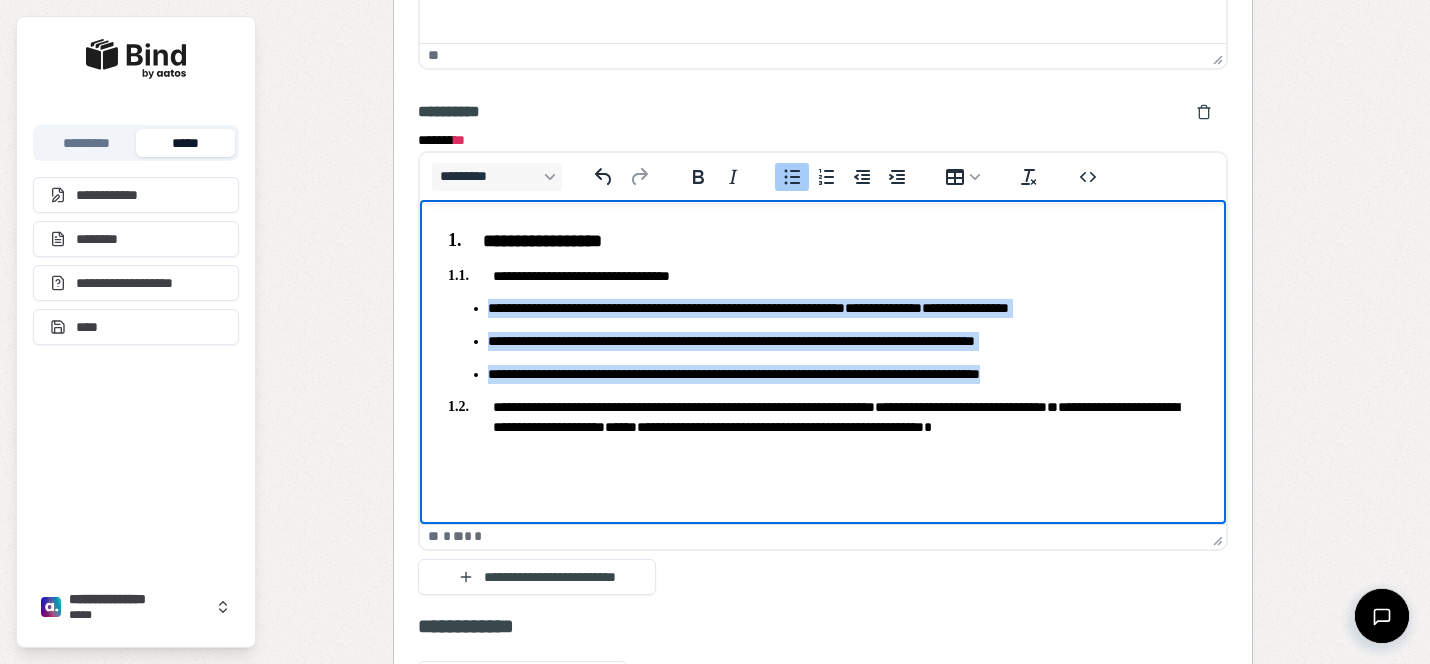 drag, startPoint x: 1082, startPoint y: 367, endPoint x: 411, endPoint y: 304, distance: 673.95105 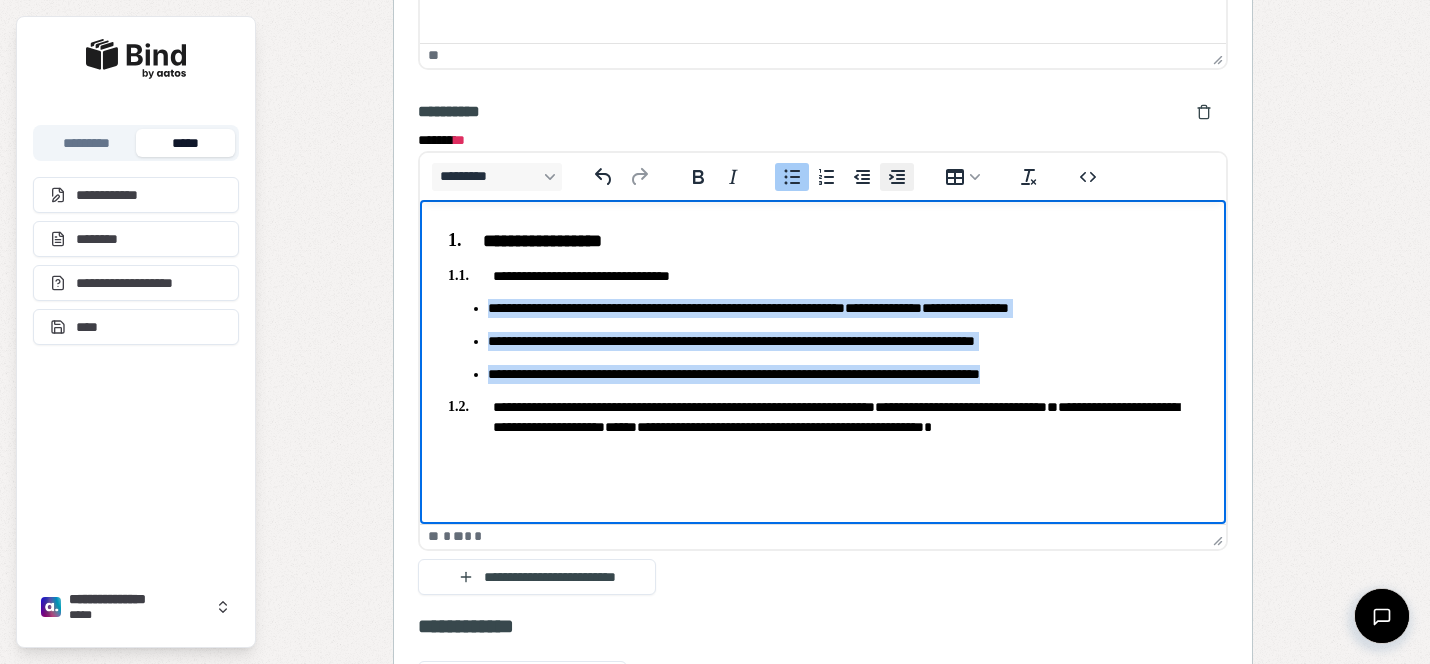 click 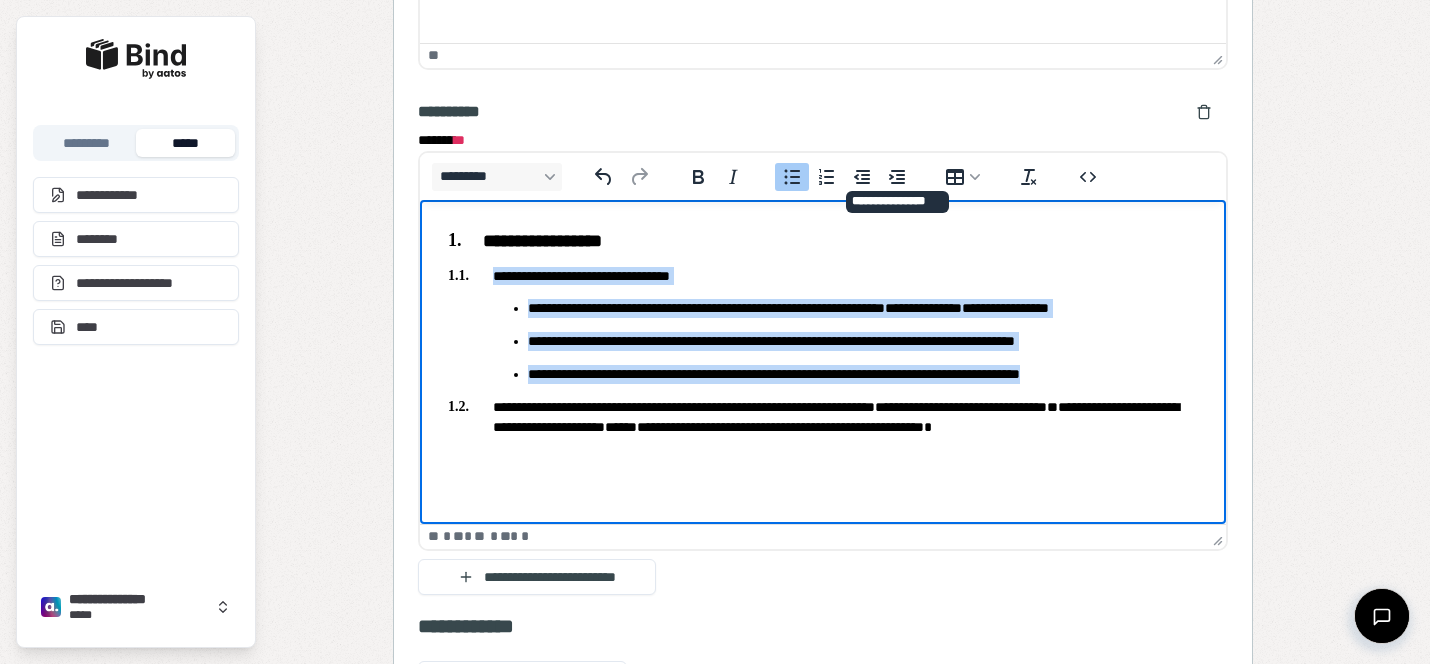click on "**********" at bounding box center (863, 373) 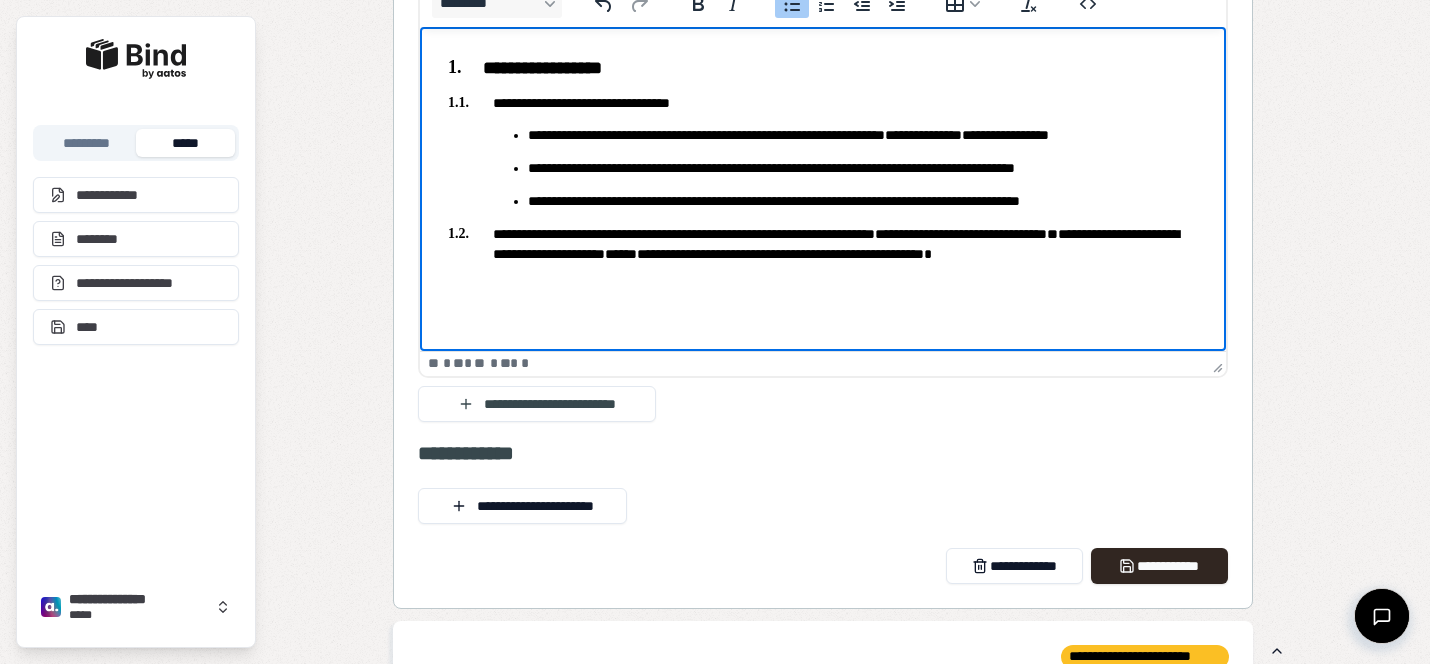 scroll, scrollTop: 3180, scrollLeft: 0, axis: vertical 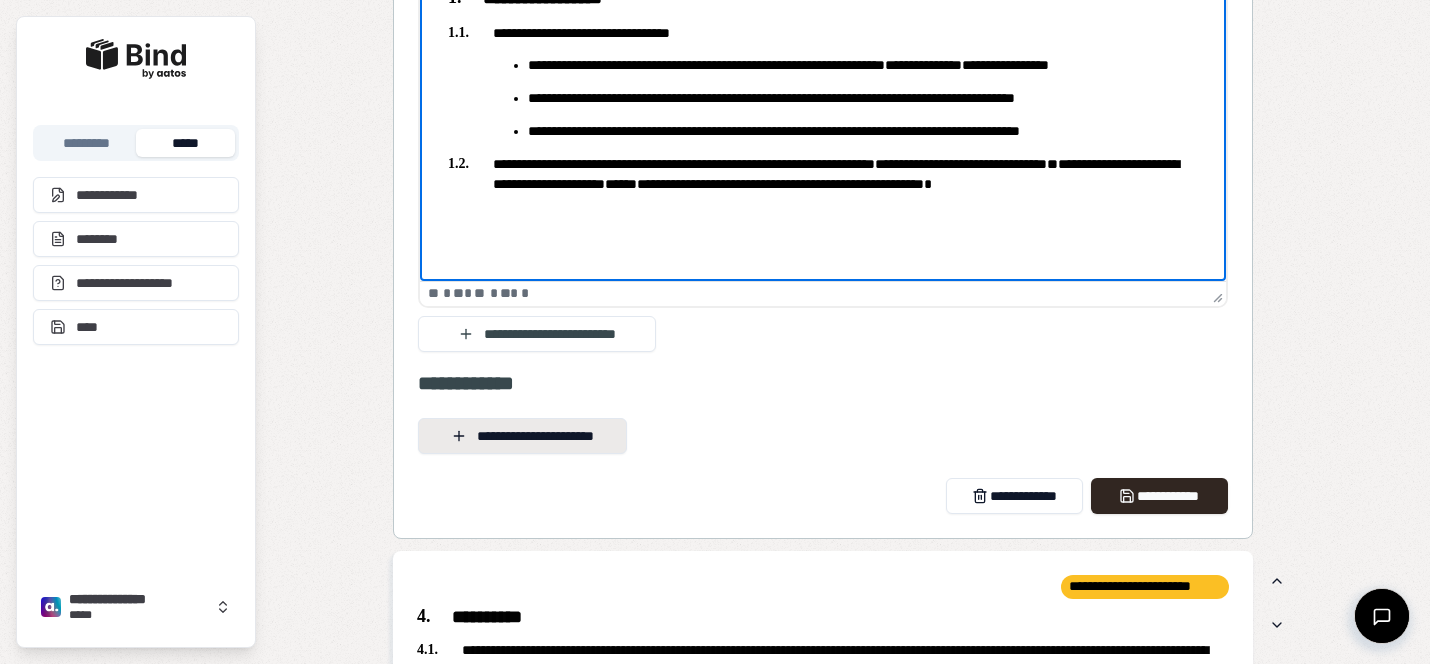 click on "**********" at bounding box center [522, 436] 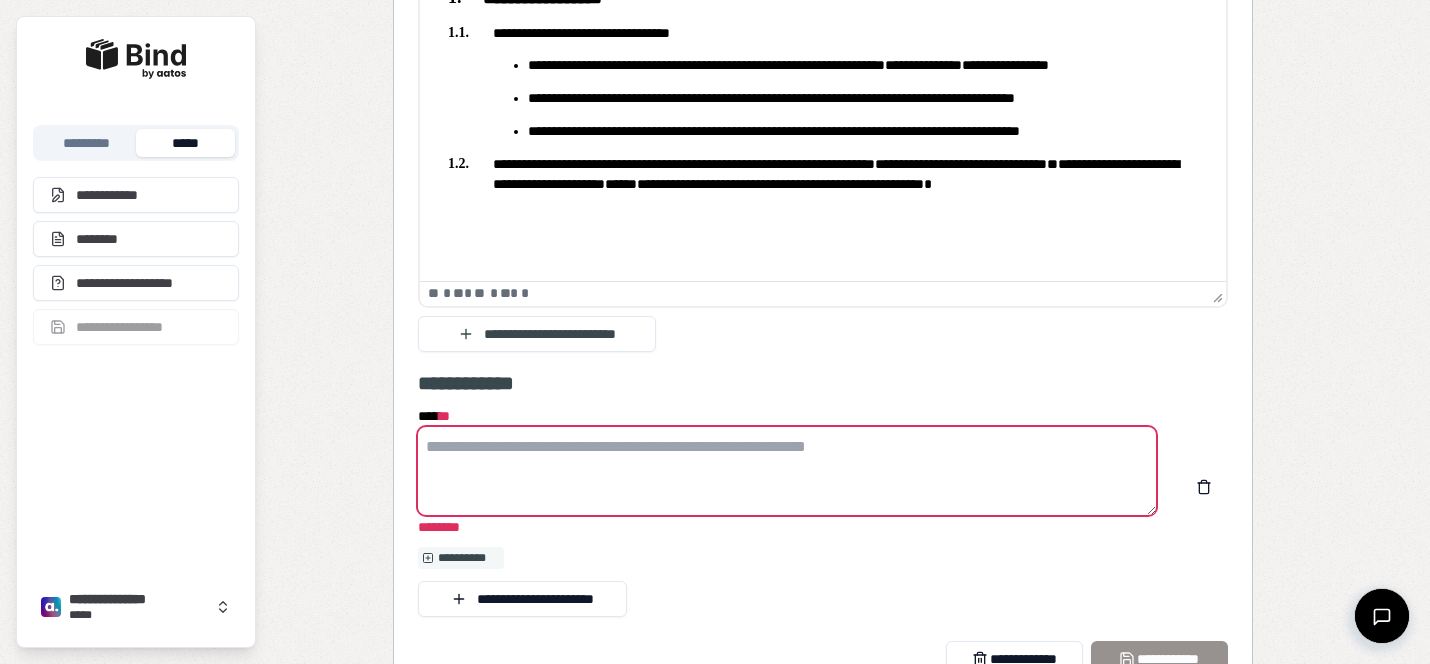 scroll, scrollTop: 3241, scrollLeft: 0, axis: vertical 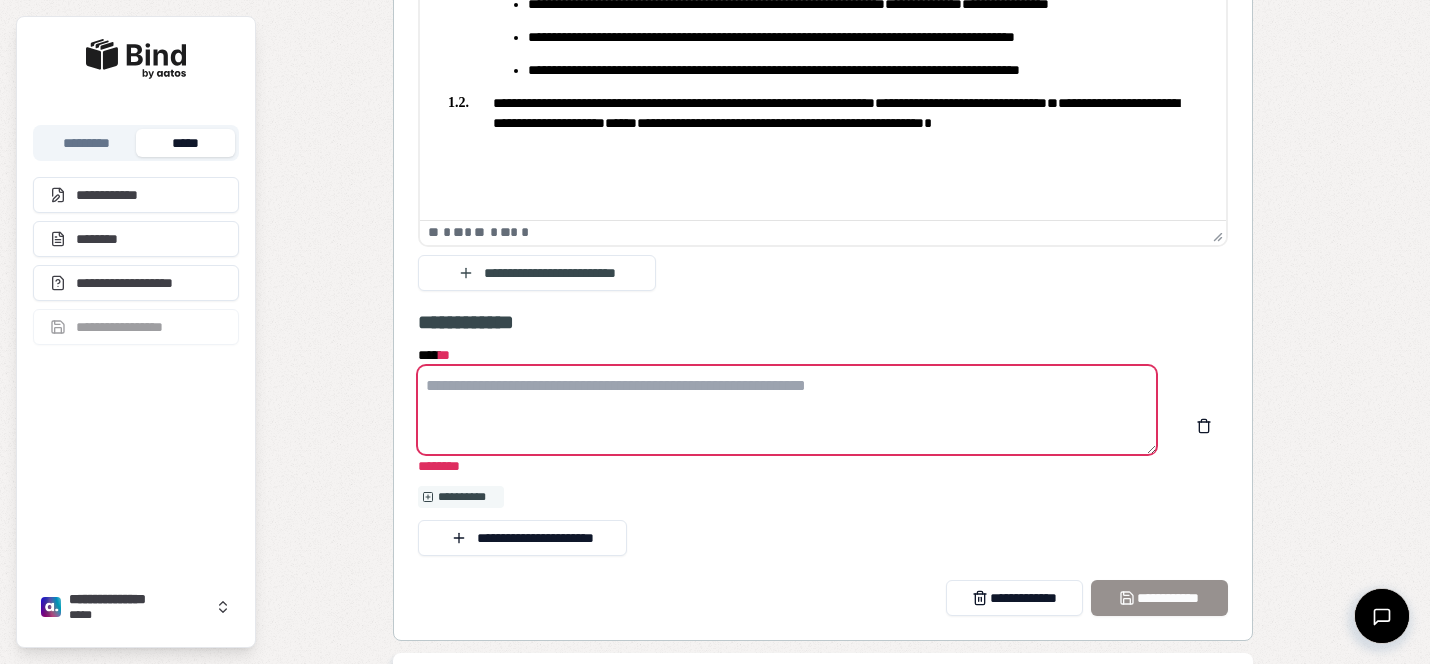 click on "**** *" at bounding box center (787, 410) 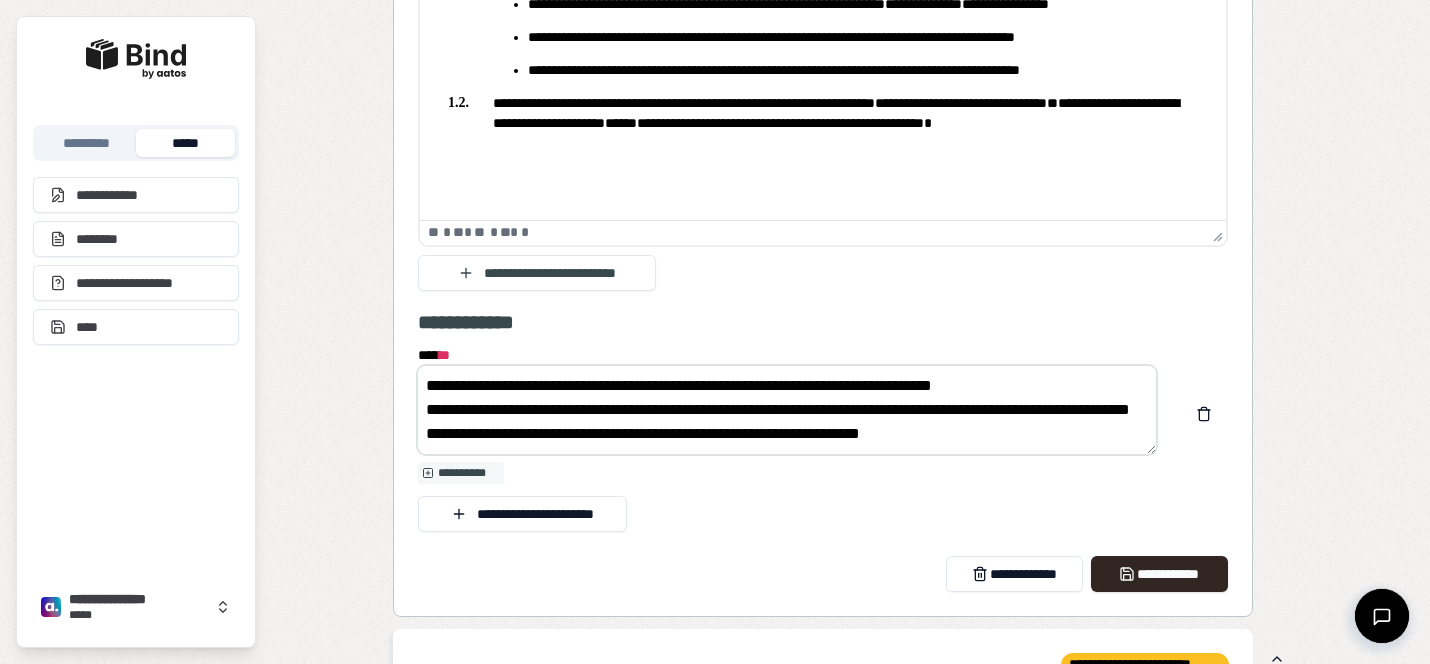 scroll, scrollTop: 48, scrollLeft: 0, axis: vertical 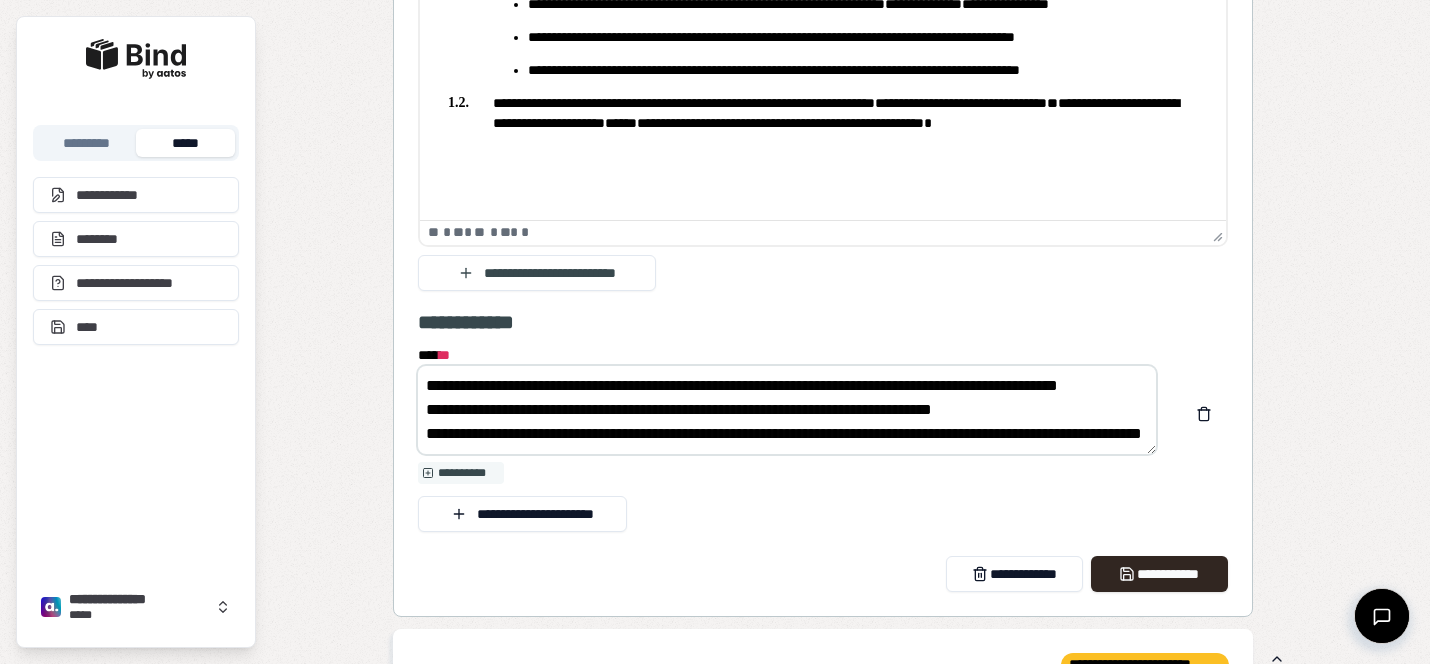 drag, startPoint x: 561, startPoint y: 380, endPoint x: 383, endPoint y: 368, distance: 178.40404 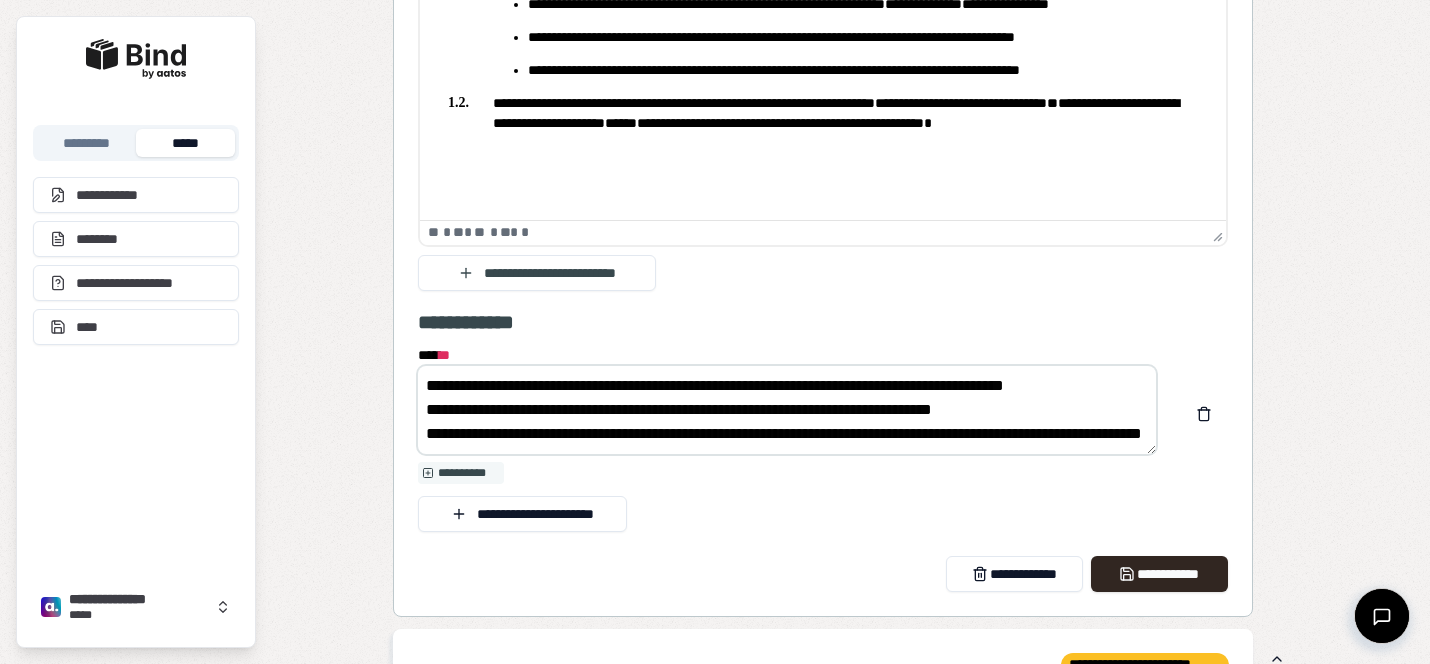 scroll, scrollTop: 48, scrollLeft: 0, axis: vertical 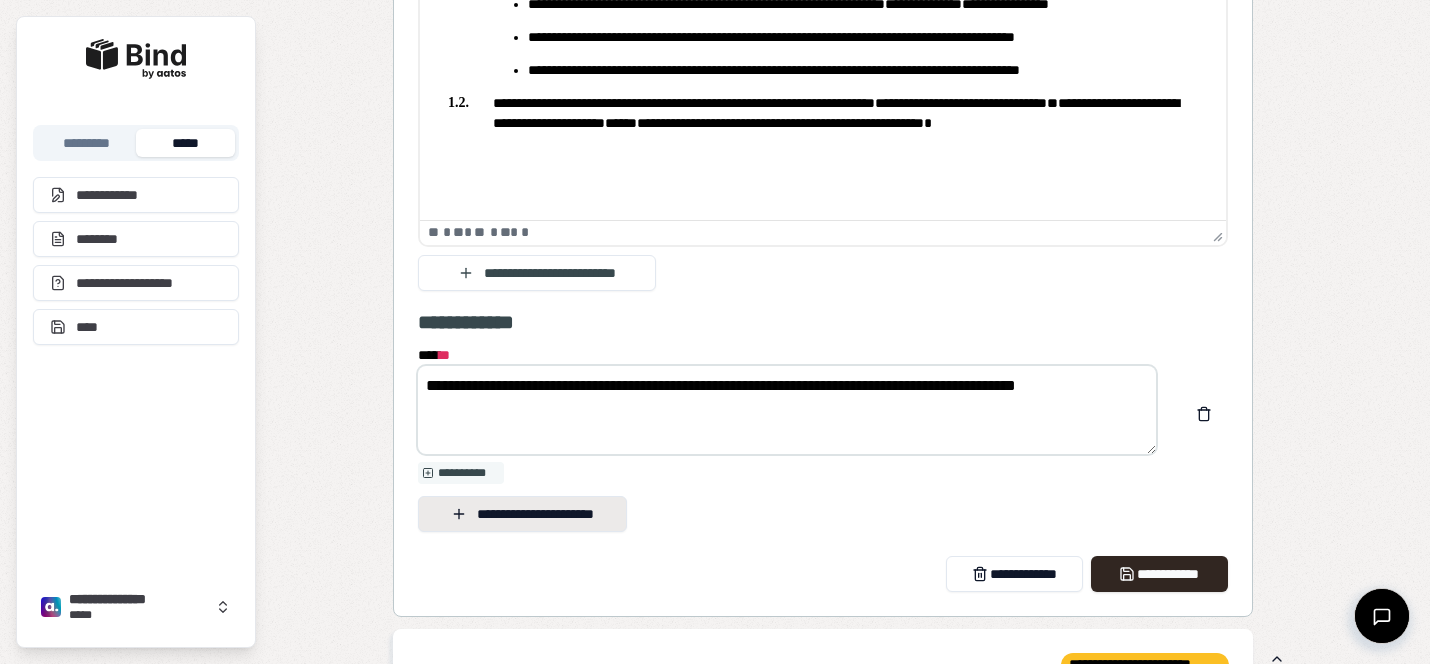 type on "**********" 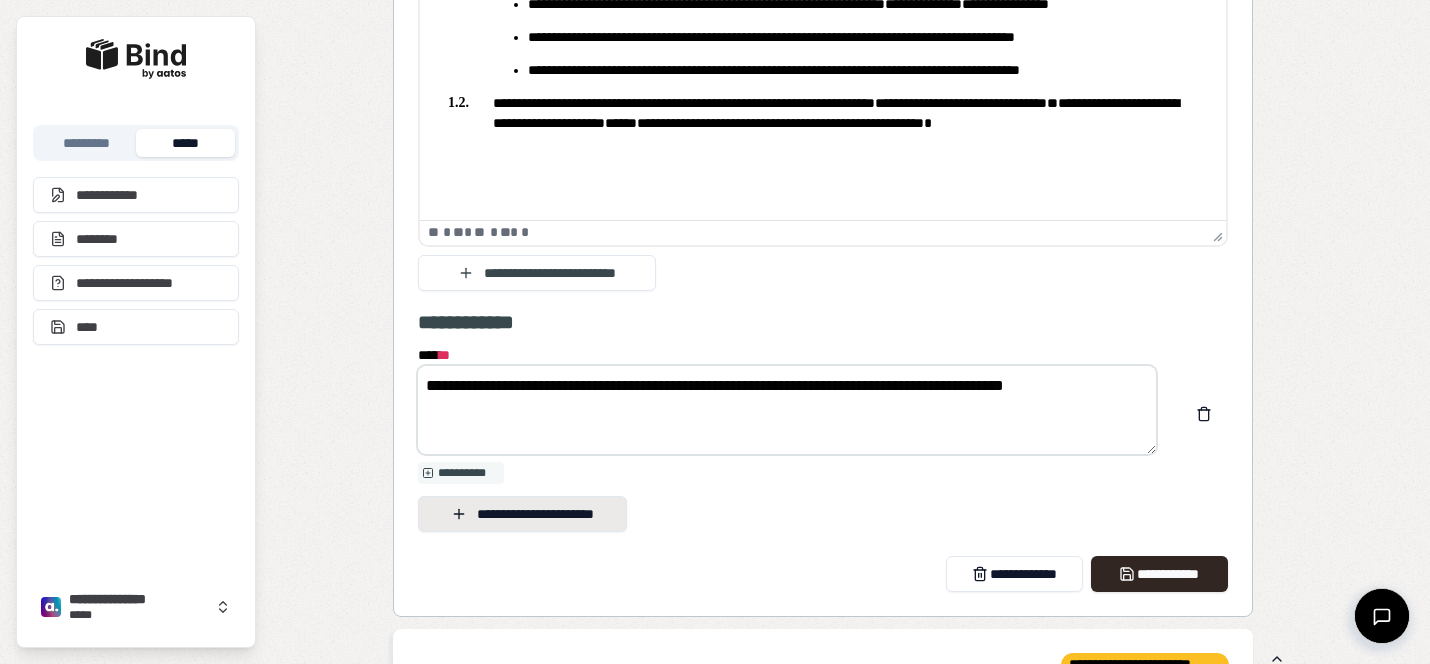 click on "**********" at bounding box center (522, 514) 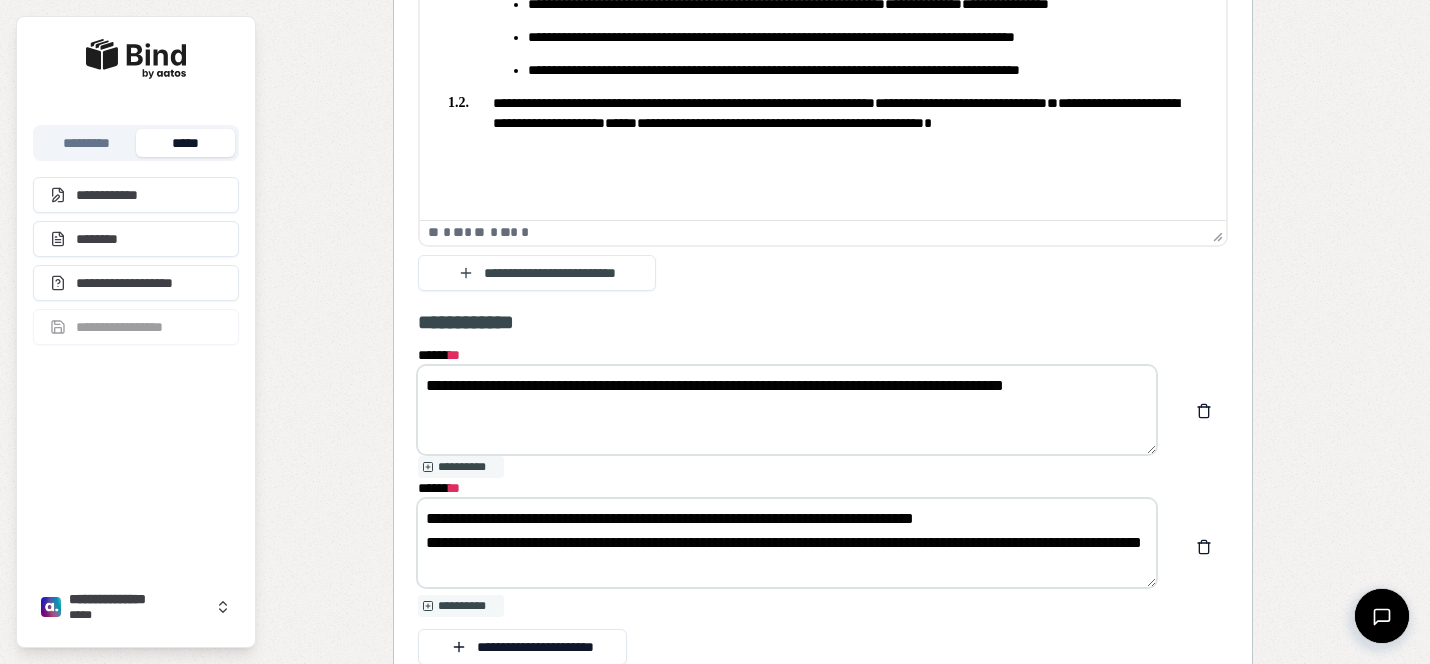 scroll, scrollTop: 13, scrollLeft: 0, axis: vertical 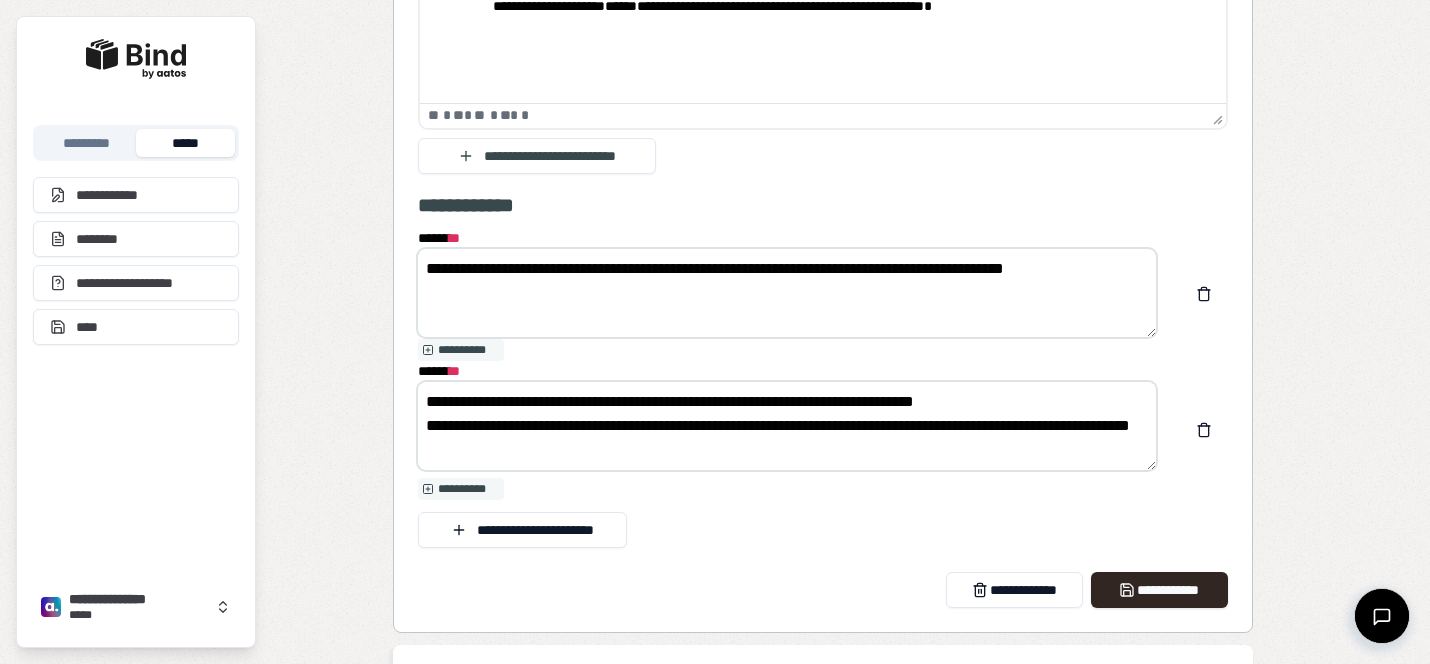 drag, startPoint x: 517, startPoint y: 264, endPoint x: 390, endPoint y: 262, distance: 127.01575 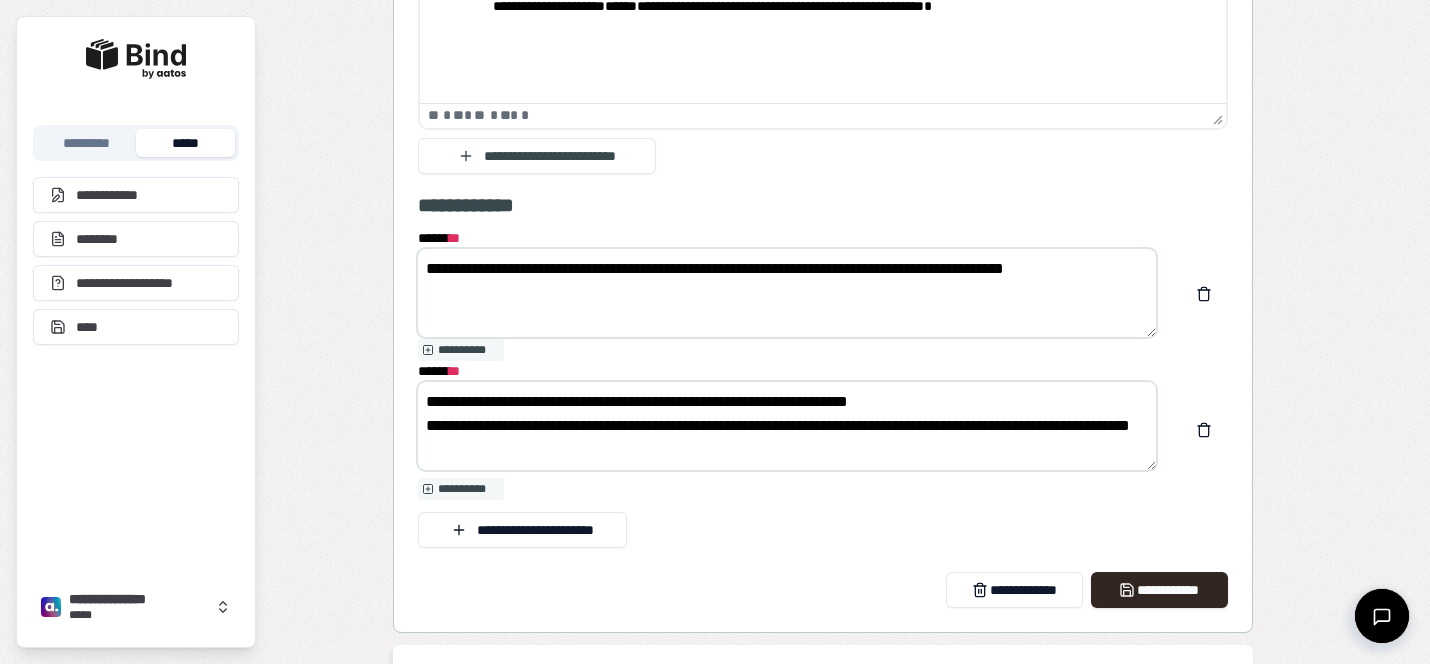 drag, startPoint x: 854, startPoint y: 393, endPoint x: 884, endPoint y: 395, distance: 30.066593 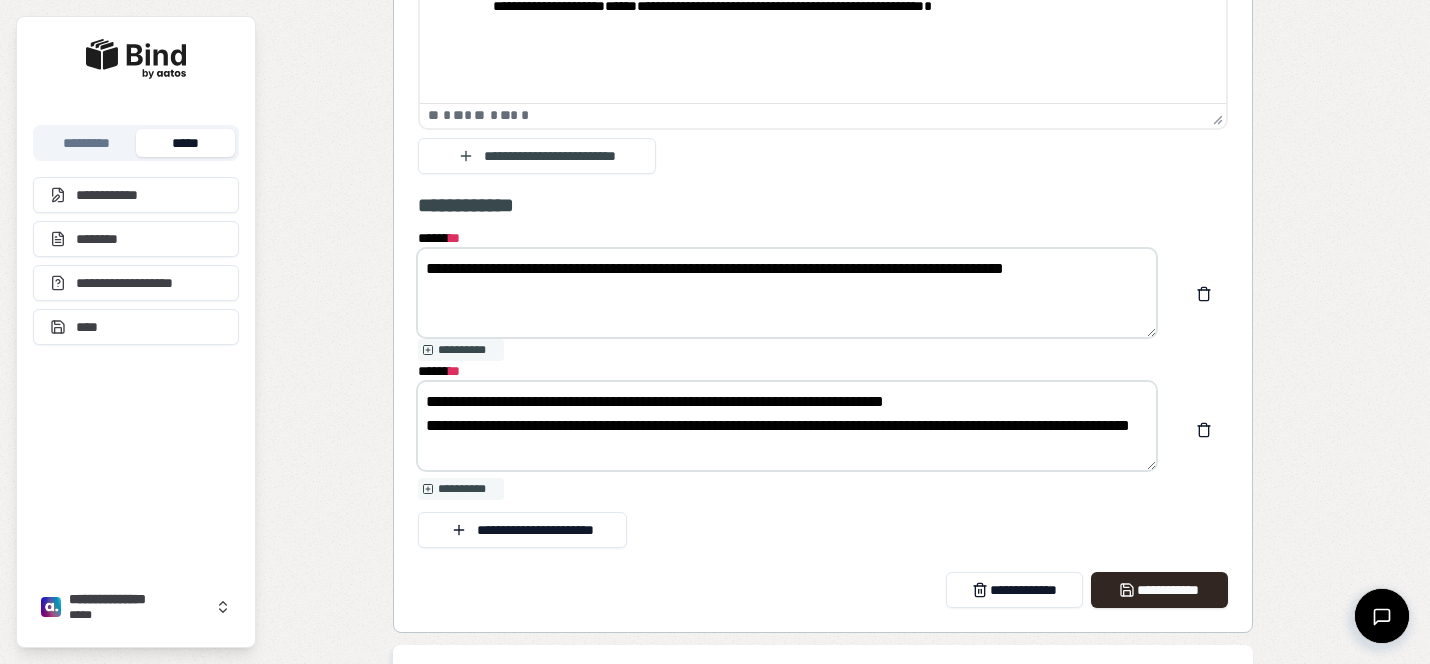 click on "**********" at bounding box center (787, 426) 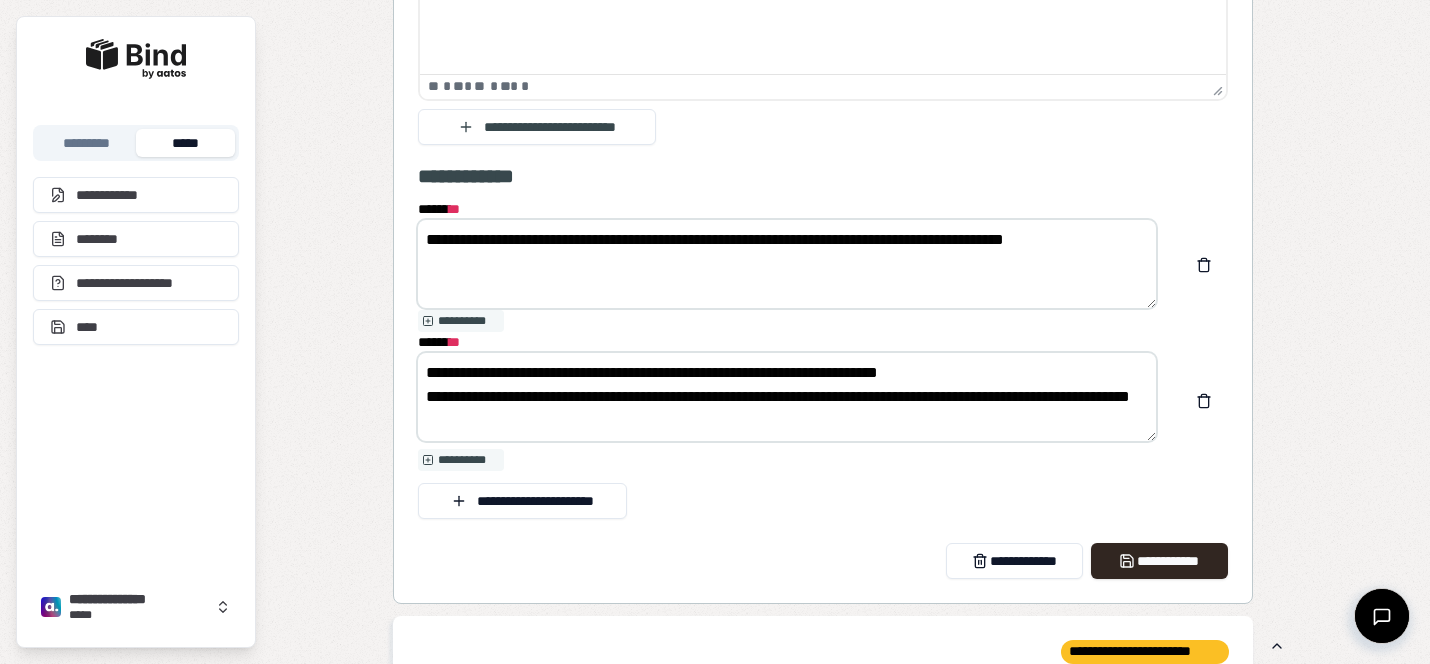 scroll, scrollTop: 3388, scrollLeft: 0, axis: vertical 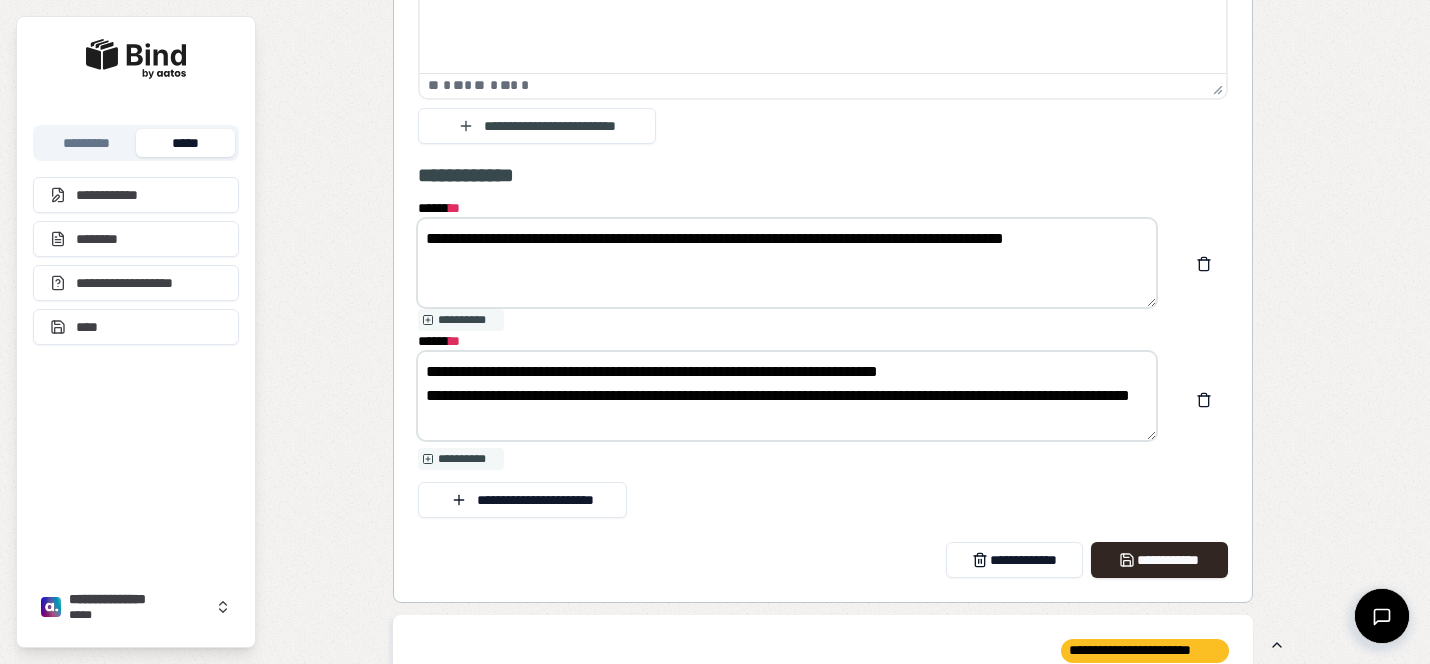 drag, startPoint x: 568, startPoint y: 415, endPoint x: 514, endPoint y: 412, distance: 54.08327 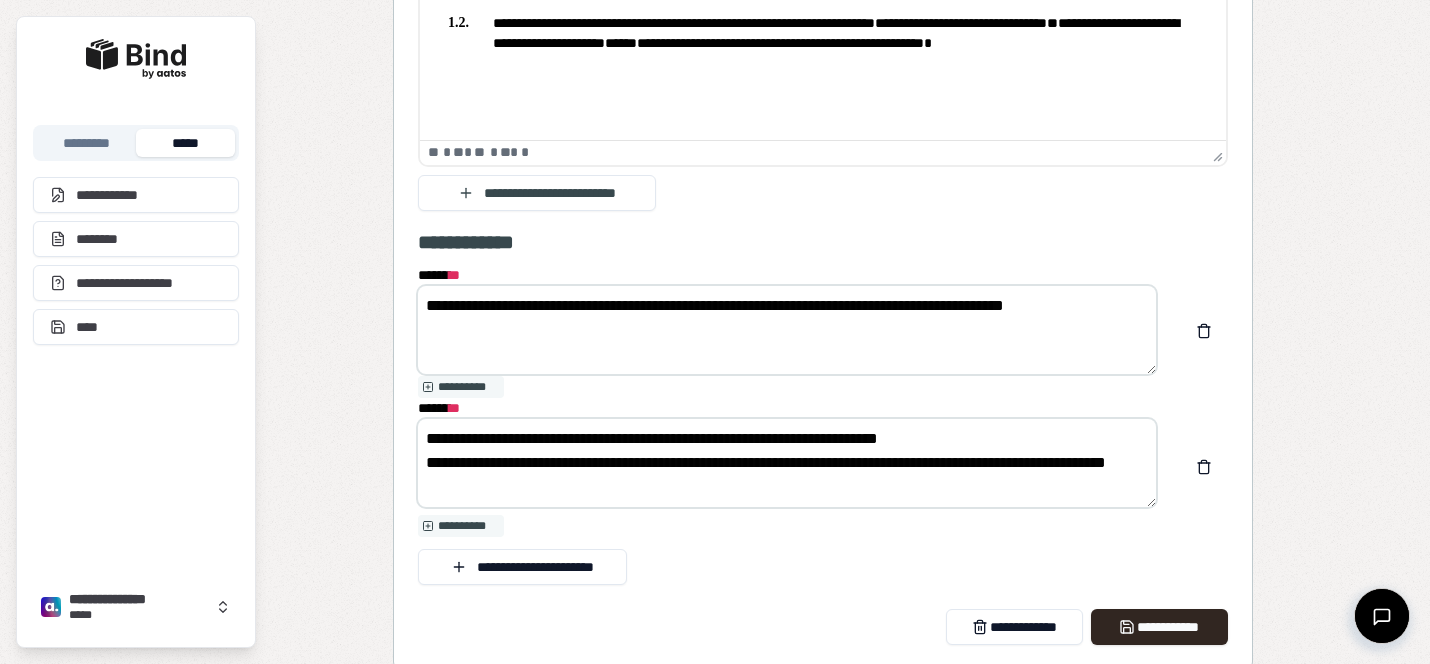 scroll, scrollTop: 3356, scrollLeft: 0, axis: vertical 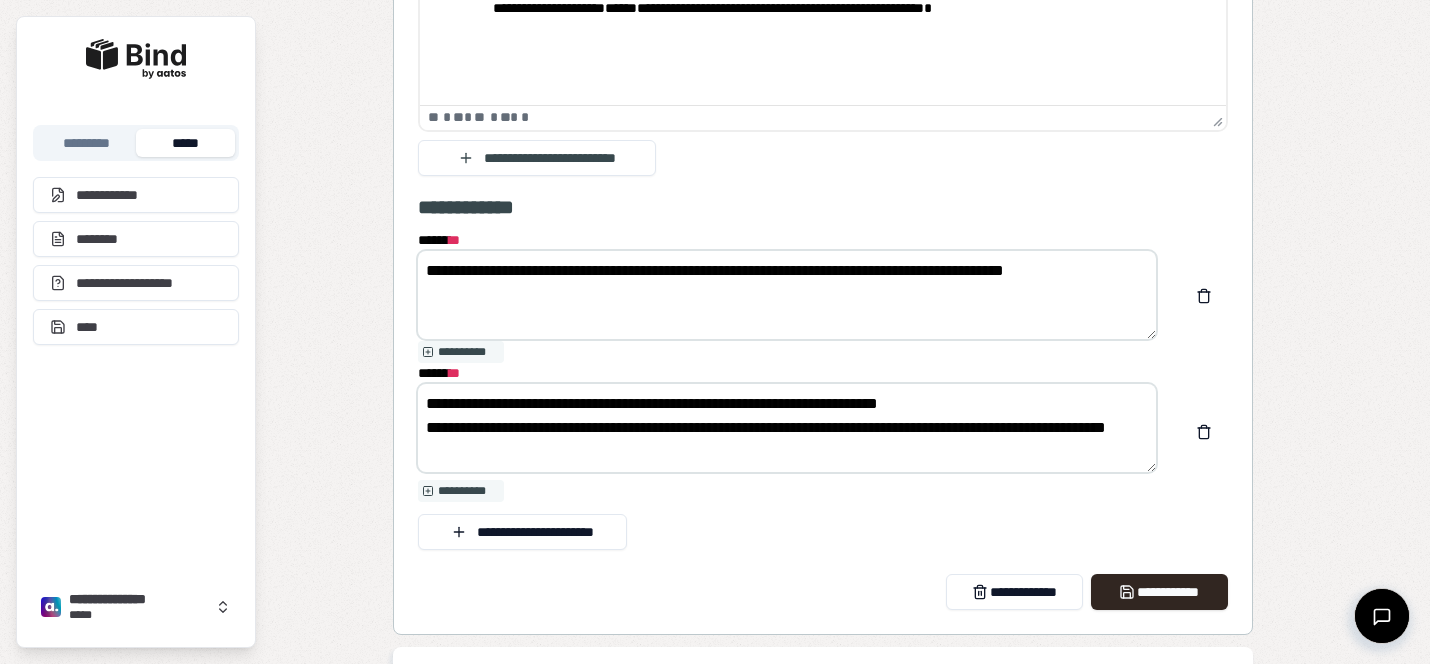drag, startPoint x: 554, startPoint y: 449, endPoint x: 456, endPoint y: 425, distance: 100.89599 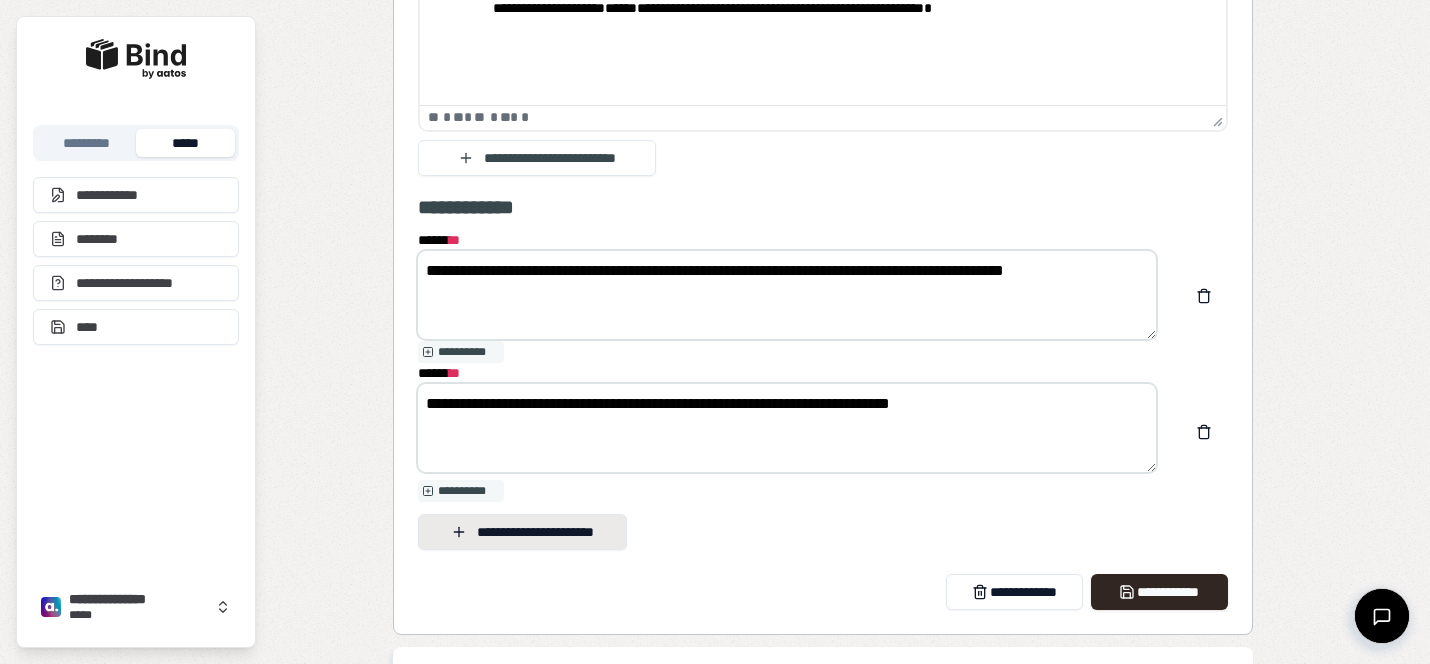 type on "**********" 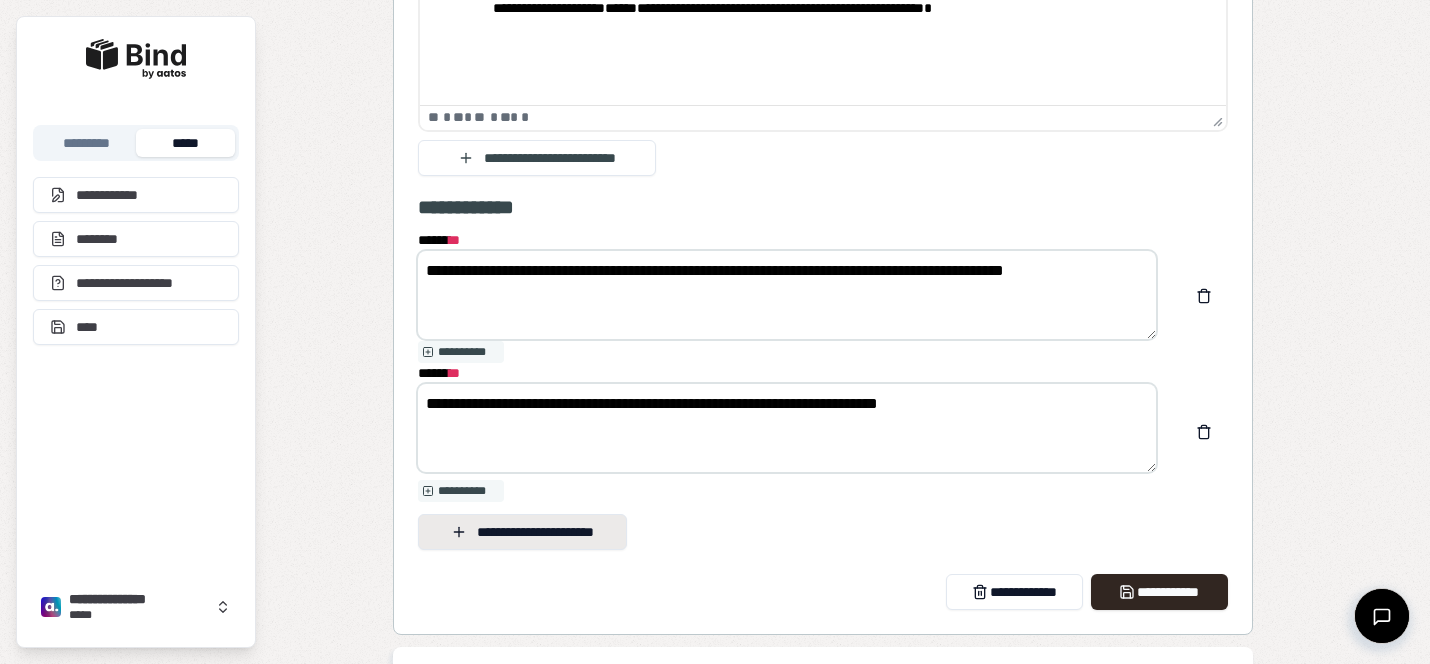click on "**********" at bounding box center (522, 532) 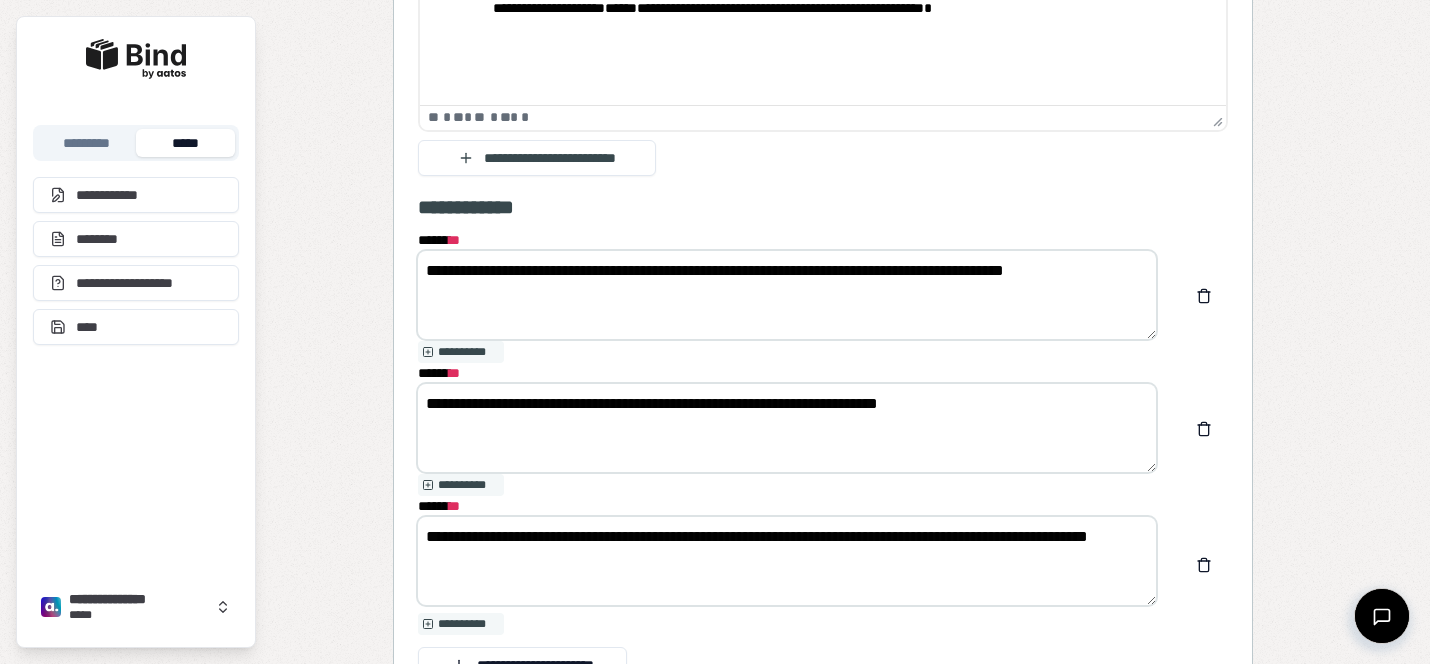 type on "**********" 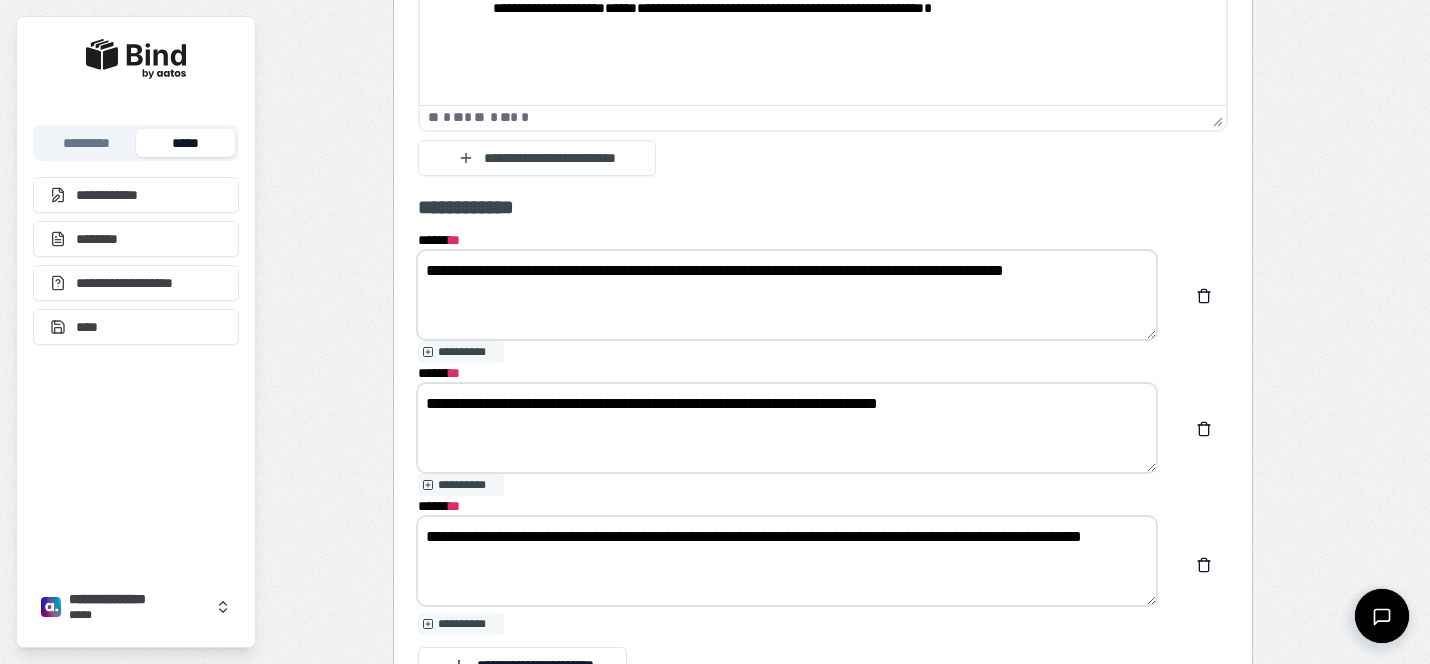 click on "**********" at bounding box center (787, 295) 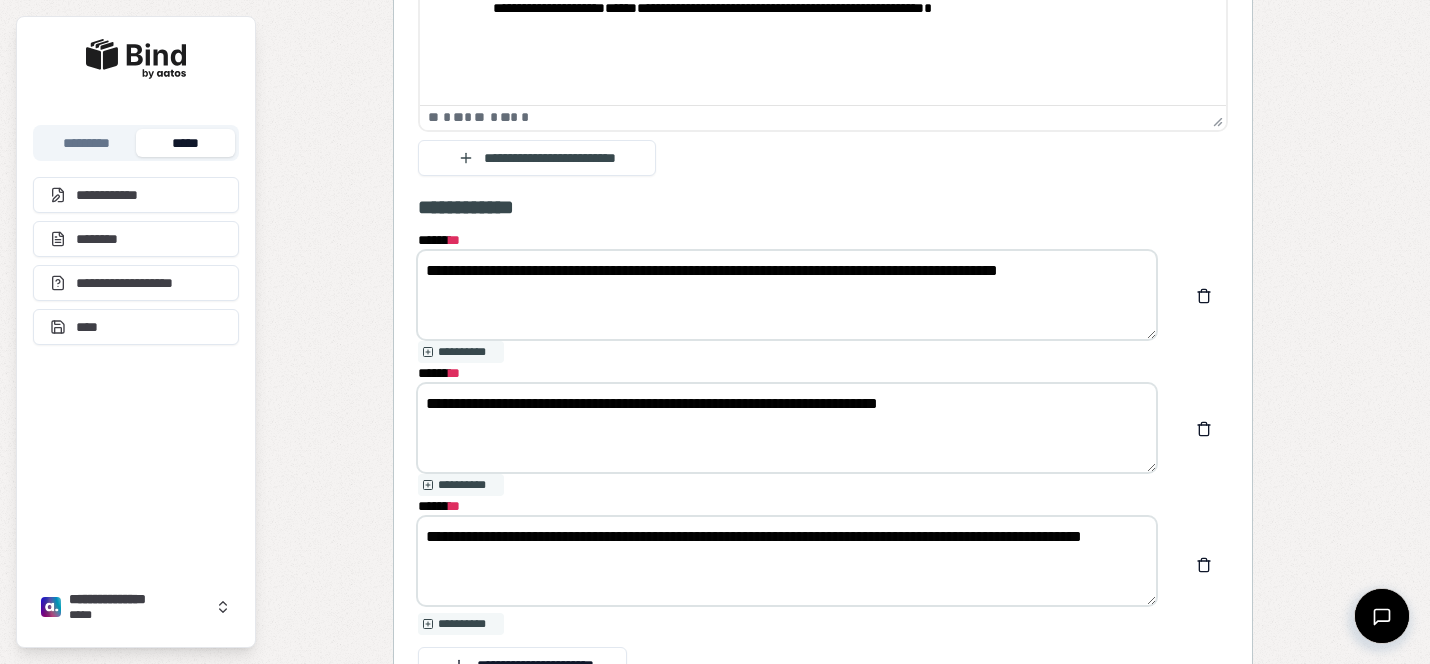 type on "**********" 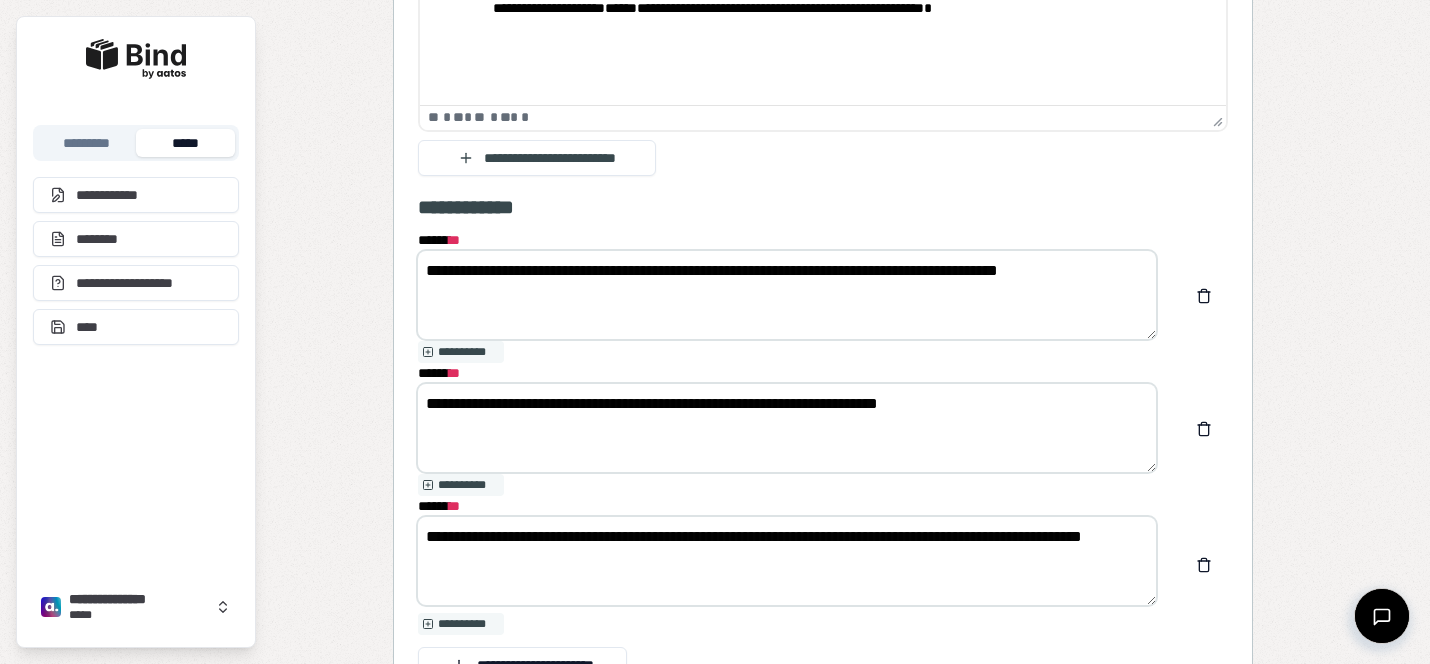 click on "**********" at bounding box center (787, 428) 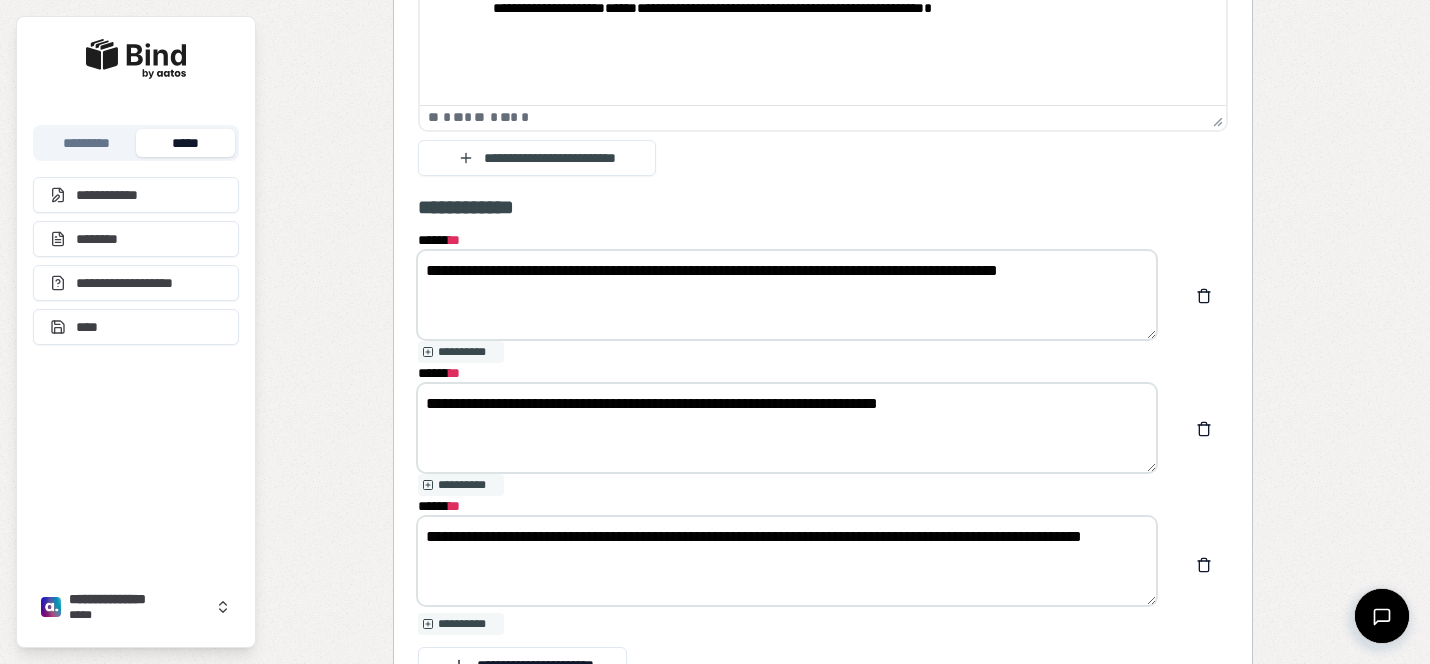 scroll, scrollTop: 3452, scrollLeft: 0, axis: vertical 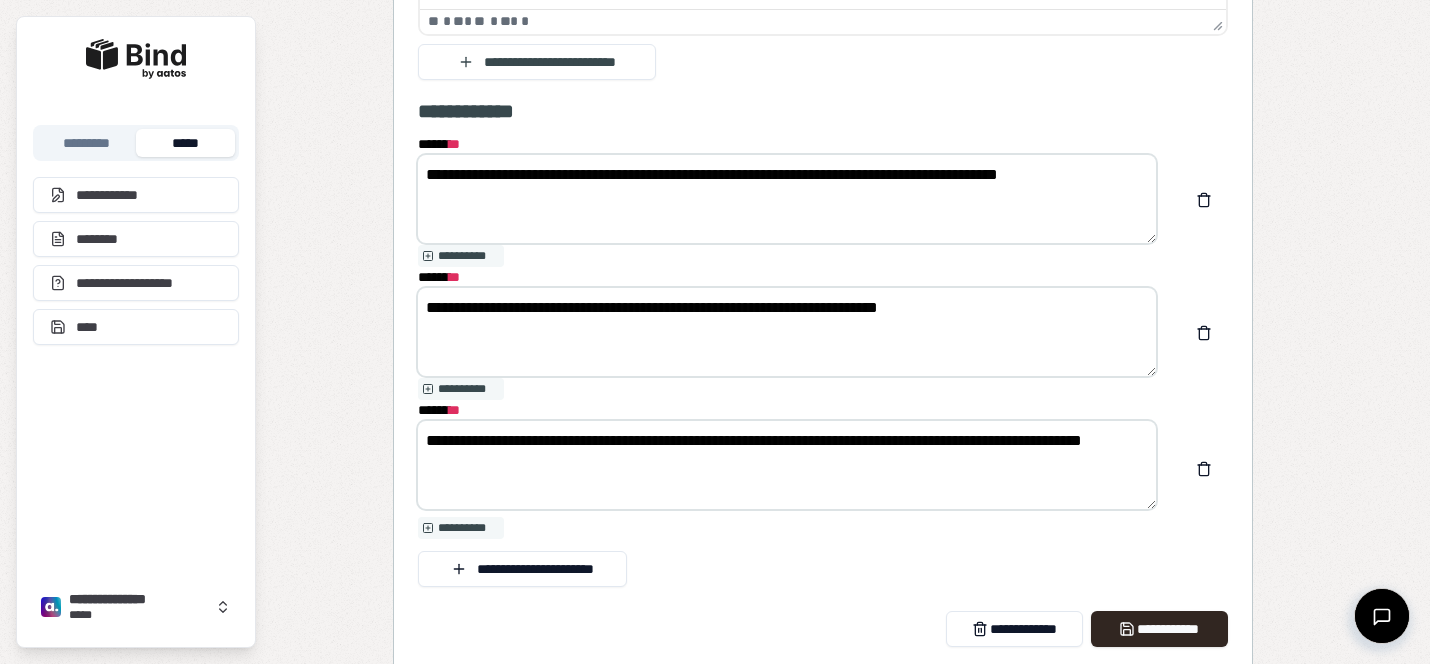 click on "**********" at bounding box center (787, 465) 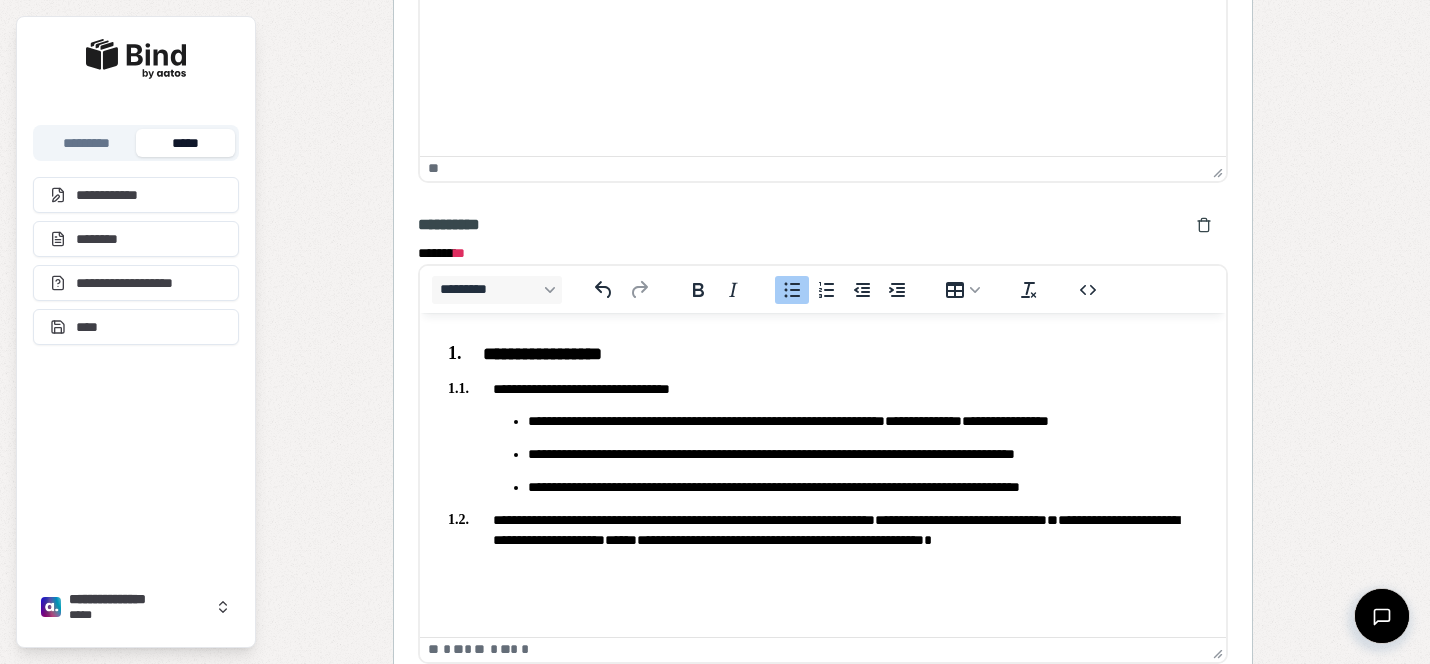 scroll, scrollTop: 2826, scrollLeft: 0, axis: vertical 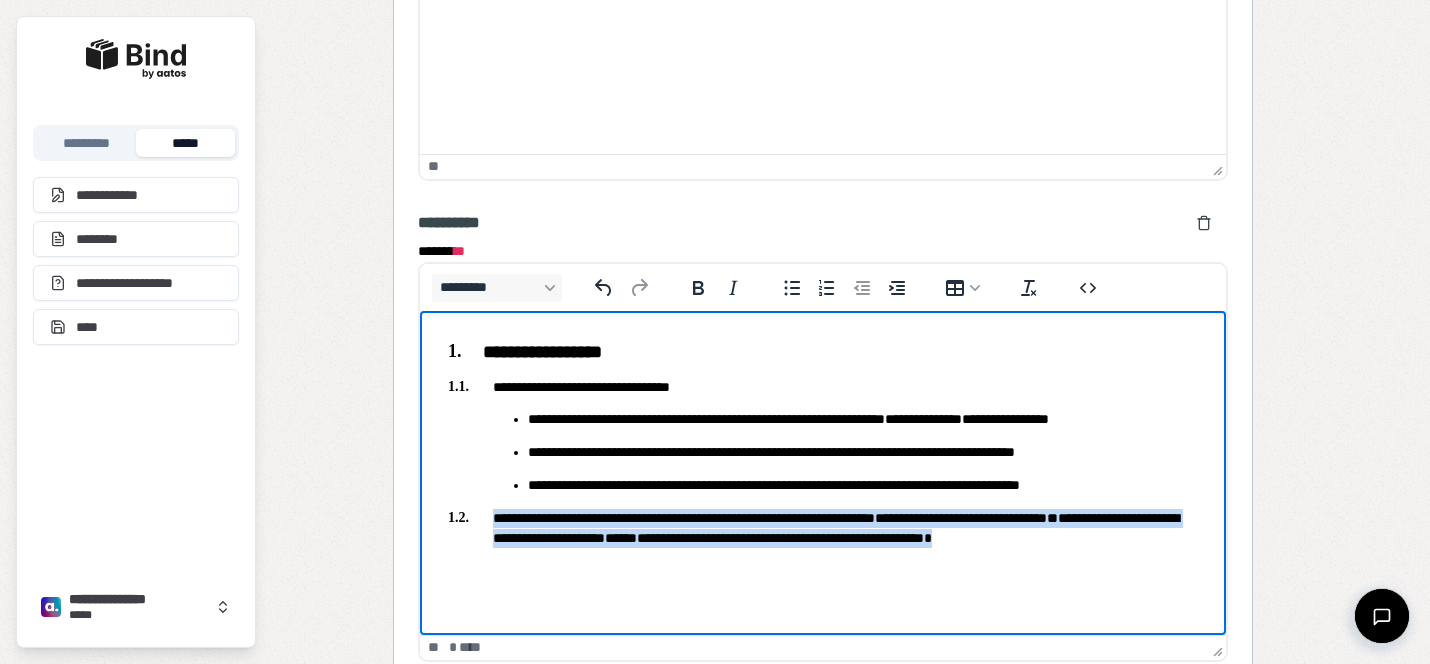 drag, startPoint x: 1202, startPoint y: 543, endPoint x: 486, endPoint y: 518, distance: 716.43634 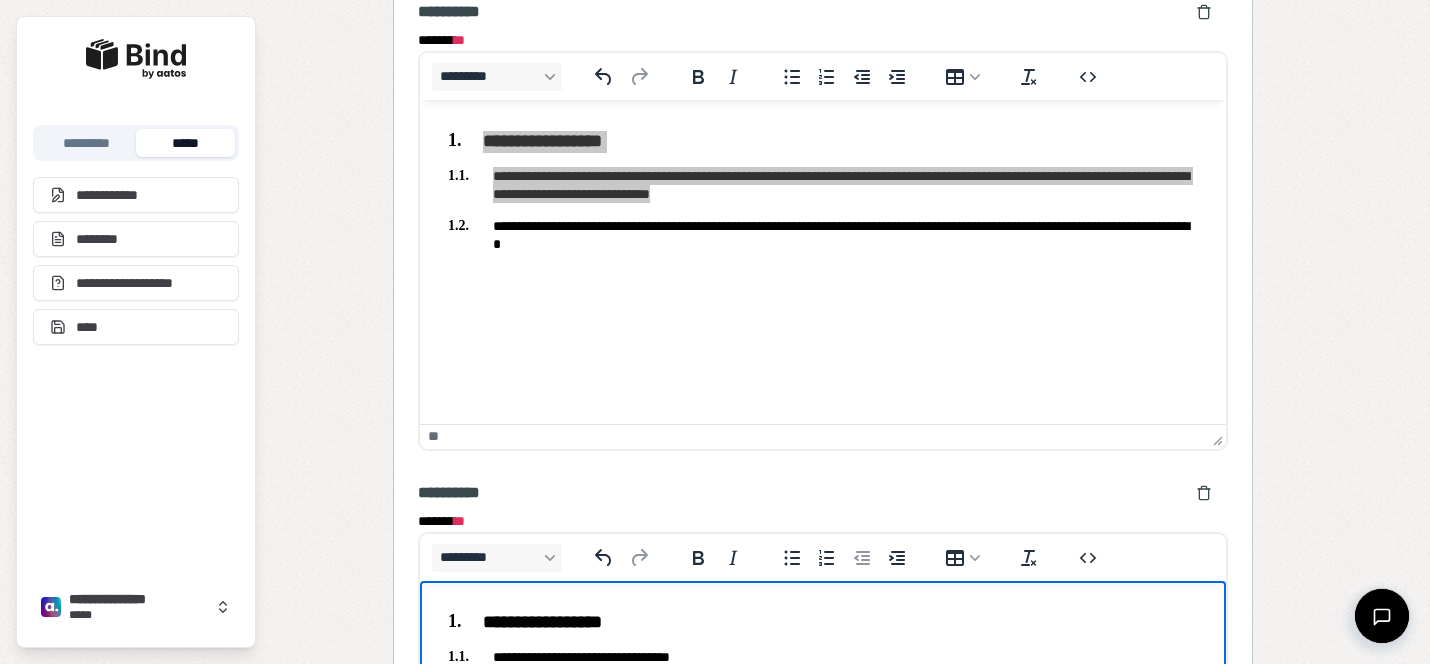 scroll, scrollTop: 2526, scrollLeft: 0, axis: vertical 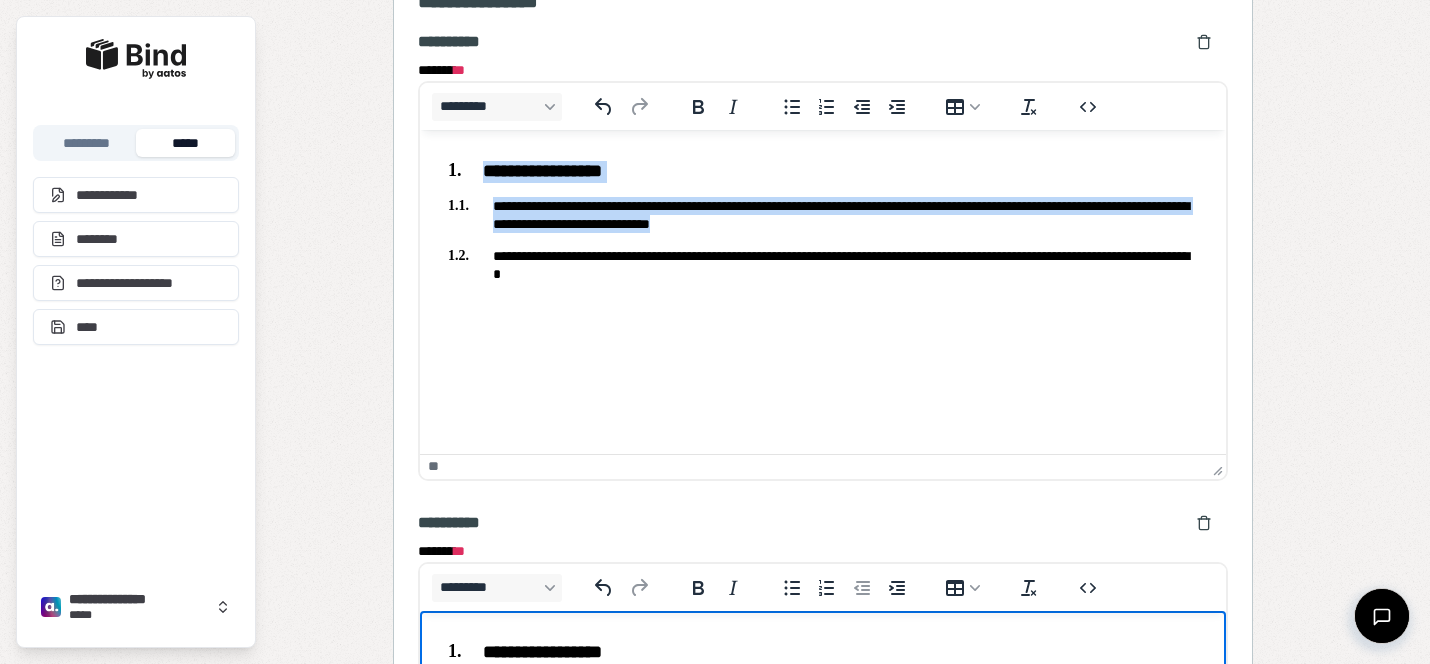 click on "**********" at bounding box center [823, 264] 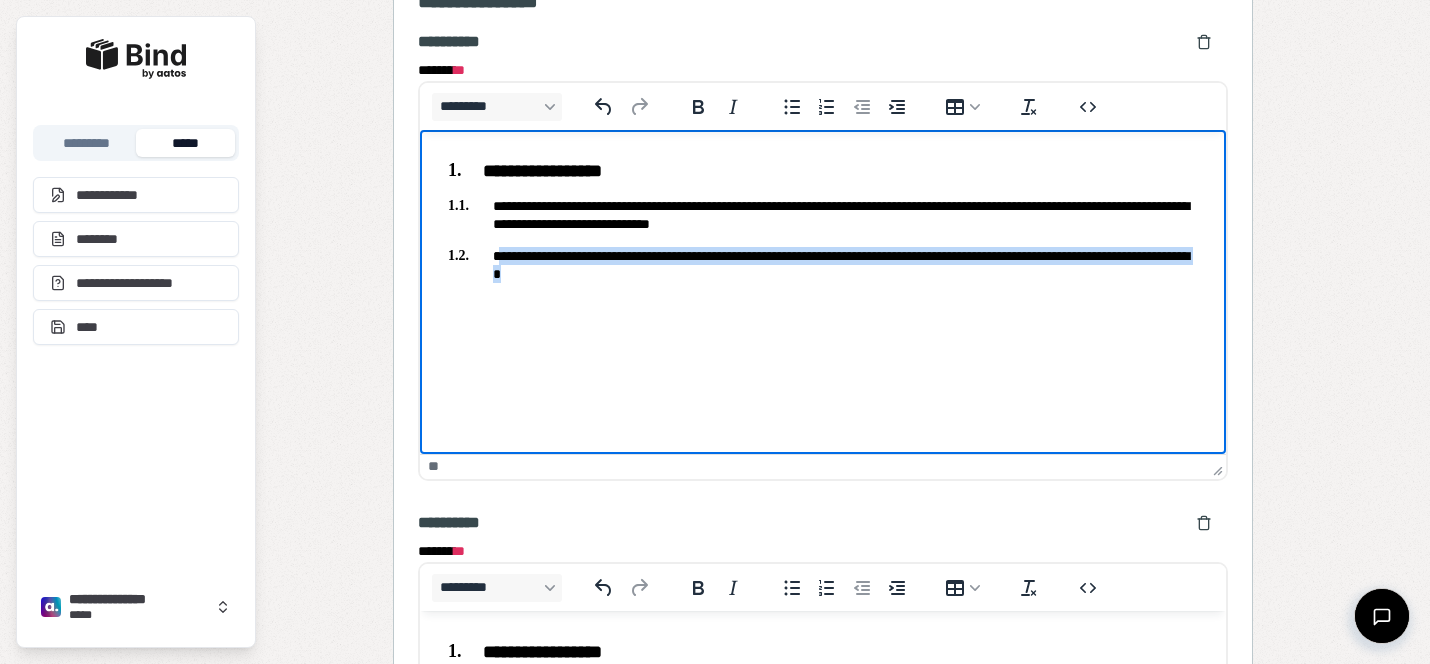 drag, startPoint x: 714, startPoint y: 273, endPoint x: 500, endPoint y: 258, distance: 214.52505 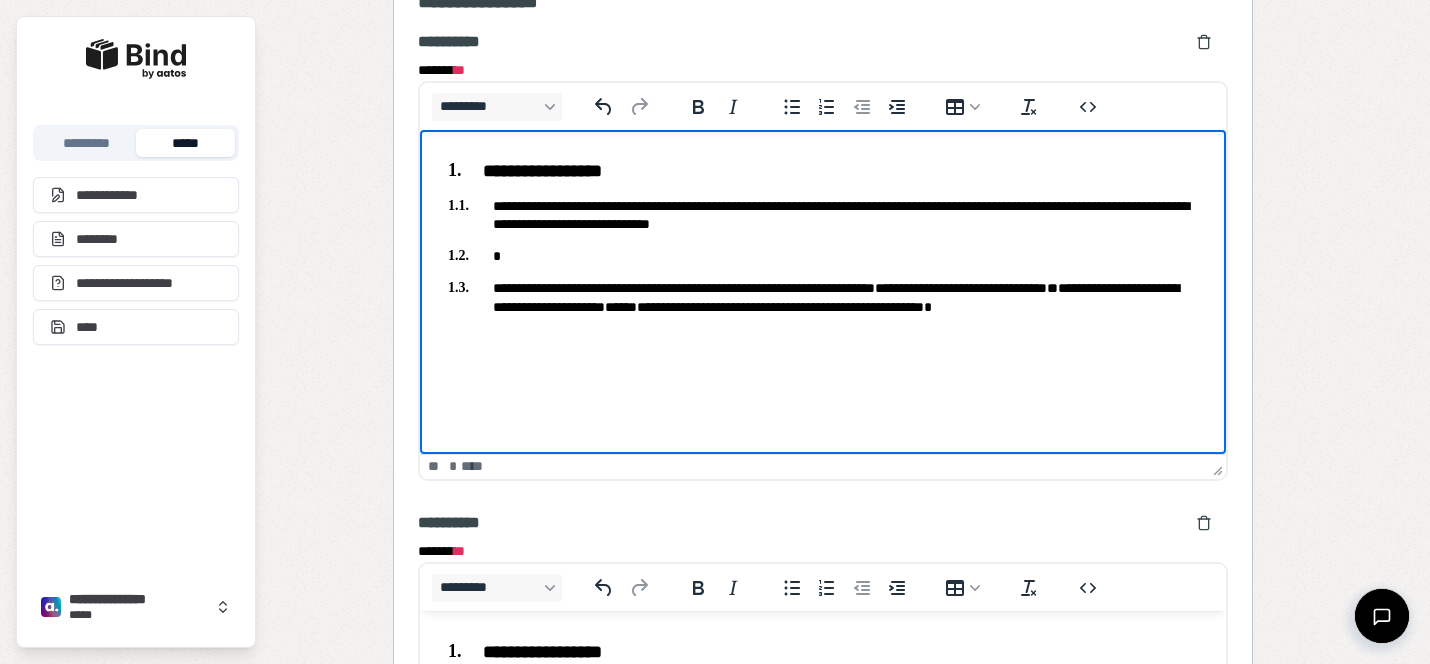 click on "**********" at bounding box center (684, 287) 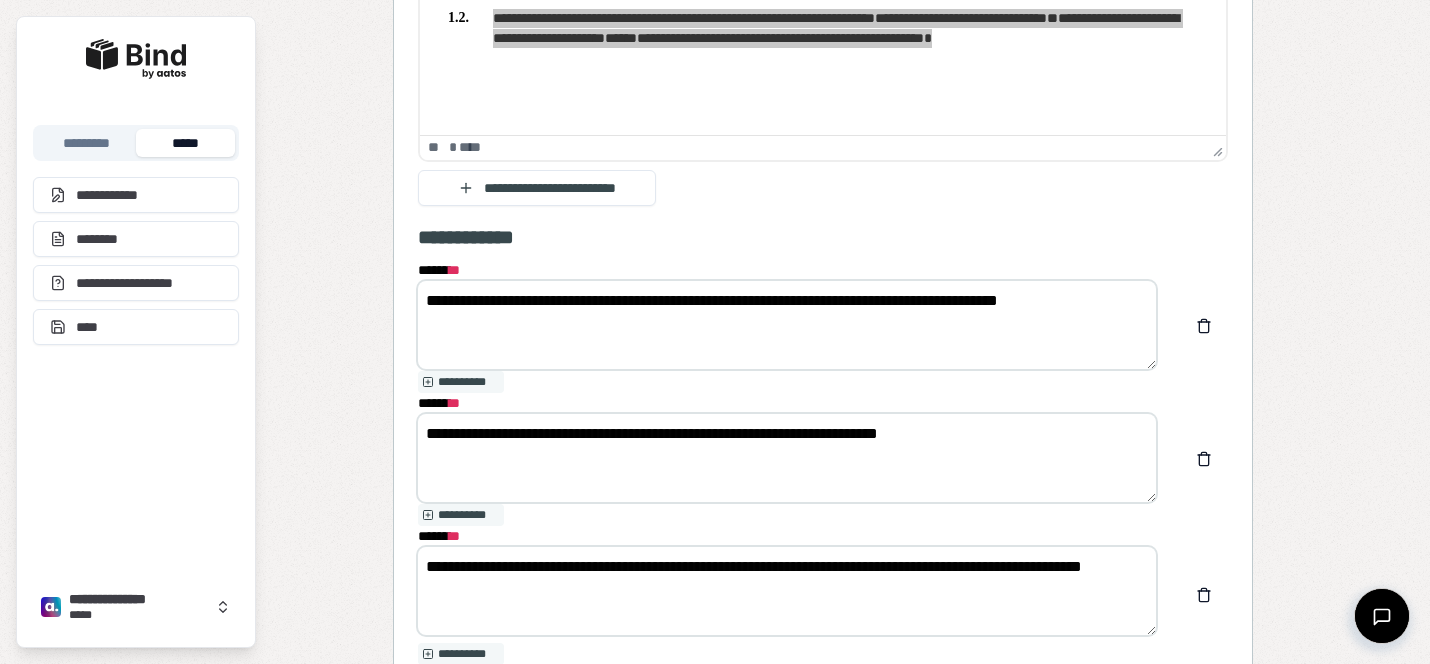 scroll, scrollTop: 3425, scrollLeft: 0, axis: vertical 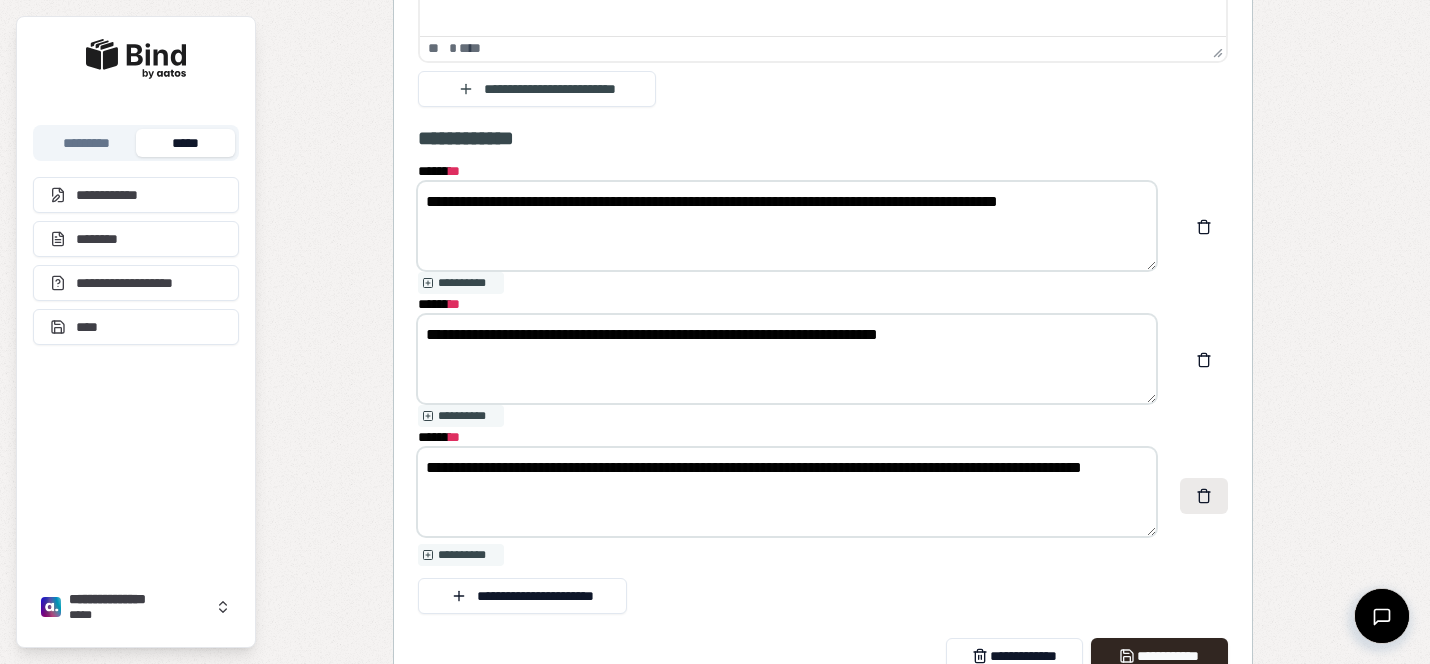 click at bounding box center (1204, 496) 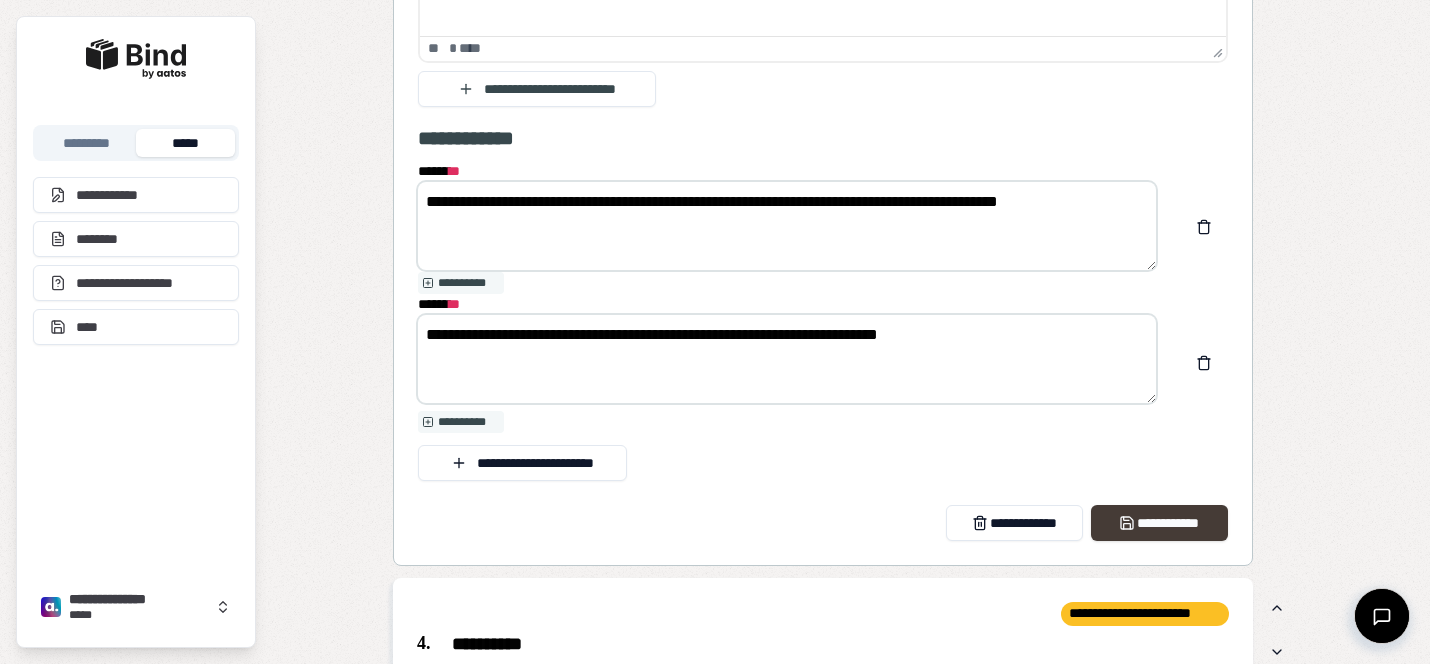 click on "**********" at bounding box center [1159, 523] 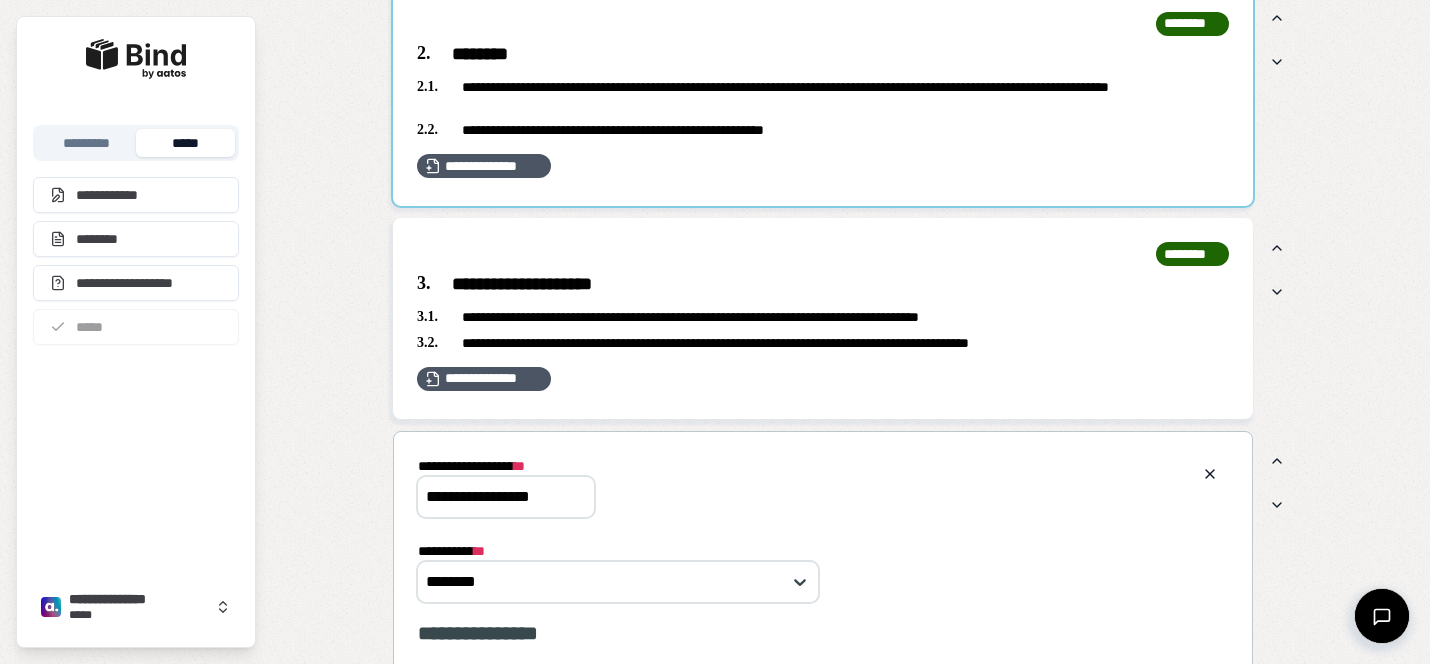 scroll, scrollTop: 1911, scrollLeft: 0, axis: vertical 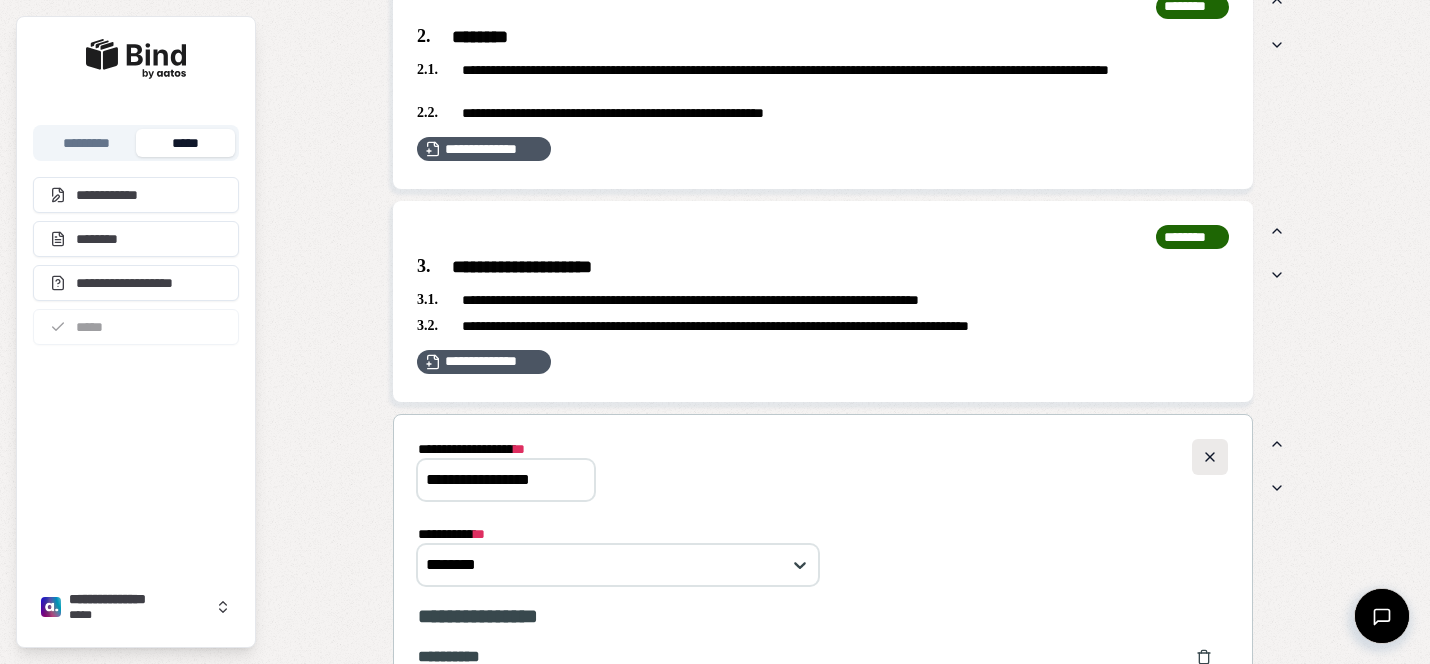 click at bounding box center (1210, 457) 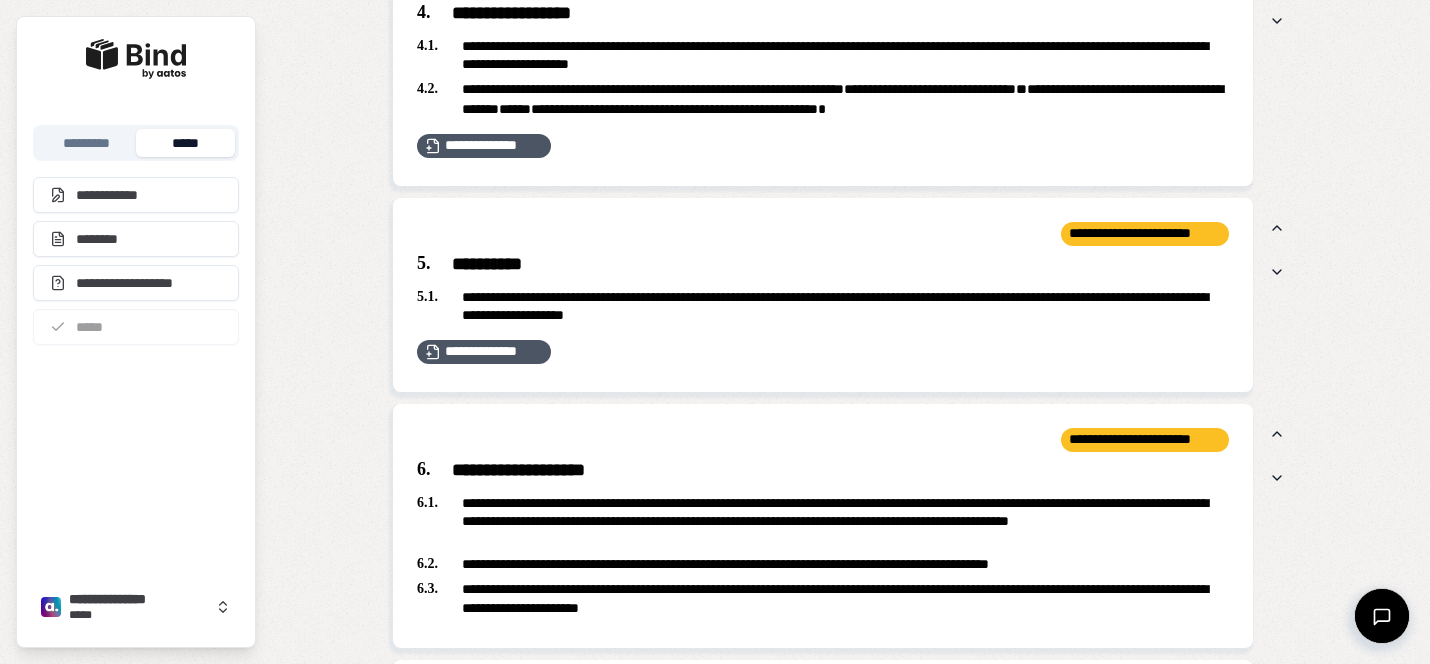 scroll, scrollTop: 2393, scrollLeft: 0, axis: vertical 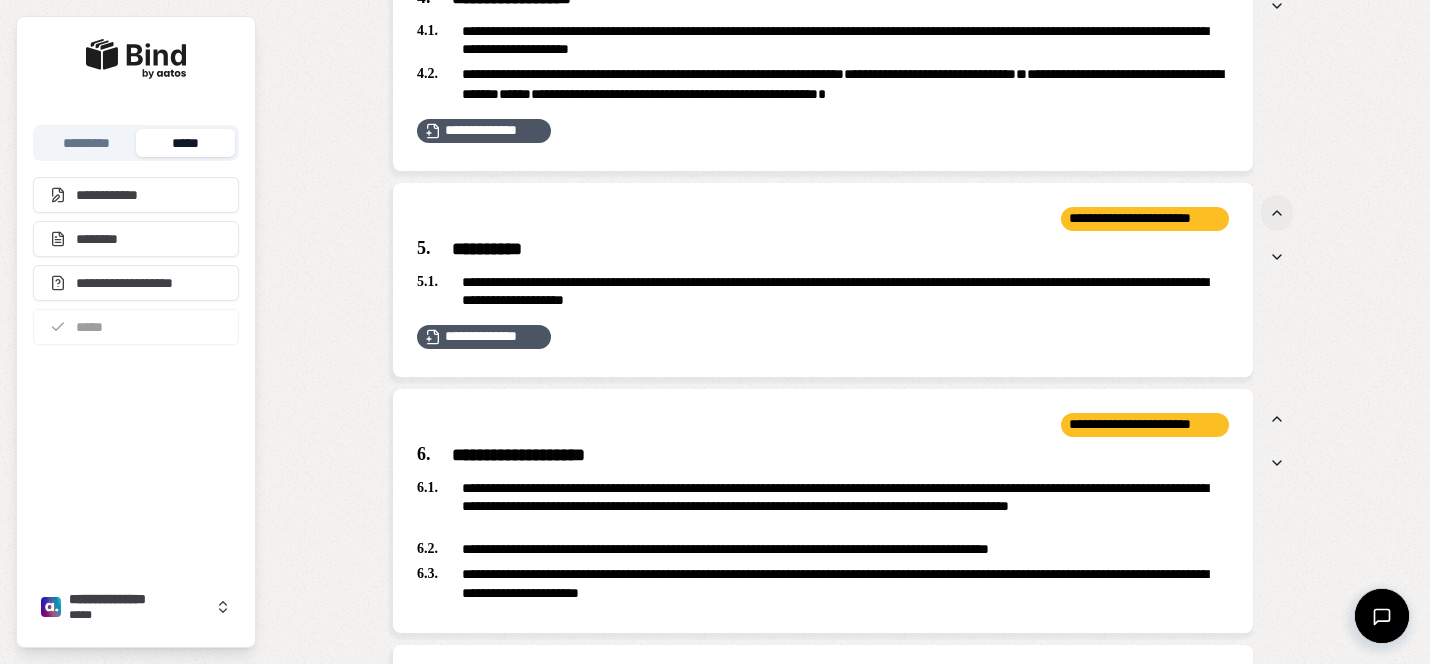 click at bounding box center [1277, 213] 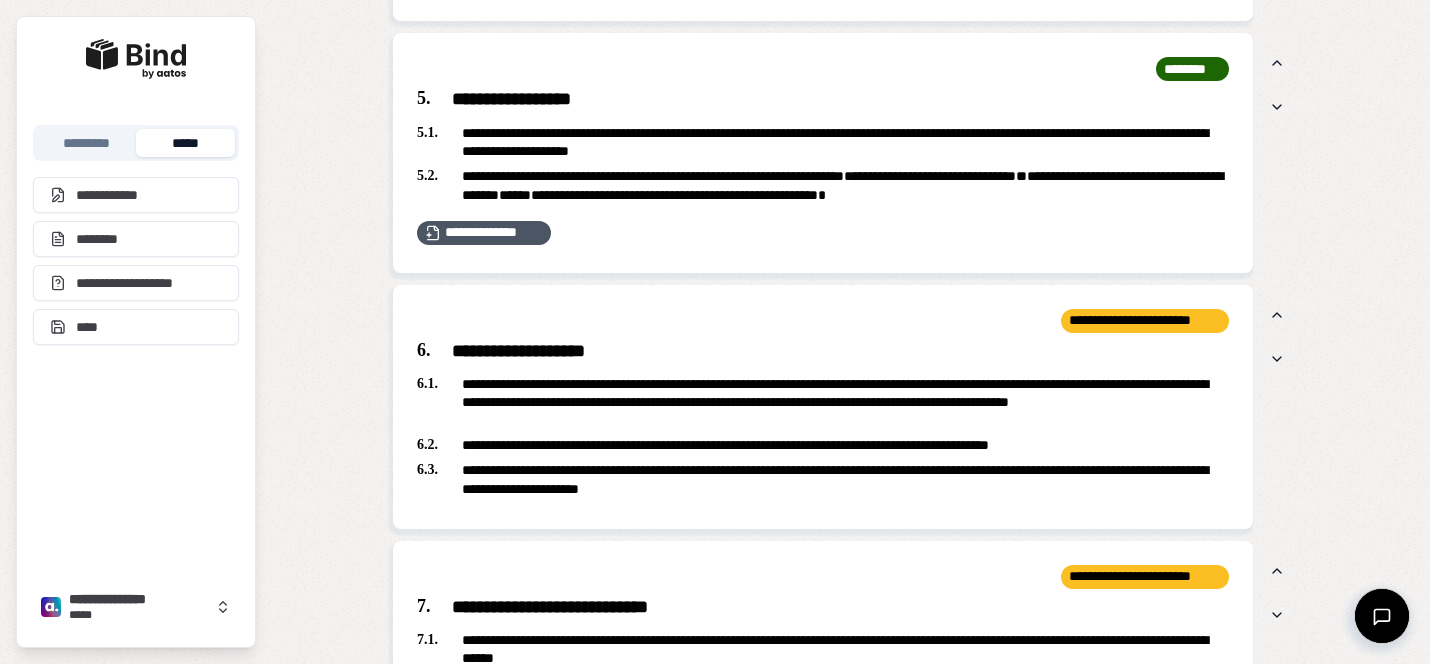 scroll, scrollTop: 2491, scrollLeft: 0, axis: vertical 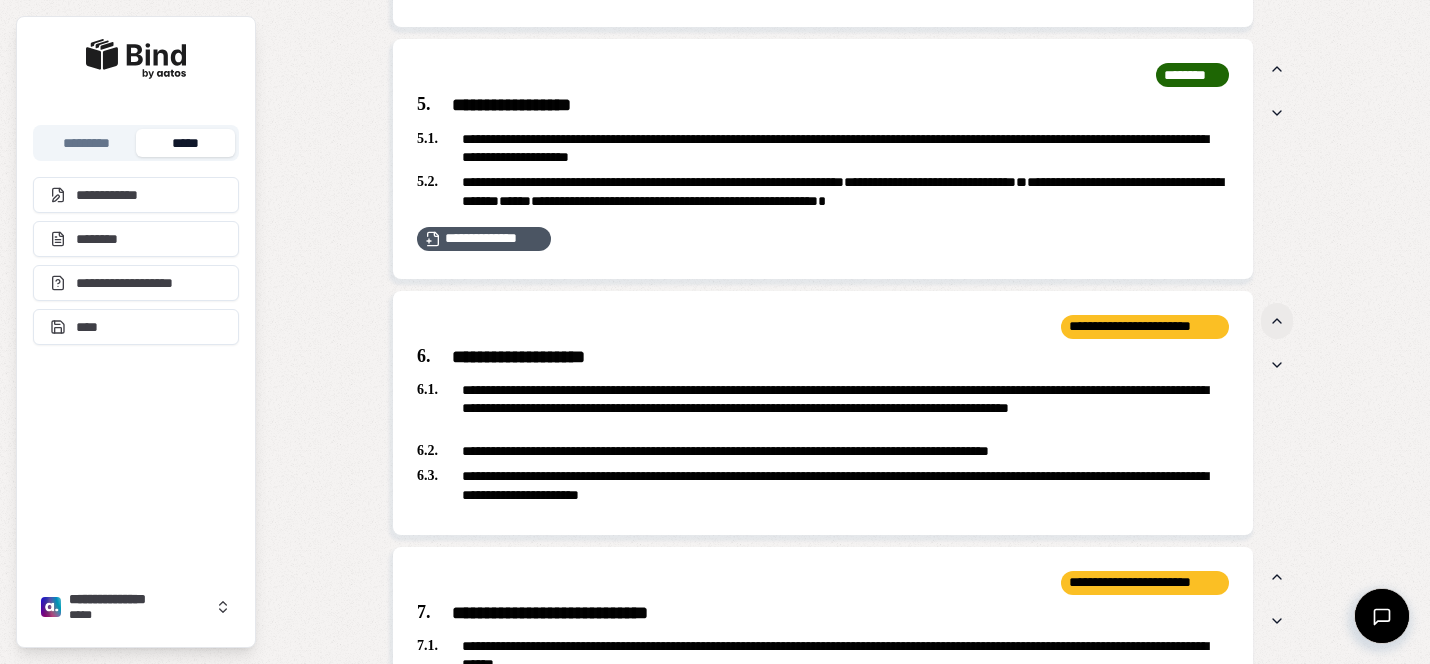 click at bounding box center [1277, 321] 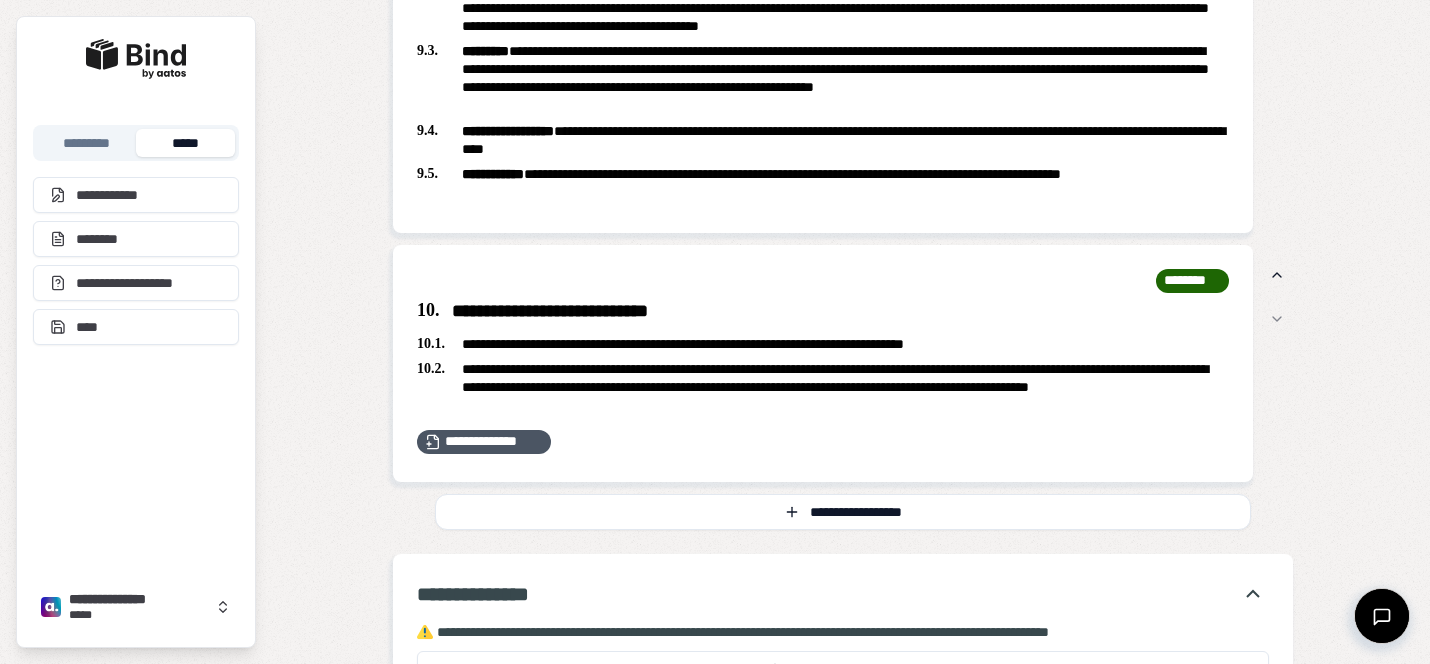 scroll, scrollTop: 3653, scrollLeft: 0, axis: vertical 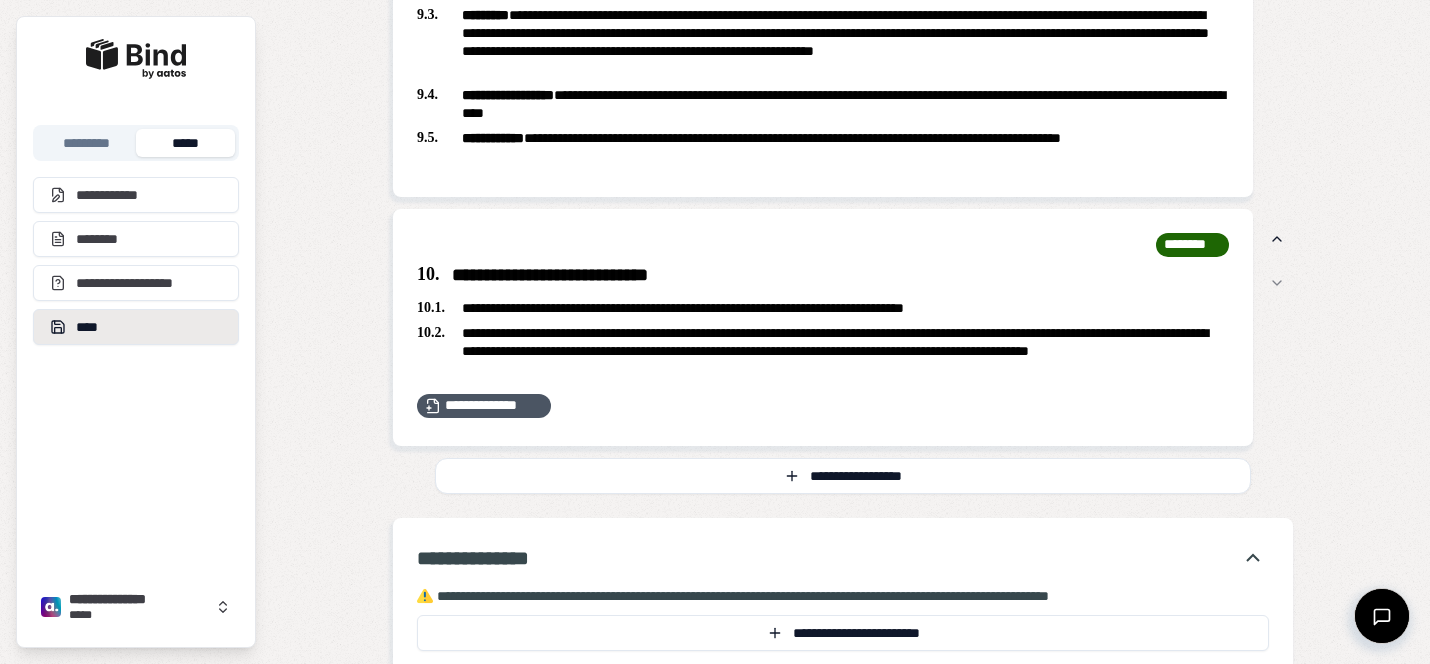 click on "****" at bounding box center [136, 327] 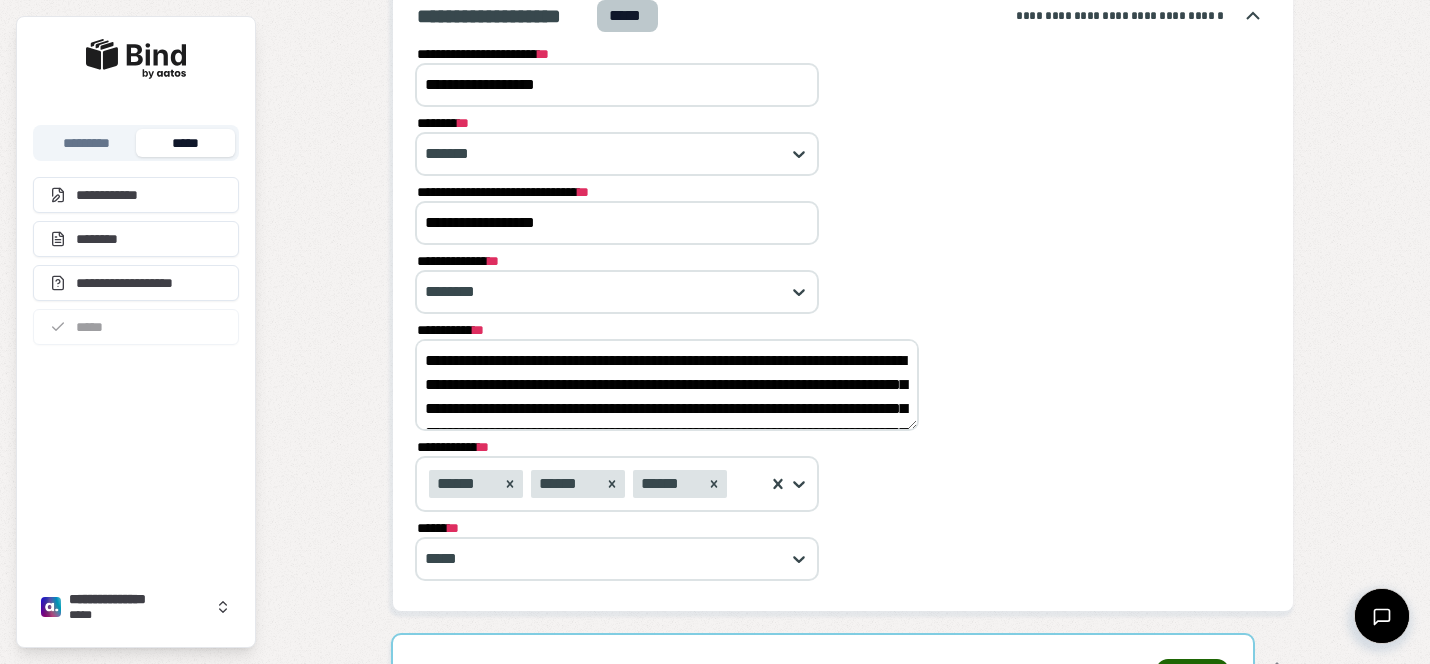 scroll, scrollTop: 0, scrollLeft: 0, axis: both 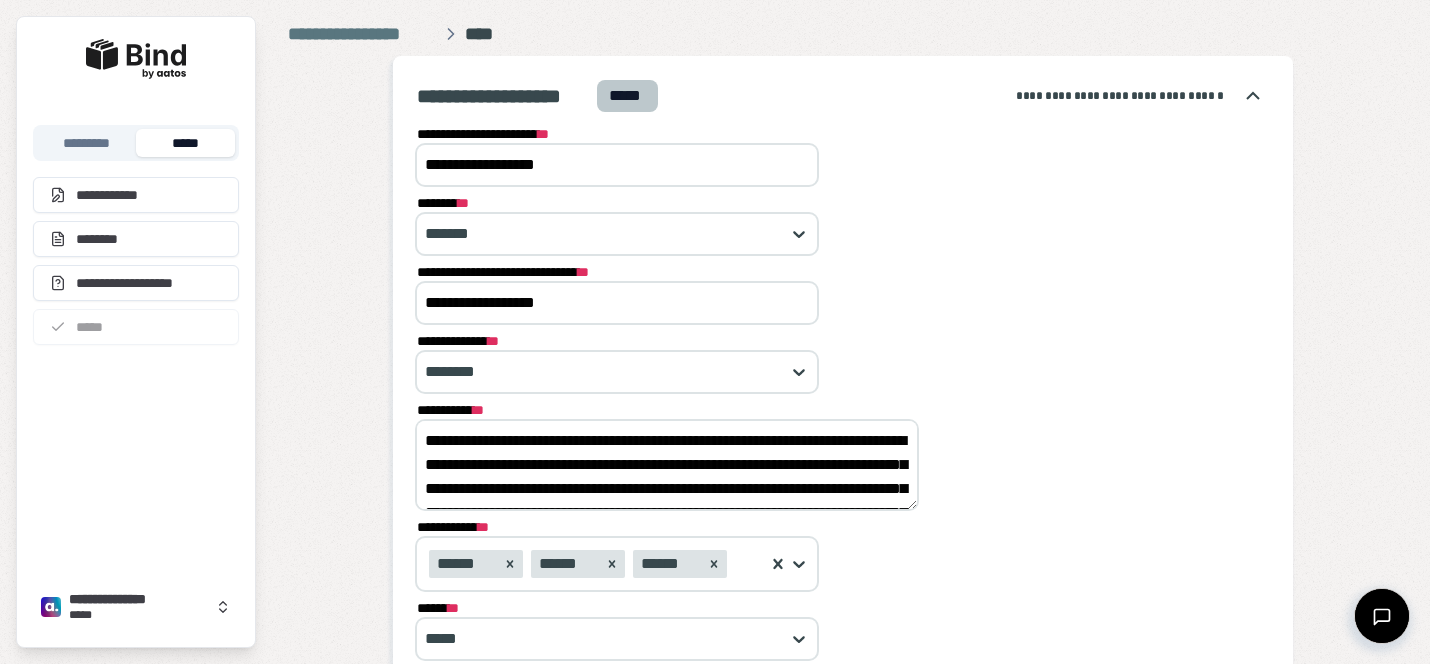 click on "*****" at bounding box center [185, 143] 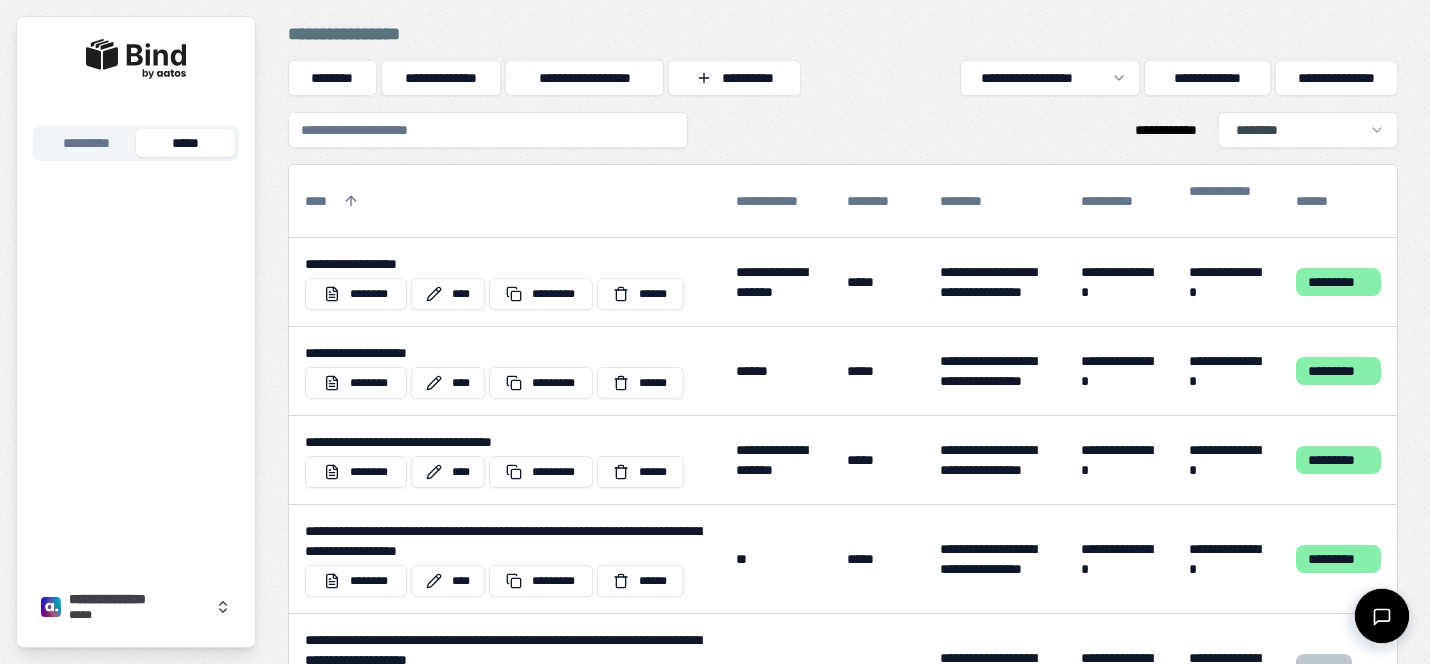 click at bounding box center (488, 130) 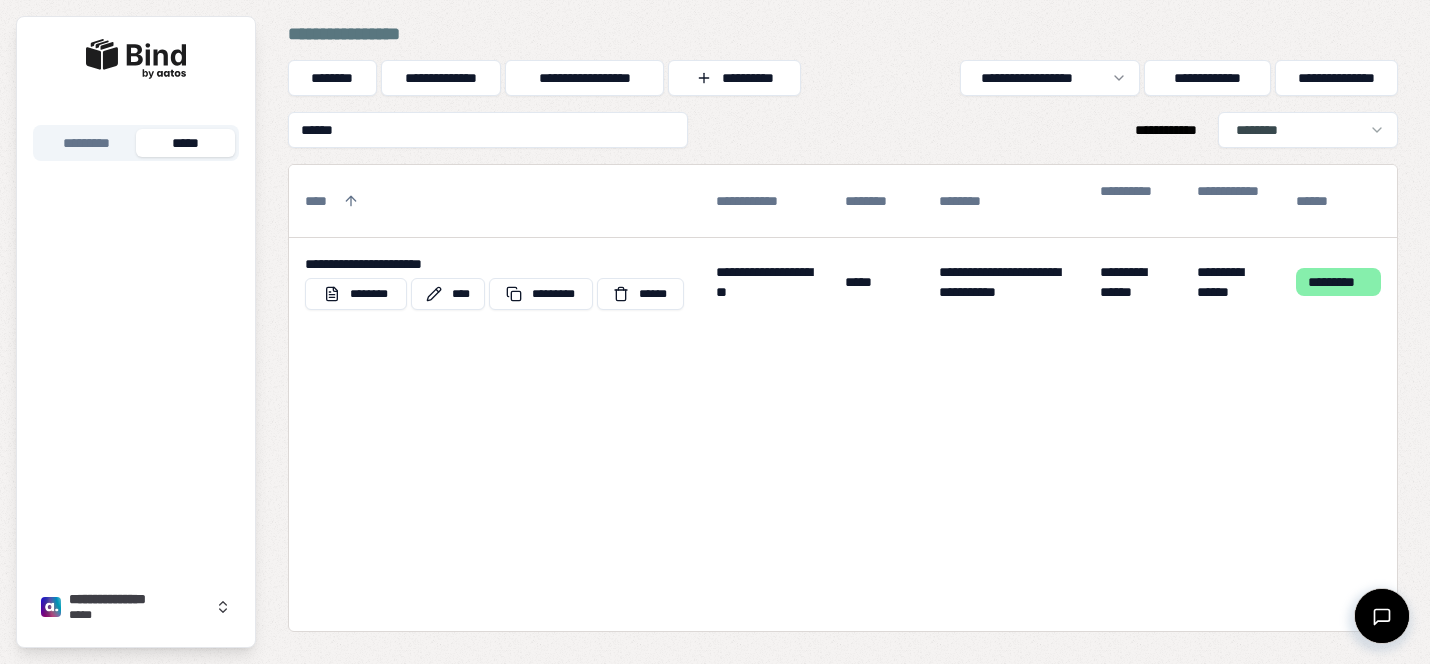 drag, startPoint x: 421, startPoint y: 134, endPoint x: 231, endPoint y: 106, distance: 192.05208 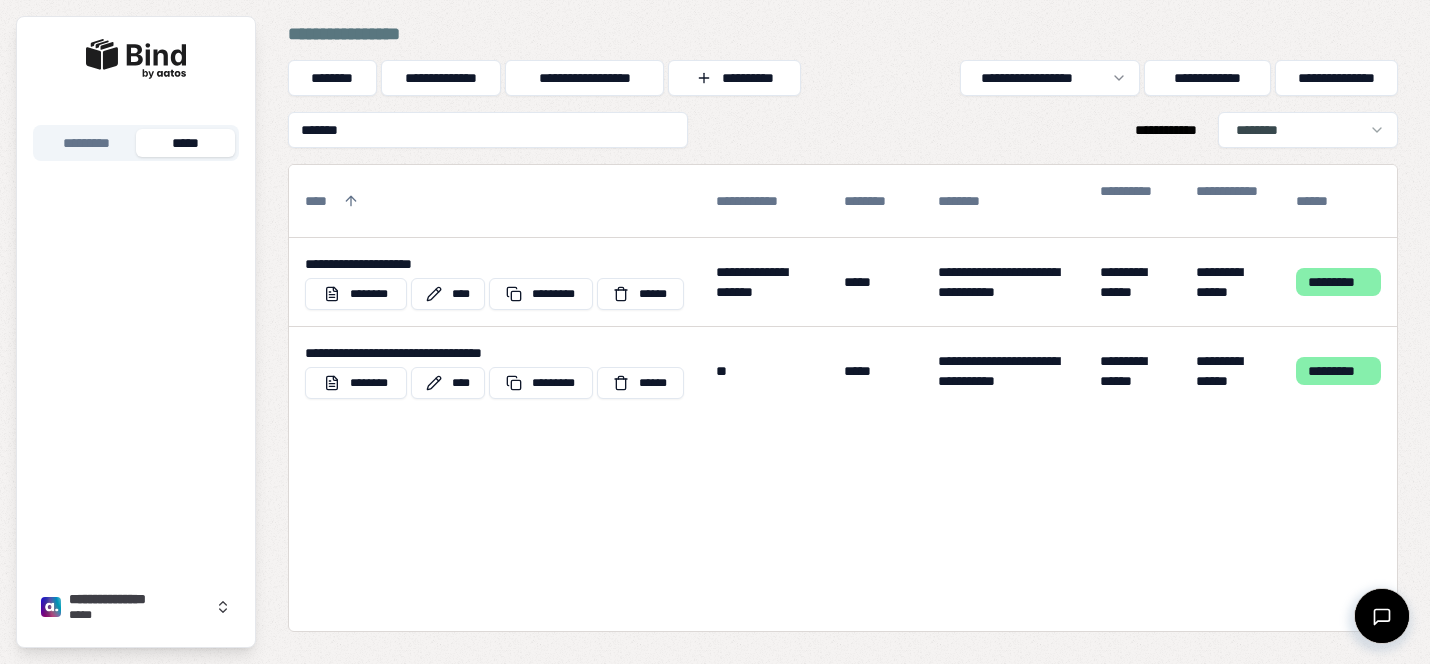 drag, startPoint x: 371, startPoint y: 132, endPoint x: 238, endPoint y: 130, distance: 133.01503 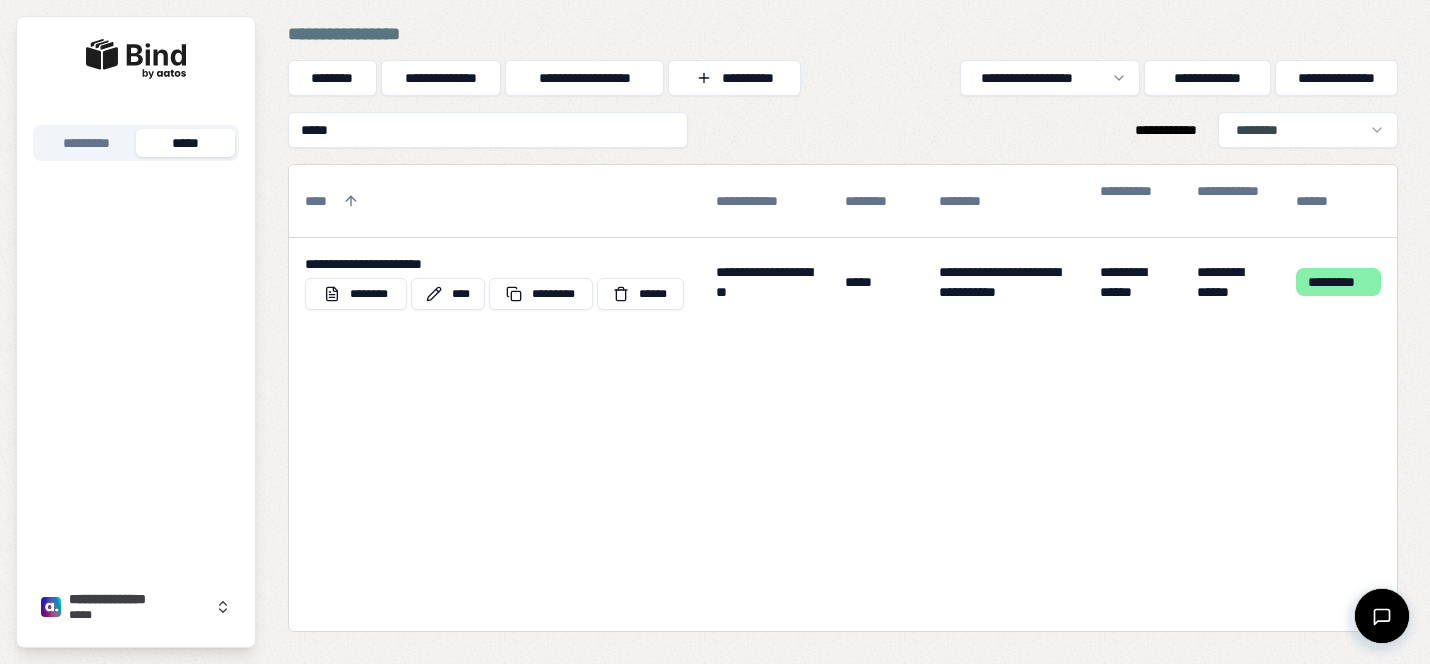 type on "******" 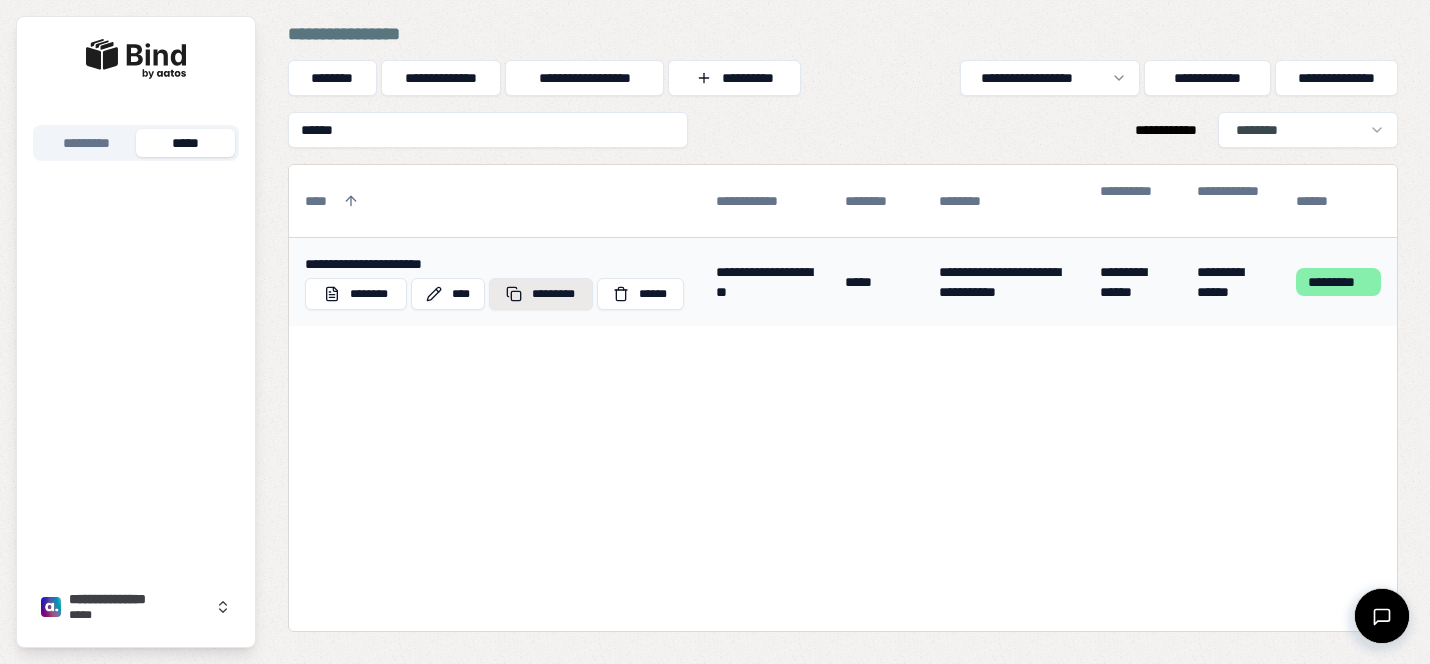 click on "*********" at bounding box center [541, 294] 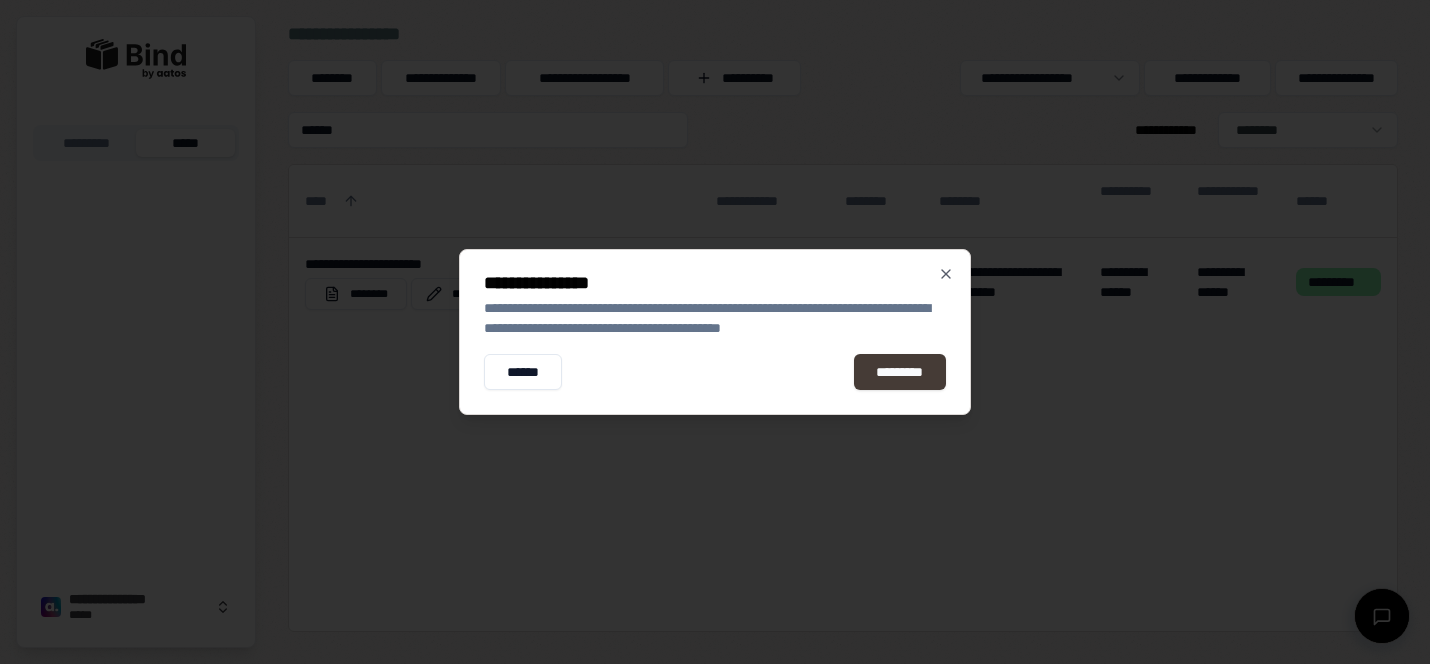 click on "*********" at bounding box center (900, 372) 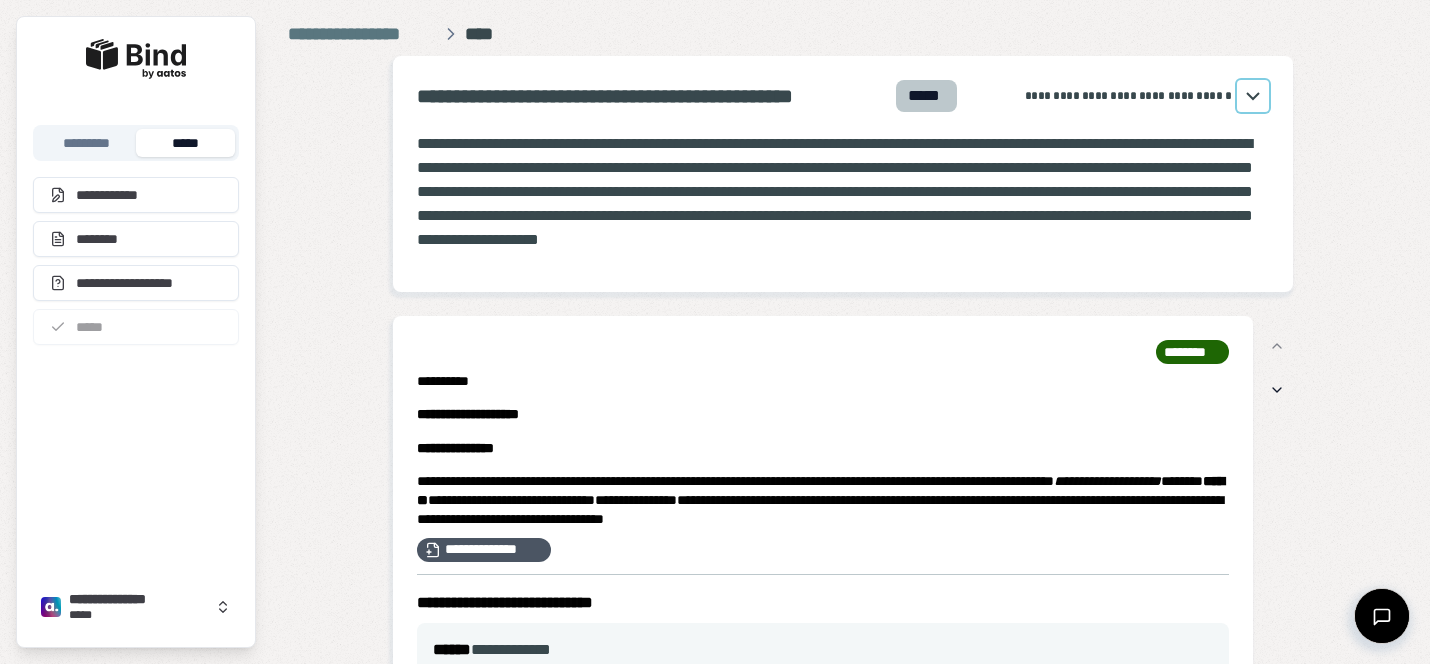 click at bounding box center (1253, 96) 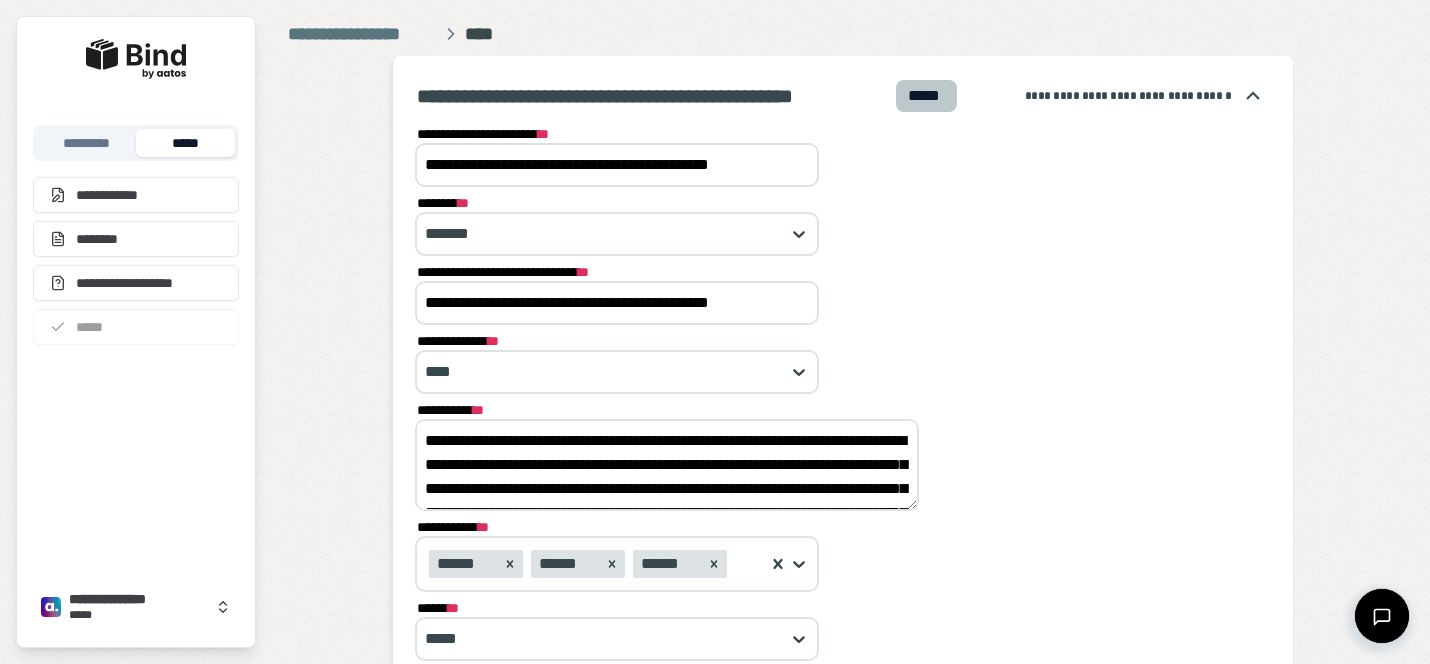 scroll, scrollTop: 126, scrollLeft: 0, axis: vertical 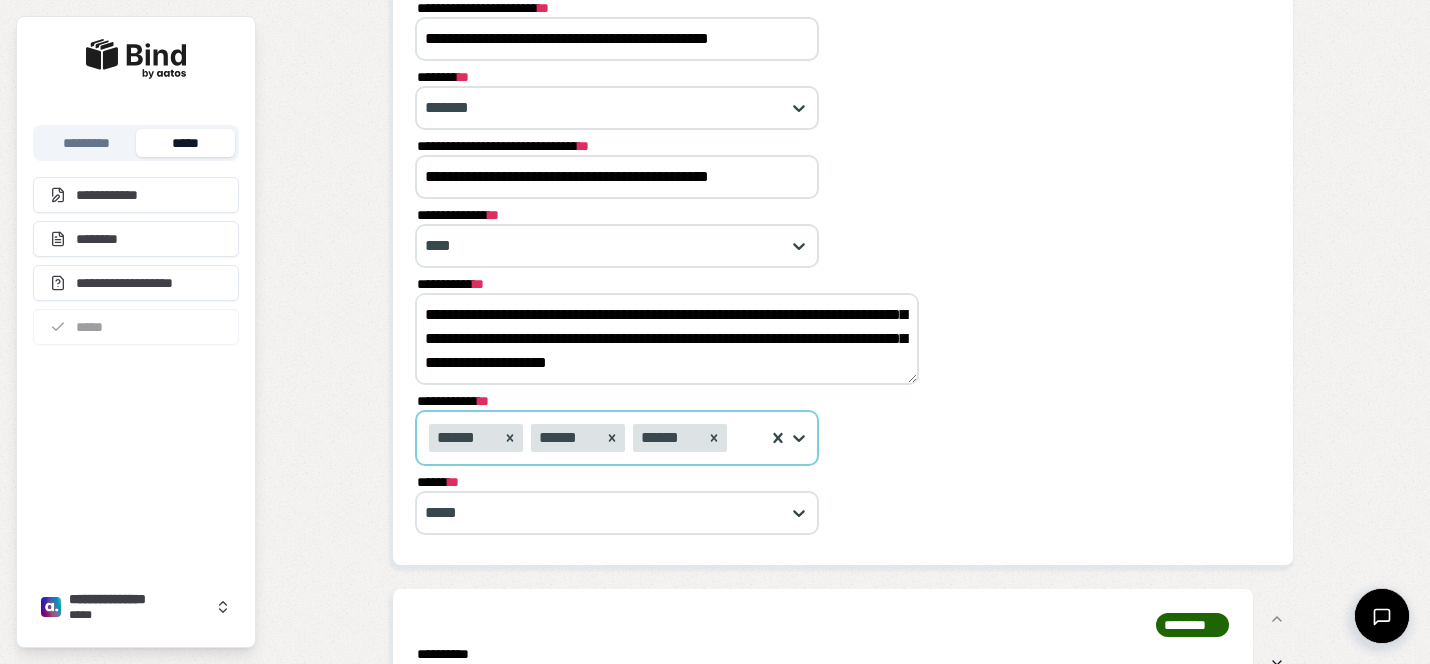drag, startPoint x: 422, startPoint y: 312, endPoint x: 805, endPoint y: 415, distance: 396.60812 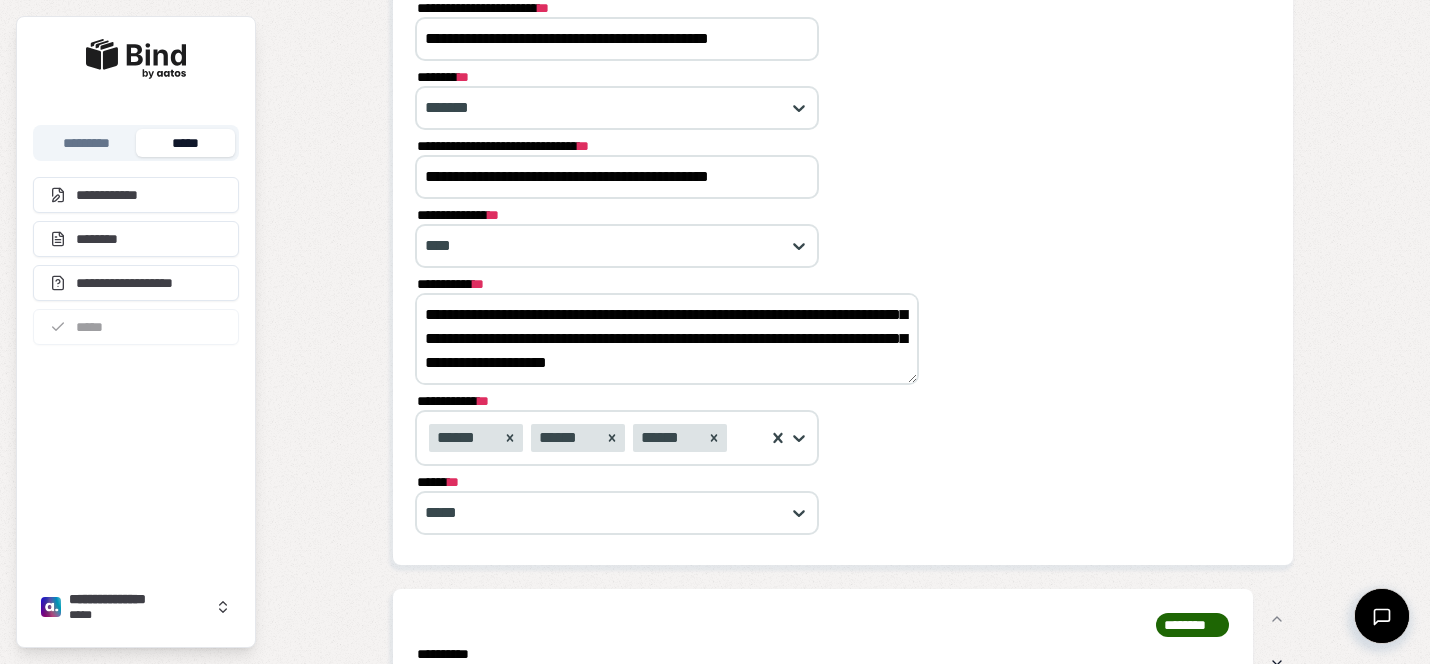 paste 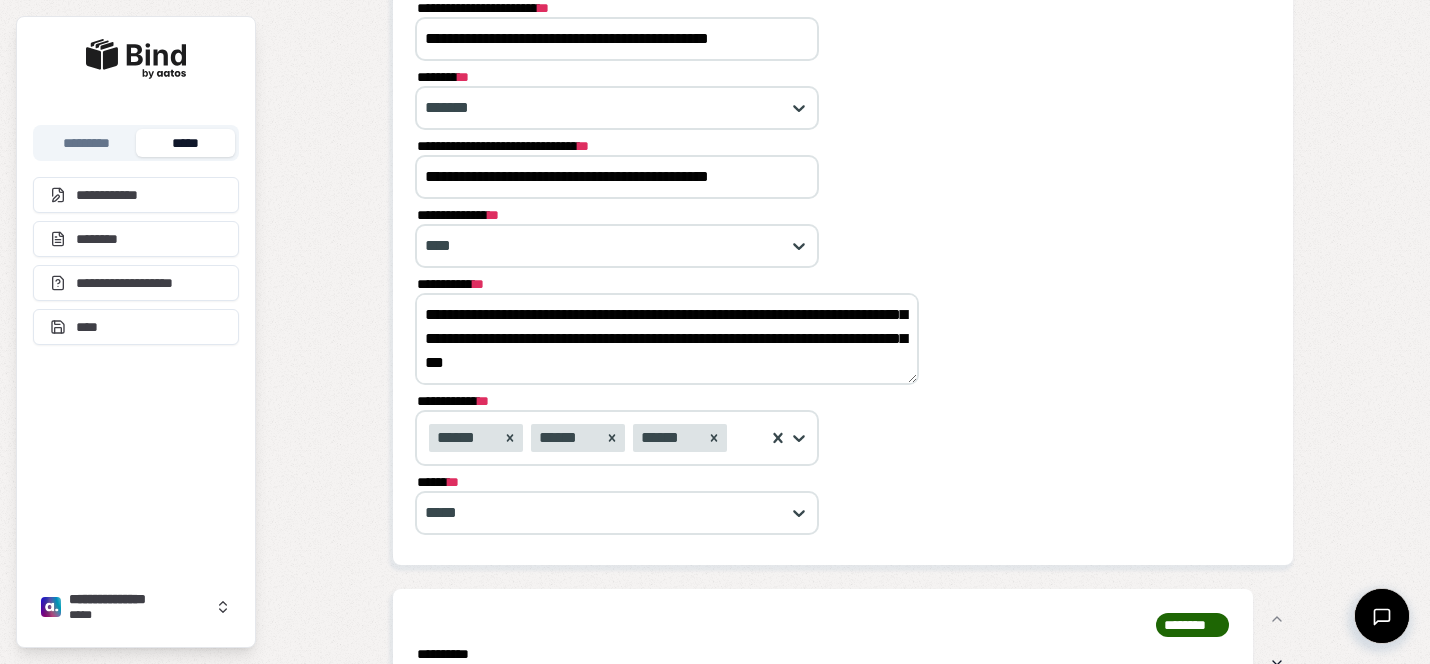 scroll, scrollTop: 0, scrollLeft: 0, axis: both 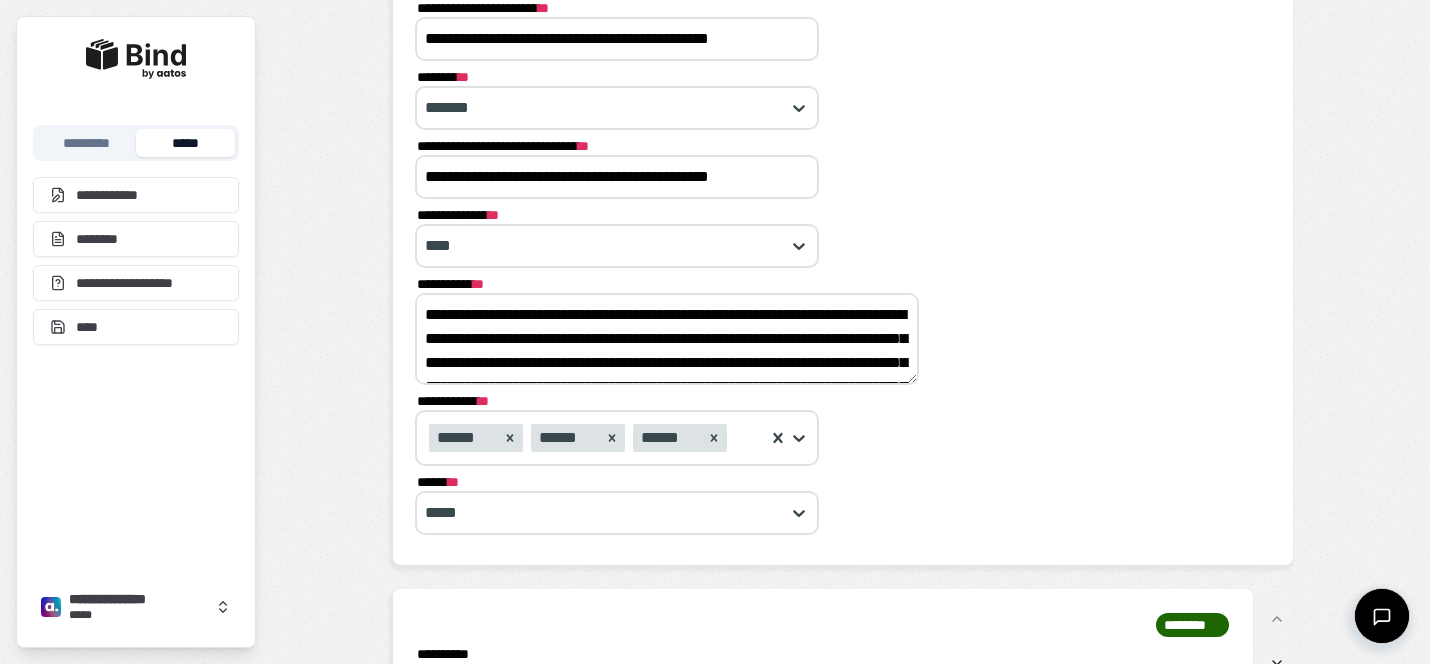 click on "**********" at bounding box center [667, 339] 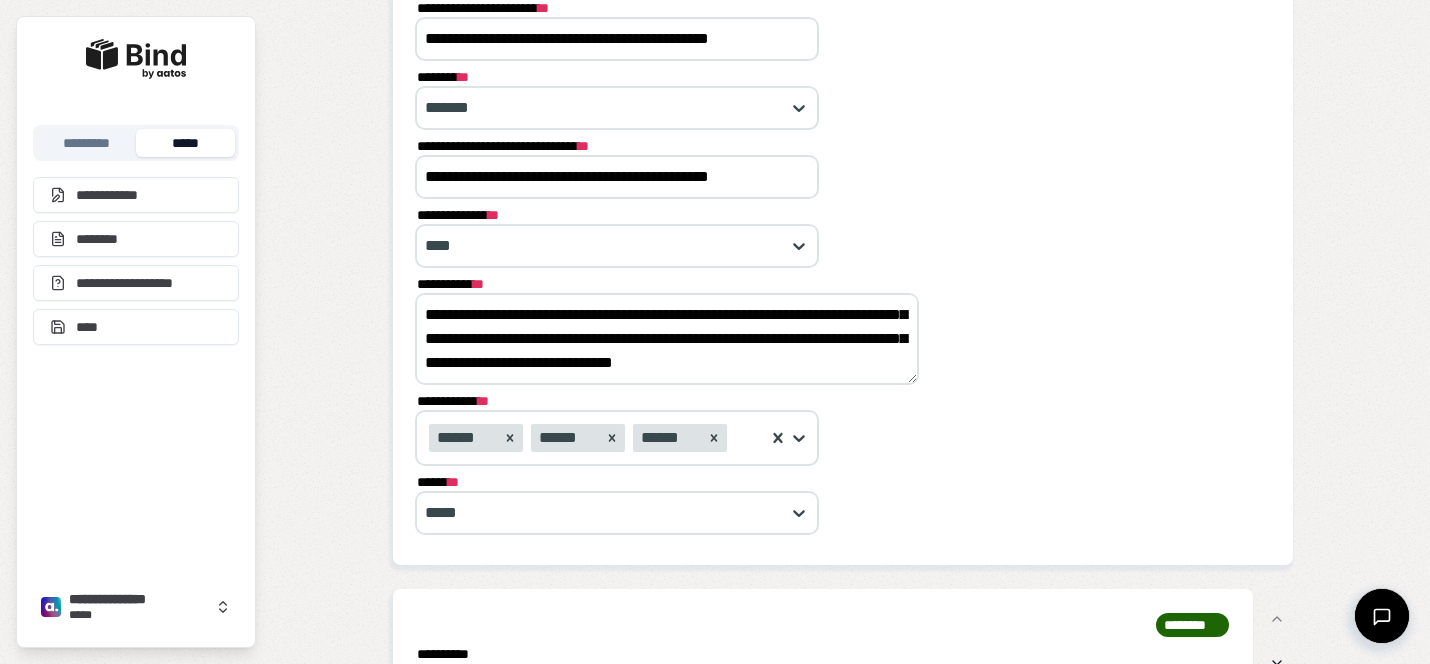 scroll, scrollTop: 96, scrollLeft: 0, axis: vertical 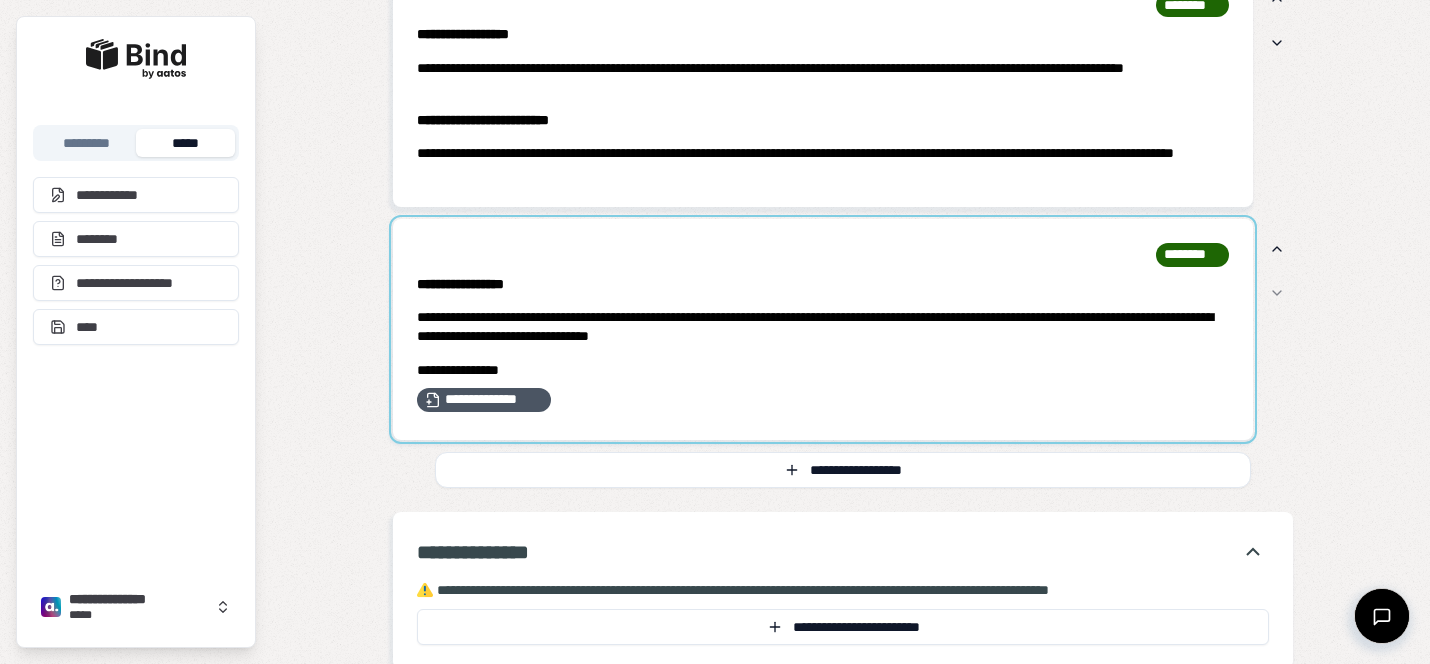 click at bounding box center [823, 329] 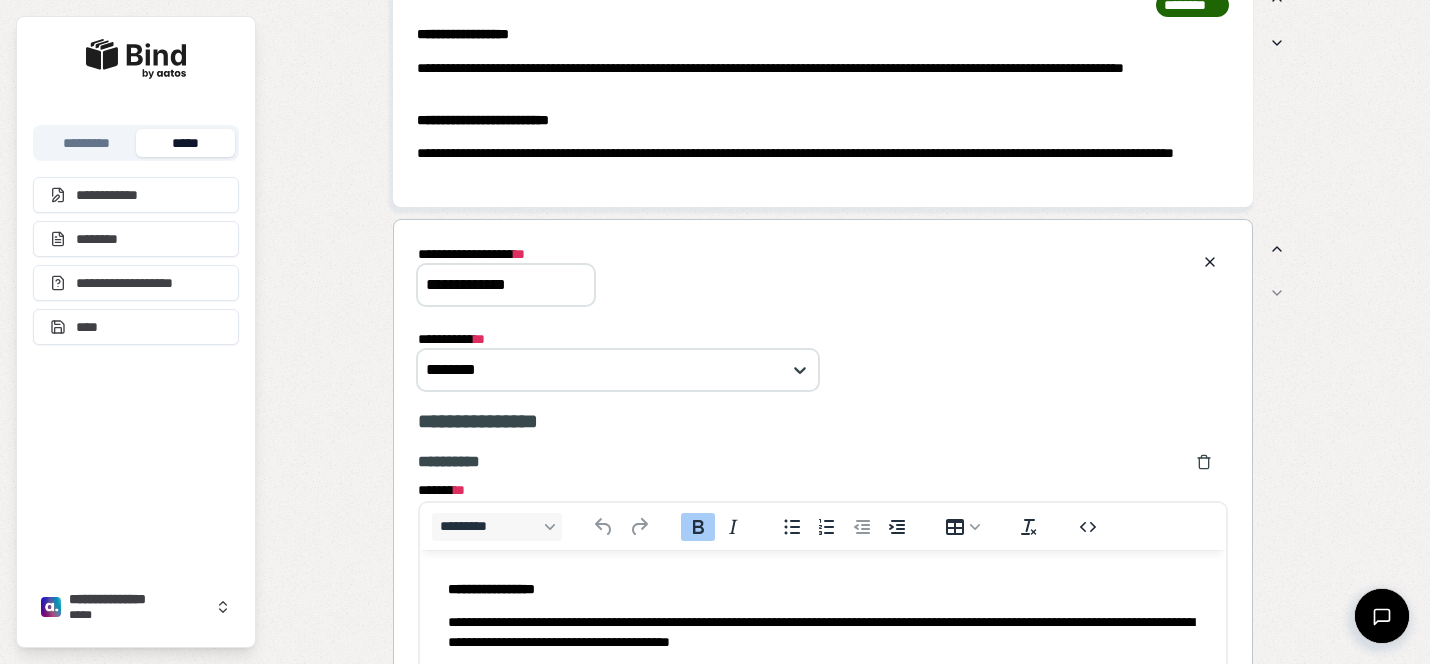 scroll, scrollTop: 0, scrollLeft: 0, axis: both 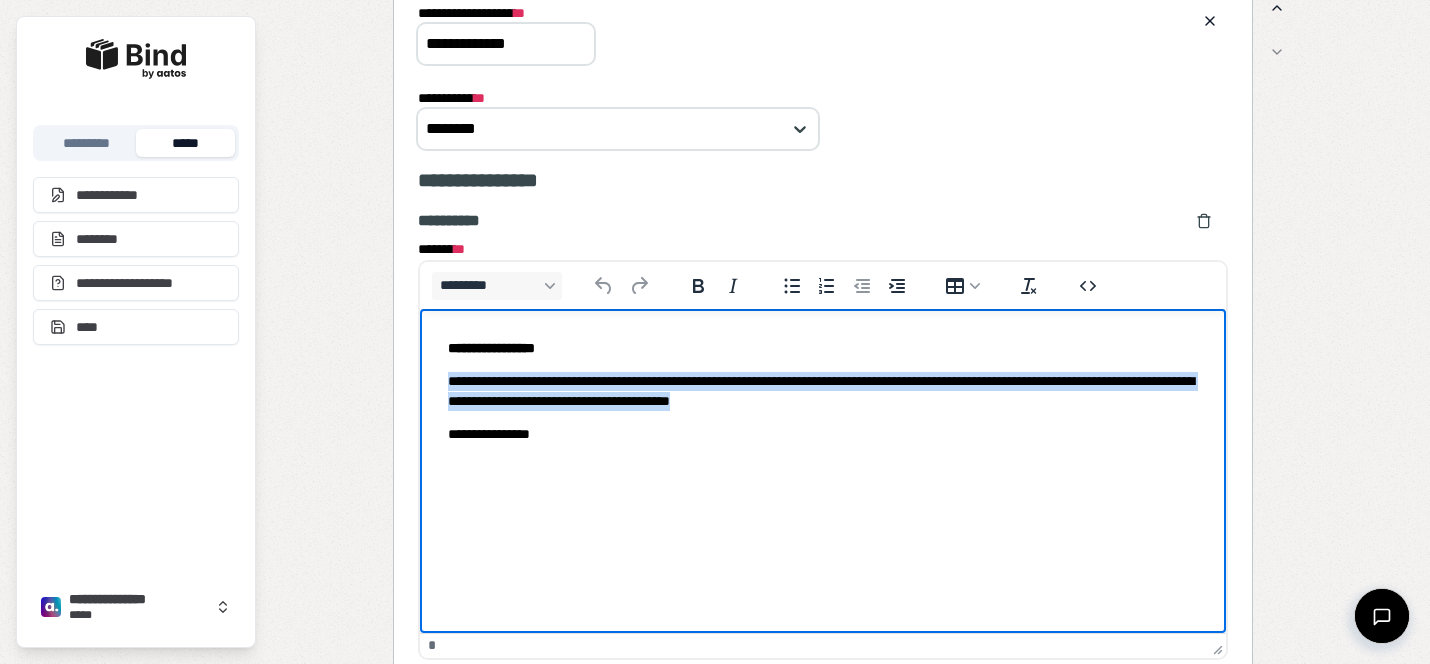 drag, startPoint x: 920, startPoint y: 406, endPoint x: 441, endPoint y: 381, distance: 479.65195 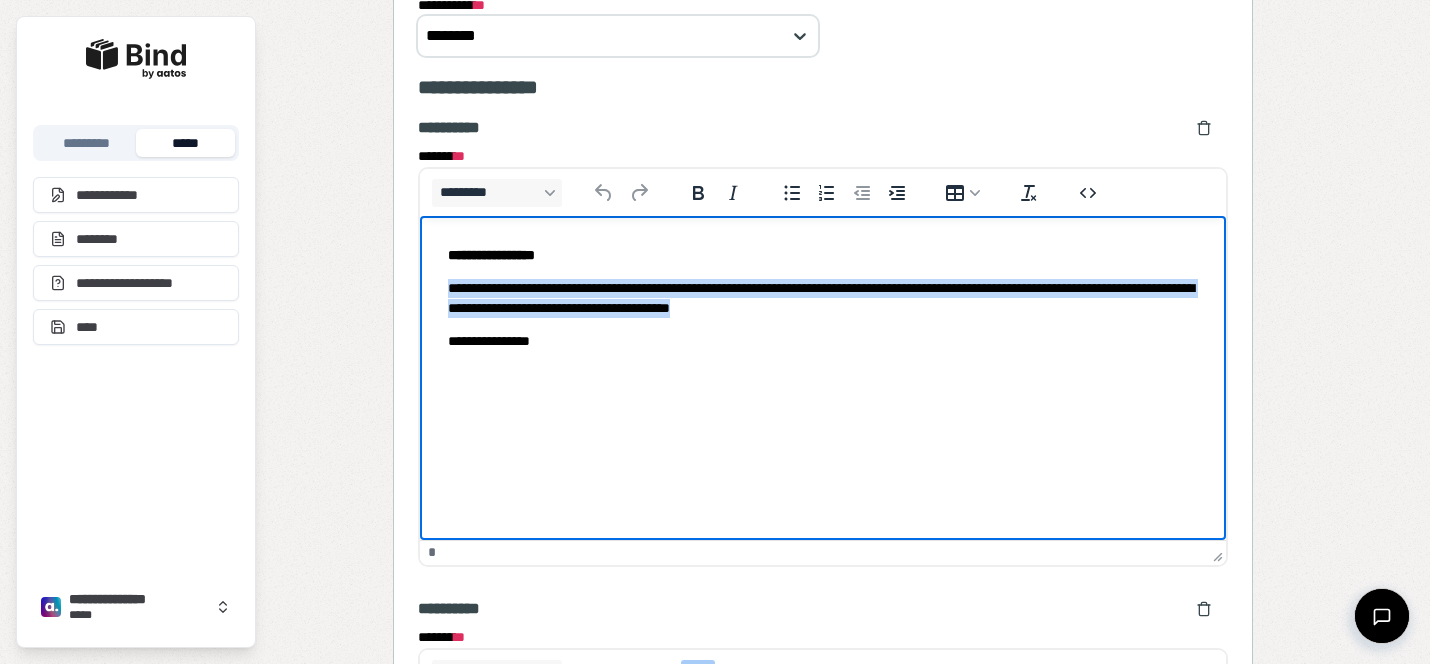 scroll, scrollTop: 2642, scrollLeft: 0, axis: vertical 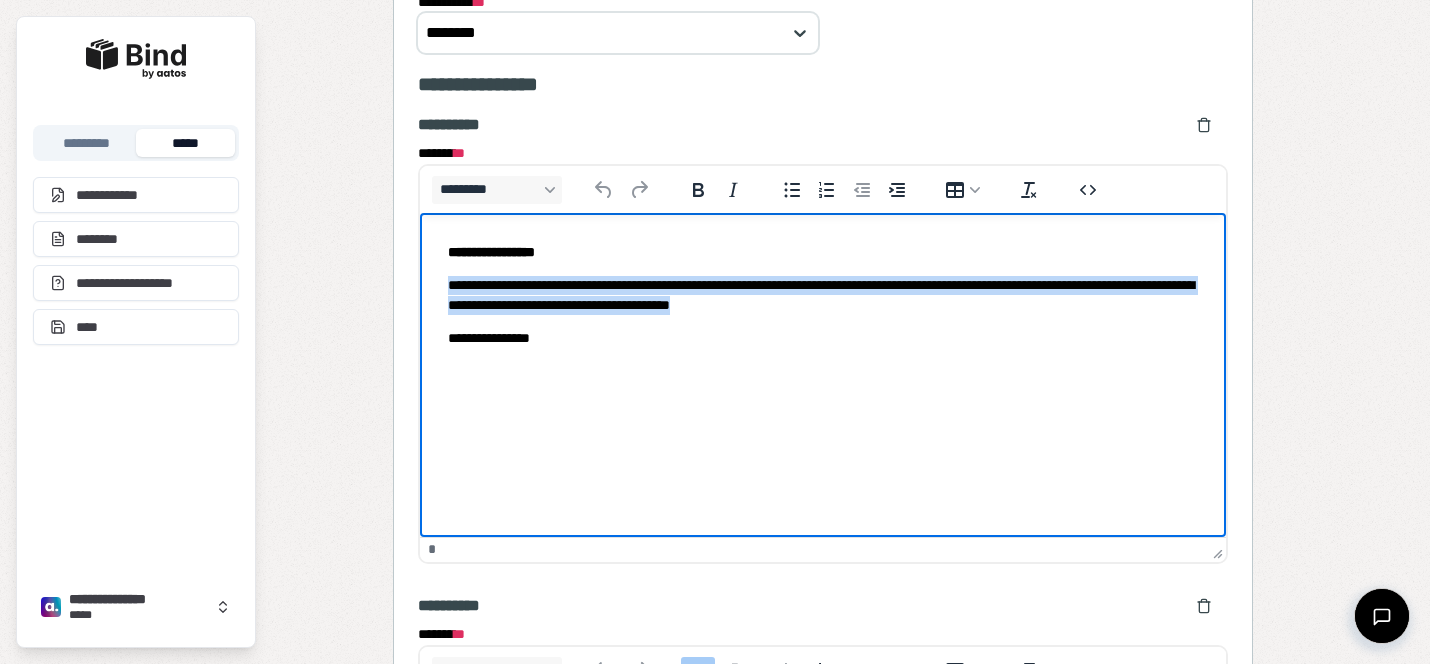 paste 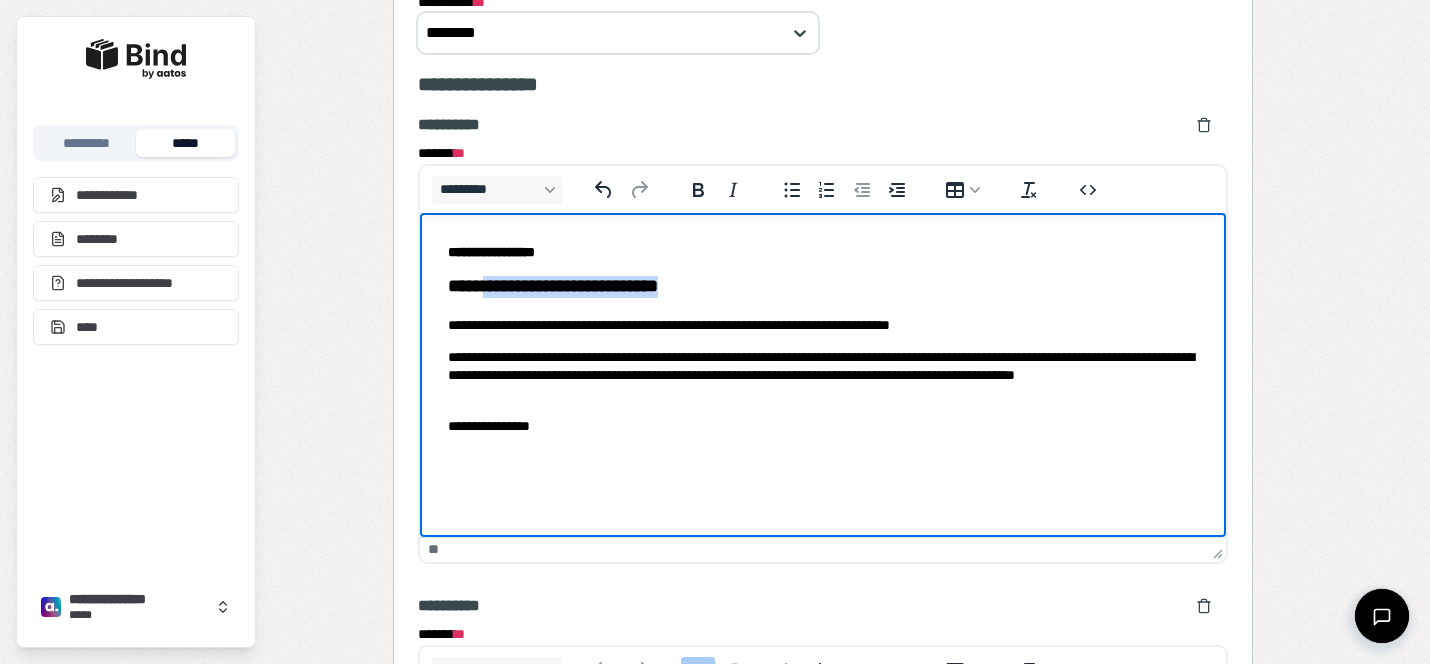 drag, startPoint x: 742, startPoint y: 294, endPoint x: 498, endPoint y: 284, distance: 244.20483 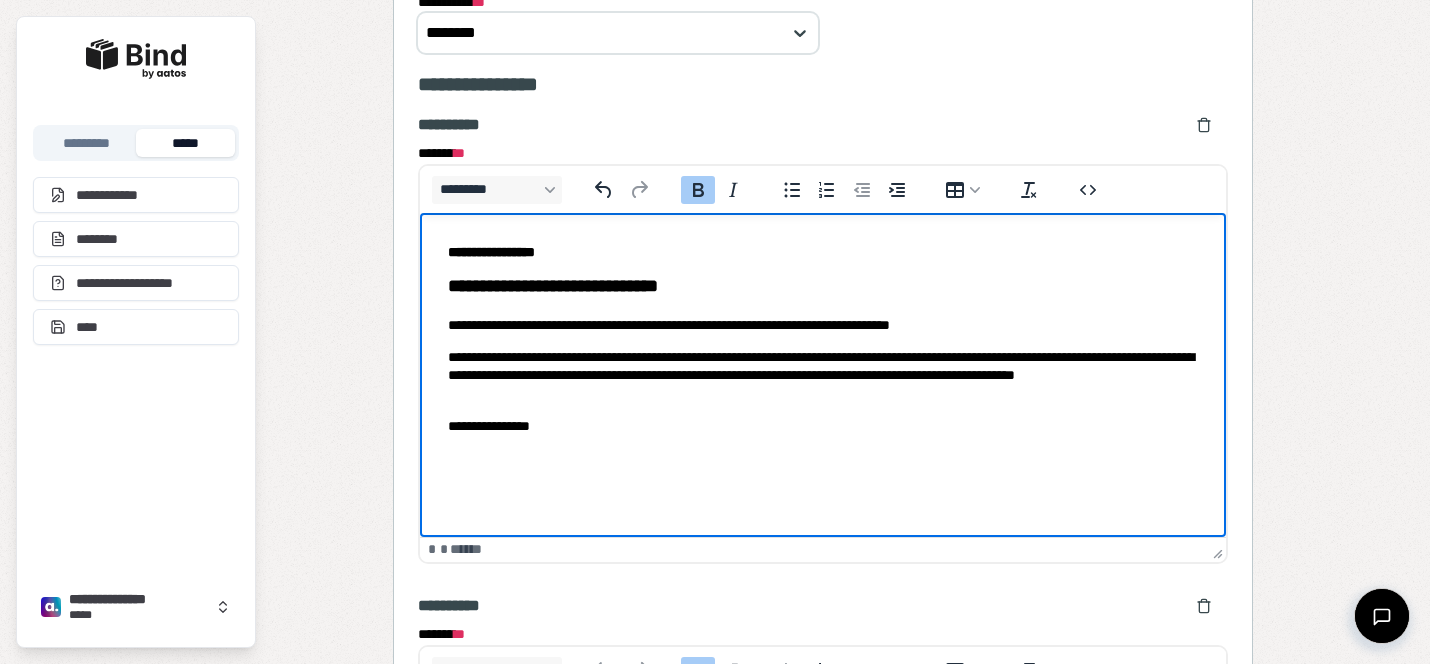 click on "**********" at bounding box center (823, 251) 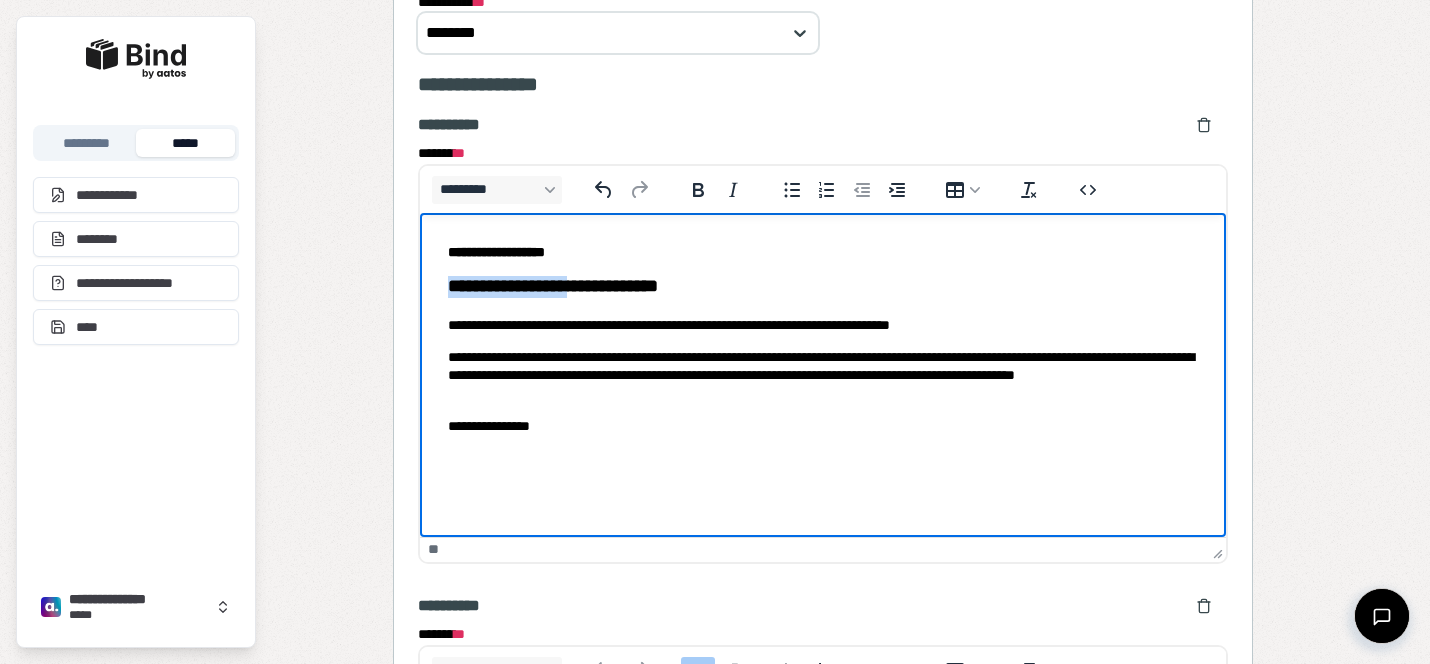 drag, startPoint x: 612, startPoint y: 290, endPoint x: 388, endPoint y: 286, distance: 224.0357 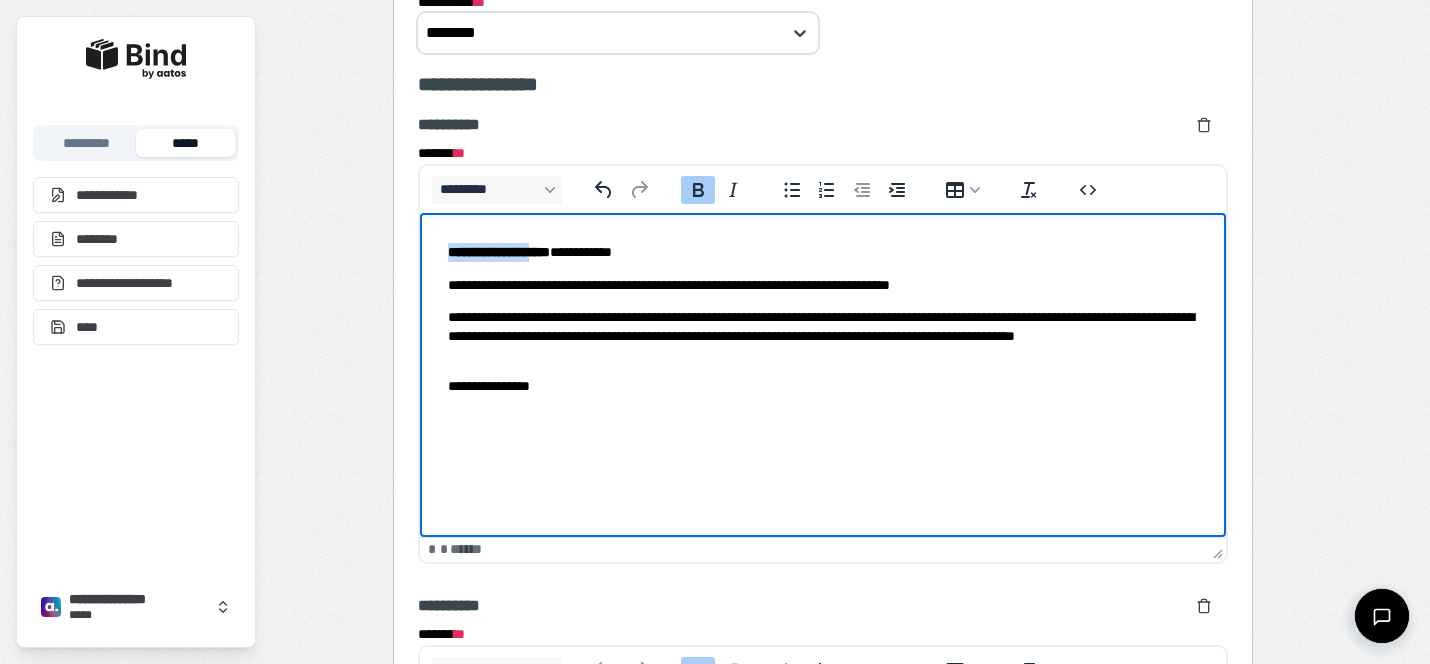 drag, startPoint x: 680, startPoint y: 241, endPoint x: 563, endPoint y: 245, distance: 117.06836 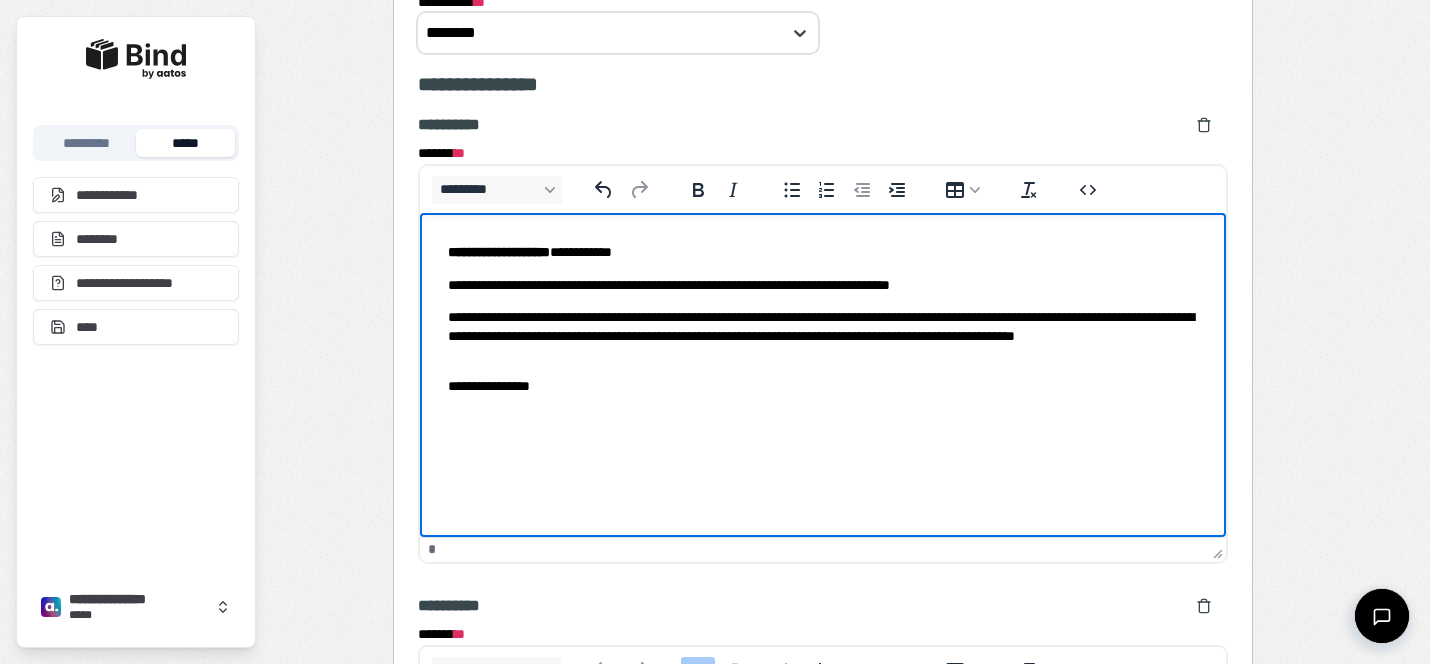 click on "**********" at bounding box center (823, 251) 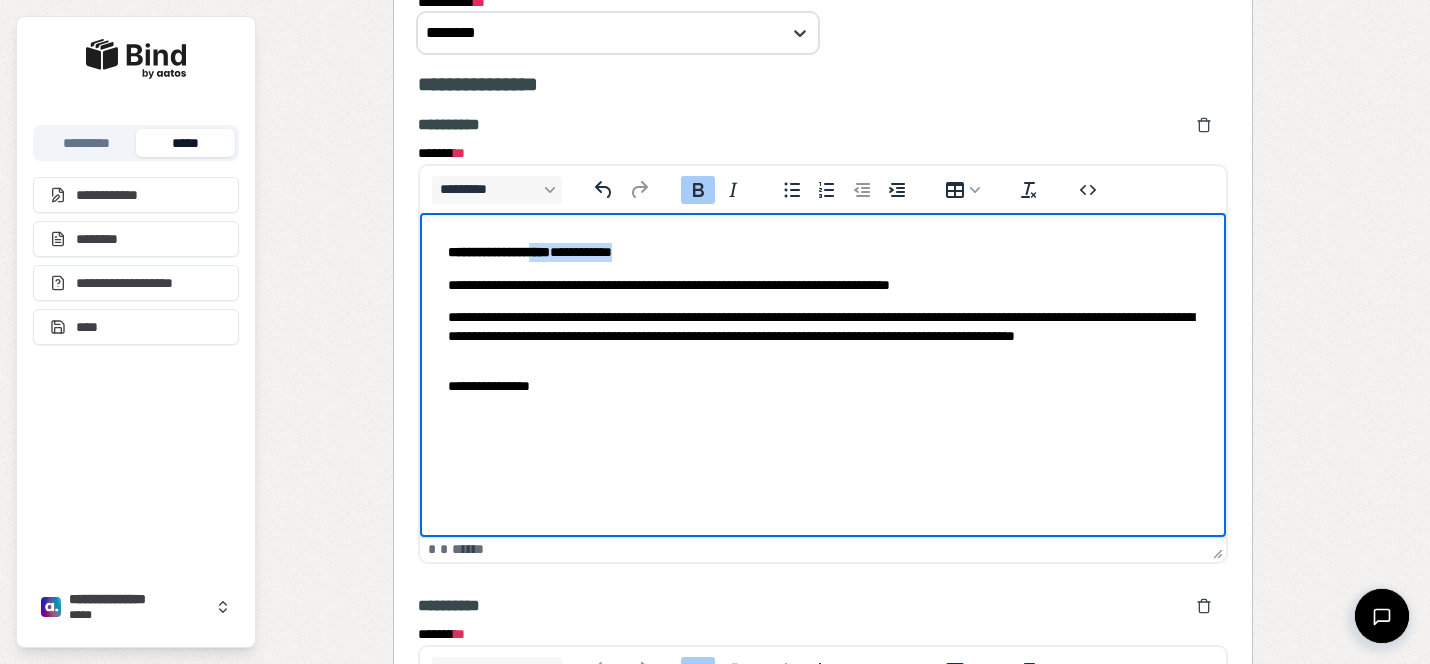 drag, startPoint x: 694, startPoint y: 247, endPoint x: 564, endPoint y: 246, distance: 130.00385 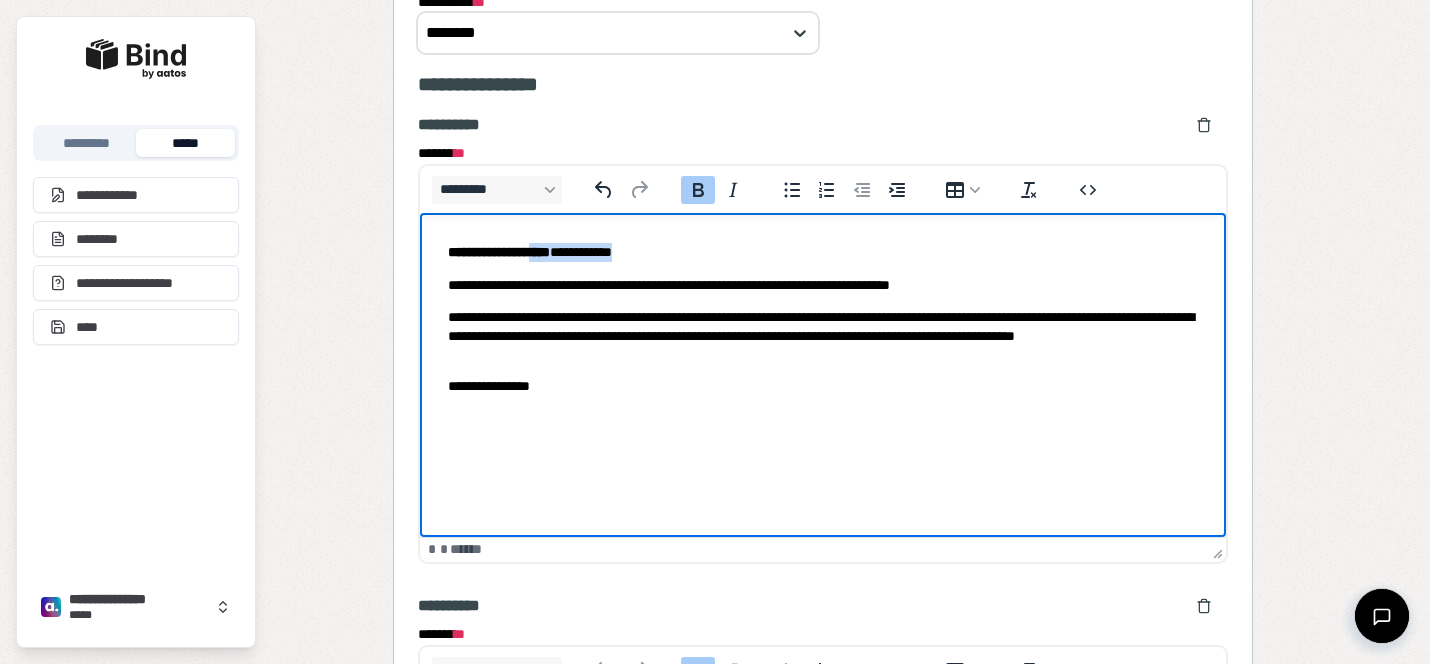 click 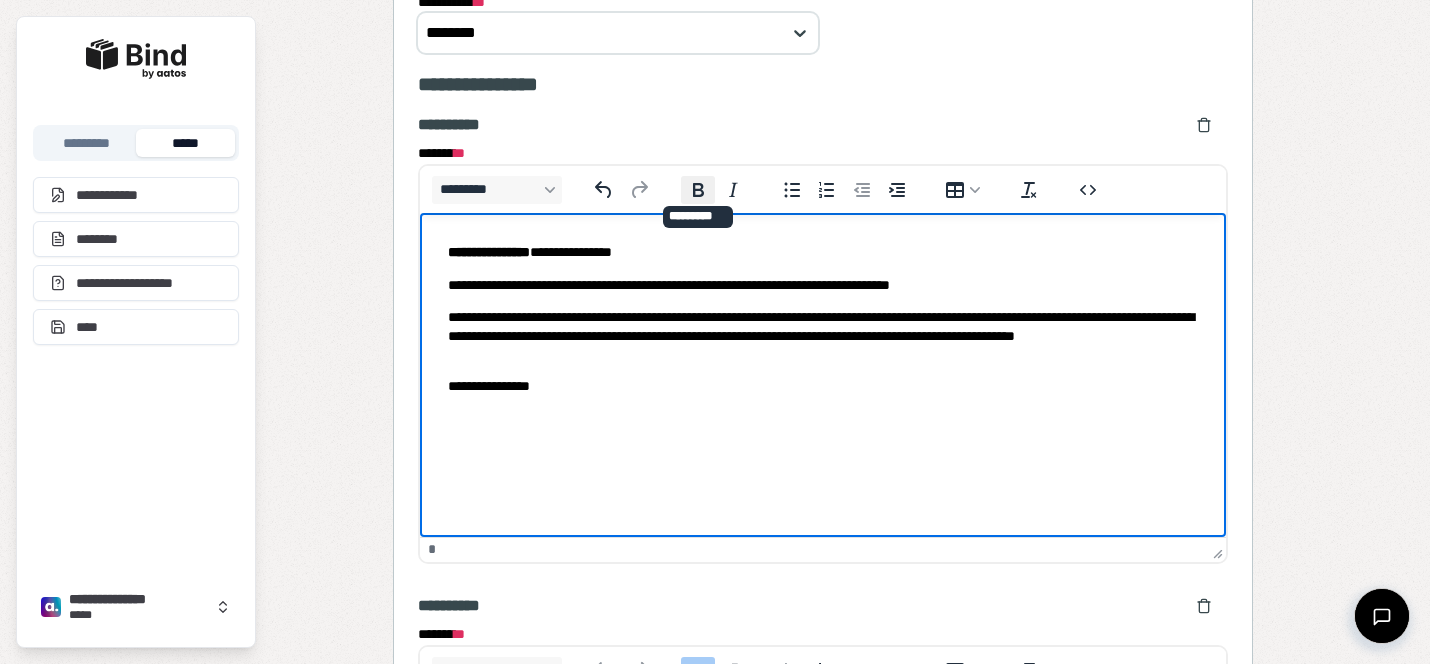 click 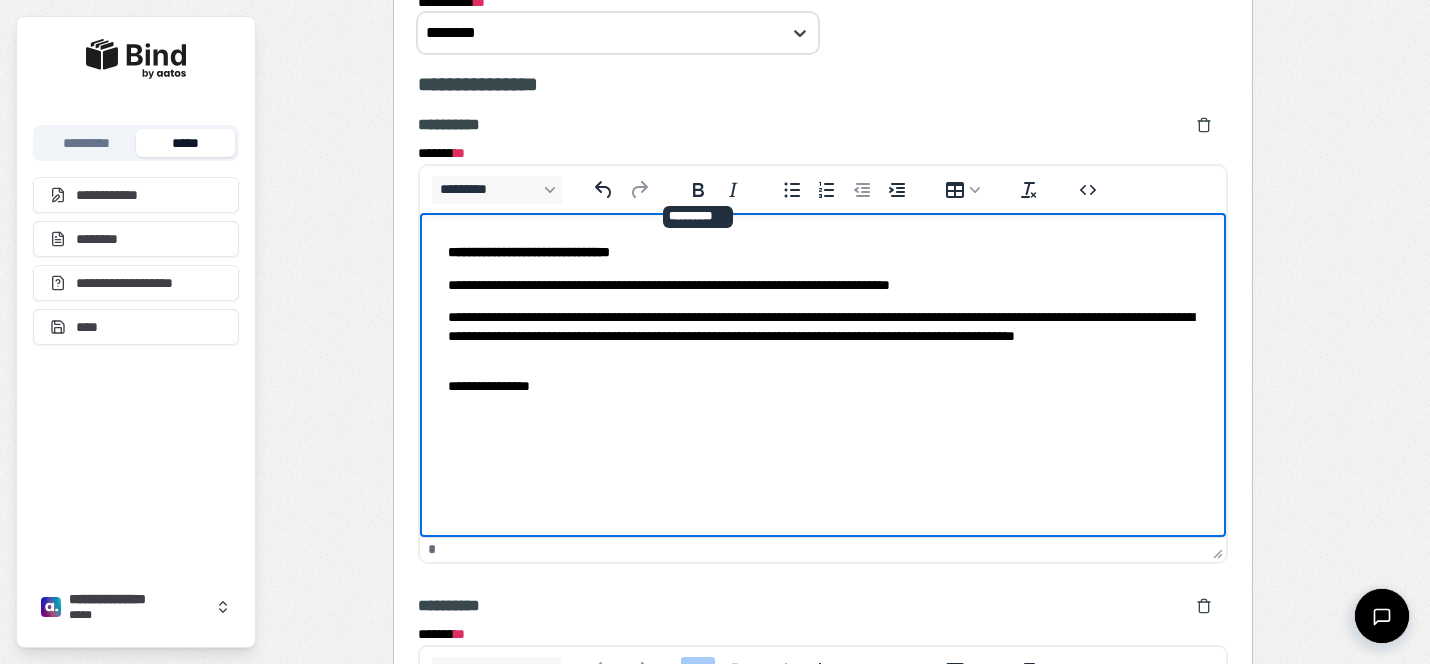 click on "**********" at bounding box center (823, 318) 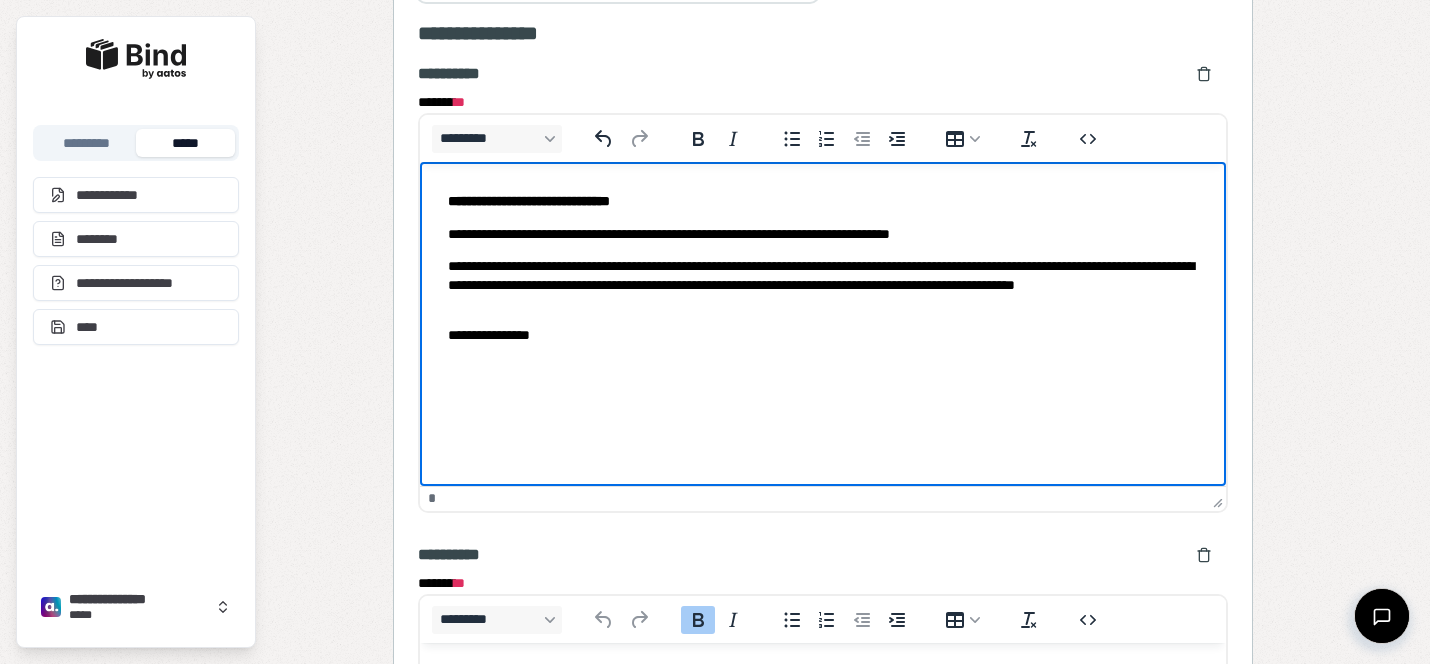 scroll, scrollTop: 2690, scrollLeft: 0, axis: vertical 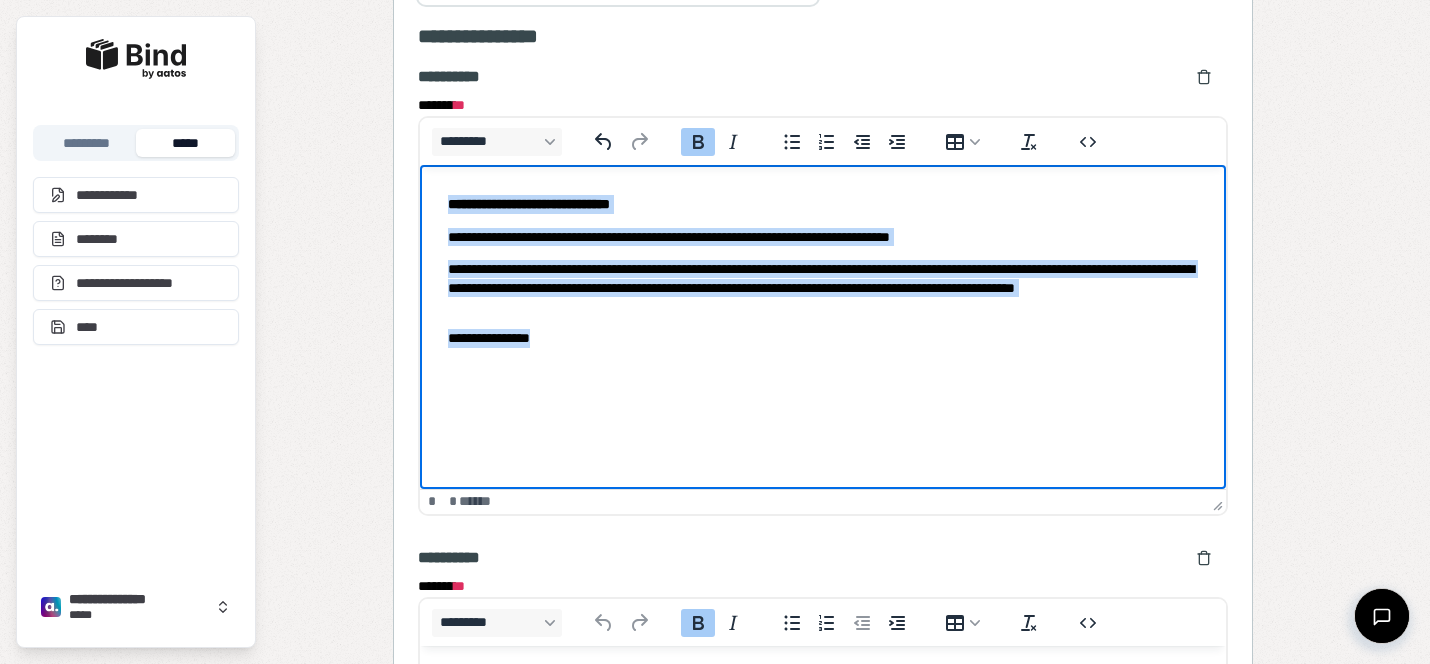 drag, startPoint x: 669, startPoint y: 342, endPoint x: 406, endPoint y: 162, distance: 318.6989 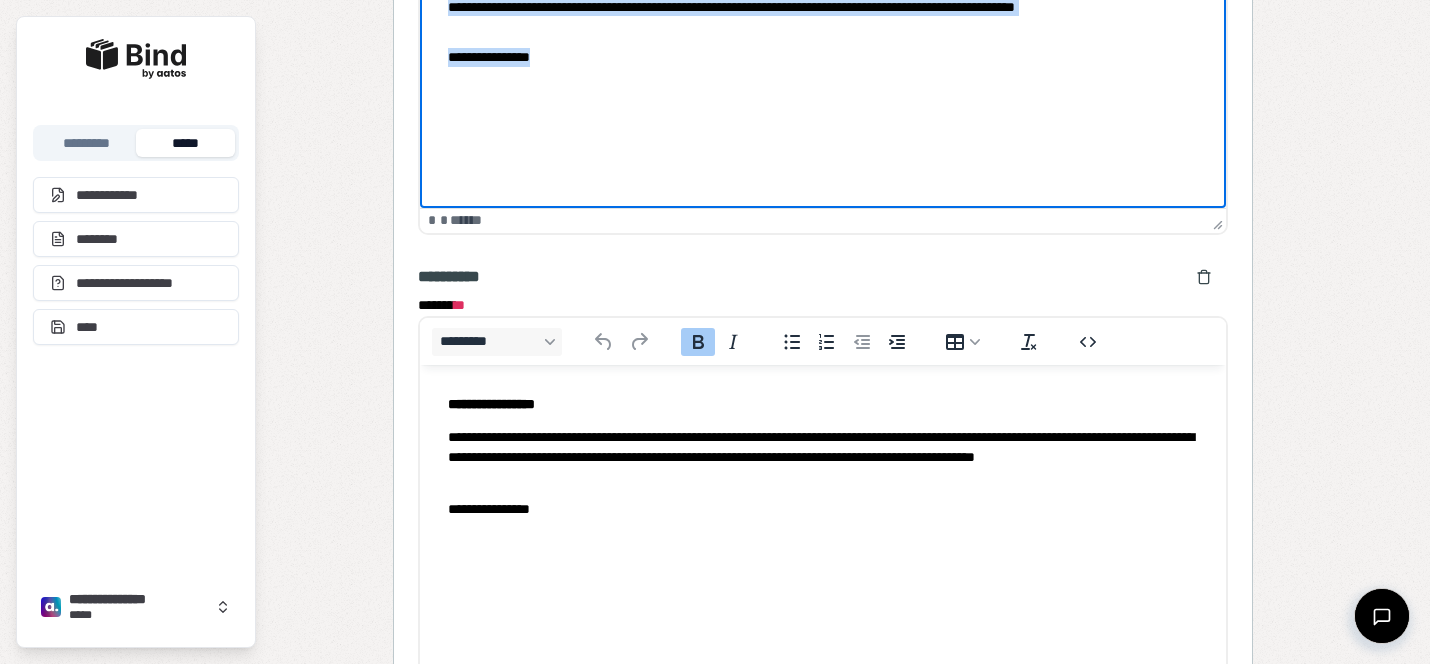 scroll, scrollTop: 2986, scrollLeft: 0, axis: vertical 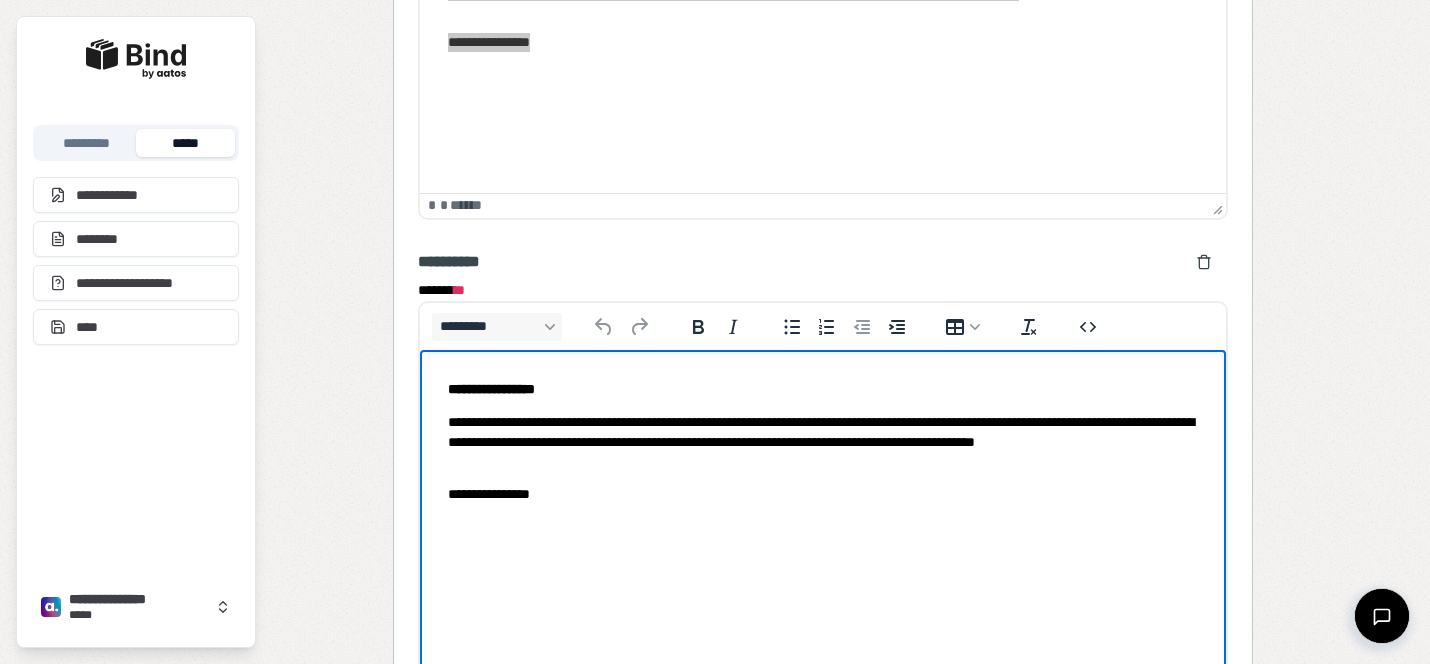 click on "**********" at bounding box center (823, 441) 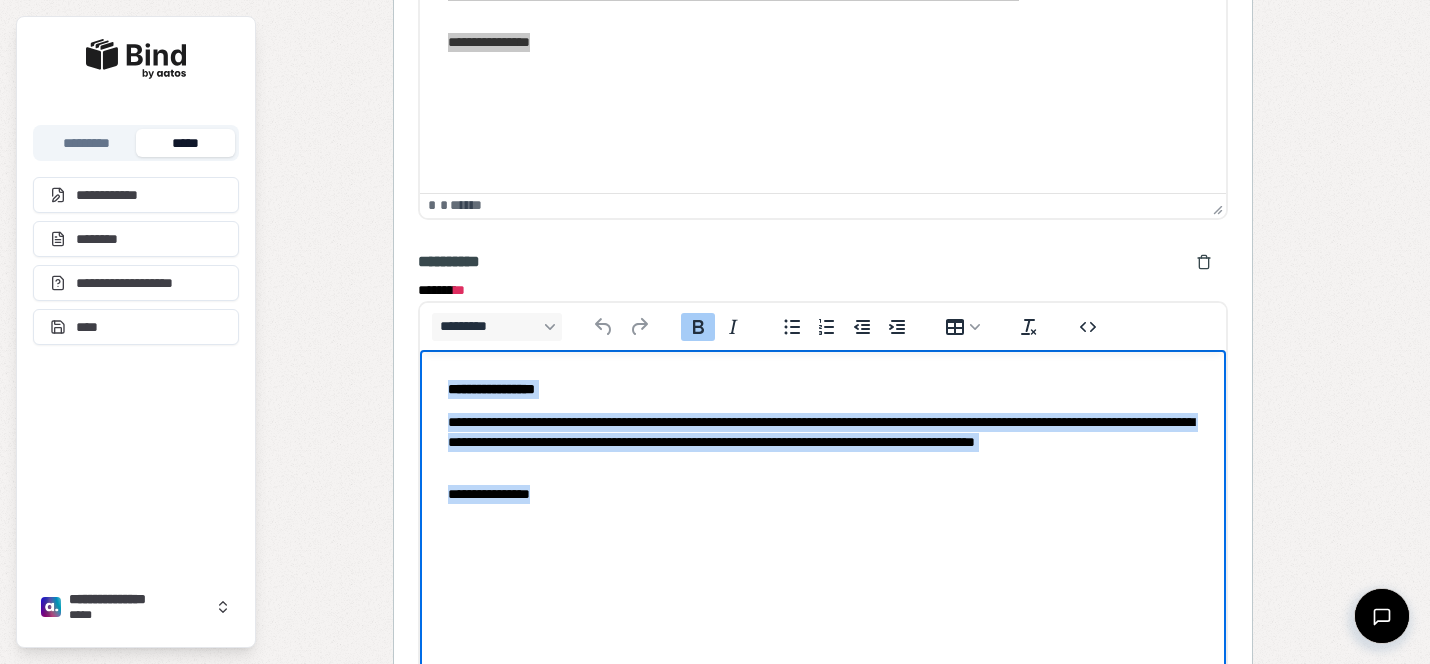 drag, startPoint x: 586, startPoint y: 491, endPoint x: 418, endPoint y: 382, distance: 200.26233 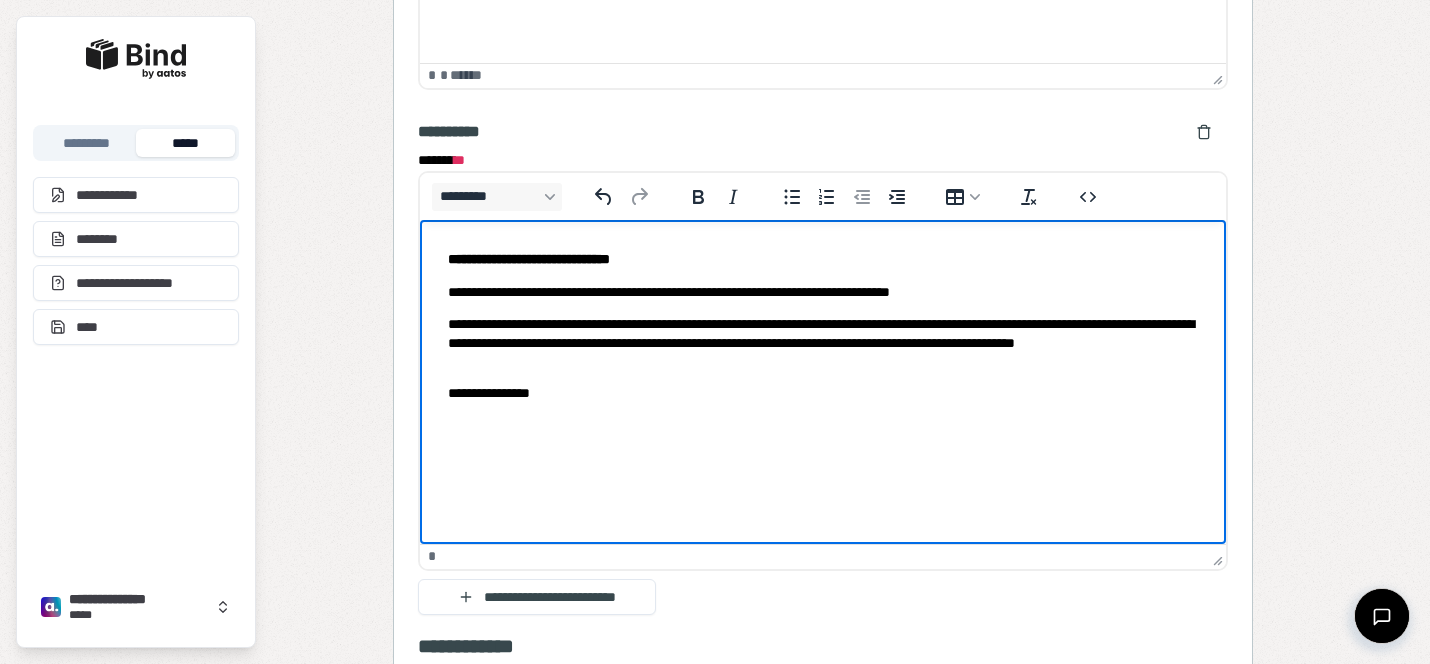 scroll, scrollTop: 3108, scrollLeft: 0, axis: vertical 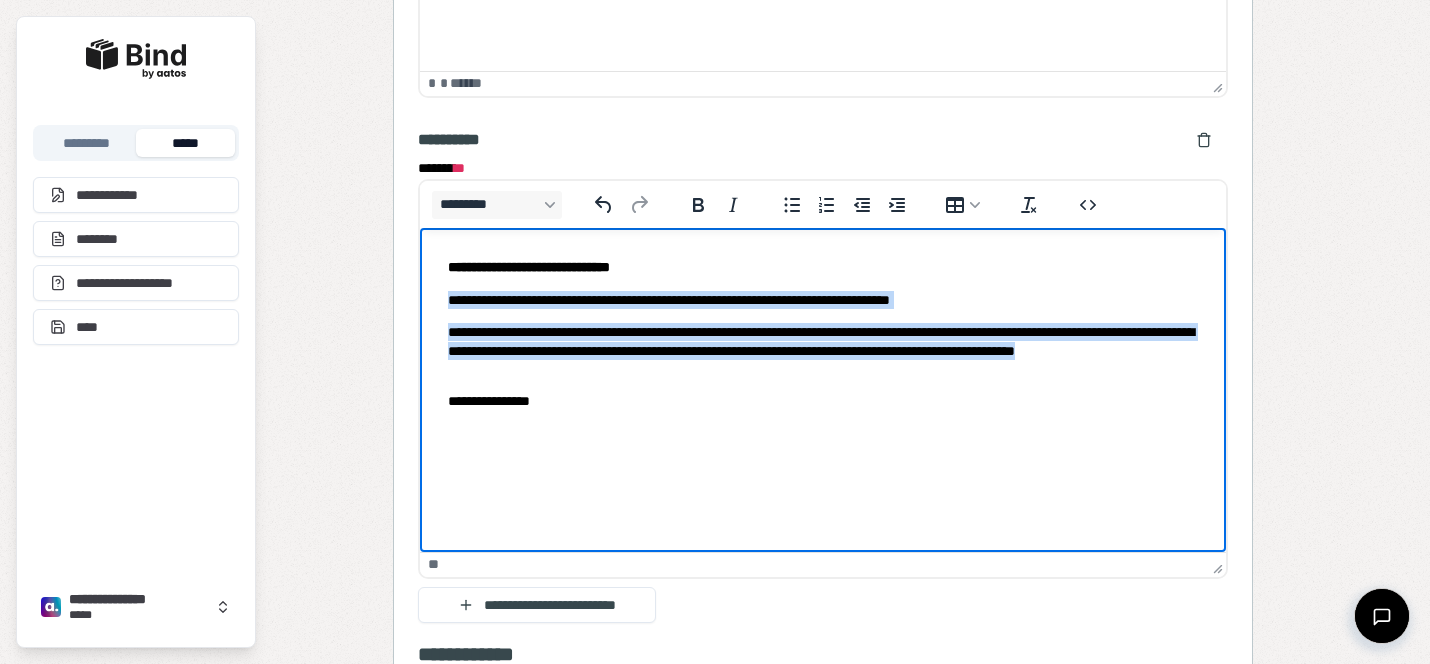 drag, startPoint x: 591, startPoint y: 373, endPoint x: 426, endPoint y: 306, distance: 178.08424 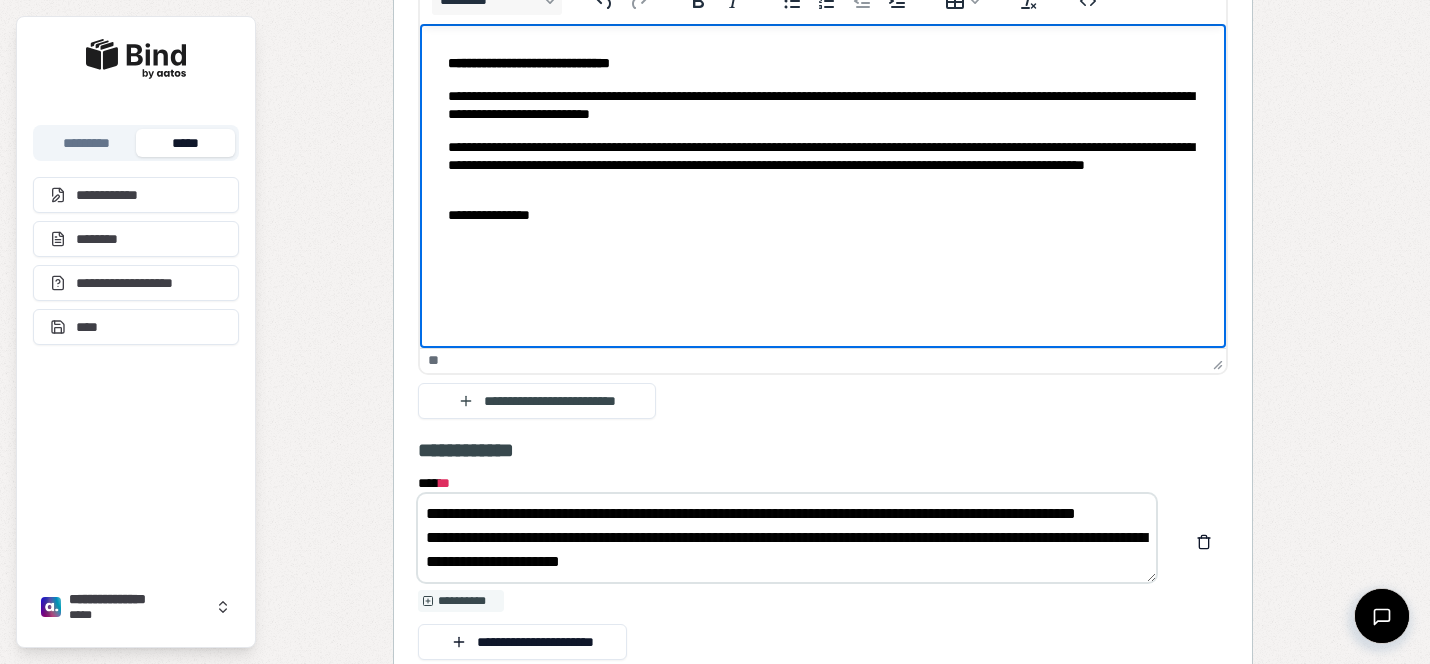 scroll, scrollTop: 3356, scrollLeft: 0, axis: vertical 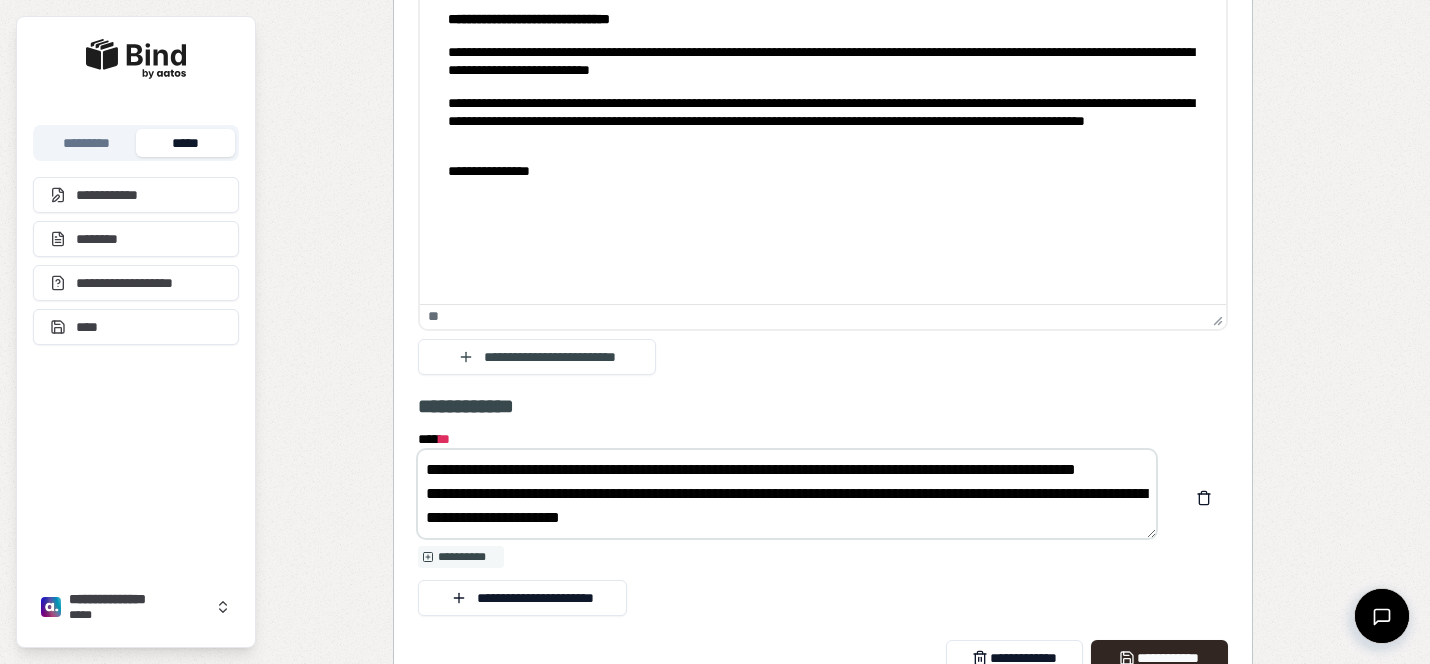 drag, startPoint x: 424, startPoint y: 458, endPoint x: 624, endPoint y: 628, distance: 262.4881 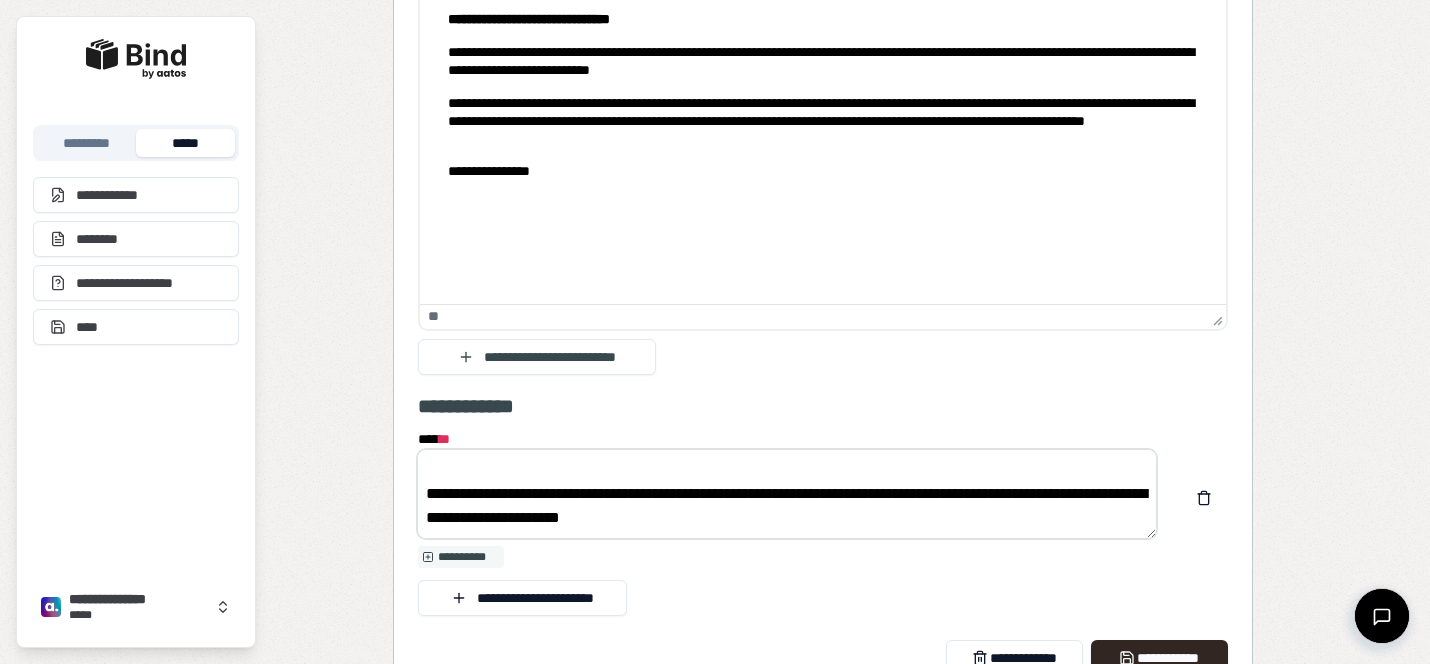 scroll, scrollTop: 38, scrollLeft: 0, axis: vertical 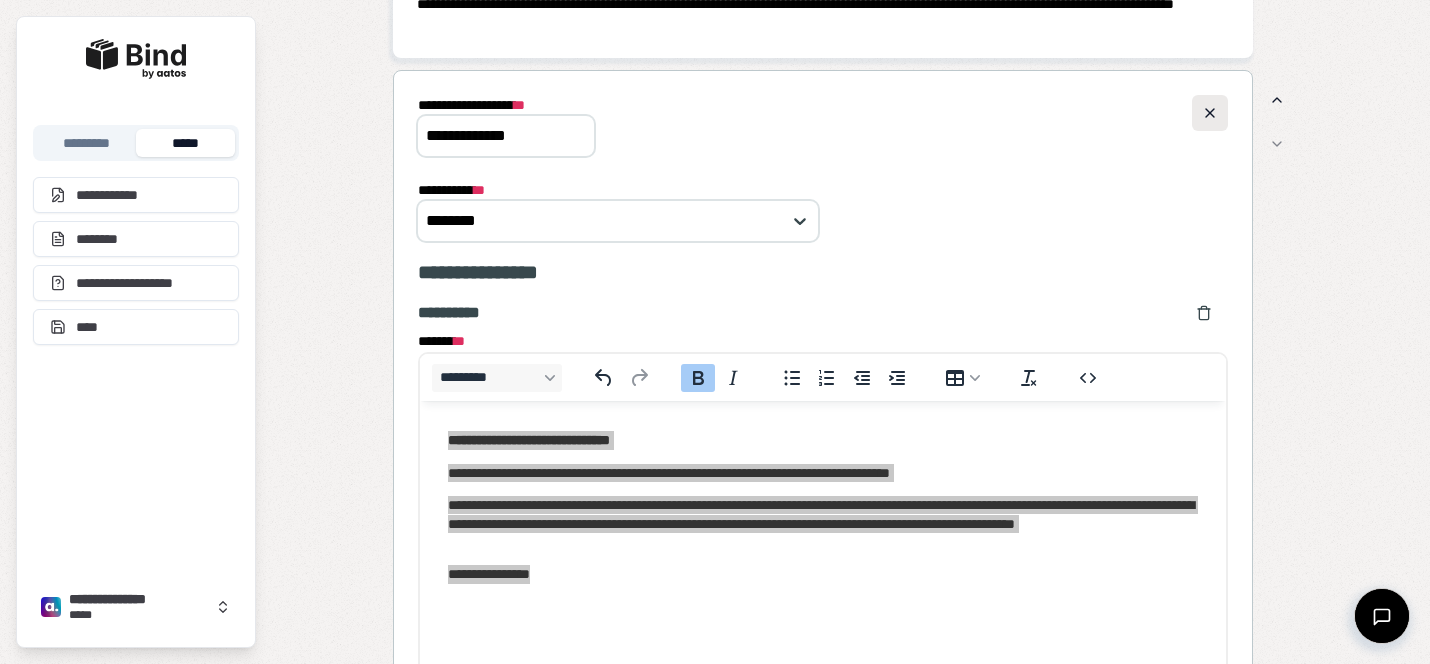 type on "**********" 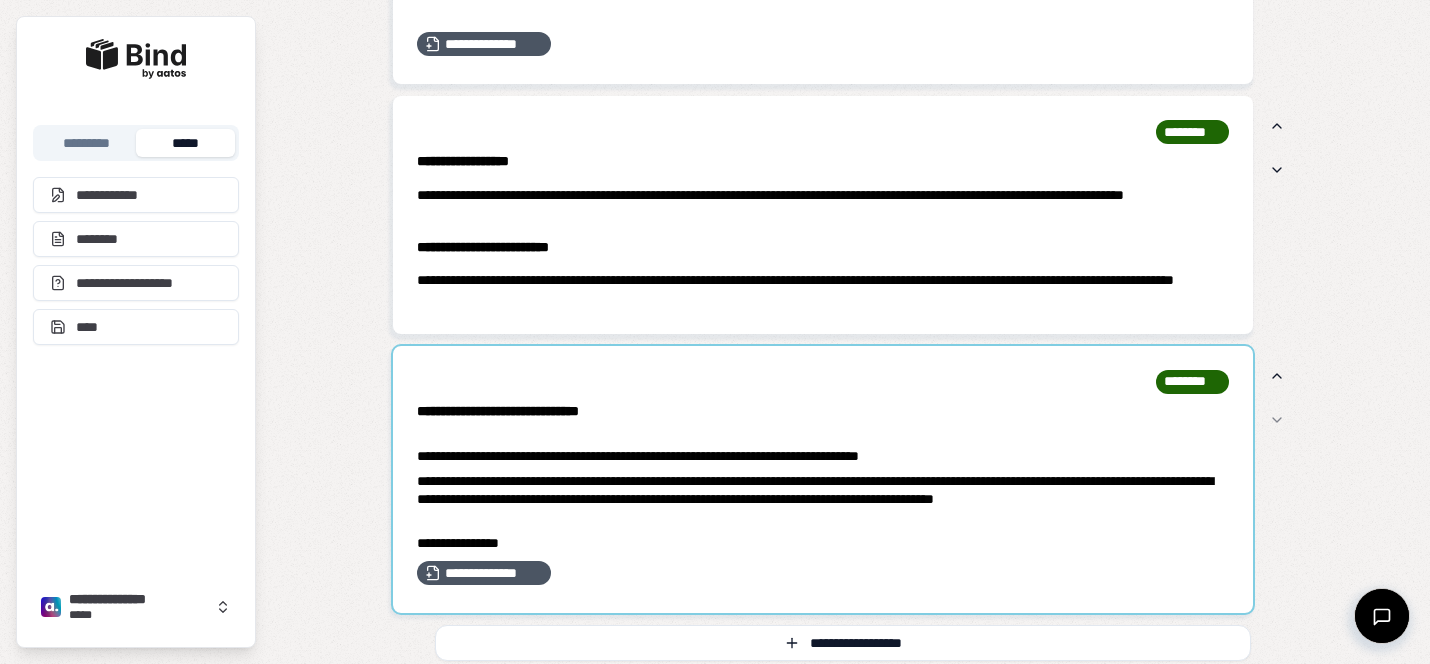 scroll, scrollTop: 2145, scrollLeft: 0, axis: vertical 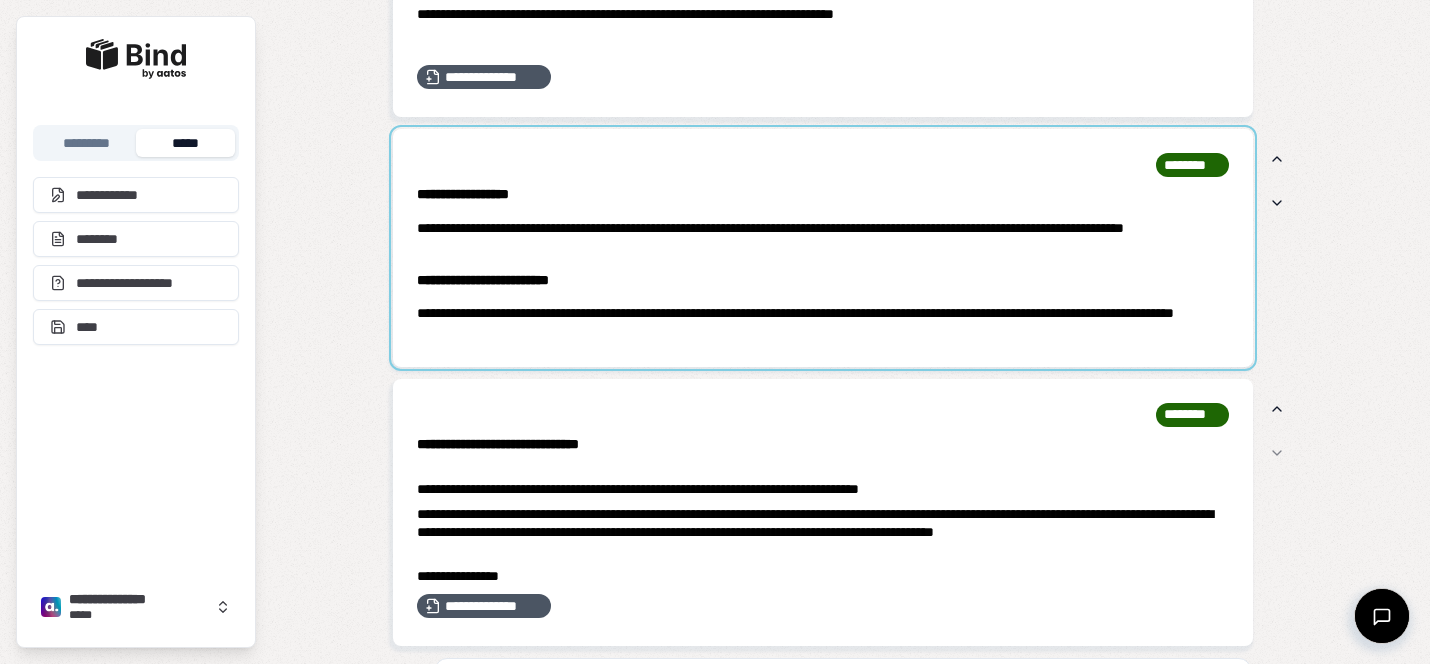 click at bounding box center (823, 248) 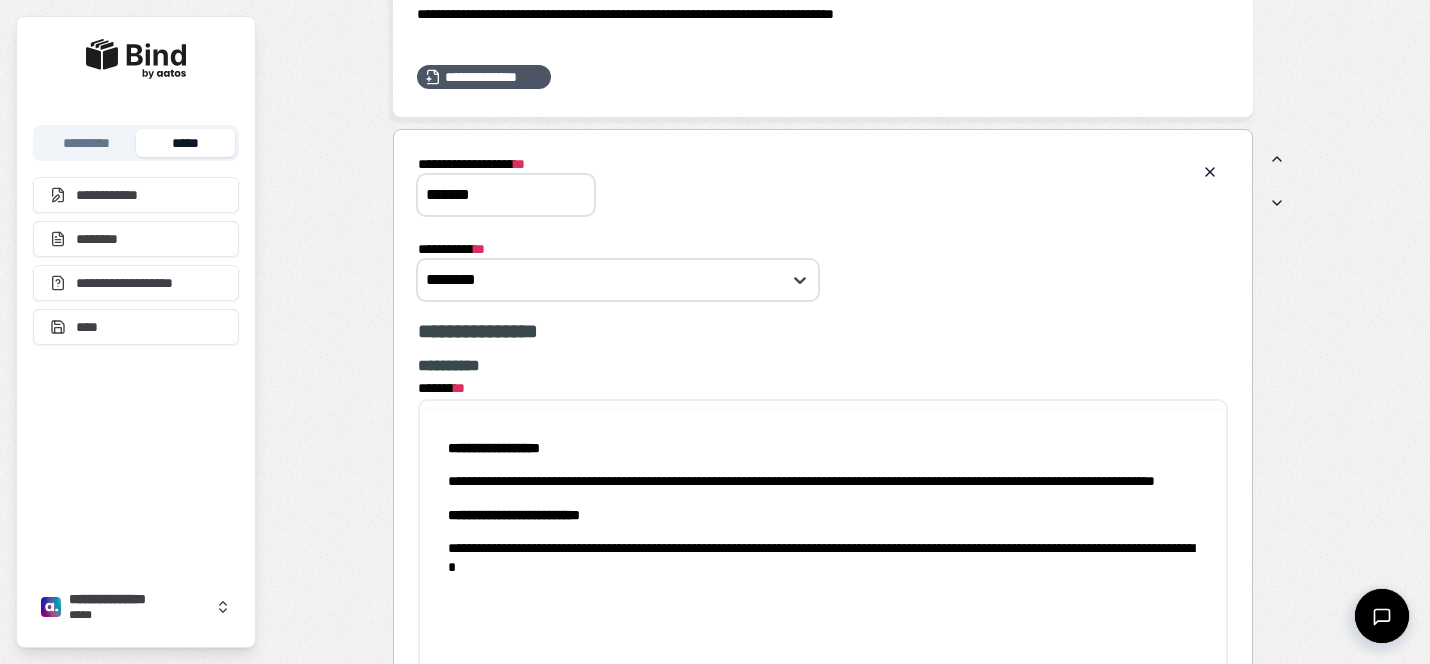 scroll, scrollTop: 0, scrollLeft: 0, axis: both 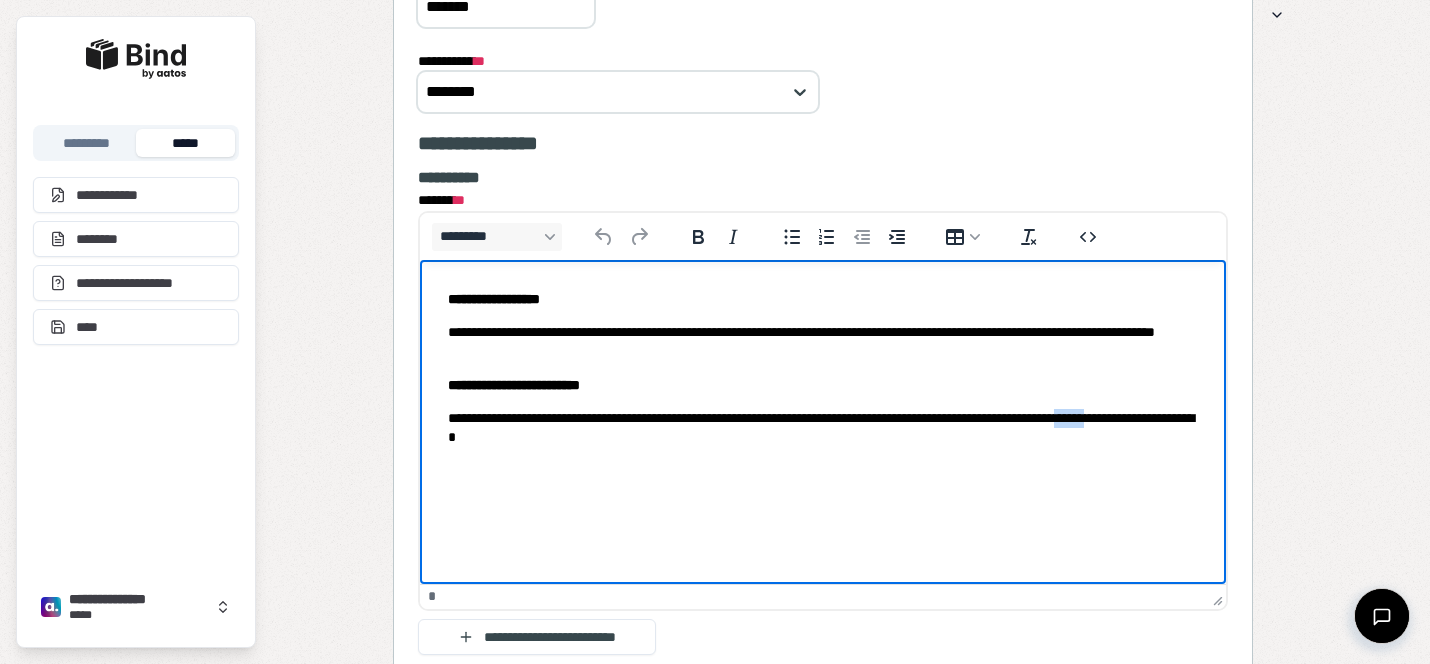 drag, startPoint x: 496, startPoint y: 438, endPoint x: 442, endPoint y: 438, distance: 54 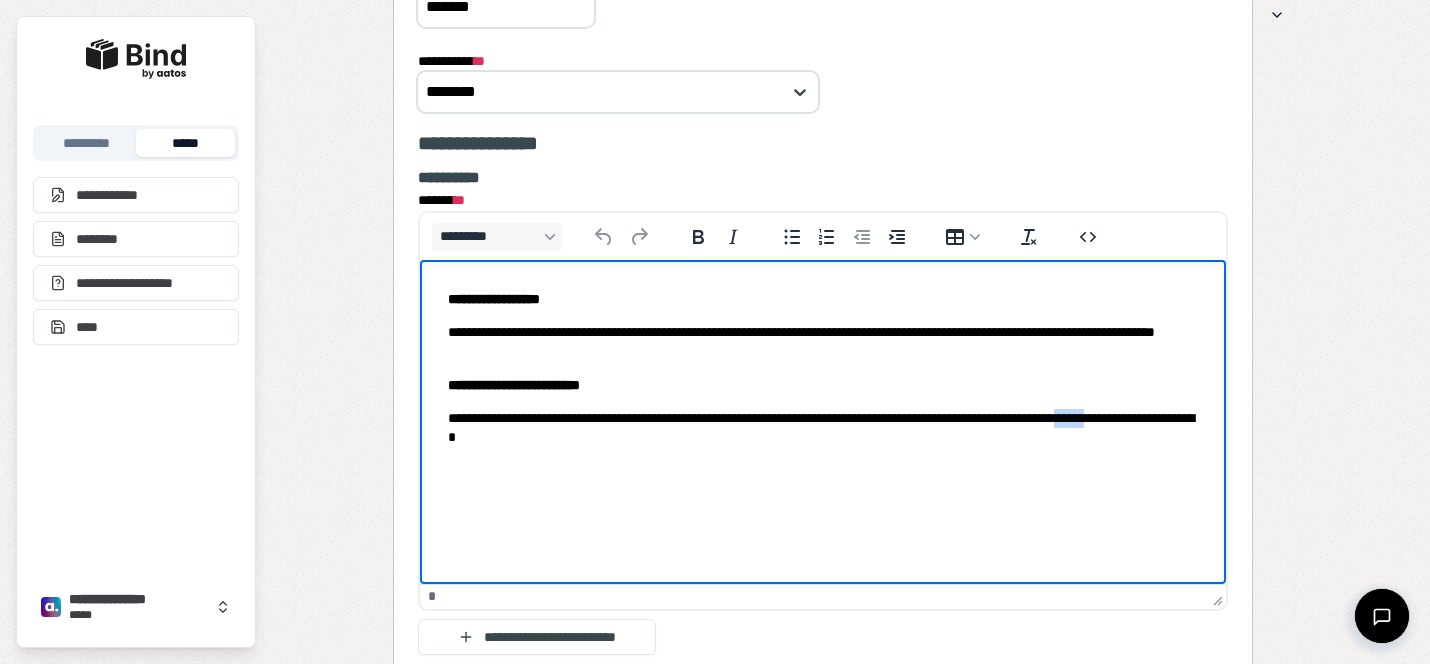 type 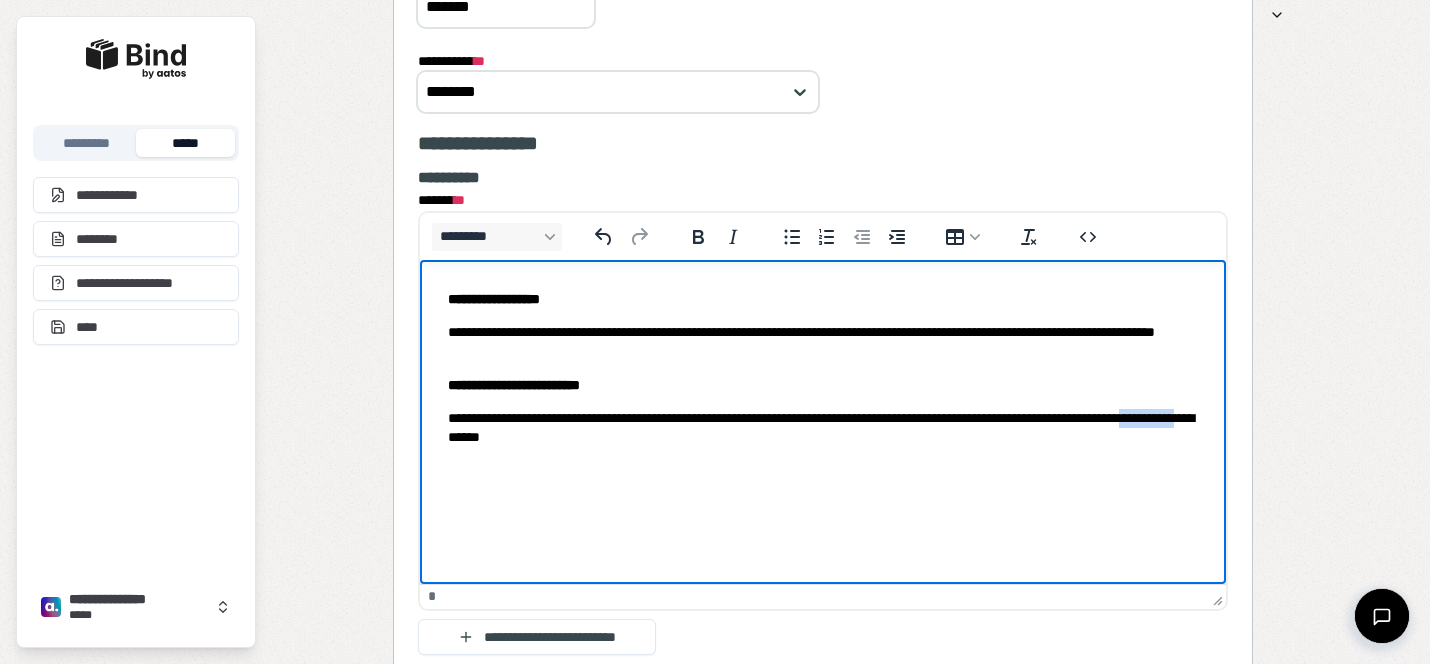 drag, startPoint x: 596, startPoint y: 437, endPoint x: 531, endPoint y: 439, distance: 65.03076 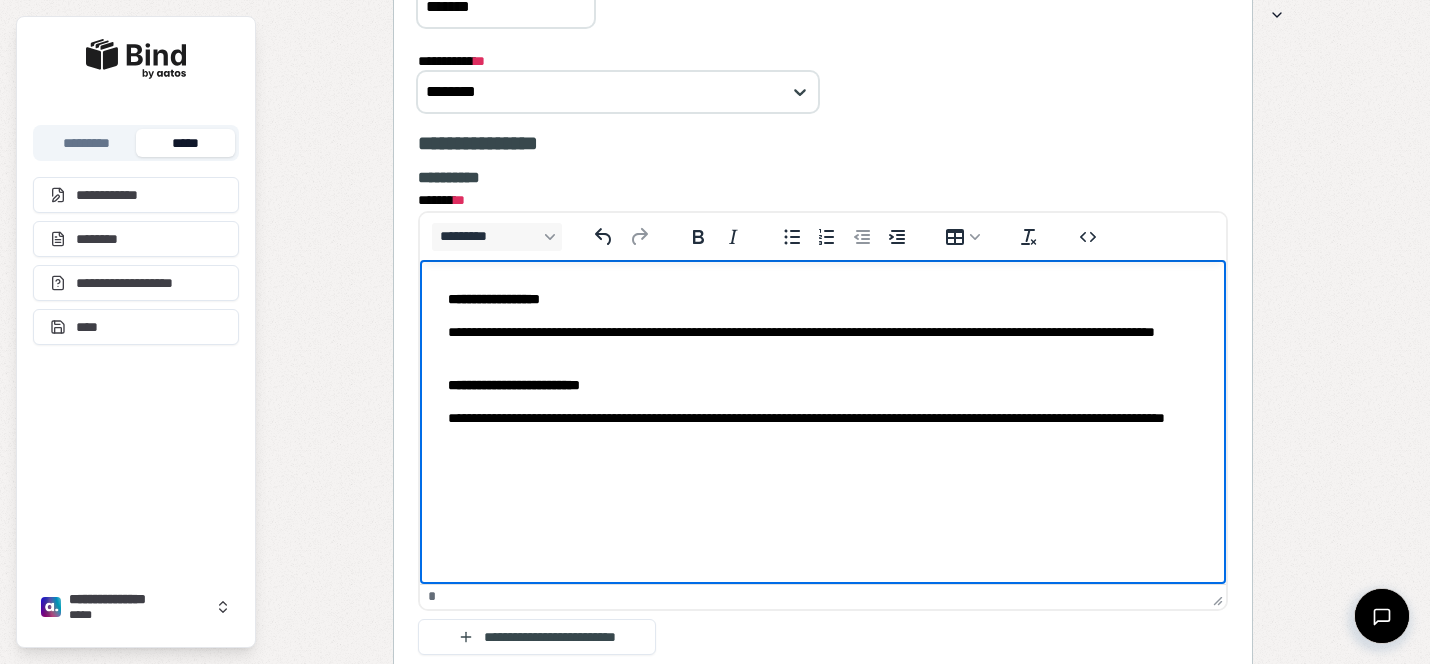 click on "**********" at bounding box center [823, 428] 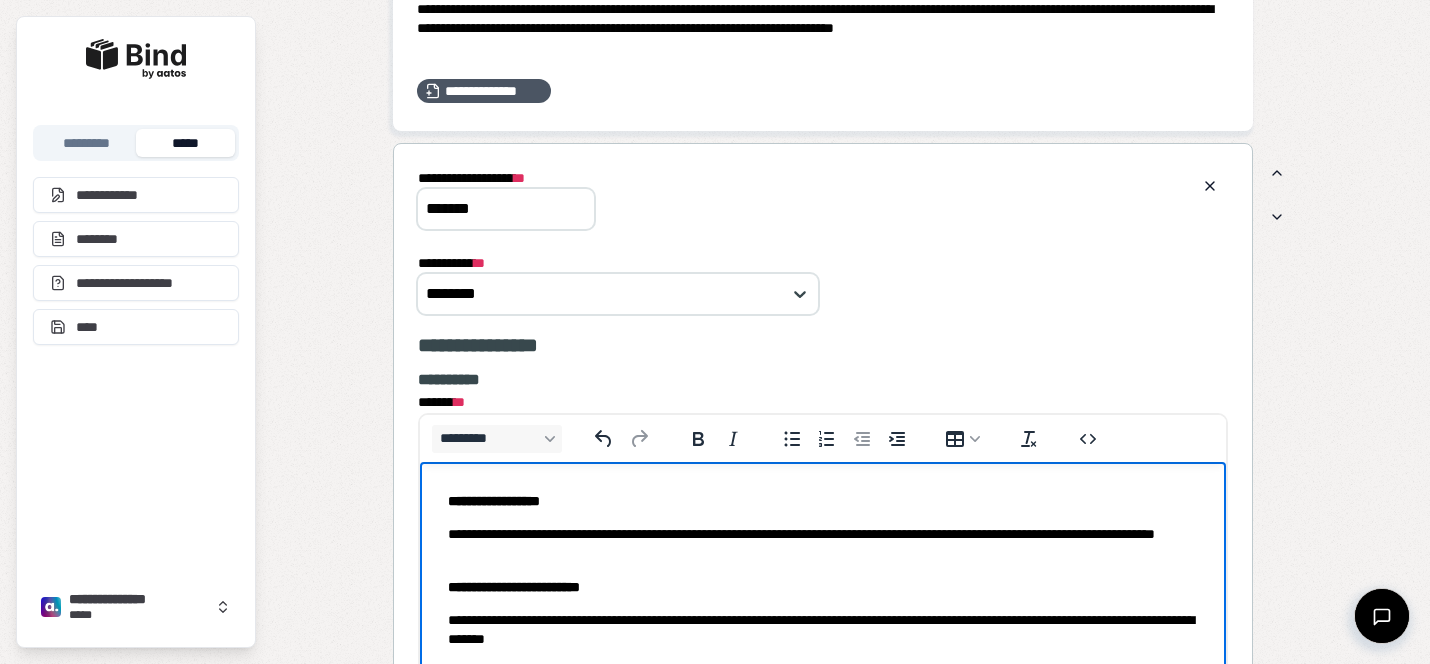 scroll, scrollTop: 2129, scrollLeft: 0, axis: vertical 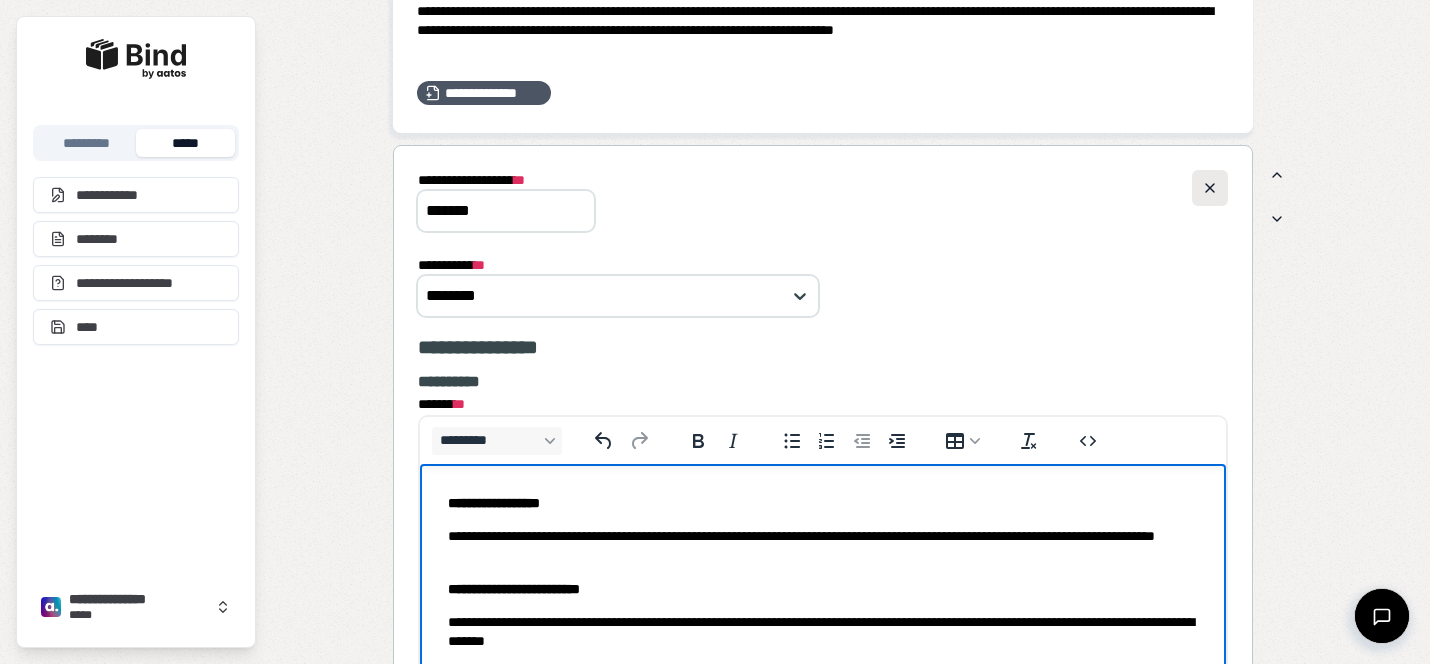 click at bounding box center (1210, 188) 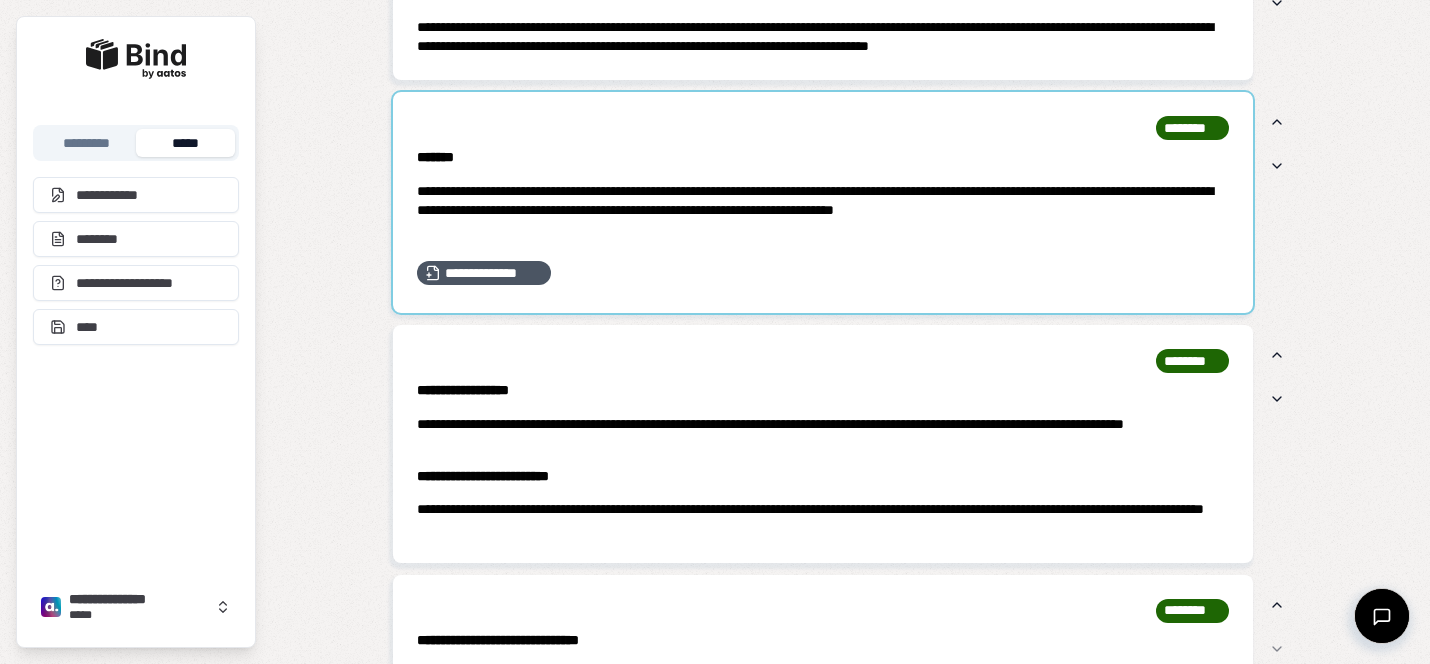 scroll, scrollTop: 2129, scrollLeft: 0, axis: vertical 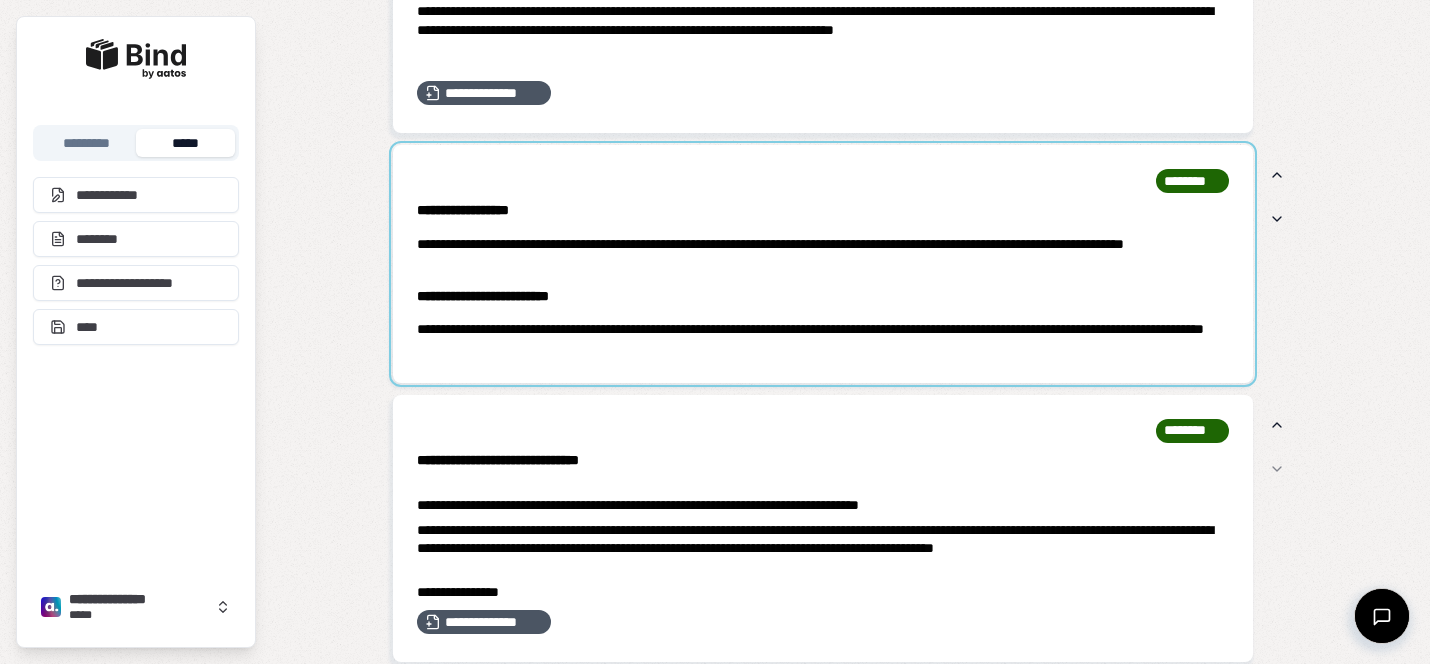 click at bounding box center [823, 264] 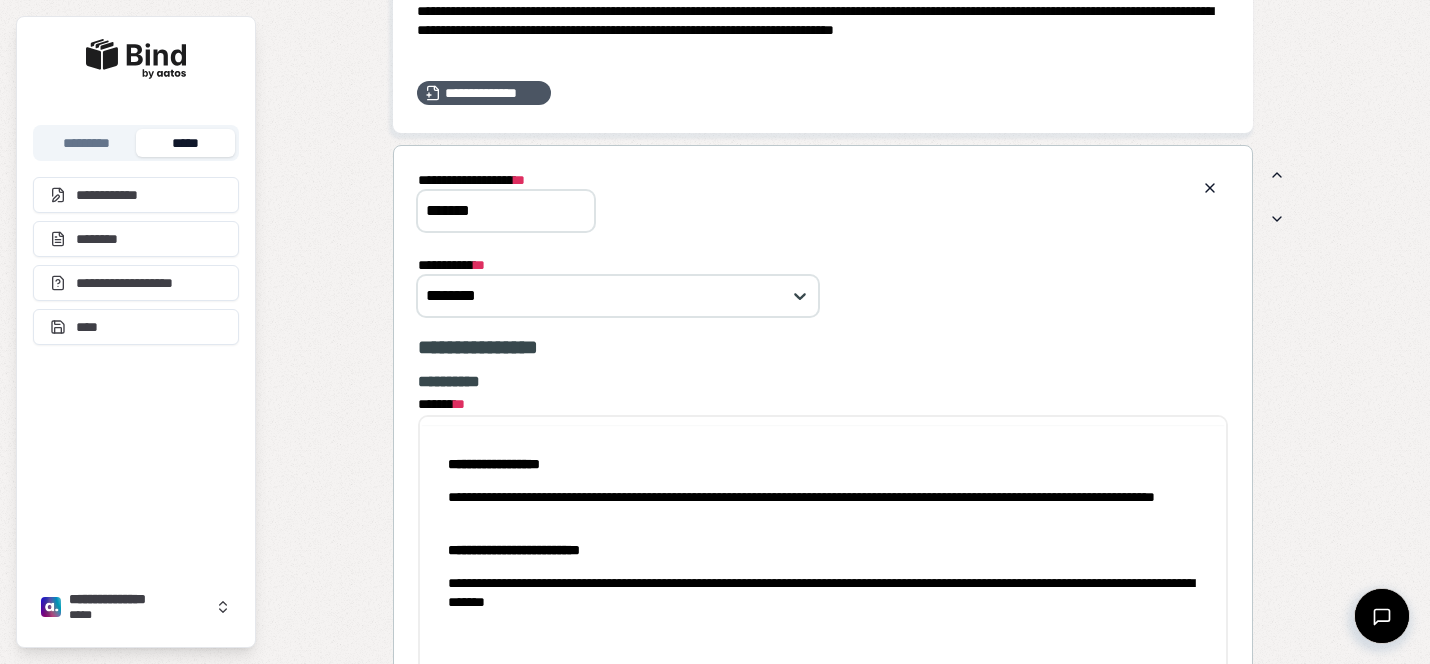 scroll, scrollTop: 0, scrollLeft: 0, axis: both 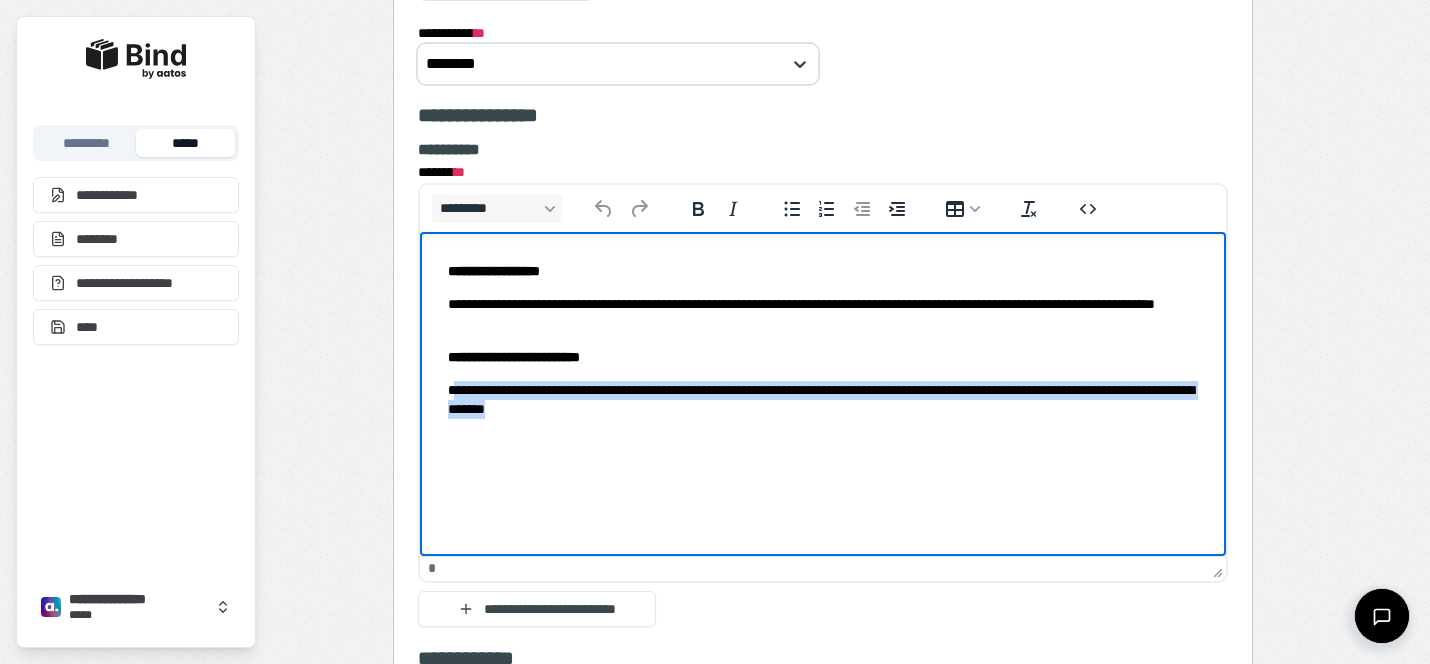 drag, startPoint x: 700, startPoint y: 425, endPoint x: 455, endPoint y: 395, distance: 246.8299 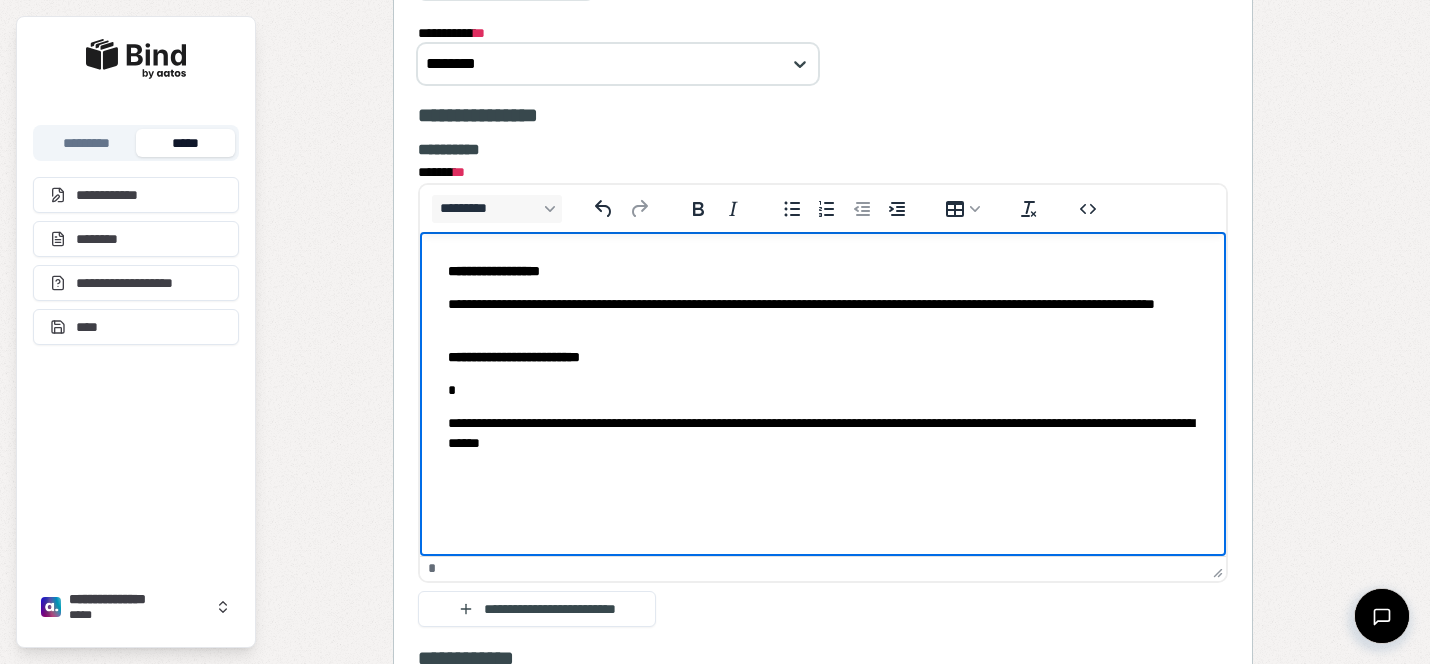 click on "**********" at bounding box center (823, 433) 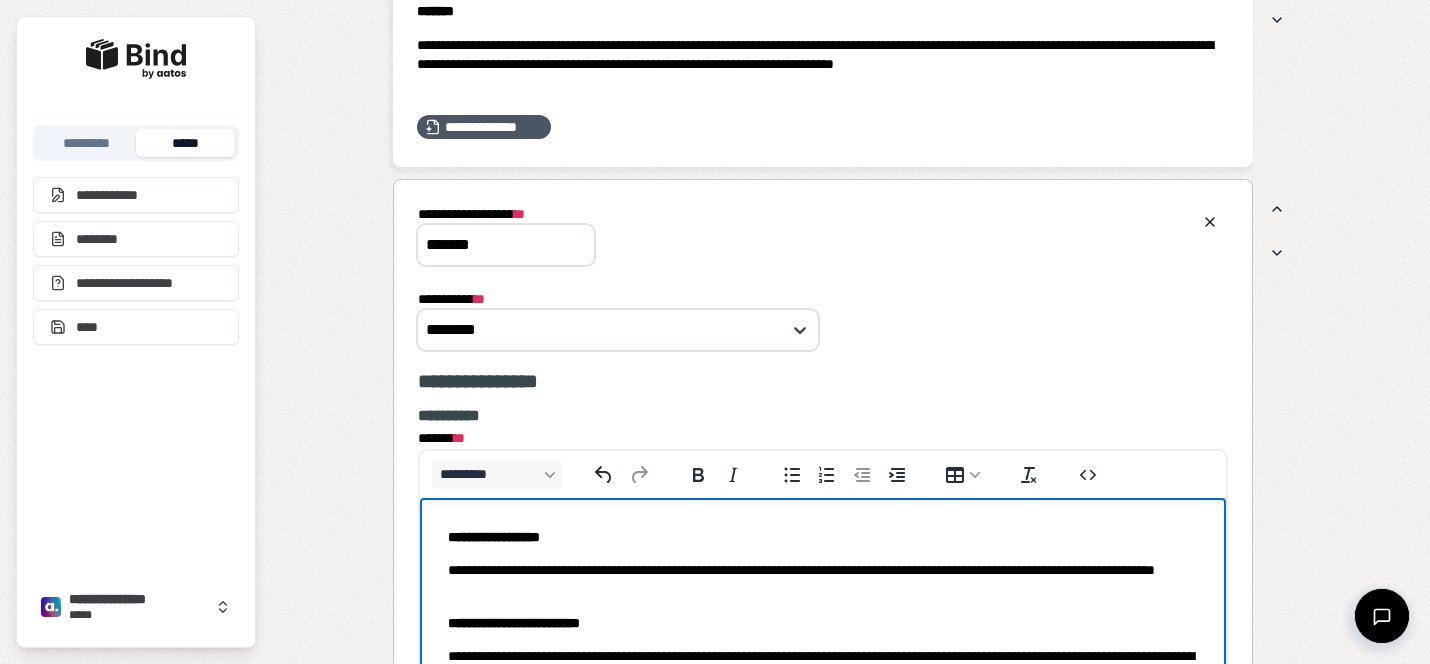 scroll, scrollTop: 2070, scrollLeft: 0, axis: vertical 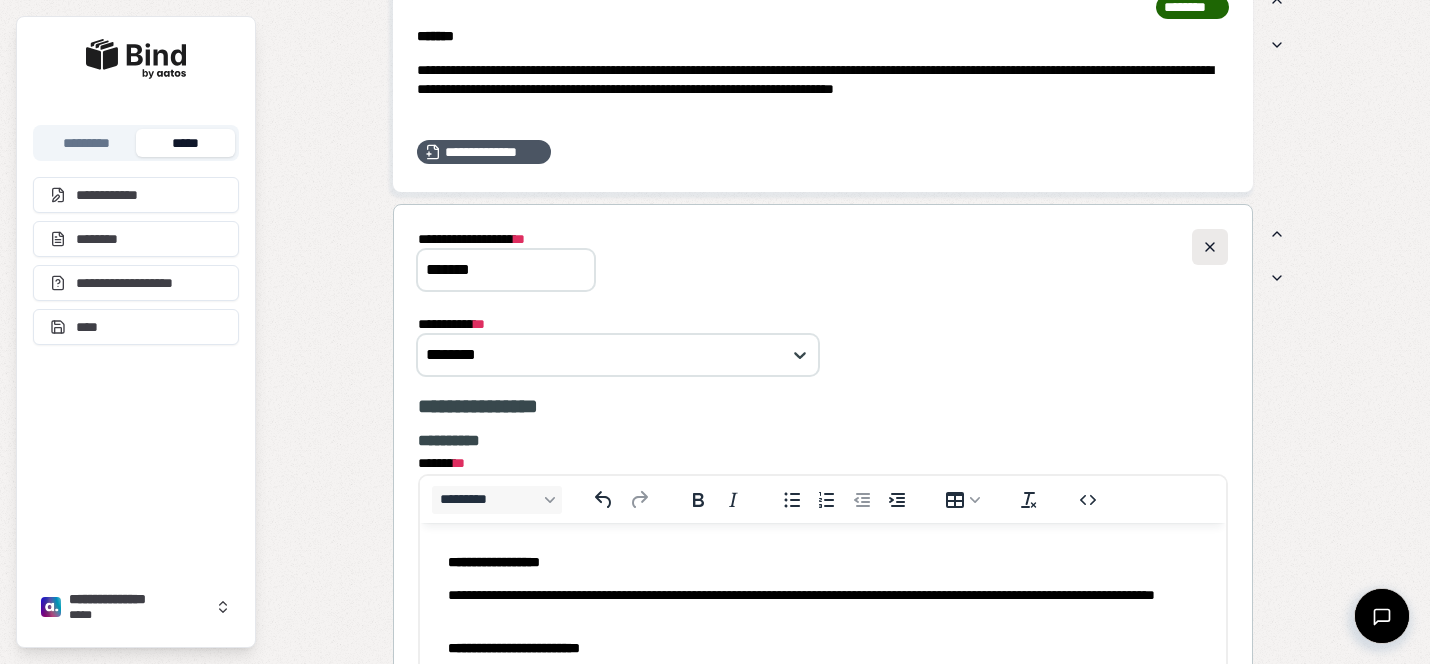 click at bounding box center (1210, 247) 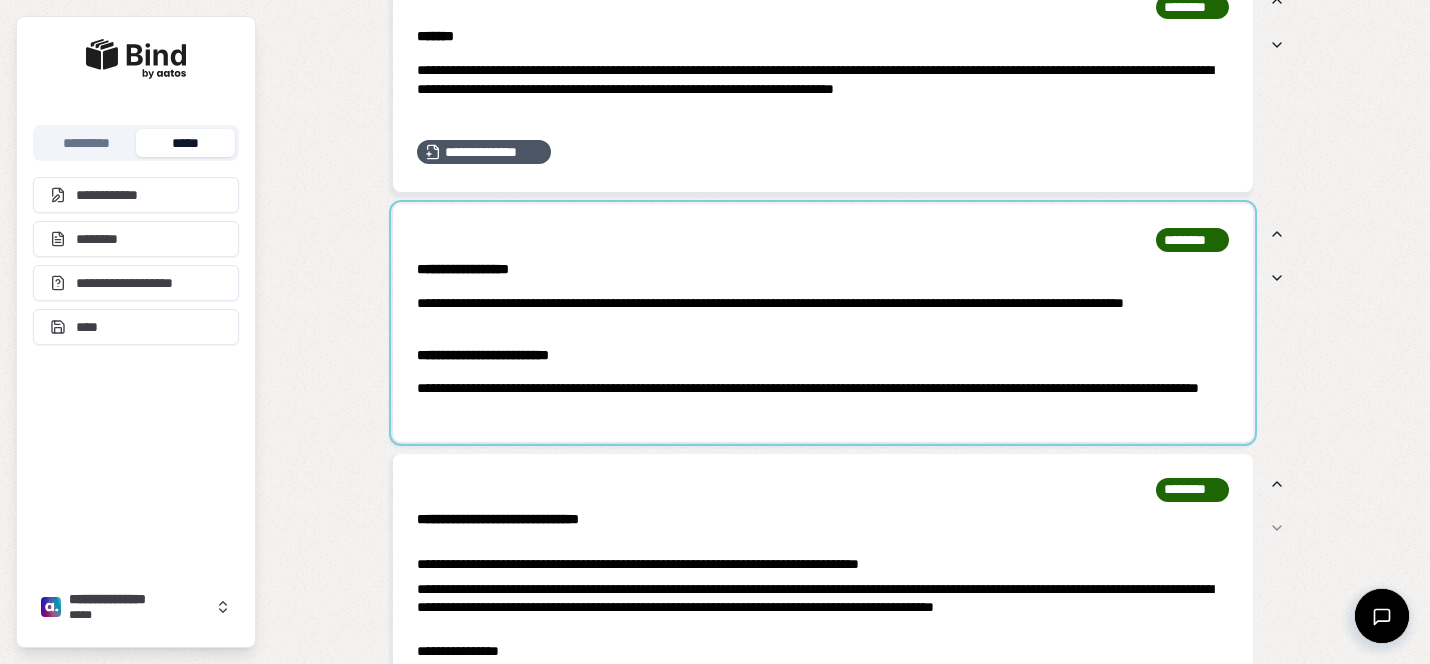 click at bounding box center [823, 323] 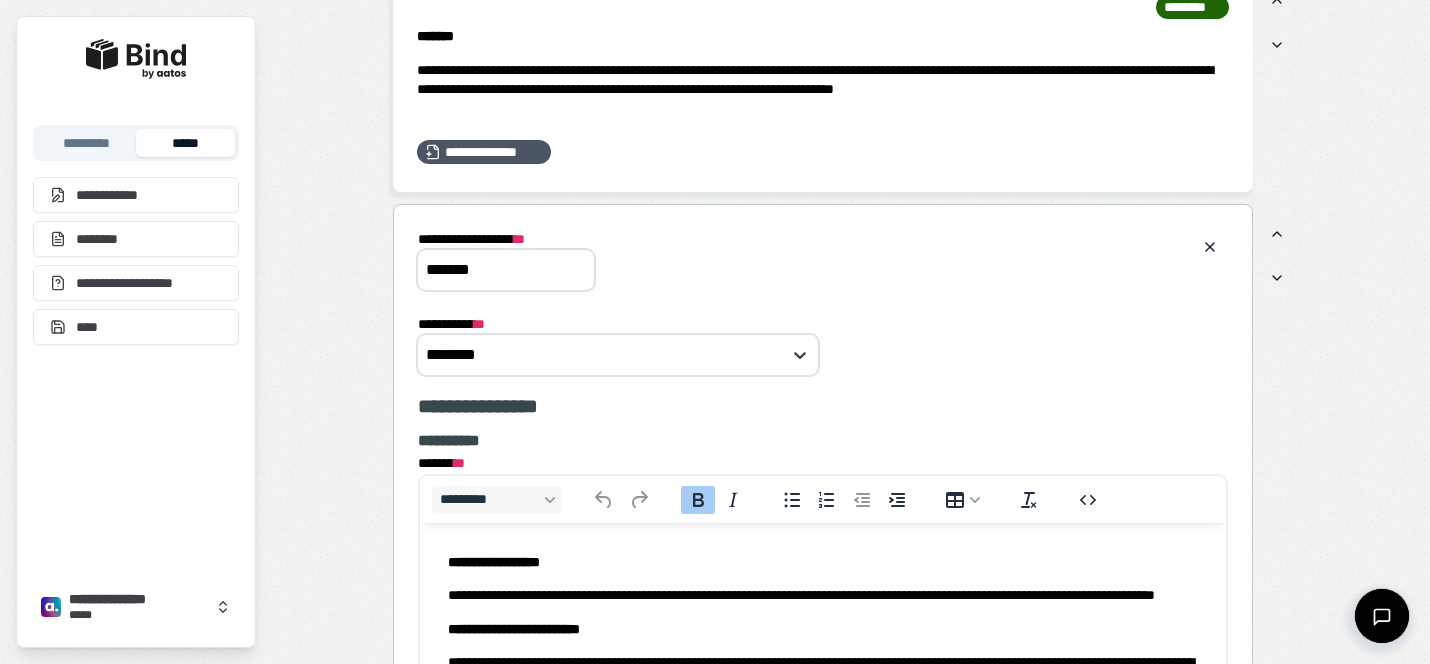 scroll, scrollTop: 0, scrollLeft: 0, axis: both 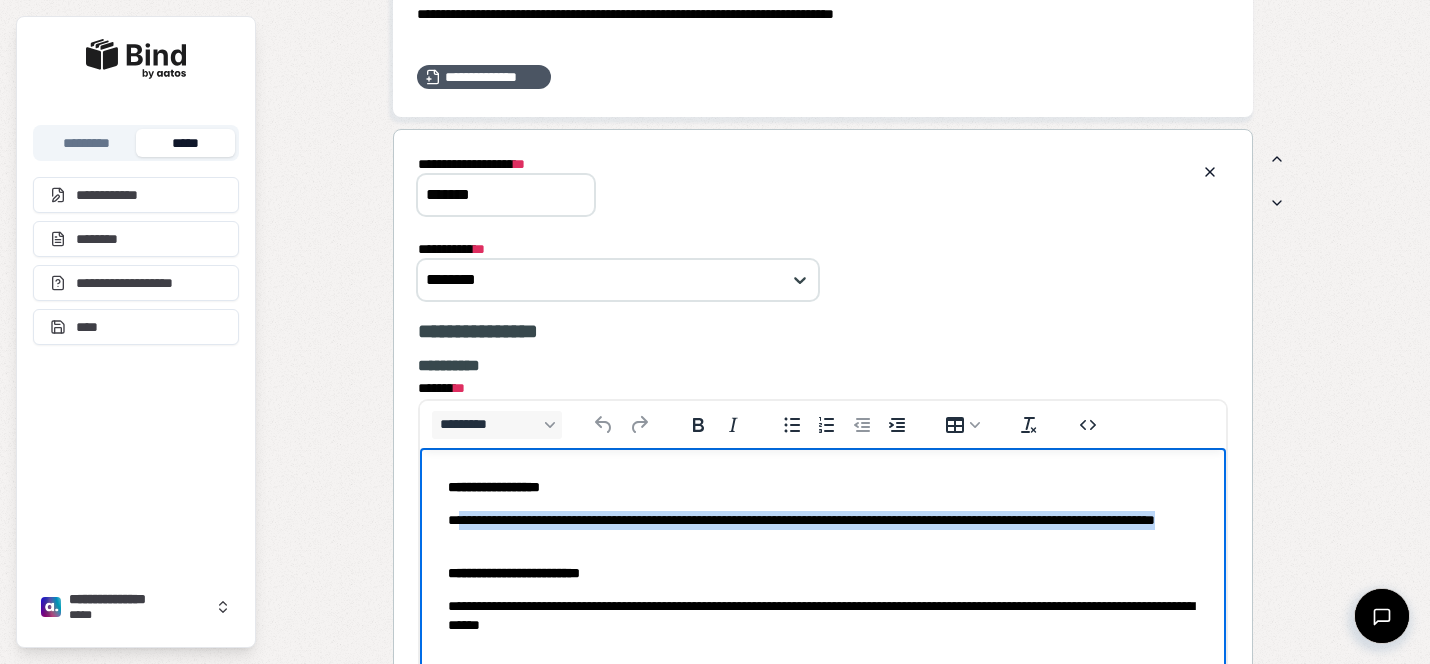 drag, startPoint x: 611, startPoint y: 533, endPoint x: 469, endPoint y: 521, distance: 142.50613 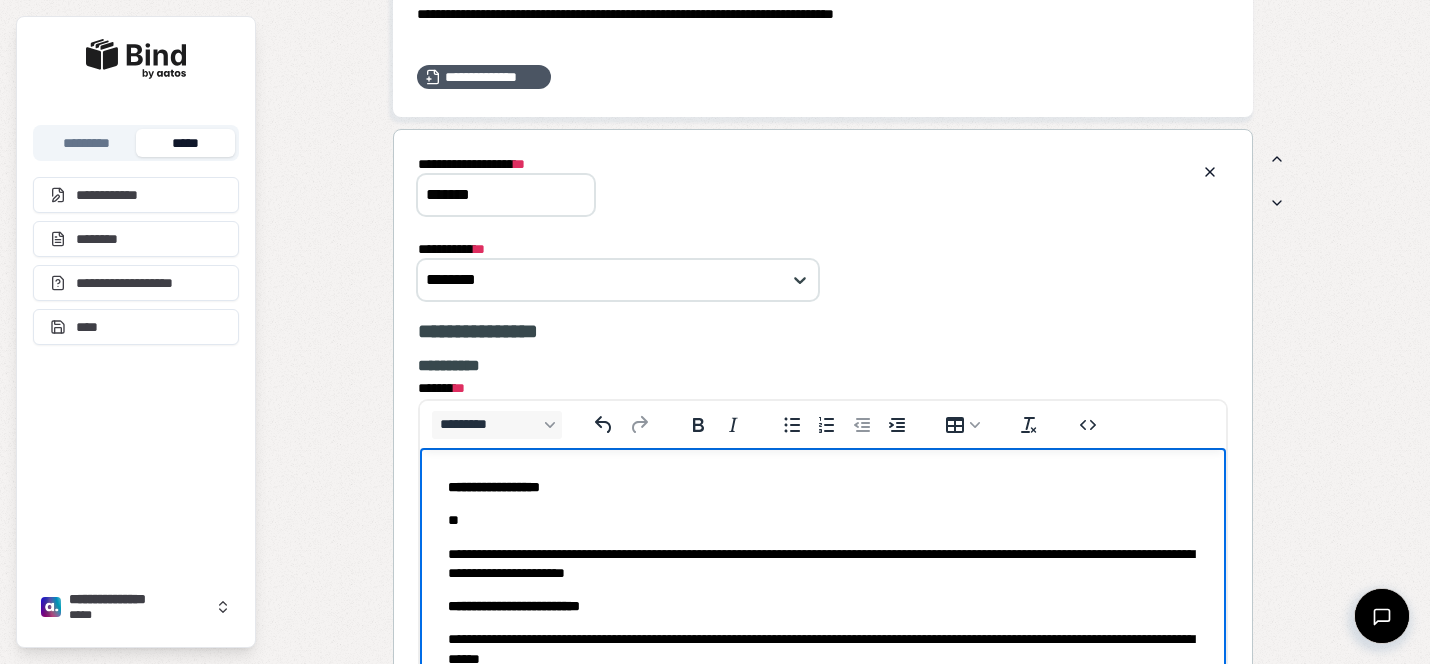 click on "**********" at bounding box center (823, 564) 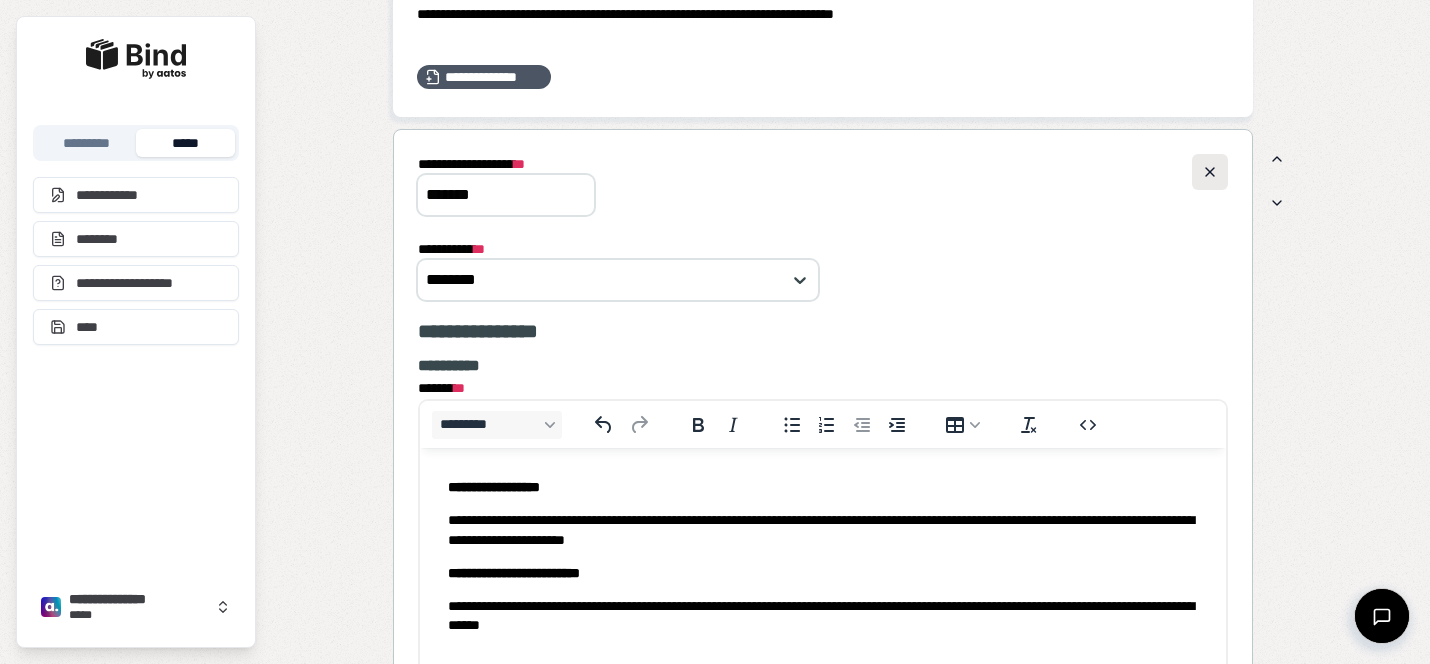 click at bounding box center [1210, 172] 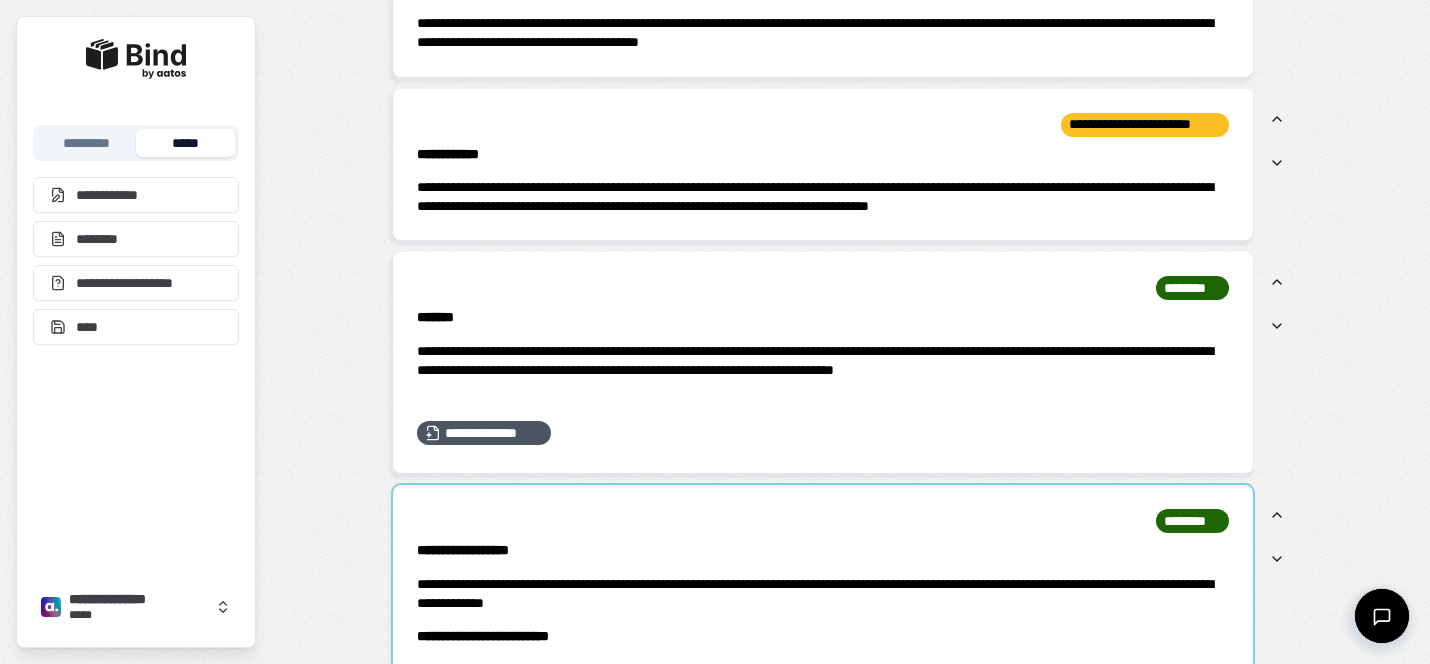 scroll, scrollTop: 1787, scrollLeft: 0, axis: vertical 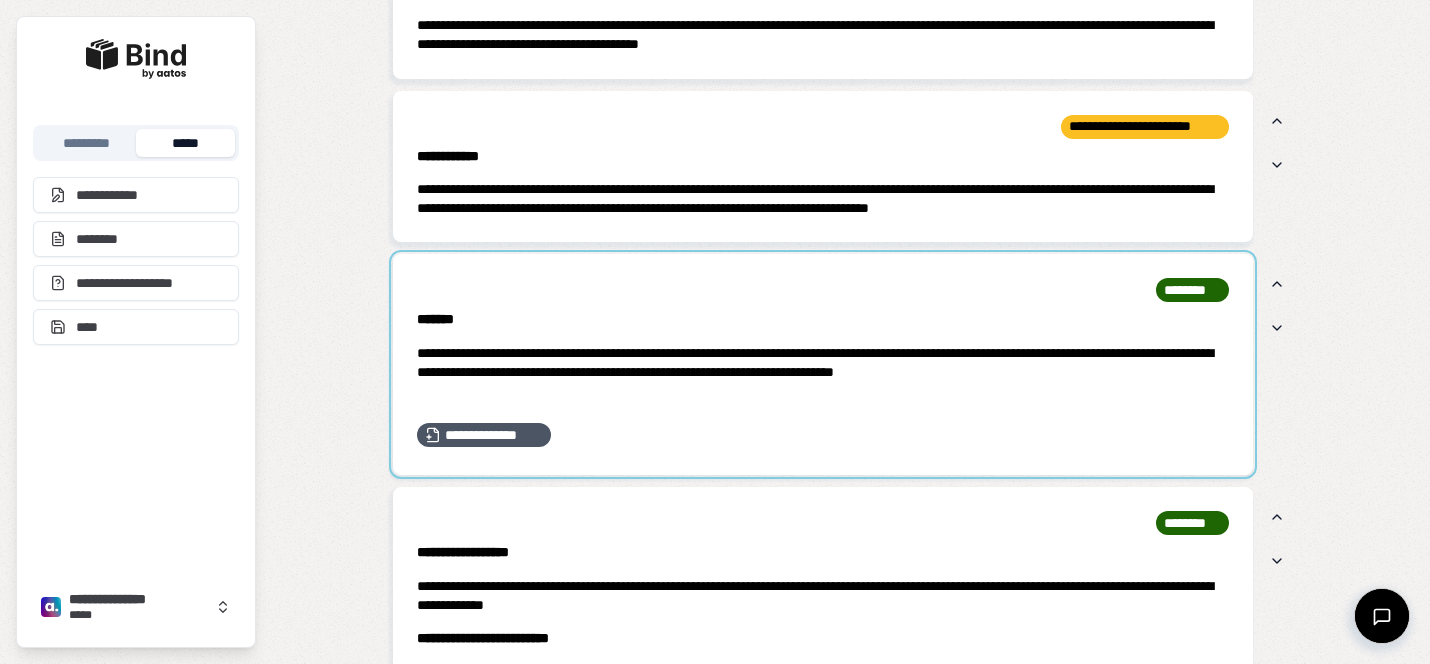 click at bounding box center [823, 364] 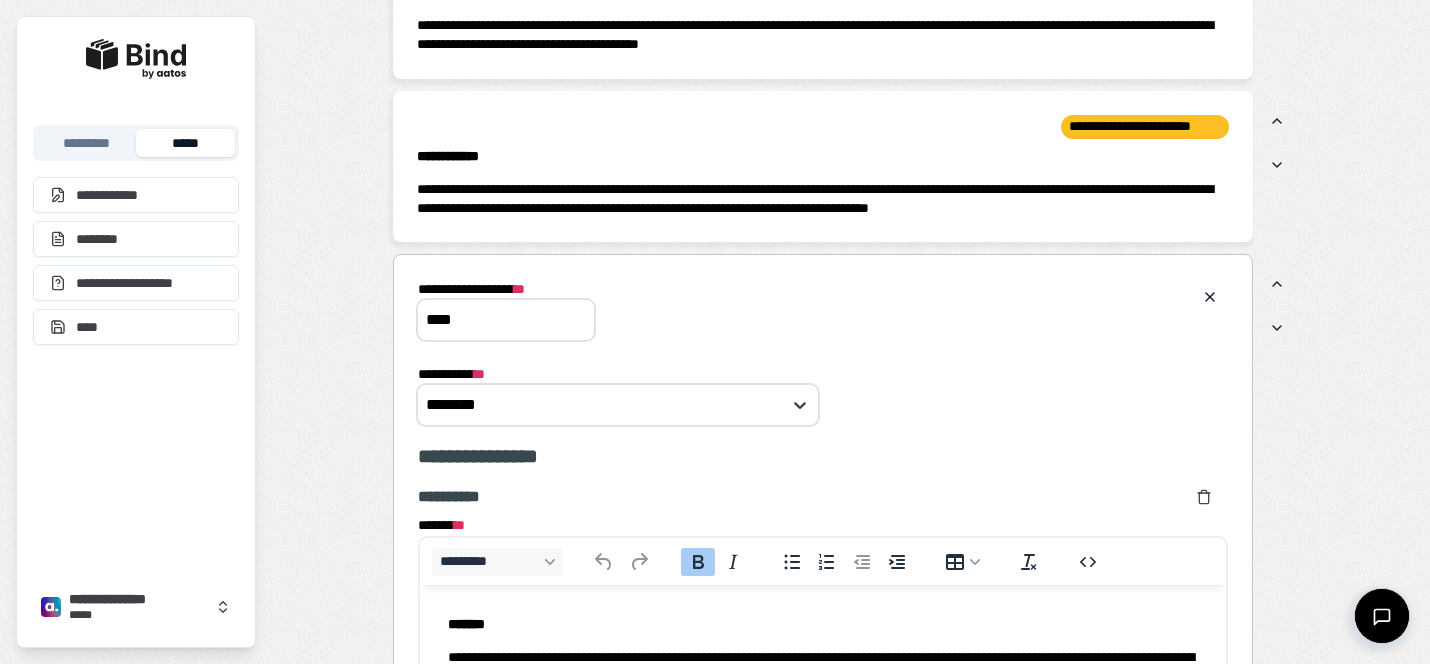 scroll, scrollTop: 0, scrollLeft: 0, axis: both 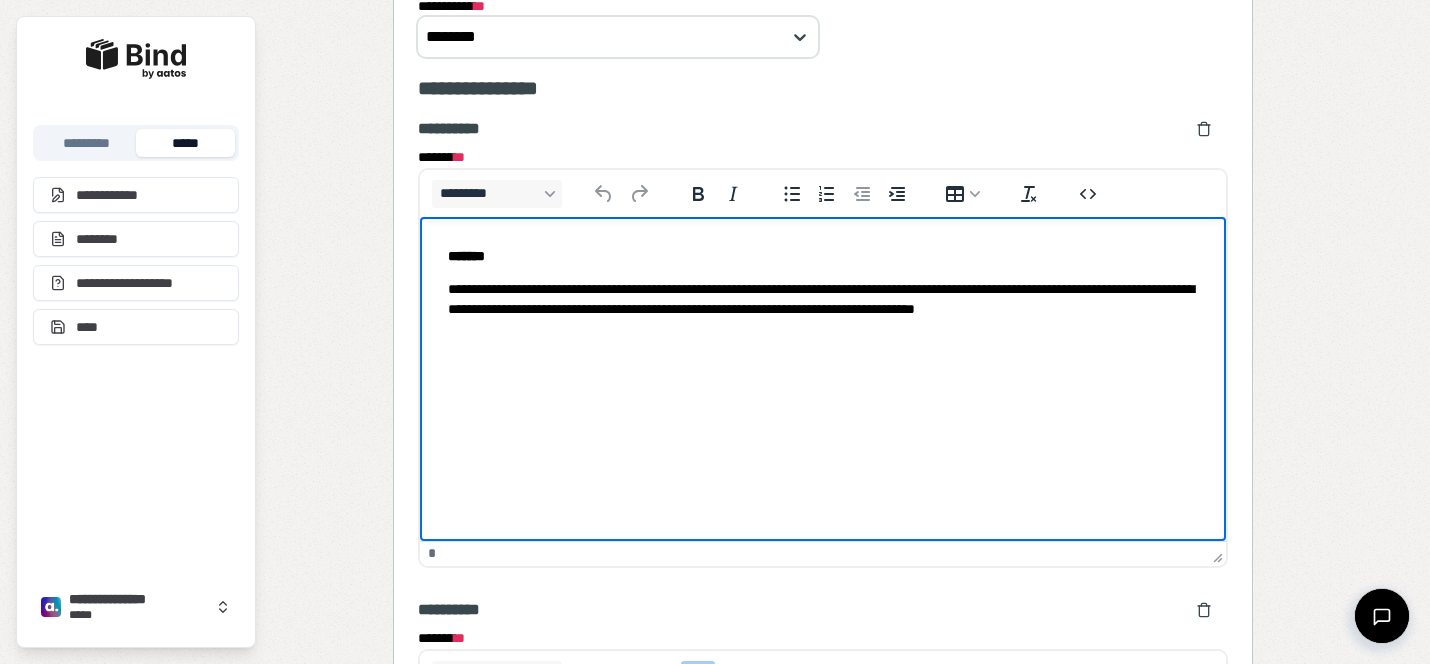 drag, startPoint x: 638, startPoint y: 420, endPoint x: 446, endPoint y: 307, distance: 222.78465 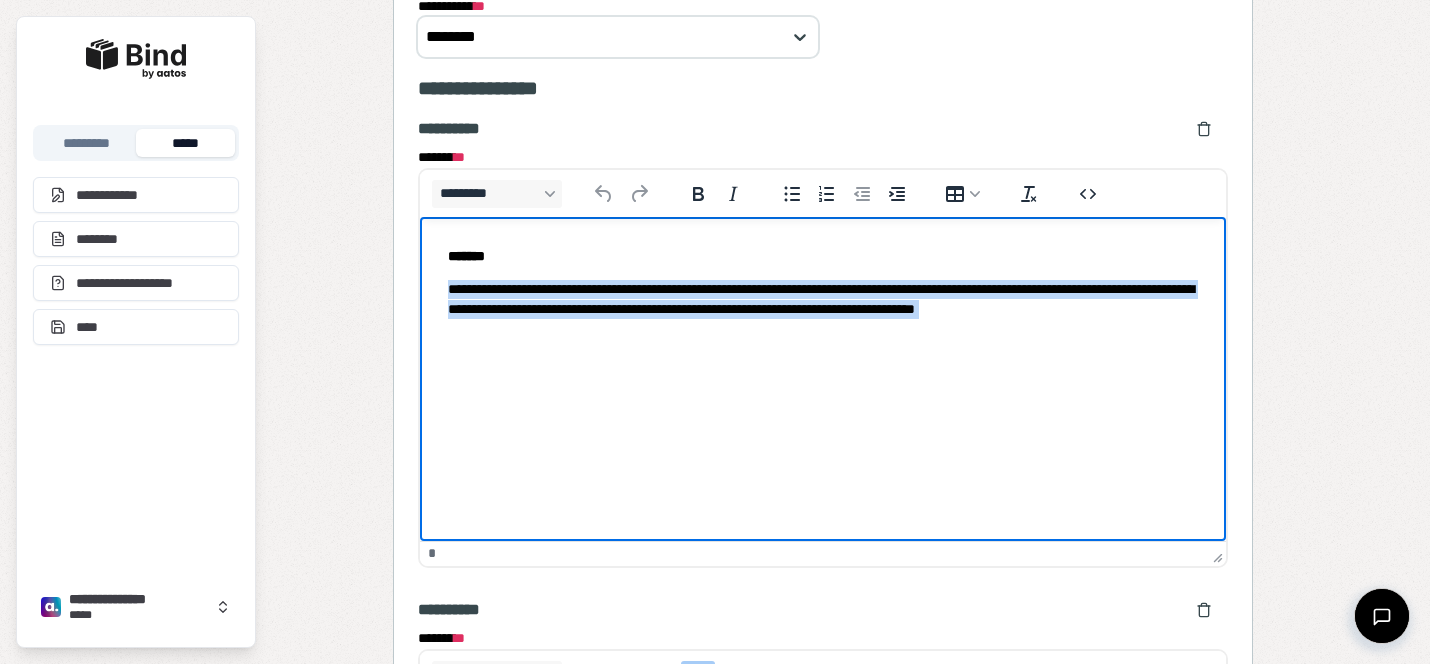 drag, startPoint x: 447, startPoint y: 296, endPoint x: 683, endPoint y: 372, distance: 247.93547 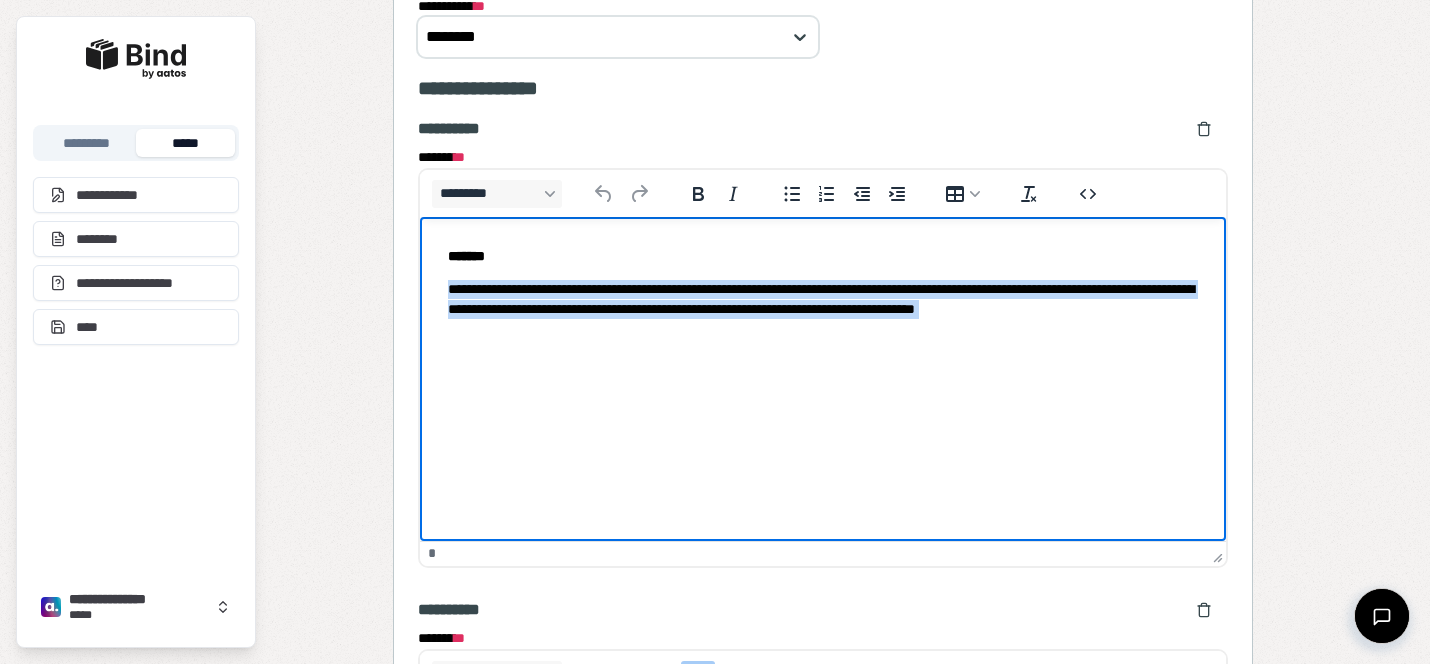 paste 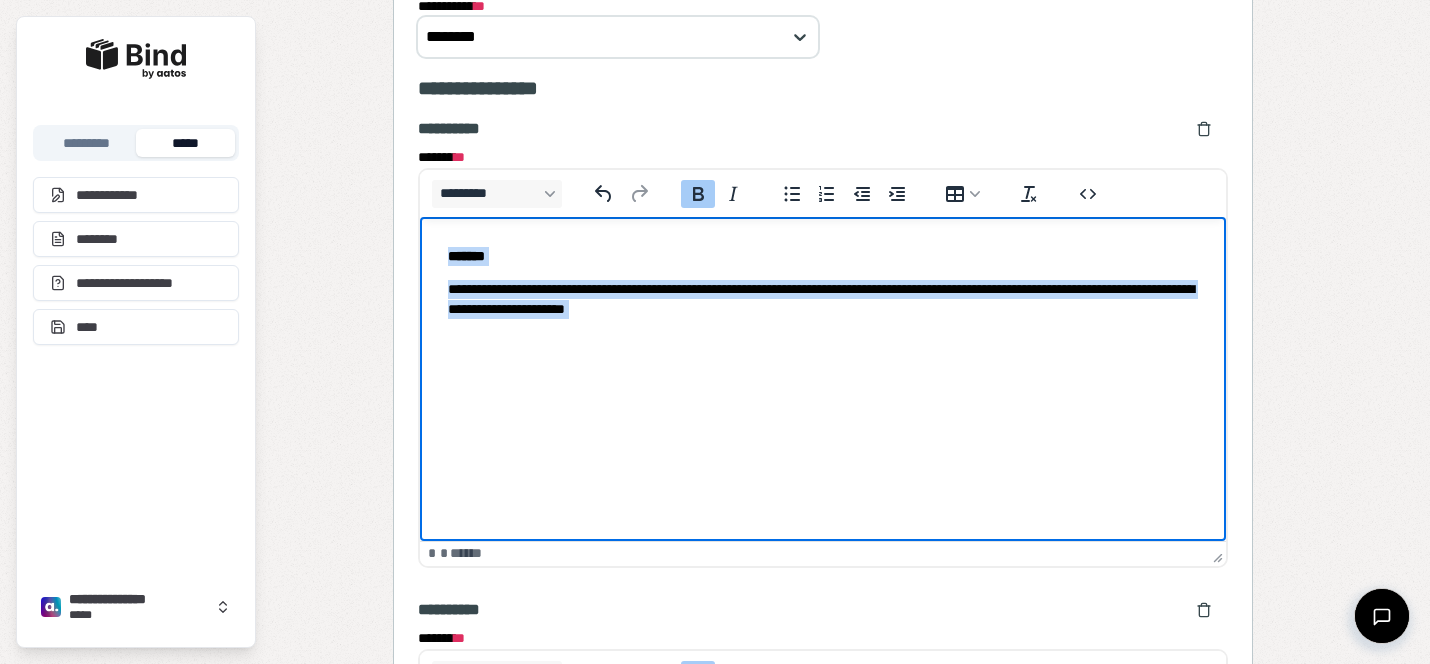 drag, startPoint x: 841, startPoint y: 326, endPoint x: 362, endPoint y: 223, distance: 489.94897 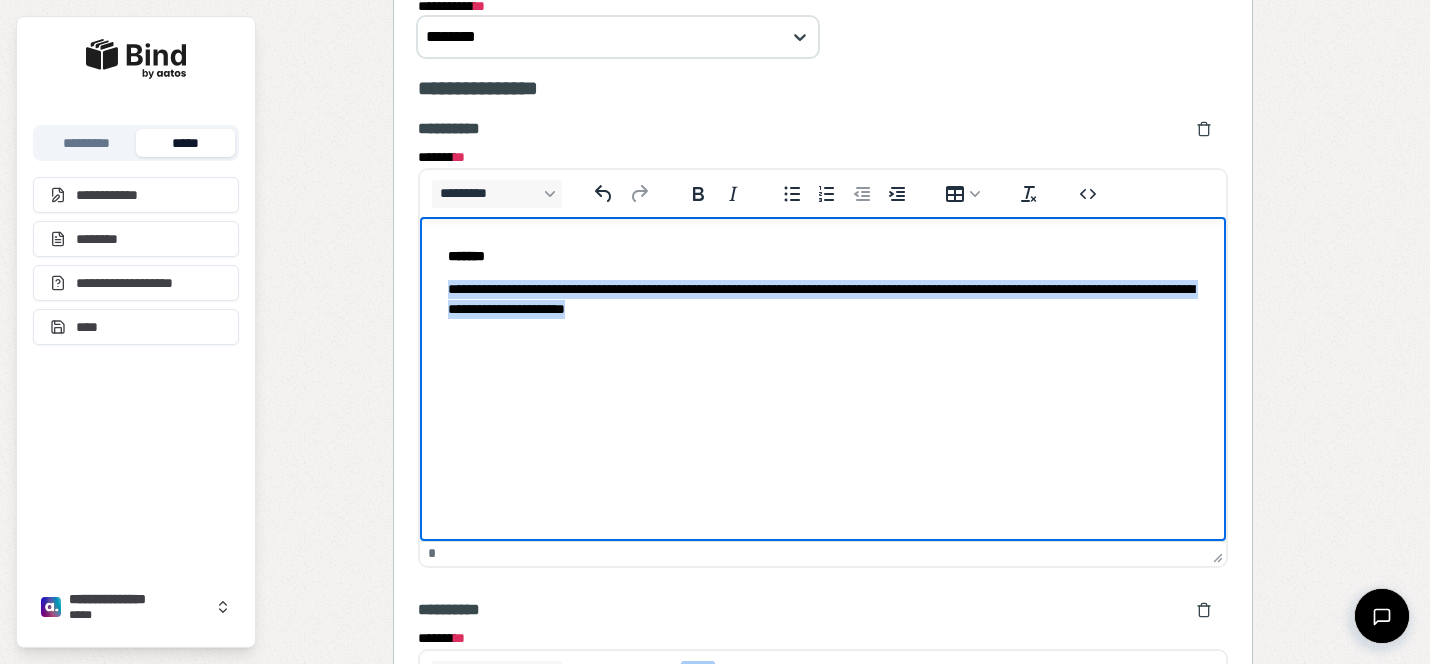 drag, startPoint x: 792, startPoint y: 310, endPoint x: 429, endPoint y: 294, distance: 363.35245 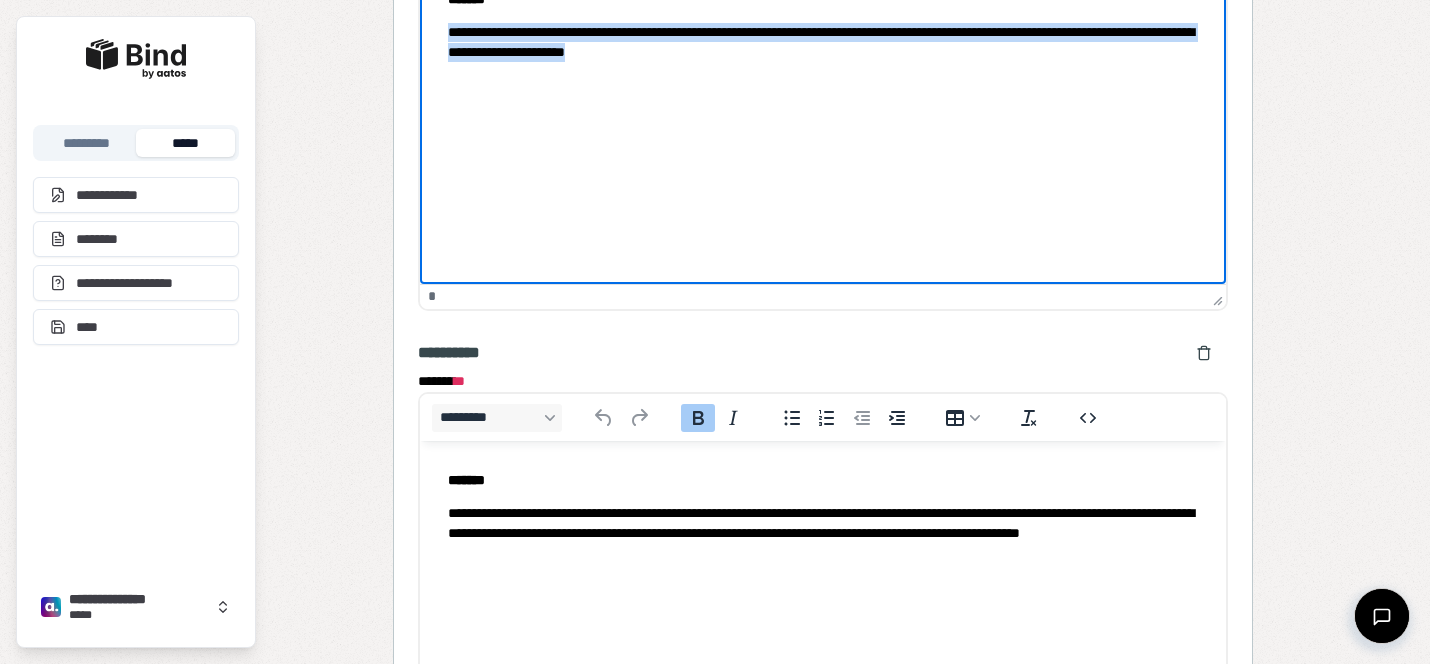 scroll, scrollTop: 2415, scrollLeft: 0, axis: vertical 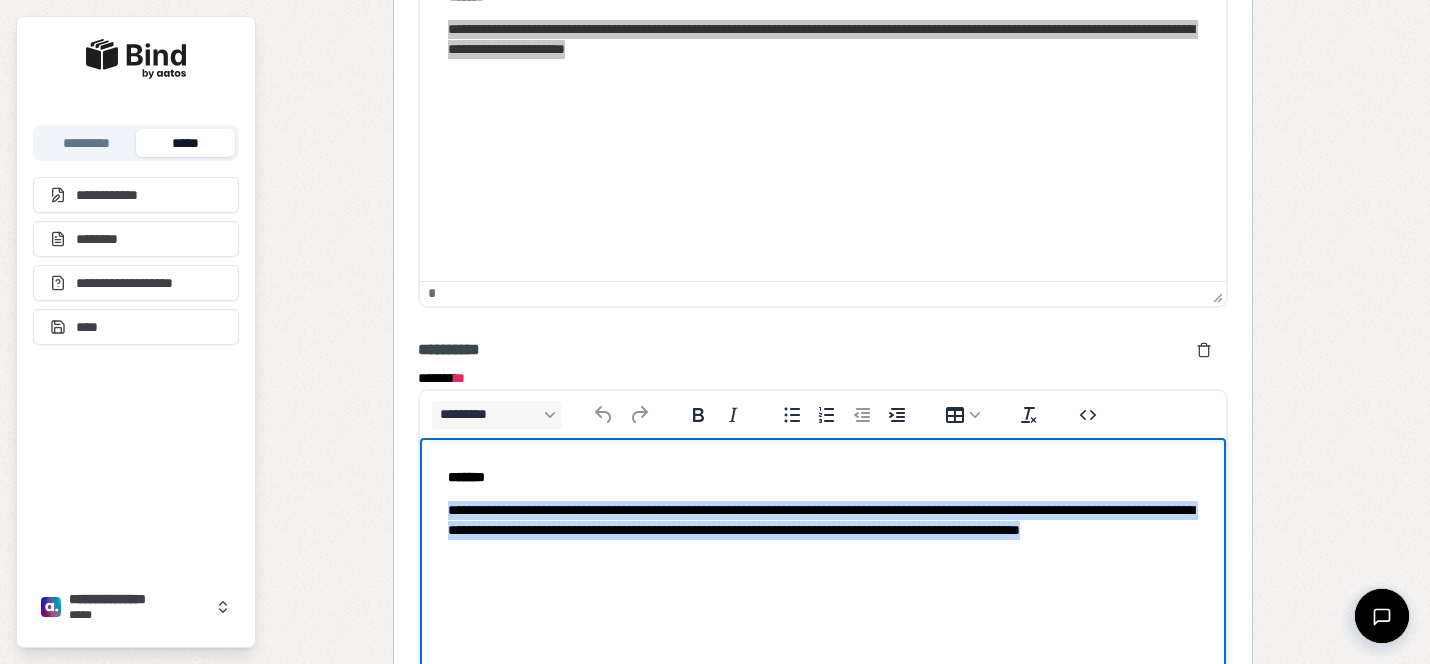 drag, startPoint x: 583, startPoint y: 557, endPoint x: 408, endPoint y: 516, distance: 179.7387 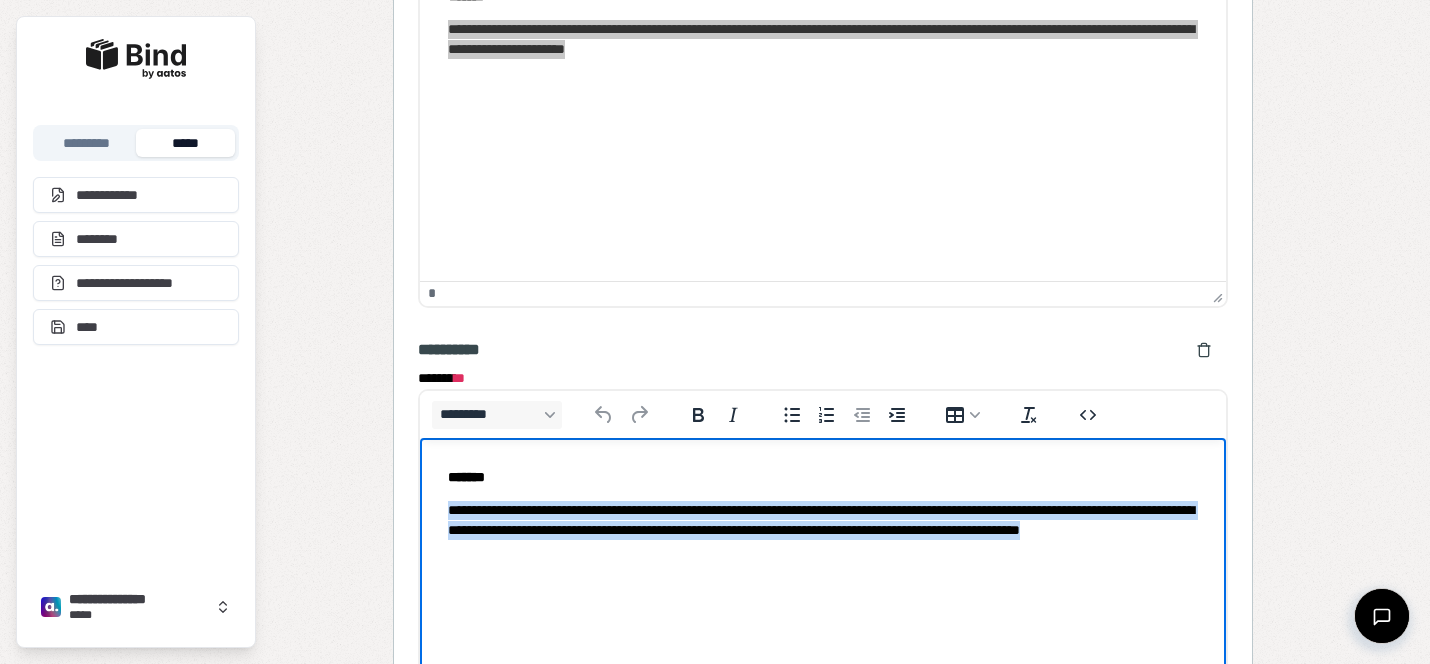 paste 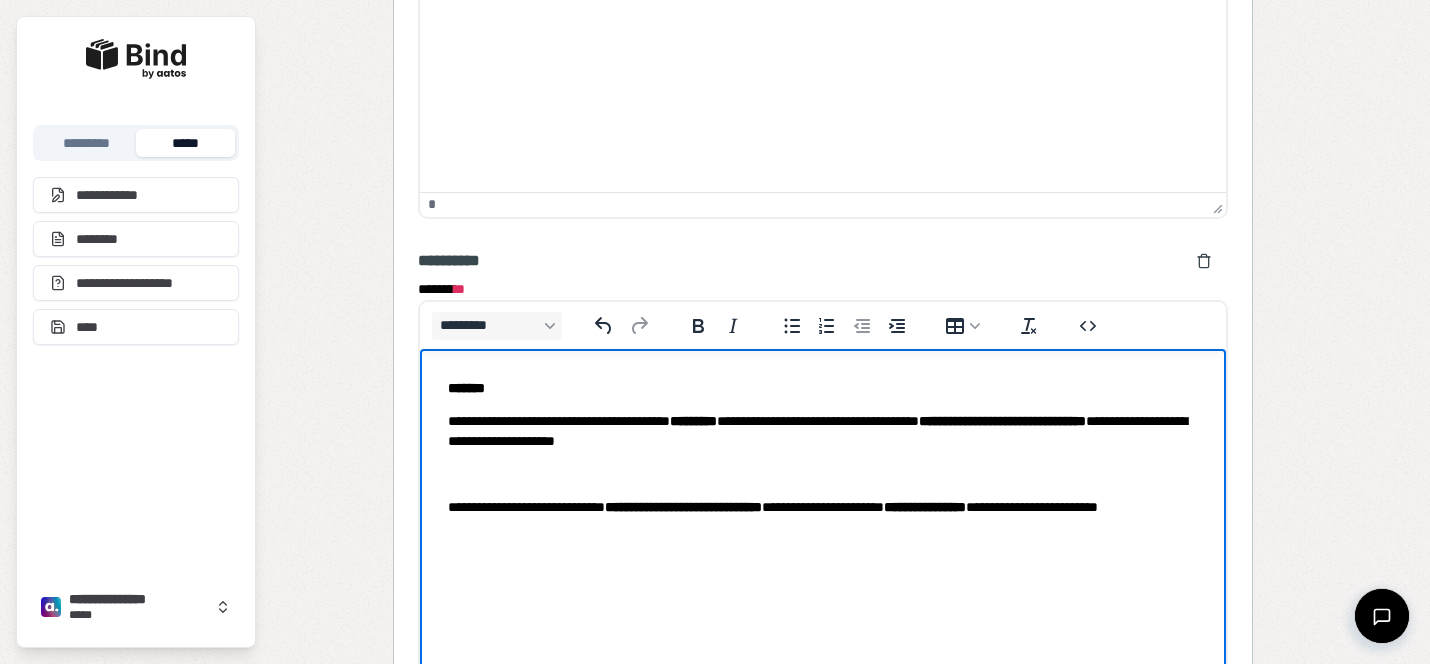 scroll, scrollTop: 2507, scrollLeft: 0, axis: vertical 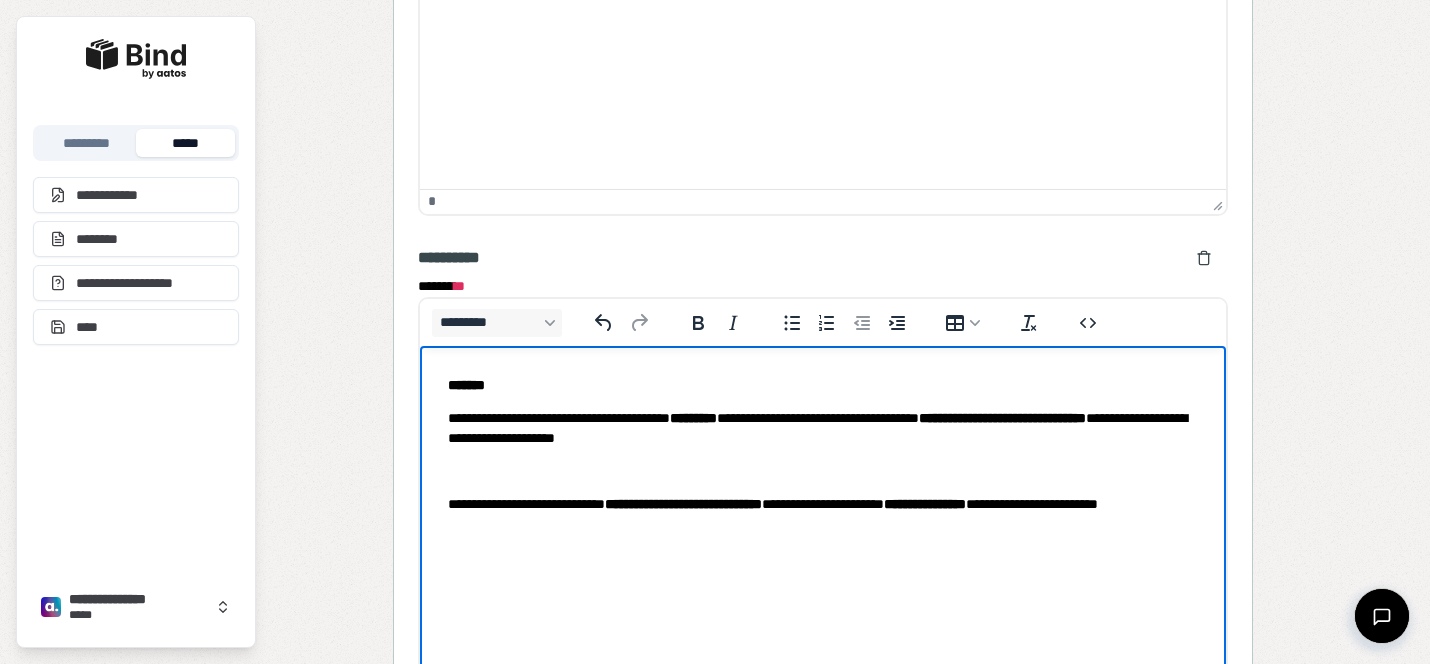click at bounding box center (823, 471) 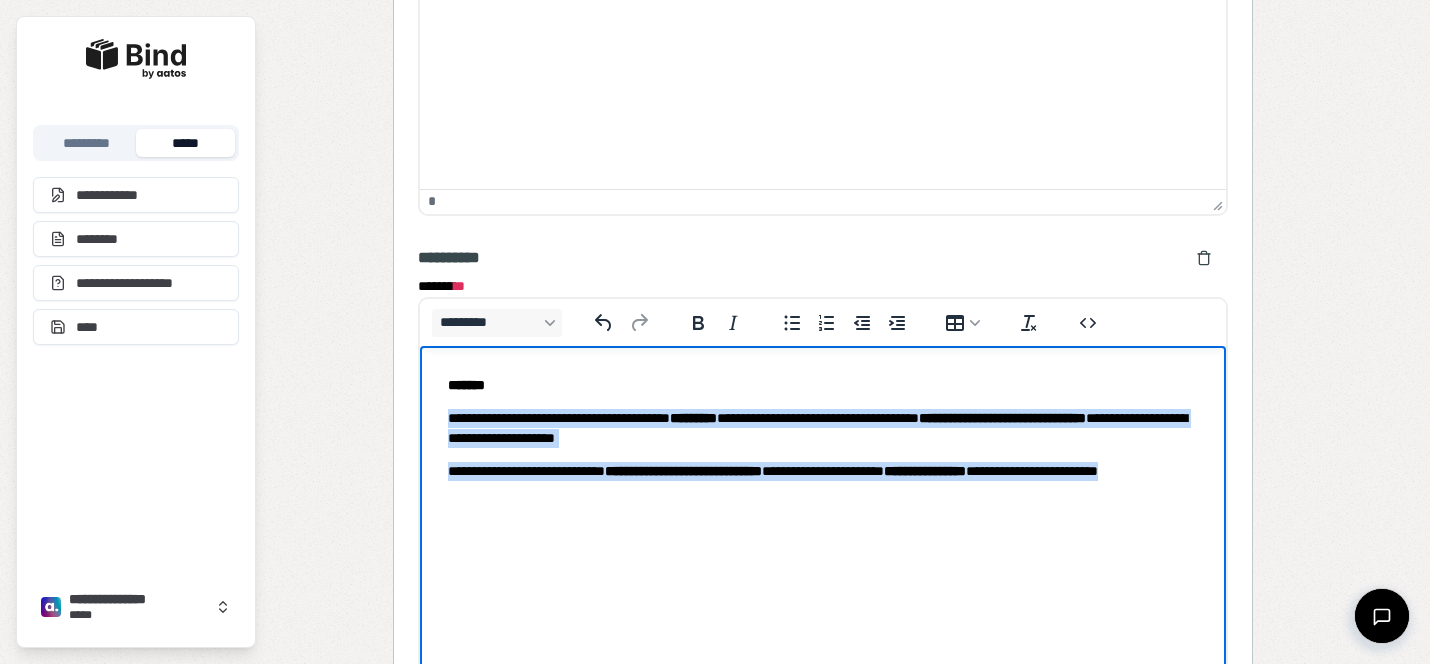 drag, startPoint x: 611, startPoint y: 493, endPoint x: 433, endPoint y: 419, distance: 192.76929 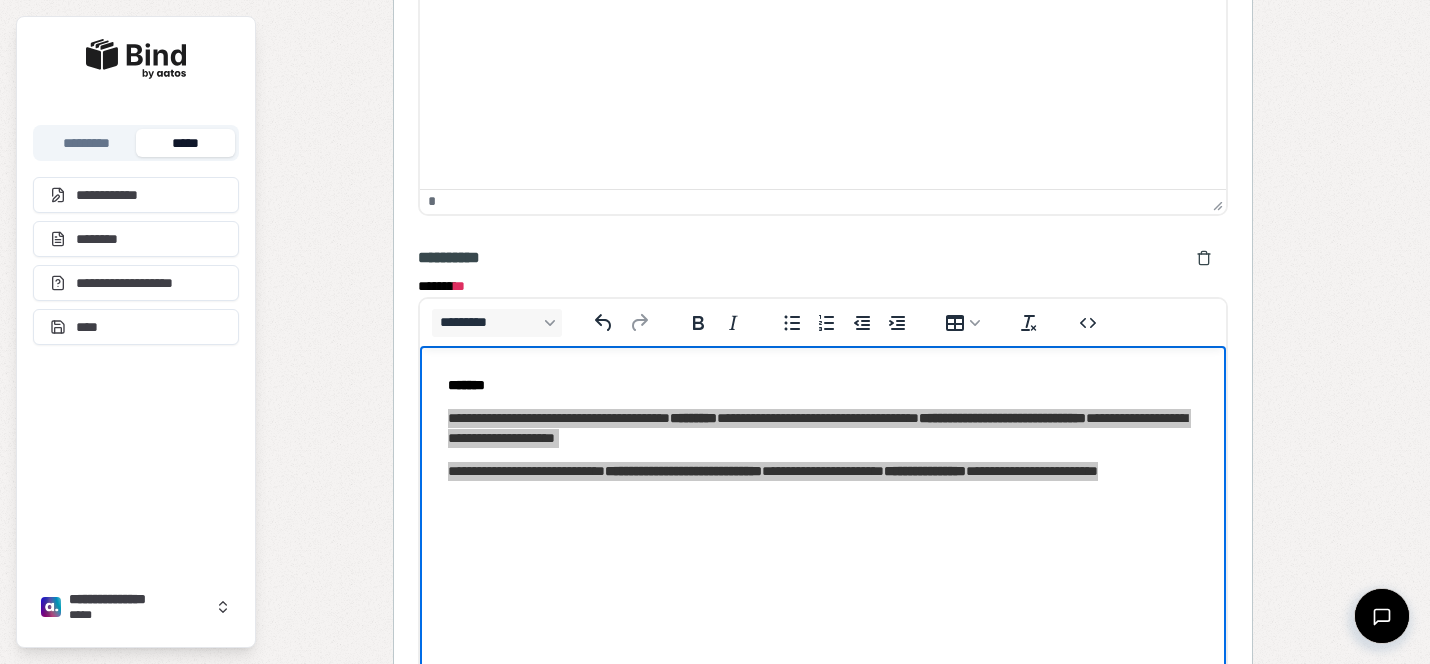click at bounding box center (716, 322) 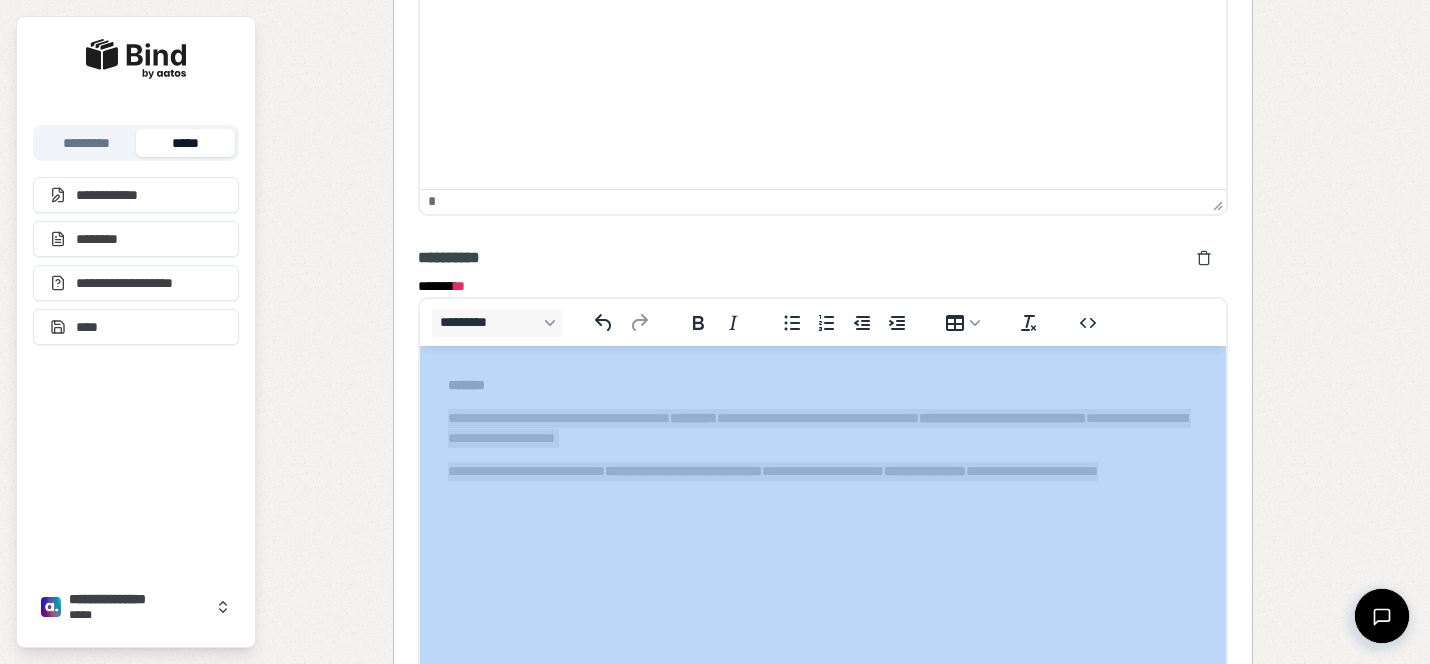 click at bounding box center (716, 322) 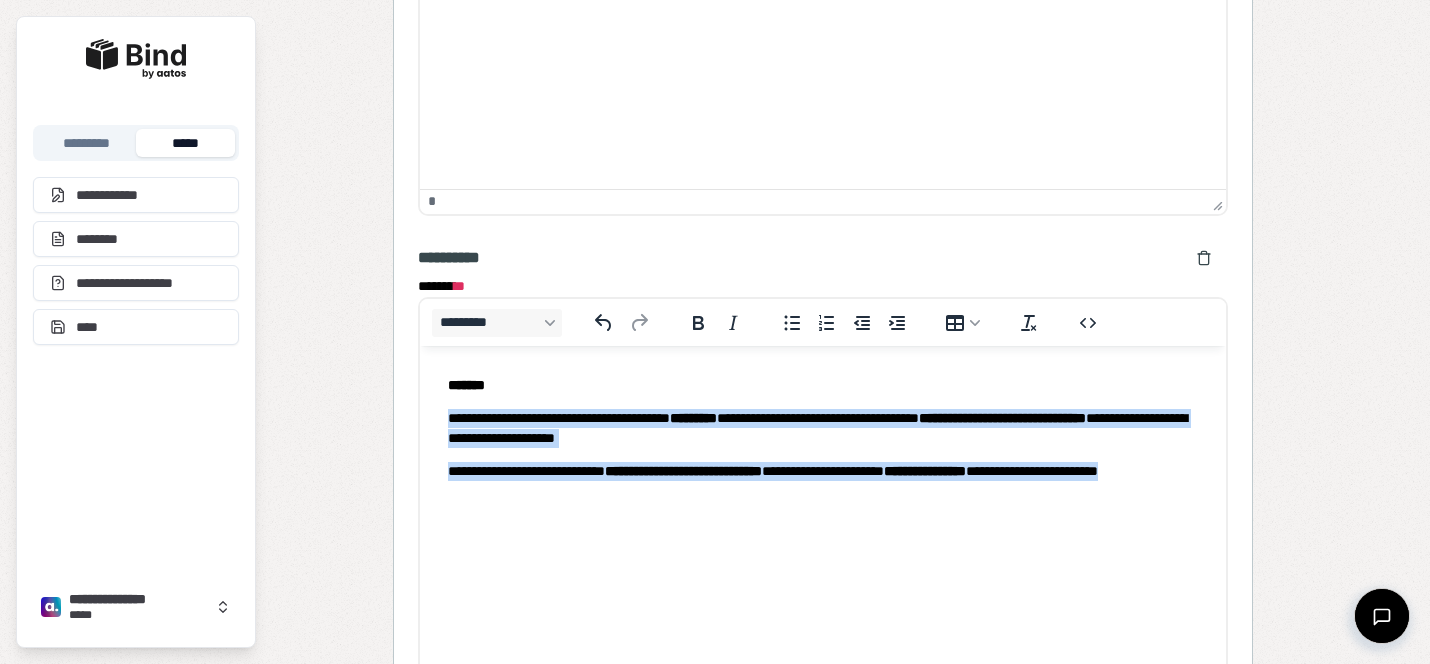 click on "**********" at bounding box center [823, 481] 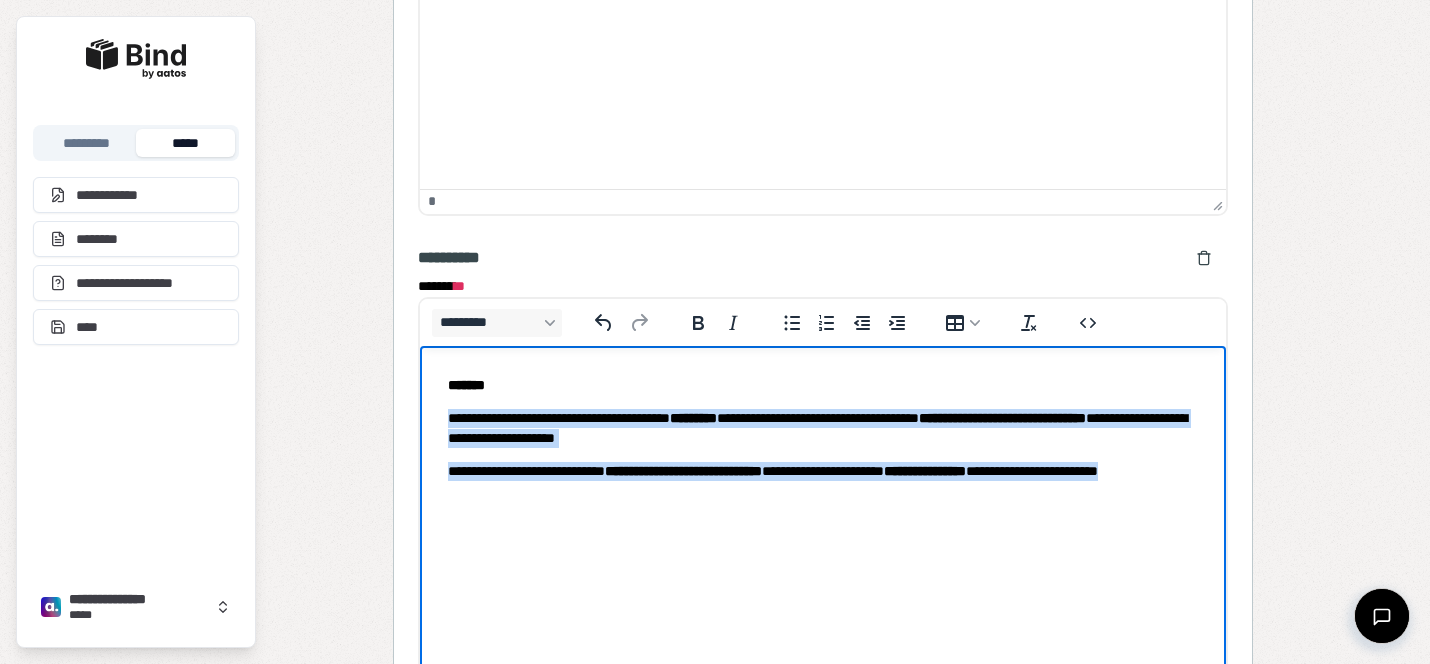 drag, startPoint x: 581, startPoint y: 491, endPoint x: 434, endPoint y: 415, distance: 165.48413 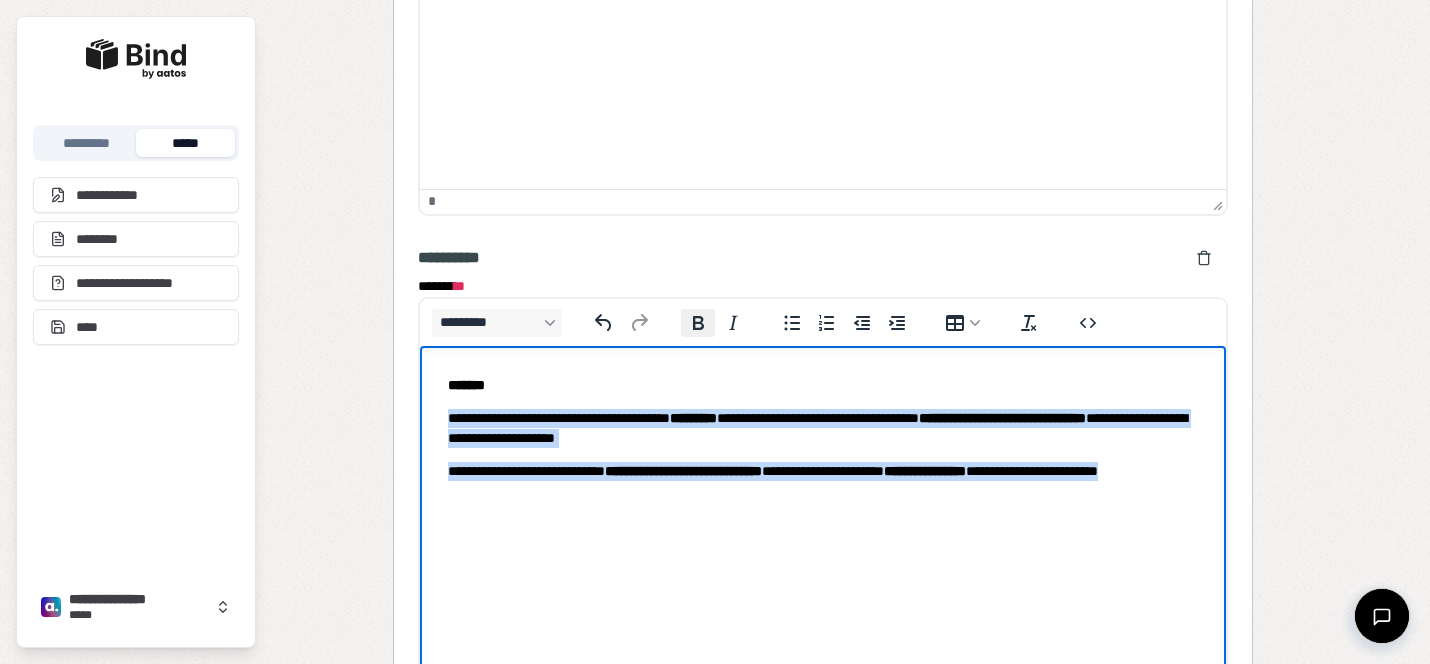 click 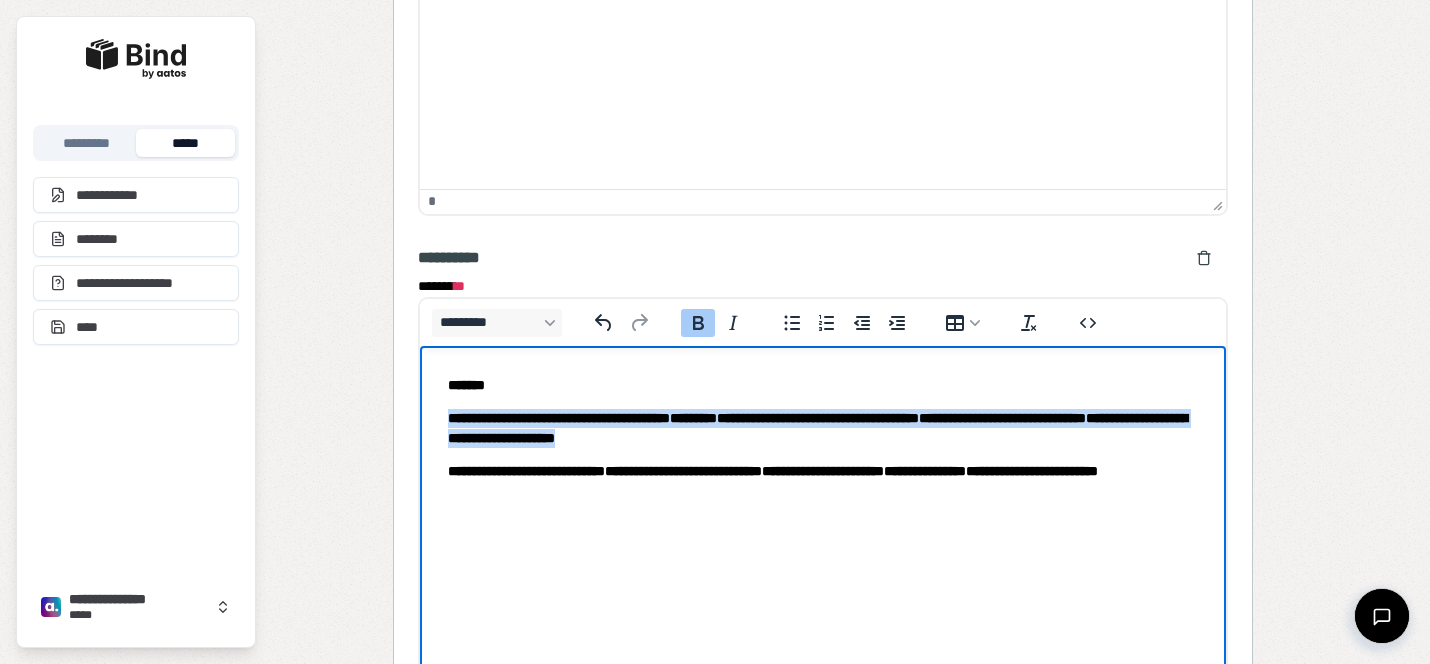 click 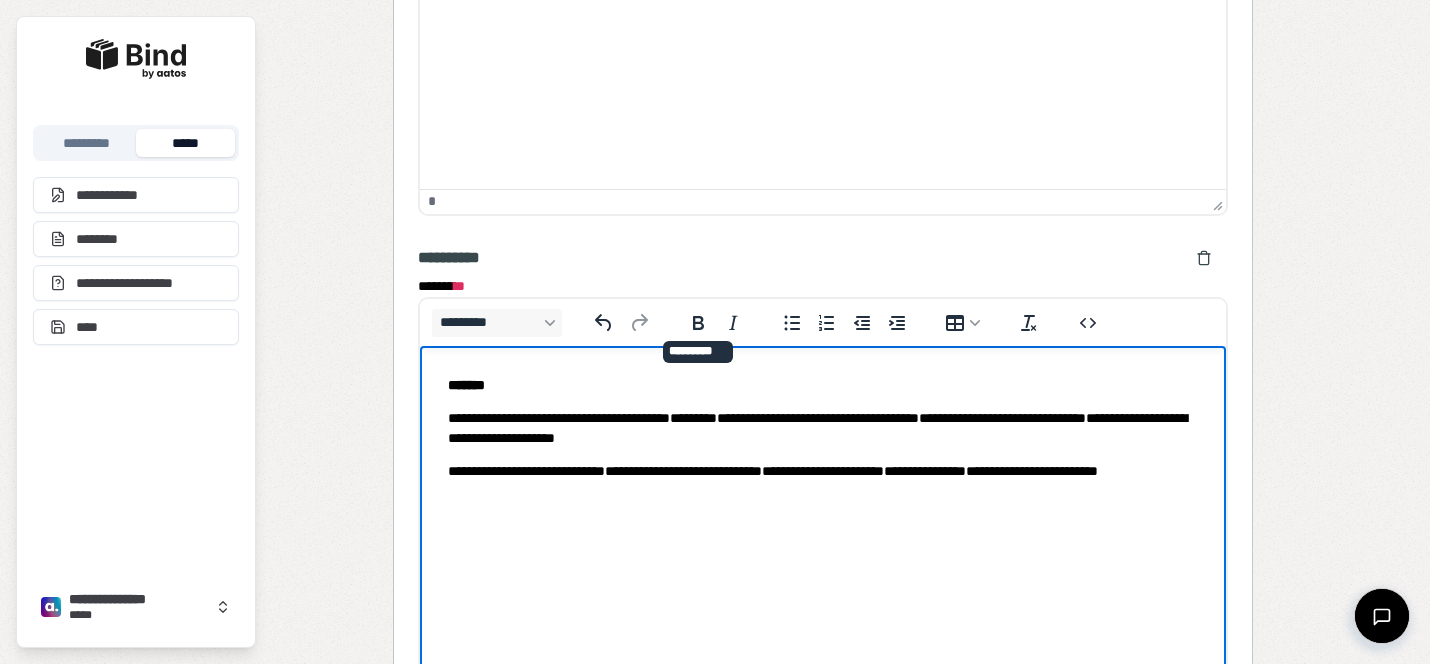 click on "*********" at bounding box center (693, 418) 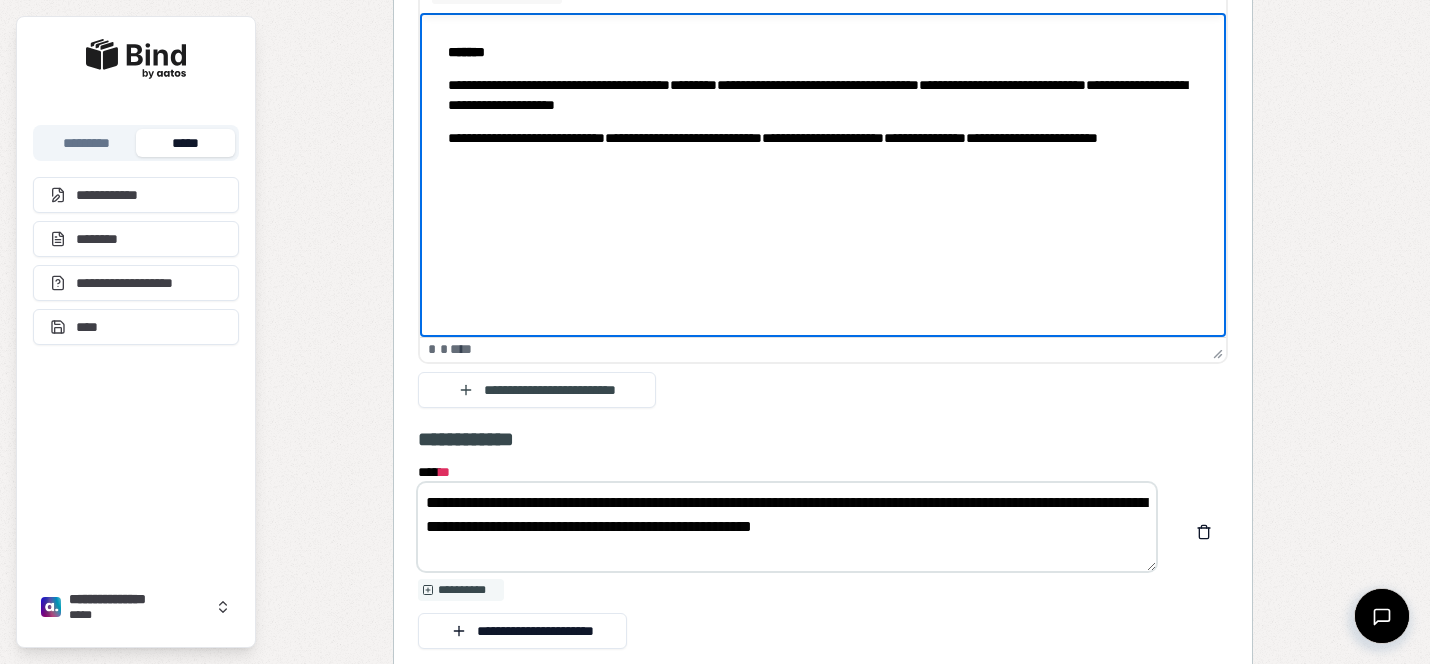 scroll, scrollTop: 2935, scrollLeft: 0, axis: vertical 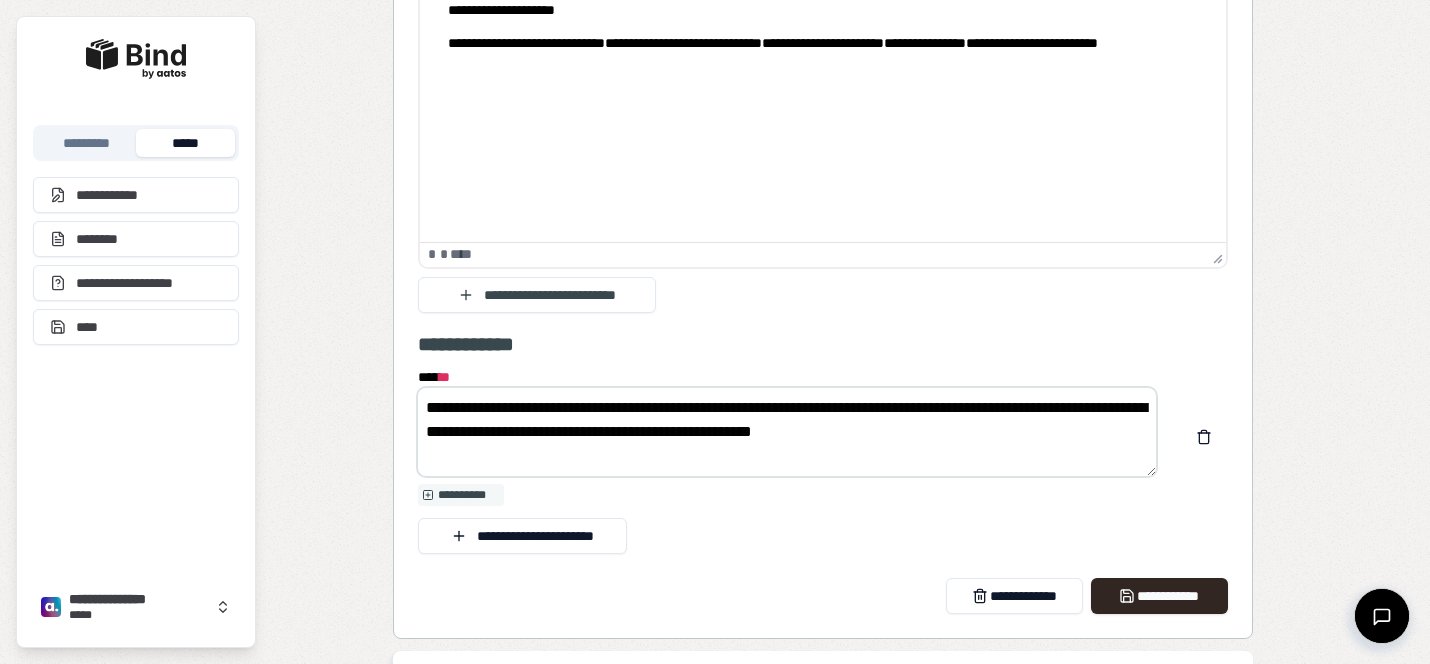 drag, startPoint x: 423, startPoint y: 404, endPoint x: 690, endPoint y: 507, distance: 286.17825 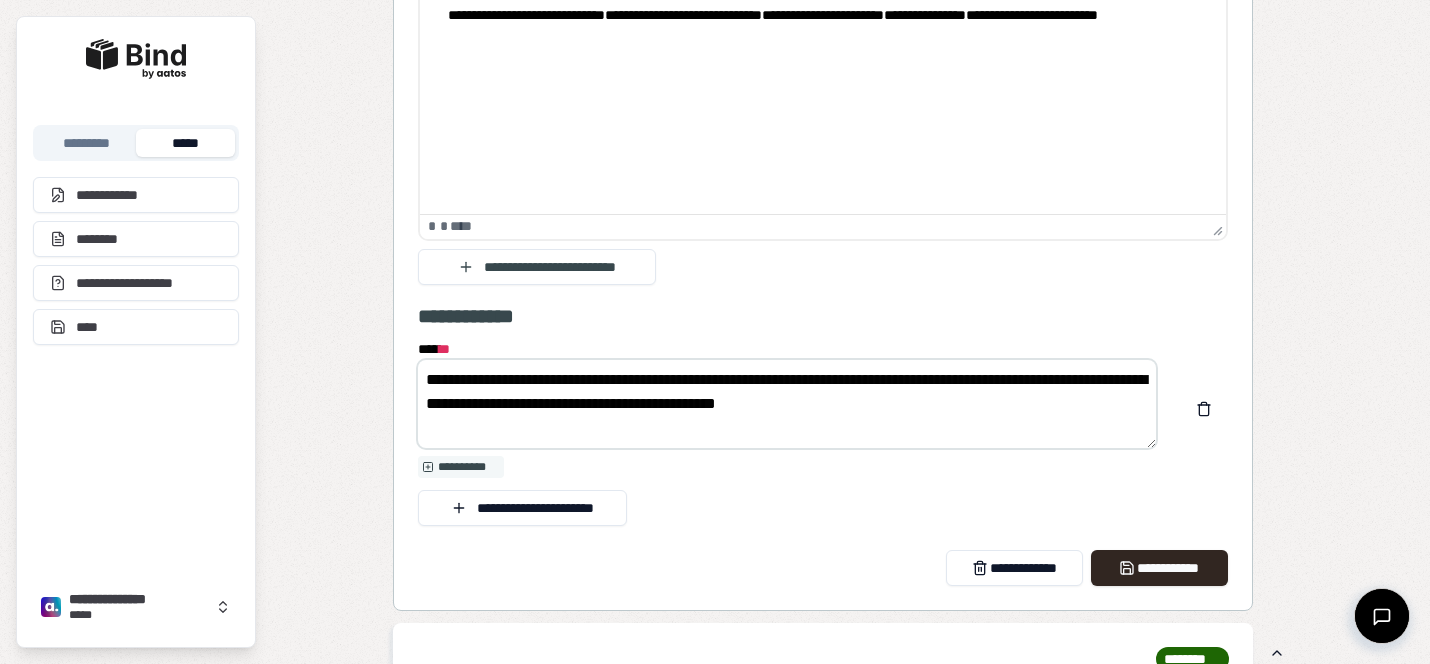 scroll, scrollTop: 2964, scrollLeft: 0, axis: vertical 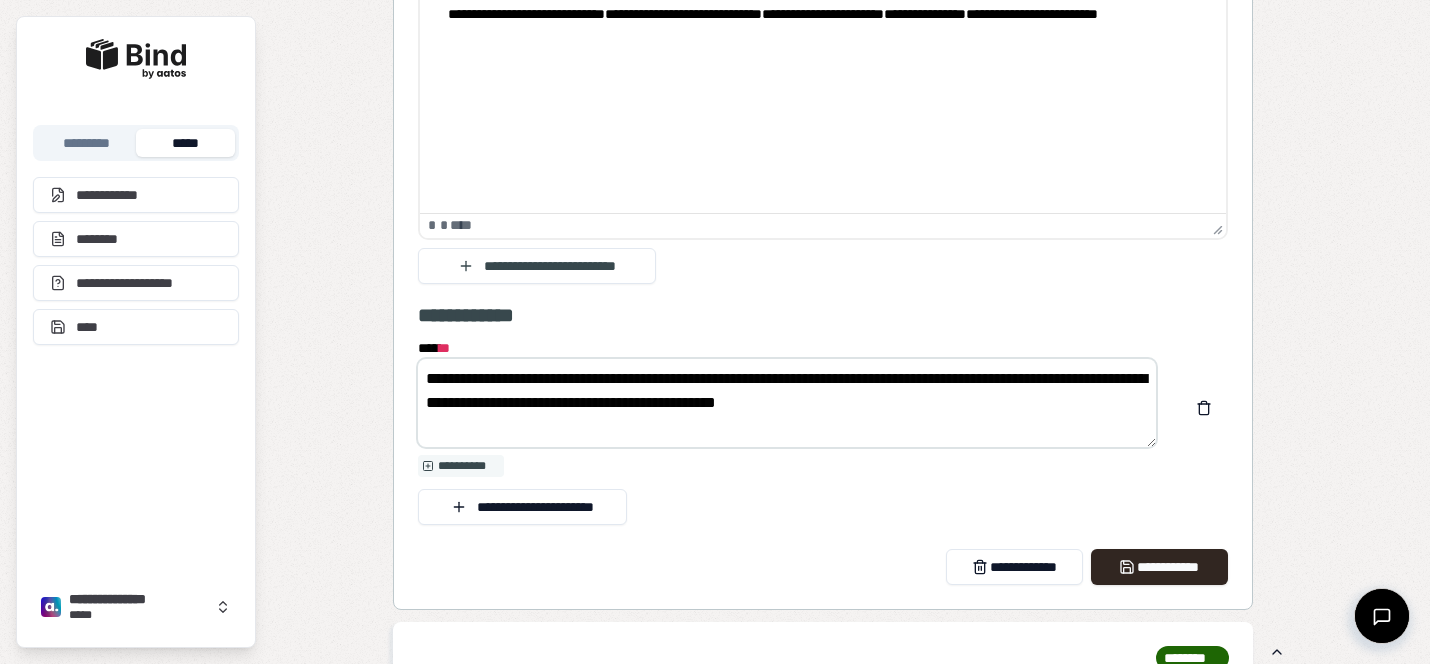 drag, startPoint x: 936, startPoint y: 410, endPoint x: 695, endPoint y: 376, distance: 243.38652 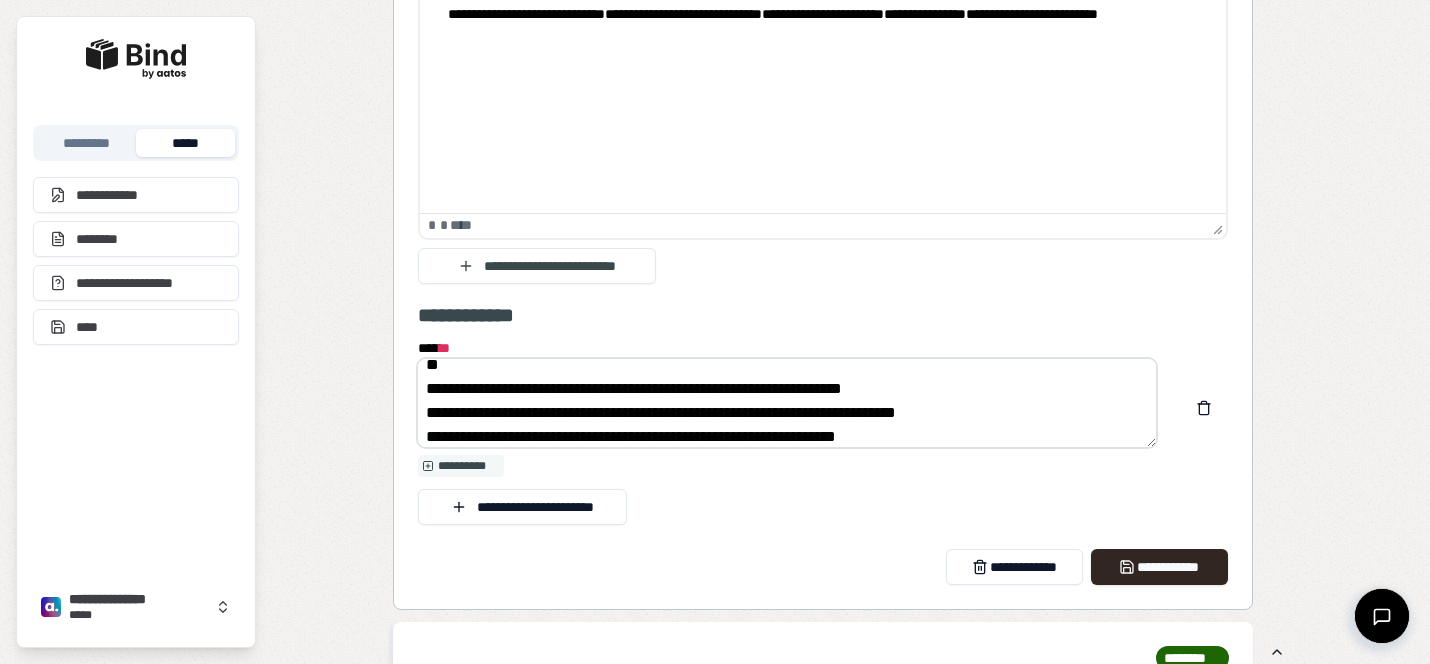 scroll, scrollTop: 0, scrollLeft: 0, axis: both 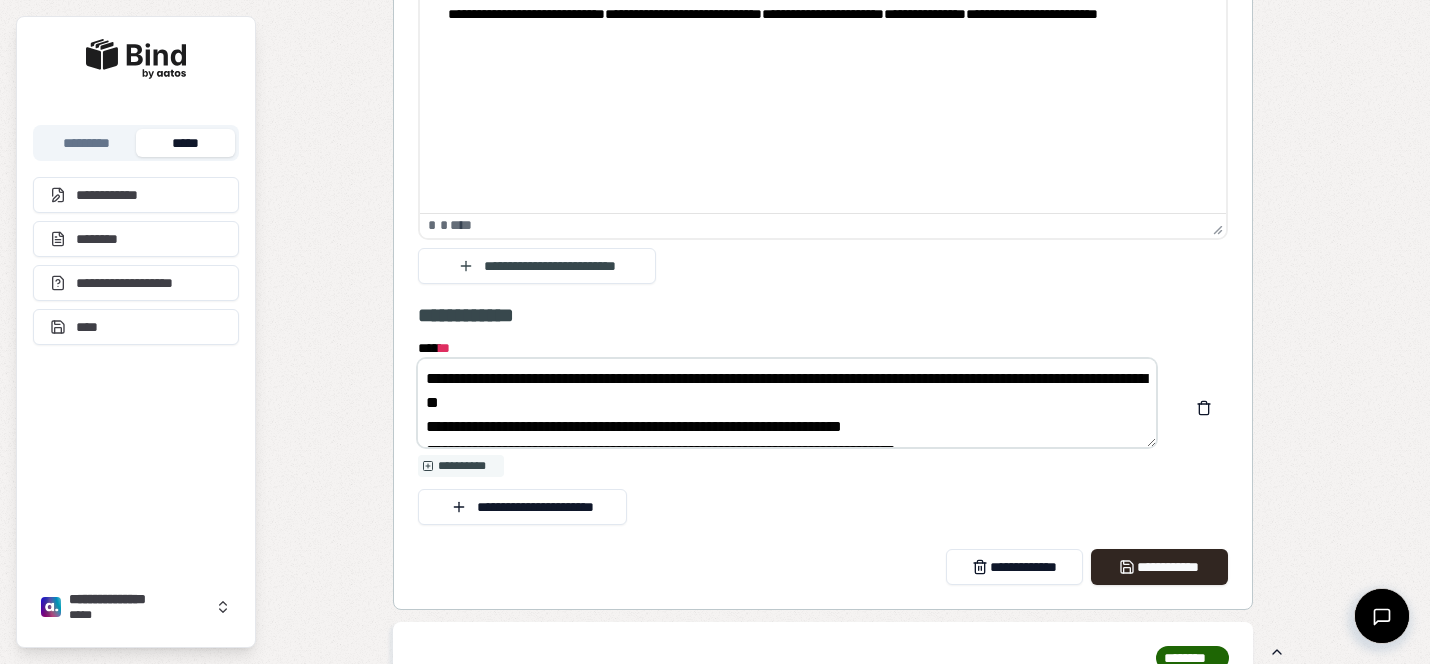 drag, startPoint x: 698, startPoint y: 377, endPoint x: 775, endPoint y: 379, distance: 77.02597 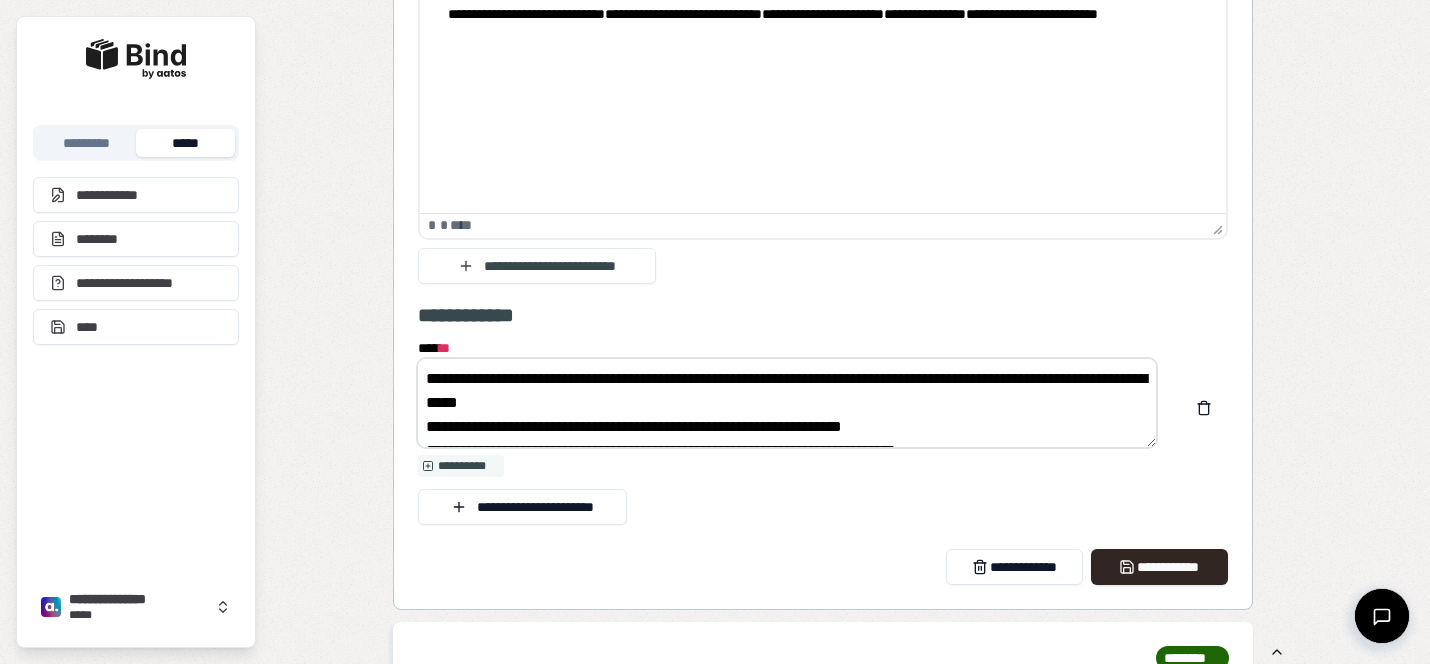 drag, startPoint x: 453, startPoint y: 424, endPoint x: 396, endPoint y: 424, distance: 57 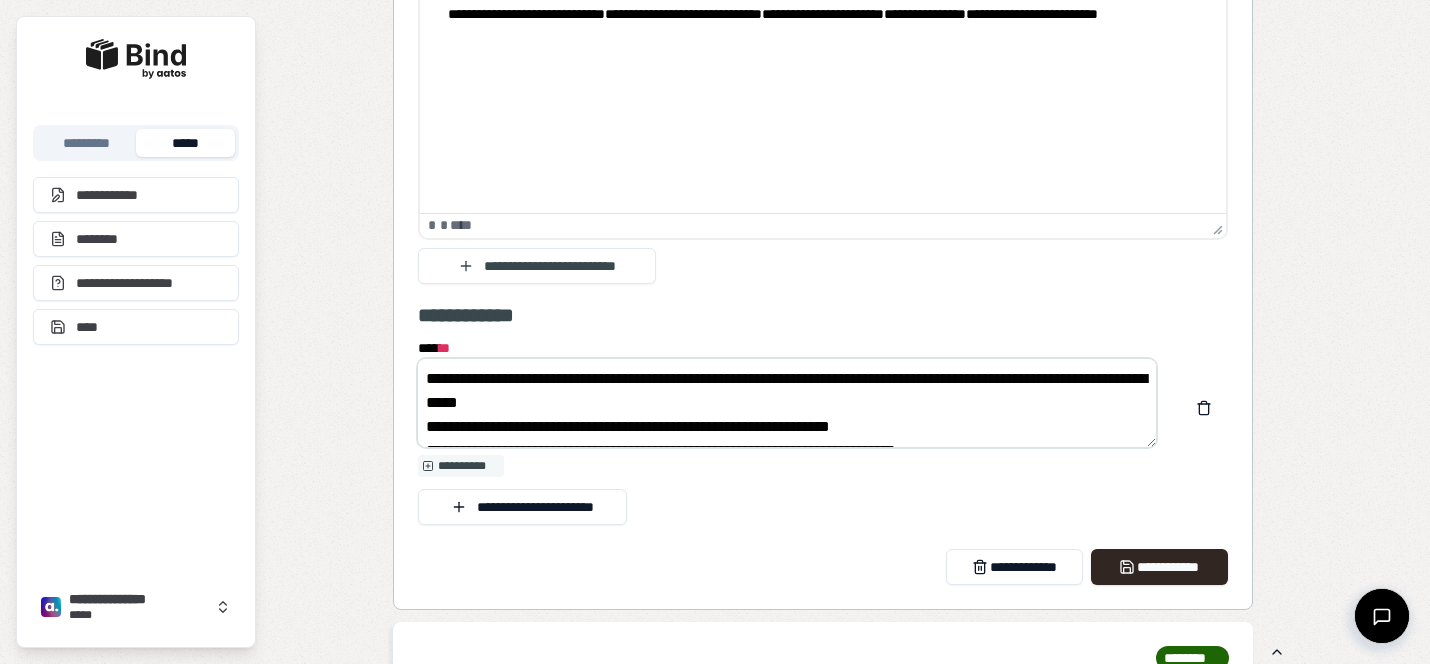 scroll, scrollTop: 48, scrollLeft: 0, axis: vertical 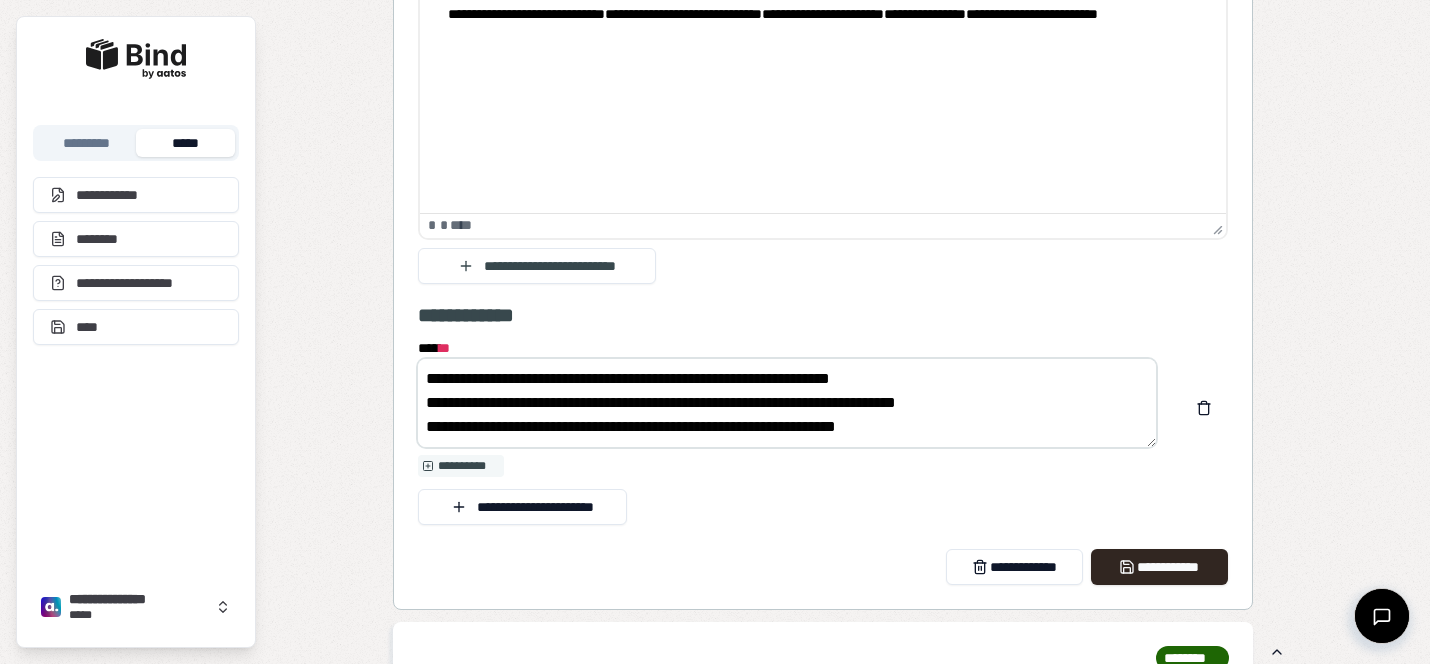 drag, startPoint x: 428, startPoint y: 427, endPoint x: 666, endPoint y: 478, distance: 243.40295 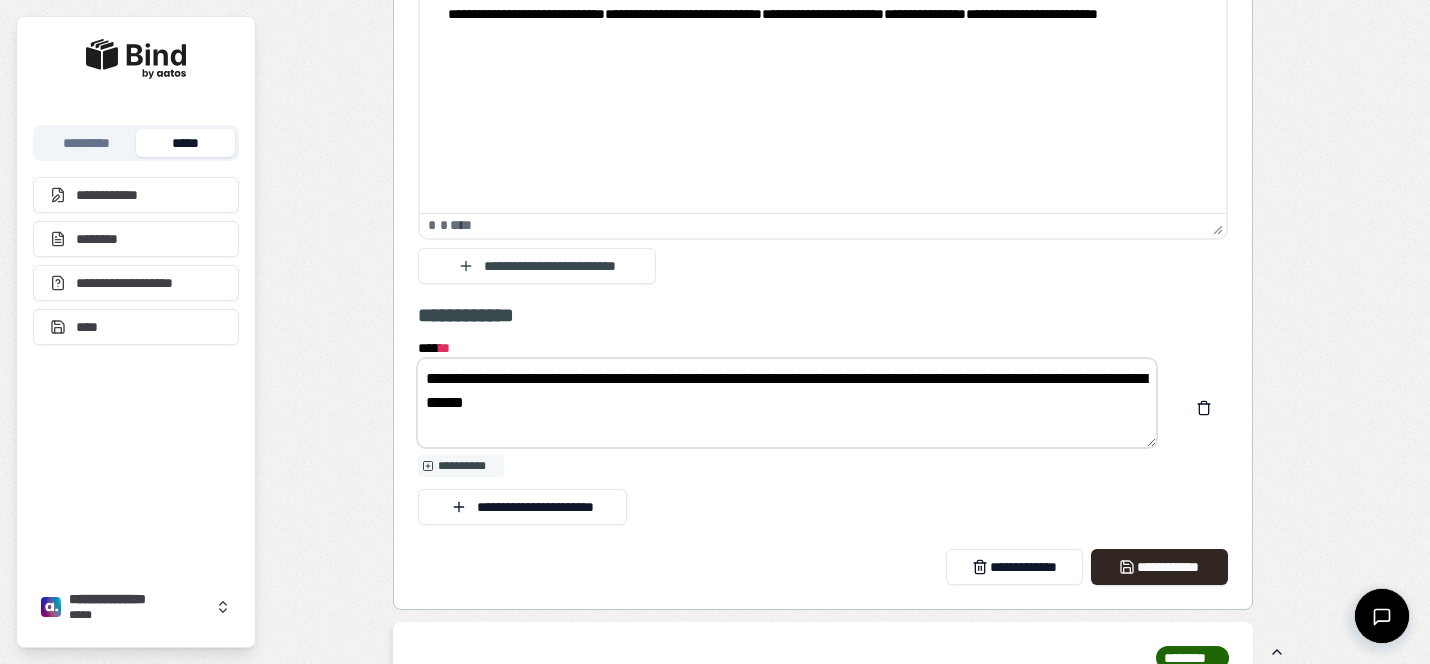 scroll, scrollTop: 0, scrollLeft: 0, axis: both 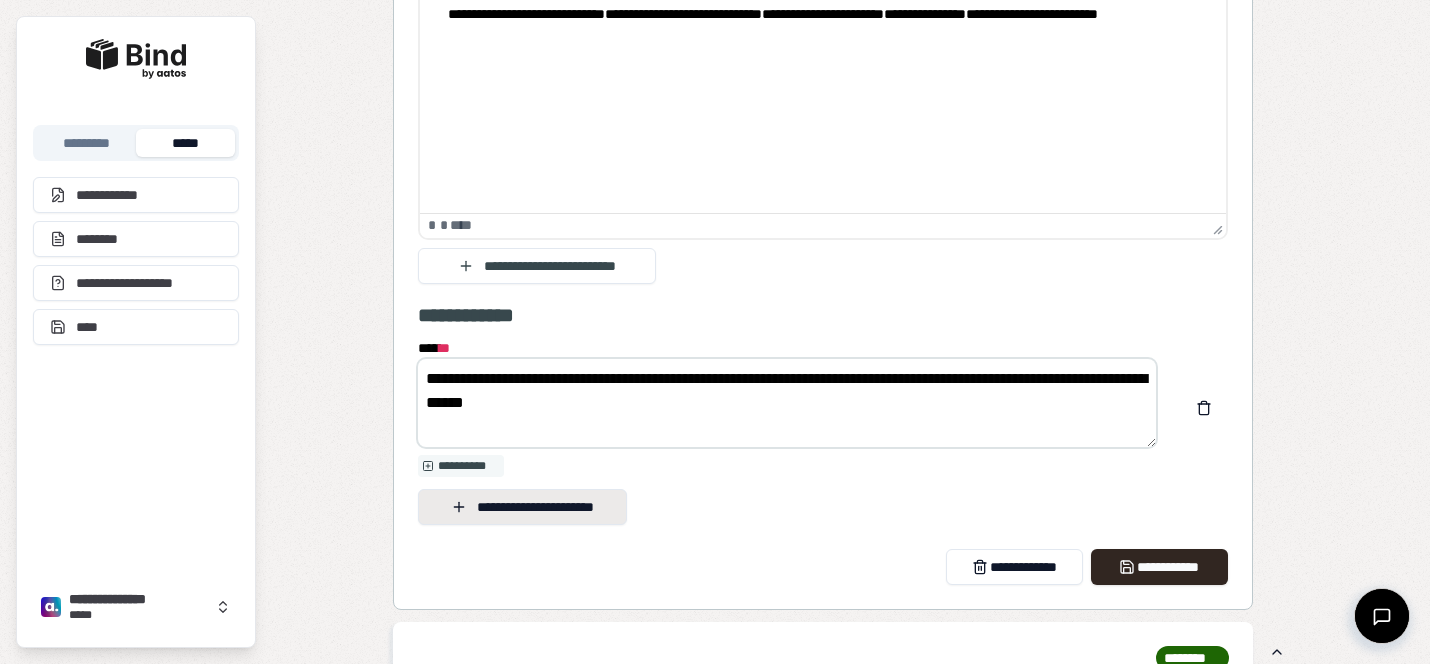 type on "**********" 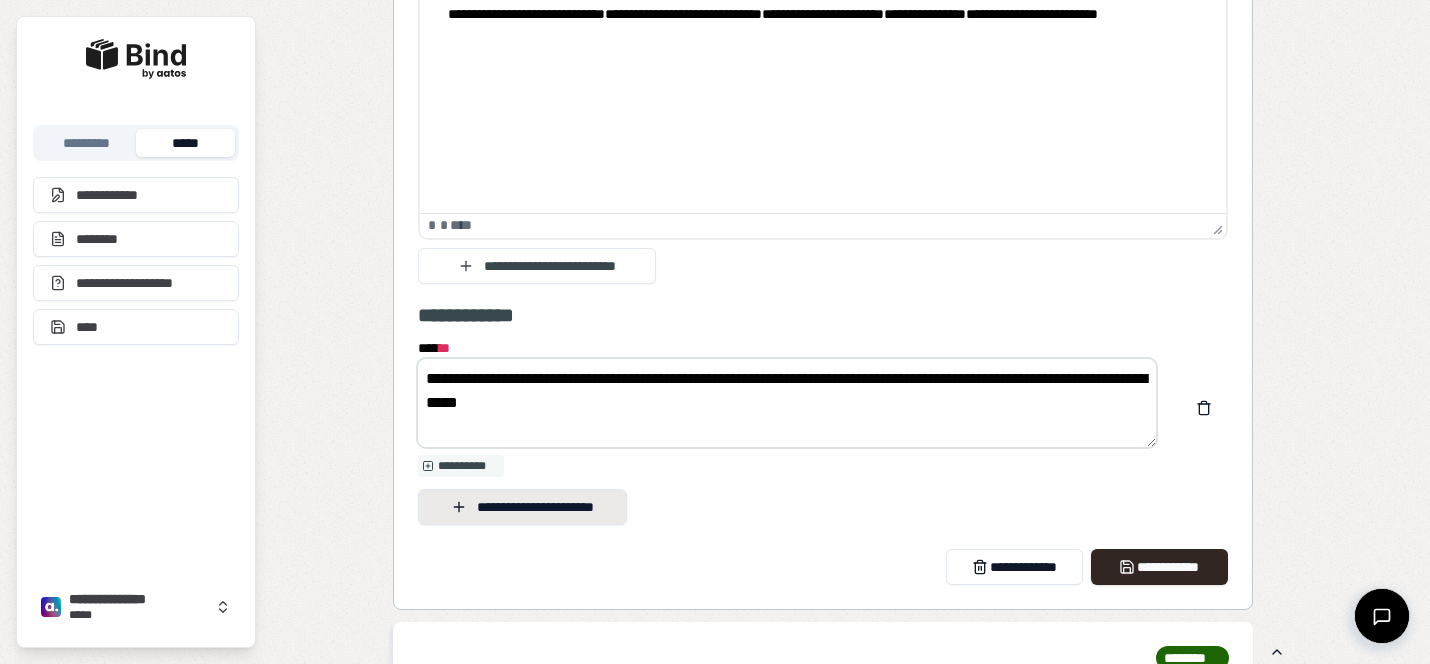 click on "**********" at bounding box center [522, 507] 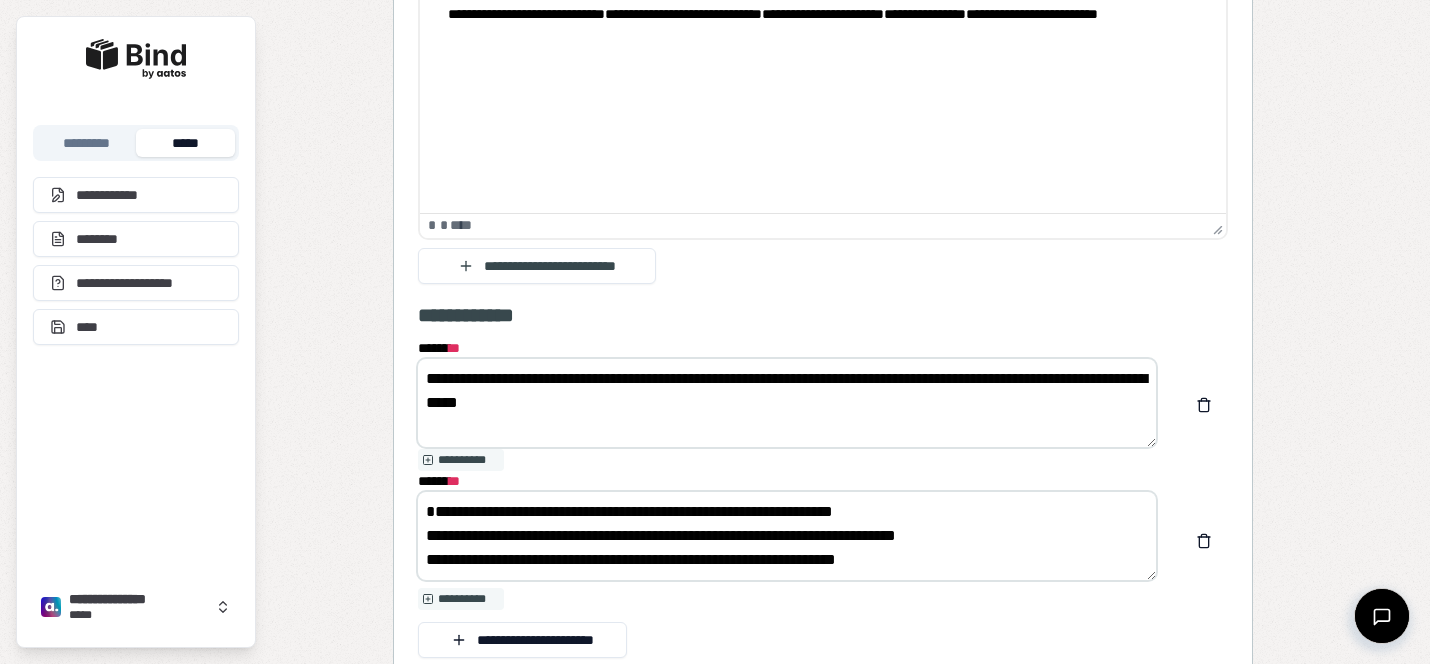 drag, startPoint x: 515, startPoint y: 504, endPoint x: 366, endPoint y: 502, distance: 149.01343 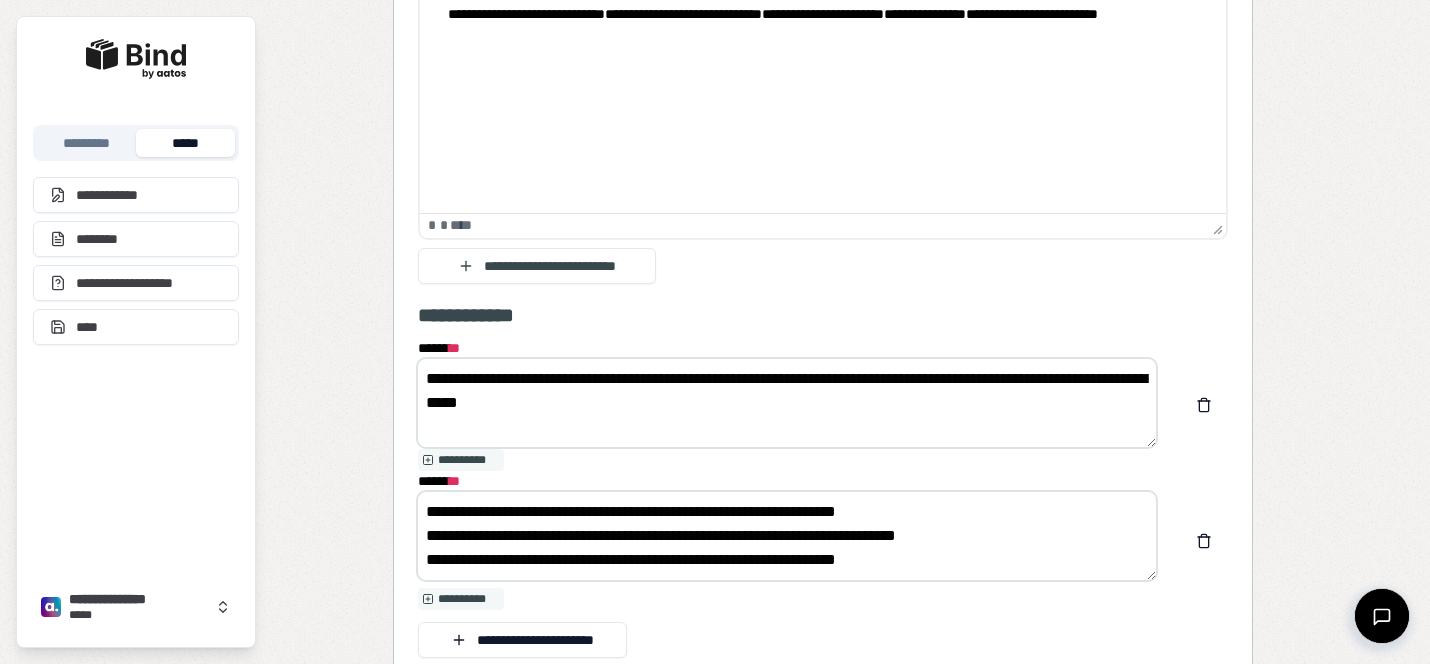 drag, startPoint x: 459, startPoint y: 539, endPoint x: 413, endPoint y: 539, distance: 46 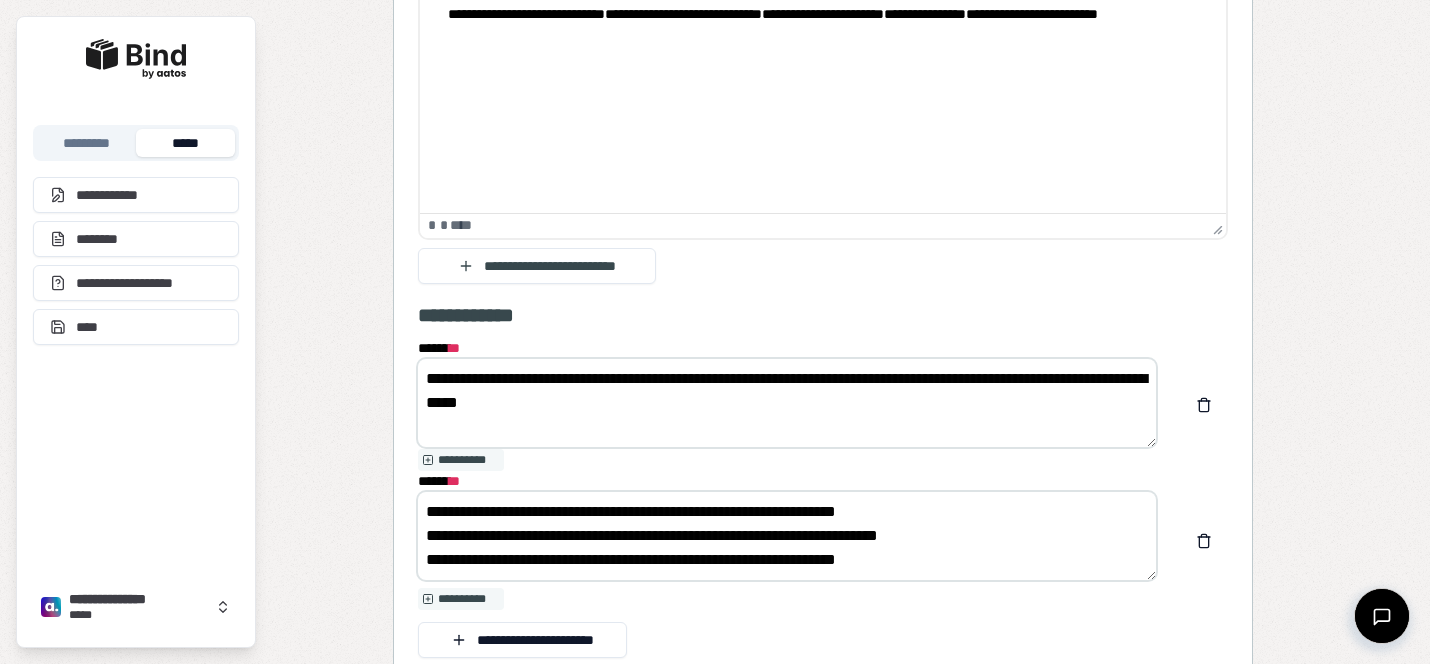 drag, startPoint x: 424, startPoint y: 535, endPoint x: 778, endPoint y: 584, distance: 357.37515 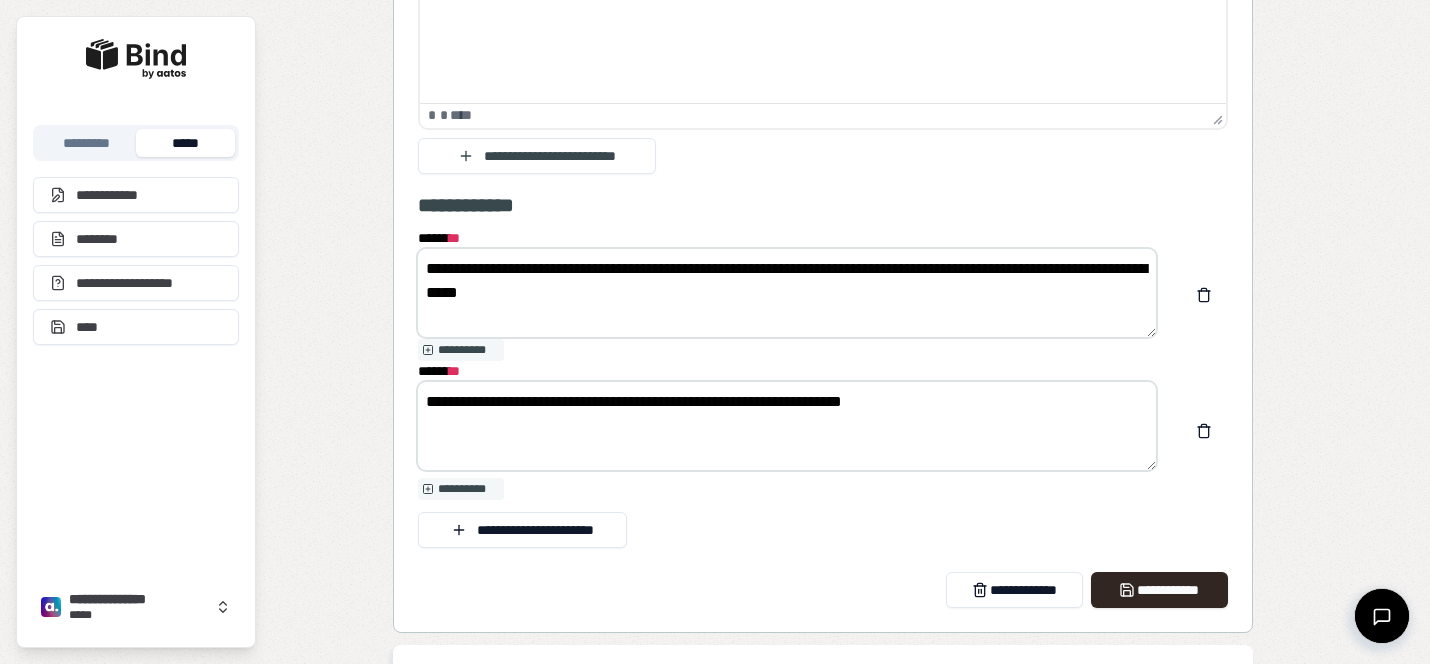 scroll, scrollTop: 3083, scrollLeft: 0, axis: vertical 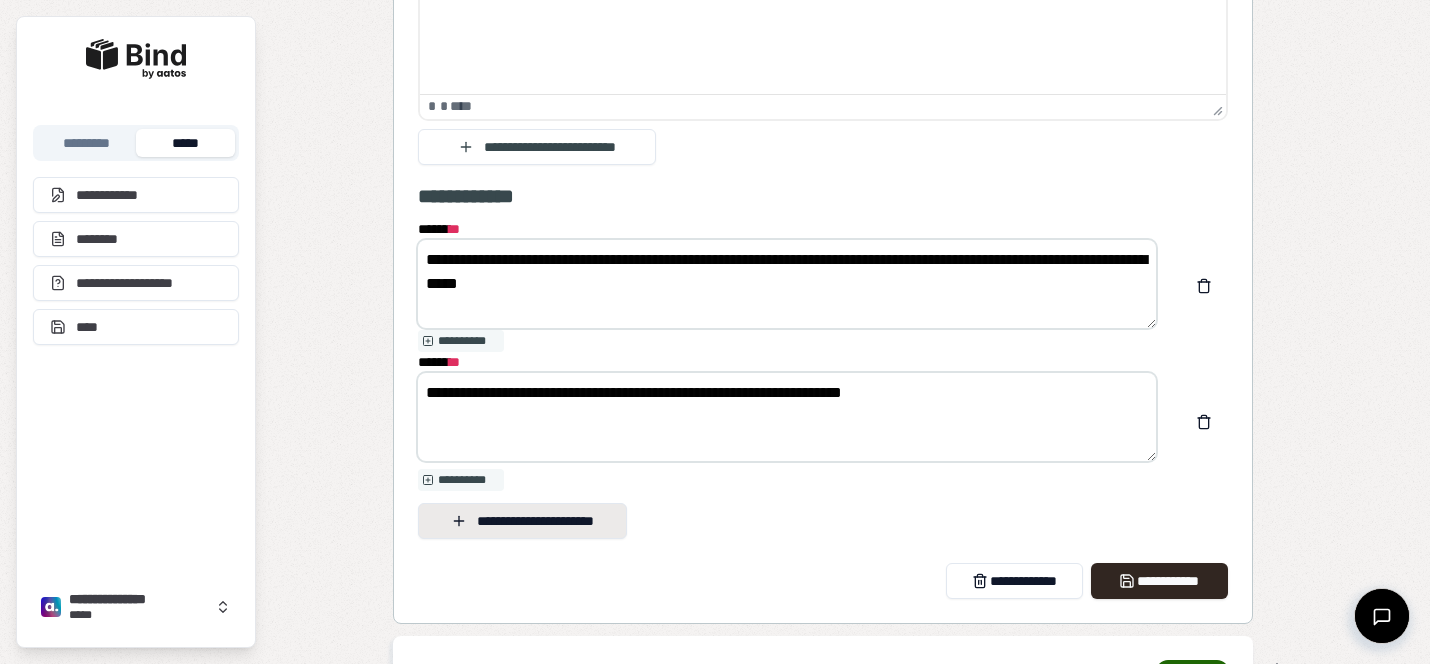 type on "**********" 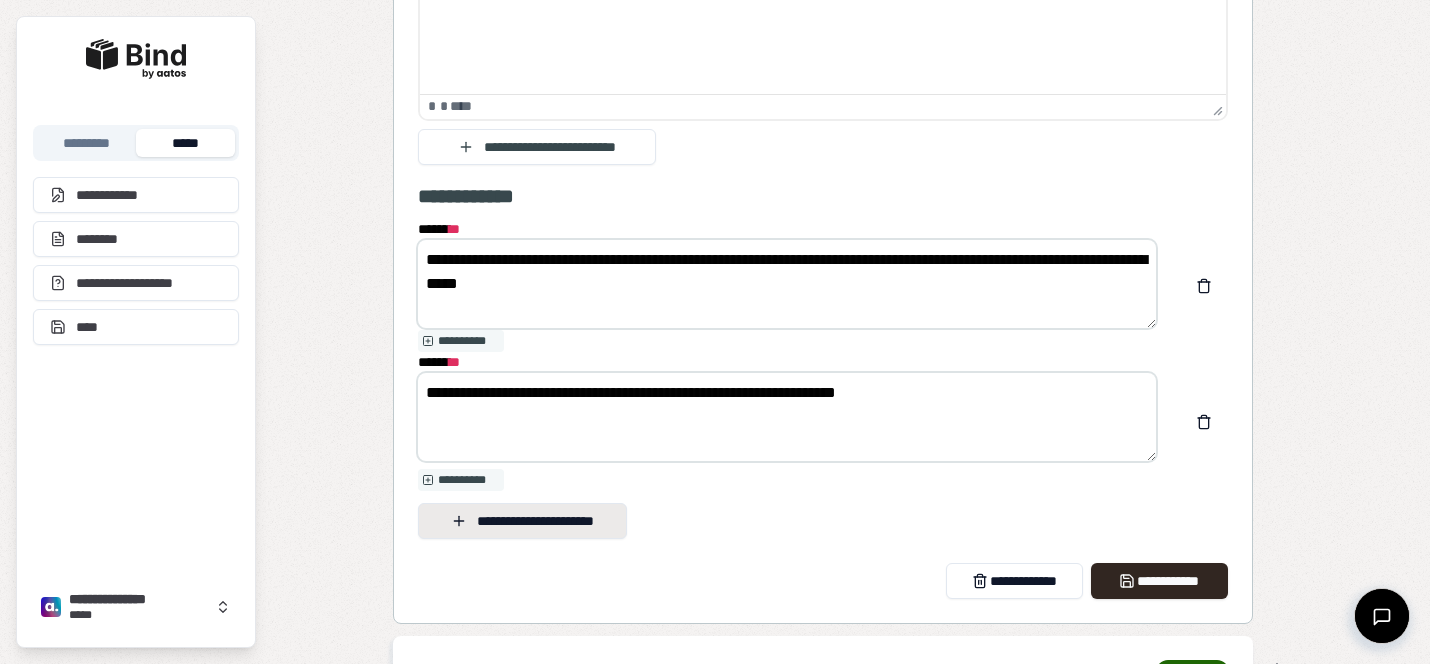 click on "**********" at bounding box center [522, 521] 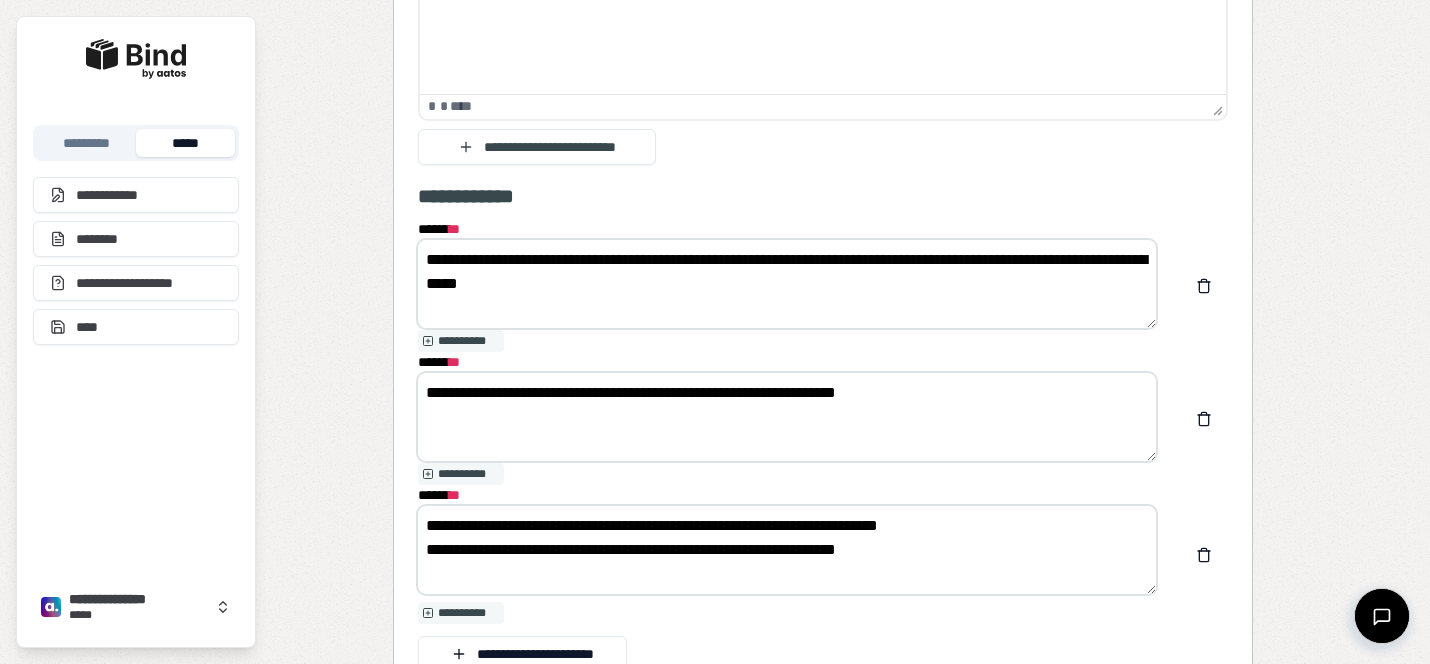 drag, startPoint x: 515, startPoint y: 393, endPoint x: 349, endPoint y: 392, distance: 166.003 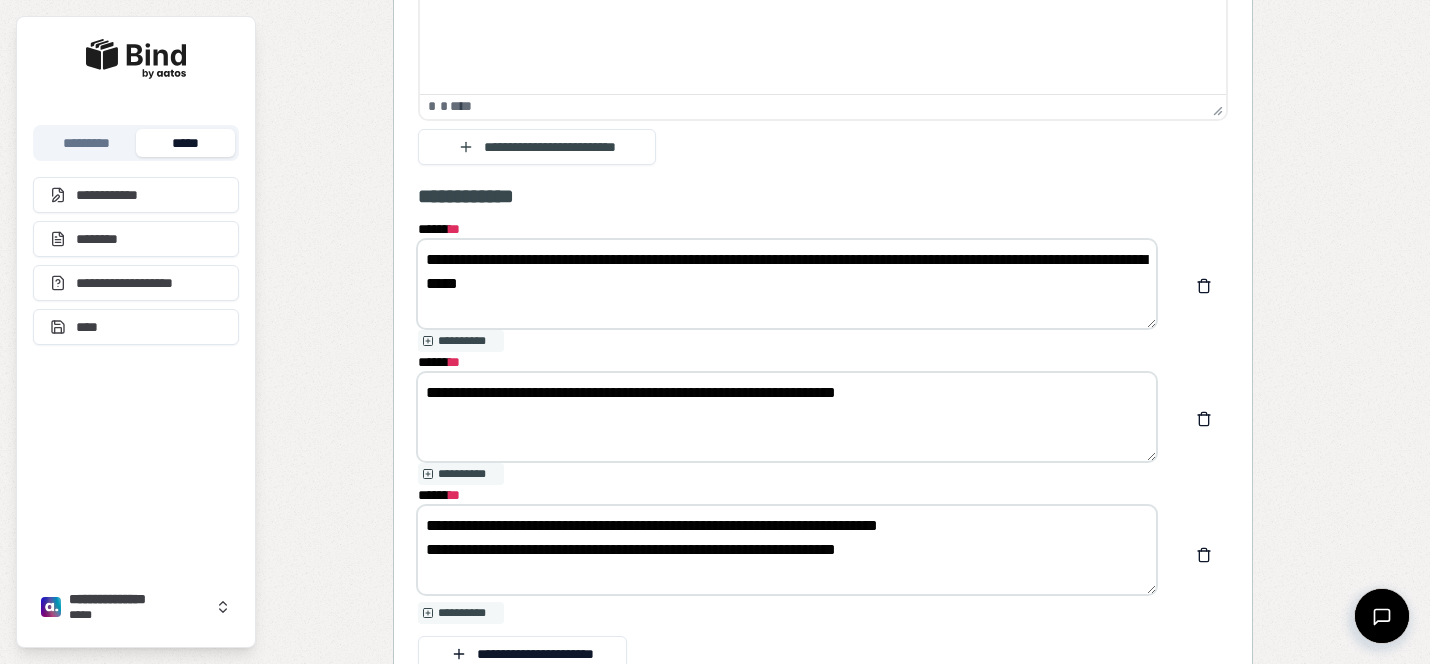 drag, startPoint x: 519, startPoint y: 523, endPoint x: 372, endPoint y: 520, distance: 147.03061 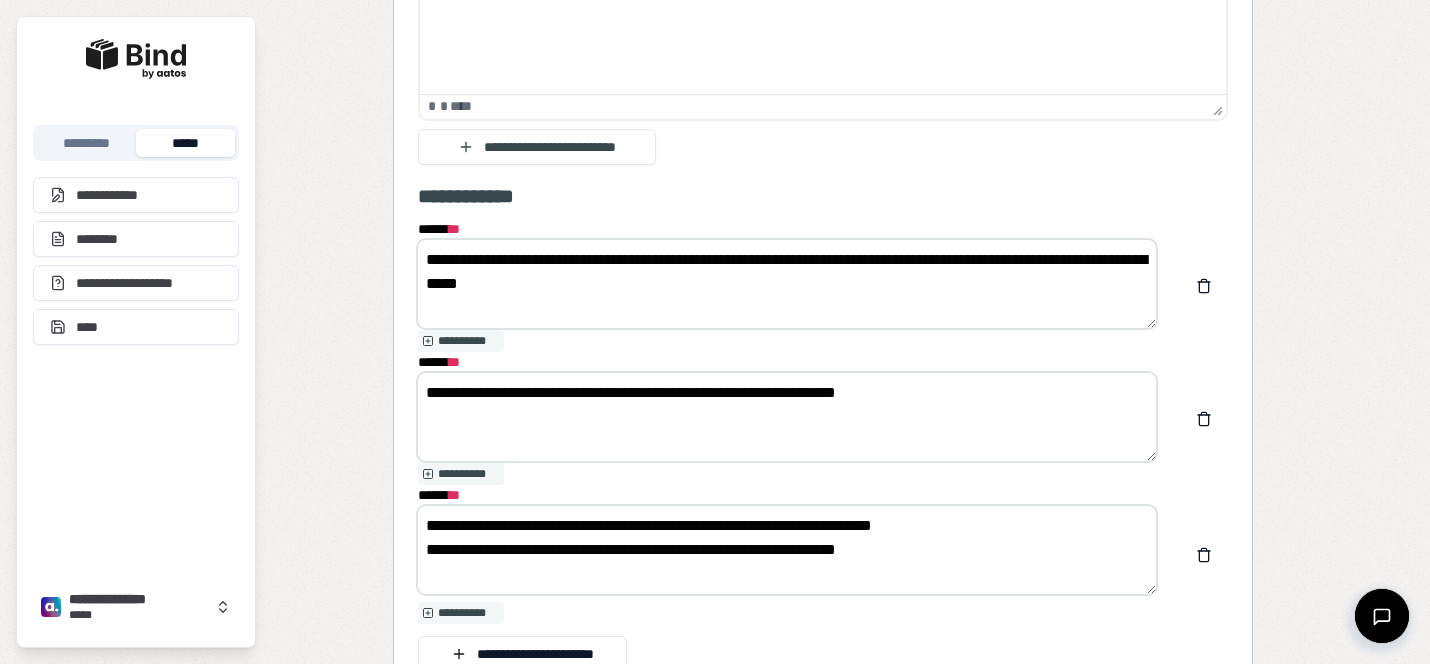 drag, startPoint x: 457, startPoint y: 532, endPoint x: 381, endPoint y: 528, distance: 76.105194 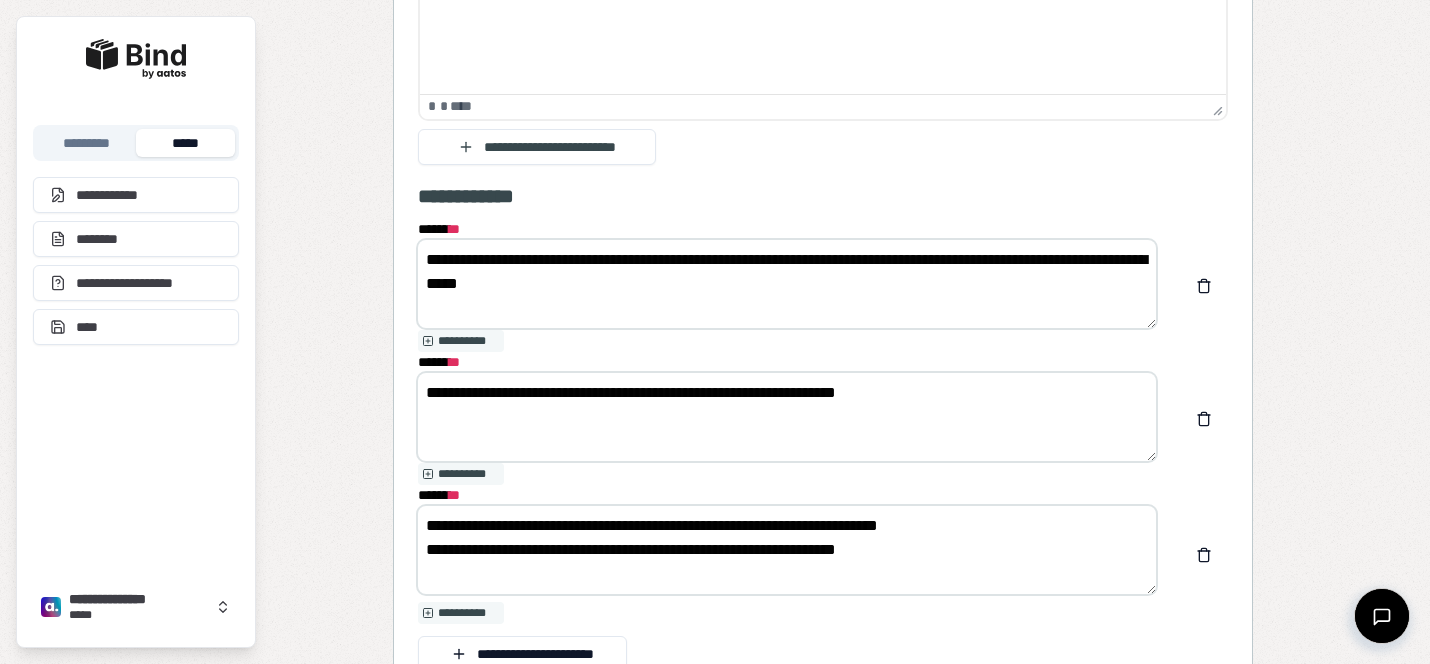 click on "**********" at bounding box center [787, 550] 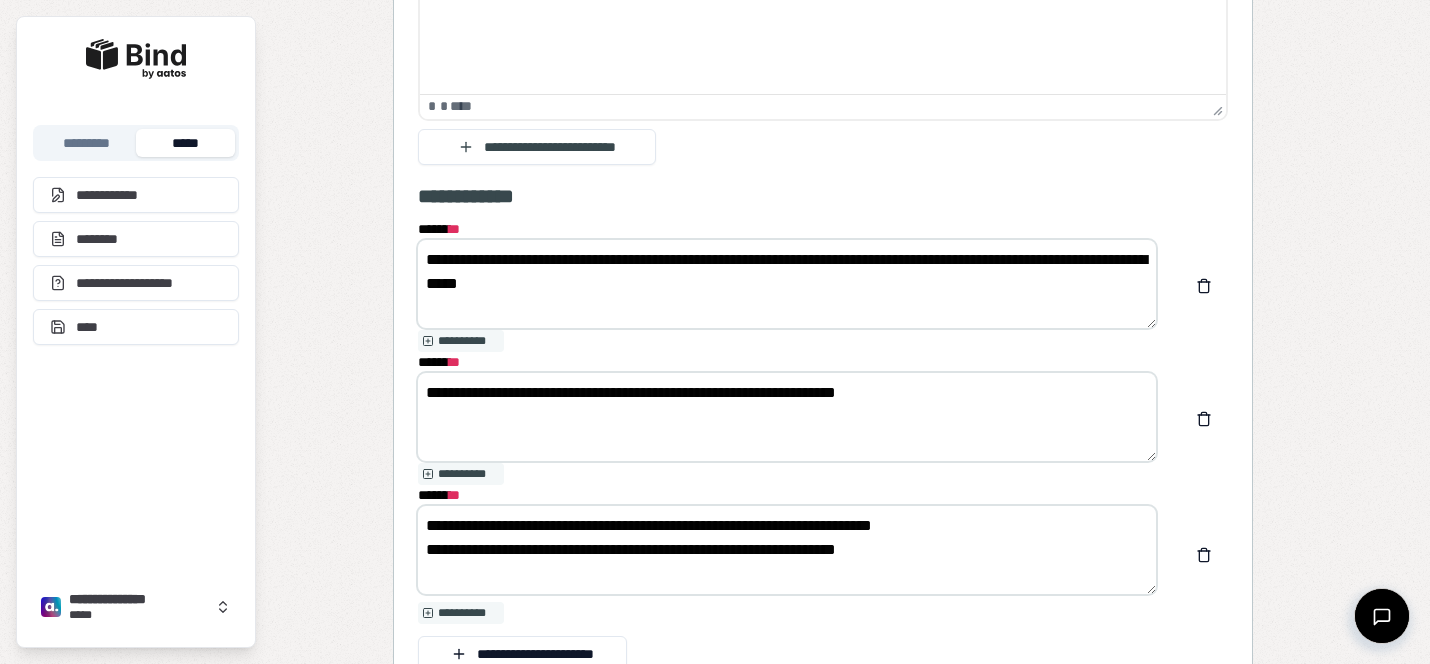 drag, startPoint x: 911, startPoint y: 522, endPoint x: 985, endPoint y: 534, distance: 74.96666 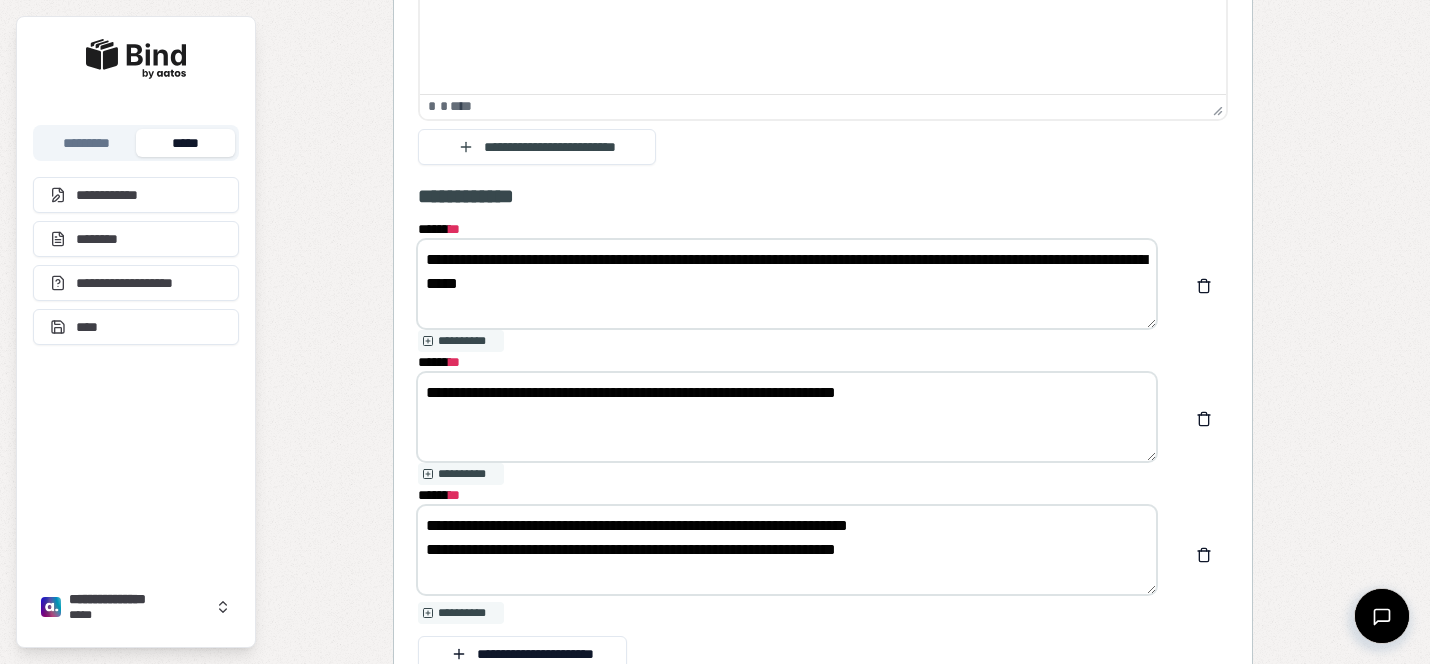 drag, startPoint x: 944, startPoint y: 553, endPoint x: 385, endPoint y: 553, distance: 559 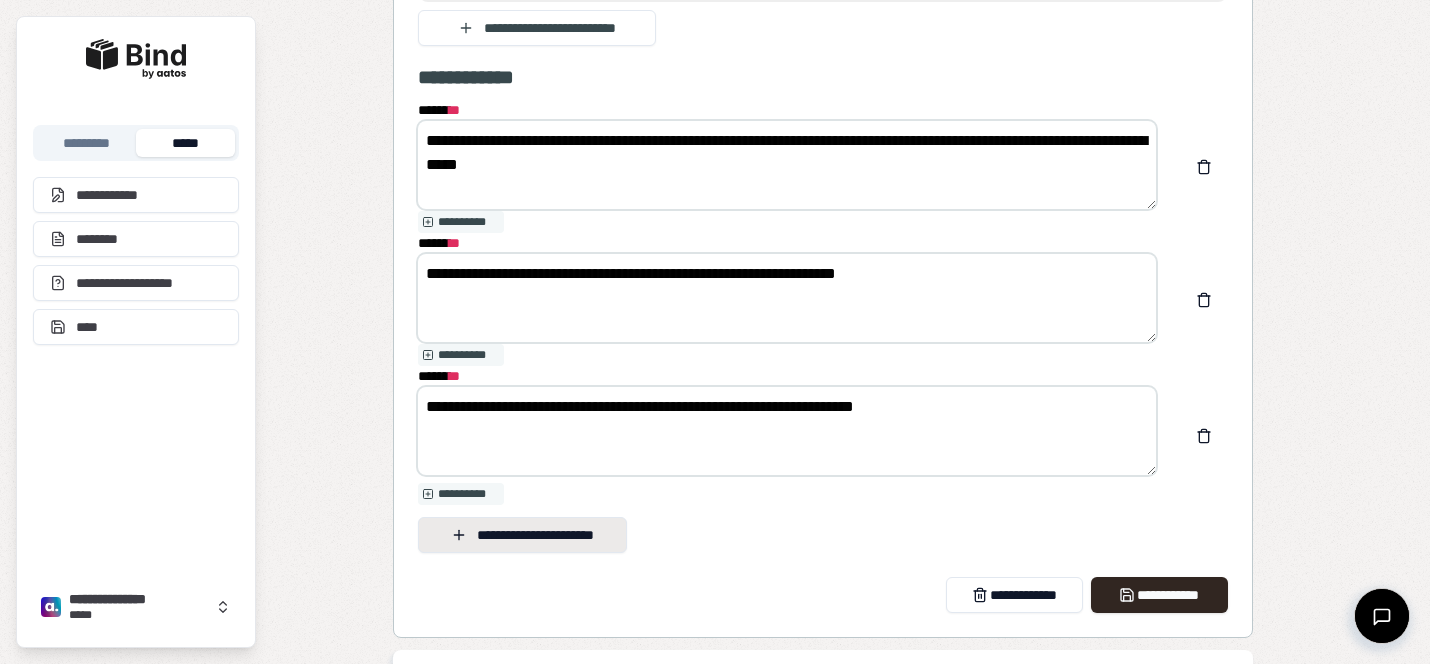 scroll, scrollTop: 3210, scrollLeft: 0, axis: vertical 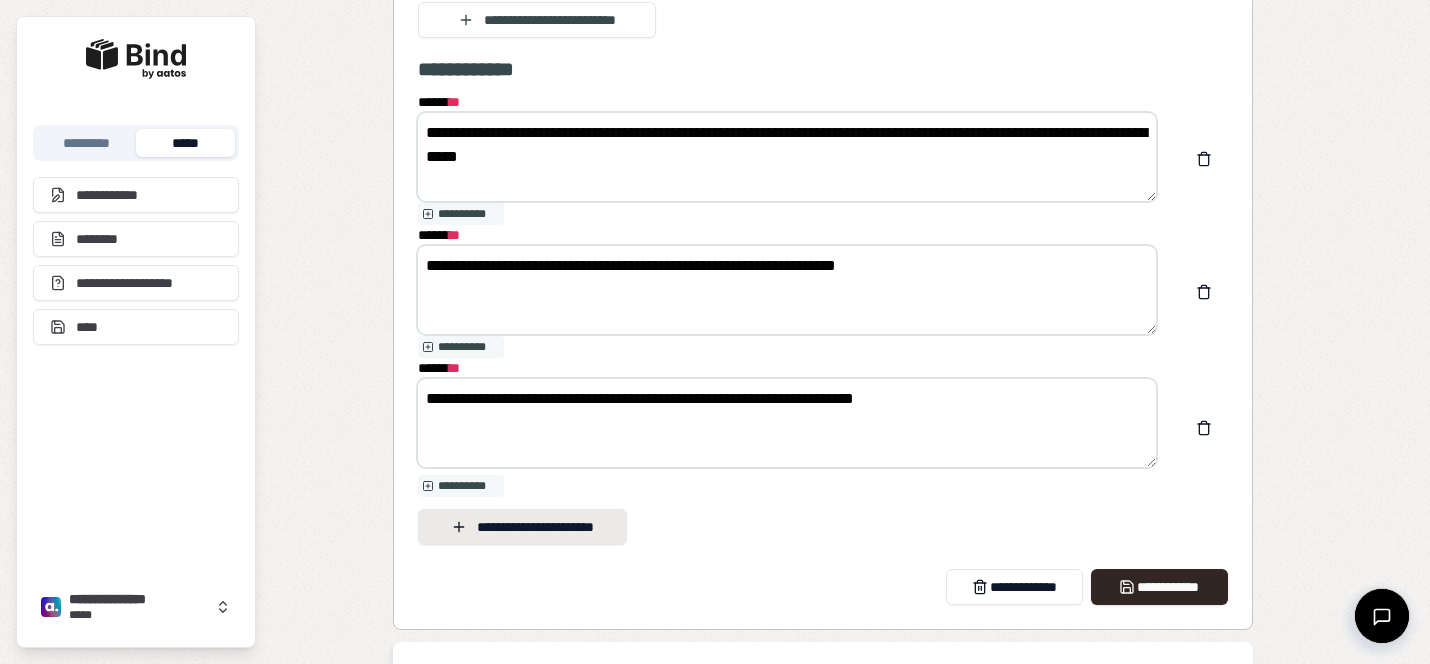type on "**********" 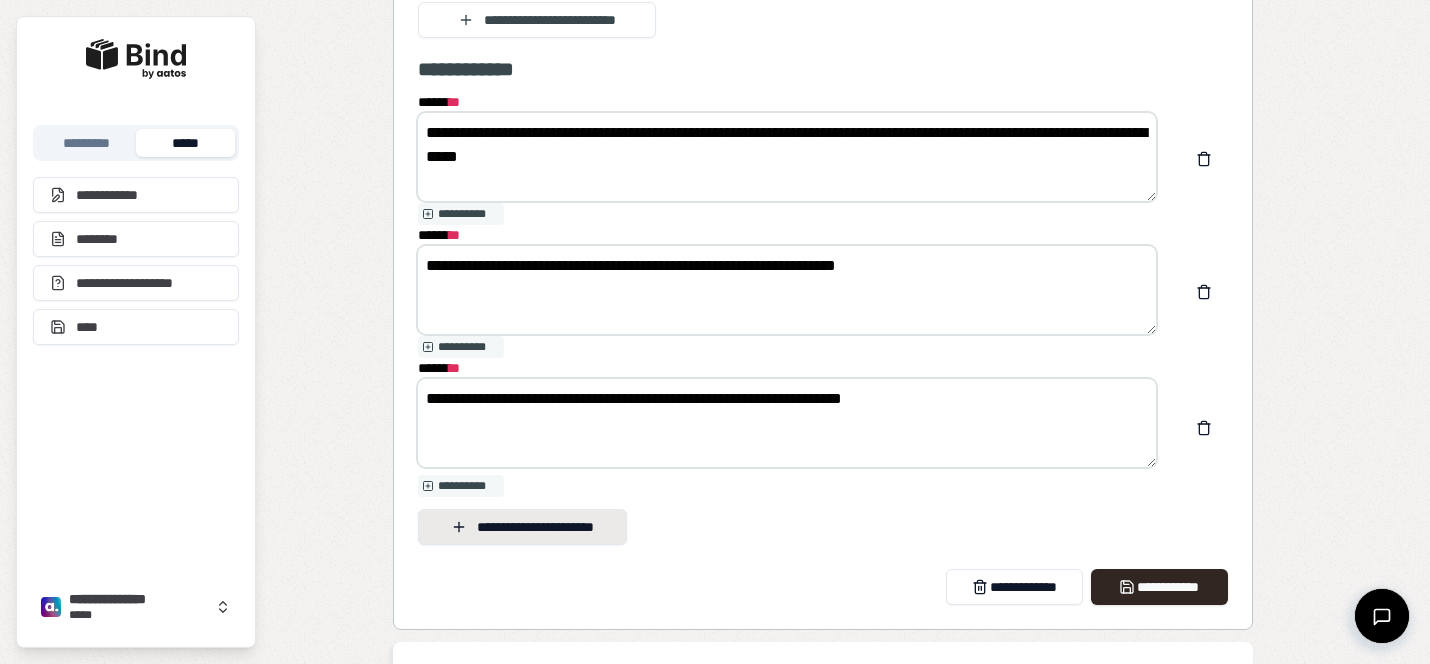 click on "**********" at bounding box center [522, 527] 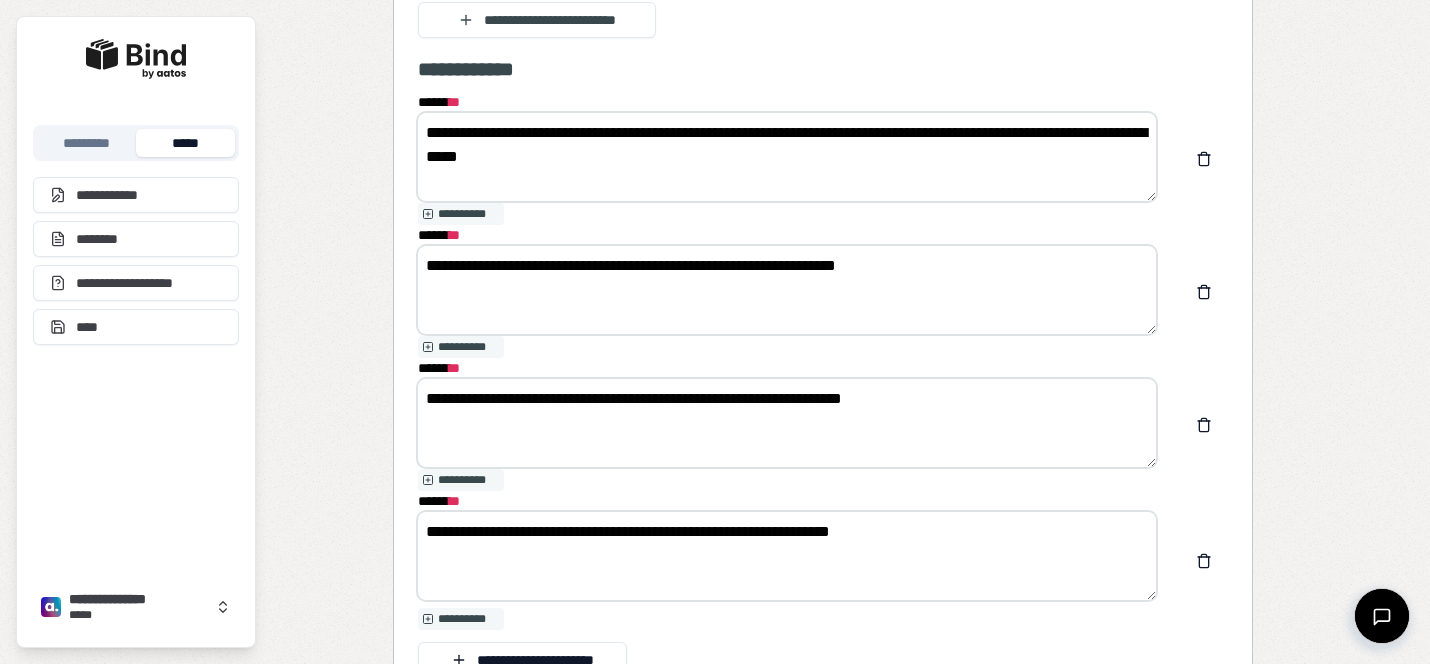 drag, startPoint x: 518, startPoint y: 398, endPoint x: 356, endPoint y: 397, distance: 162.00308 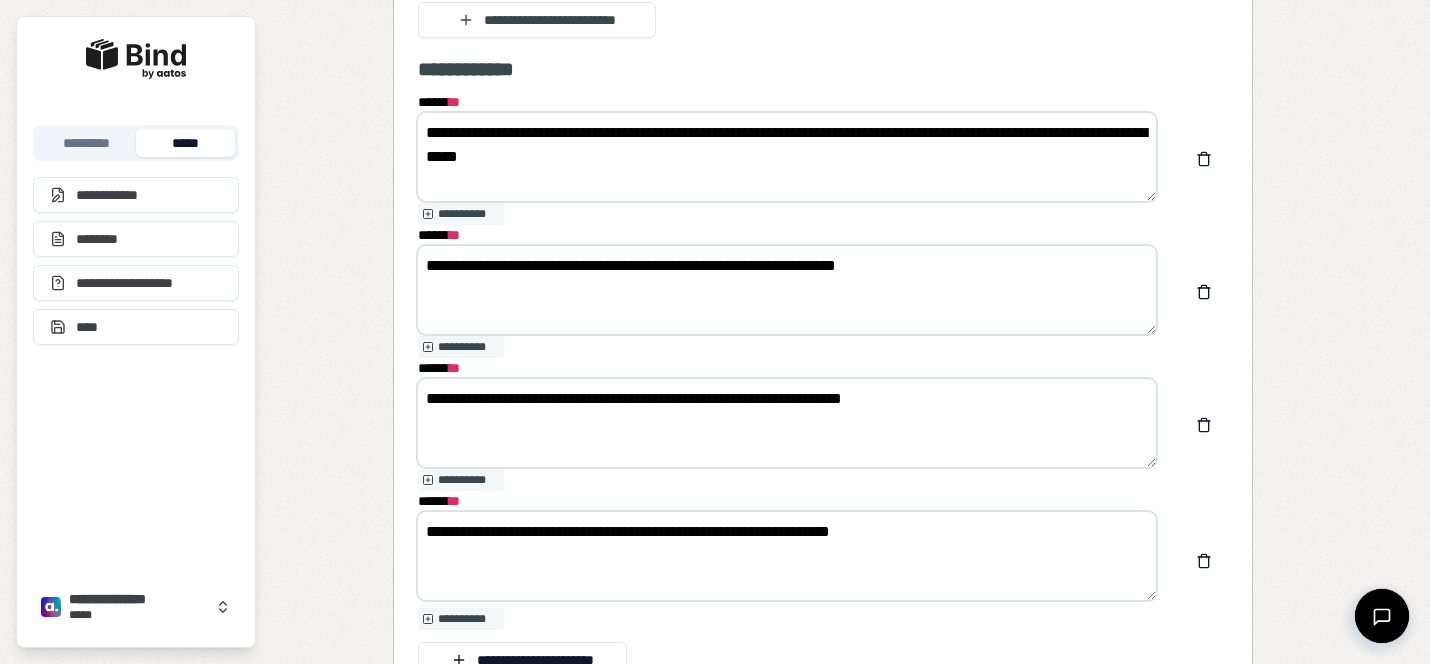 drag, startPoint x: 524, startPoint y: 524, endPoint x: 342, endPoint y: 533, distance: 182.2224 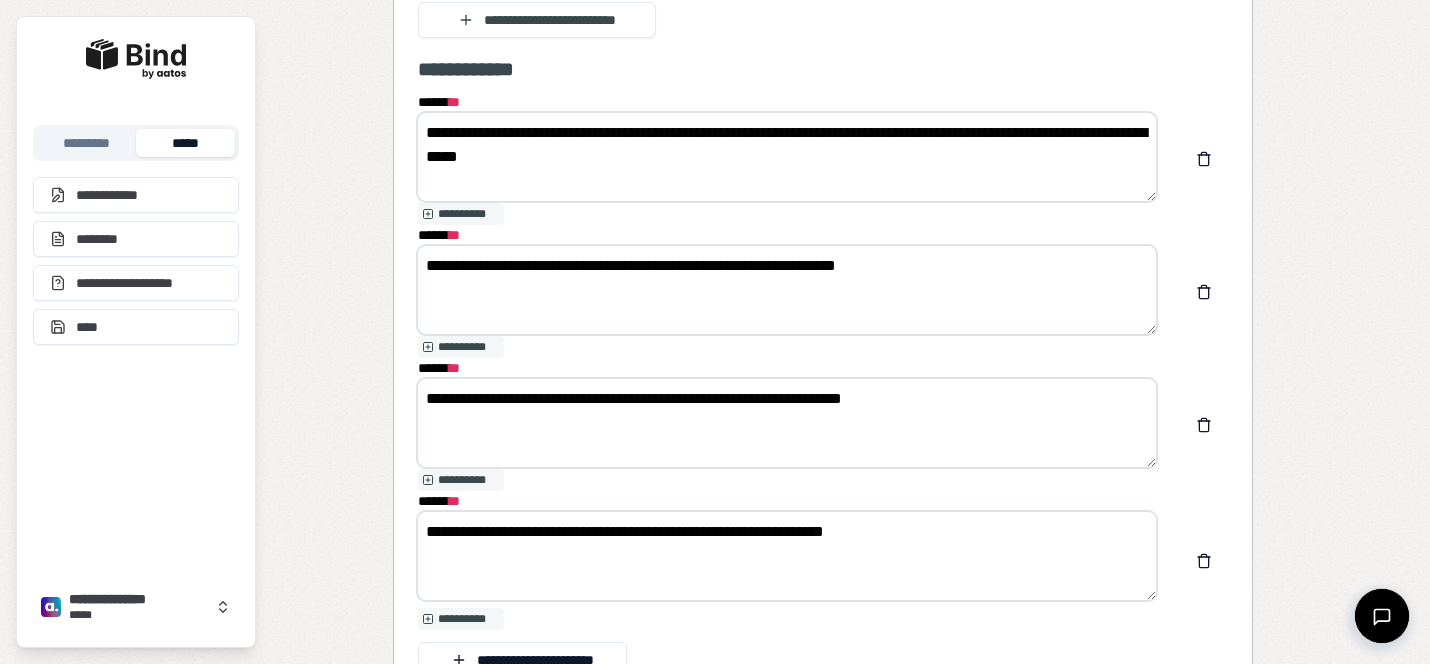 drag, startPoint x: 685, startPoint y: 527, endPoint x: 728, endPoint y: 536, distance: 43.931767 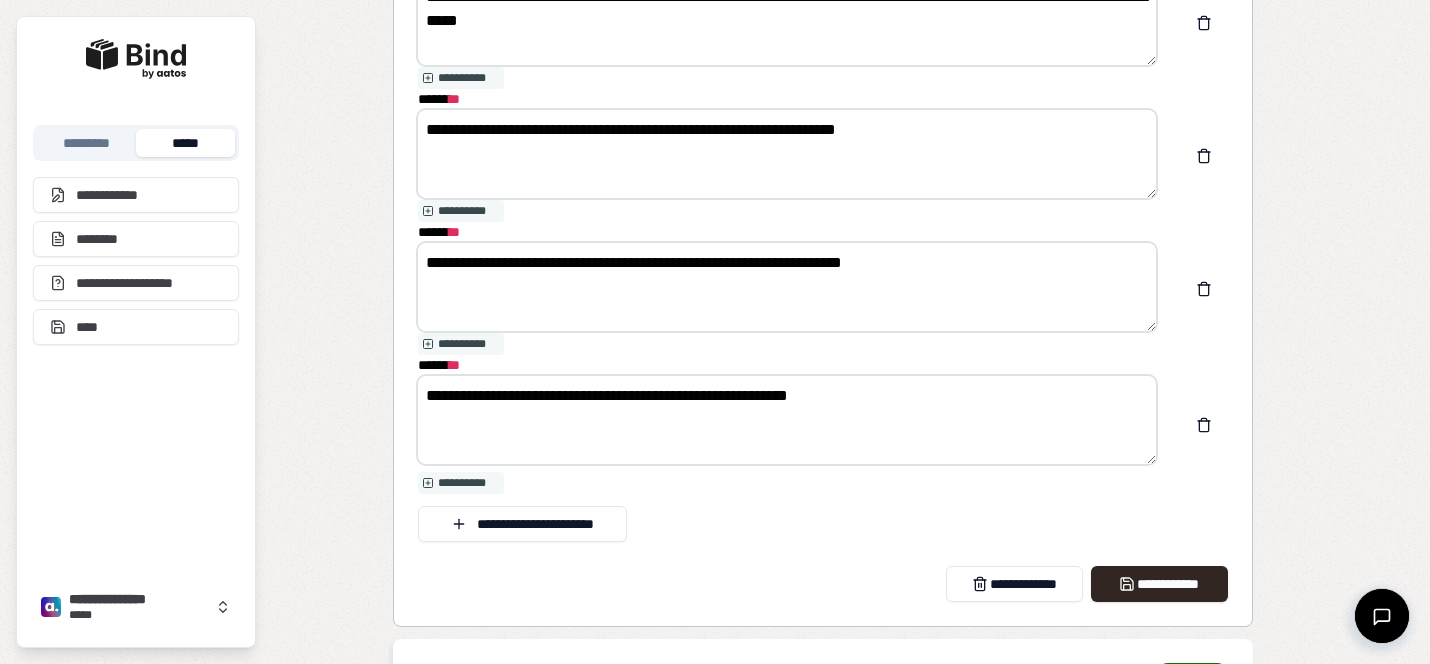 scroll, scrollTop: 3338, scrollLeft: 0, axis: vertical 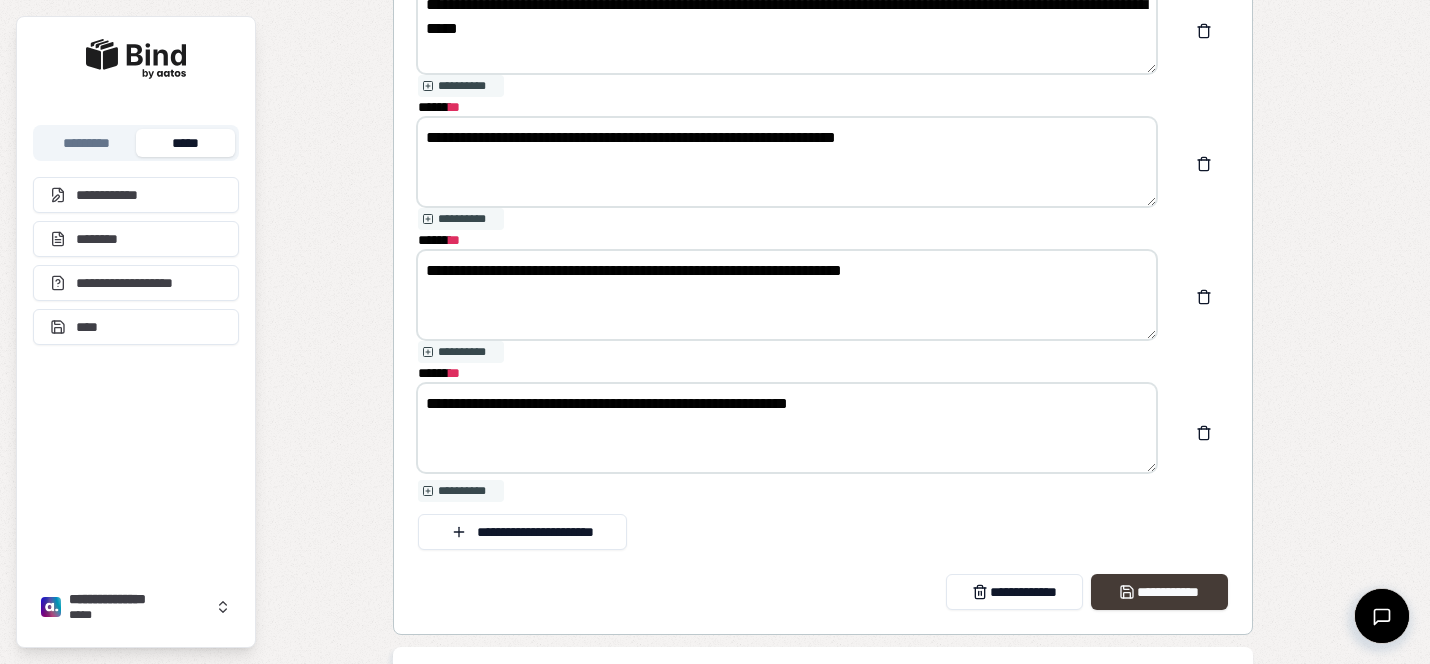 type on "**********" 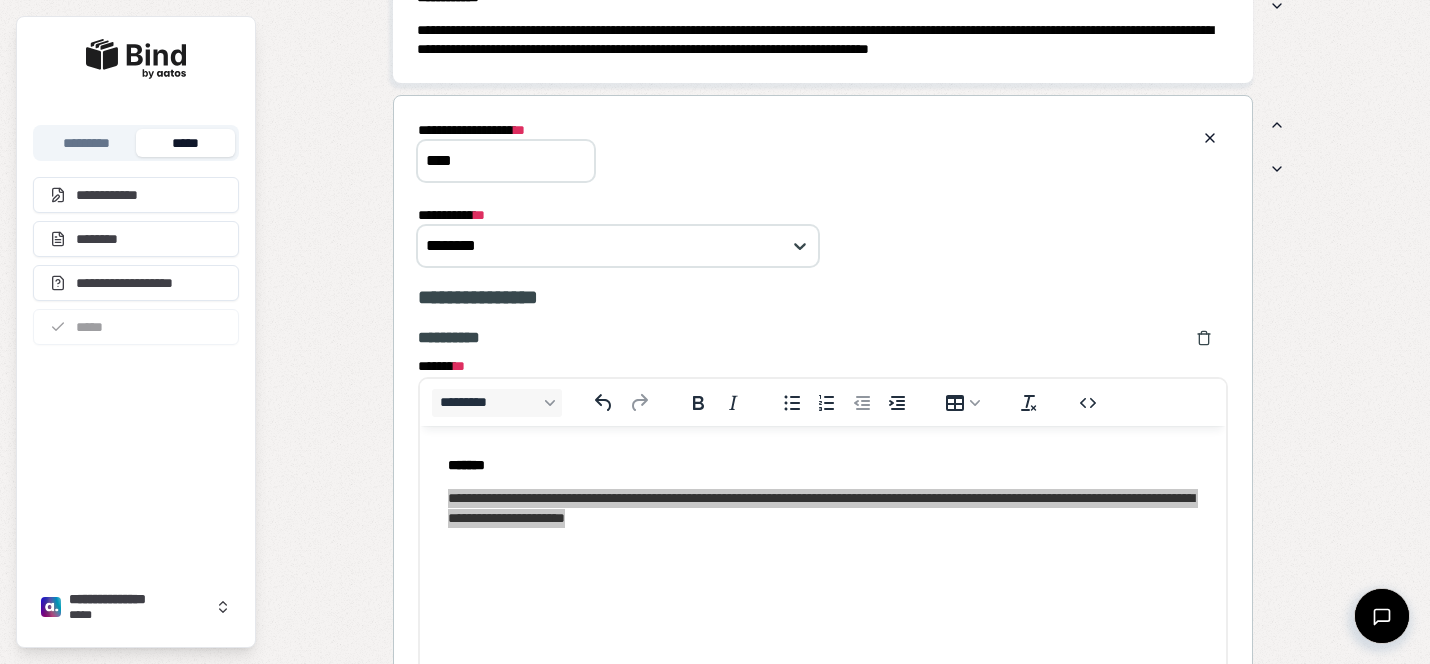 scroll, scrollTop: 1944, scrollLeft: 0, axis: vertical 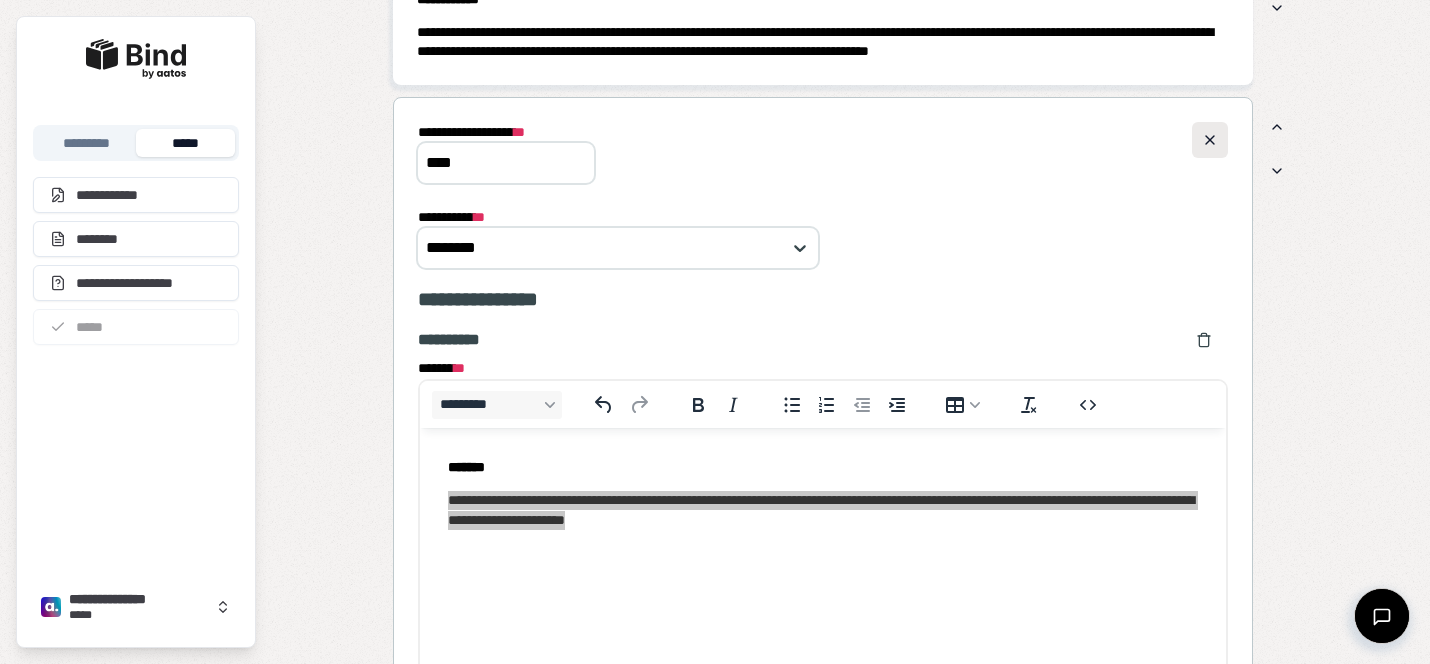 click at bounding box center [1210, 140] 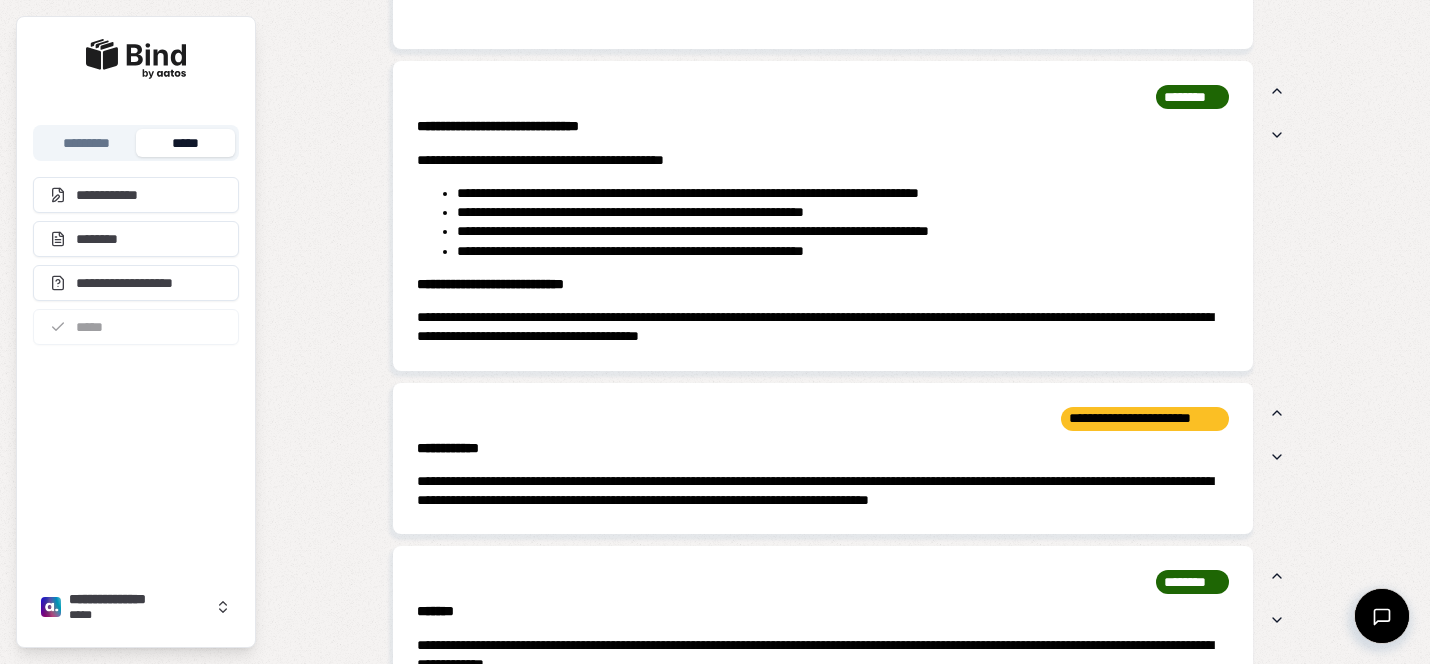 scroll, scrollTop: 1487, scrollLeft: 0, axis: vertical 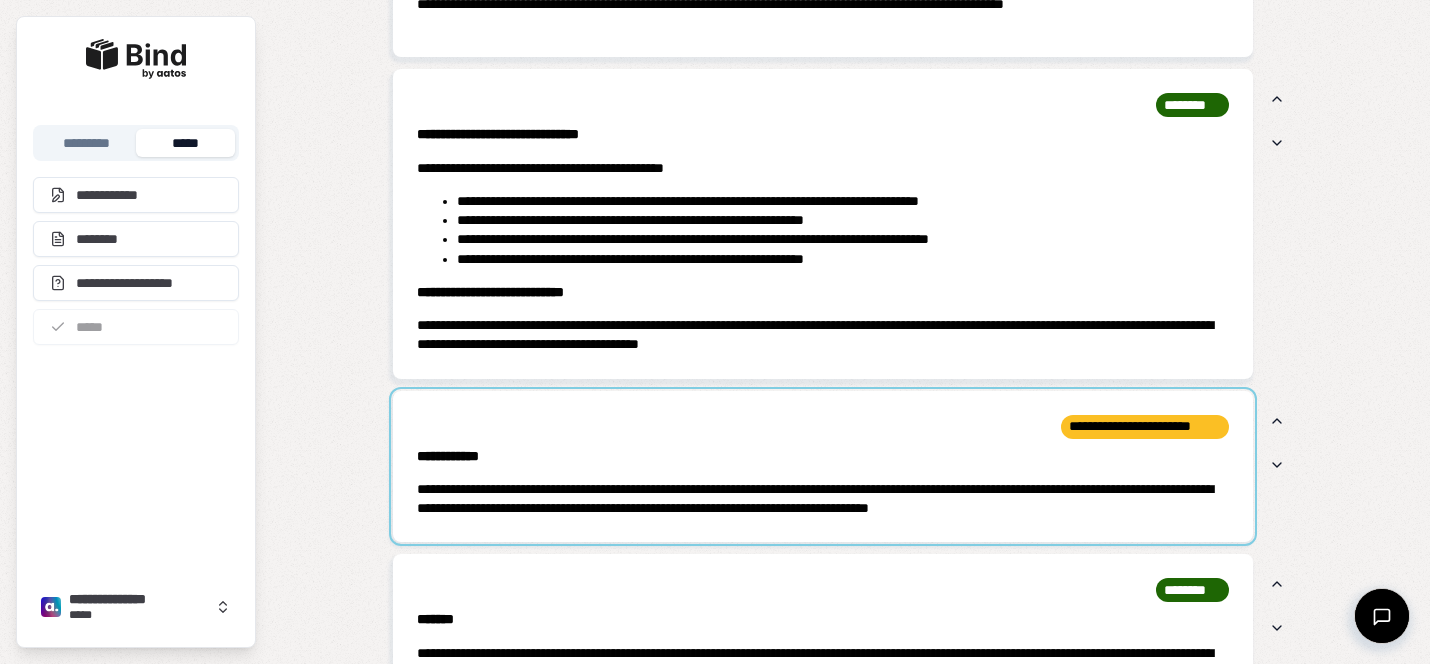 click at bounding box center [823, 467] 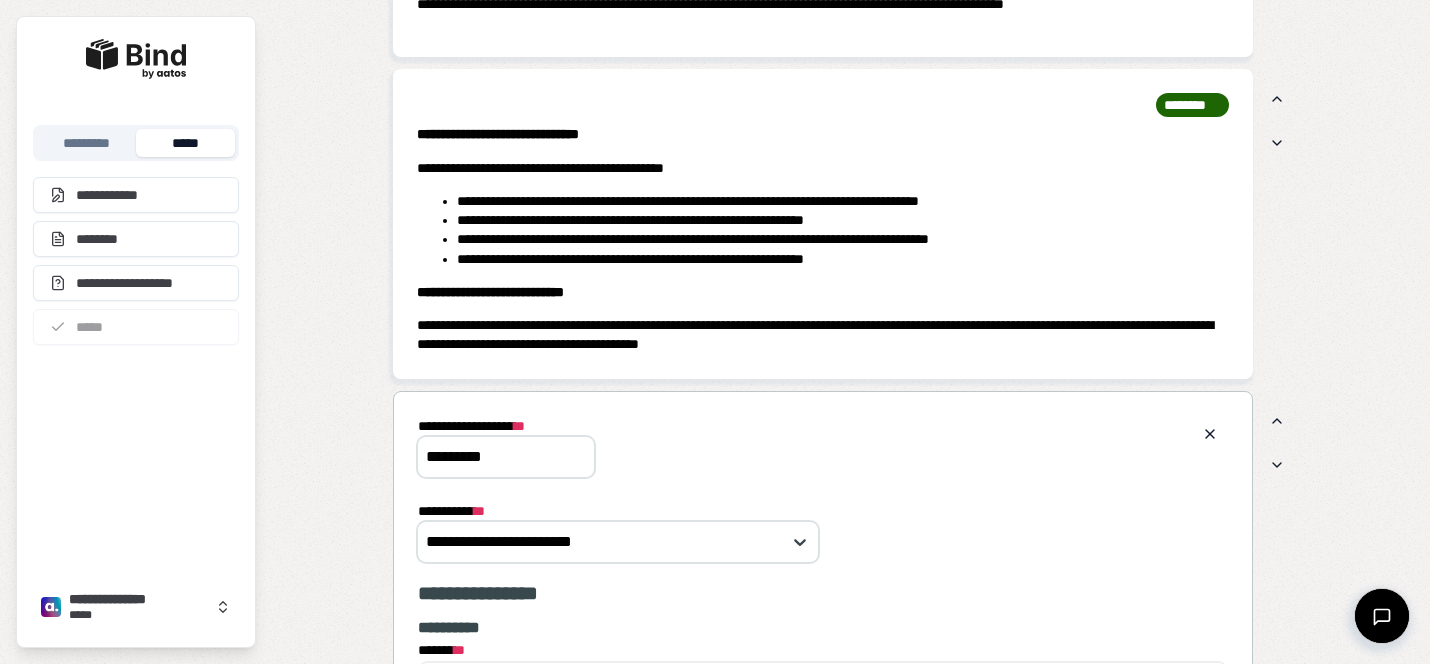 scroll, scrollTop: 0, scrollLeft: 0, axis: both 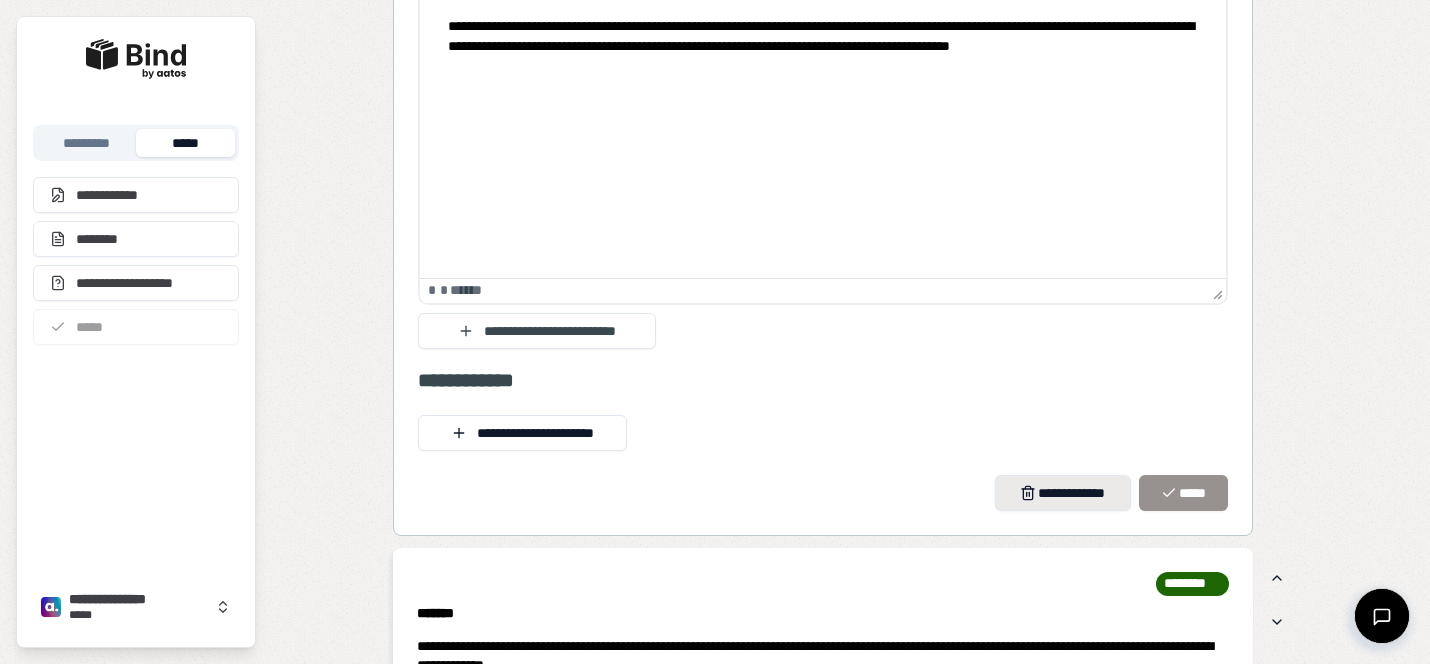 click on "**********" at bounding box center (1063, 493) 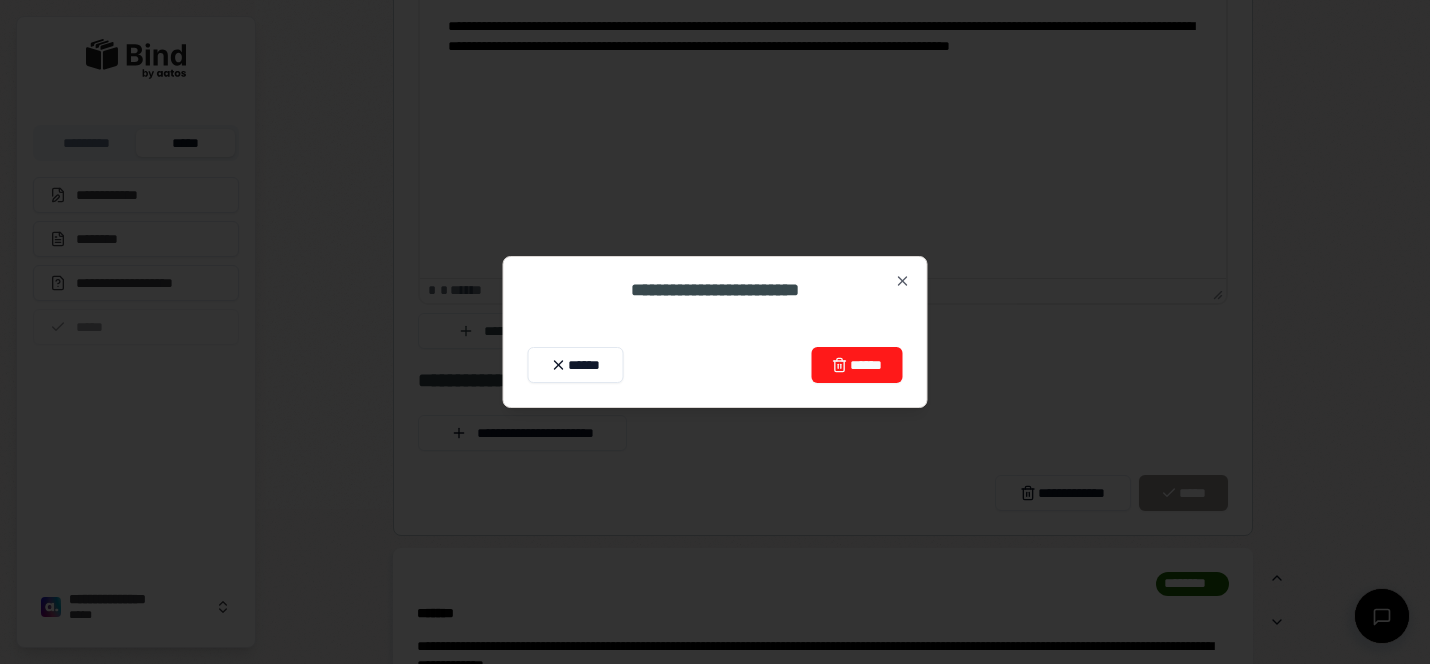 click on "******" at bounding box center [856, 365] 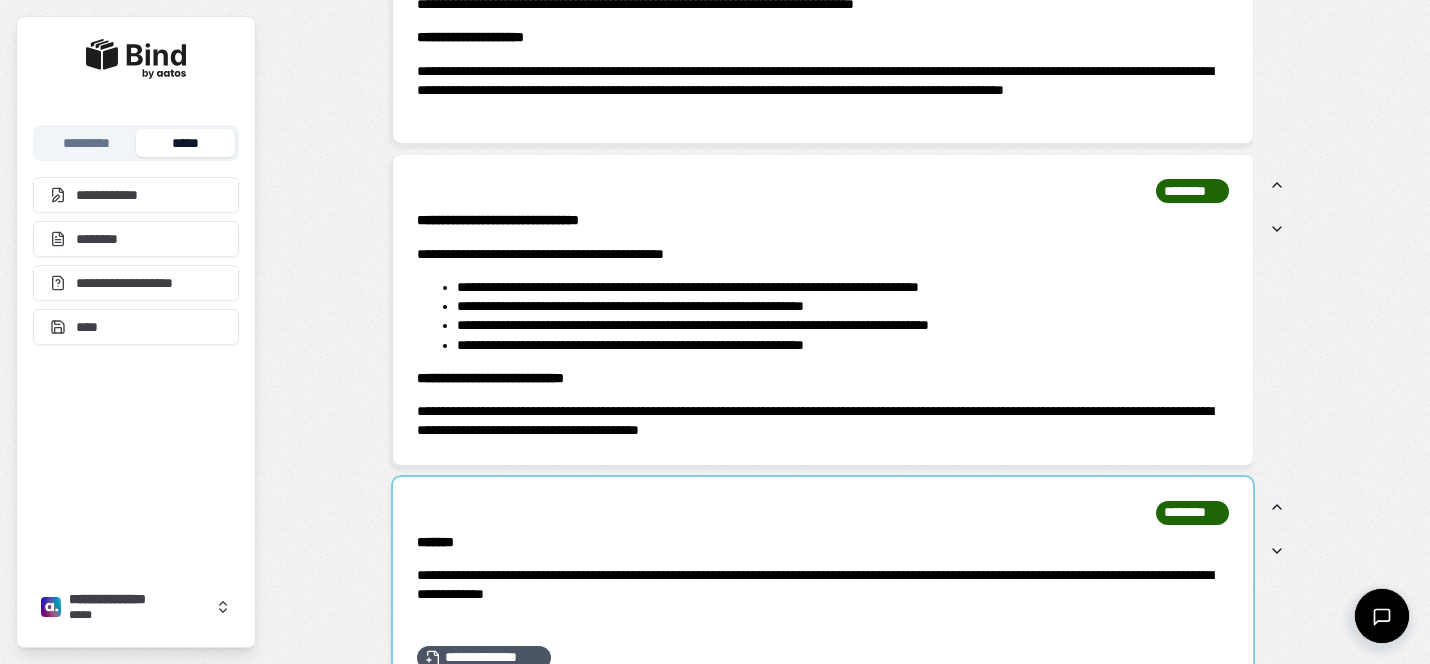 scroll, scrollTop: 1254, scrollLeft: 0, axis: vertical 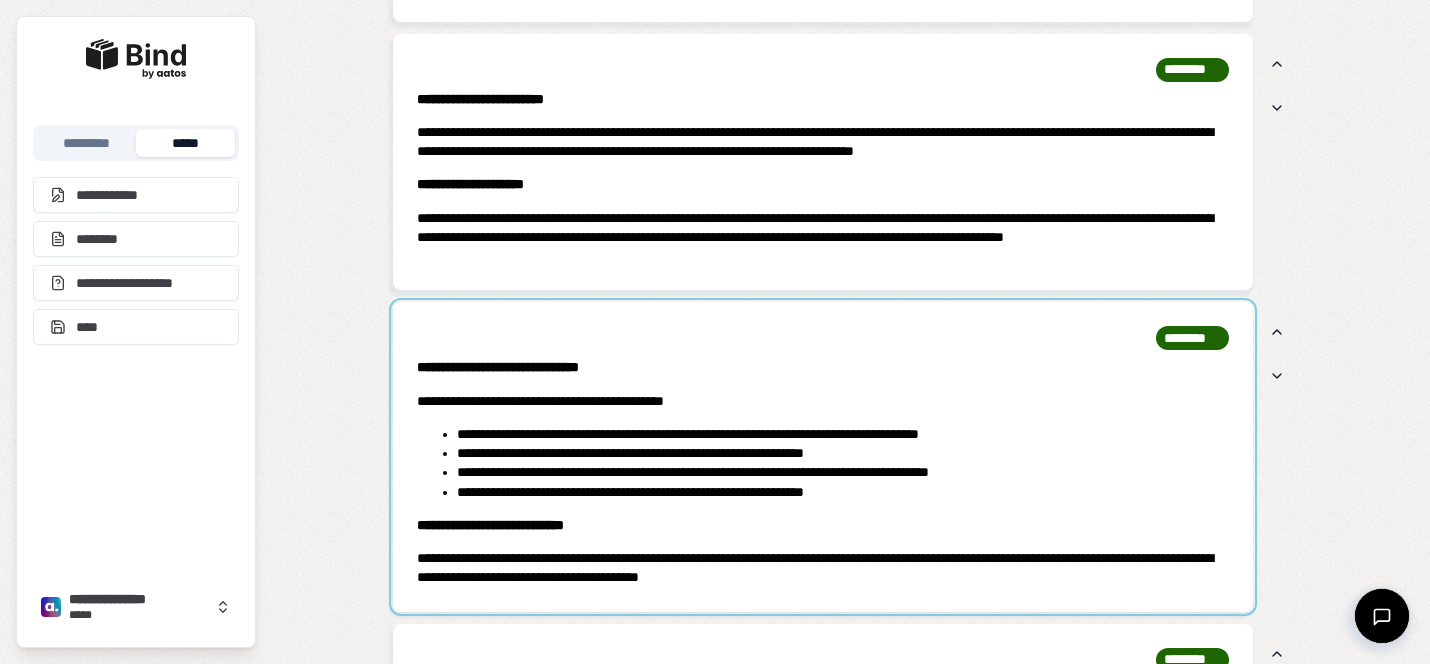 click at bounding box center [823, 456] 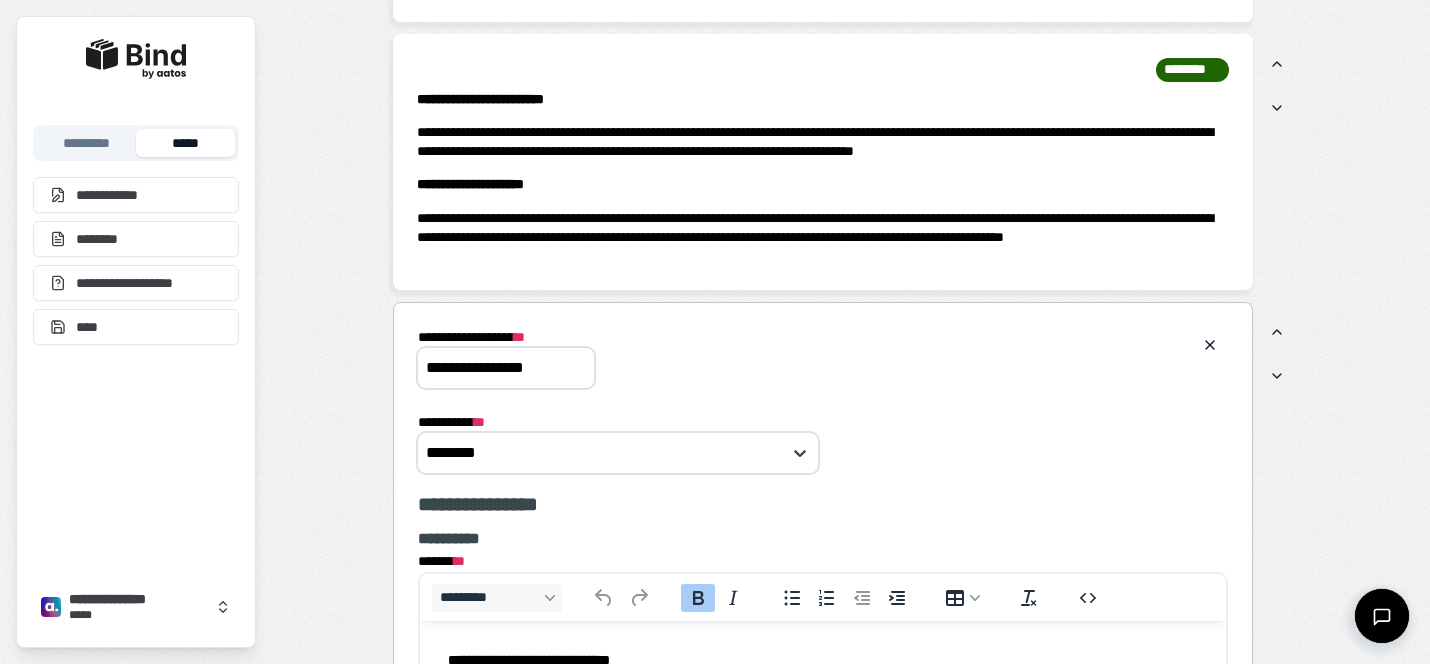 scroll, scrollTop: 0, scrollLeft: 0, axis: both 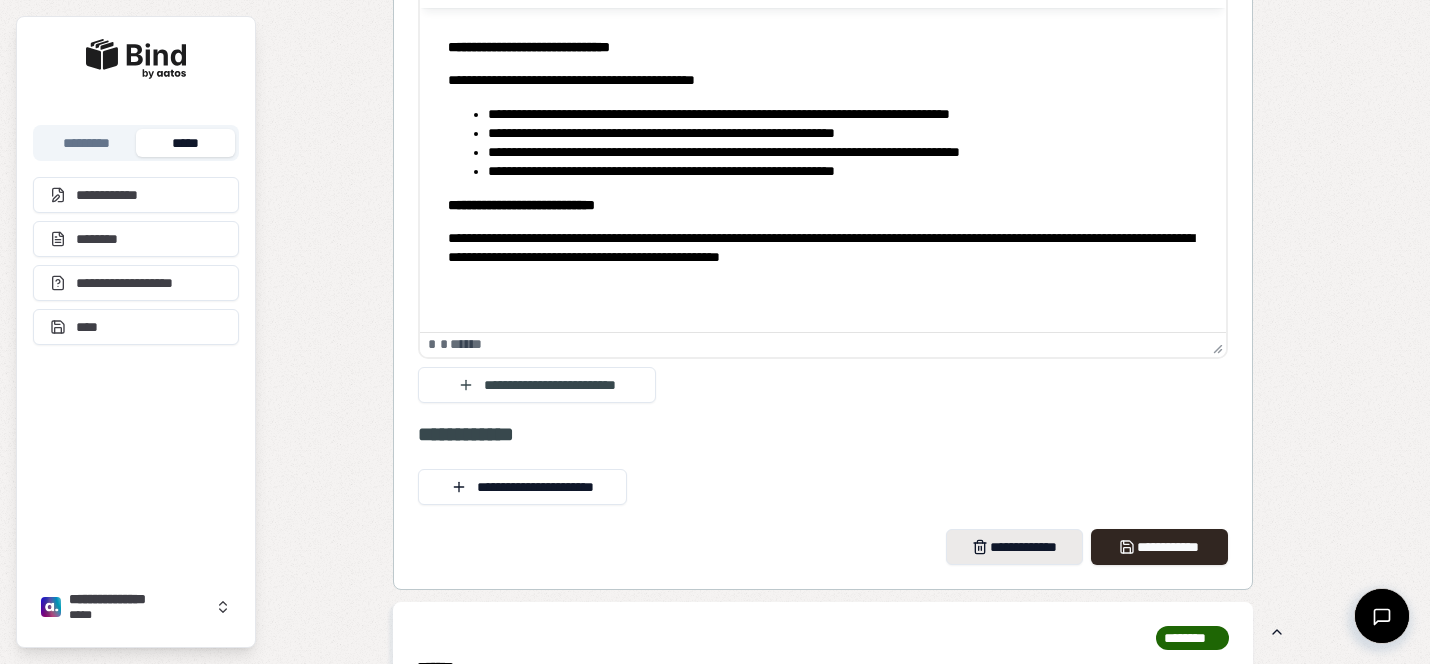 click on "**********" at bounding box center [1014, 547] 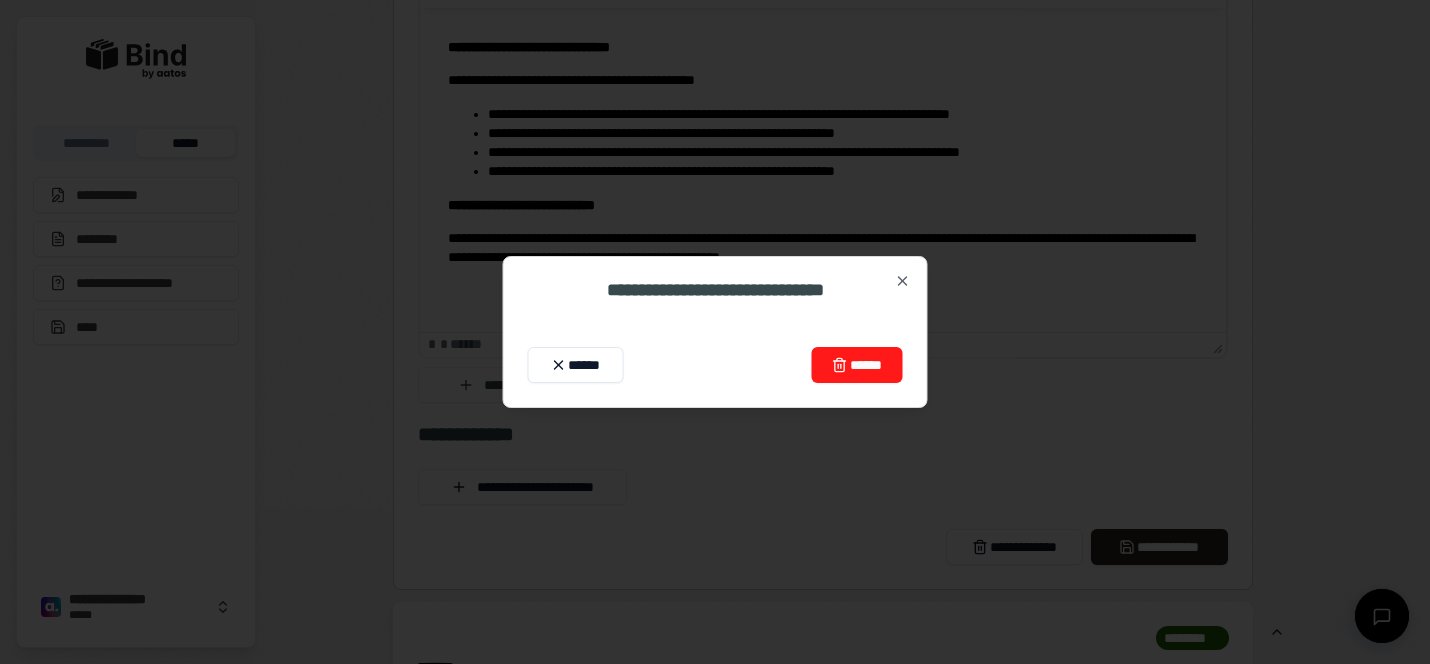 click on "******" at bounding box center (856, 365) 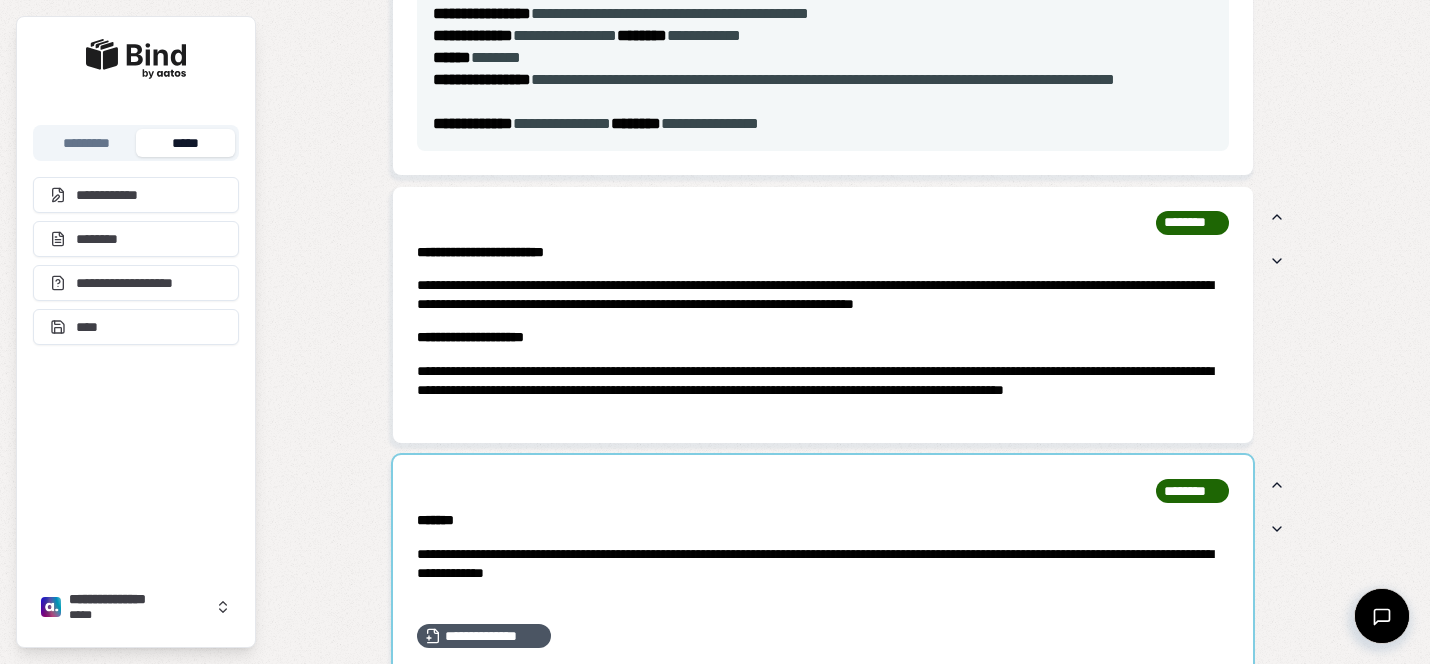 scroll, scrollTop: 1096, scrollLeft: 0, axis: vertical 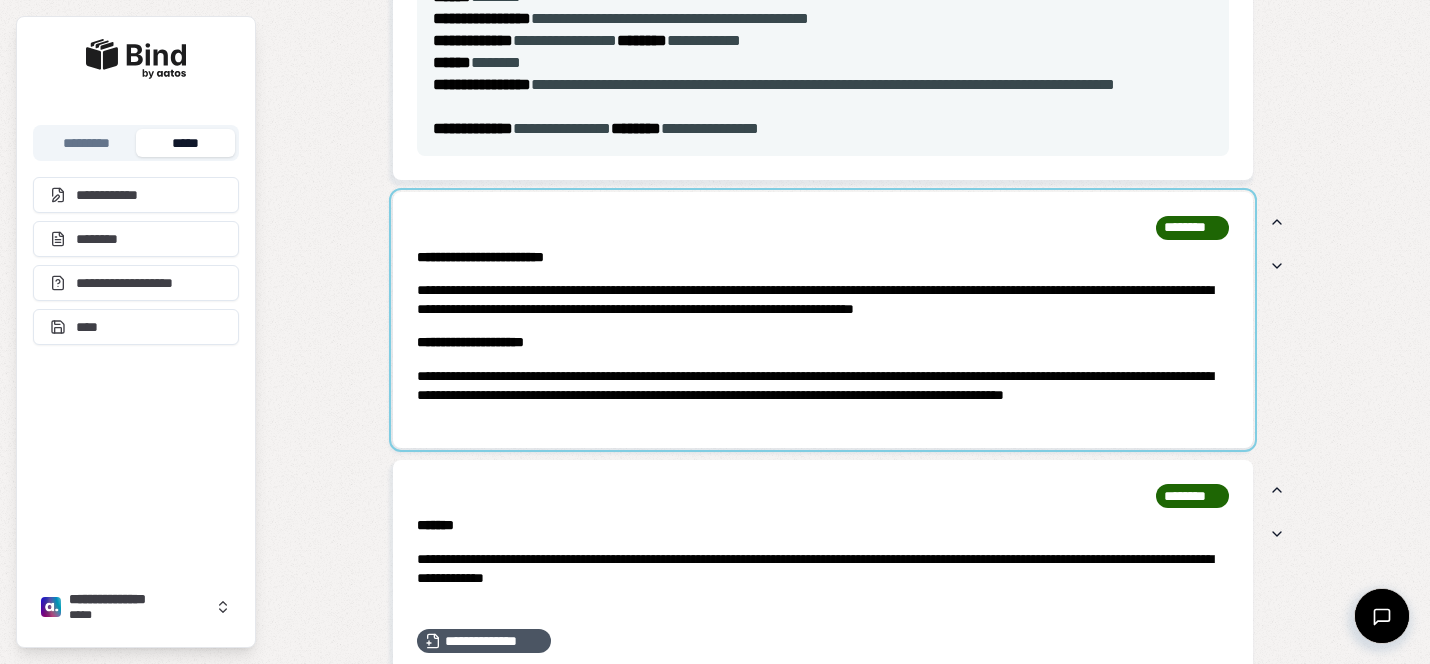 click at bounding box center [823, 320] 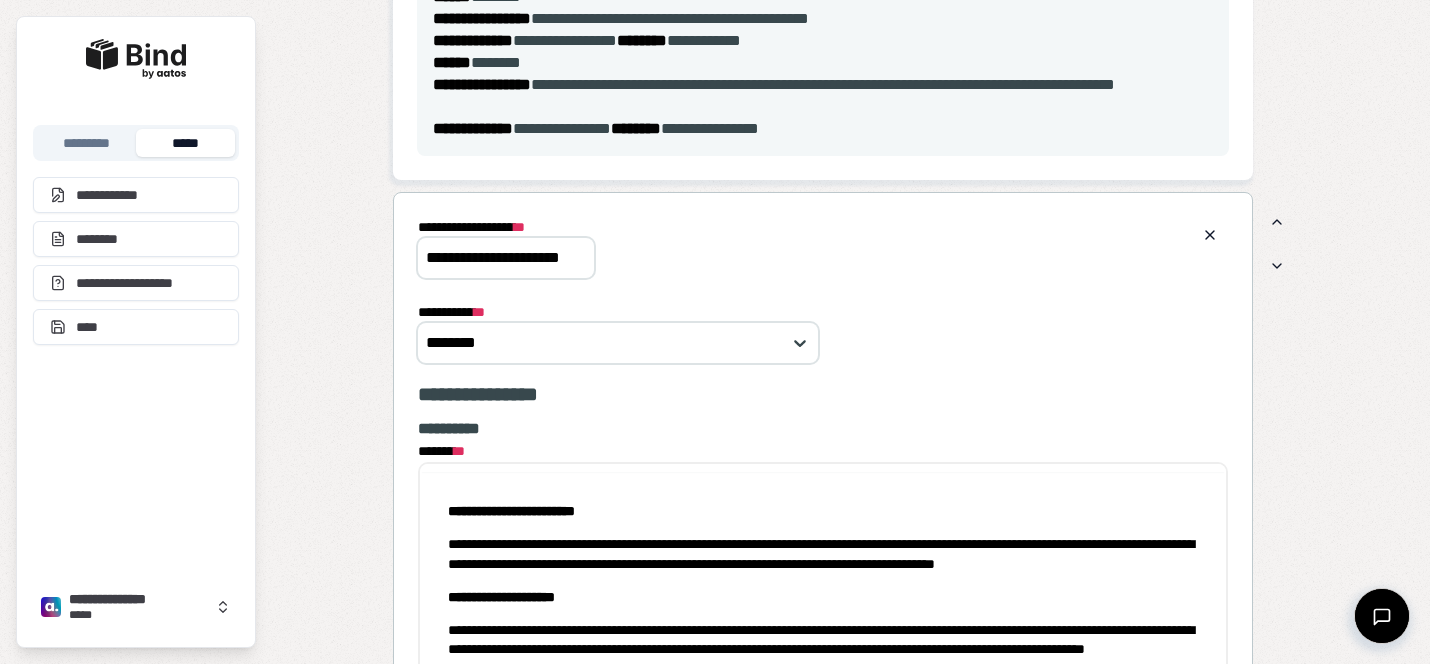 scroll, scrollTop: 0, scrollLeft: 0, axis: both 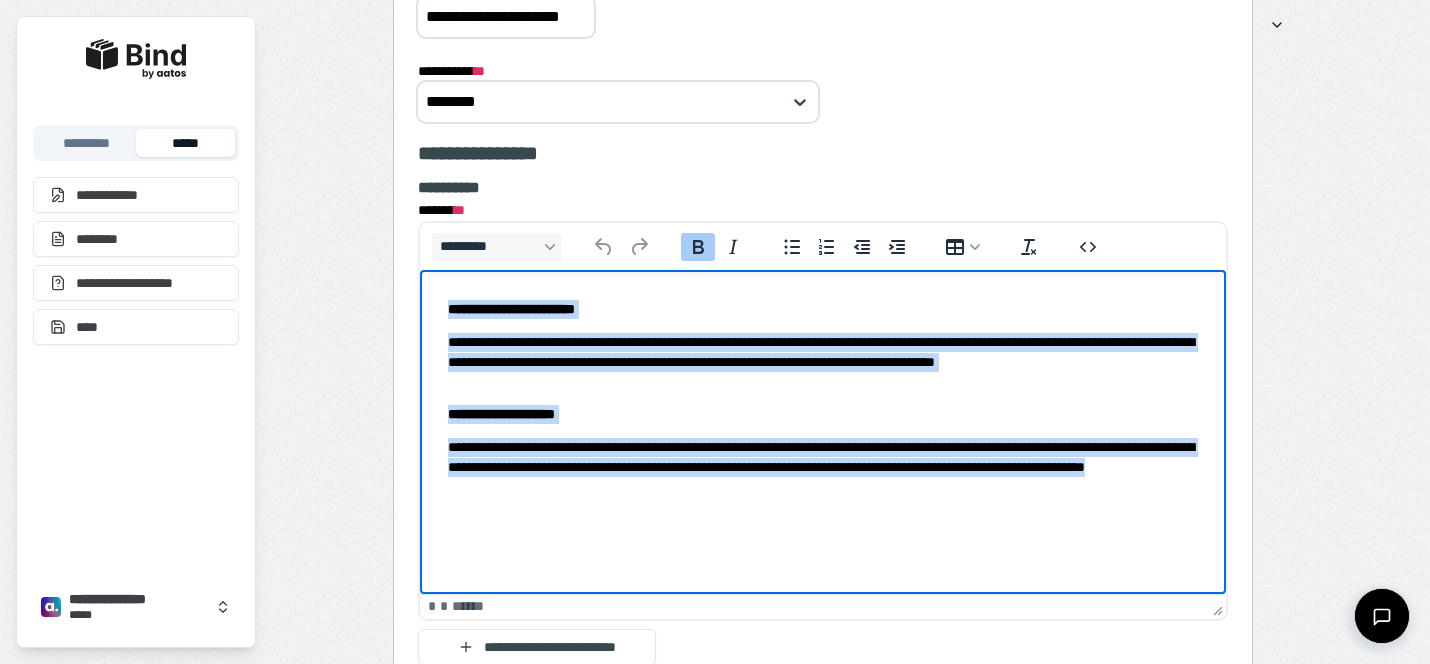 drag, startPoint x: 811, startPoint y: 490, endPoint x: 442, endPoint y: 301, distance: 414.58655 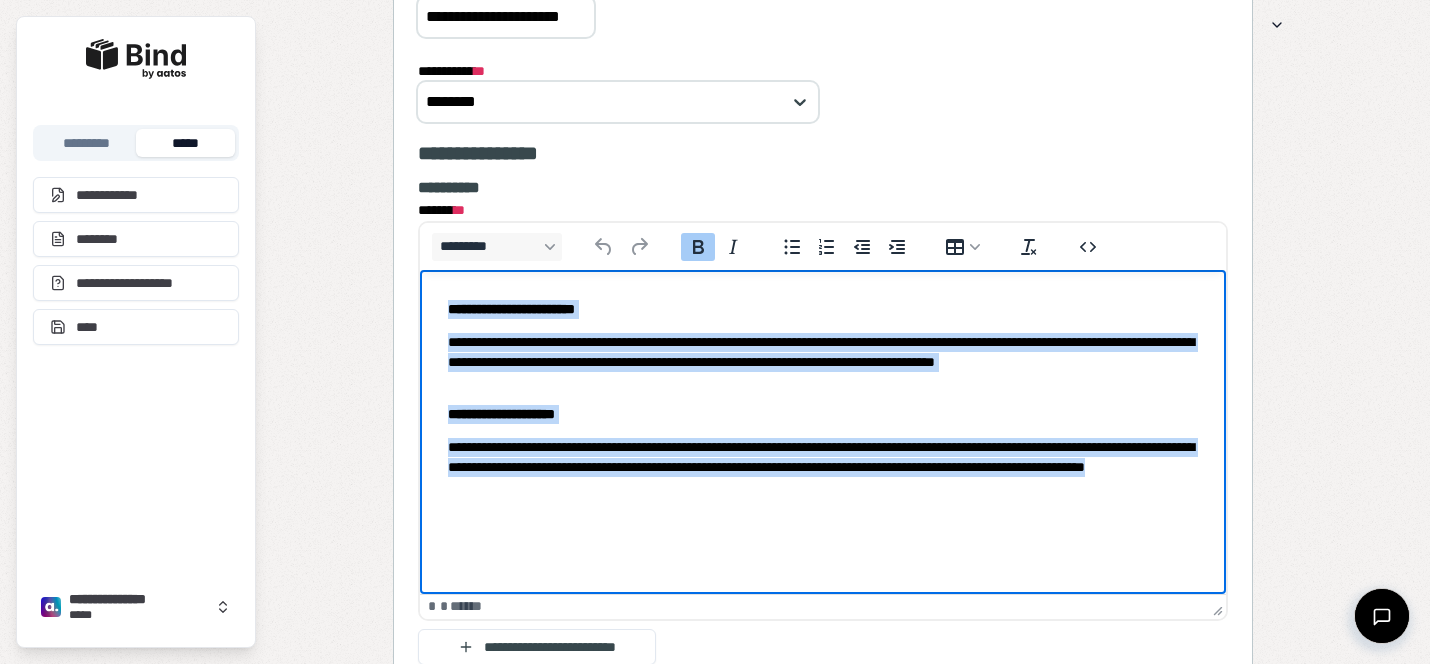 paste 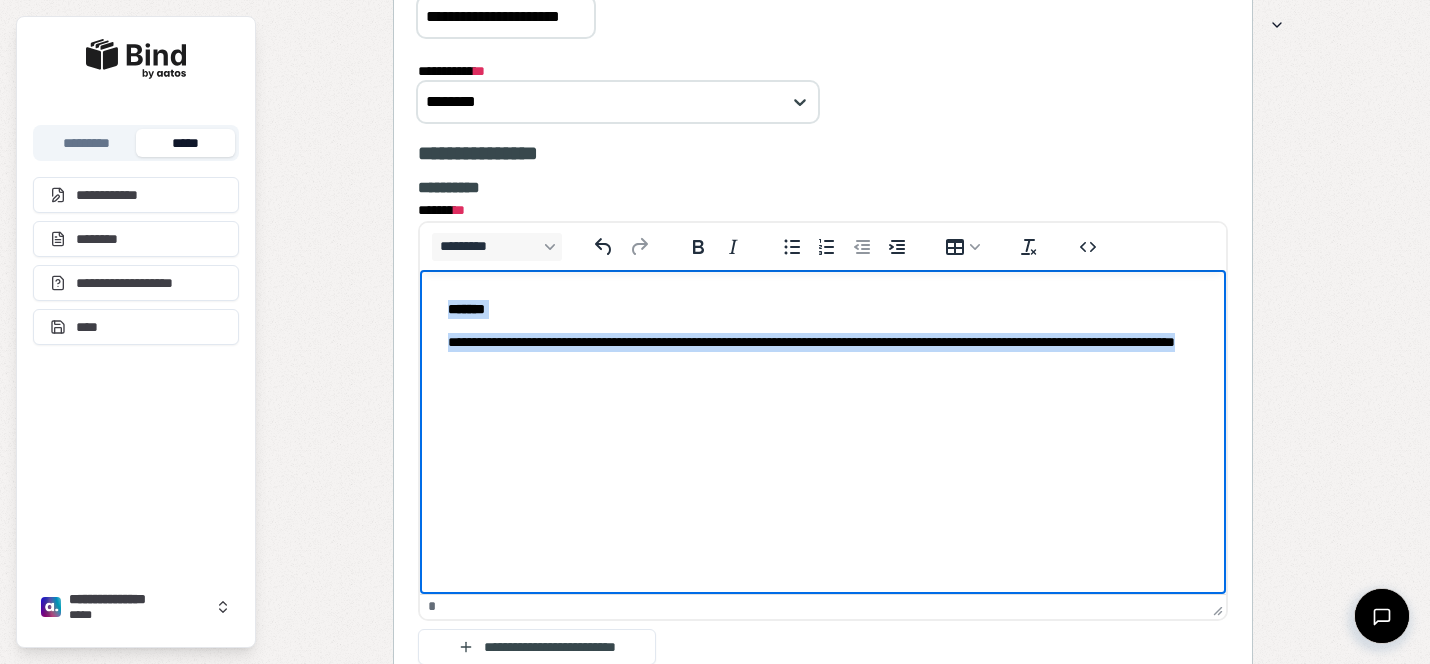 drag, startPoint x: 720, startPoint y: 367, endPoint x: 410, endPoint y: 287, distance: 320.15622 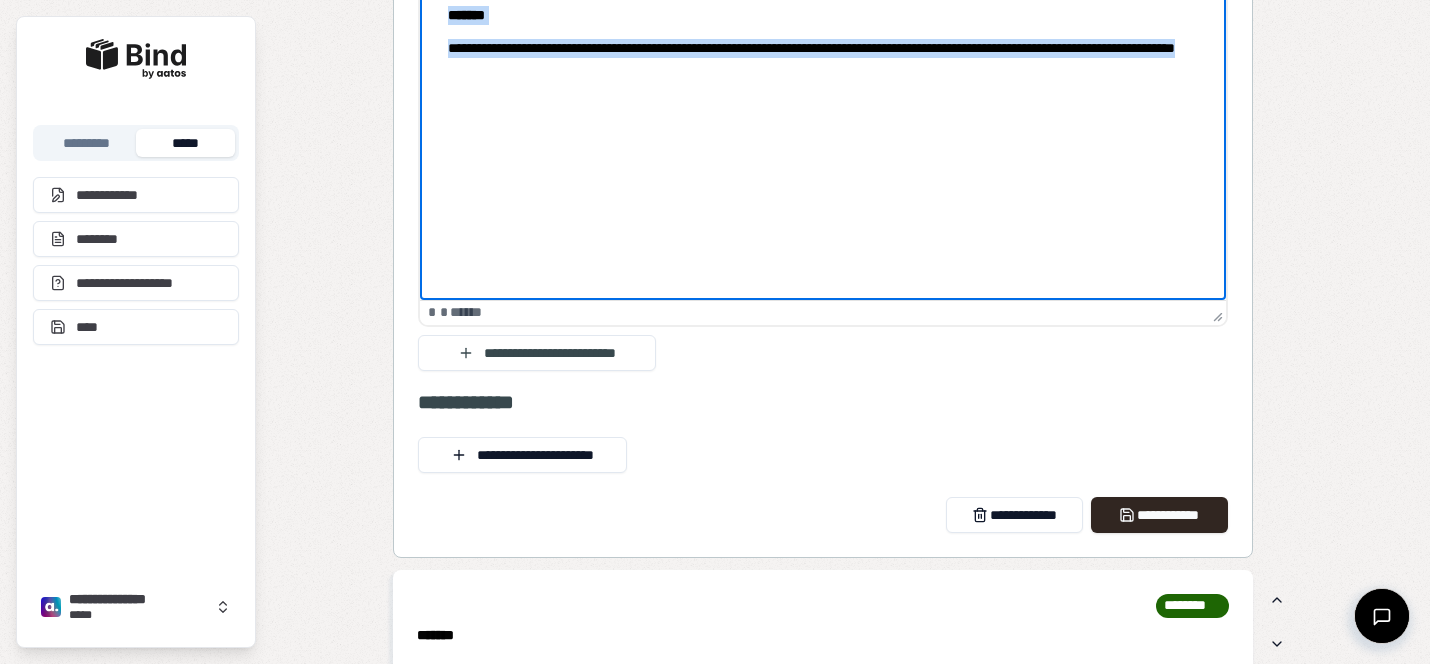 scroll, scrollTop: 1658, scrollLeft: 0, axis: vertical 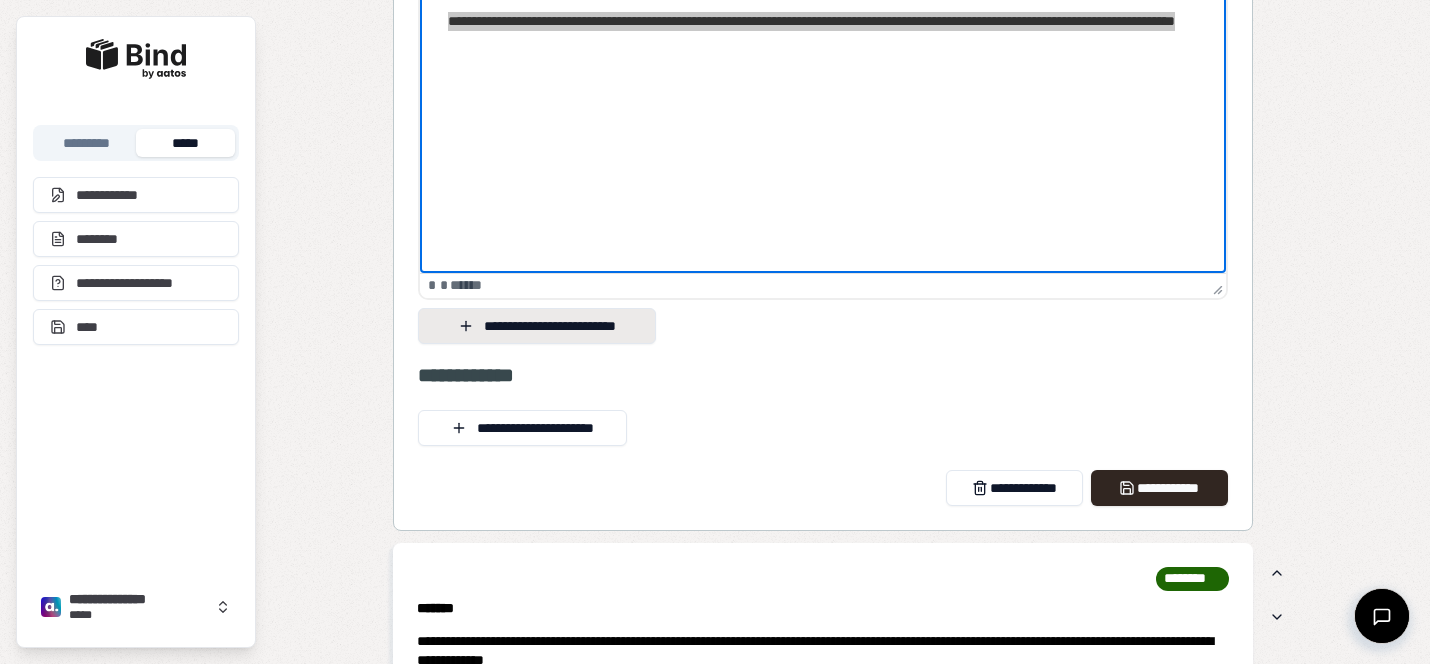 click on "**********" at bounding box center (537, 326) 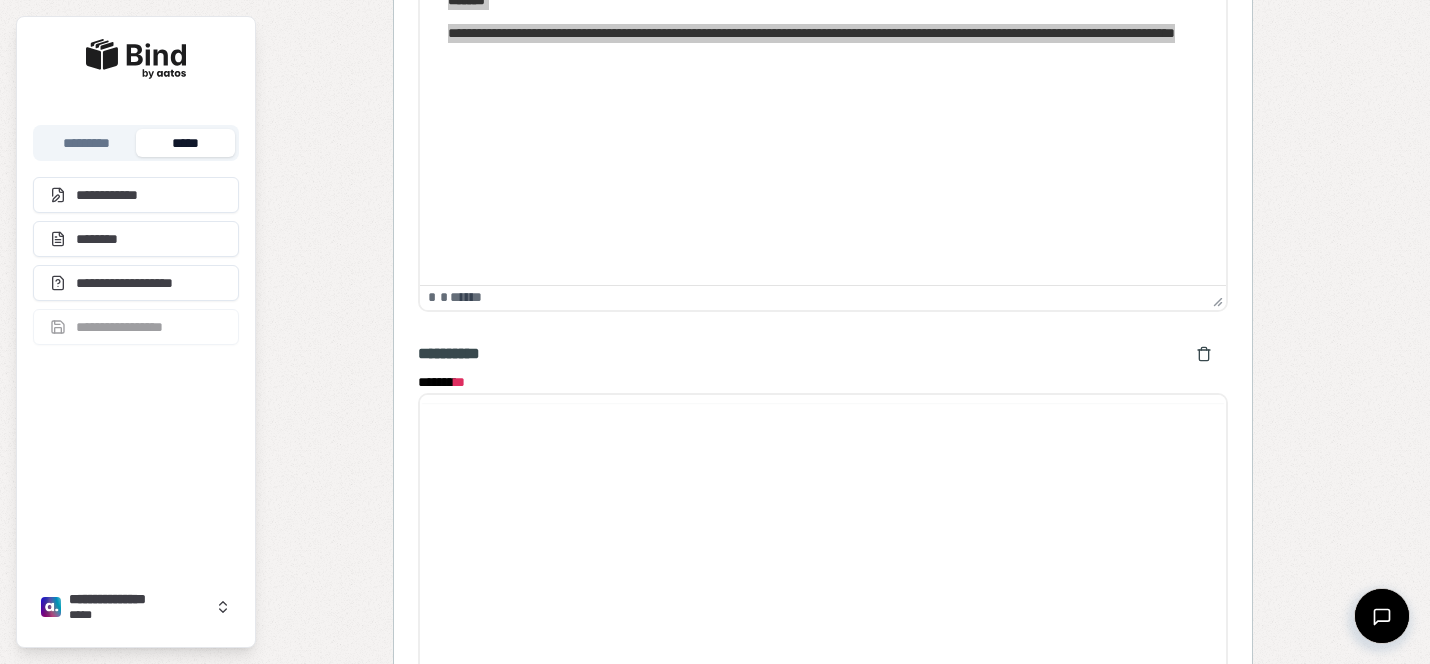 scroll, scrollTop: 0, scrollLeft: 0, axis: both 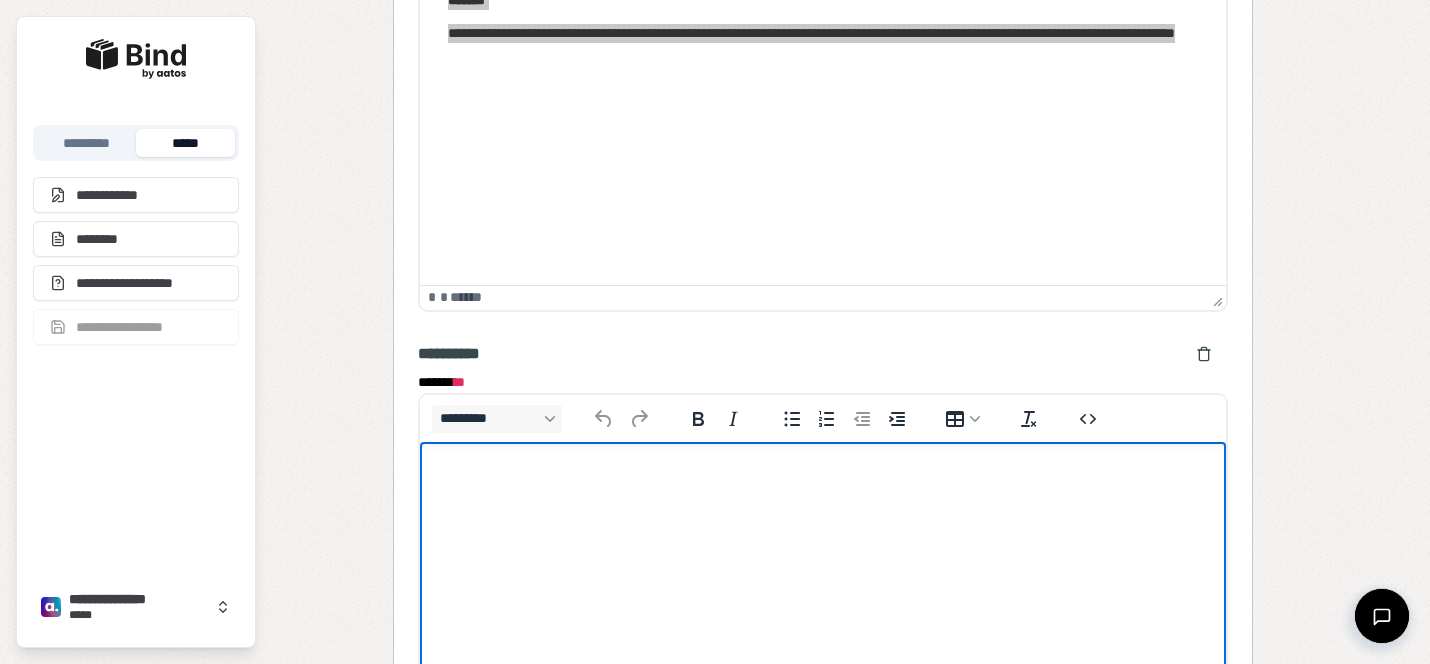 click at bounding box center [823, 480] 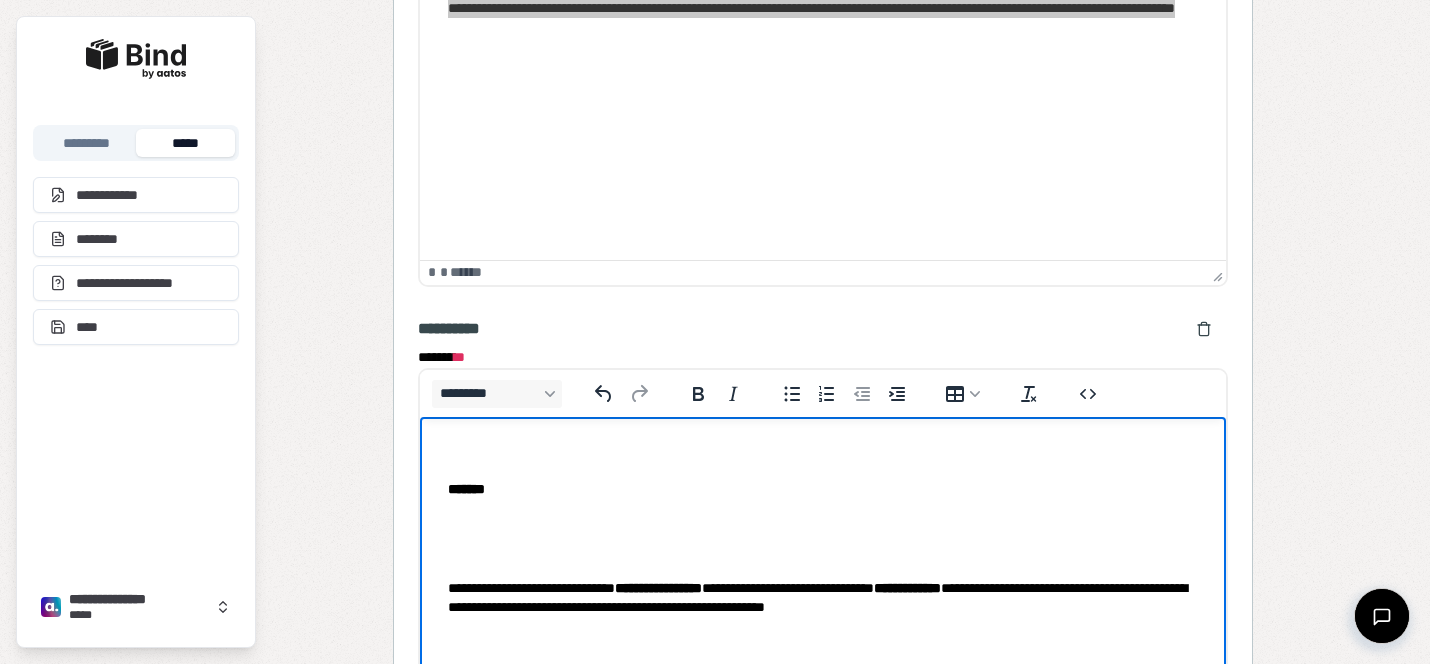 scroll, scrollTop: 1797, scrollLeft: 0, axis: vertical 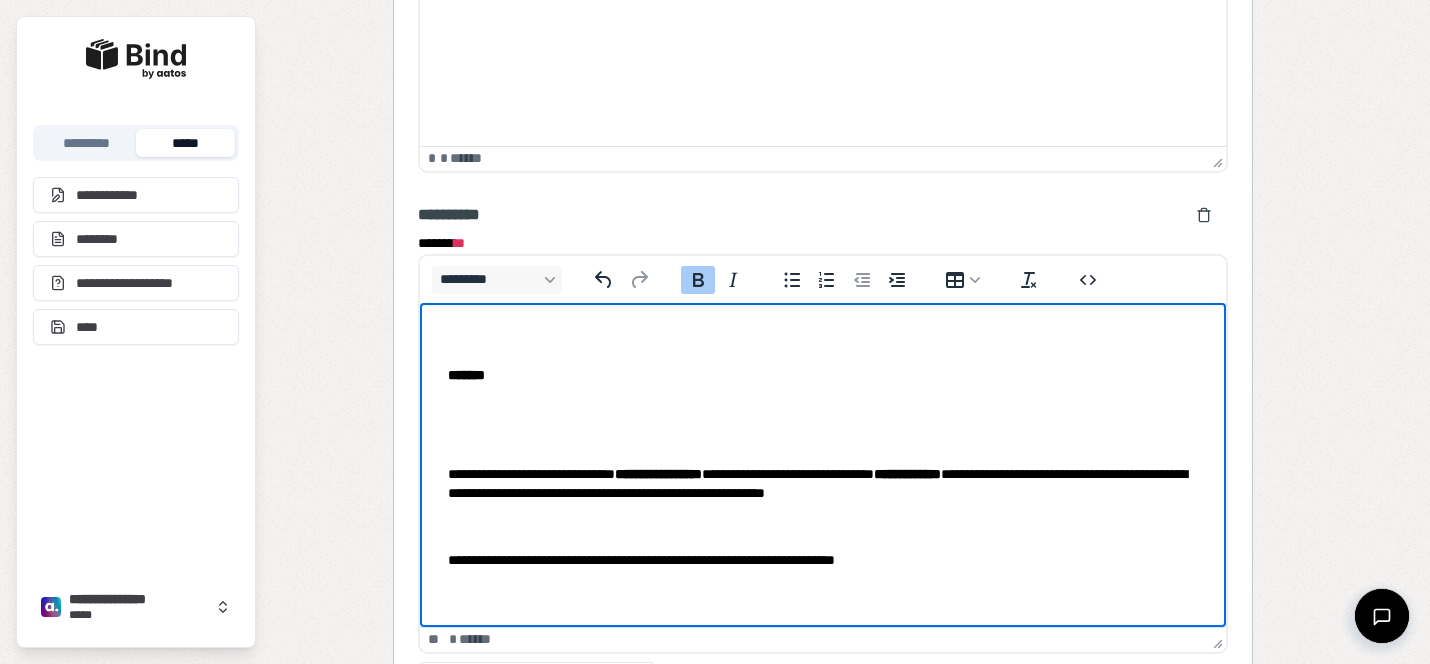 click on "*******" at bounding box center (466, 374) 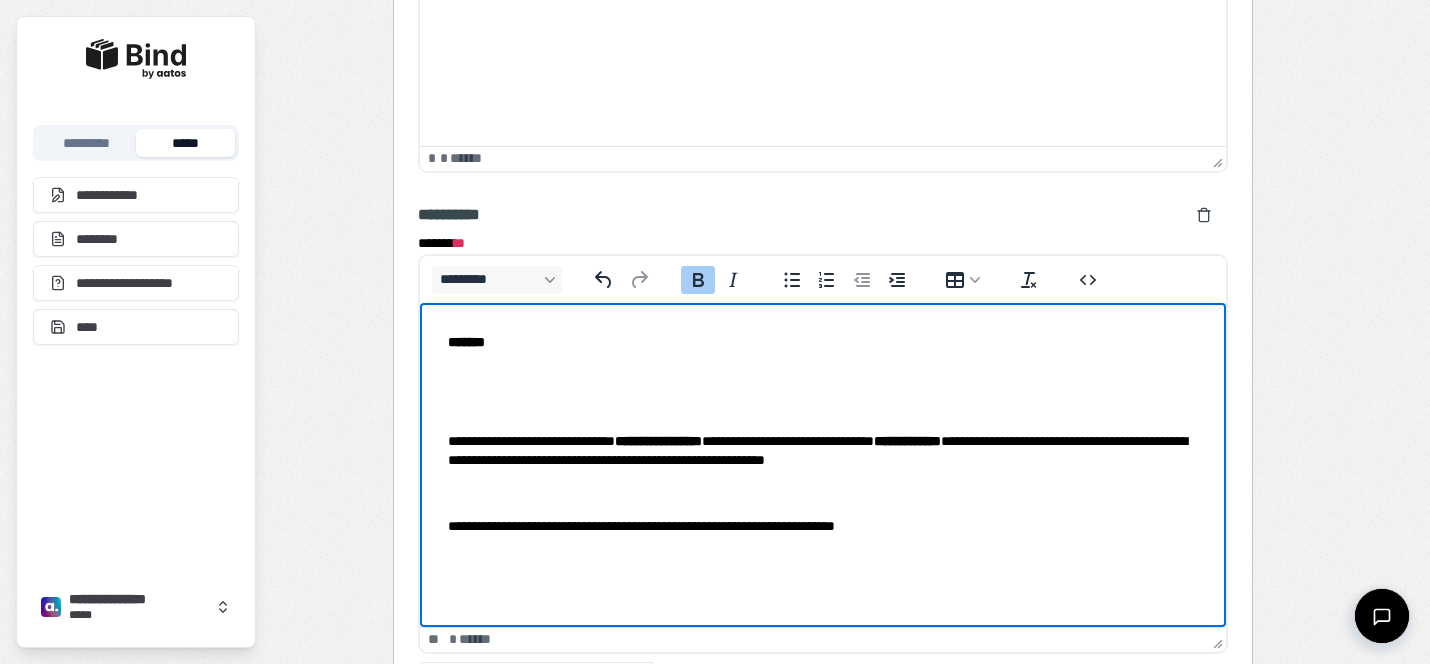 click on "**********" at bounding box center (823, 434) 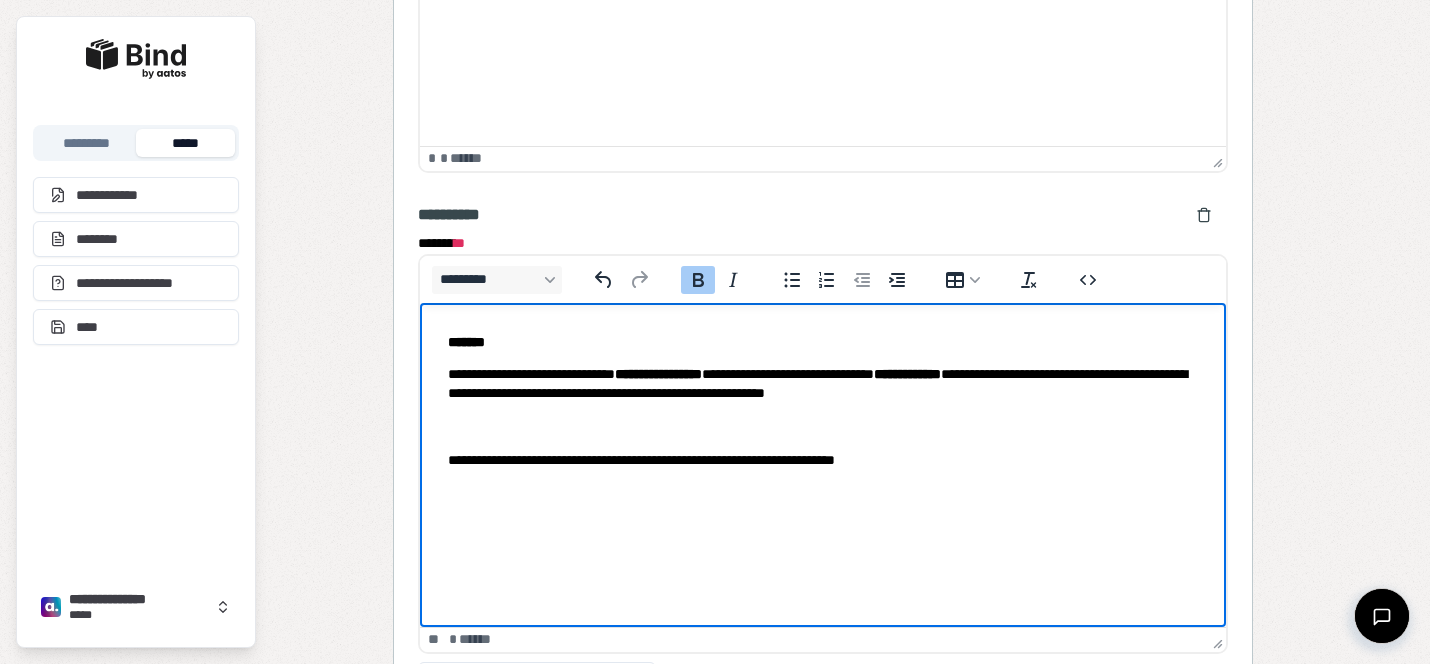 click at bounding box center [823, 426] 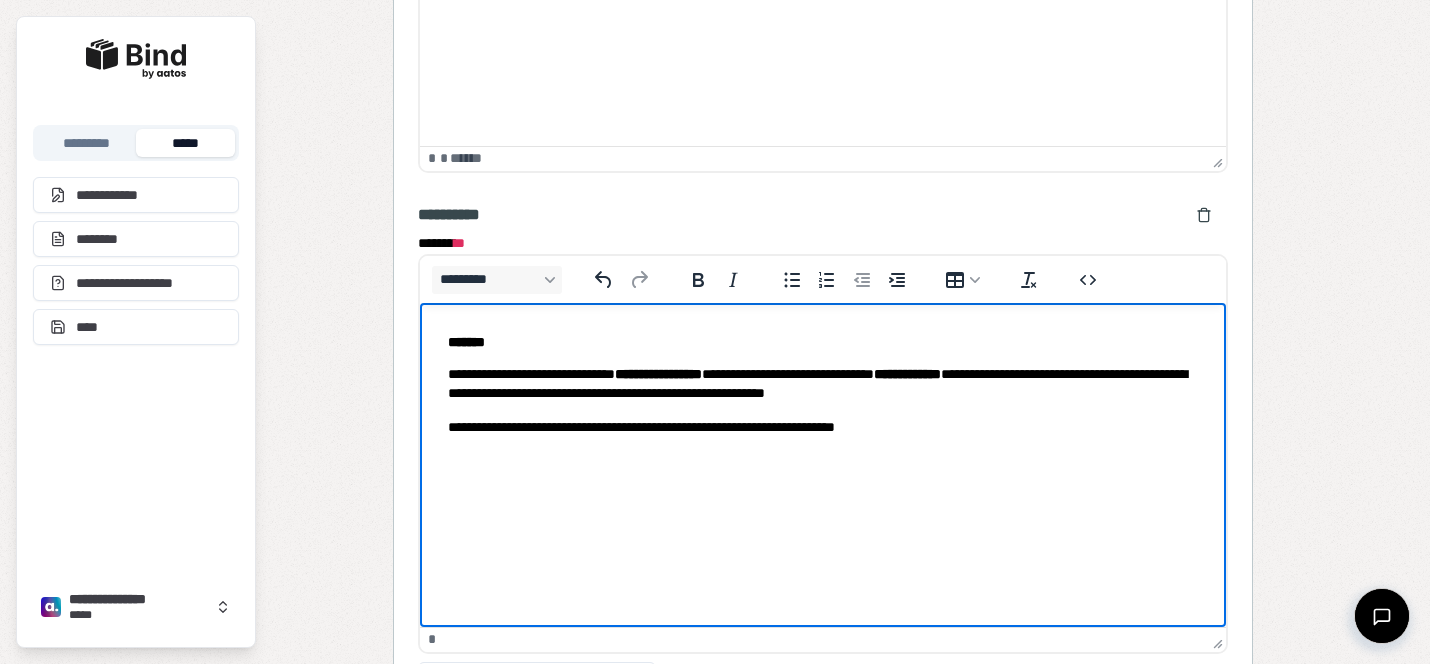 drag, startPoint x: 554, startPoint y: 476, endPoint x: 448, endPoint y: 373, distance: 147.80054 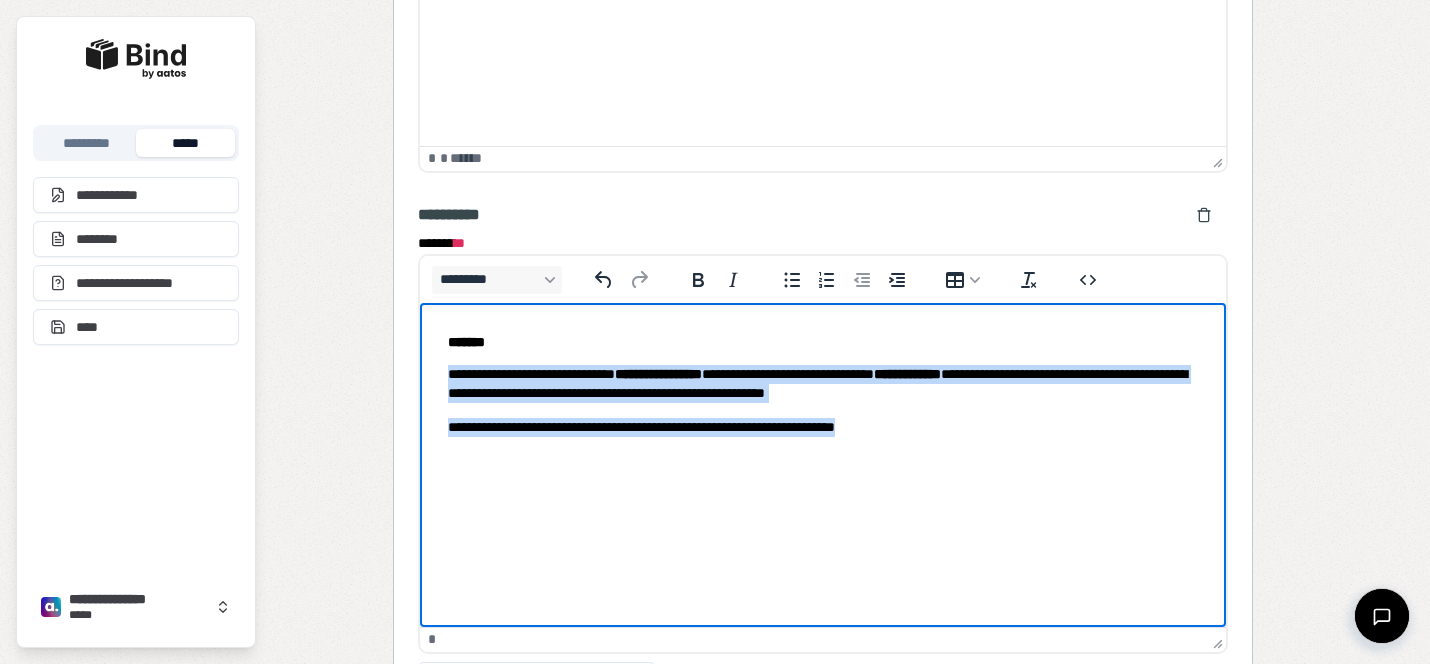 drag, startPoint x: 479, startPoint y: 389, endPoint x: 667, endPoint y: 487, distance: 212.00943 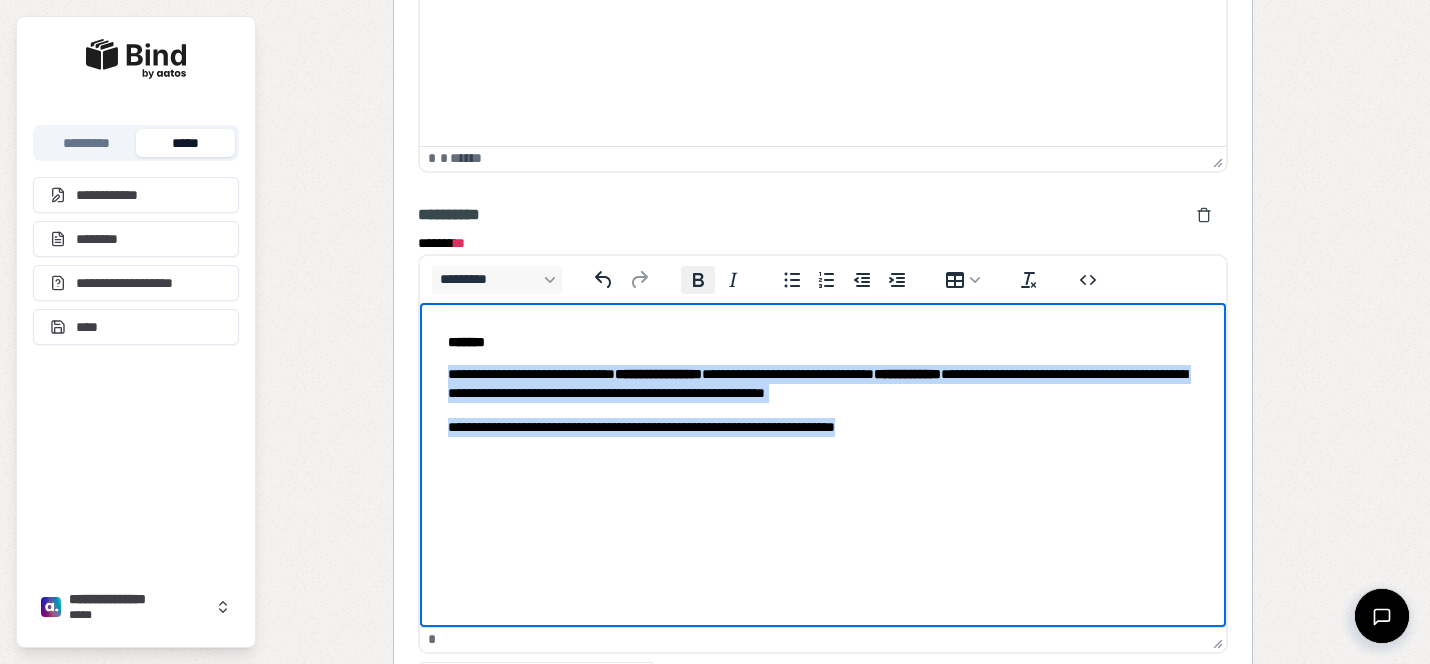 click 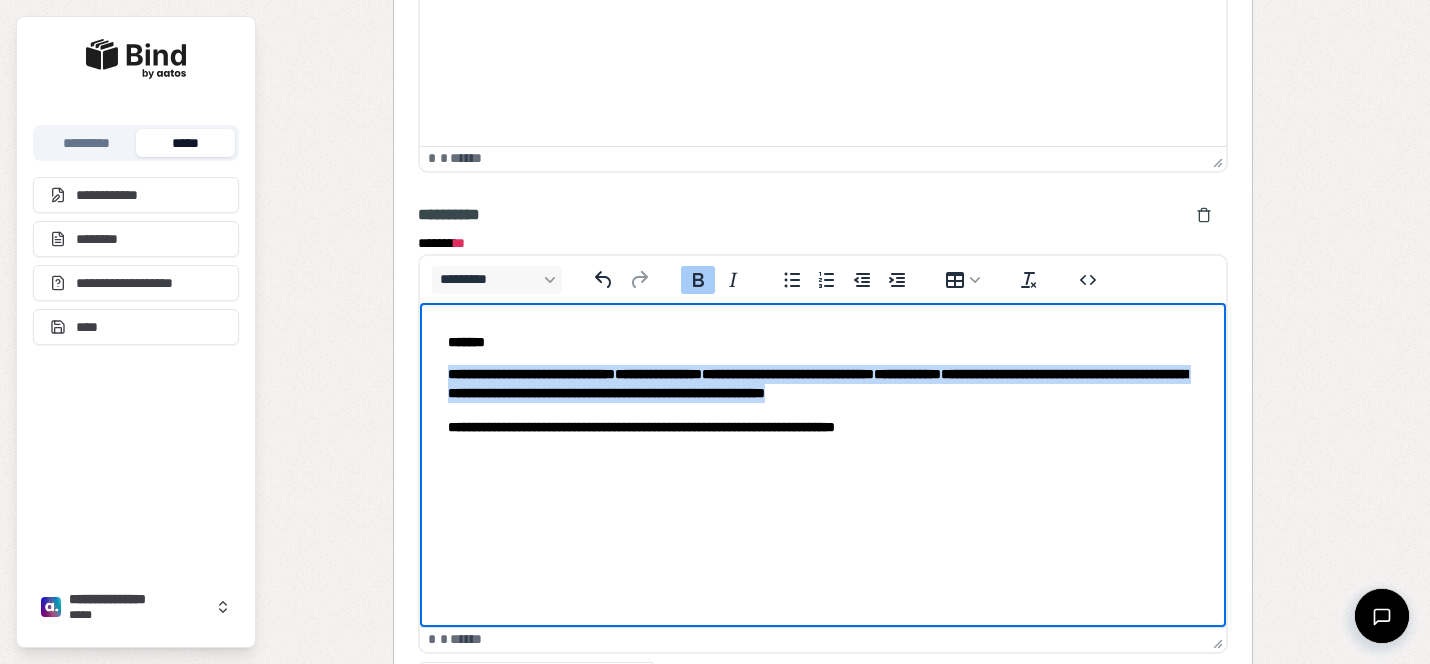 click 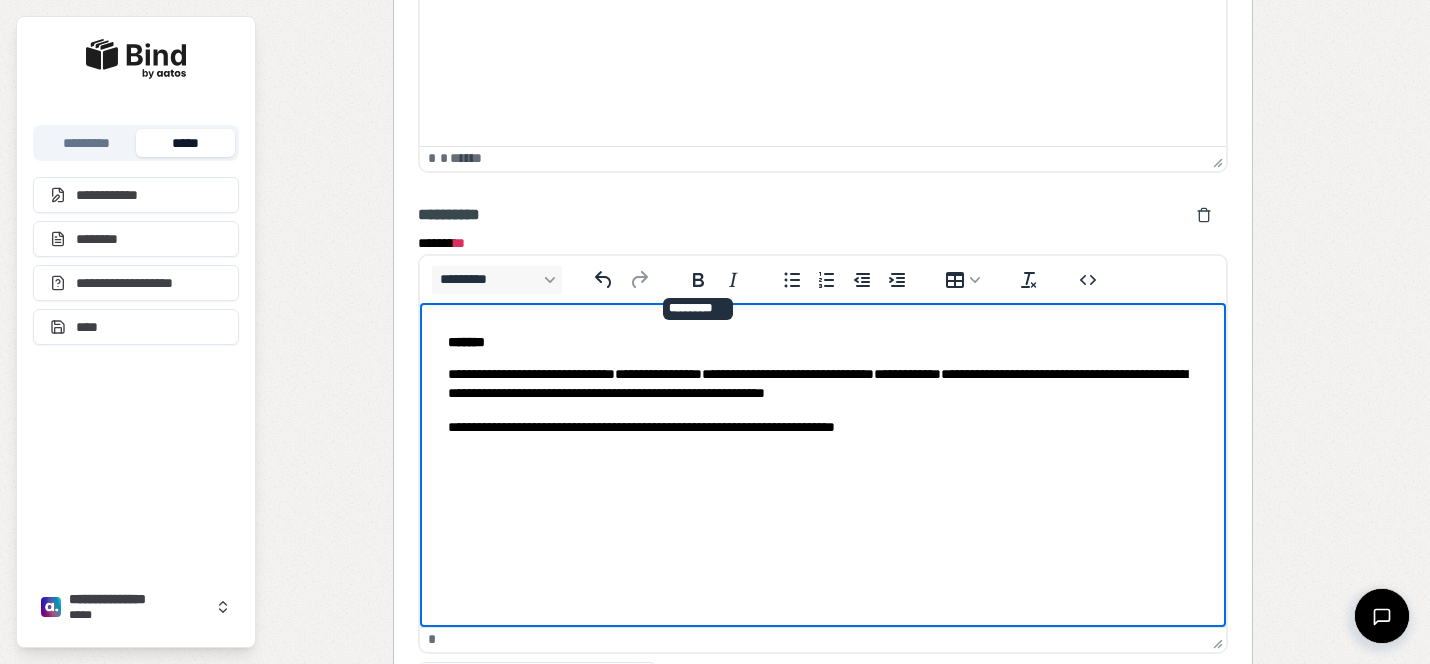 click on "**********" at bounding box center [823, 384] 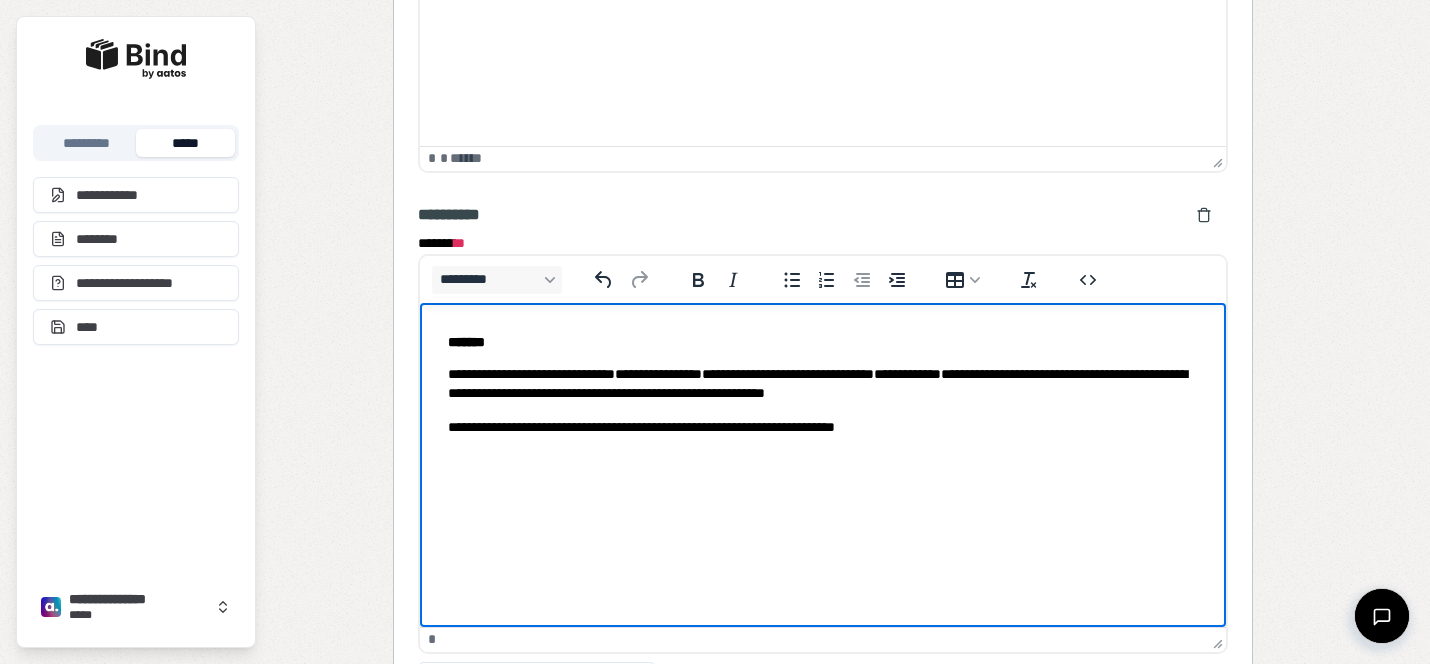 scroll, scrollTop: 2056, scrollLeft: 0, axis: vertical 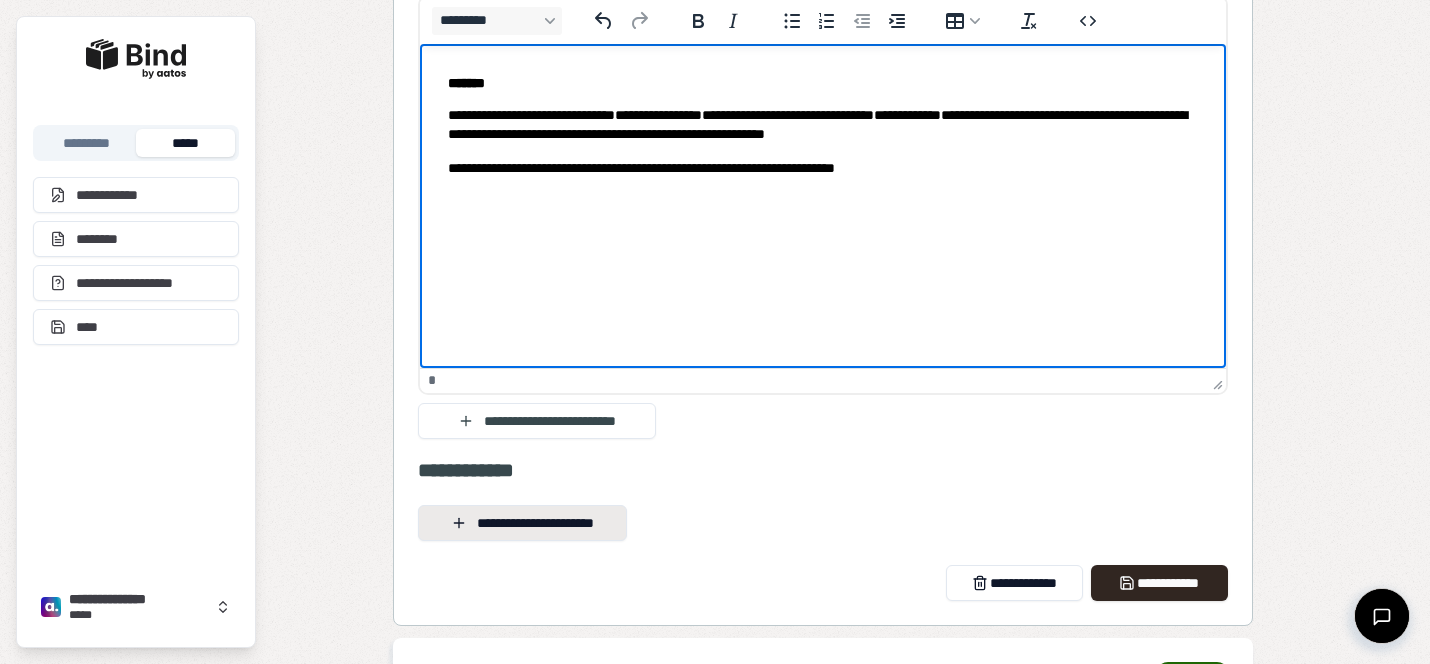 click on "**********" at bounding box center (522, 523) 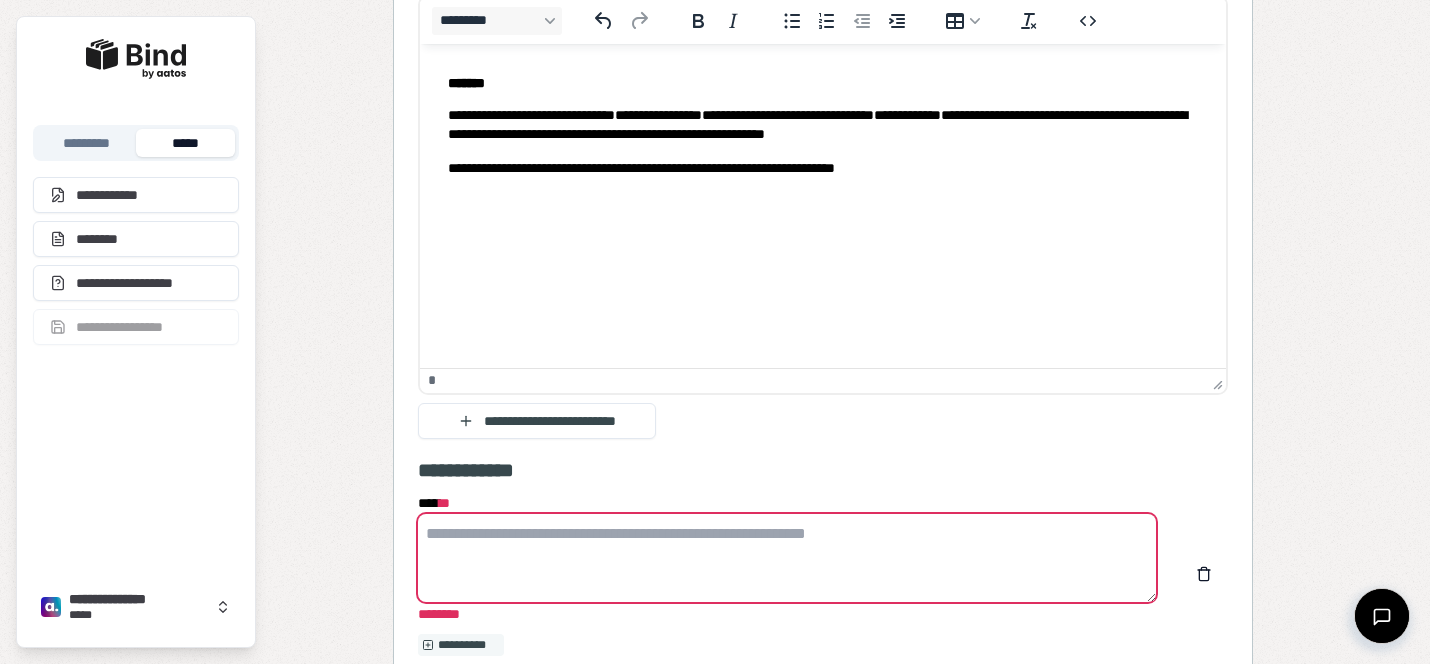 paste on "**********" 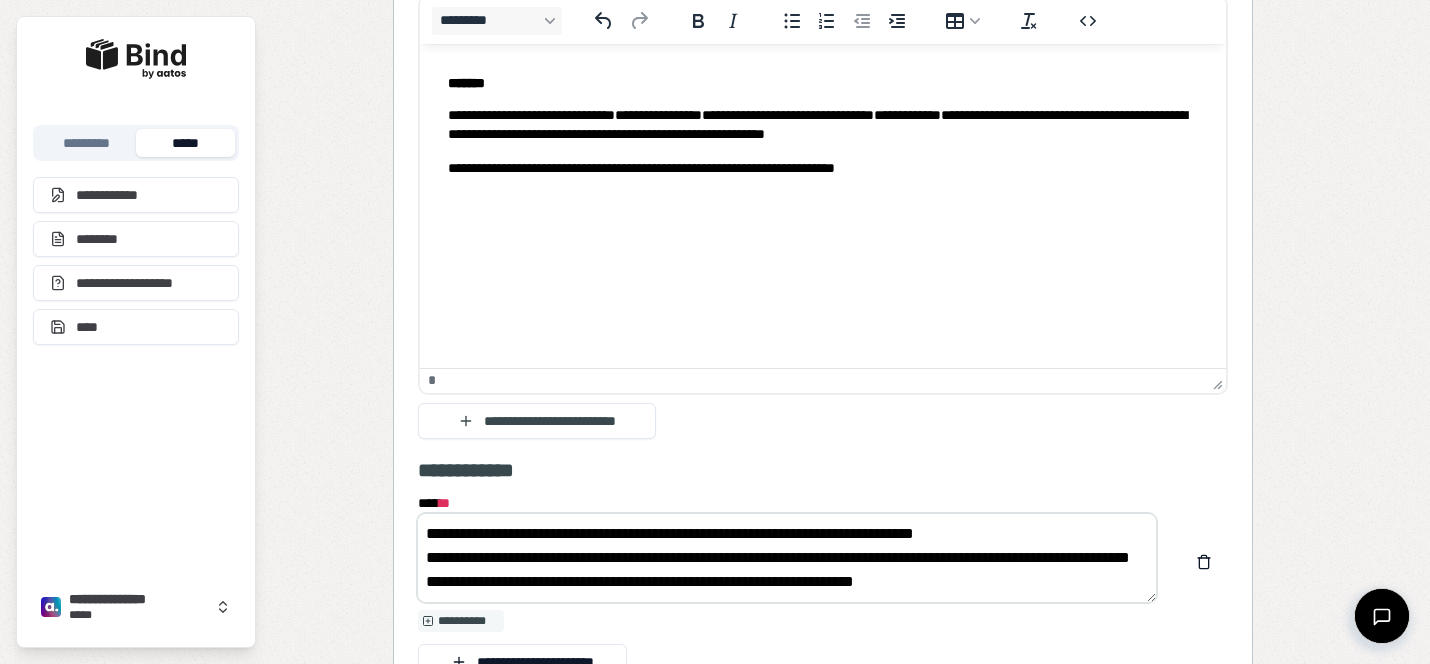 scroll, scrollTop: 0, scrollLeft: 0, axis: both 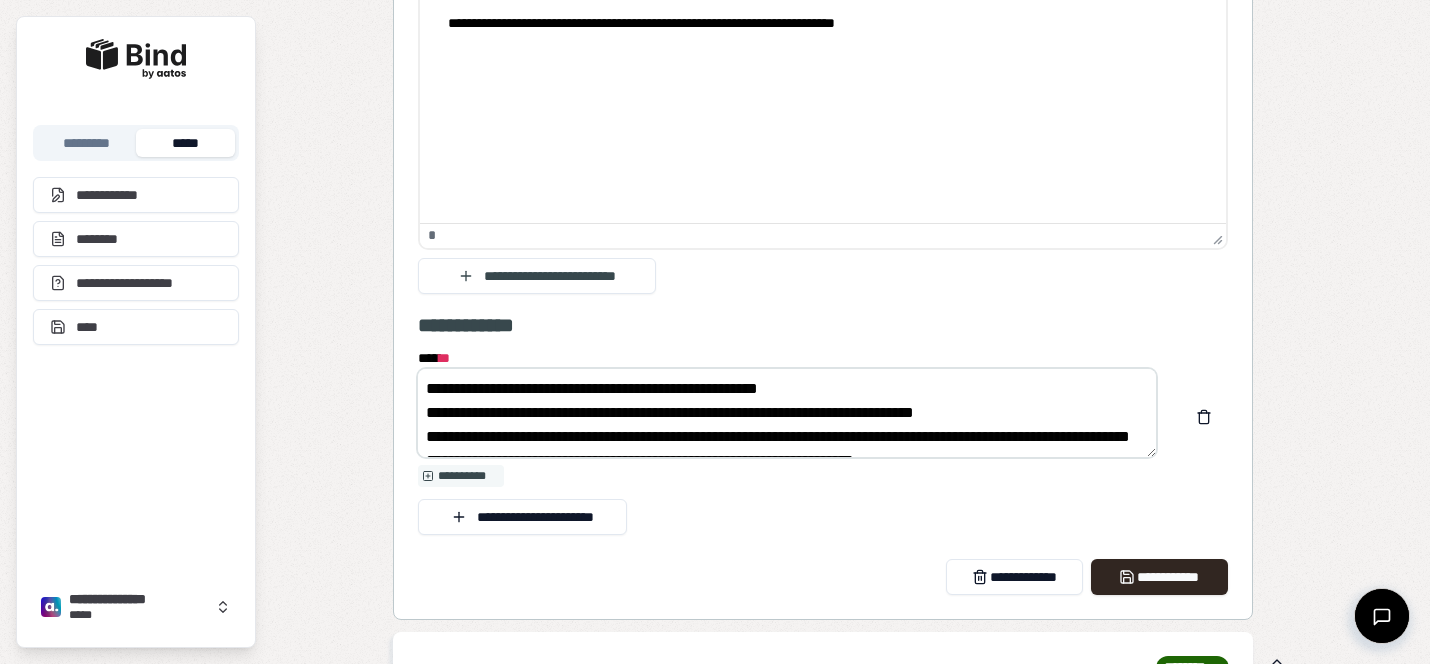 drag, startPoint x: 555, startPoint y: 413, endPoint x: 341, endPoint y: 373, distance: 217.70622 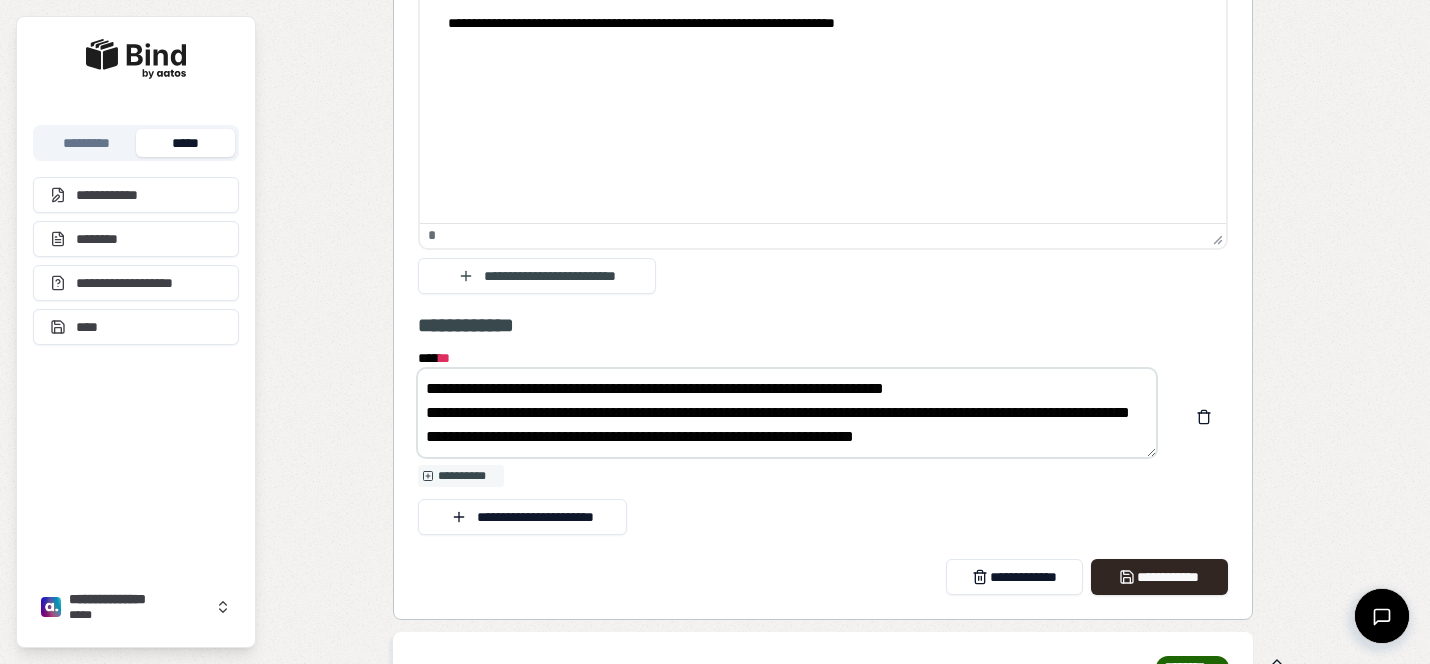 click on "**********" at bounding box center (787, 413) 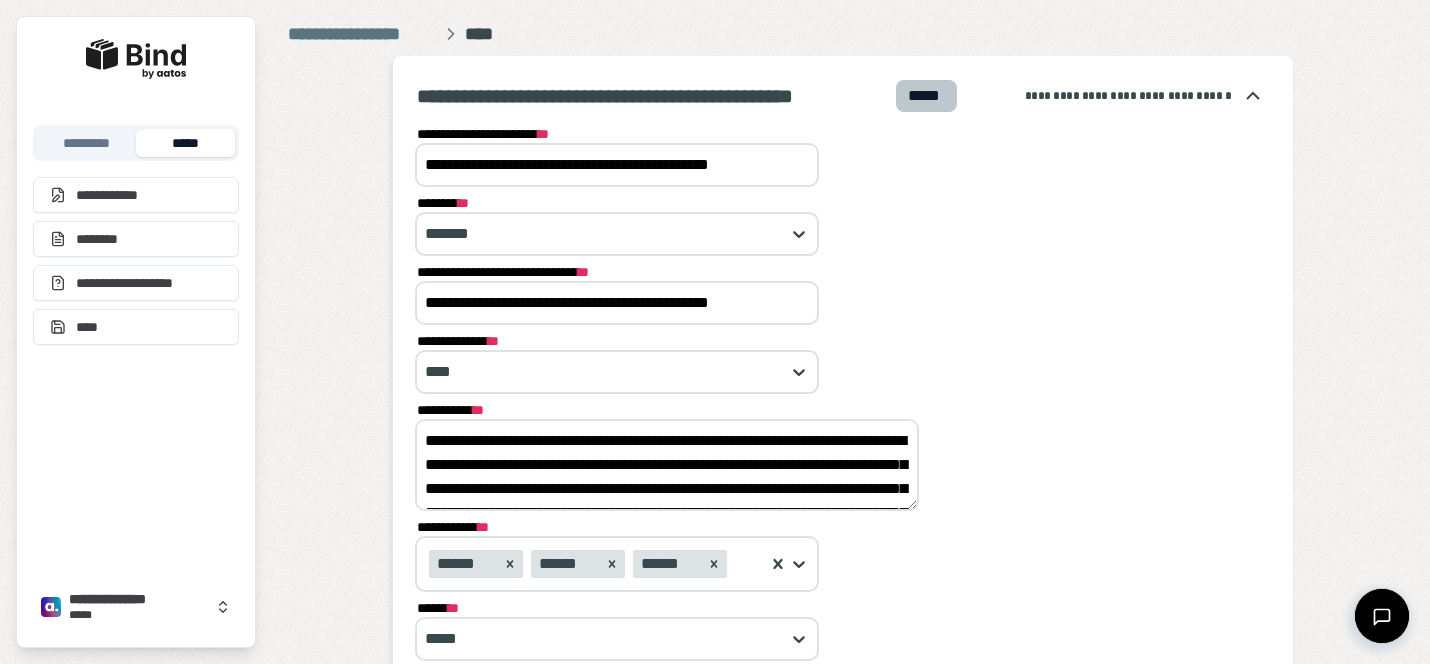 scroll, scrollTop: 0, scrollLeft: 0, axis: both 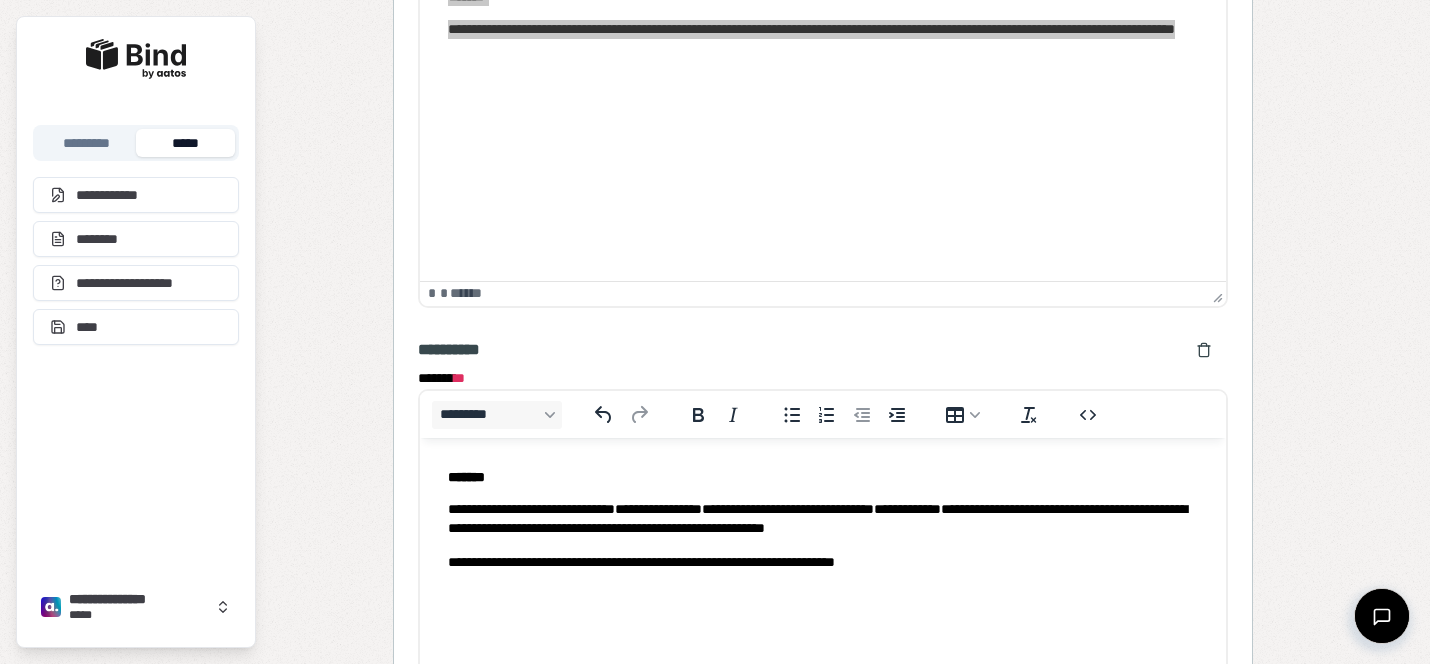 type on "**********" 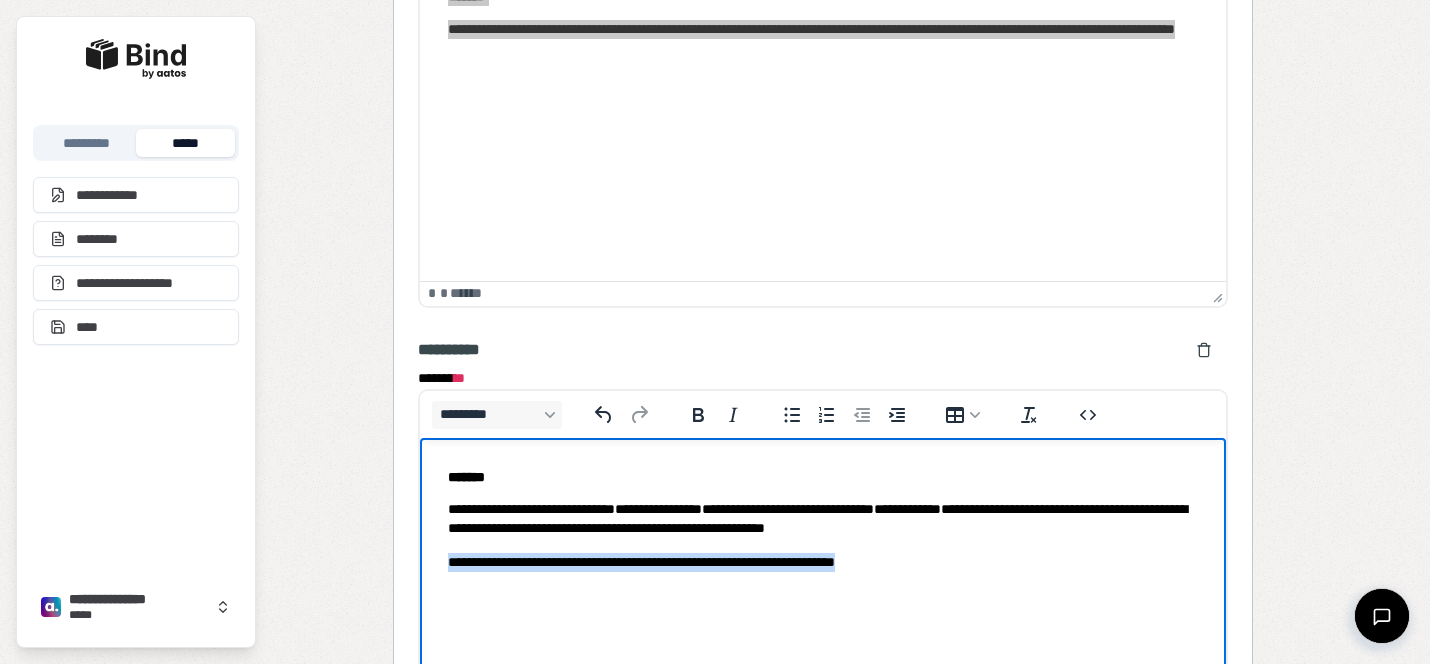 drag, startPoint x: 978, startPoint y: 562, endPoint x: 833, endPoint y: 990, distance: 451.8949 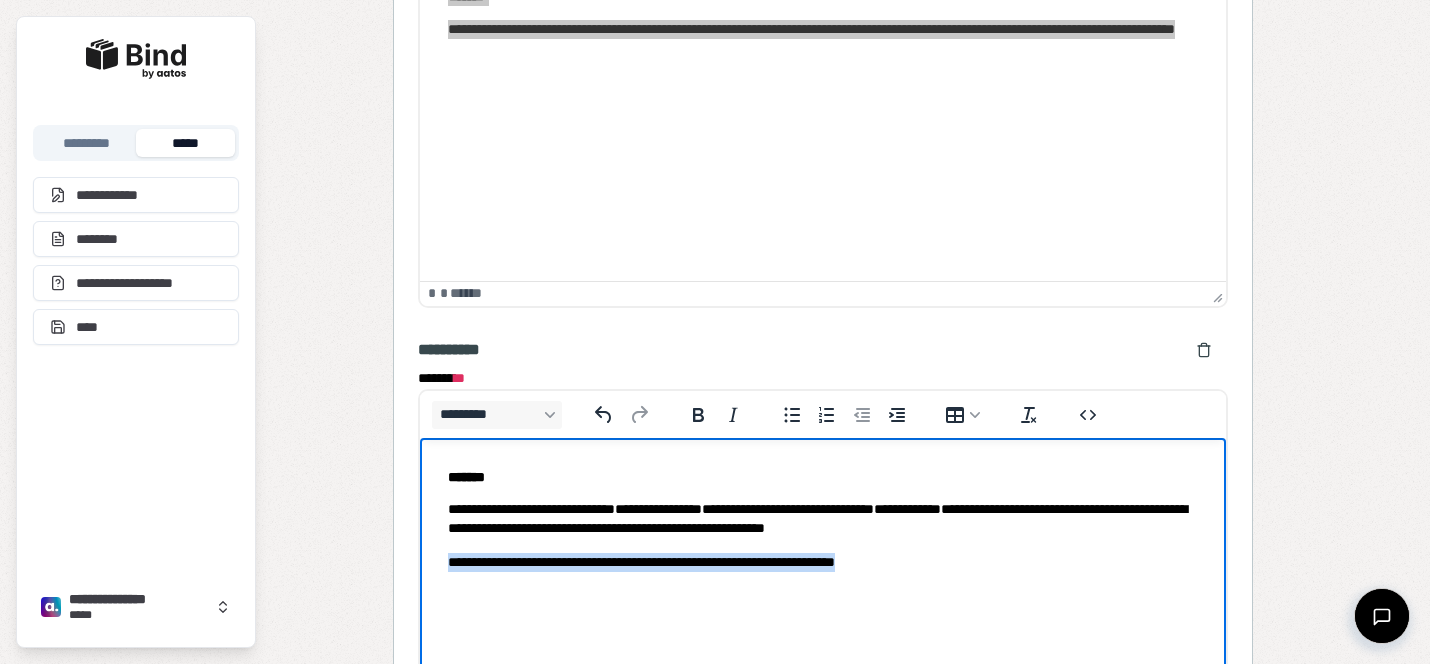 copy on "**********" 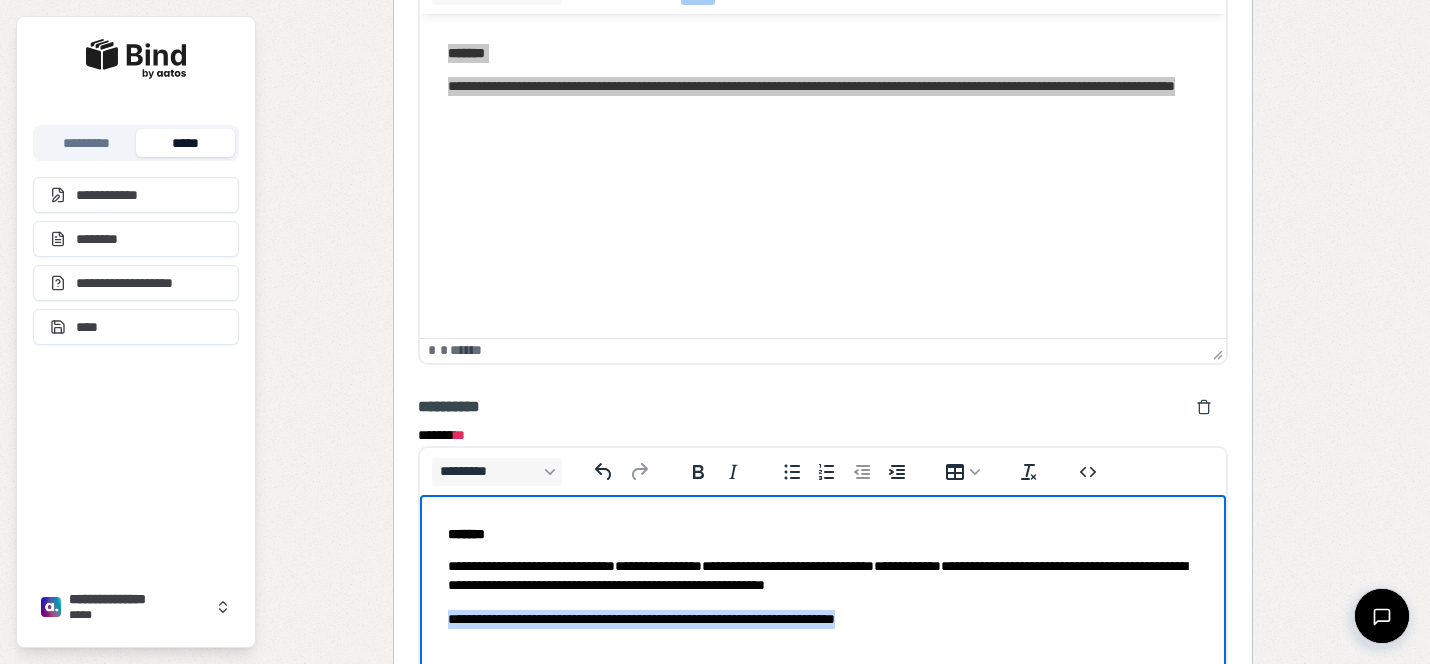 scroll, scrollTop: 1573, scrollLeft: 0, axis: vertical 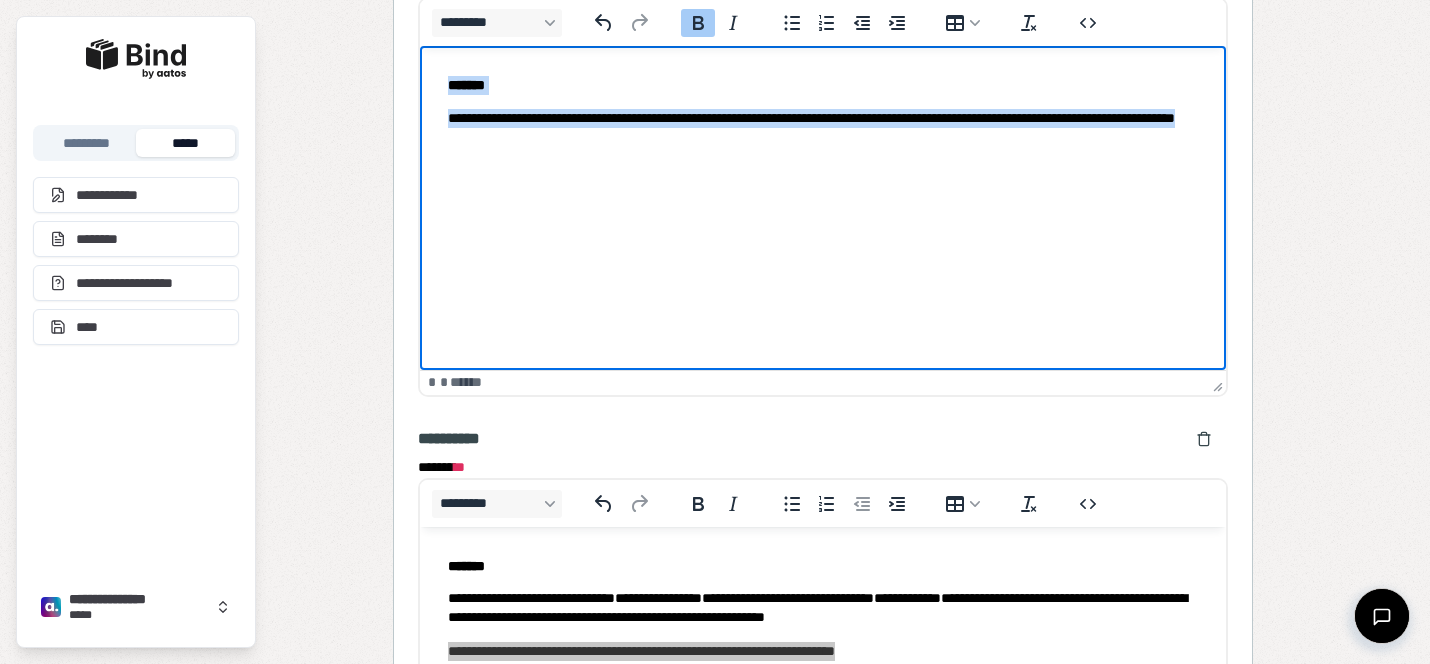 click on "**********" at bounding box center (823, 111) 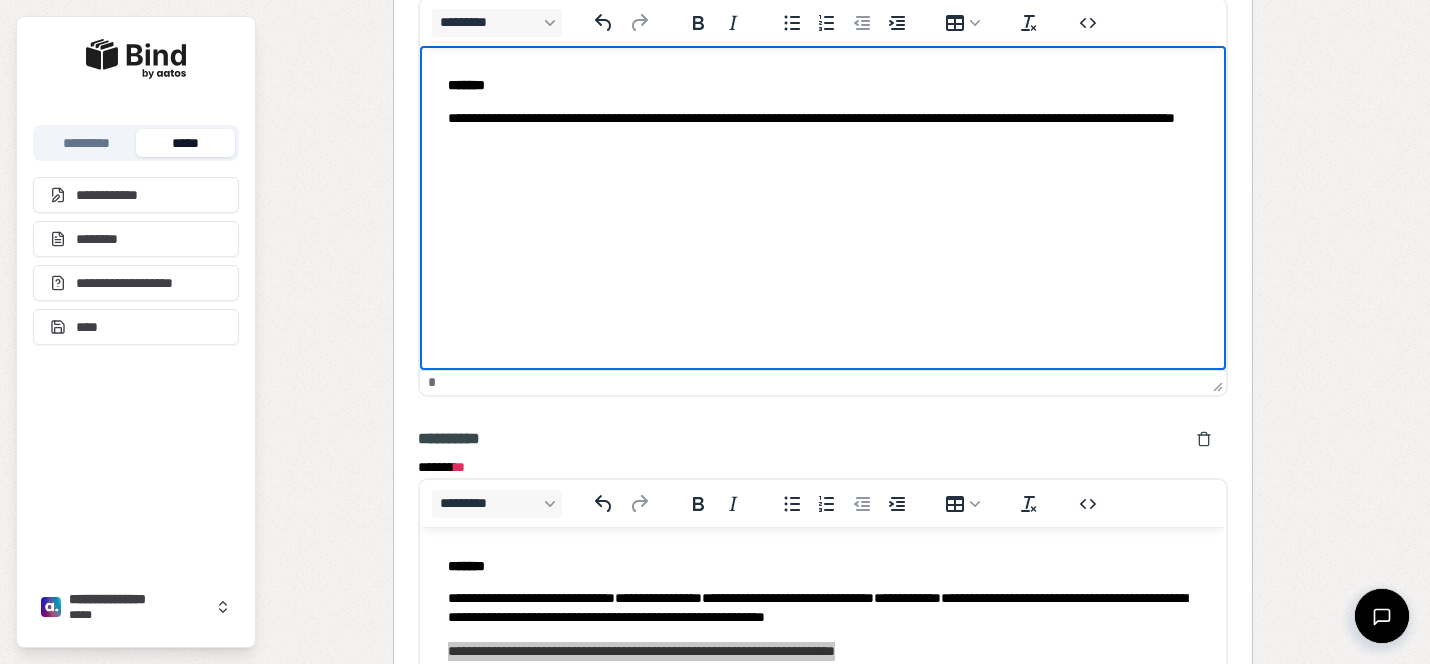 type 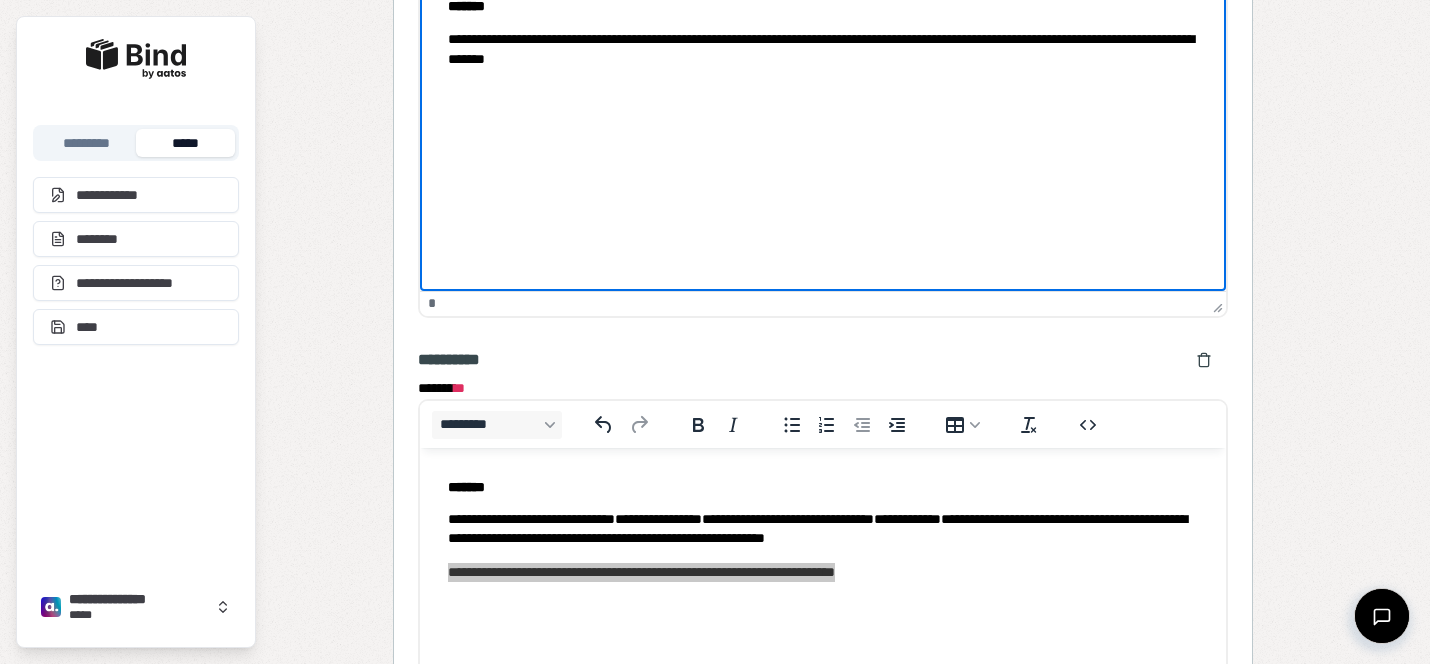 scroll, scrollTop: 1710, scrollLeft: 0, axis: vertical 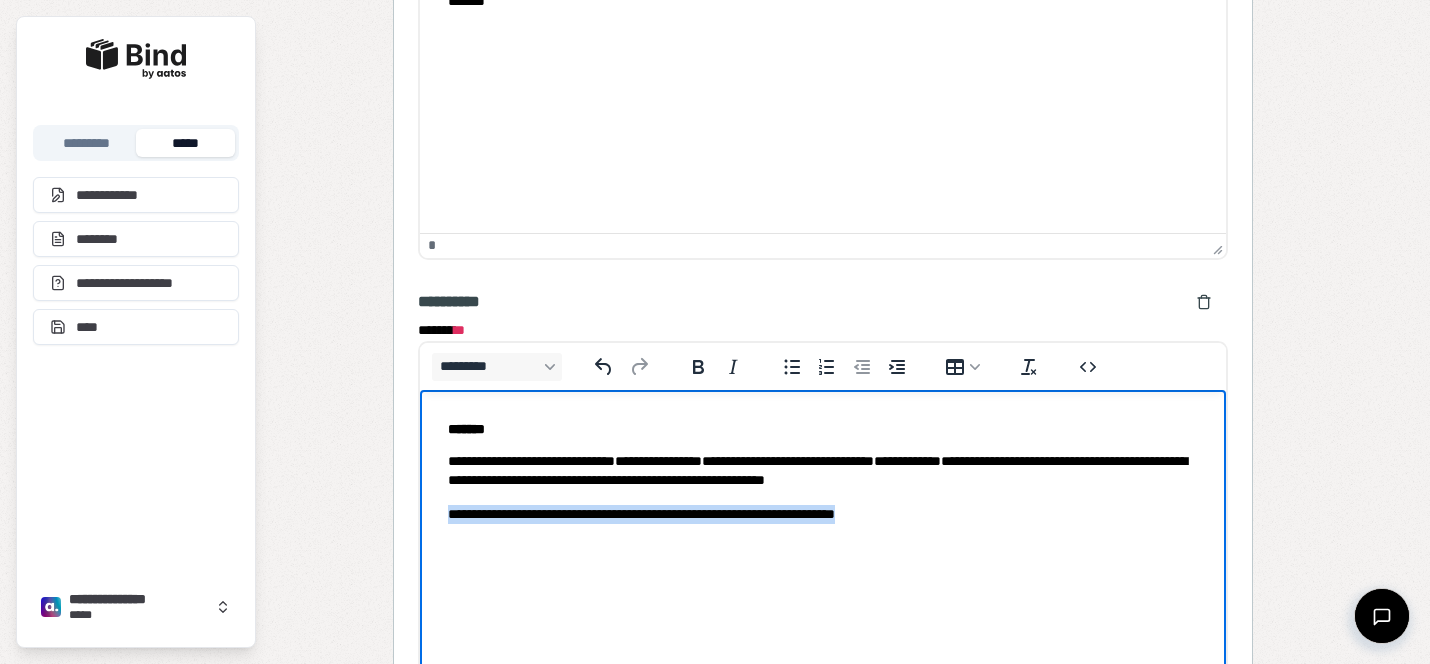 click on "**********" at bounding box center [823, 513] 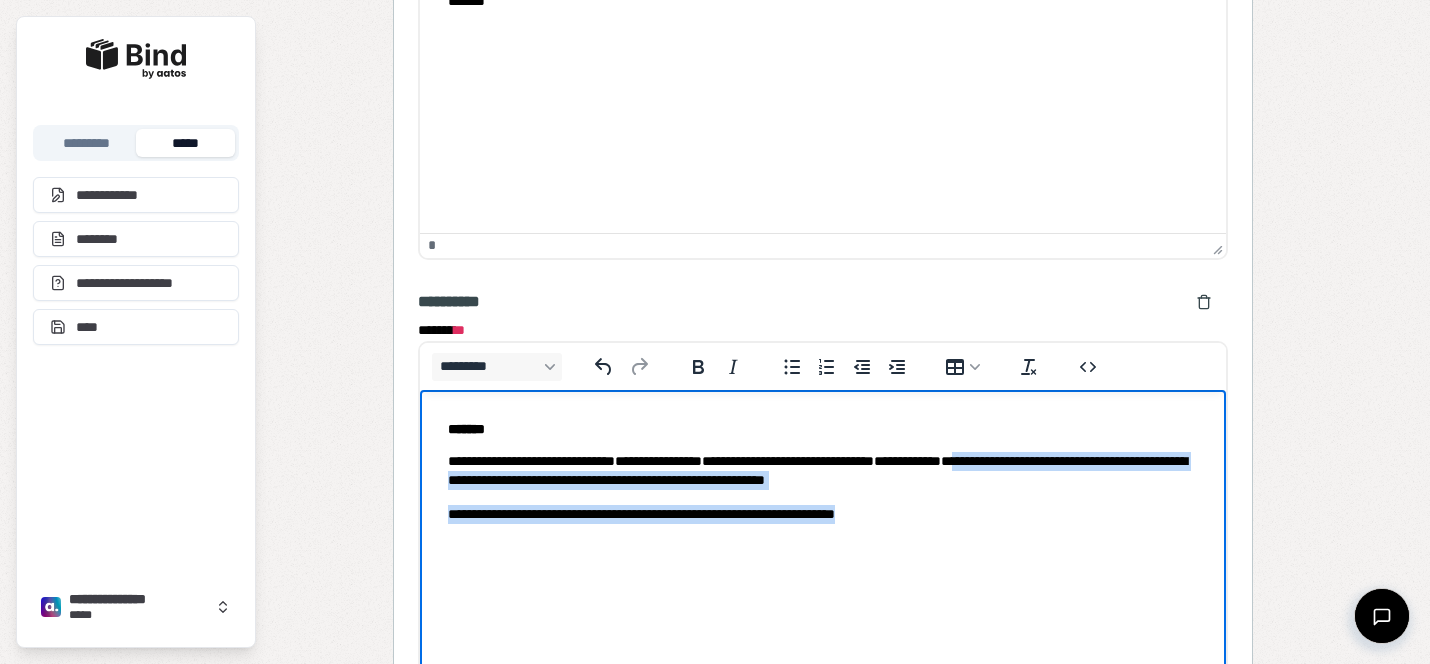 drag, startPoint x: 1034, startPoint y: 515, endPoint x: 1092, endPoint y: 457, distance: 82.02438 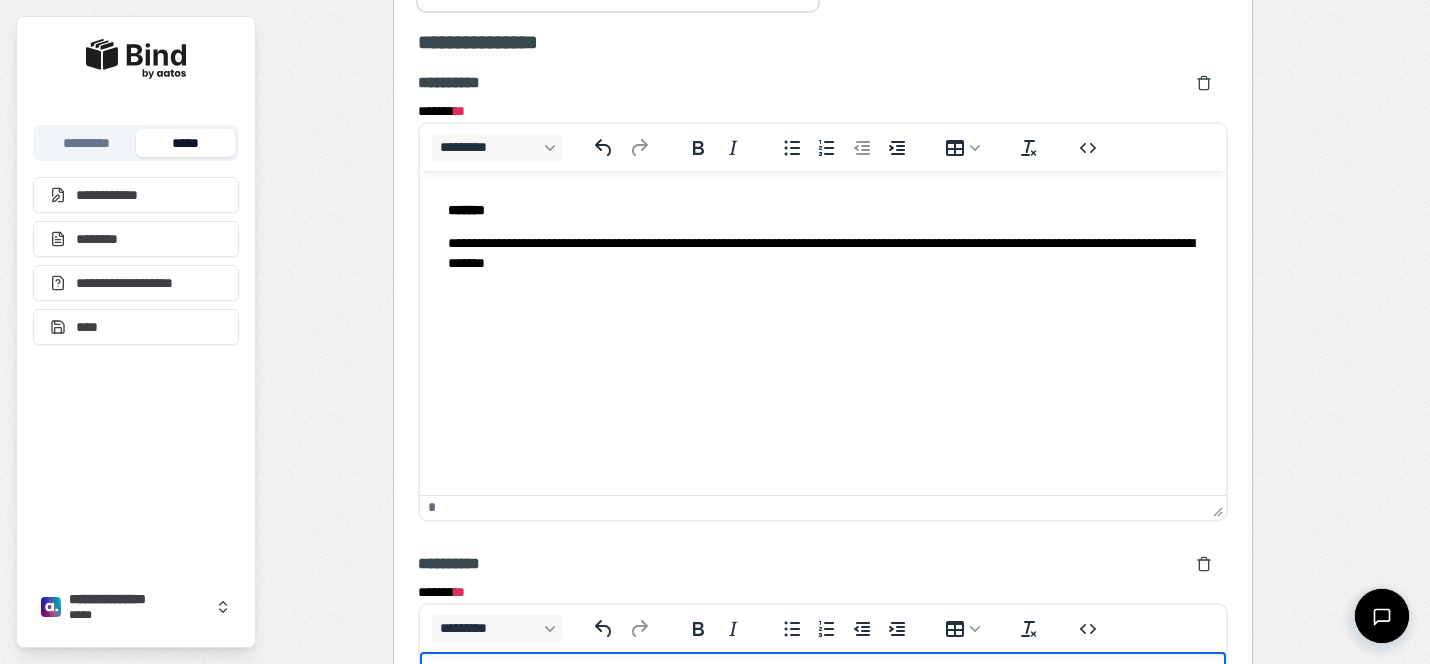 scroll, scrollTop: 1460, scrollLeft: 0, axis: vertical 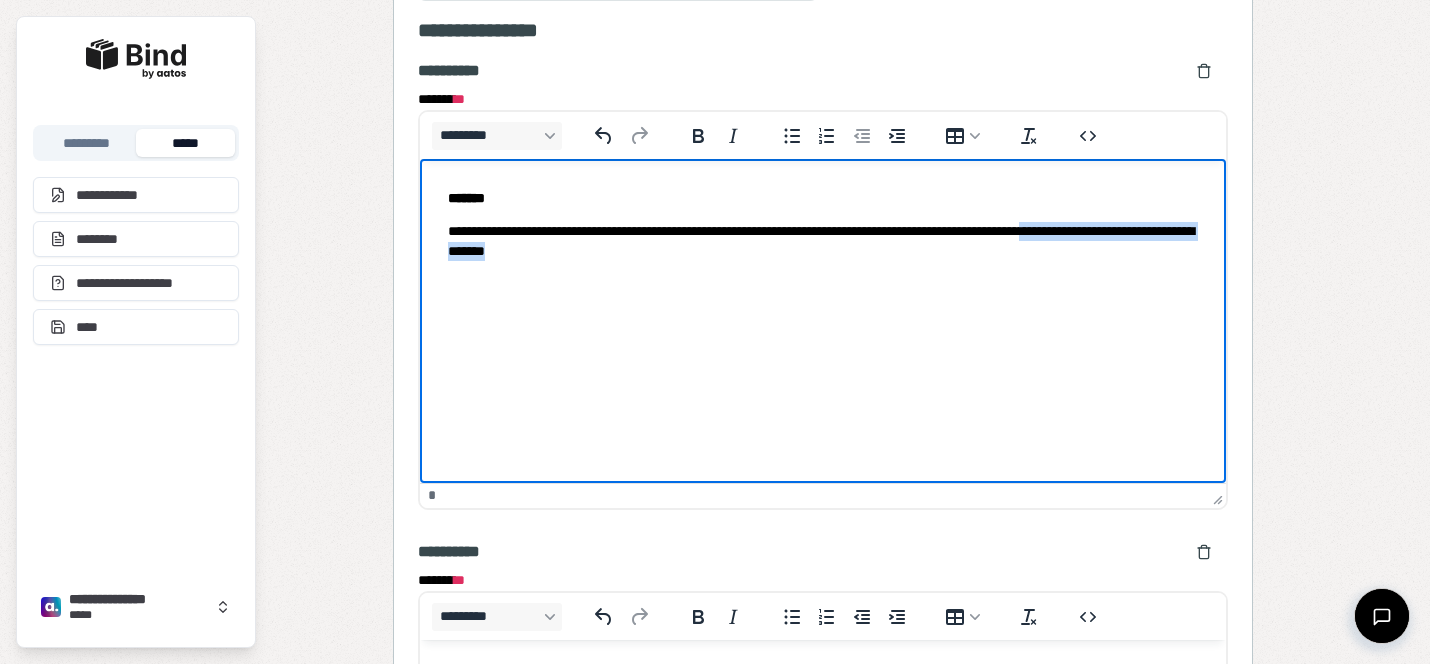 drag, startPoint x: 733, startPoint y: 249, endPoint x: 429, endPoint y: 243, distance: 304.0592 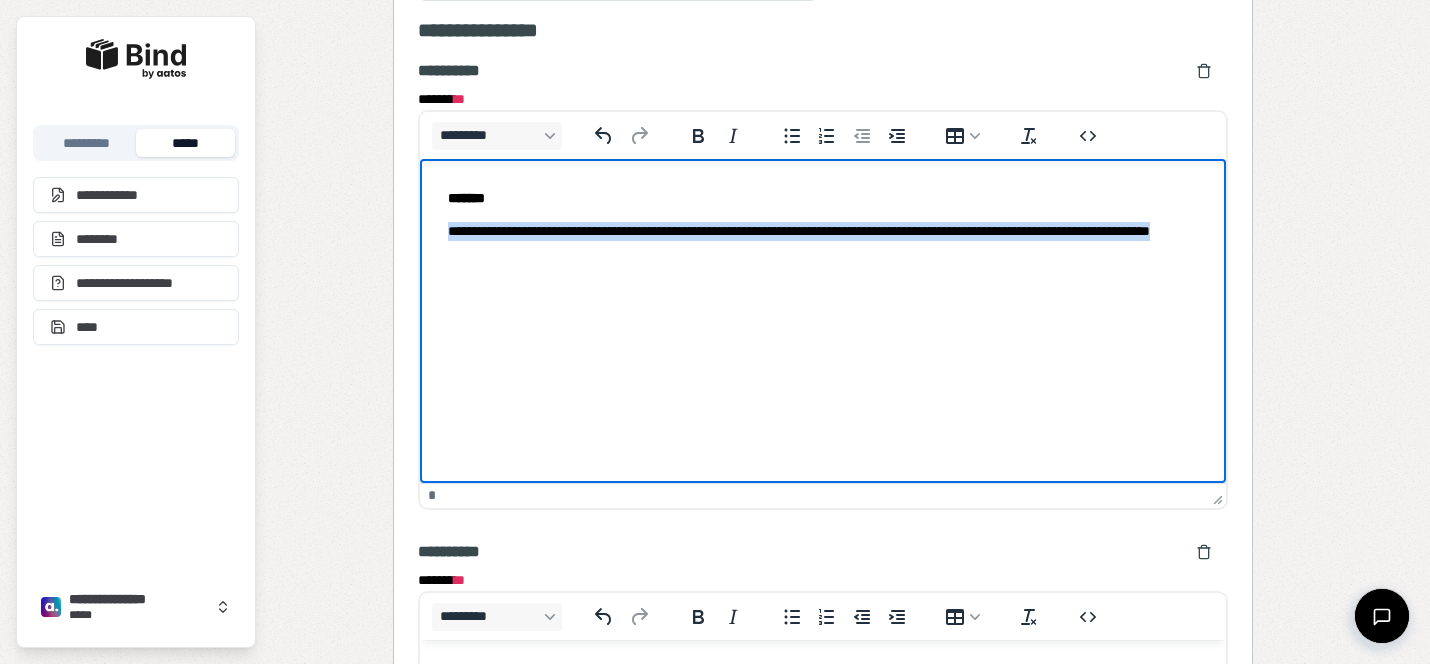 drag, startPoint x: 601, startPoint y: 255, endPoint x: 1195, endPoint y: 774, distance: 788.7947 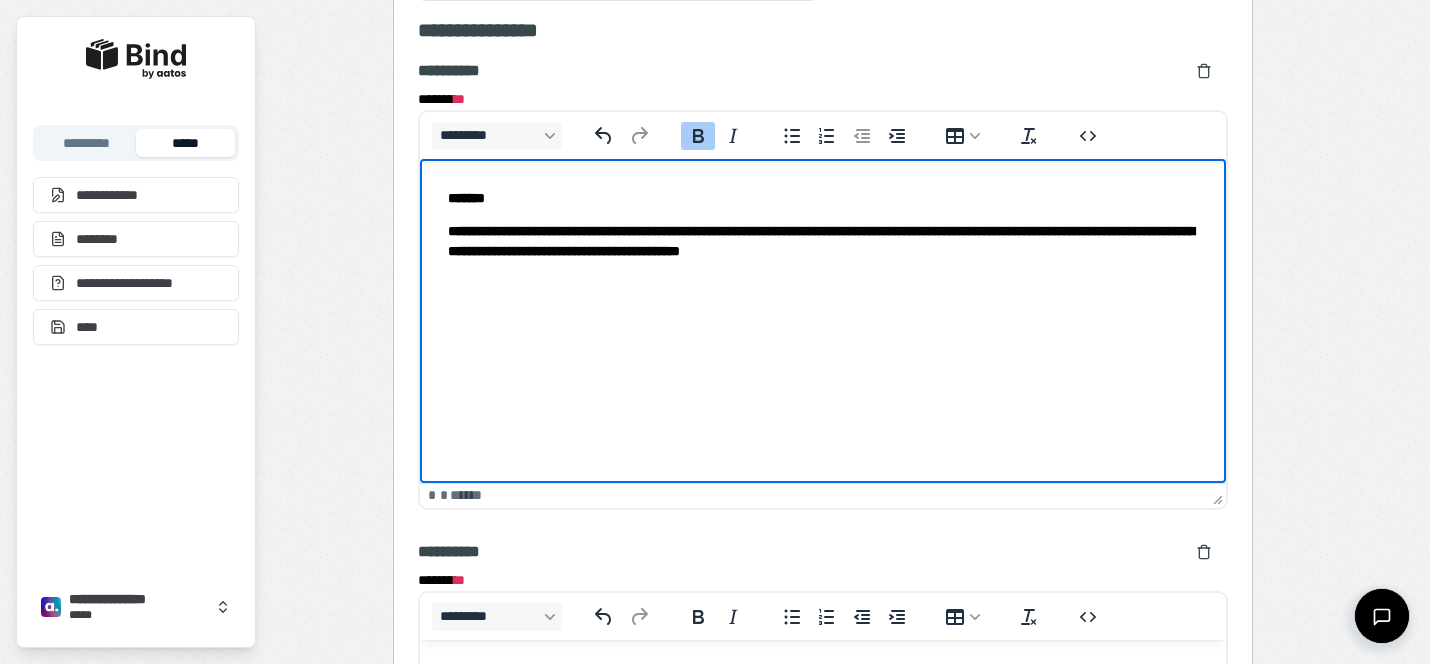 drag, startPoint x: 714, startPoint y: 292, endPoint x: 432, endPoint y: 257, distance: 284.1637 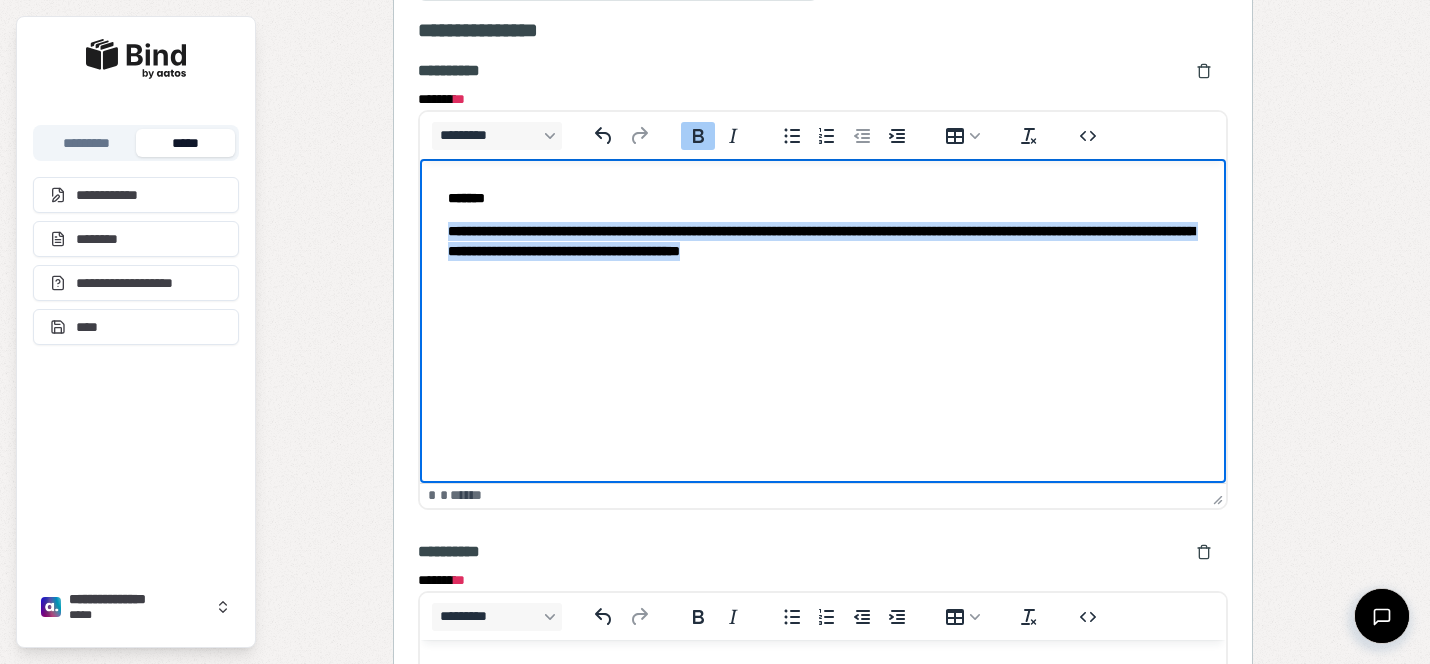 drag, startPoint x: 1046, startPoint y: 250, endPoint x: 442, endPoint y: 229, distance: 604.3649 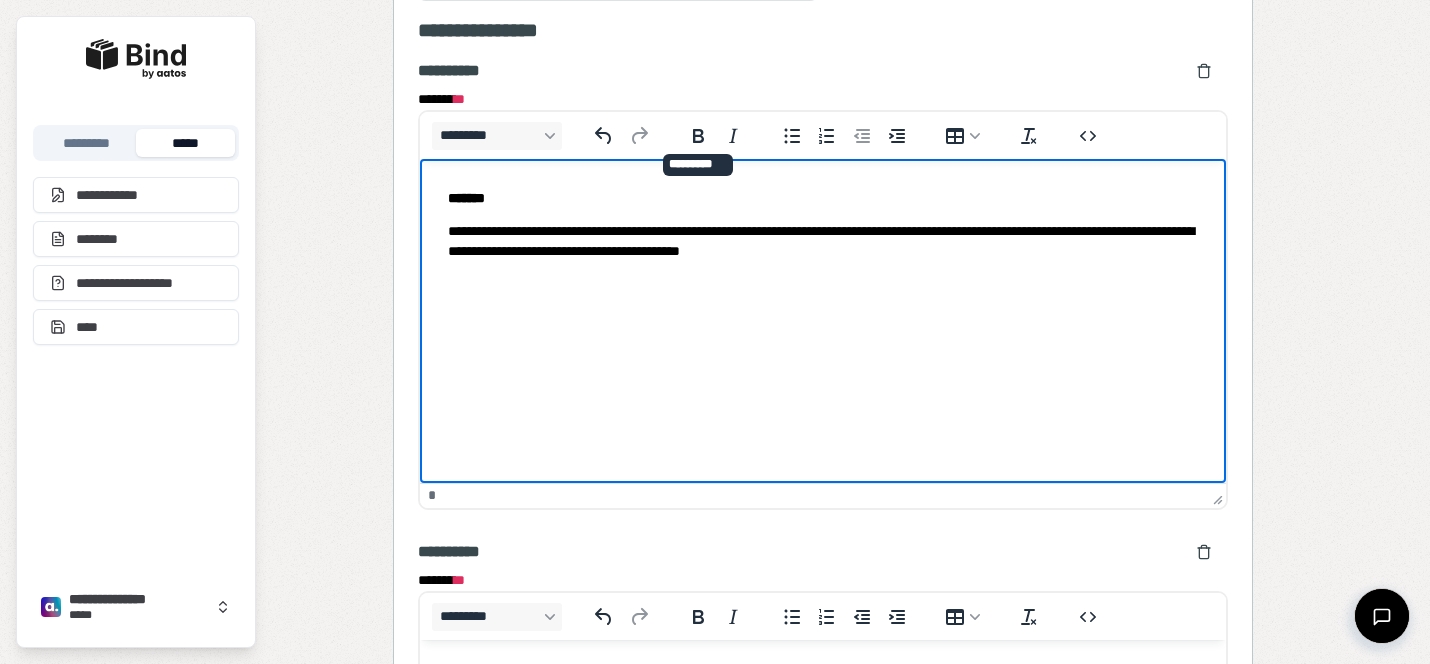 click on "**********" at bounding box center (823, 240) 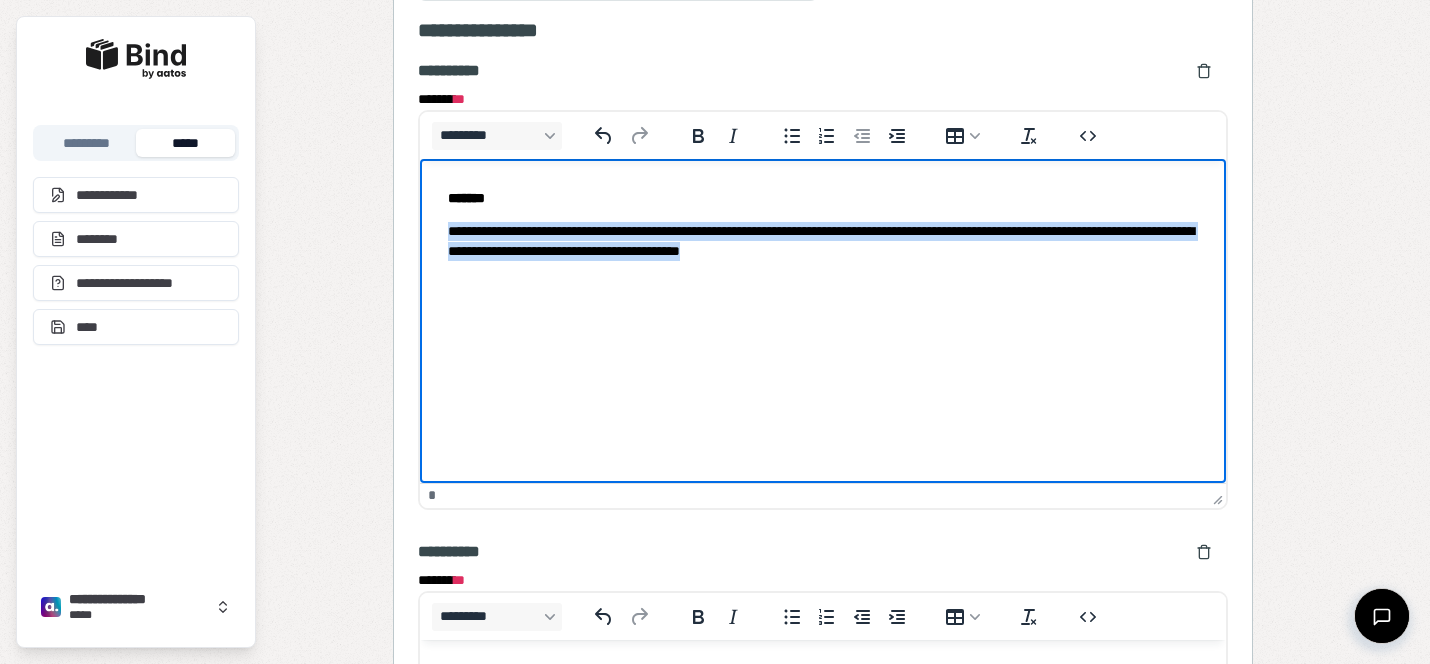 drag, startPoint x: 989, startPoint y: 255, endPoint x: 423, endPoint y: 229, distance: 566.59686 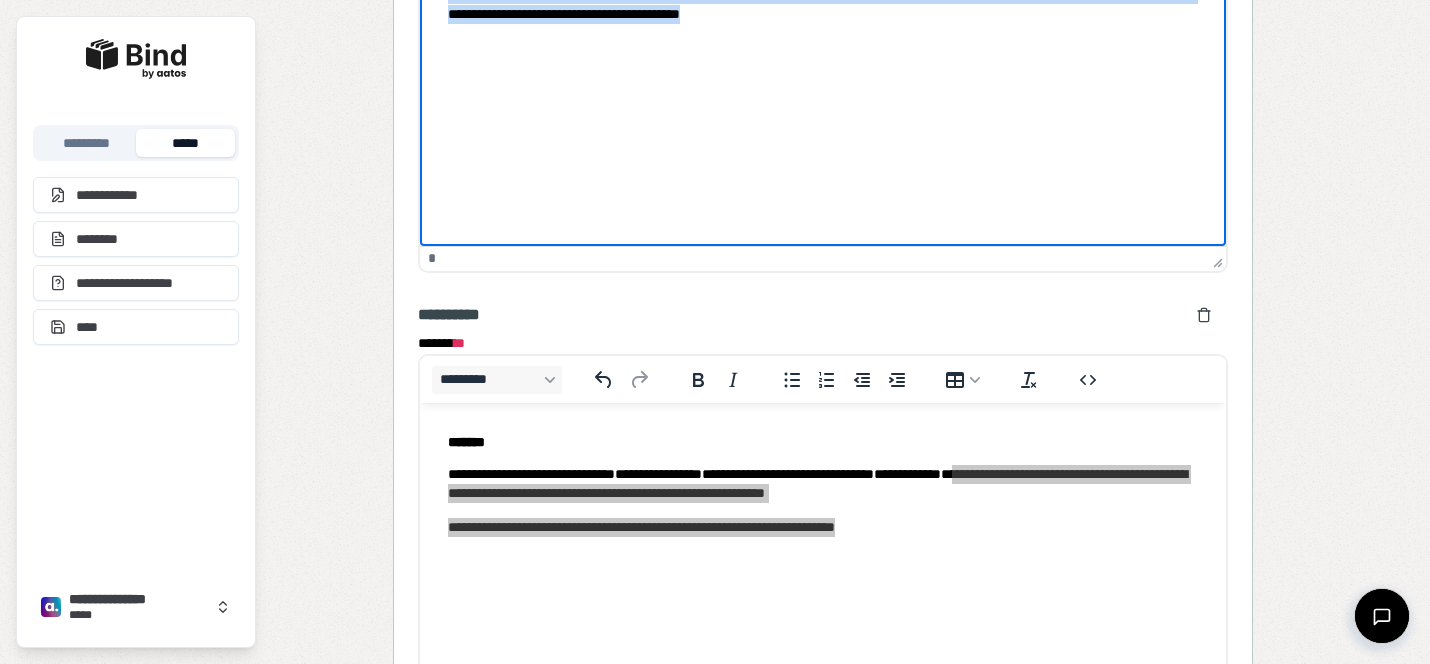 scroll, scrollTop: 1735, scrollLeft: 0, axis: vertical 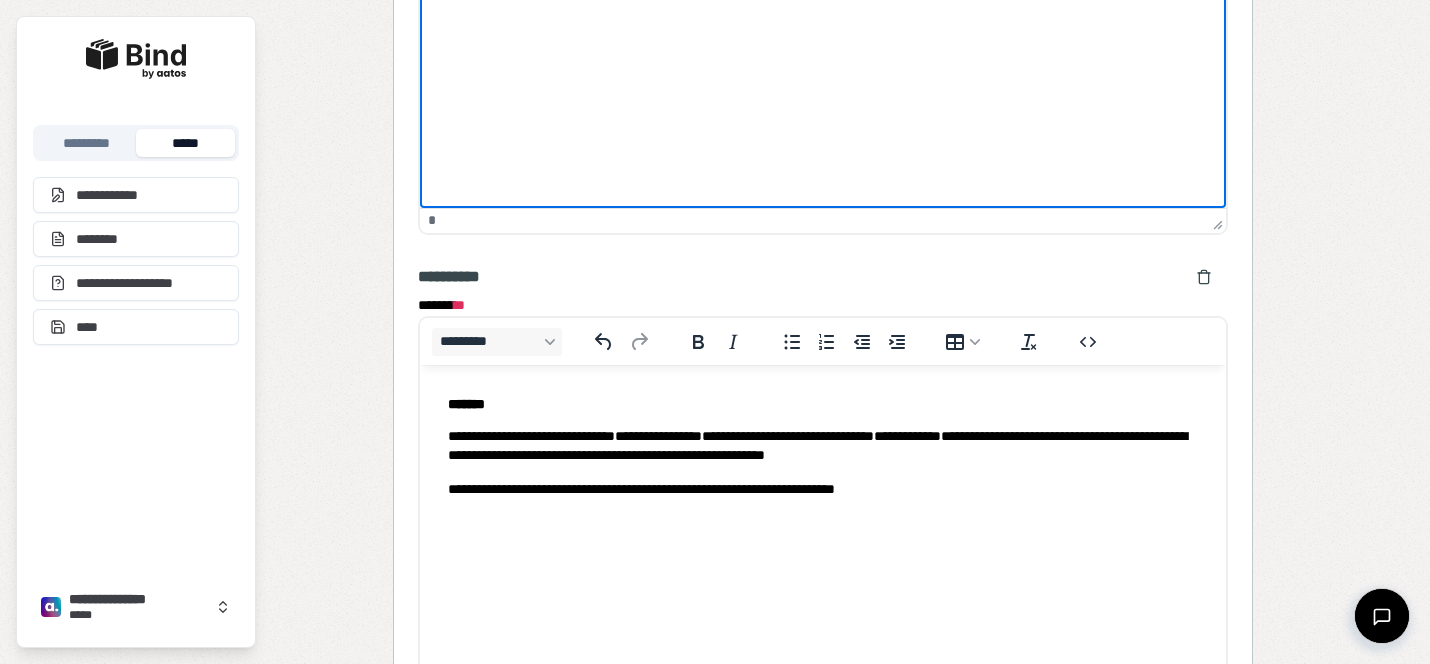 click on "**********" at bounding box center (823, 446) 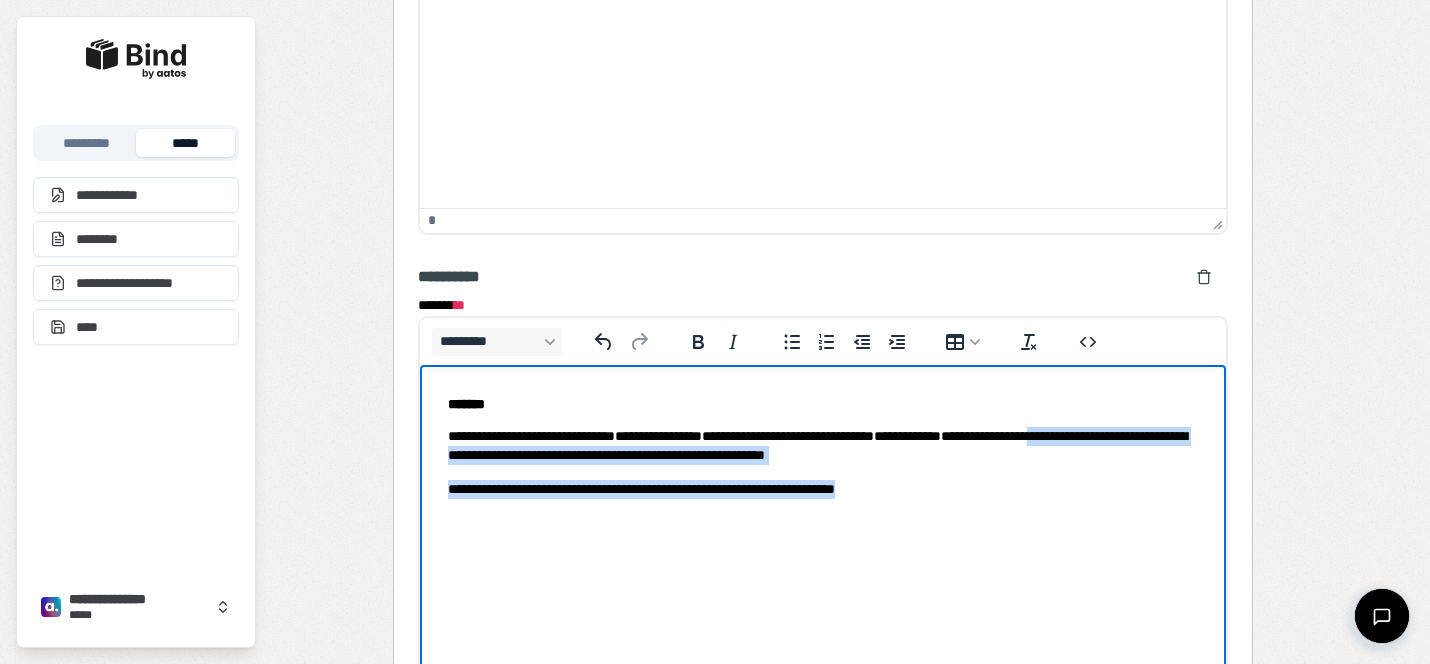 drag, startPoint x: 976, startPoint y: 497, endPoint x: 432, endPoint y: 458, distance: 545.3962 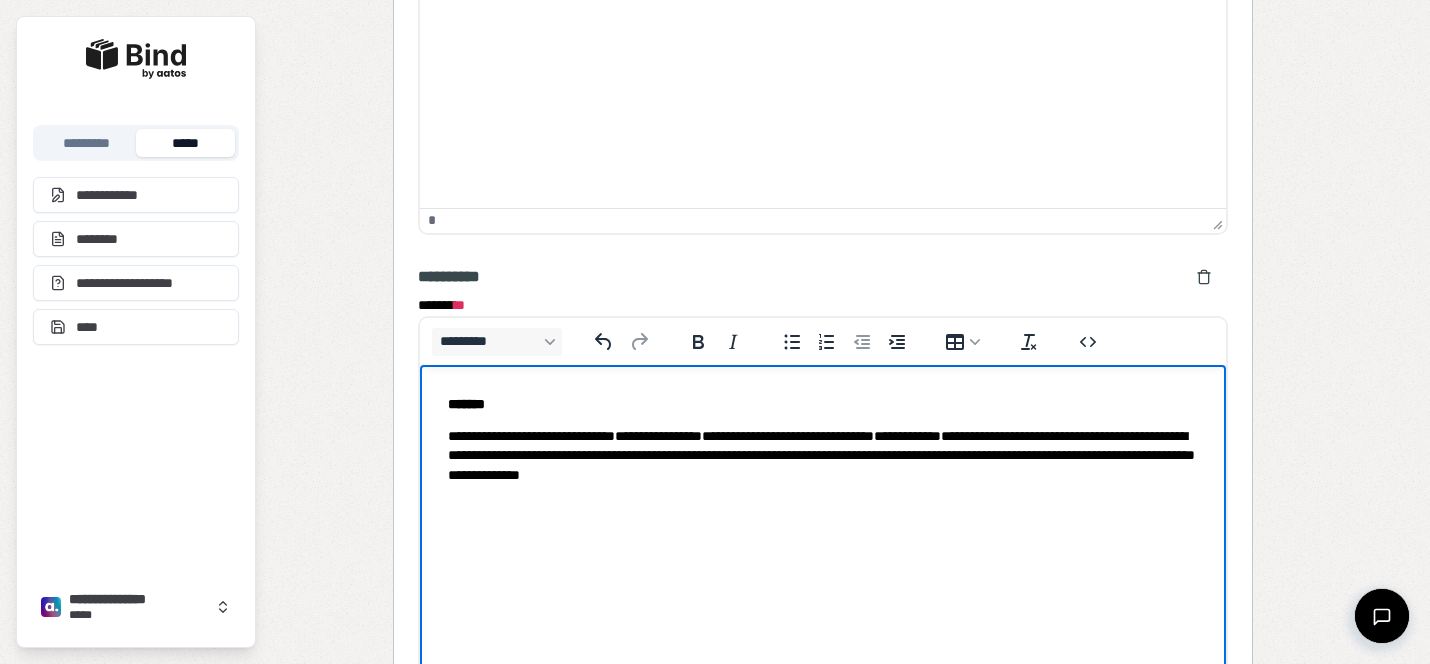 click on "**********" at bounding box center (823, 455) 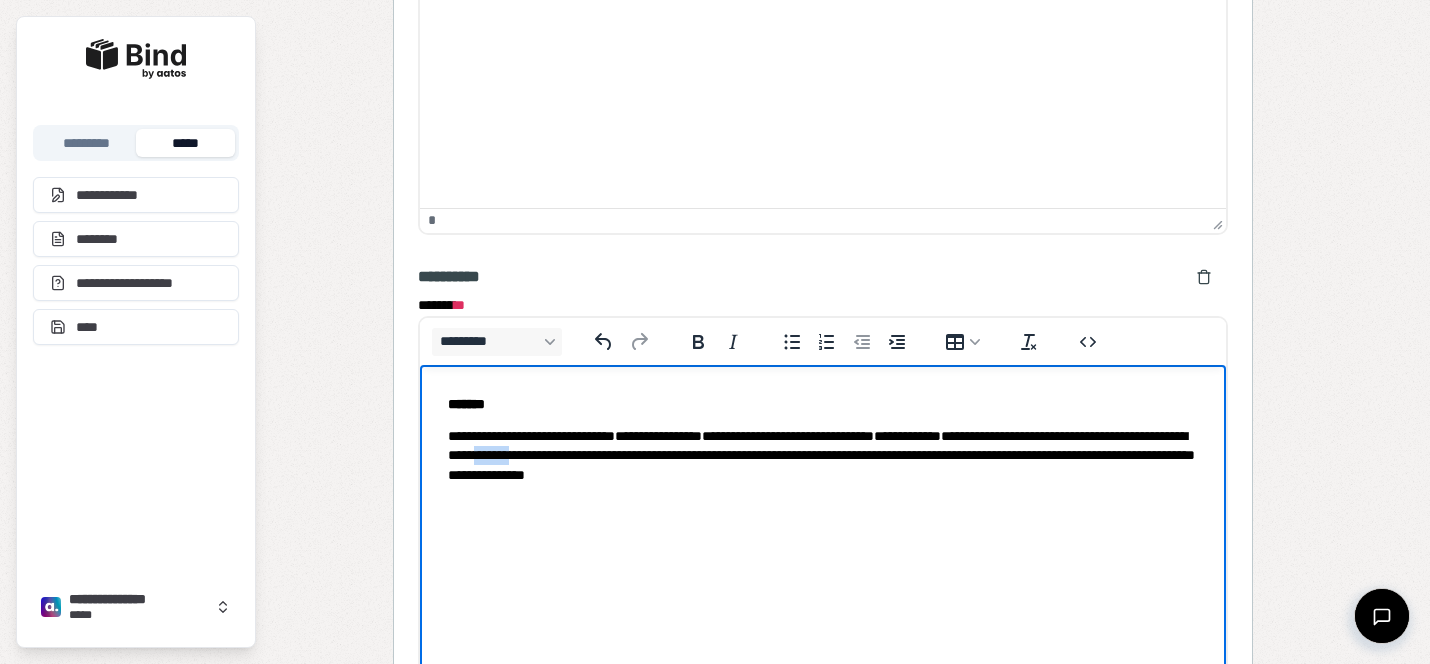 drag, startPoint x: 755, startPoint y: 453, endPoint x: 710, endPoint y: 453, distance: 45 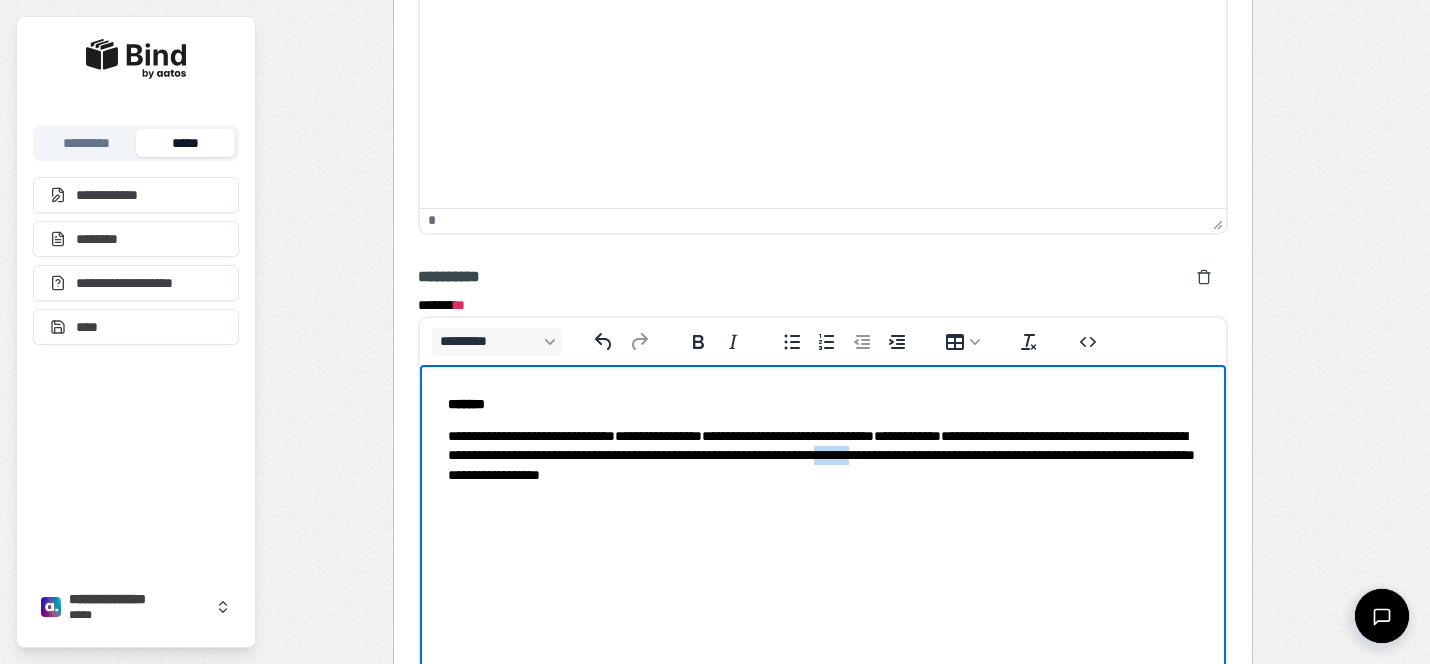 drag, startPoint x: 1119, startPoint y: 454, endPoint x: 1170, endPoint y: 454, distance: 51 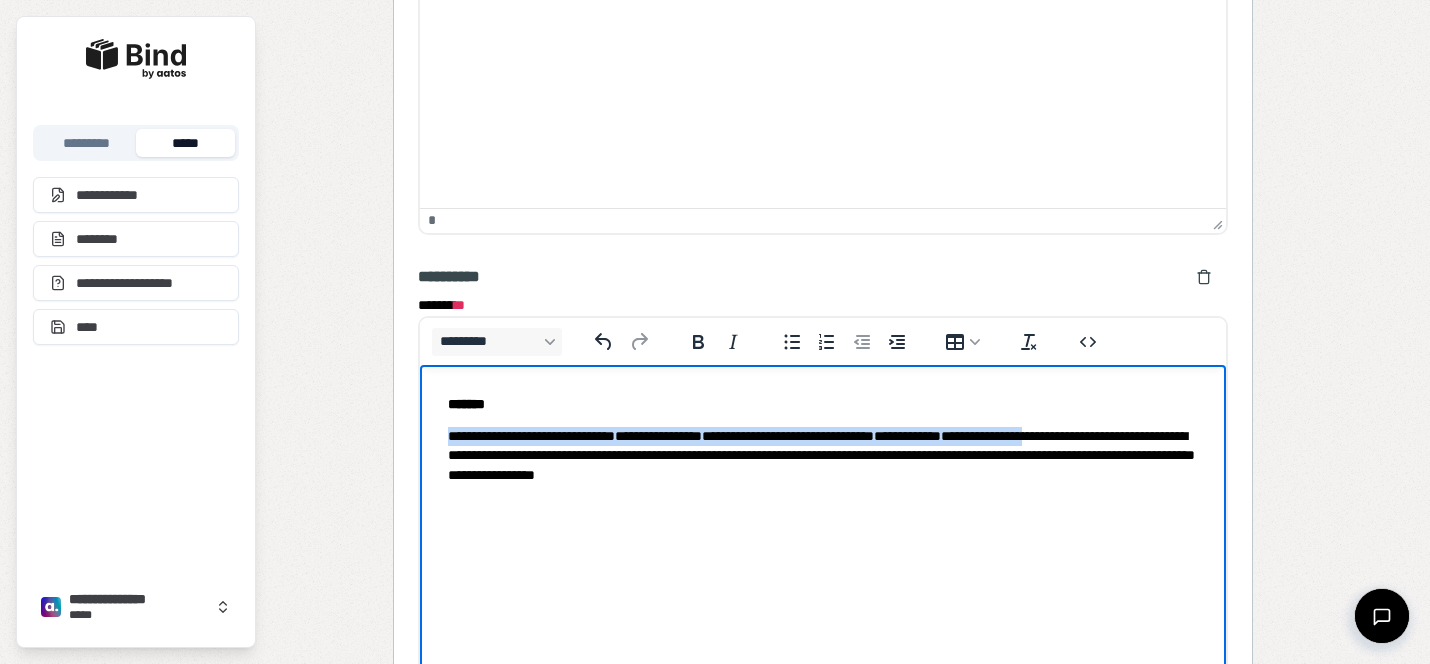 drag, startPoint x: 1190, startPoint y: 432, endPoint x: 407, endPoint y: 430, distance: 783.00256 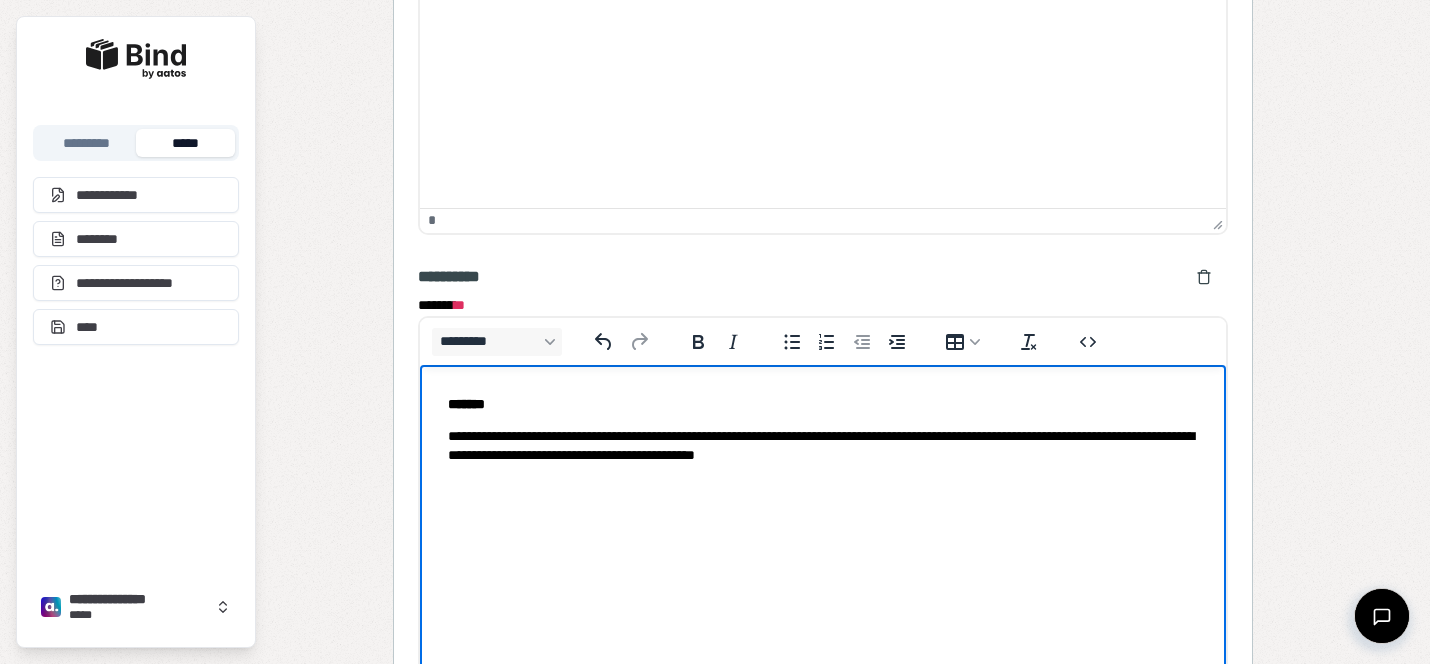 drag, startPoint x: 458, startPoint y: 428, endPoint x: 401, endPoint y: 428, distance: 57 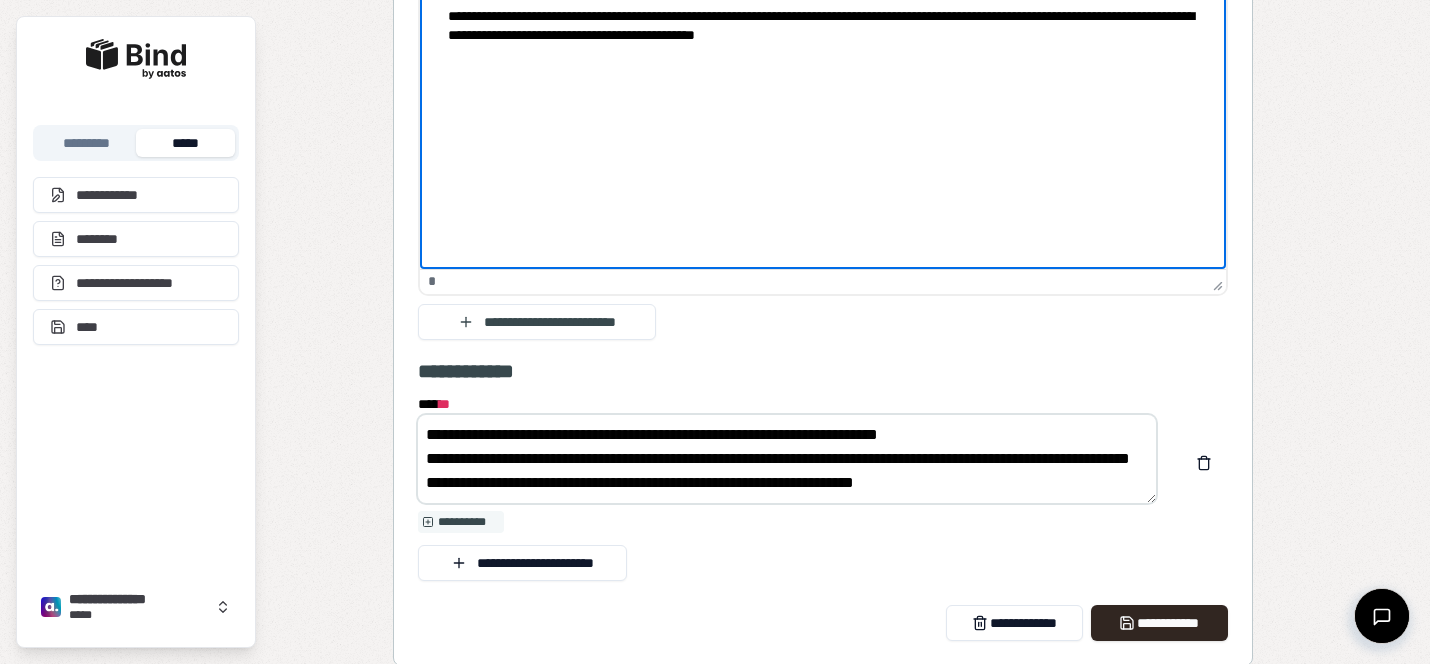 scroll, scrollTop: 2169, scrollLeft: 0, axis: vertical 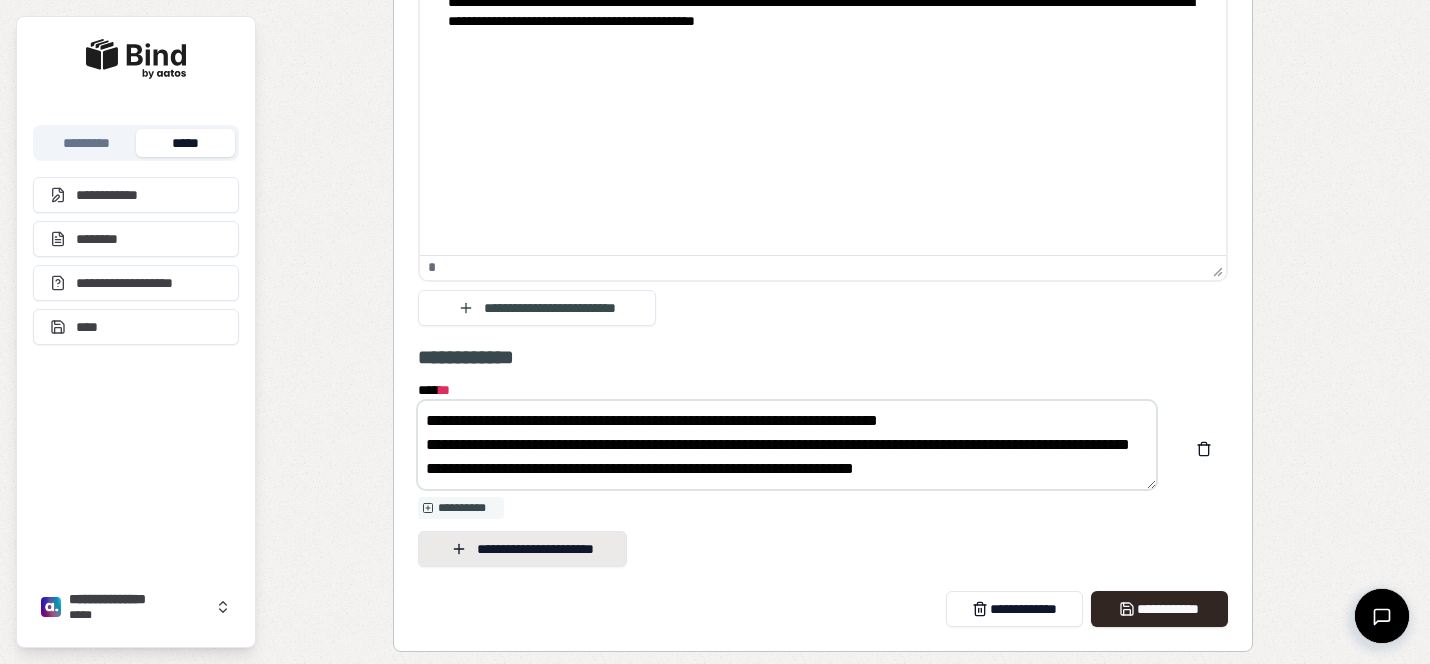 drag, startPoint x: 439, startPoint y: 442, endPoint x: 609, endPoint y: 558, distance: 205.80574 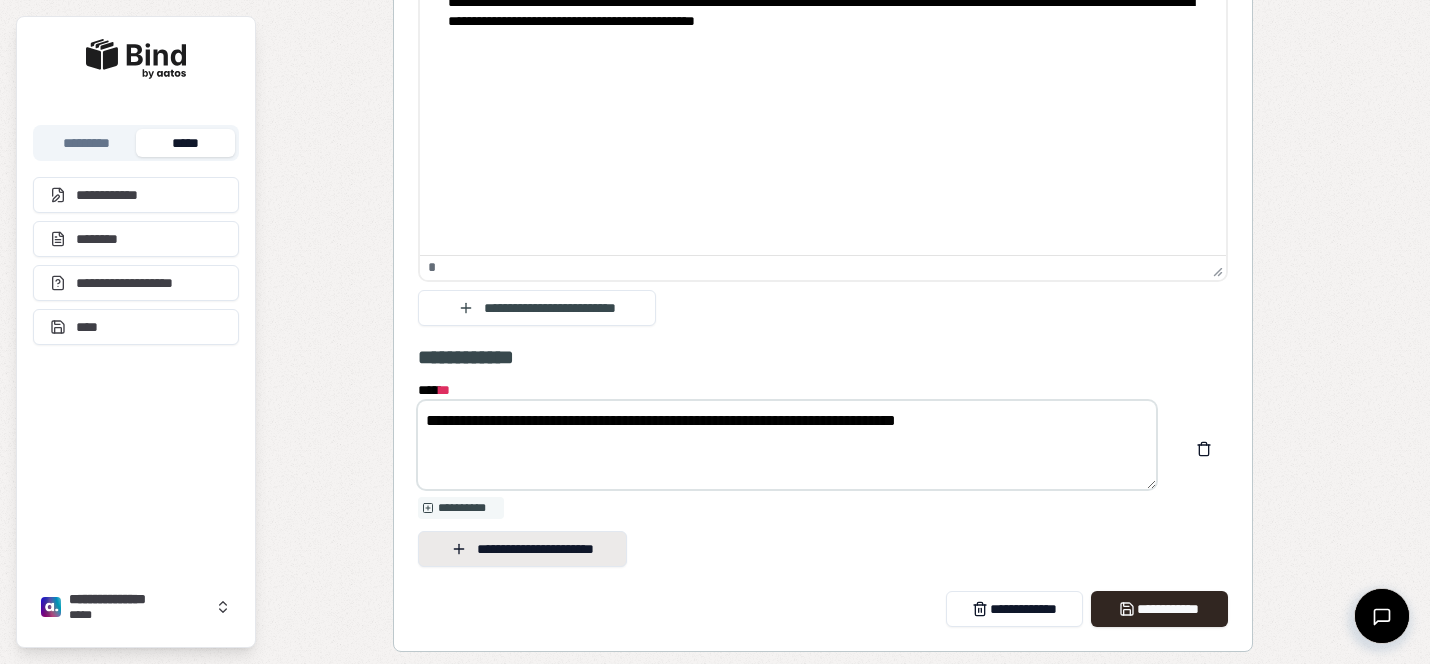scroll, scrollTop: 0, scrollLeft: 0, axis: both 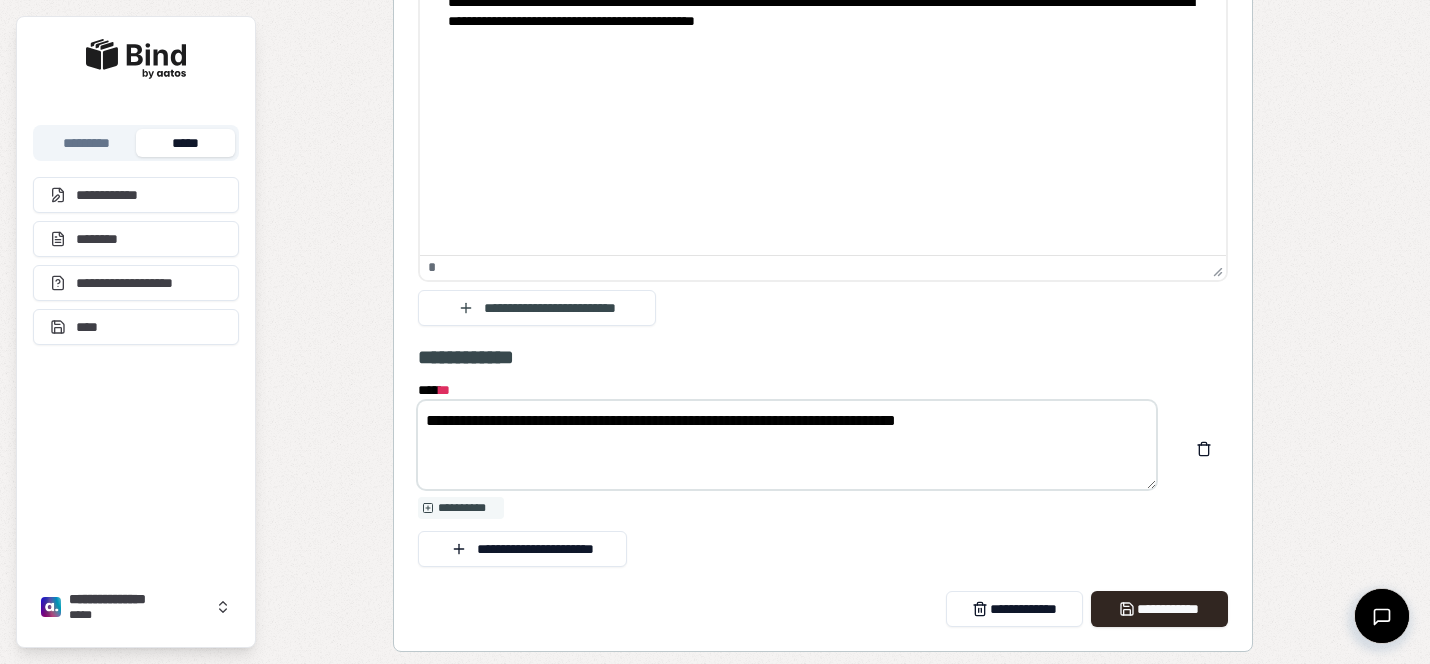 click on "**********" at bounding box center (787, 445) 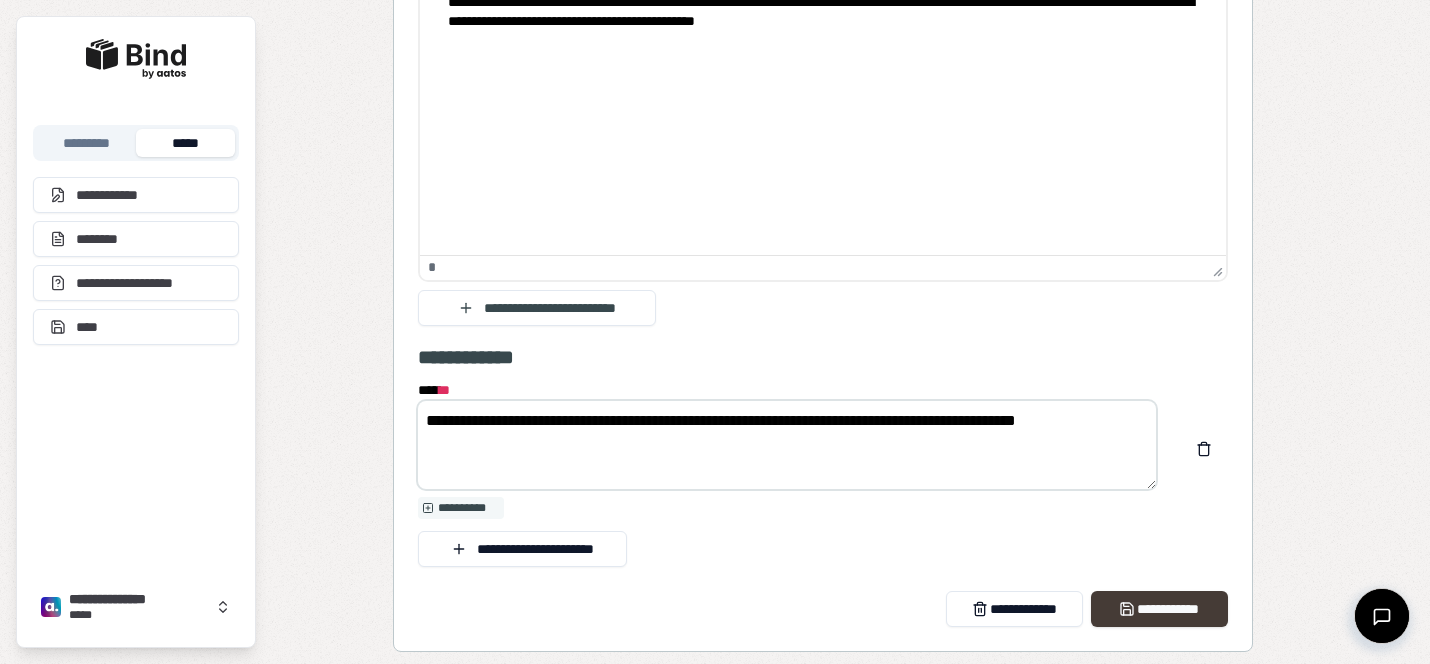 type on "**********" 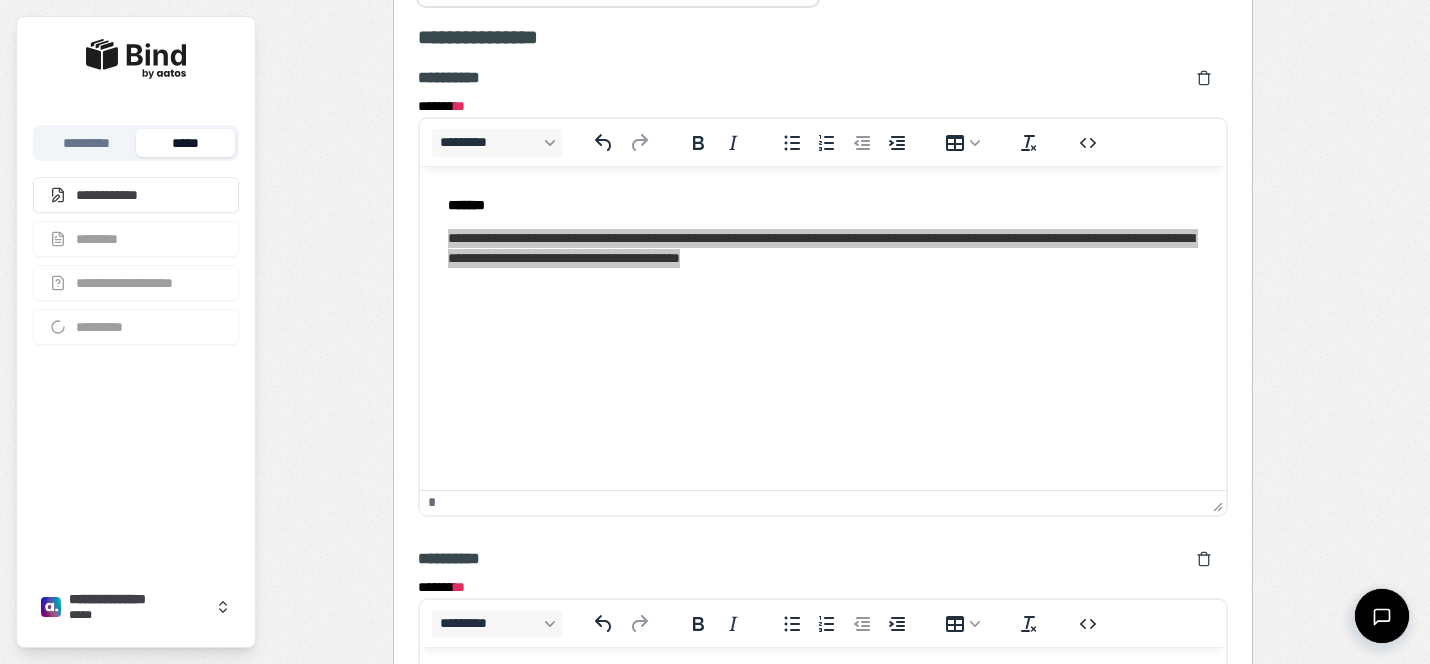 scroll, scrollTop: 1233, scrollLeft: 0, axis: vertical 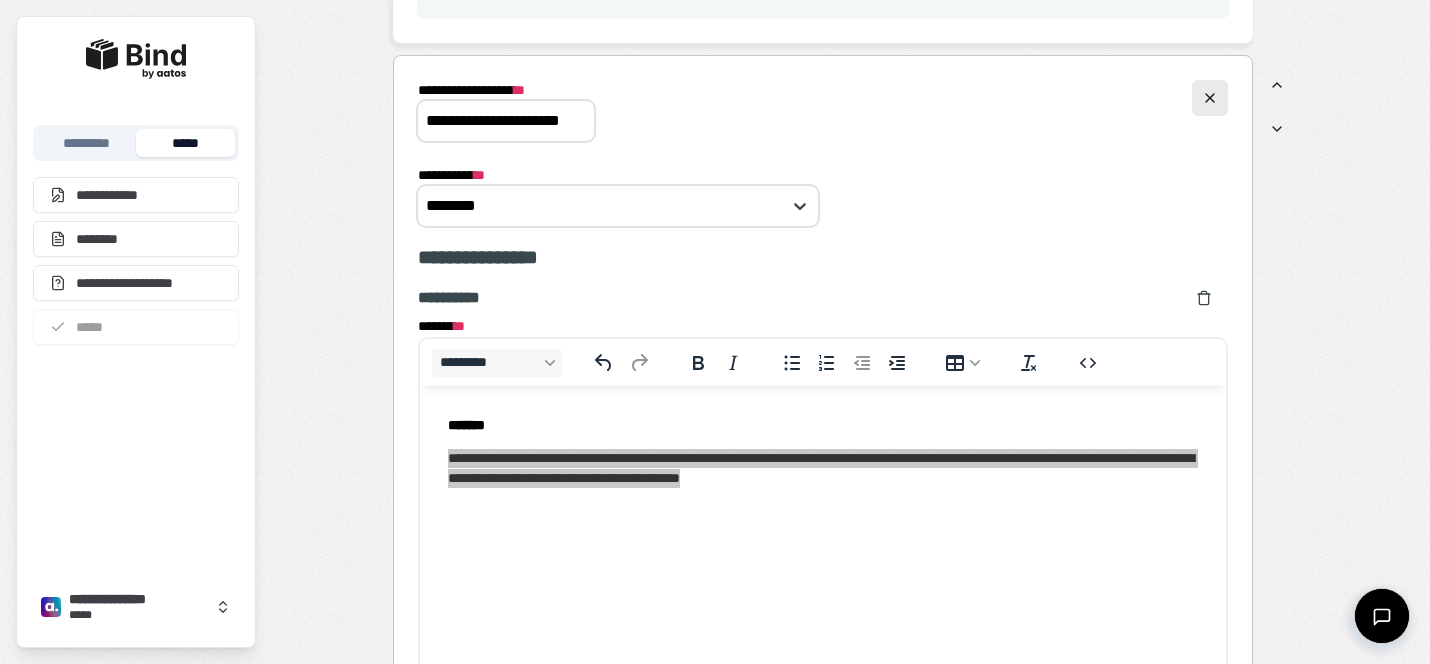 click at bounding box center [1210, 98] 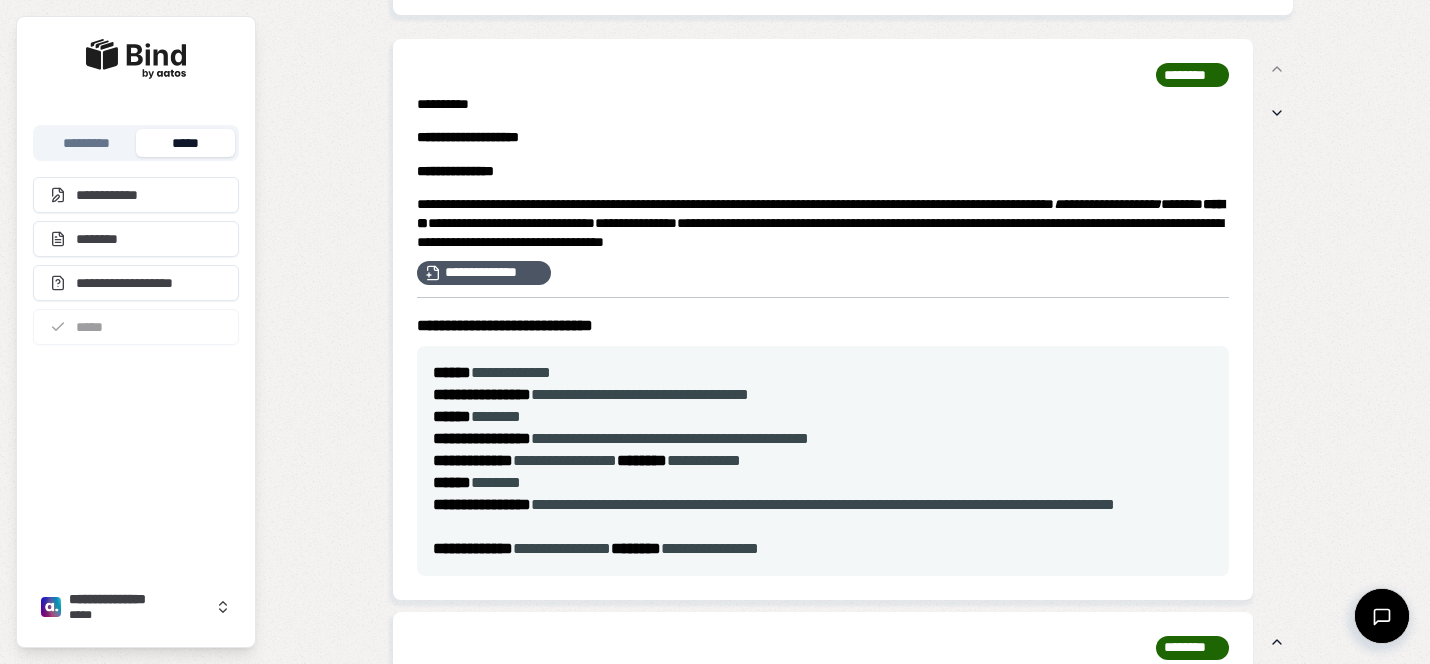 scroll, scrollTop: 527, scrollLeft: 0, axis: vertical 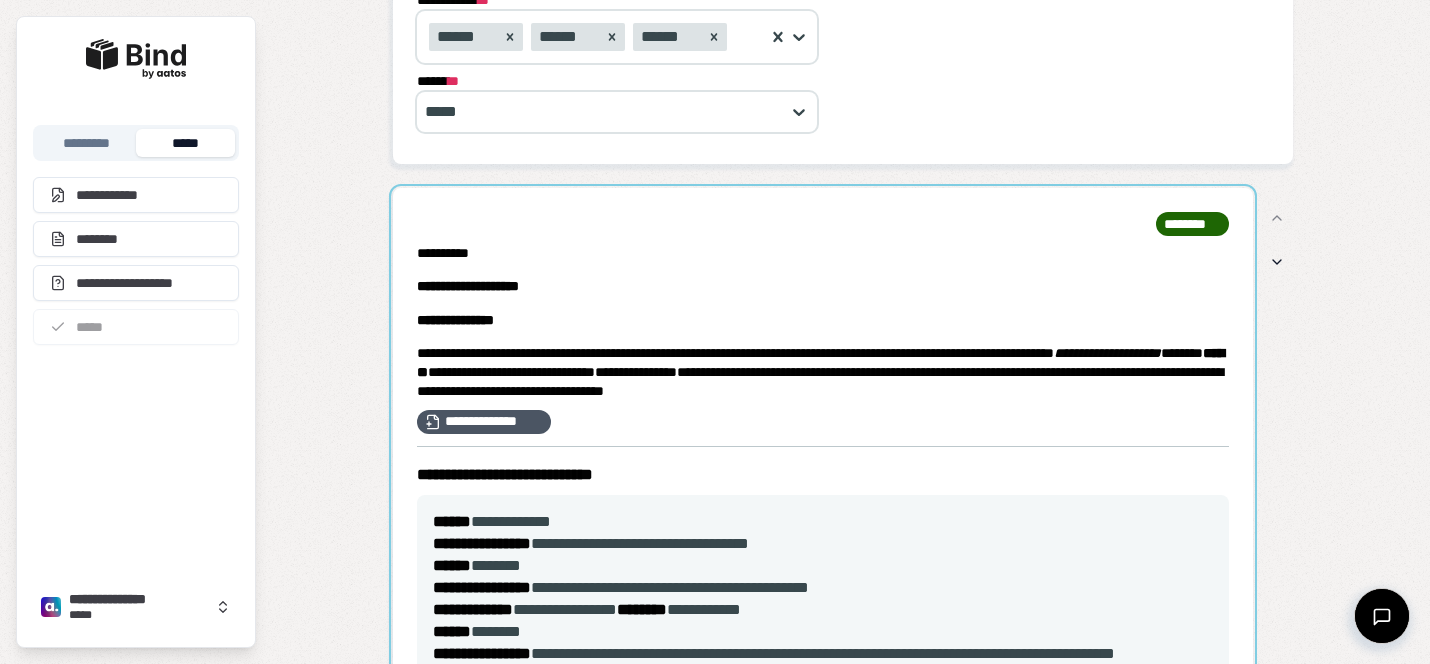 click at bounding box center (823, 468) 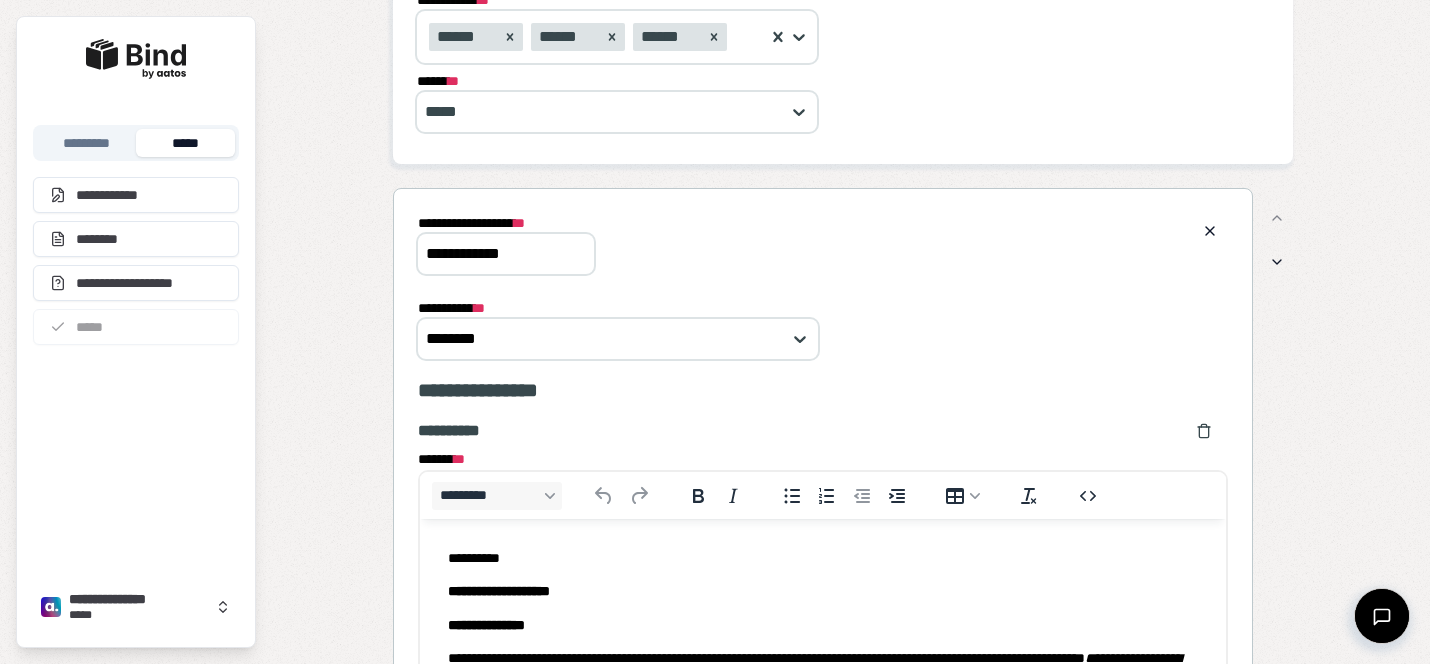 scroll, scrollTop: 0, scrollLeft: 0, axis: both 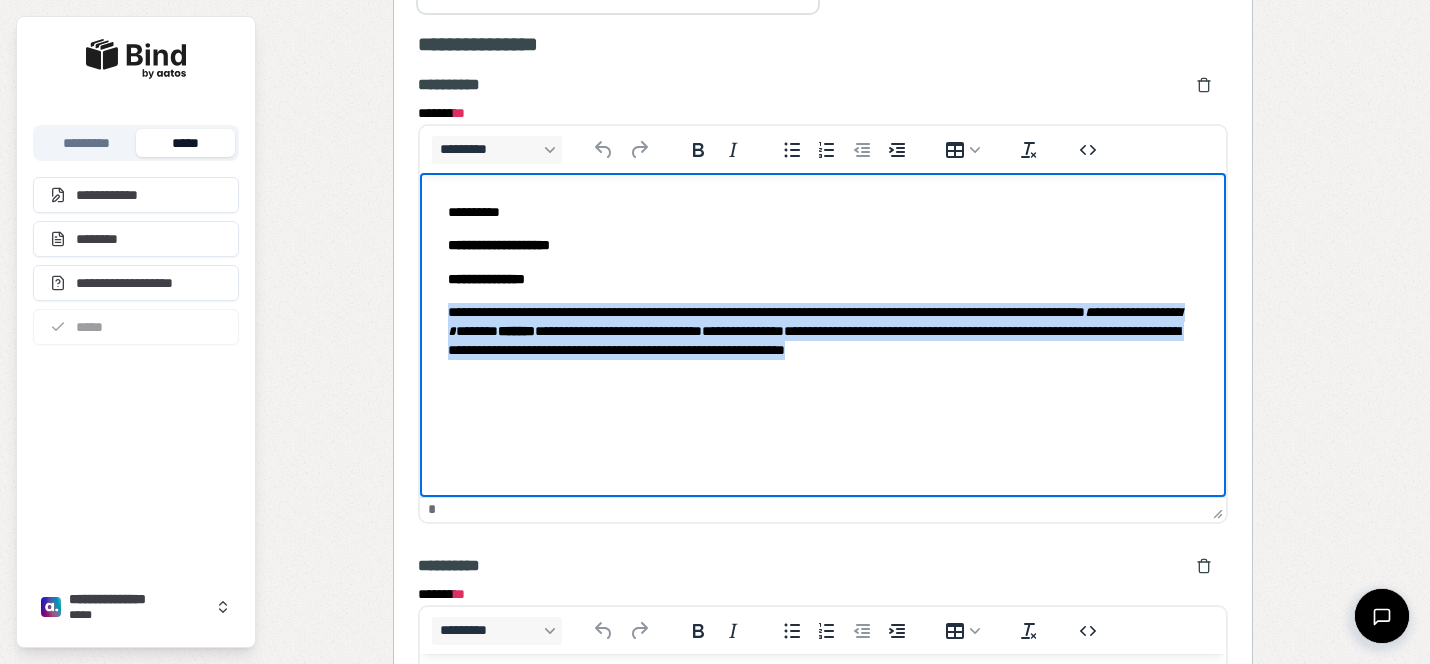 drag, startPoint x: 537, startPoint y: 378, endPoint x: 444, endPoint y: 313, distance: 113.46365 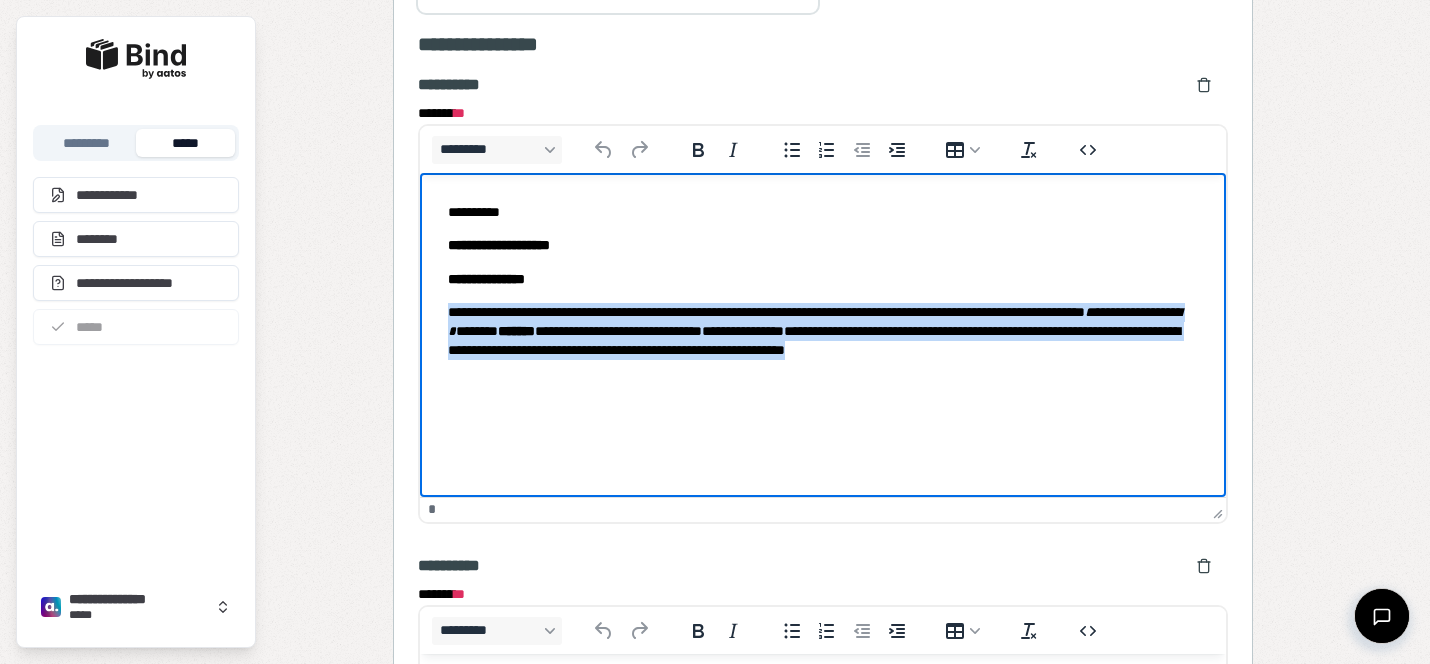 paste 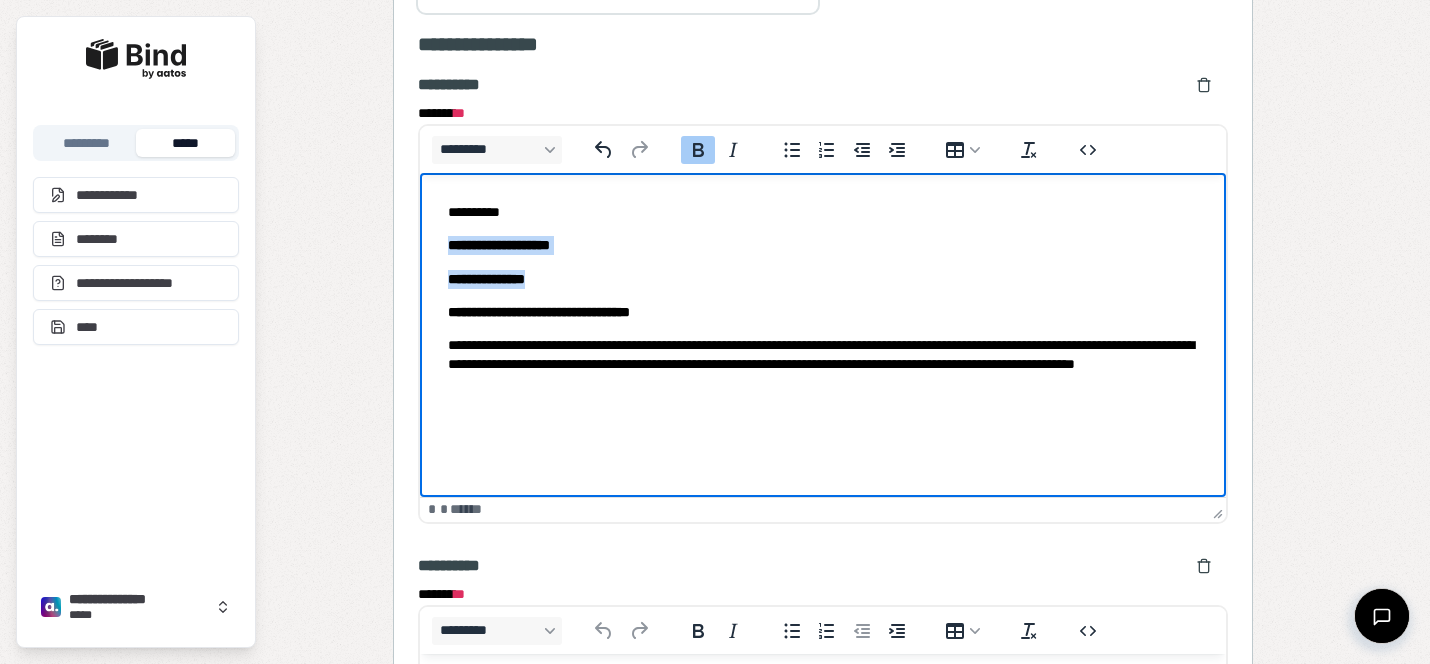 drag, startPoint x: 584, startPoint y: 281, endPoint x: 400, endPoint y: 247, distance: 187.11494 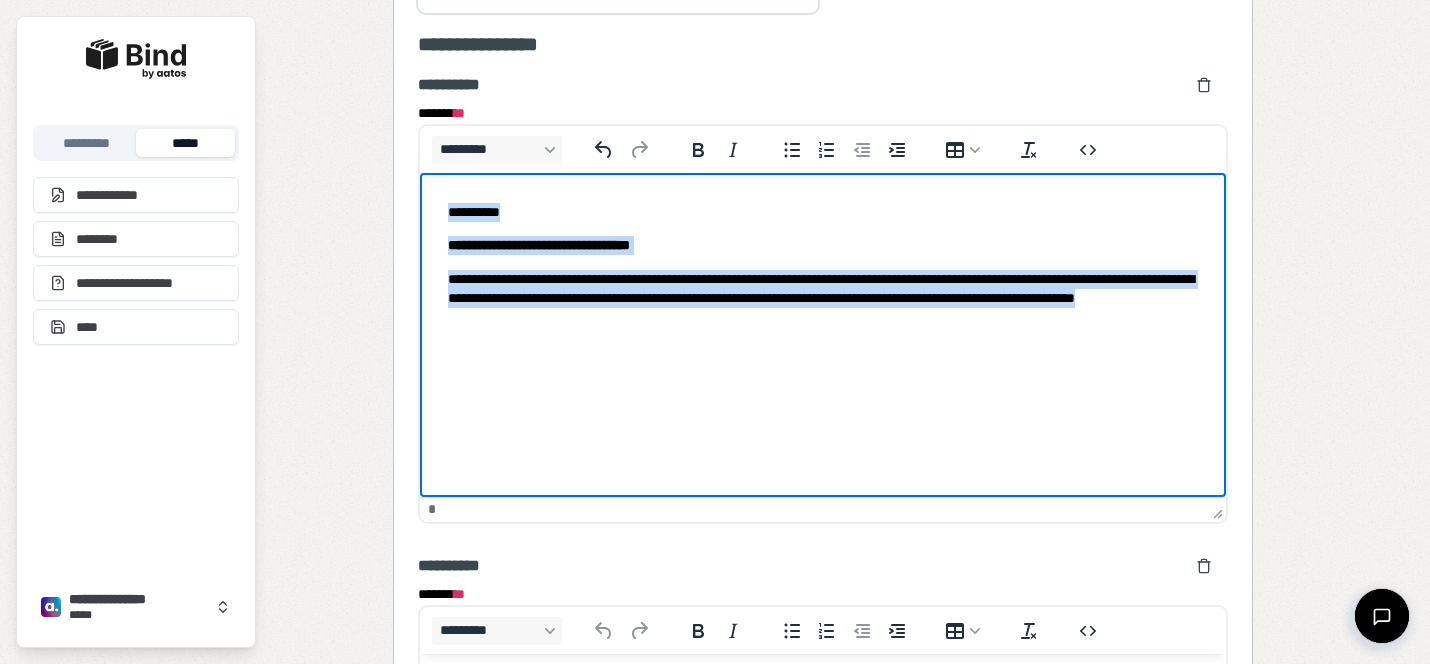 drag, startPoint x: 732, startPoint y: 327, endPoint x: 395, endPoint y: 183, distance: 366.47647 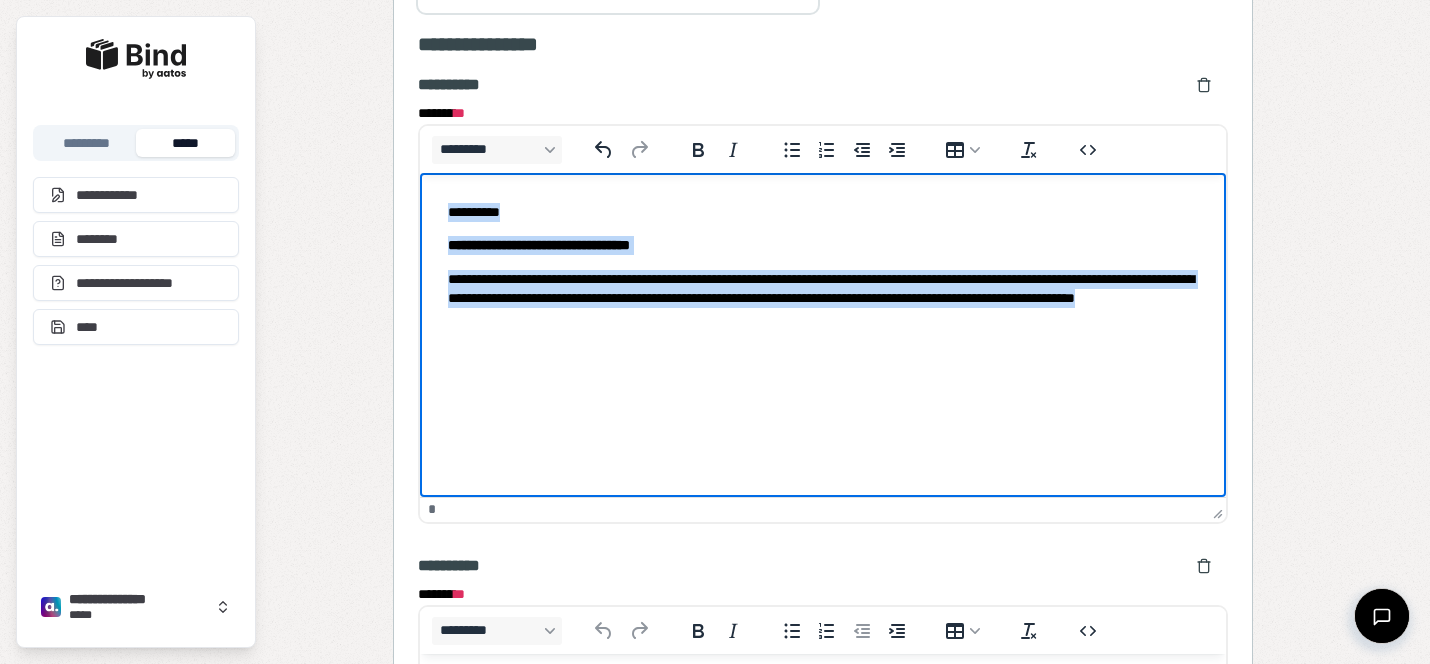 copy on "**********" 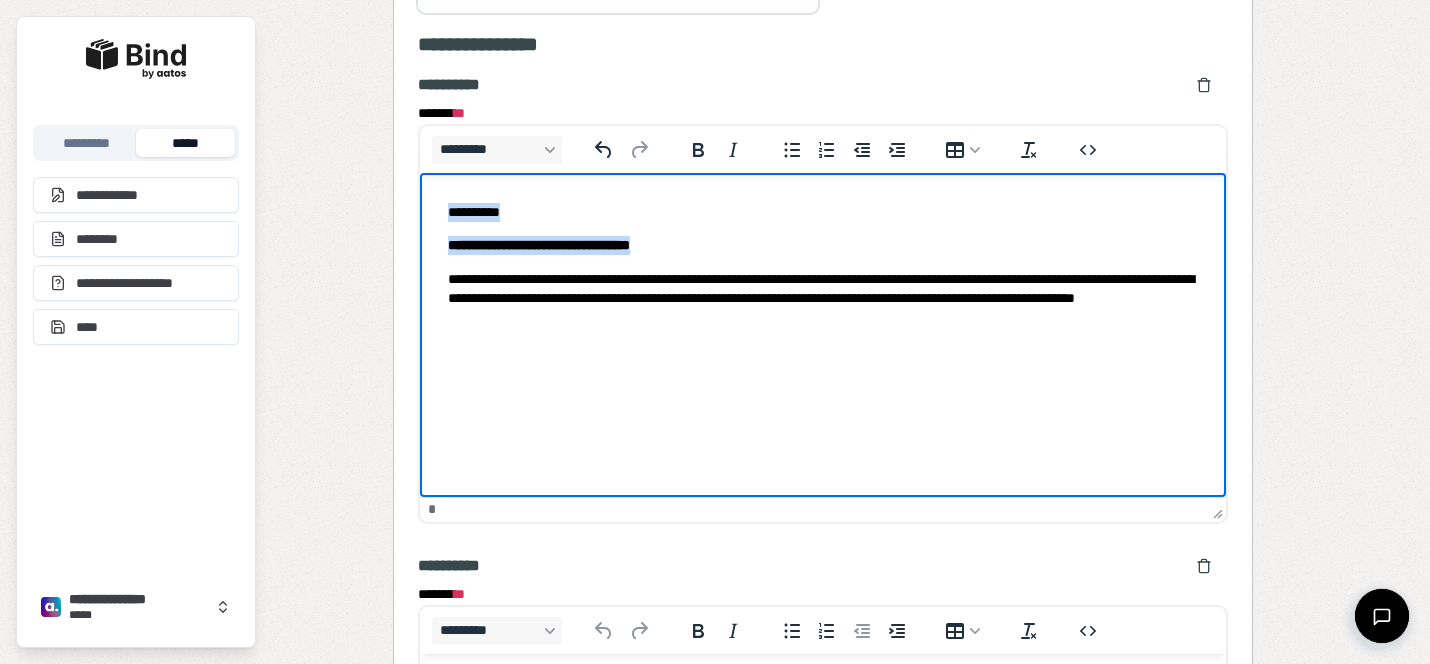 copy on "**********" 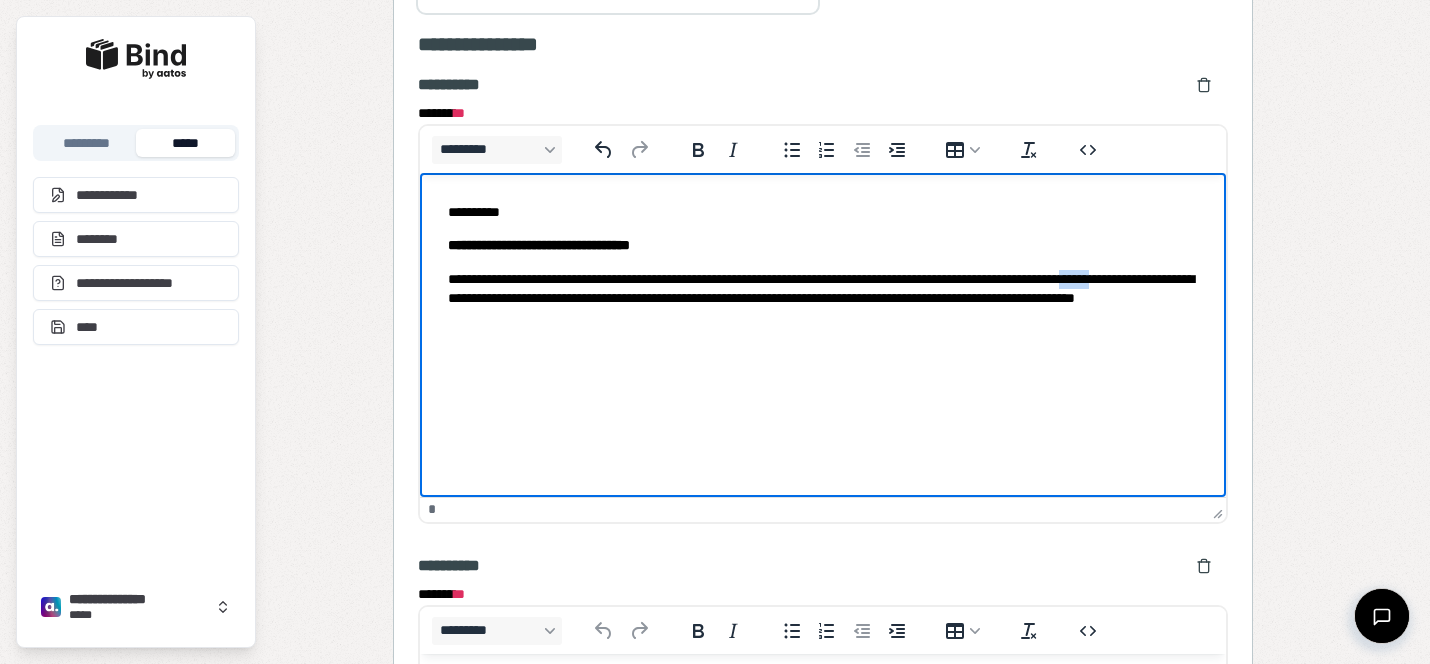 drag, startPoint x: 517, startPoint y: 298, endPoint x: 482, endPoint y: 297, distance: 35.014282 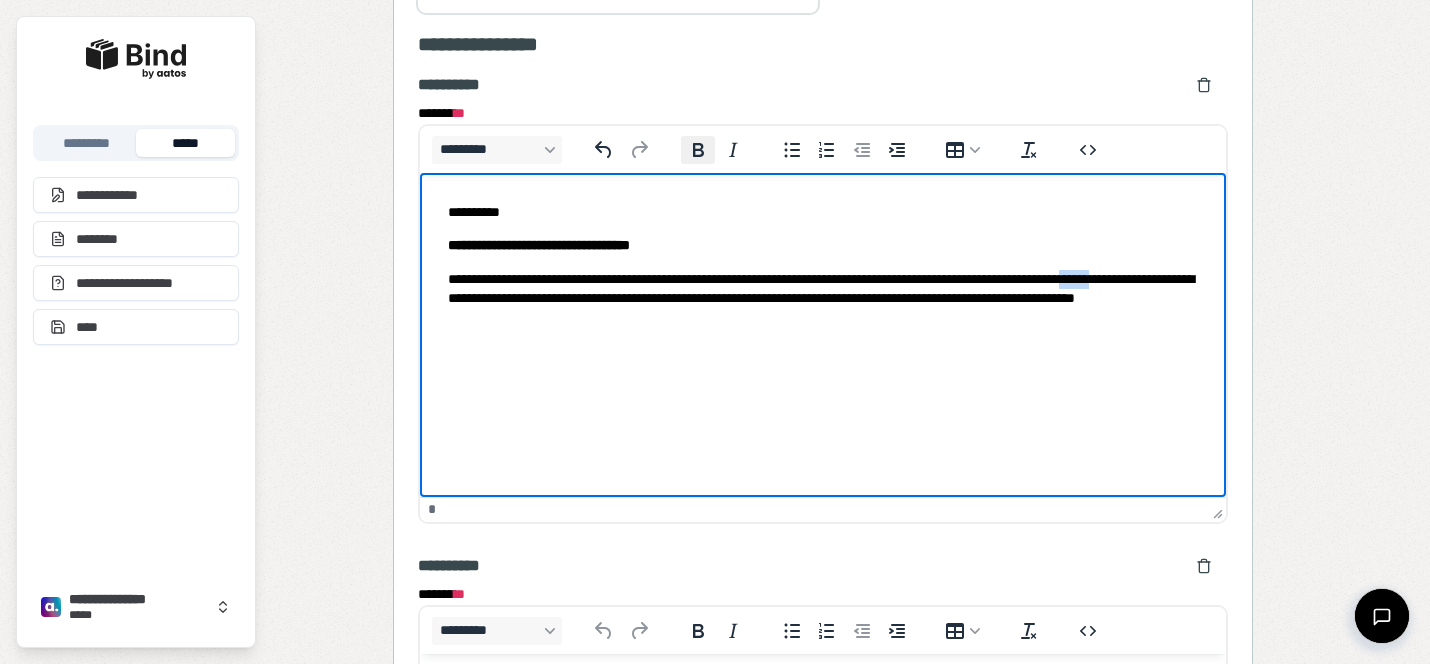 click 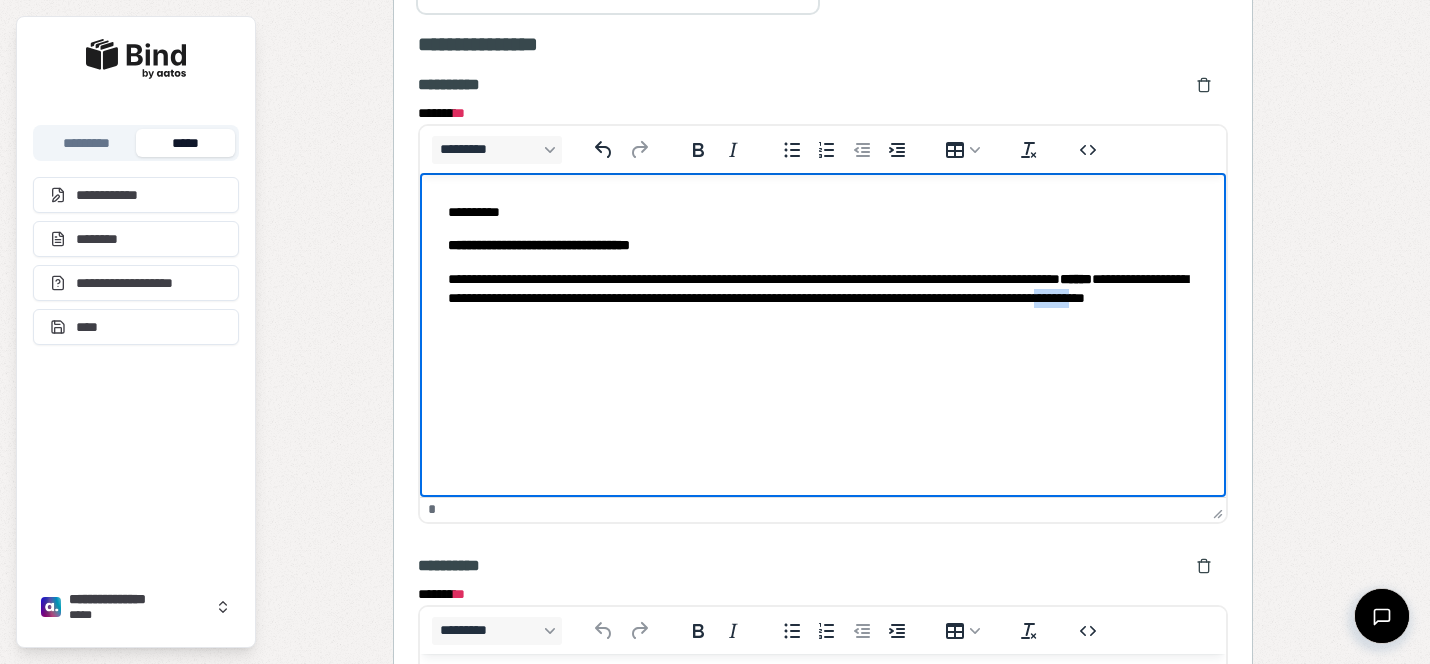 drag, startPoint x: 678, startPoint y: 318, endPoint x: 636, endPoint y: 314, distance: 42.190044 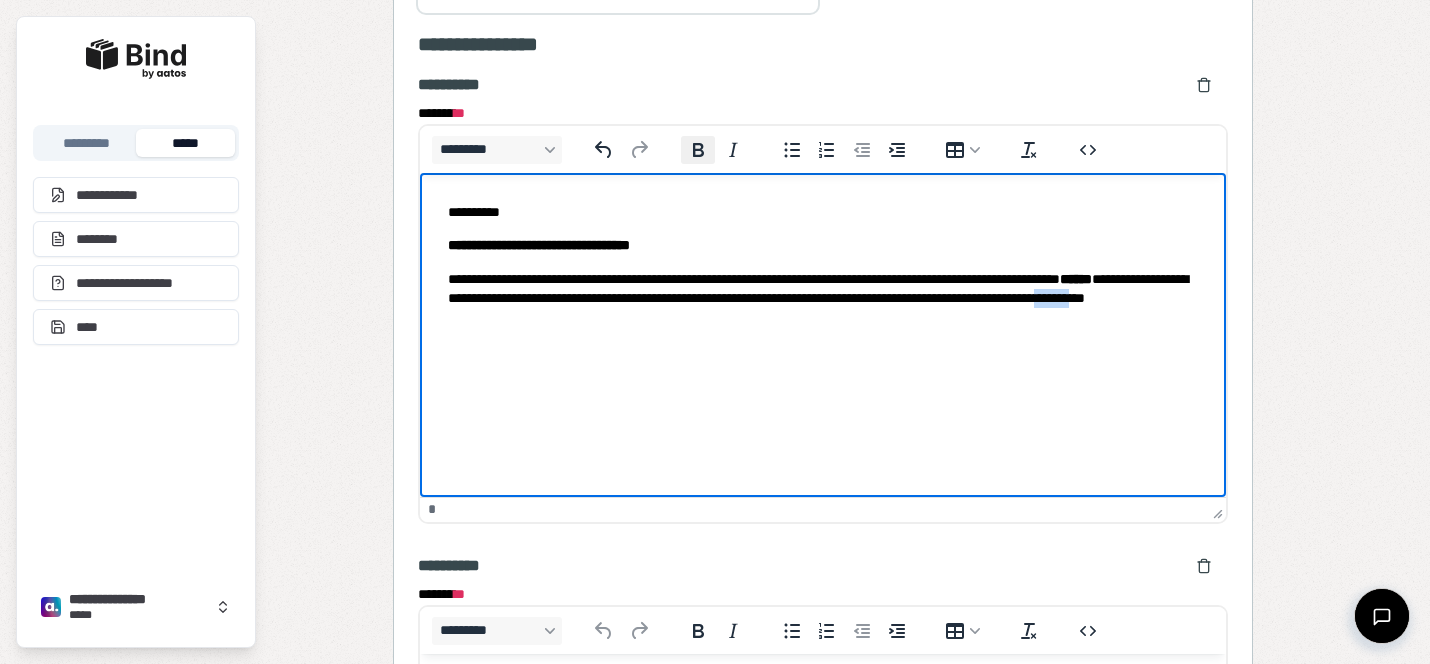 click 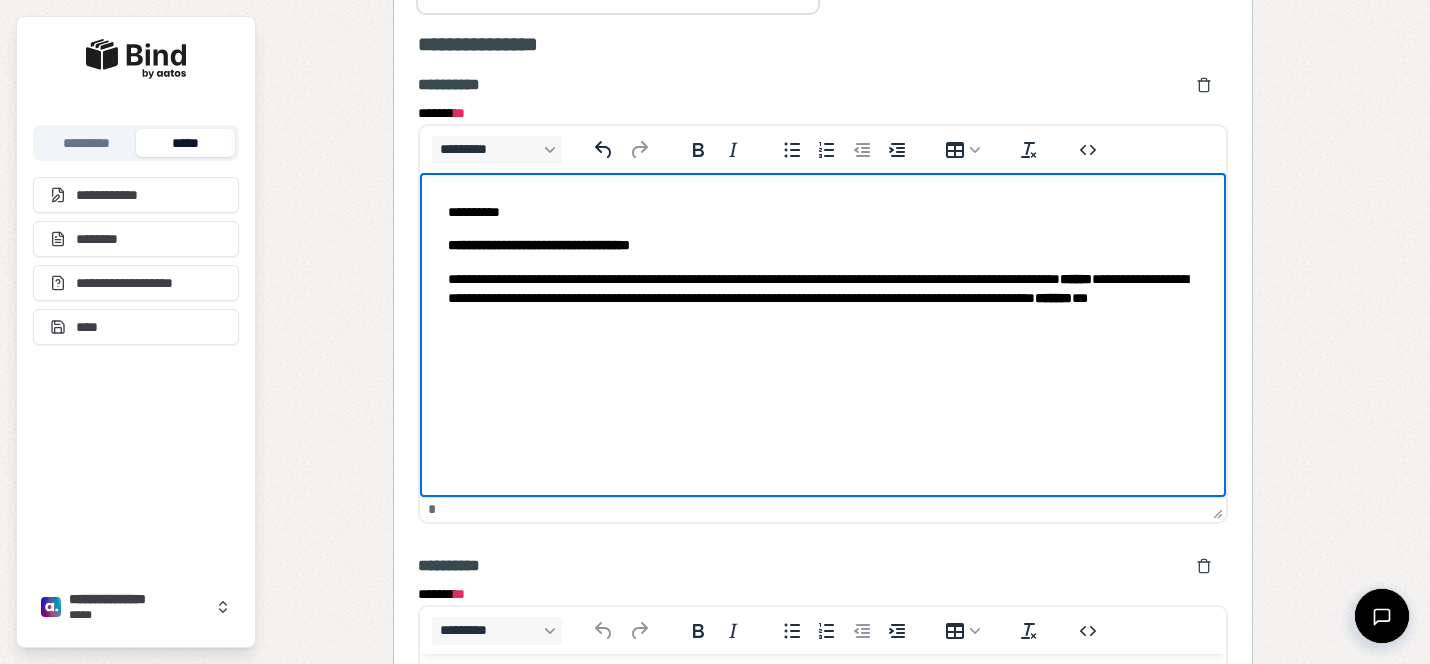 click on "**********" at bounding box center [823, 299] 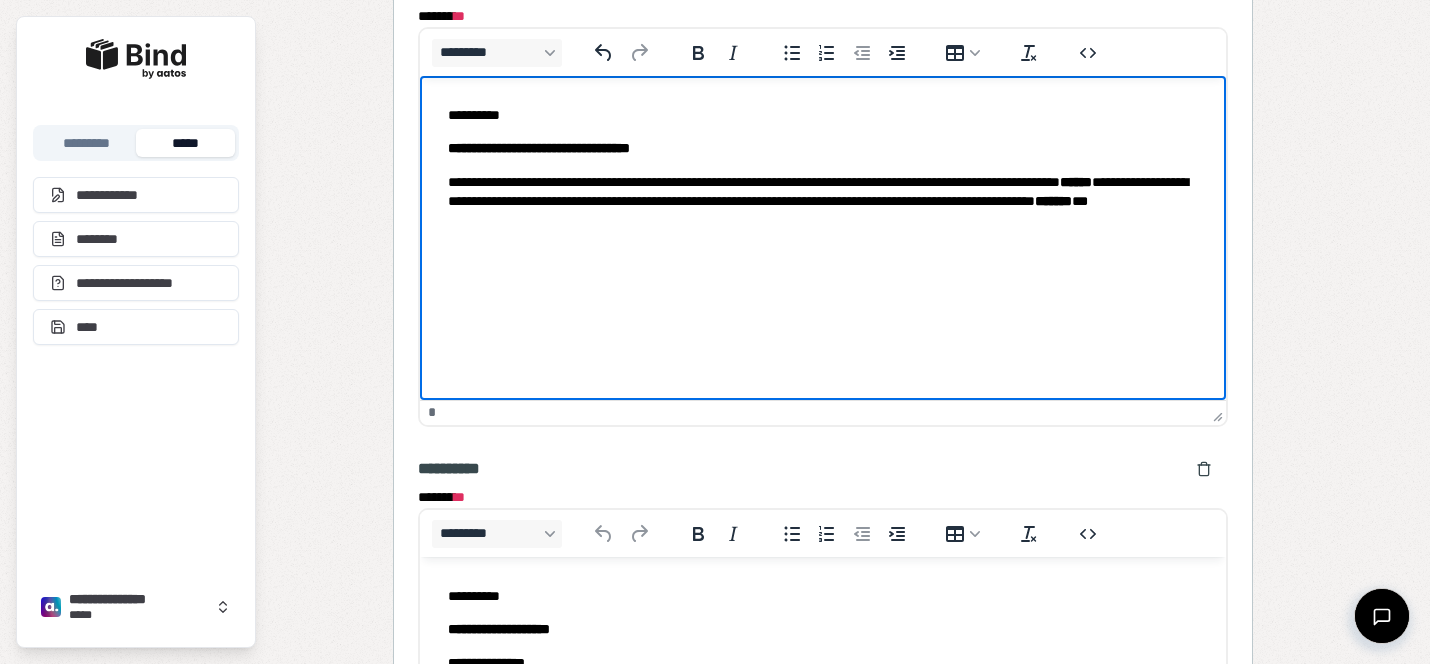 scroll, scrollTop: 994, scrollLeft: 0, axis: vertical 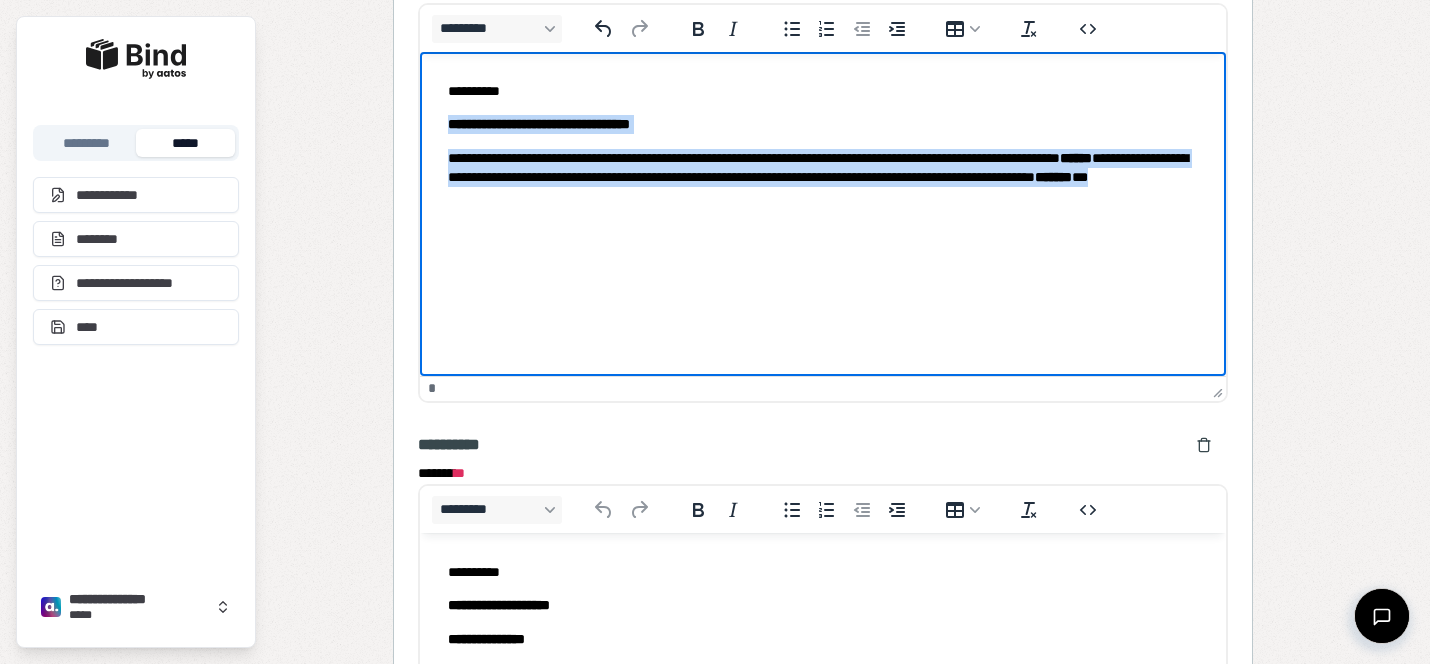 drag, startPoint x: 743, startPoint y: 199, endPoint x: 433, endPoint y: 30, distance: 353.07364 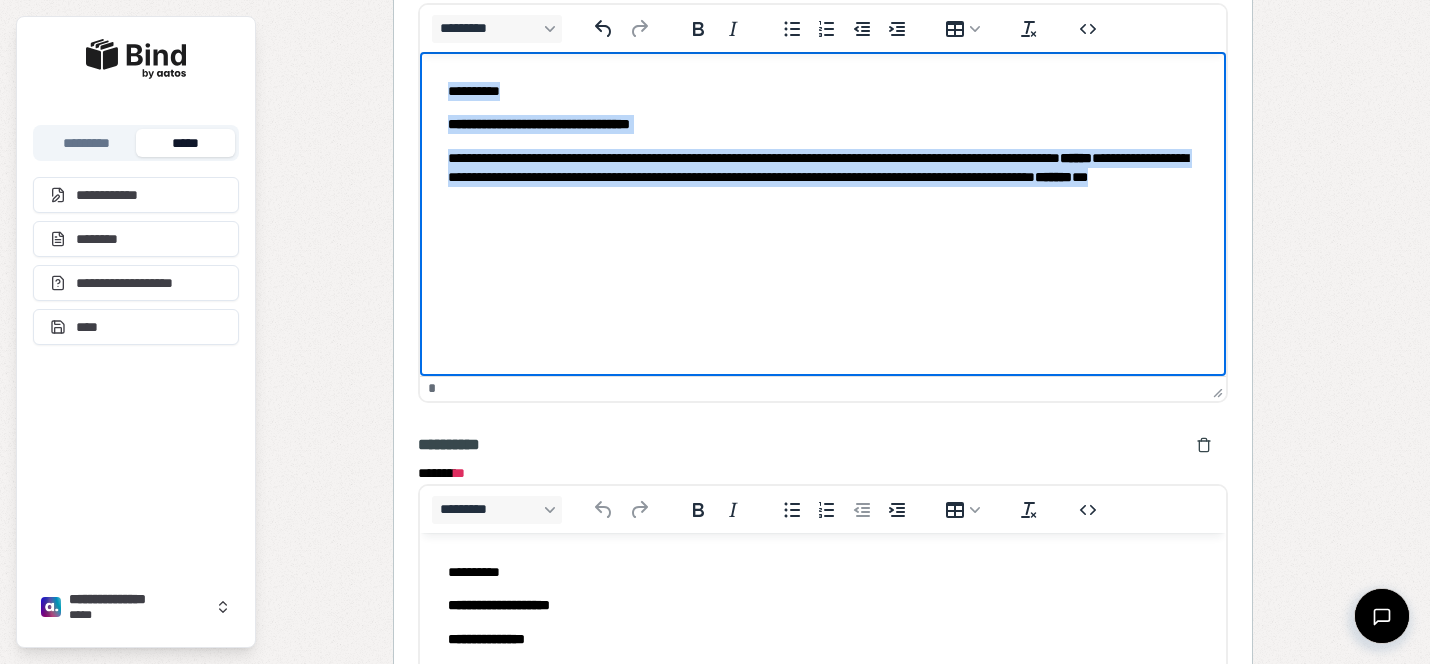 copy on "**********" 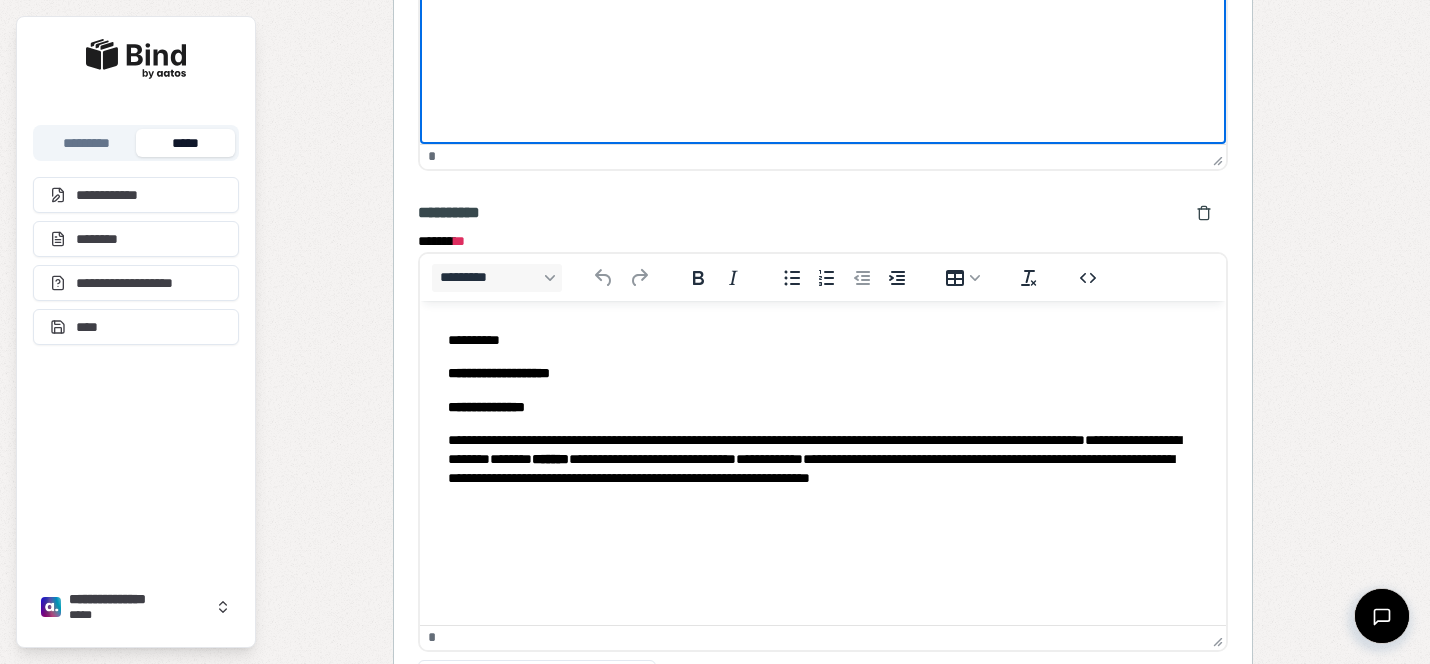 scroll, scrollTop: 1279, scrollLeft: 0, axis: vertical 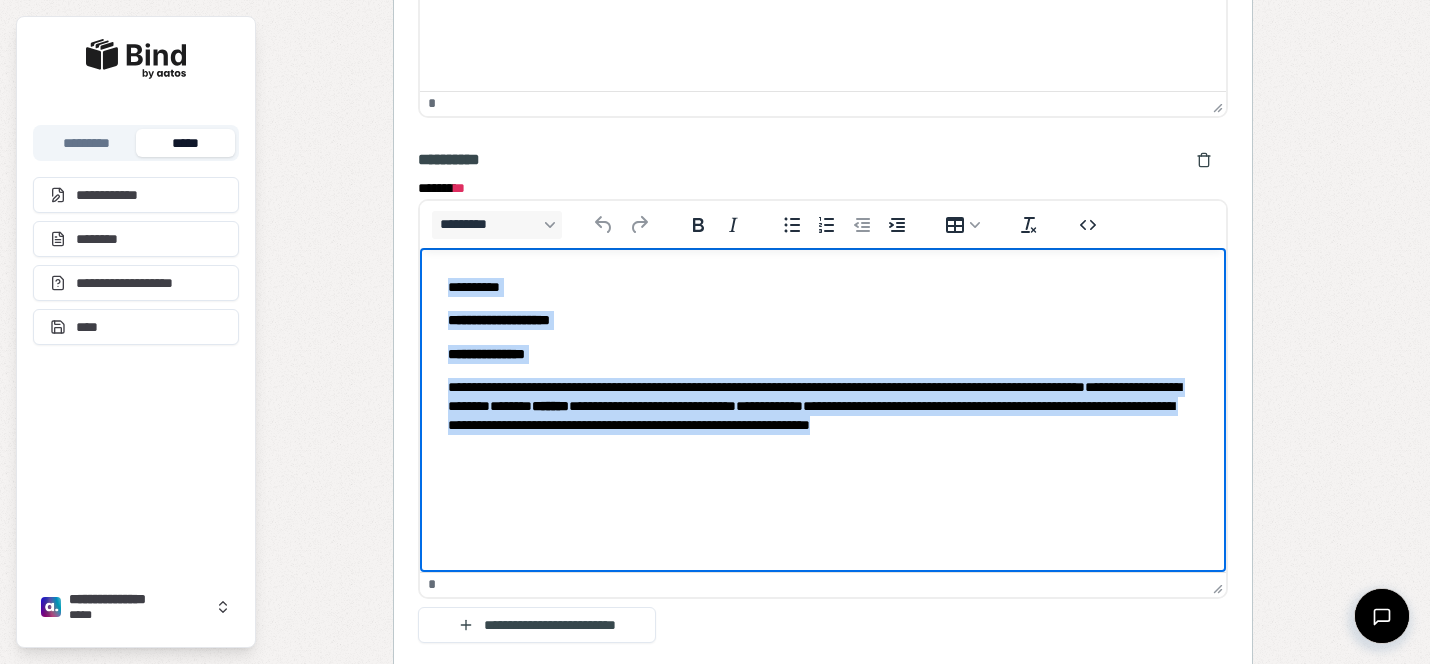 drag, startPoint x: 596, startPoint y: 455, endPoint x: 421, endPoint y: 219, distance: 293.80435 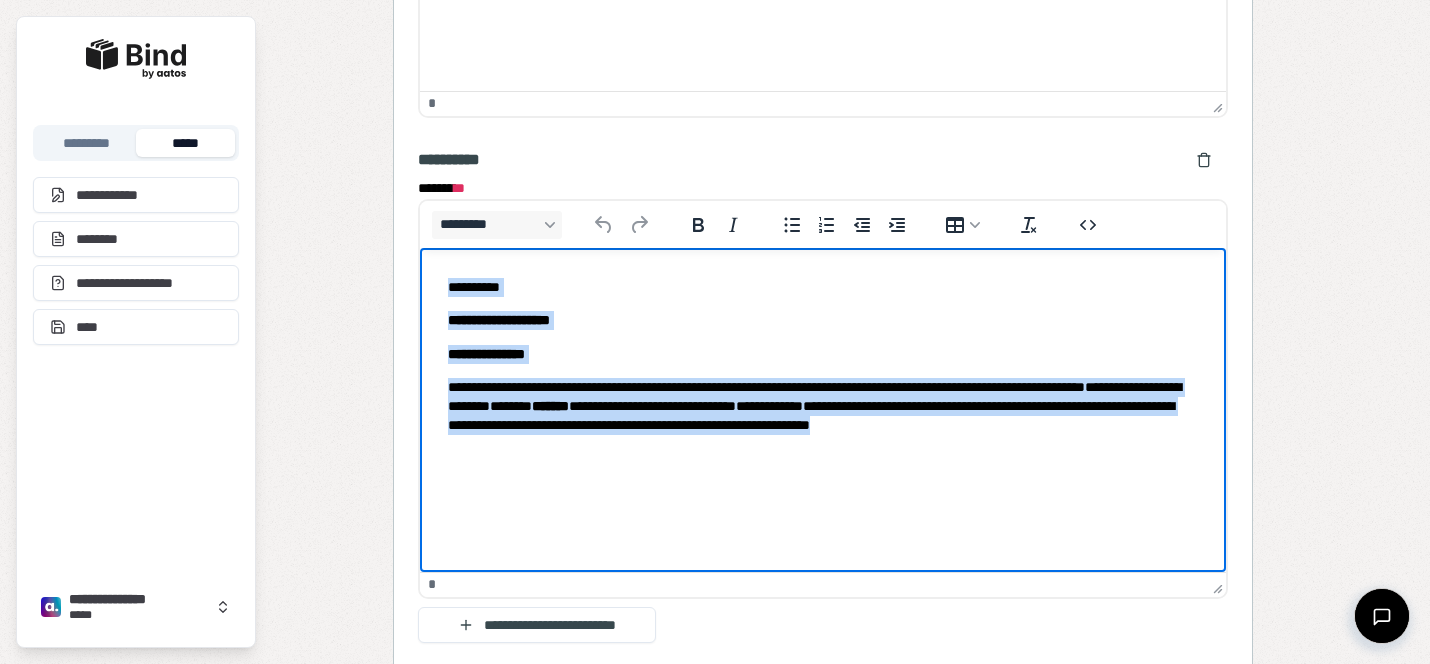 type 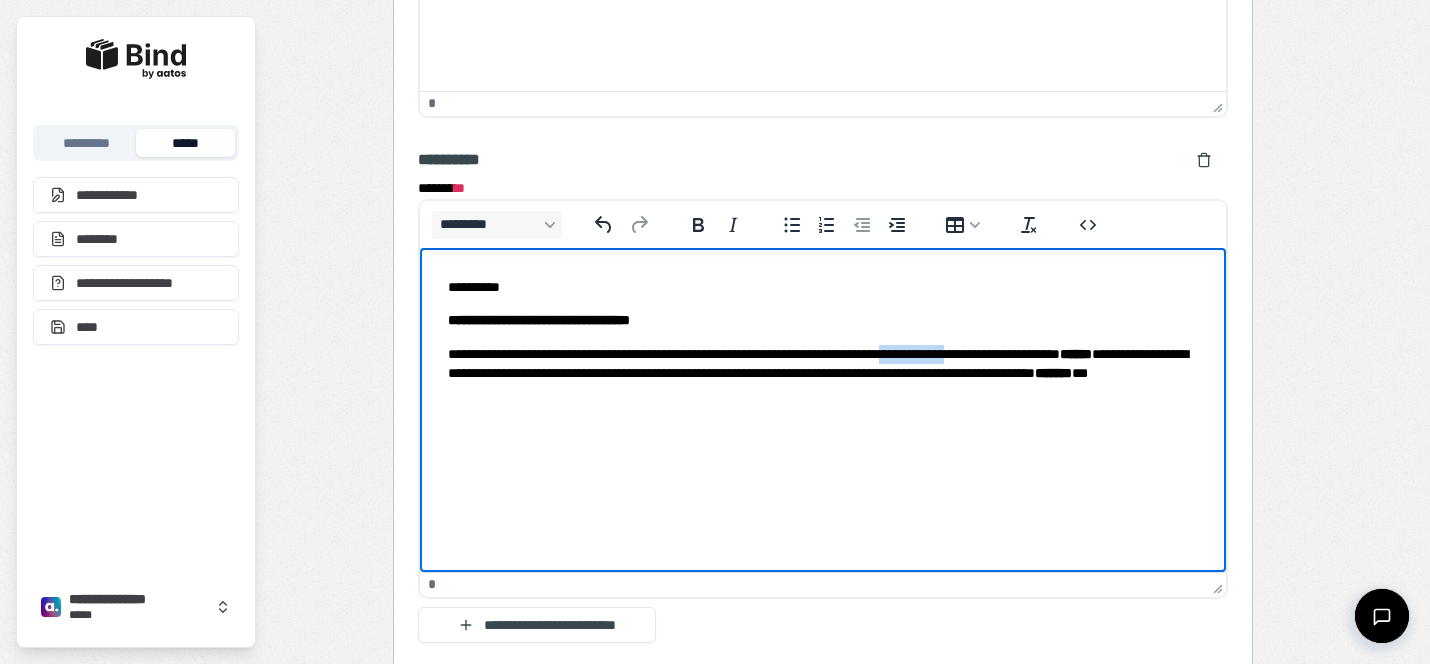 drag, startPoint x: 993, startPoint y: 355, endPoint x: 1082, endPoint y: 356, distance: 89.005615 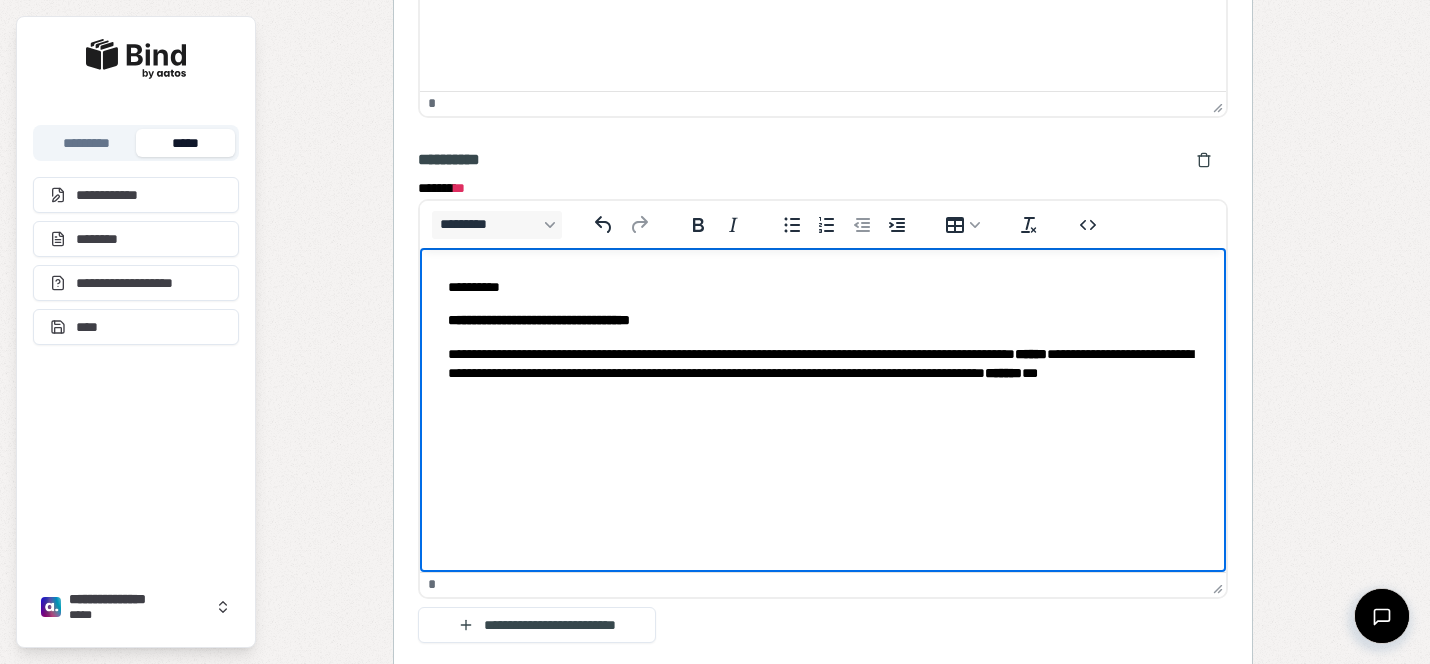 click on "**********" at bounding box center [823, 340] 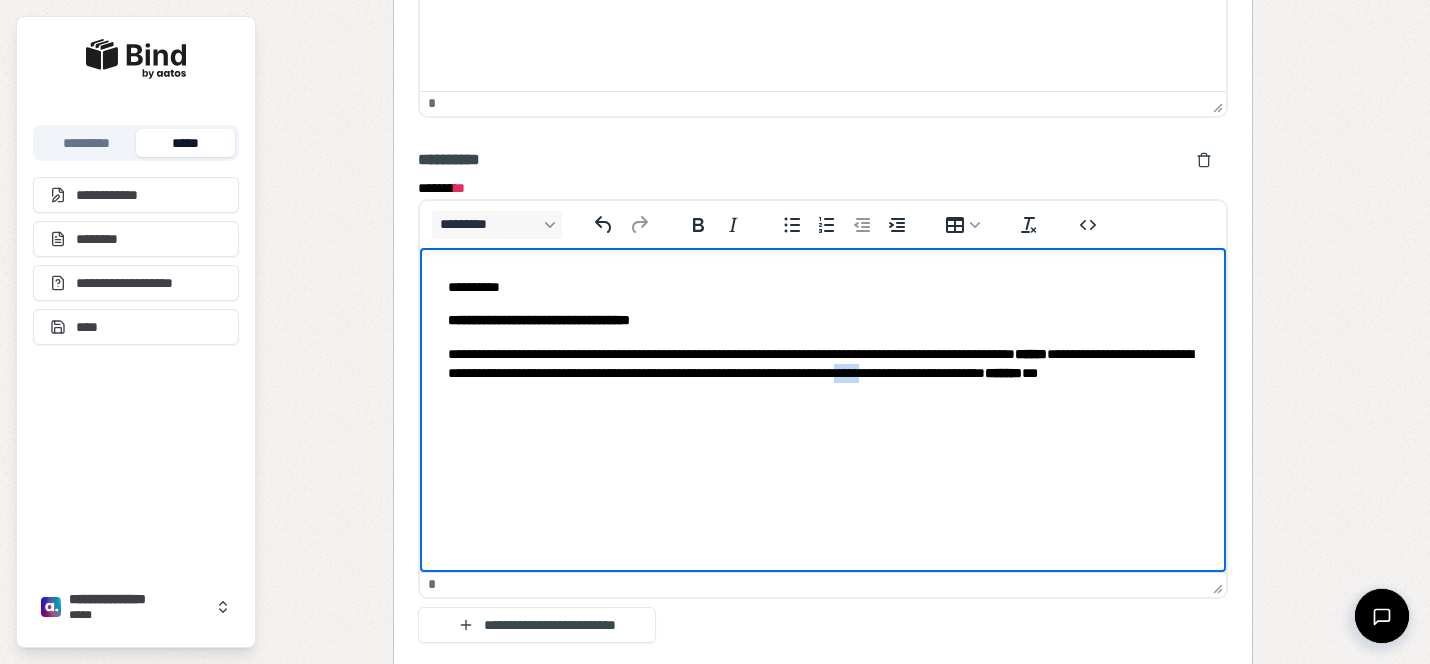 drag, startPoint x: 1159, startPoint y: 373, endPoint x: 1192, endPoint y: 373, distance: 33 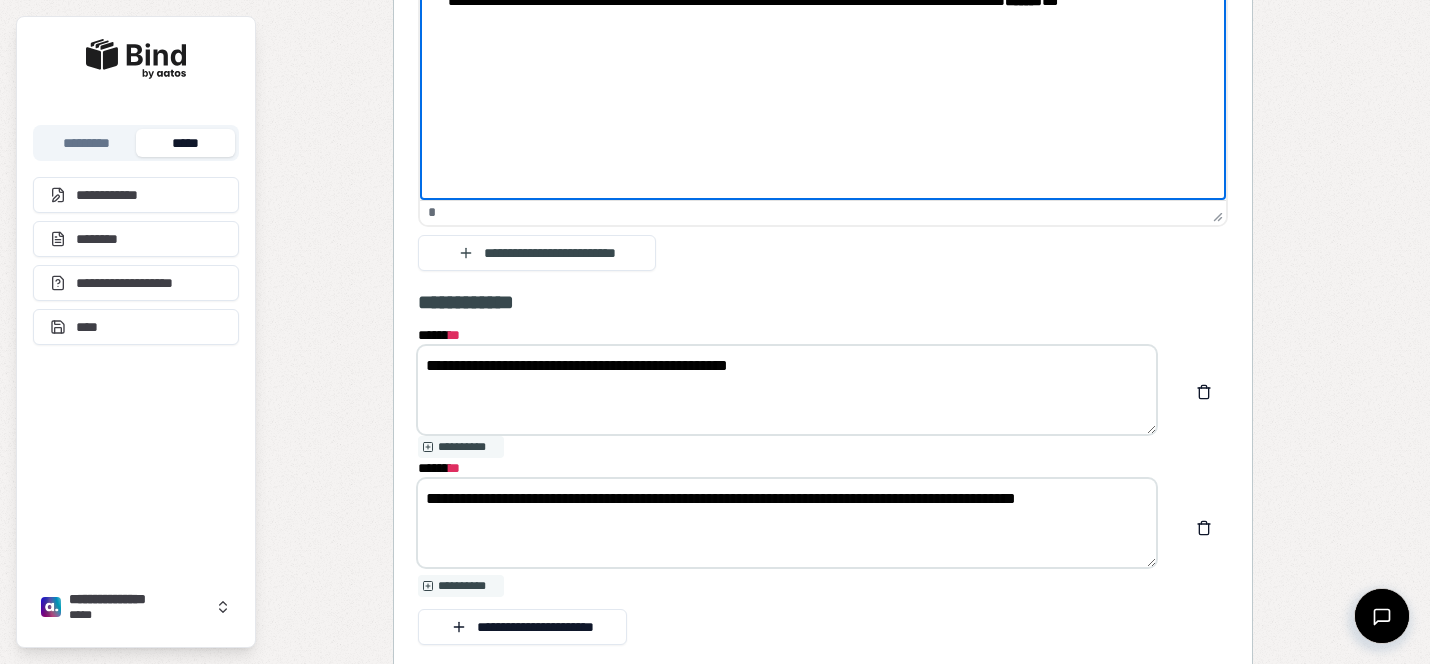 scroll, scrollTop: 1663, scrollLeft: 0, axis: vertical 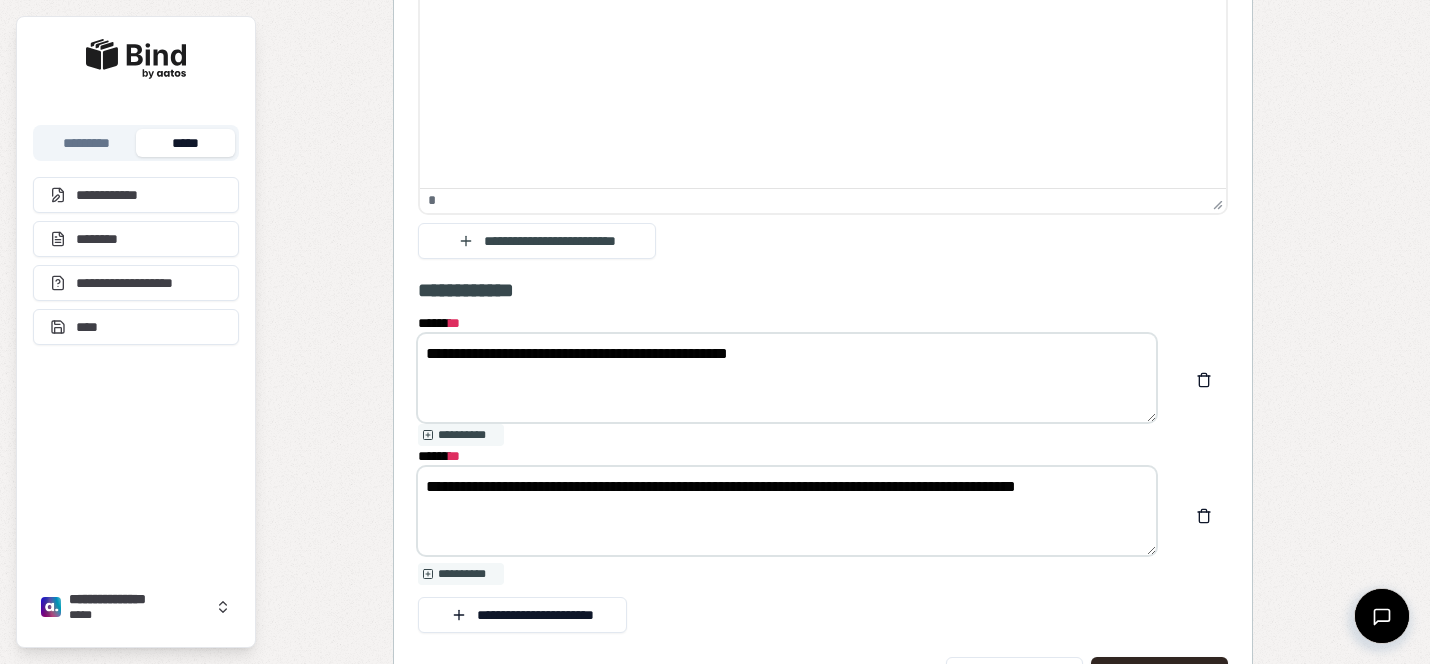 drag, startPoint x: 843, startPoint y: 359, endPoint x: 667, endPoint y: 359, distance: 176 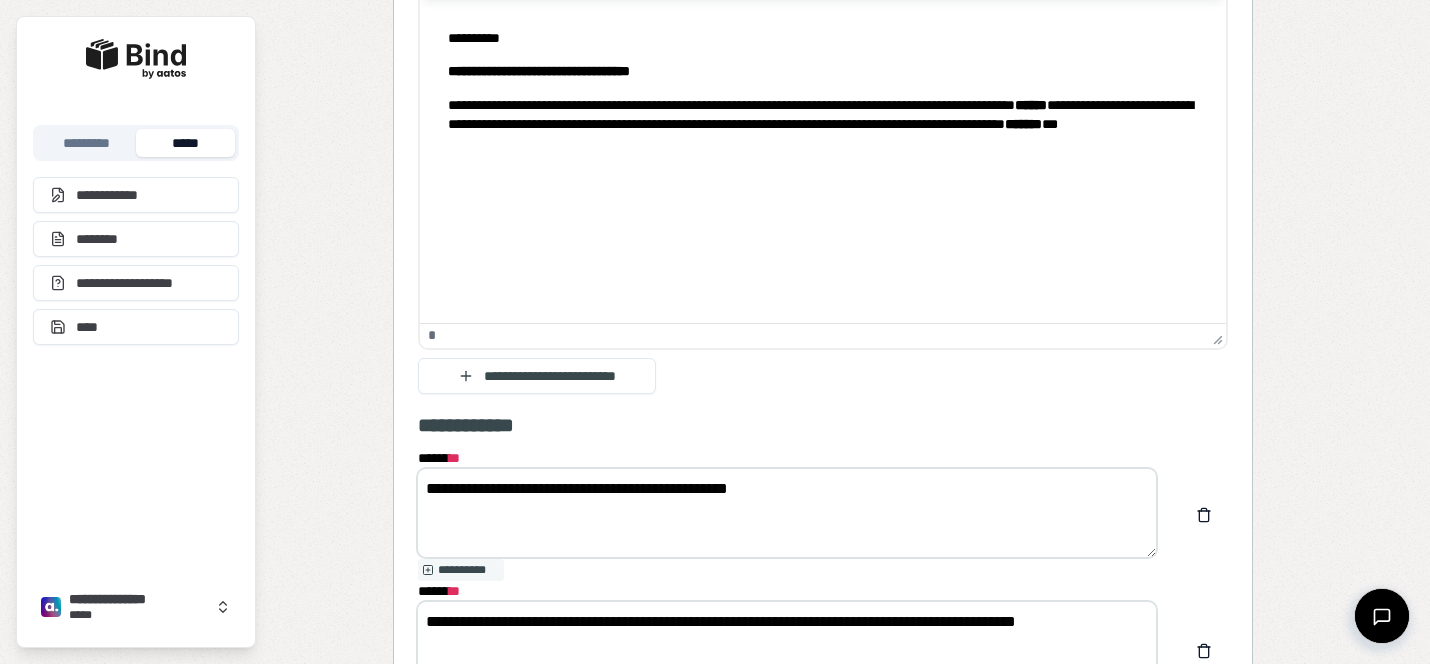 scroll, scrollTop: 1506, scrollLeft: 0, axis: vertical 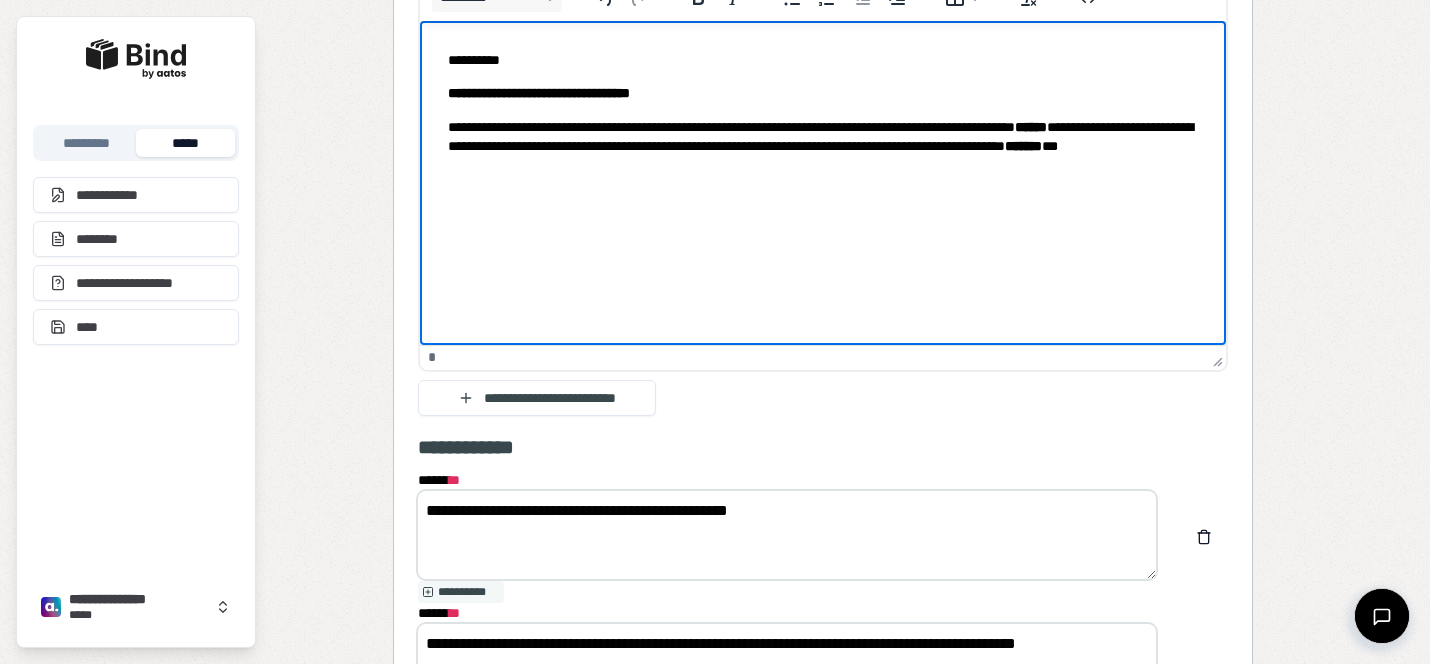 click on "**********" at bounding box center [823, 147] 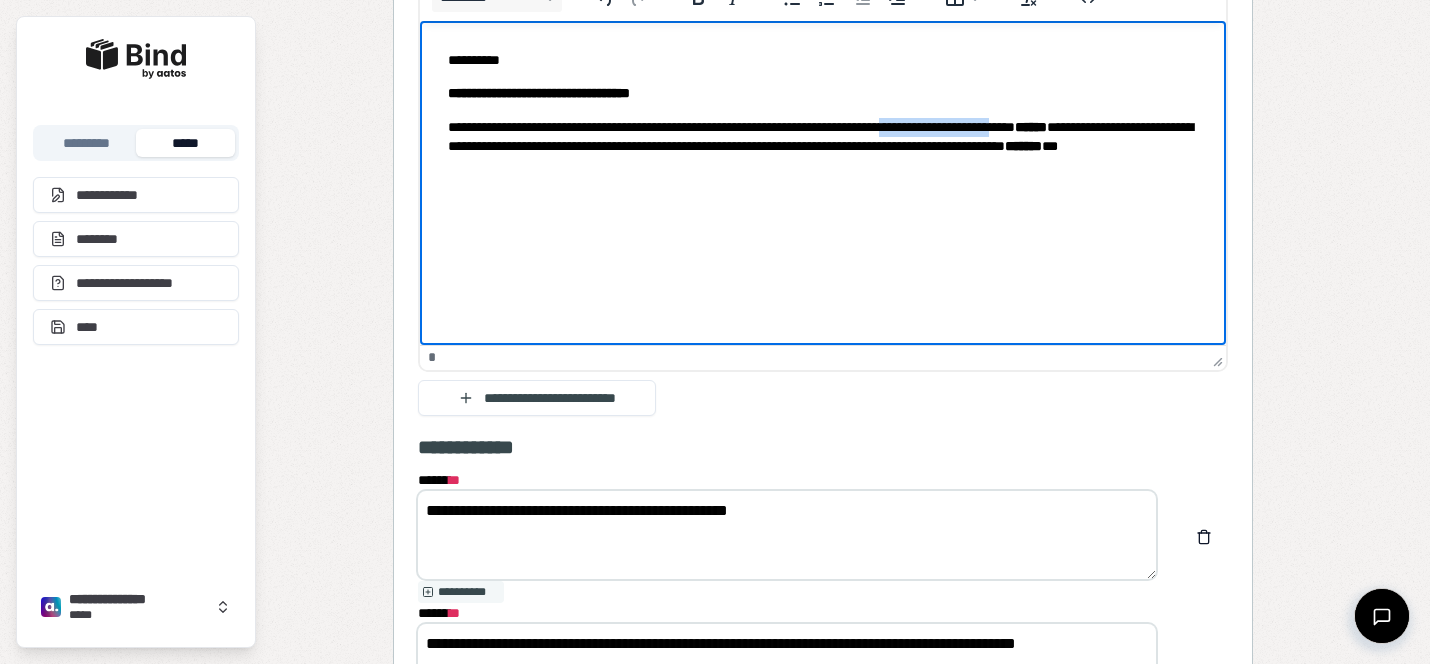 drag, startPoint x: 992, startPoint y: 125, endPoint x: 1135, endPoint y: 125, distance: 143 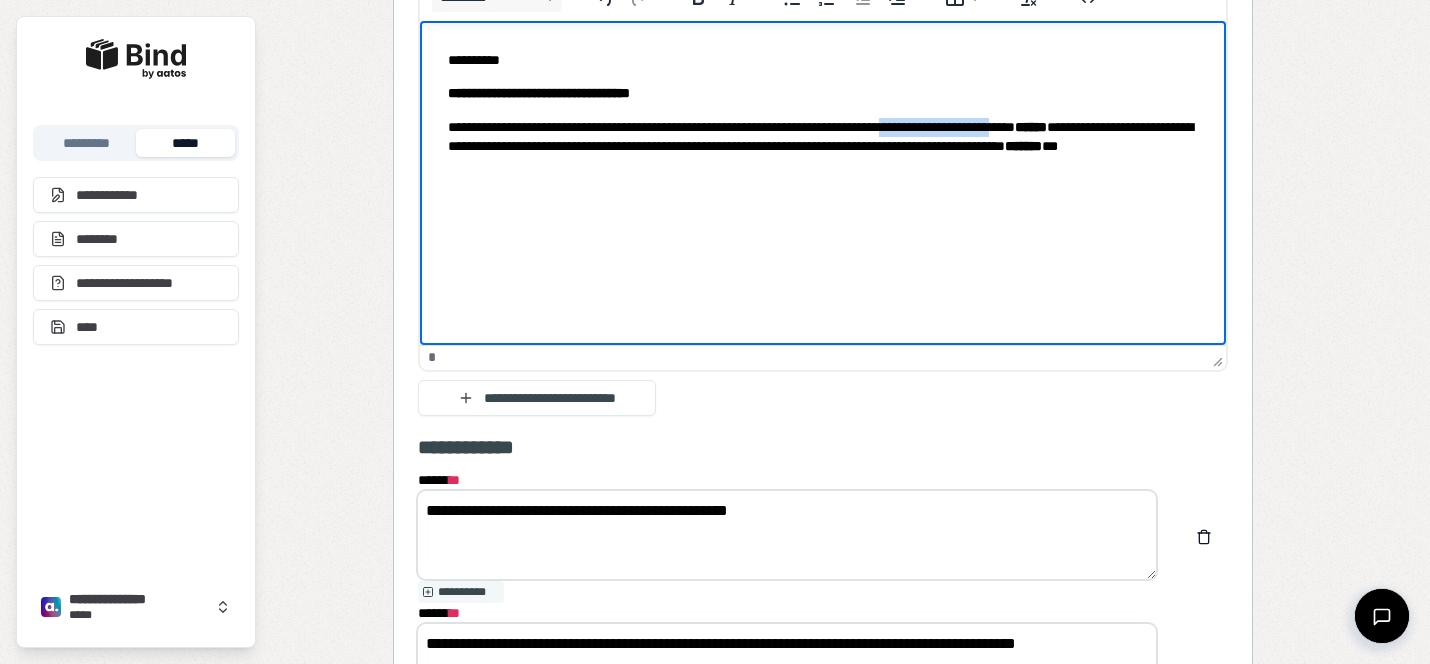 copy on "**********" 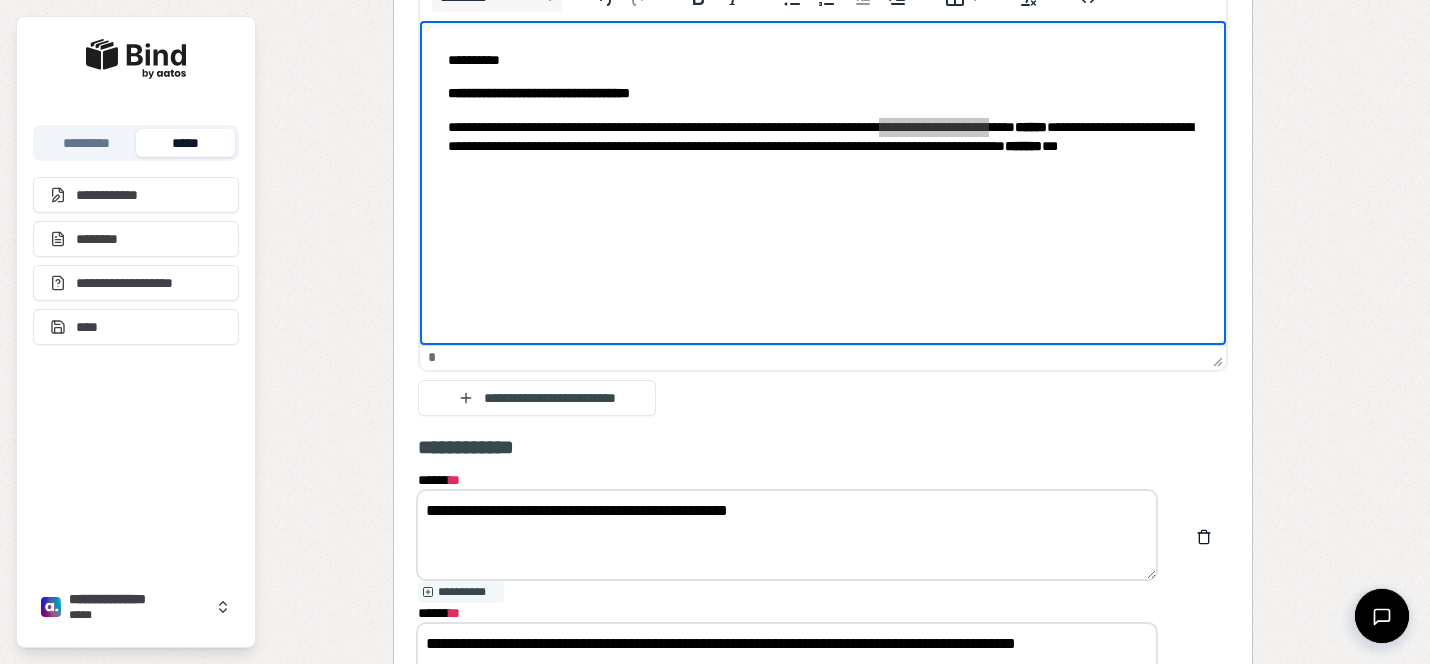 click on "**********" at bounding box center [787, 535] 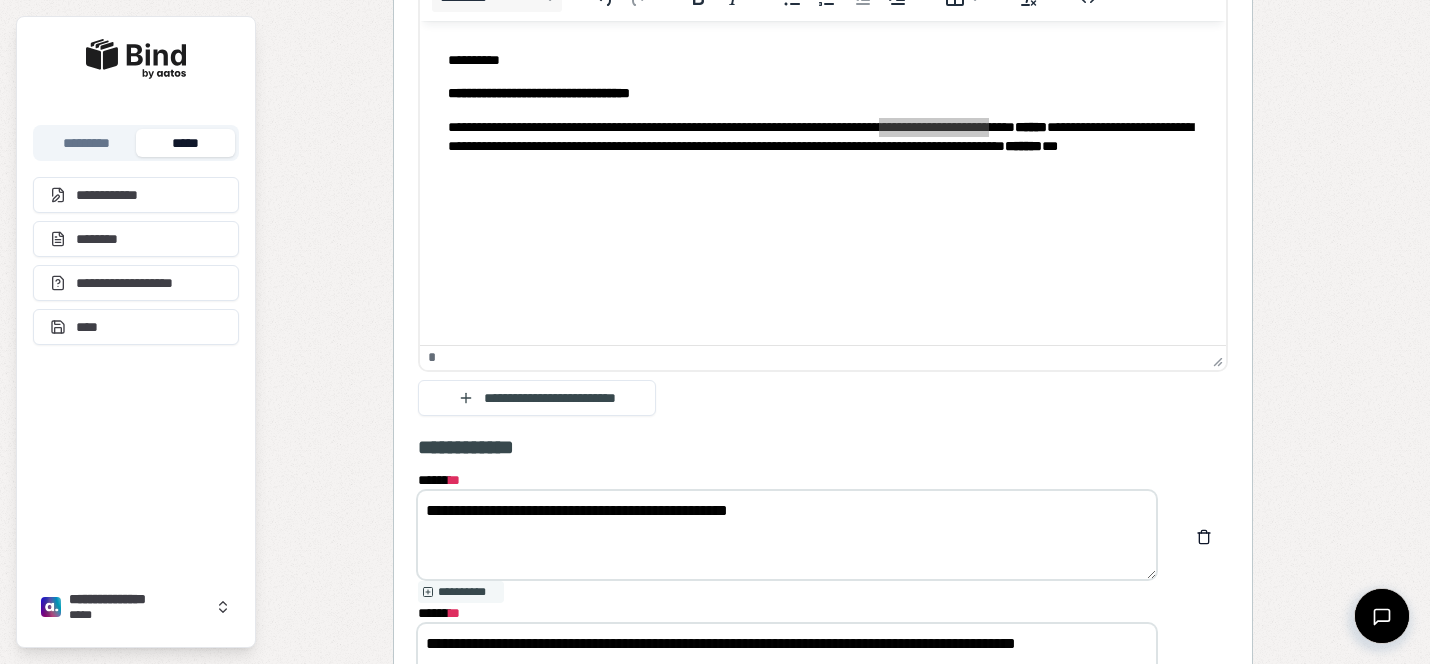 drag, startPoint x: 639, startPoint y: 508, endPoint x: 873, endPoint y: 515, distance: 234.10468 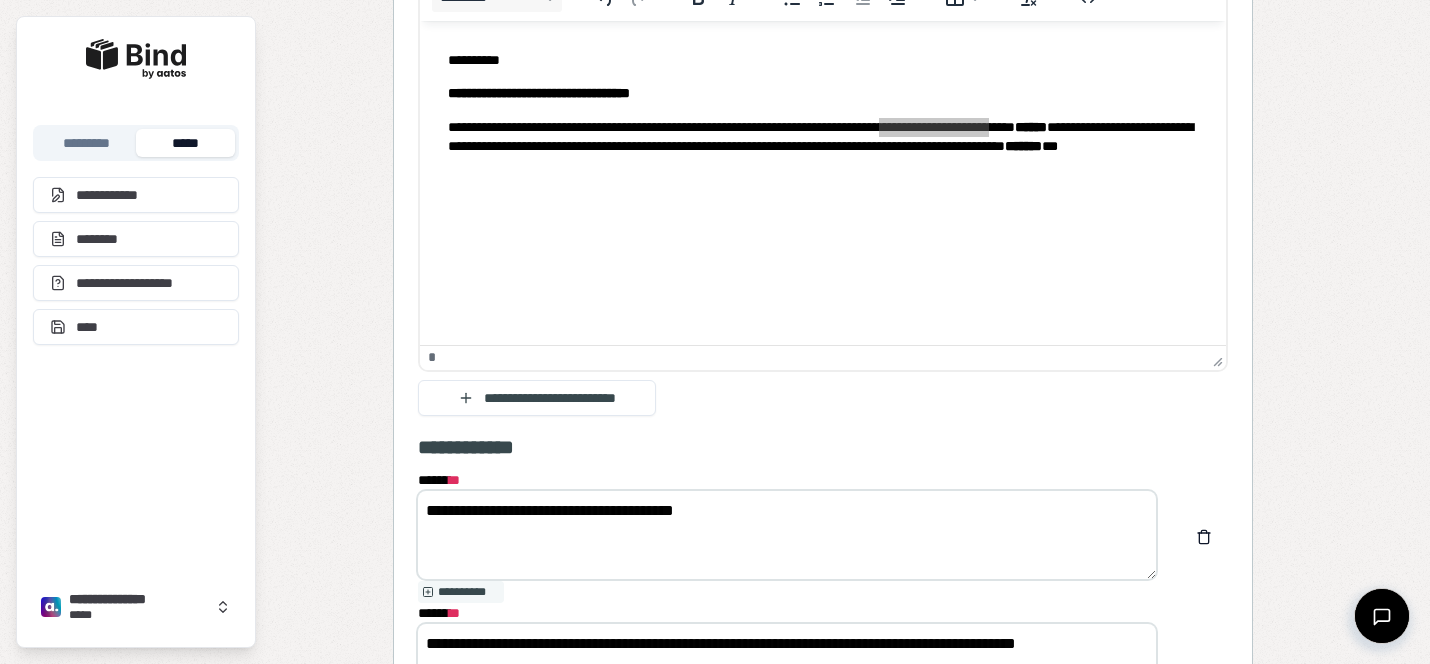 paste on "**********" 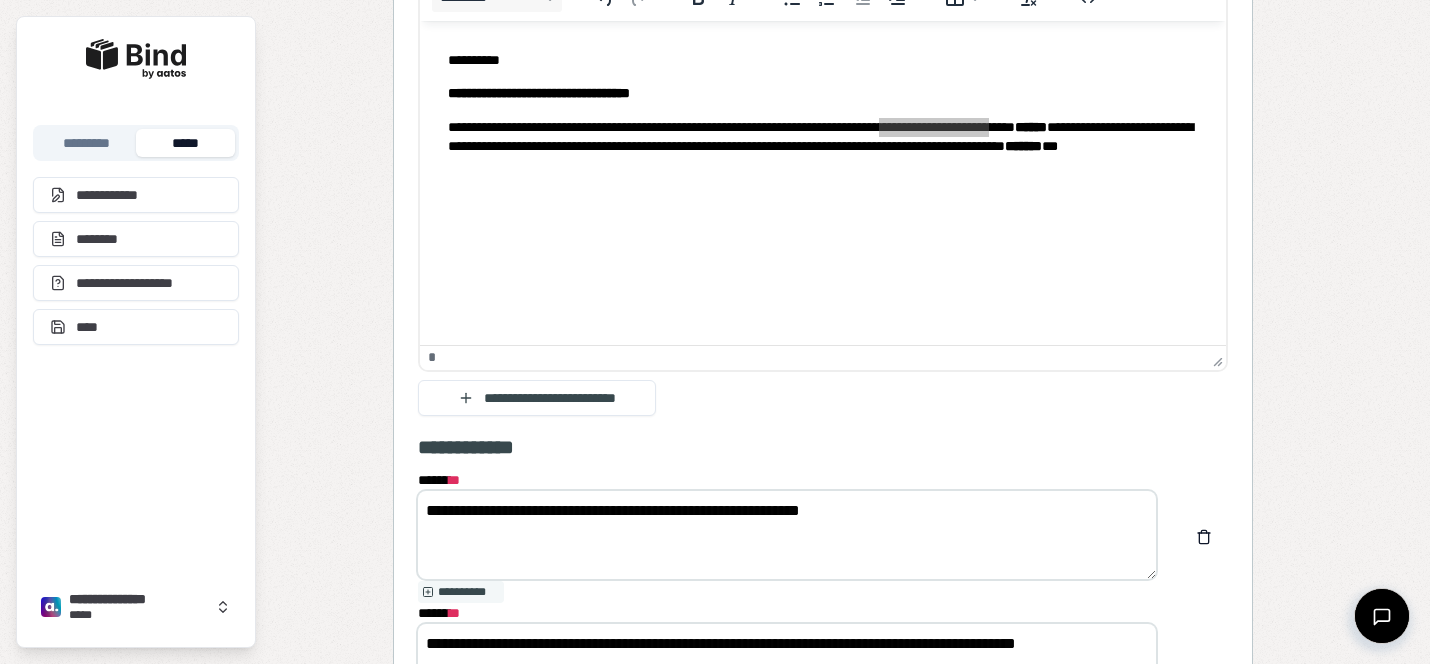 scroll, scrollTop: 1570, scrollLeft: 0, axis: vertical 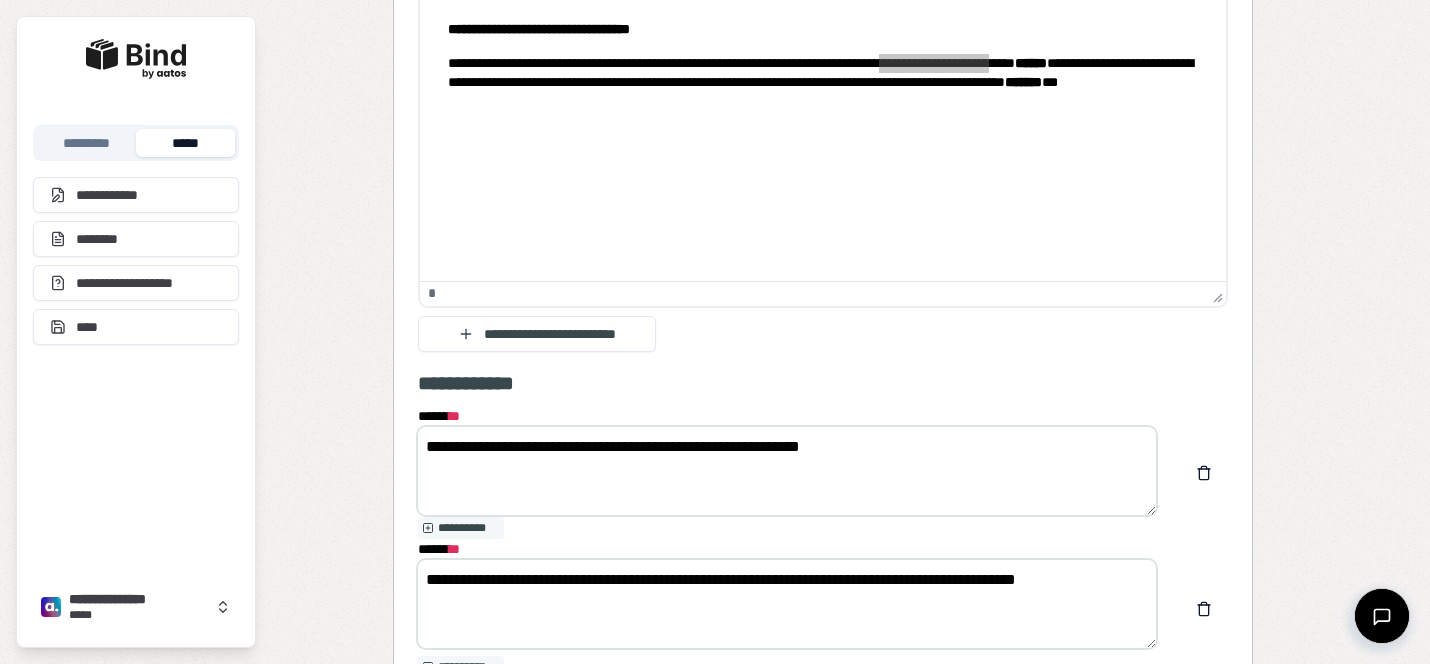 drag, startPoint x: 891, startPoint y: 449, endPoint x: 398, endPoint y: 404, distance: 495.0495 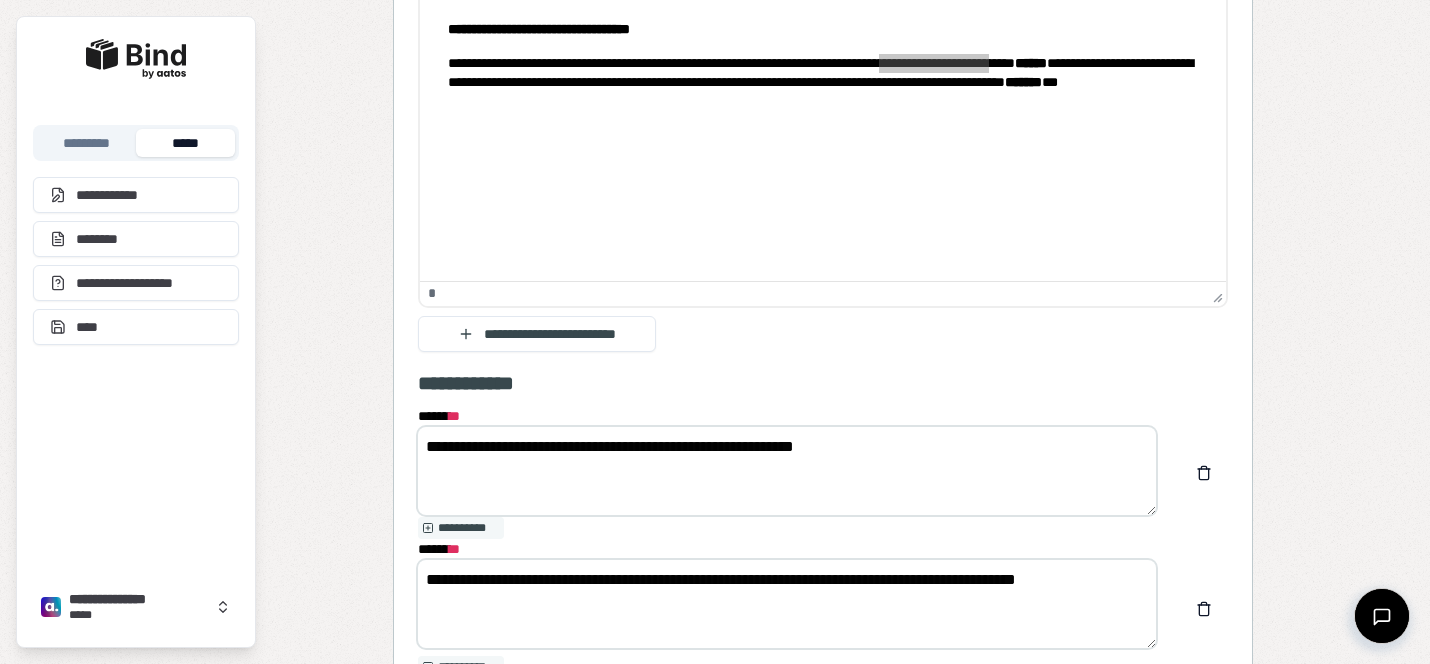 drag, startPoint x: 1106, startPoint y: 588, endPoint x: 393, endPoint y: 540, distance: 714.6139 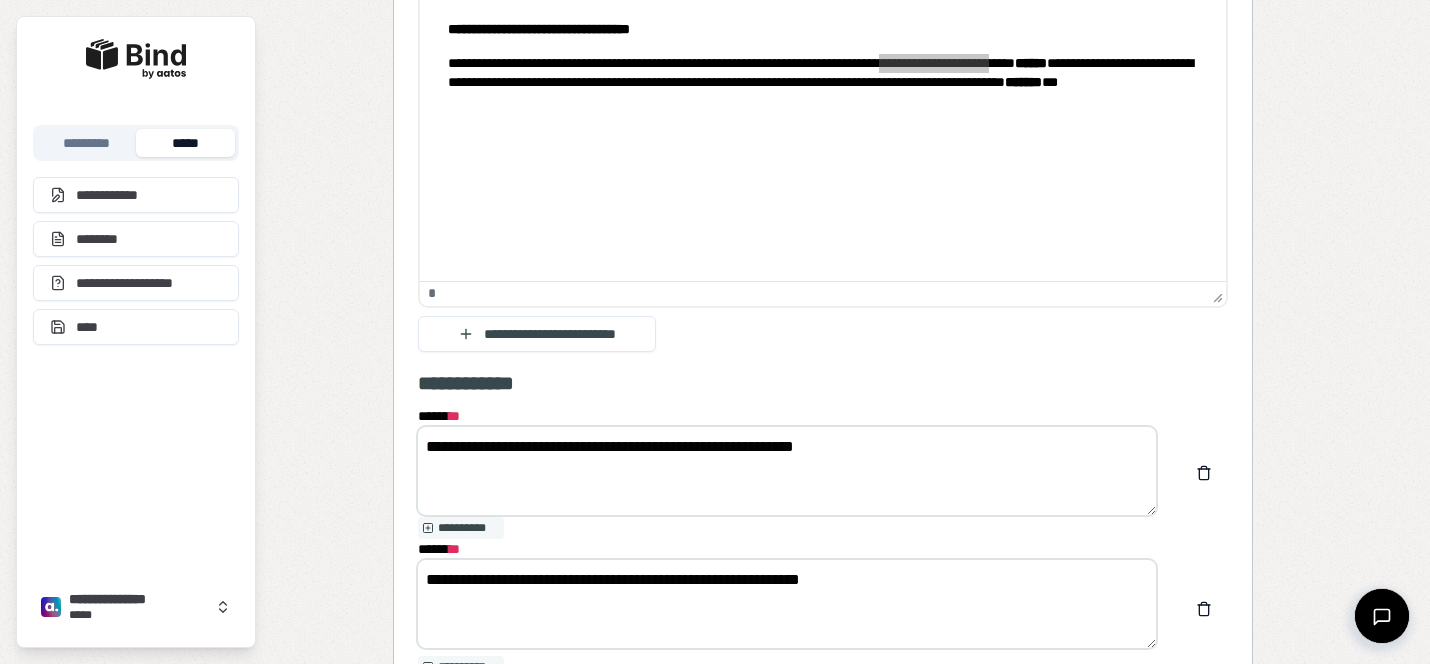 drag, startPoint x: 638, startPoint y: 582, endPoint x: 680, endPoint y: 581, distance: 42.0119 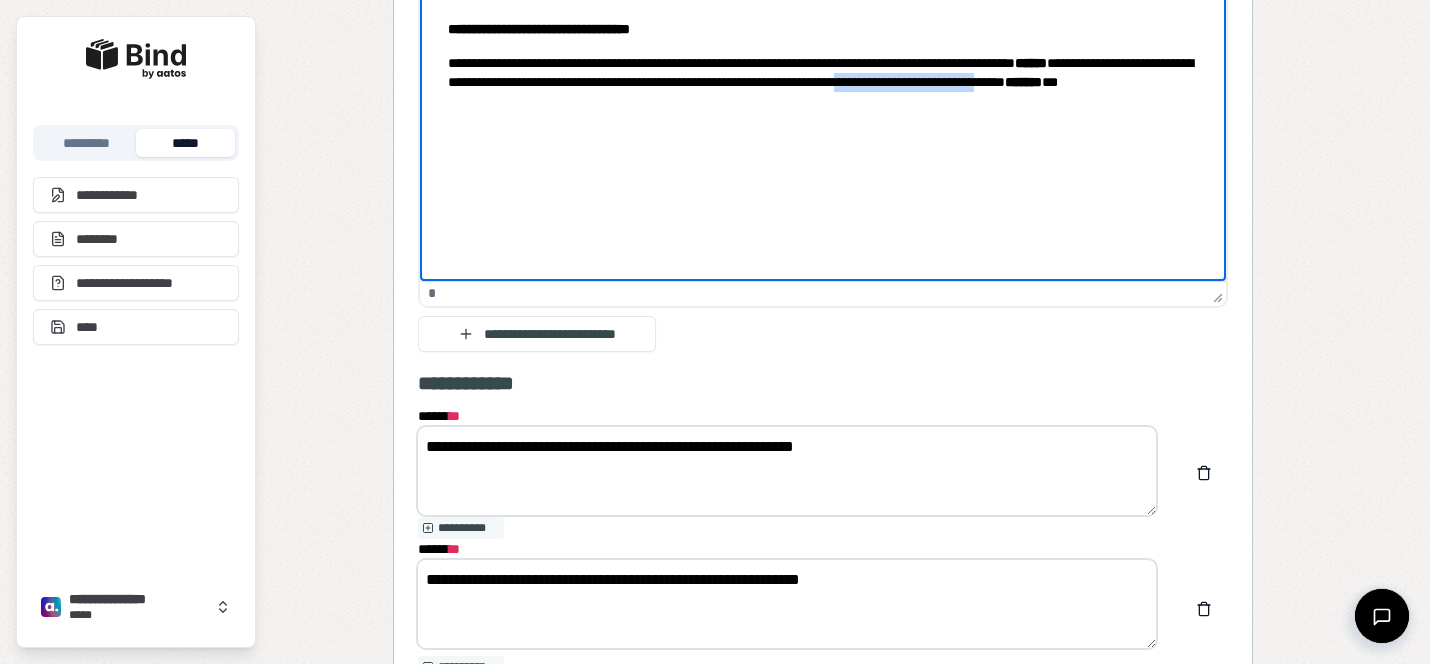 drag, startPoint x: 633, startPoint y: 107, endPoint x: 452, endPoint y: 106, distance: 181.00276 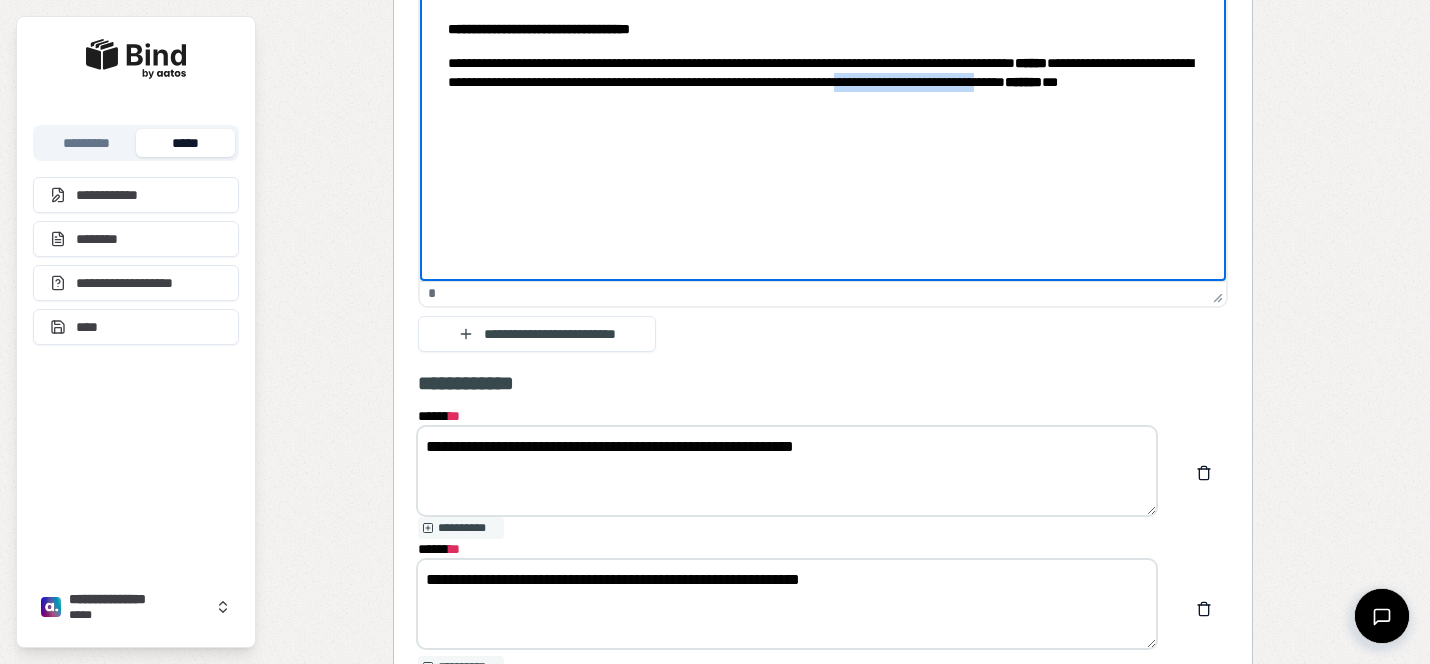 copy on "**********" 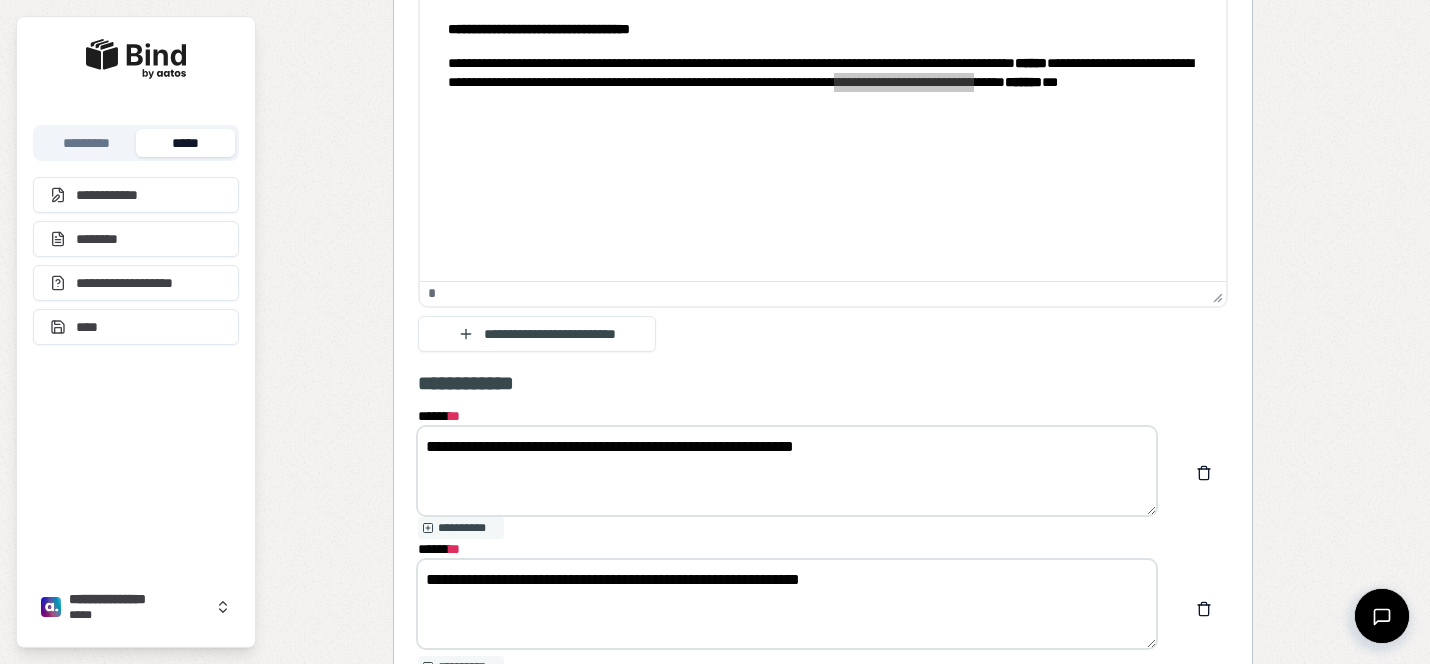 drag, startPoint x: 723, startPoint y: 580, endPoint x: 918, endPoint y: 580, distance: 195 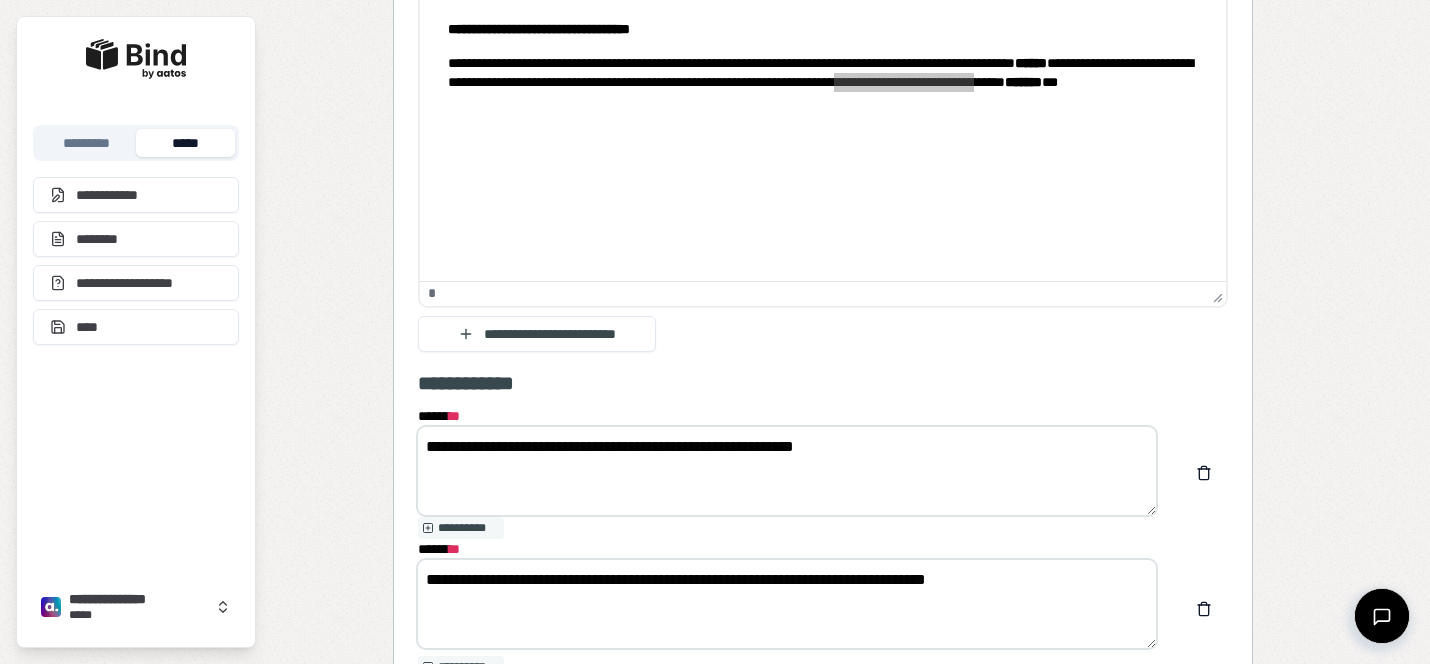 type on "**********" 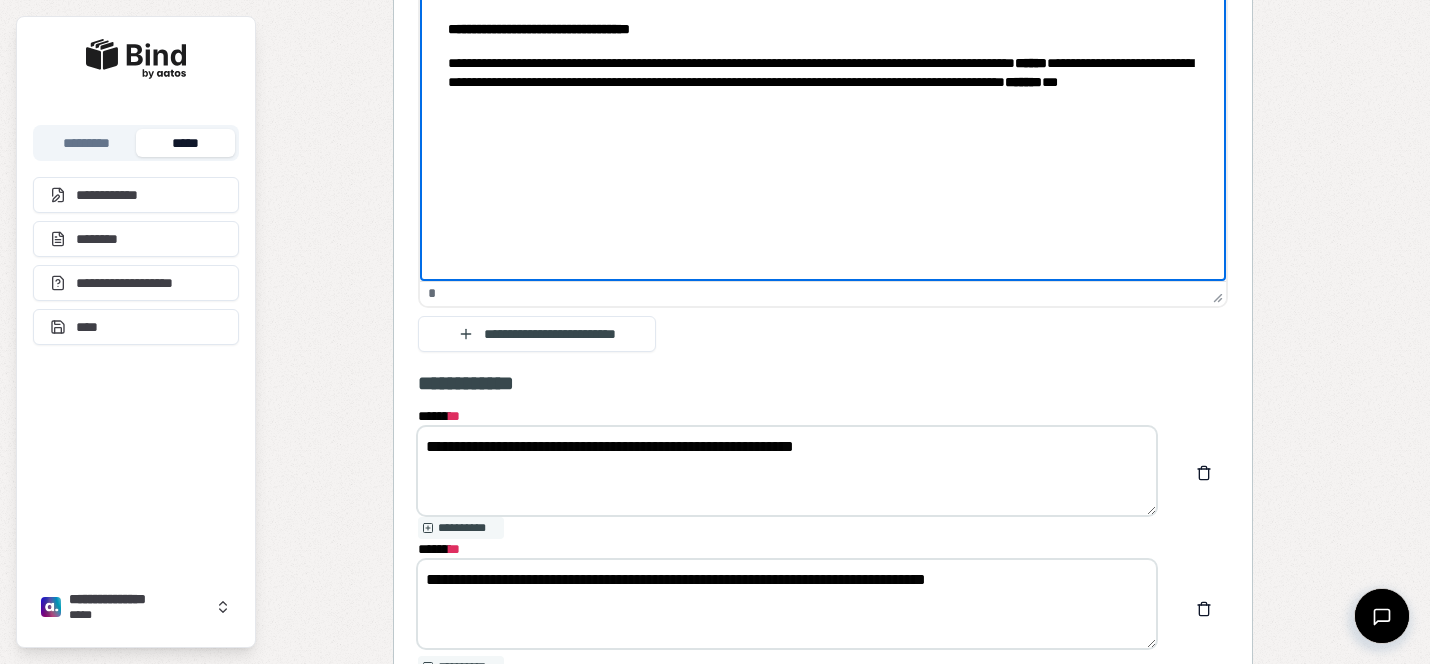 click on "**********" at bounding box center (823, 49) 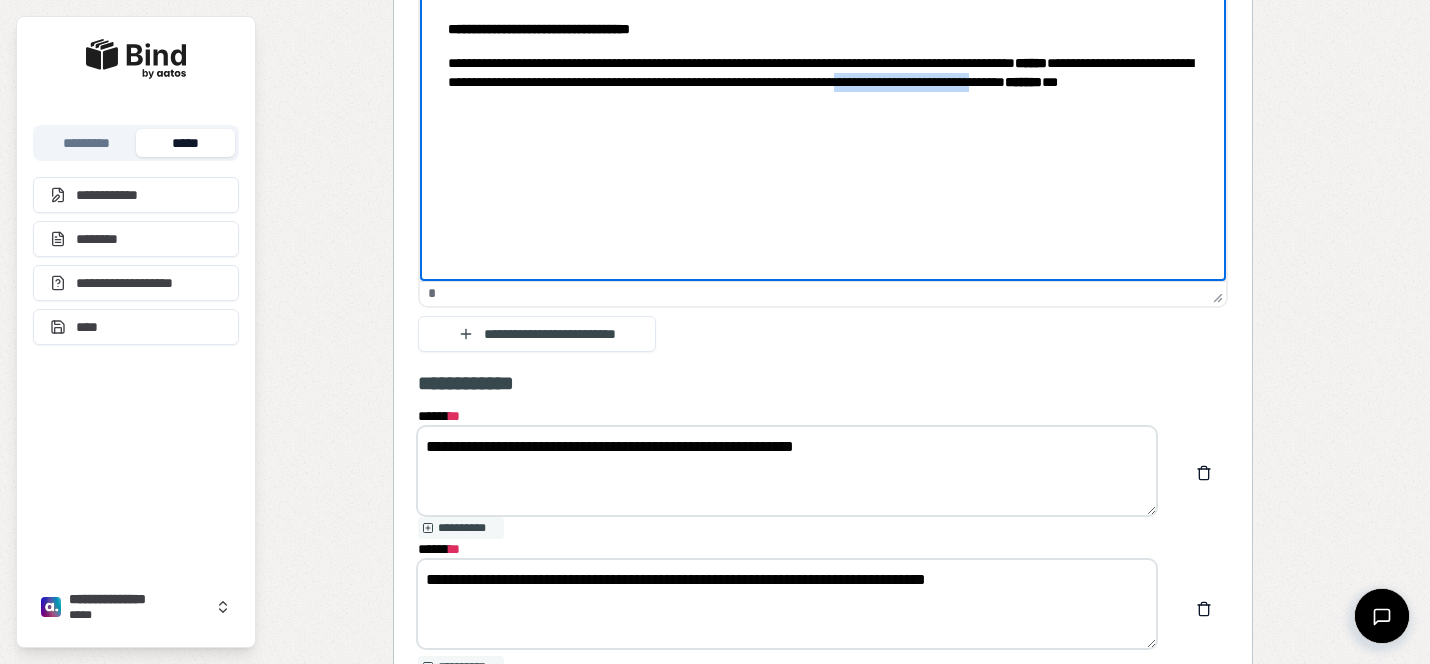 drag, startPoint x: 630, startPoint y: 103, endPoint x: 394, endPoint y: 101, distance: 236.00847 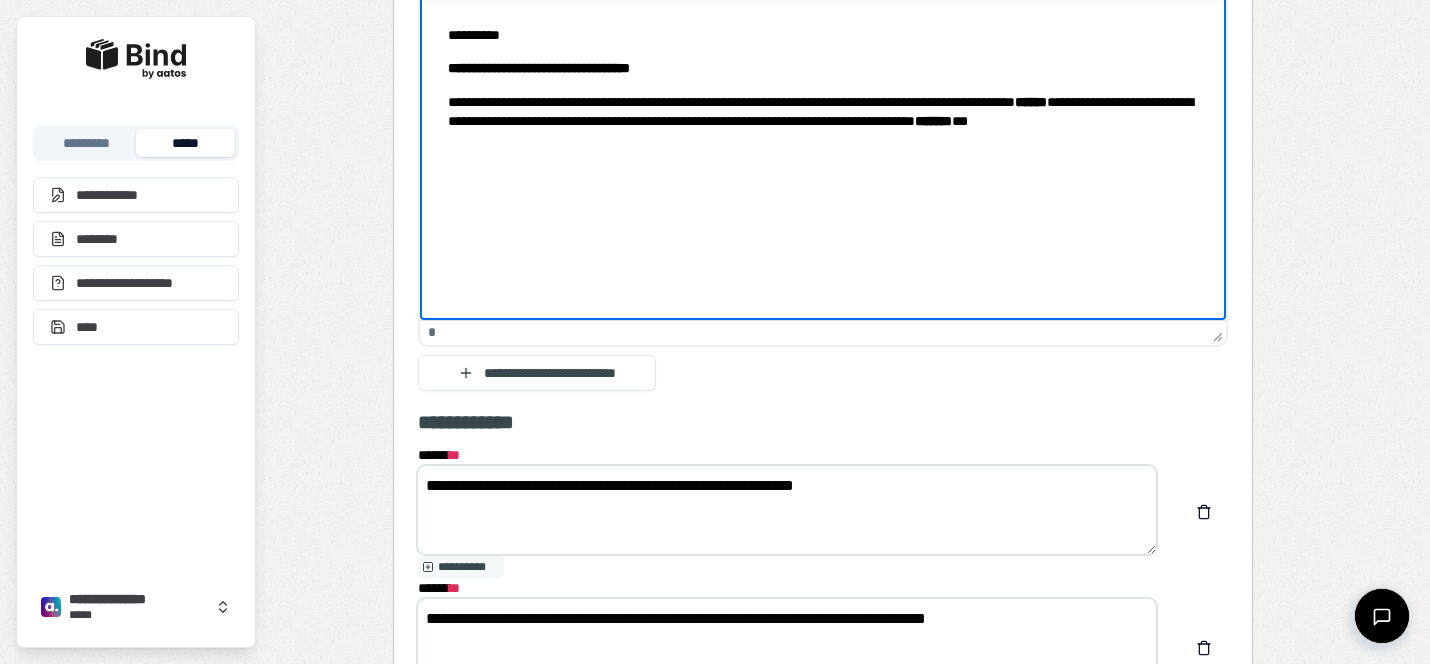 scroll, scrollTop: 1493, scrollLeft: 0, axis: vertical 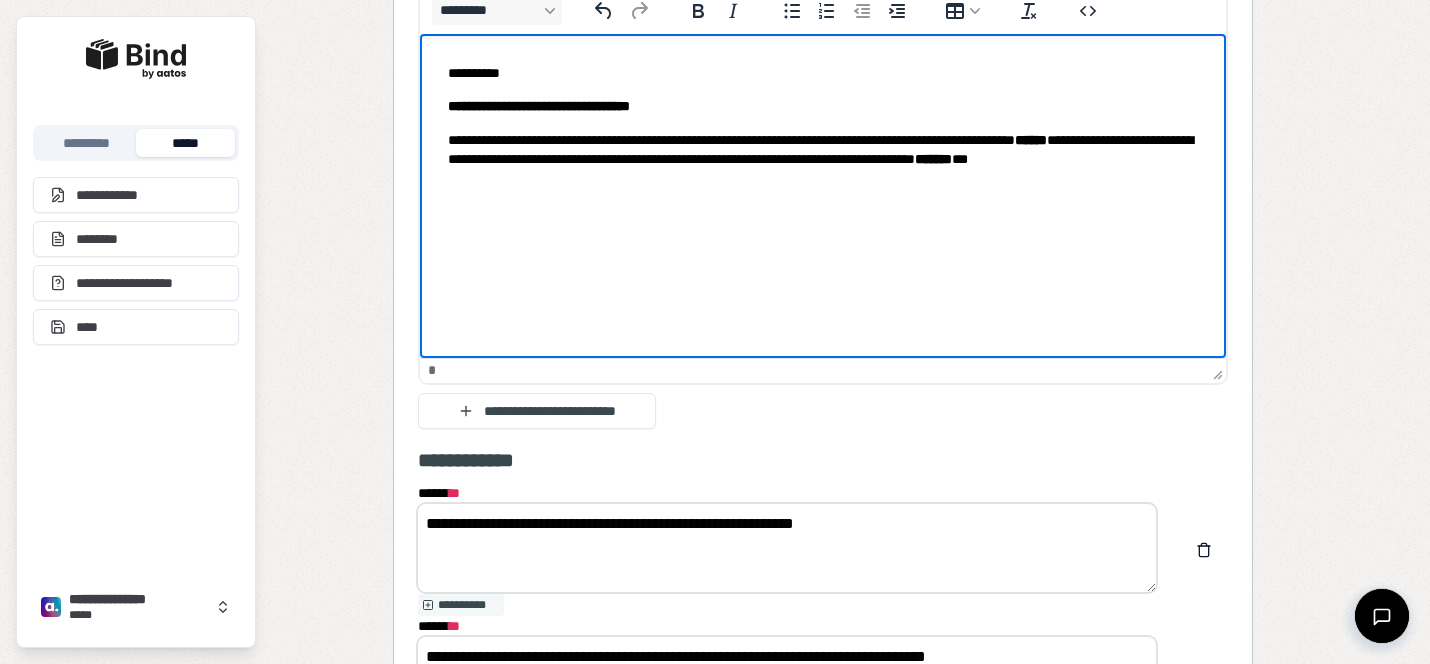 click on "**********" at bounding box center (787, 548) 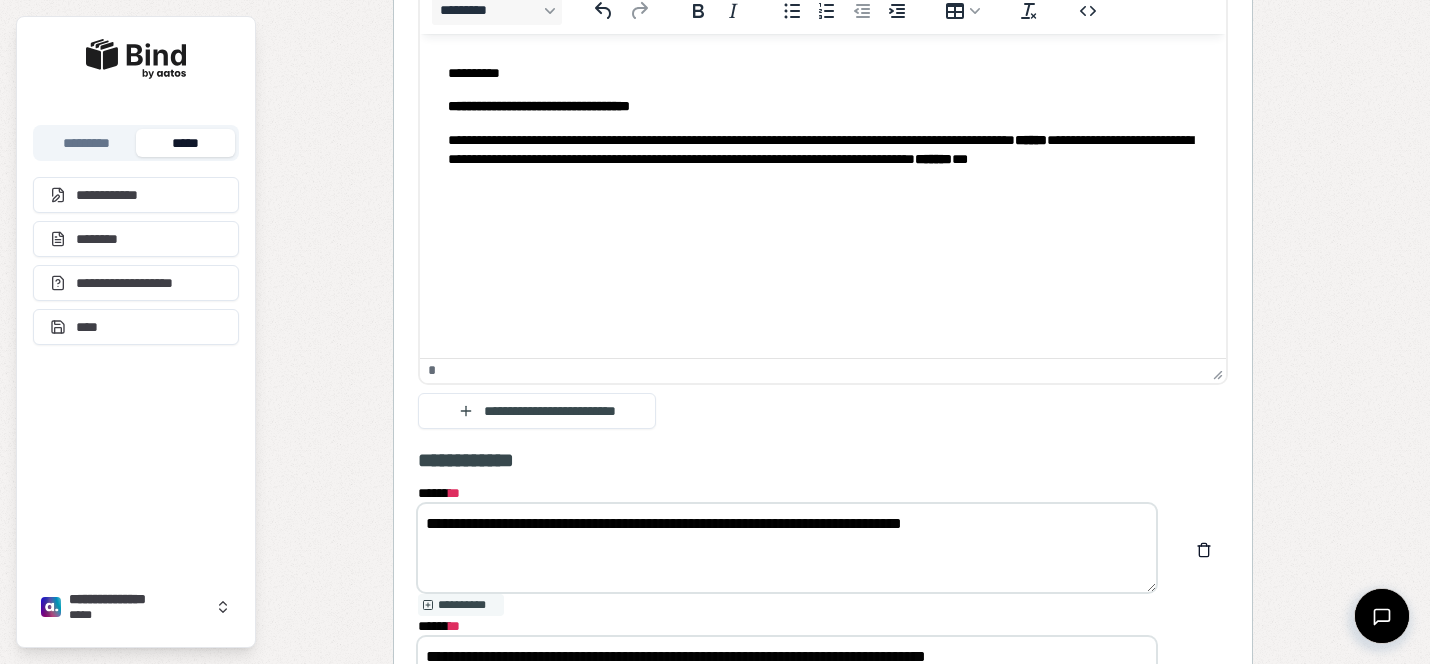 drag, startPoint x: 1019, startPoint y: 529, endPoint x: 924, endPoint y: 528, distance: 95.005264 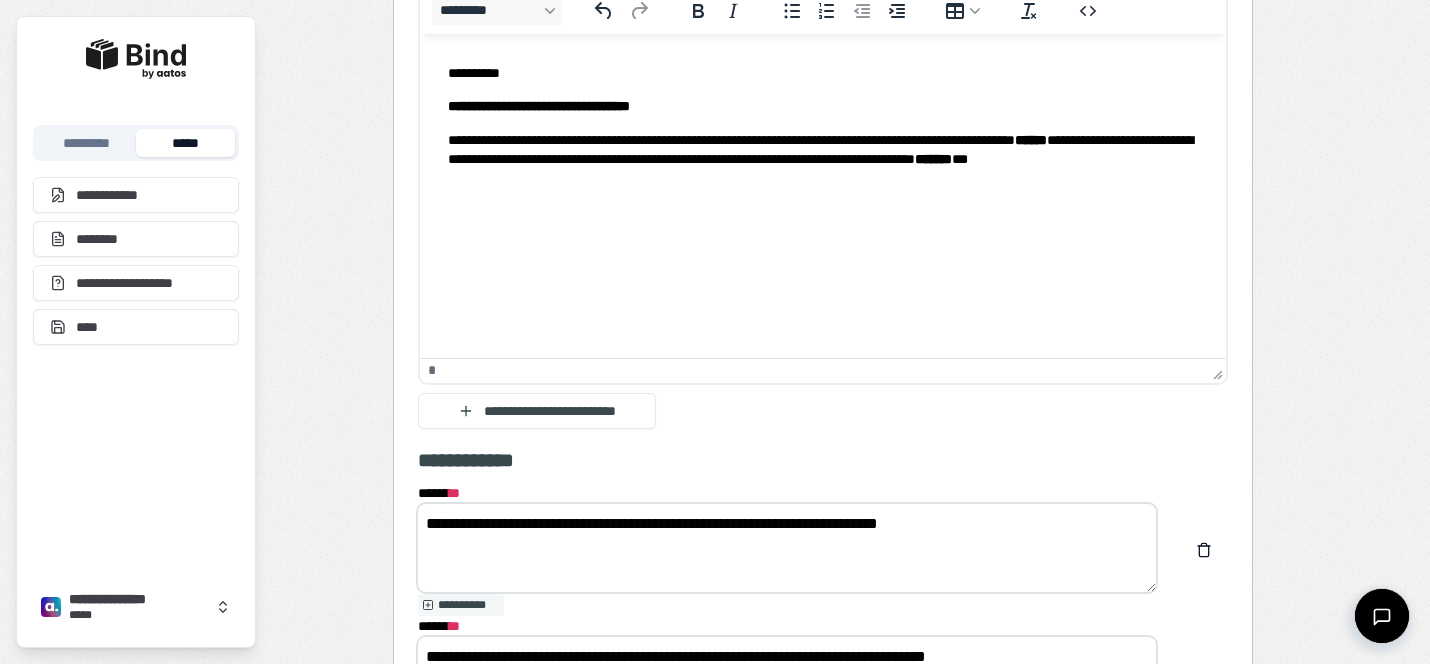 click on "**********" at bounding box center (787, 548) 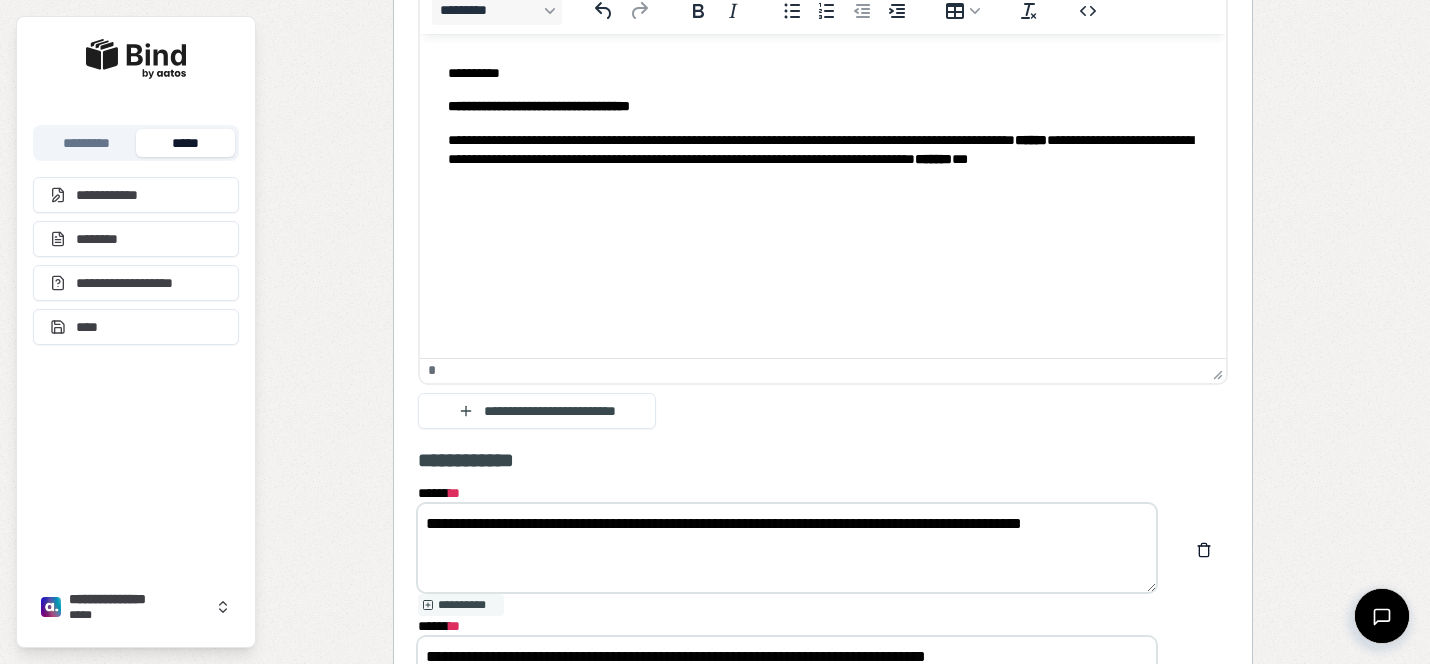 drag, startPoint x: 847, startPoint y: 520, endPoint x: 680, endPoint y: 518, distance: 167.01198 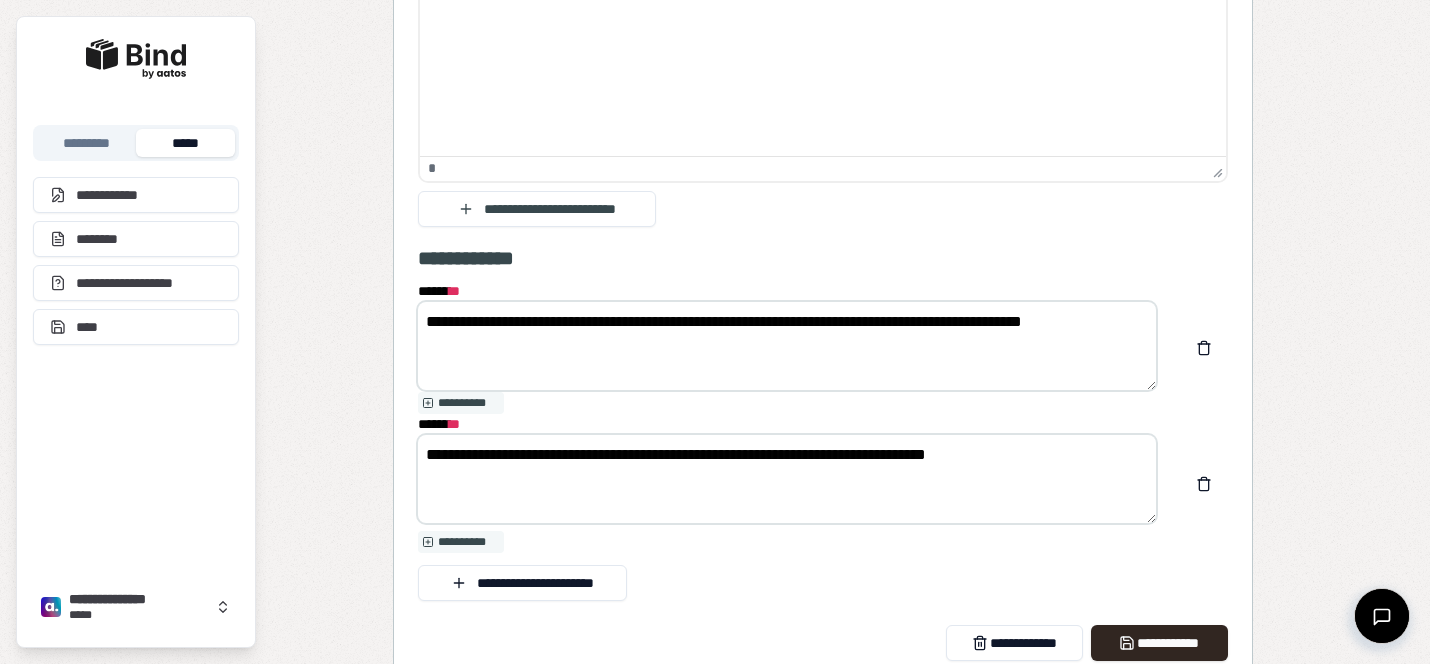 type on "**********" 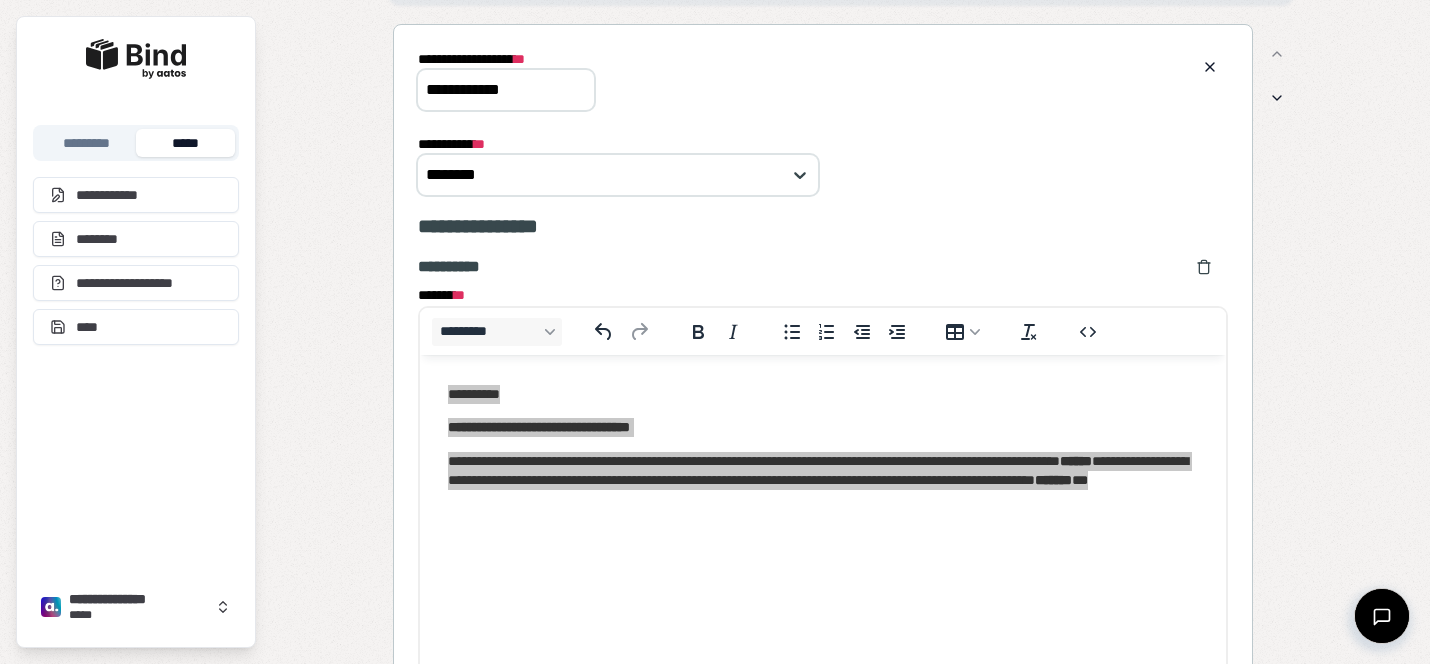 scroll, scrollTop: 692, scrollLeft: 0, axis: vertical 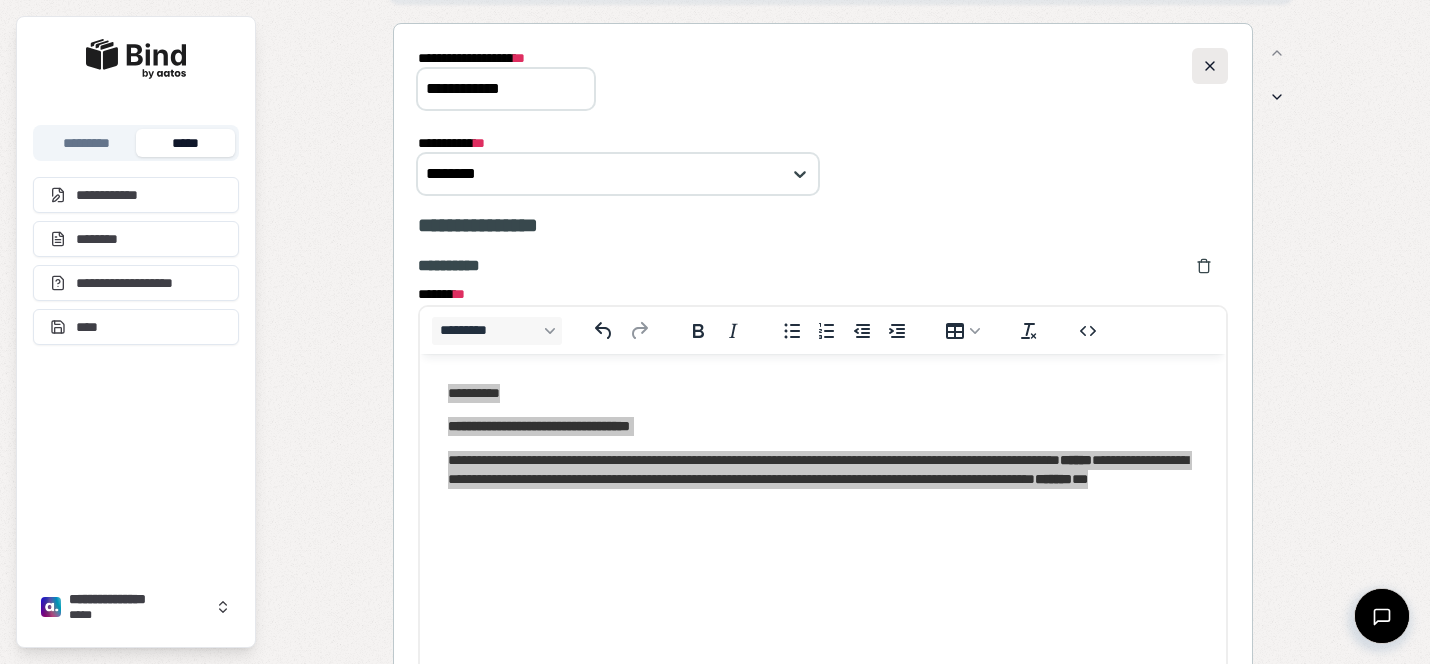 type on "**********" 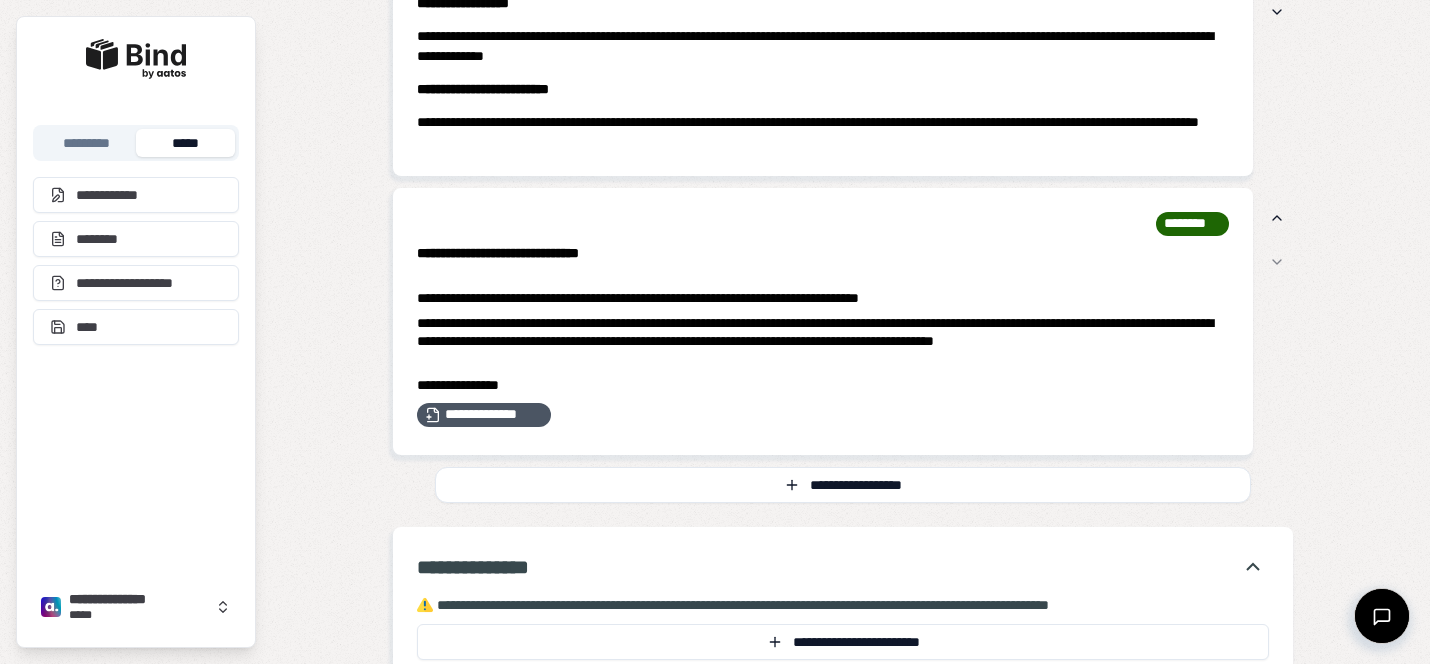 scroll, scrollTop: 1763, scrollLeft: 0, axis: vertical 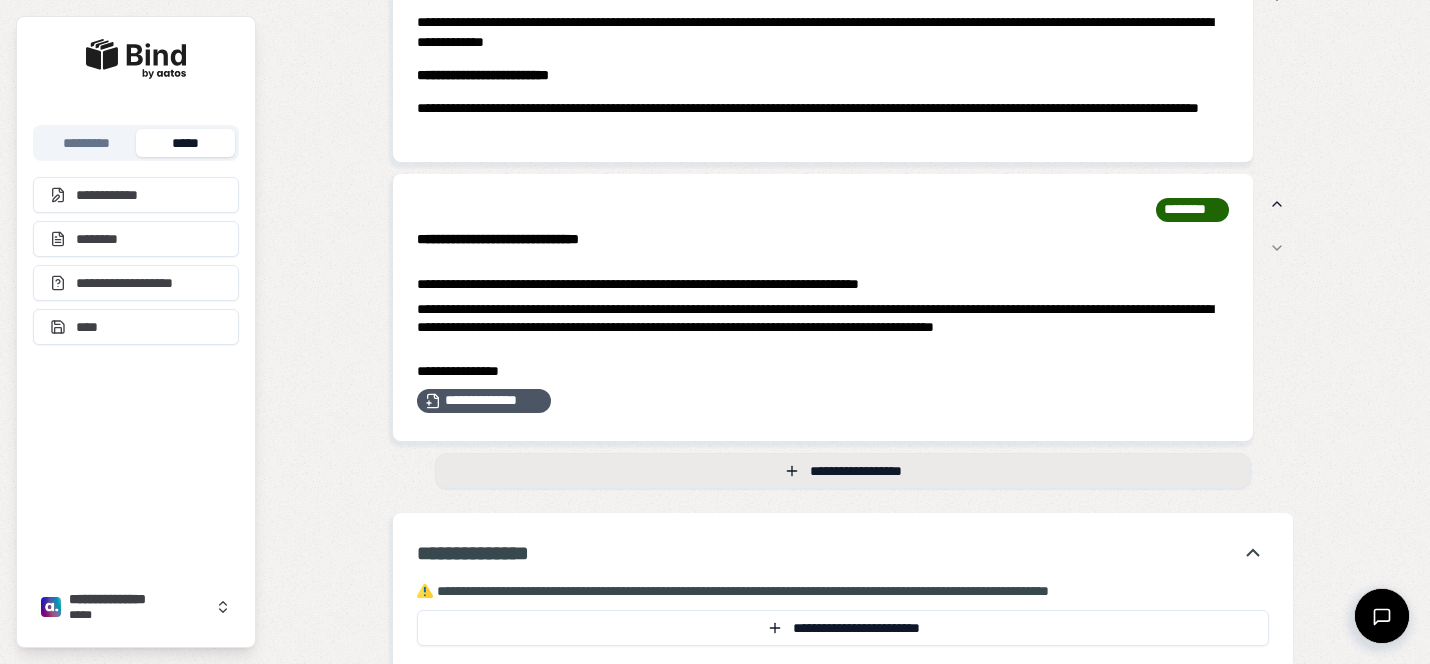 click on "**********" at bounding box center [843, 471] 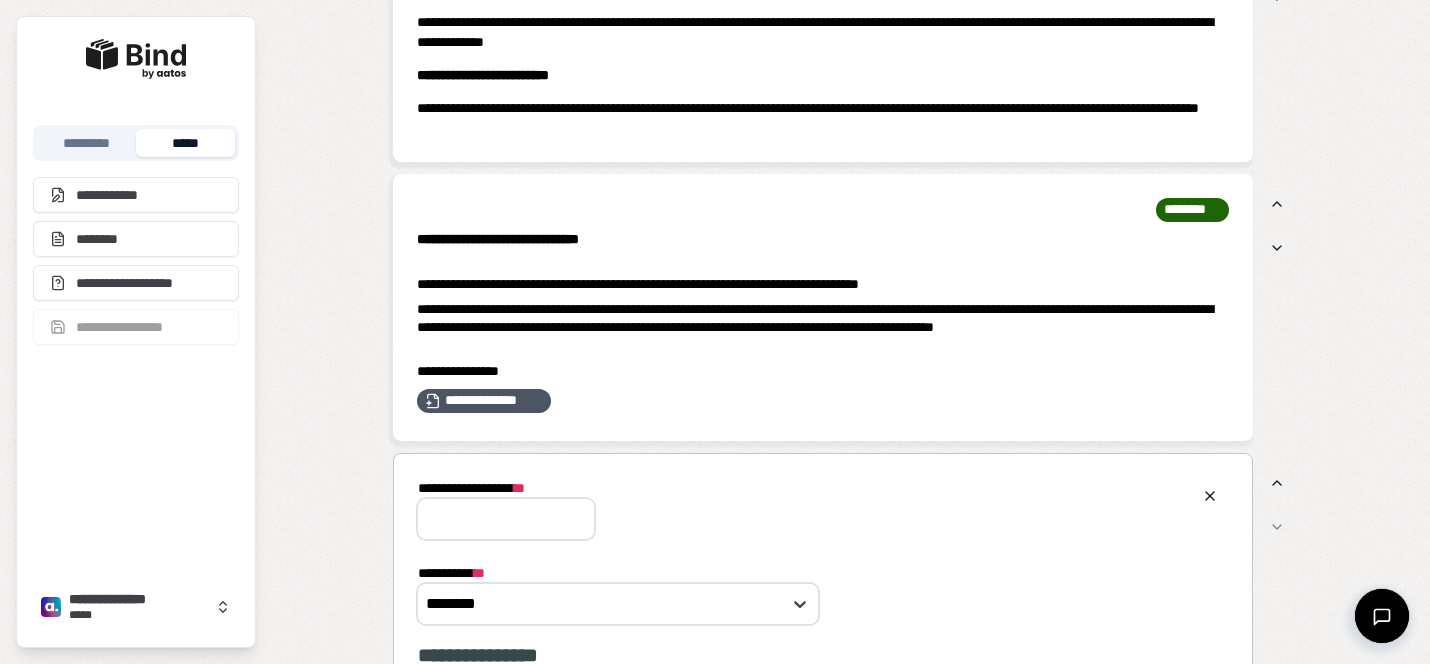 scroll, scrollTop: 0, scrollLeft: 0, axis: both 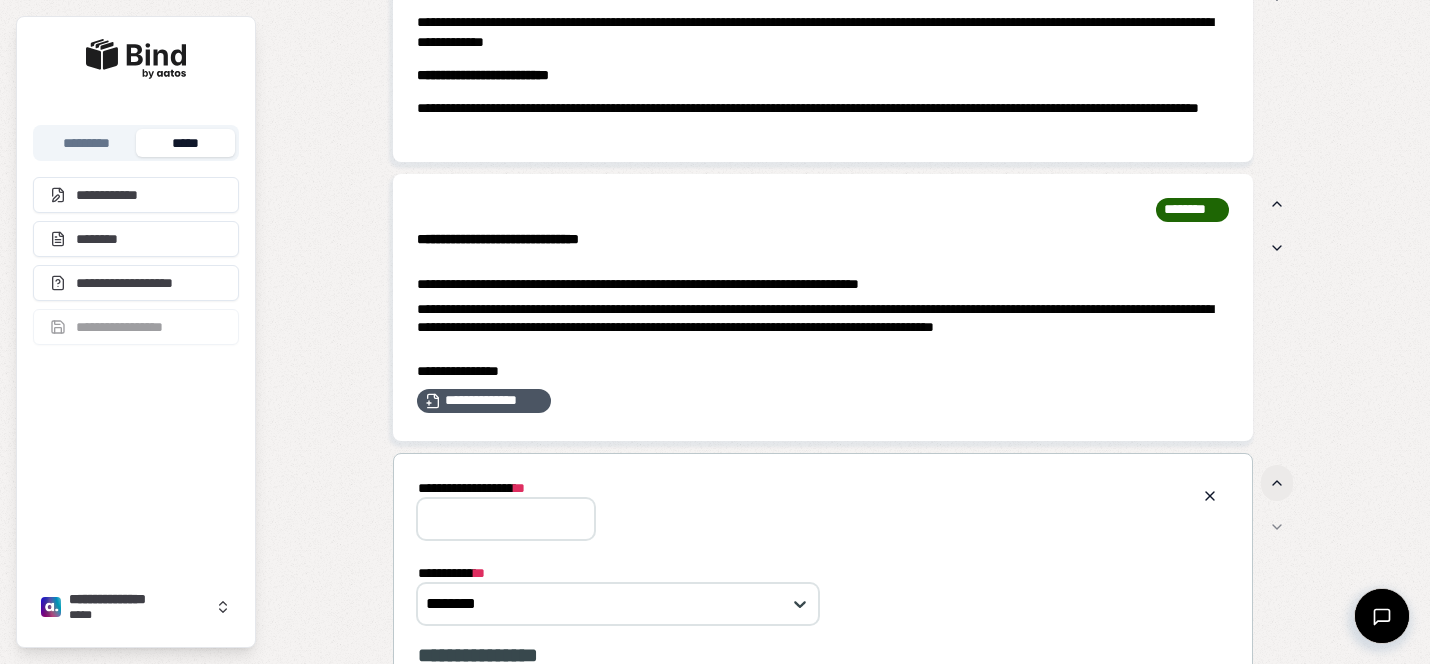 click at bounding box center (1277, 483) 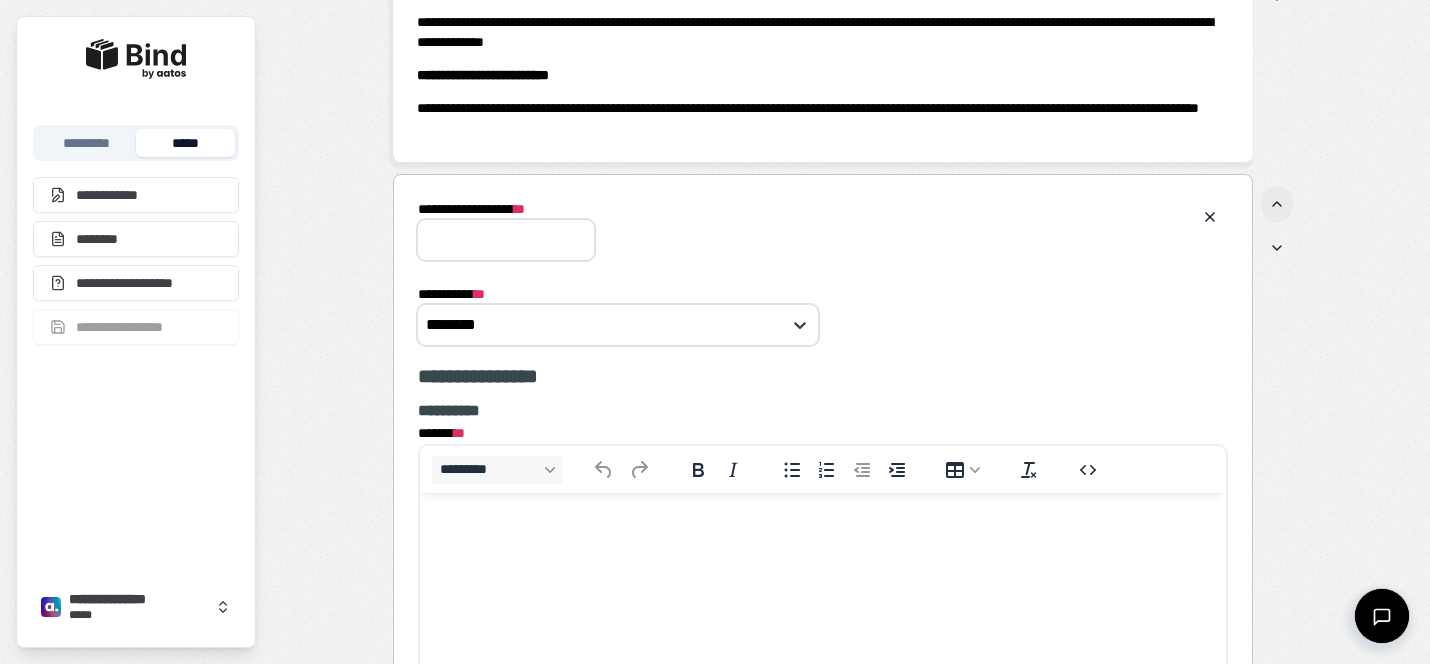 click at bounding box center [1277, 204] 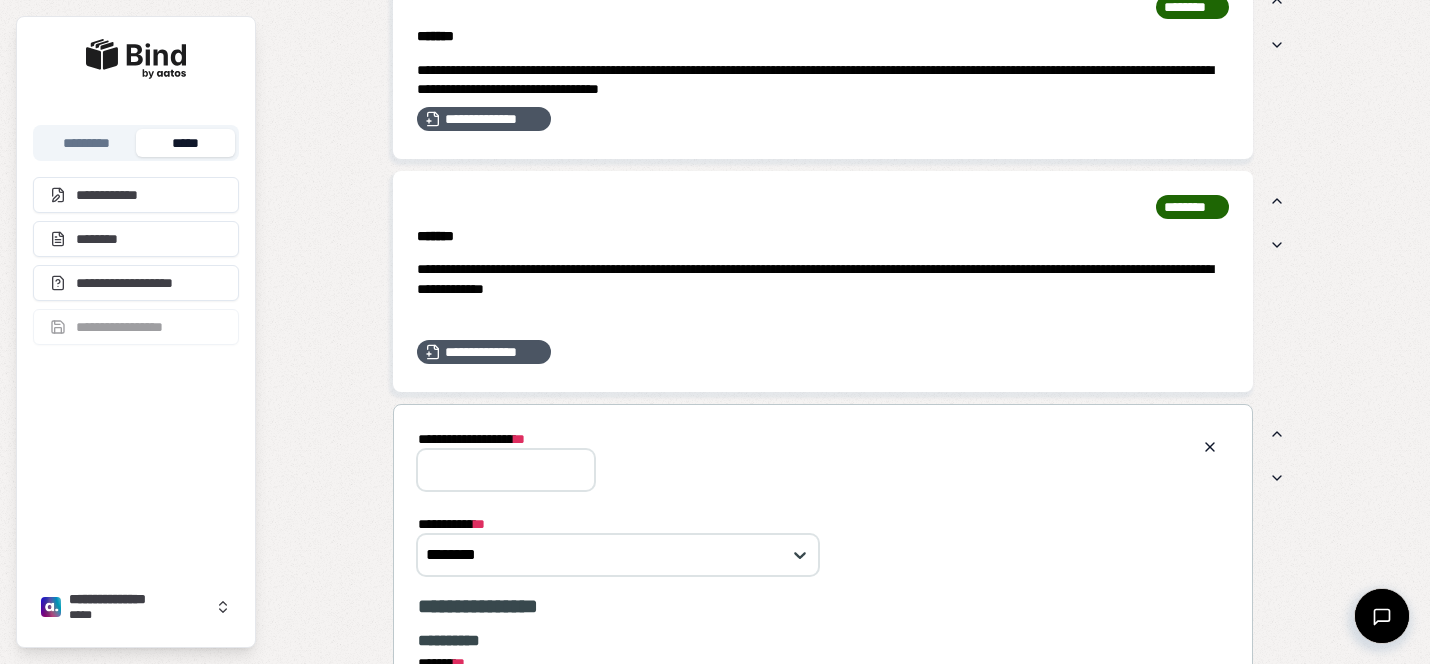scroll, scrollTop: 1277, scrollLeft: 0, axis: vertical 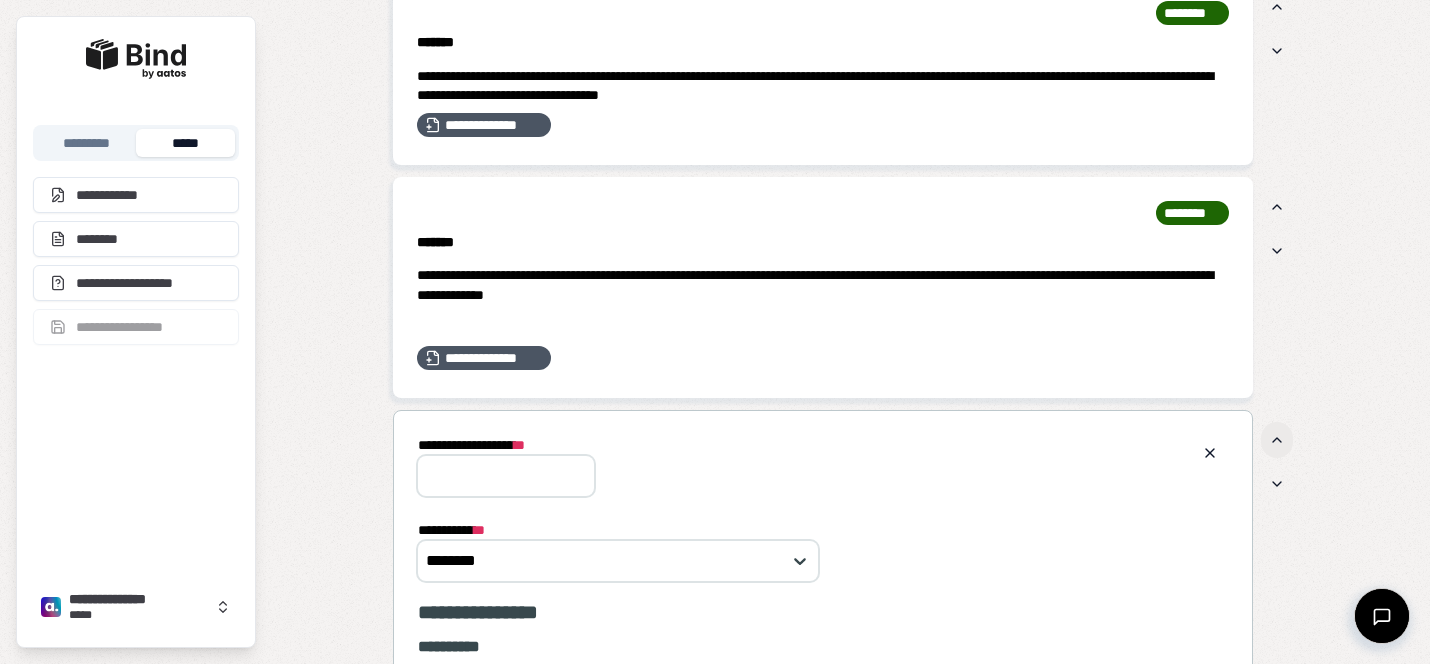 click at bounding box center (1277, 440) 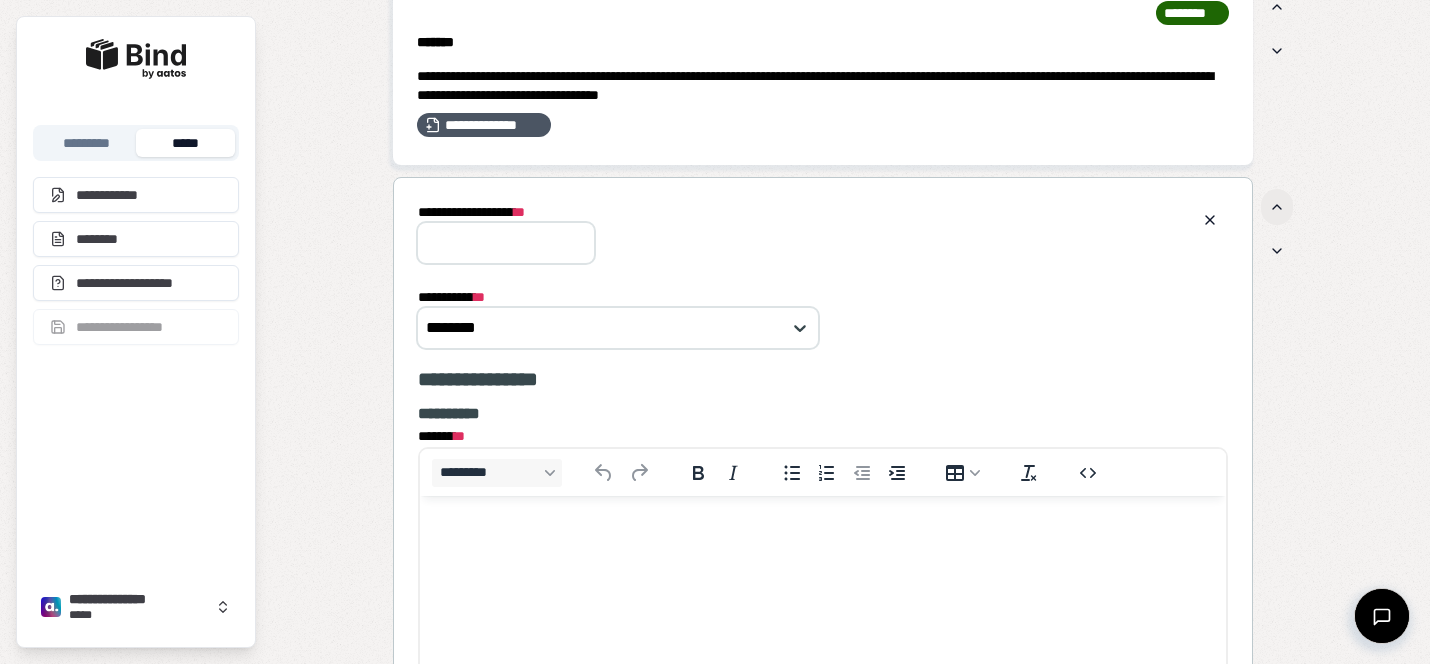 click at bounding box center [1277, 207] 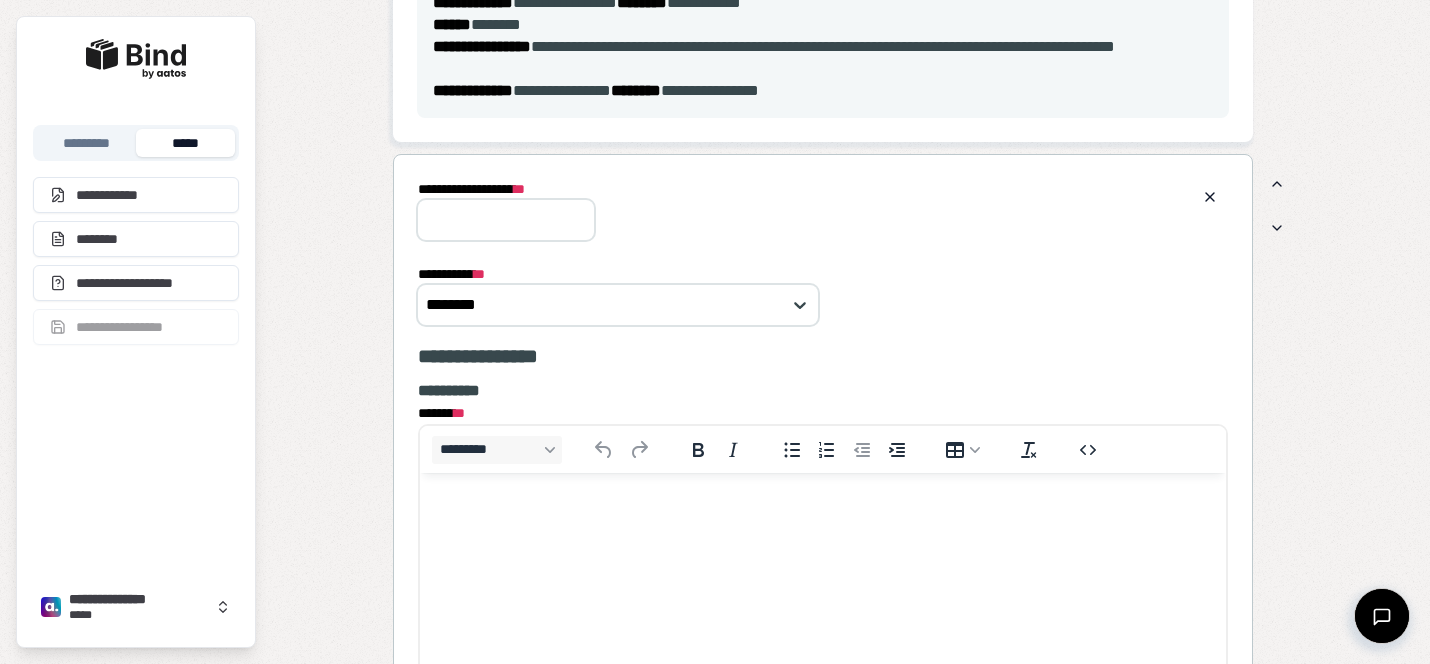 scroll, scrollTop: 1151, scrollLeft: 0, axis: vertical 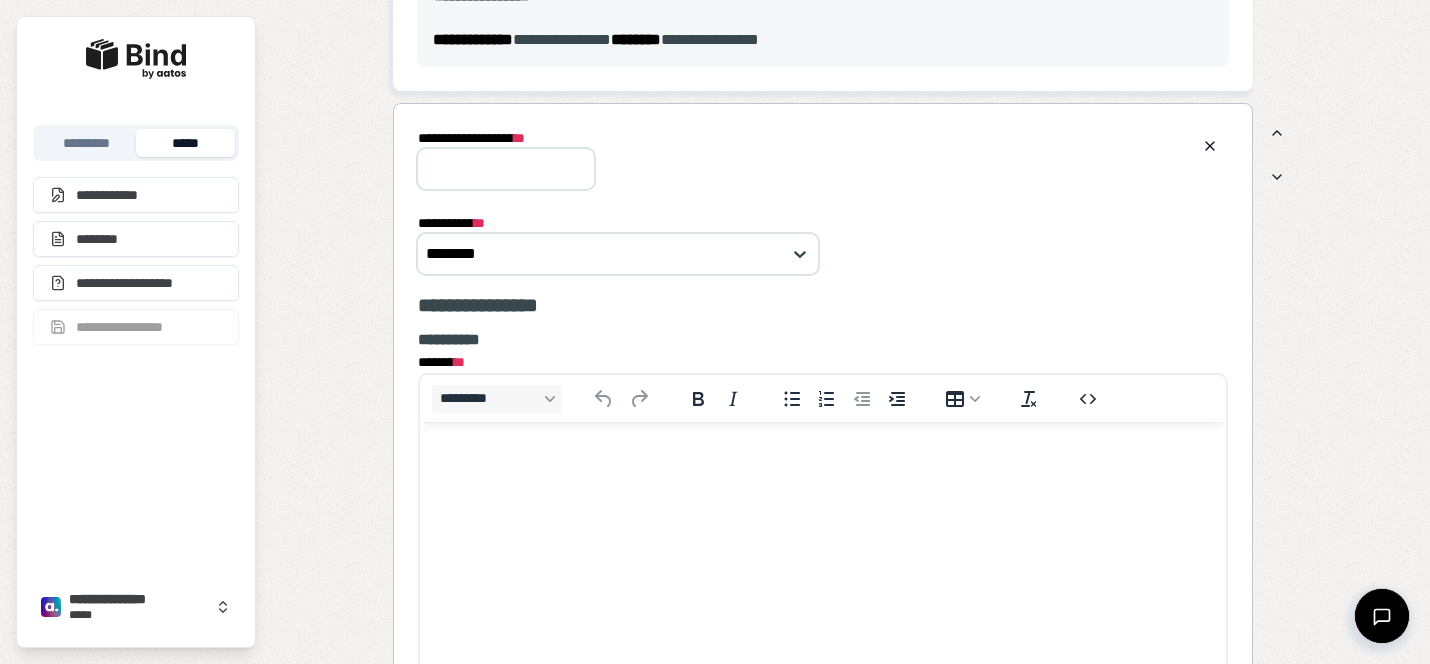 click on "**********" at bounding box center (506, 169) 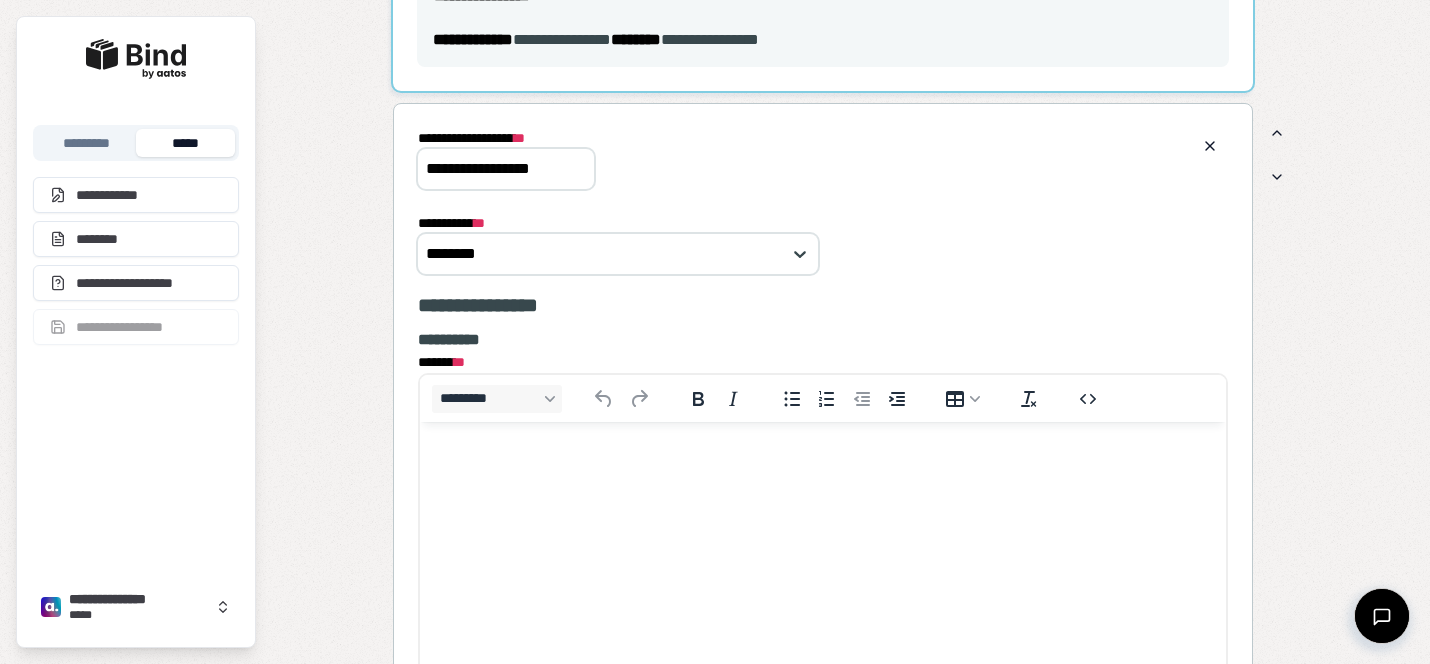type on "**********" 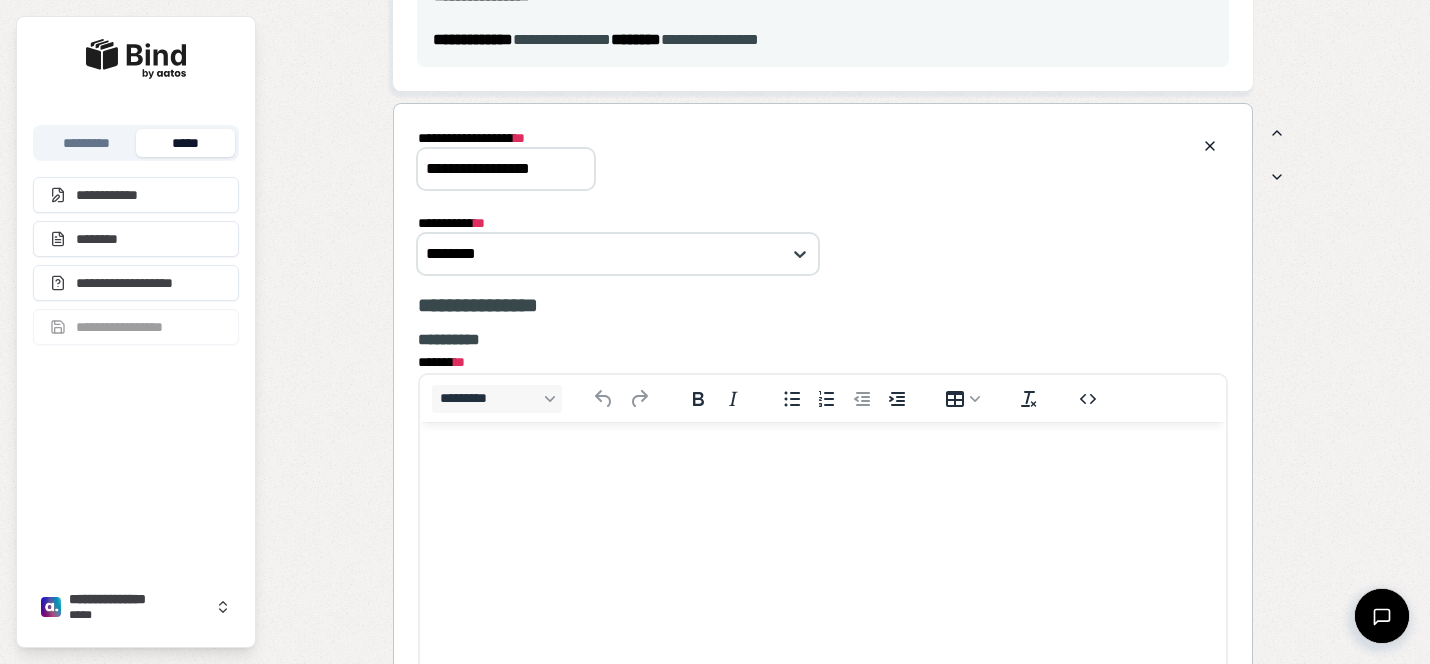 click at bounding box center (823, 461) 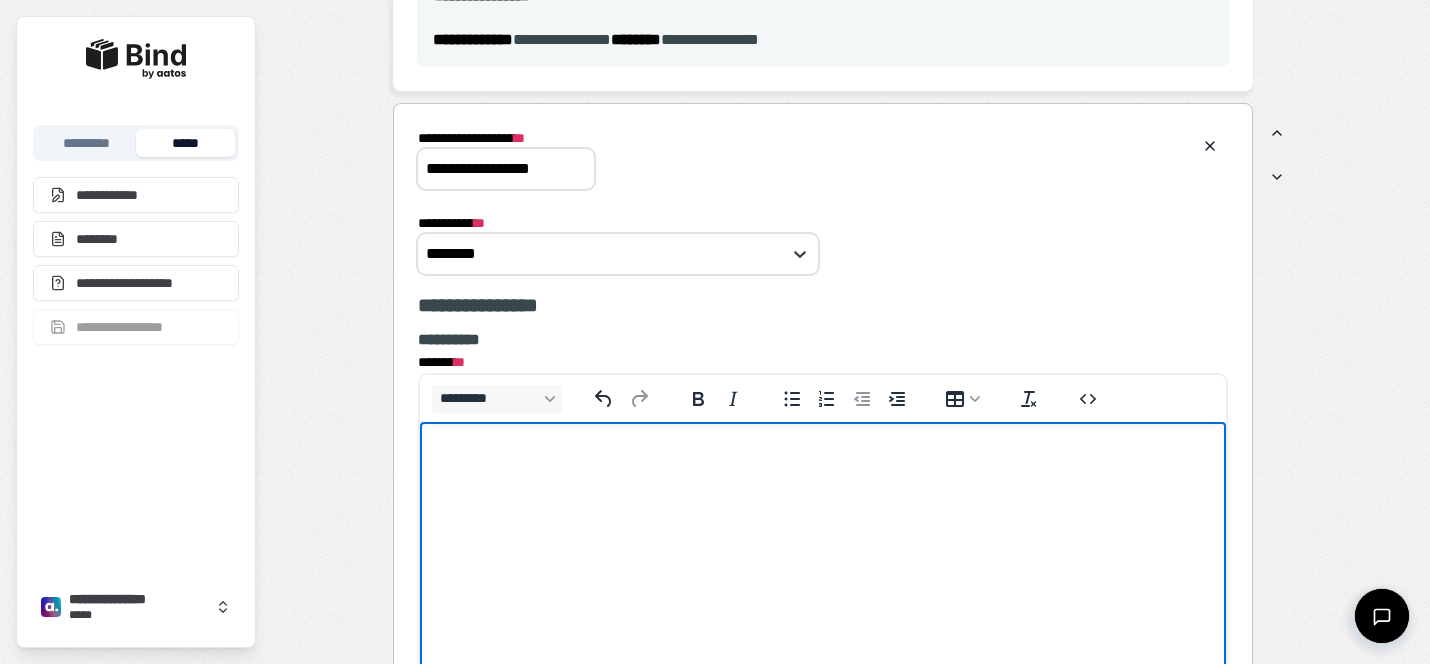 scroll, scrollTop: 1586, scrollLeft: 0, axis: vertical 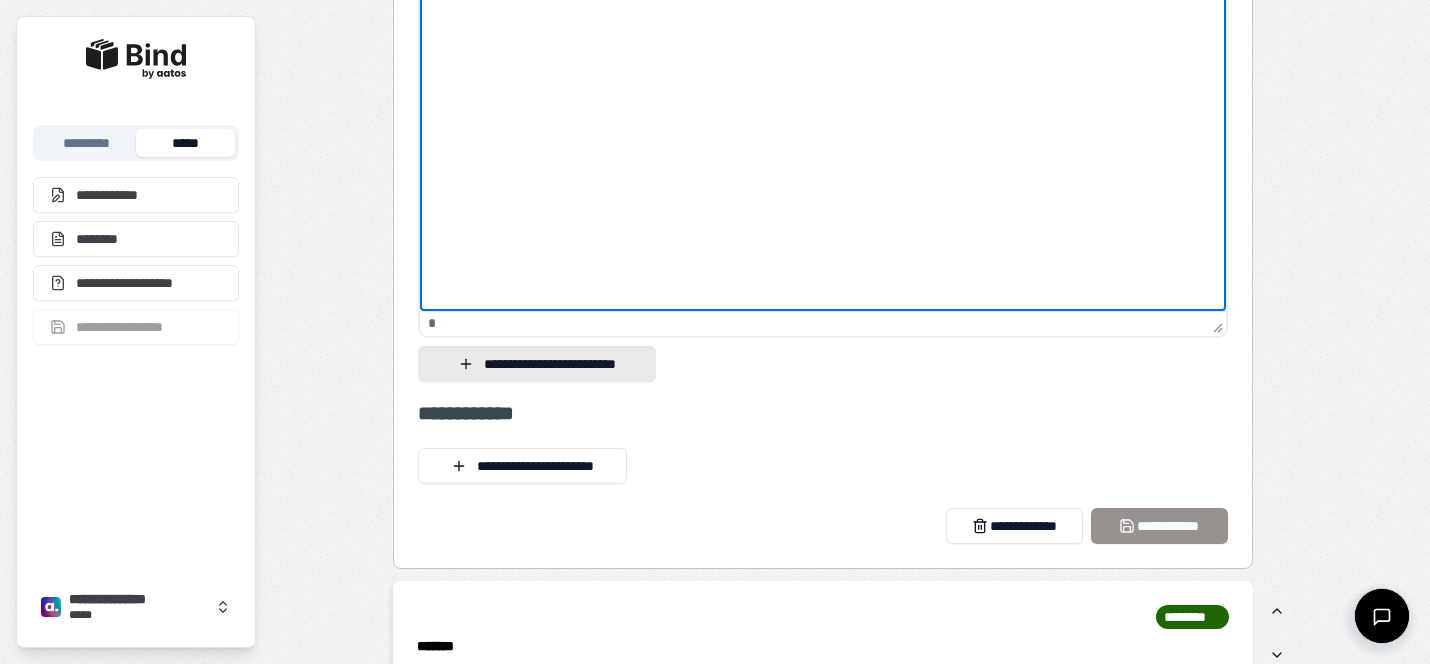click on "**********" at bounding box center [823, 118] 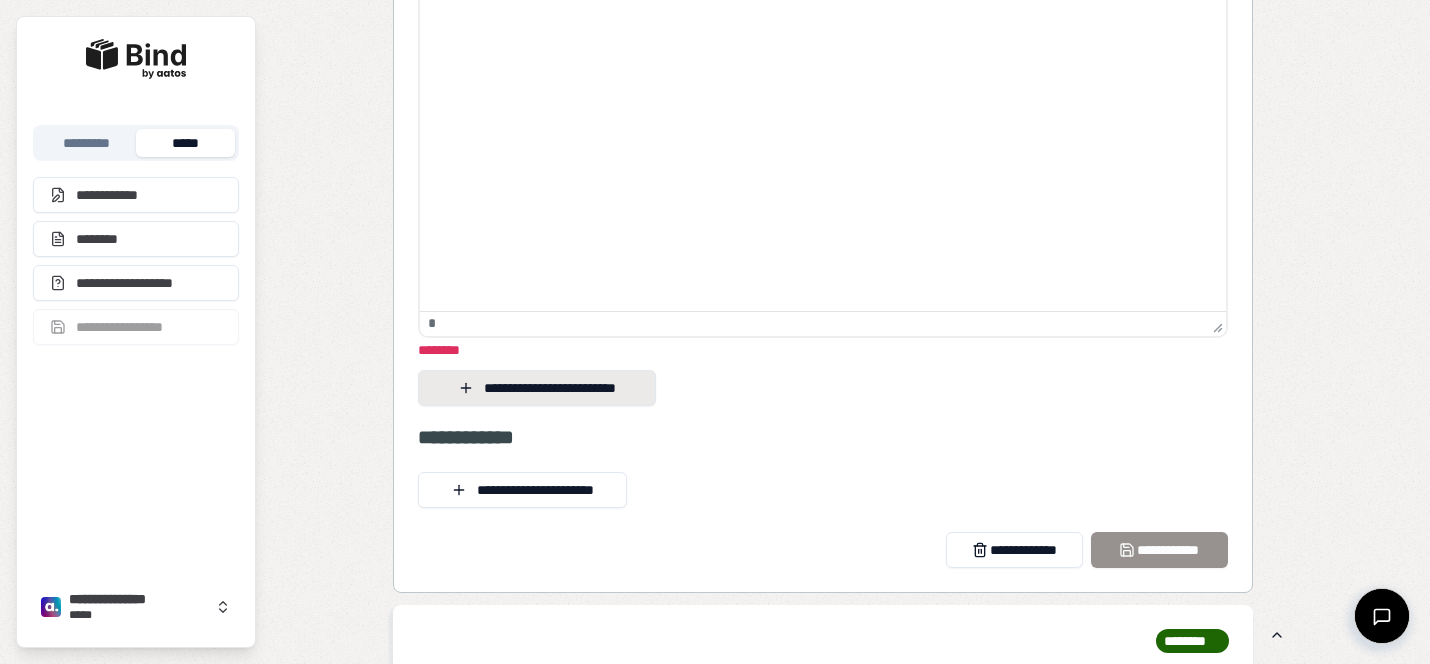 click on "**********" at bounding box center (537, 388) 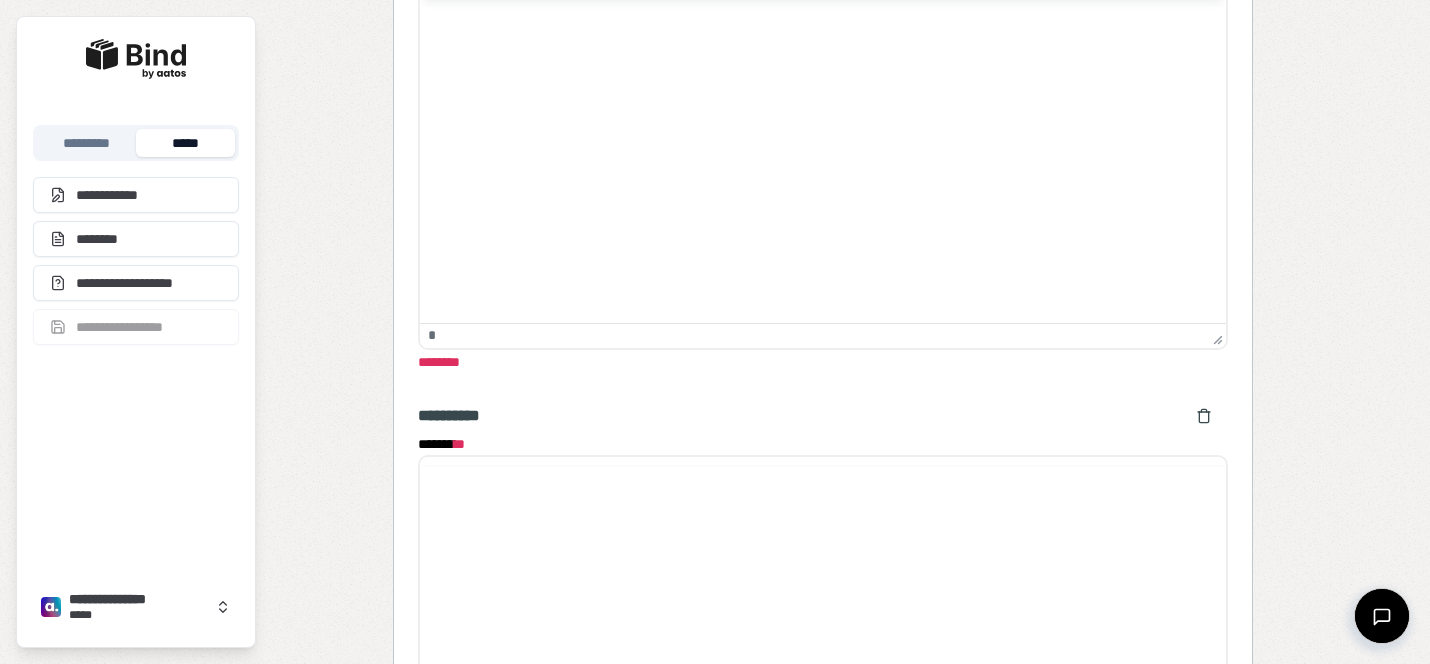 scroll, scrollTop: 0, scrollLeft: 0, axis: both 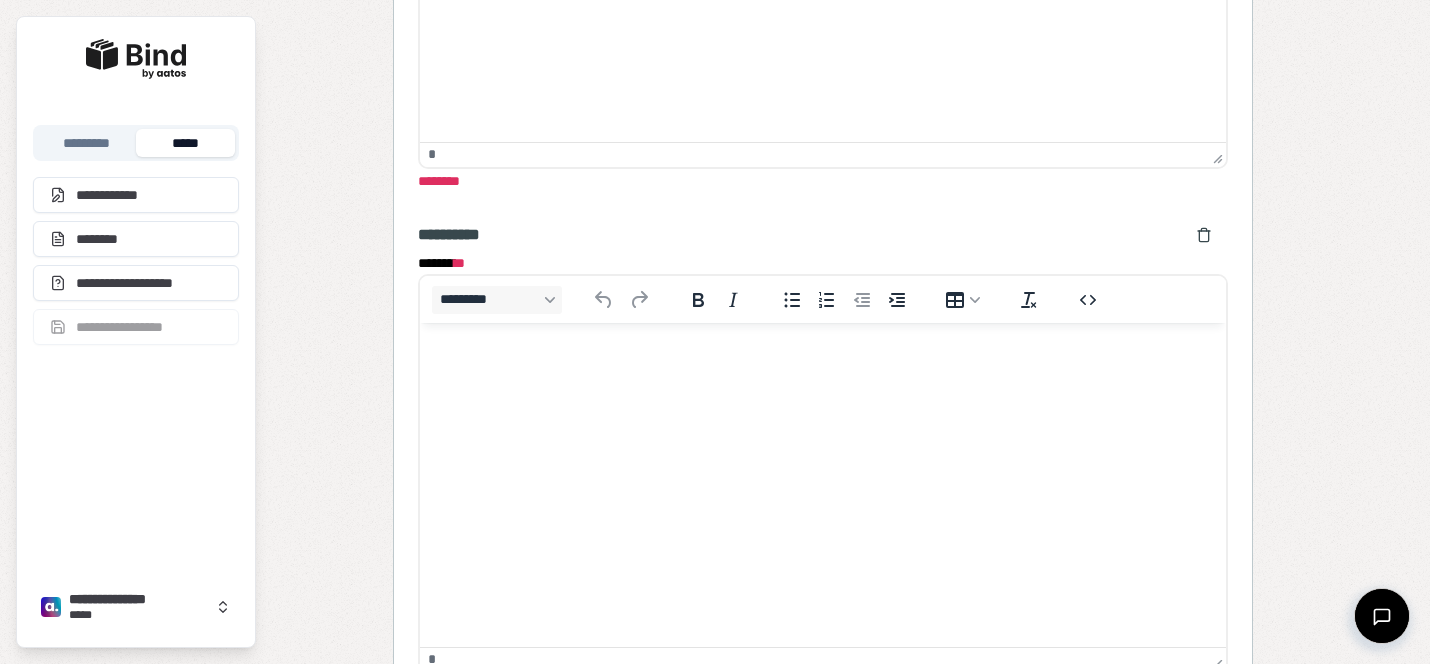 click at bounding box center (823, 362) 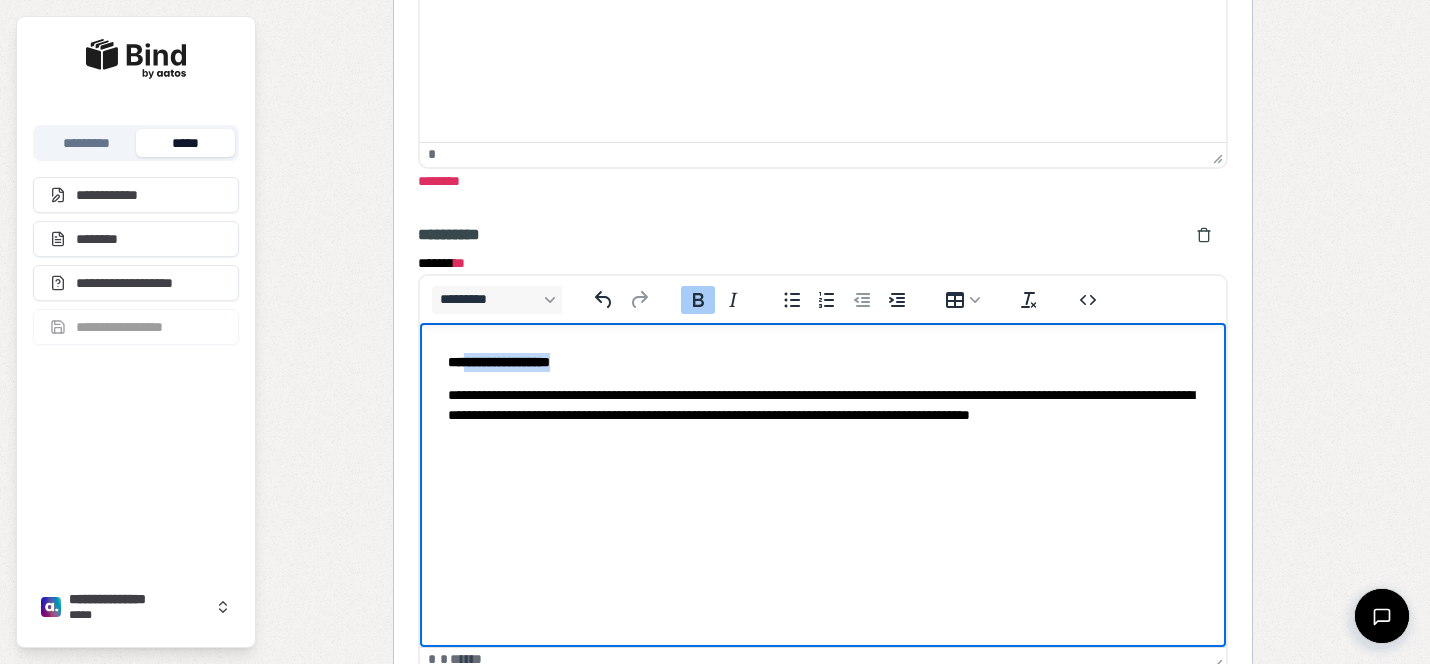 drag, startPoint x: 603, startPoint y: 364, endPoint x: 466, endPoint y: 360, distance: 137.05838 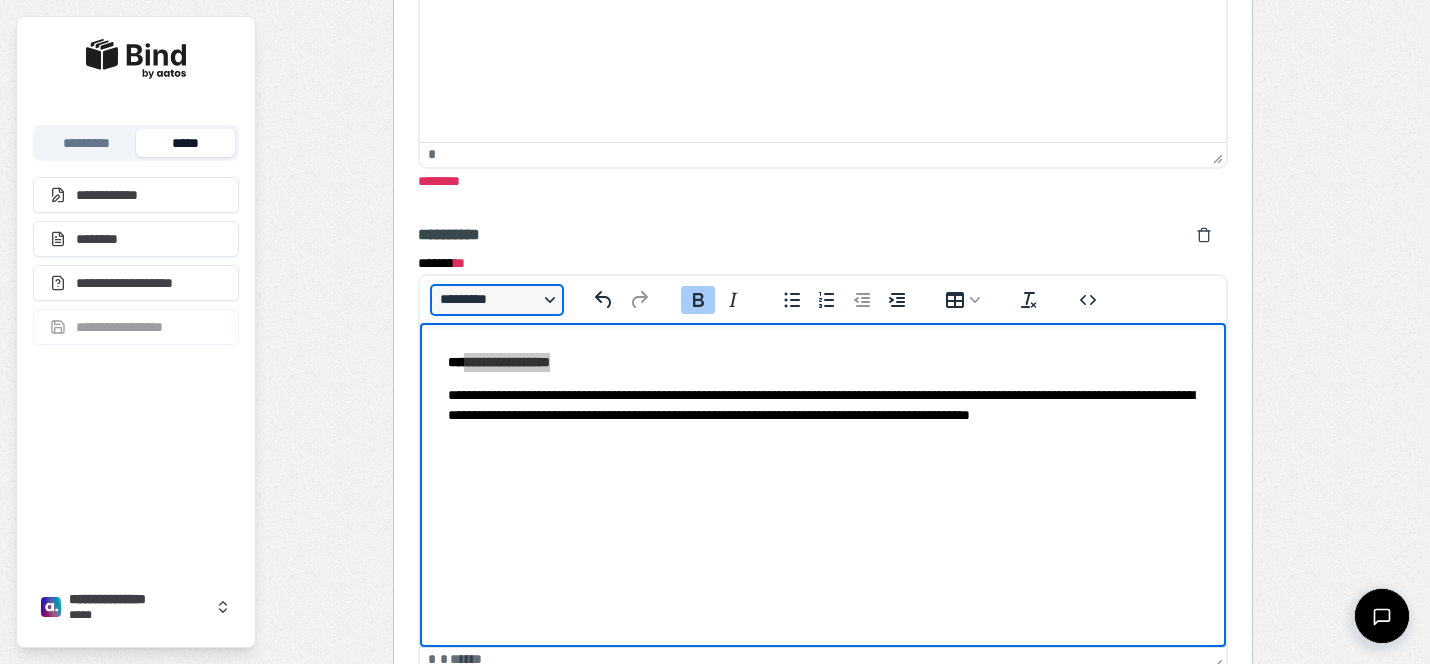click on "*********" at bounding box center (497, 300) 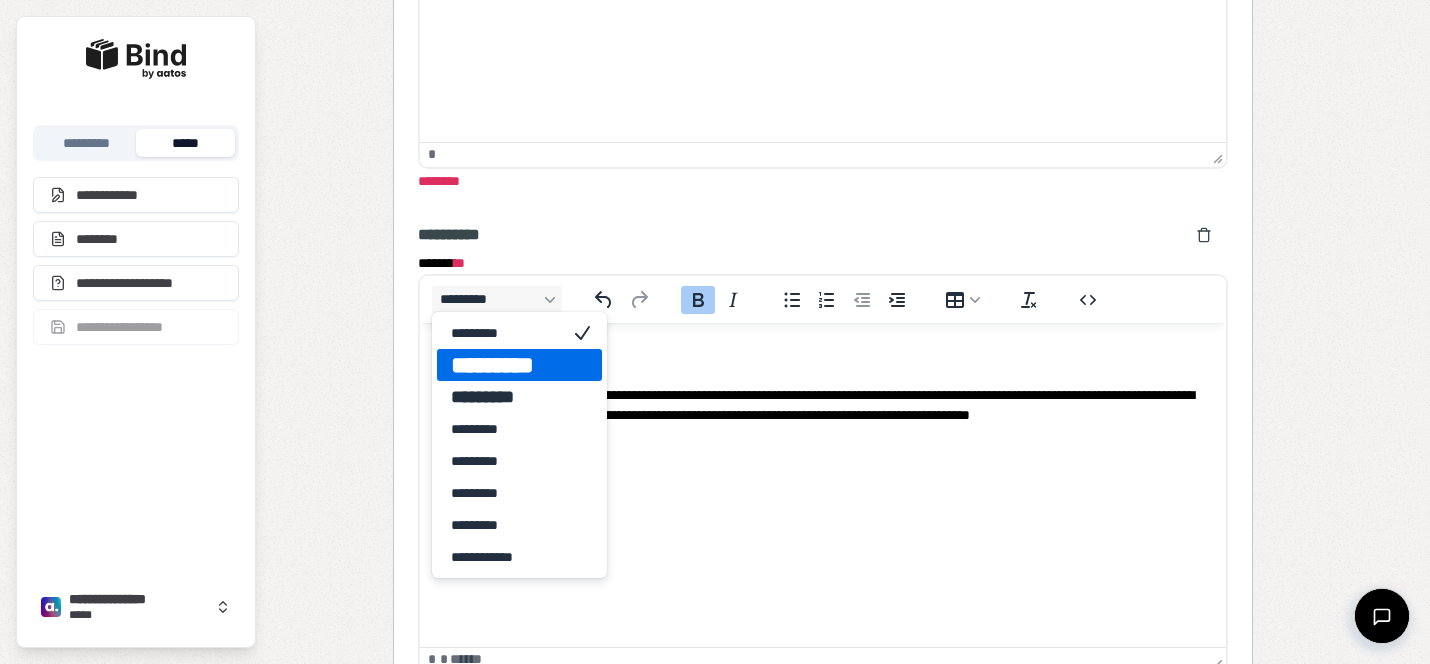 click on "**********" at bounding box center (519, 445) 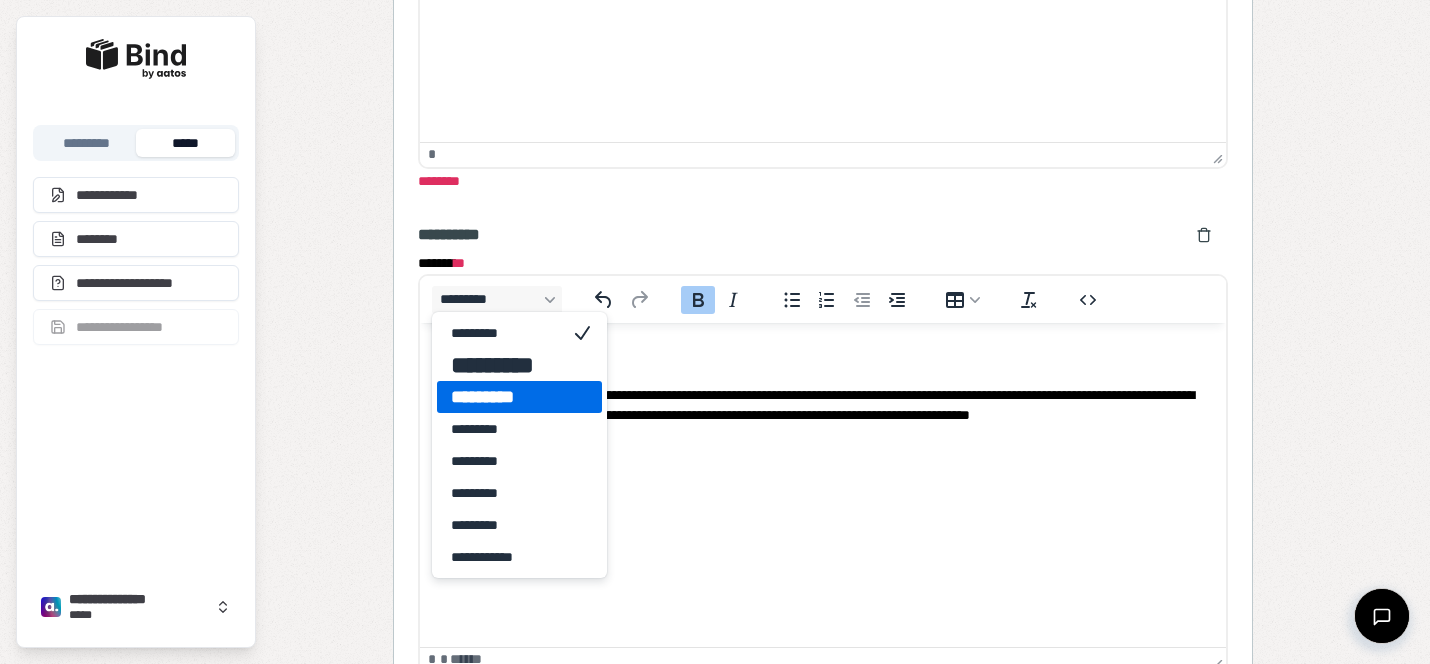 click on "*********" at bounding box center [505, 397] 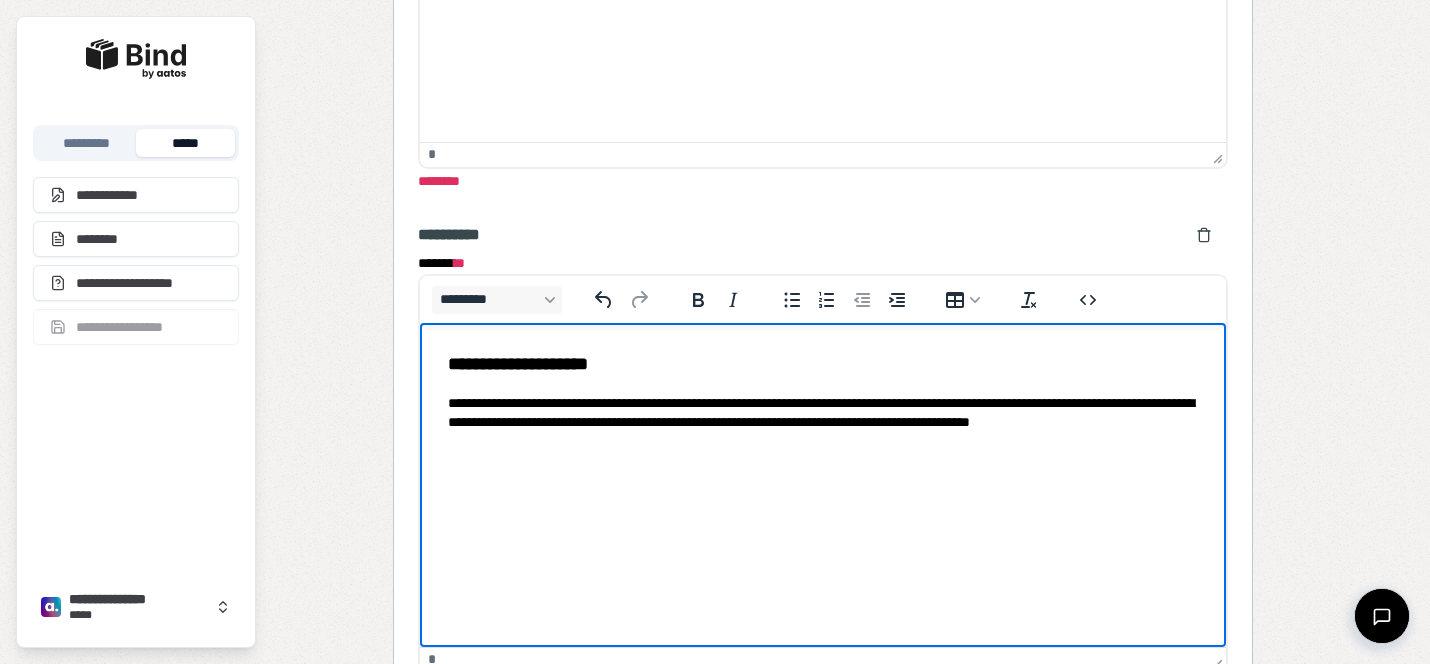click on "**********" at bounding box center [823, 423] 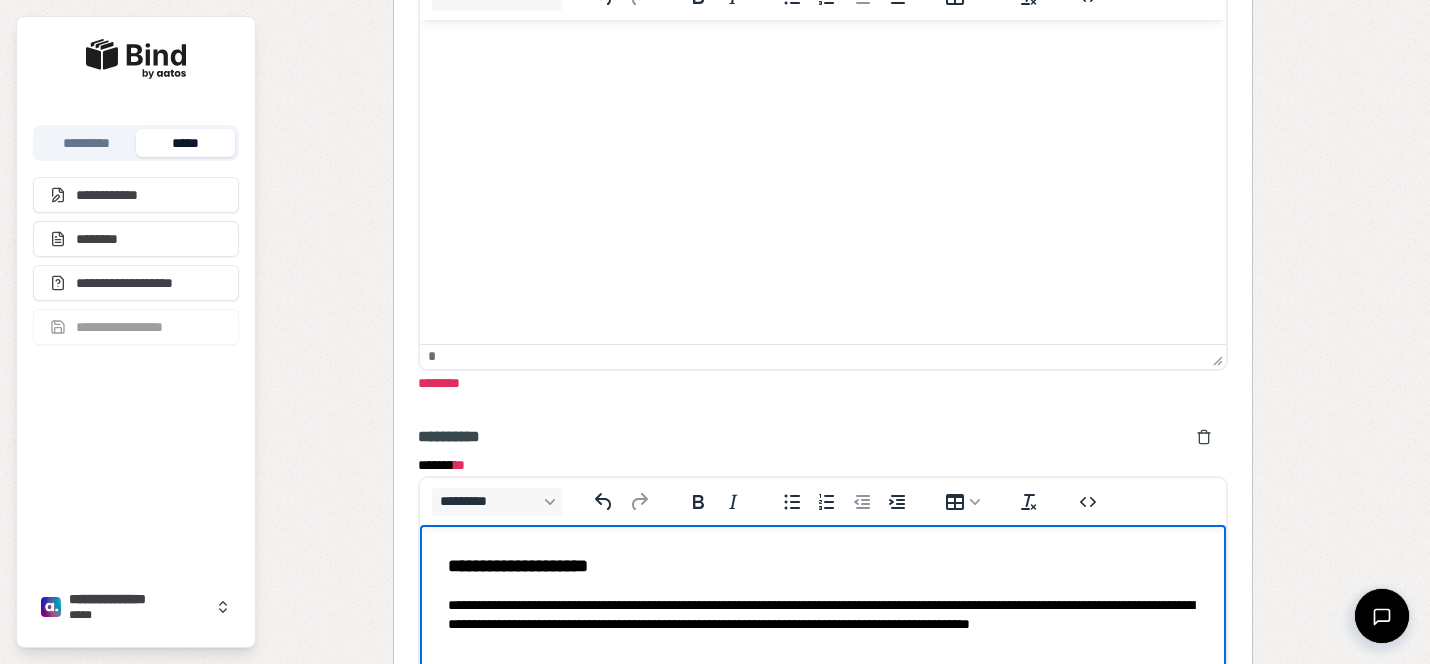scroll, scrollTop: 1858, scrollLeft: 0, axis: vertical 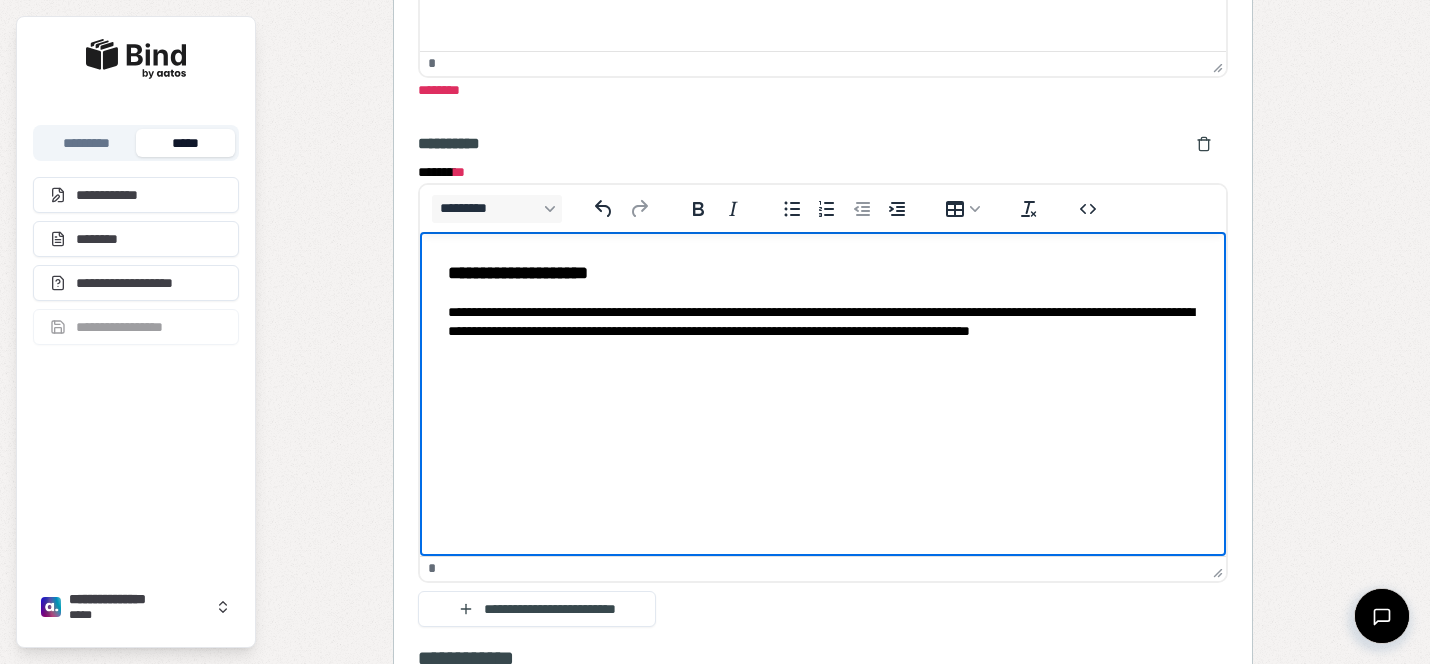 drag, startPoint x: 603, startPoint y: 390, endPoint x: 385, endPoint y: 246, distance: 261.26614 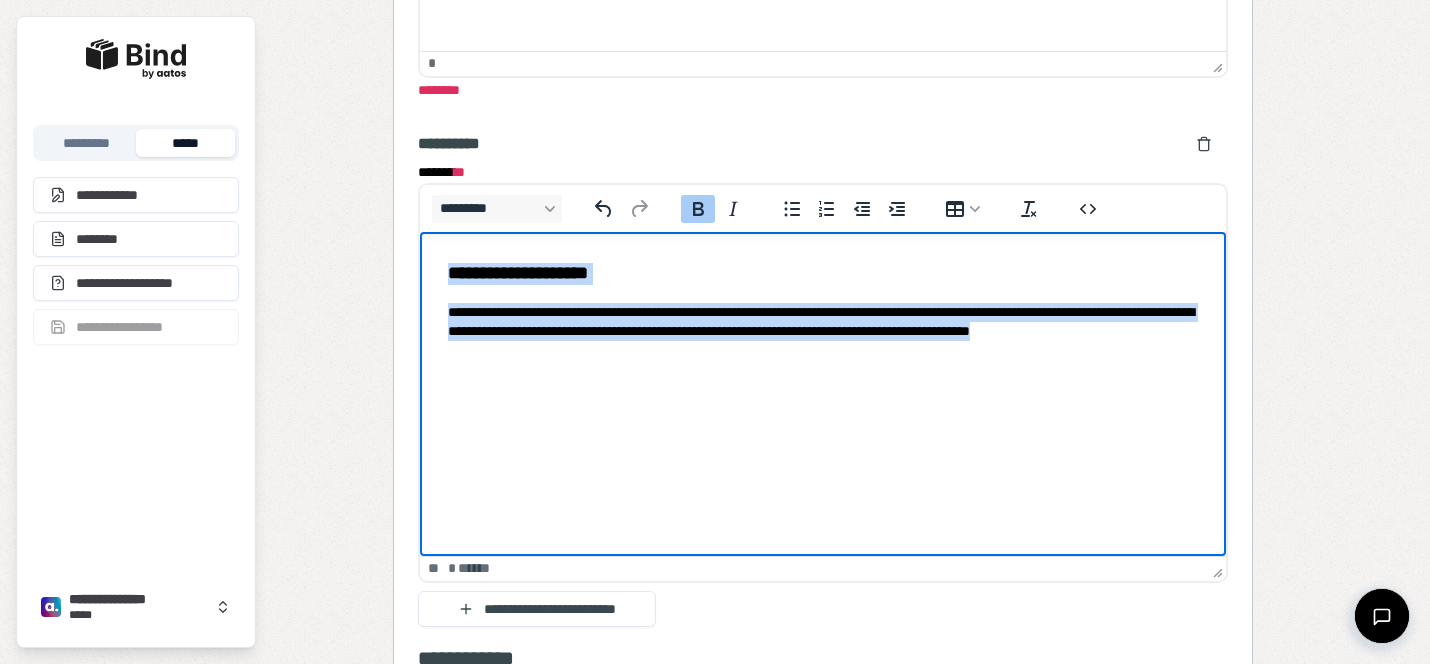 drag, startPoint x: 564, startPoint y: 369, endPoint x: 364, endPoint y: 243, distance: 236.38104 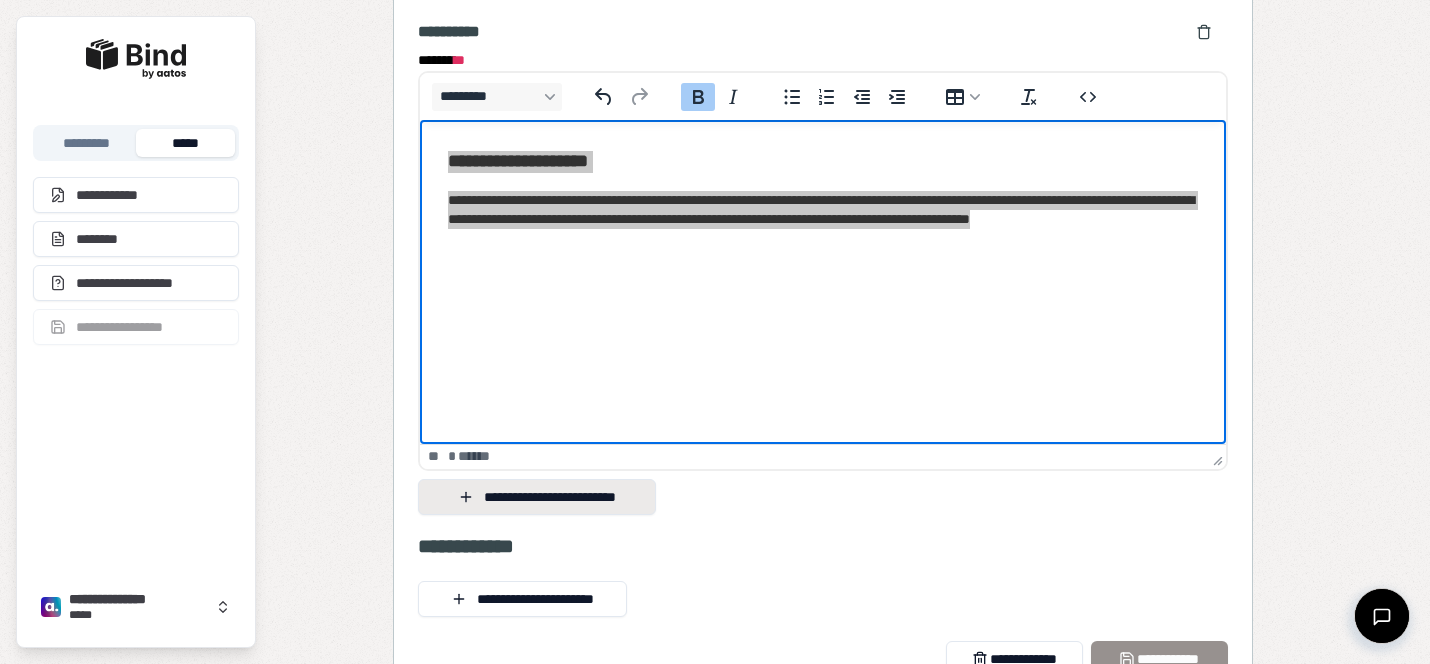 click on "**********" at bounding box center [537, 497] 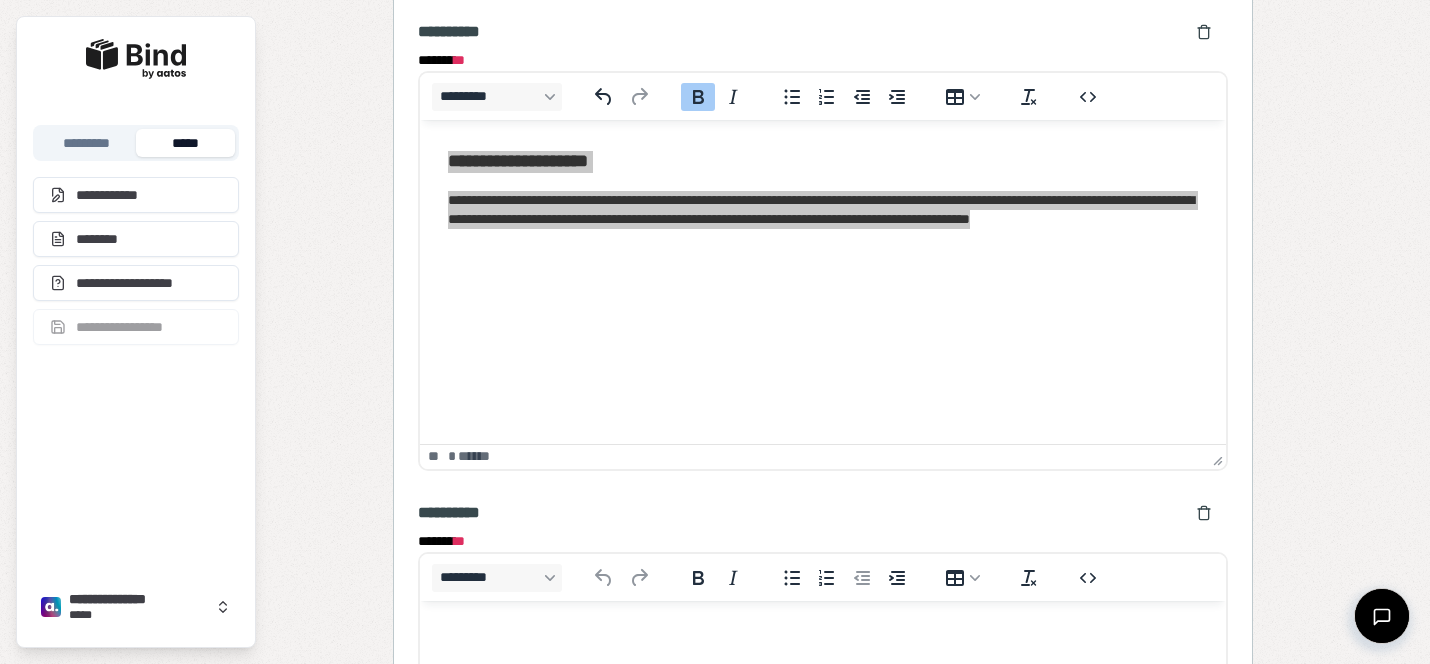 scroll, scrollTop: 2120, scrollLeft: 0, axis: vertical 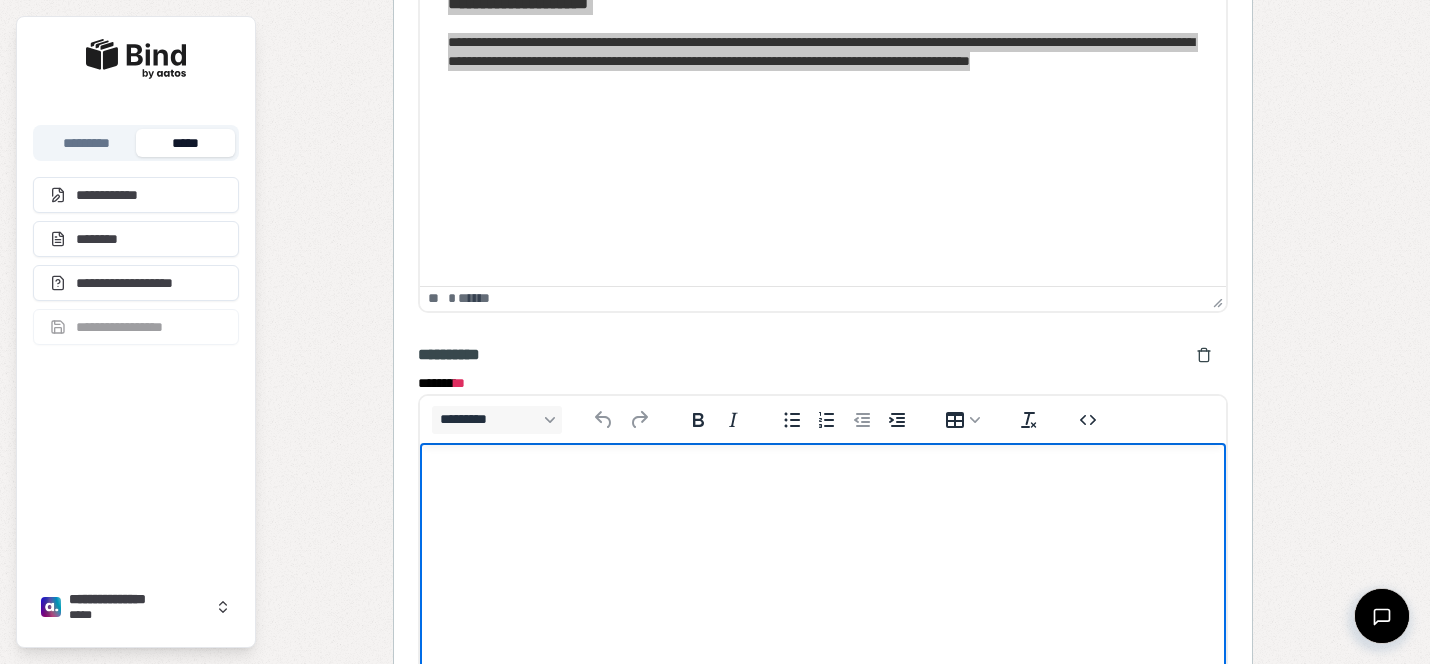 click at bounding box center [823, 482] 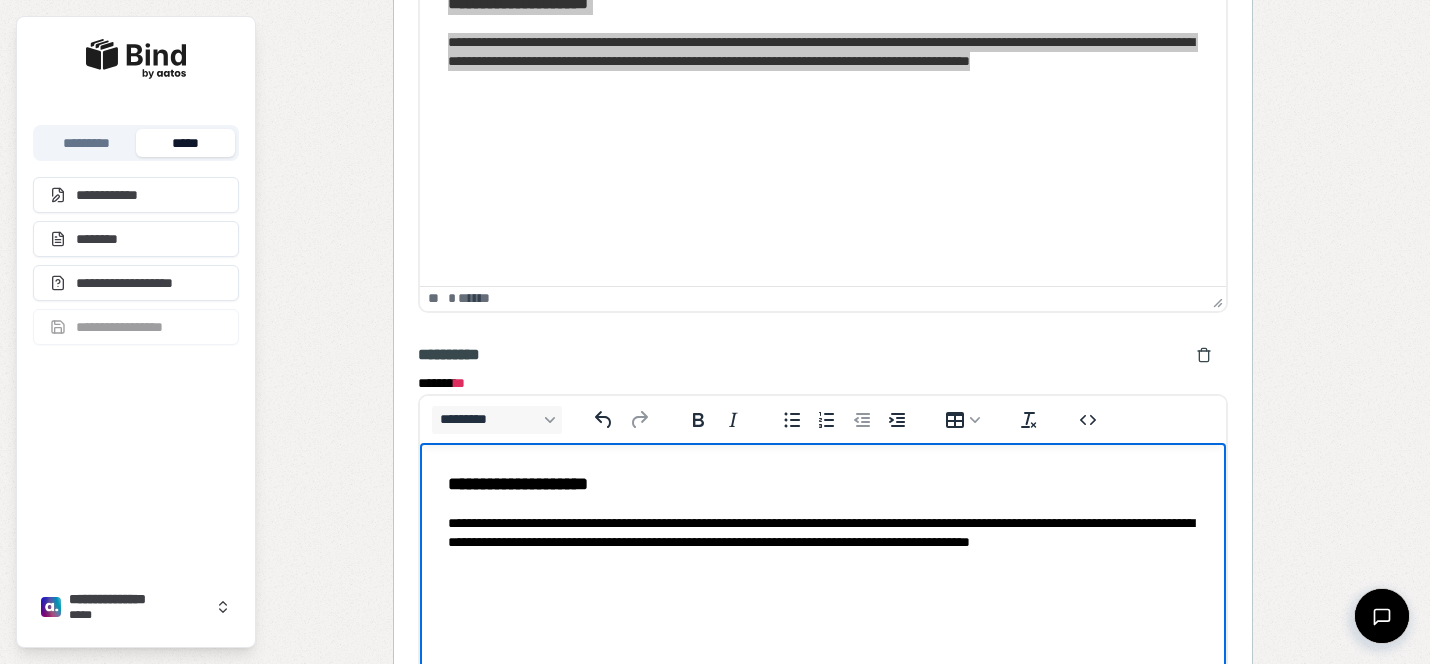 scroll, scrollTop: 2316, scrollLeft: 0, axis: vertical 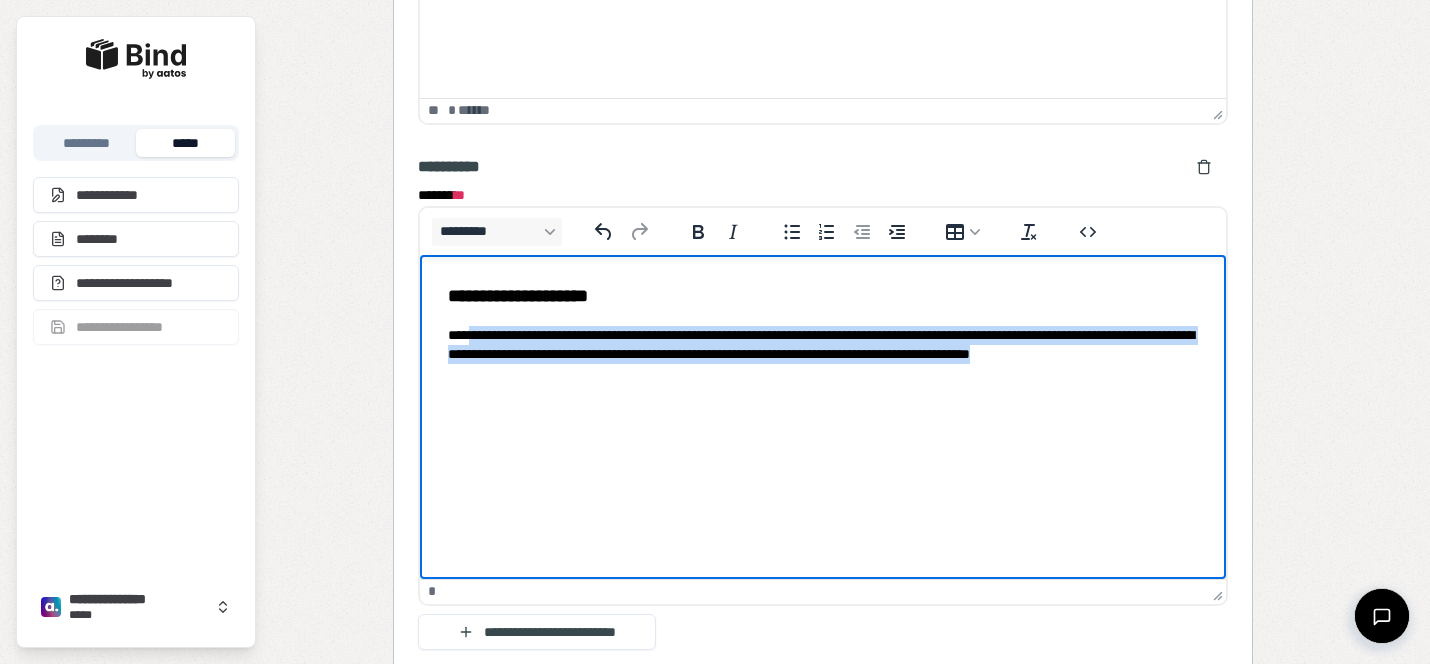 drag, startPoint x: 539, startPoint y: 380, endPoint x: 475, endPoint y: 330, distance: 81.21576 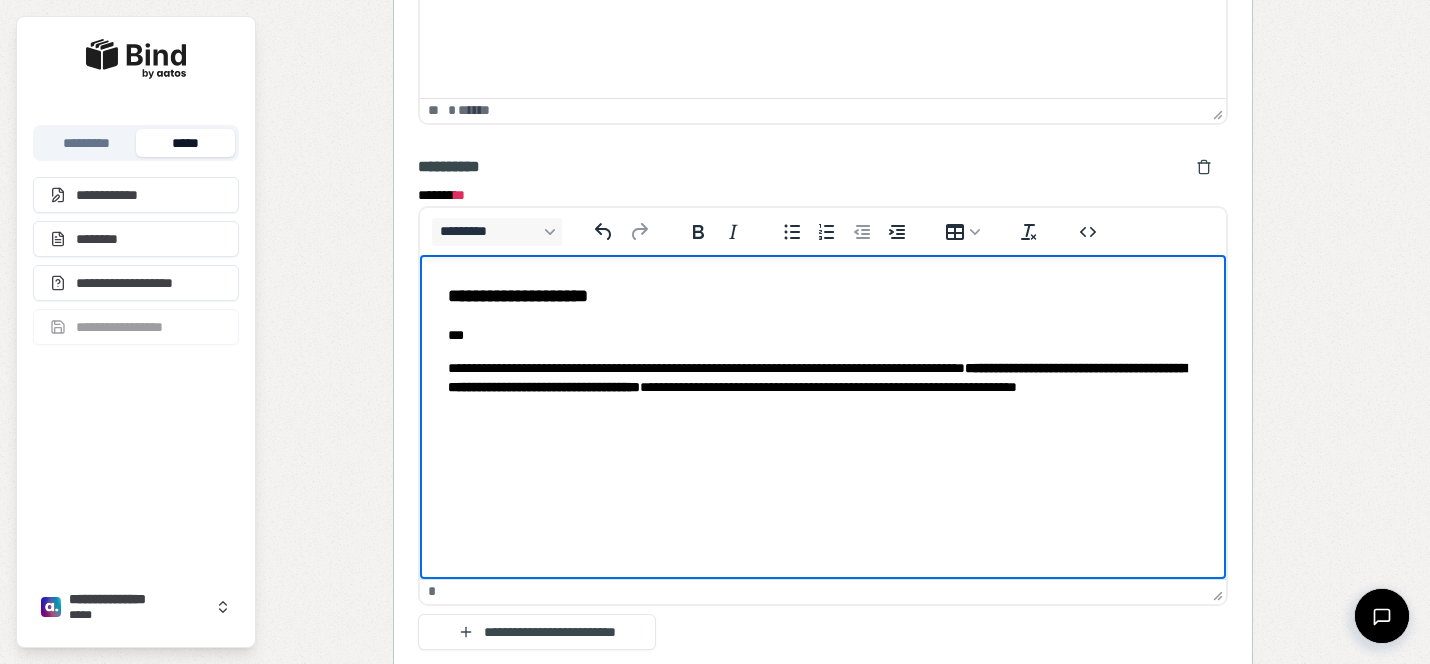 click on "**********" at bounding box center (823, 388) 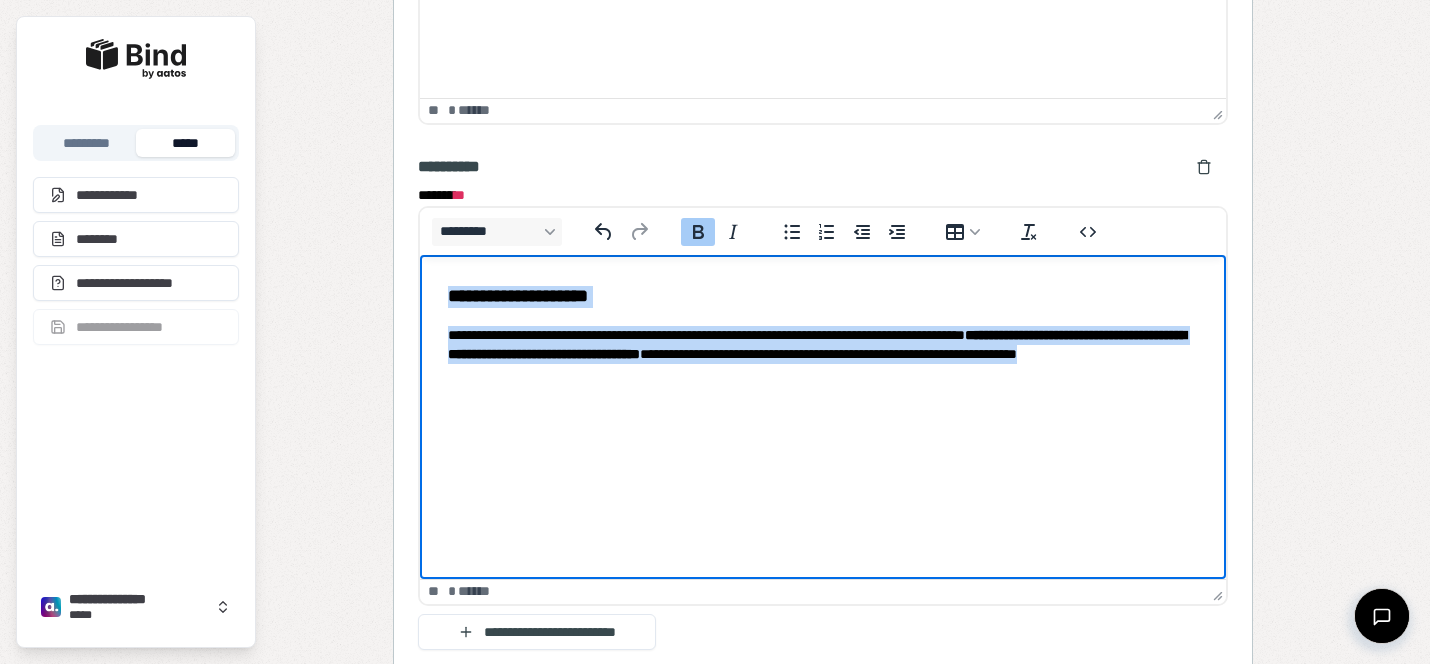 drag, startPoint x: 728, startPoint y: 372, endPoint x: 397, endPoint y: 295, distance: 339.8382 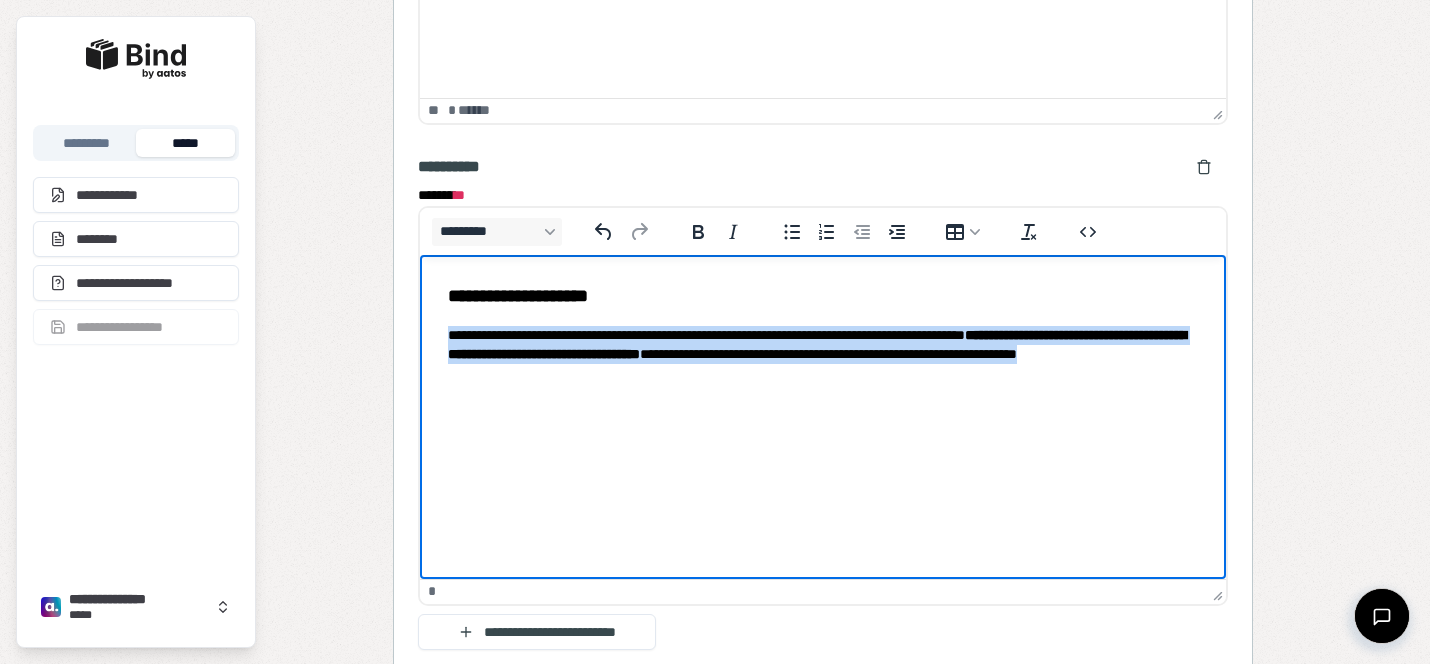 drag, startPoint x: 773, startPoint y: 387, endPoint x: 418, endPoint y: 338, distance: 358.36572 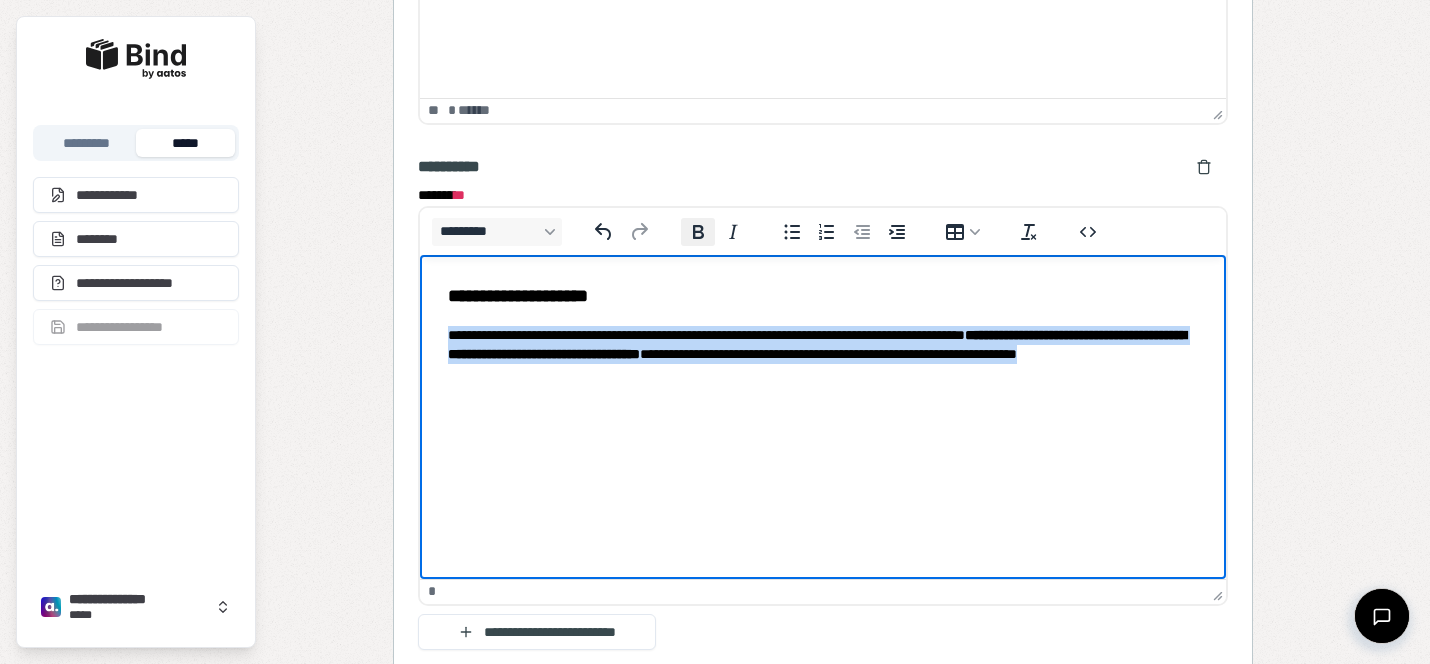 click 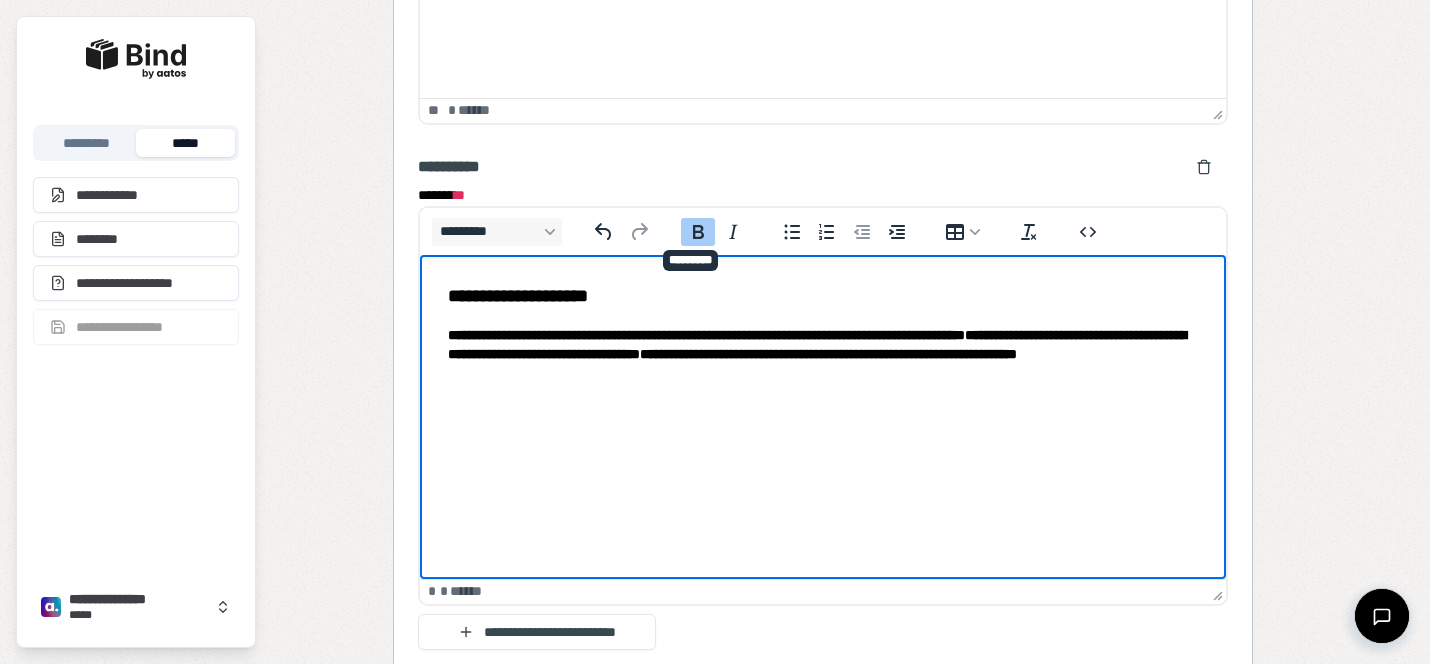 click 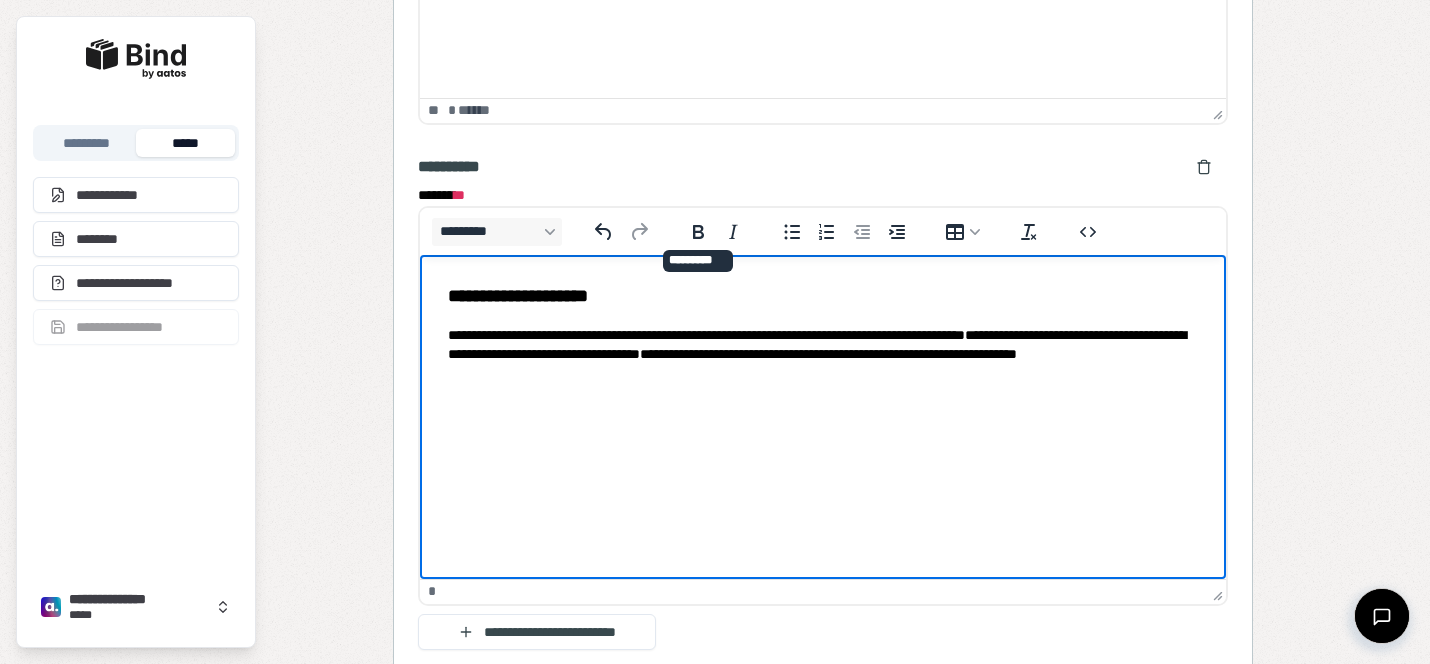 click on "**********" at bounding box center (823, 334) 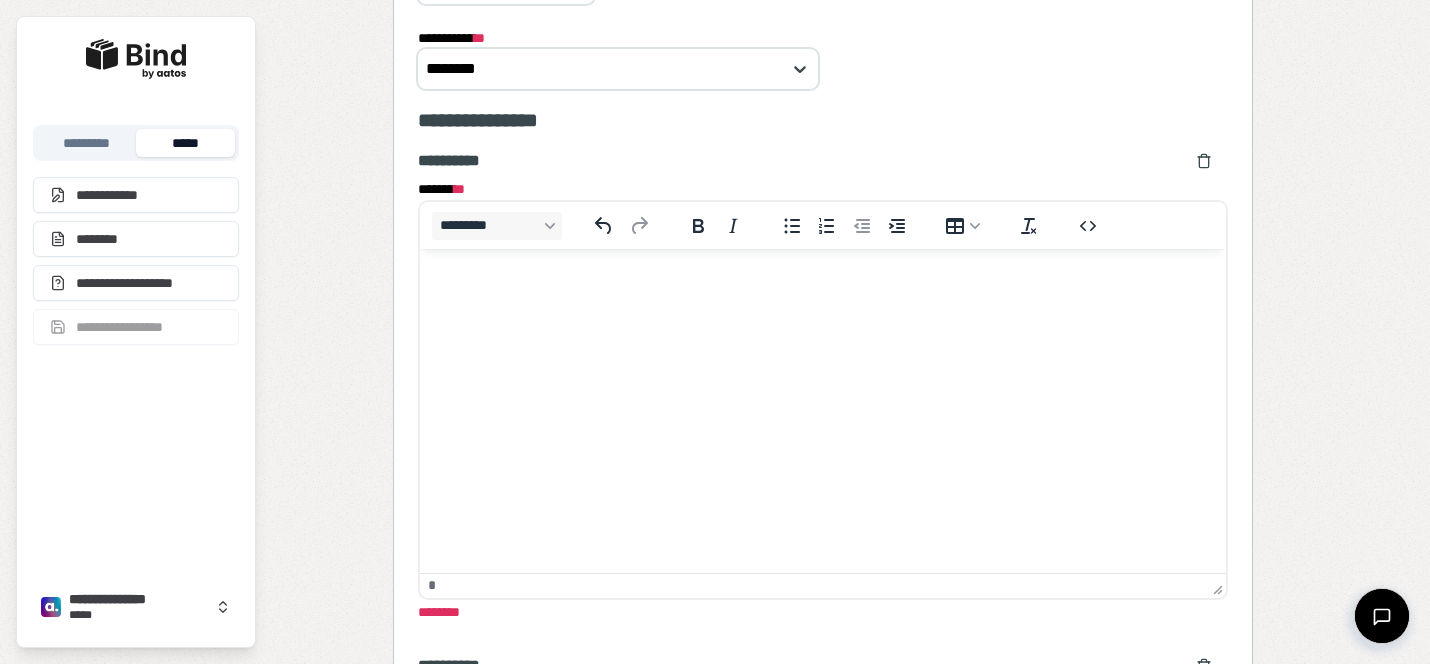 scroll, scrollTop: 1340, scrollLeft: 0, axis: vertical 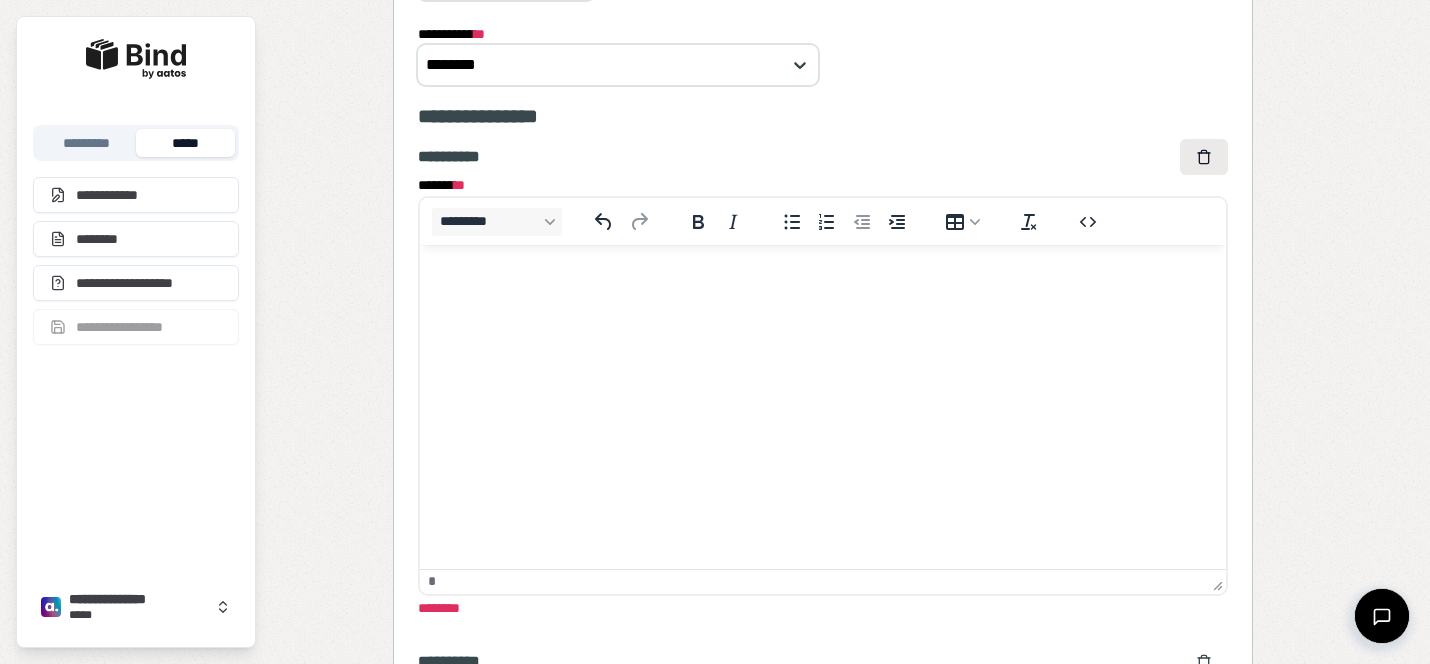 click at bounding box center [1204, 157] 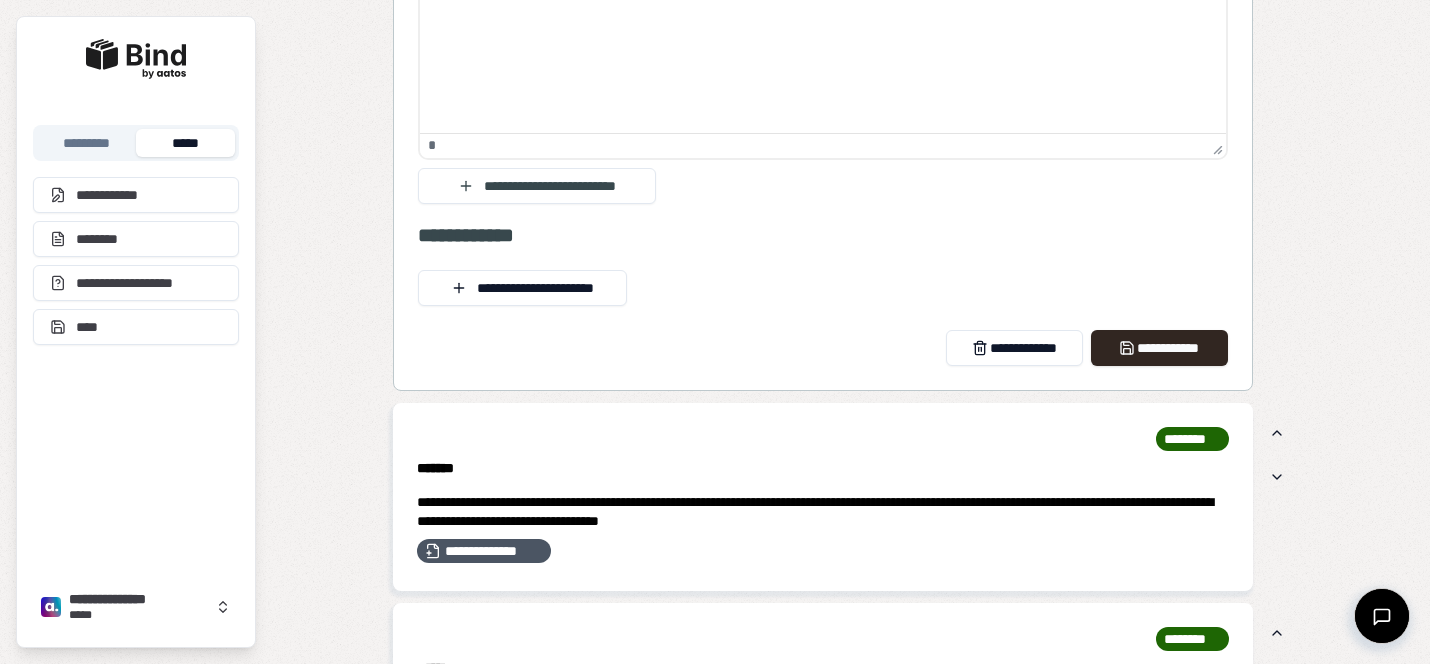scroll, scrollTop: 2275, scrollLeft: 0, axis: vertical 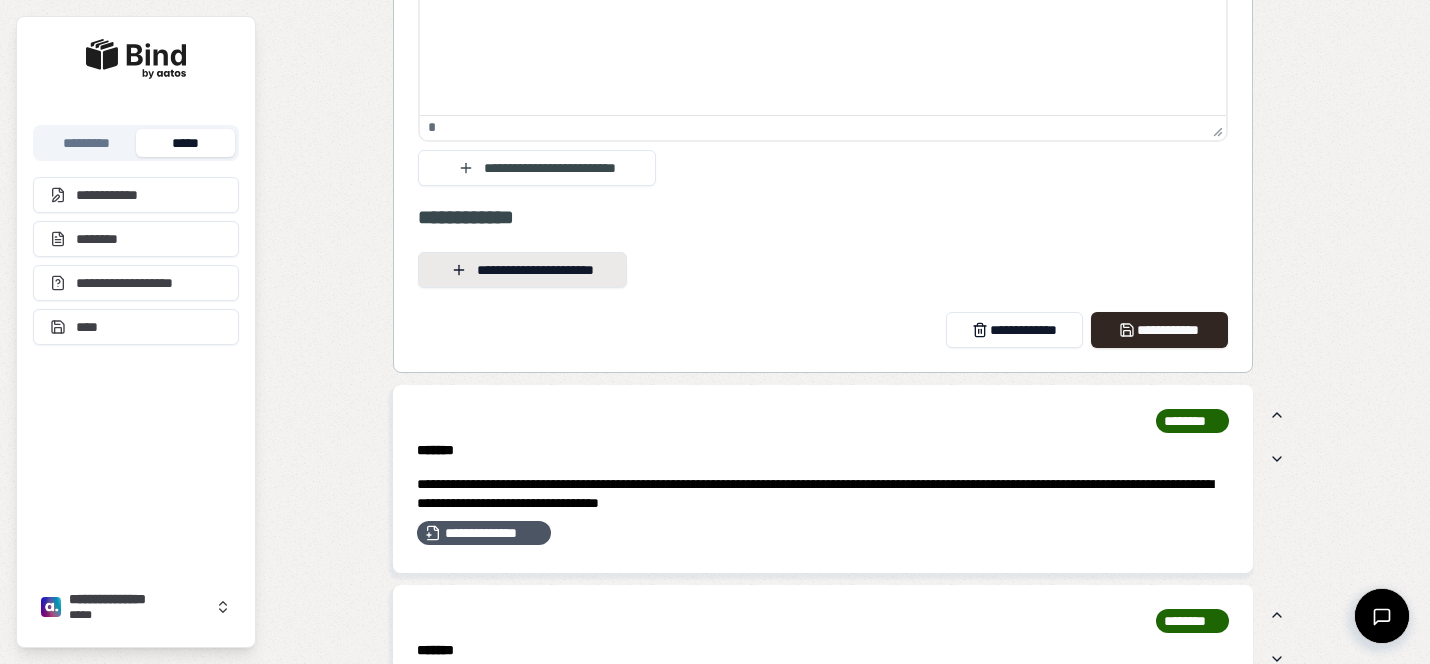 click on "**********" at bounding box center (522, 270) 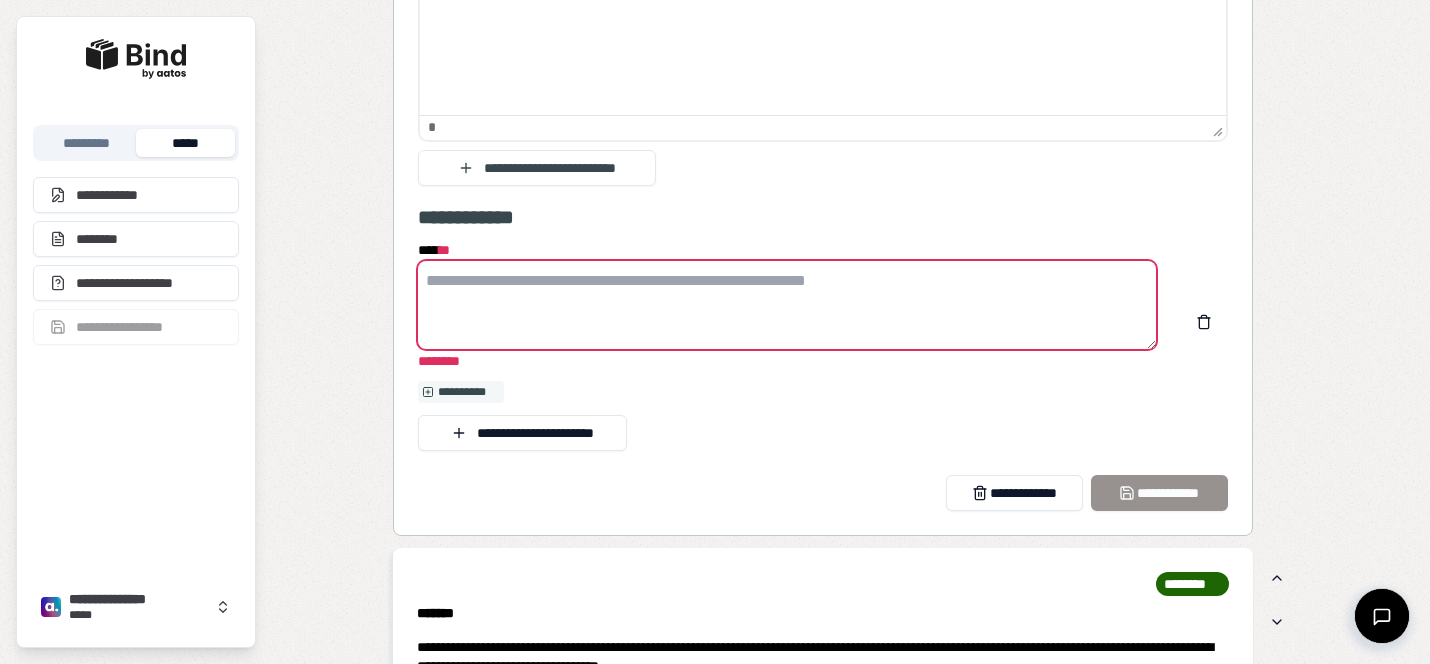 paste on "**********" 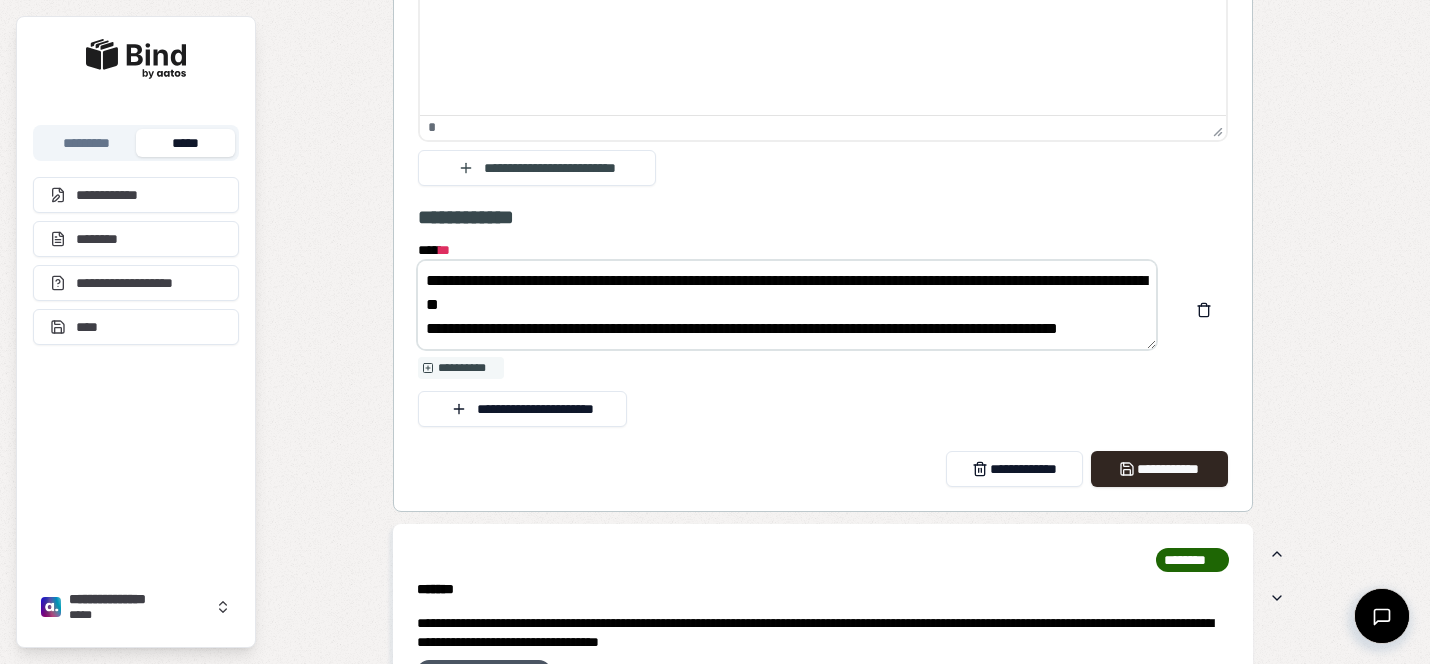 scroll, scrollTop: 0, scrollLeft: 0, axis: both 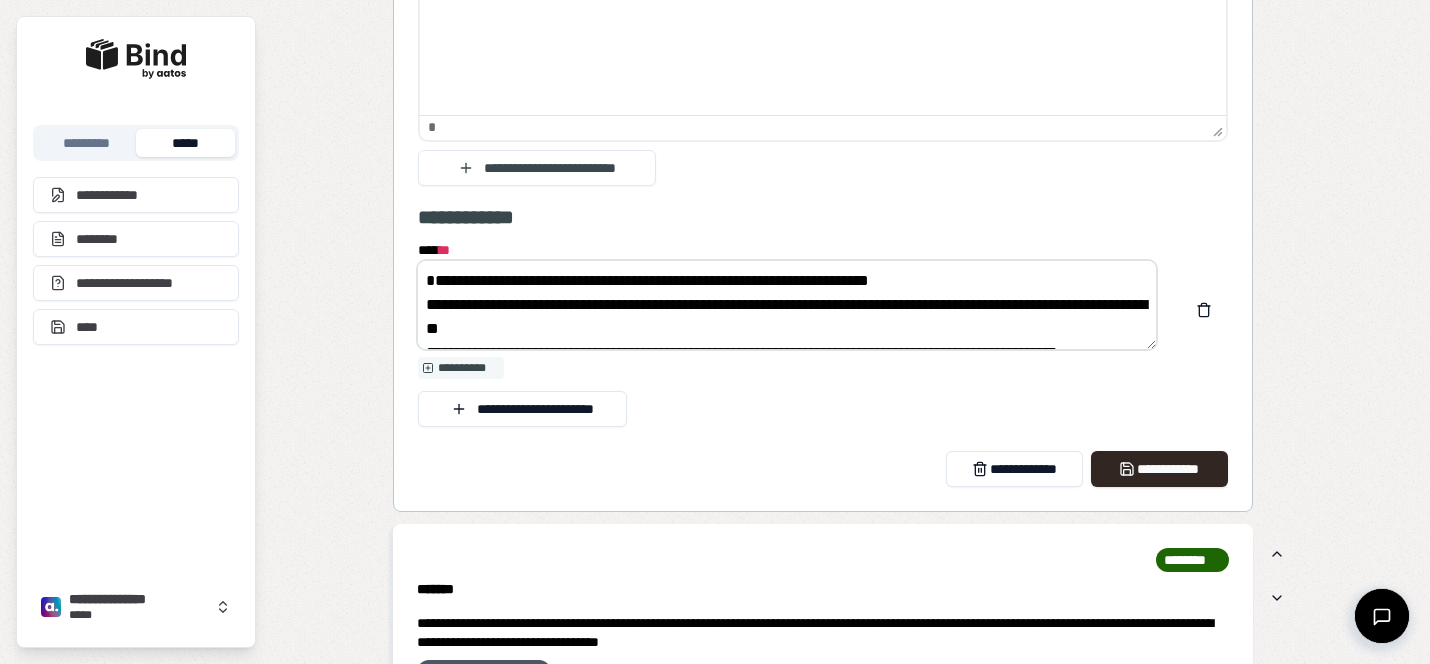 drag, startPoint x: 566, startPoint y: 282, endPoint x: 344, endPoint y: 269, distance: 222.38031 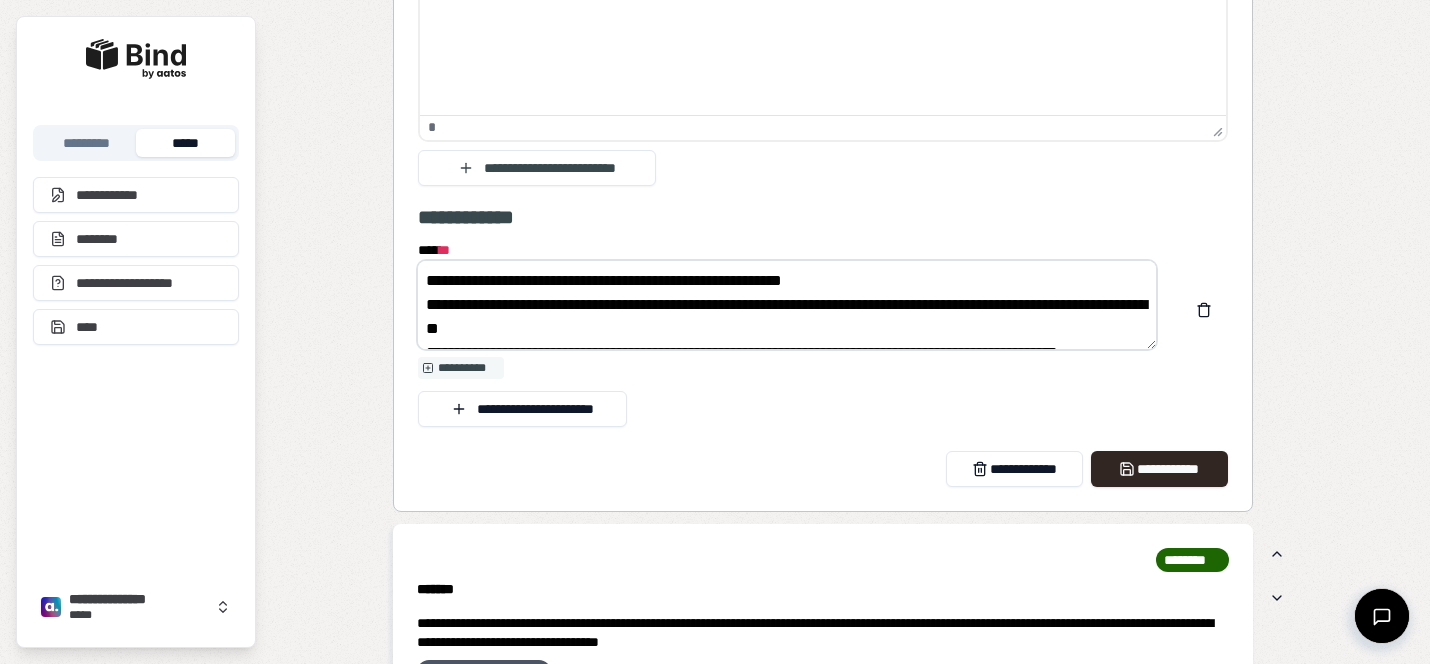 drag, startPoint x: 496, startPoint y: 281, endPoint x: 470, endPoint y: 281, distance: 26 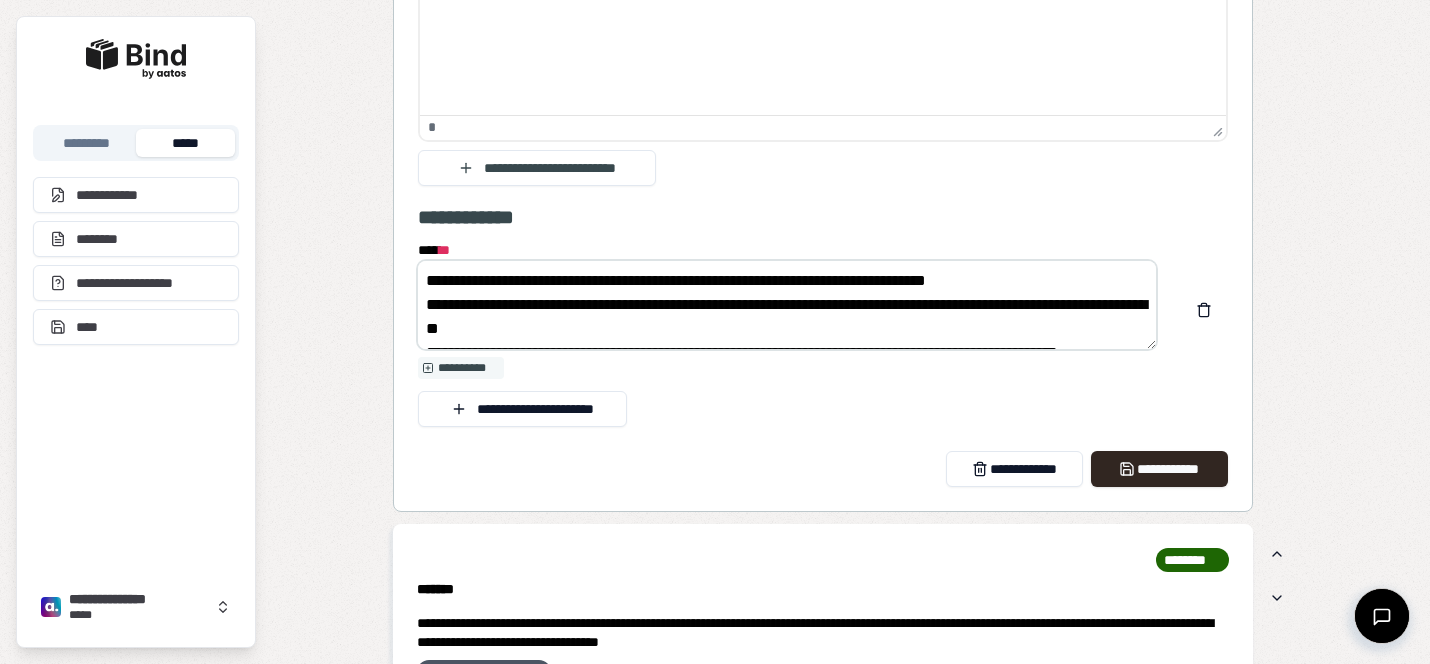 drag, startPoint x: 829, startPoint y: 279, endPoint x: 680, endPoint y: 279, distance: 149 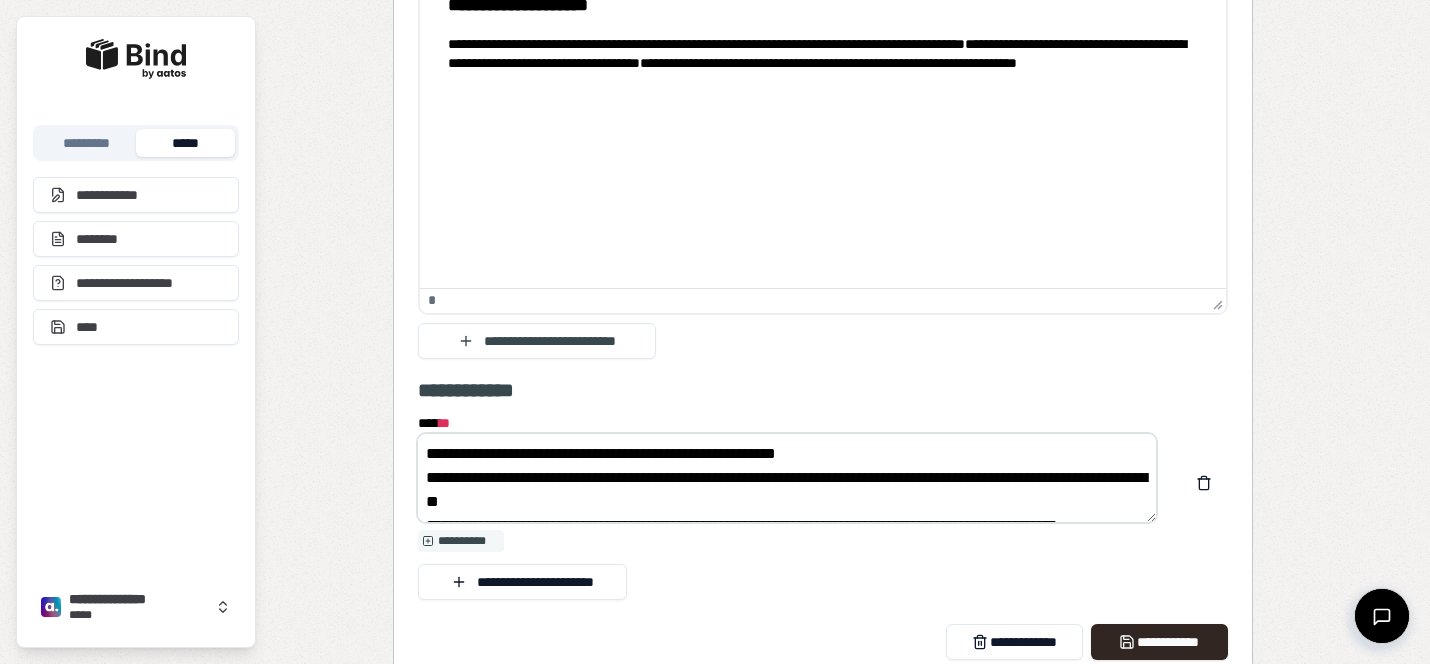 scroll, scrollTop: 2080, scrollLeft: 0, axis: vertical 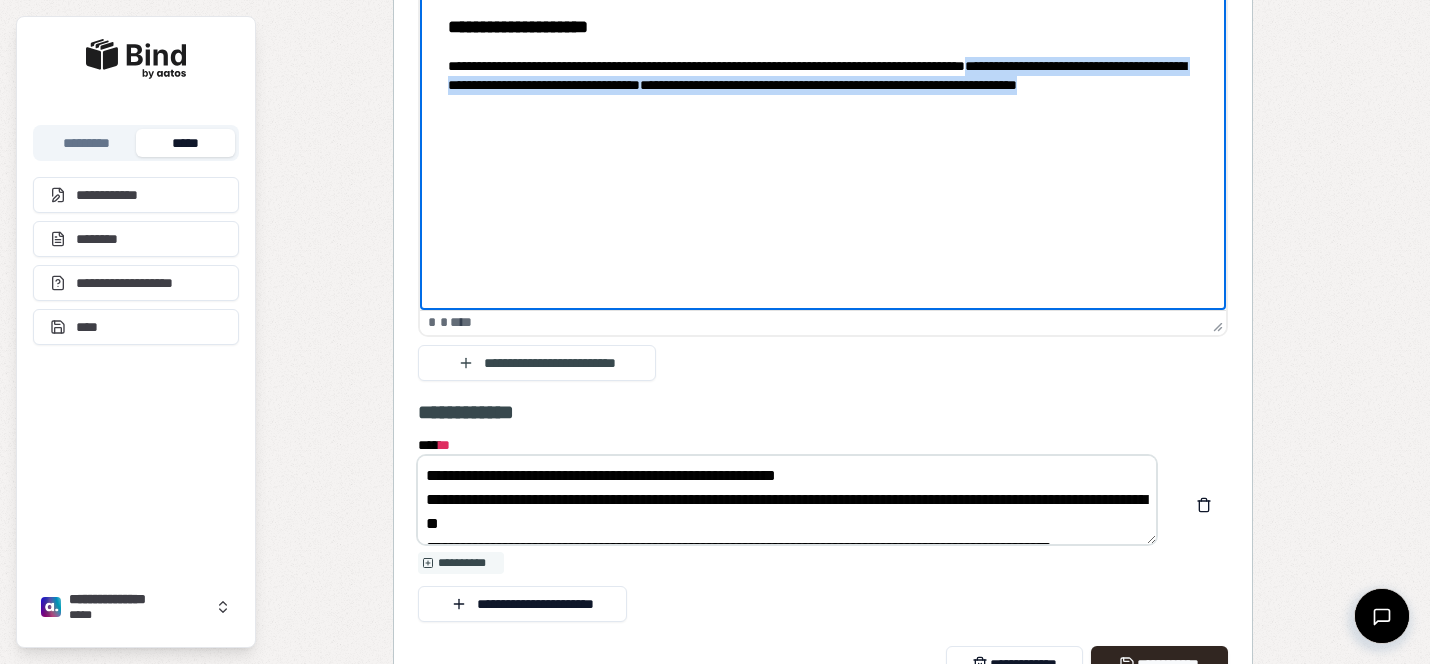 drag, startPoint x: 1067, startPoint y: 66, endPoint x: 1070, endPoint y: 107, distance: 41.109608 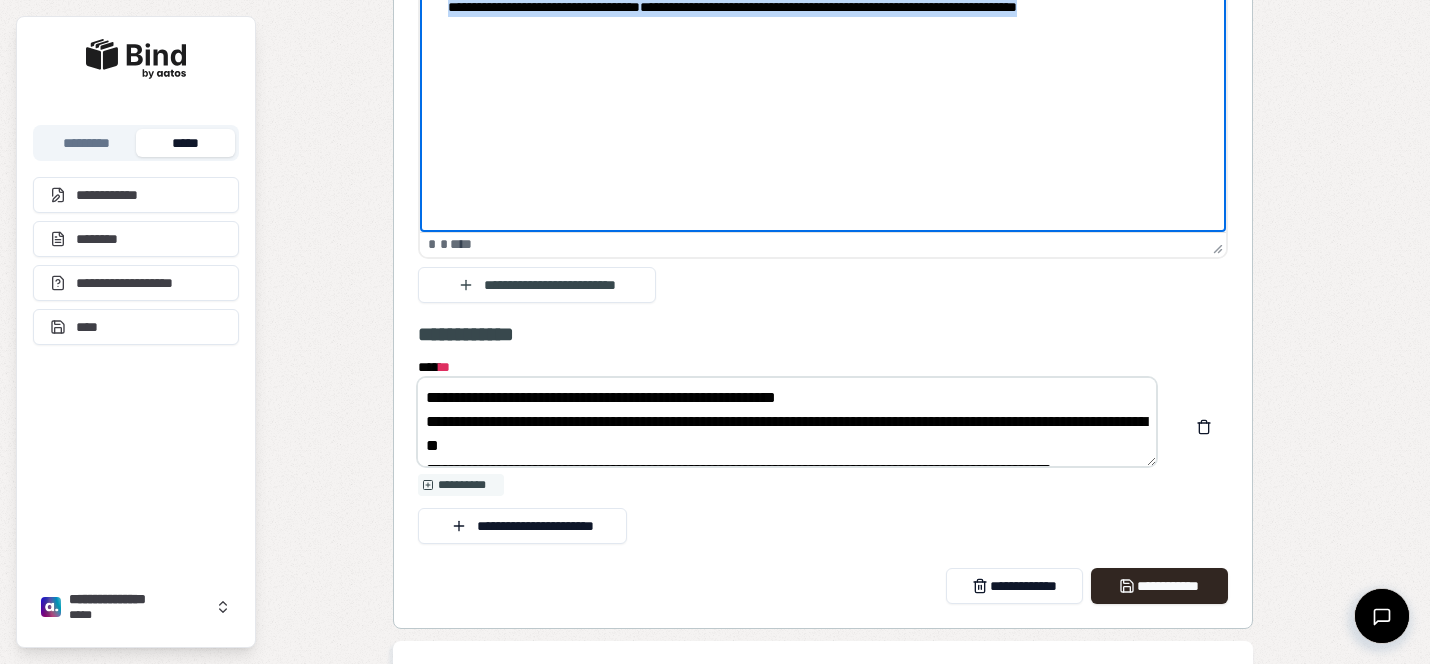 scroll, scrollTop: 2163, scrollLeft: 0, axis: vertical 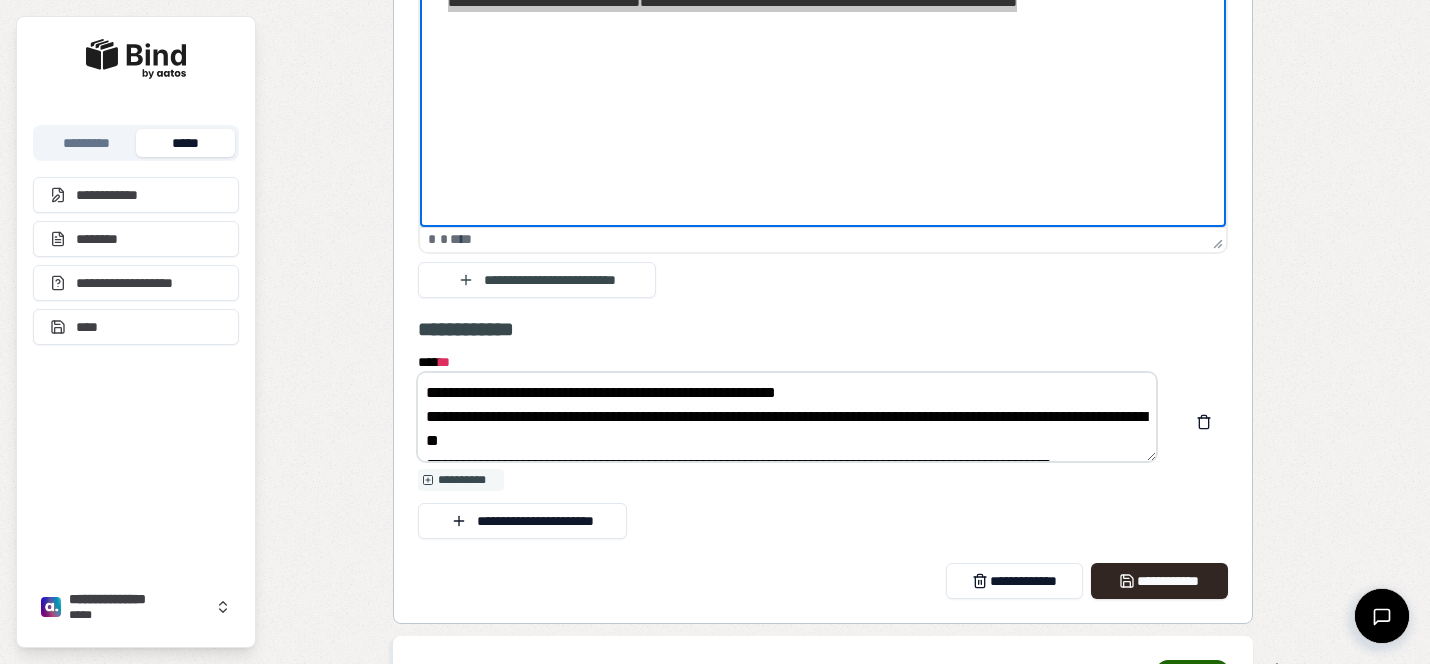 click on "**********" at bounding box center (787, 417) 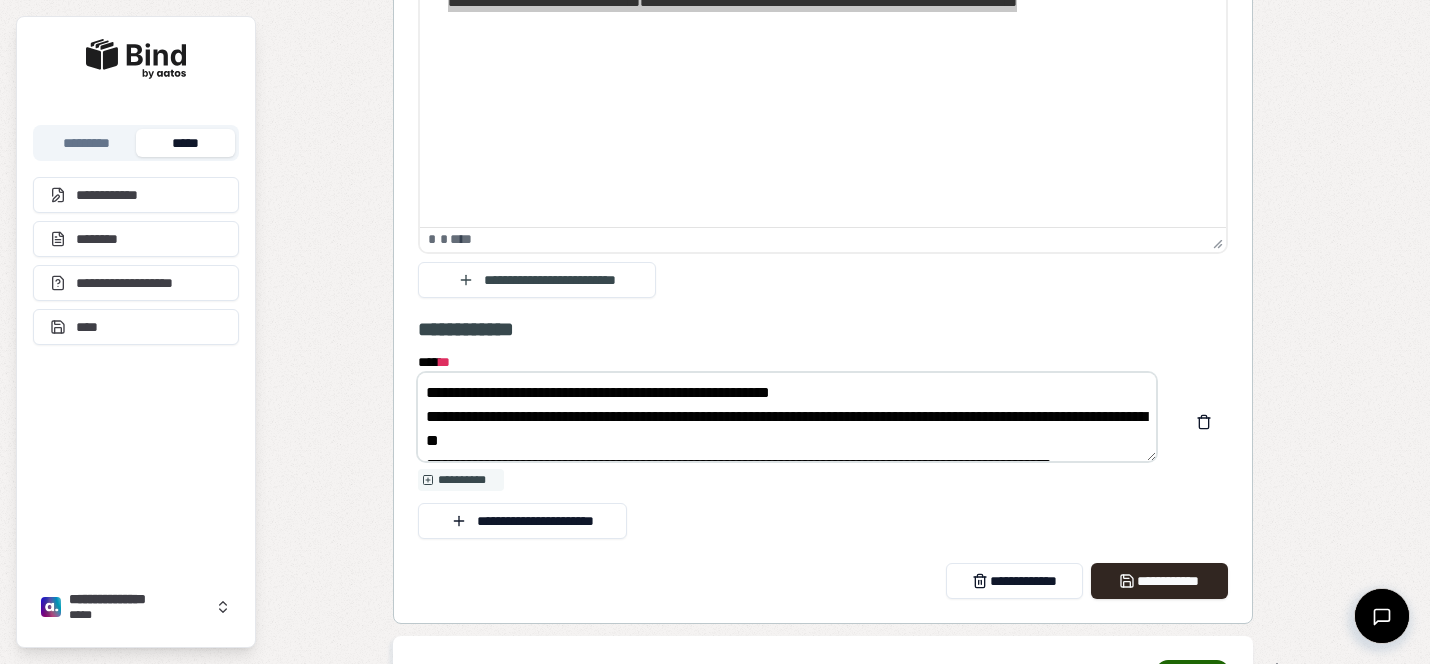 drag, startPoint x: 639, startPoint y: 419, endPoint x: 402, endPoint y: 418, distance: 237.0021 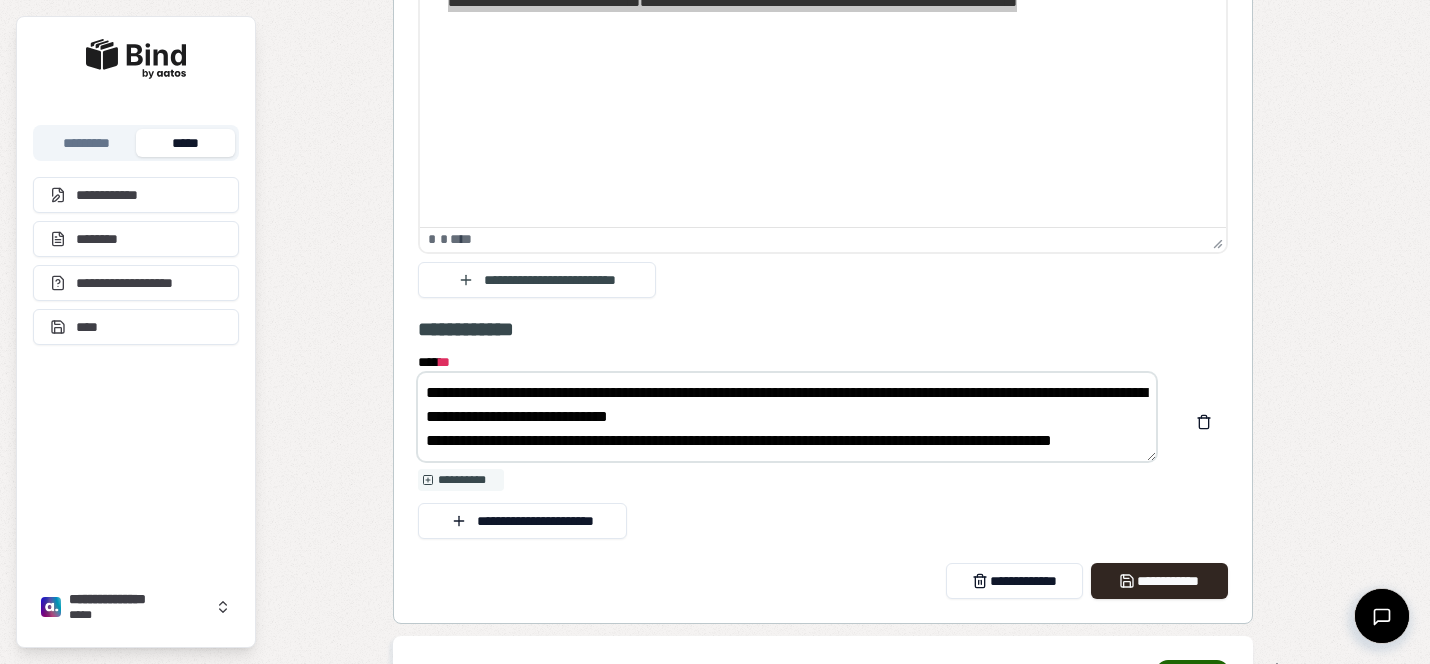 drag, startPoint x: 868, startPoint y: 399, endPoint x: 549, endPoint y: 414, distance: 319.35248 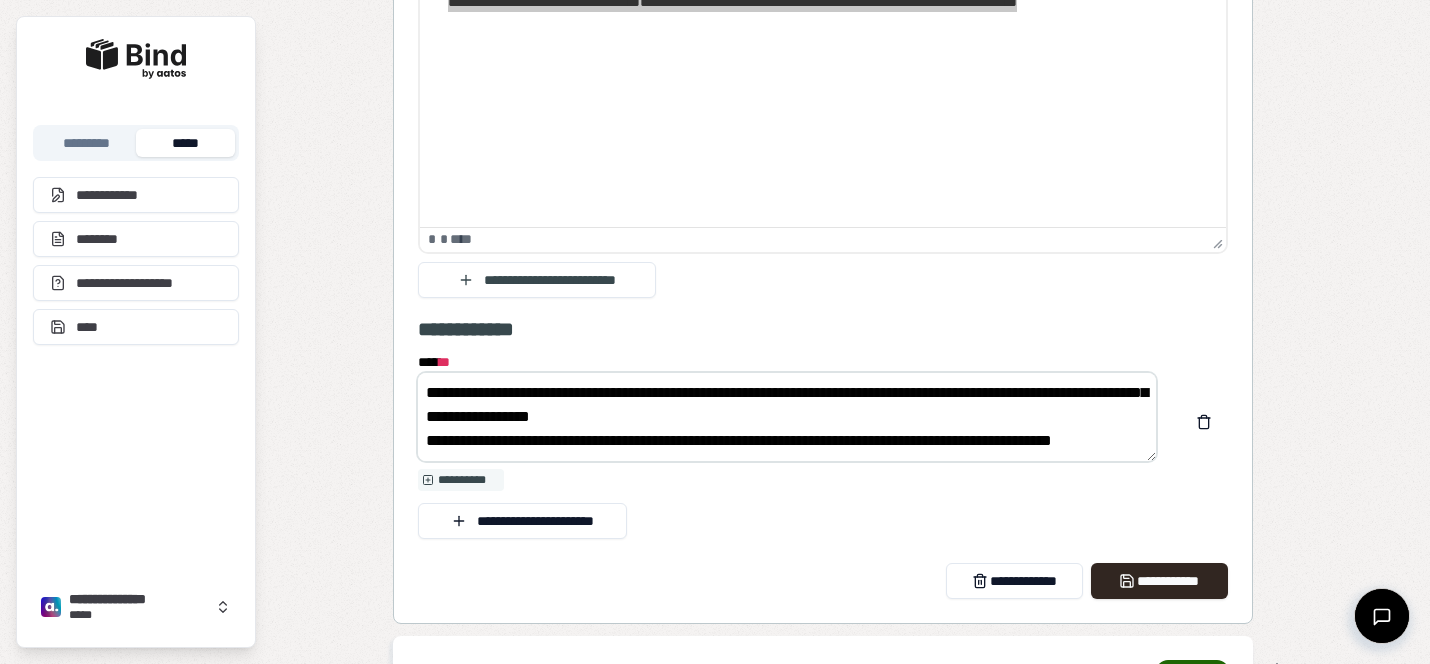 scroll, scrollTop: 48, scrollLeft: 0, axis: vertical 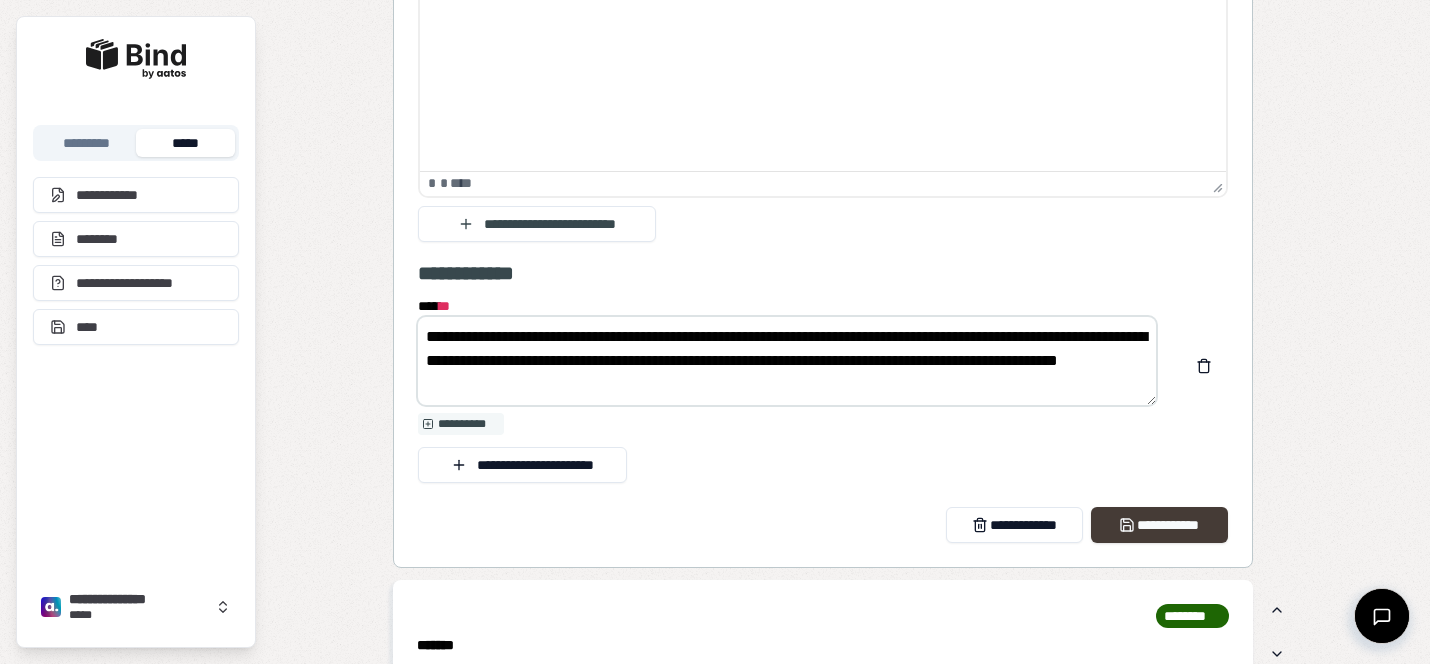 type on "**********" 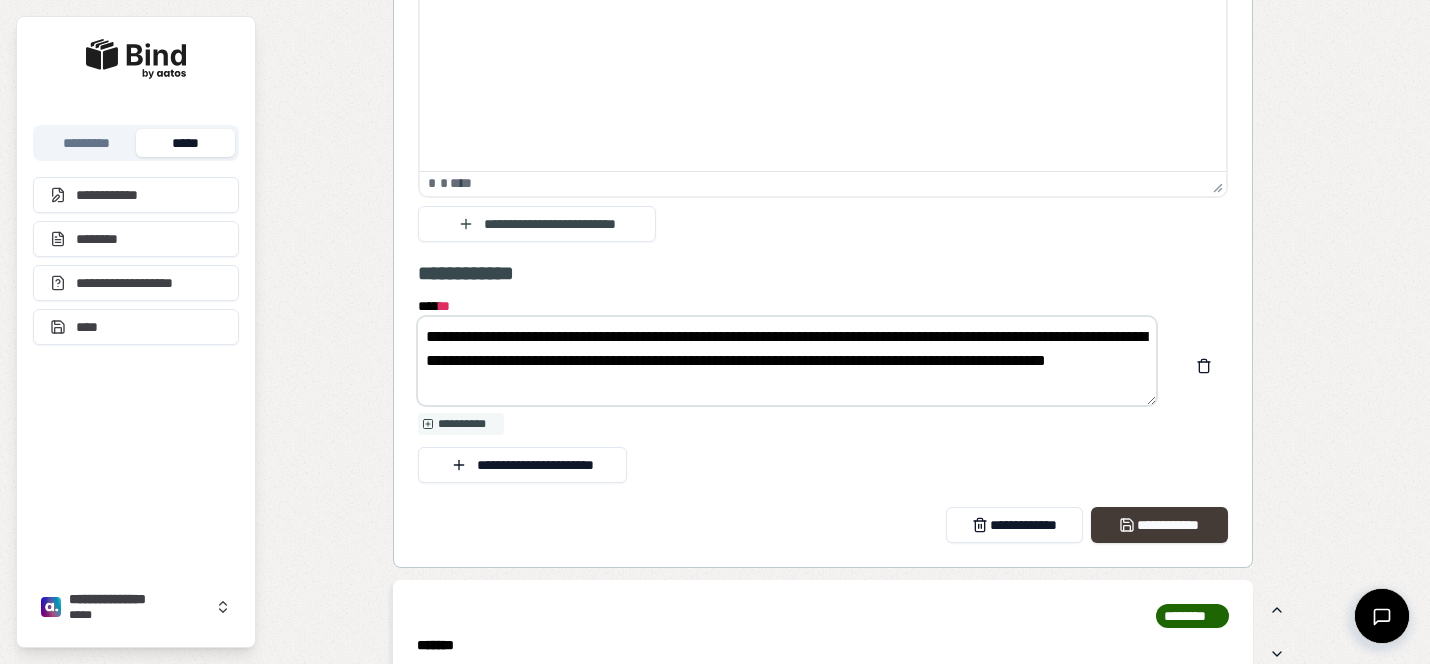 click on "**********" at bounding box center [1159, 525] 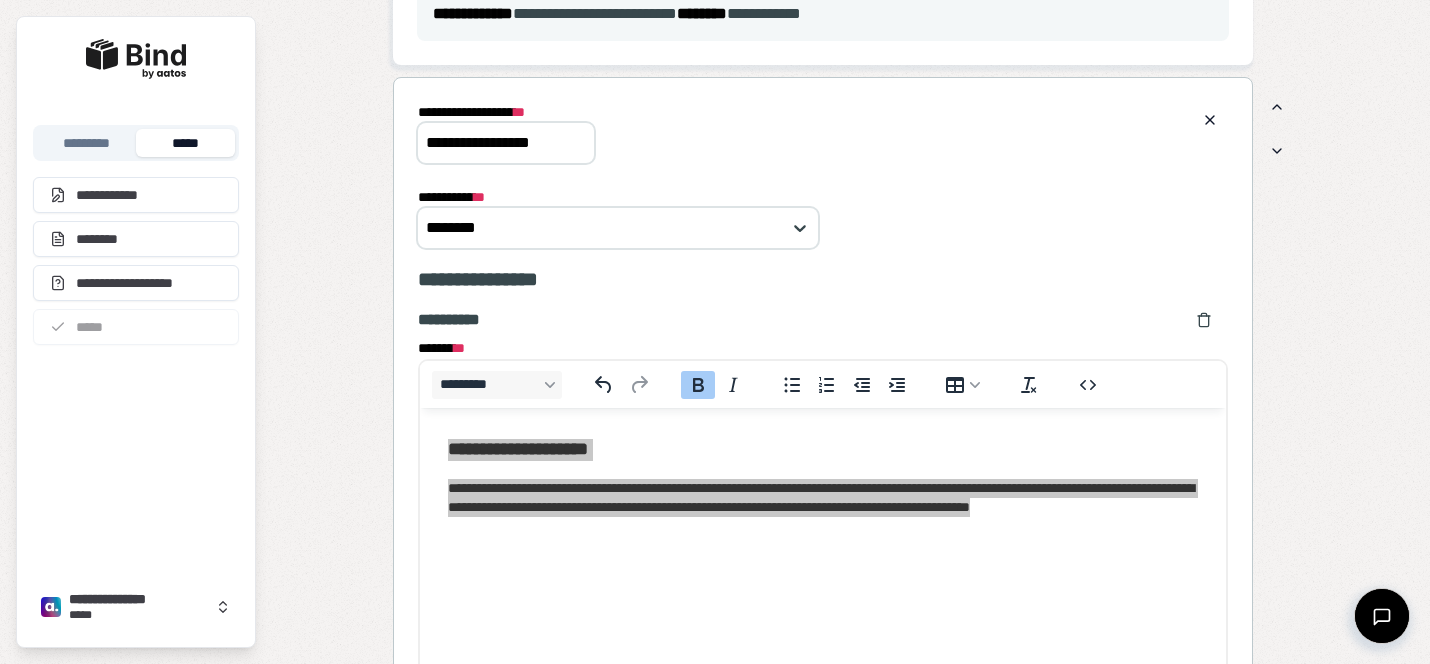scroll, scrollTop: 1136, scrollLeft: 0, axis: vertical 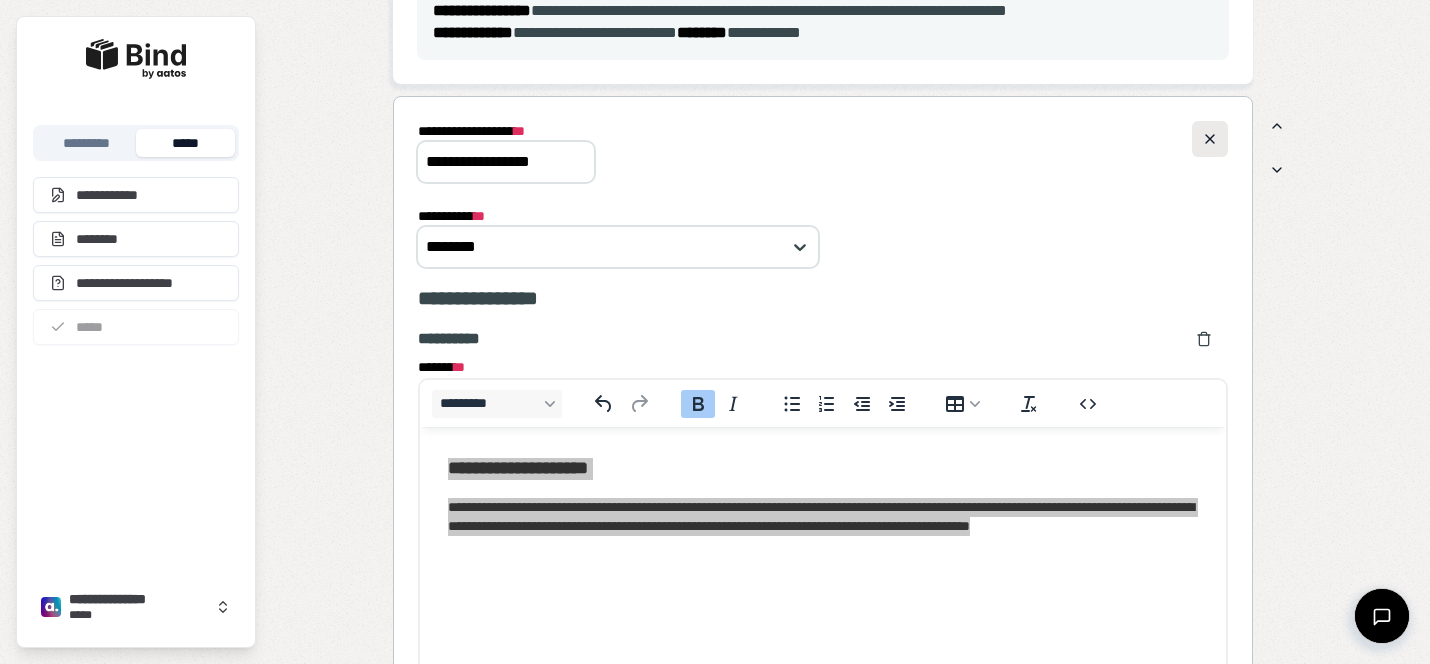click at bounding box center [1210, 139] 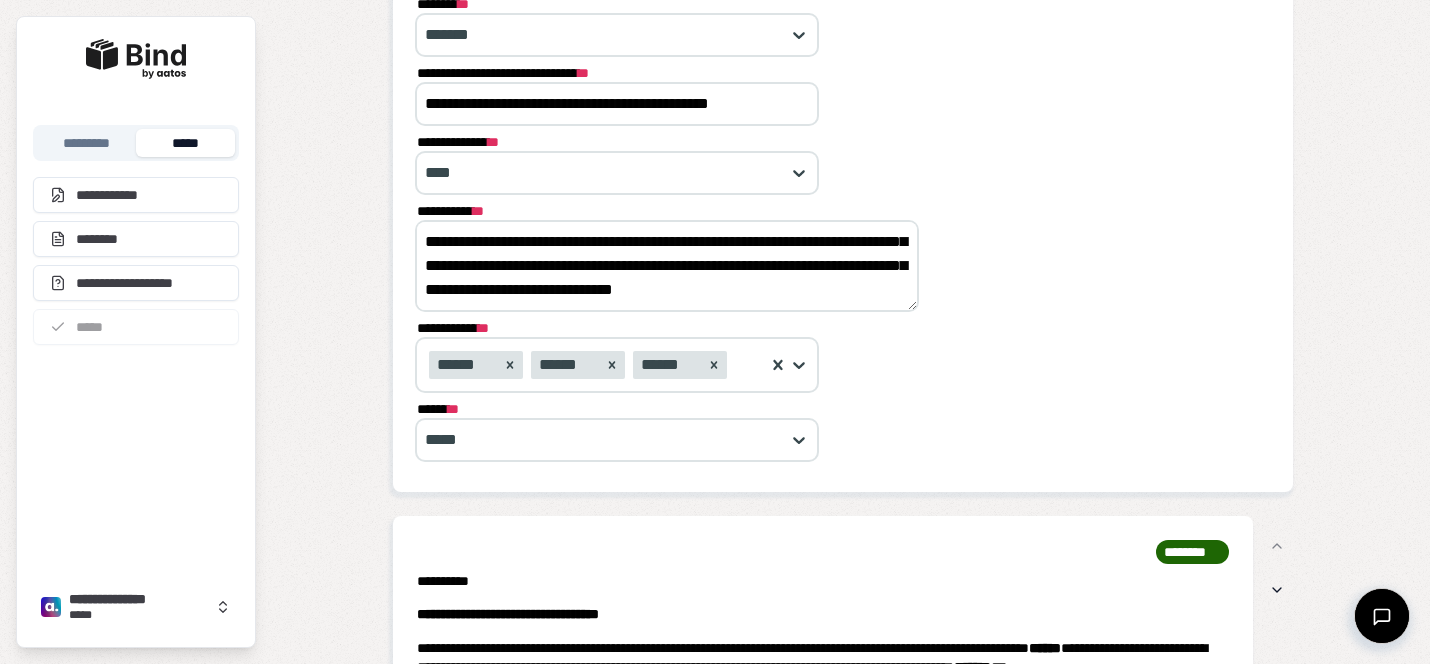 scroll, scrollTop: 0, scrollLeft: 0, axis: both 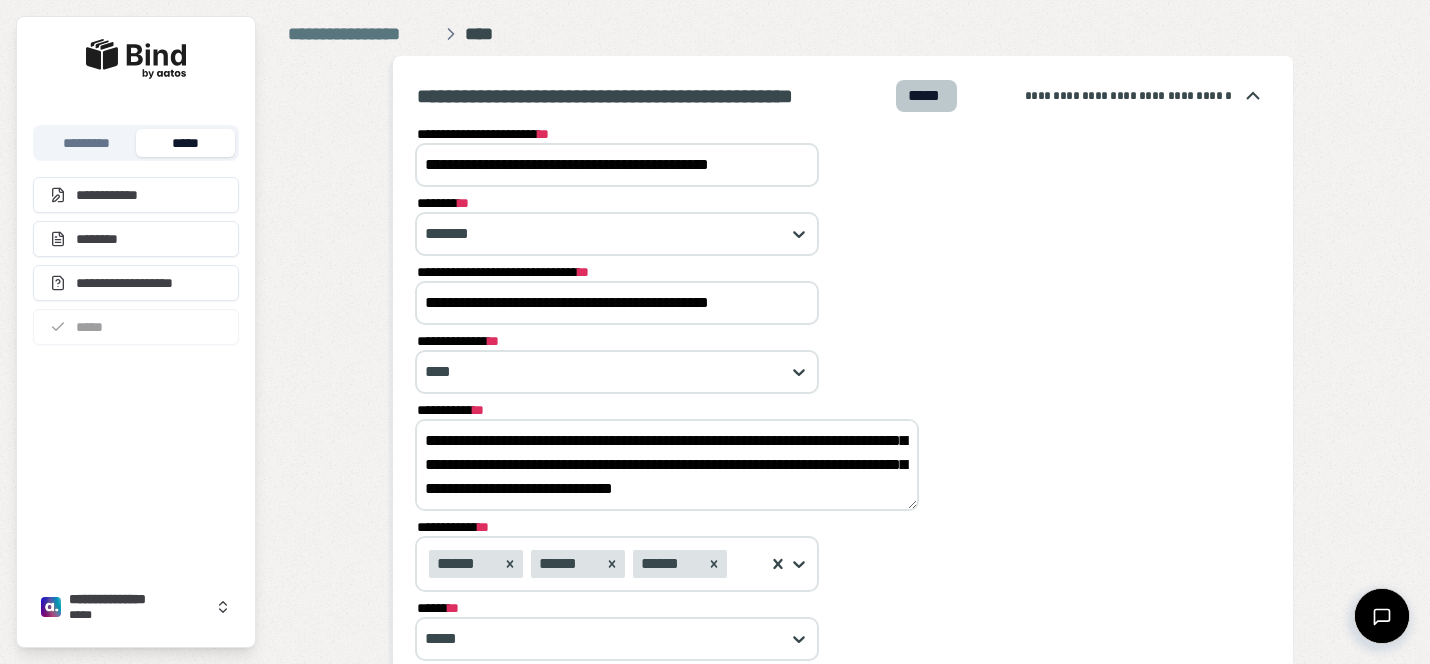 drag, startPoint x: 608, startPoint y: 166, endPoint x: 871, endPoint y: 176, distance: 263.19003 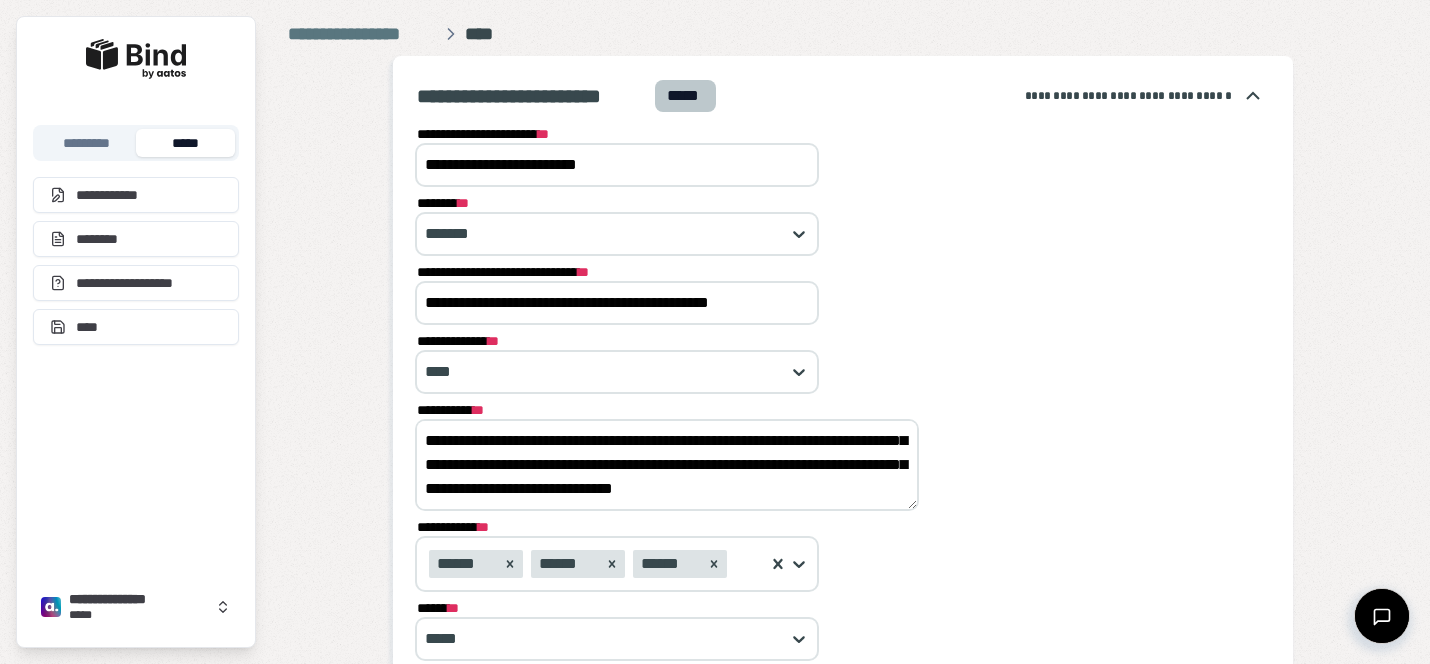 scroll, scrollTop: 0, scrollLeft: 0, axis: both 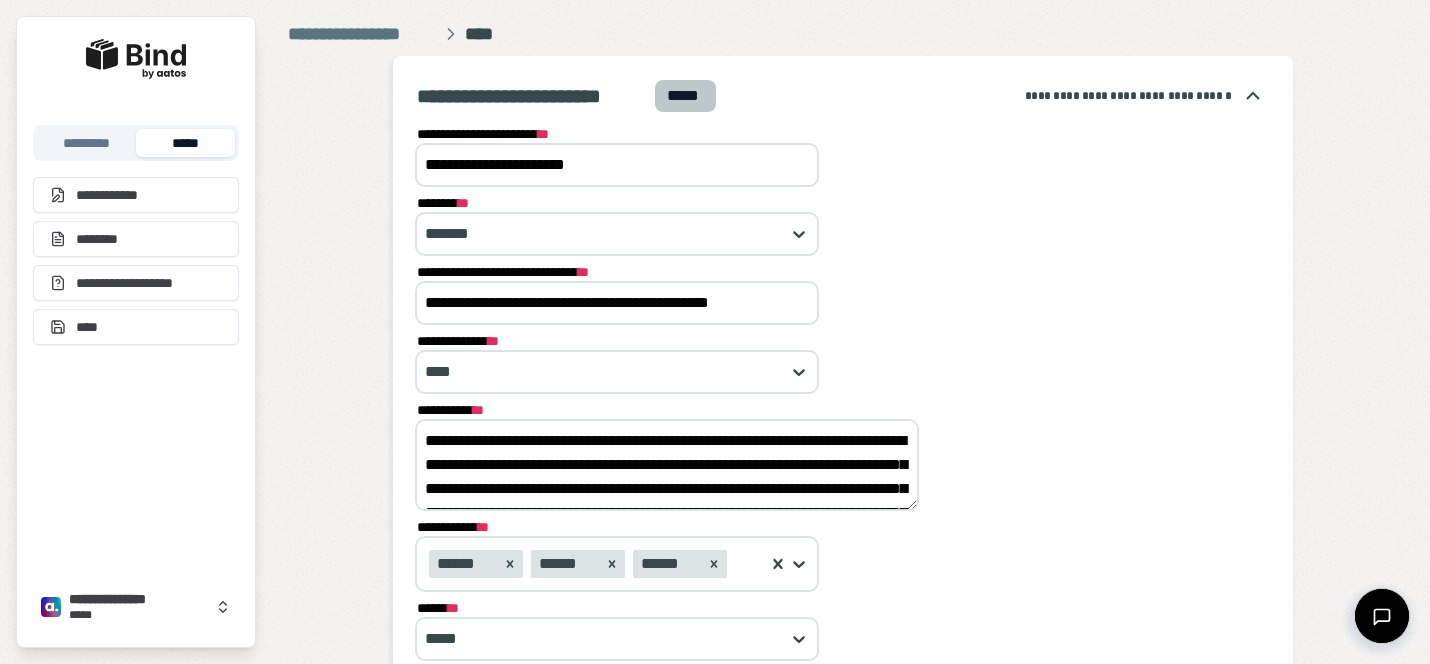 drag, startPoint x: 463, startPoint y: 169, endPoint x: 375, endPoint y: 158, distance: 88.68484 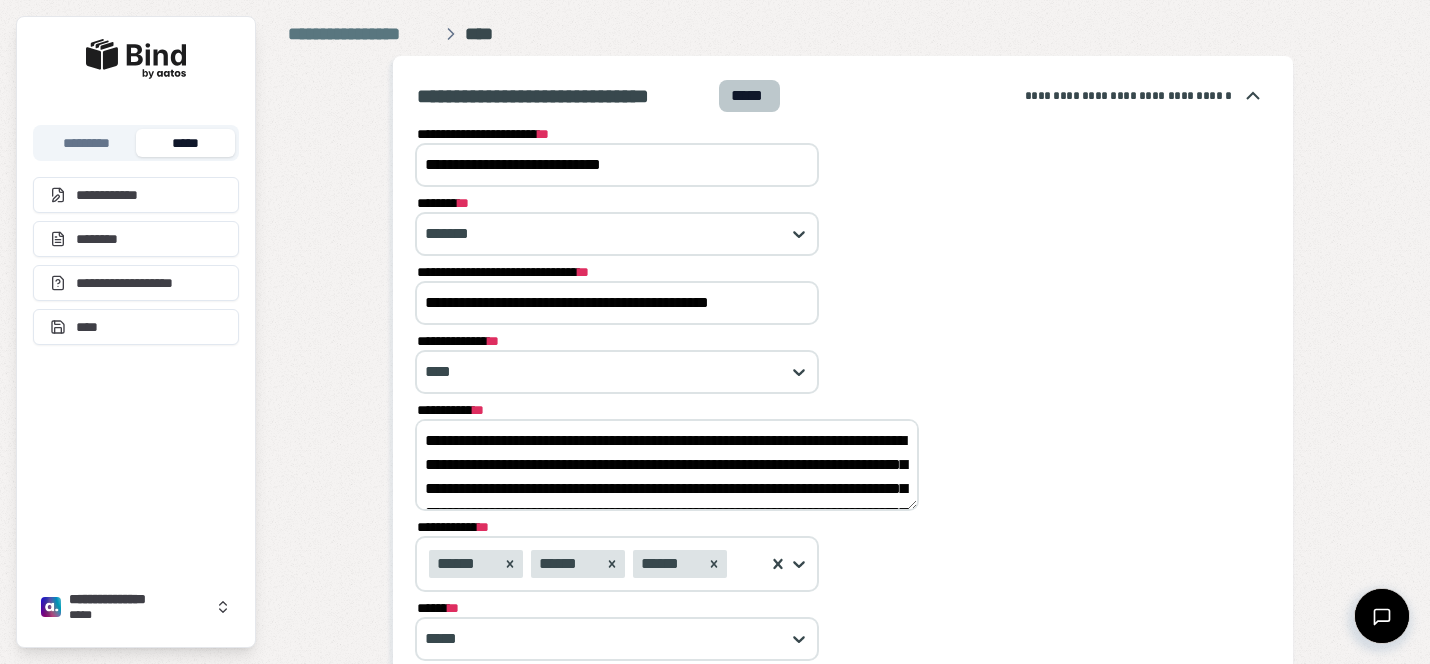 drag, startPoint x: 676, startPoint y: 162, endPoint x: 386, endPoint y: 141, distance: 290.75934 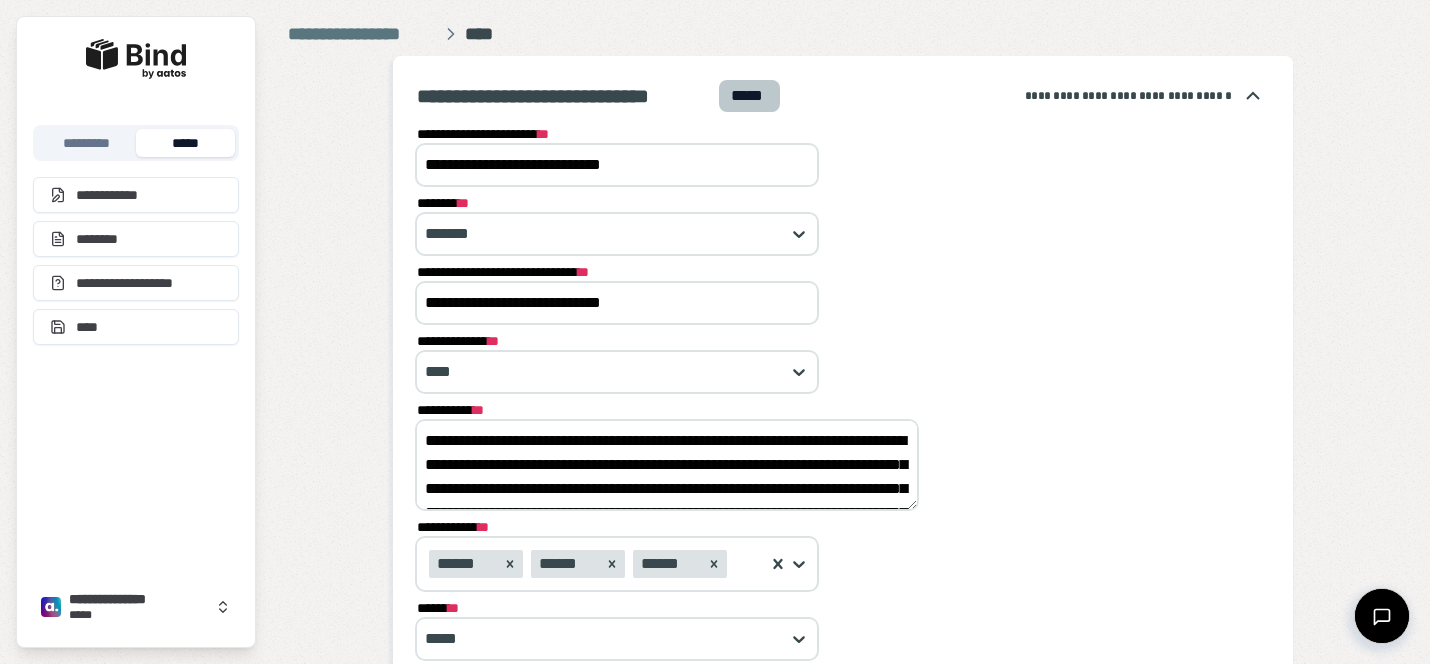 type on "**********" 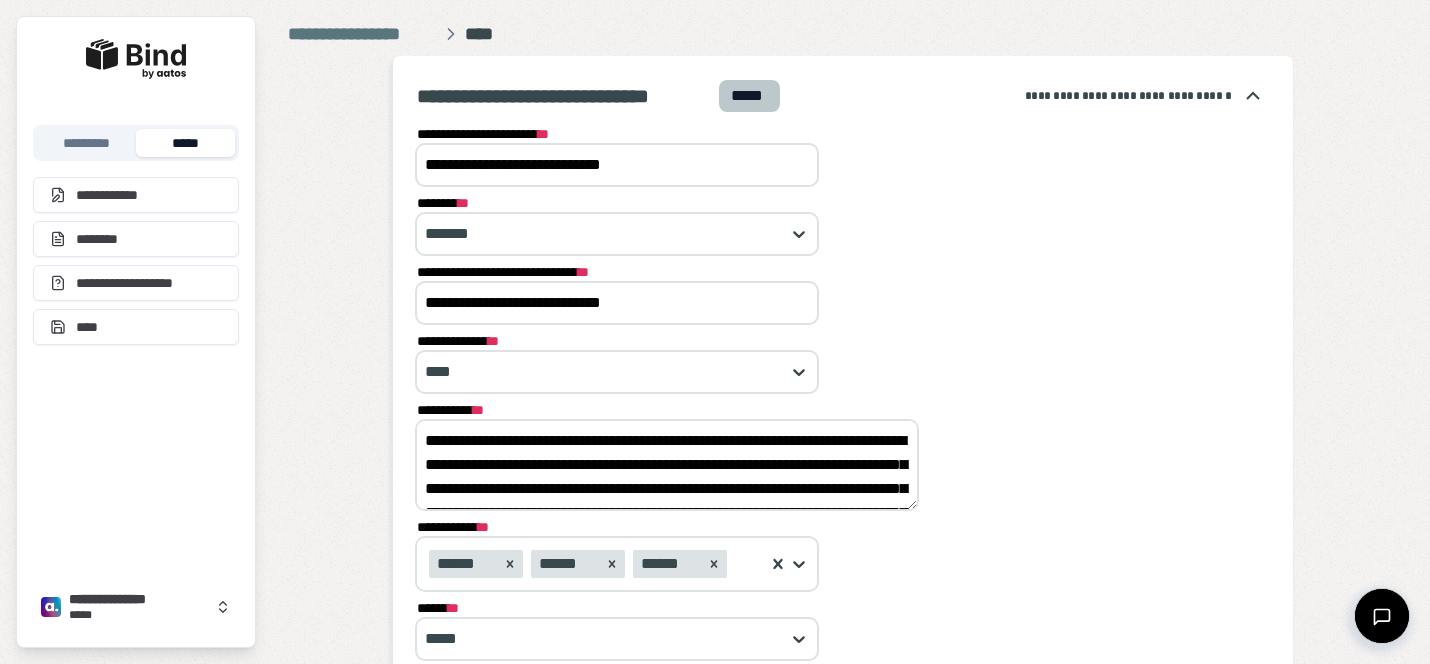 drag, startPoint x: 585, startPoint y: 437, endPoint x: 352, endPoint y: 428, distance: 233.17375 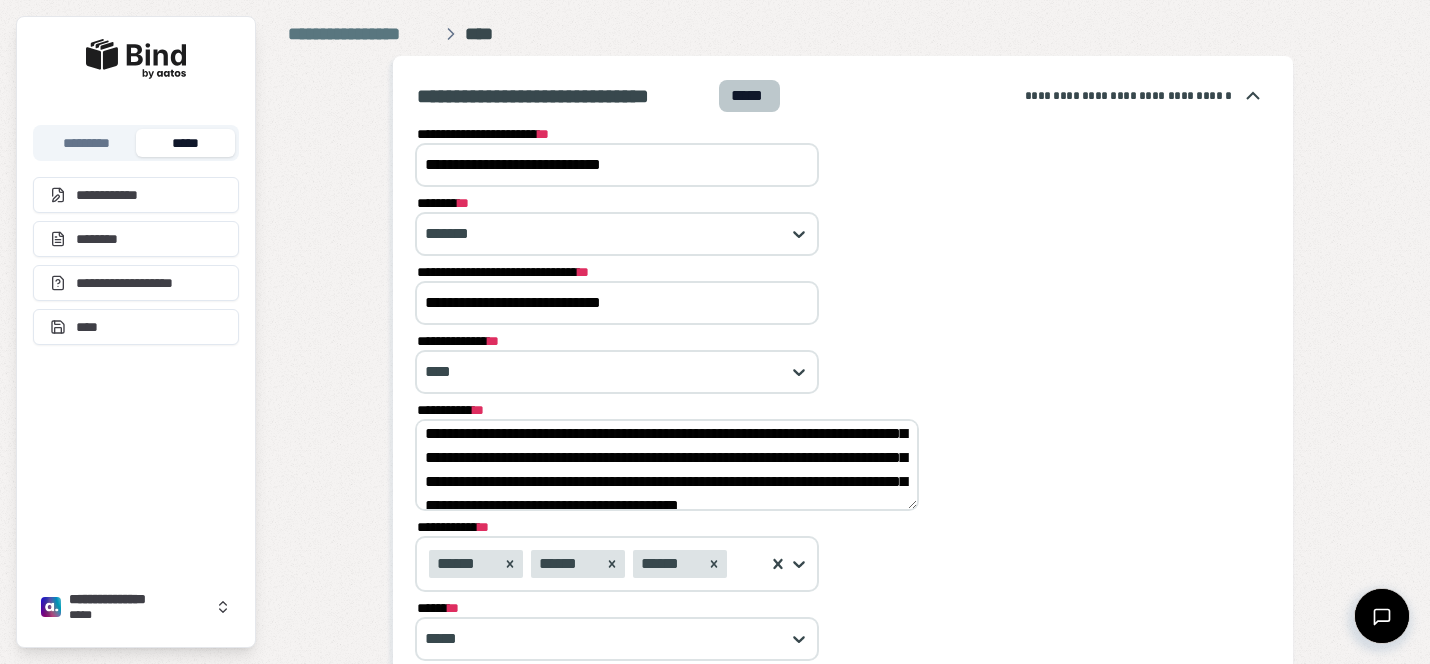 scroll, scrollTop: 60, scrollLeft: 0, axis: vertical 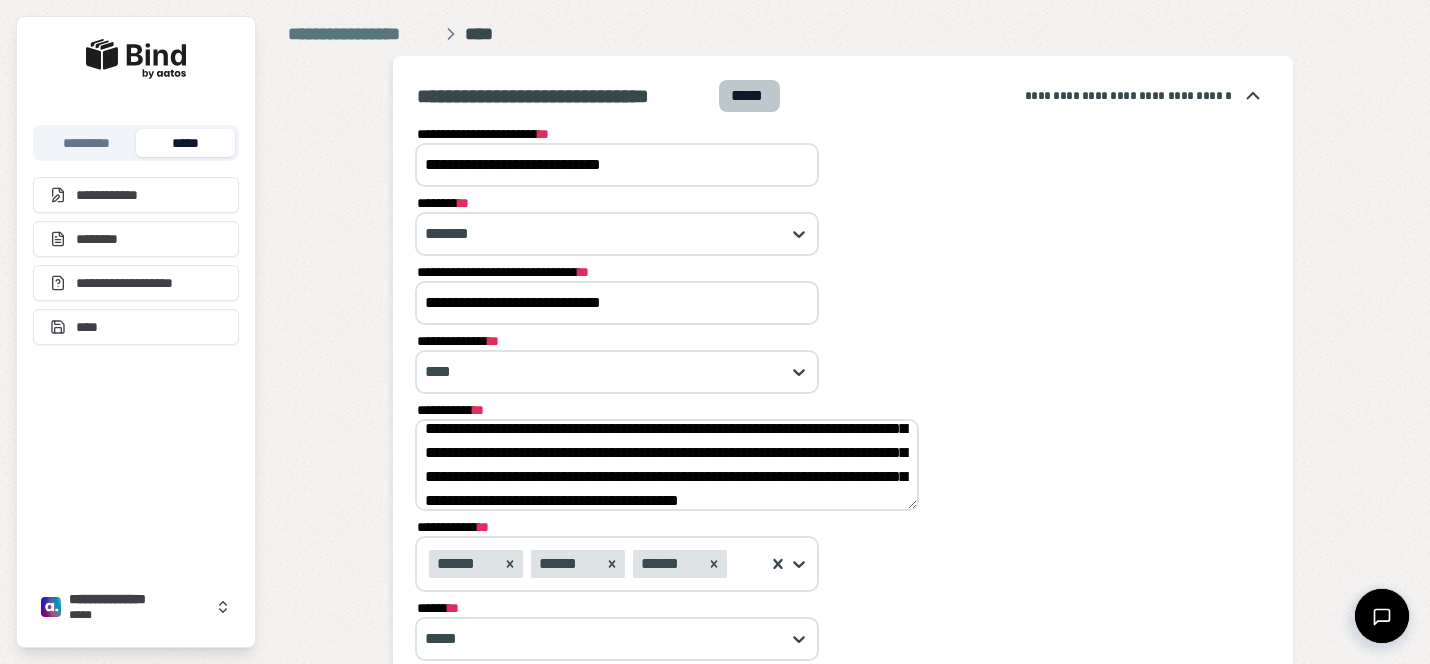 drag, startPoint x: 760, startPoint y: 427, endPoint x: 644, endPoint y: 483, distance: 128.80994 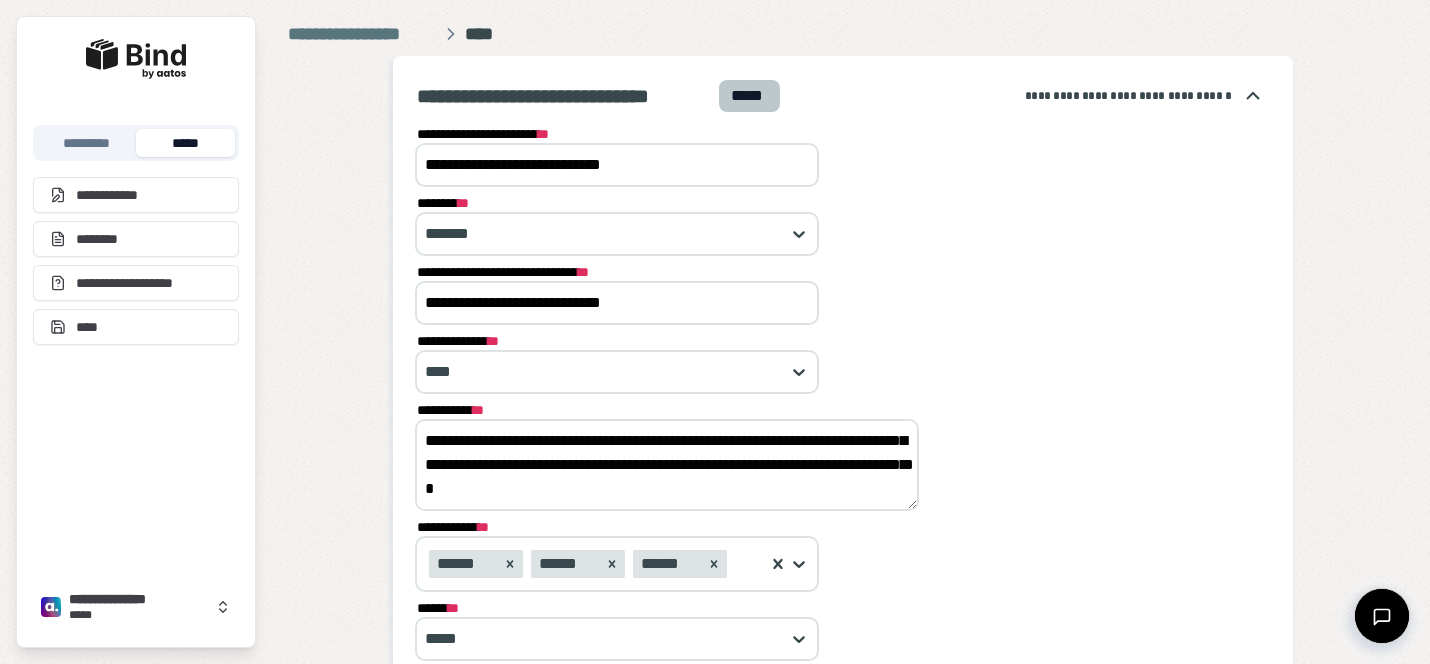 scroll, scrollTop: 48, scrollLeft: 0, axis: vertical 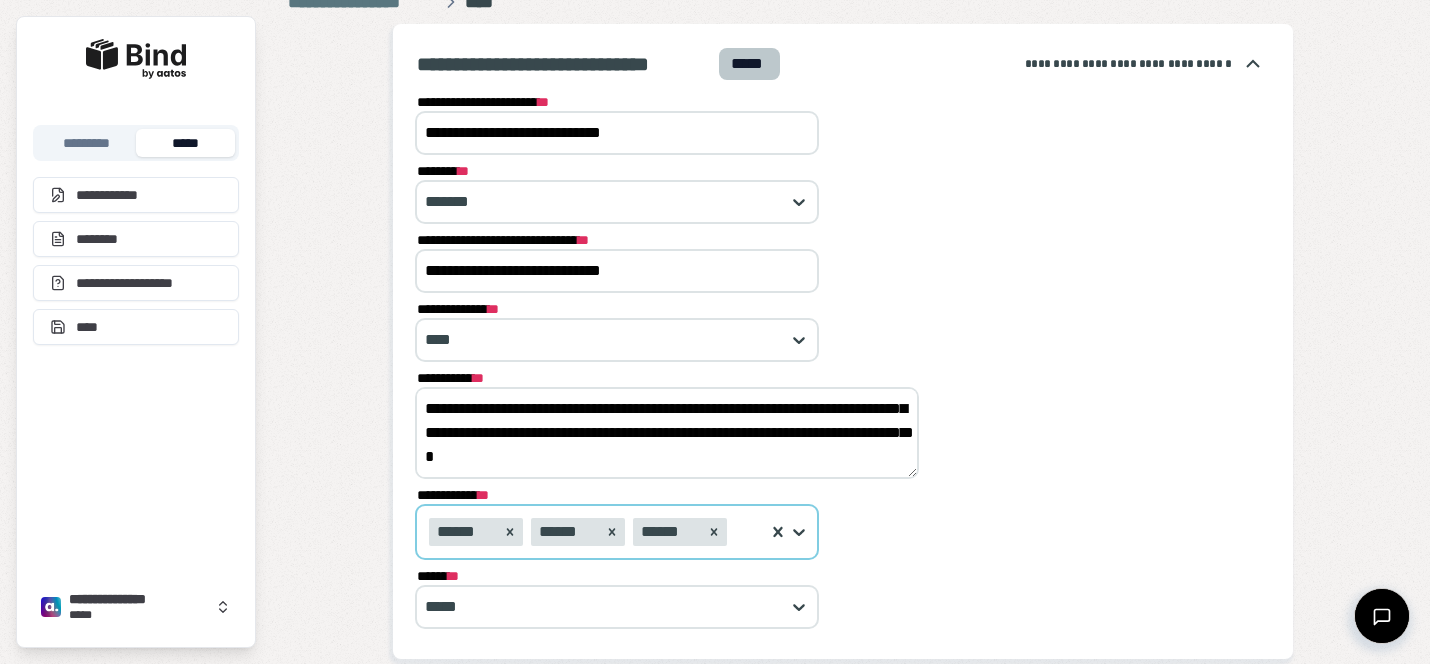 drag, startPoint x: 674, startPoint y: 447, endPoint x: 675, endPoint y: 511, distance: 64.00781 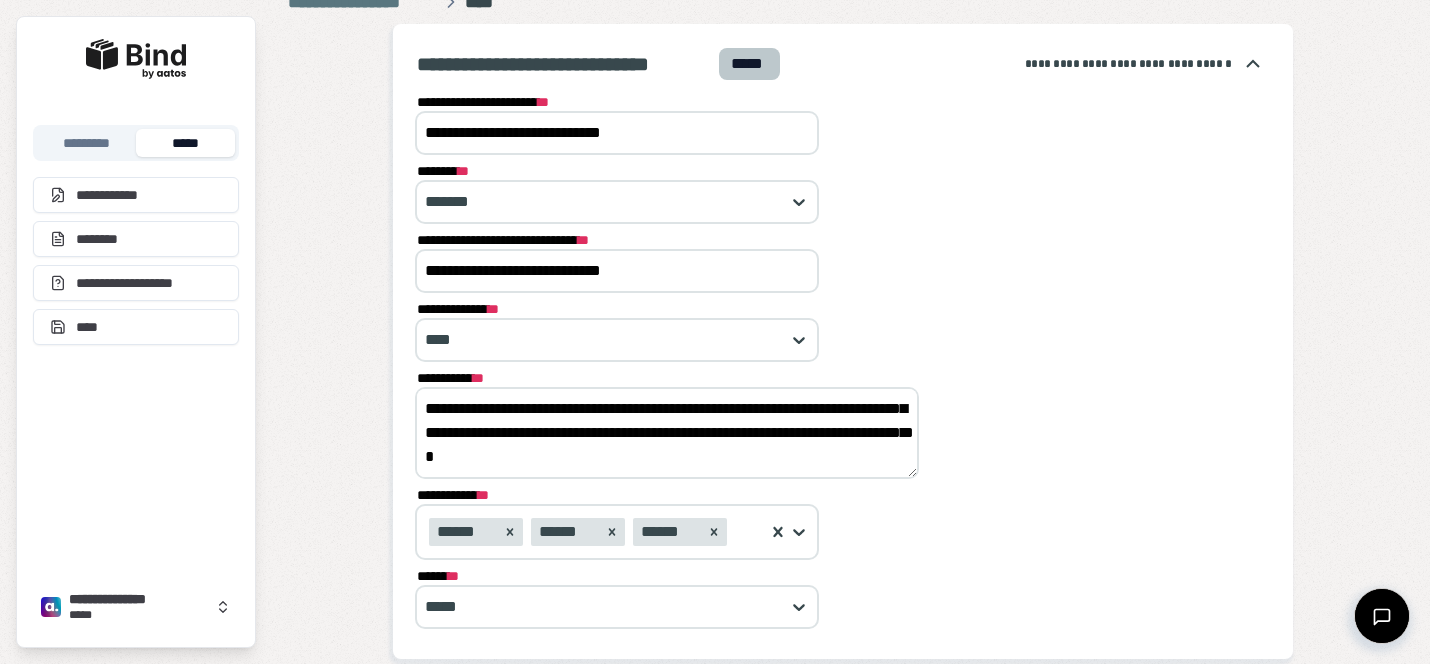 click on "**********" at bounding box center (667, 433) 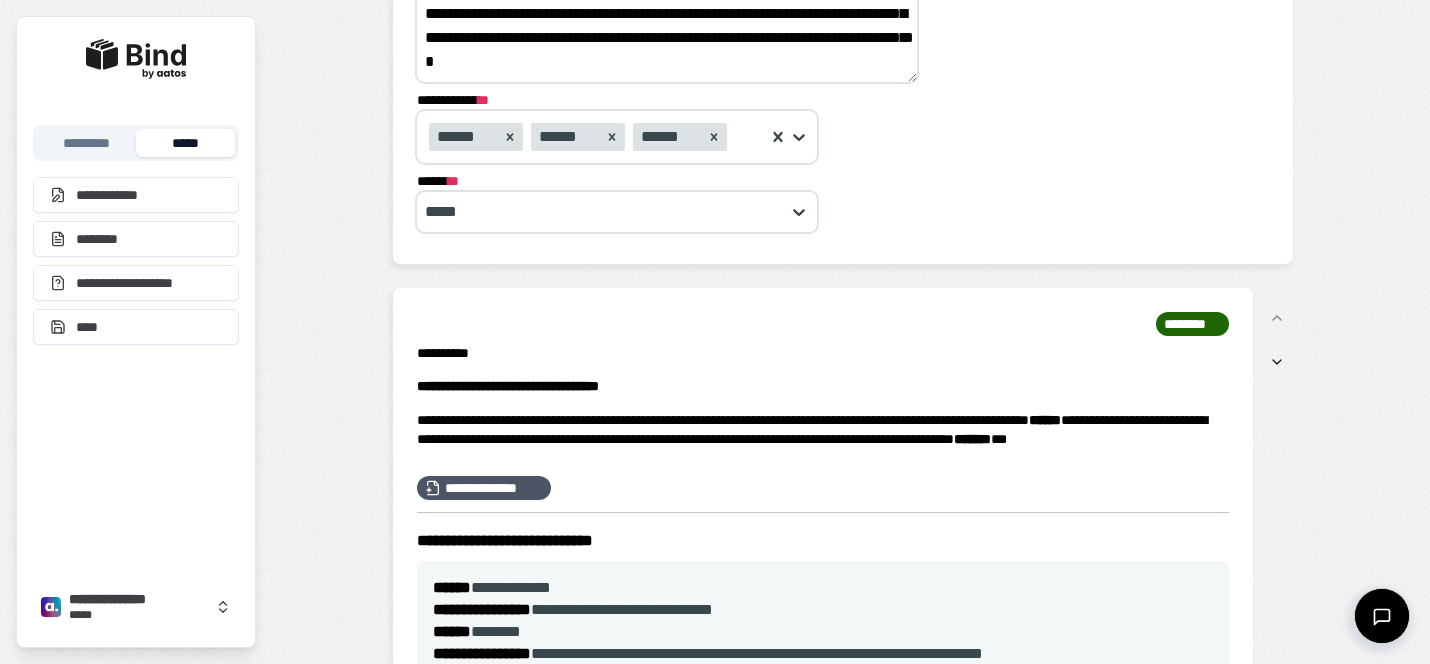 scroll, scrollTop: 550, scrollLeft: 0, axis: vertical 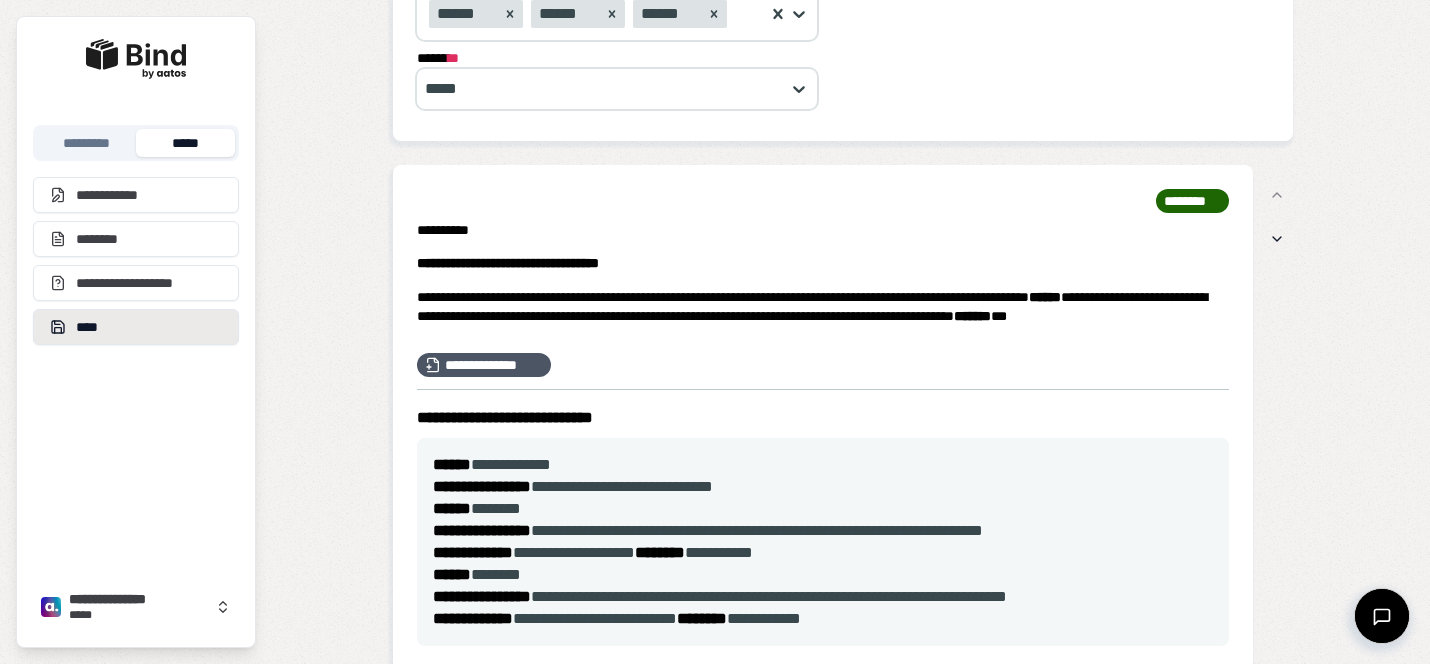 type on "**********" 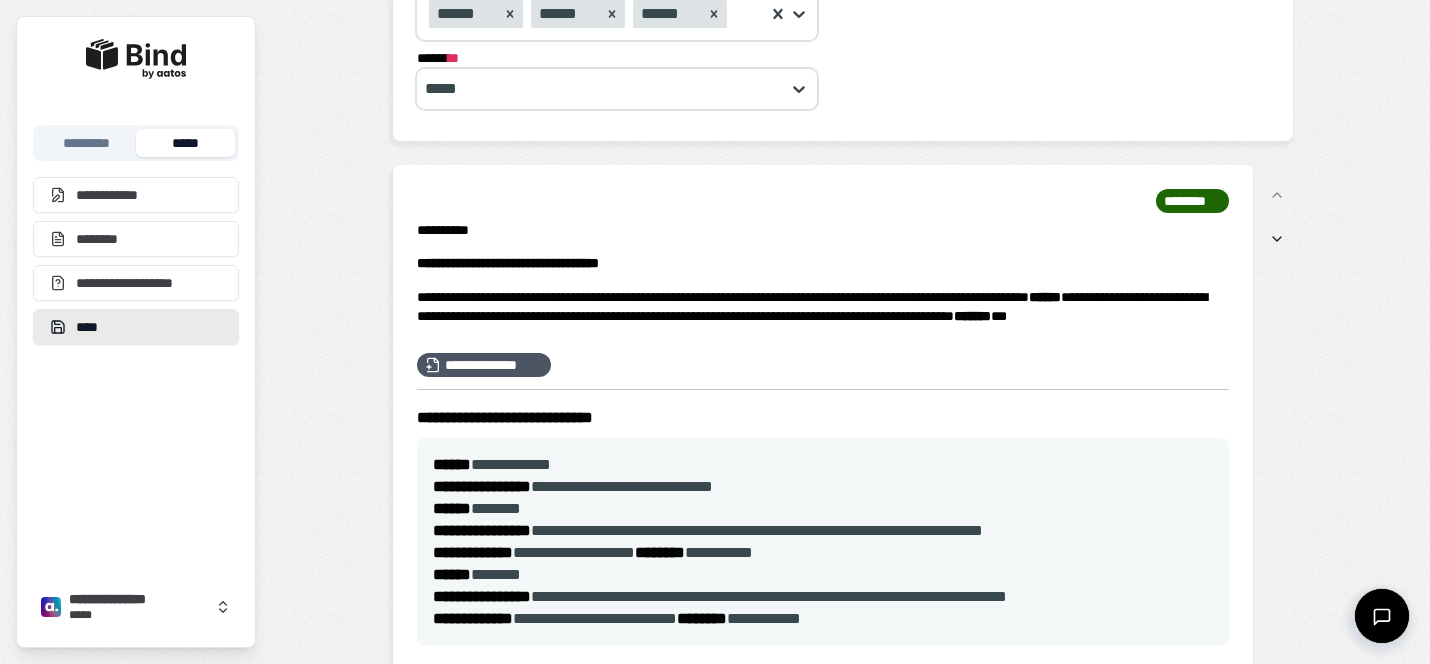 click on "****" at bounding box center [136, 327] 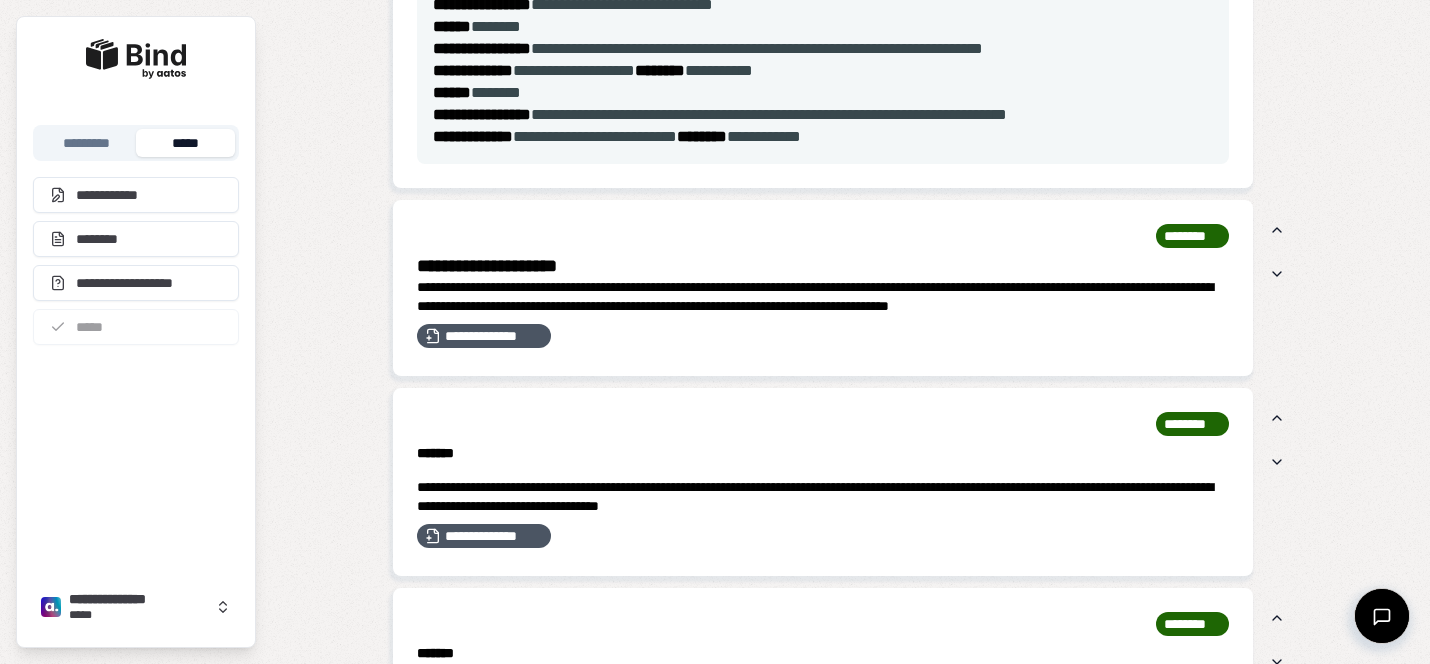 scroll, scrollTop: 1027, scrollLeft: 0, axis: vertical 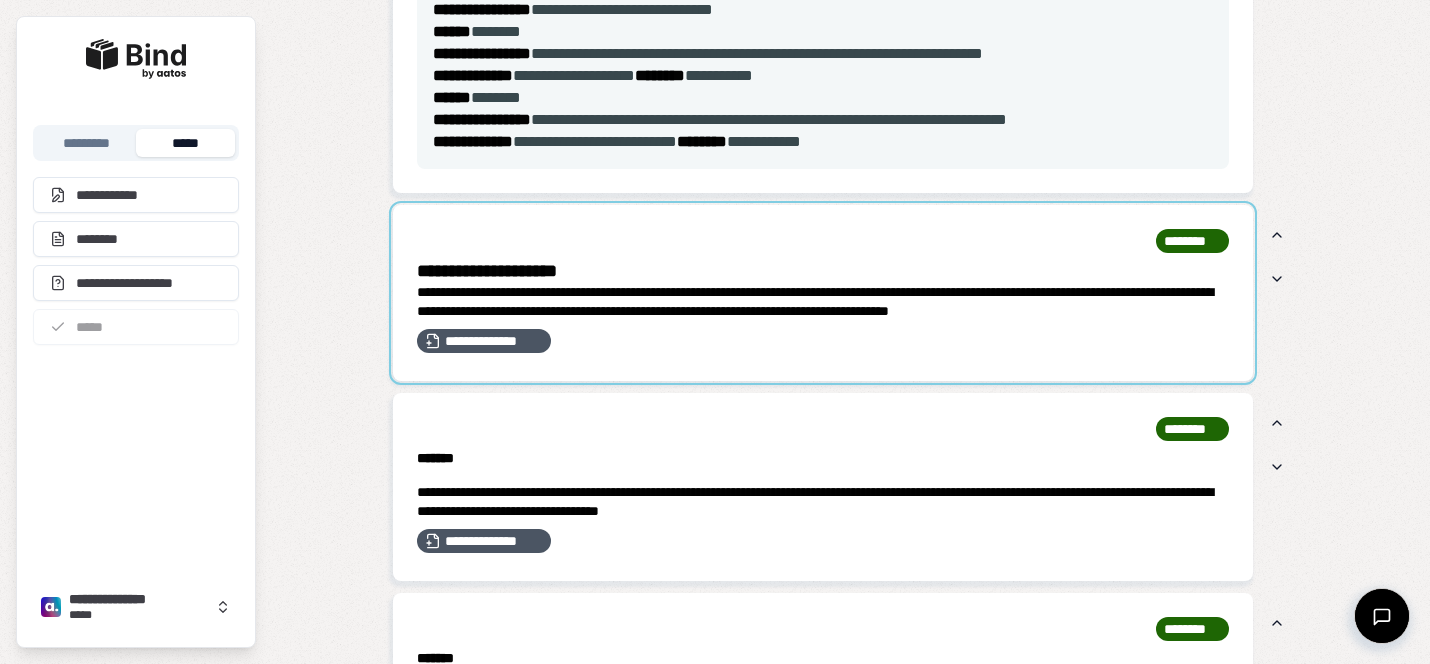 click at bounding box center (823, 293) 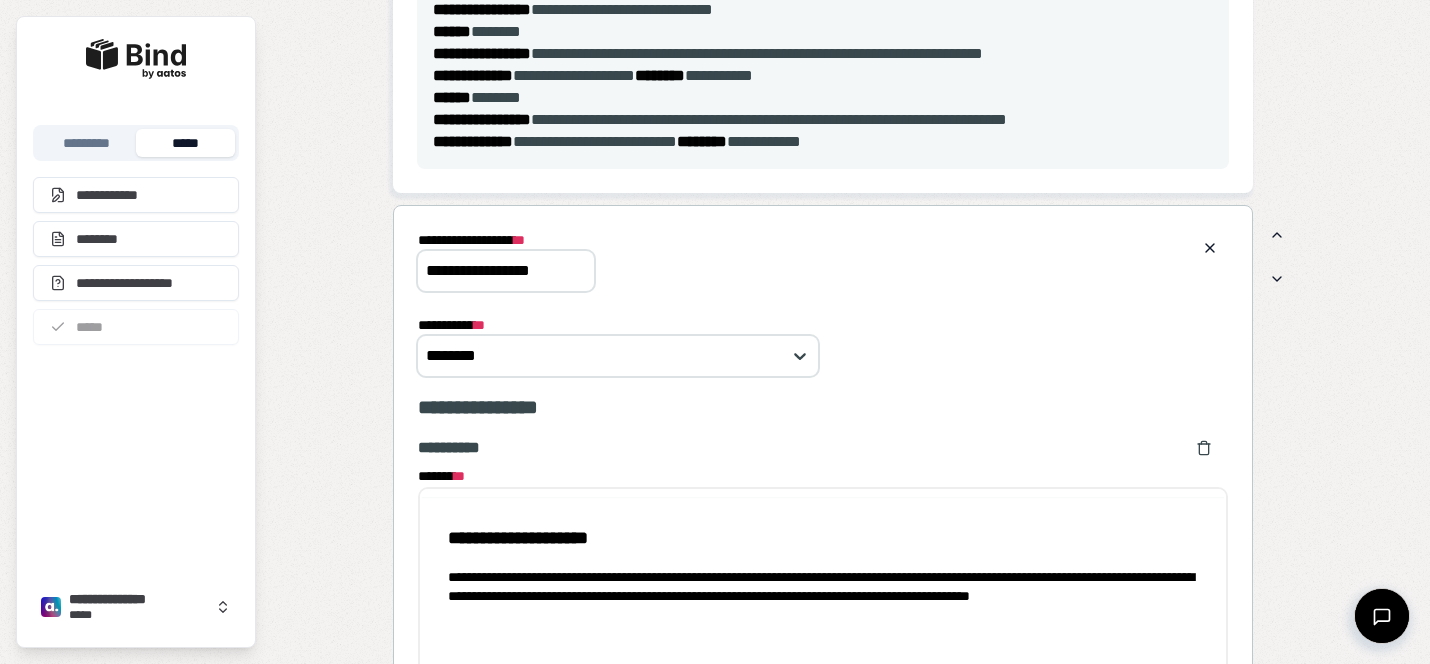 scroll, scrollTop: 0, scrollLeft: 0, axis: both 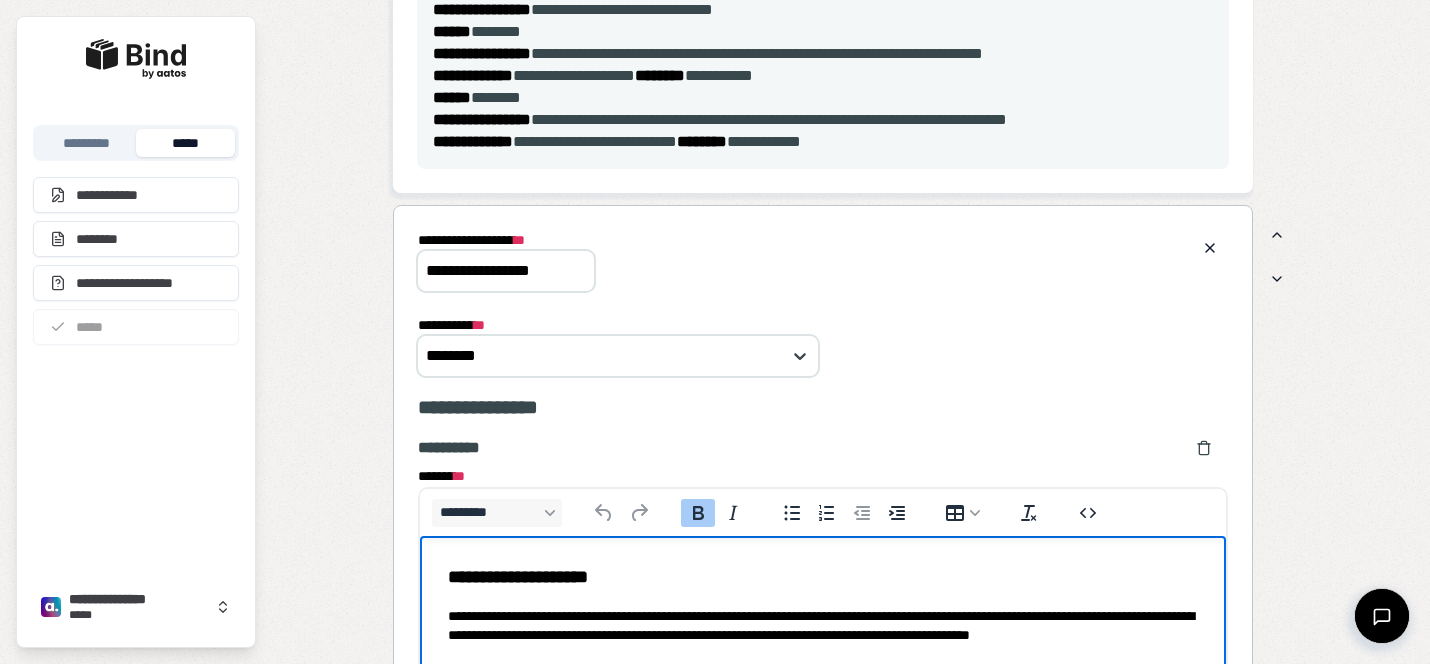 click on "**********" at bounding box center (518, 577) 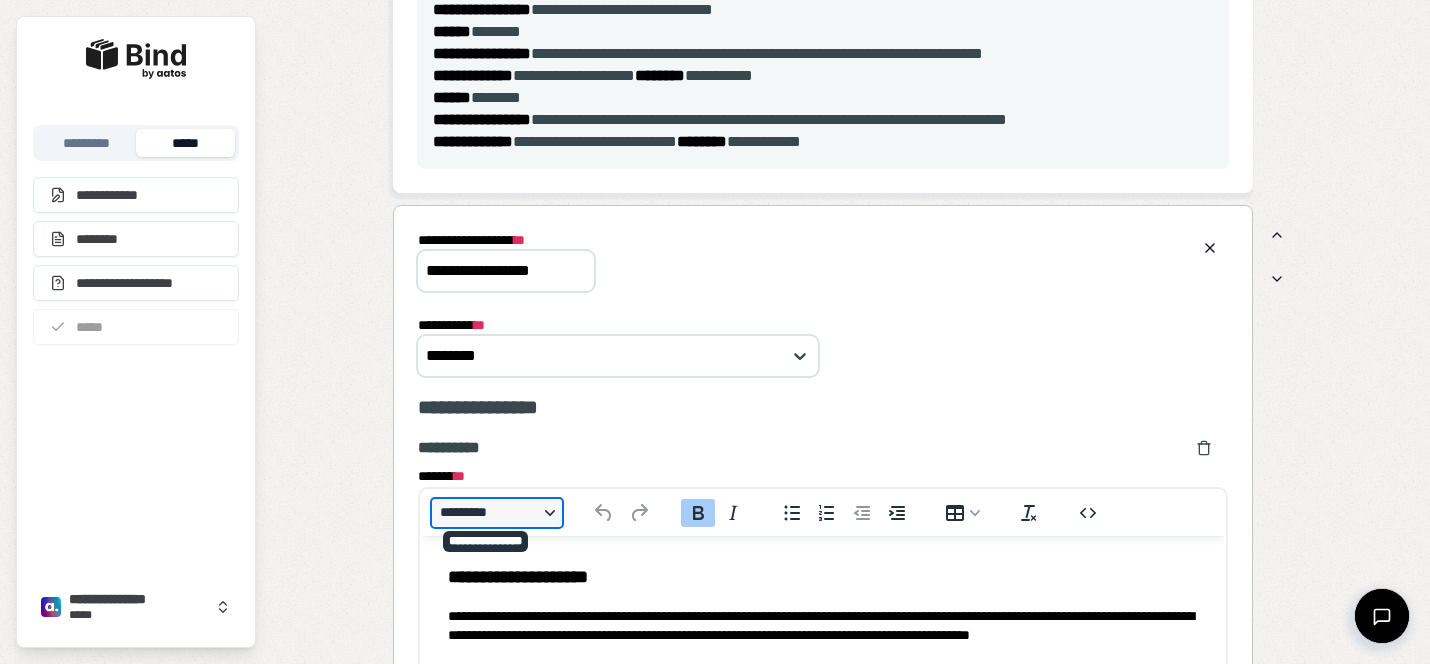 click on "*********" at bounding box center (497, 513) 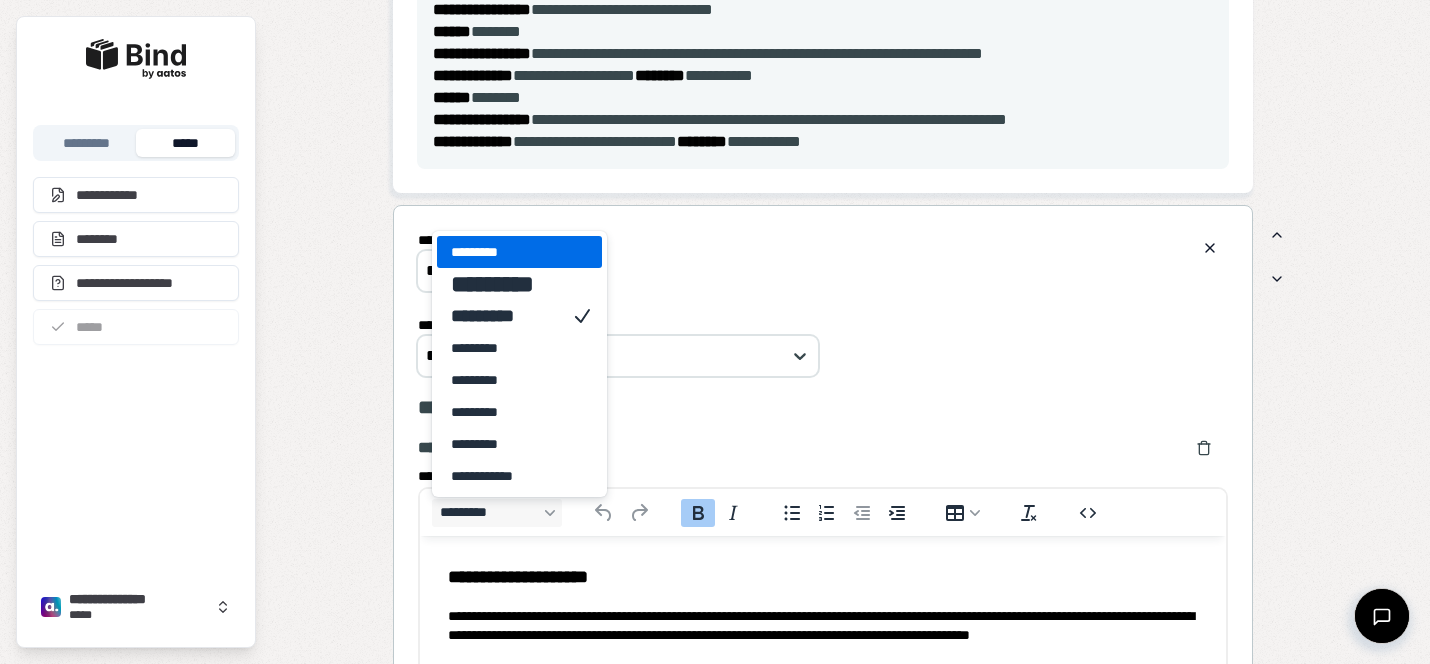 click on "*********" at bounding box center (505, 252) 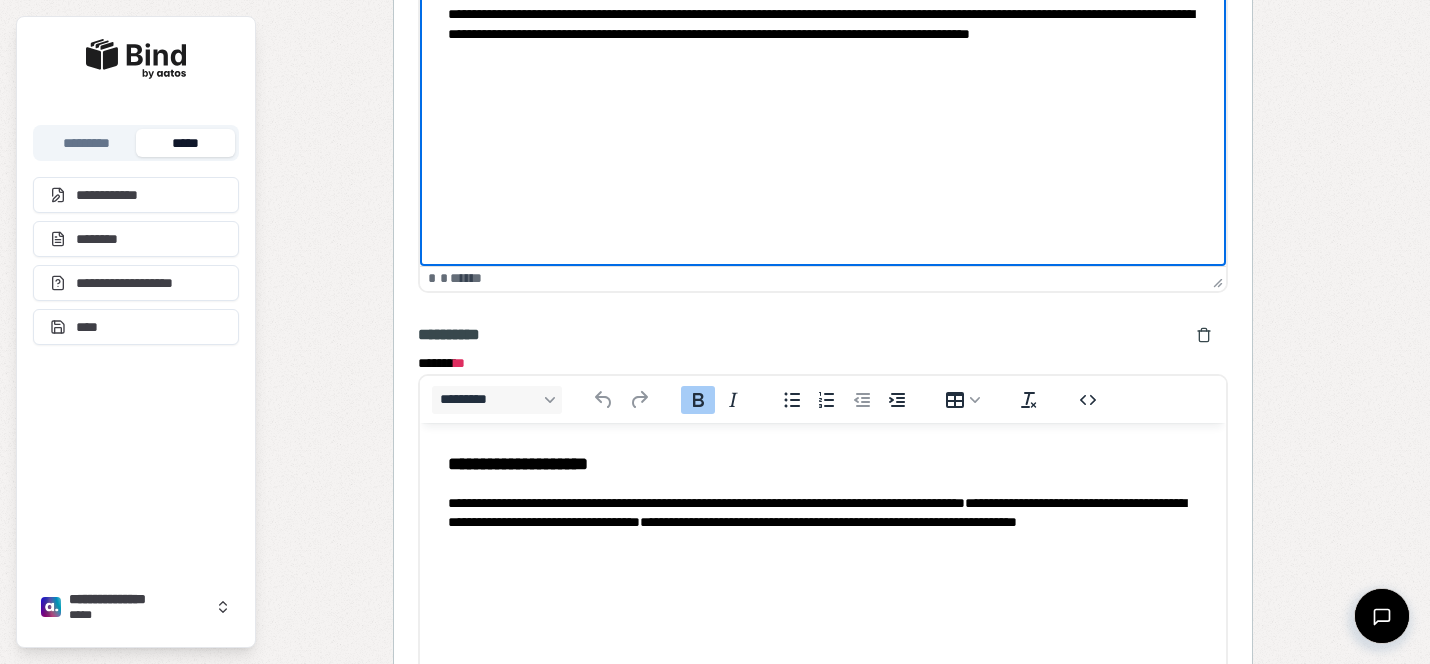 scroll, scrollTop: 1644, scrollLeft: 0, axis: vertical 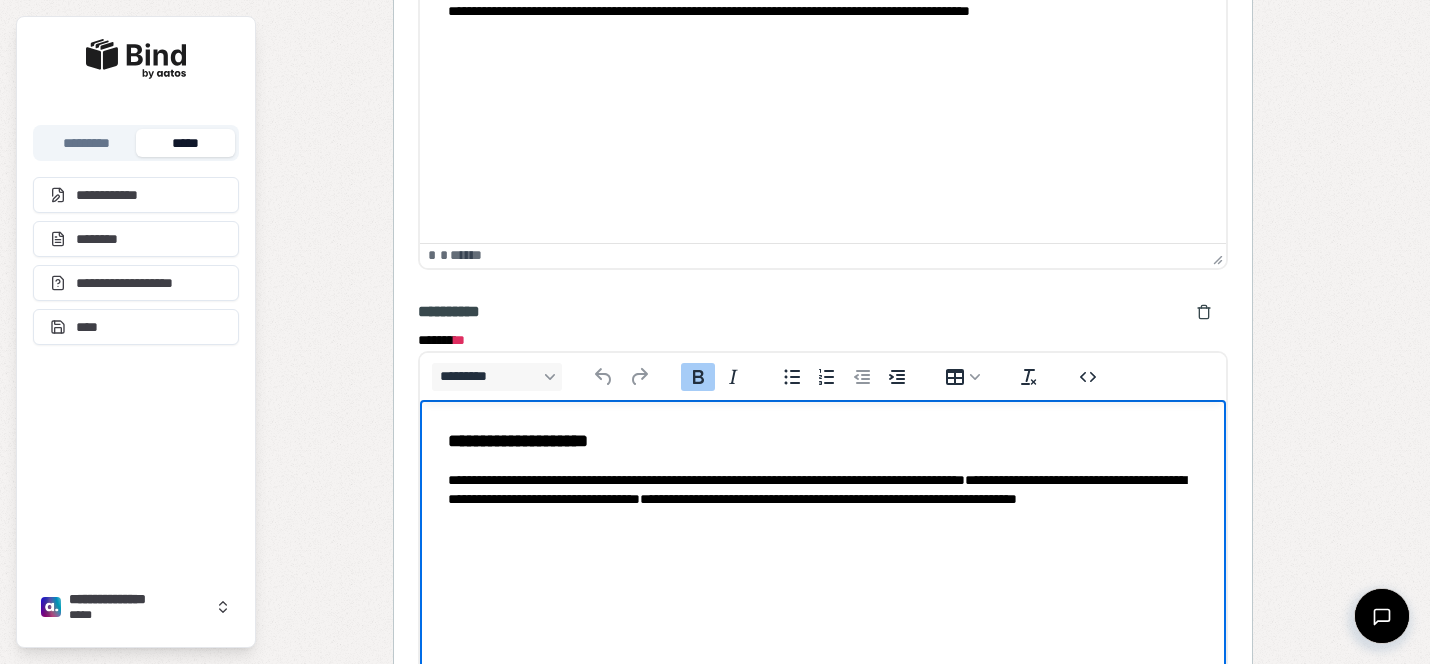 click on "**********" at bounding box center (518, 441) 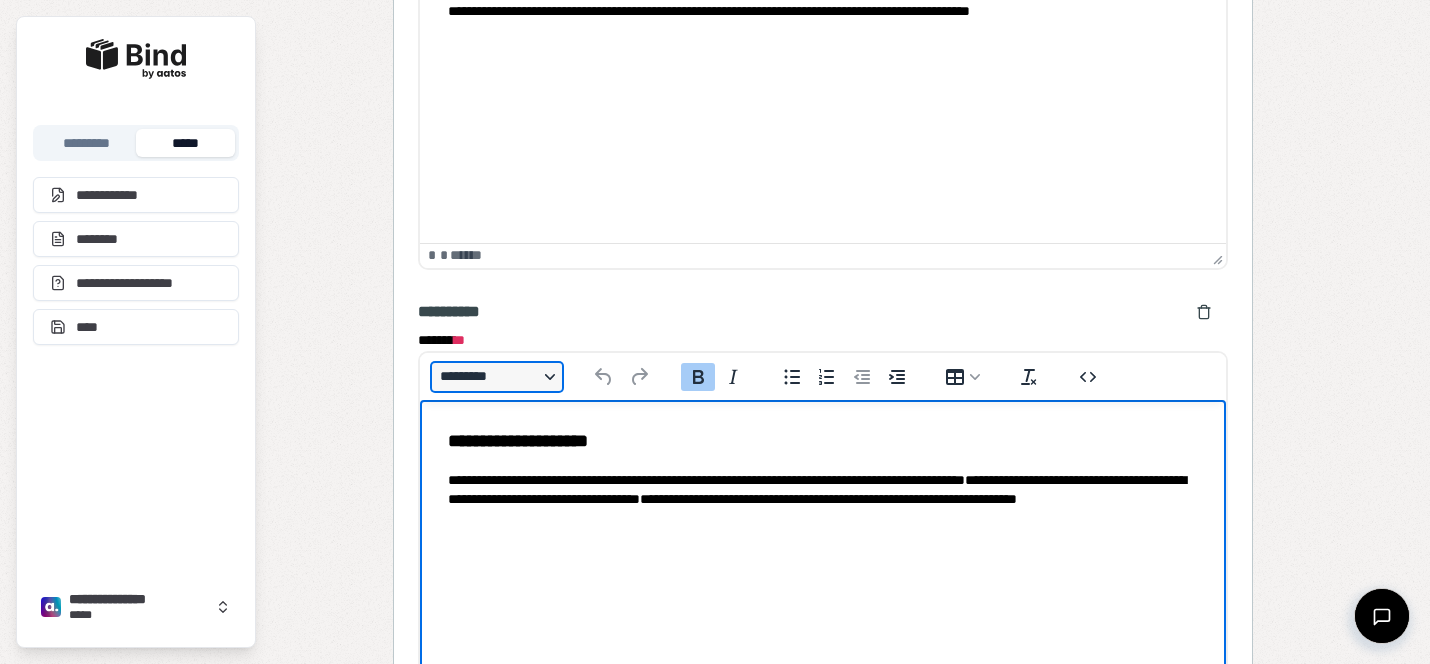 click on "*********" at bounding box center [497, 377] 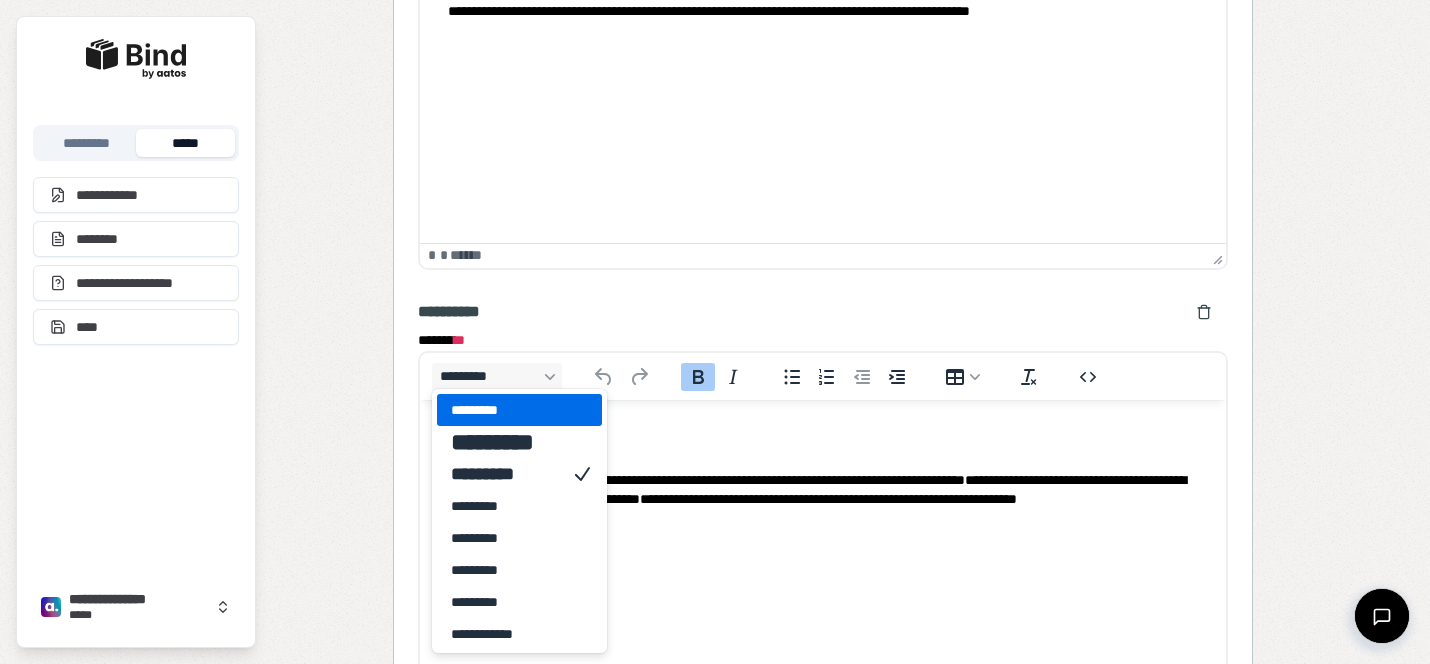 drag, startPoint x: 515, startPoint y: 424, endPoint x: 127, endPoint y: 26, distance: 555.83093 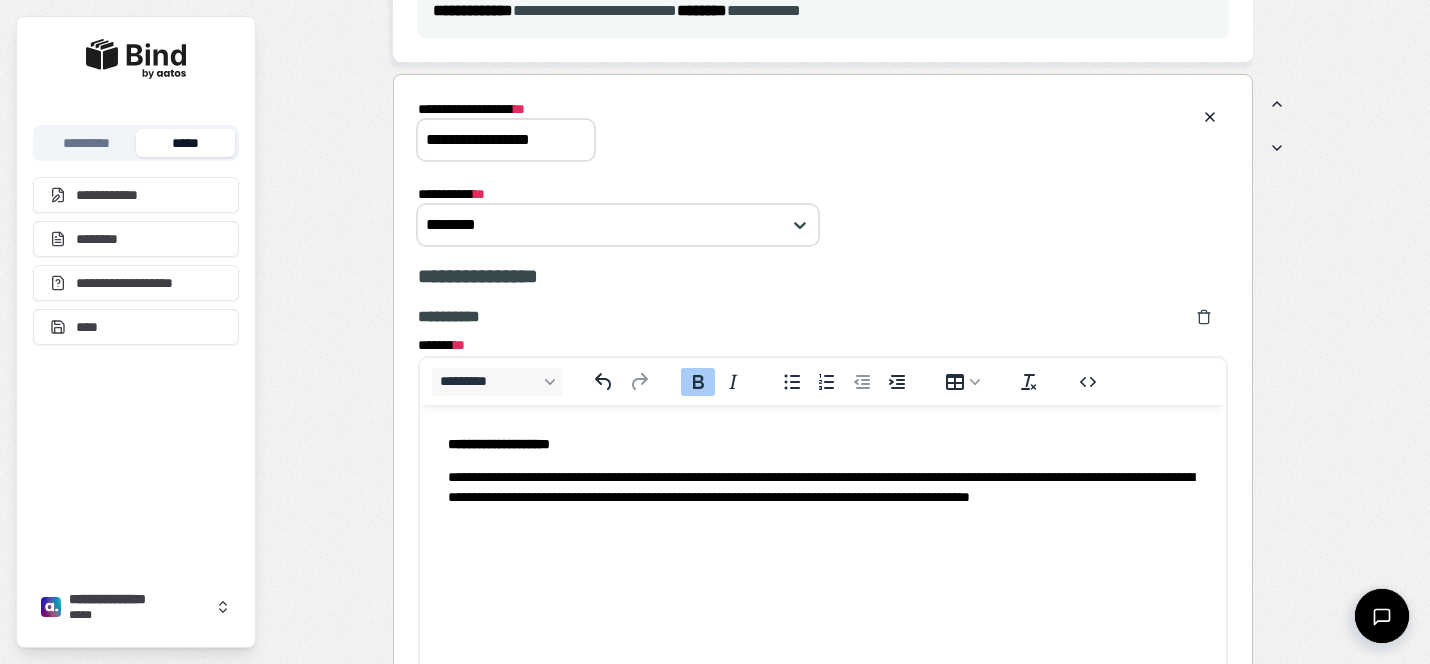scroll, scrollTop: 1116, scrollLeft: 0, axis: vertical 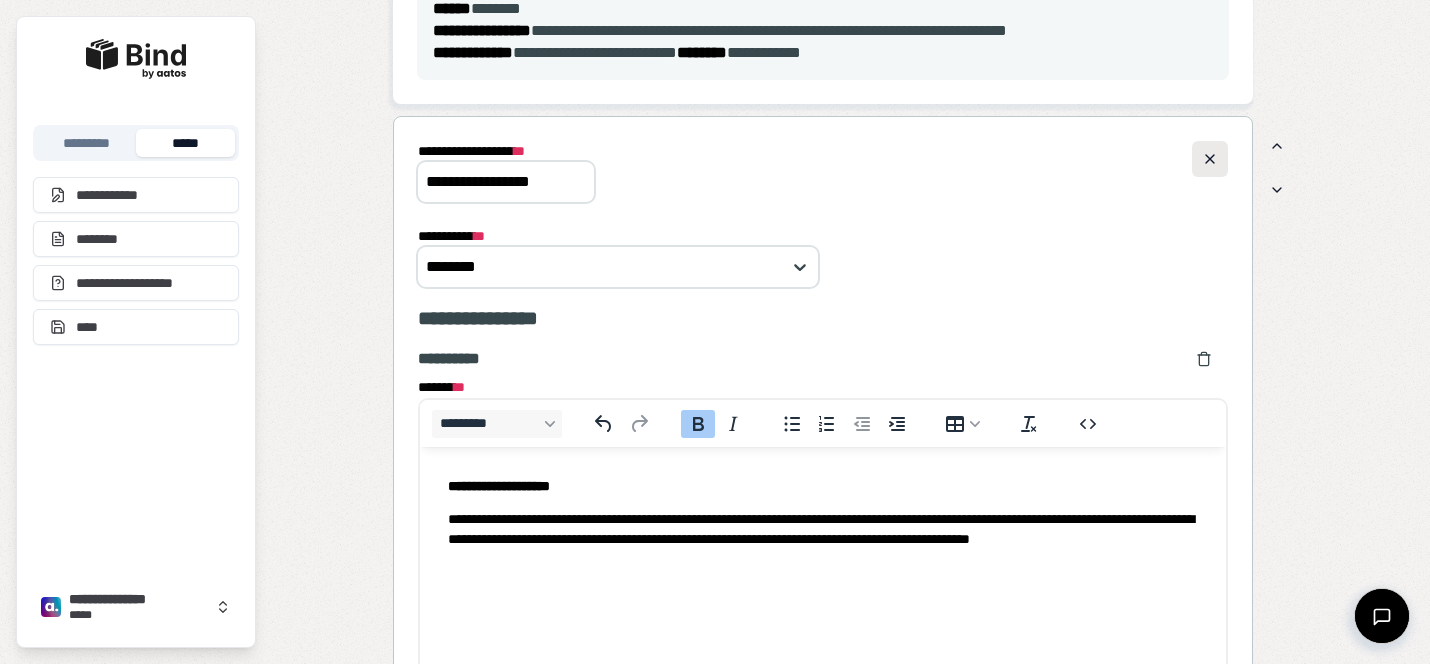 click at bounding box center [1210, 159] 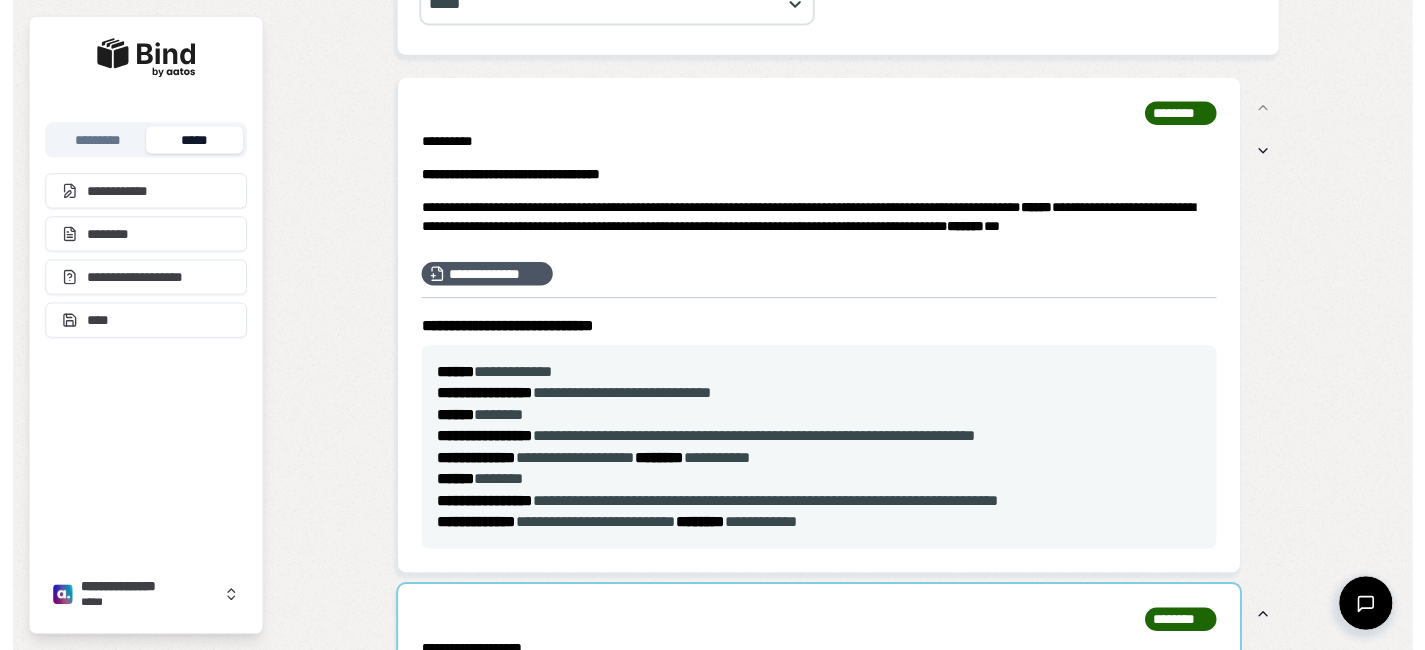 scroll, scrollTop: 573, scrollLeft: 0, axis: vertical 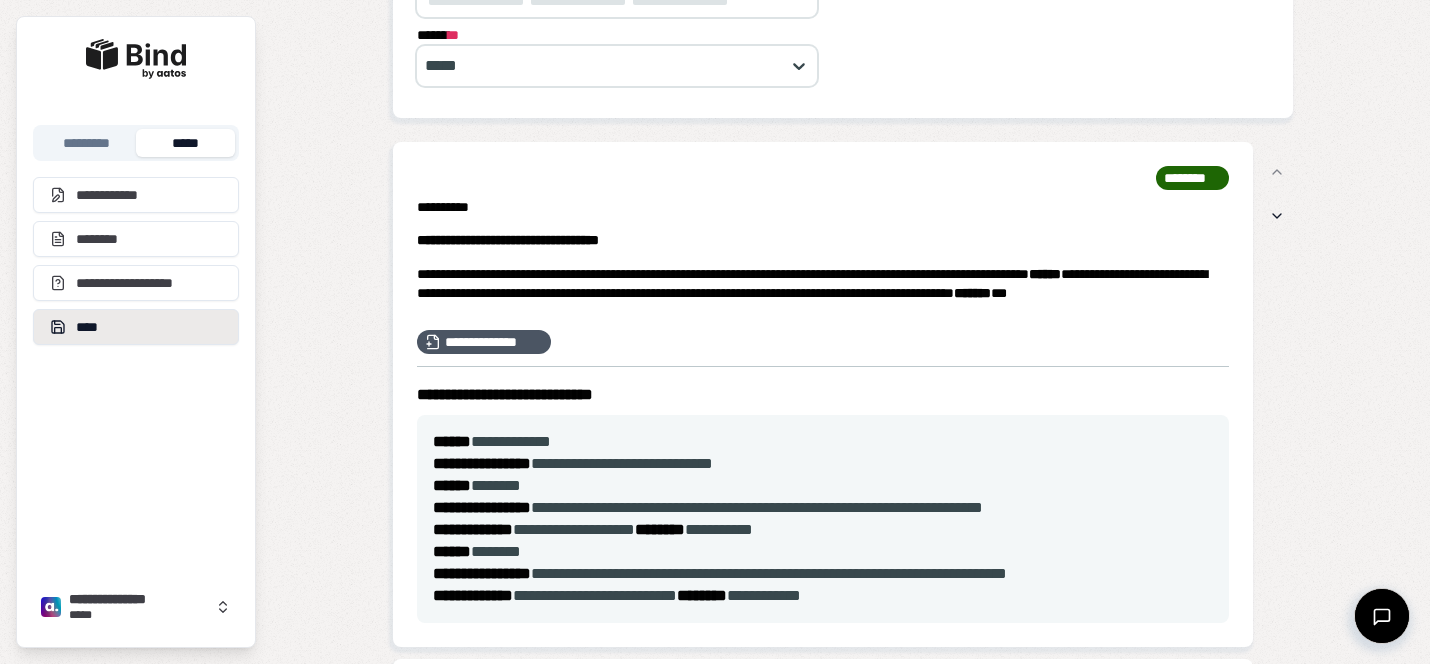 click on "****" at bounding box center [136, 327] 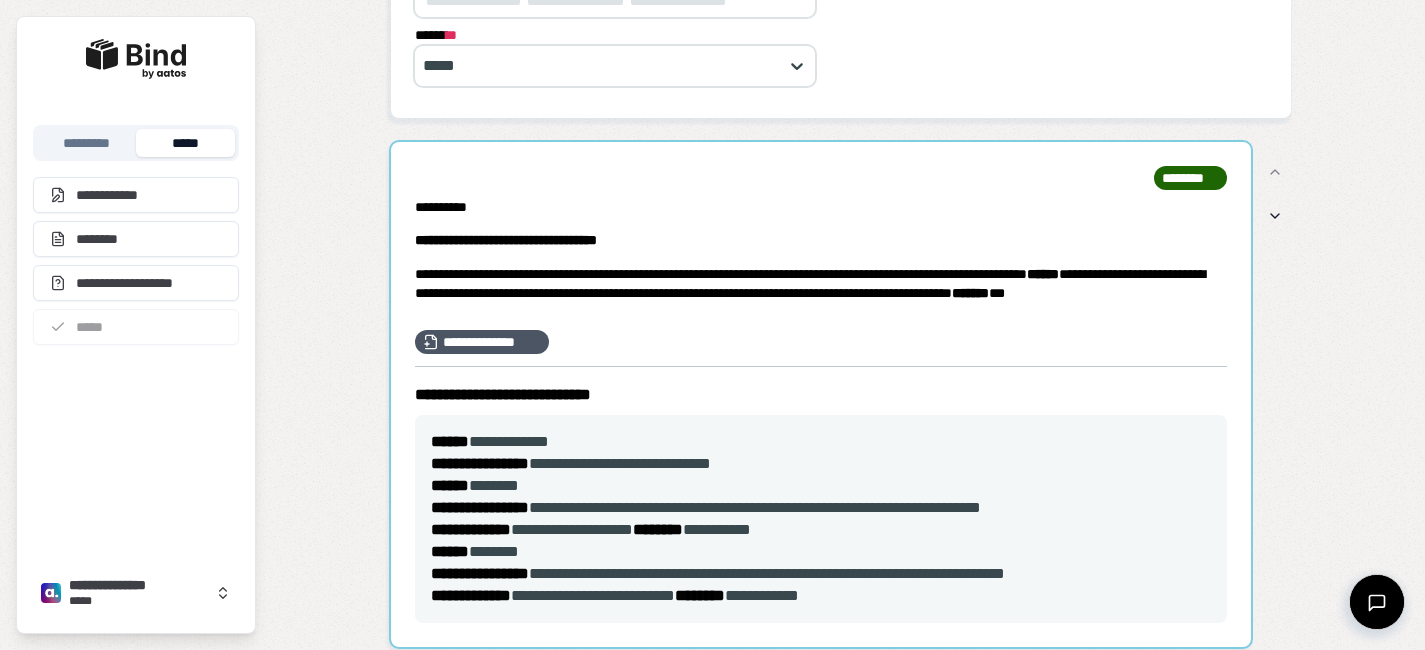 scroll, scrollTop: 0, scrollLeft: 0, axis: both 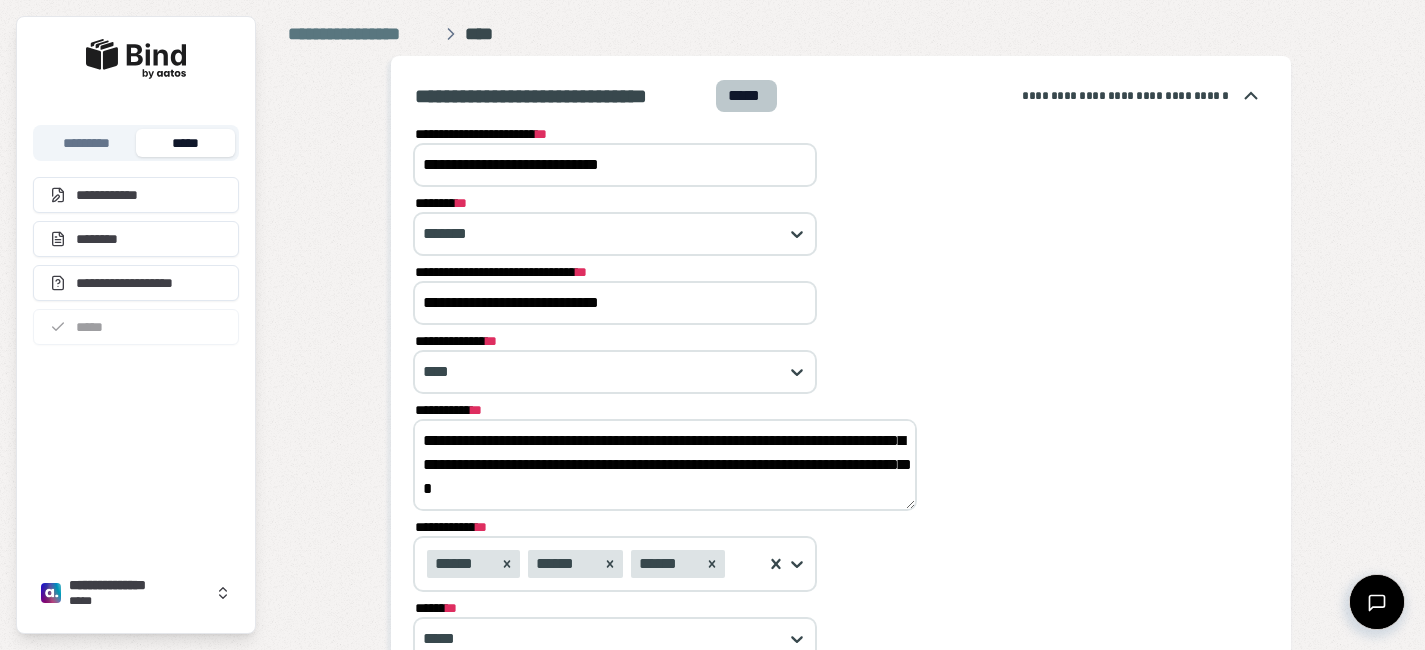 click on "*****" at bounding box center [185, 143] 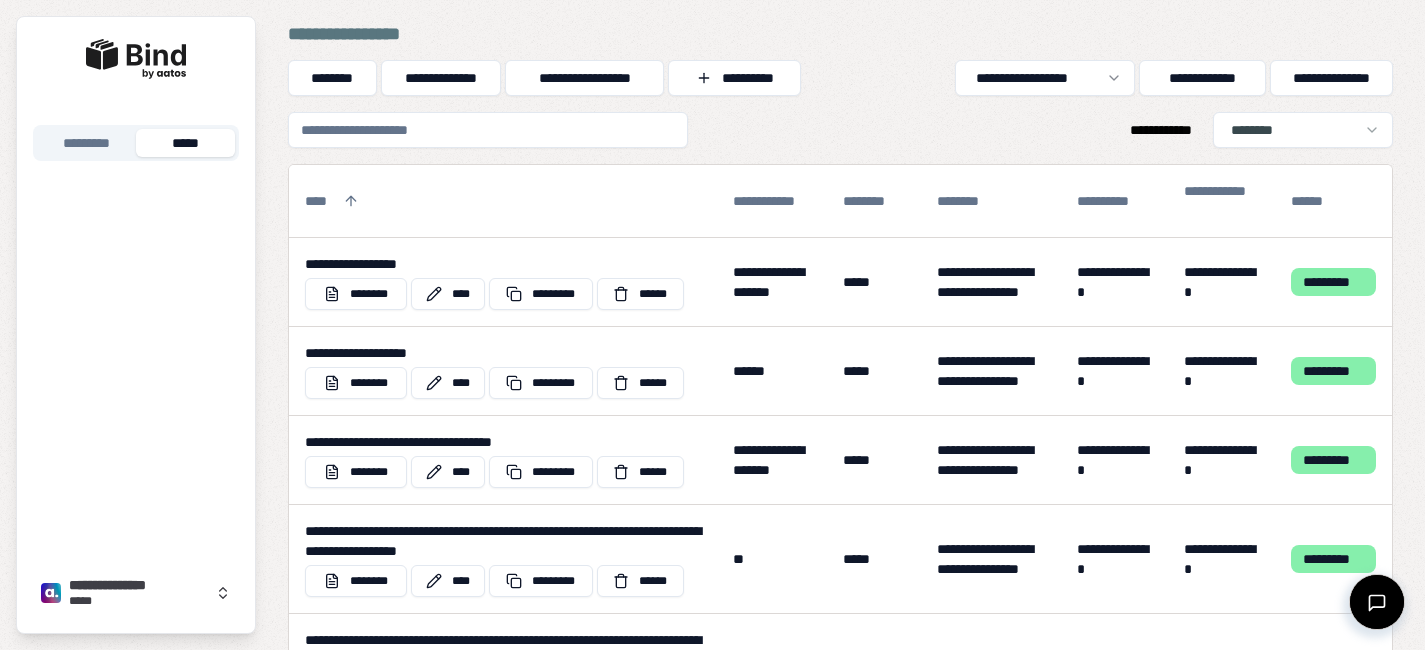 click at bounding box center [488, 130] 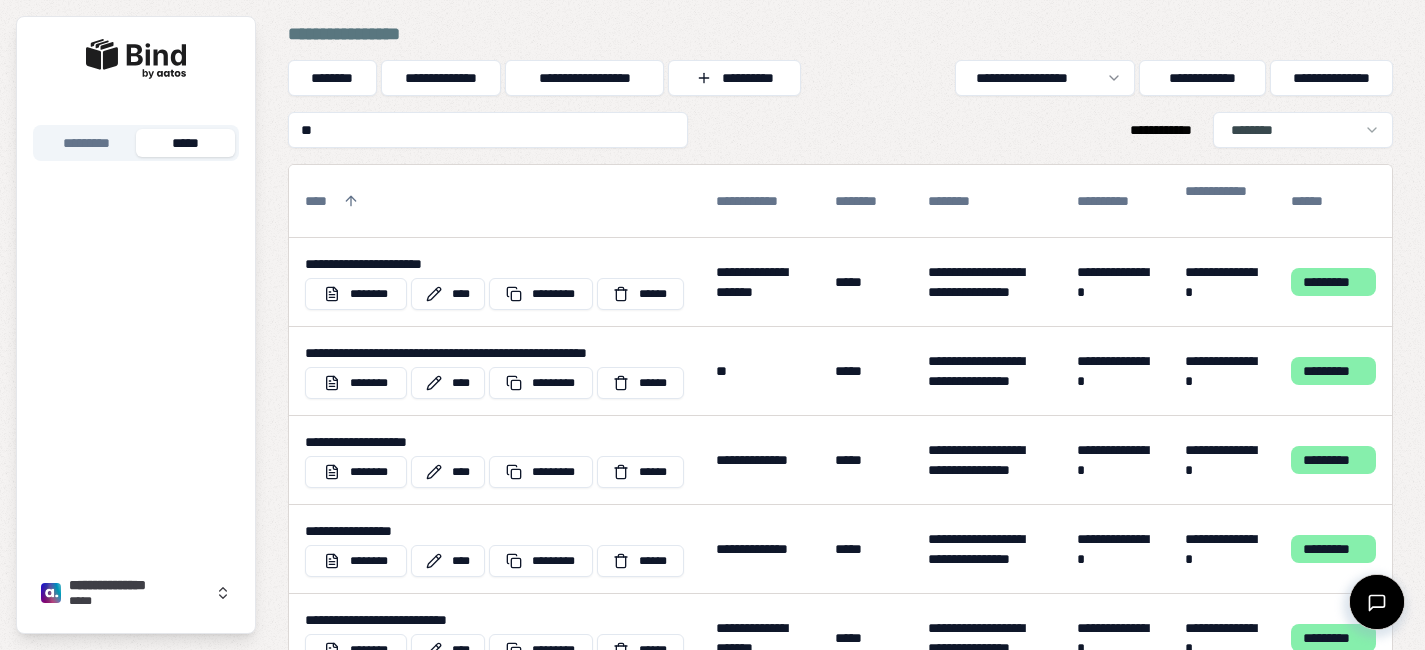 type on "*" 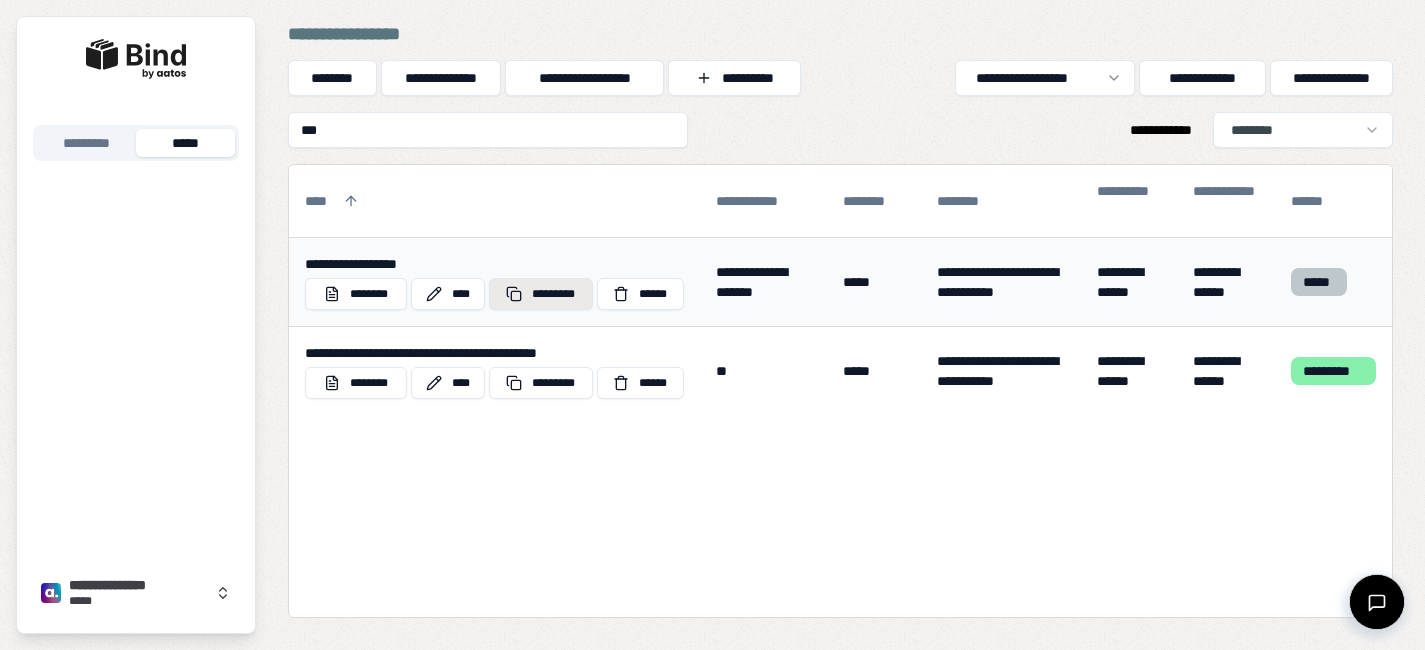 type on "***" 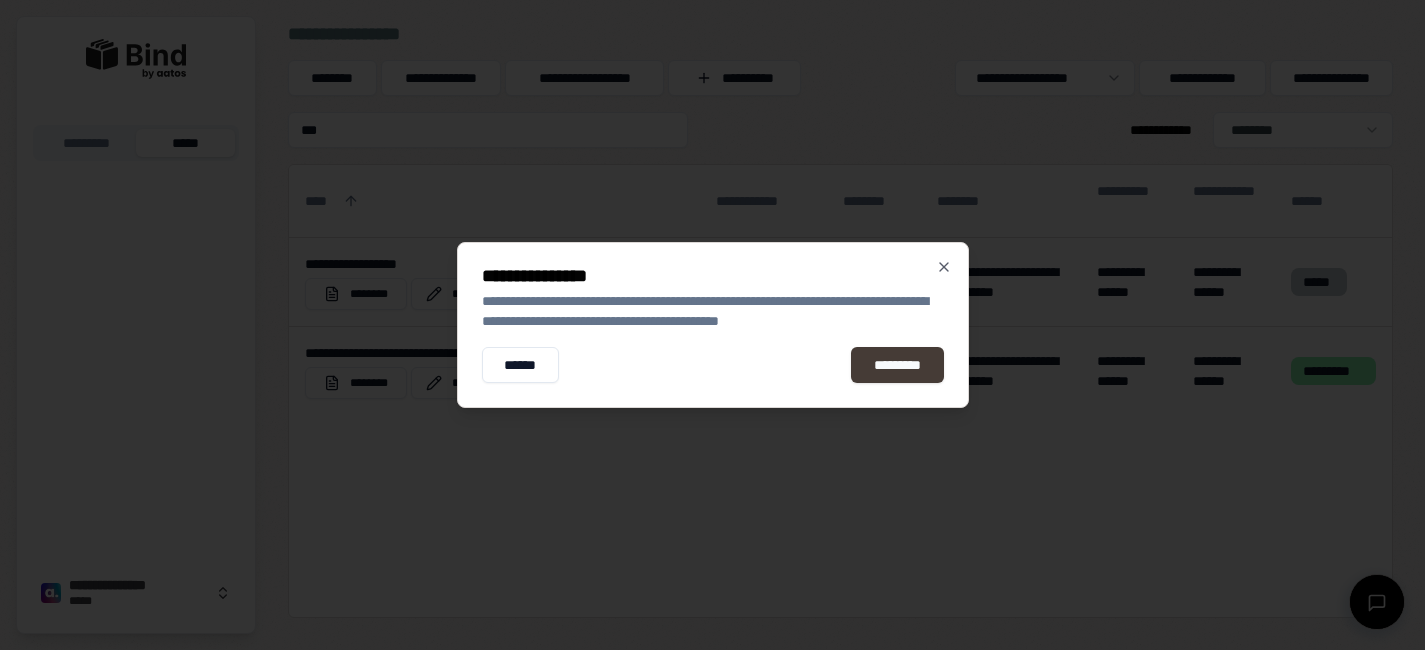 click on "*********" at bounding box center [897, 365] 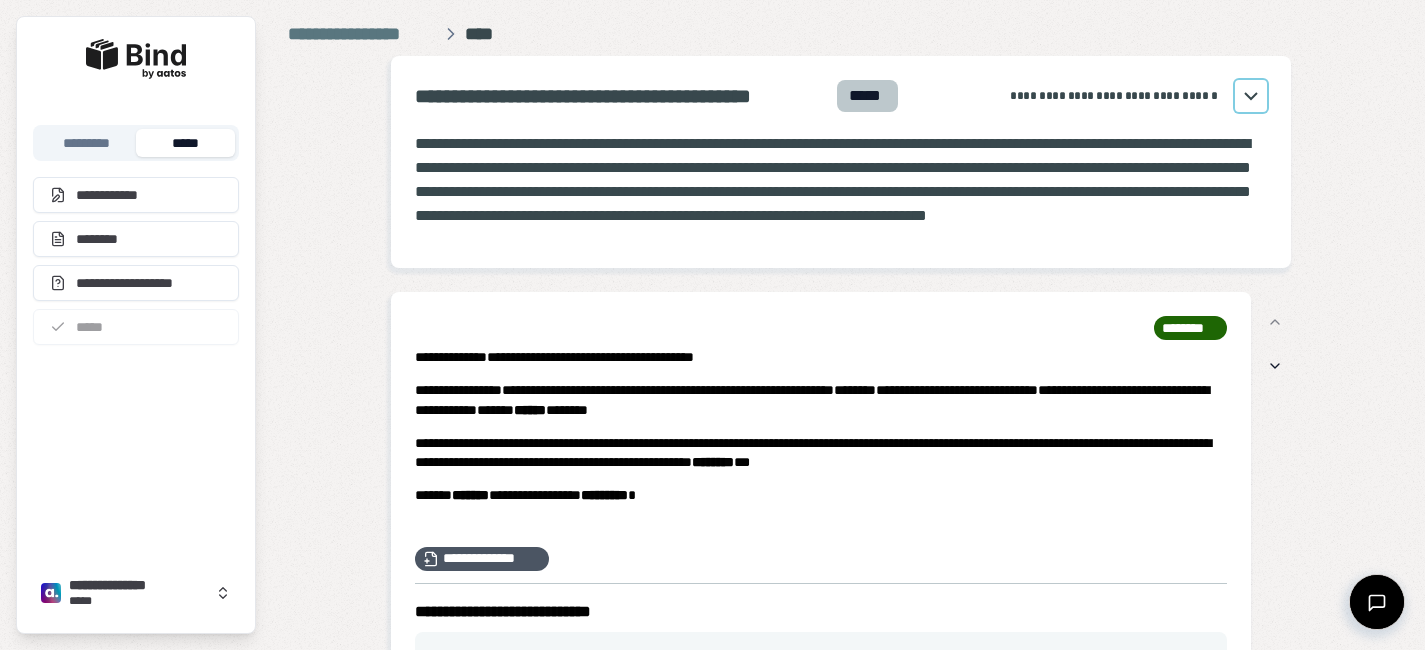 click 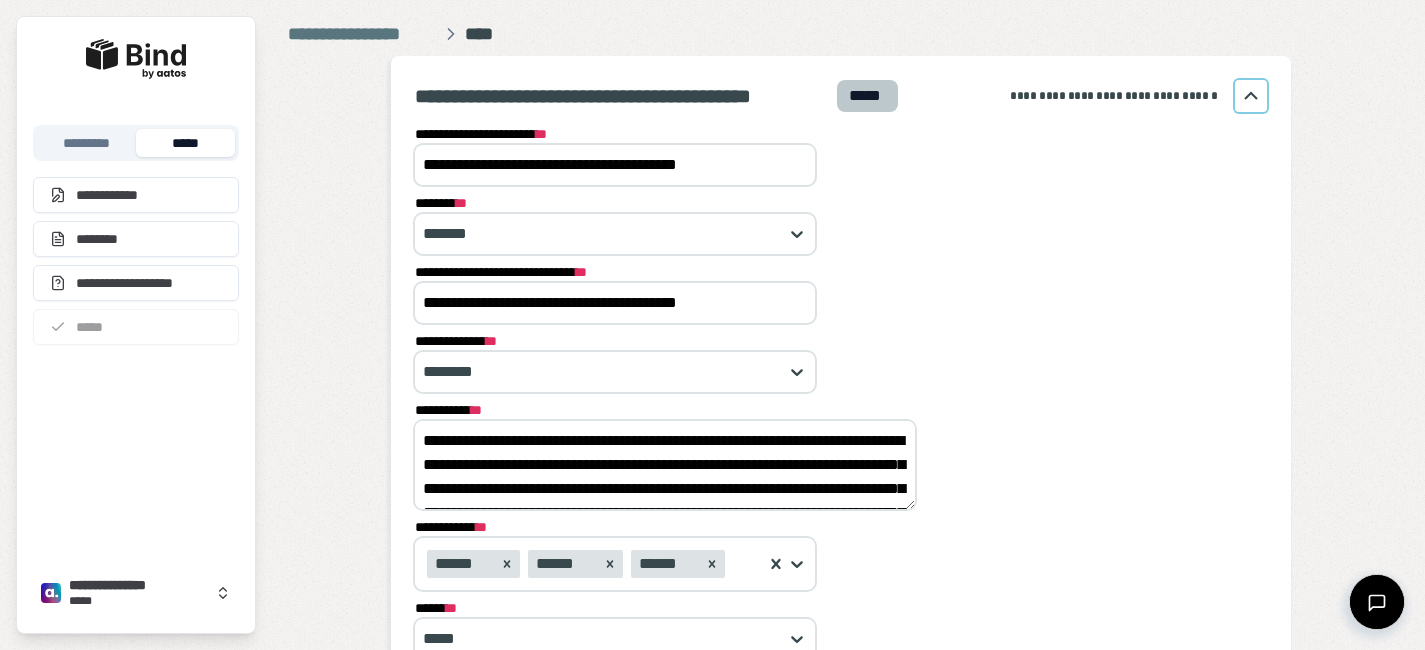 drag, startPoint x: 782, startPoint y: 176, endPoint x: 335, endPoint y: 139, distance: 448.52872 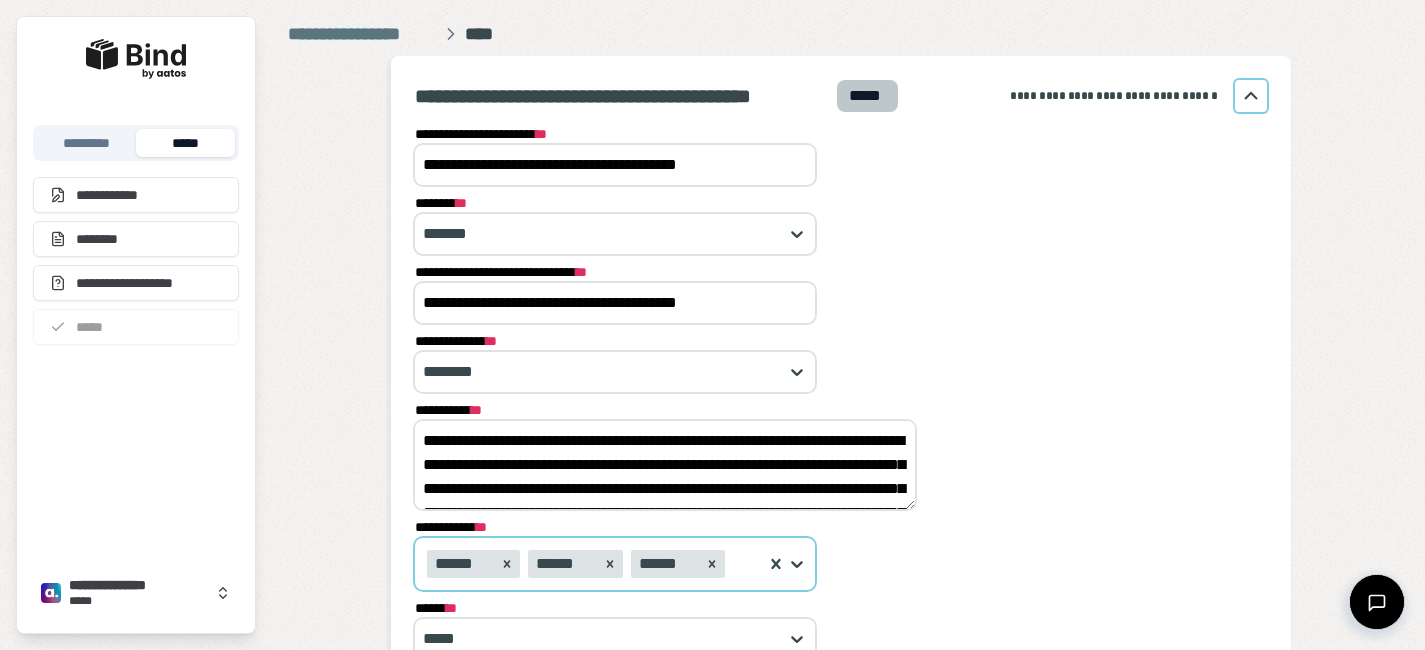 scroll, scrollTop: 120, scrollLeft: 0, axis: vertical 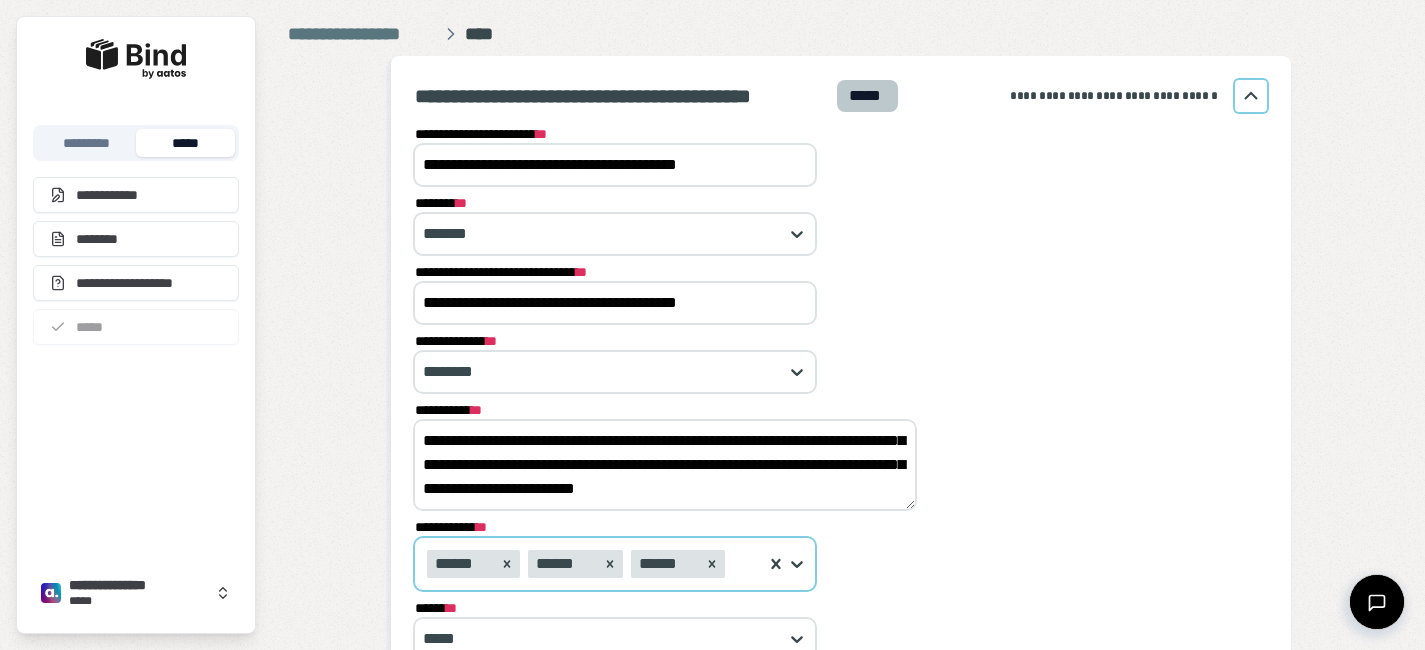 drag, startPoint x: 422, startPoint y: 432, endPoint x: 739, endPoint y: 589, distance: 353.7485 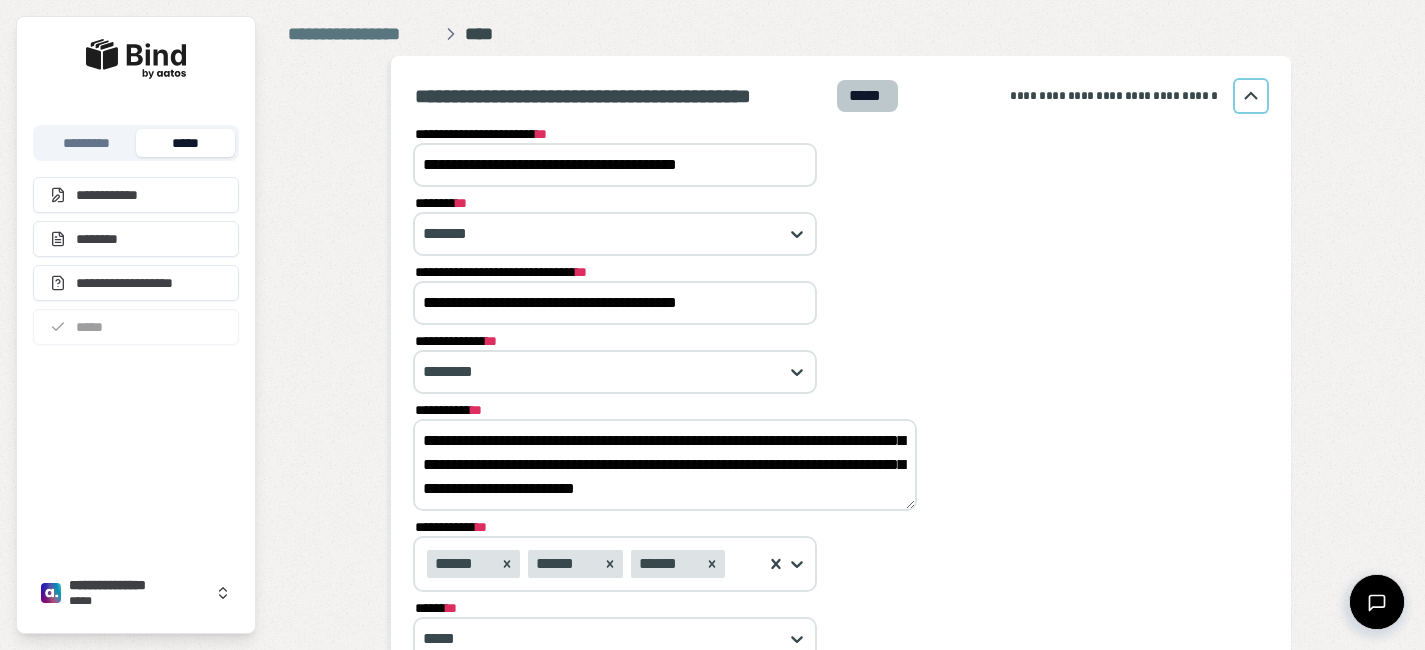 paste 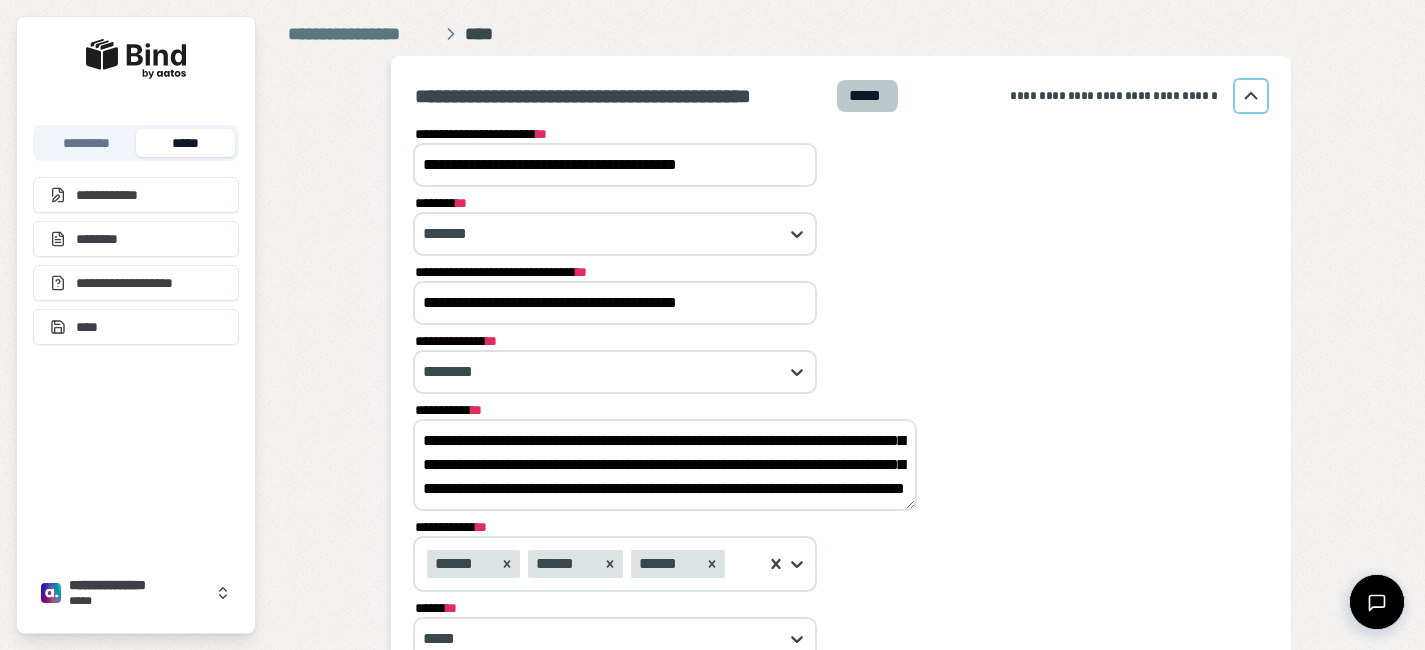 scroll, scrollTop: 0, scrollLeft: 0, axis: both 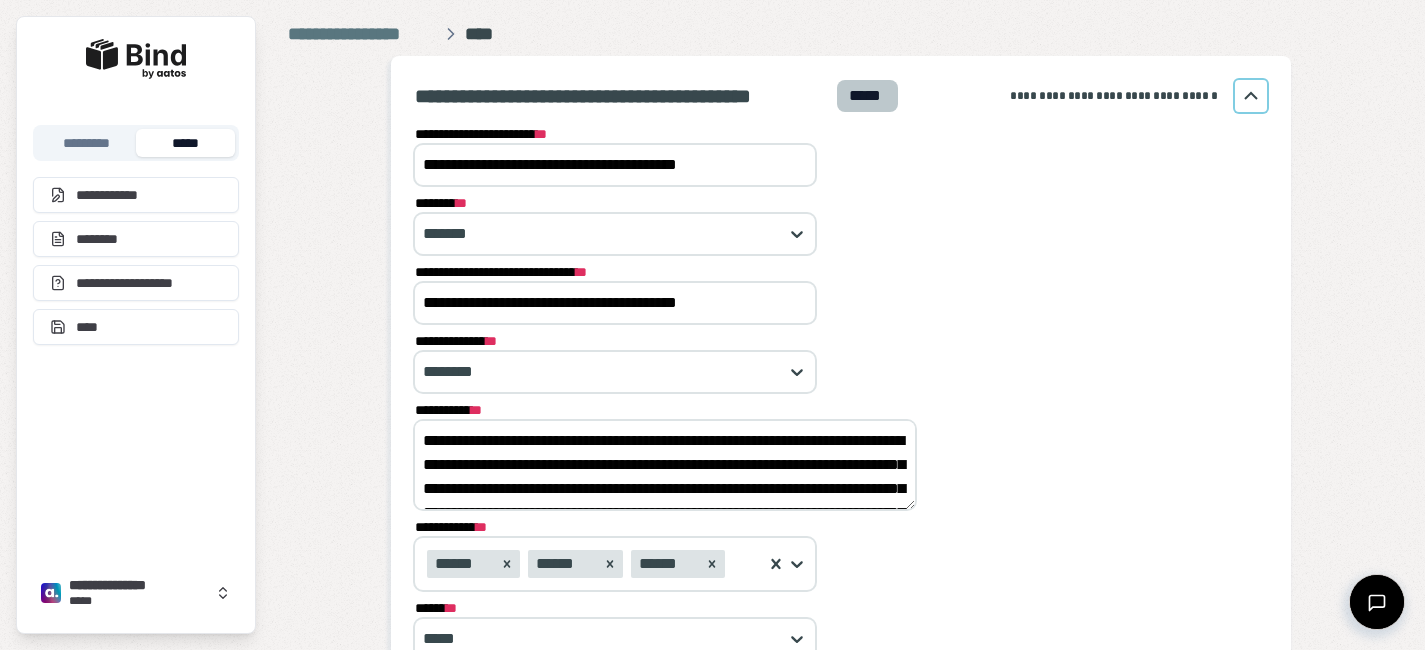 drag, startPoint x: 613, startPoint y: 442, endPoint x: 385, endPoint y: 433, distance: 228.17757 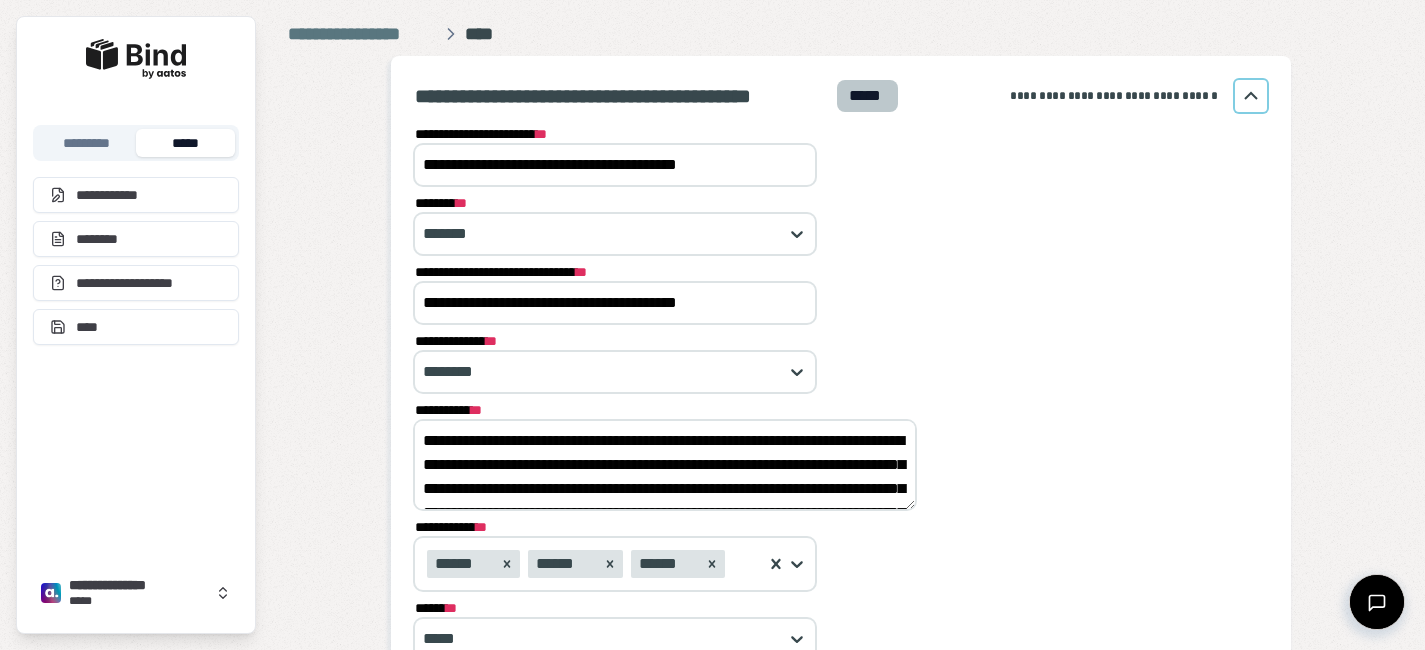 drag, startPoint x: 712, startPoint y: 152, endPoint x: 371, endPoint y: 123, distance: 342.23093 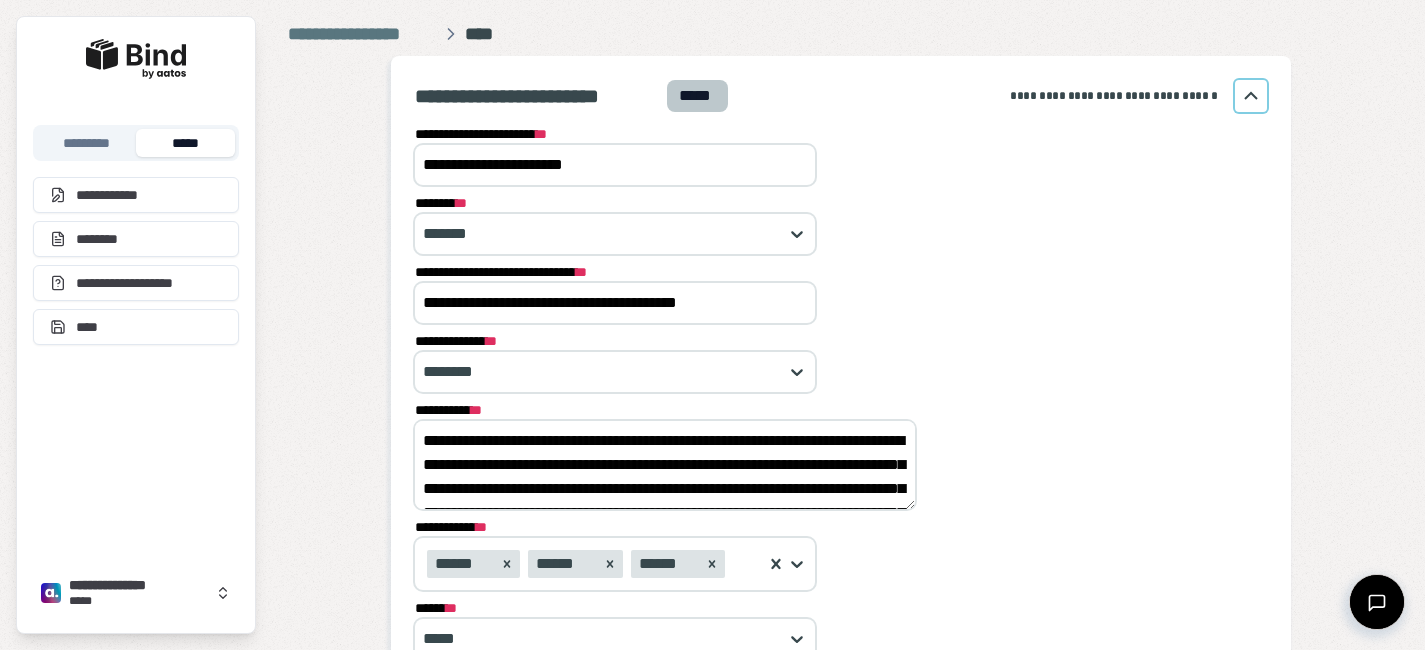 drag, startPoint x: 439, startPoint y: 159, endPoint x: 394, endPoint y: 156, distance: 45.099888 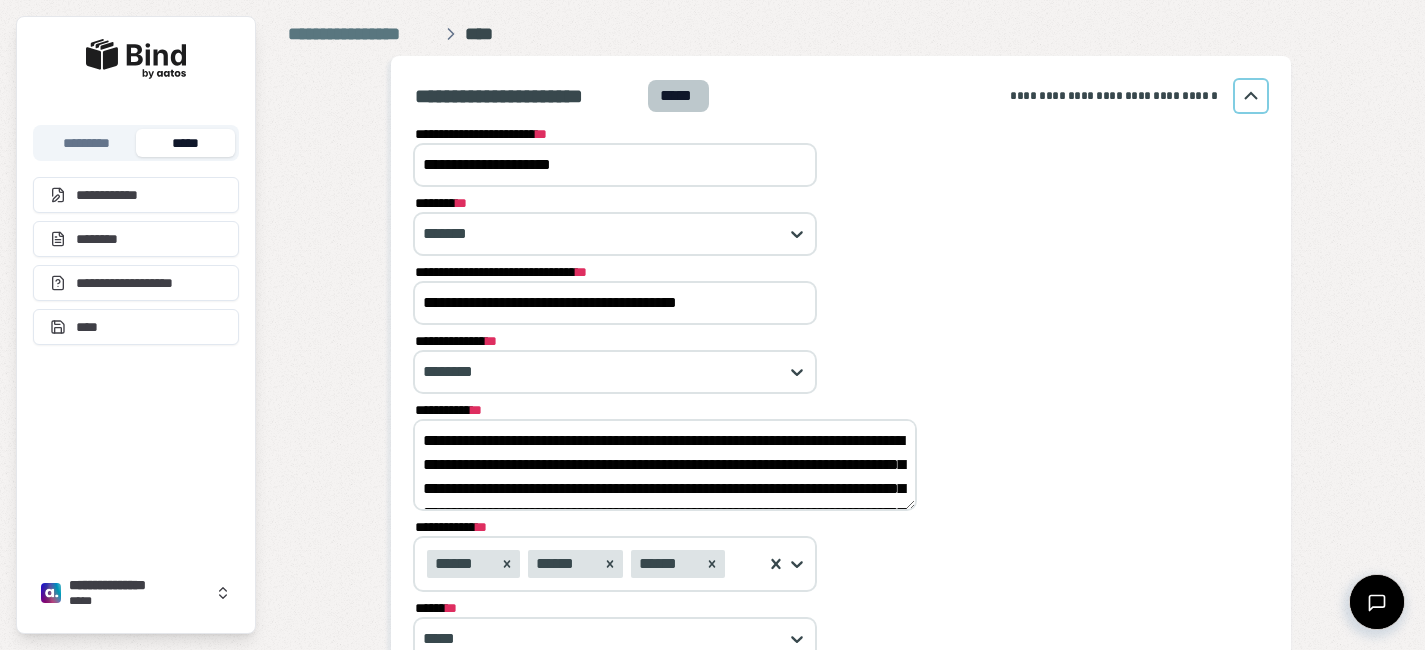 type on "**********" 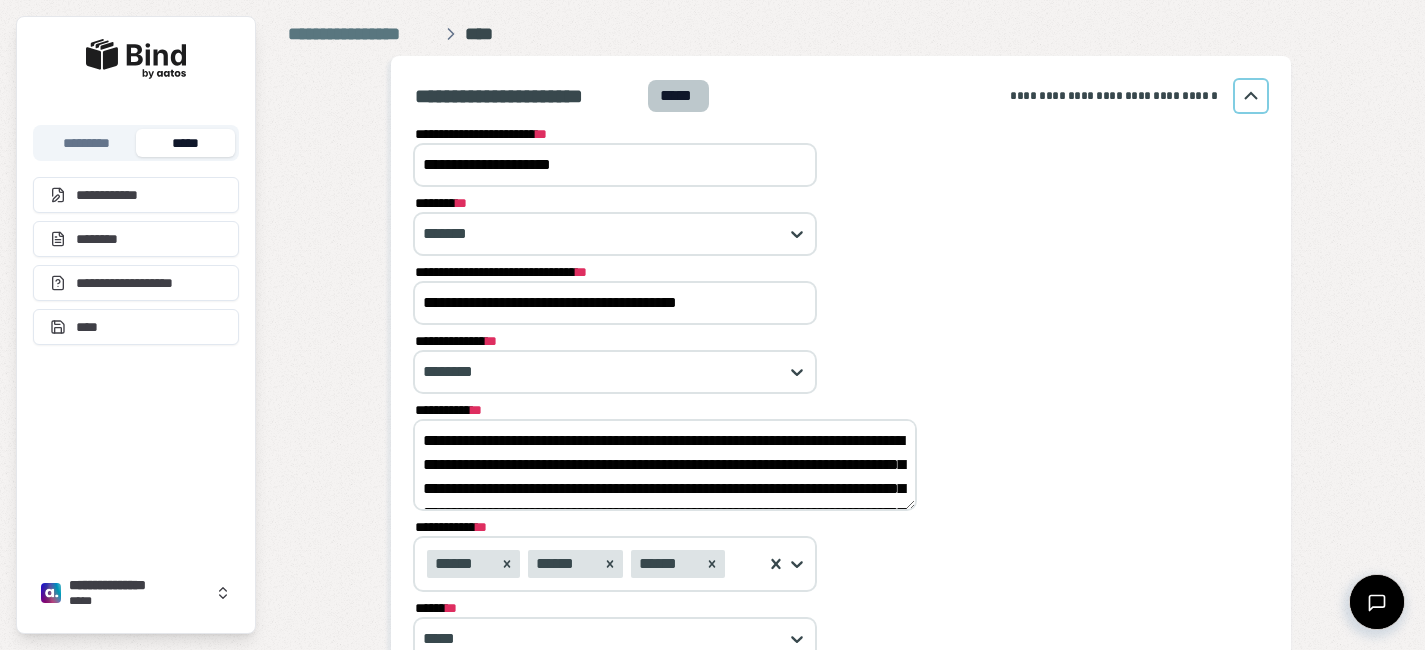 drag, startPoint x: 769, startPoint y: 304, endPoint x: 378, endPoint y: 272, distance: 392.30728 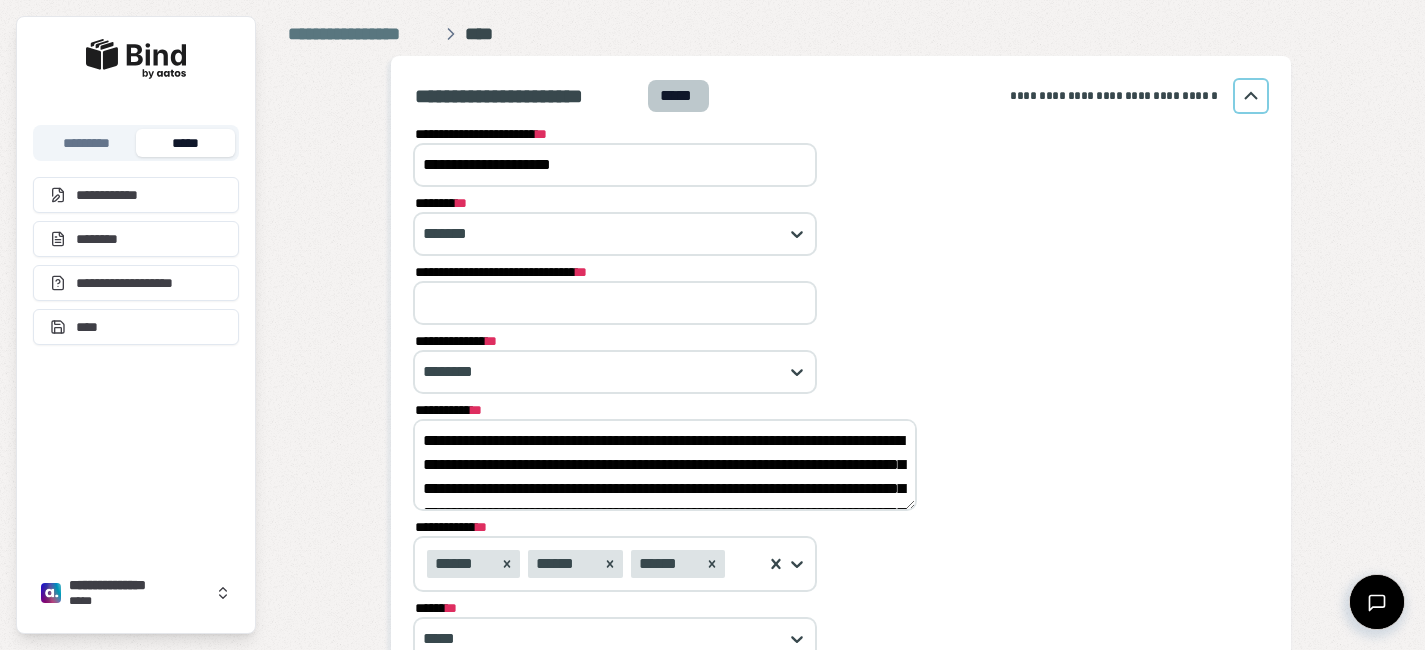 drag, startPoint x: 641, startPoint y: 153, endPoint x: 344, endPoint y: 145, distance: 297.10773 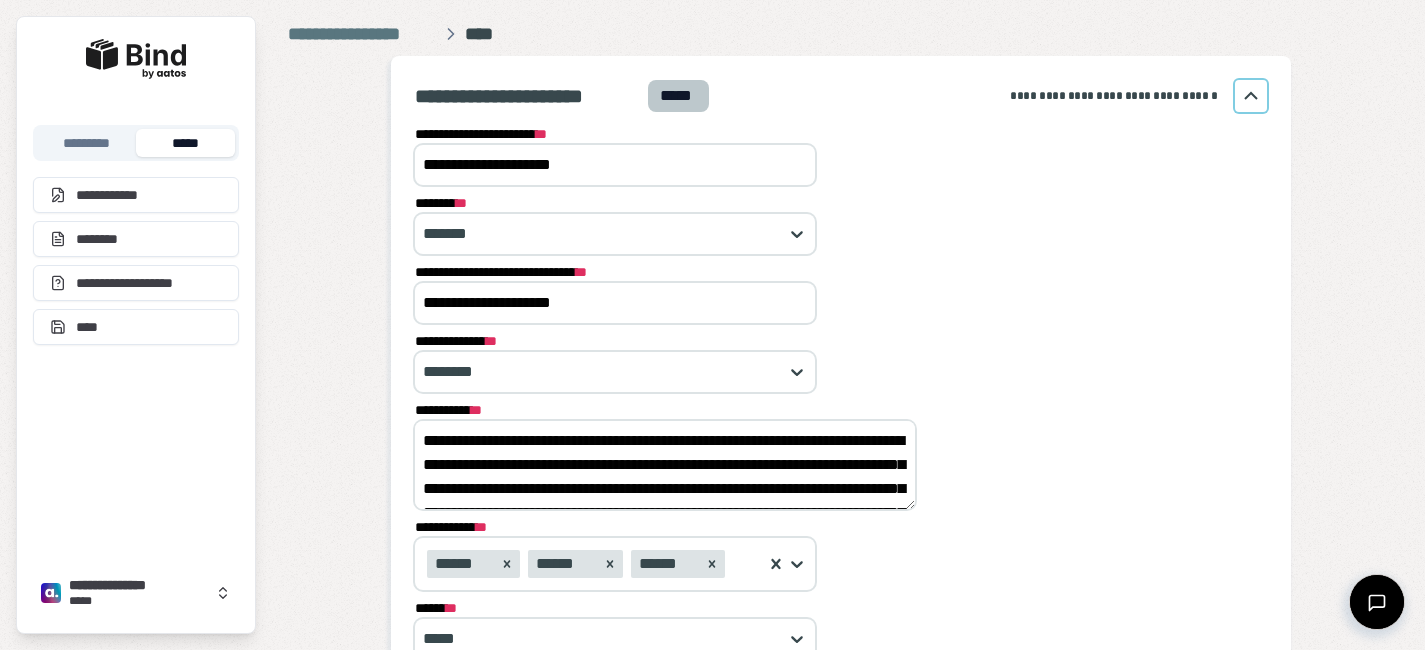 scroll, scrollTop: 120, scrollLeft: 0, axis: vertical 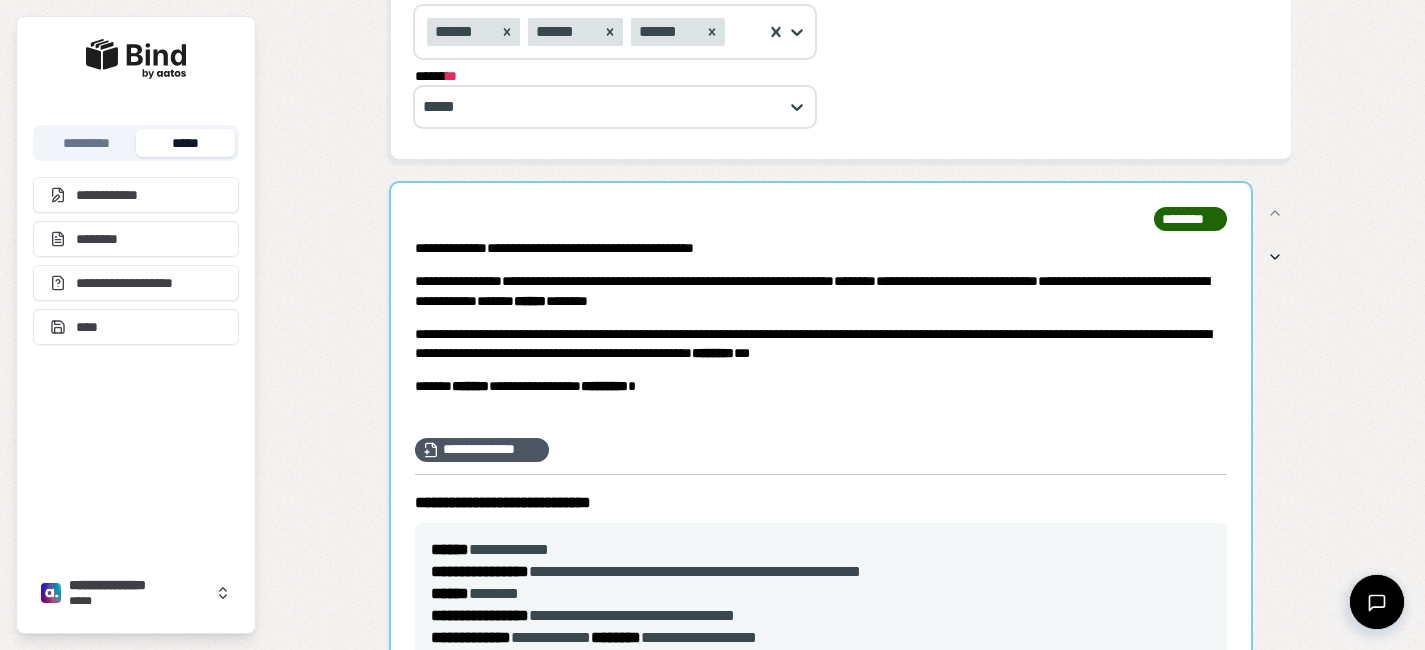 type on "**********" 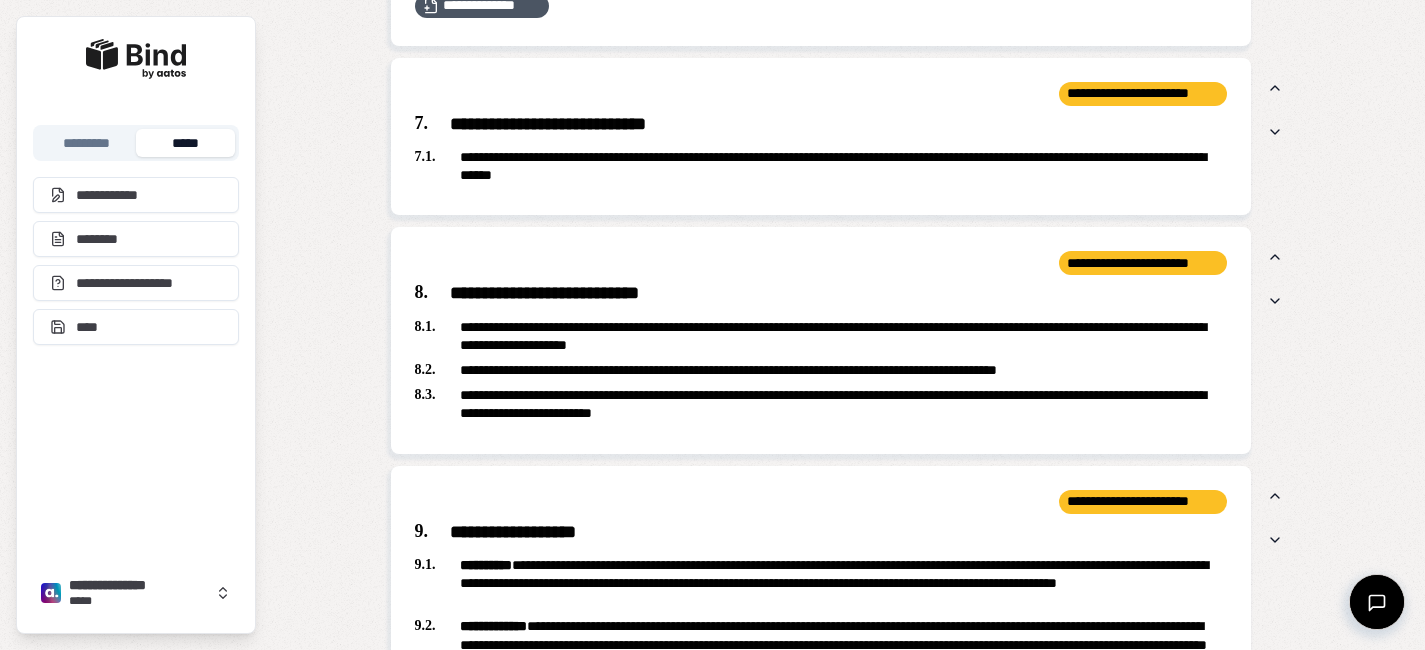 scroll, scrollTop: 2982, scrollLeft: 0, axis: vertical 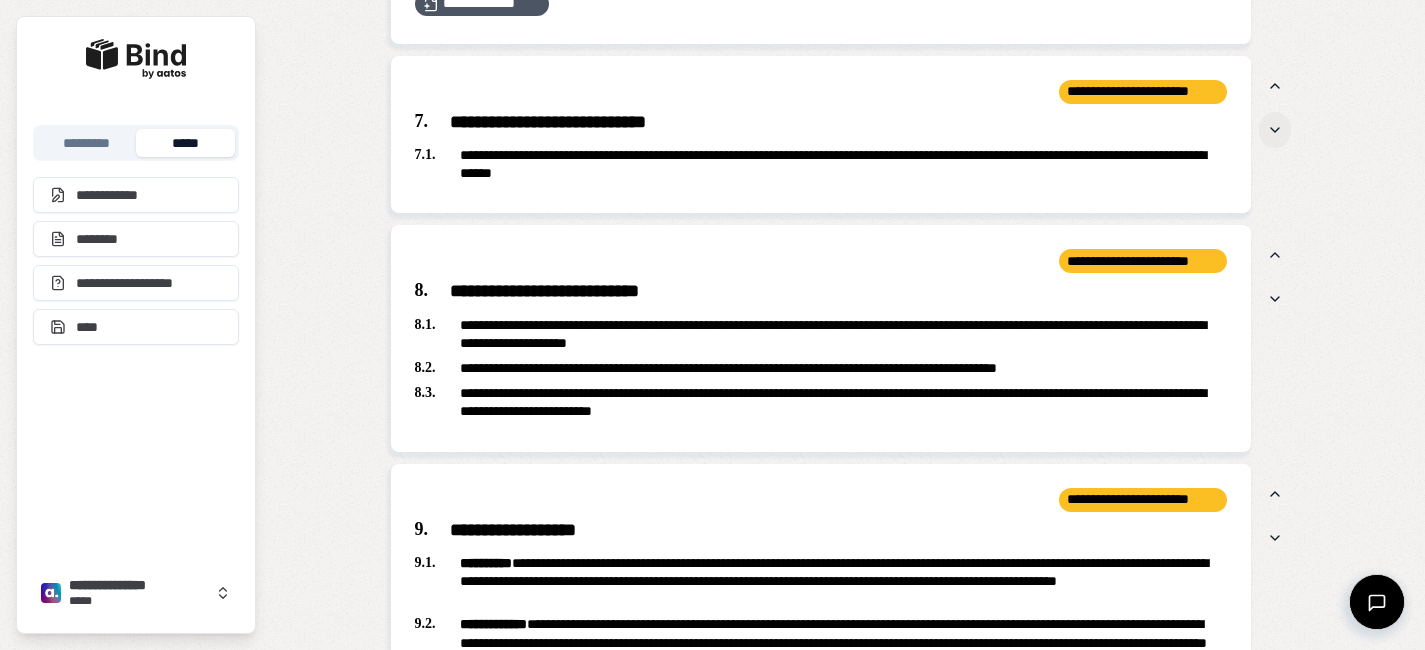 click at bounding box center (1275, 130) 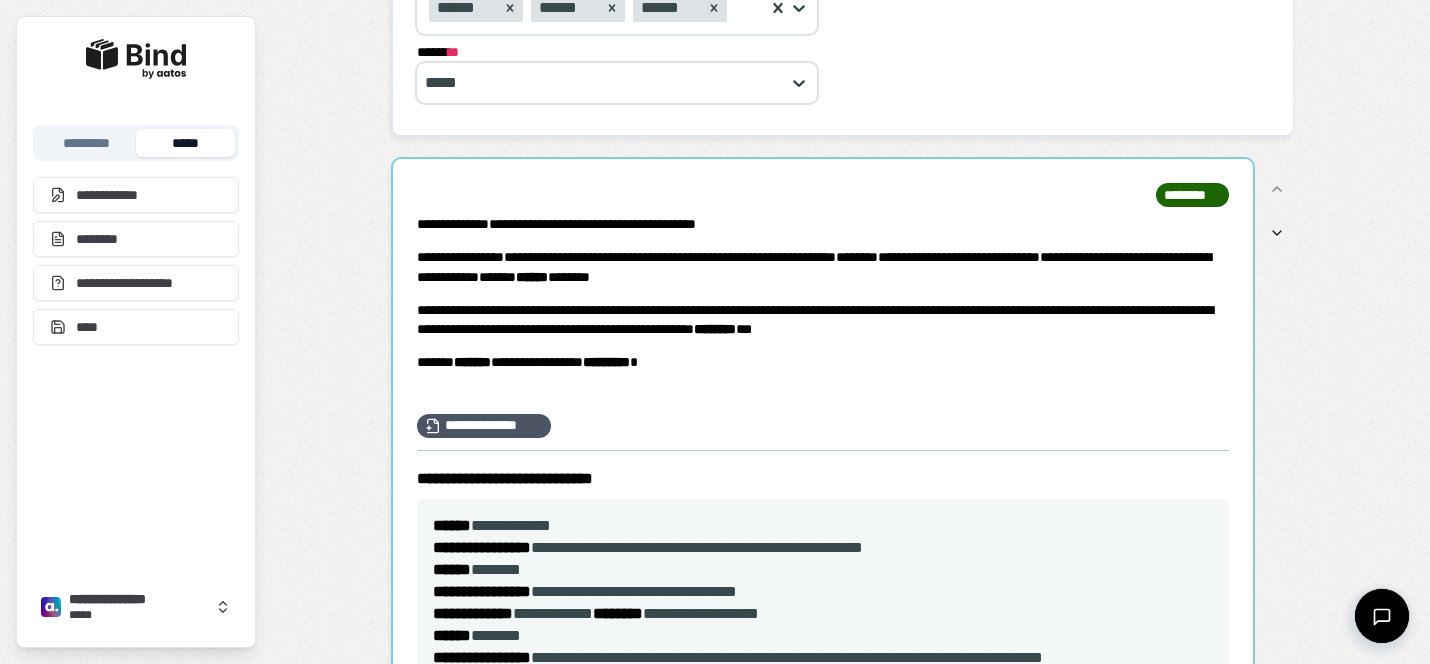 scroll, scrollTop: 508, scrollLeft: 0, axis: vertical 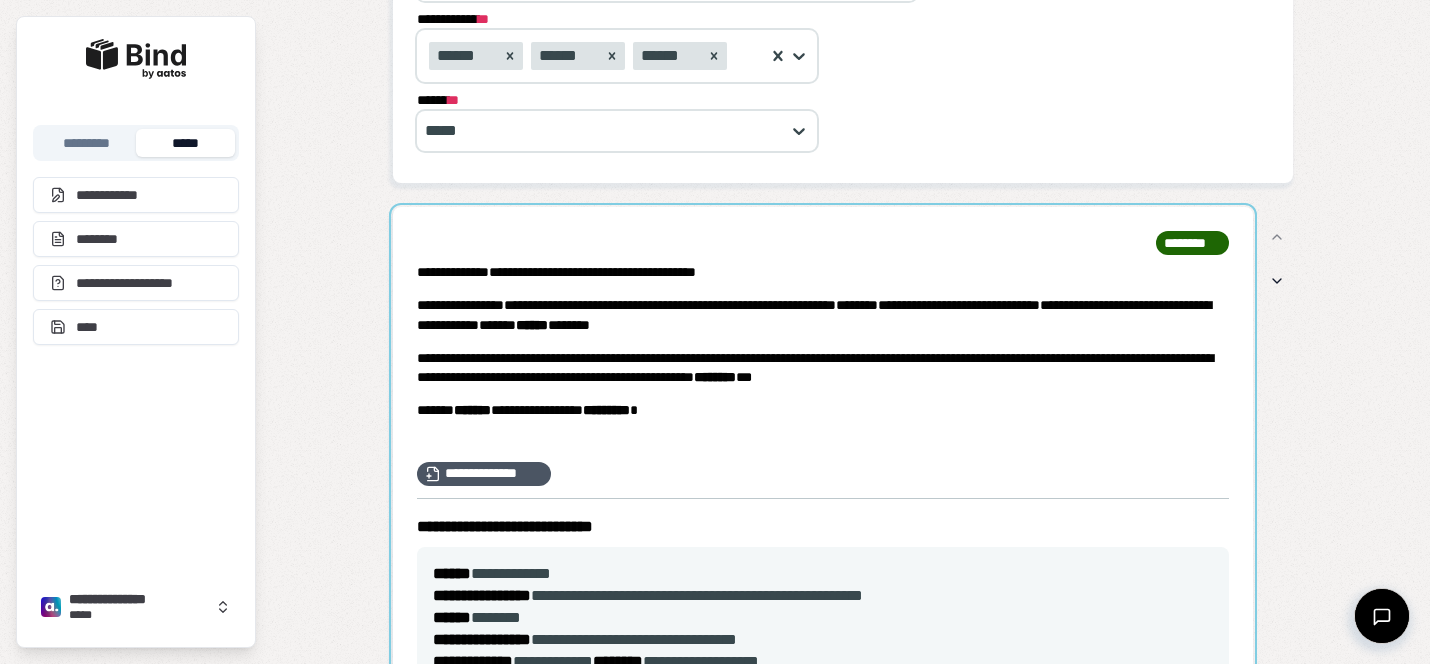 click at bounding box center [823, 669] 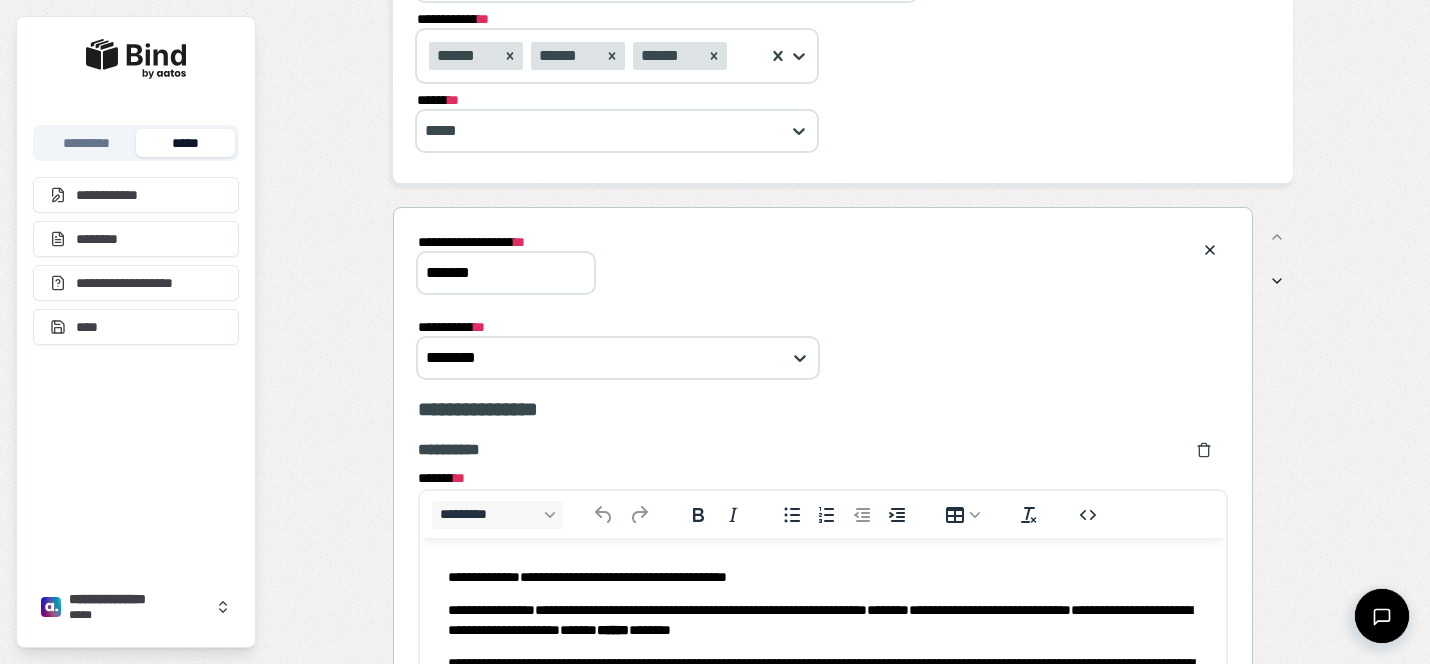 scroll, scrollTop: 0, scrollLeft: 0, axis: both 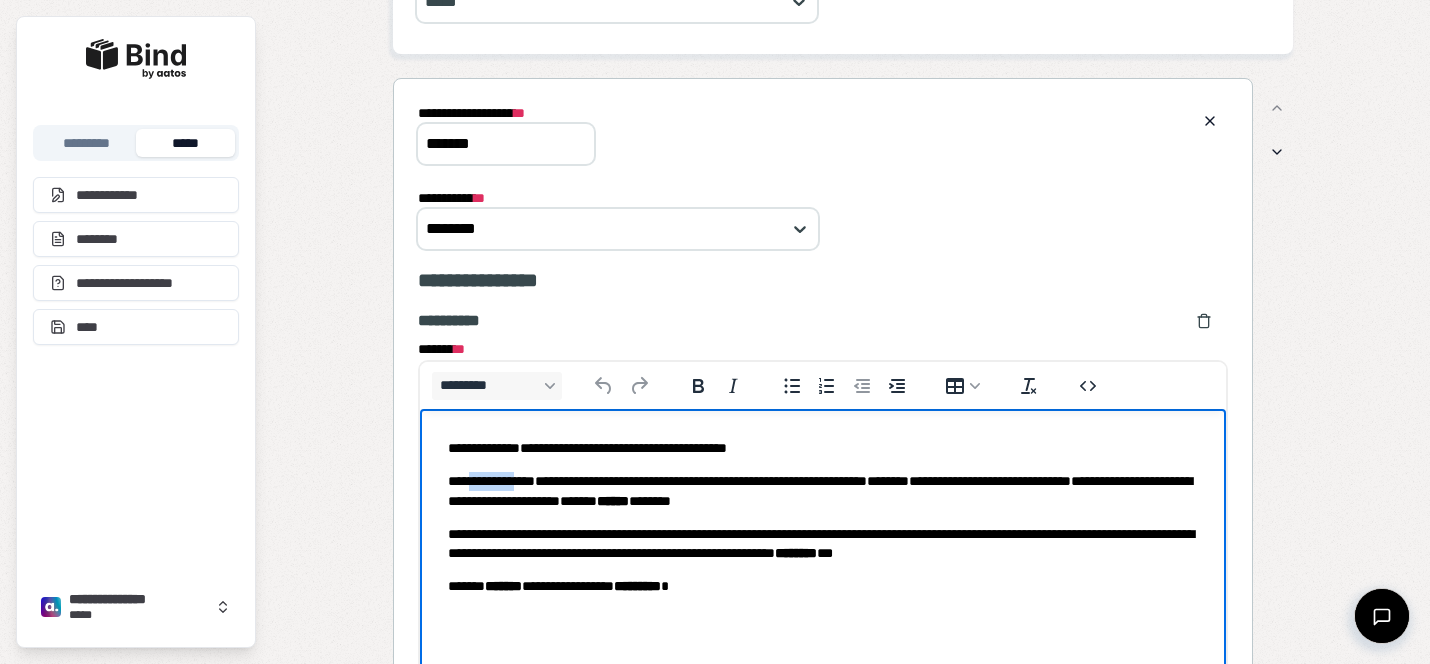 drag, startPoint x: 536, startPoint y: 485, endPoint x: 471, endPoint y: 482, distance: 65.06919 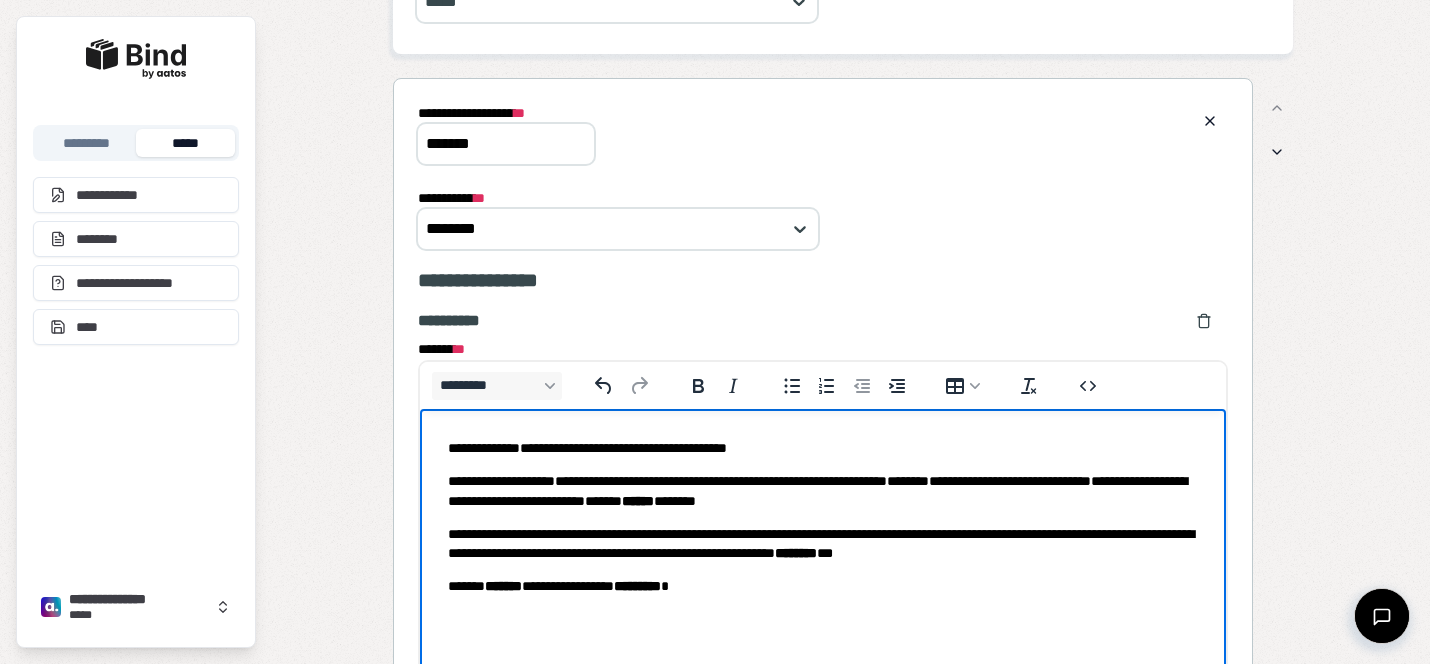 click on "**********" at bounding box center [823, 491] 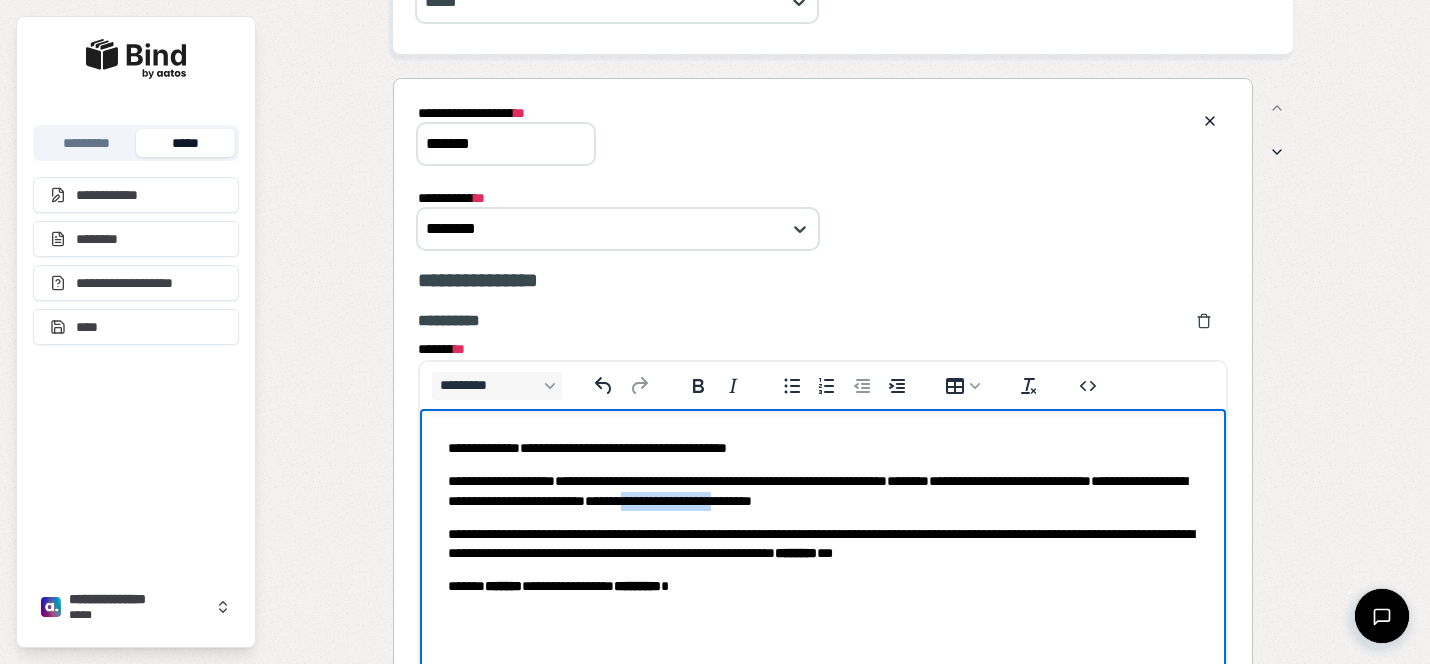 drag, startPoint x: 997, startPoint y: 498, endPoint x: 875, endPoint y: 500, distance: 122.016396 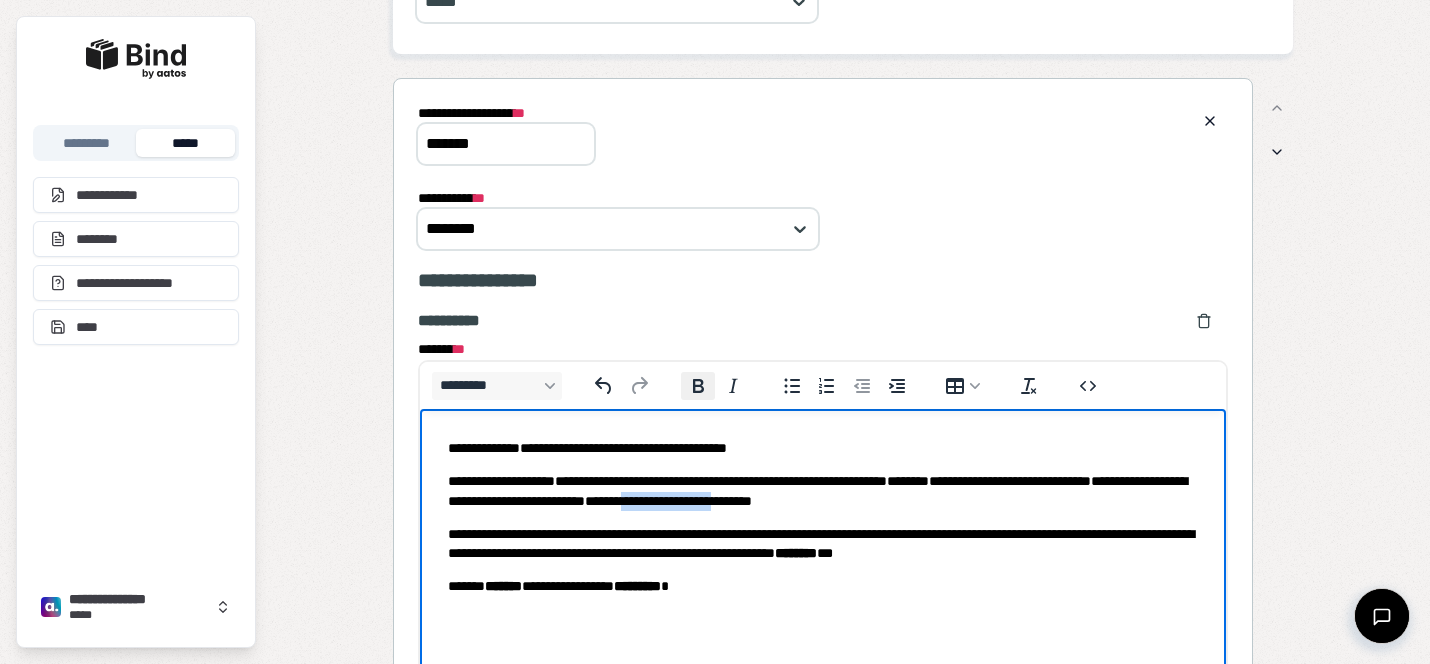 click 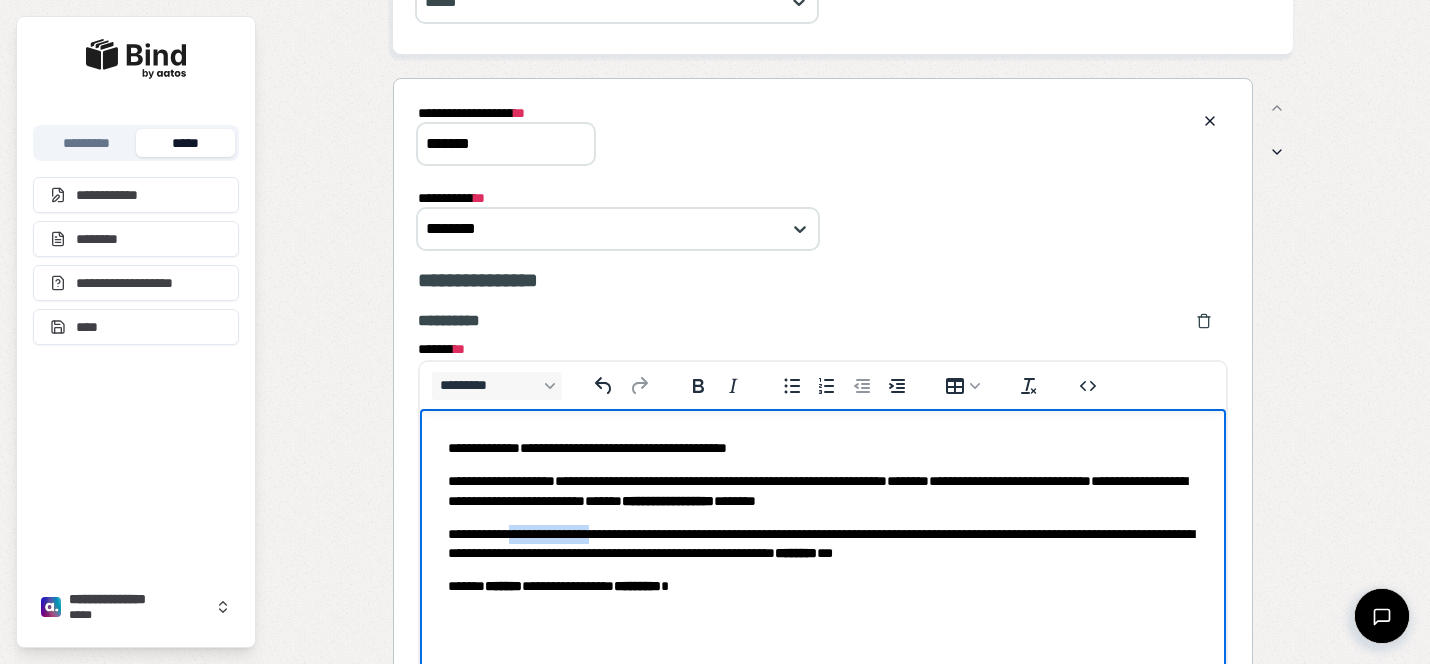 drag, startPoint x: 610, startPoint y: 533, endPoint x: 513, endPoint y: 532, distance: 97.00516 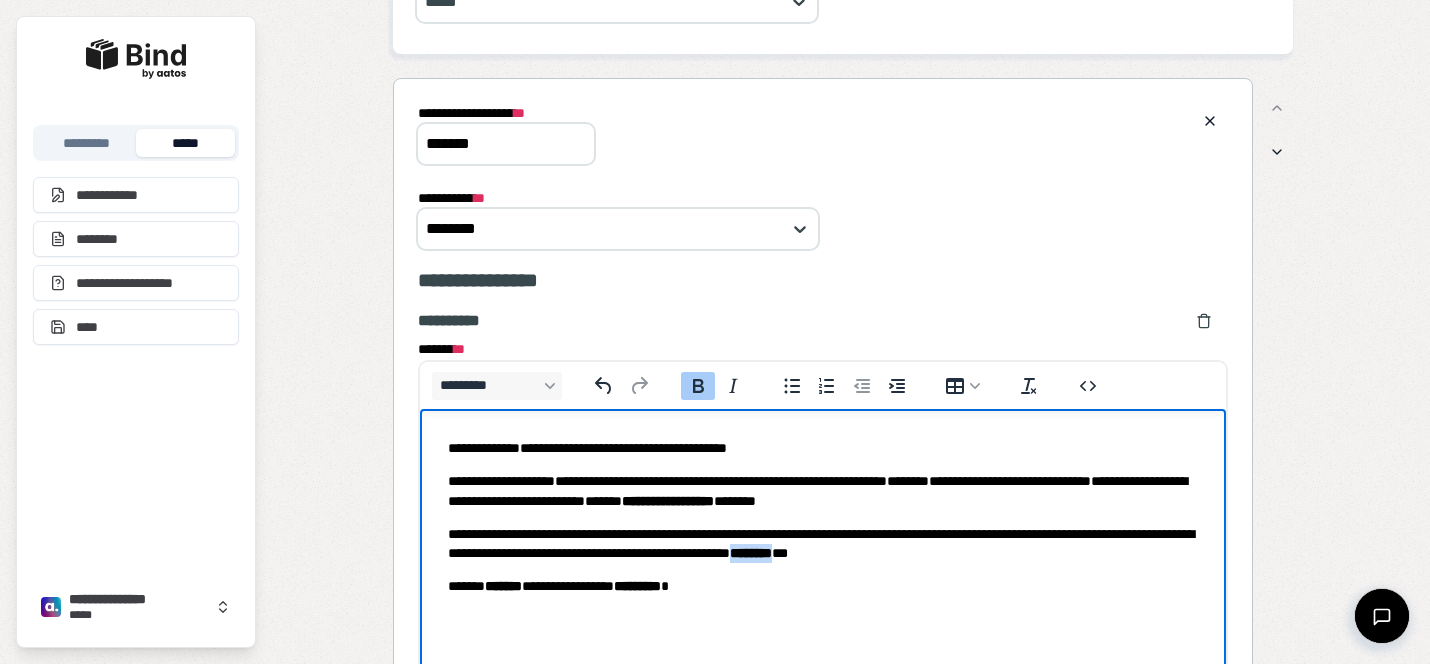 drag, startPoint x: 1062, startPoint y: 549, endPoint x: 1005, endPoint y: 549, distance: 57 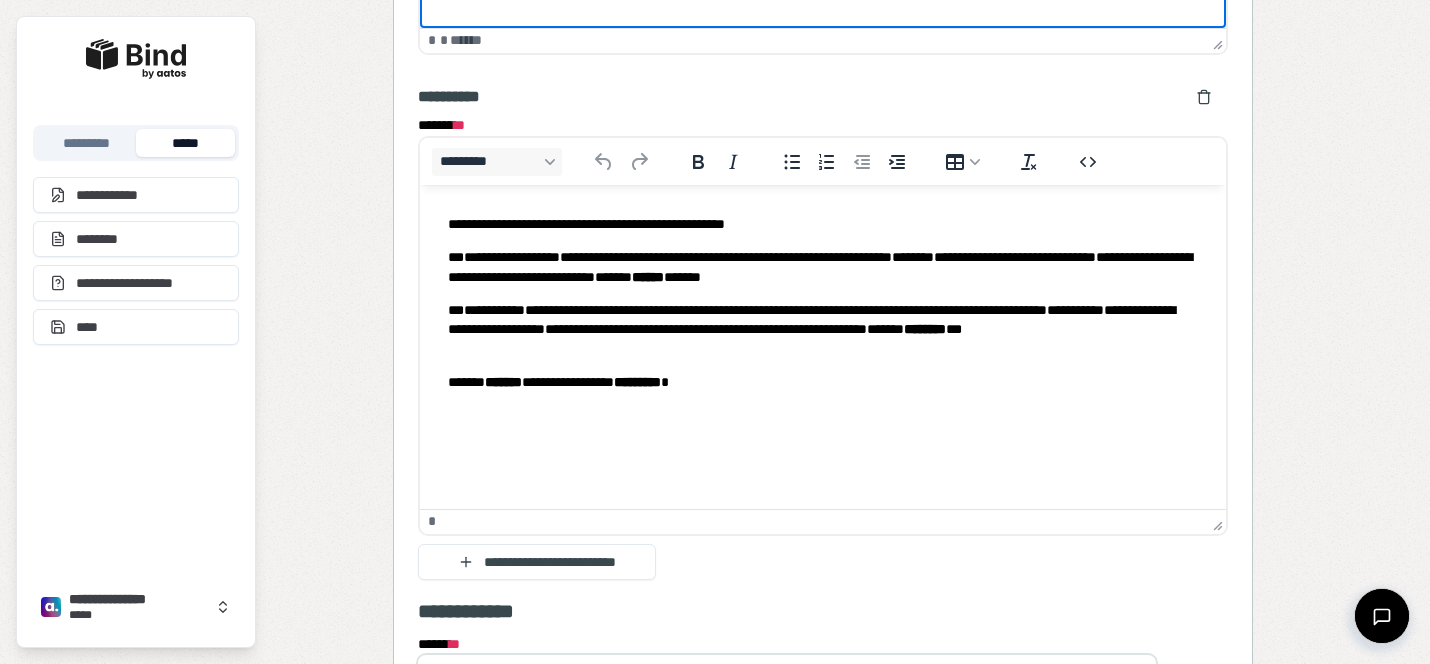 scroll, scrollTop: 1369, scrollLeft: 0, axis: vertical 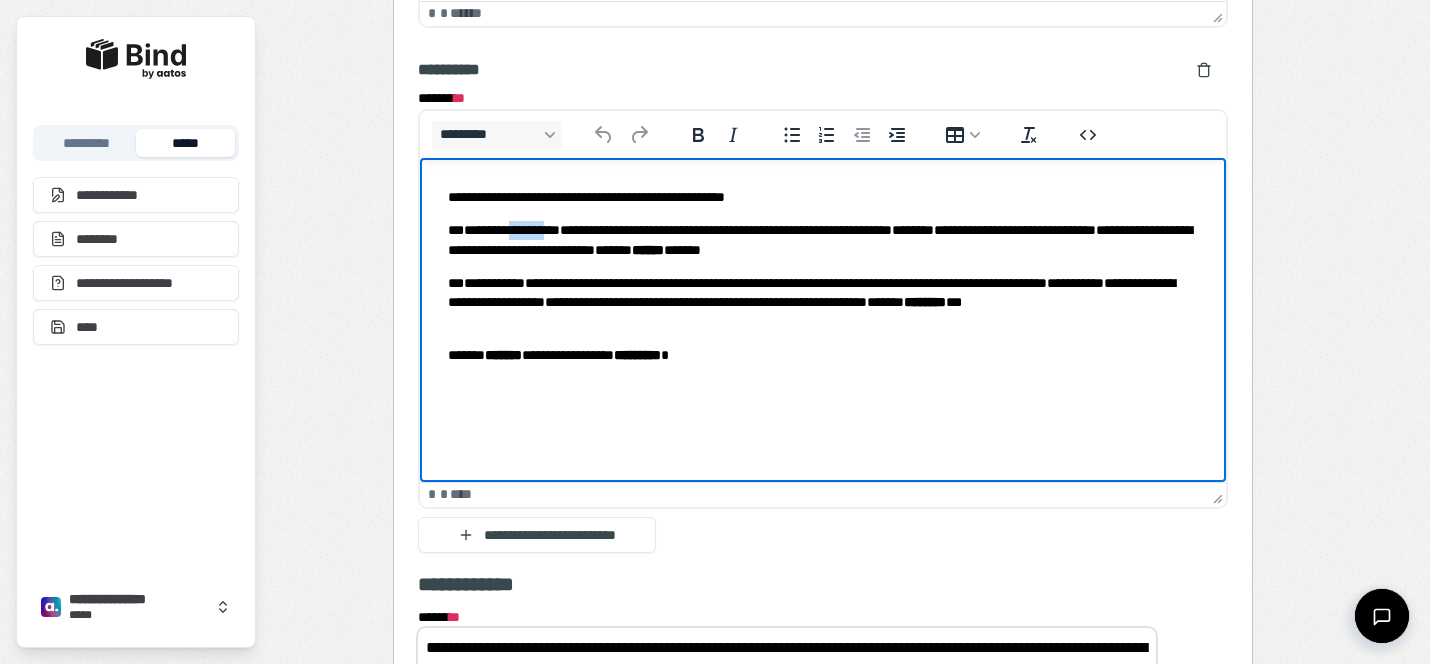 drag, startPoint x: 564, startPoint y: 231, endPoint x: 523, endPoint y: 231, distance: 41 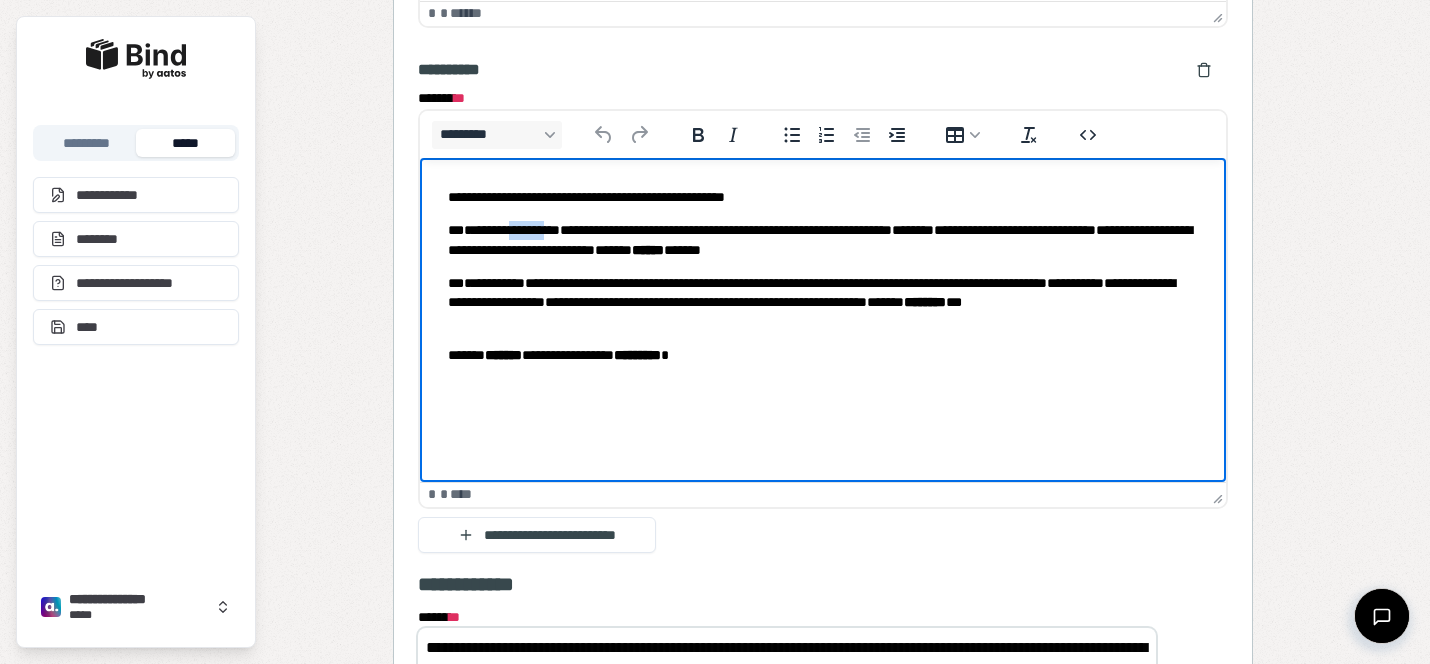 type 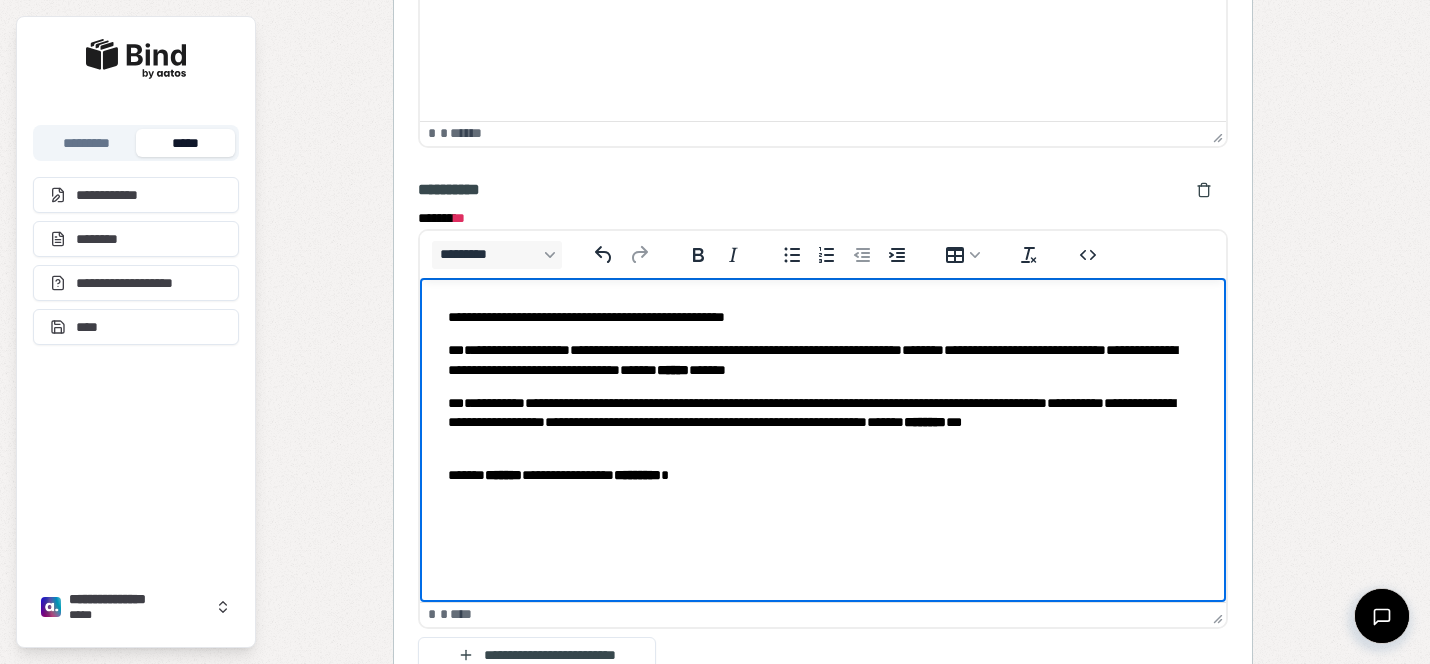 scroll, scrollTop: 1250, scrollLeft: 0, axis: vertical 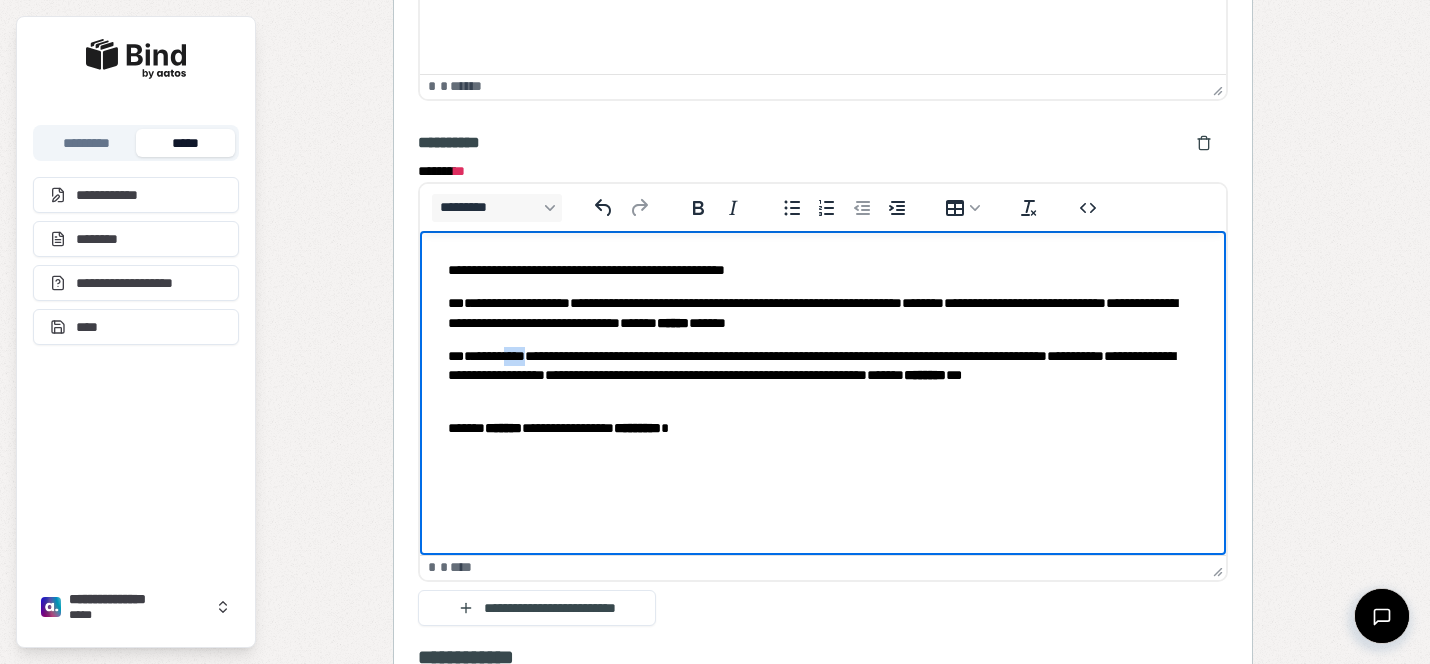 drag, startPoint x: 553, startPoint y: 353, endPoint x: 517, endPoint y: 353, distance: 36 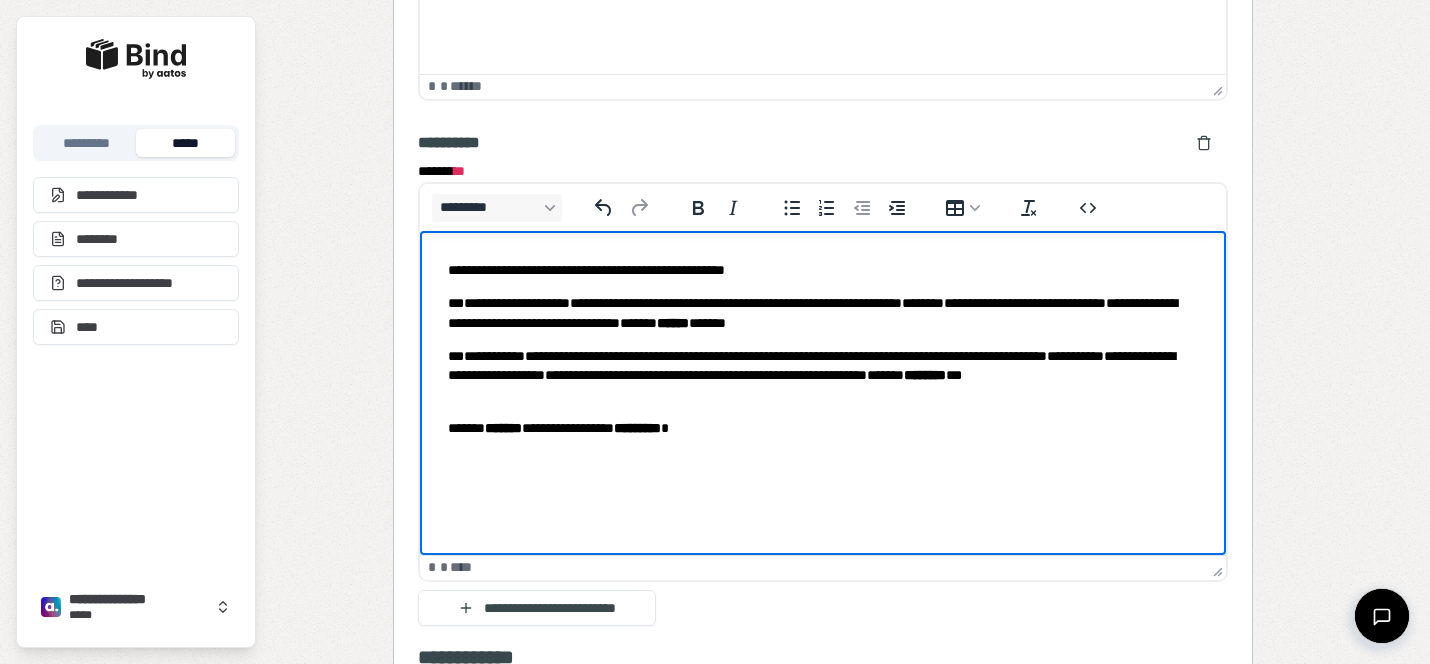 click on "**********" at bounding box center (496, 356) 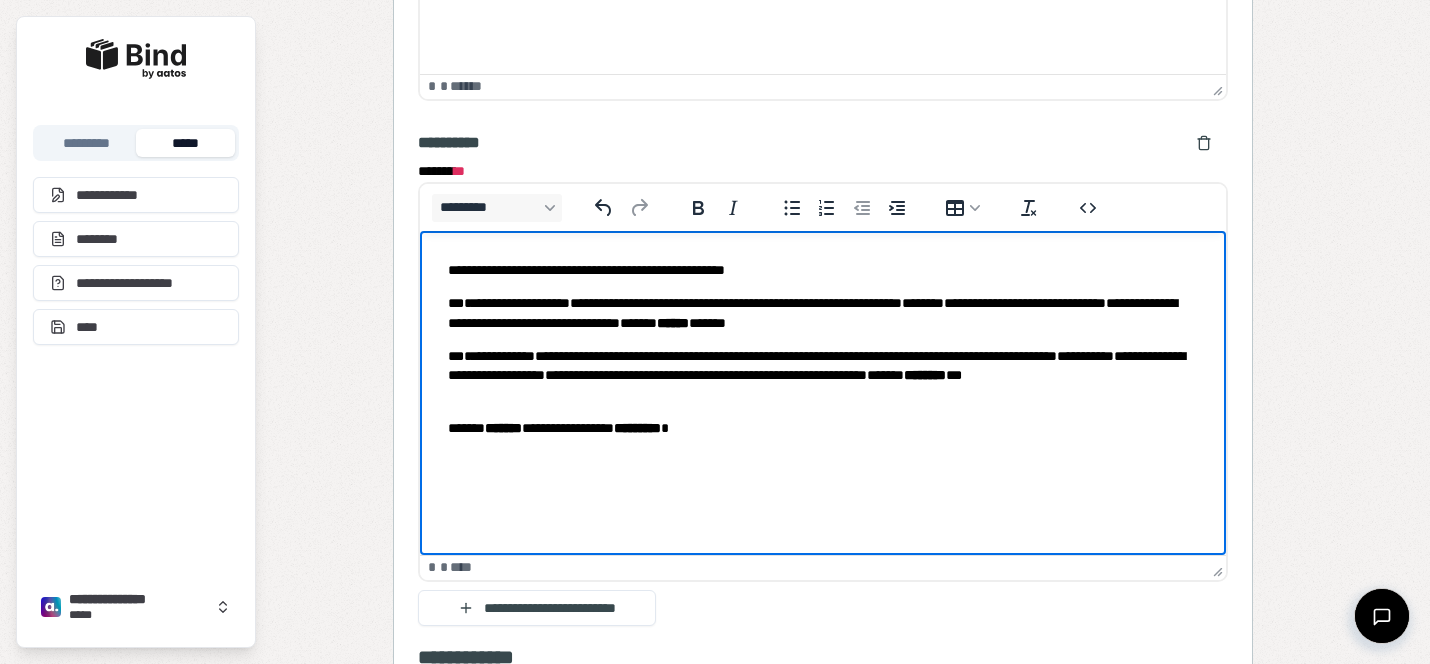 click on "**********" at bounding box center [501, 356] 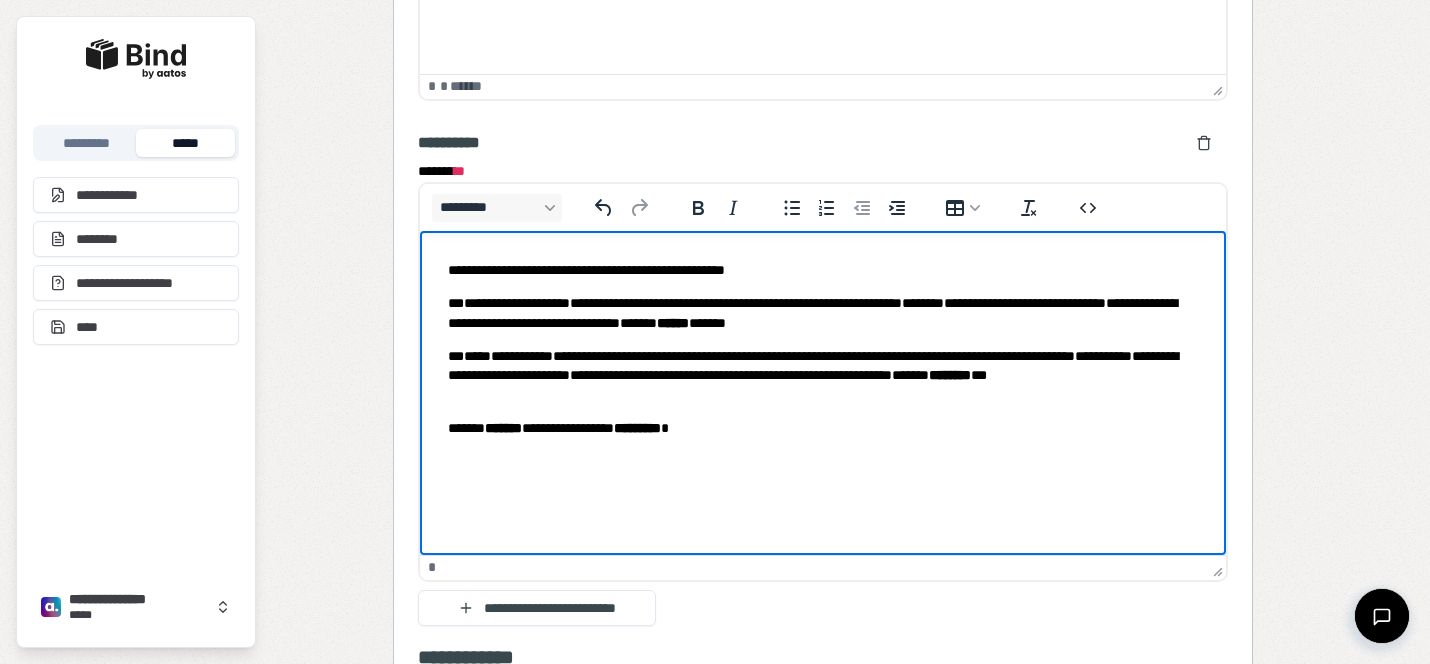 click on "**********" at bounding box center [823, 376] 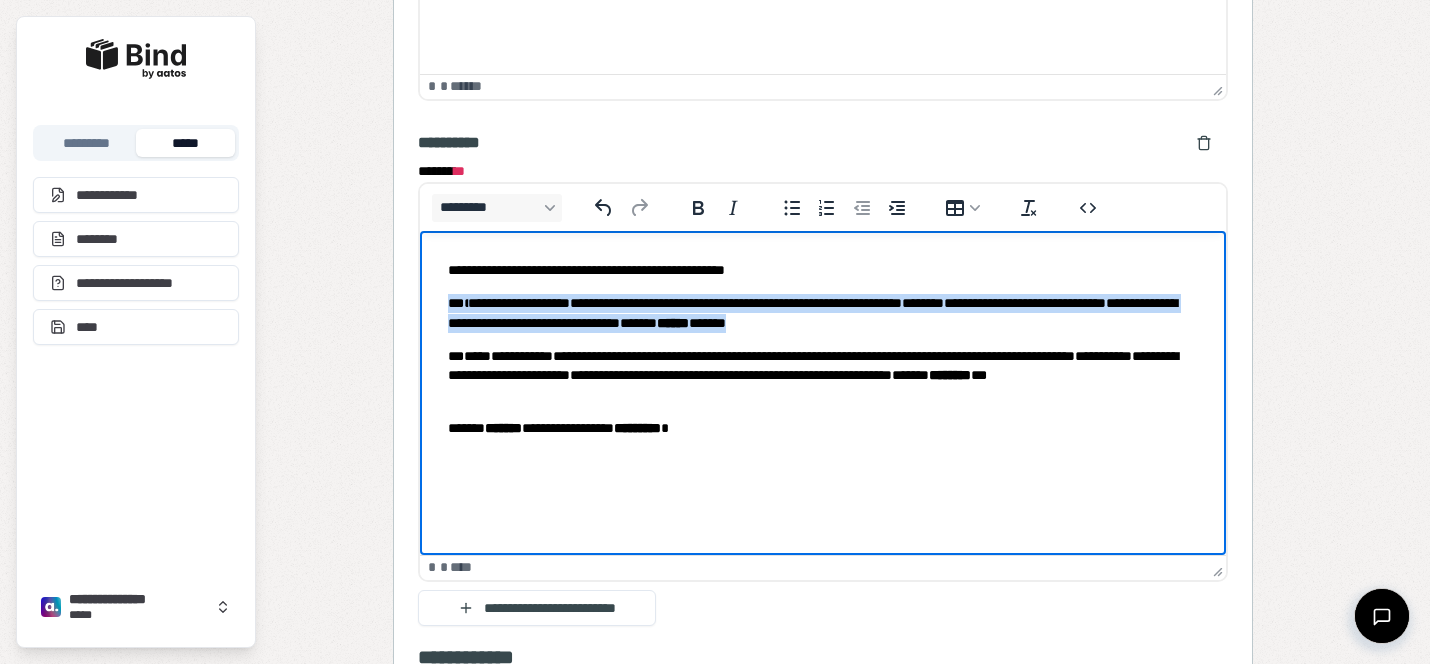 drag, startPoint x: 1067, startPoint y: 324, endPoint x: 441, endPoint y: 304, distance: 626.3194 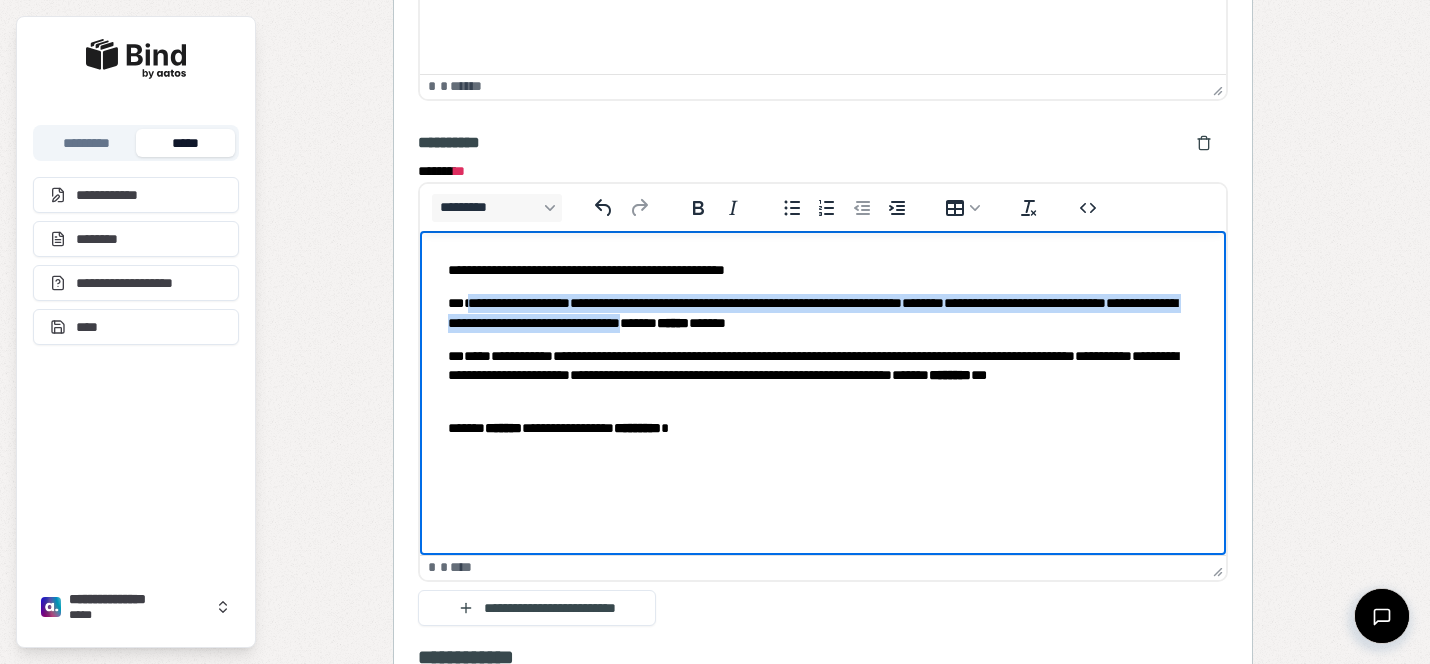 drag, startPoint x: 468, startPoint y: 303, endPoint x: 924, endPoint y: 325, distance: 456.5304 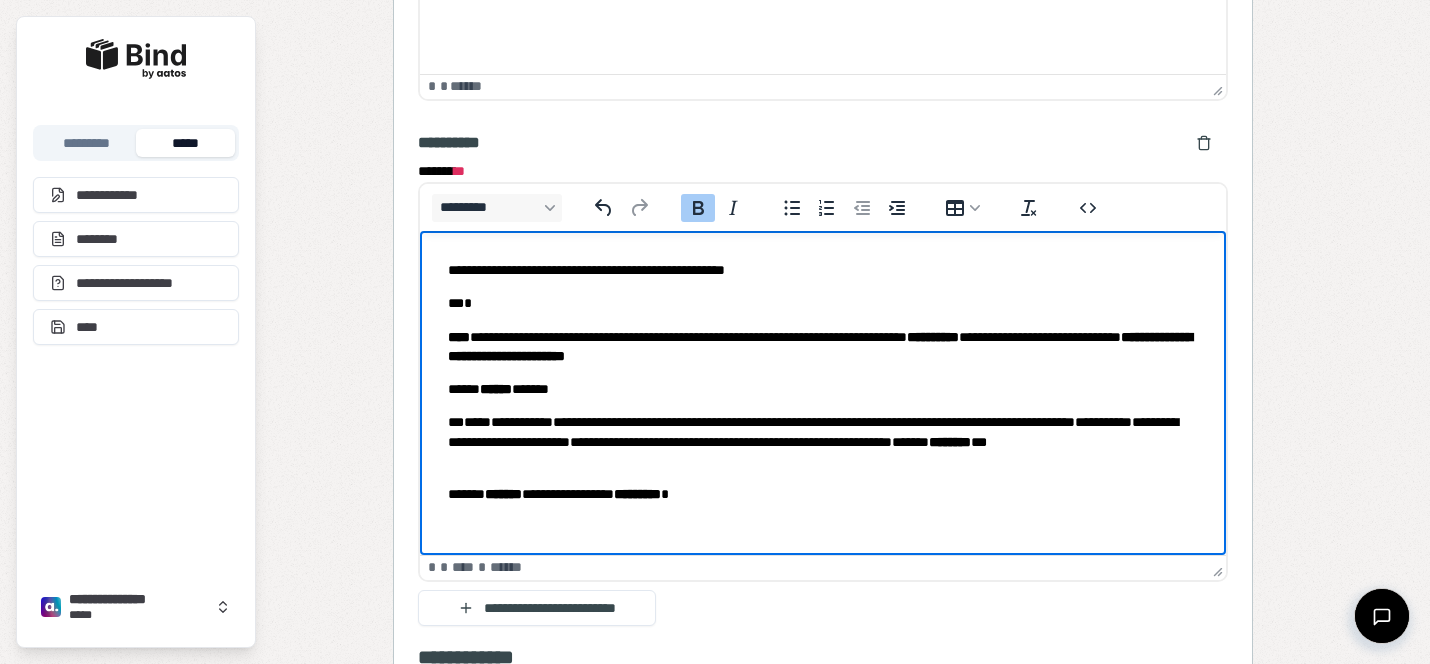 click on "**********" at bounding box center [823, 416] 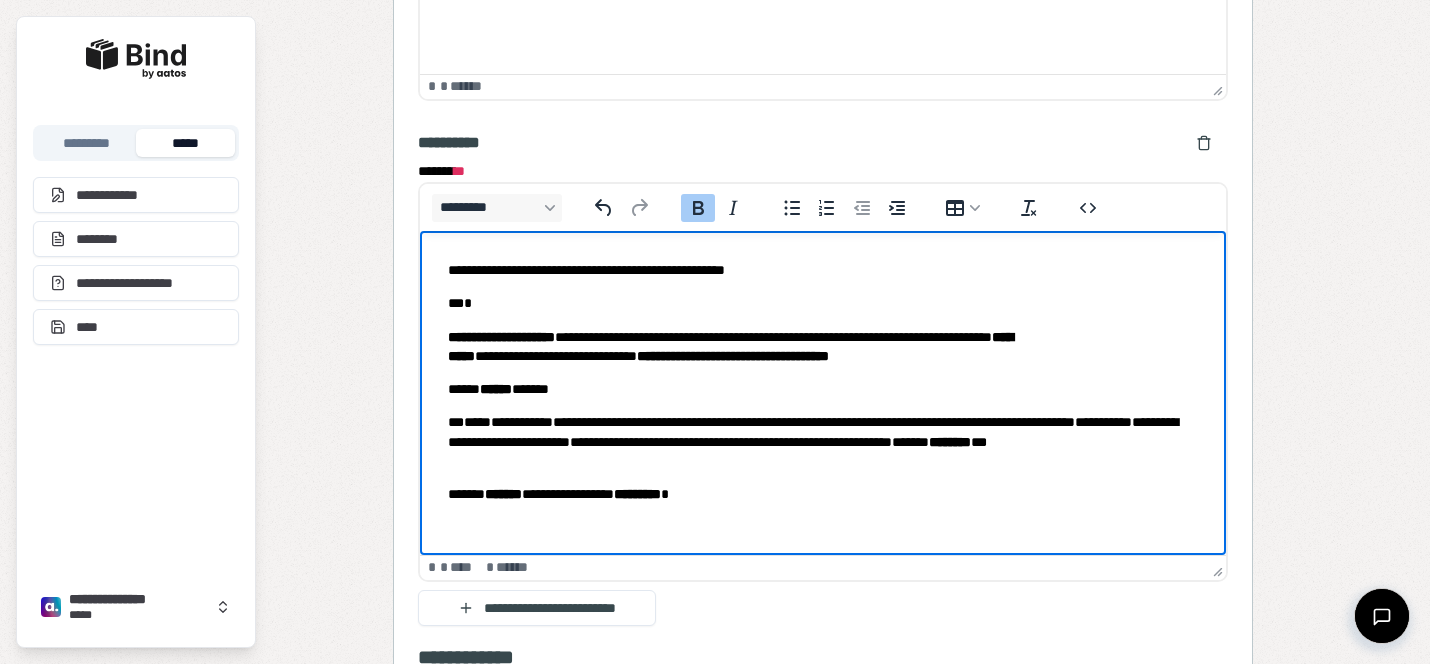 click on "**********" at bounding box center [823, 416] 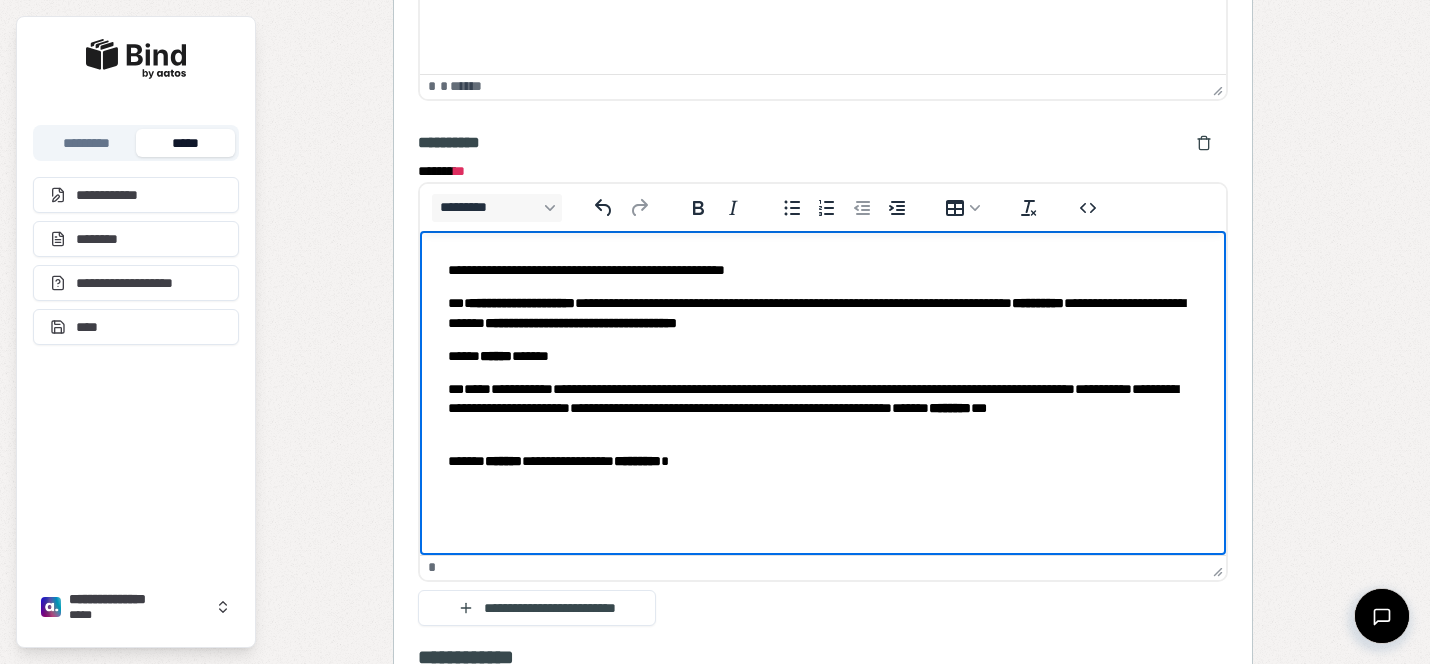 click on "****** ****** *******" at bounding box center (823, 356) 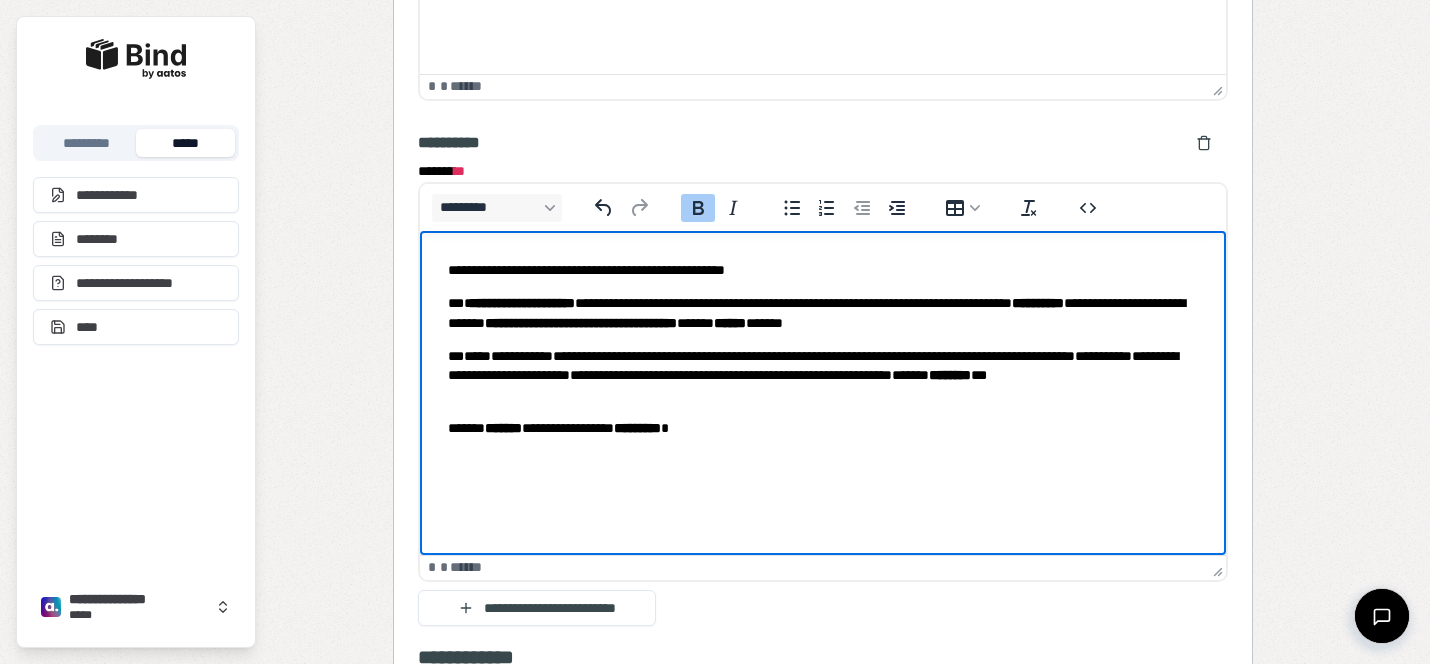 click on "**********" at bounding box center [823, 313] 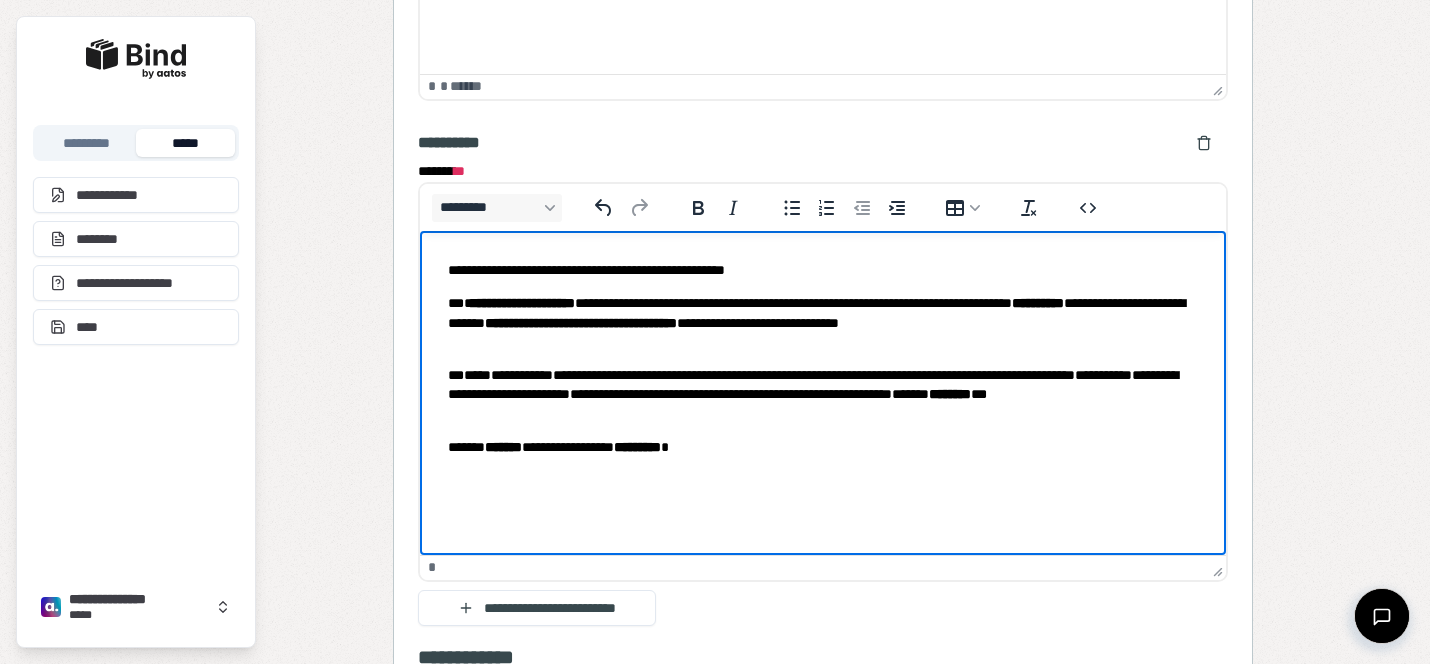 click on "**********" at bounding box center [823, 323] 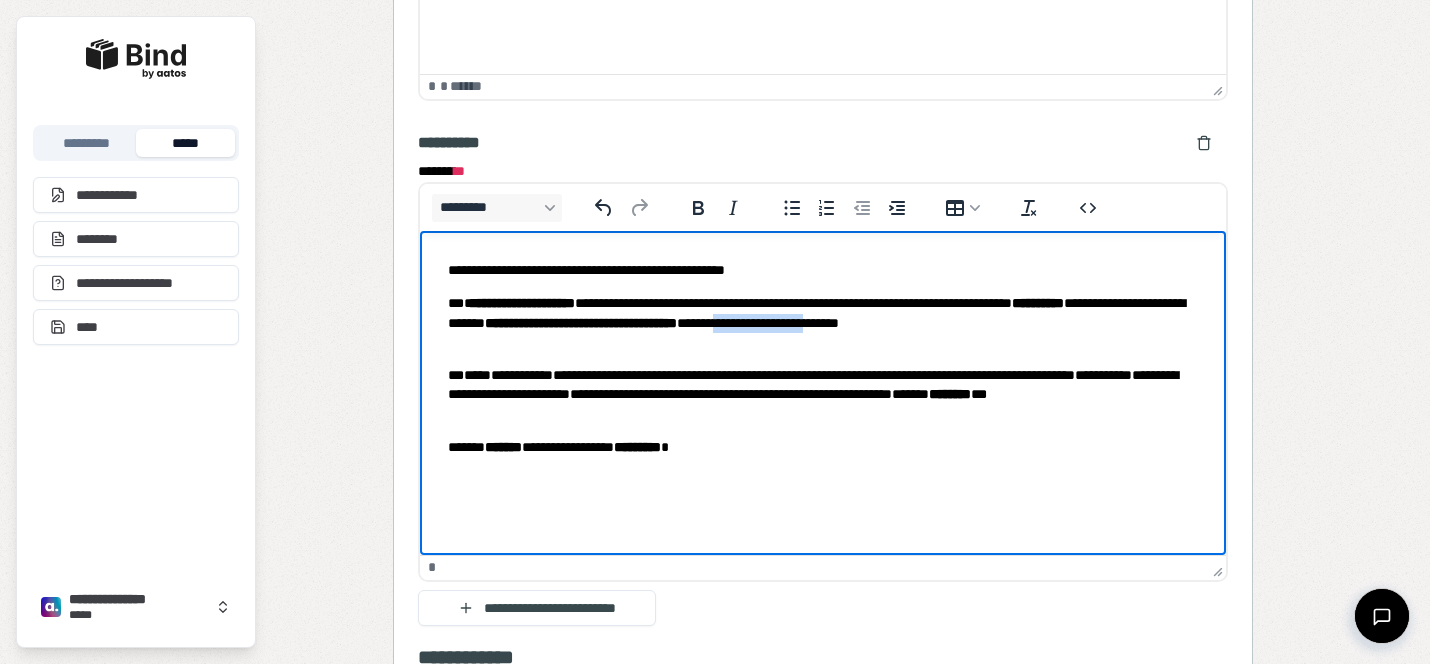 drag, startPoint x: 1159, startPoint y: 323, endPoint x: 1035, endPoint y: 318, distance: 124.10077 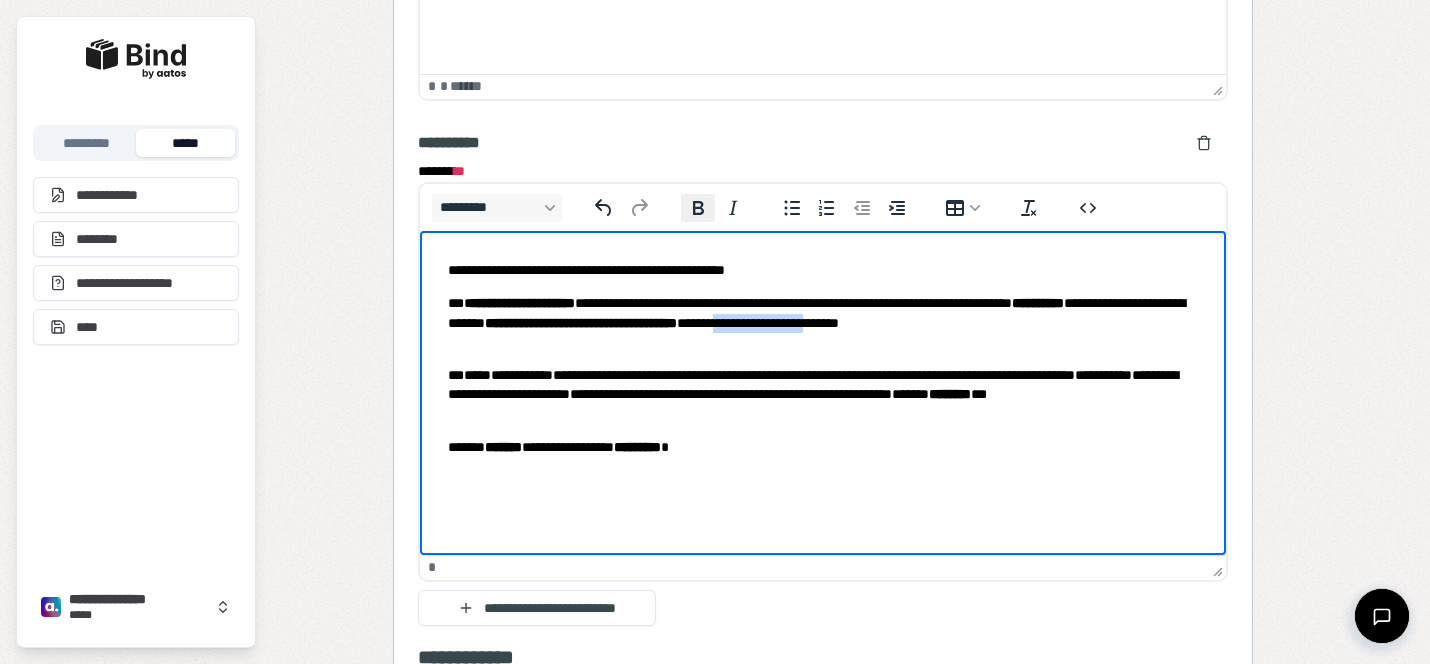 click 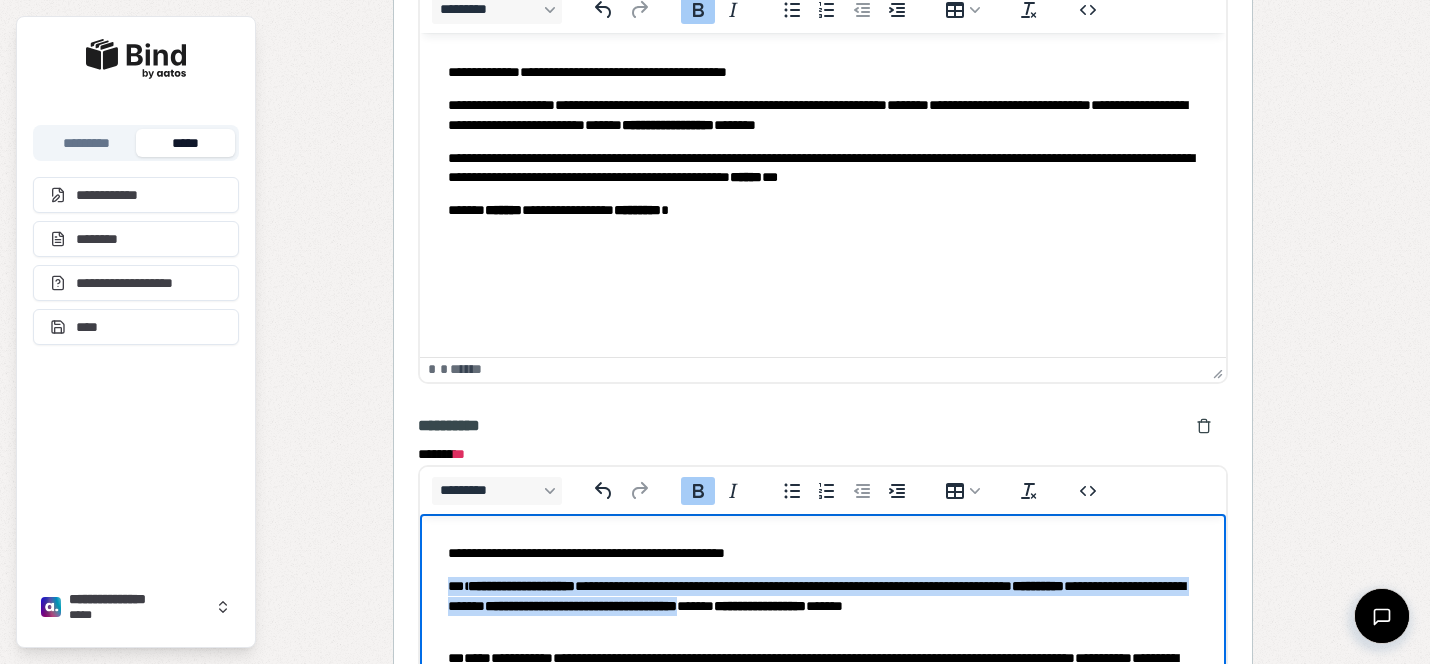 scroll, scrollTop: 1269, scrollLeft: 0, axis: vertical 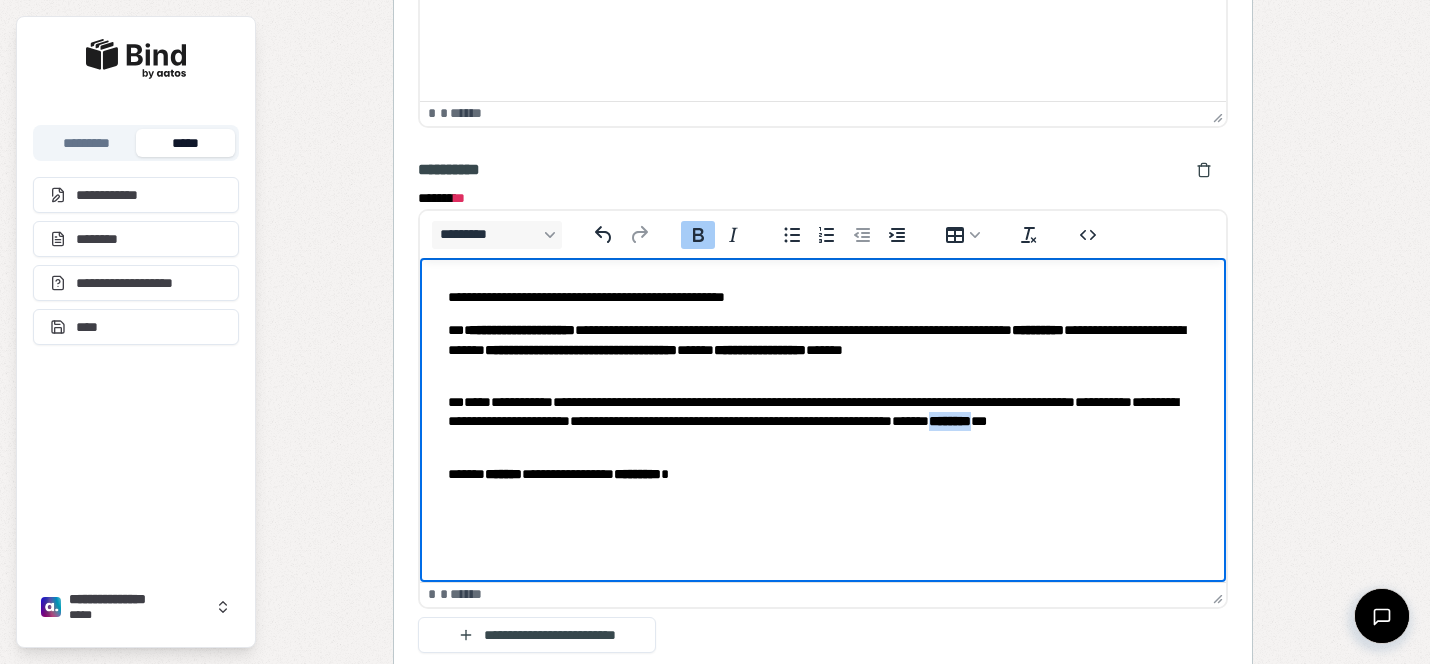 drag, startPoint x: 619, startPoint y: 436, endPoint x: 561, endPoint y: 437, distance: 58.00862 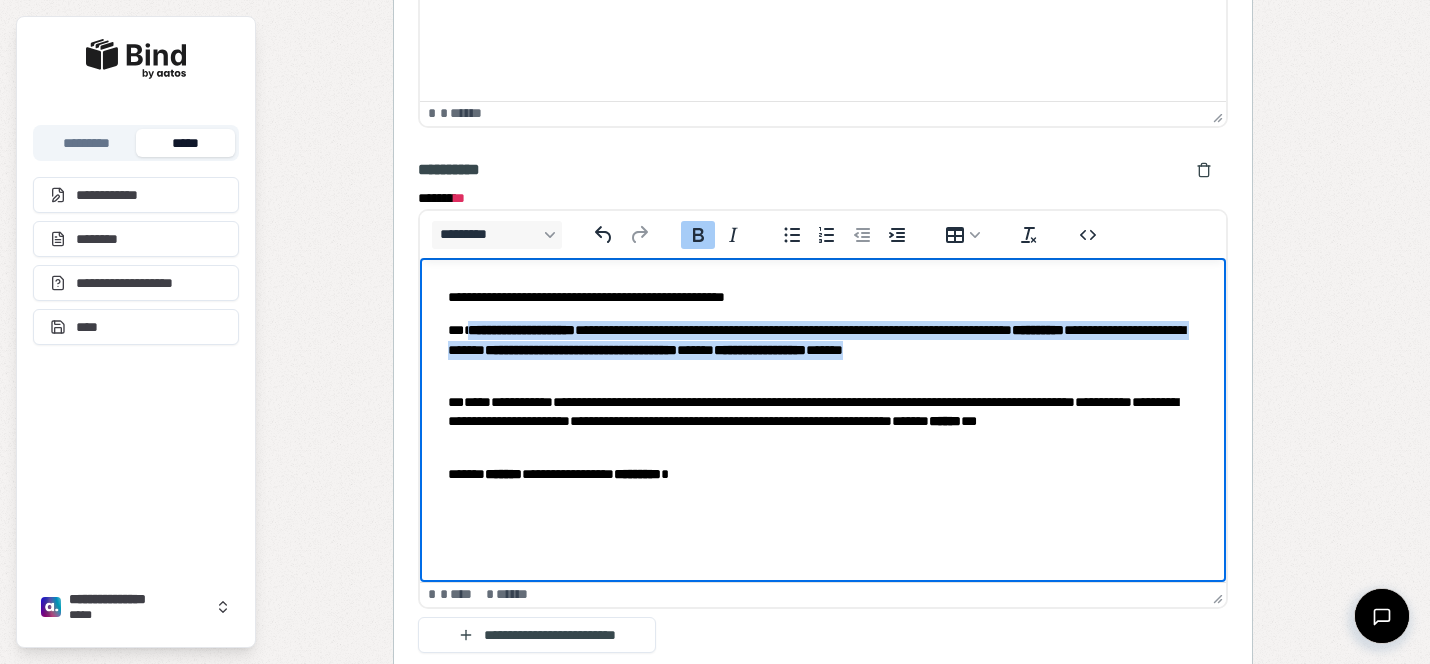drag, startPoint x: 515, startPoint y: 368, endPoint x: 471, endPoint y: 330, distance: 58.137768 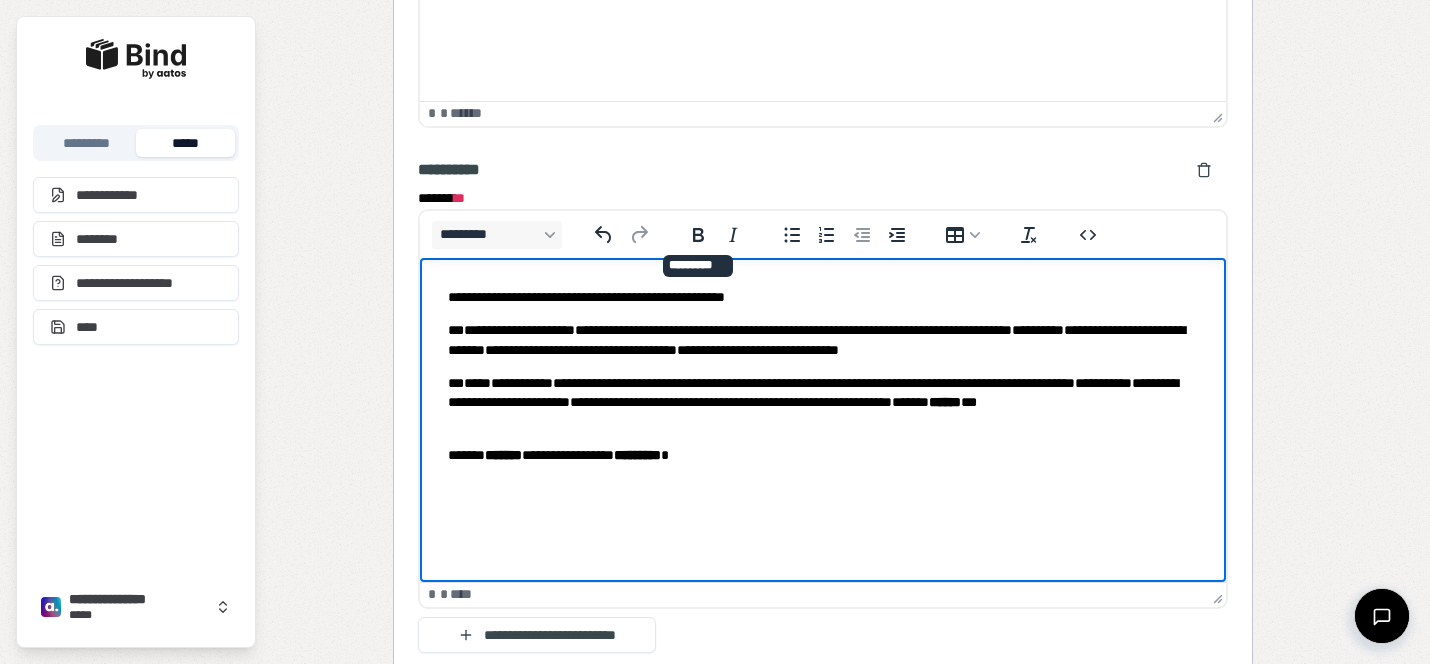 click on "**********" at bounding box center [823, 403] 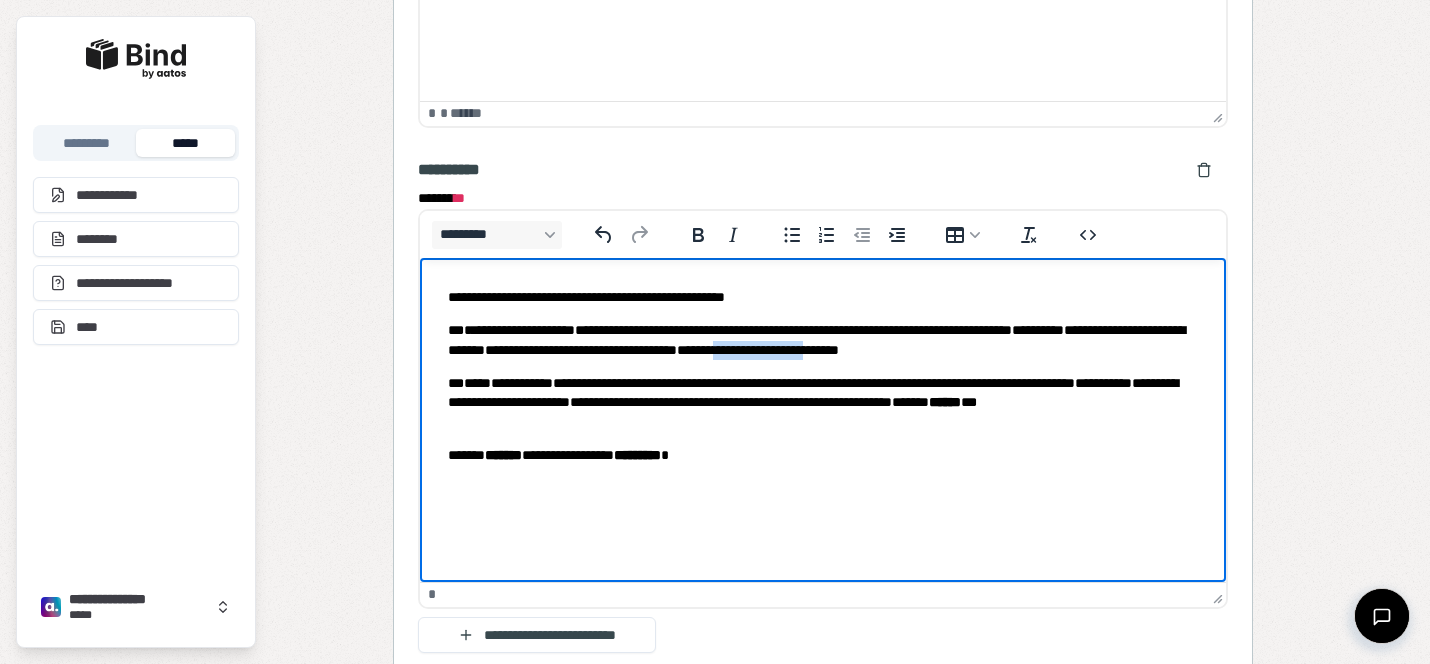 drag, startPoint x: 1147, startPoint y: 348, endPoint x: 1022, endPoint y: 348, distance: 125 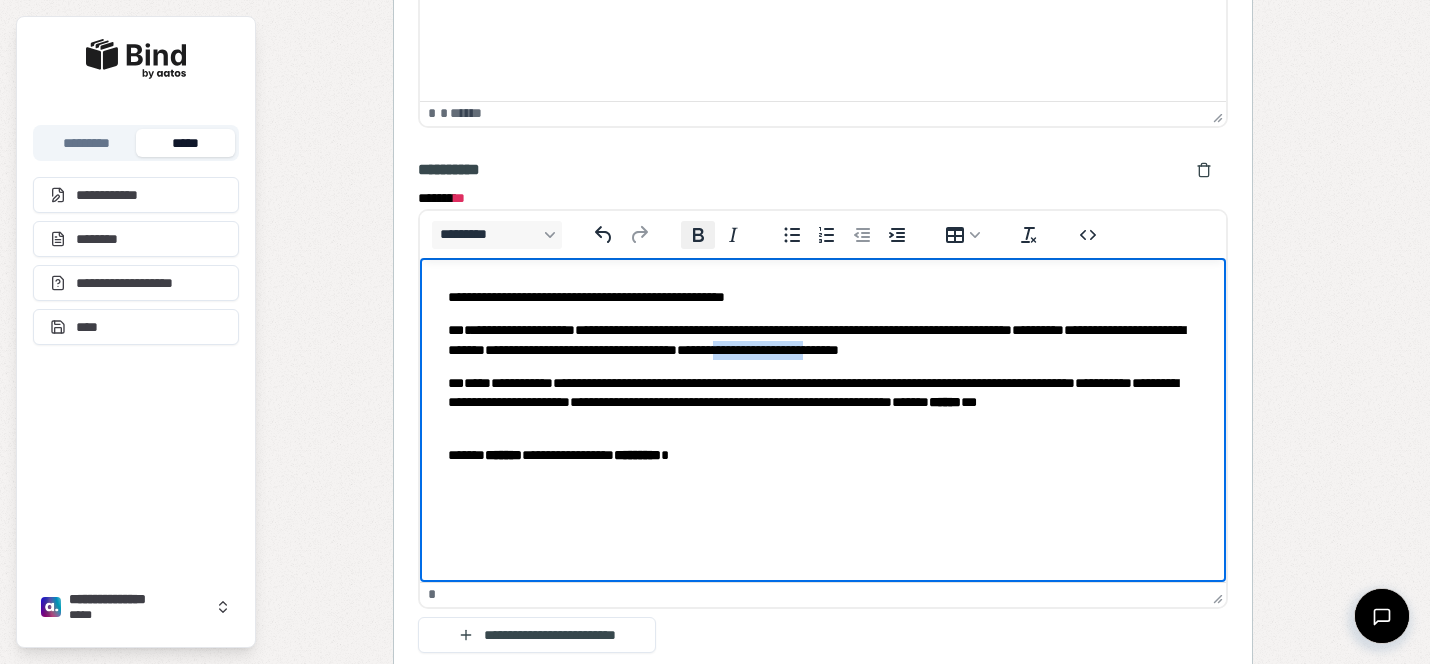 drag, startPoint x: 698, startPoint y: 230, endPoint x: 712, endPoint y: 246, distance: 21.260292 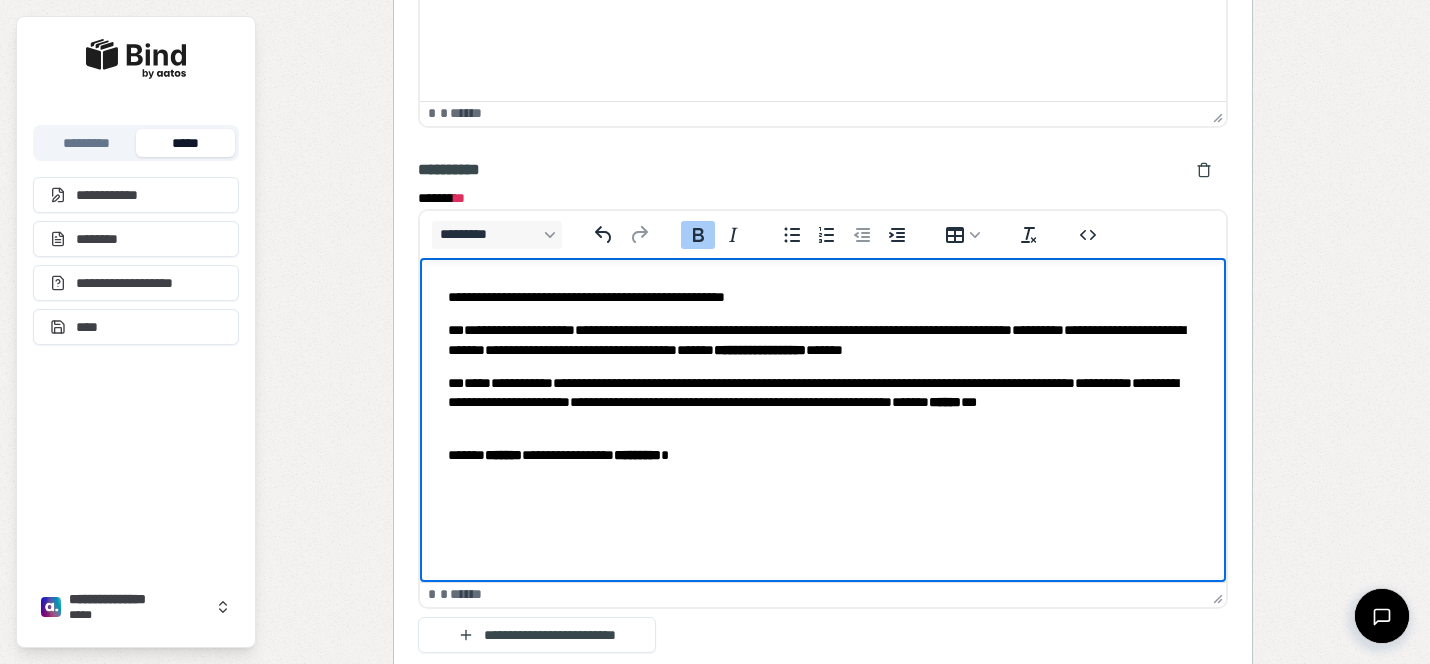 click on "**********" at bounding box center (731, 402) 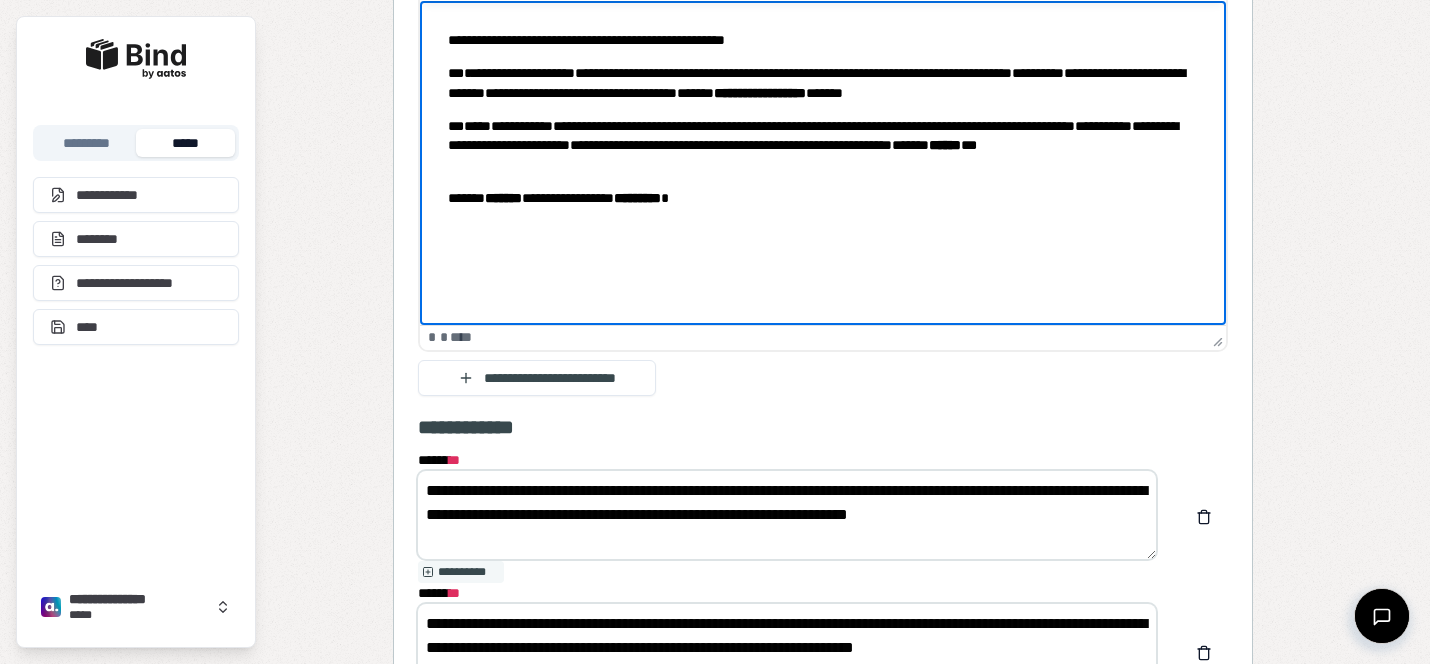scroll, scrollTop: 1480, scrollLeft: 0, axis: vertical 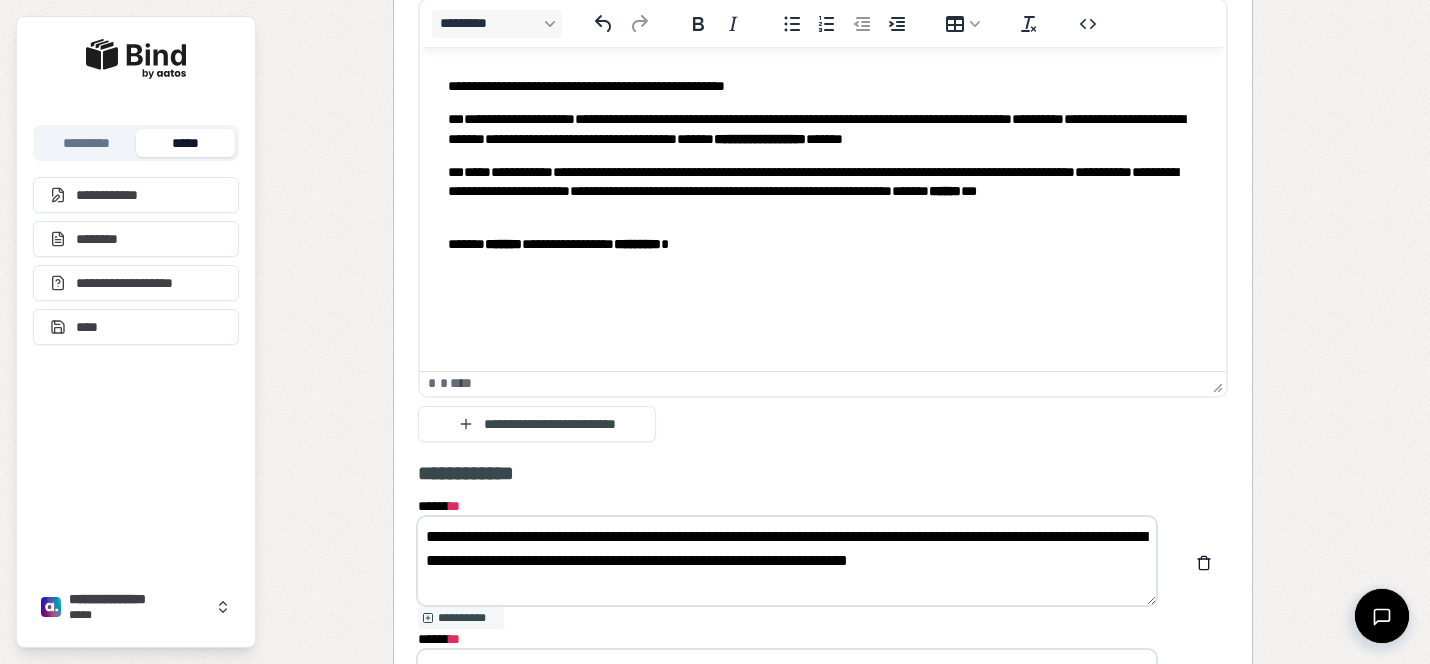 drag, startPoint x: 530, startPoint y: 536, endPoint x: 480, endPoint y: 536, distance: 50 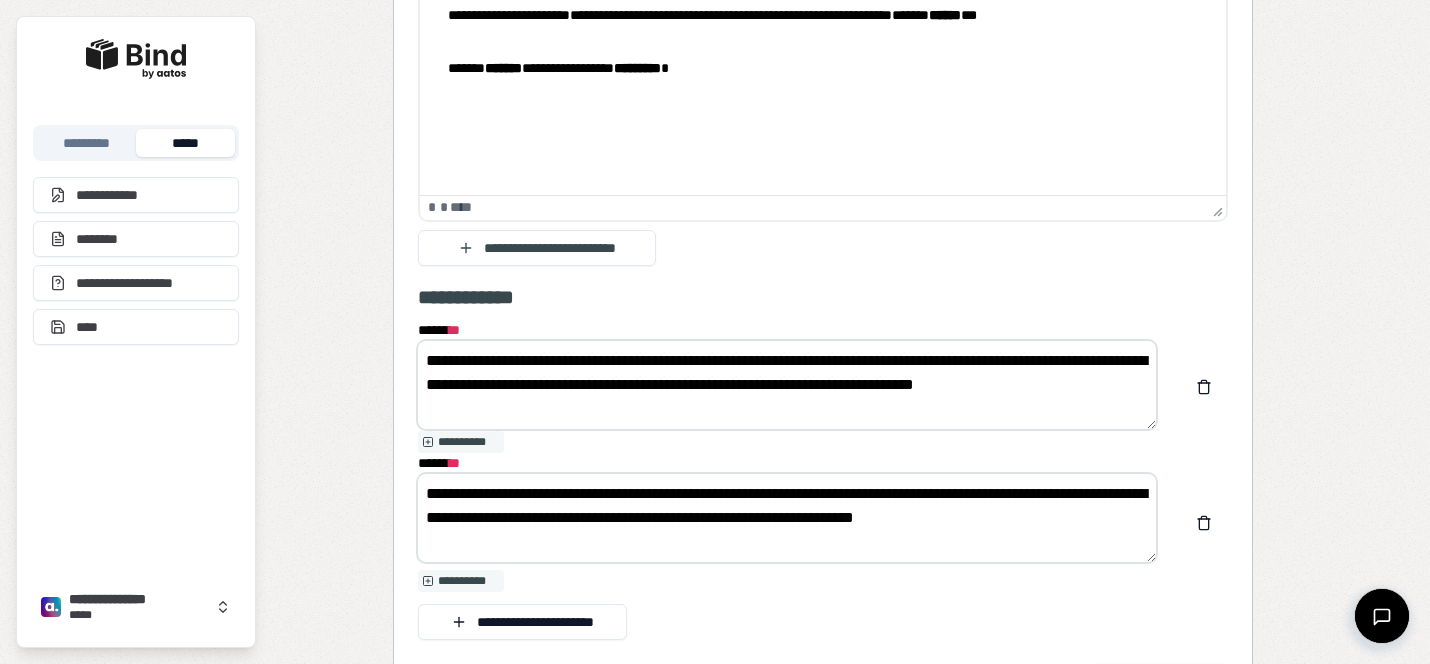 scroll, scrollTop: 1707, scrollLeft: 0, axis: vertical 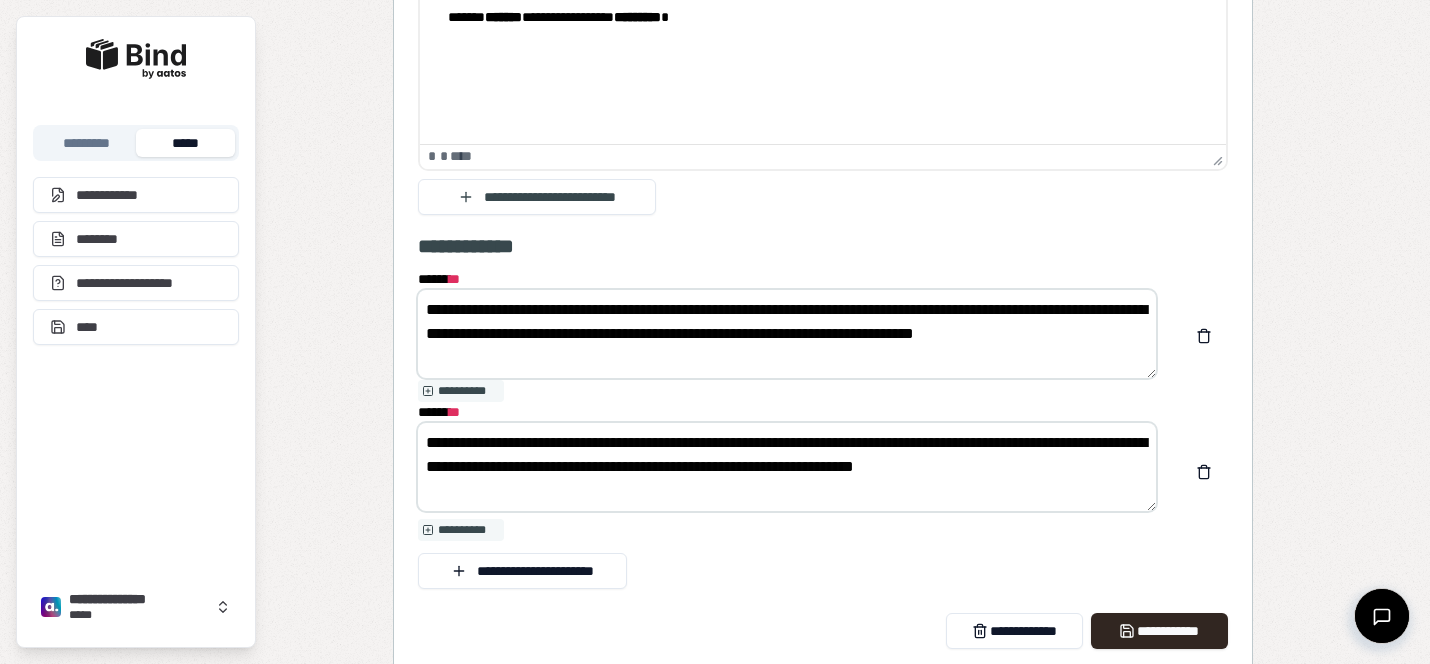 type on "**********" 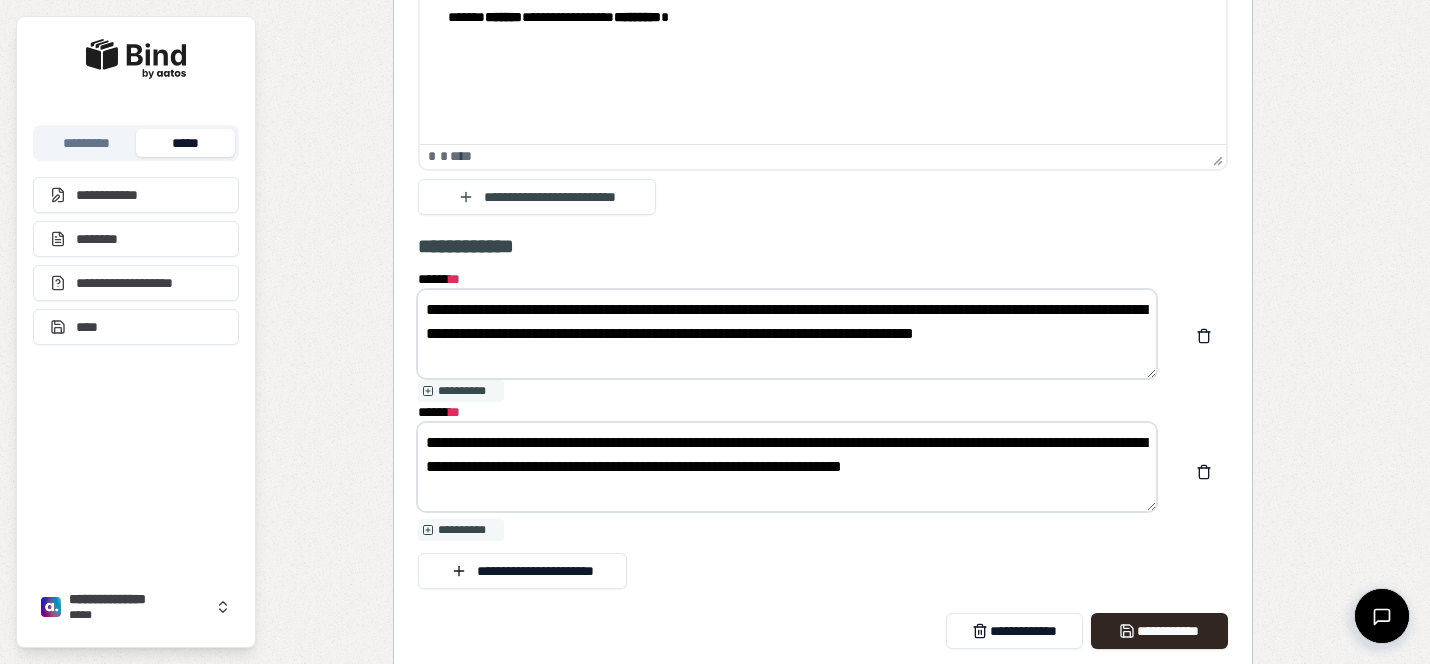 click on "**********" at bounding box center (787, 467) 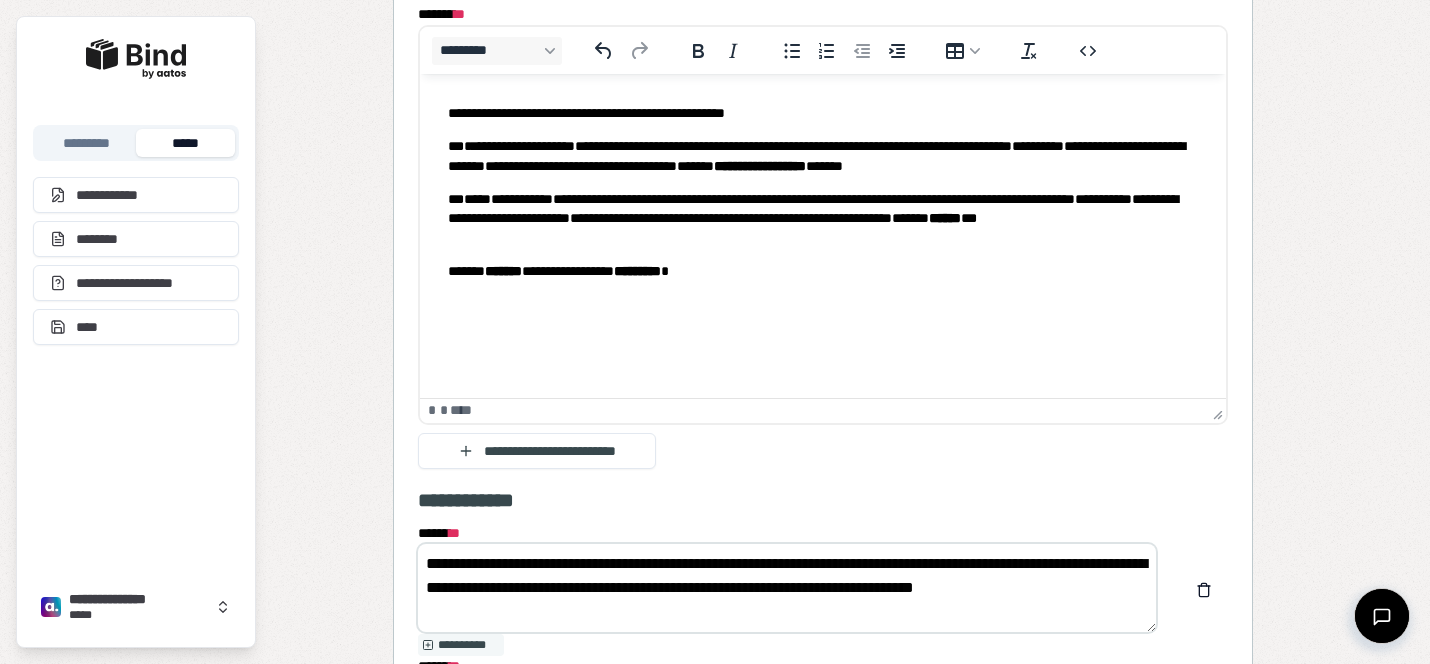 scroll, scrollTop: 1425, scrollLeft: 0, axis: vertical 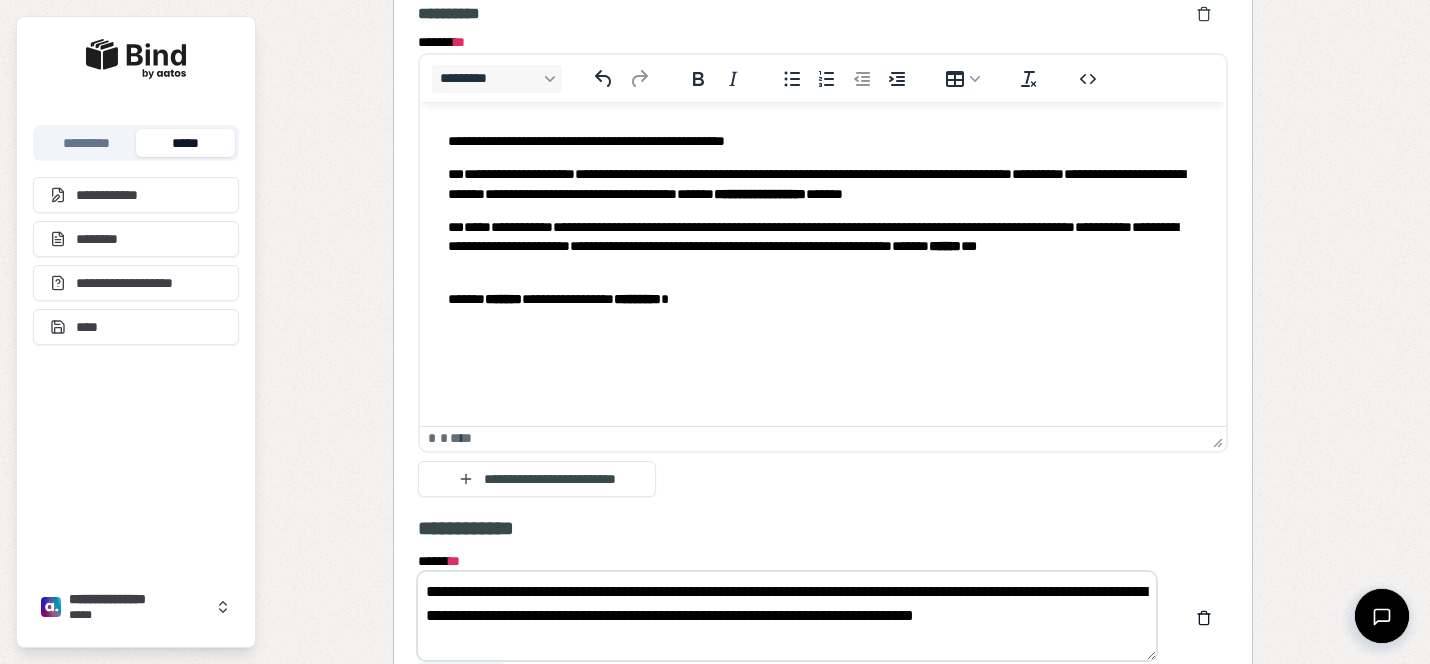 type on "**********" 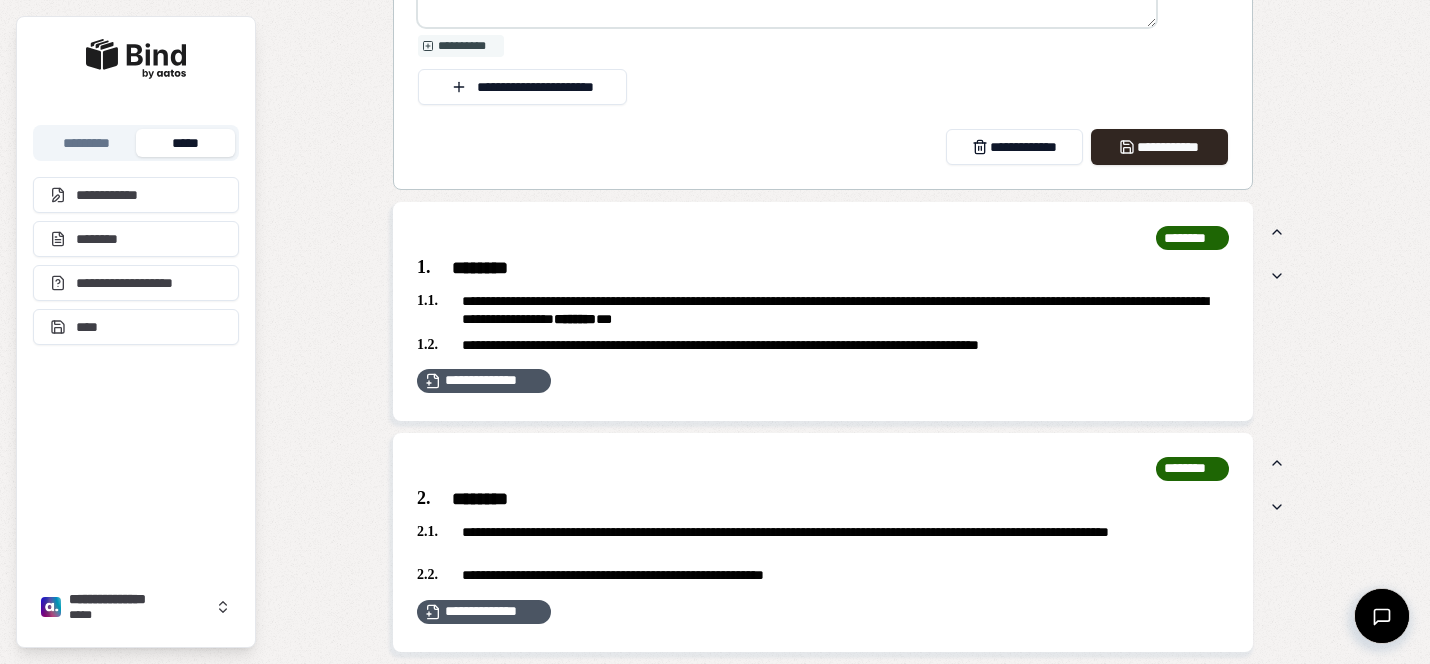 scroll, scrollTop: 2192, scrollLeft: 0, axis: vertical 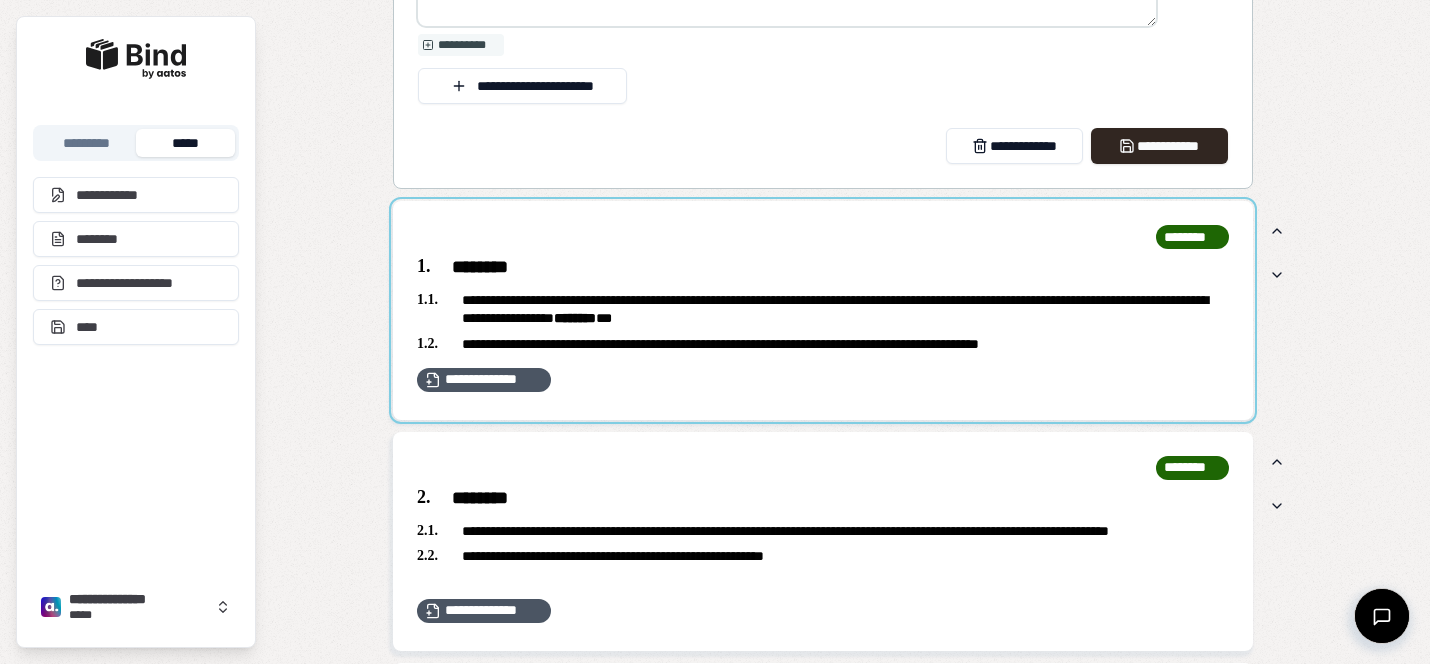 click at bounding box center [823, 310] 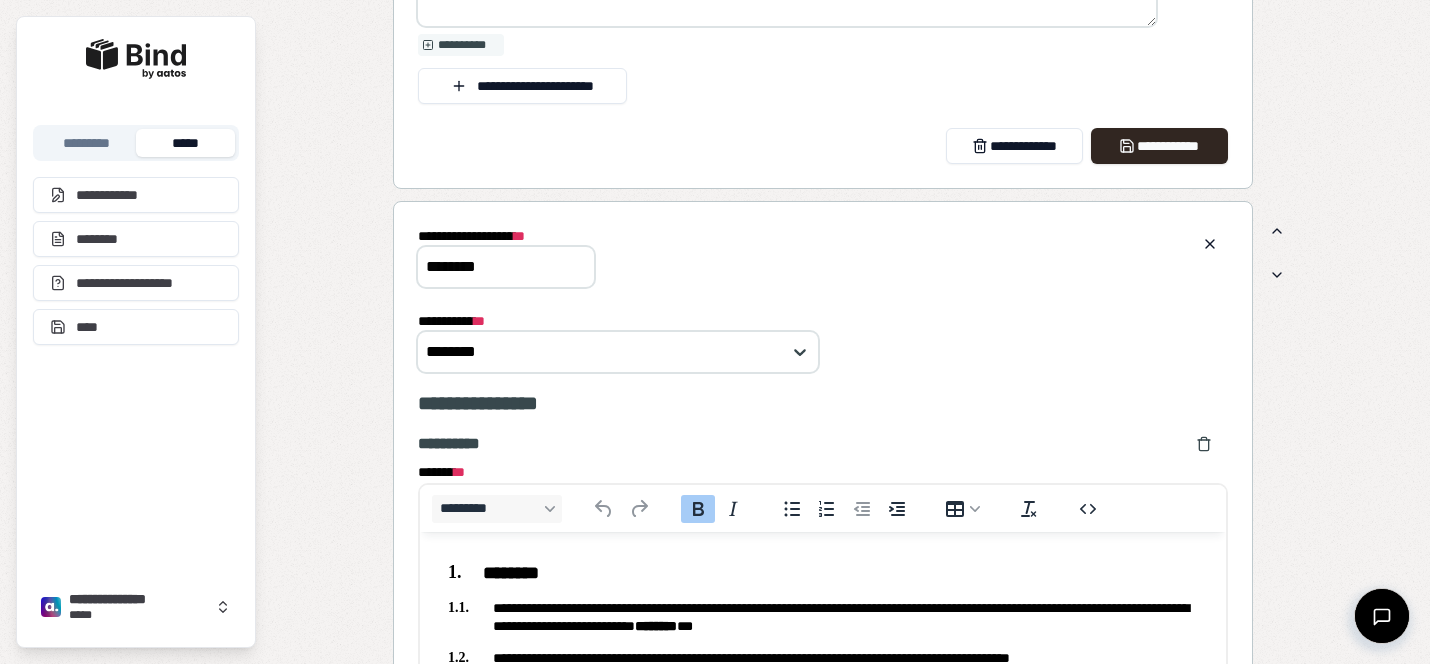 scroll, scrollTop: 0, scrollLeft: 0, axis: both 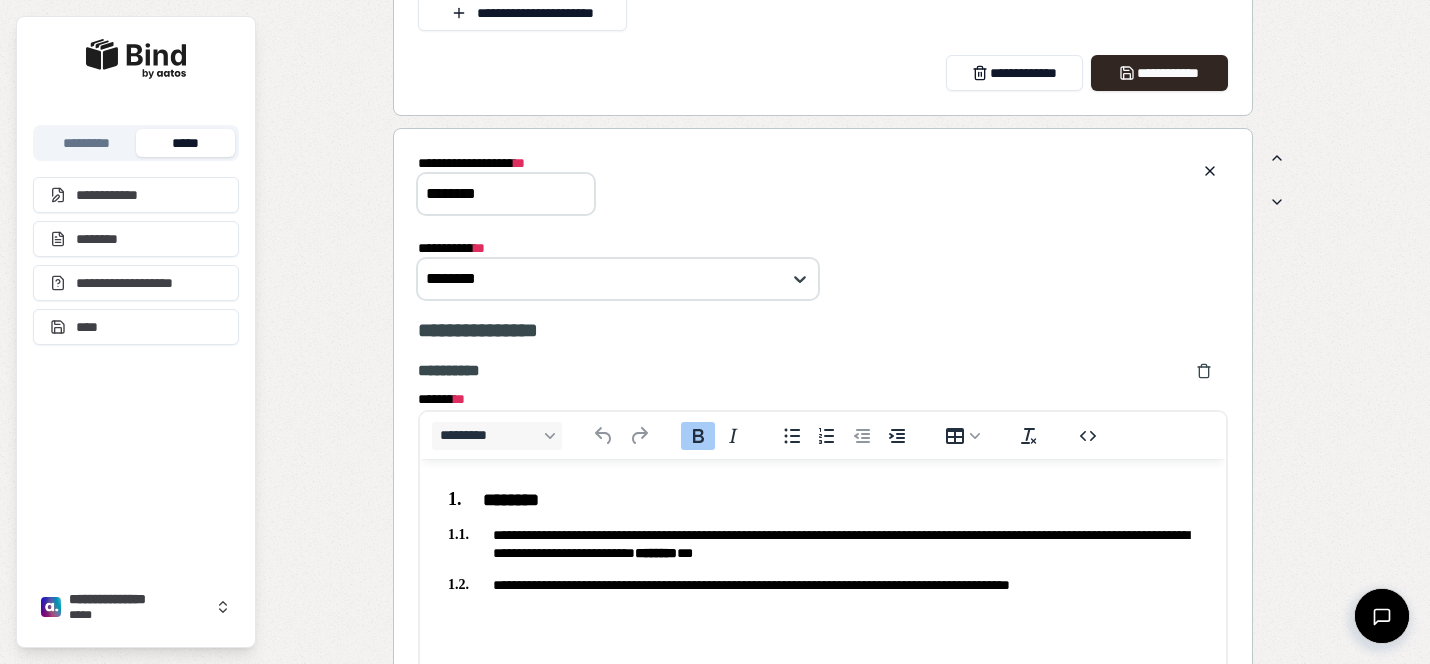 drag, startPoint x: 513, startPoint y: 203, endPoint x: 378, endPoint y: 181, distance: 136.78085 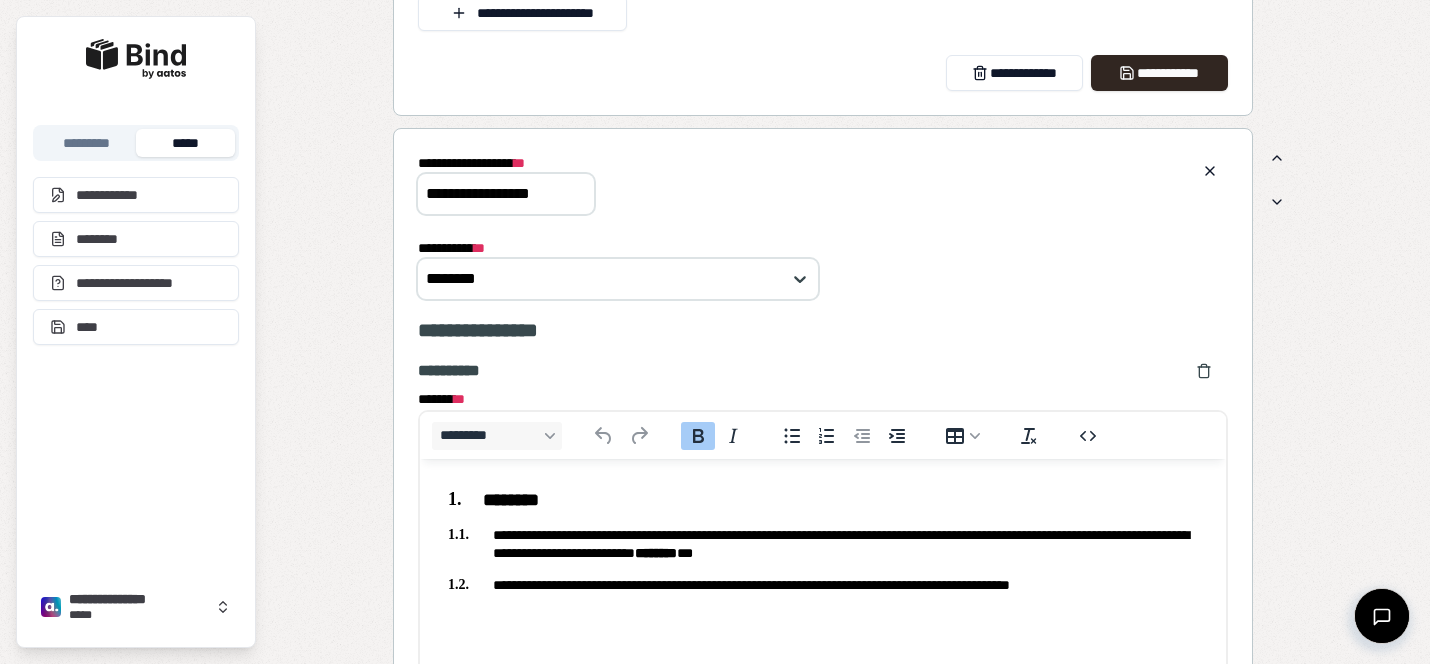 drag, startPoint x: 565, startPoint y: 197, endPoint x: 368, endPoint y: 190, distance: 197.12433 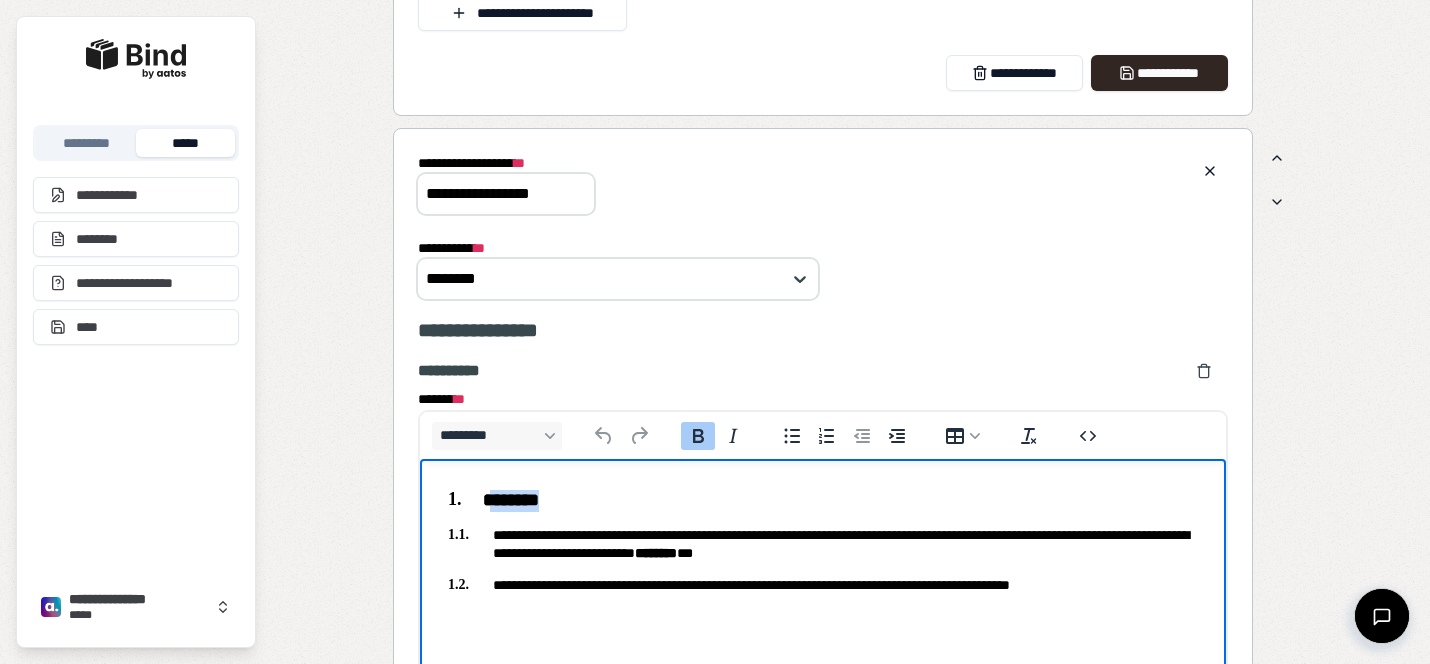 drag, startPoint x: 561, startPoint y: 500, endPoint x: 493, endPoint y: 499, distance: 68.007355 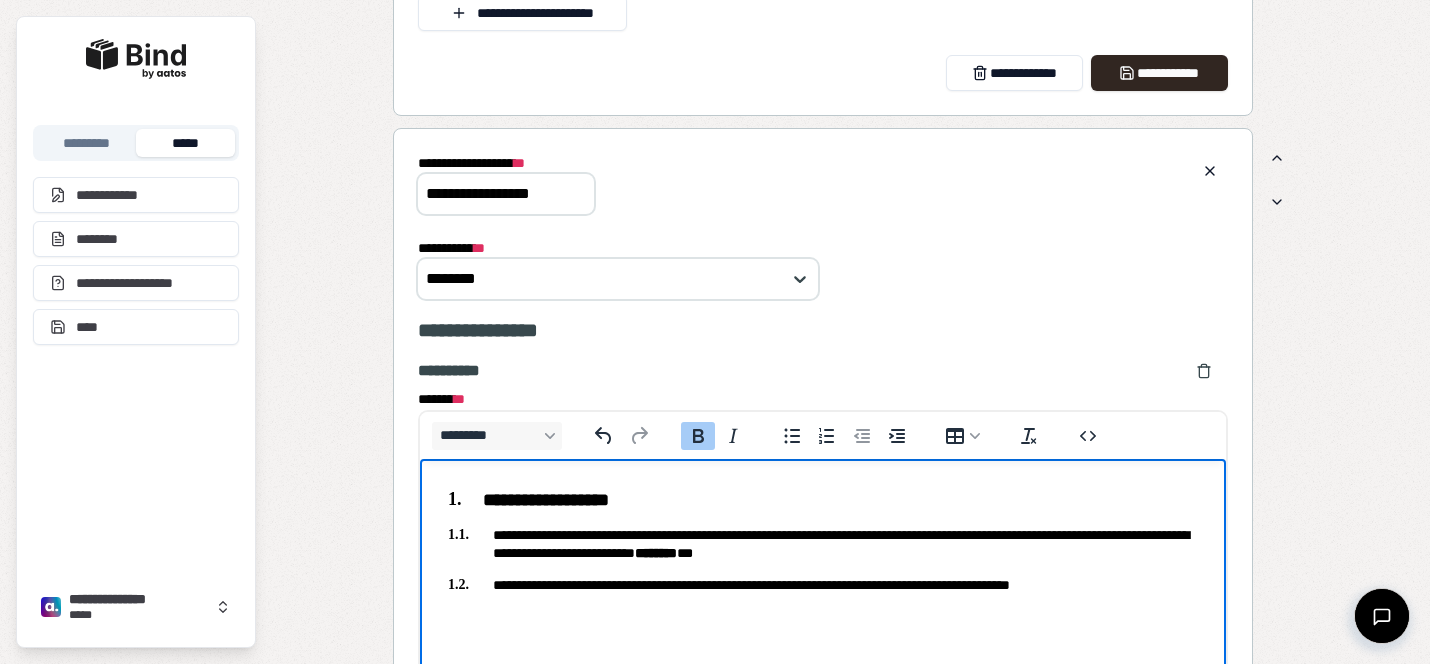 click on "**********" at bounding box center [546, 500] 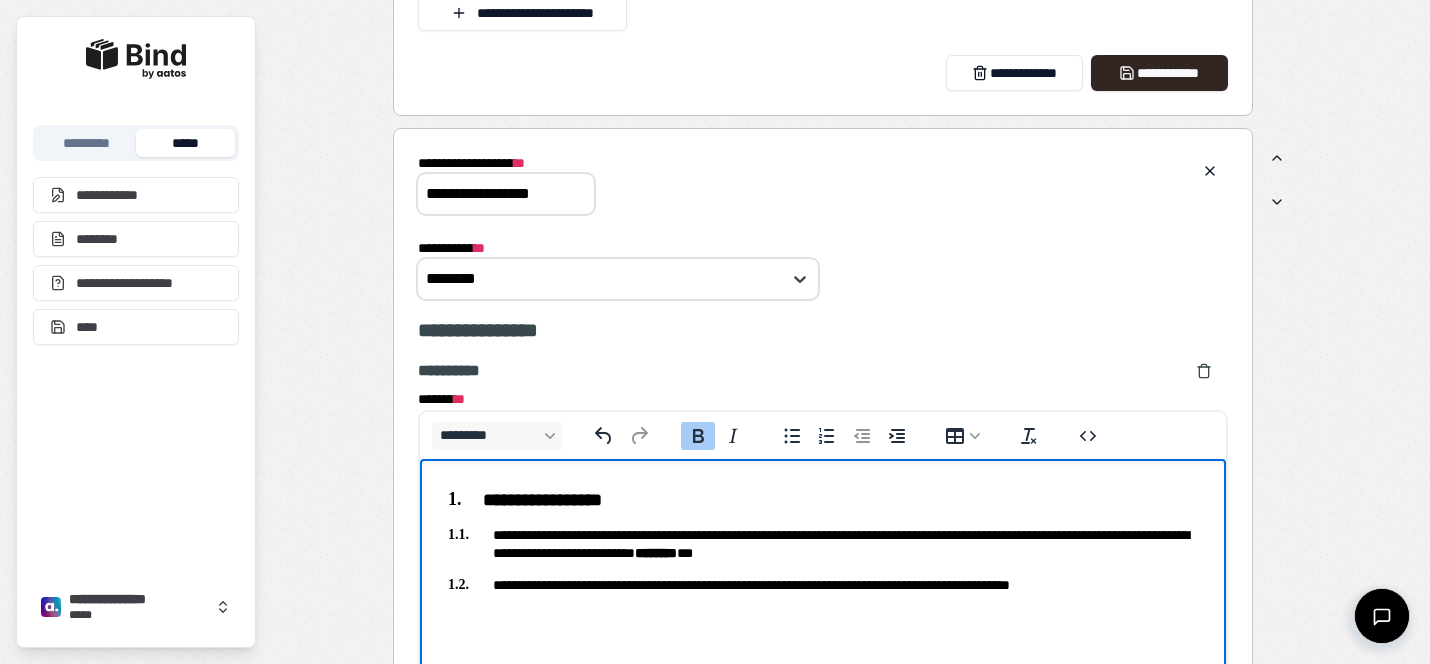 scroll, scrollTop: 2387, scrollLeft: 0, axis: vertical 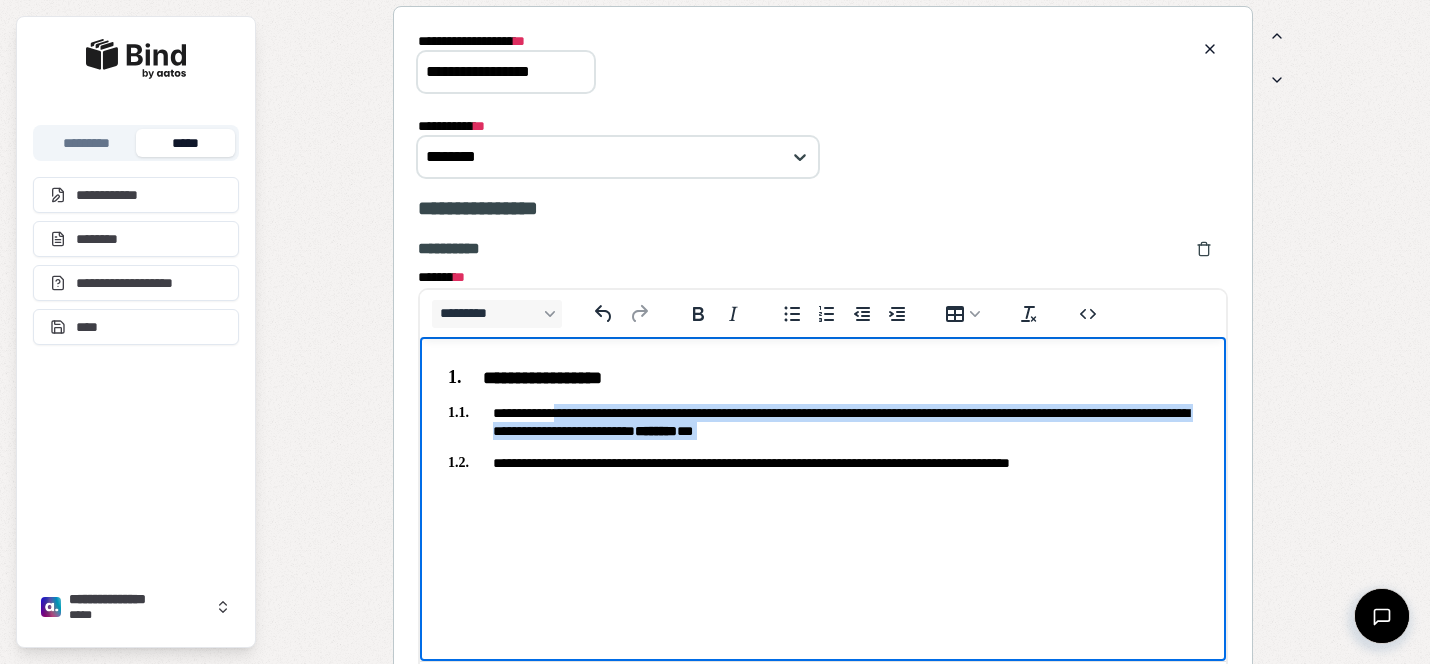 drag, startPoint x: 1139, startPoint y: 453, endPoint x: 563, endPoint y: 413, distance: 577.3872 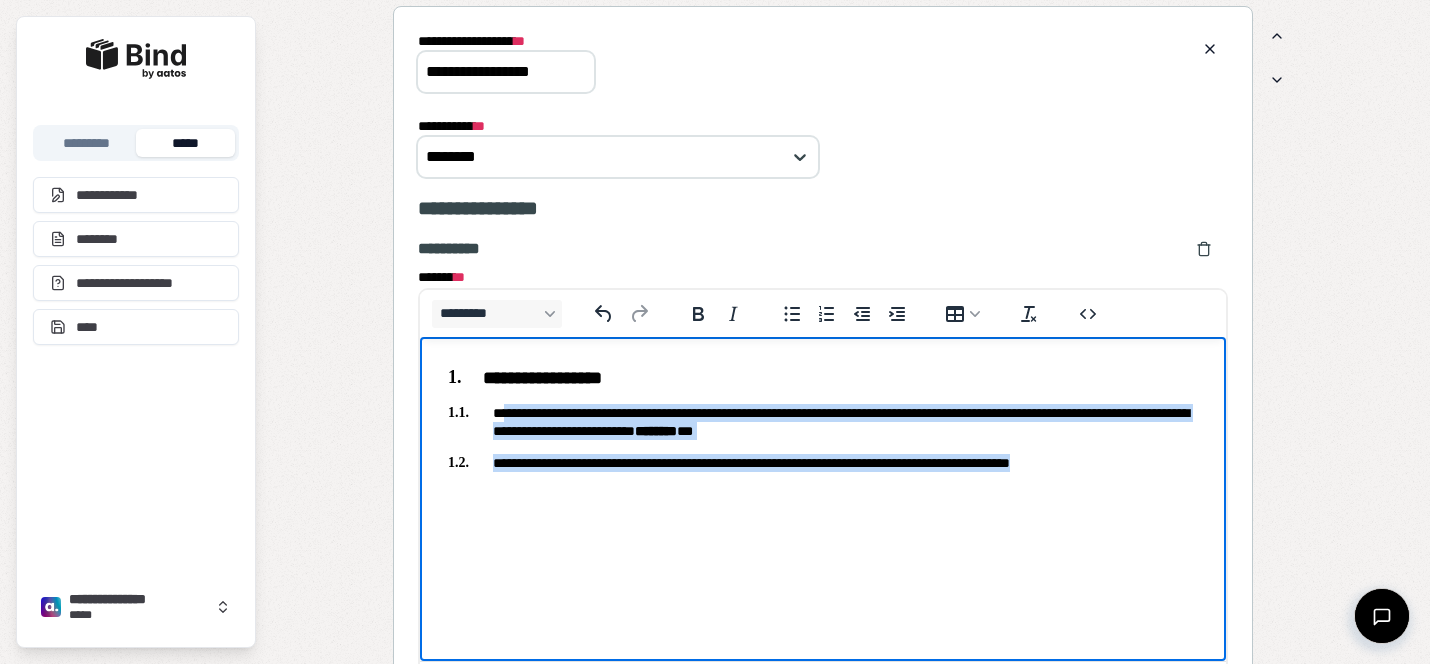 drag, startPoint x: 997, startPoint y: 456, endPoint x: 507, endPoint y: 405, distance: 492.64694 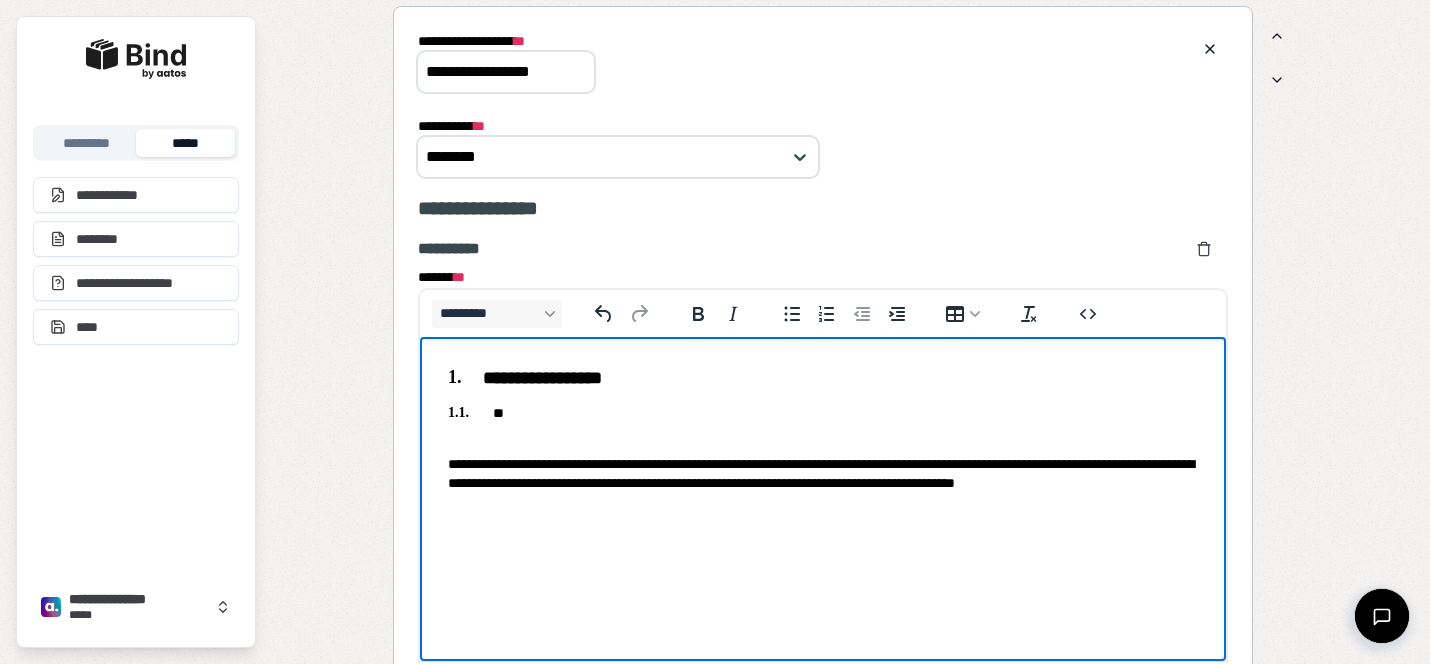 click on "**********" at bounding box center (823, 474) 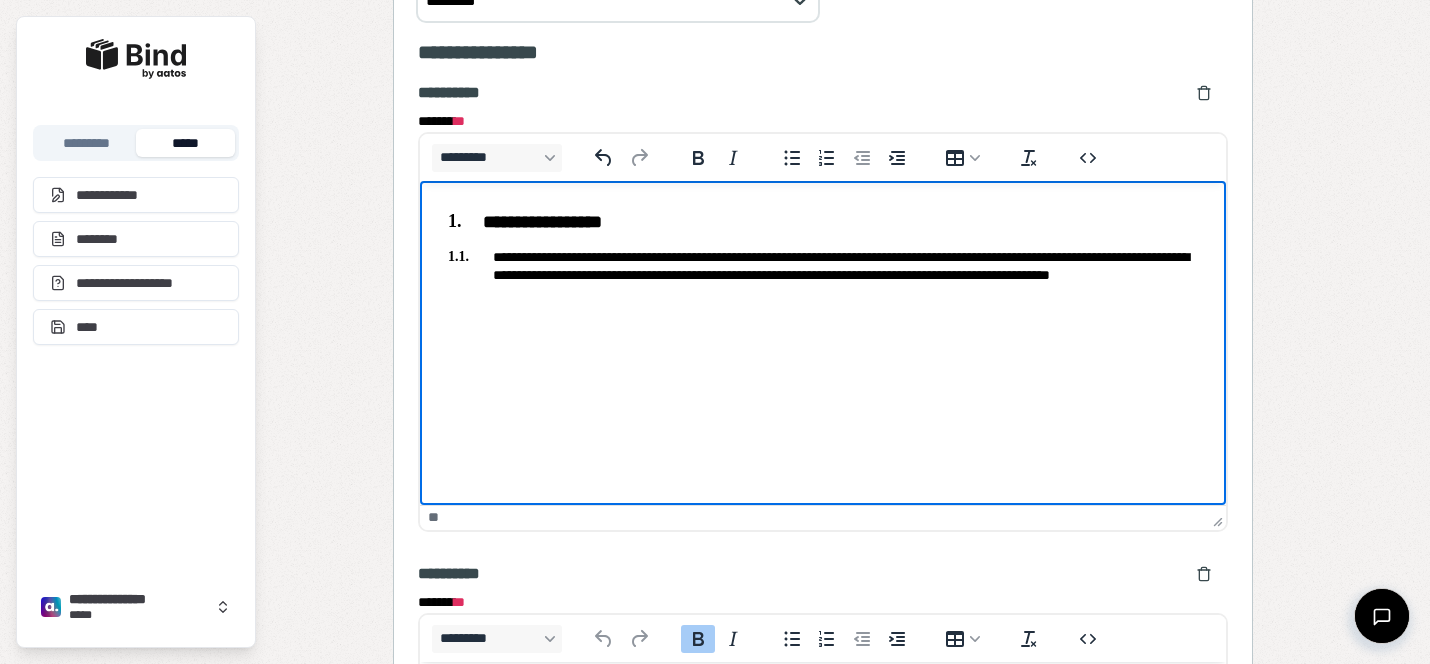 scroll, scrollTop: 2544, scrollLeft: 0, axis: vertical 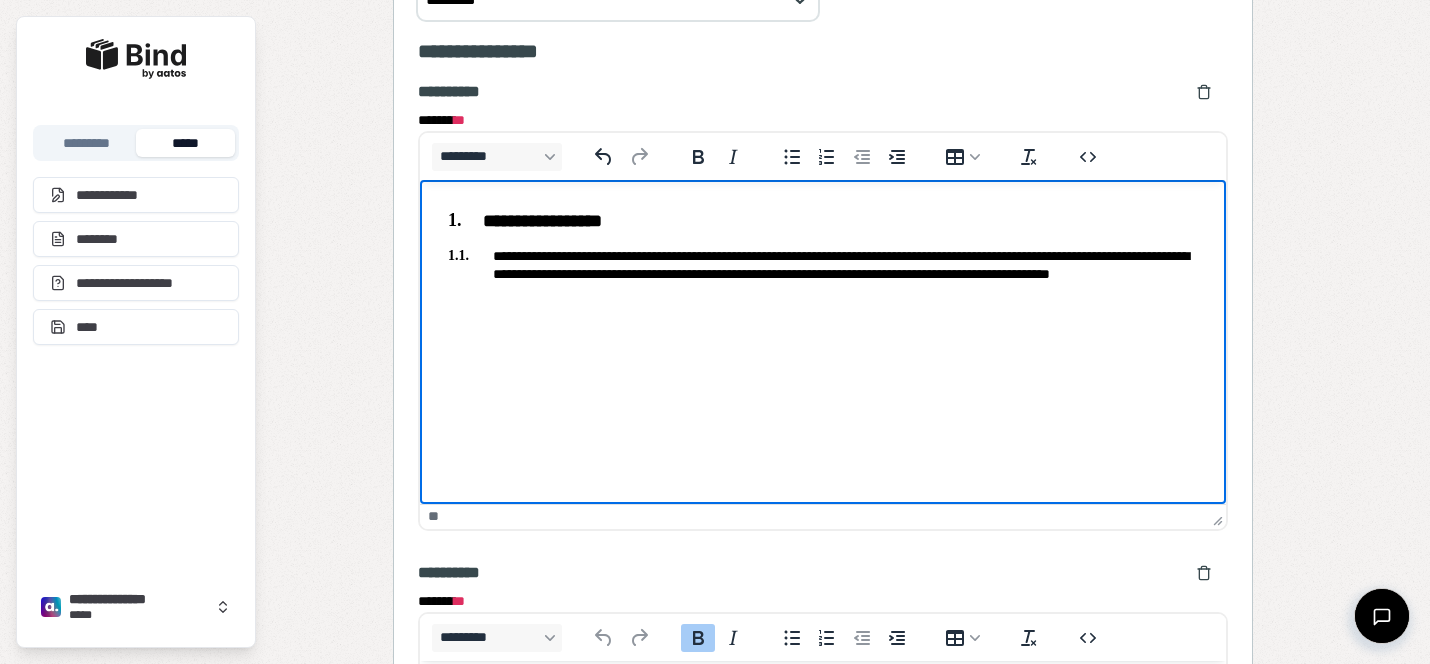 click on "**********" at bounding box center [823, 274] 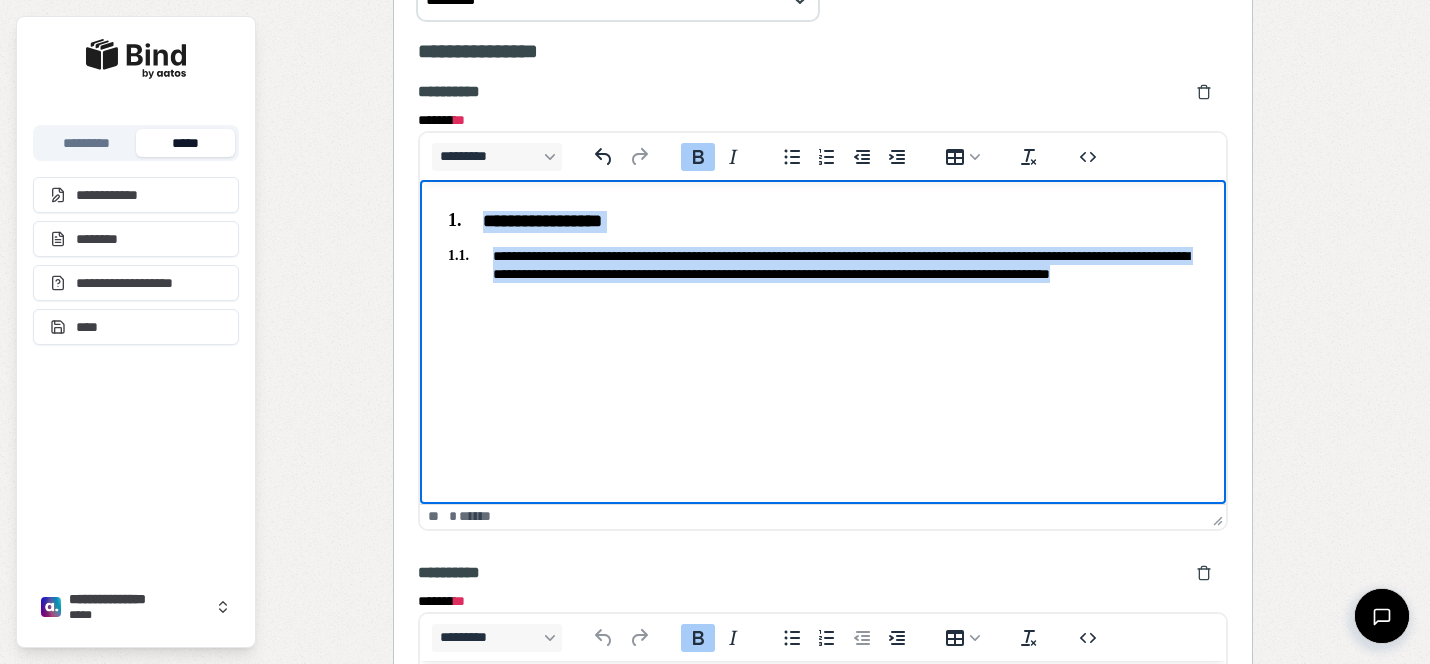 drag, startPoint x: 812, startPoint y: 300, endPoint x: 323, endPoint y: 151, distance: 511.19662 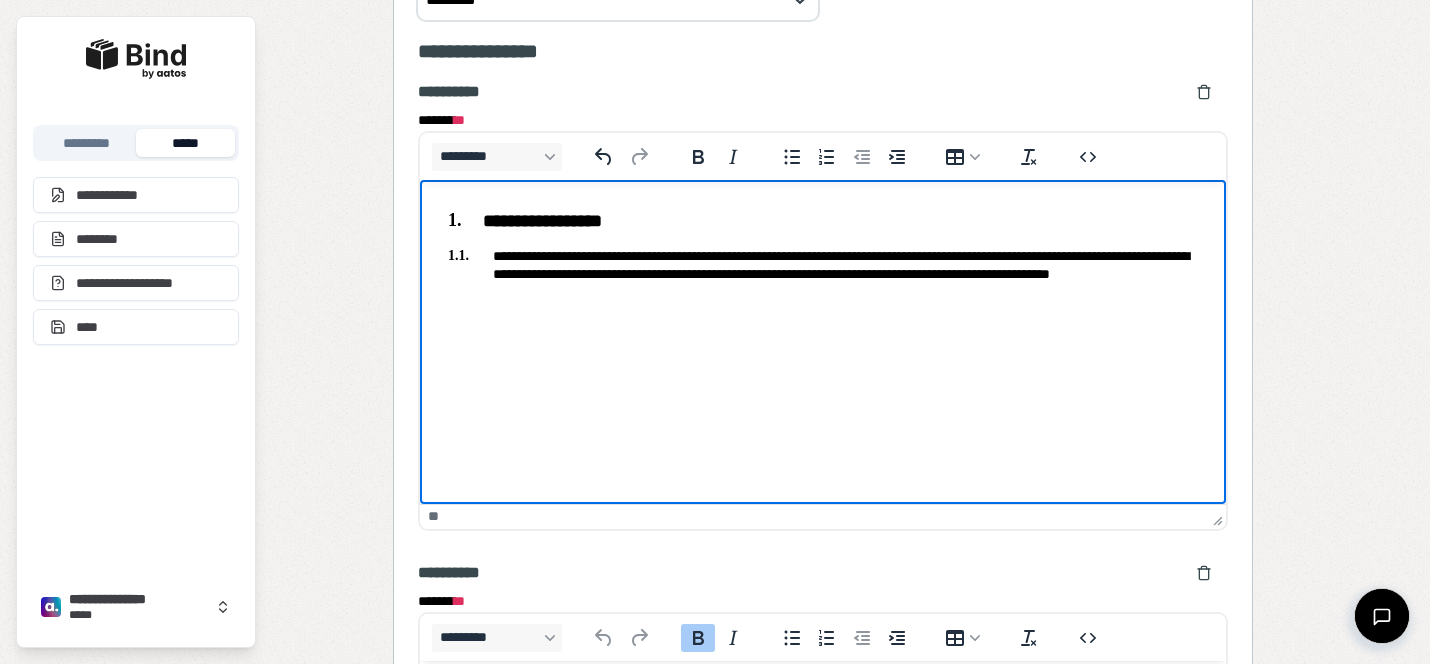 click on "**********" at bounding box center [823, 252] 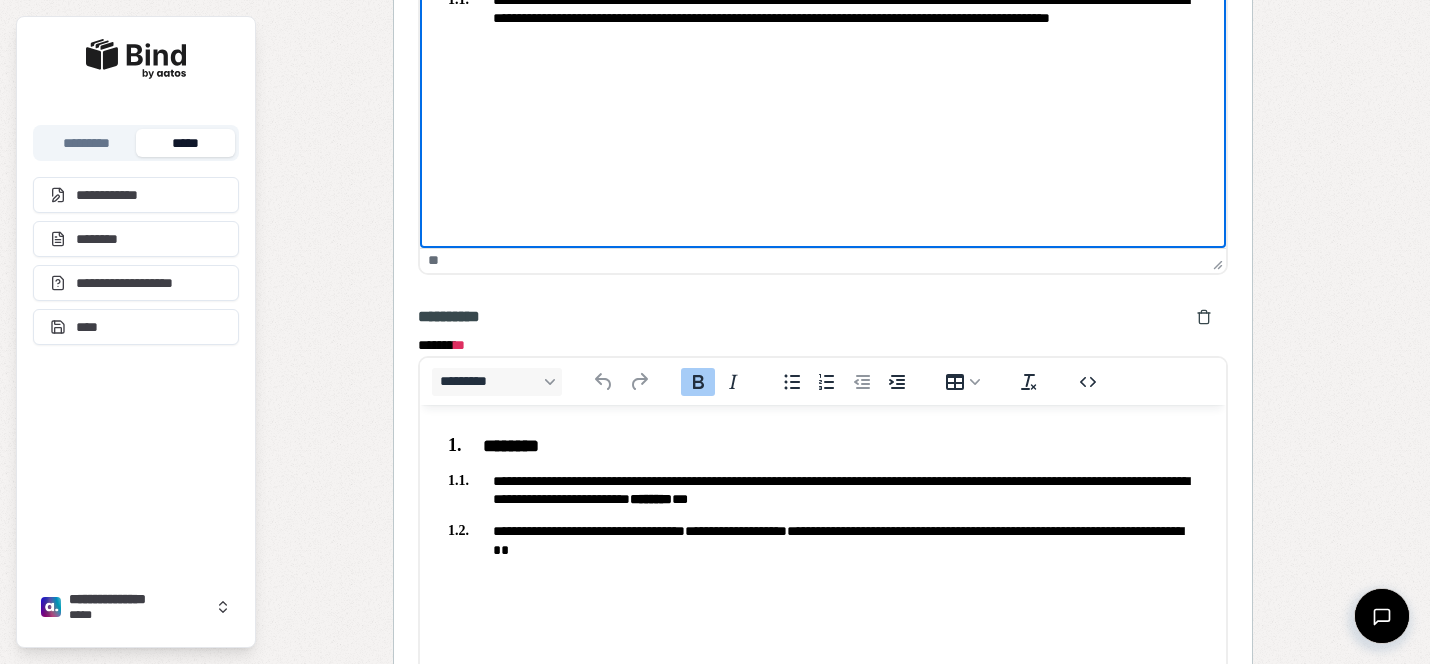 scroll, scrollTop: 2814, scrollLeft: 0, axis: vertical 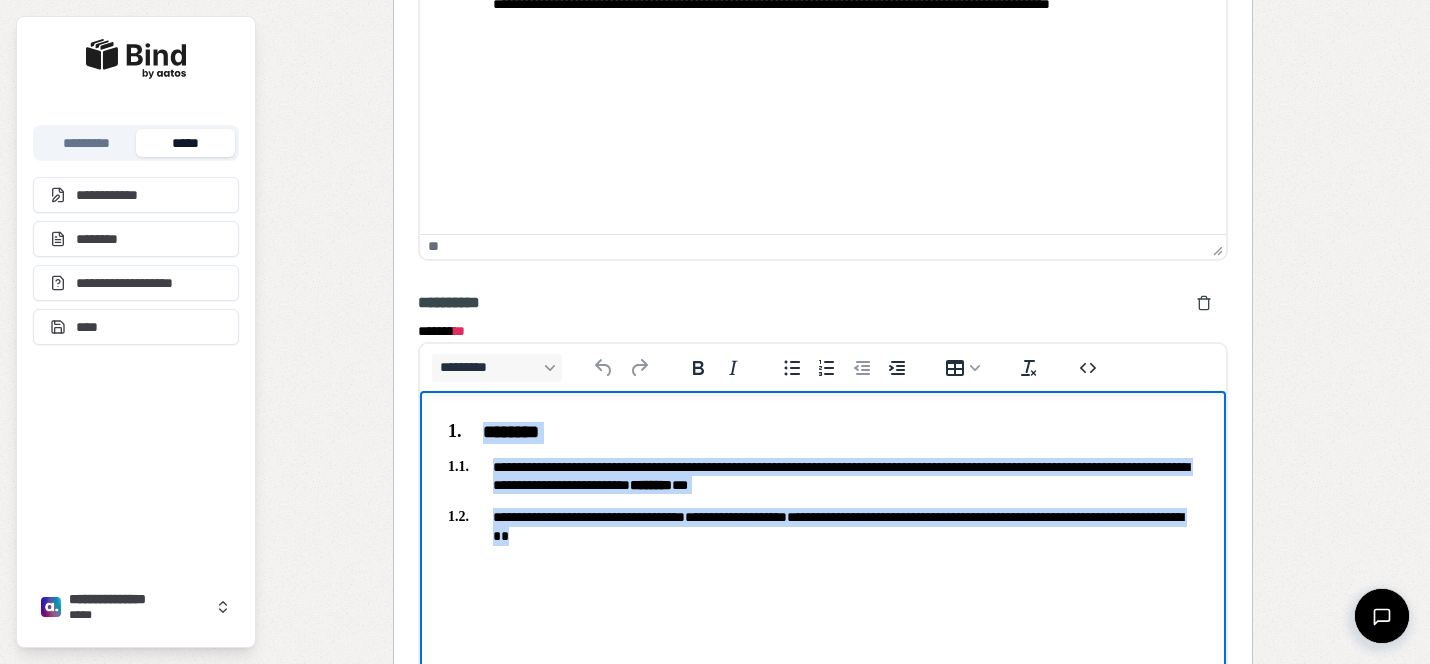 drag, startPoint x: 720, startPoint y: 553, endPoint x: 431, endPoint y: 395, distance: 329.3706 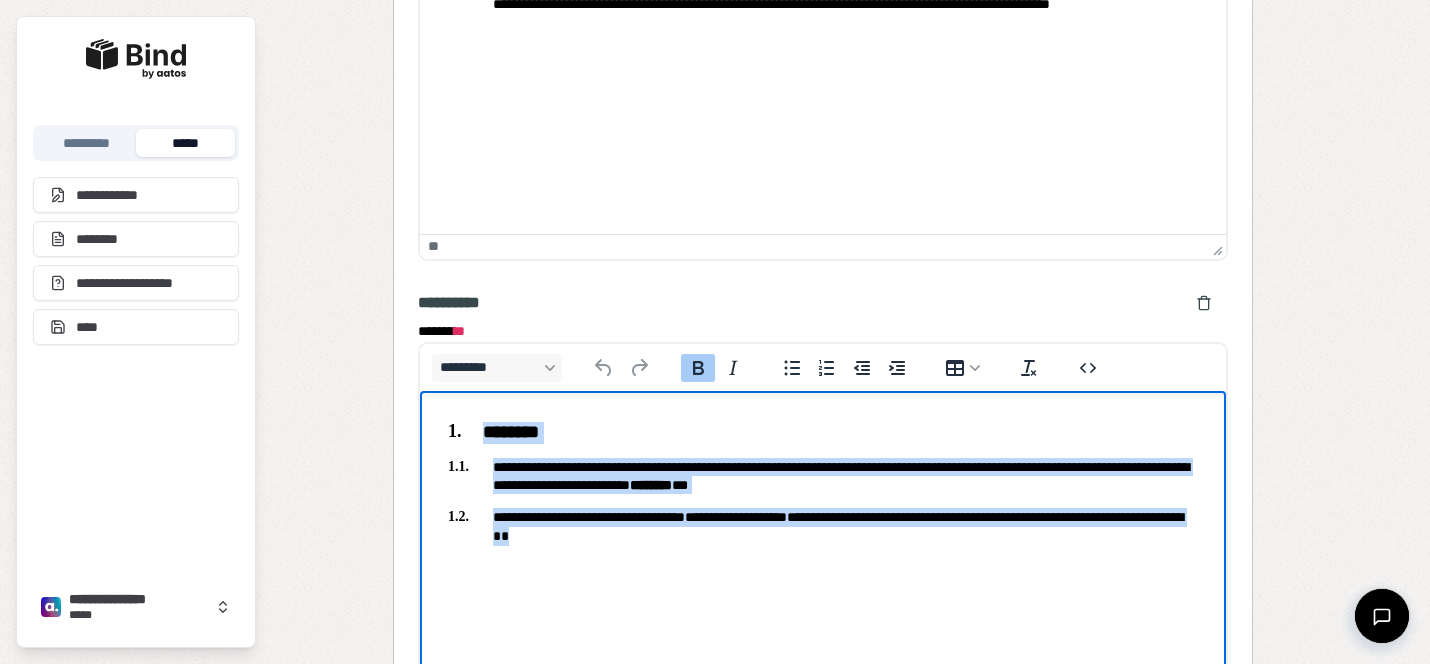 type 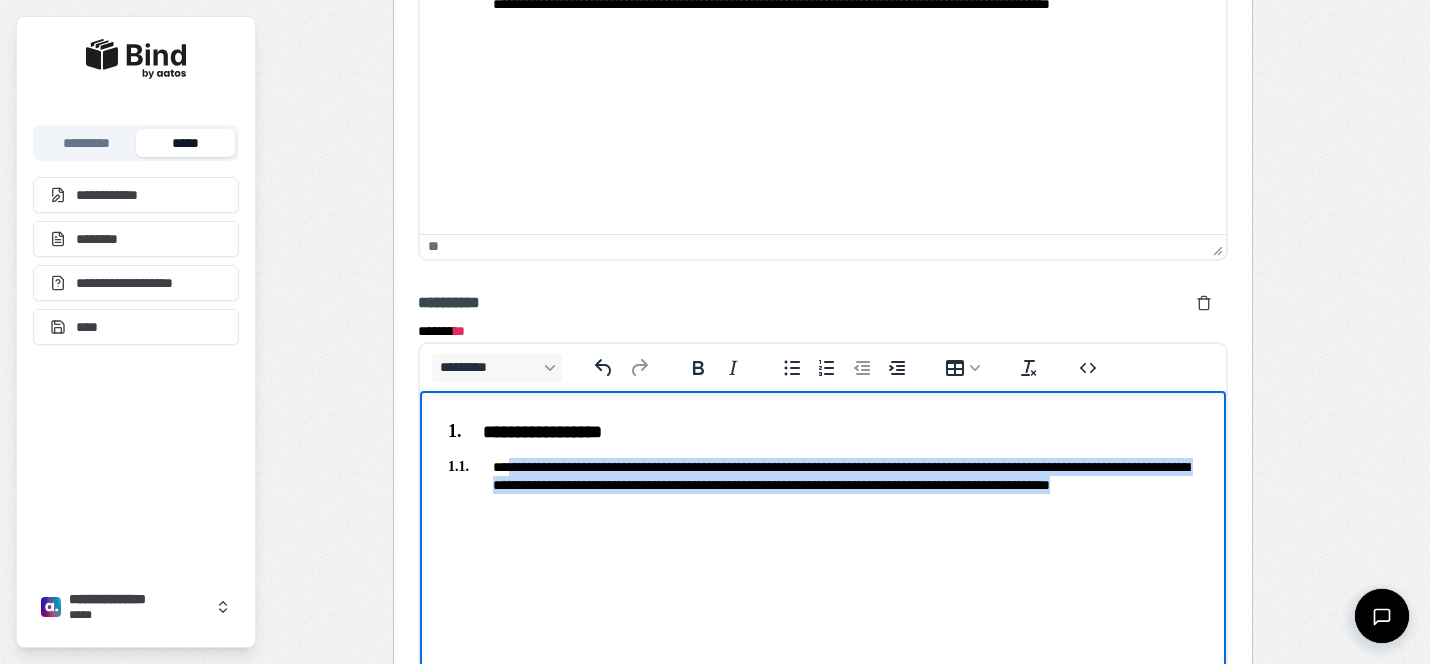 drag, startPoint x: 756, startPoint y: 504, endPoint x: 513, endPoint y: 467, distance: 245.80074 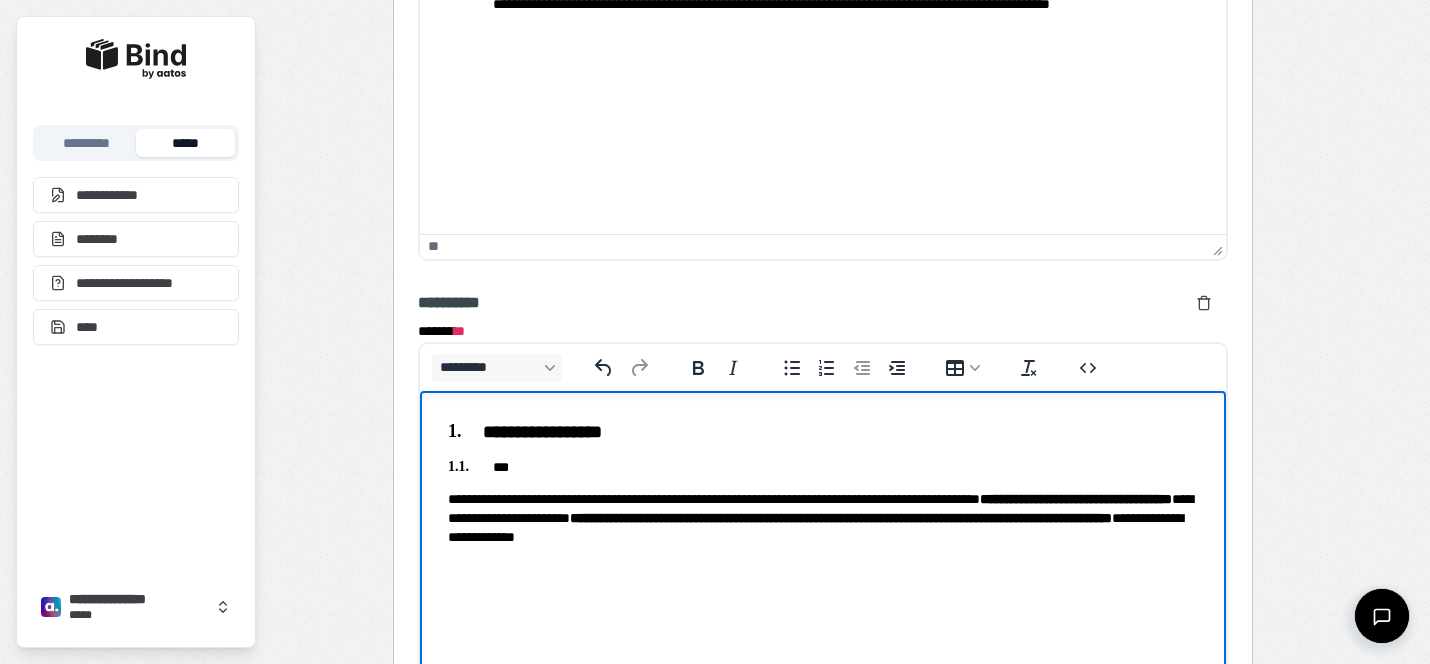 click on "**********" at bounding box center (823, 519) 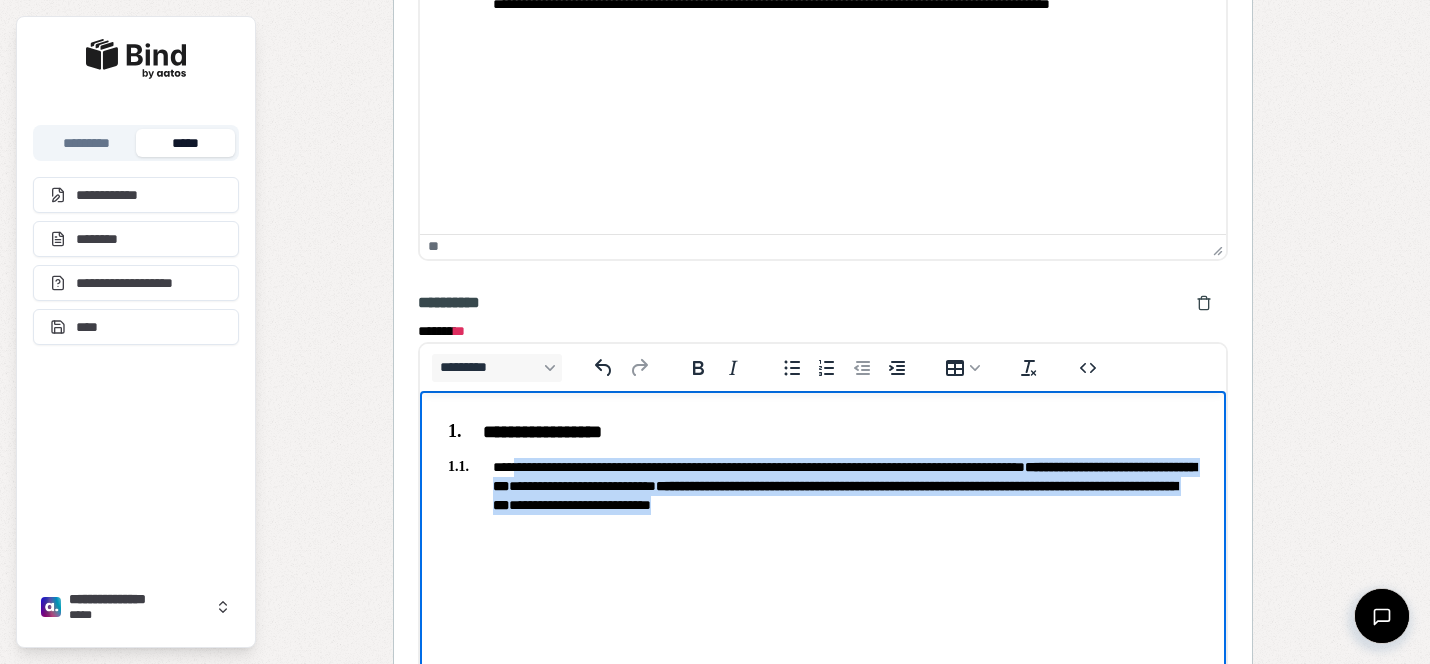 drag, startPoint x: 1148, startPoint y: 505, endPoint x: 521, endPoint y: 470, distance: 627.97614 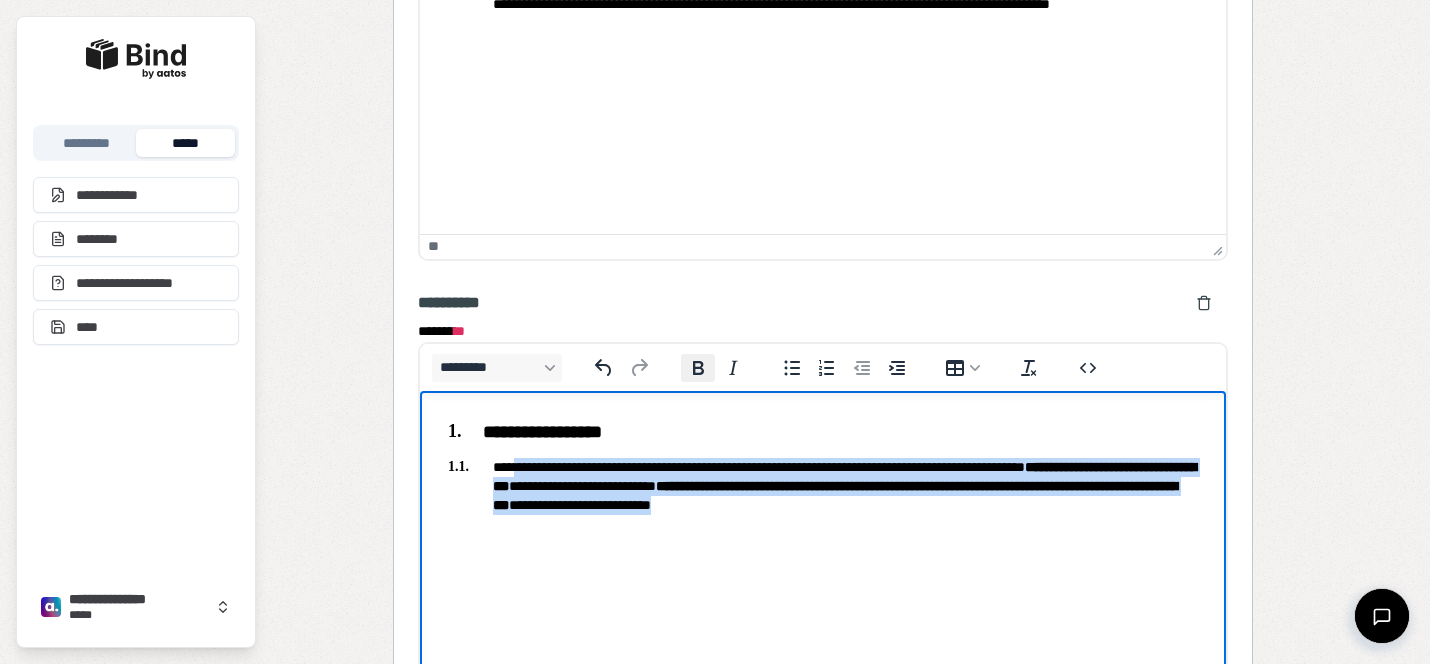 click 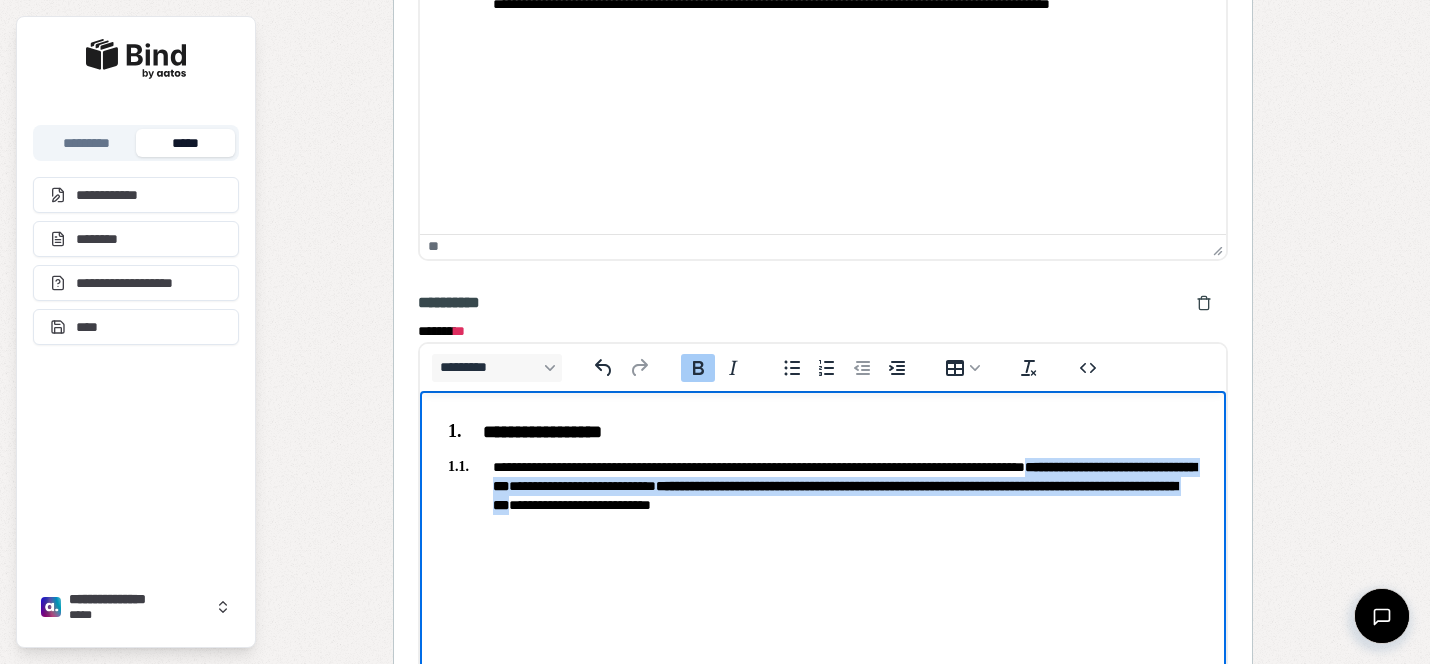 click 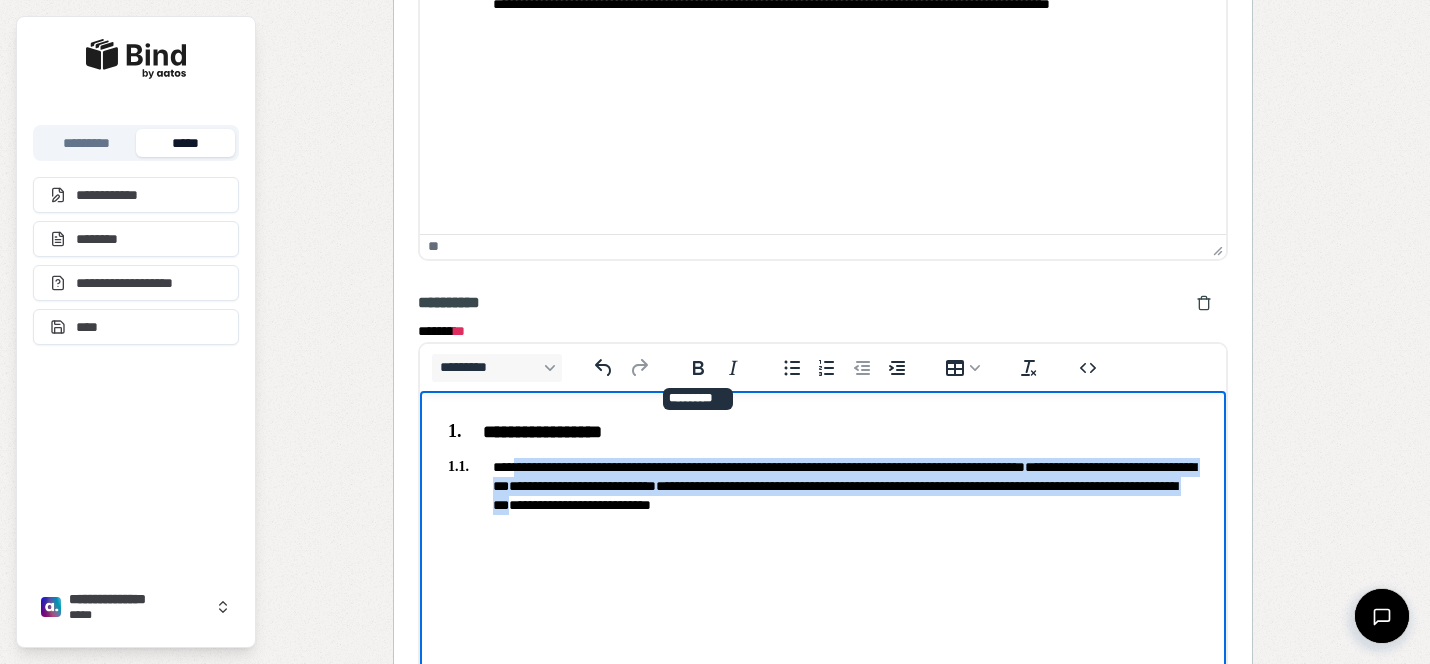 click on "**********" at bounding box center [823, 464] 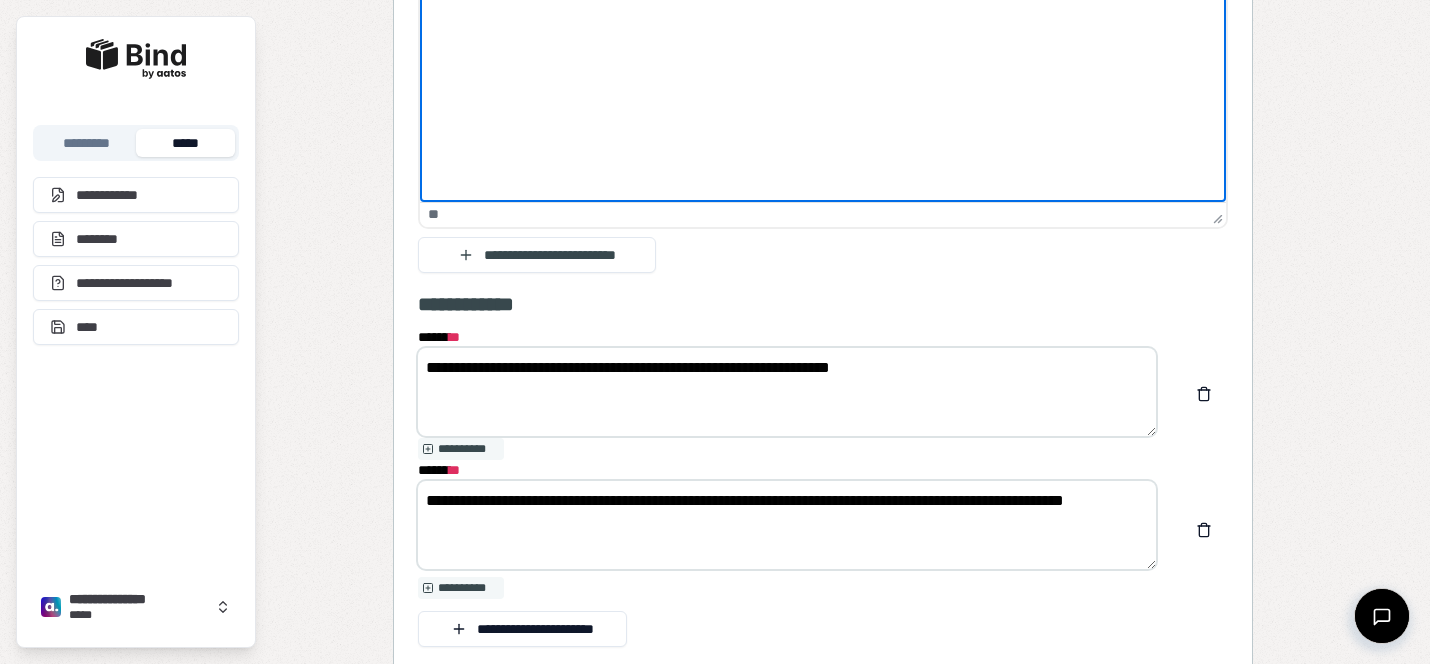 scroll, scrollTop: 3352, scrollLeft: 0, axis: vertical 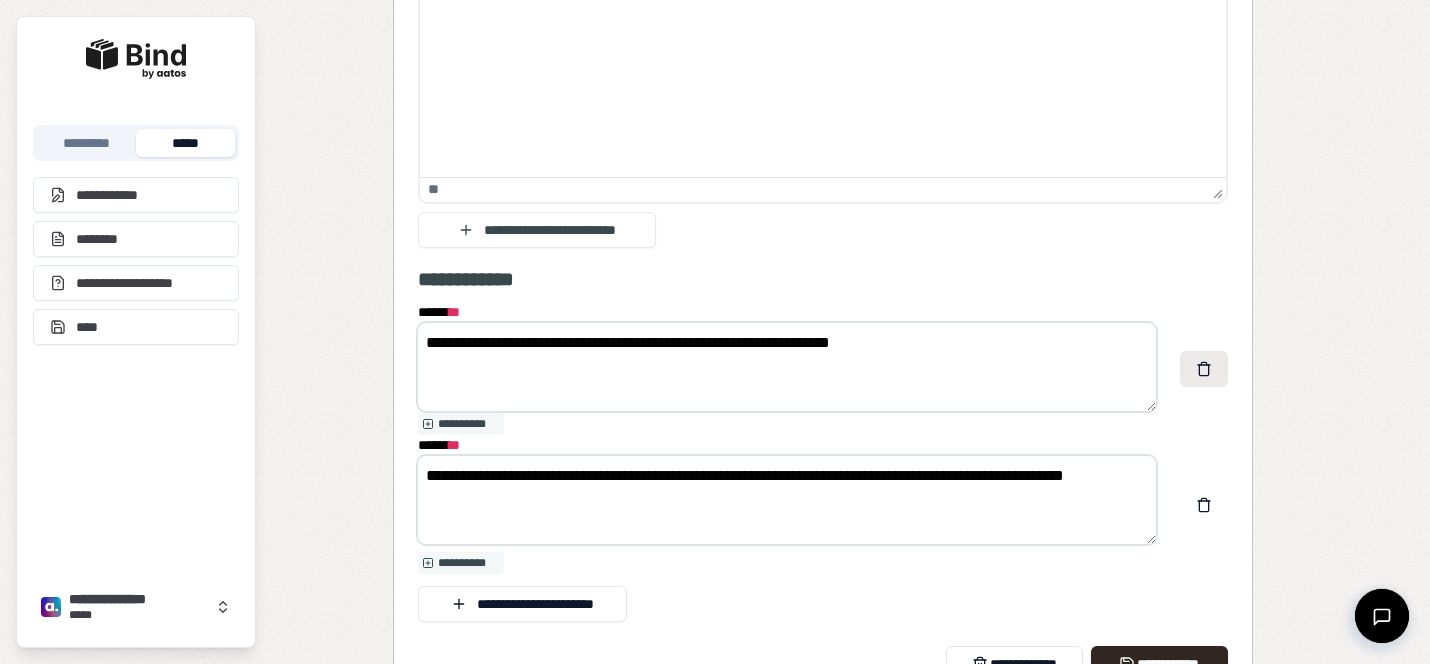 click at bounding box center [1204, 369] 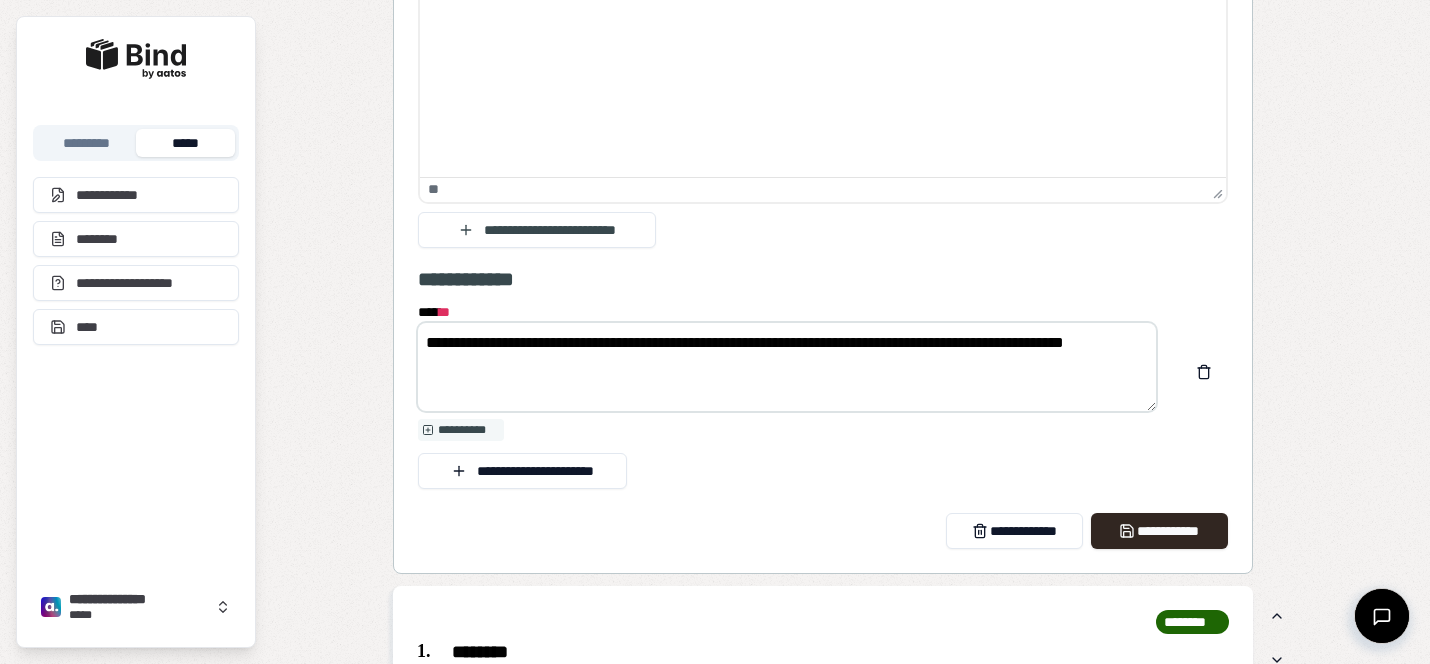 click at bounding box center [1204, 372] 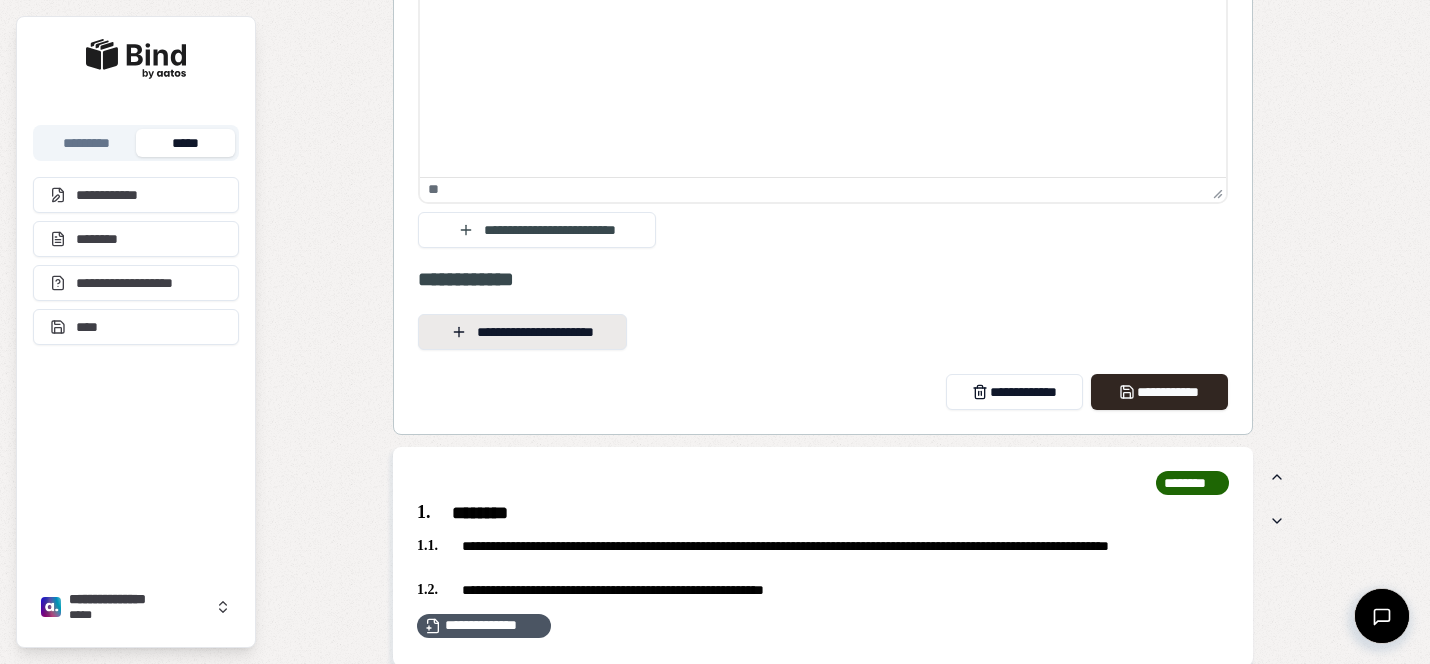 click on "**********" at bounding box center [522, 332] 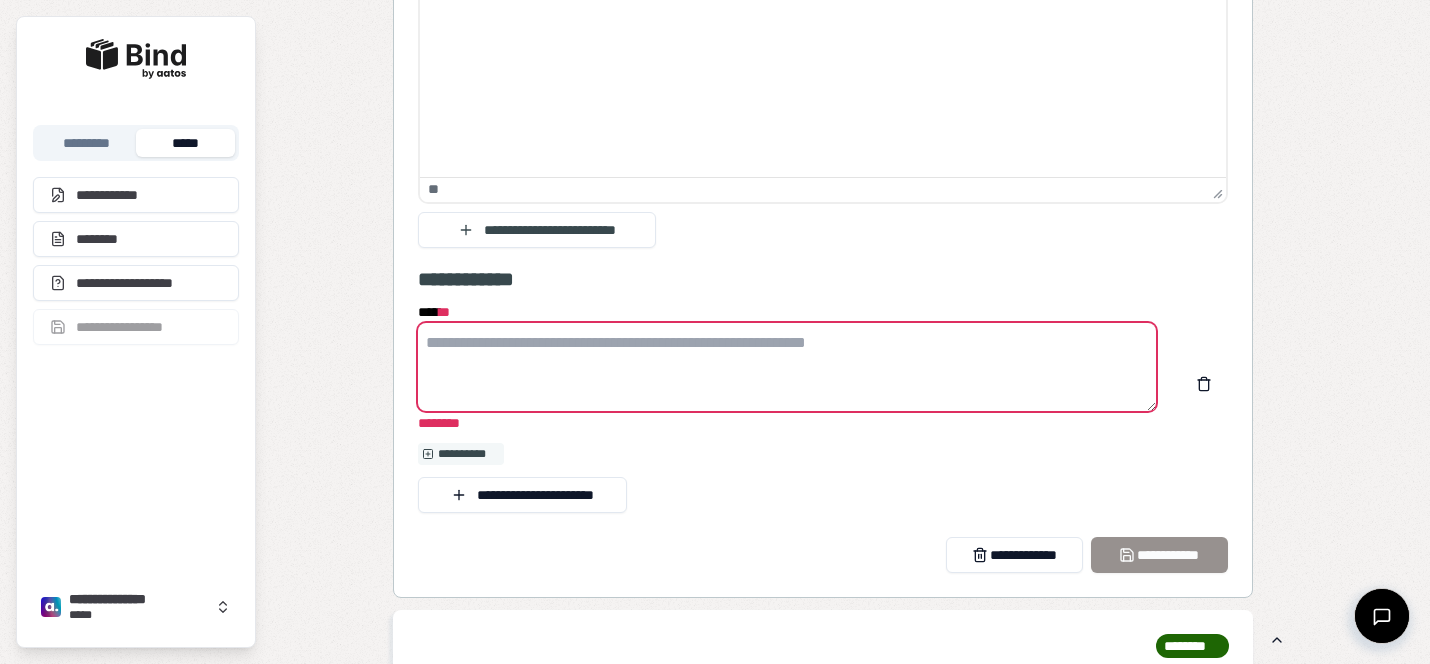 click on "**** *" at bounding box center (787, 367) 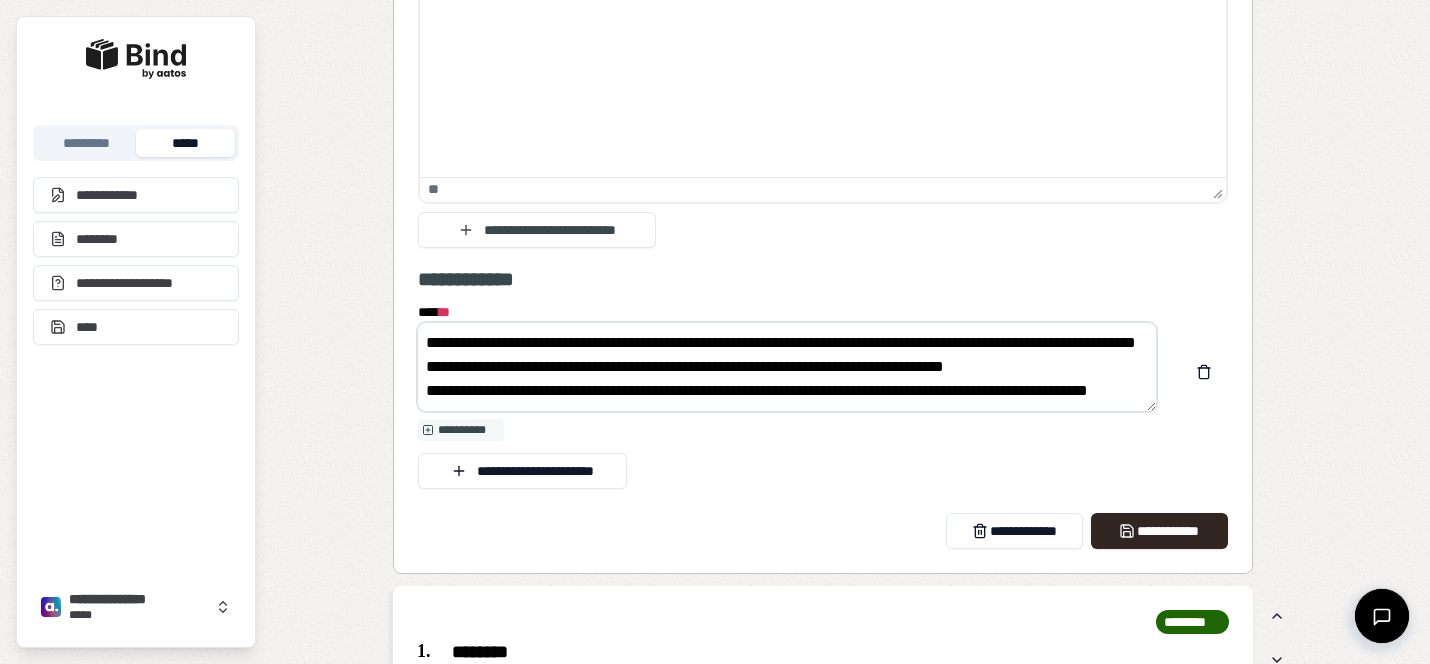 scroll, scrollTop: 0, scrollLeft: 0, axis: both 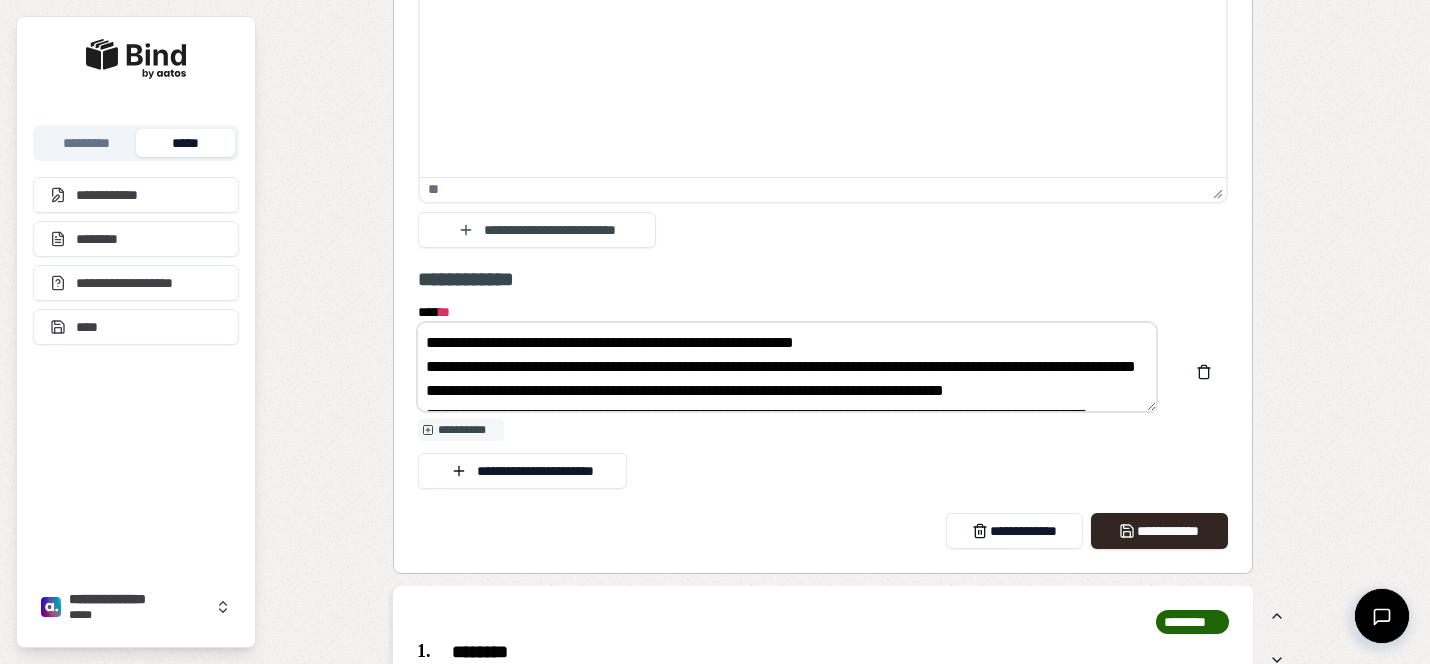 drag, startPoint x: 520, startPoint y: 346, endPoint x: 356, endPoint y: 322, distance: 165.7468 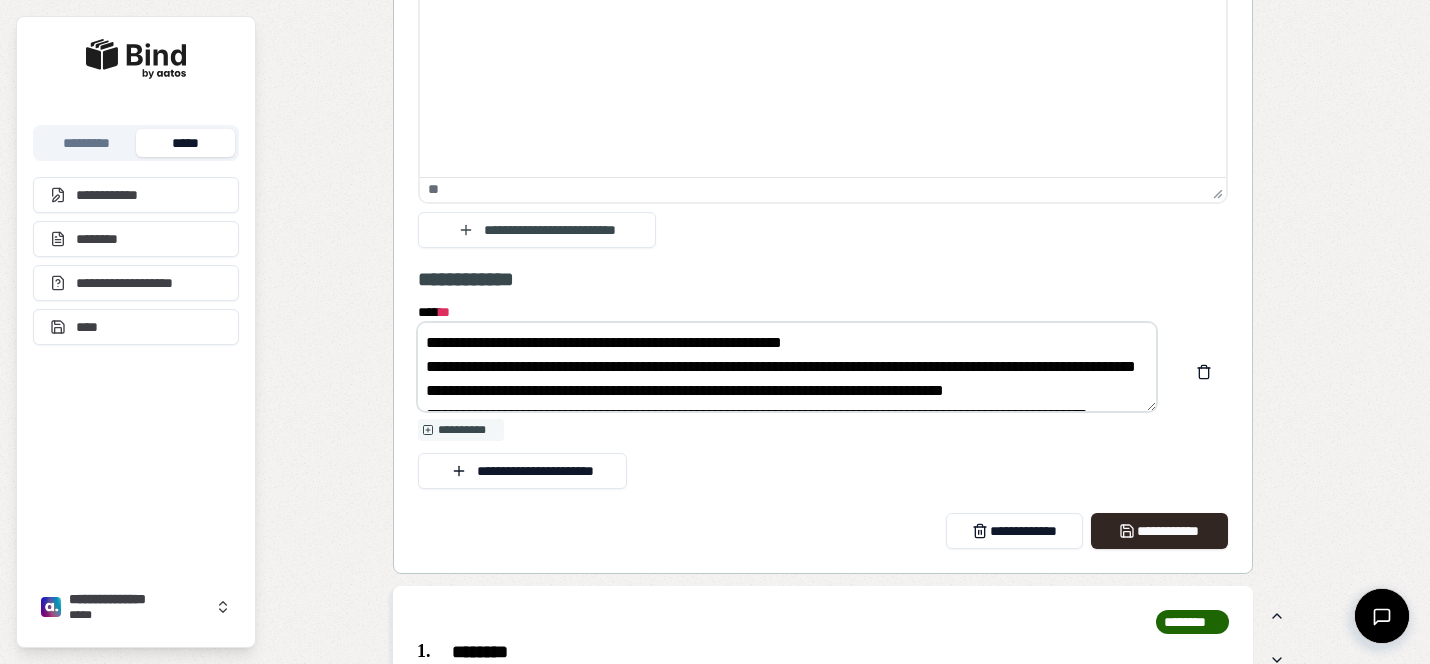 drag, startPoint x: 457, startPoint y: 365, endPoint x: 401, endPoint y: 365, distance: 56 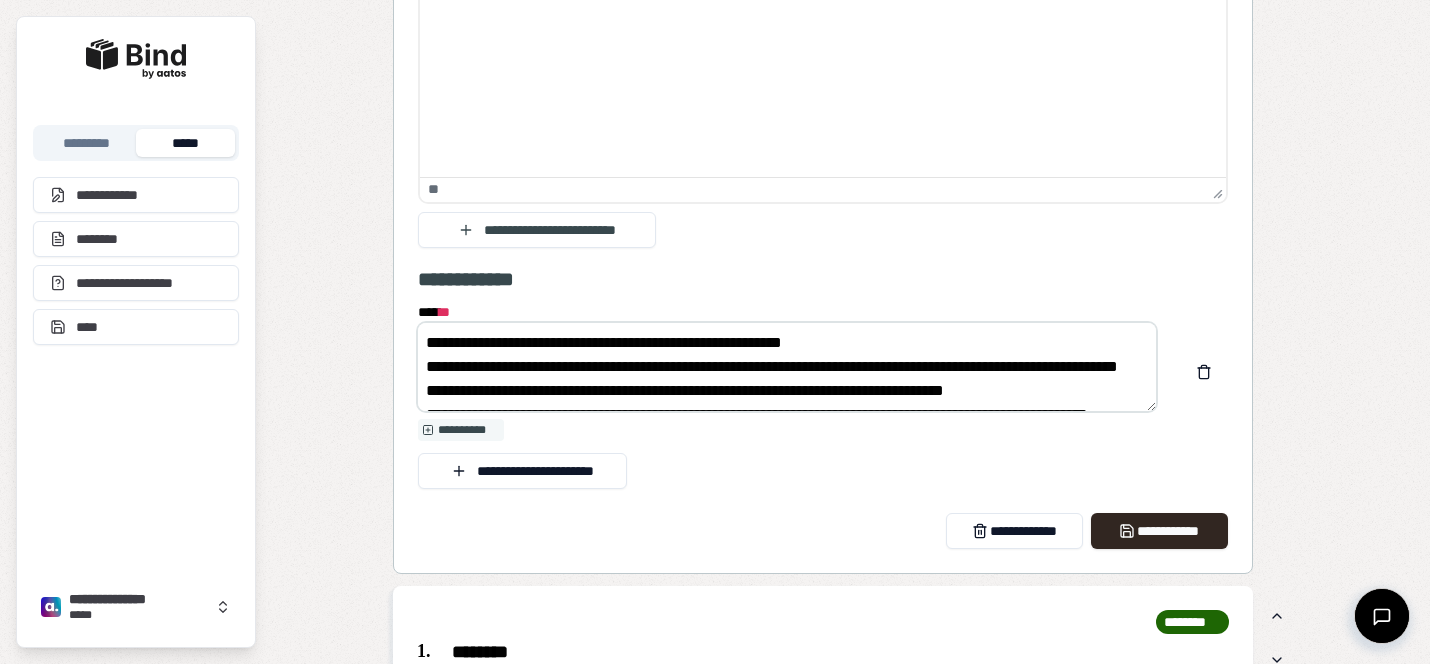 scroll, scrollTop: 3050, scrollLeft: 0, axis: vertical 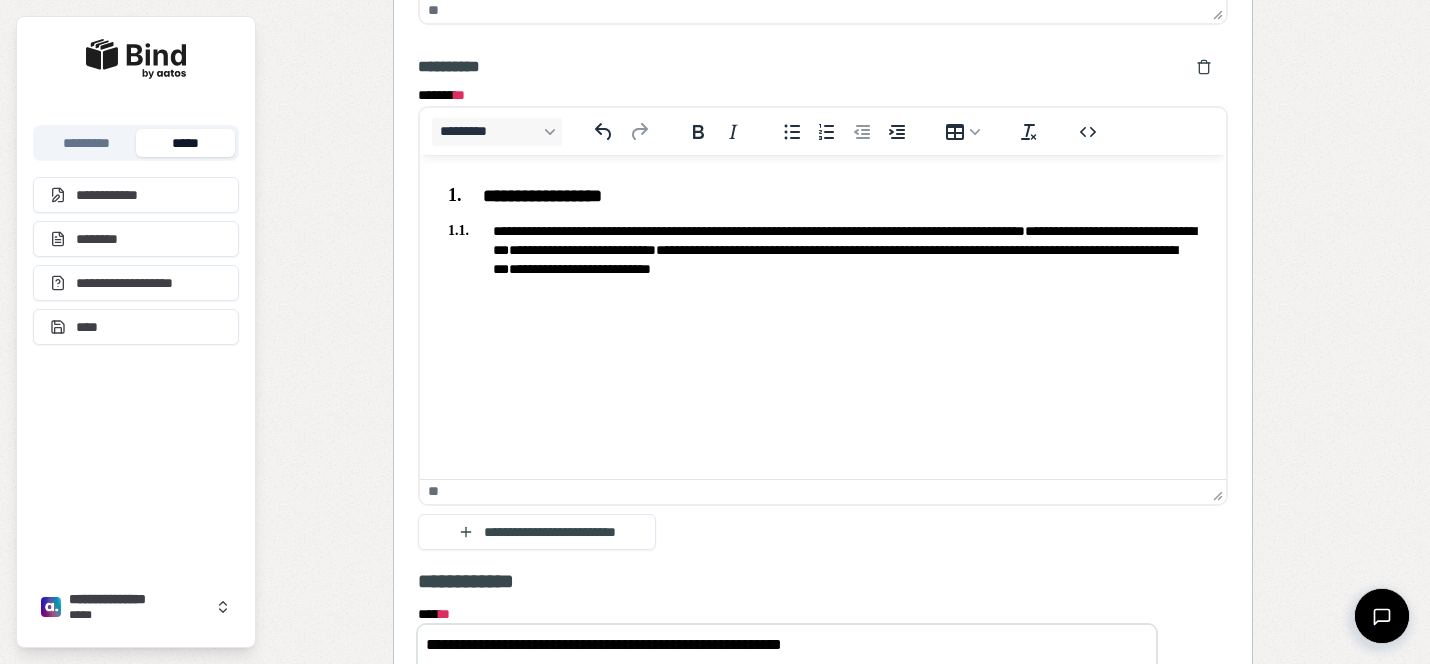 click on "**********" at bounding box center [835, 259] 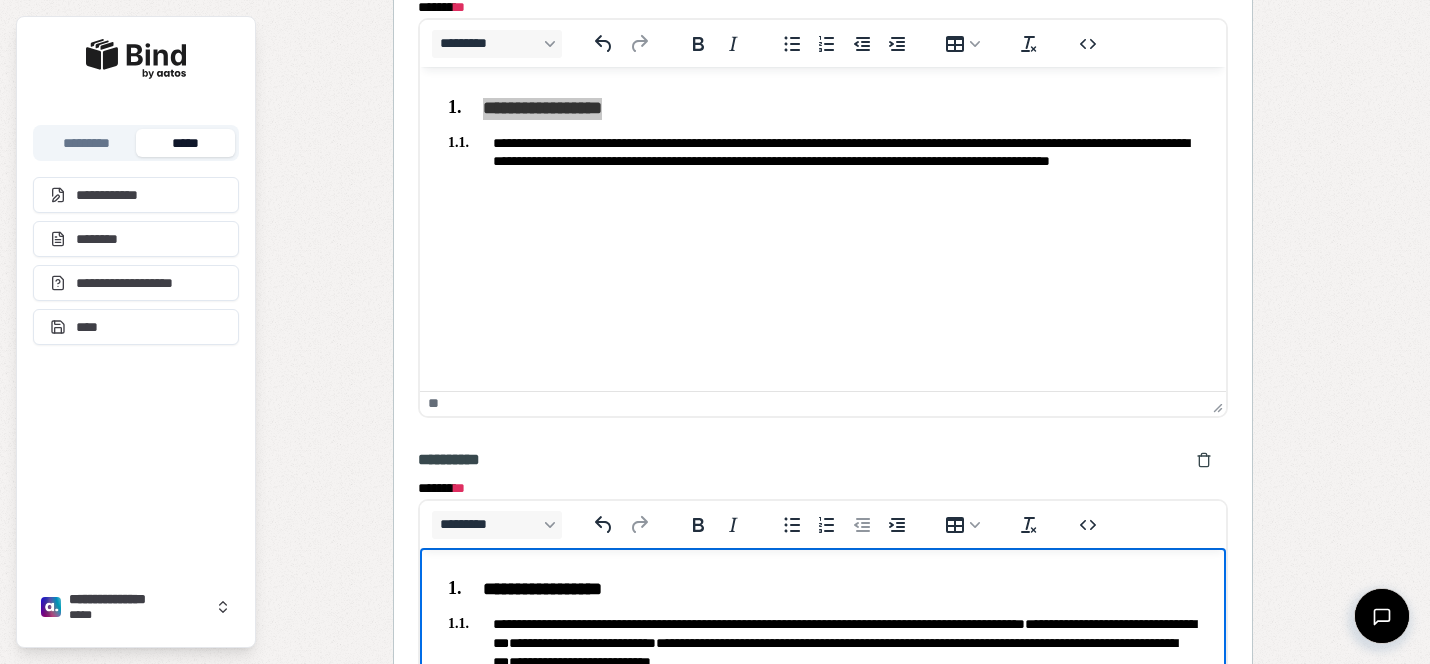 scroll, scrollTop: 2660, scrollLeft: 0, axis: vertical 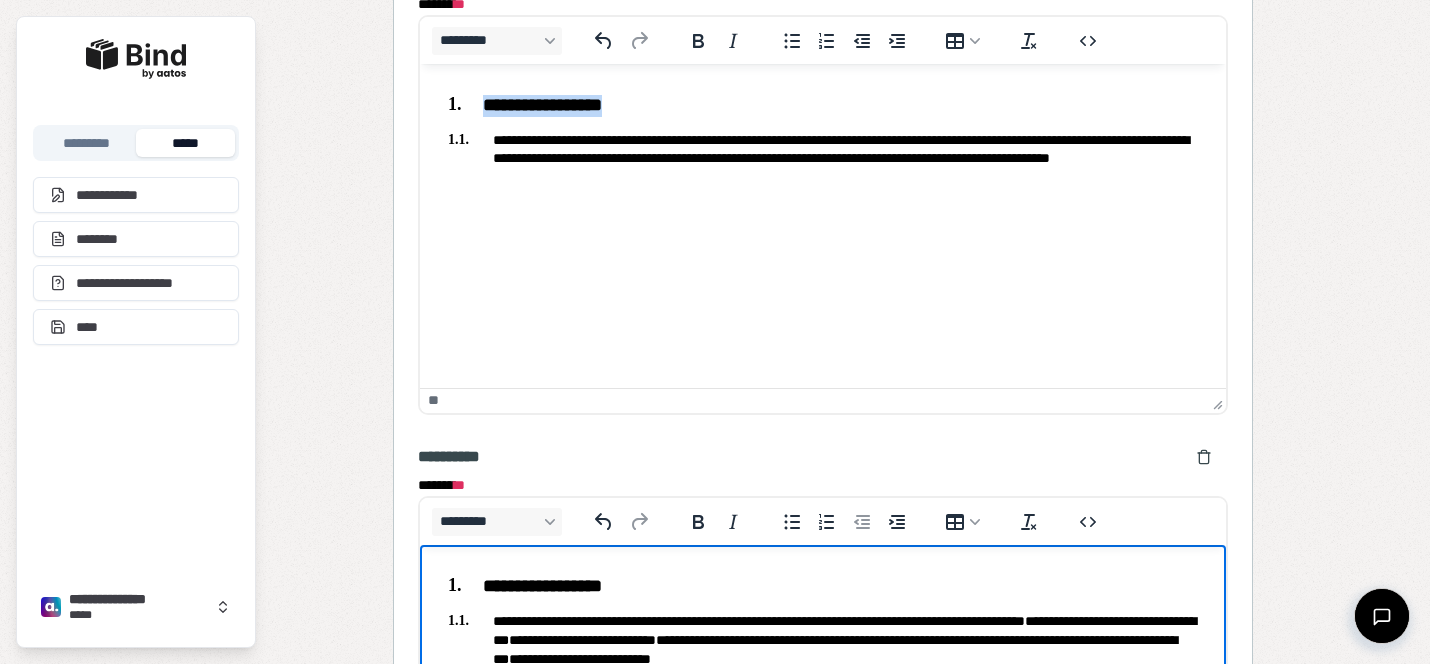 click on "**********" at bounding box center [823, 158] 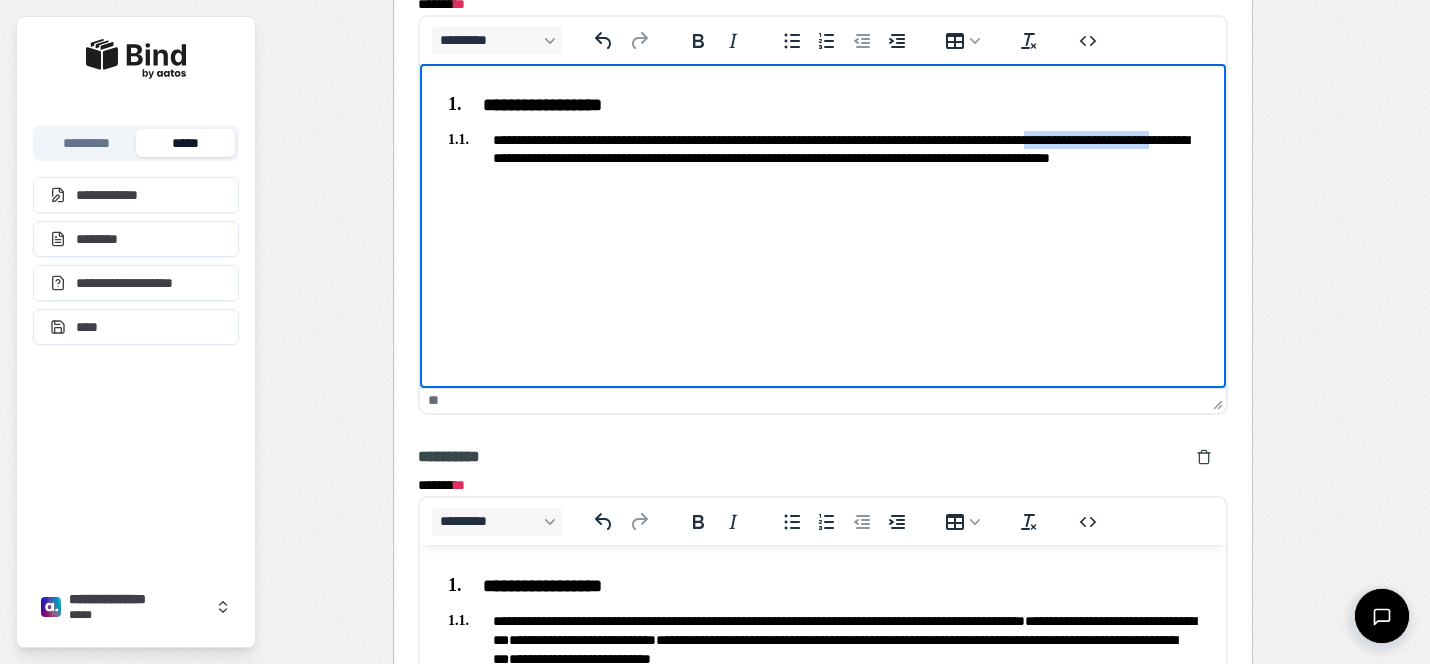 drag, startPoint x: 1145, startPoint y: 132, endPoint x: 647, endPoint y: 156, distance: 498.57797 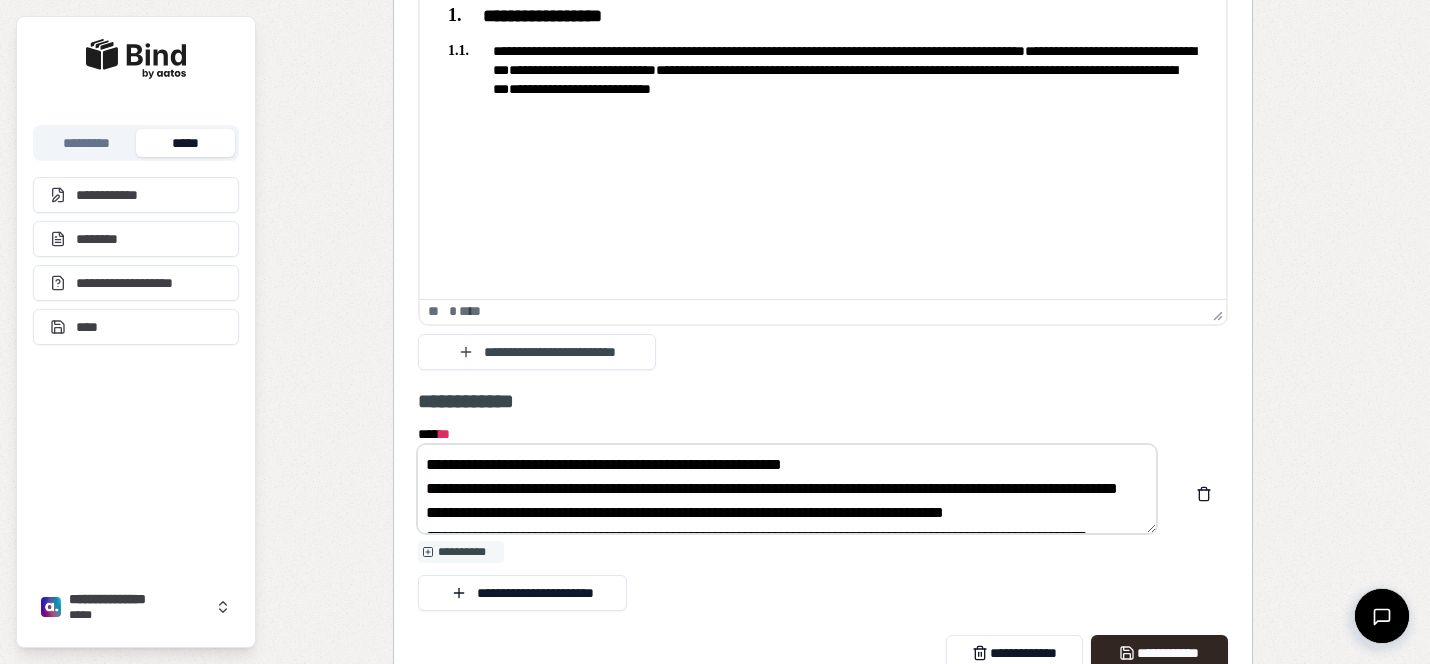 scroll, scrollTop: 3240, scrollLeft: 0, axis: vertical 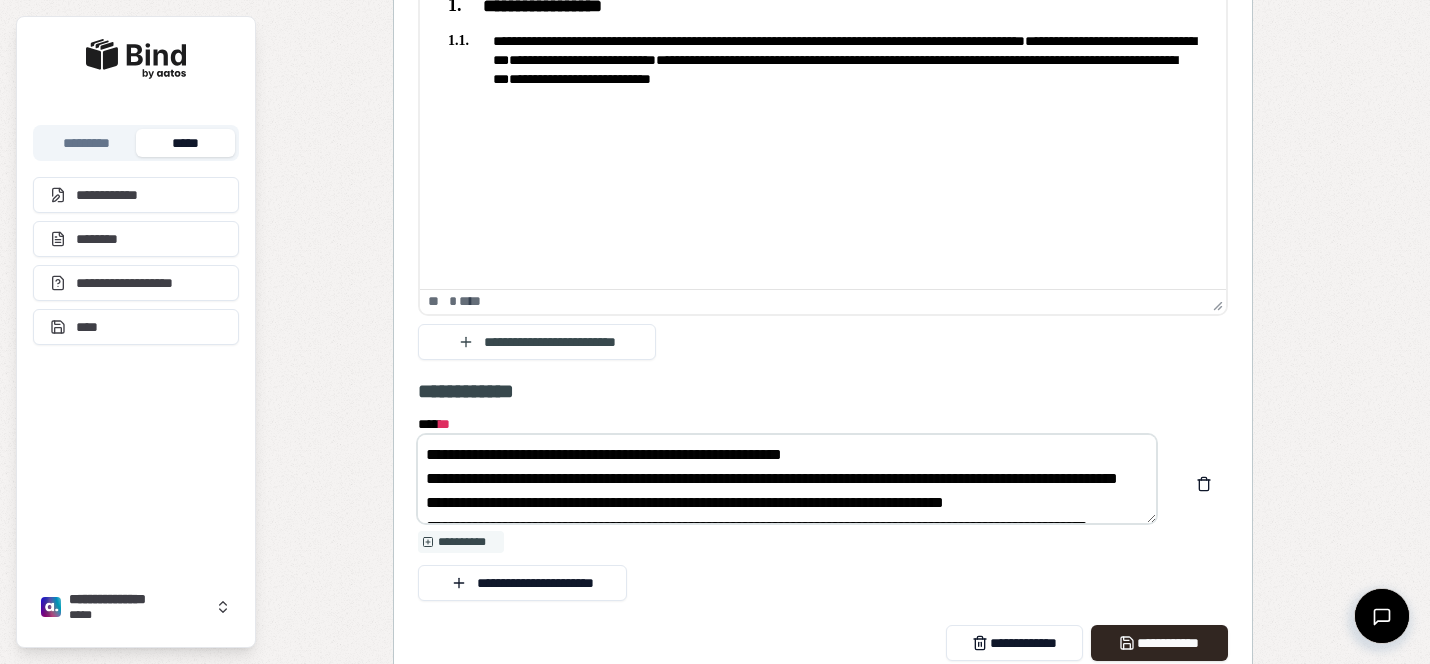 click on "**********" at bounding box center (787, 479) 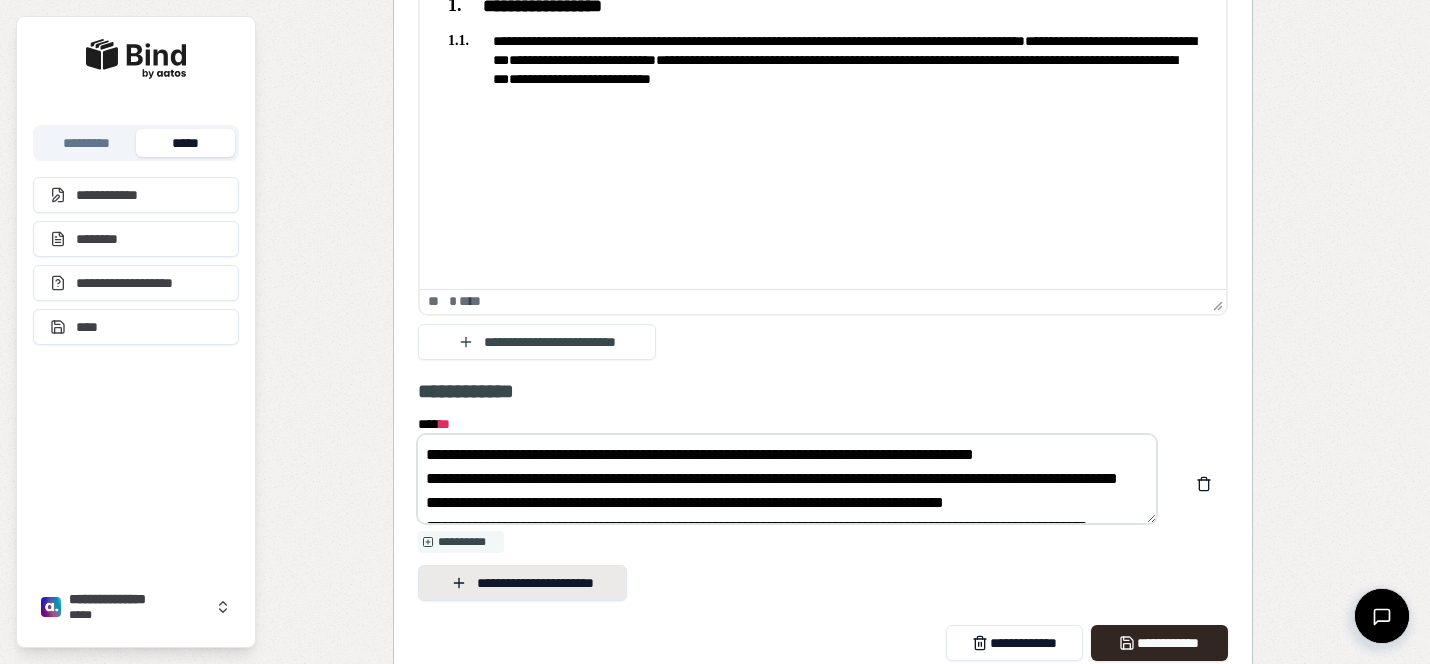scroll, scrollTop: 72, scrollLeft: 0, axis: vertical 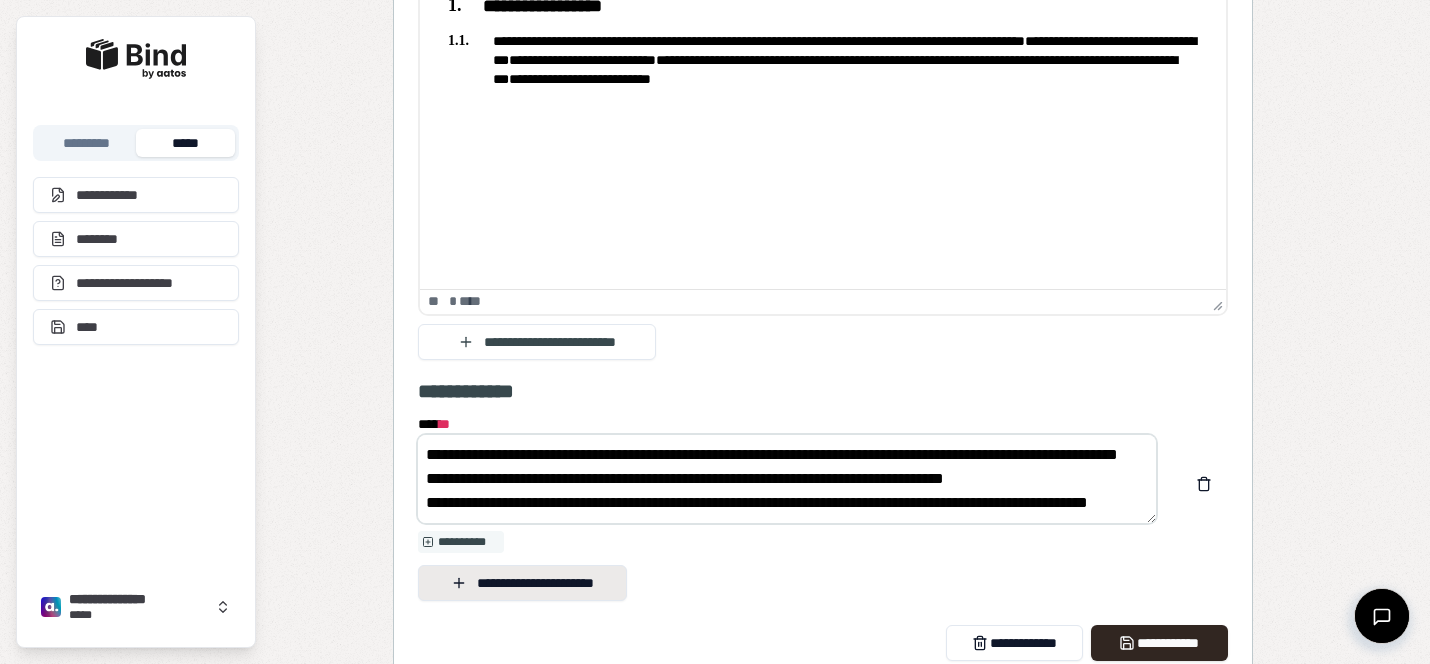 drag, startPoint x: 424, startPoint y: 476, endPoint x: 612, endPoint y: 574, distance: 212.00943 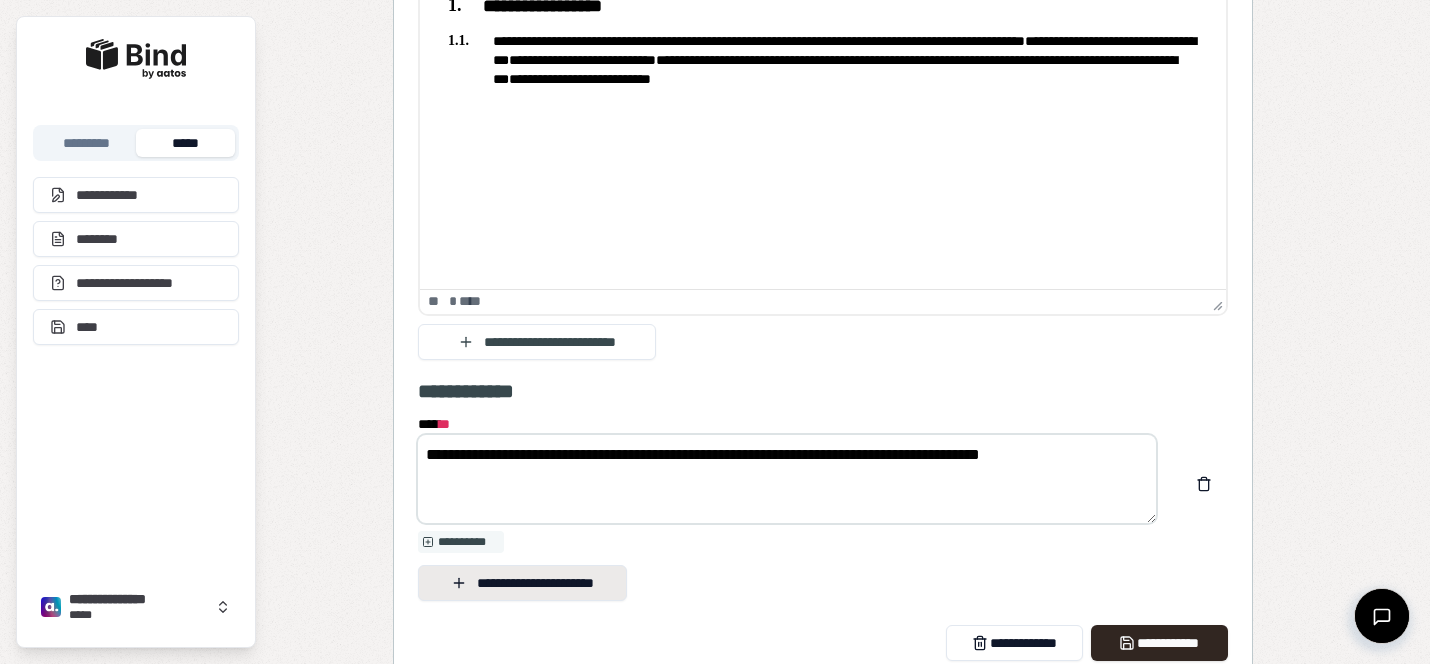 scroll, scrollTop: 0, scrollLeft: 0, axis: both 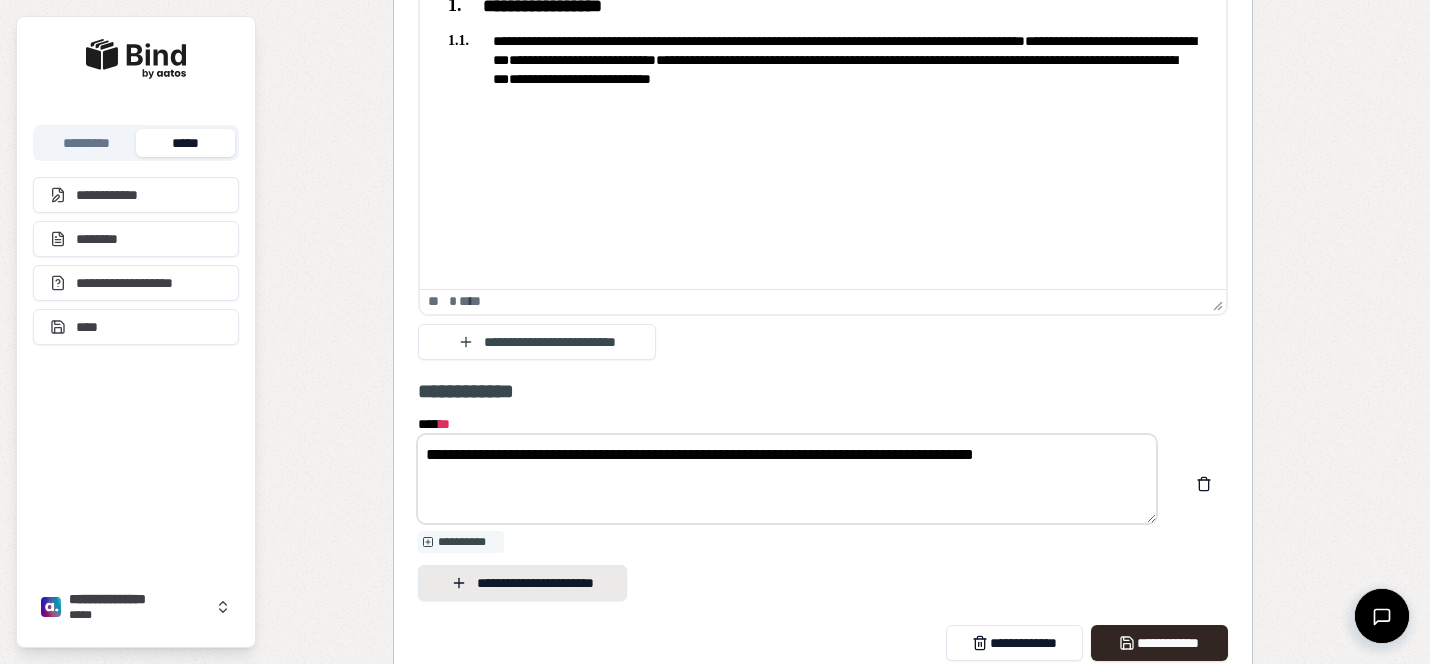 click on "**********" at bounding box center [522, 583] 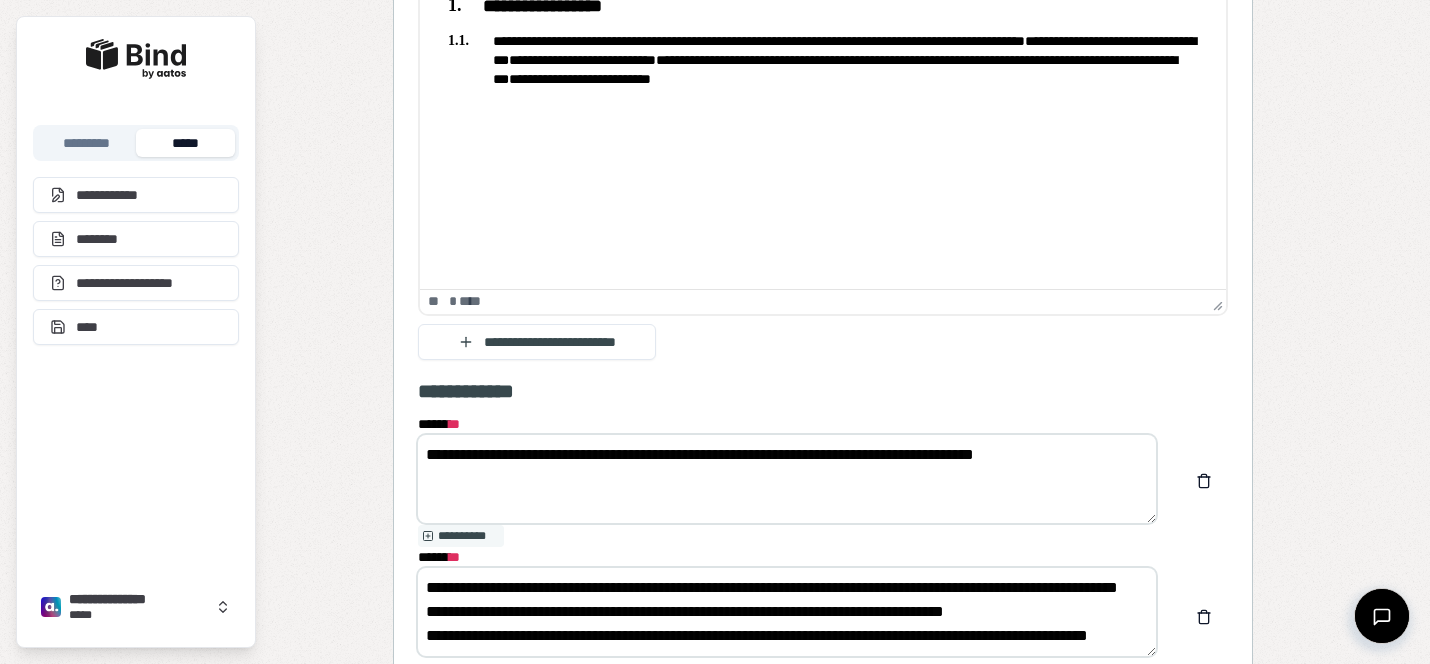 scroll, scrollTop: 0, scrollLeft: 0, axis: both 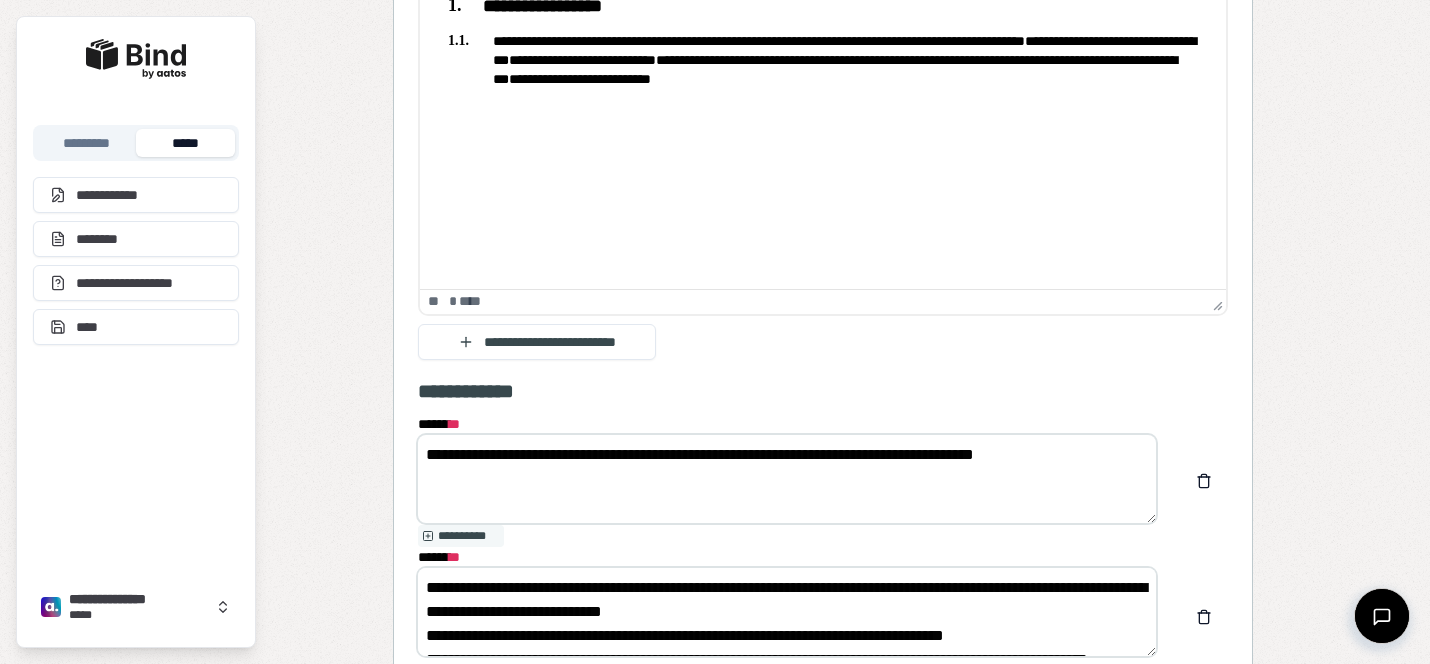 drag, startPoint x: 823, startPoint y: 586, endPoint x: 683, endPoint y: 586, distance: 140 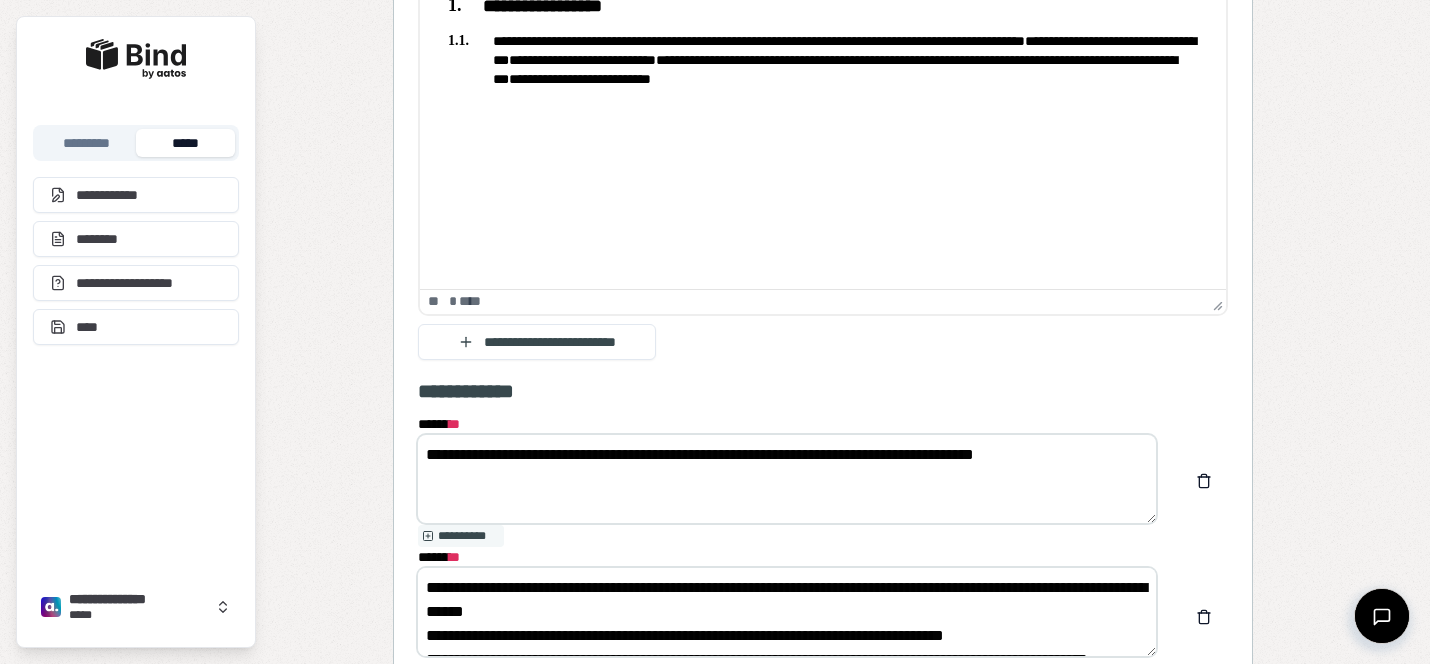 scroll, scrollTop: 3416, scrollLeft: 0, axis: vertical 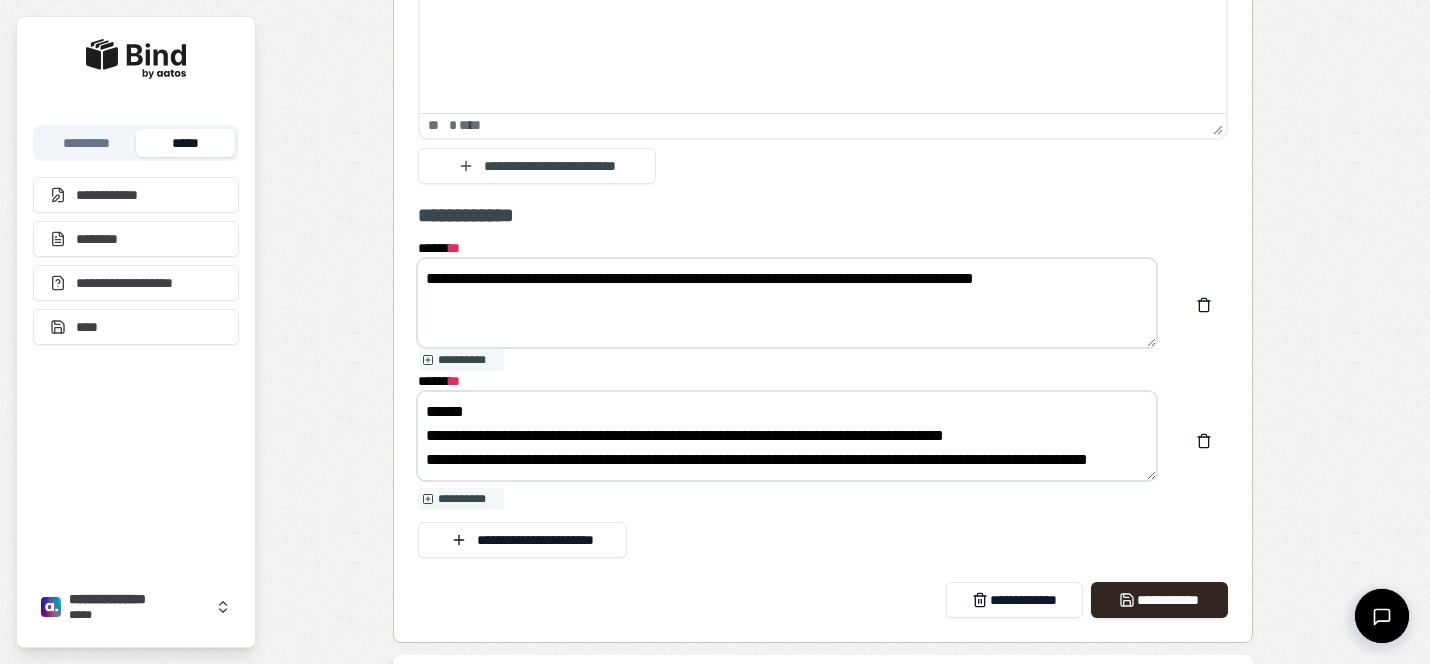 drag, startPoint x: 449, startPoint y: 466, endPoint x: 681, endPoint y: 528, distance: 240.14163 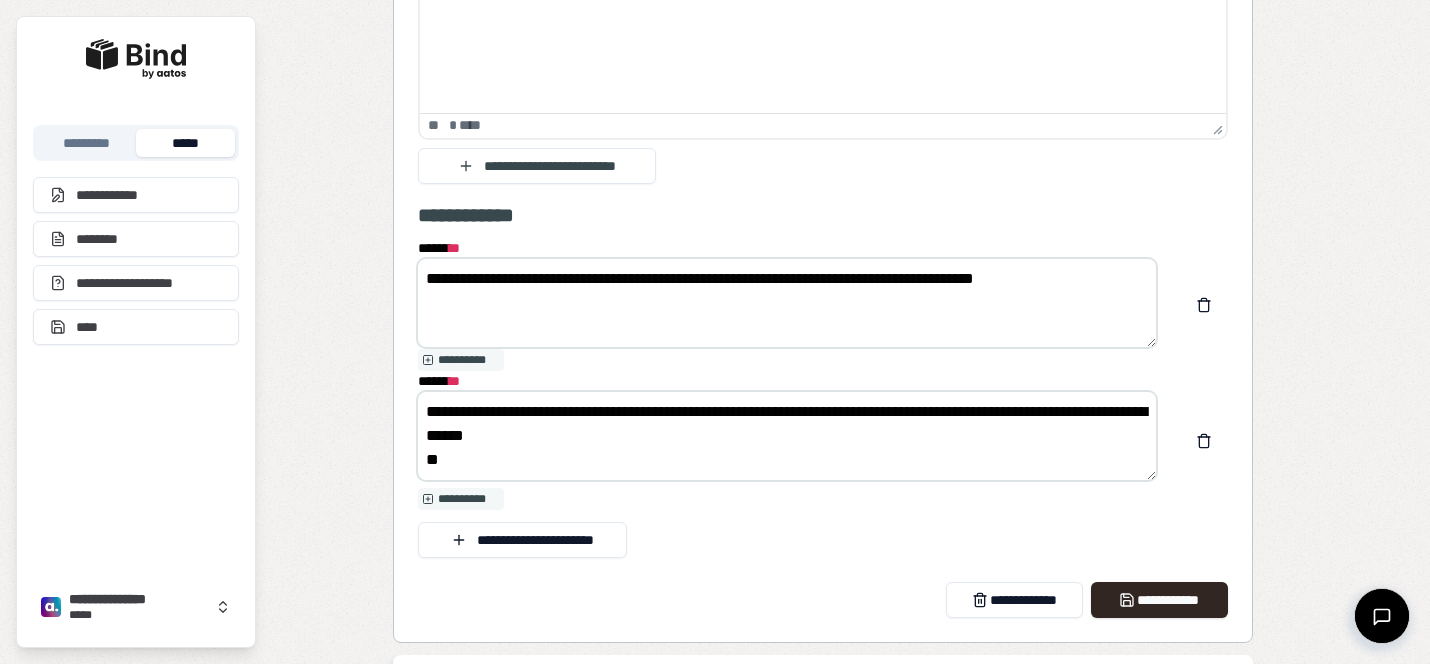 scroll, scrollTop: 0, scrollLeft: 0, axis: both 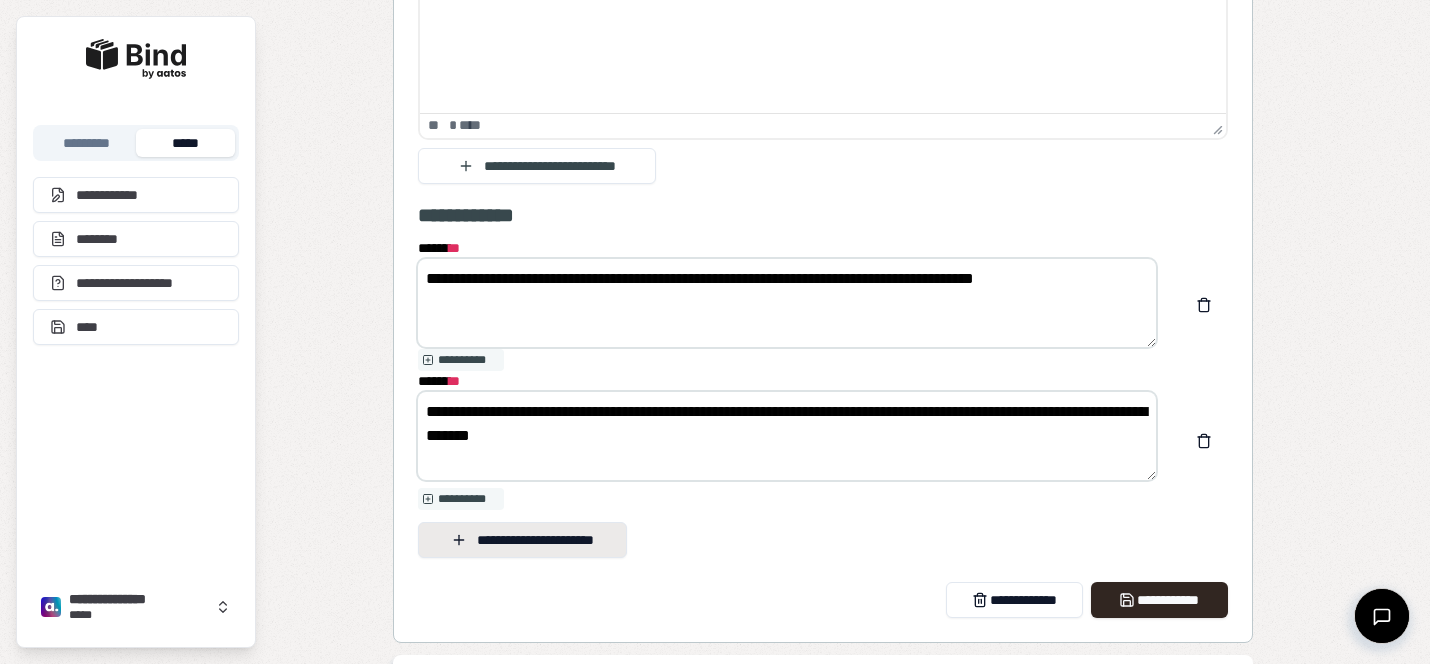 type on "**********" 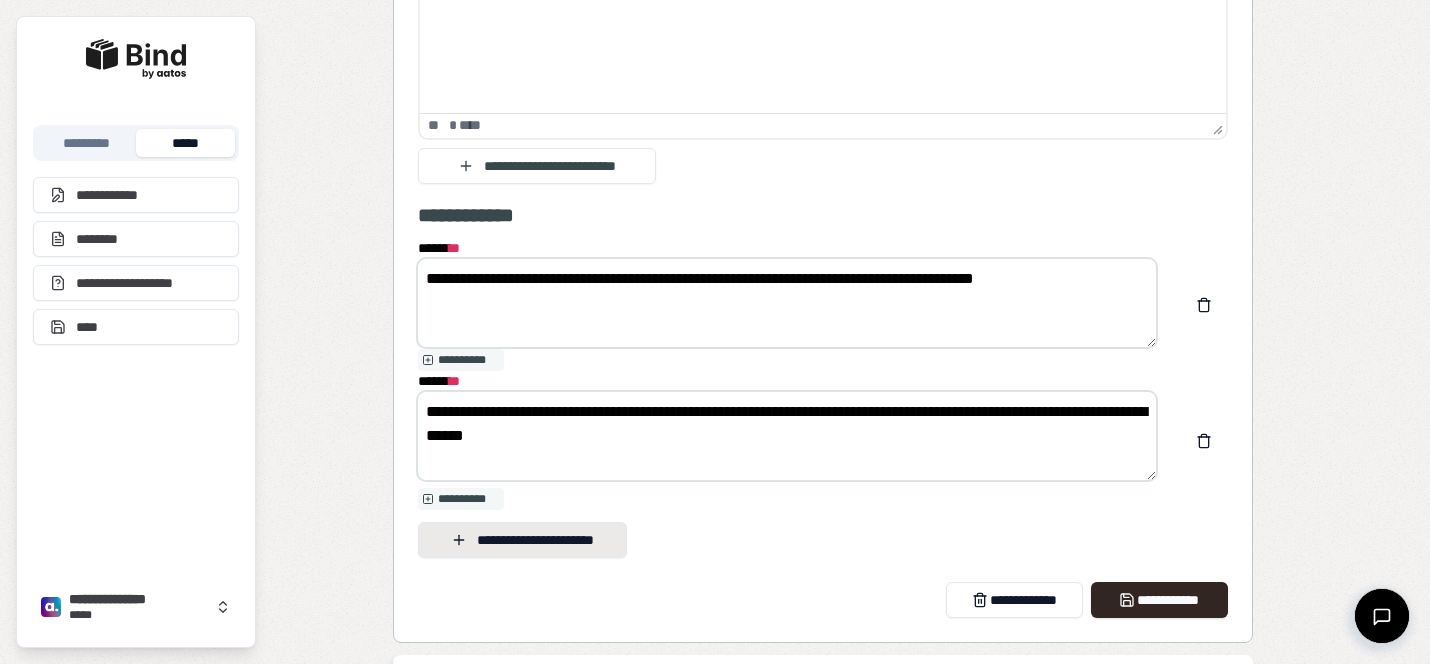 click on "**********" at bounding box center [522, 540] 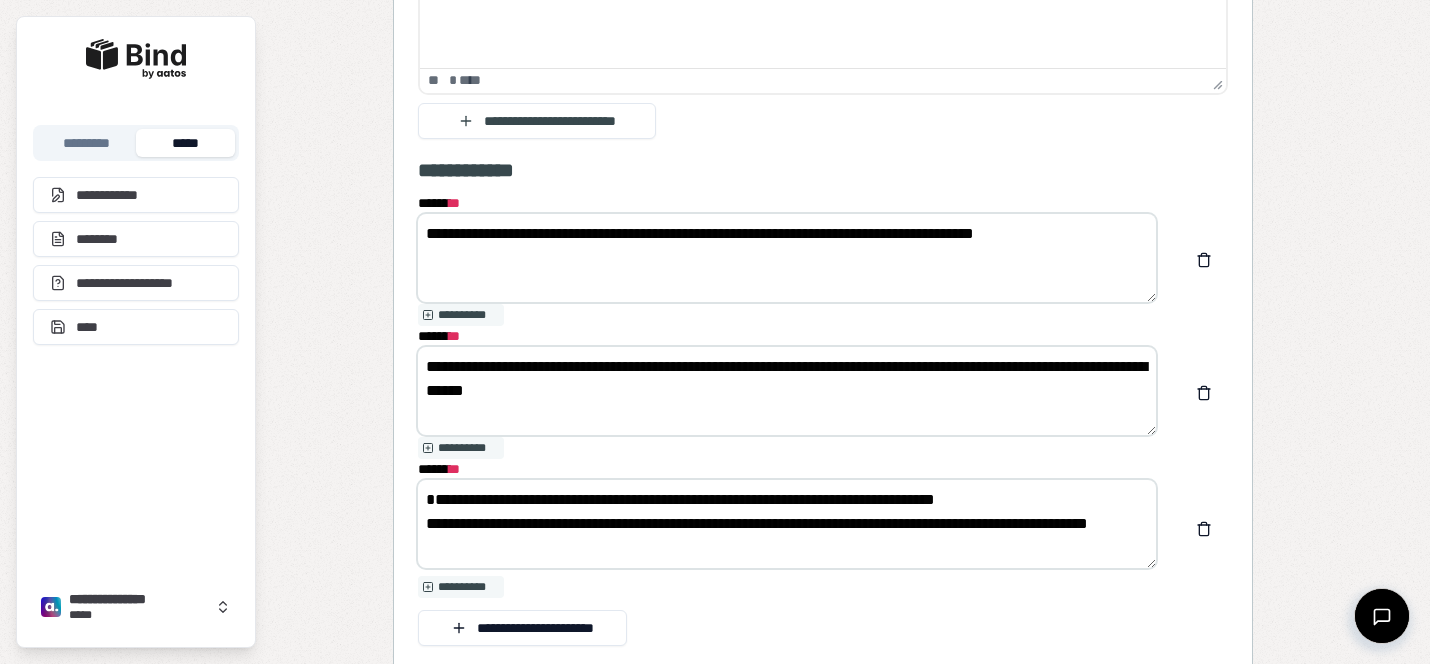 scroll, scrollTop: 3473, scrollLeft: 0, axis: vertical 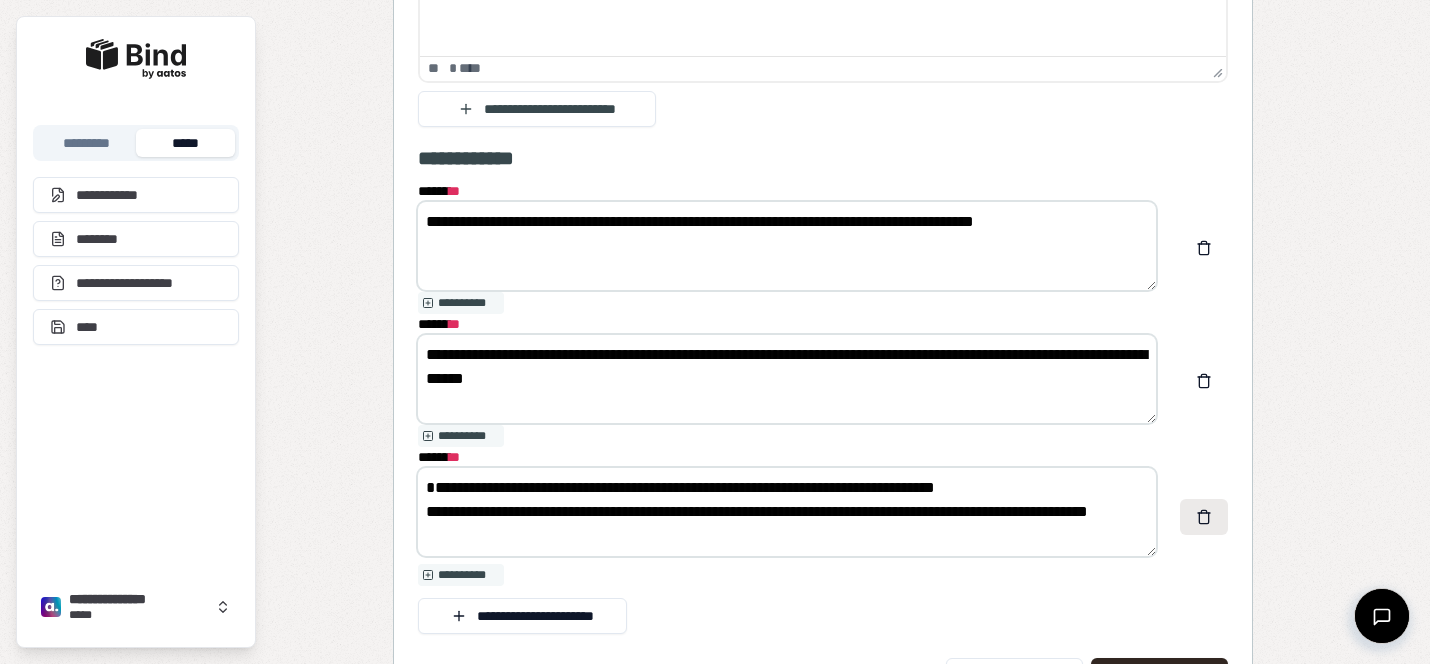 type on "**********" 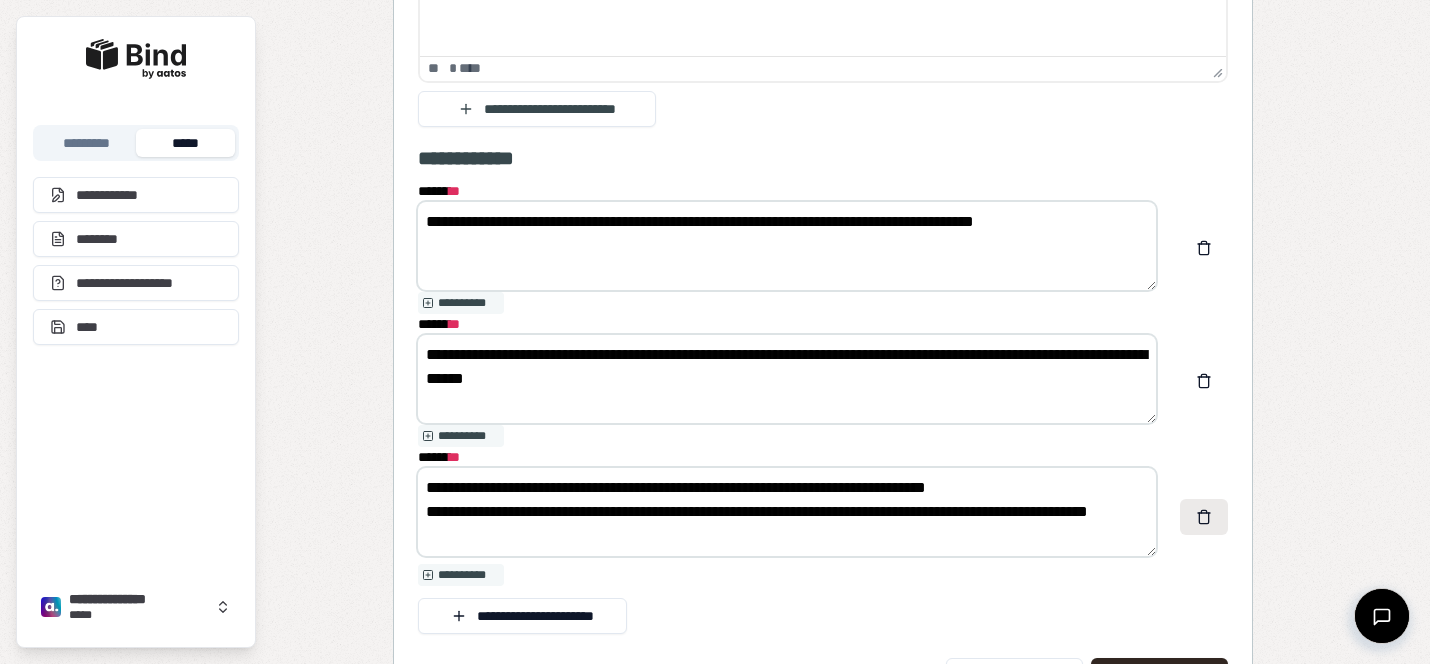 click at bounding box center [1204, 517] 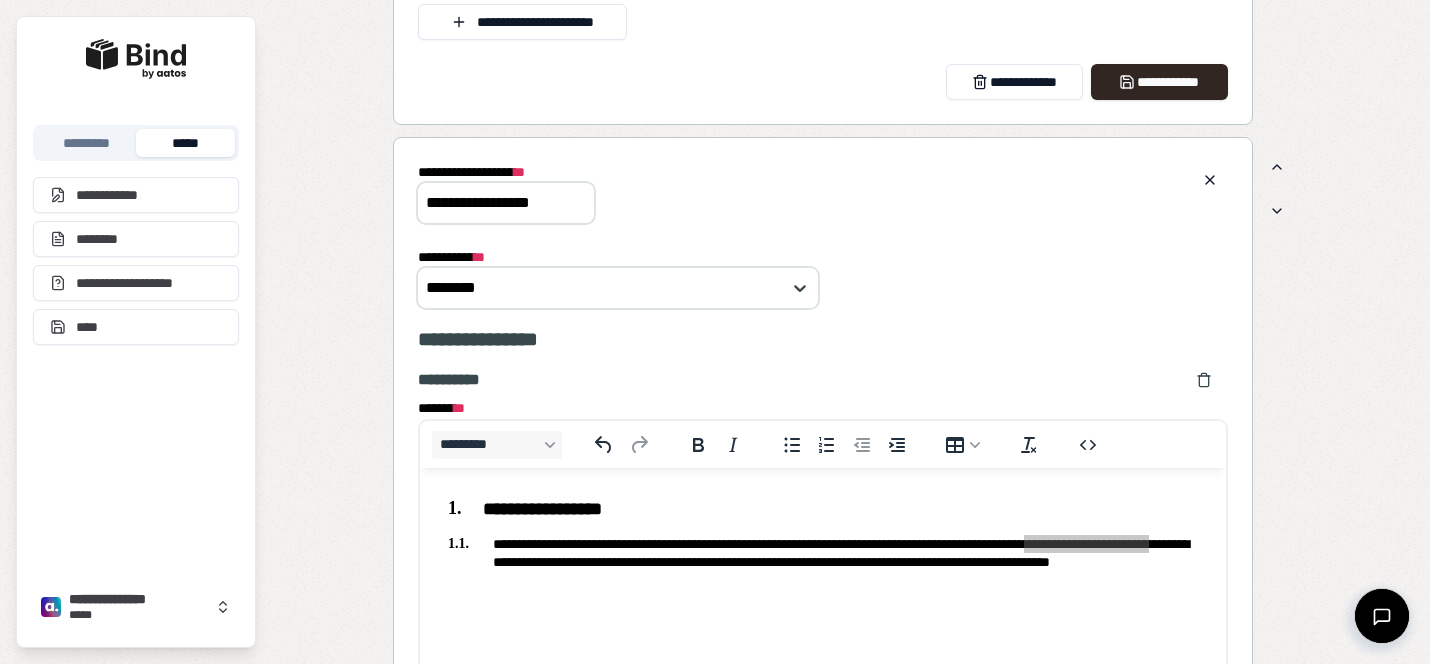 scroll, scrollTop: 2213, scrollLeft: 0, axis: vertical 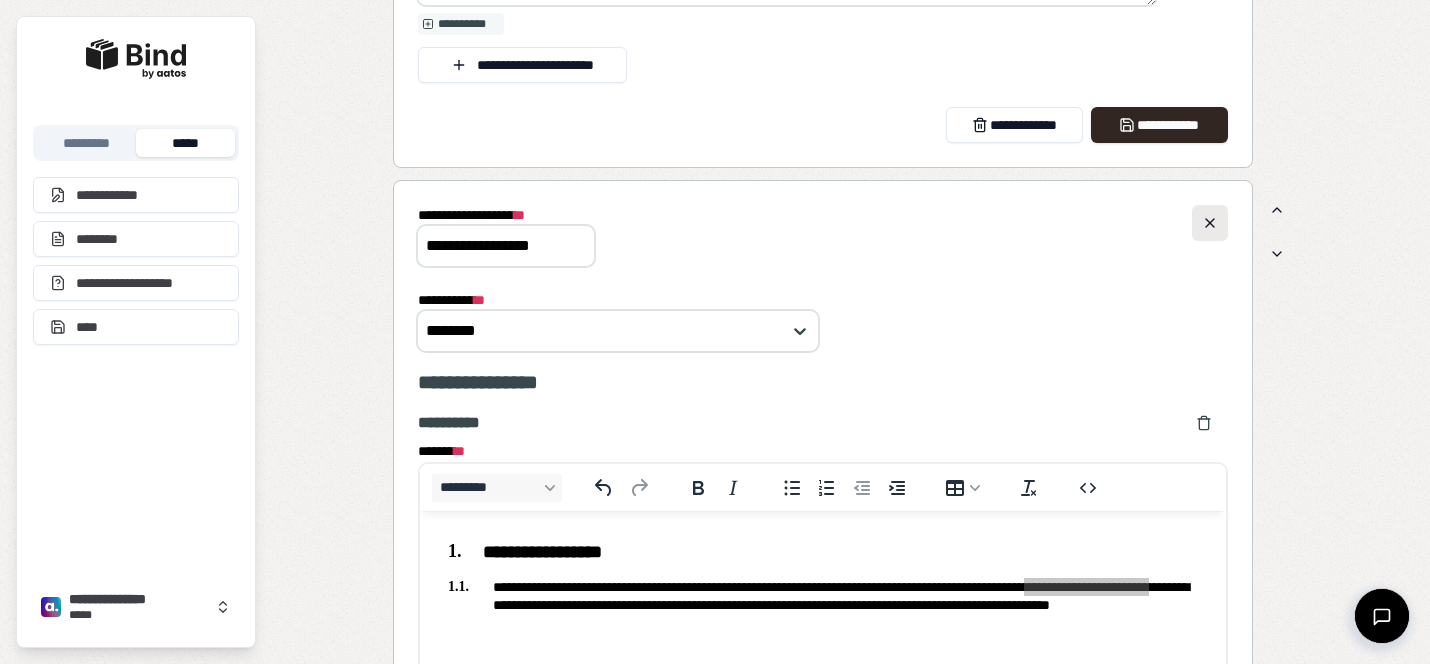 click at bounding box center [1210, 223] 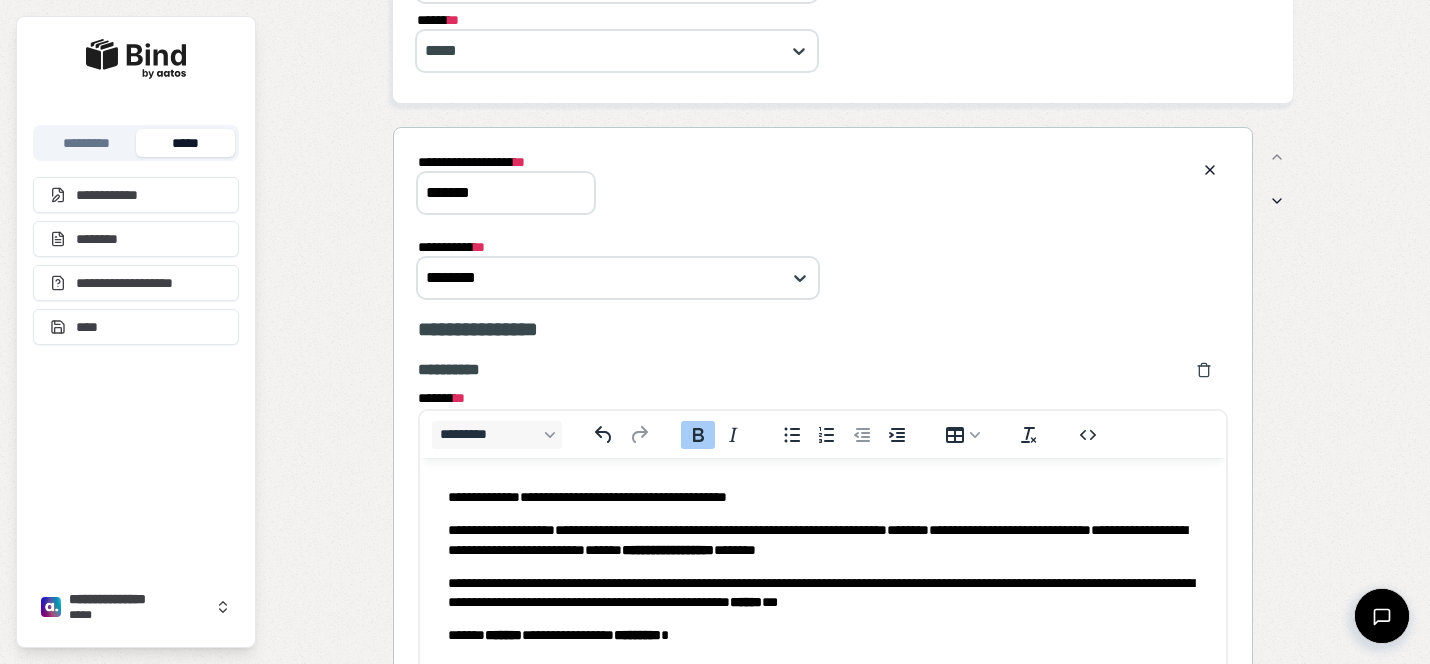 scroll, scrollTop: 530, scrollLeft: 0, axis: vertical 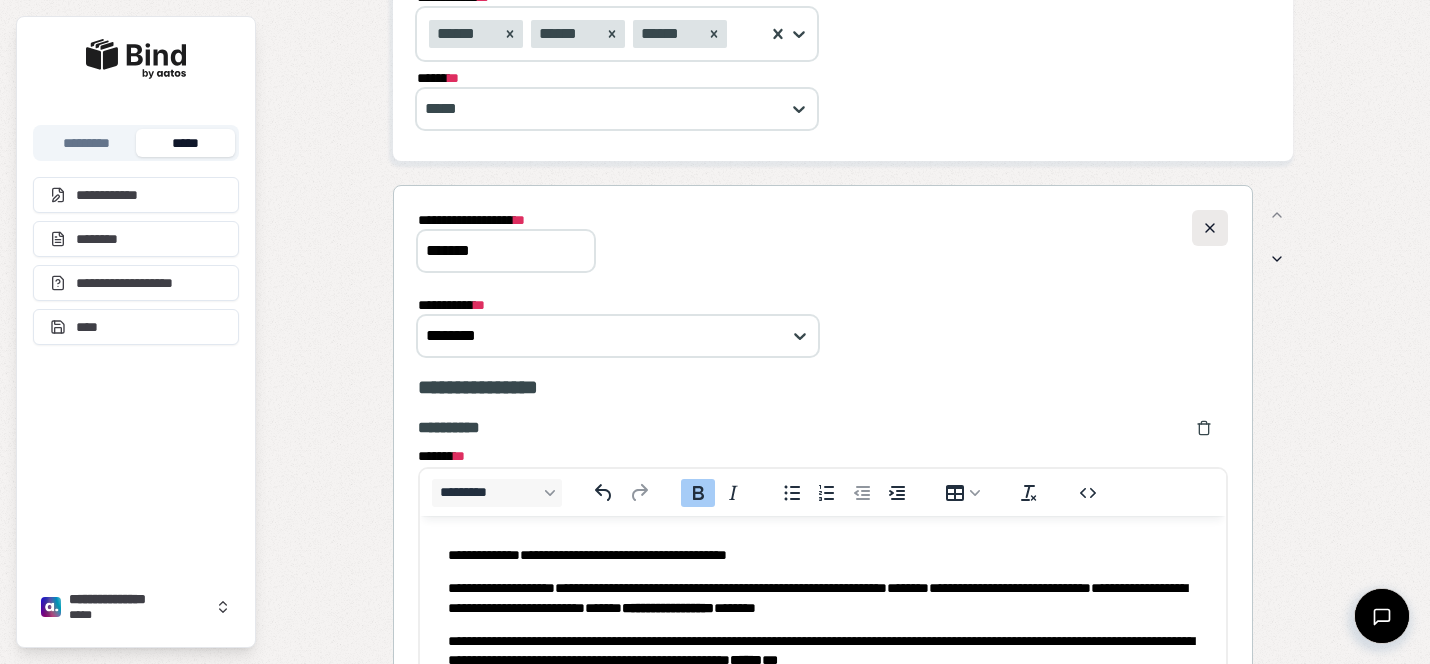 click at bounding box center (1210, 228) 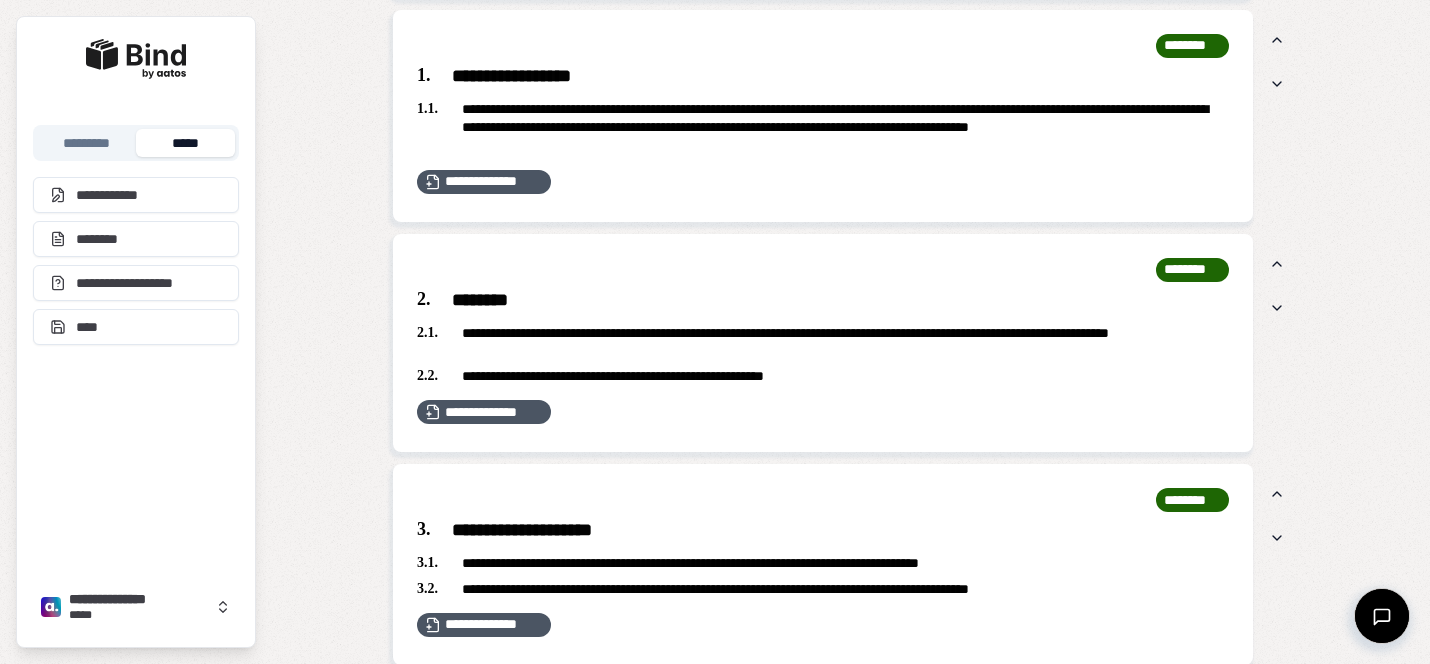 scroll, scrollTop: 1642, scrollLeft: 0, axis: vertical 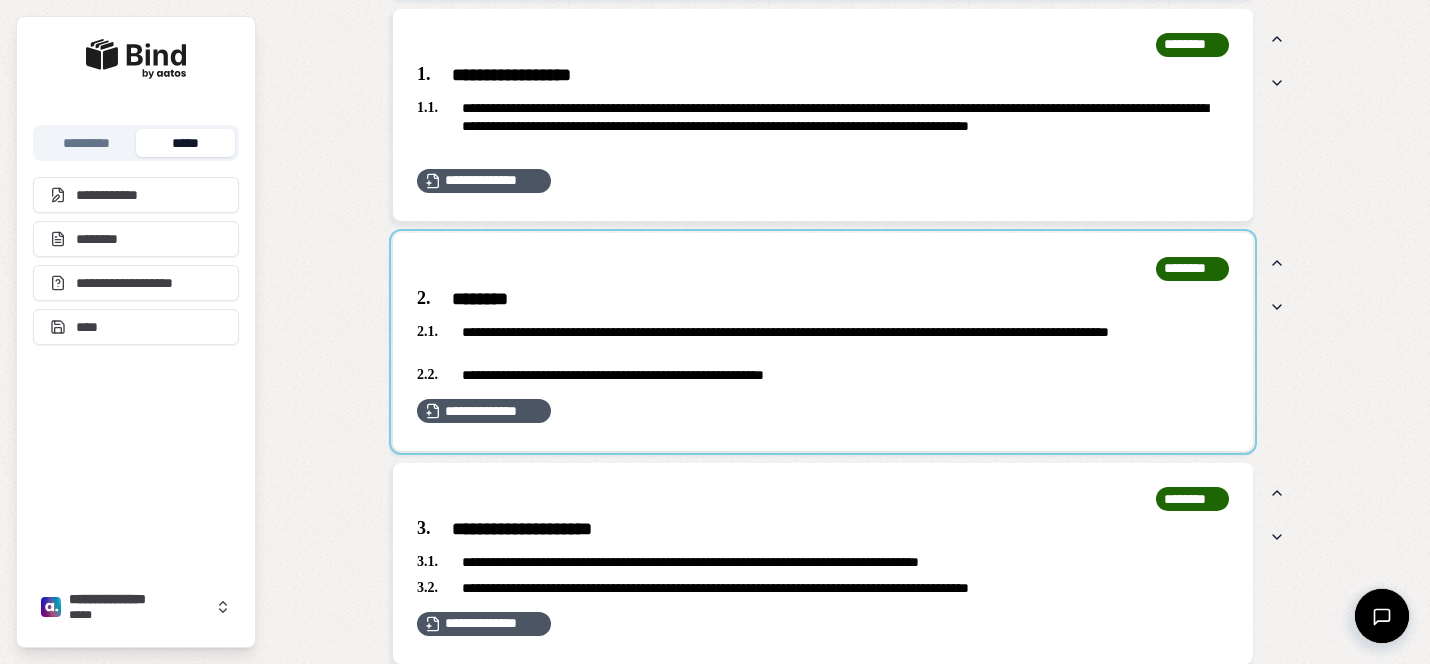 click at bounding box center (823, 342) 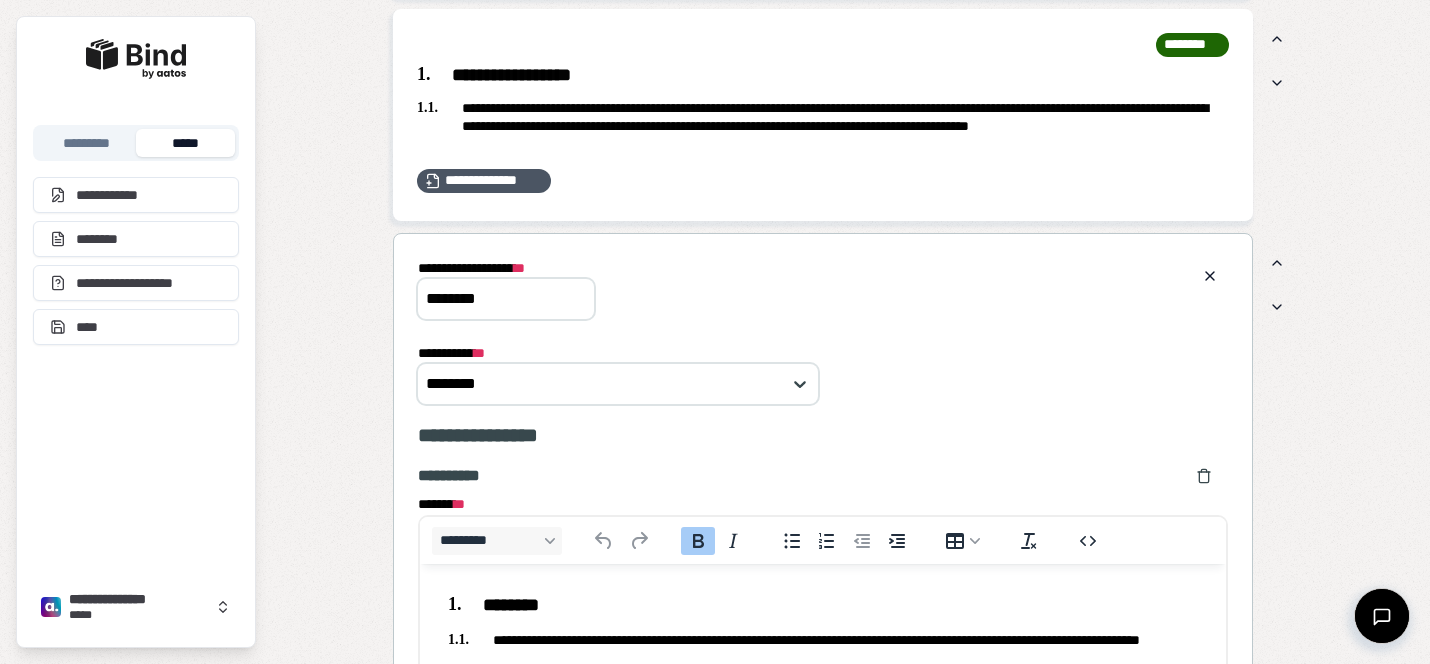scroll, scrollTop: 0, scrollLeft: 0, axis: both 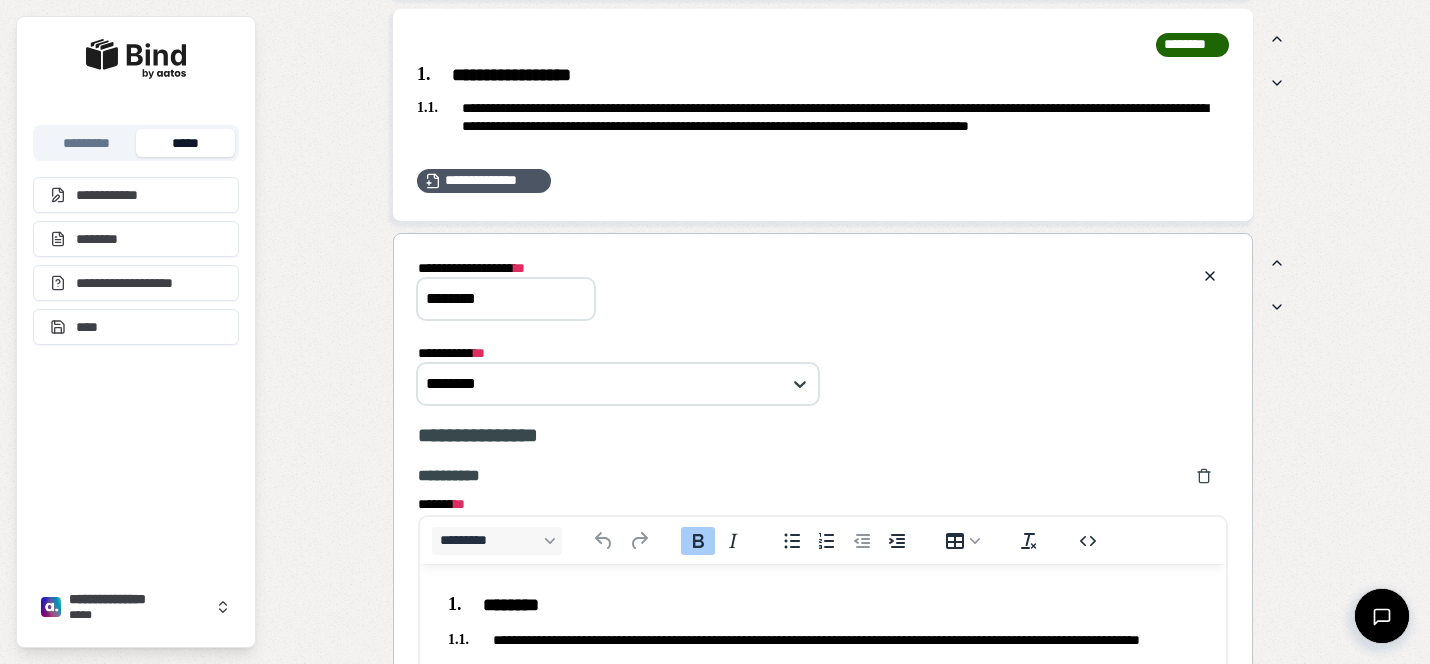 drag, startPoint x: 565, startPoint y: 307, endPoint x: 360, endPoint y: 265, distance: 209.25821 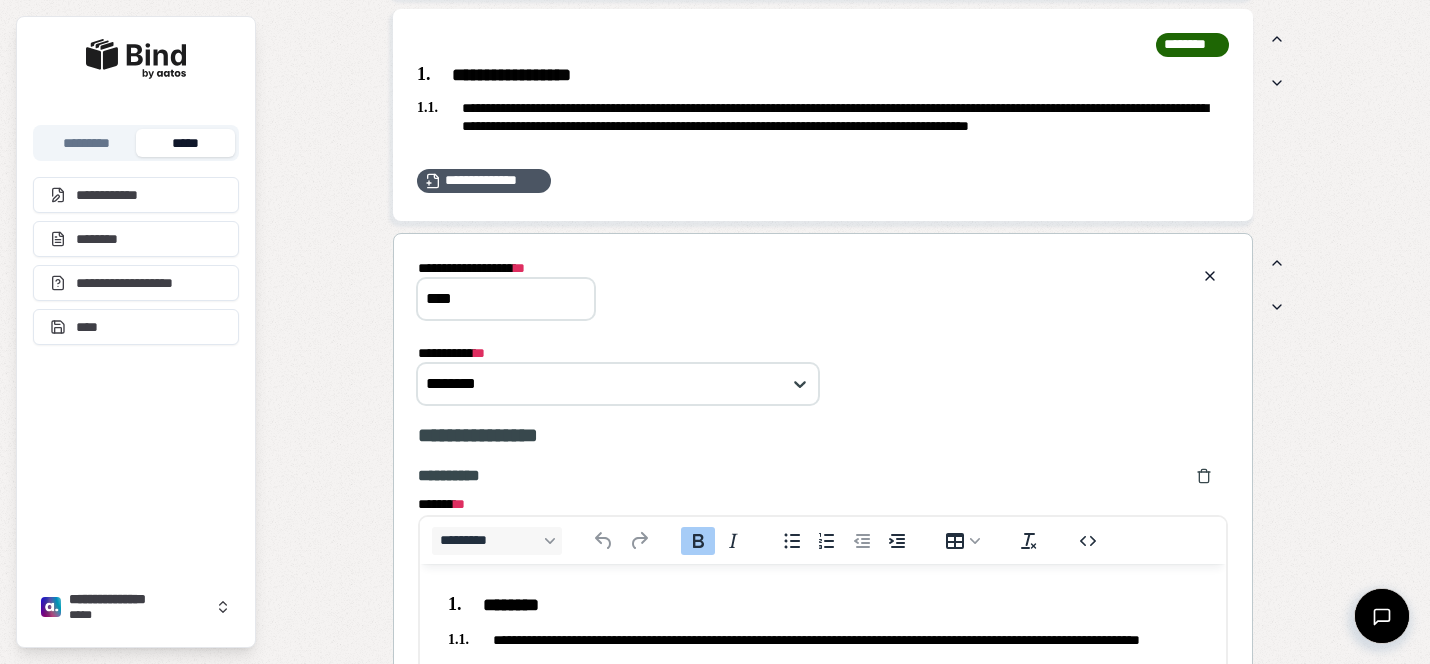 type on "****" 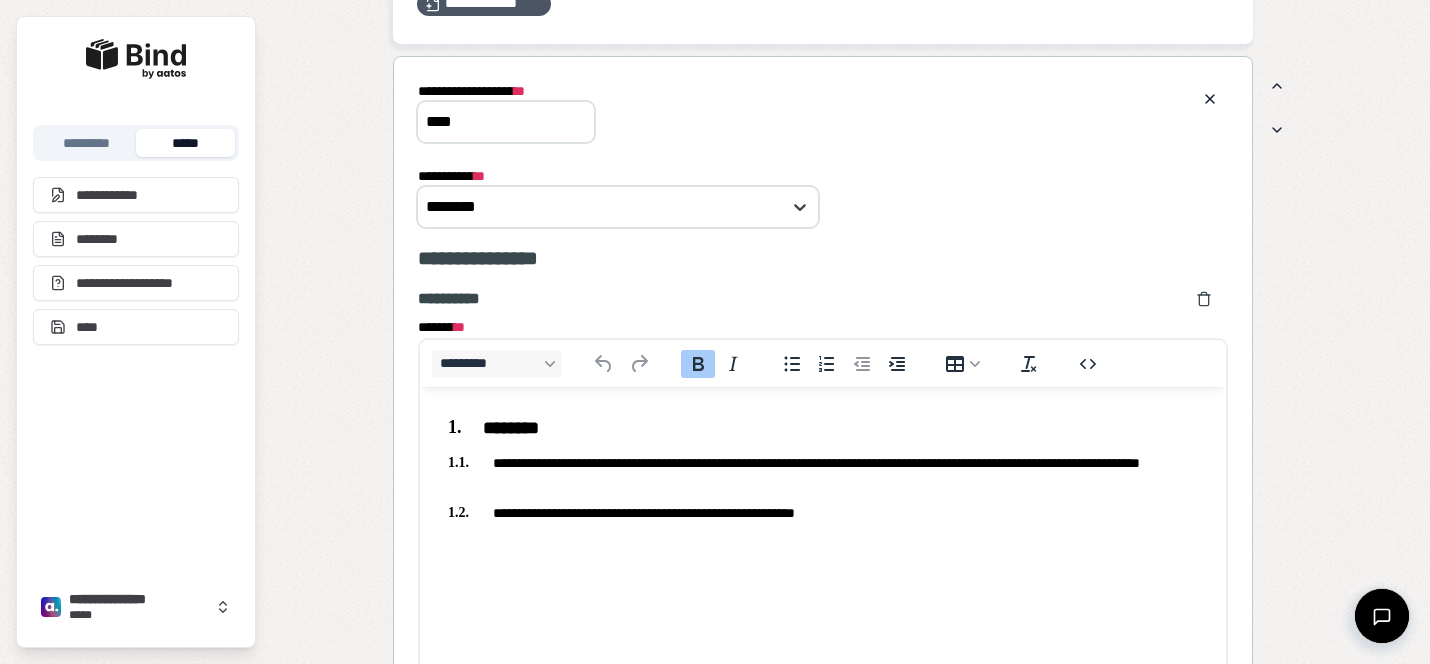 scroll, scrollTop: 1831, scrollLeft: 0, axis: vertical 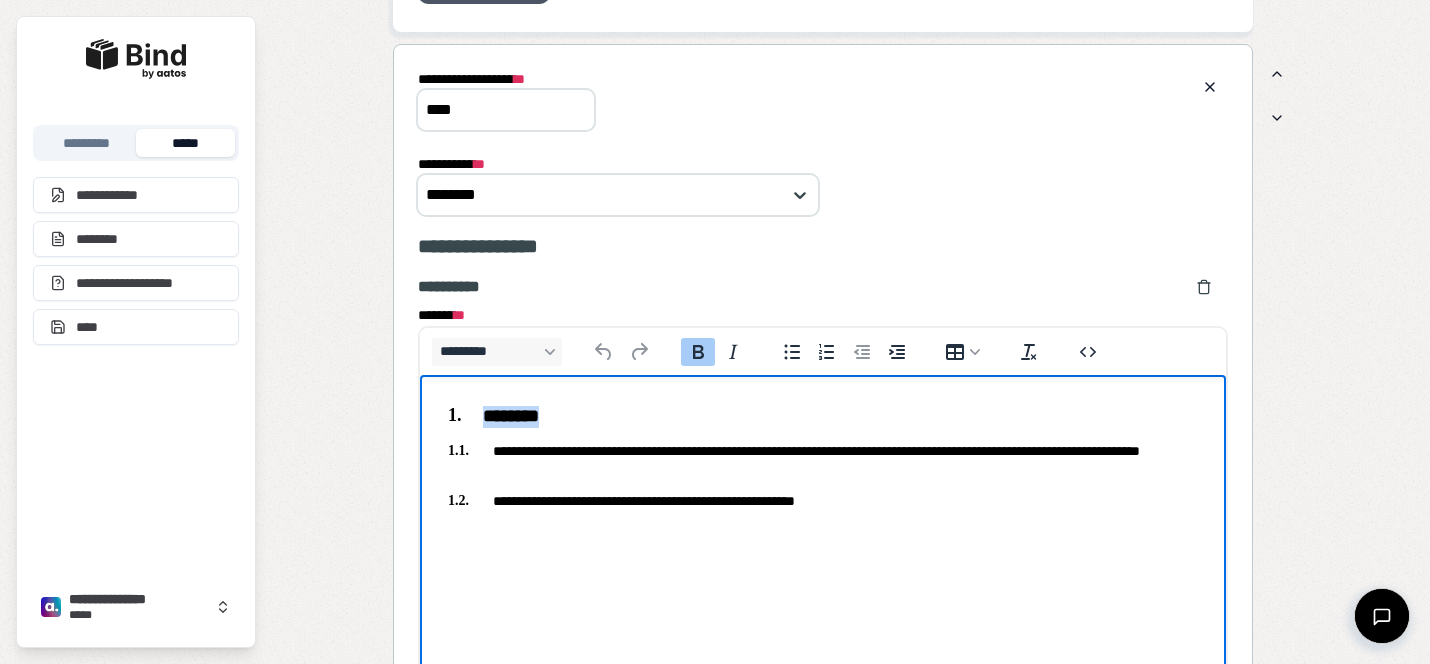 drag, startPoint x: 574, startPoint y: 412, endPoint x: 488, endPoint y: 409, distance: 86.05231 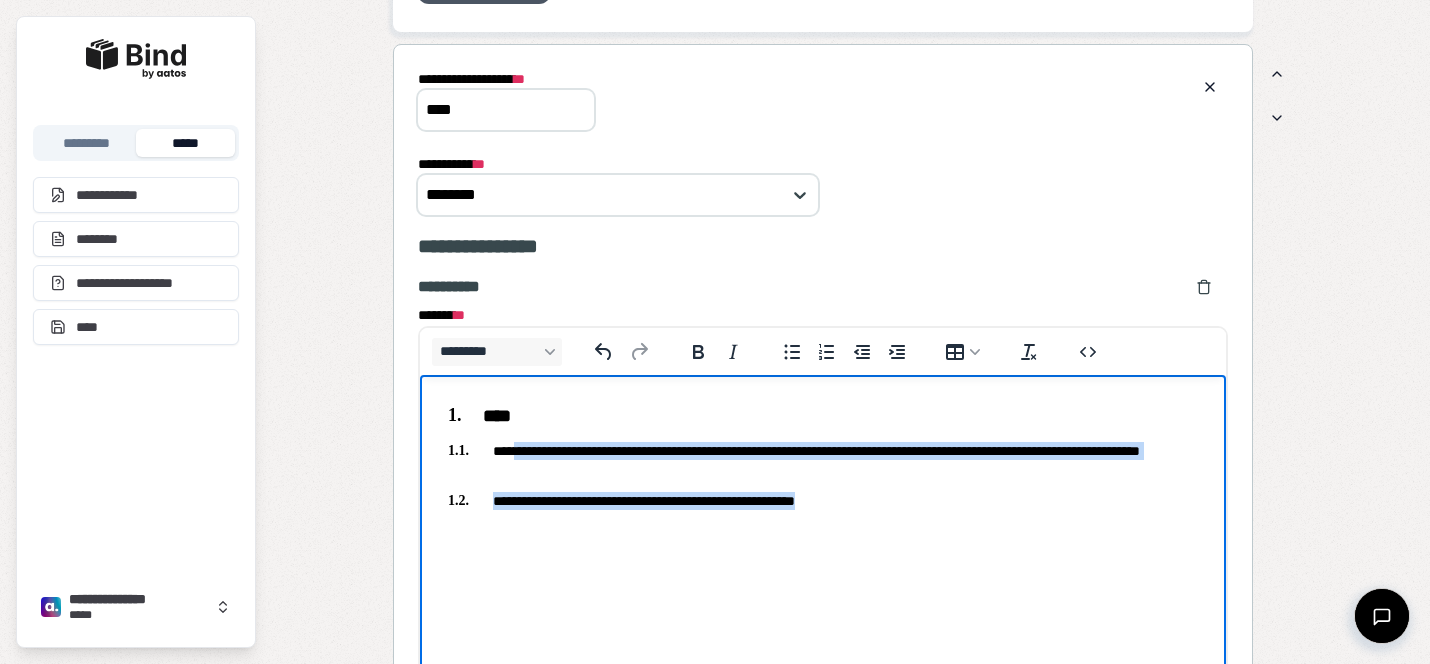 drag, startPoint x: 927, startPoint y: 495, endPoint x: 523, endPoint y: 455, distance: 405.97537 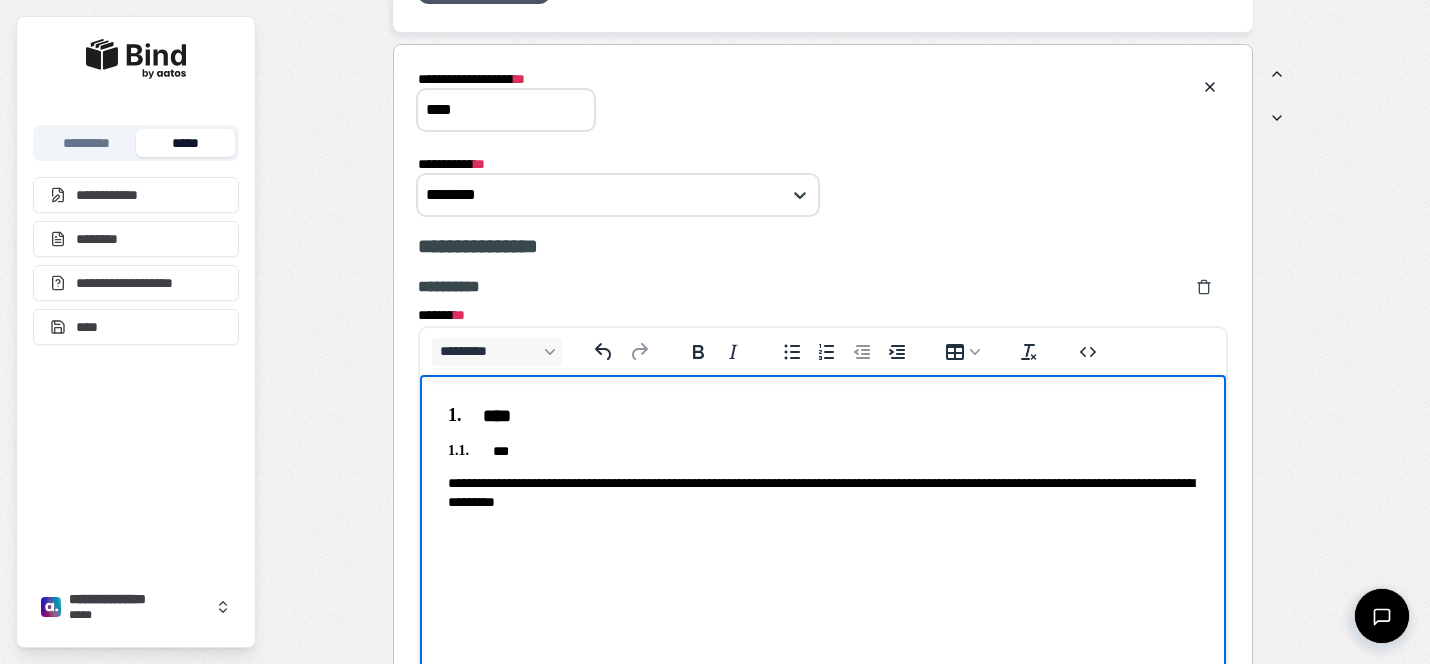 click on "**********" at bounding box center [823, 457] 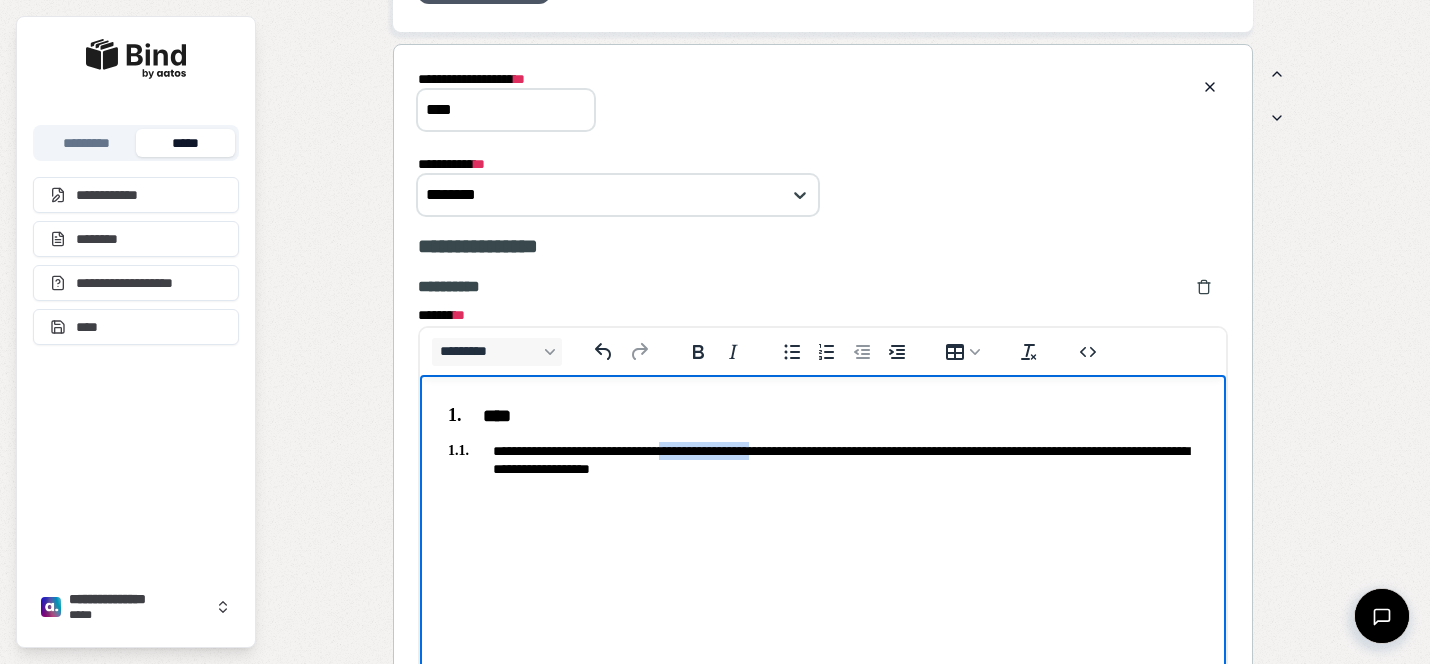 drag, startPoint x: 720, startPoint y: 445, endPoint x: 827, endPoint y: 442, distance: 107.042046 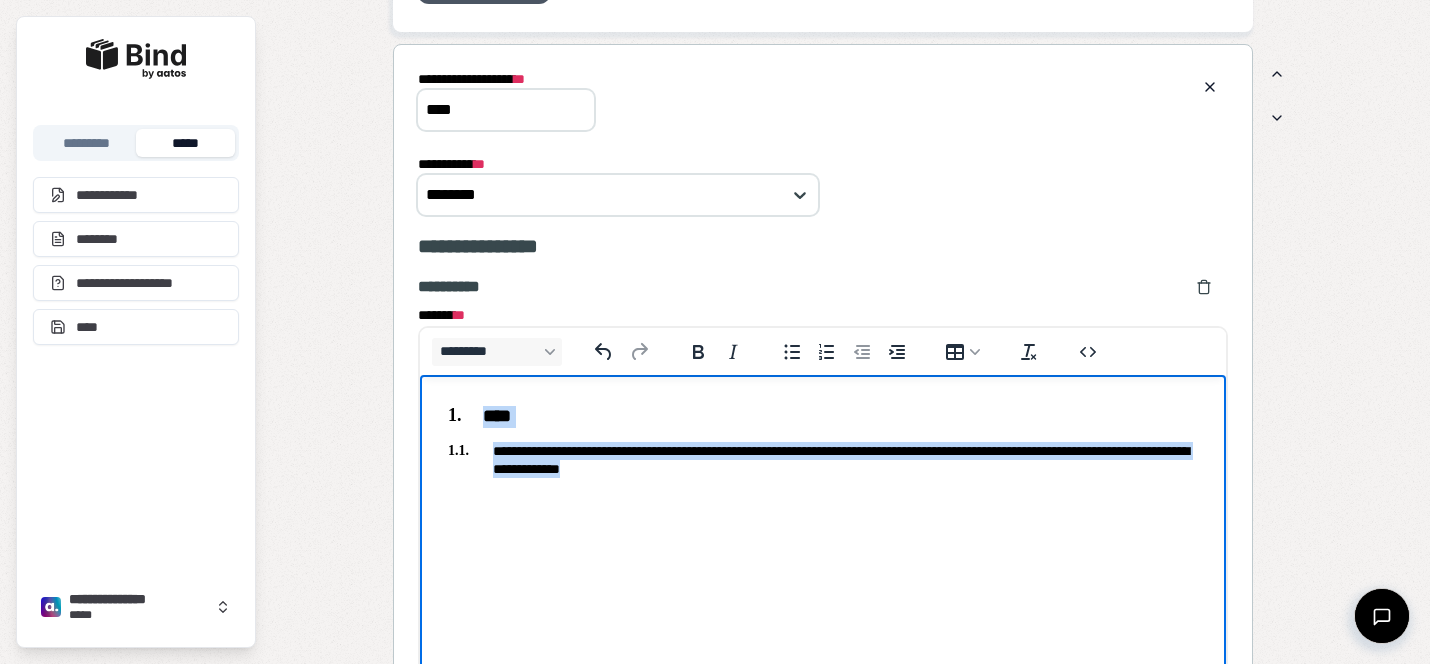 drag, startPoint x: 872, startPoint y: 468, endPoint x: 435, endPoint y: 391, distance: 443.7319 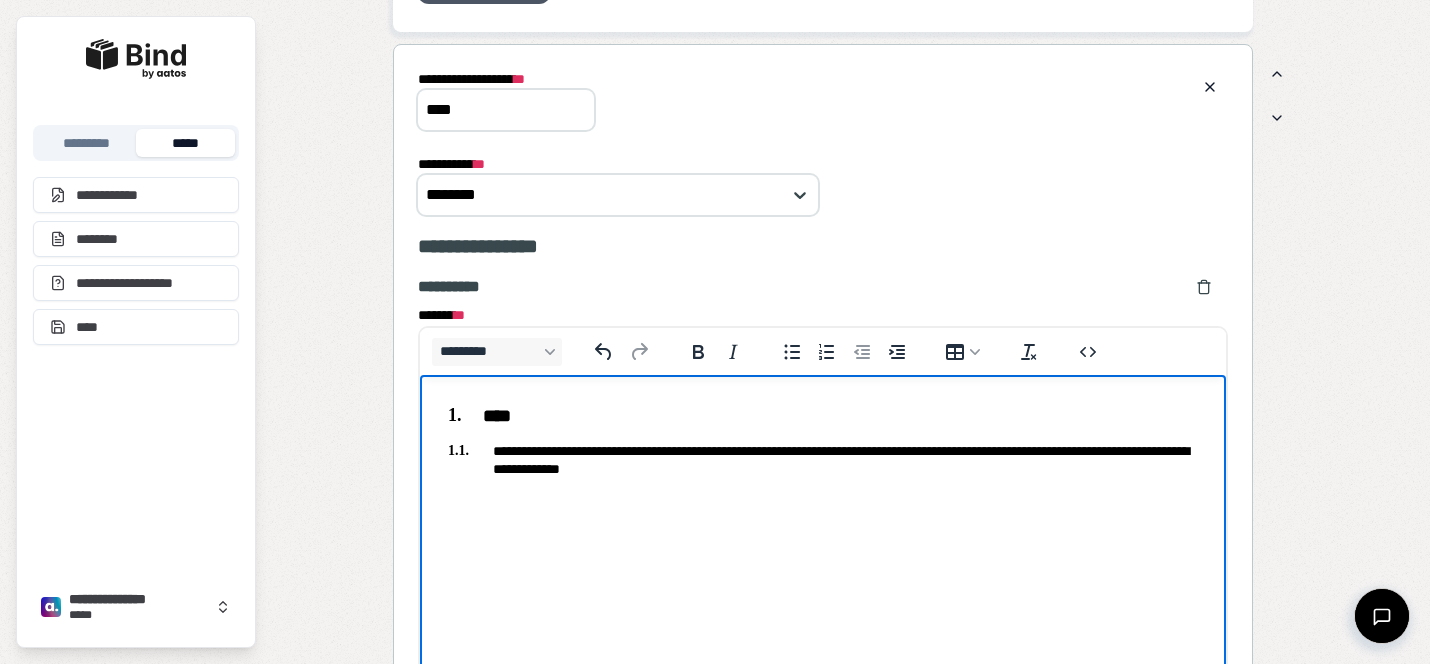 click on "**********" at bounding box center (823, 437) 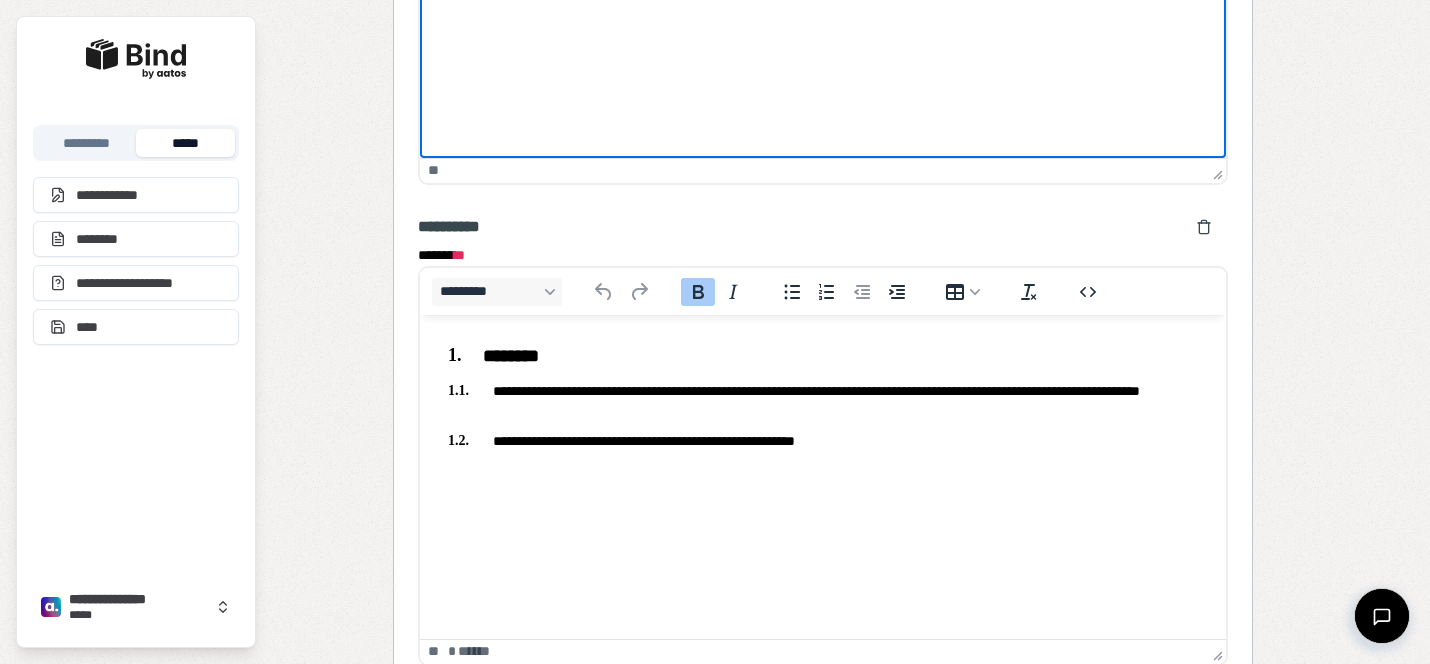 scroll, scrollTop: 2377, scrollLeft: 0, axis: vertical 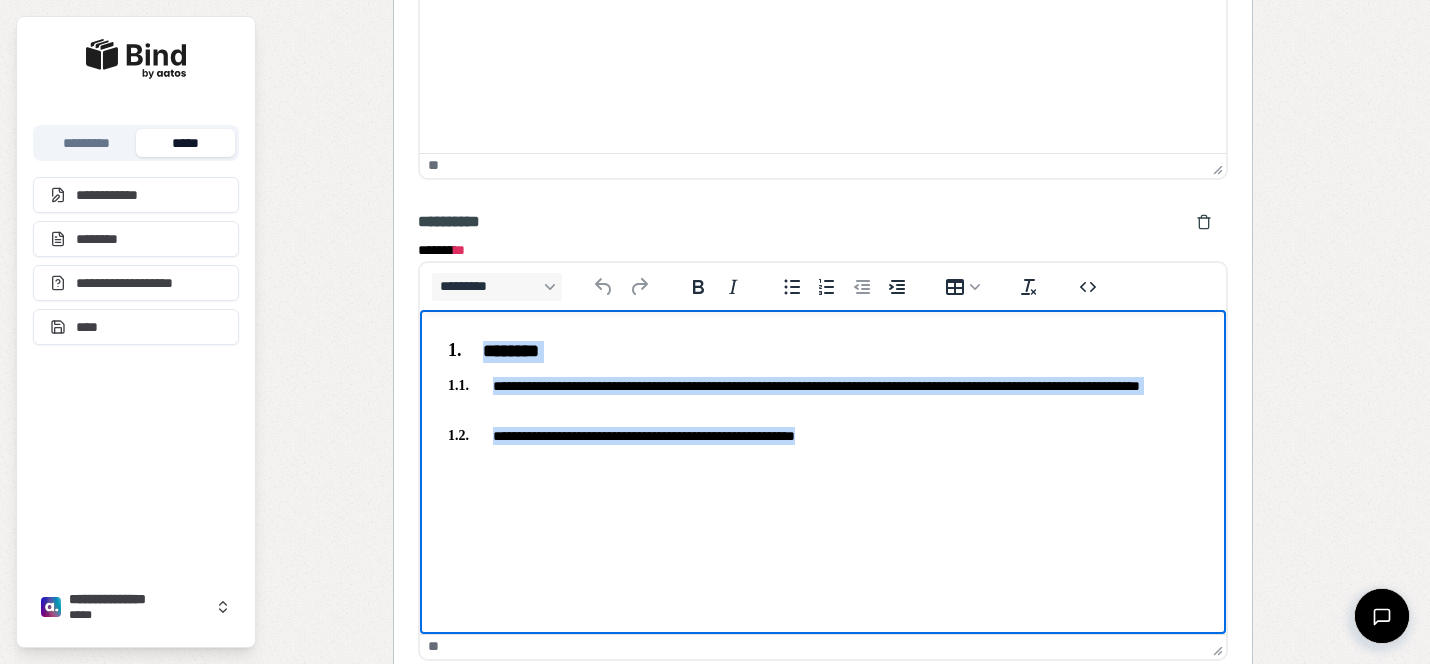 drag, startPoint x: 932, startPoint y: 444, endPoint x: 415, endPoint y: 285, distance: 540.8974 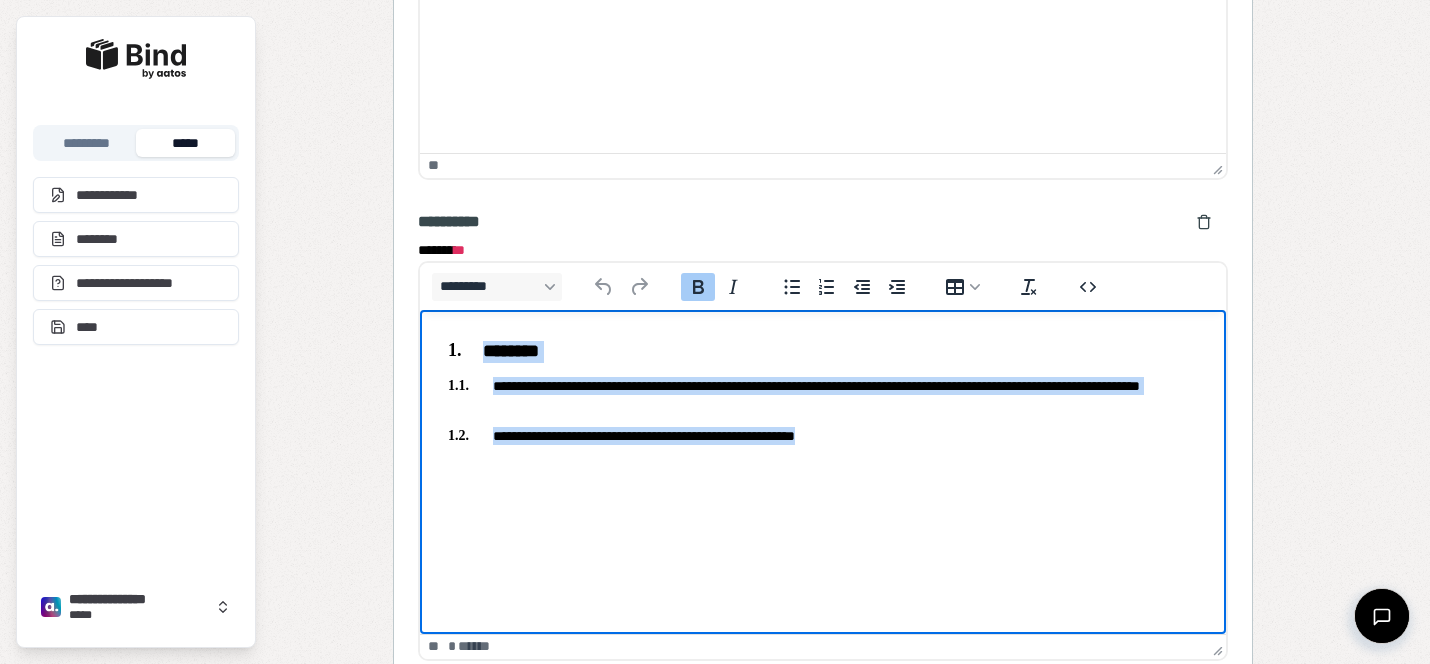 type 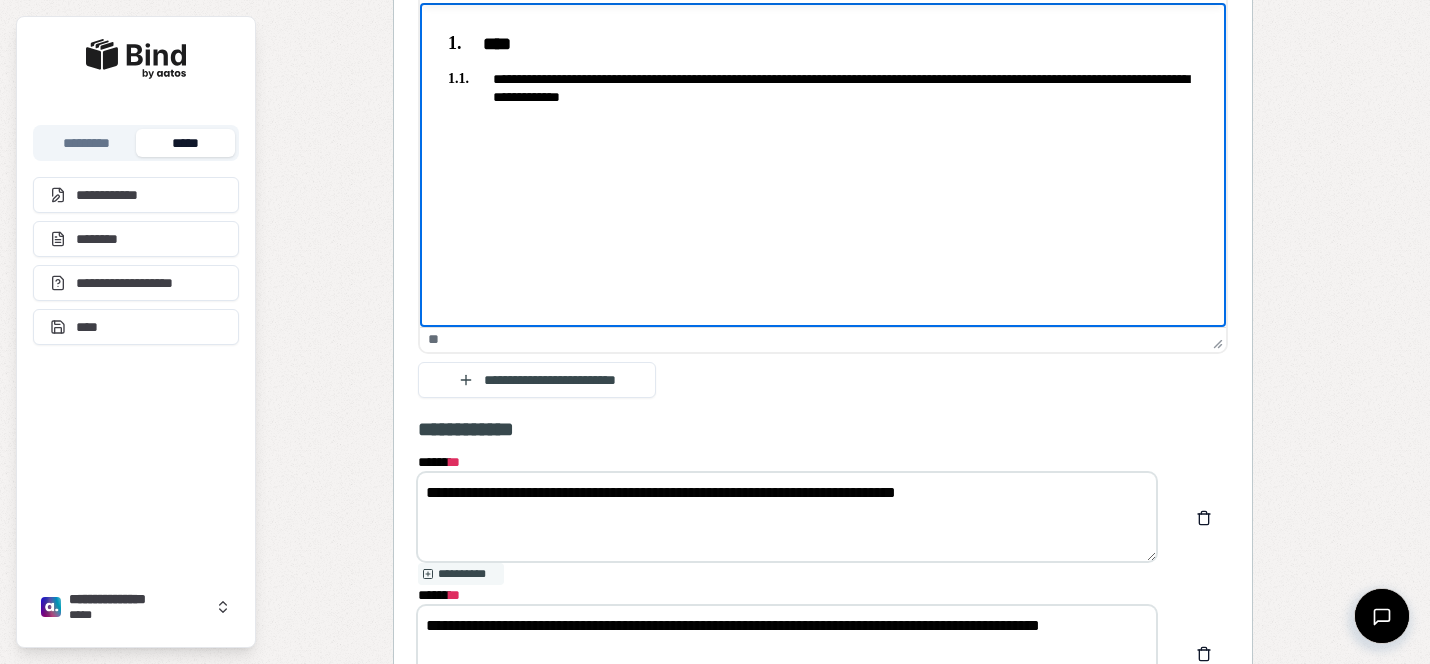 scroll, scrollTop: 2599, scrollLeft: 0, axis: vertical 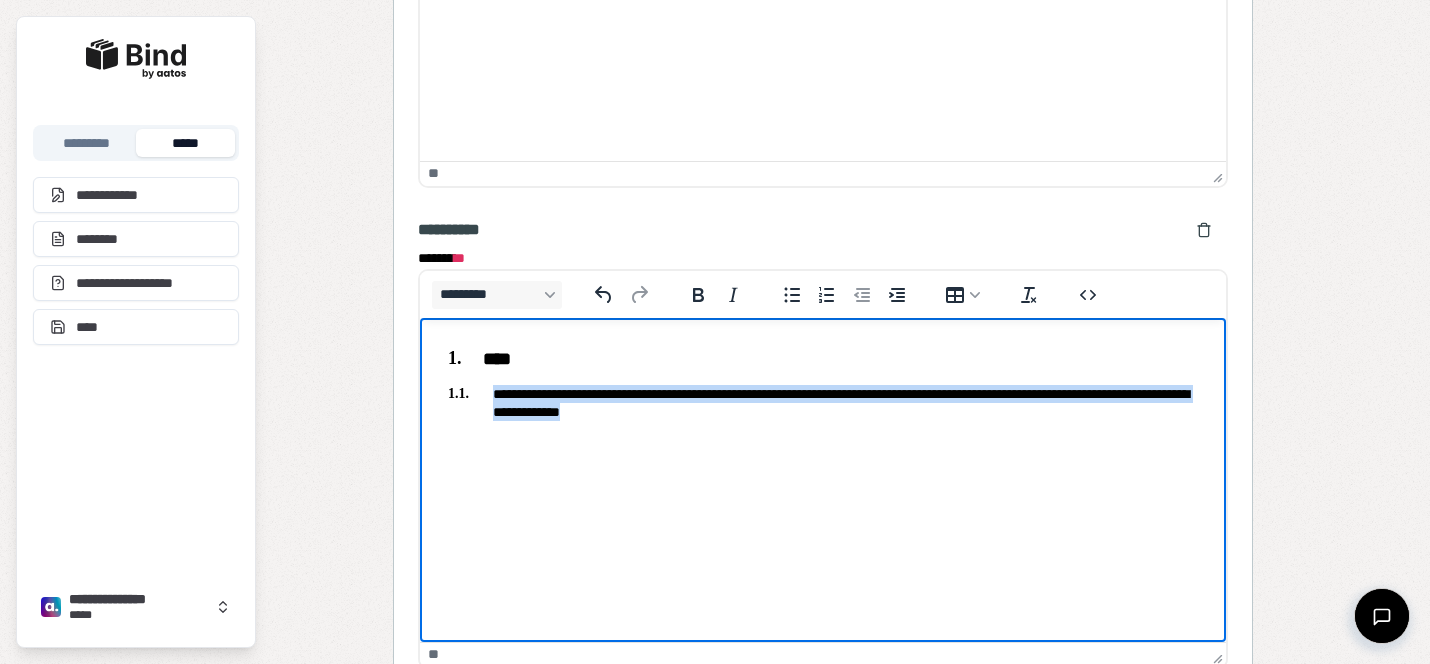 drag, startPoint x: 832, startPoint y: 418, endPoint x: 495, endPoint y: 394, distance: 337.85352 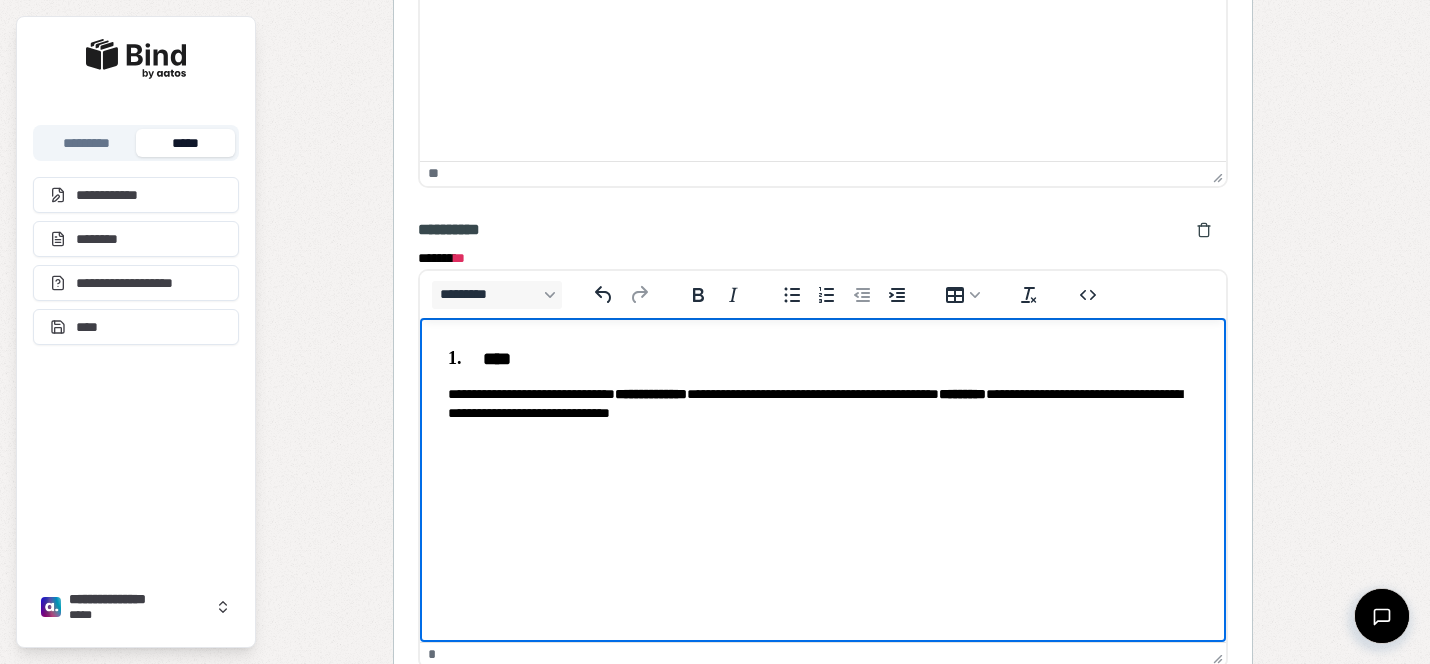 click on "**********" at bounding box center [823, 403] 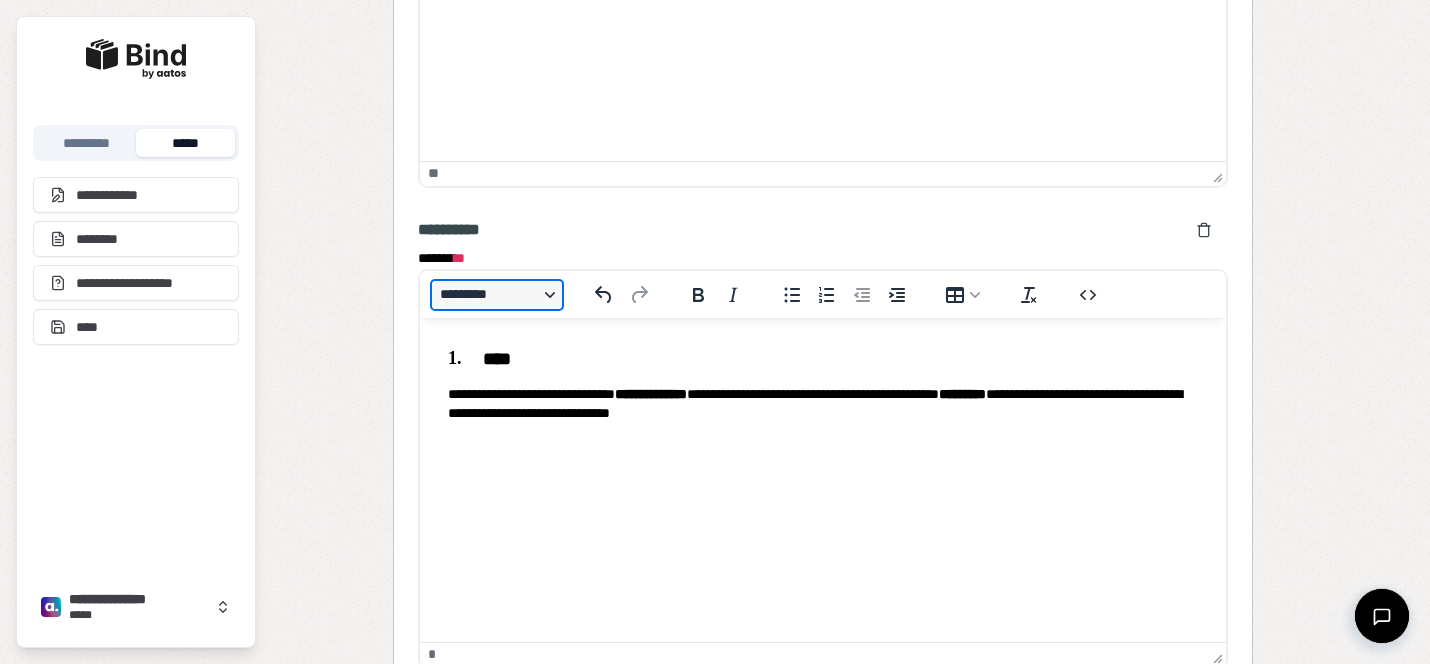 click on "*********" at bounding box center [497, 295] 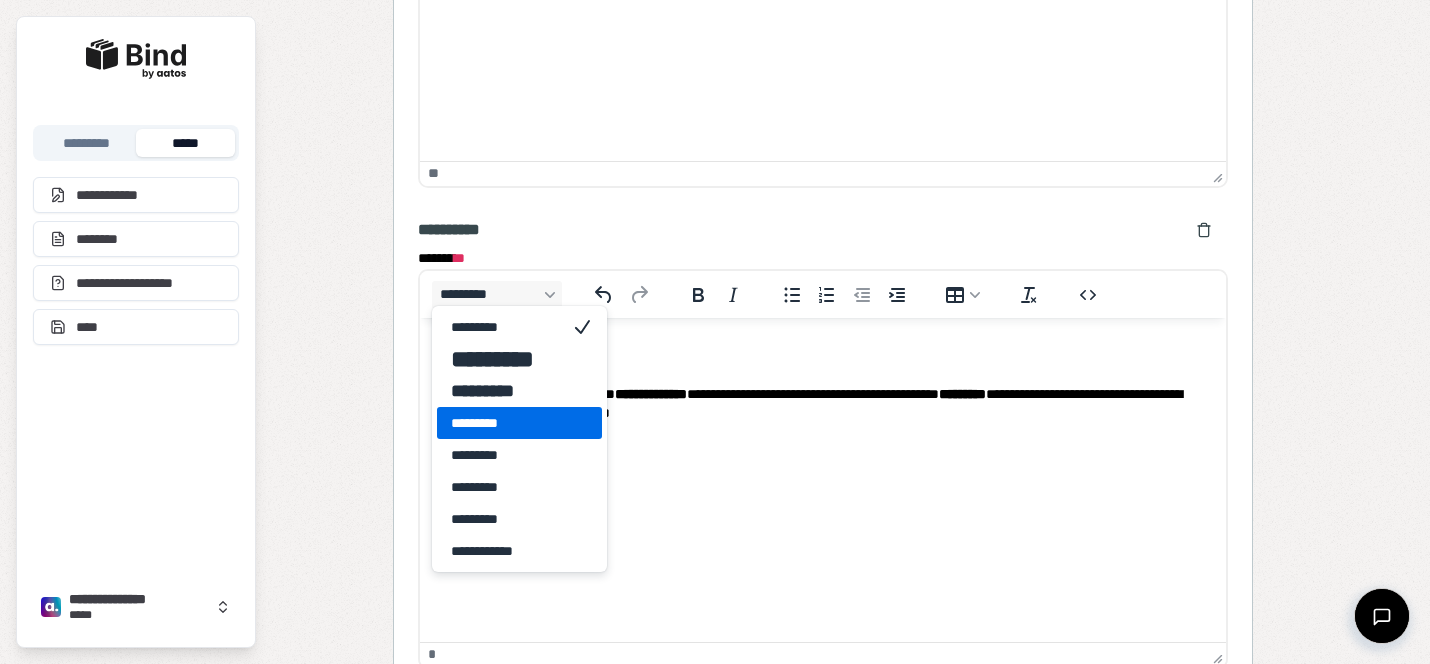 click on "*********" at bounding box center (505, 423) 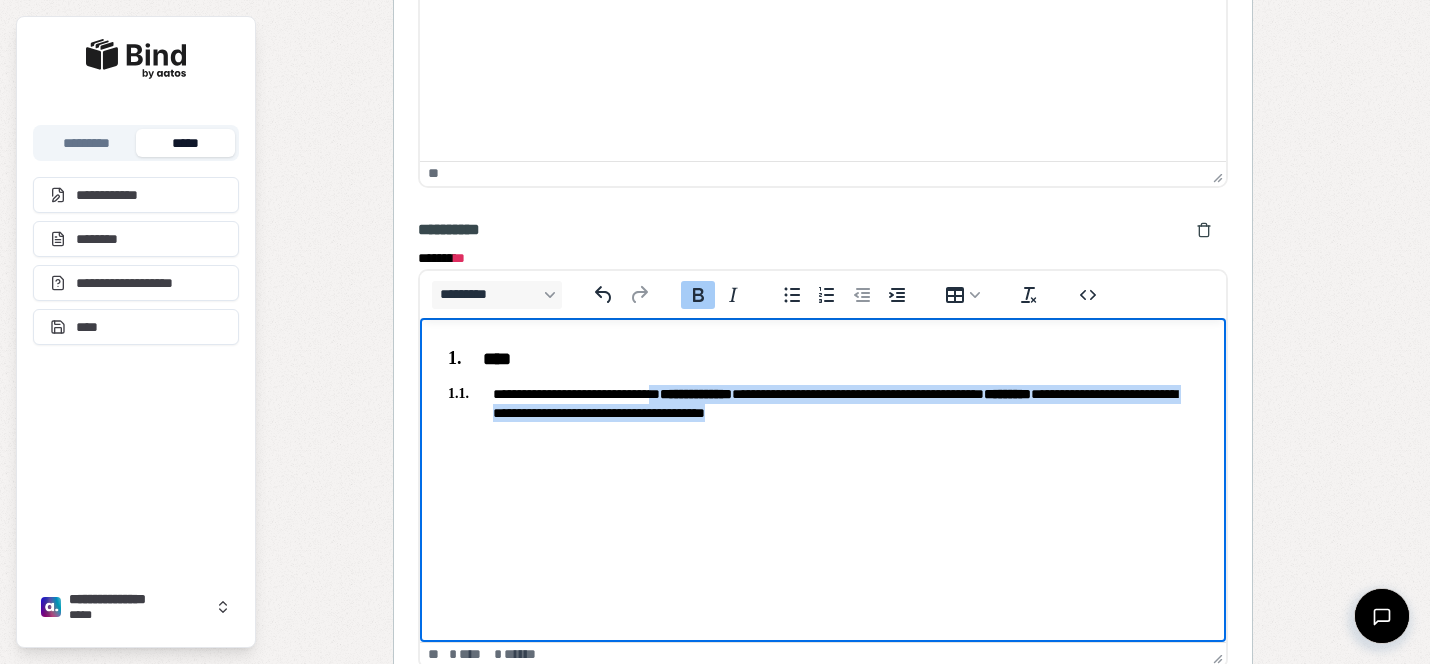 drag, startPoint x: 840, startPoint y: 395, endPoint x: 704, endPoint y: 391, distance: 136.0588 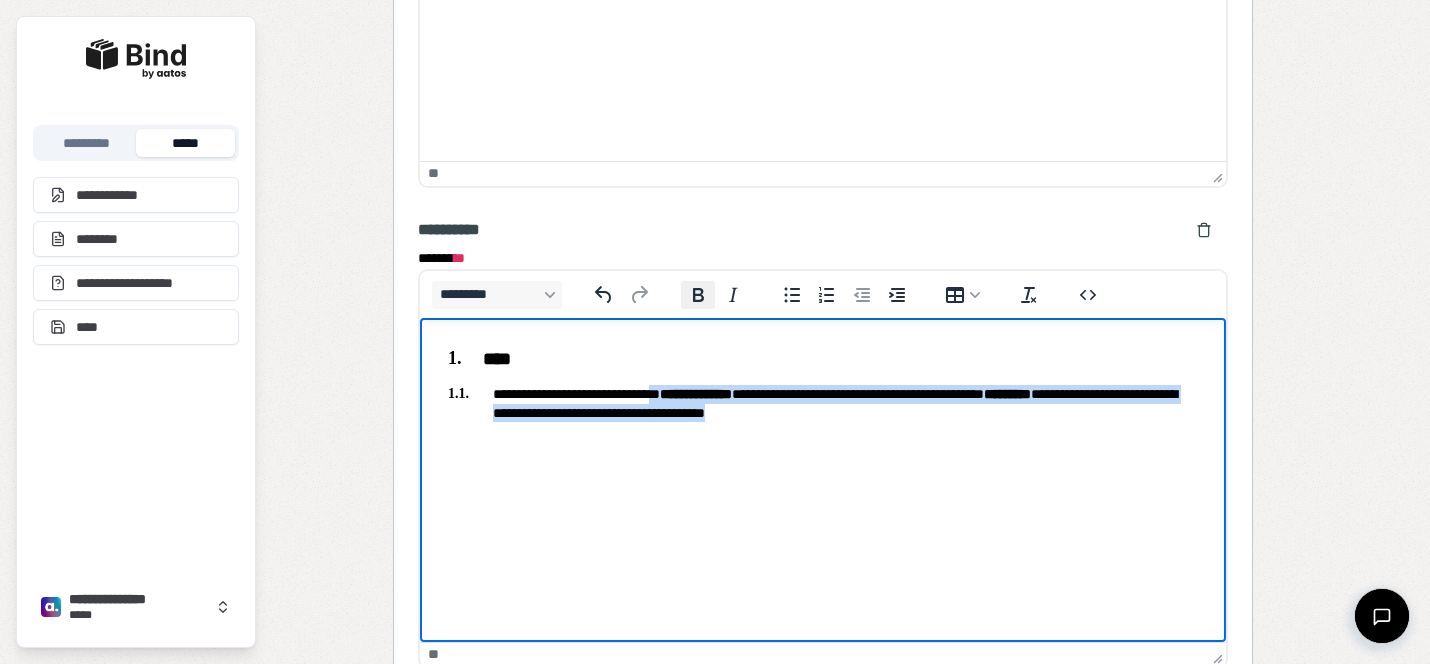 click 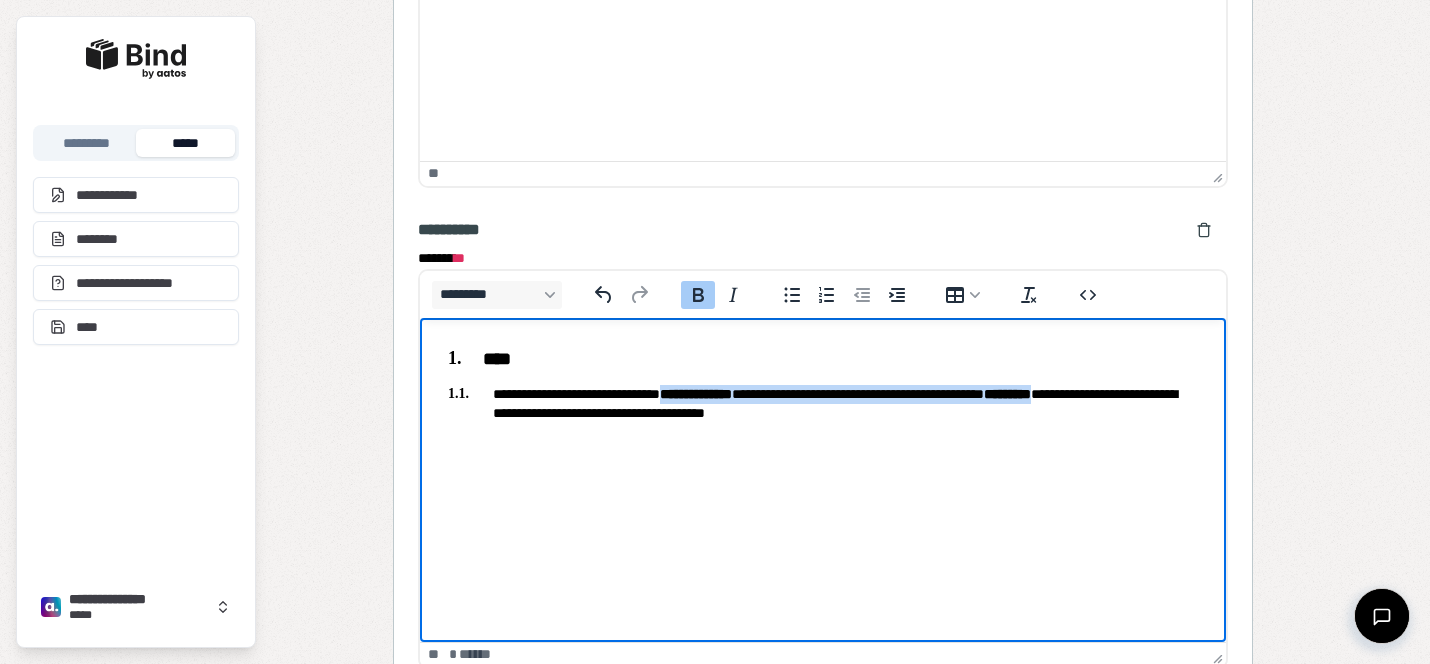 click 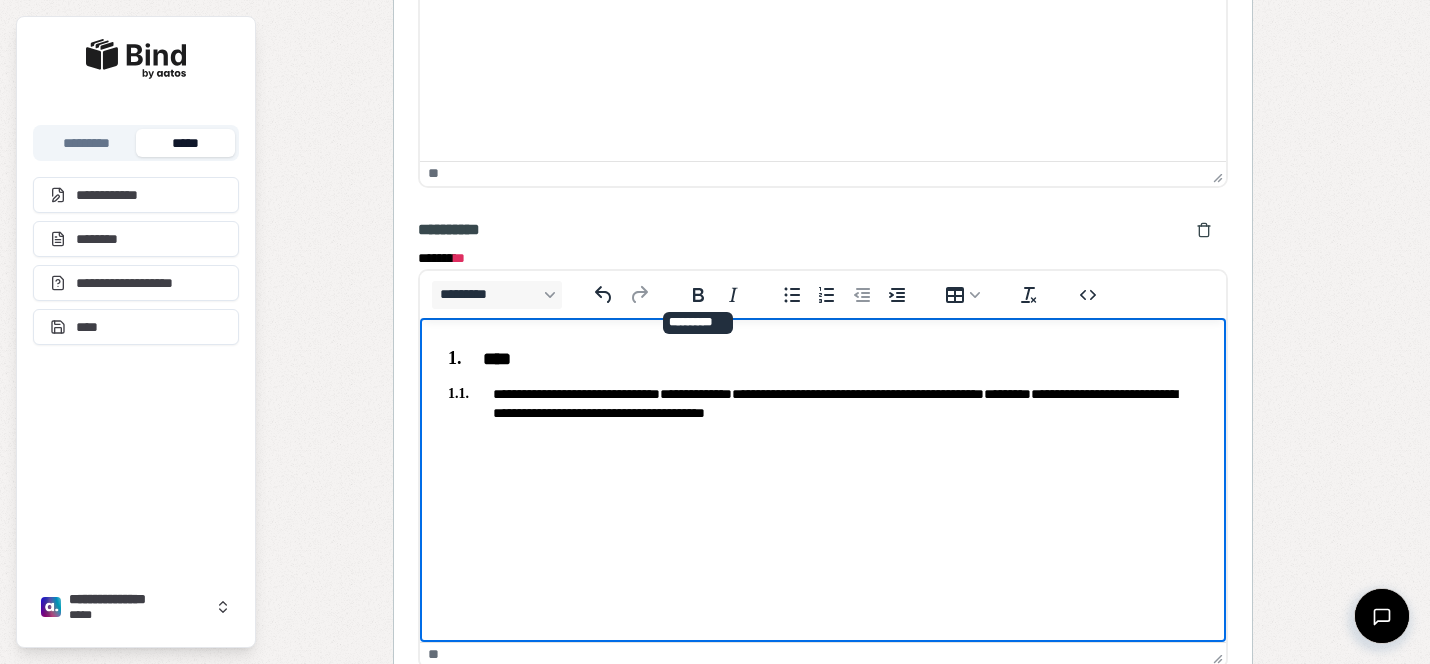 click on "**********" at bounding box center (823, 380) 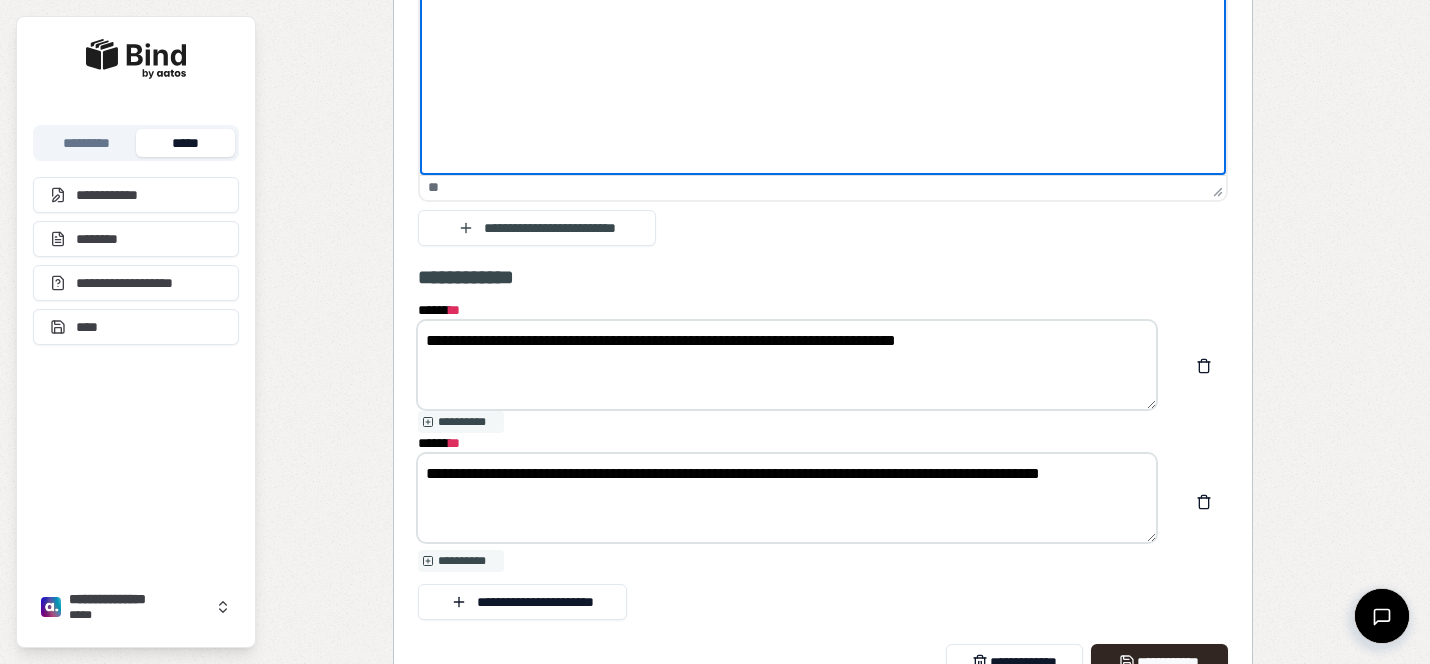 scroll, scrollTop: 2848, scrollLeft: 0, axis: vertical 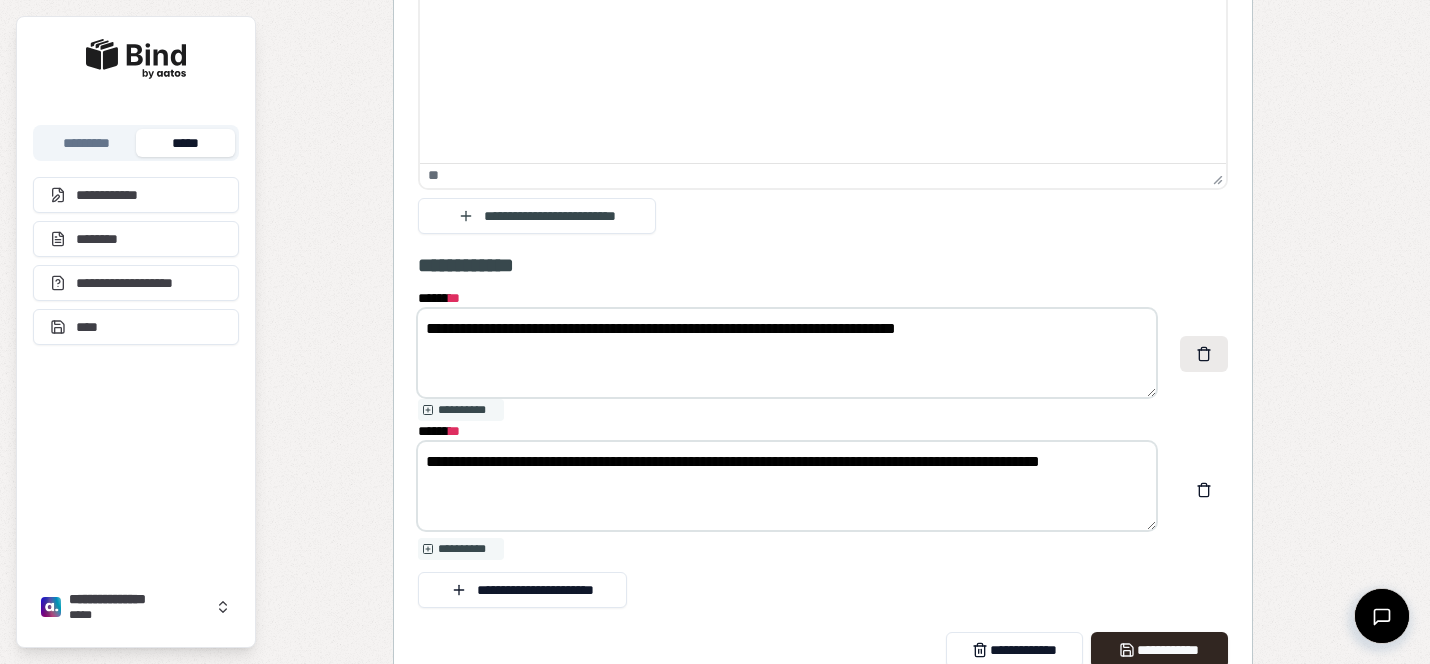 click at bounding box center (1204, 354) 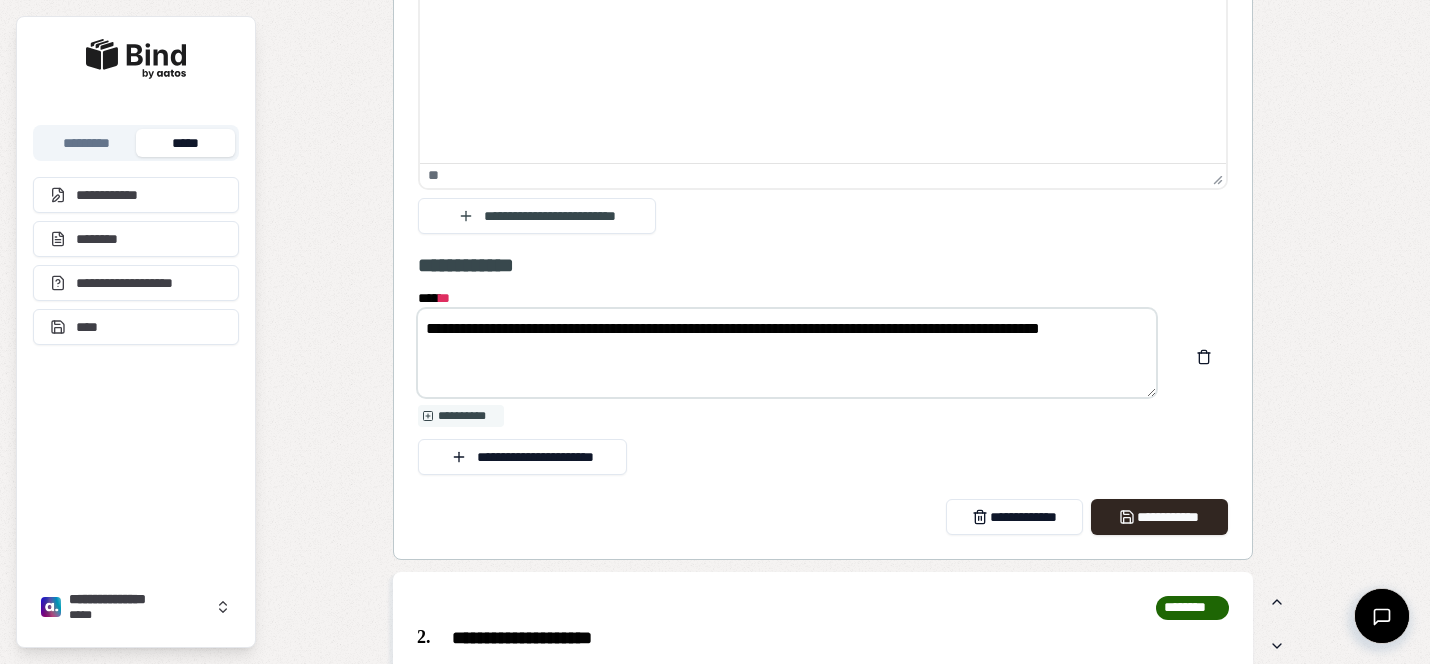 drag, startPoint x: 530, startPoint y: 360, endPoint x: 529, endPoint y: 319, distance: 41.01219 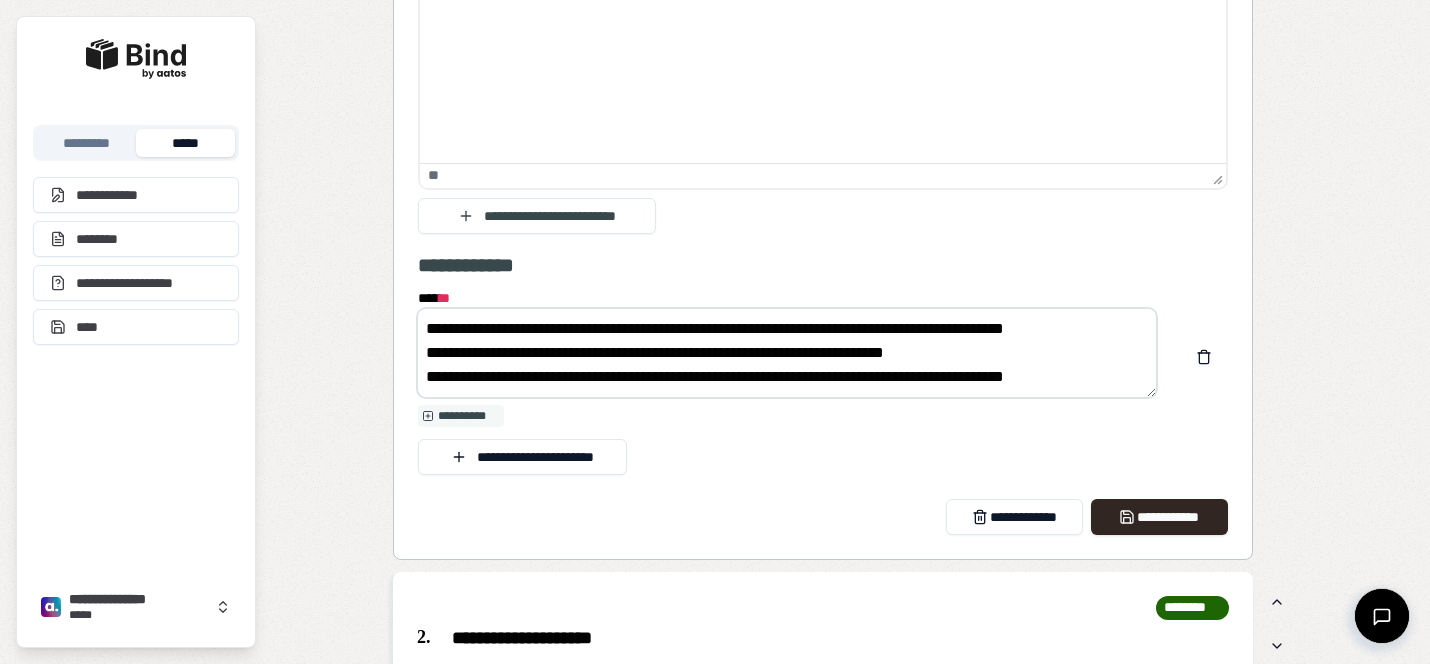 drag, startPoint x: 523, startPoint y: 321, endPoint x: 644, endPoint y: 324, distance: 121.037186 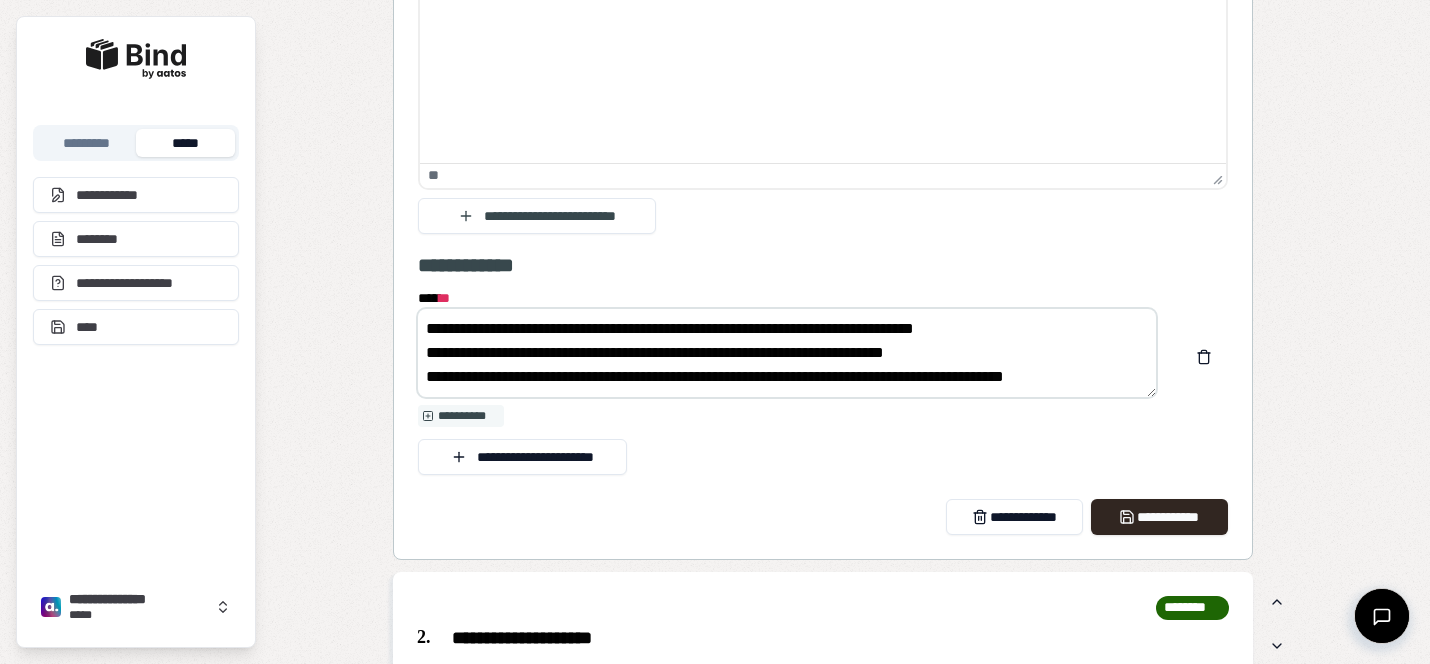 drag, startPoint x: 454, startPoint y: 350, endPoint x: 815, endPoint y: 418, distance: 367.3486 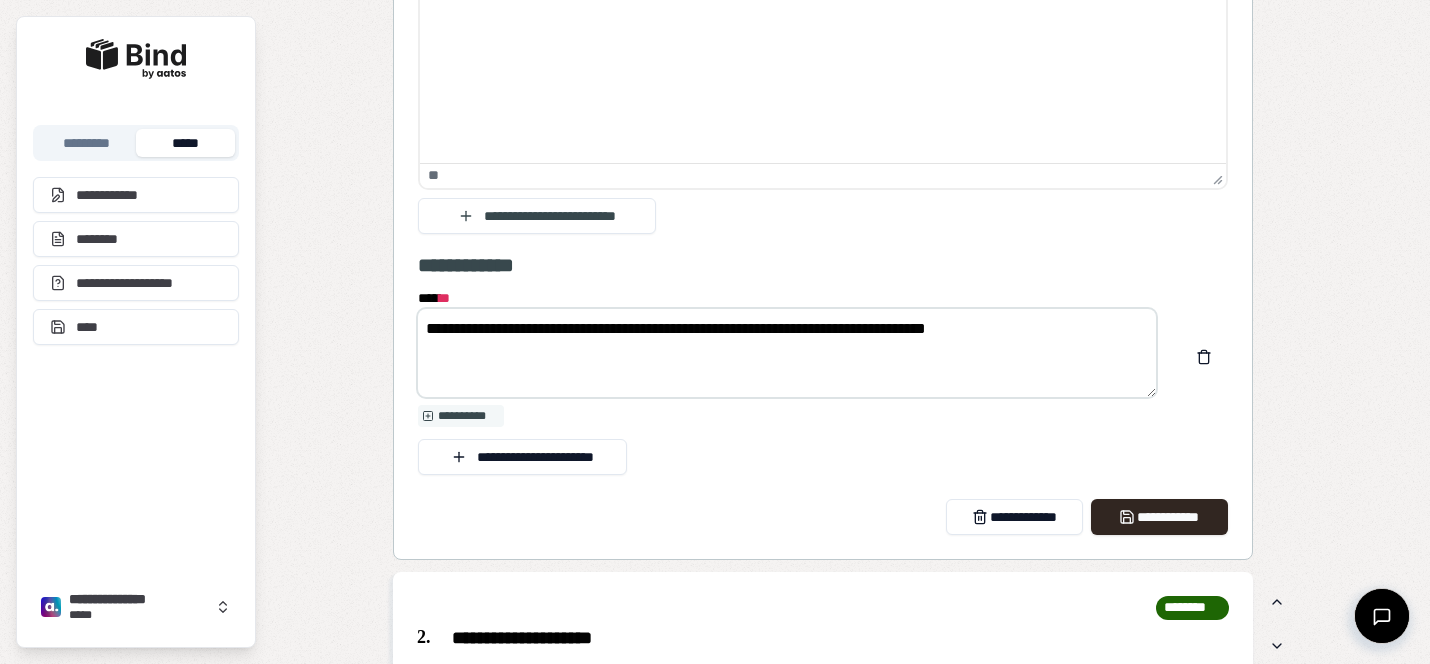 drag, startPoint x: 915, startPoint y: 327, endPoint x: 876, endPoint y: 327, distance: 39 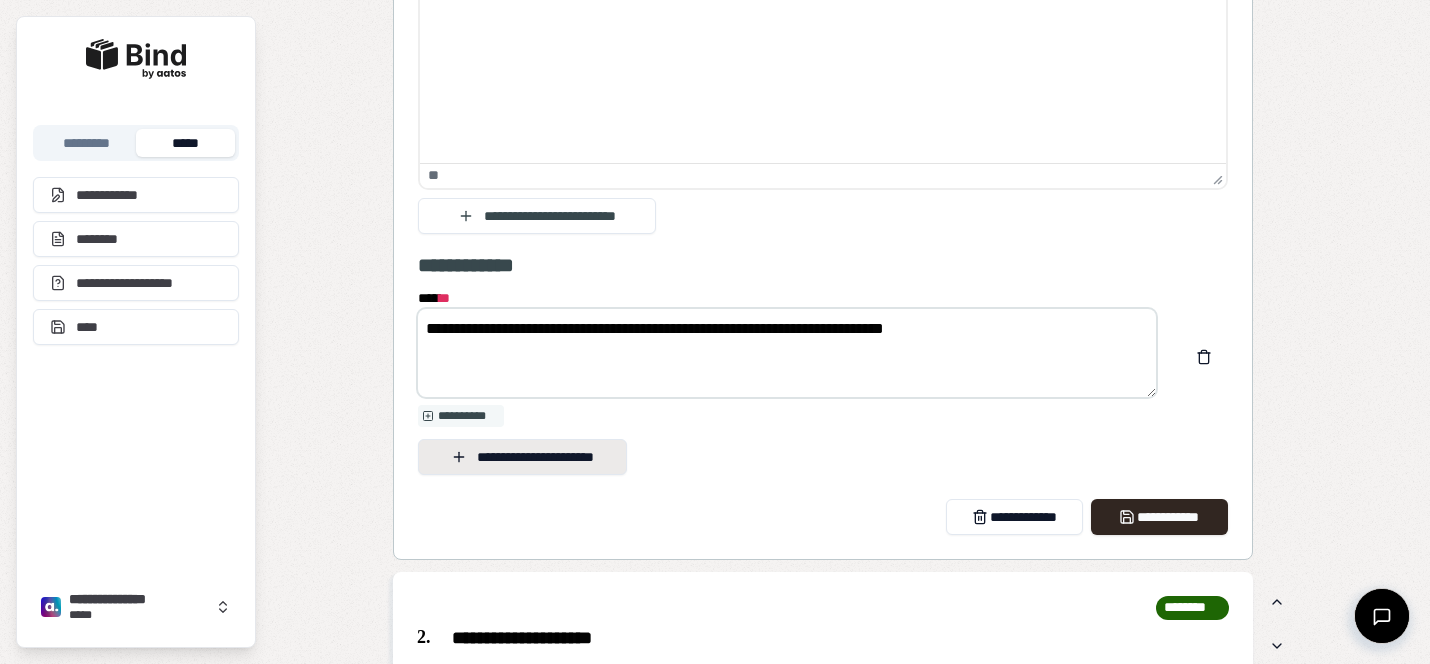 type on "**********" 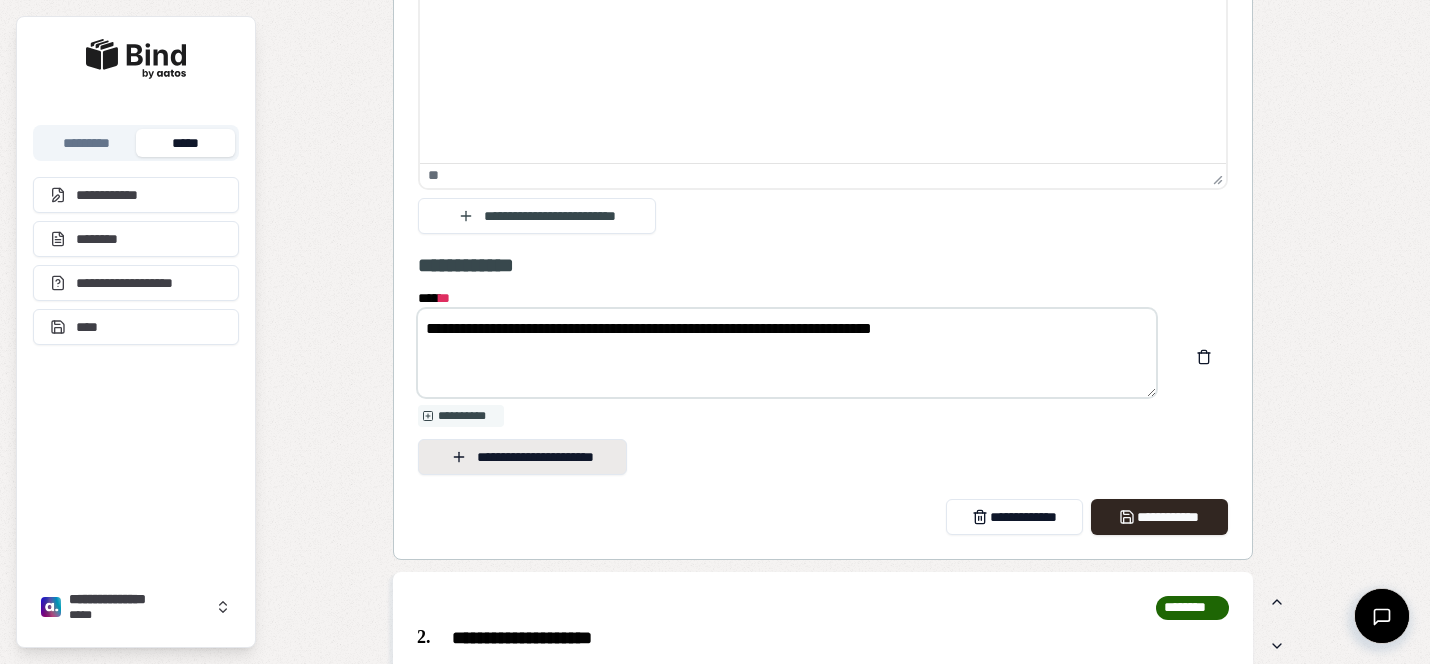 click on "**********" at bounding box center (522, 457) 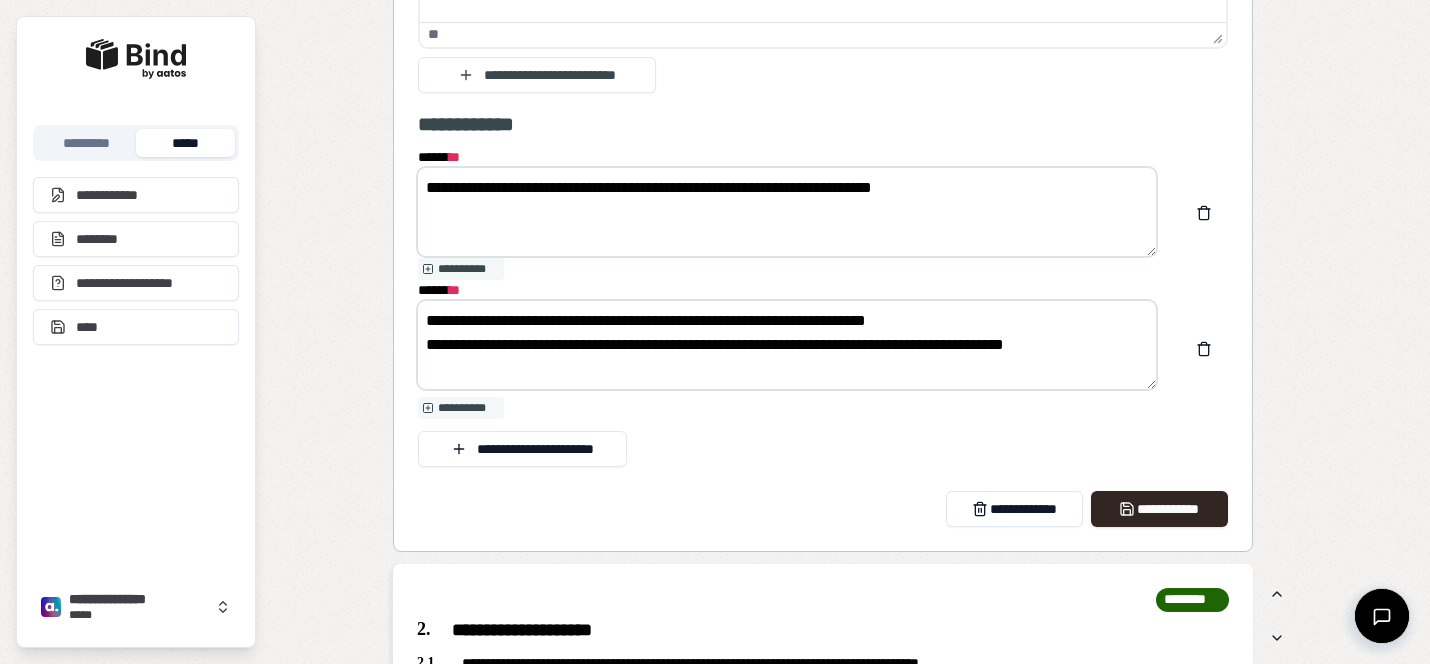 scroll, scrollTop: 2990, scrollLeft: 0, axis: vertical 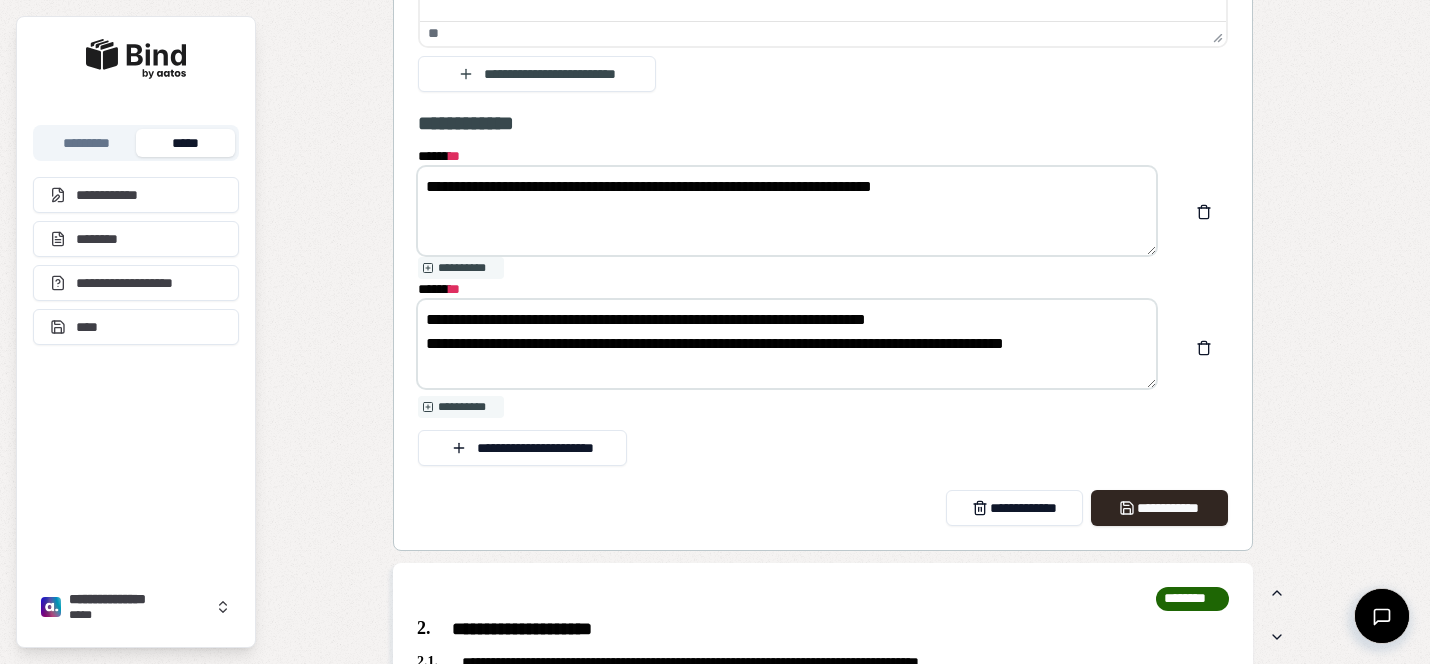 drag, startPoint x: 1102, startPoint y: 334, endPoint x: 425, endPoint y: 345, distance: 677.08936 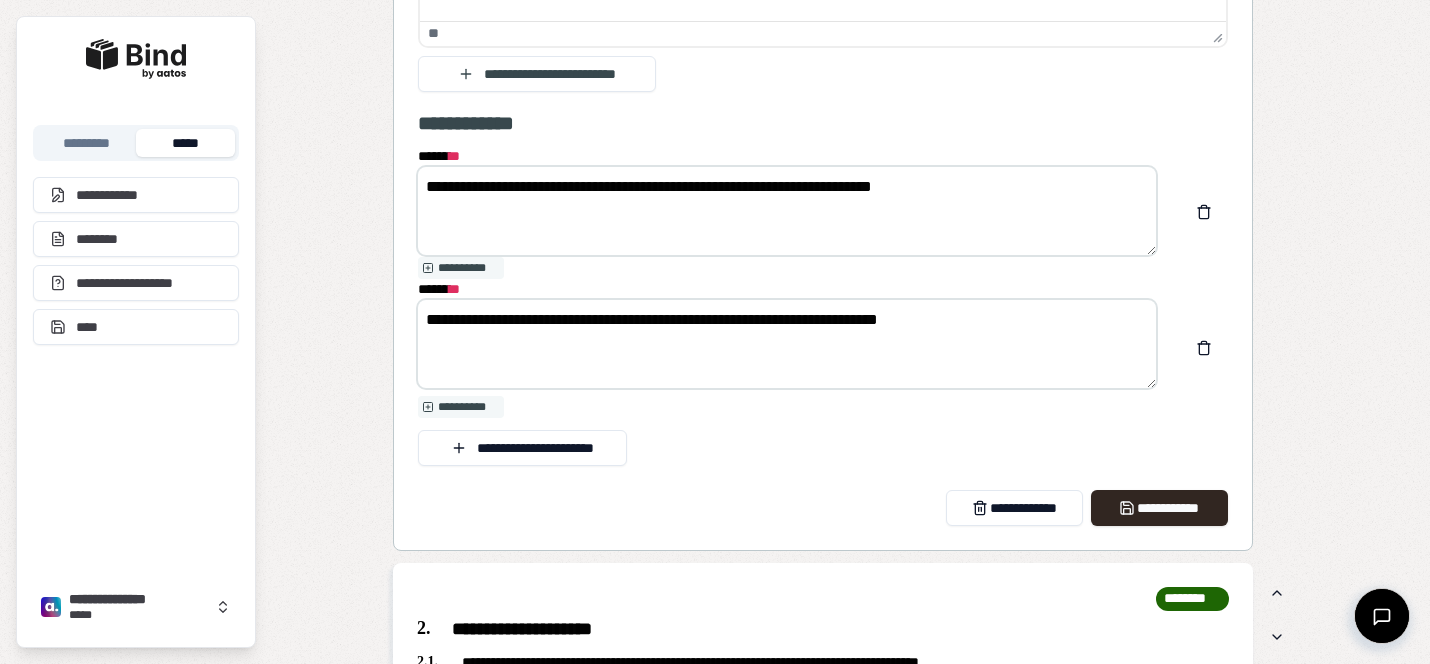 type on "**********" 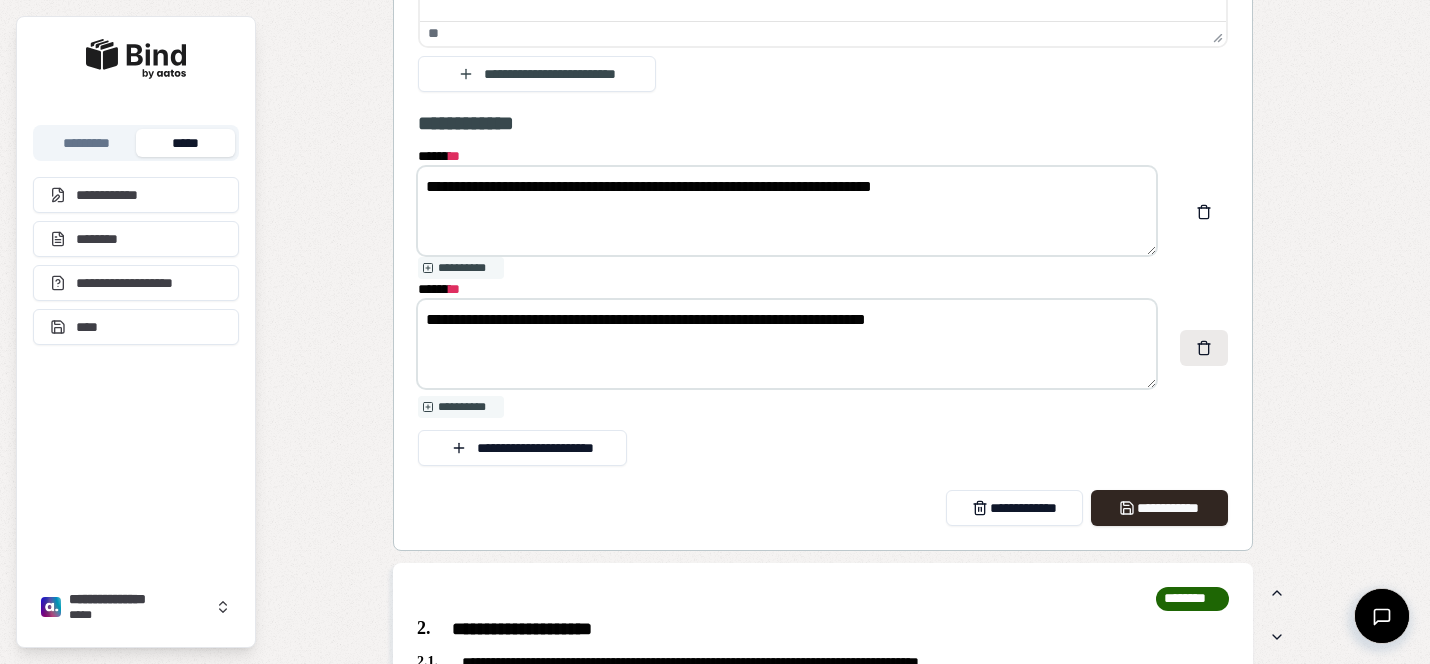 click at bounding box center (1204, 348) 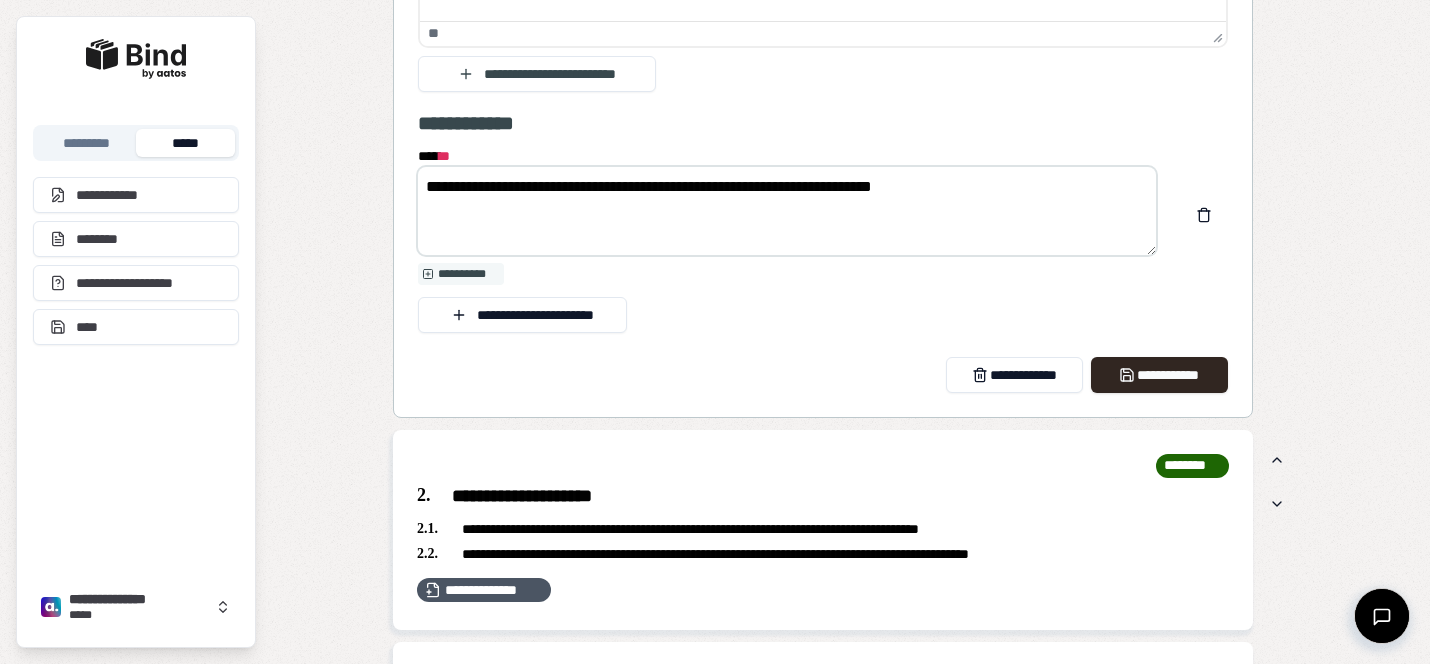 scroll, scrollTop: 2829, scrollLeft: 0, axis: vertical 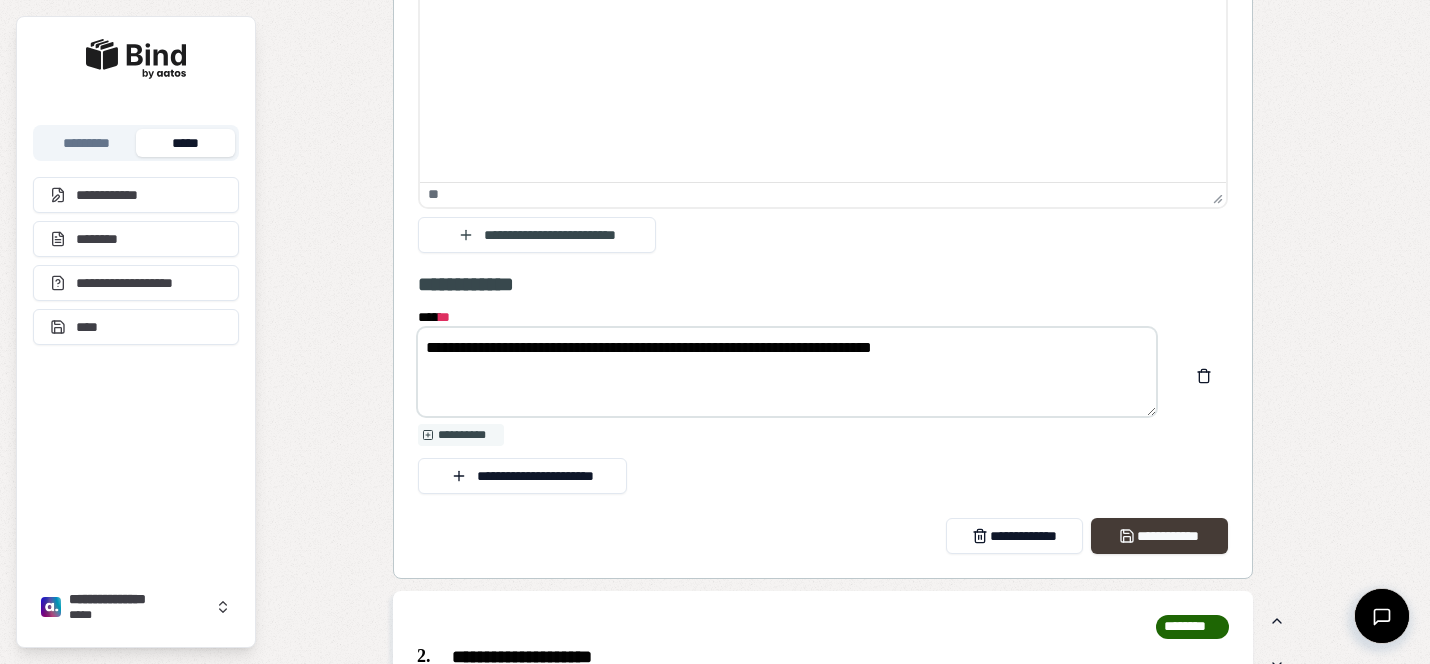 click on "**********" at bounding box center (1159, 536) 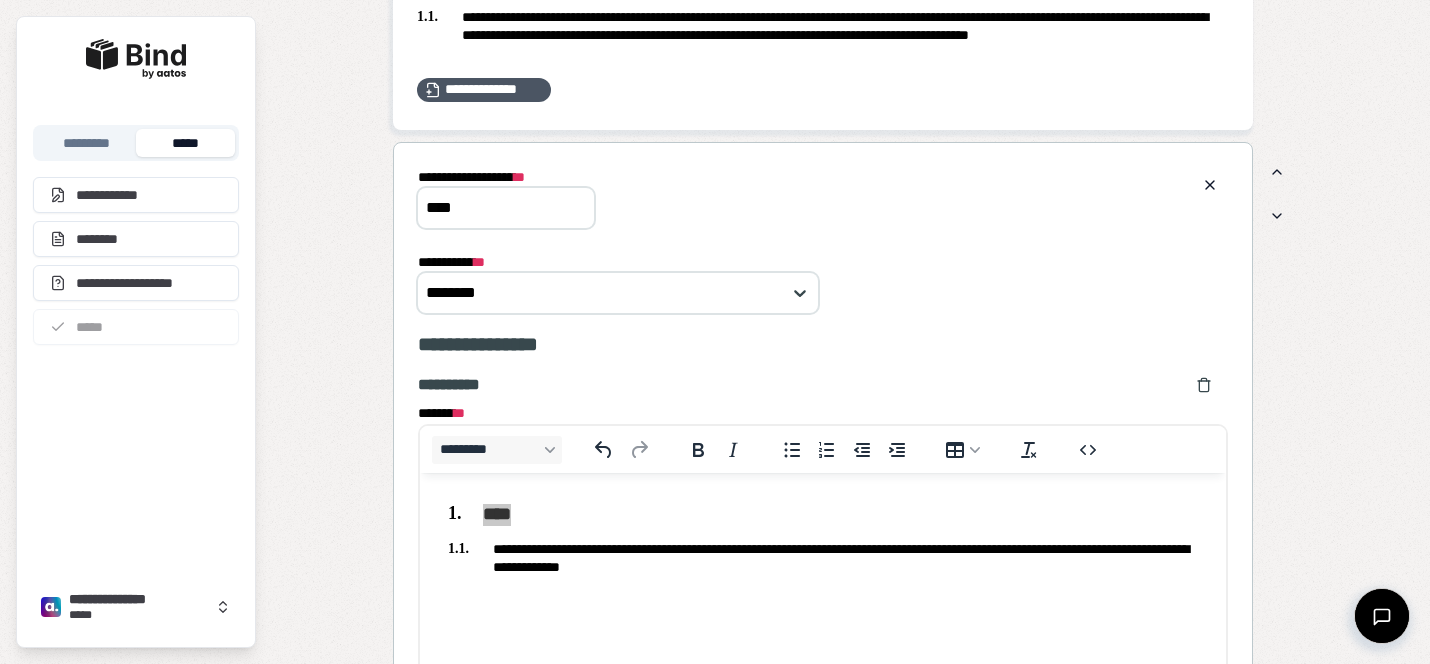 scroll, scrollTop: 1754, scrollLeft: 0, axis: vertical 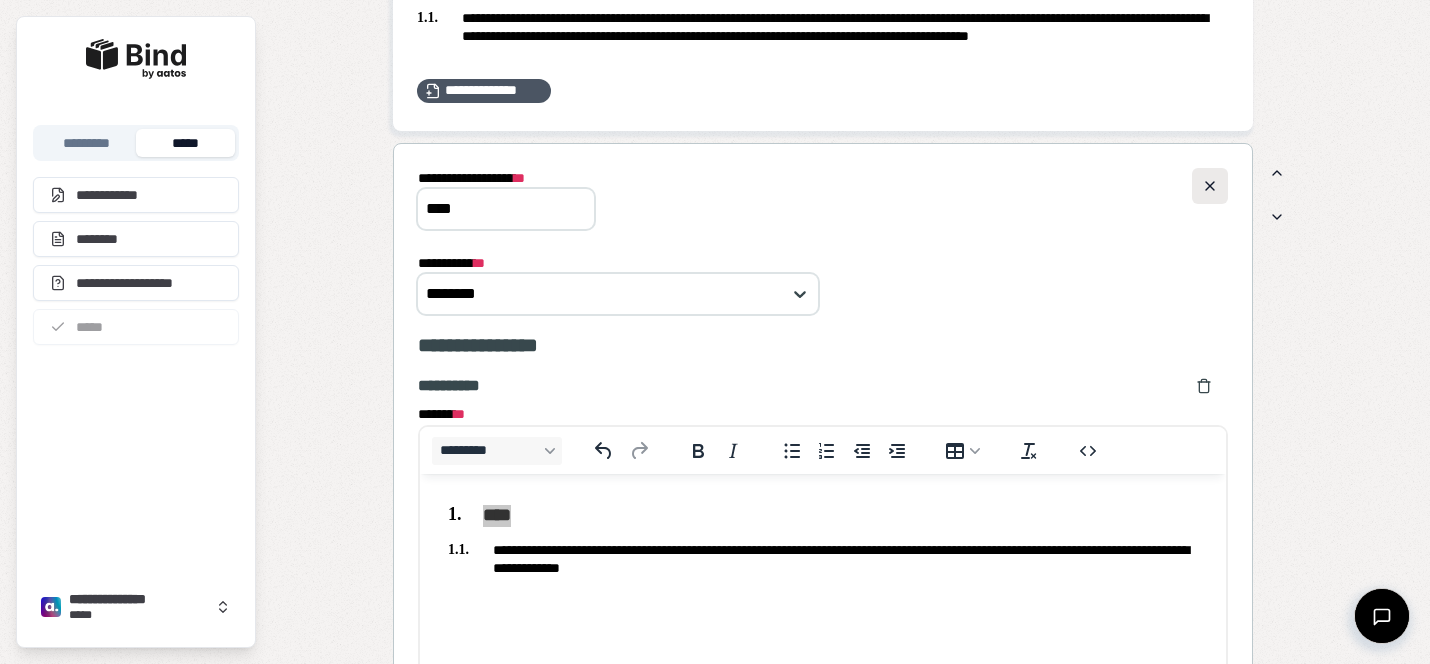 click at bounding box center [1210, 186] 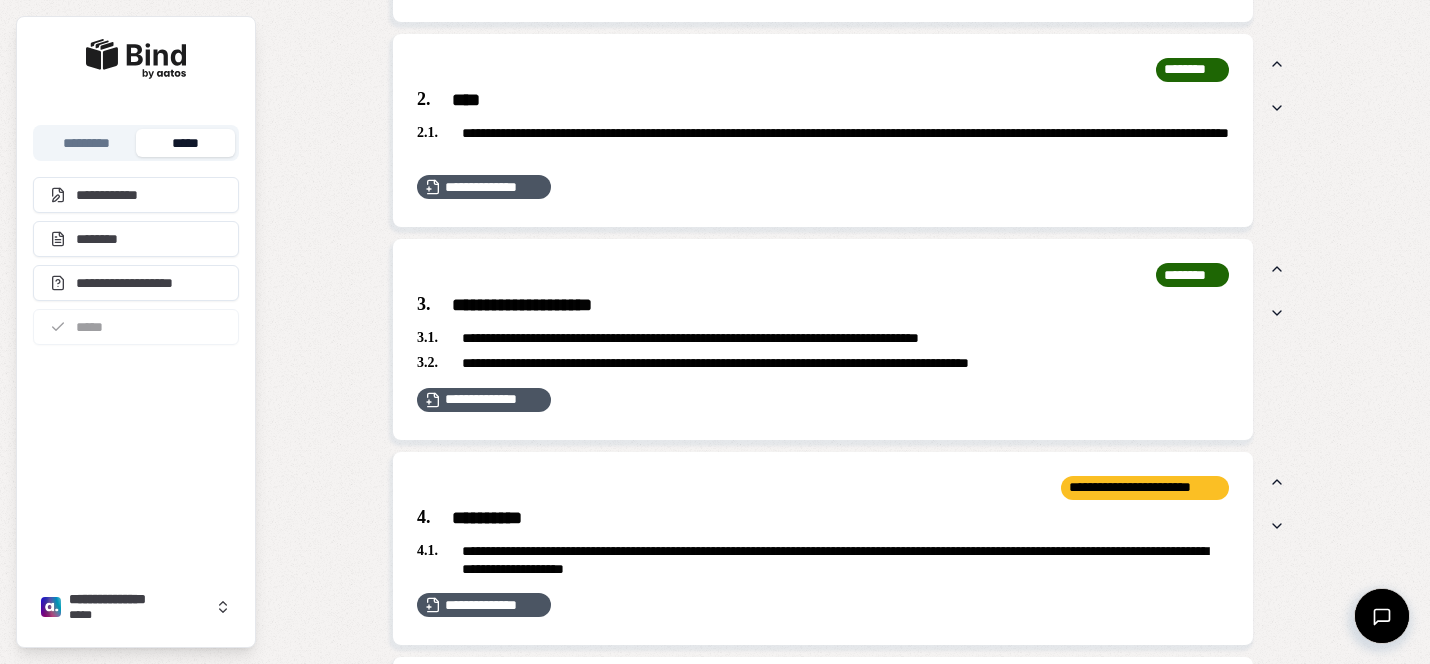 scroll, scrollTop: 1864, scrollLeft: 0, axis: vertical 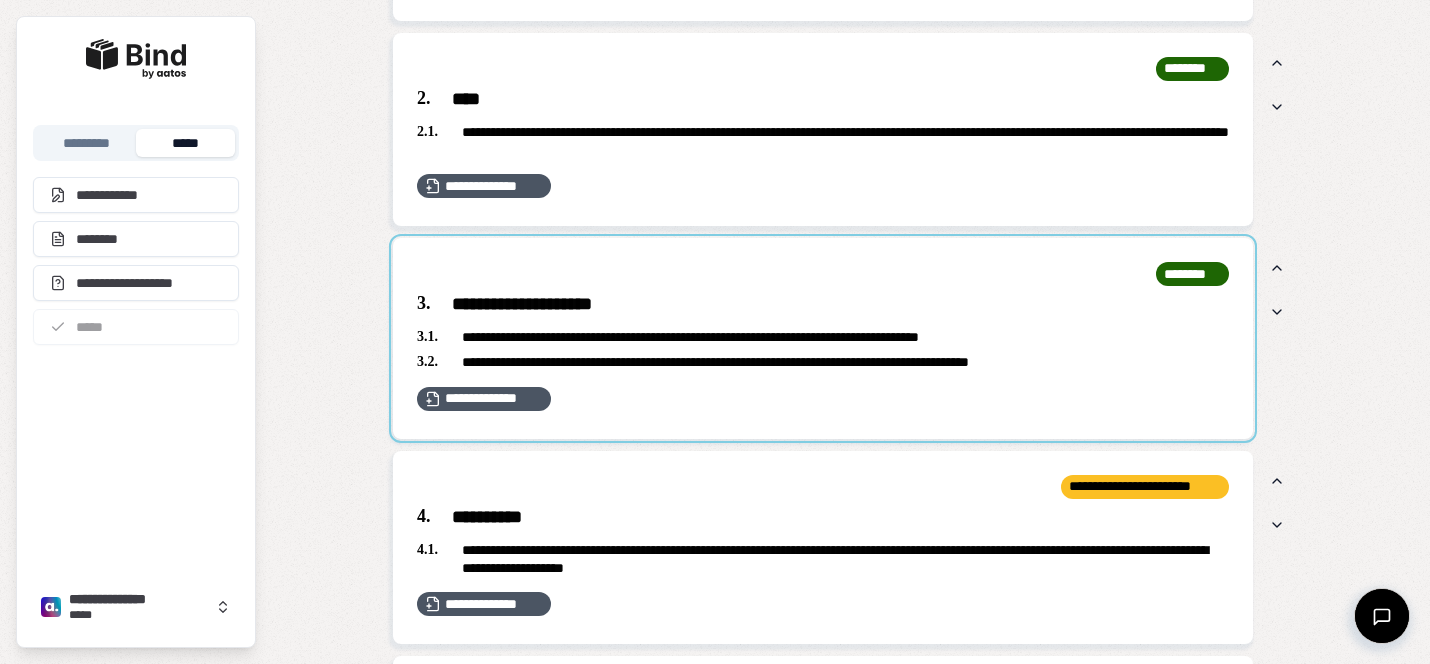 click at bounding box center [823, 338] 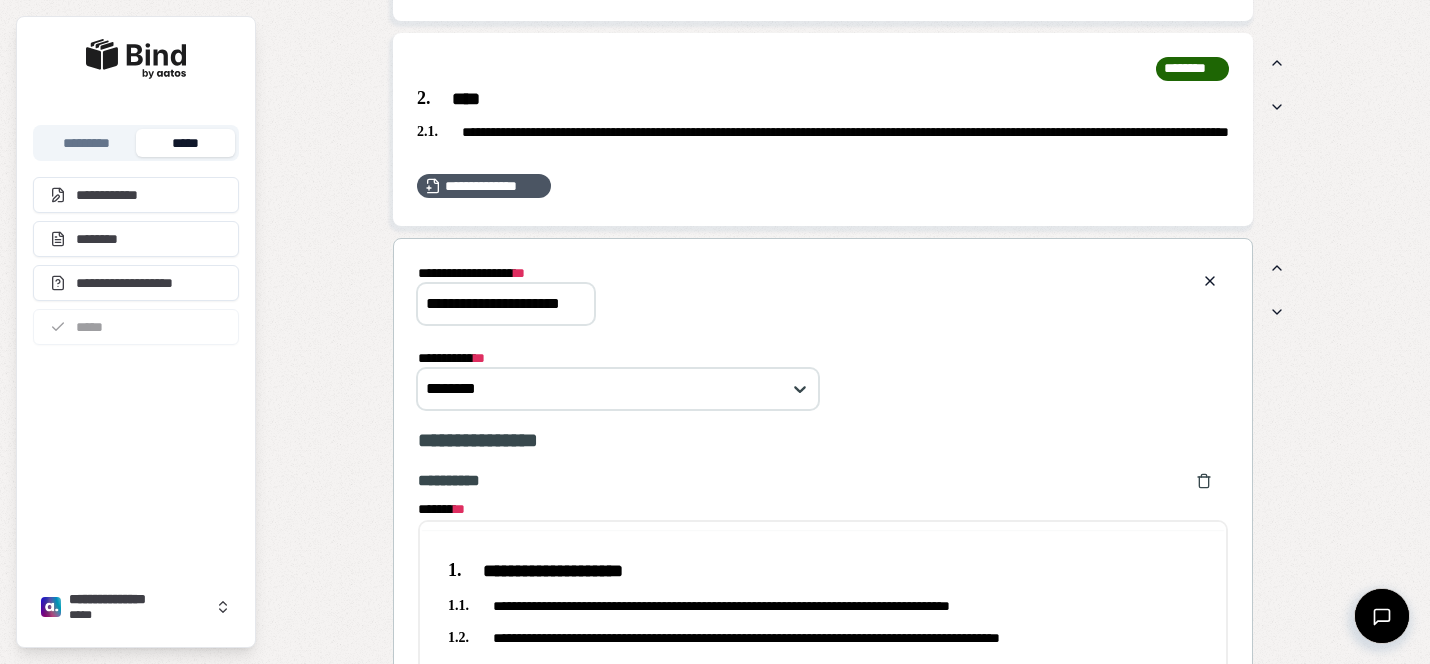 scroll, scrollTop: 0, scrollLeft: 0, axis: both 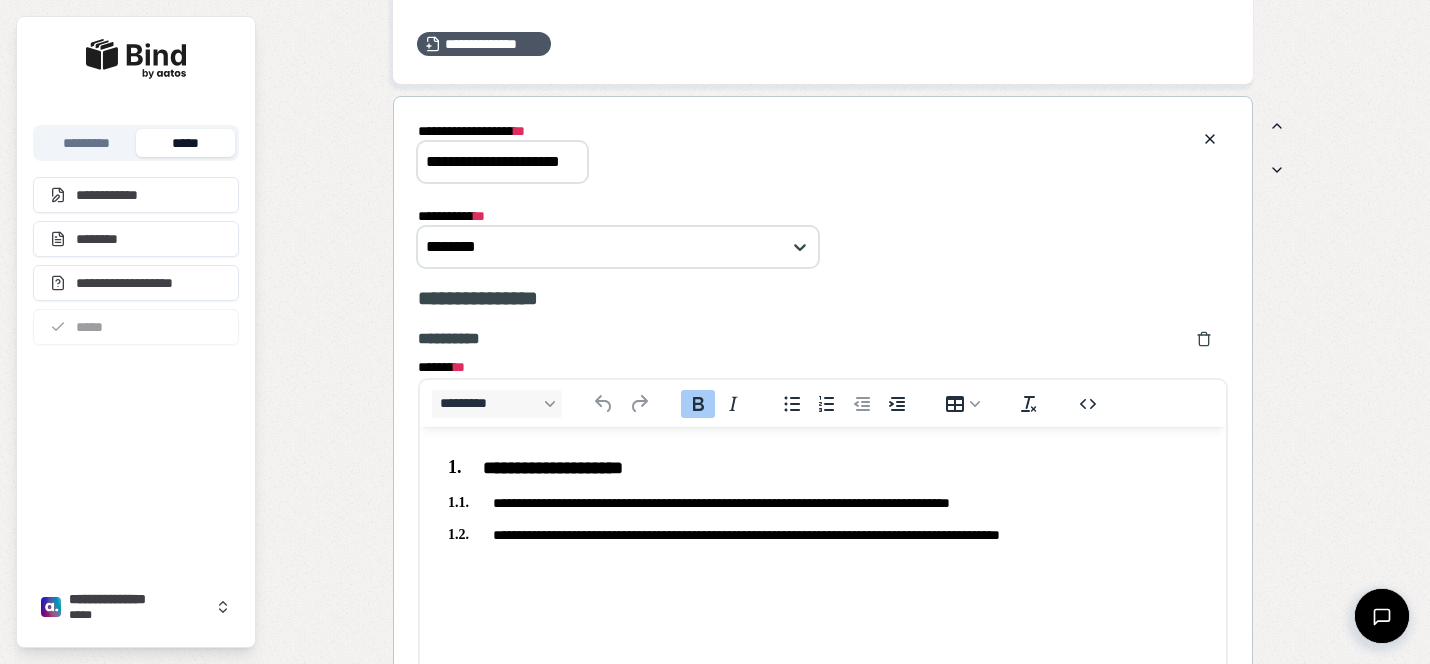 drag, startPoint x: 421, startPoint y: 163, endPoint x: 809, endPoint y: 172, distance: 388.10437 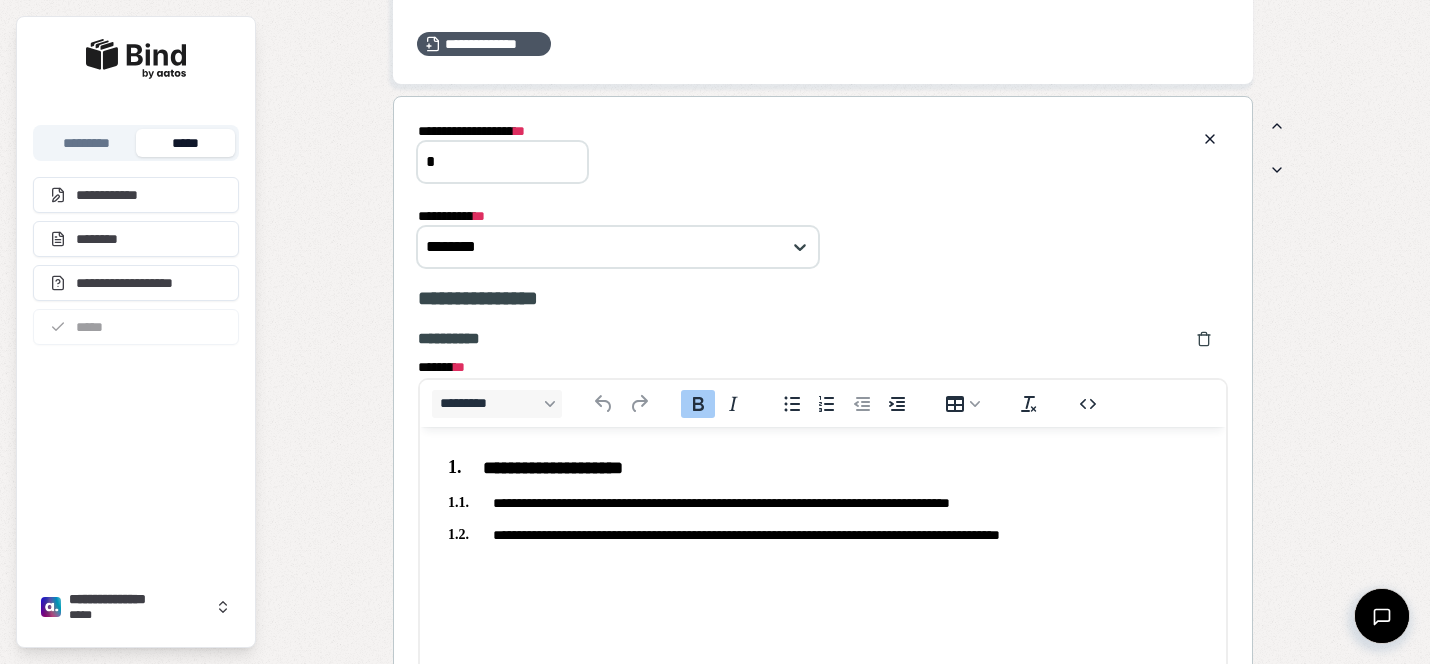 scroll, scrollTop: 0, scrollLeft: 0, axis: both 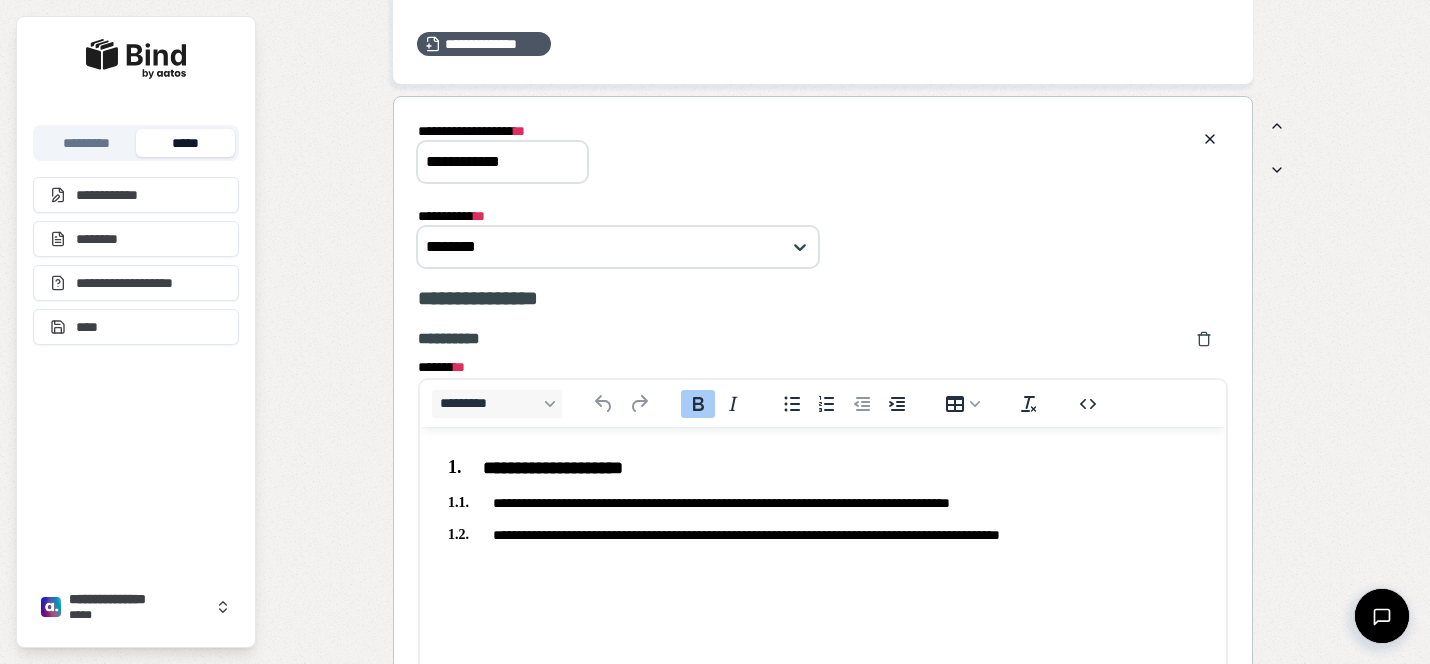 drag, startPoint x: 570, startPoint y: 167, endPoint x: 357, endPoint y: 131, distance: 216.02083 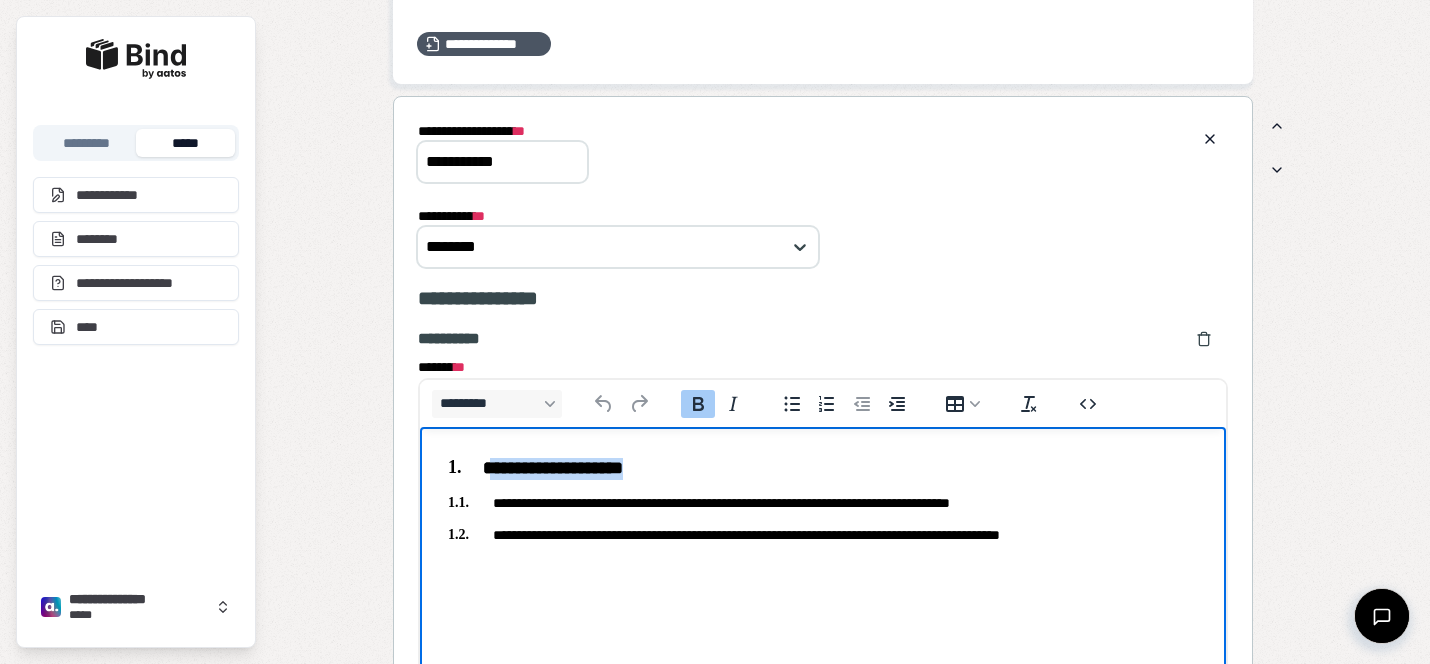 drag, startPoint x: 676, startPoint y: 465, endPoint x: 491, endPoint y: 463, distance: 185.0108 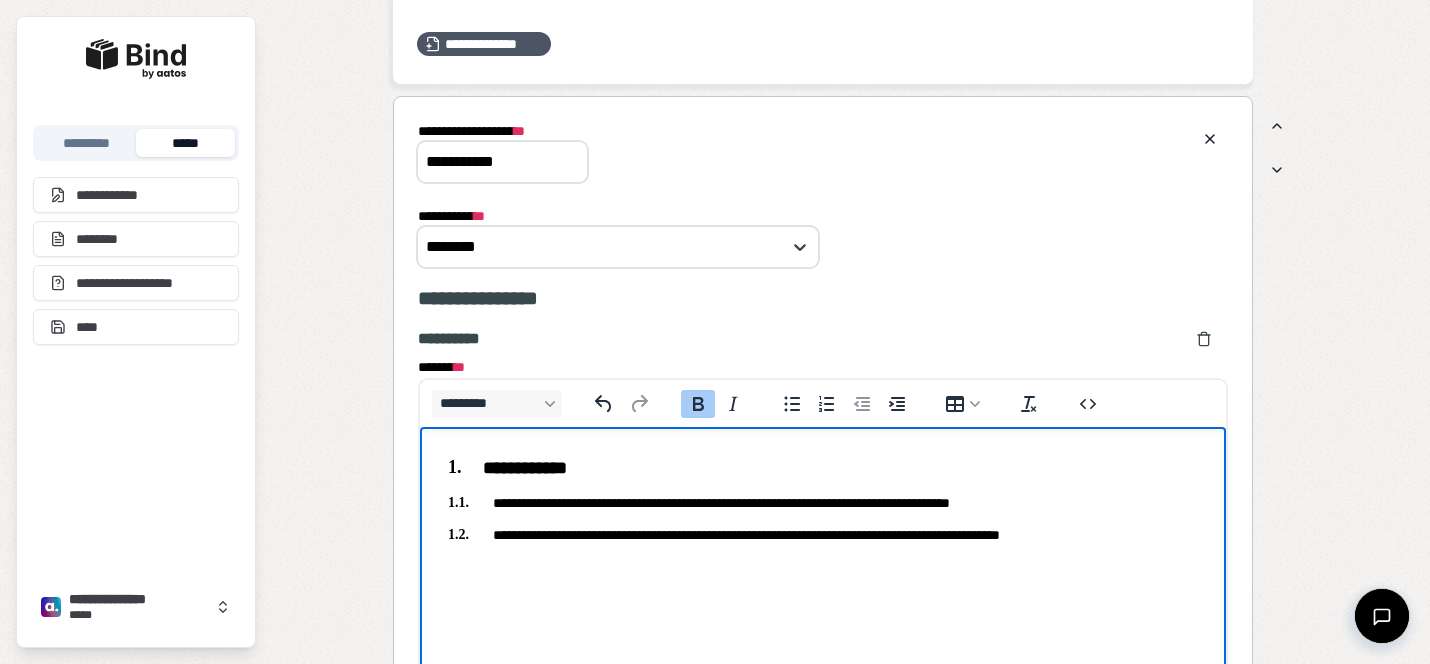 click on "**********" at bounding box center (525, 468) 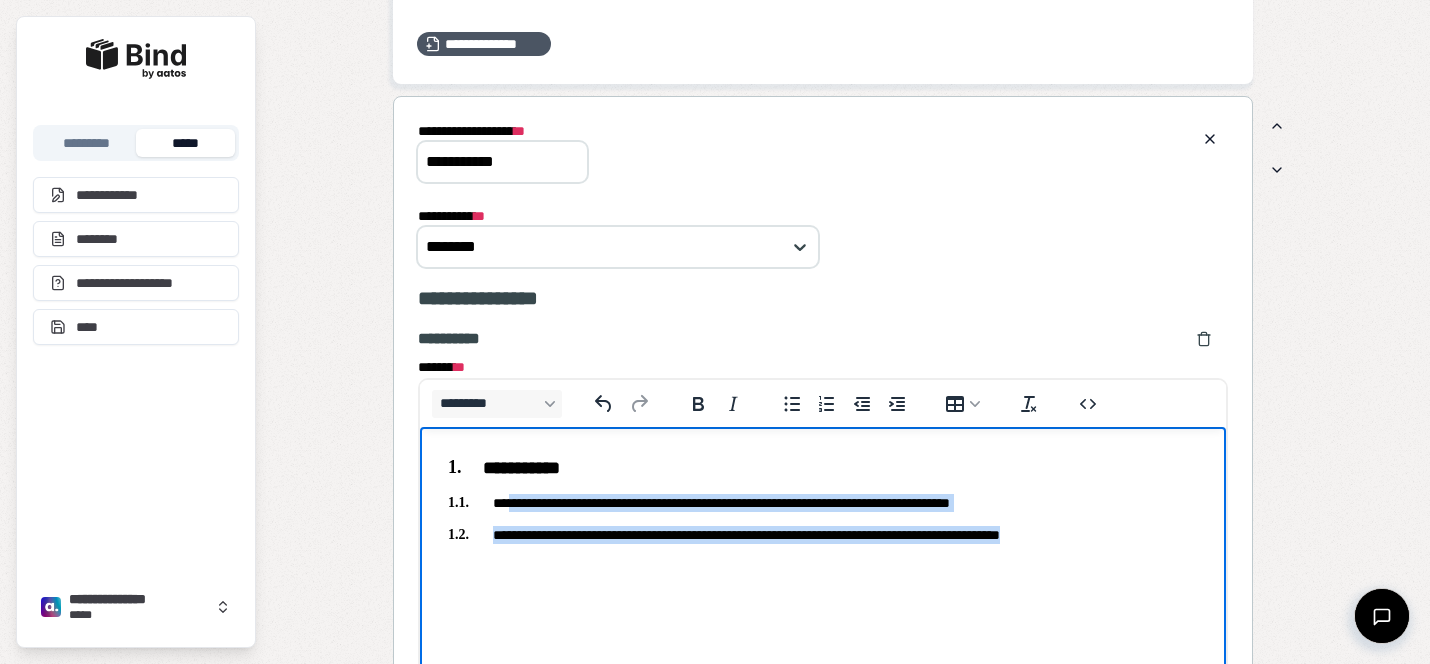 drag, startPoint x: 1153, startPoint y: 532, endPoint x: 516, endPoint y: 506, distance: 637.5304 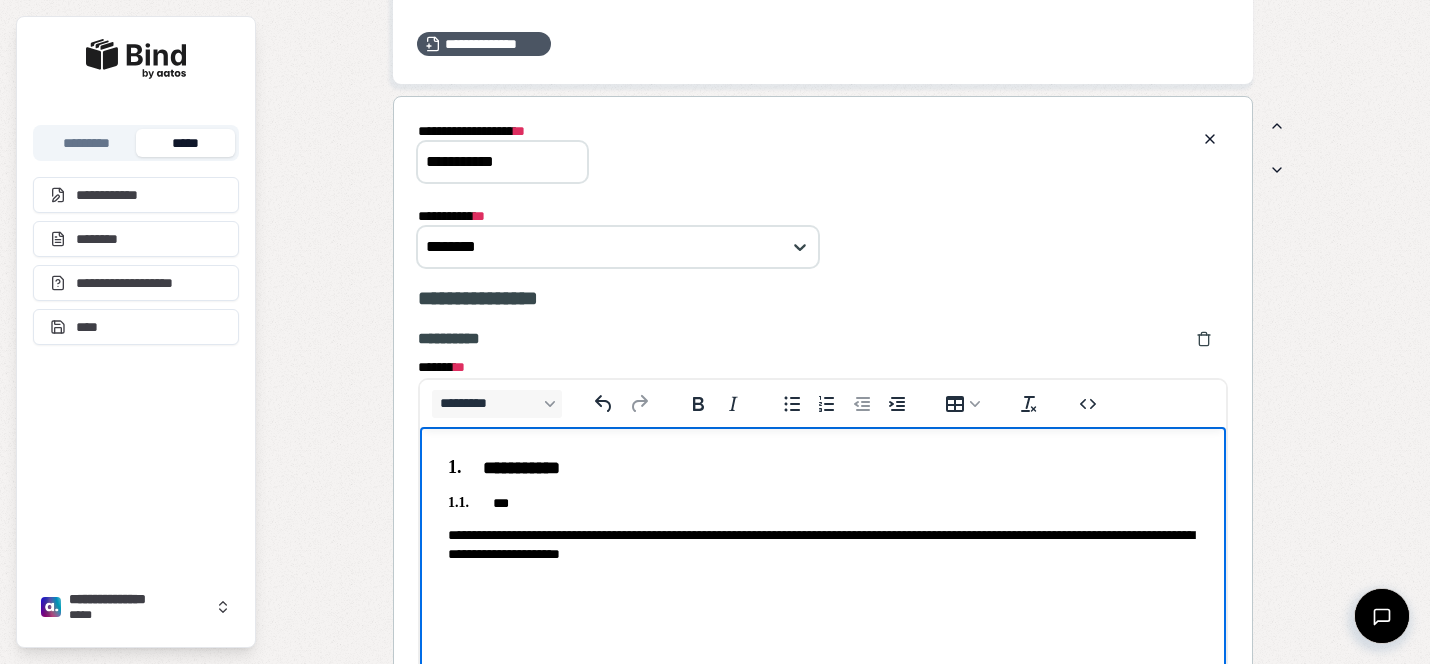 click on "**********" at bounding box center (823, 510) 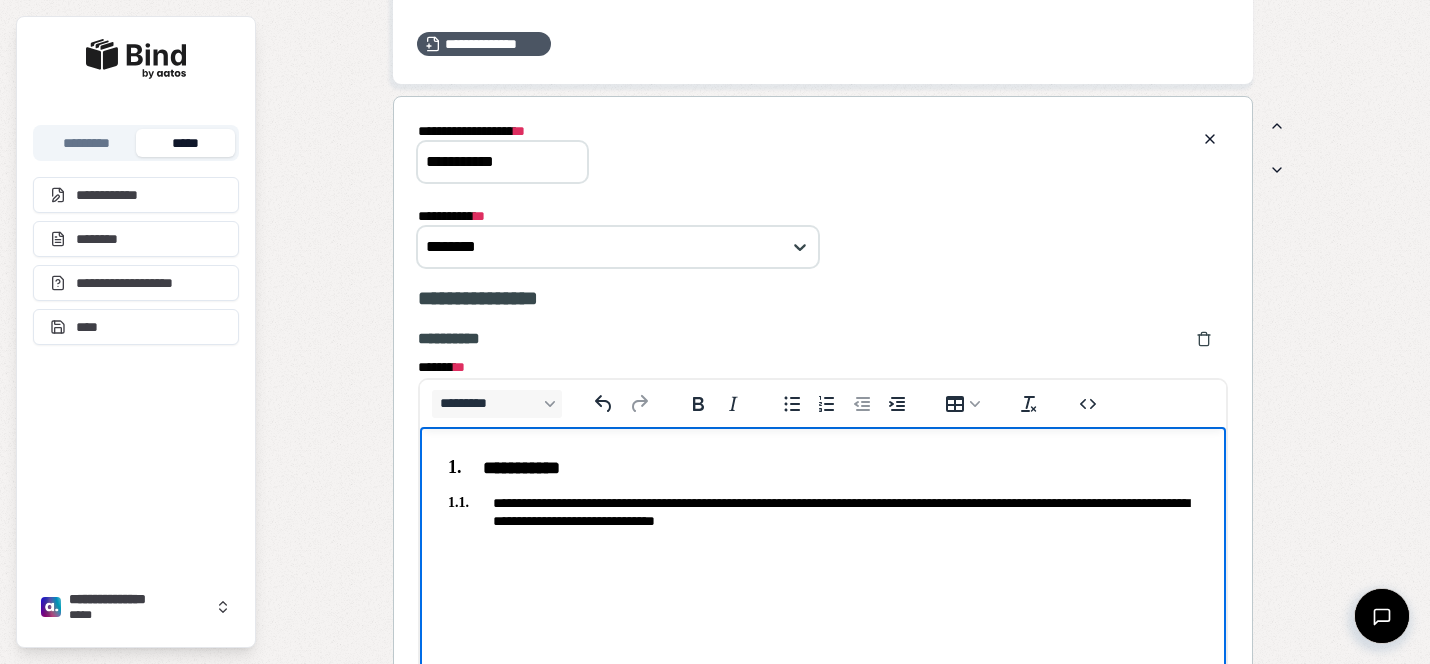 click on "**********" at bounding box center (823, 512) 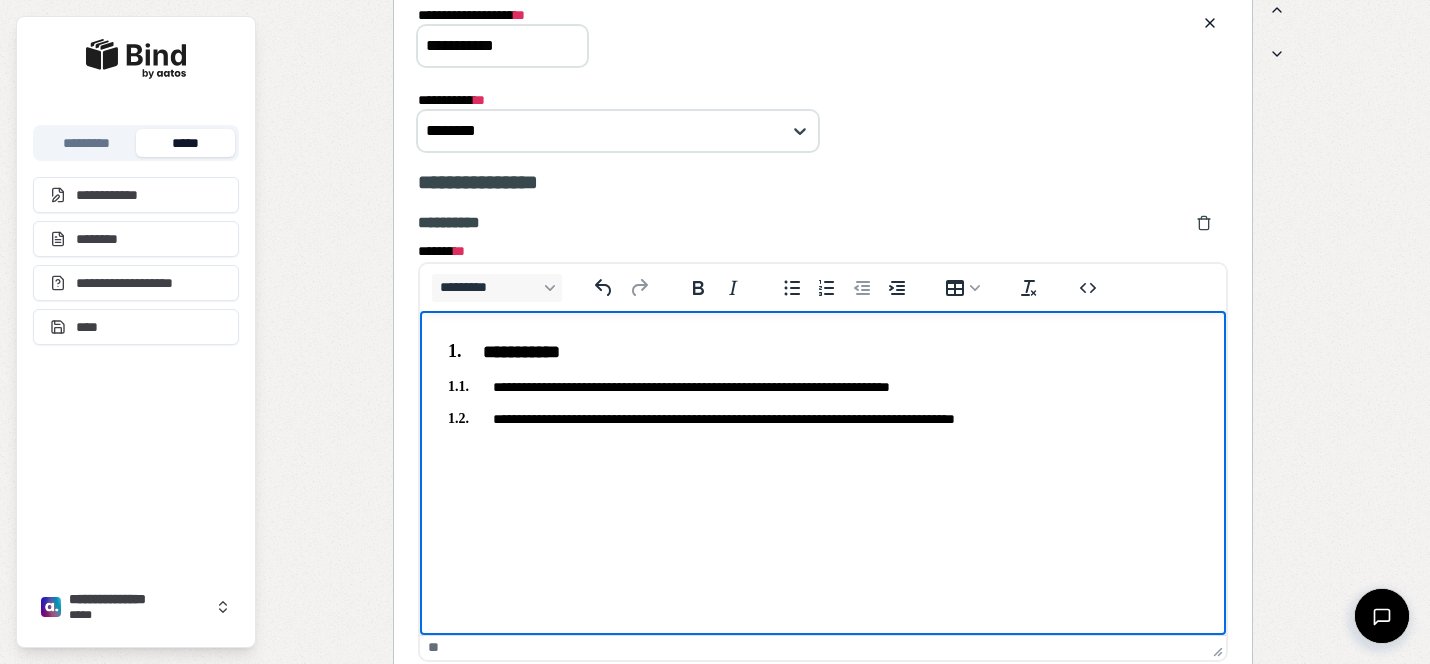scroll, scrollTop: 2146, scrollLeft: 0, axis: vertical 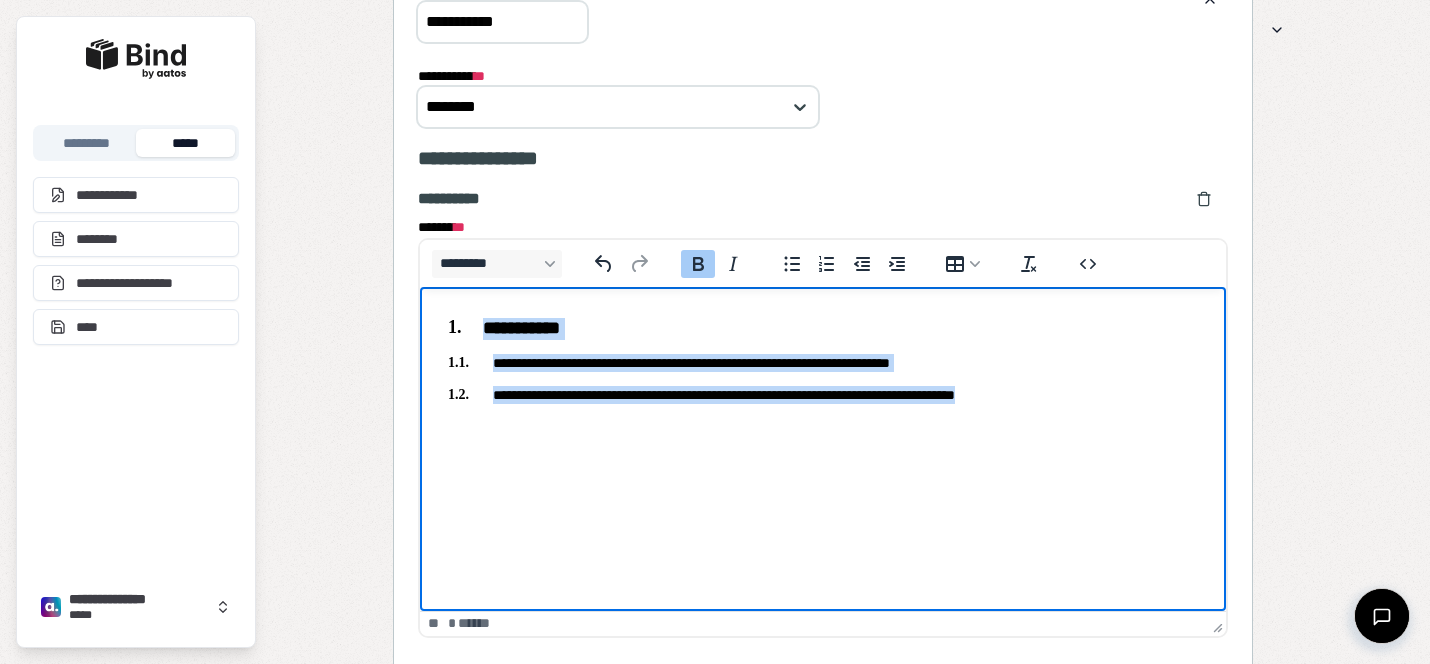 drag, startPoint x: 1068, startPoint y: 399, endPoint x: 403, endPoint y: 334, distance: 668.1691 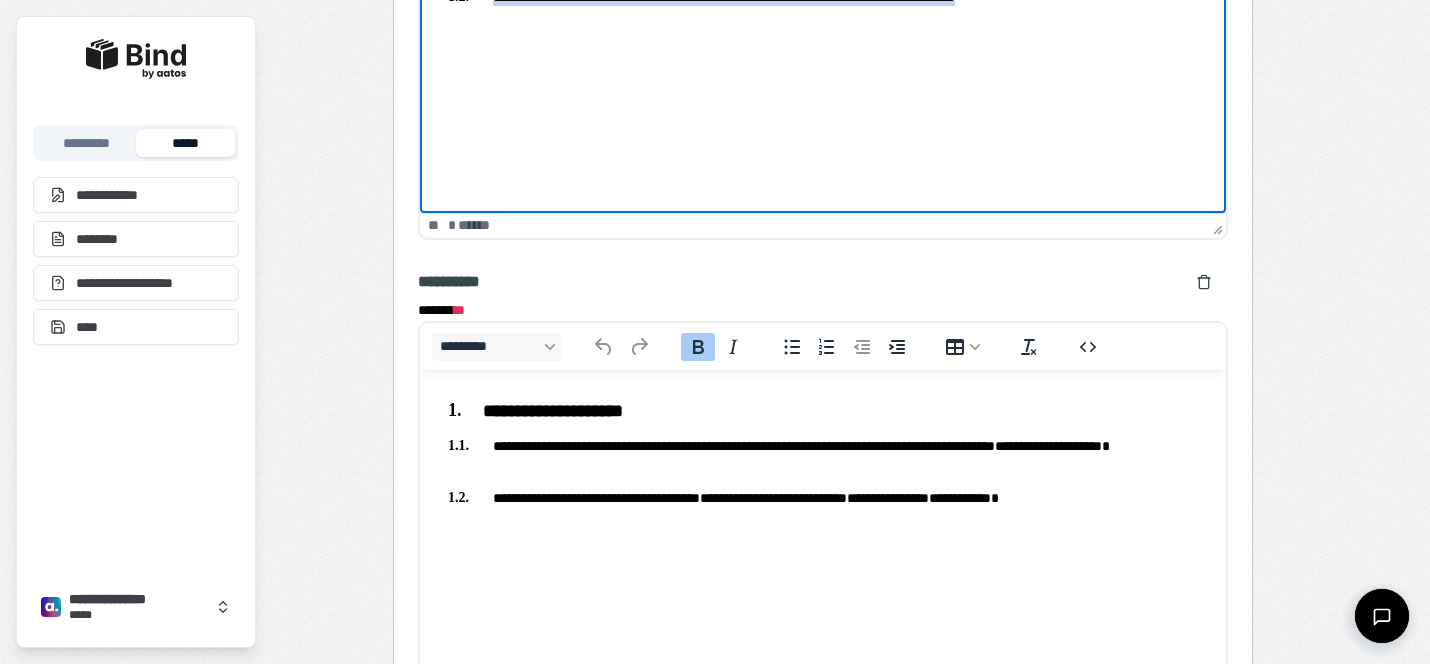 scroll, scrollTop: 2559, scrollLeft: 0, axis: vertical 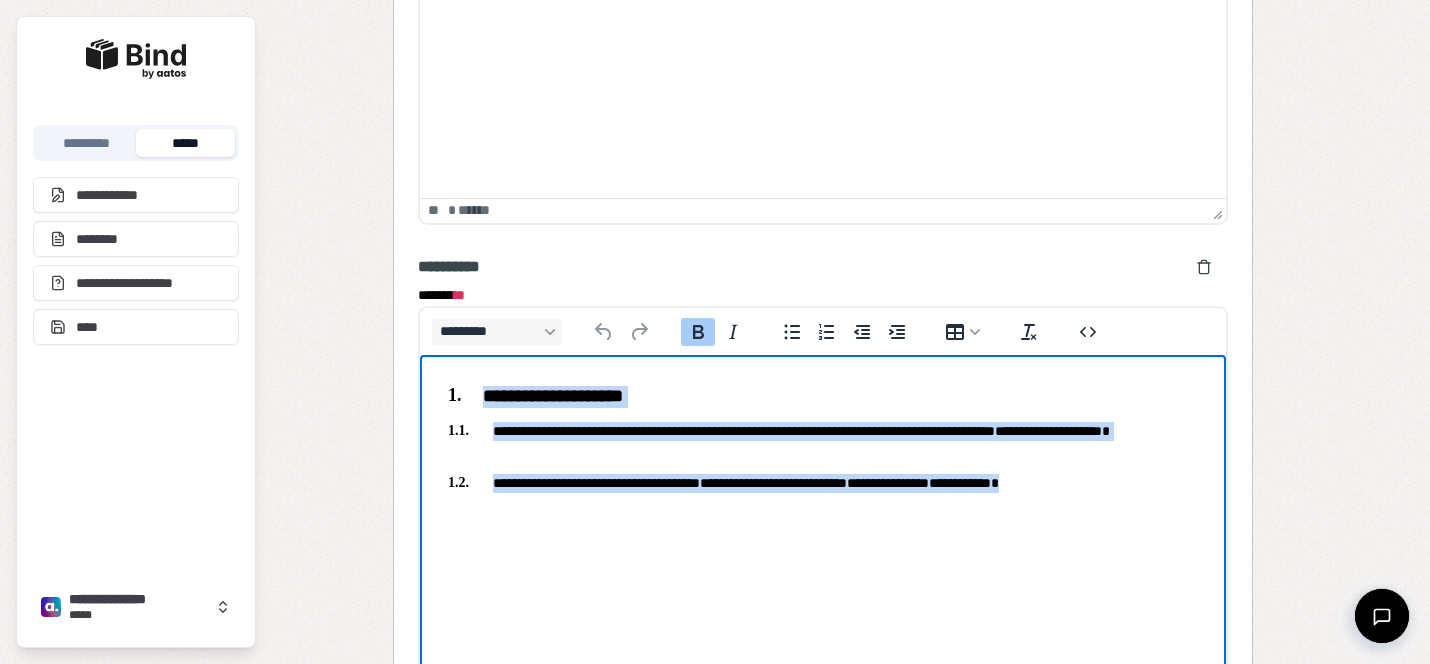 drag, startPoint x: 1022, startPoint y: 465, endPoint x: 413, endPoint y: 293, distance: 632.82306 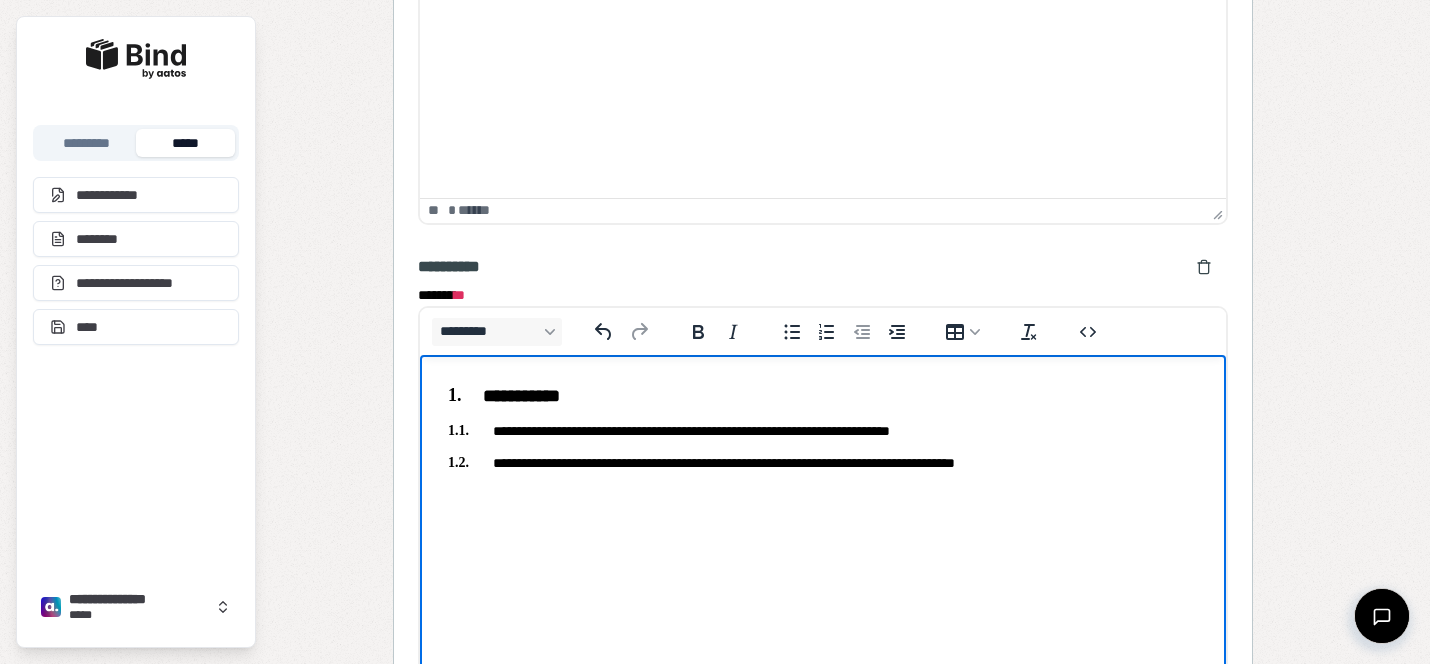 click on "**********" at bounding box center [823, 431] 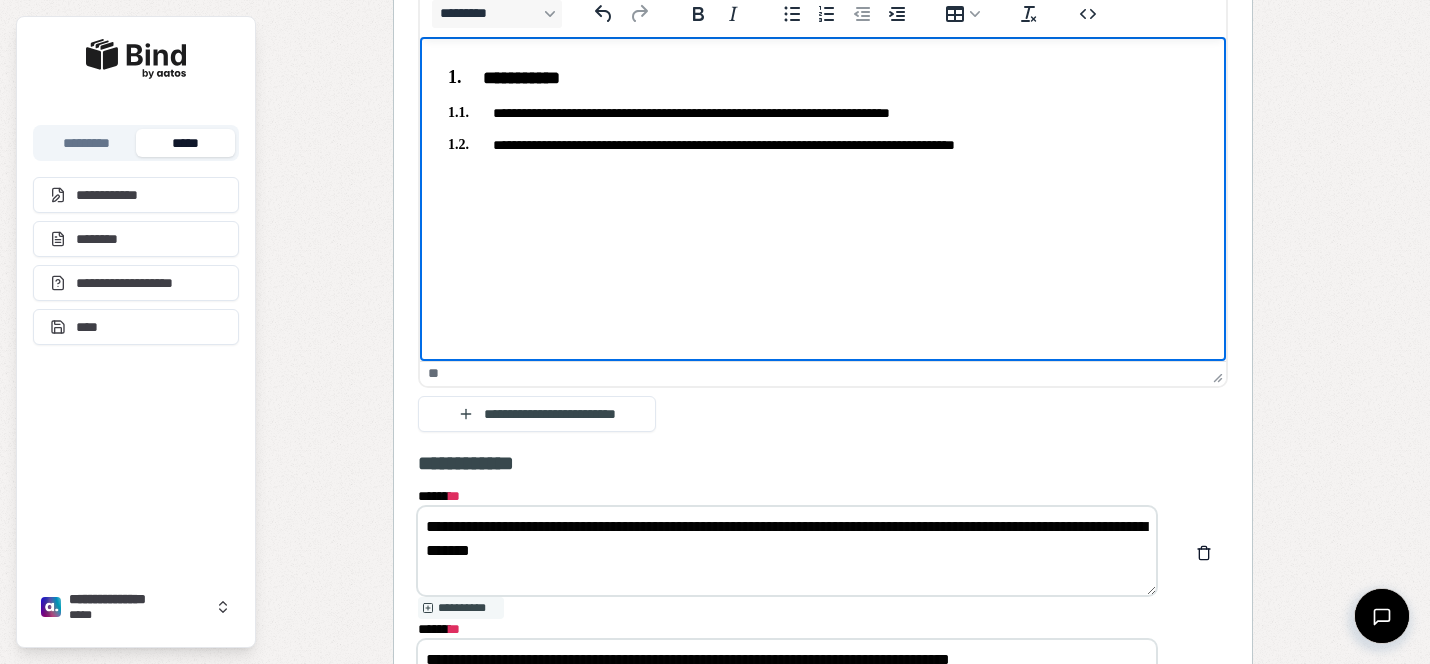 scroll, scrollTop: 2888, scrollLeft: 0, axis: vertical 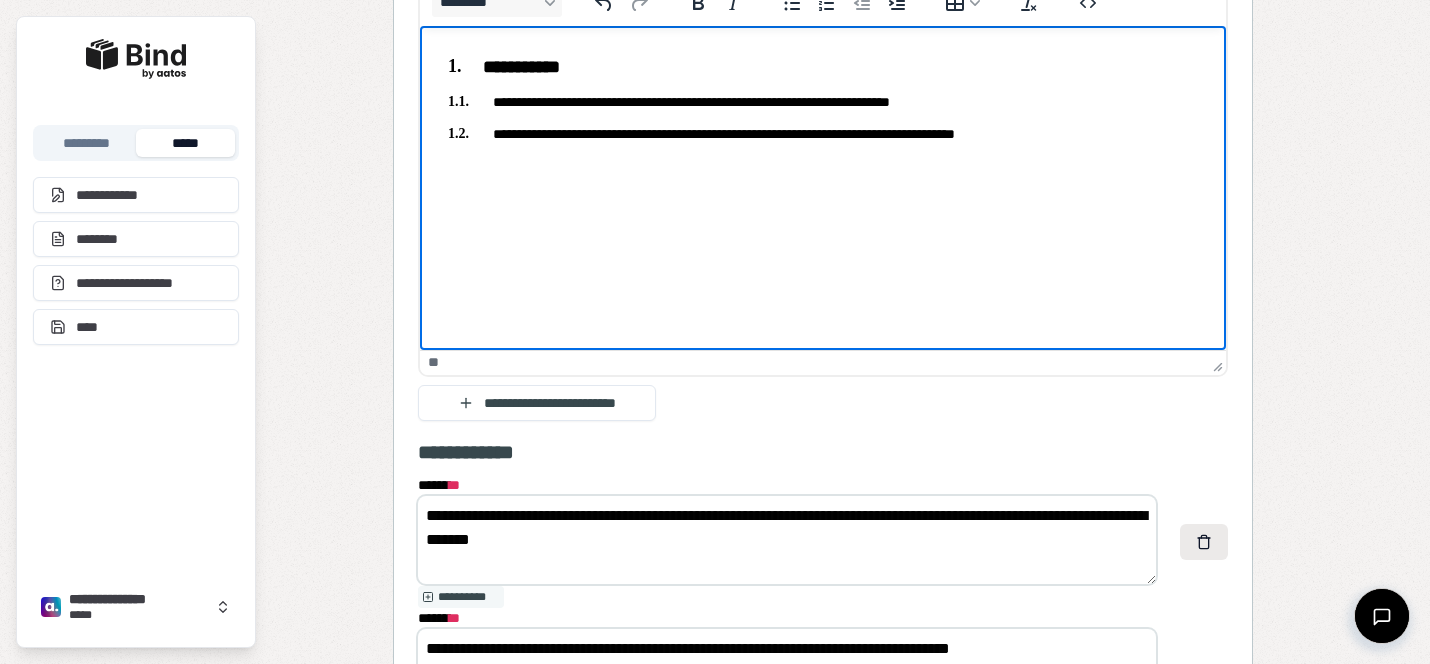 click at bounding box center [1204, 542] 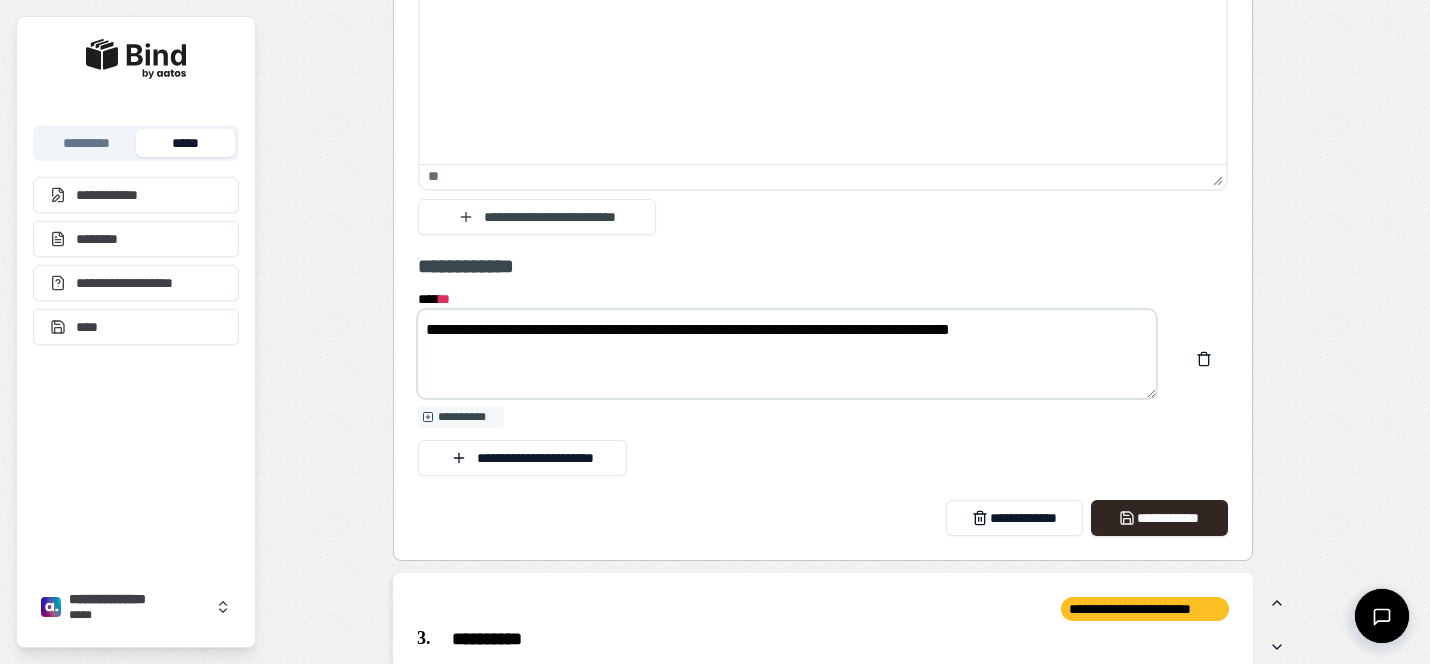 scroll, scrollTop: 2934, scrollLeft: 0, axis: vertical 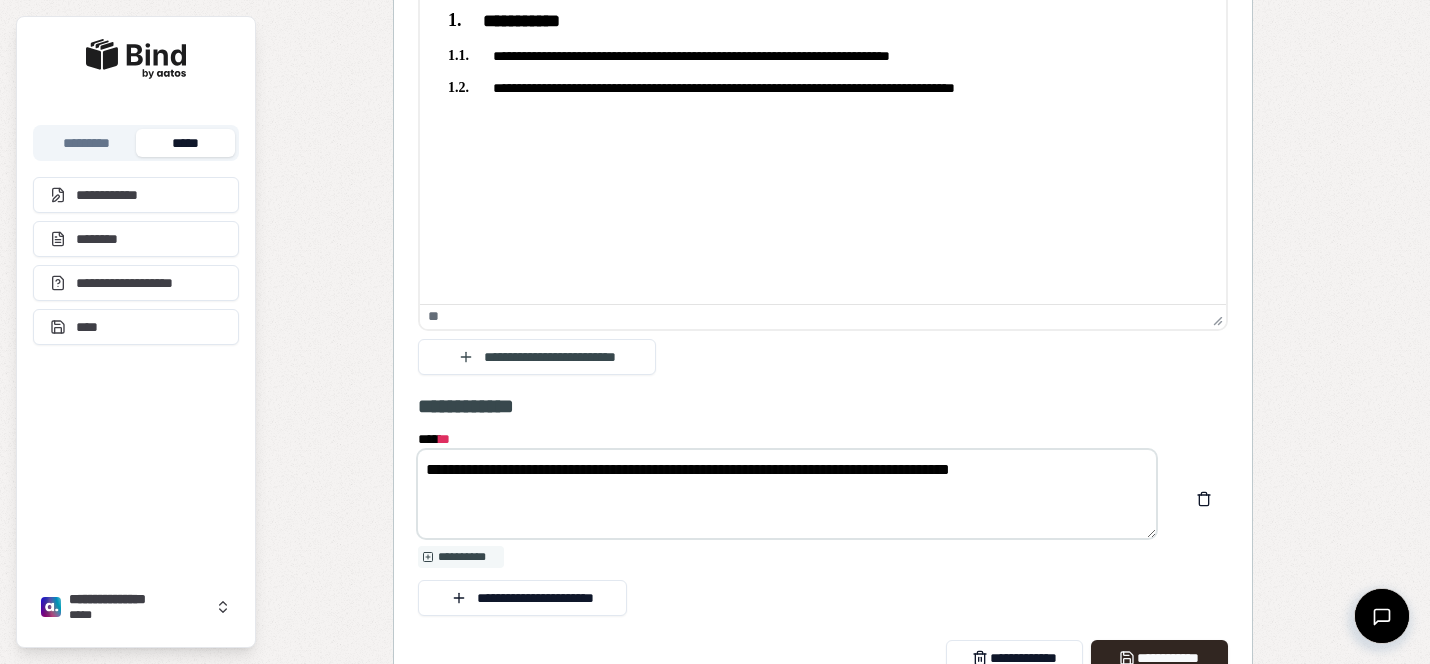 drag, startPoint x: 523, startPoint y: 463, endPoint x: 1137, endPoint y: 486, distance: 614.4306 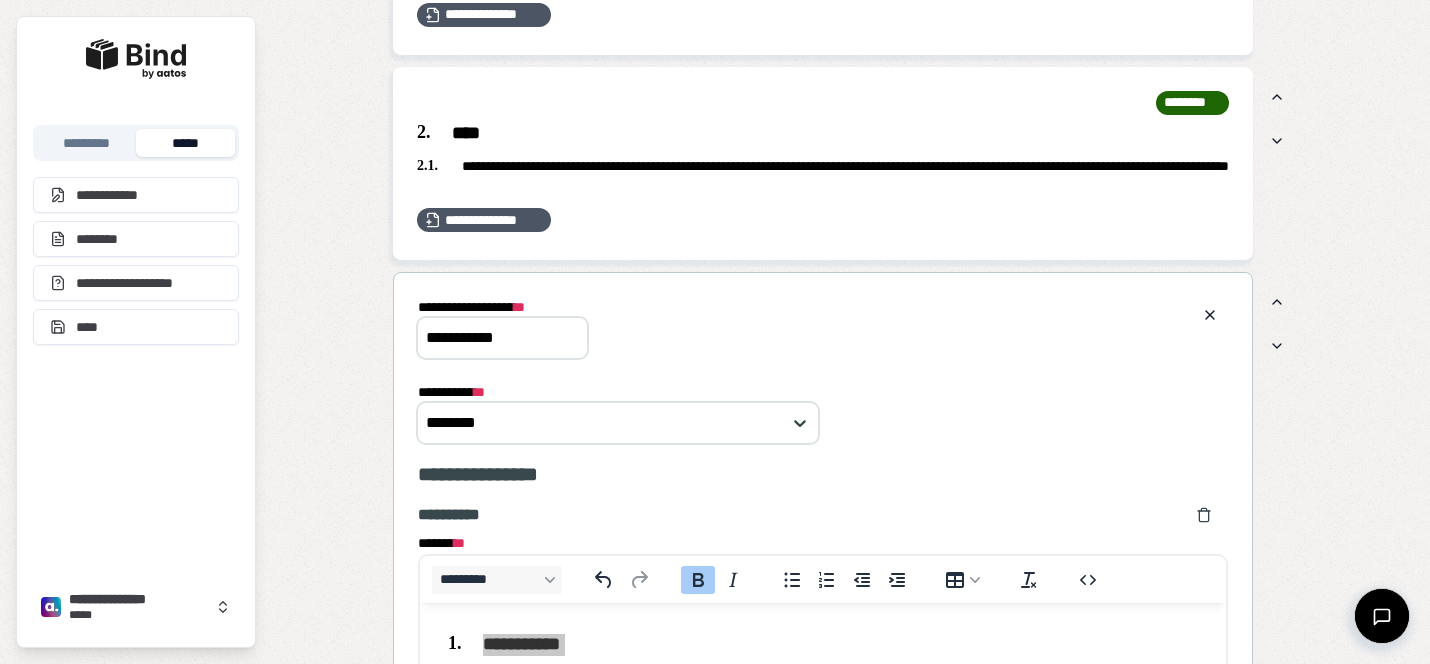 scroll, scrollTop: 2144, scrollLeft: 0, axis: vertical 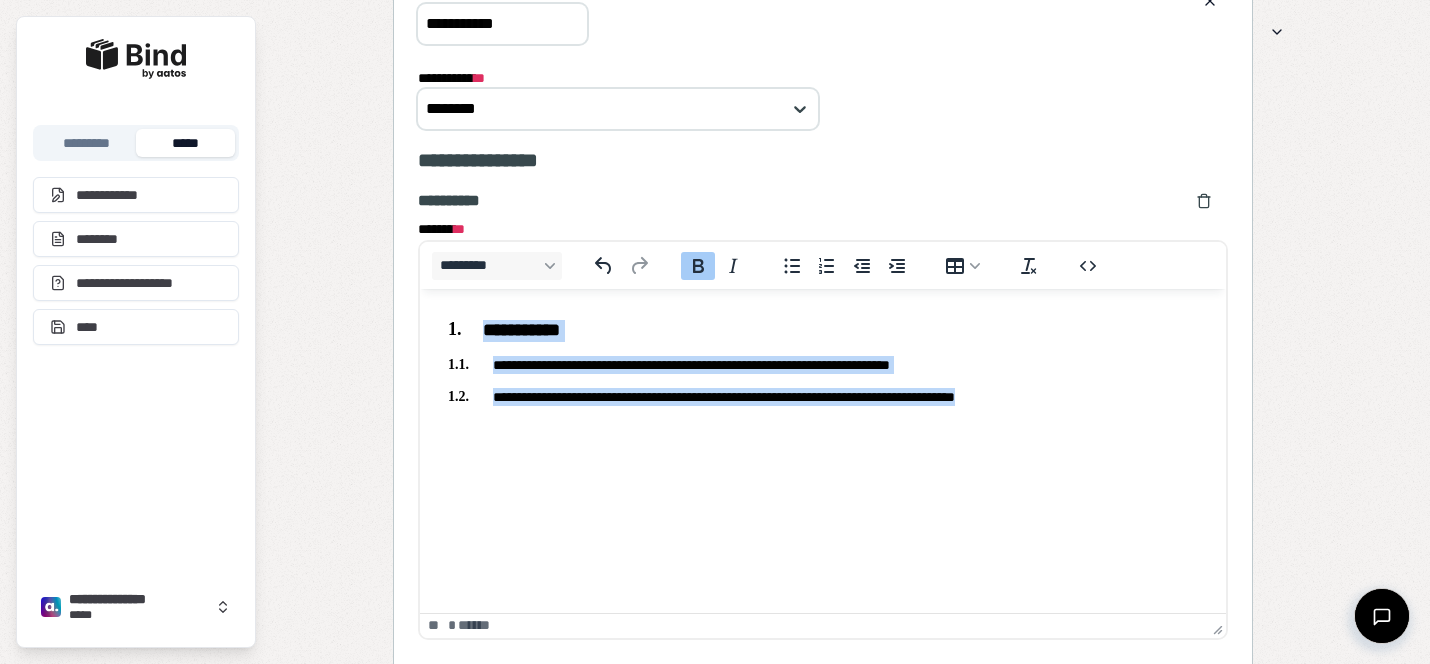 click on "**********" at bounding box center (823, 397) 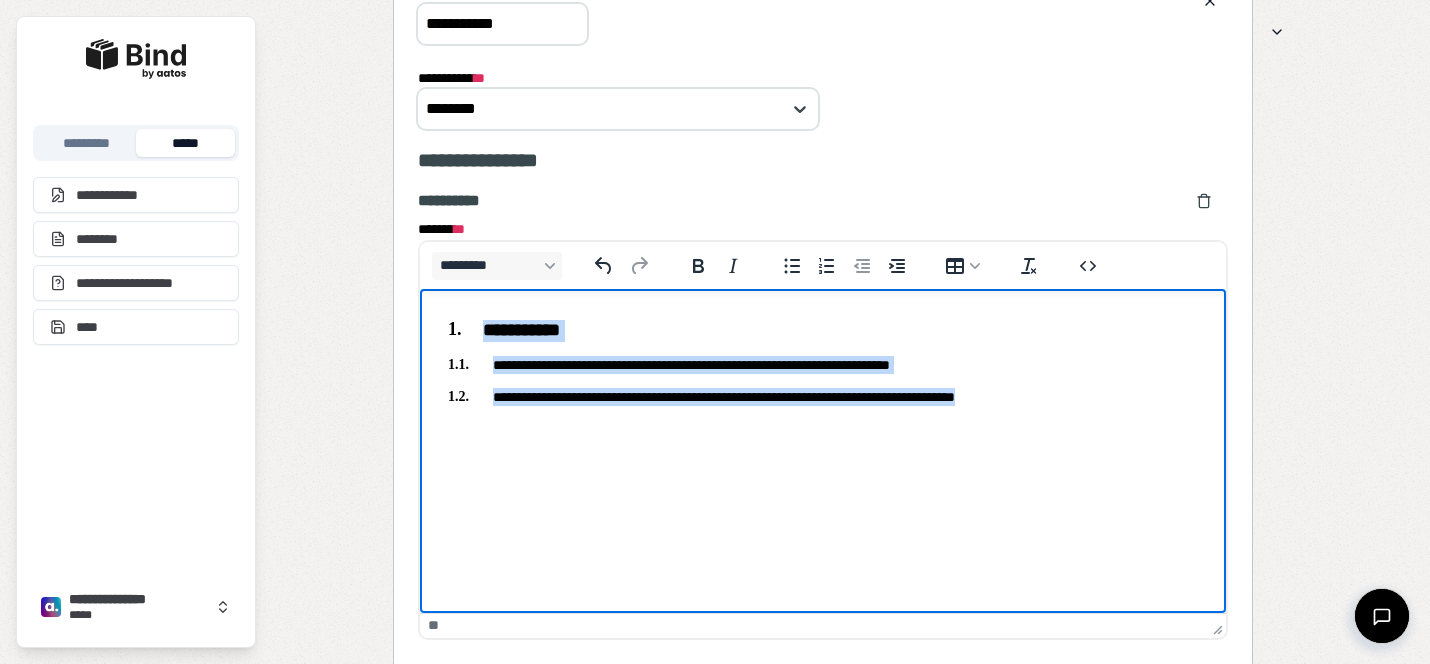 drag, startPoint x: 1067, startPoint y: 400, endPoint x: 427, endPoint y: 300, distance: 647.7654 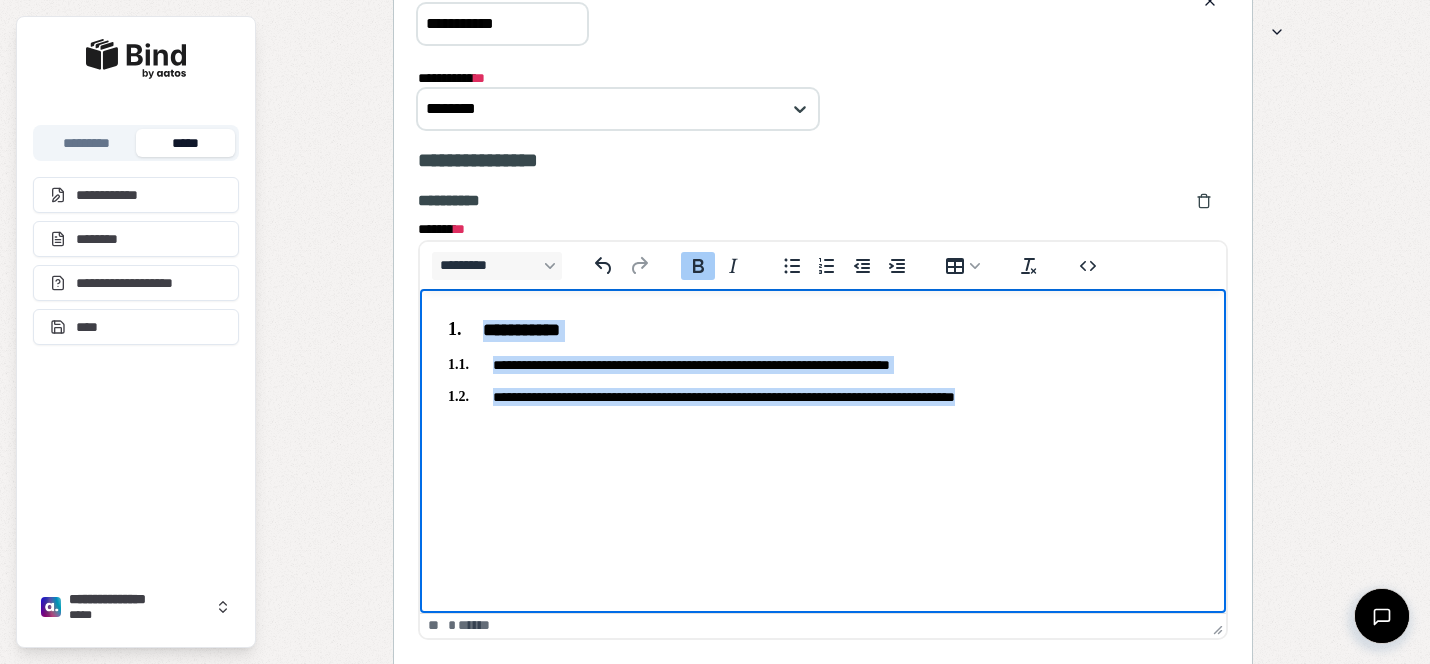click on "**********" at bounding box center [823, 365] 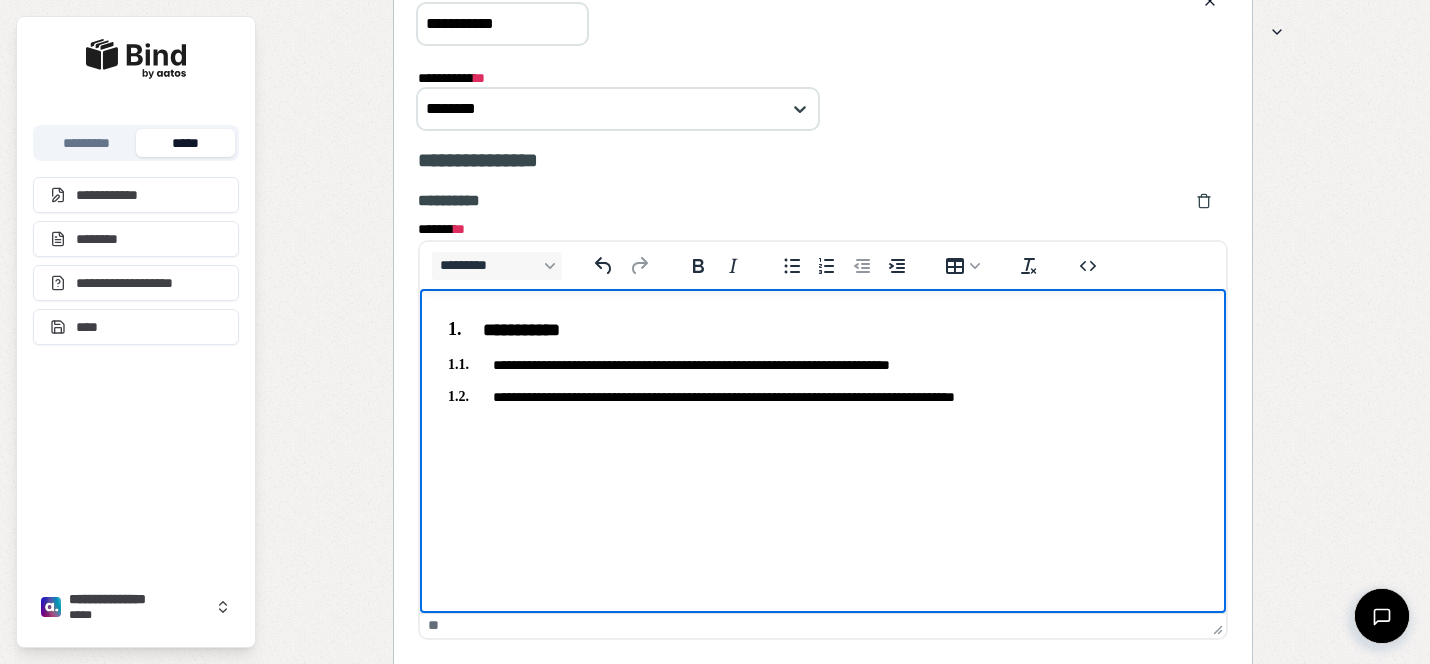 click on "**********" at bounding box center [823, 359] 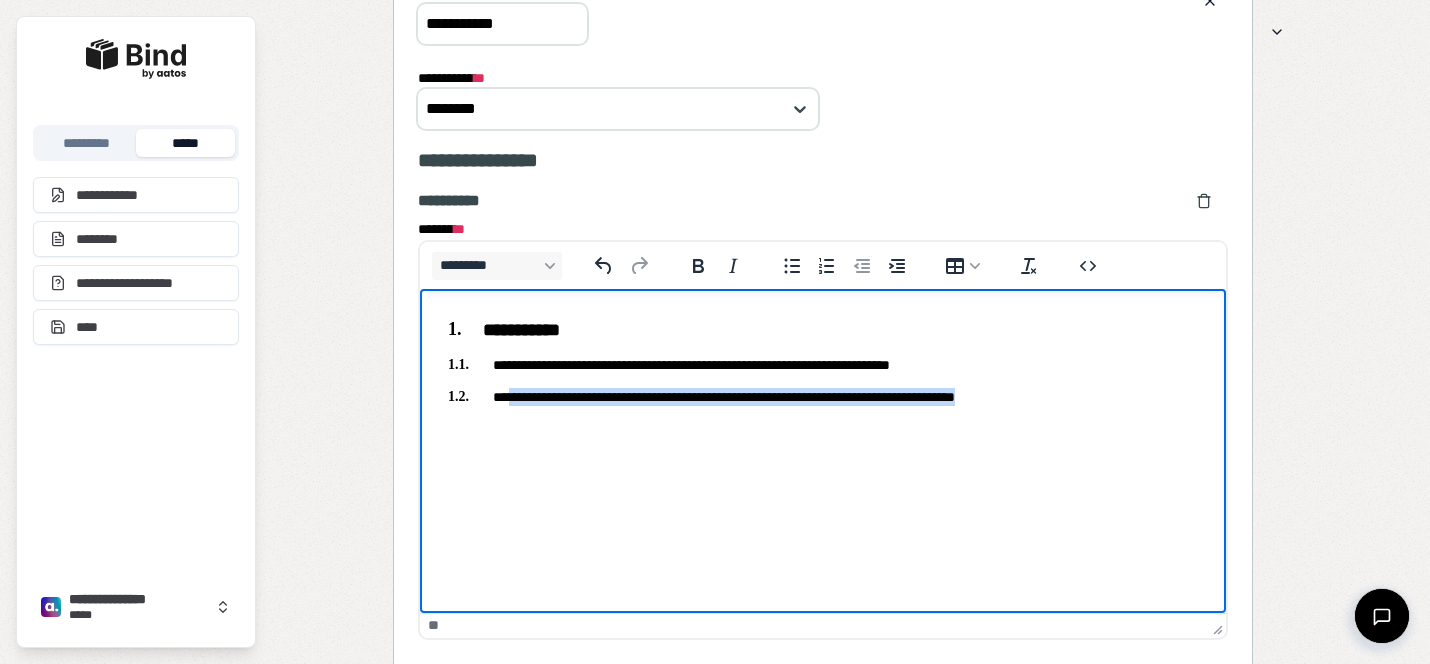 drag, startPoint x: 1069, startPoint y: 400, endPoint x: 508, endPoint y: 399, distance: 561.0009 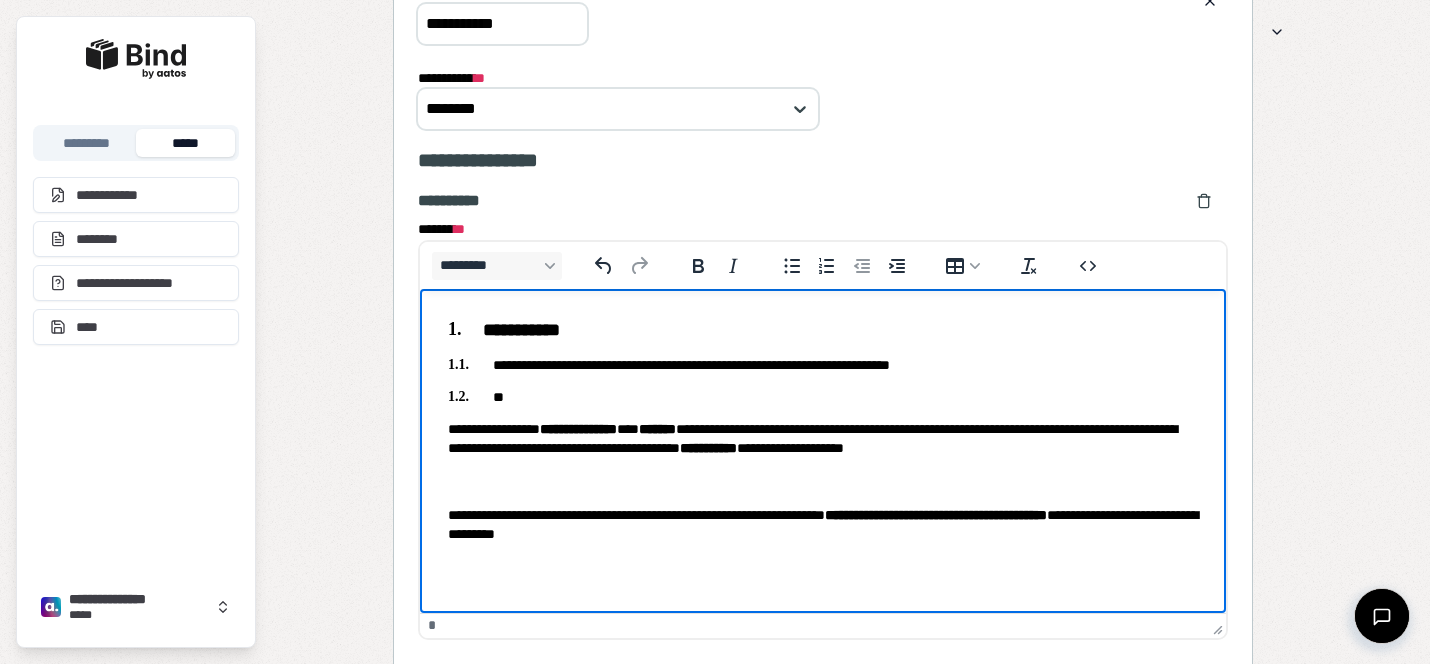 click on "**********" at bounding box center [823, 431] 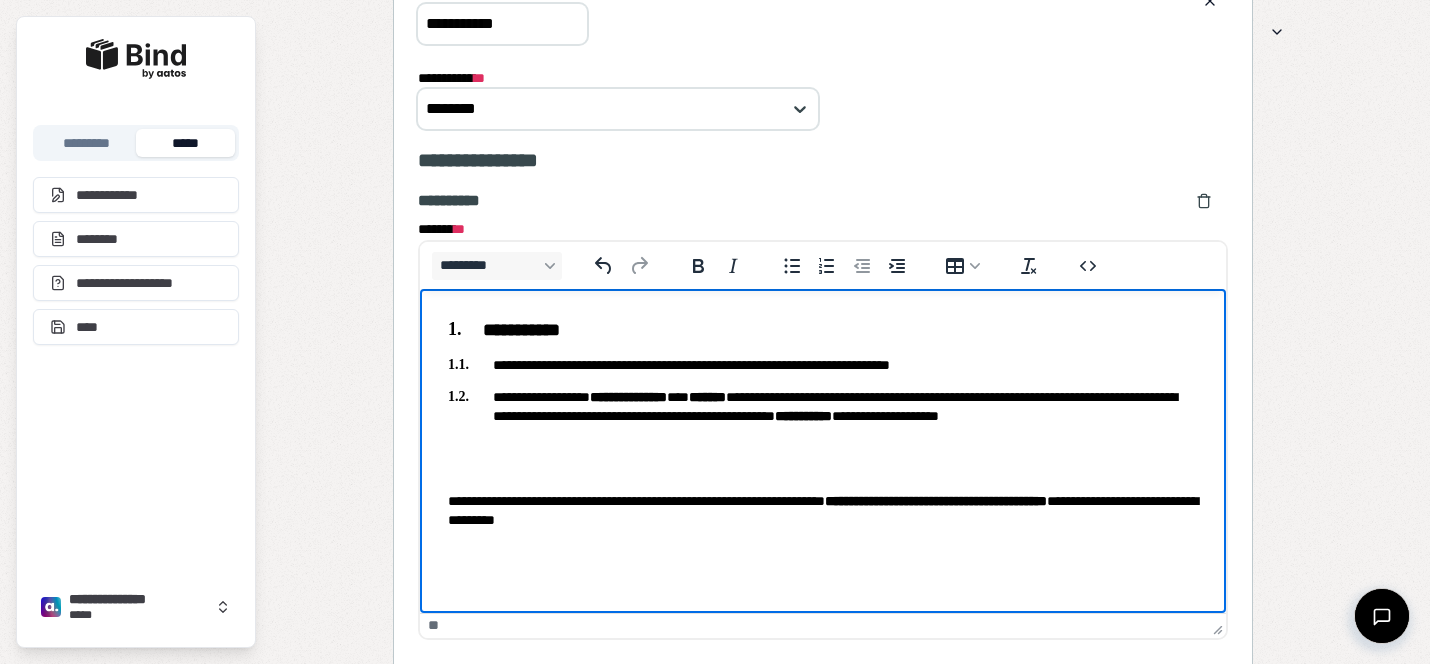 click on "**********" at bounding box center [823, 416] 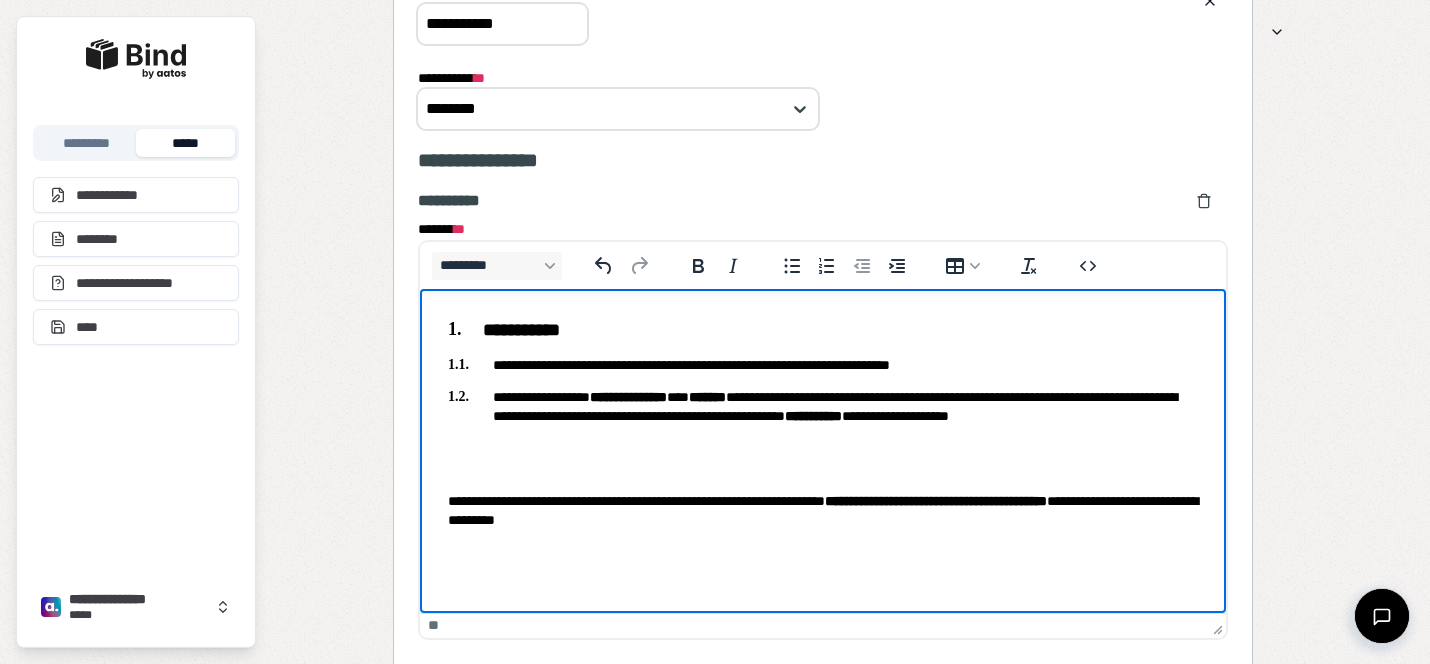 click on "**********" at bounding box center (823, 416) 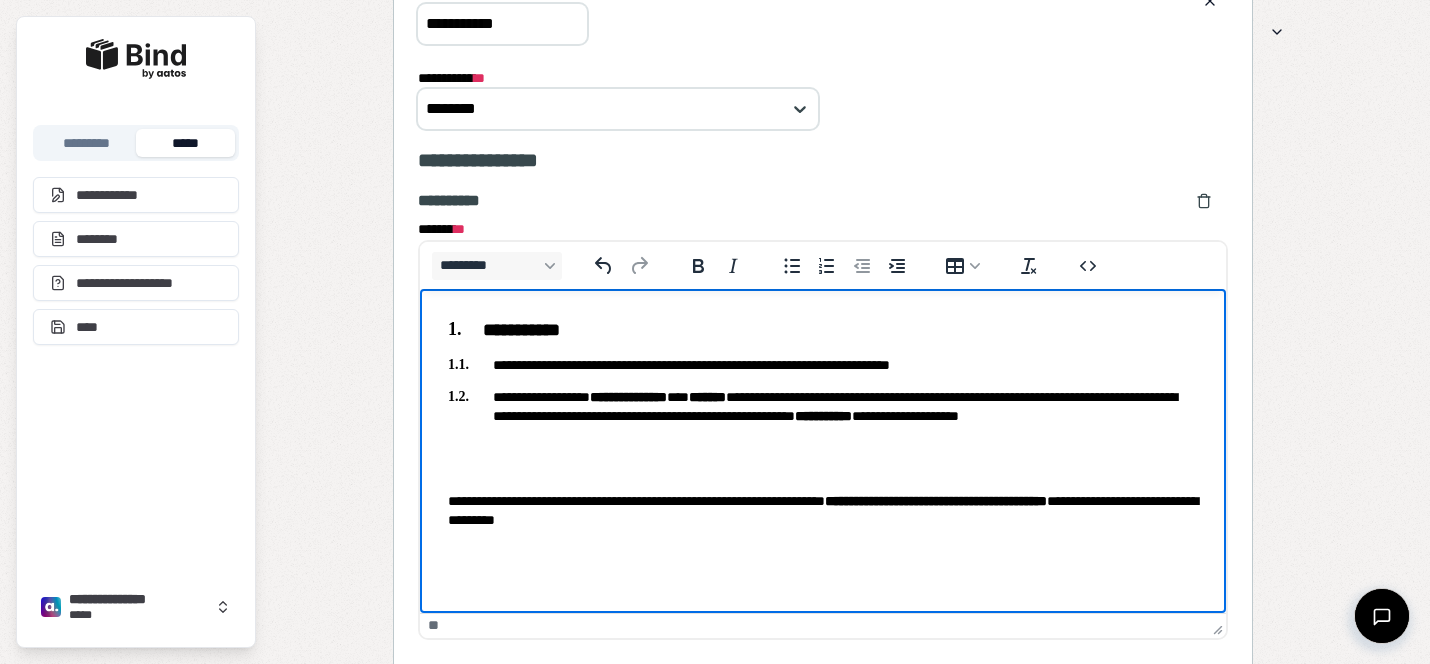 click on "**********" at bounding box center [823, 424] 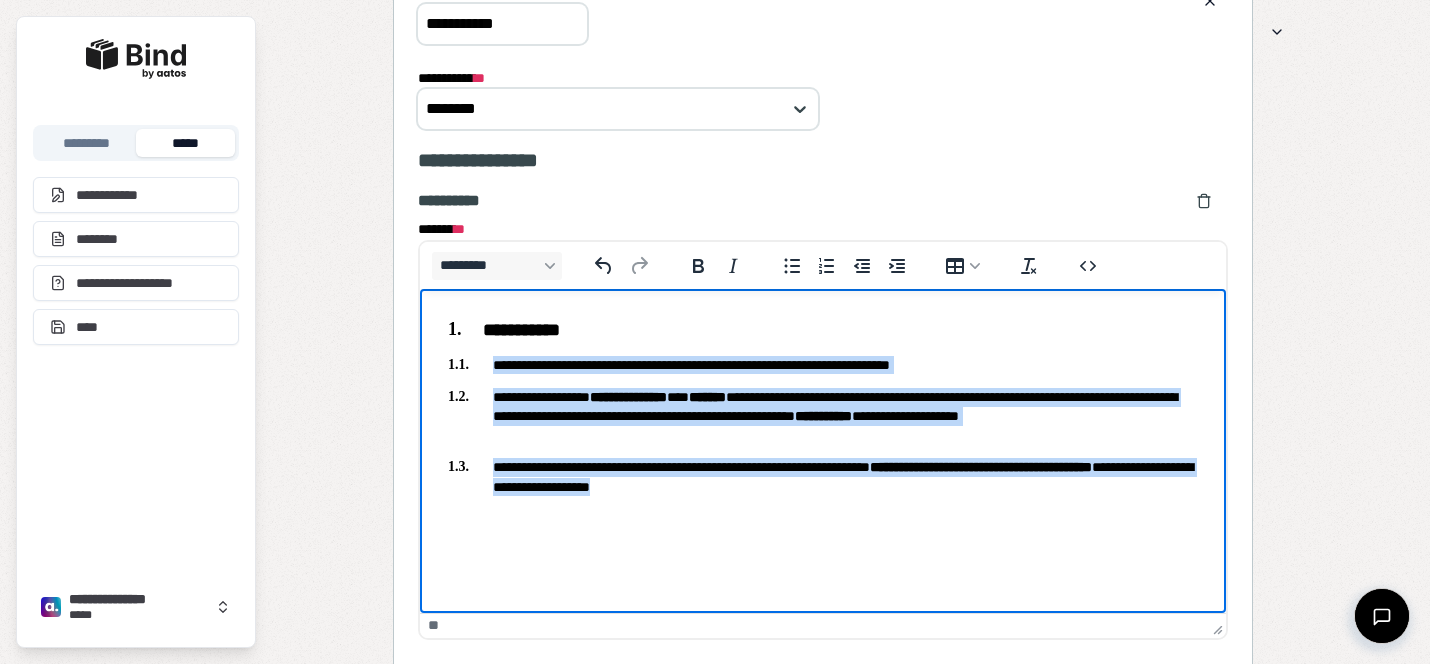 drag, startPoint x: 854, startPoint y: 485, endPoint x: 444, endPoint y: 370, distance: 425.82272 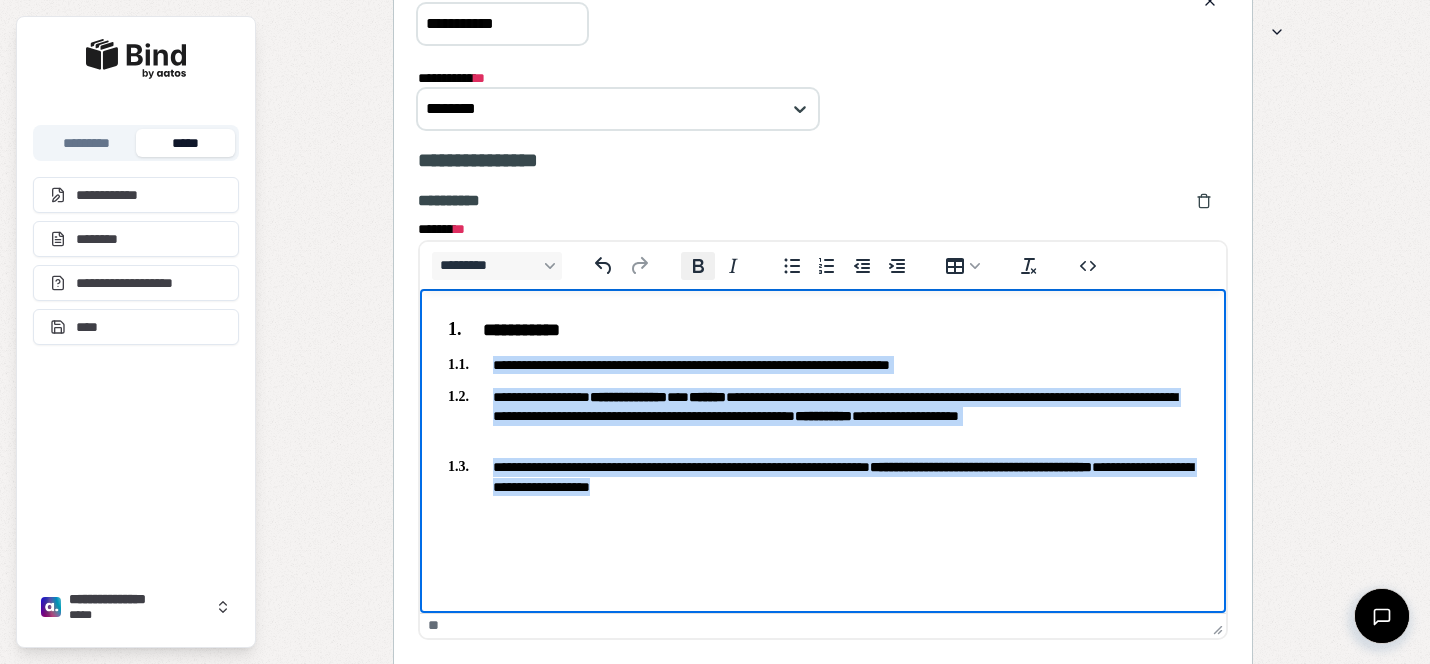 click on "**********" at bounding box center [698, 266] 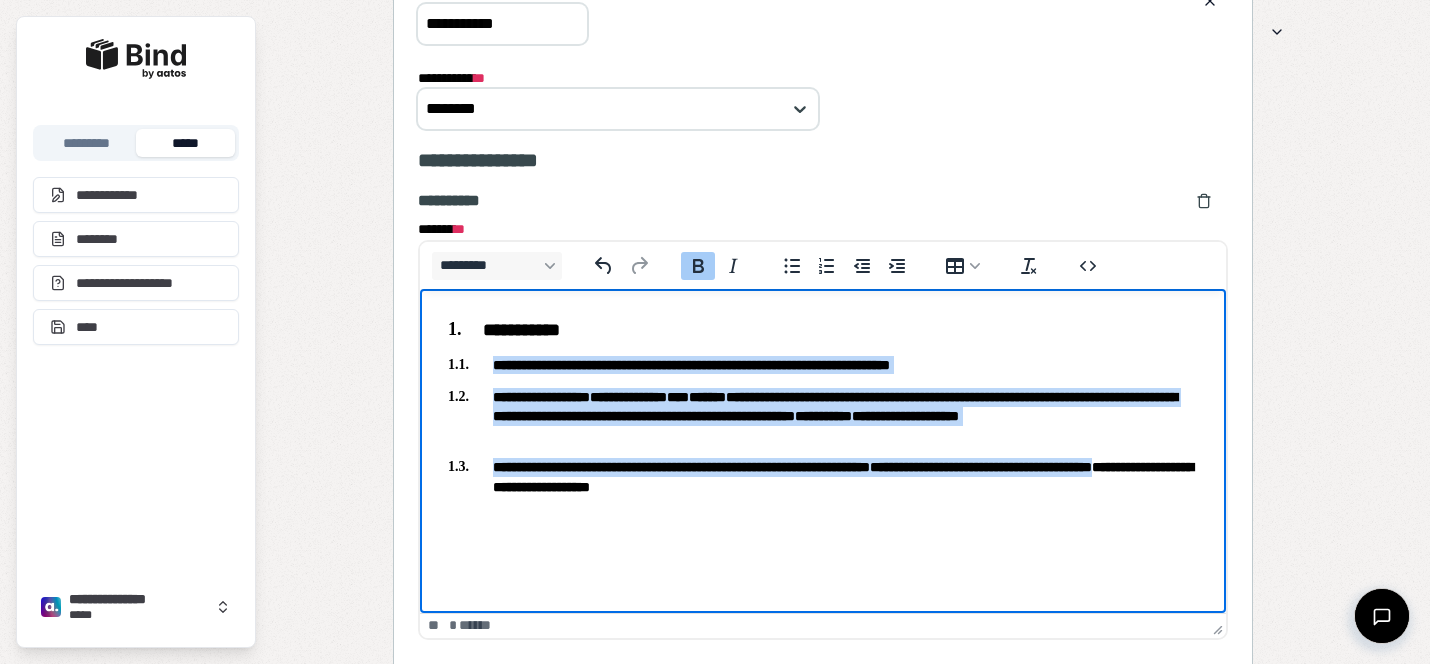 click on "**********" at bounding box center [698, 266] 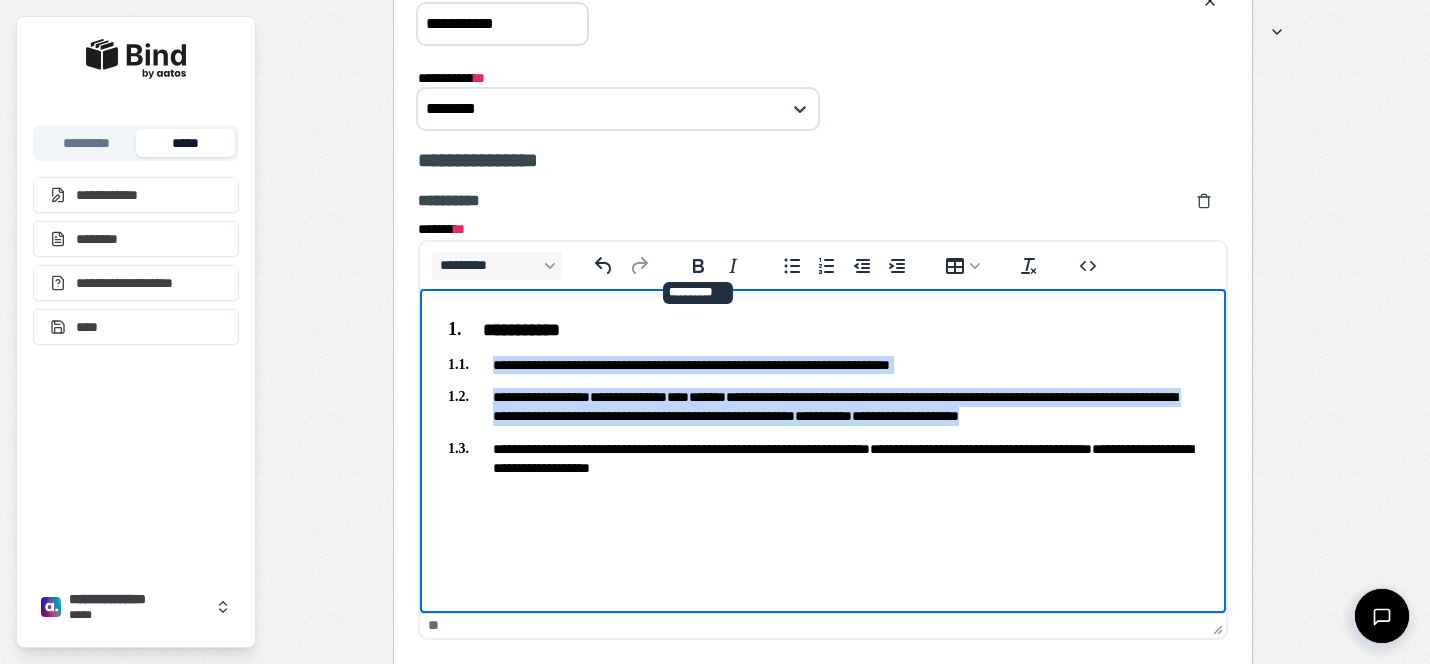 click on "**********" at bounding box center [823, 459] 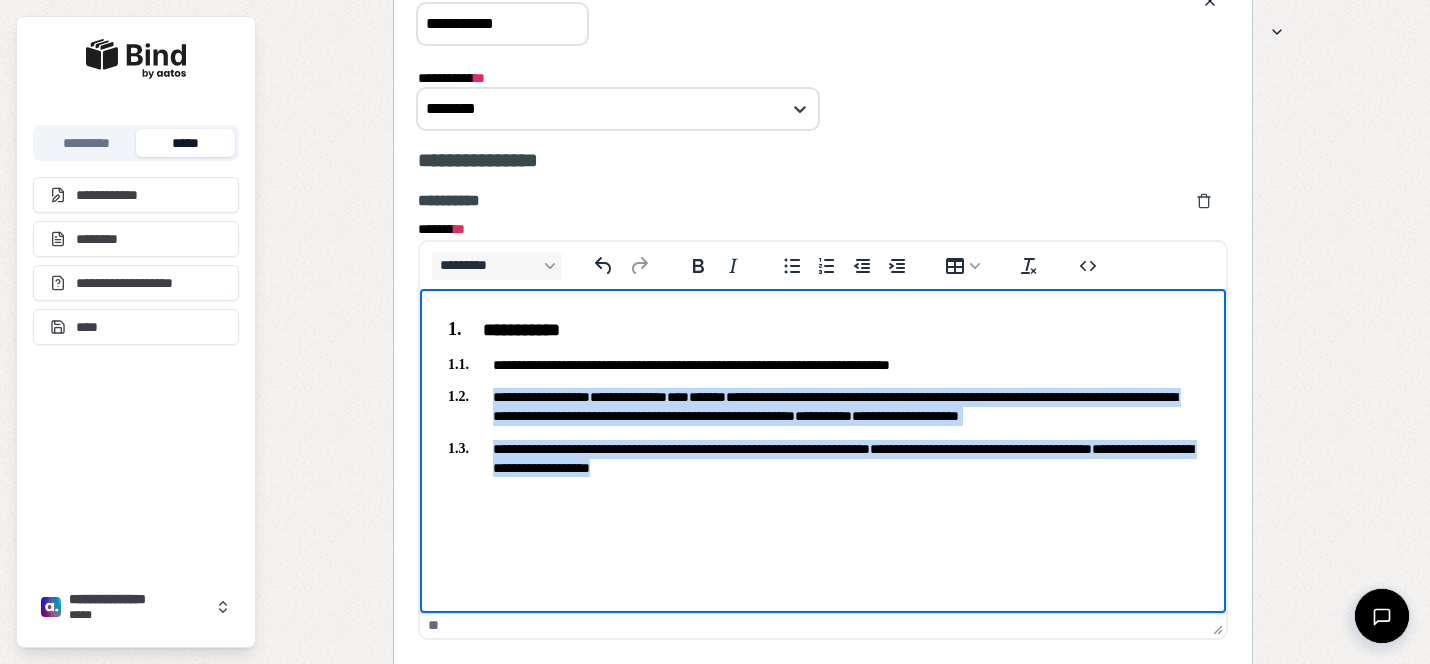 drag, startPoint x: 828, startPoint y: 474, endPoint x: 463, endPoint y: 398, distance: 372.82837 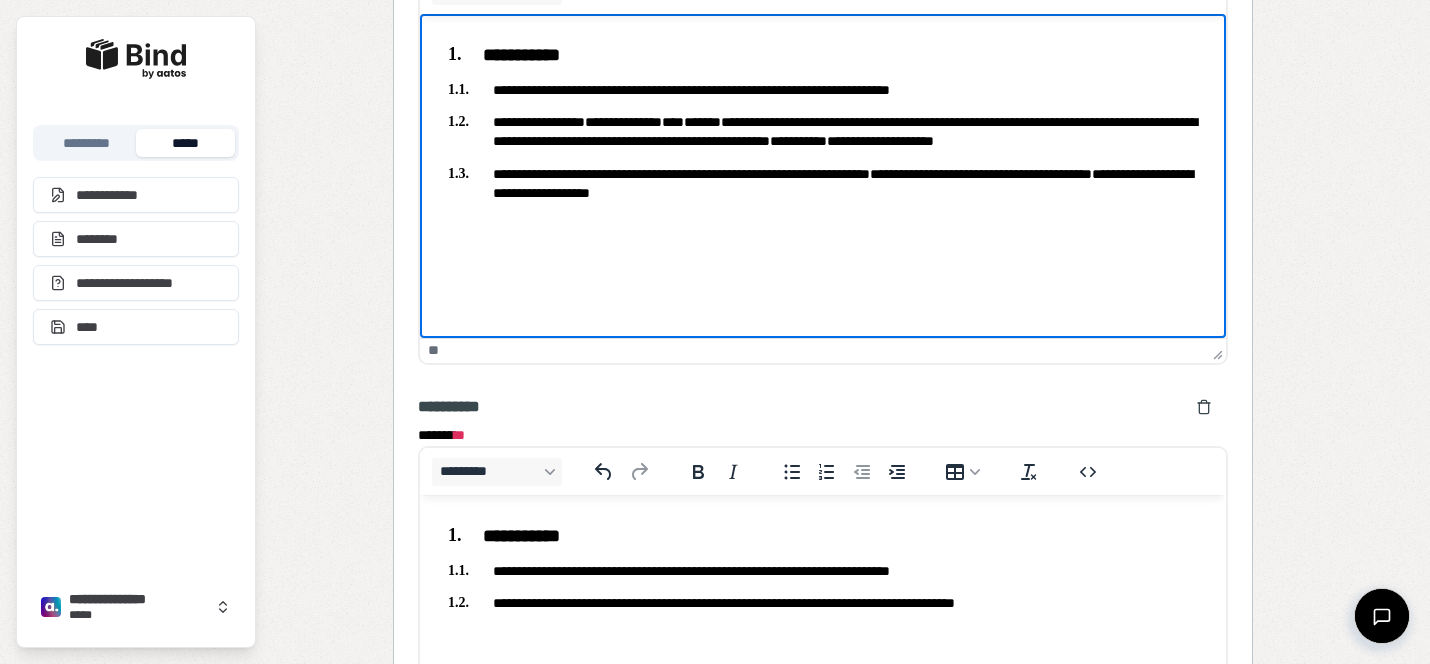 scroll, scrollTop: 2568, scrollLeft: 0, axis: vertical 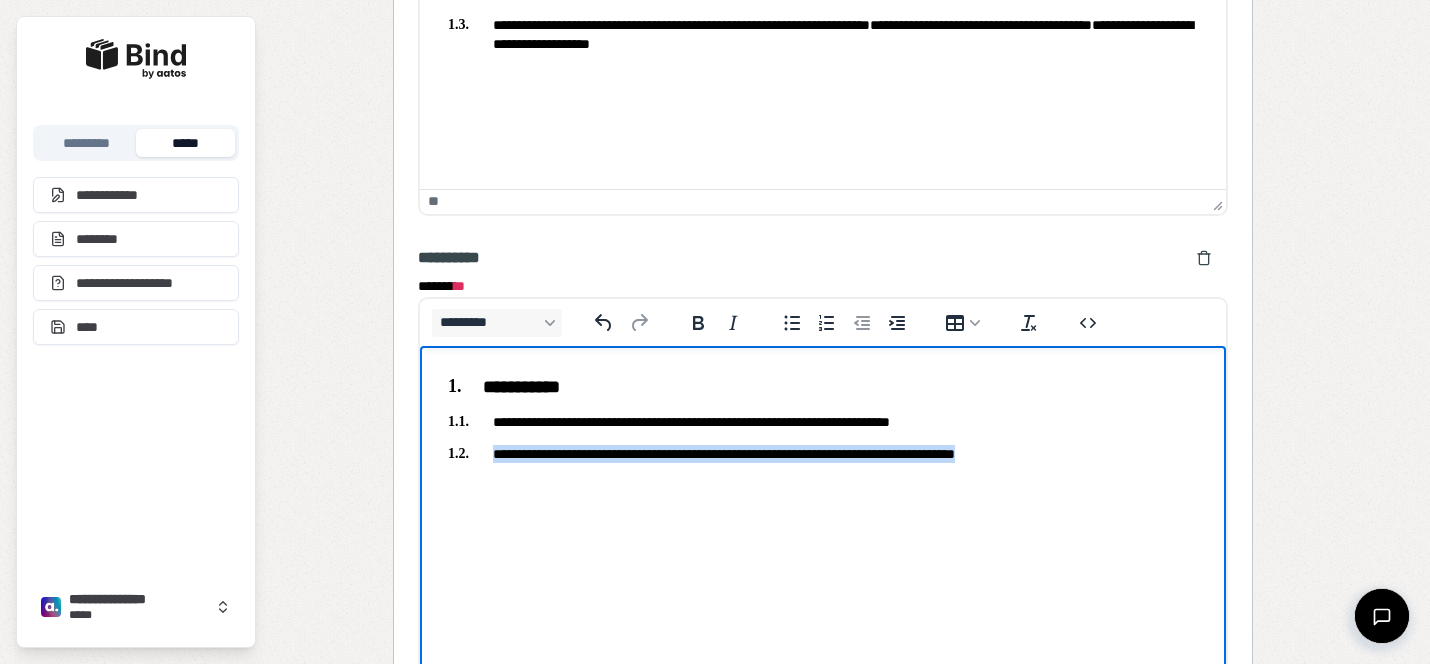 drag, startPoint x: 1051, startPoint y: 458, endPoint x: 446, endPoint y: 453, distance: 605.0207 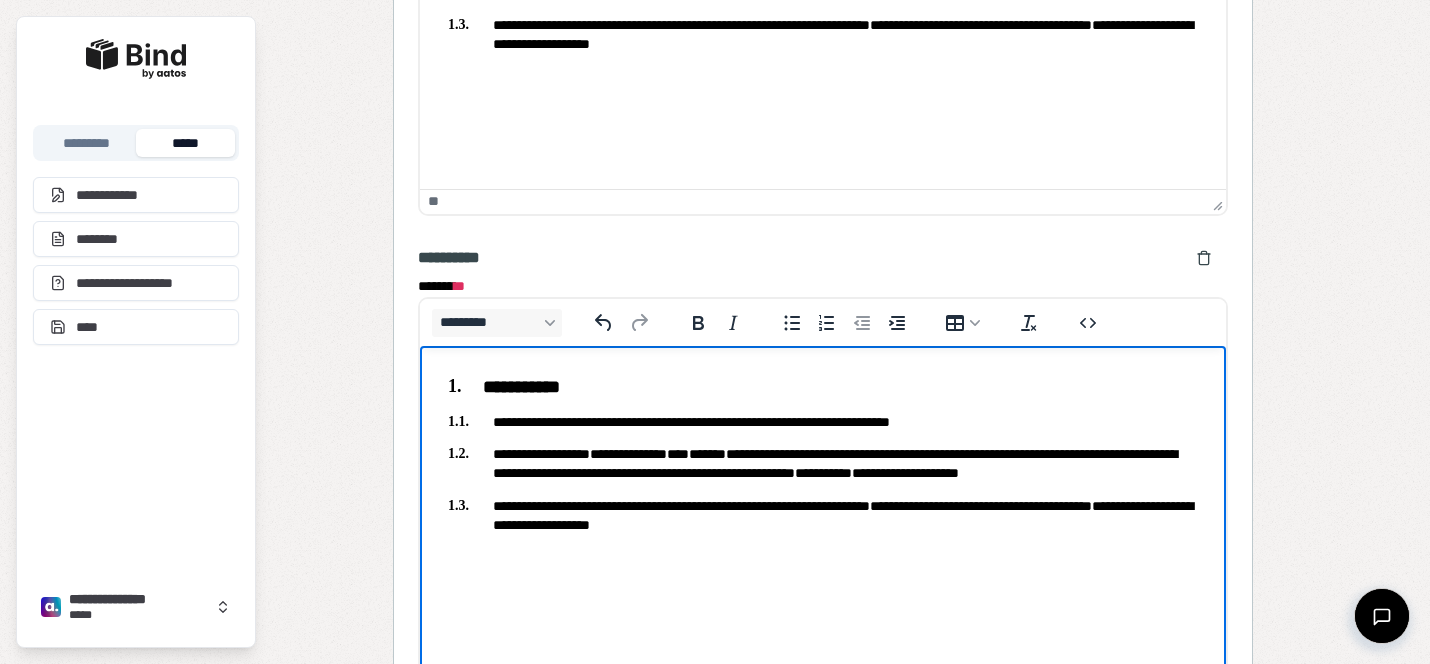 click on "**********" at bounding box center [823, 464] 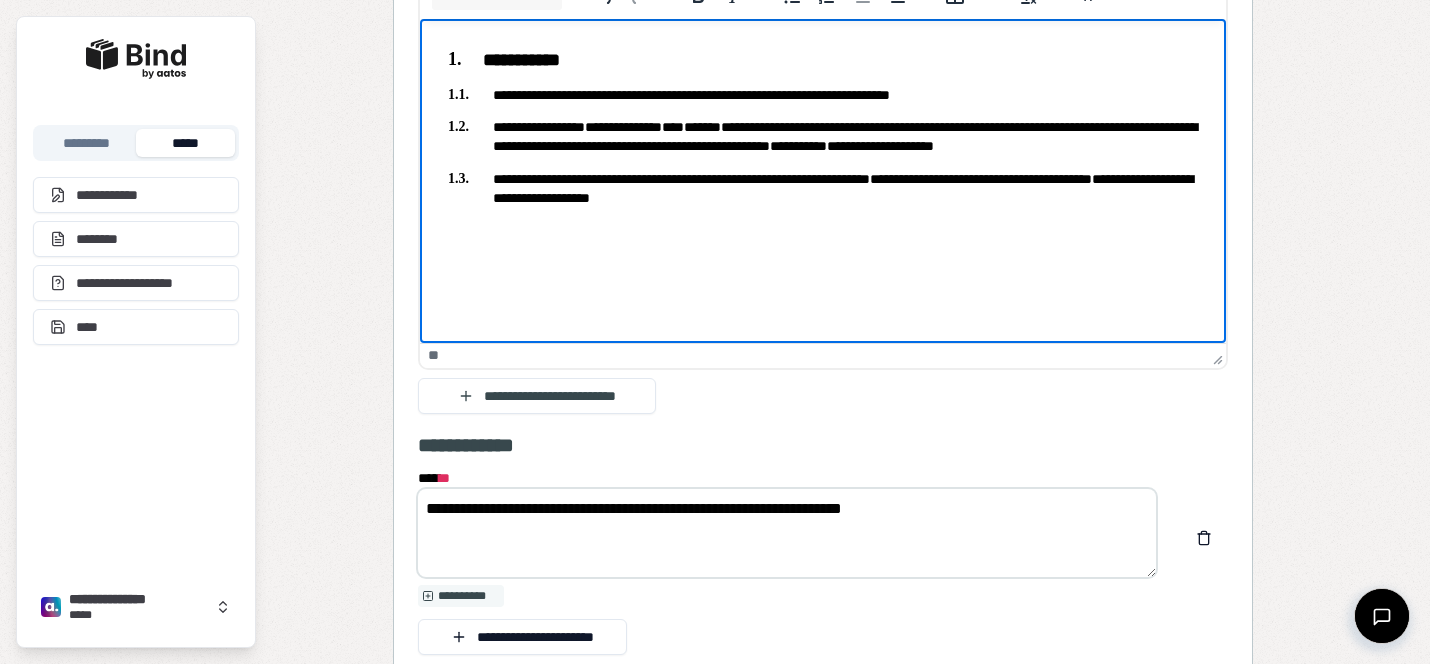 scroll, scrollTop: 2894, scrollLeft: 0, axis: vertical 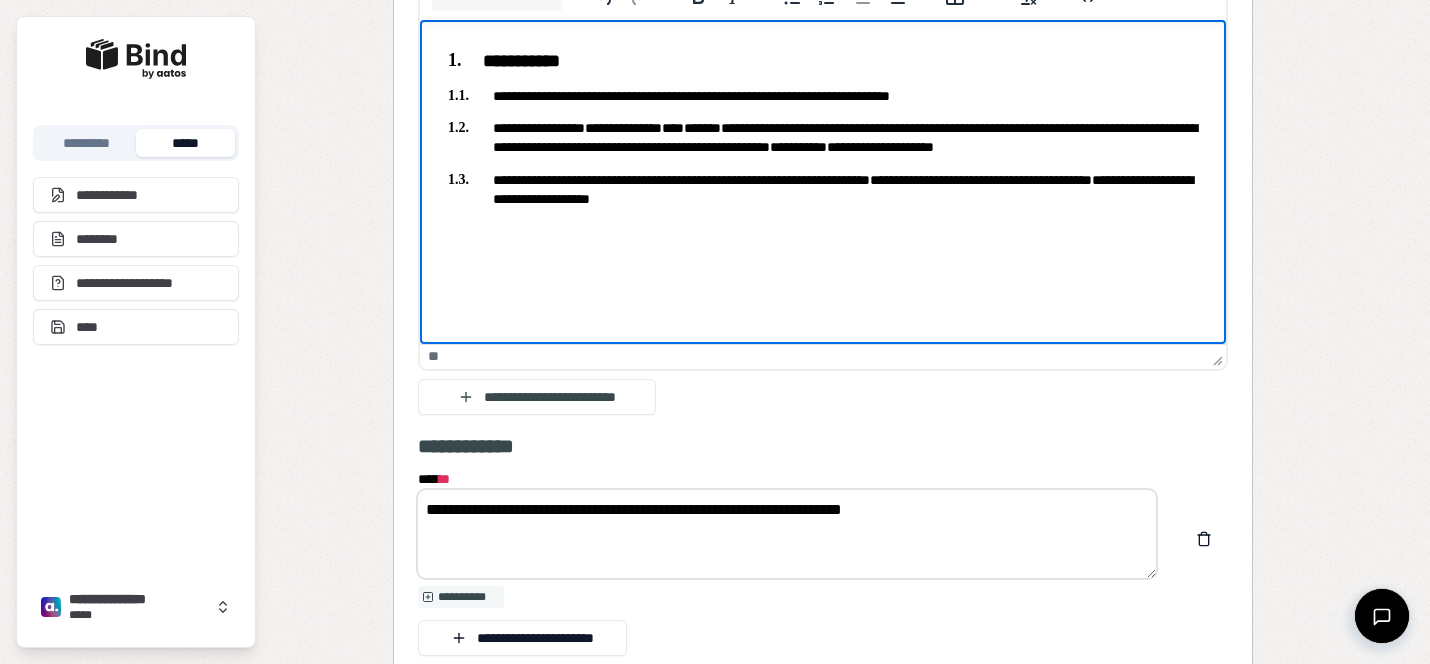 click on "**********" at bounding box center (787, 534) 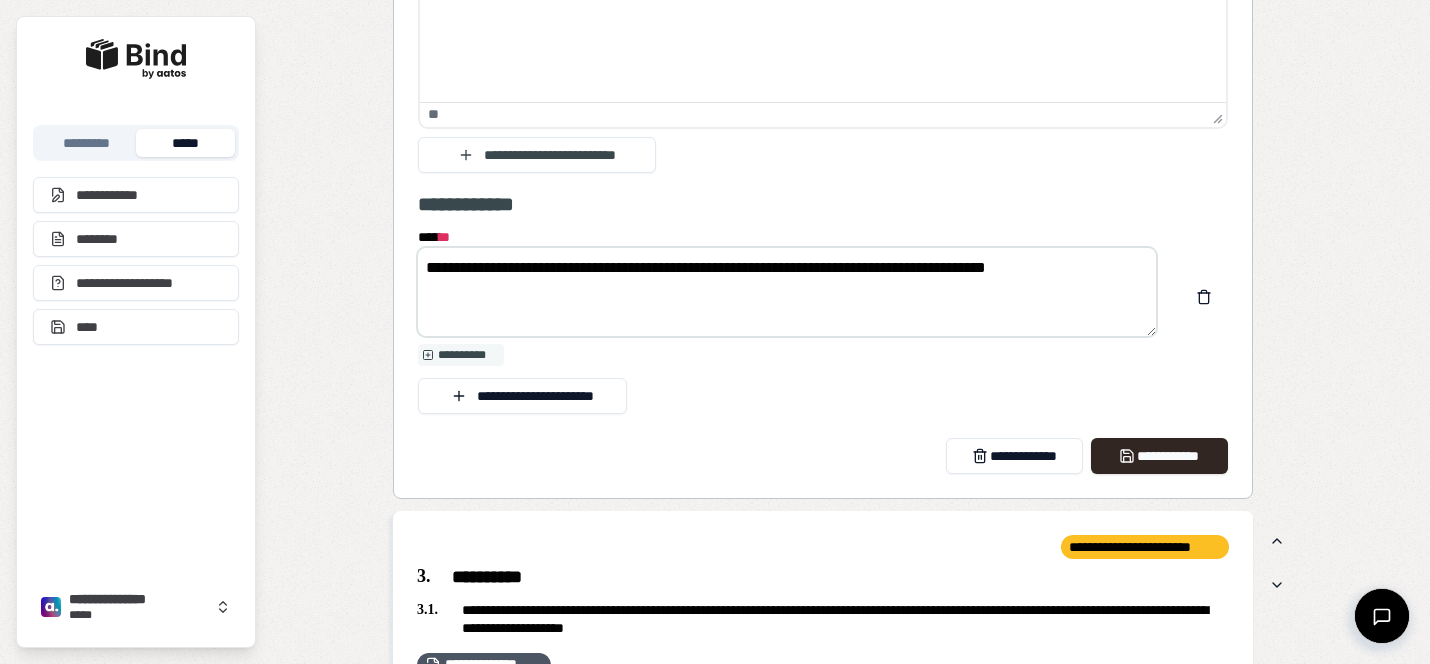 scroll, scrollTop: 3134, scrollLeft: 0, axis: vertical 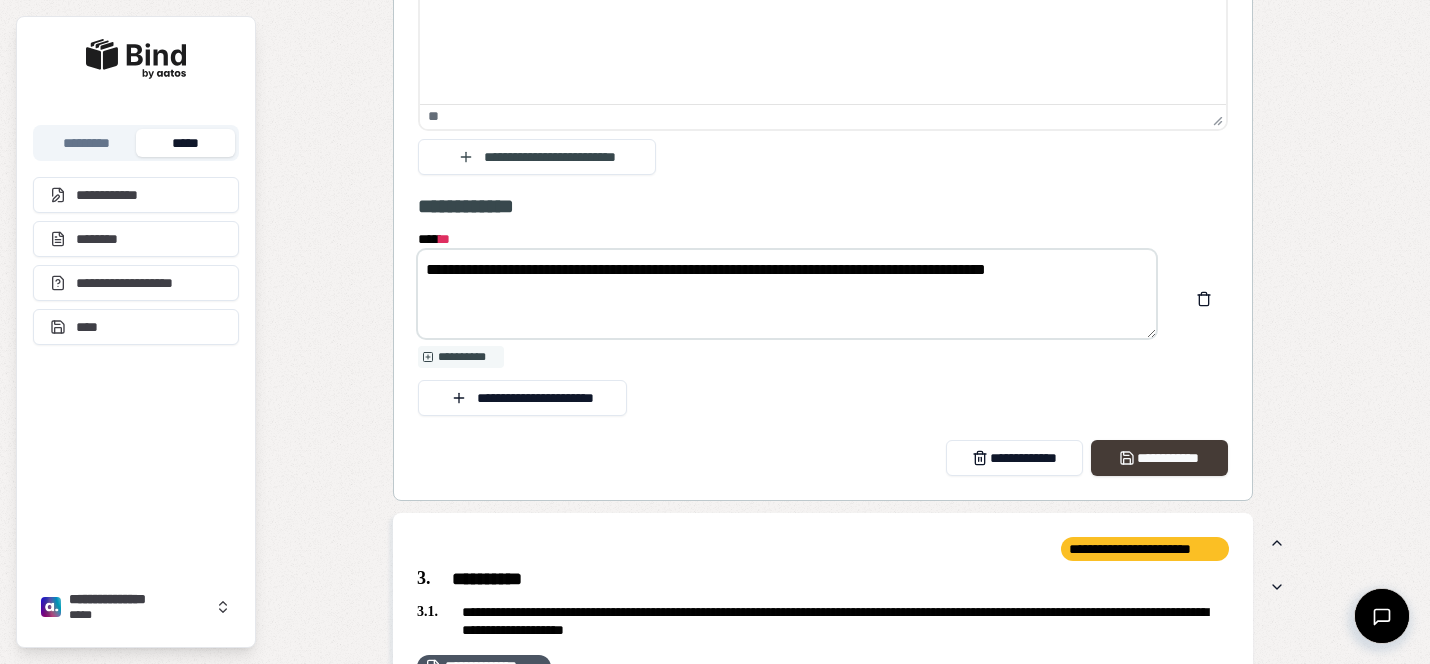 type on "**********" 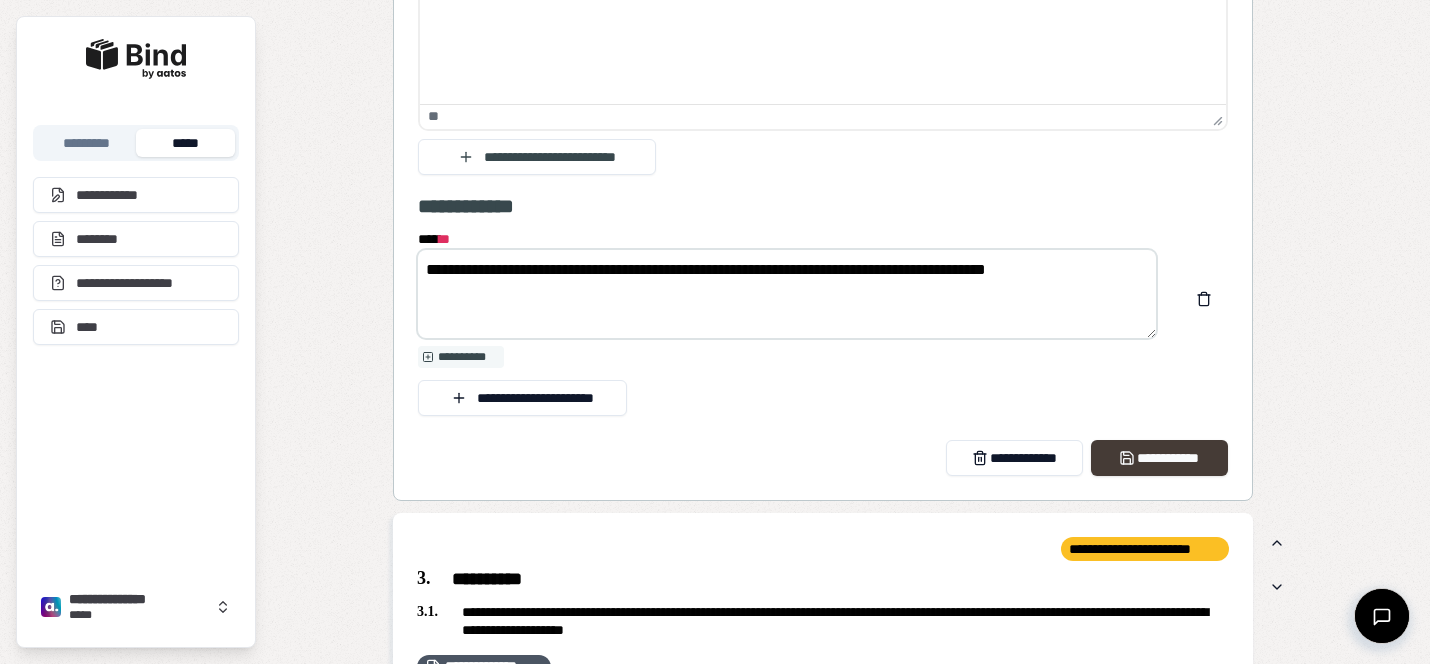 click on "**********" at bounding box center [1159, 458] 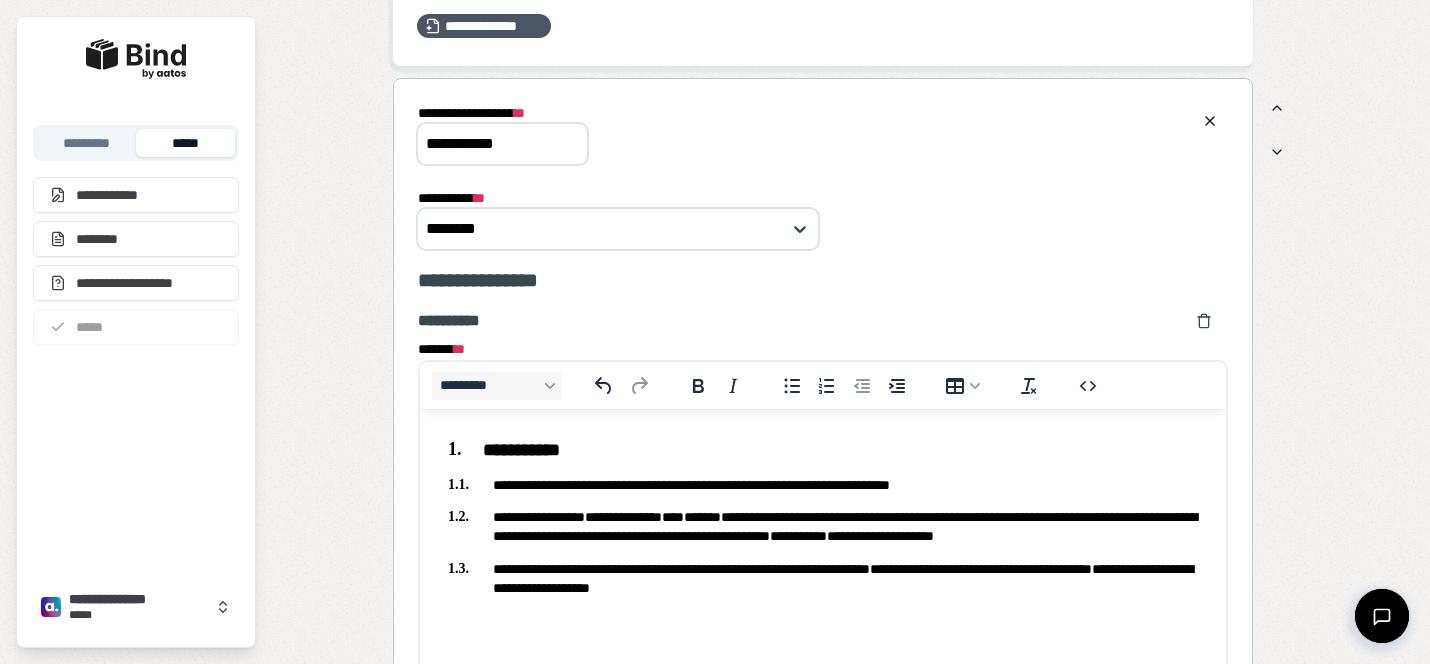 scroll, scrollTop: 1977, scrollLeft: 0, axis: vertical 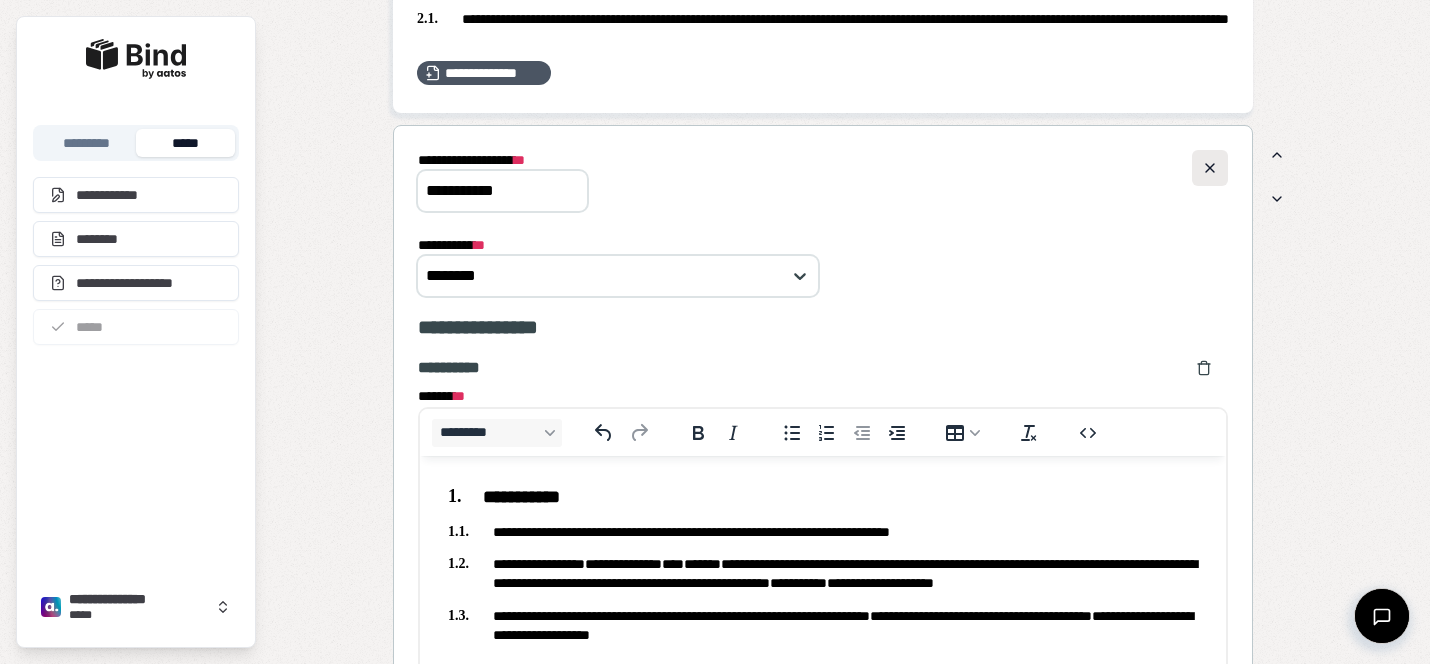 click at bounding box center (1210, 168) 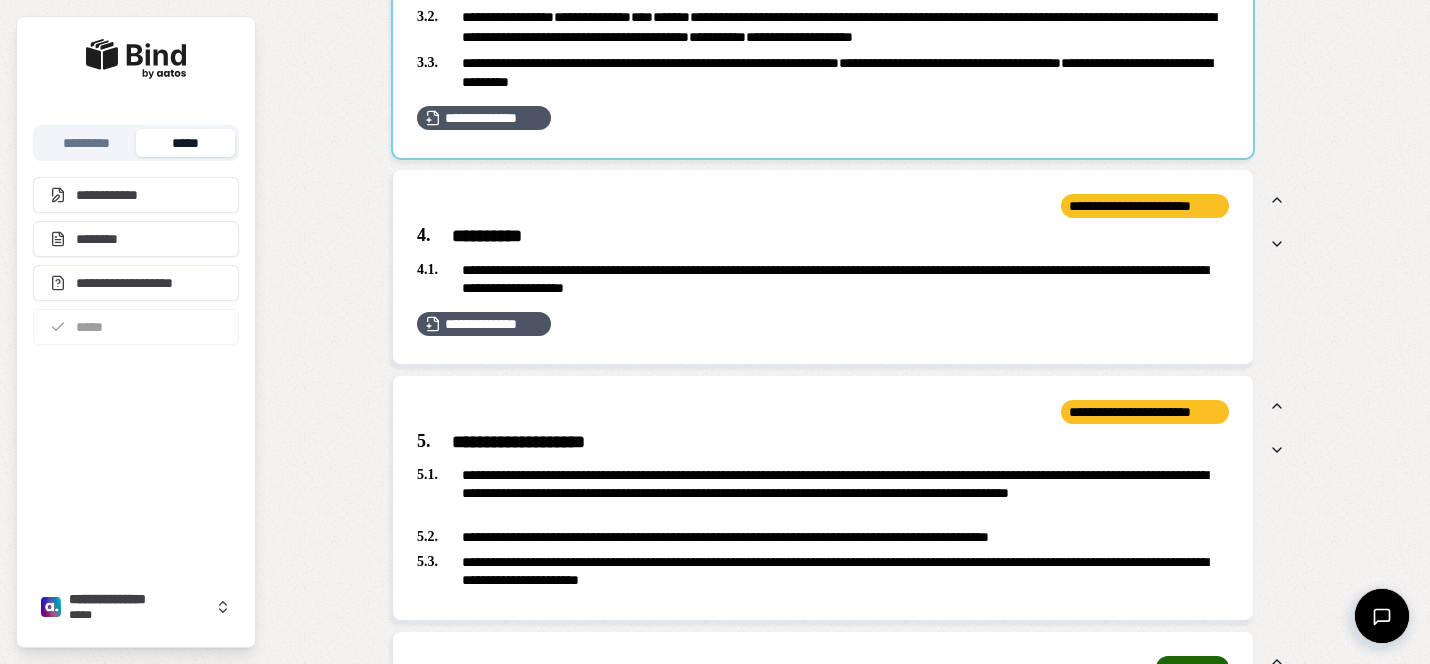 scroll, scrollTop: 2207, scrollLeft: 0, axis: vertical 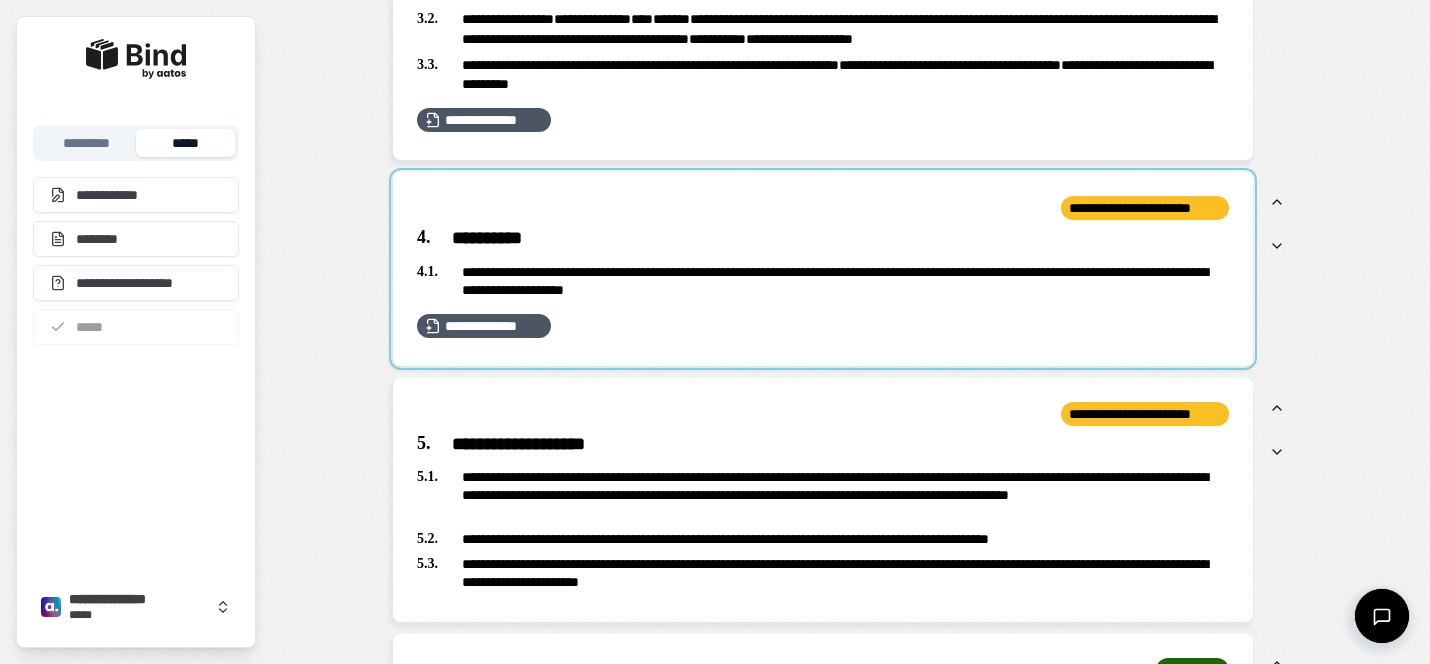 click at bounding box center [823, 269] 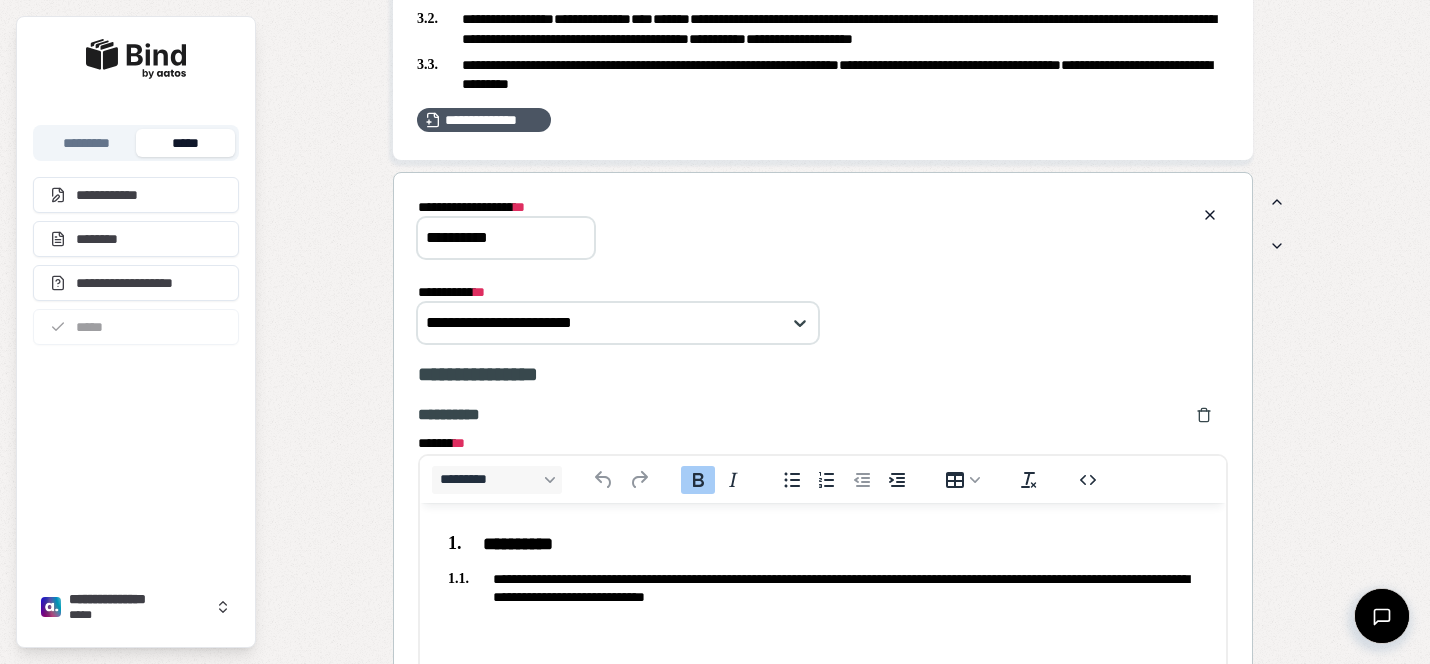 scroll, scrollTop: 0, scrollLeft: 0, axis: both 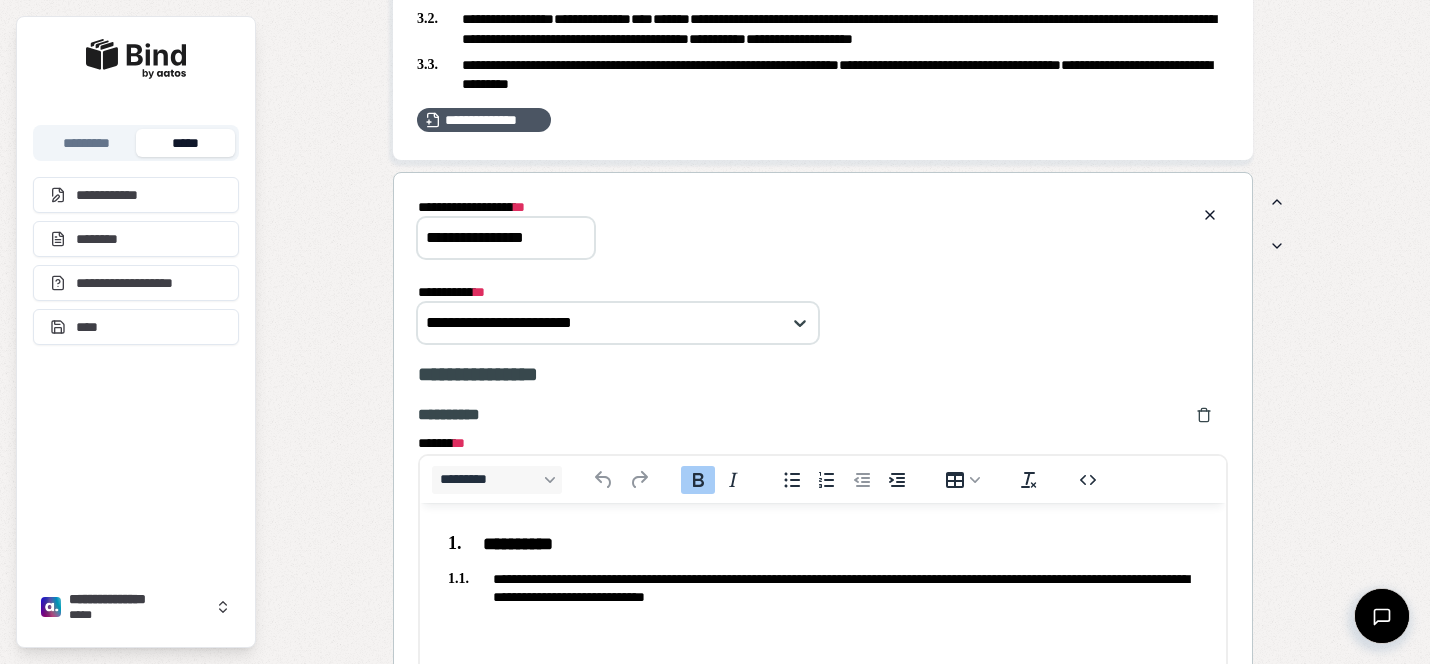 type on "**********" 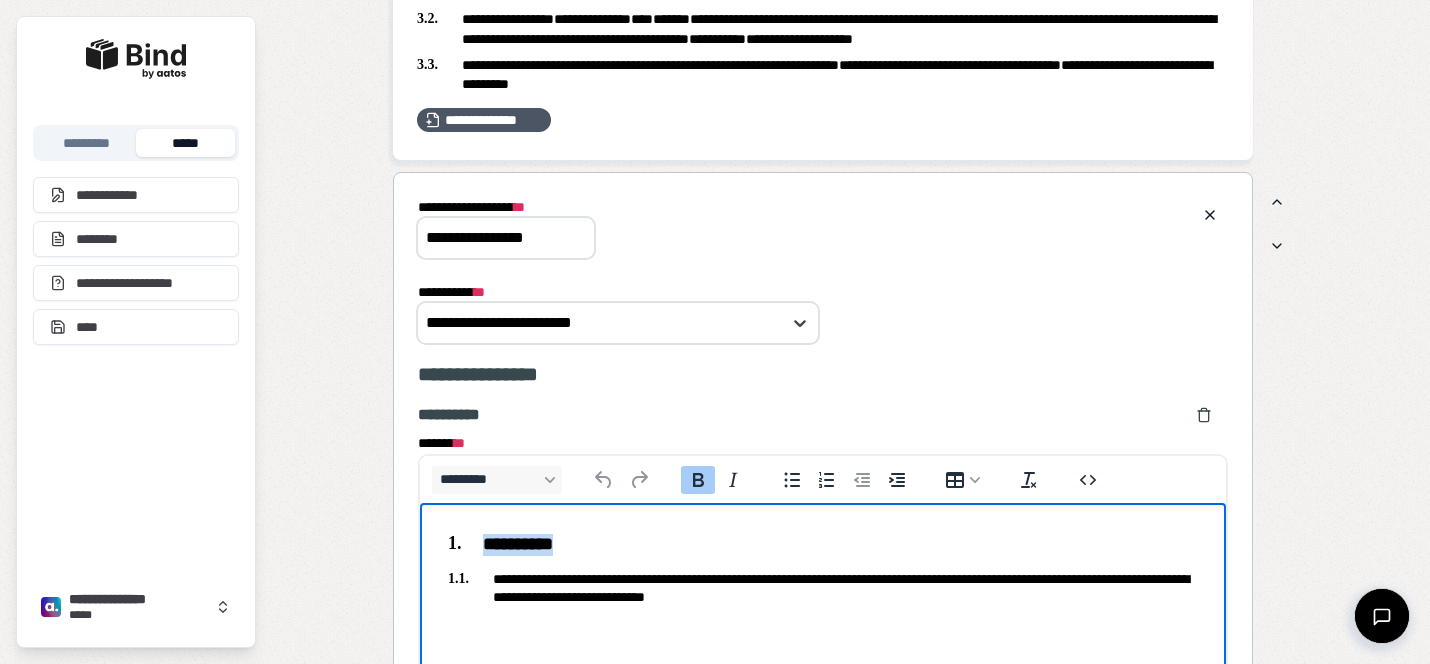 drag, startPoint x: 614, startPoint y: 548, endPoint x: 486, endPoint y: 540, distance: 128.24976 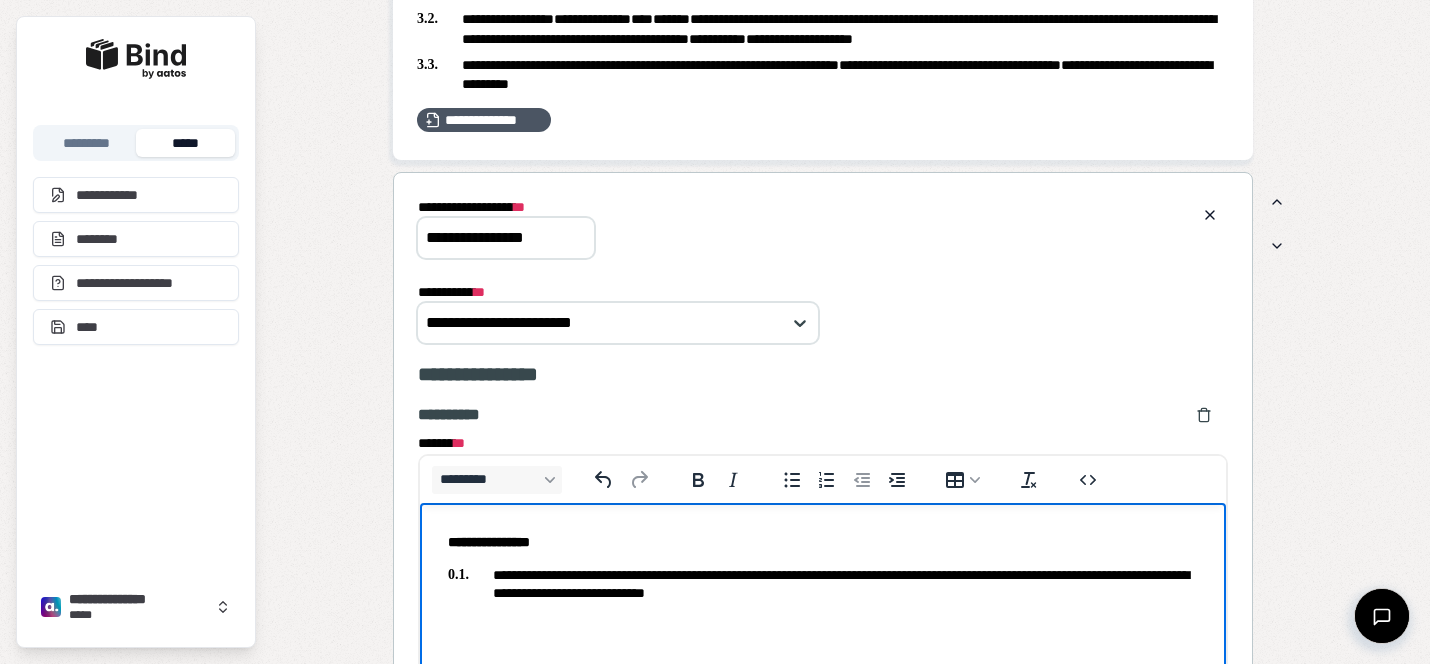 click on "**********" at bounding box center [489, 542] 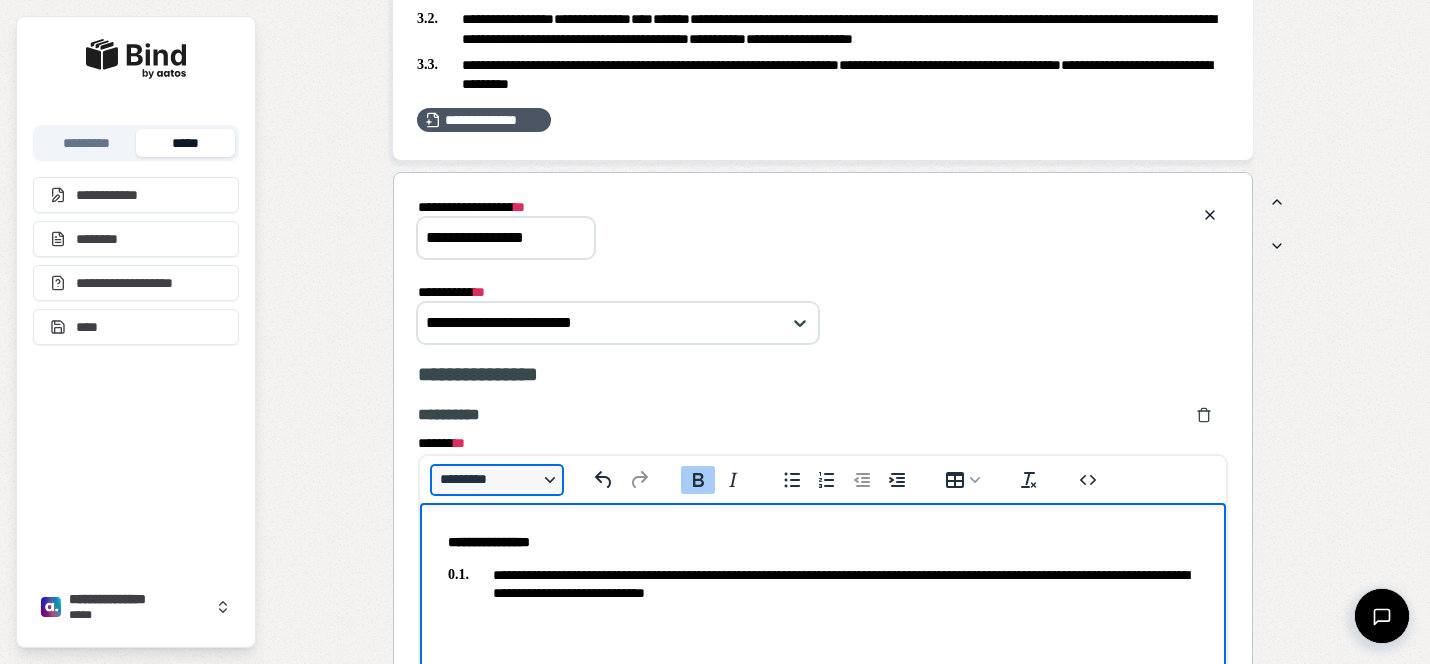 click on "*********" at bounding box center [497, 480] 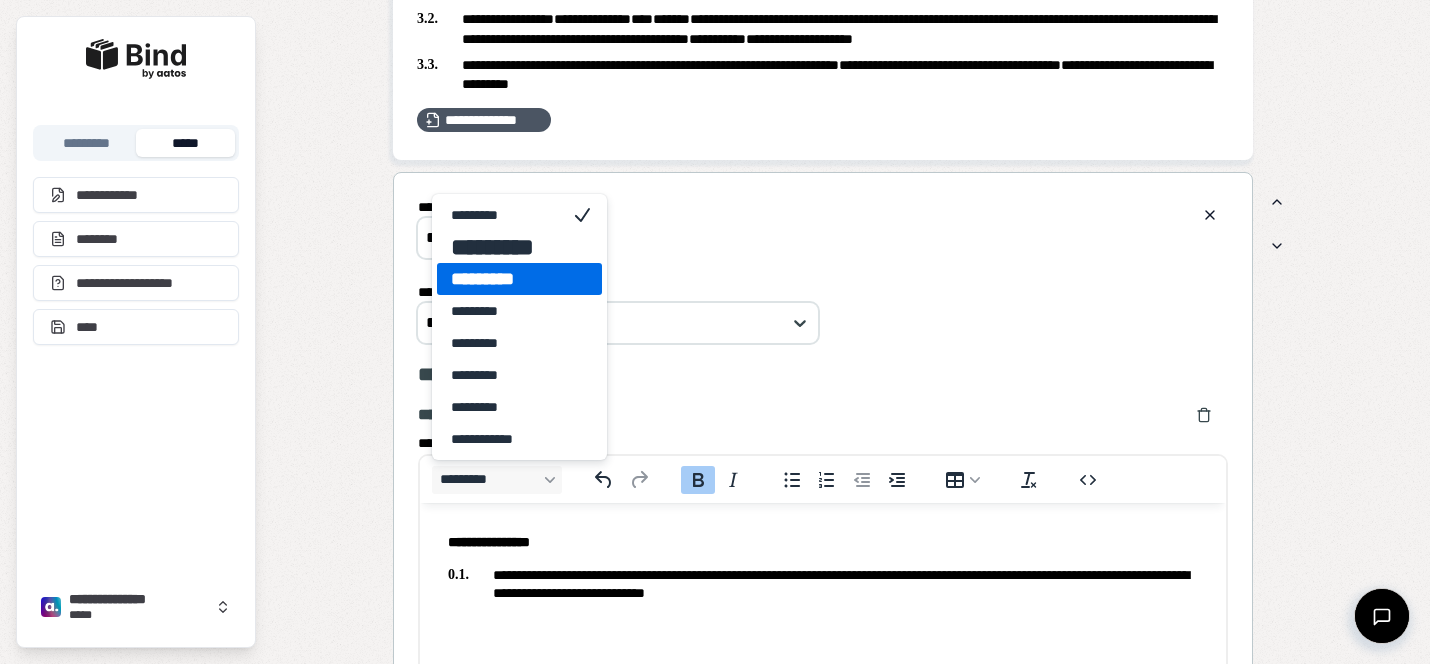 click on "*********" at bounding box center (505, 279) 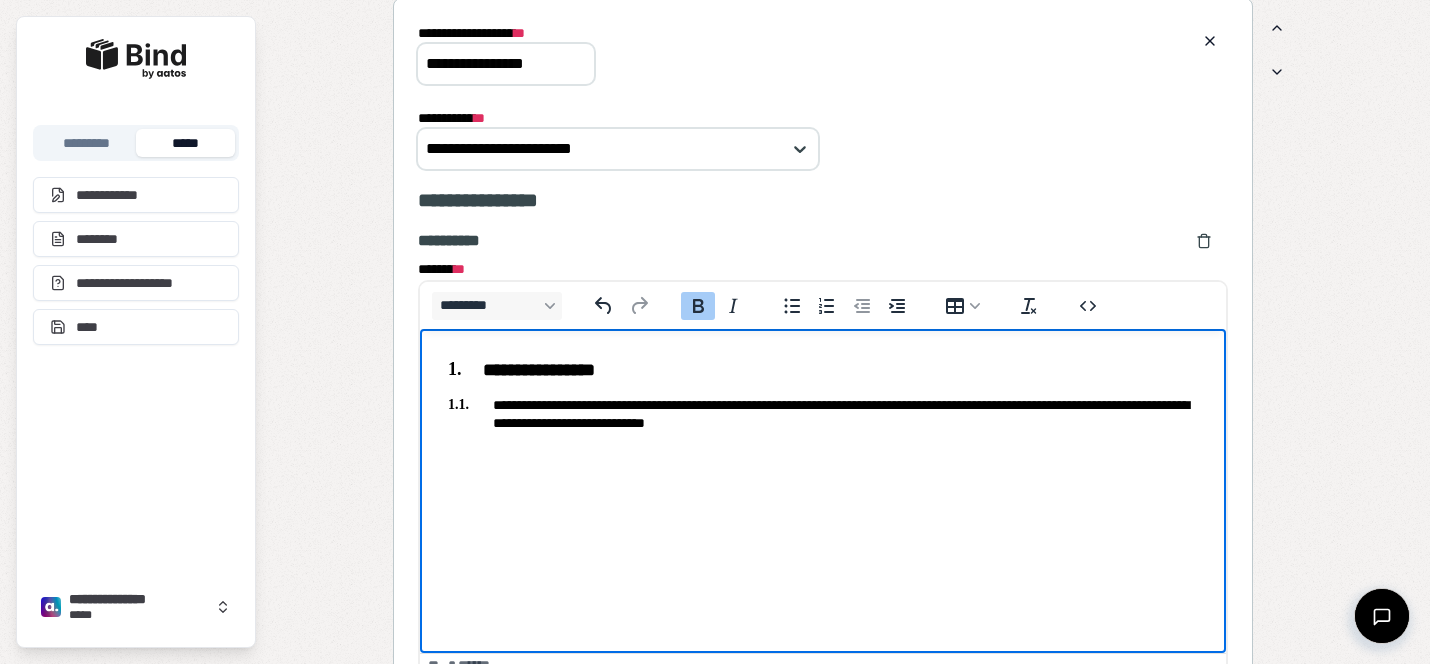 scroll, scrollTop: 2395, scrollLeft: 0, axis: vertical 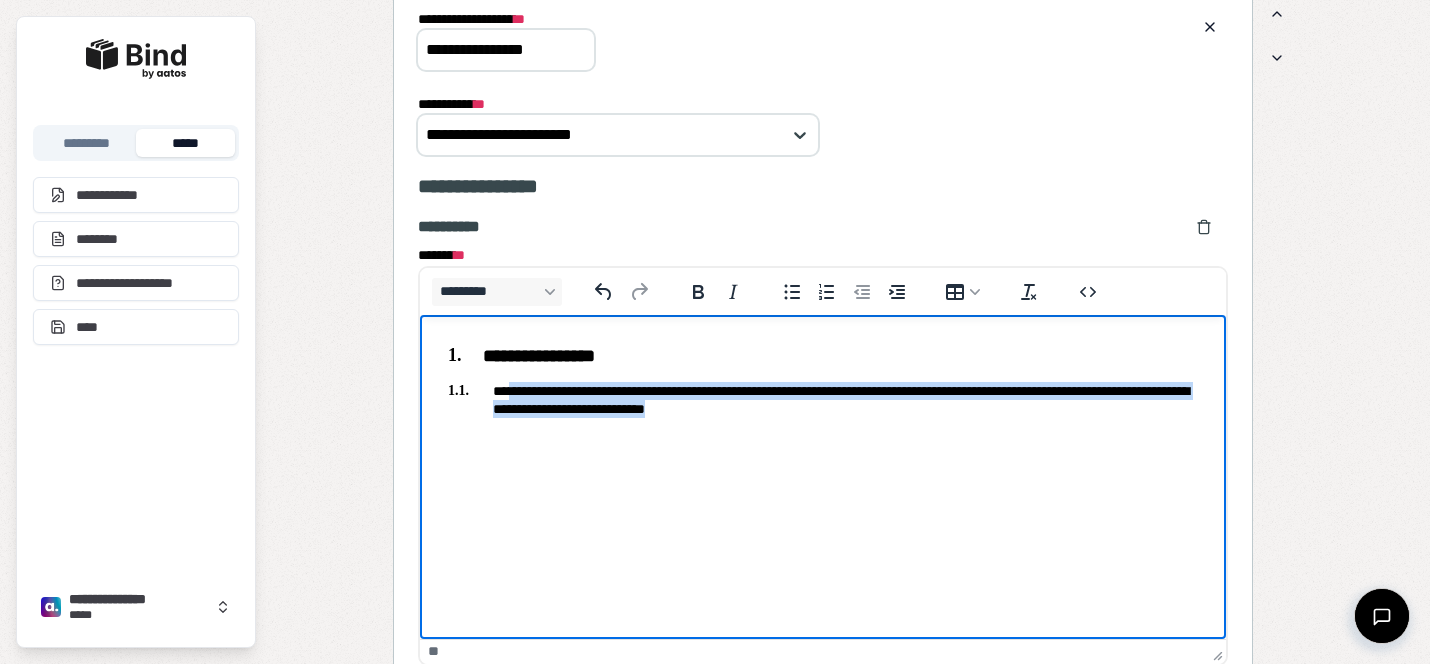drag, startPoint x: 887, startPoint y: 416, endPoint x: 518, endPoint y: 392, distance: 369.77966 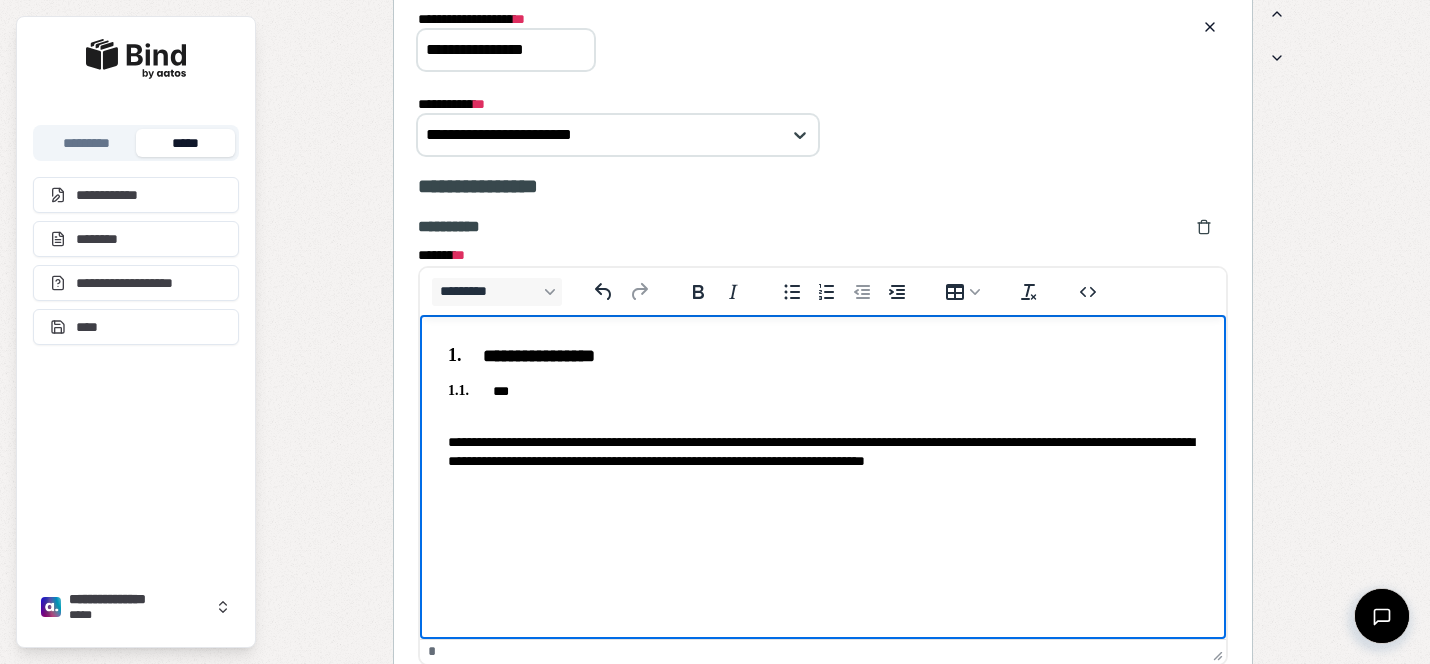 click on "**********" at bounding box center (823, 418) 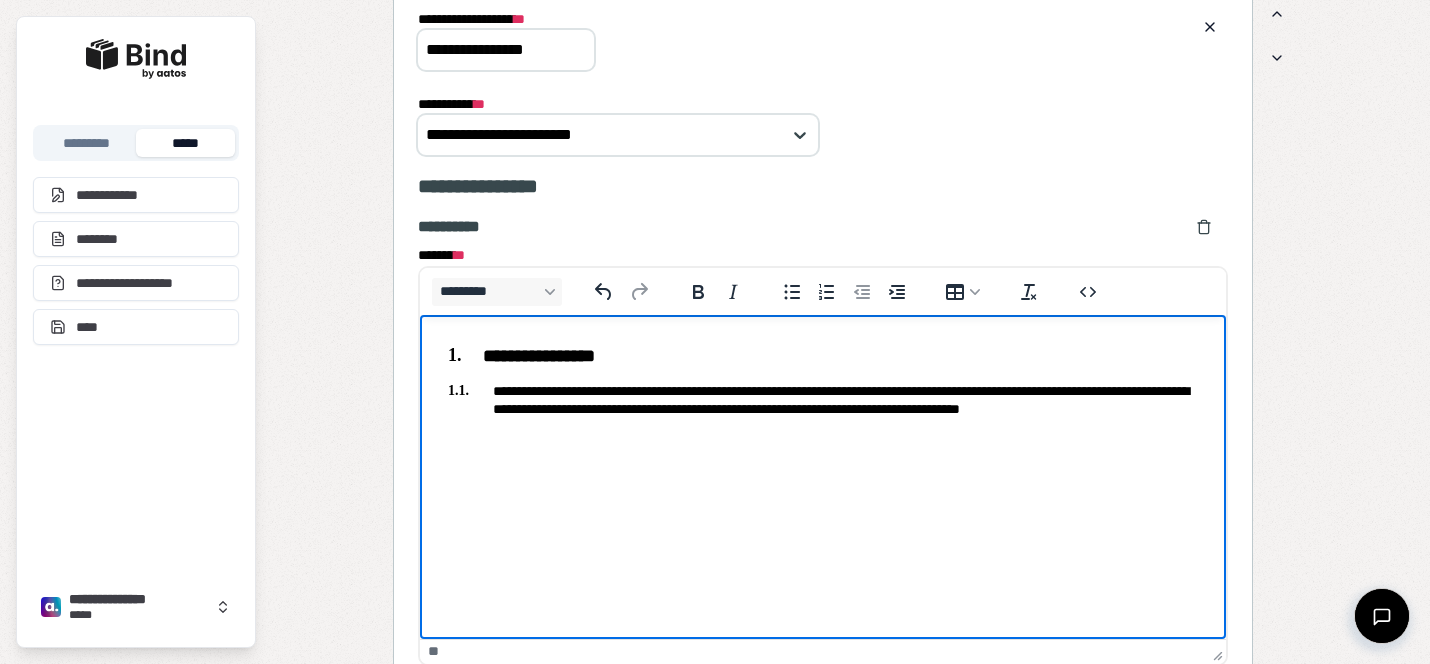 click on "**********" at bounding box center [823, 409] 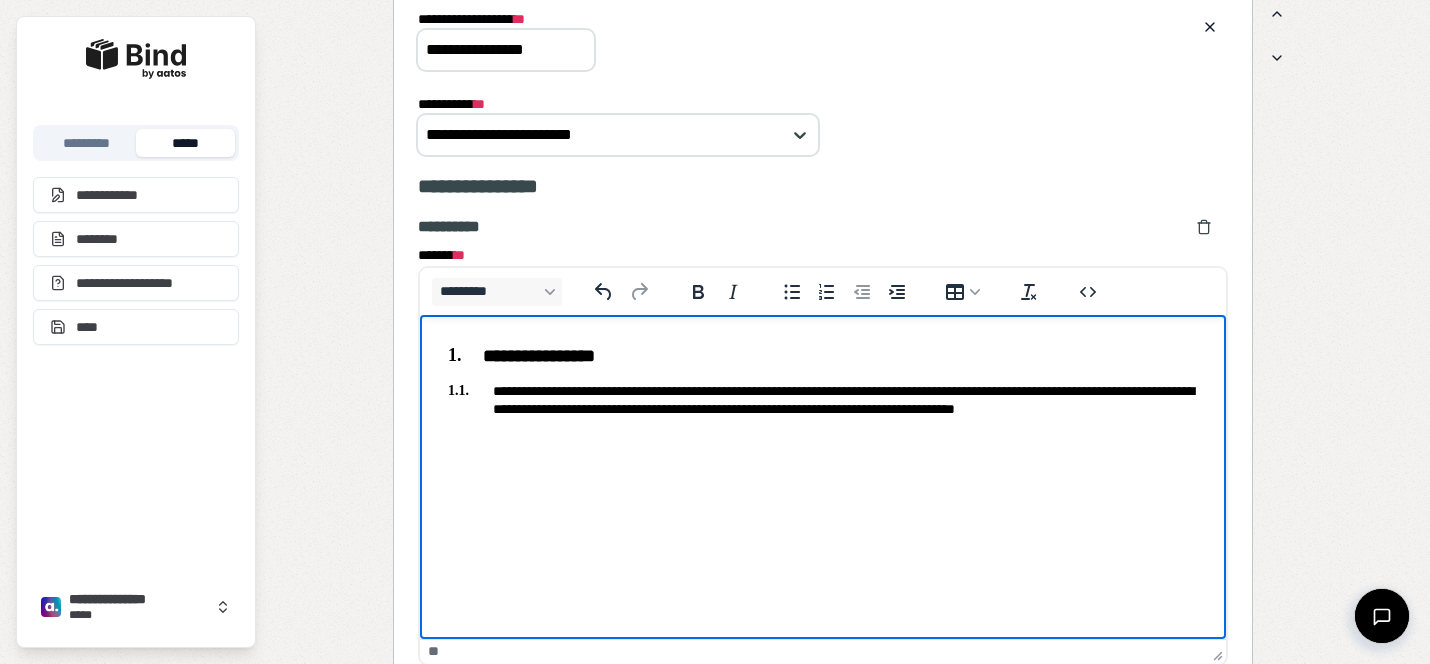 click on "**********" at bounding box center [823, 409] 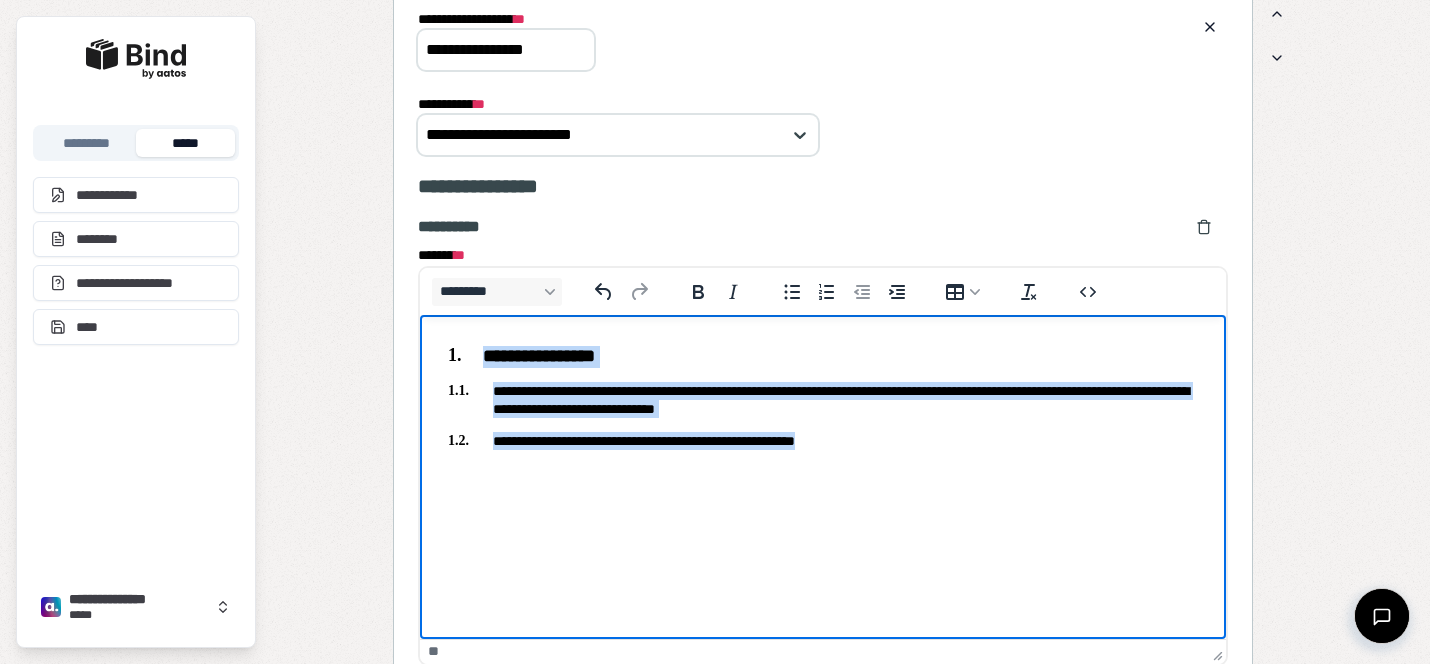 drag, startPoint x: 916, startPoint y: 454, endPoint x: 396, endPoint y: 274, distance: 550.27264 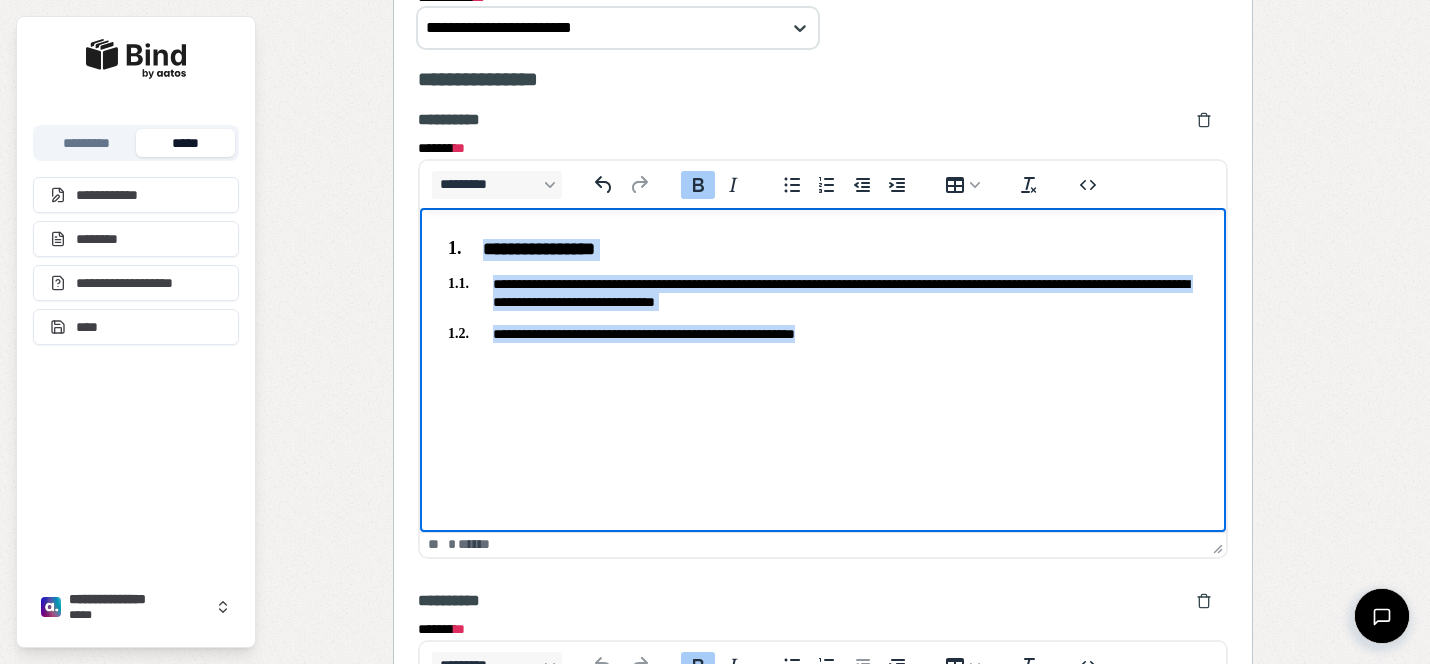 scroll, scrollTop: 2501, scrollLeft: 0, axis: vertical 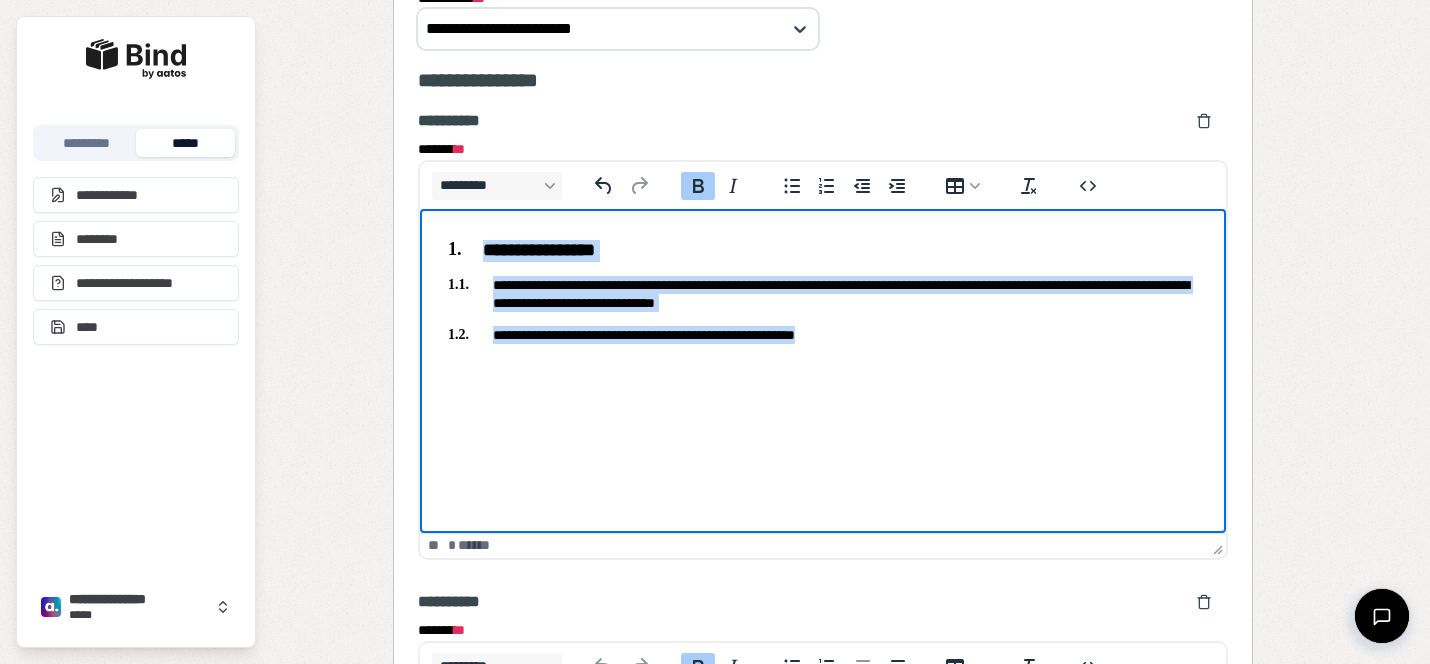 click on "**********" at bounding box center [823, 294] 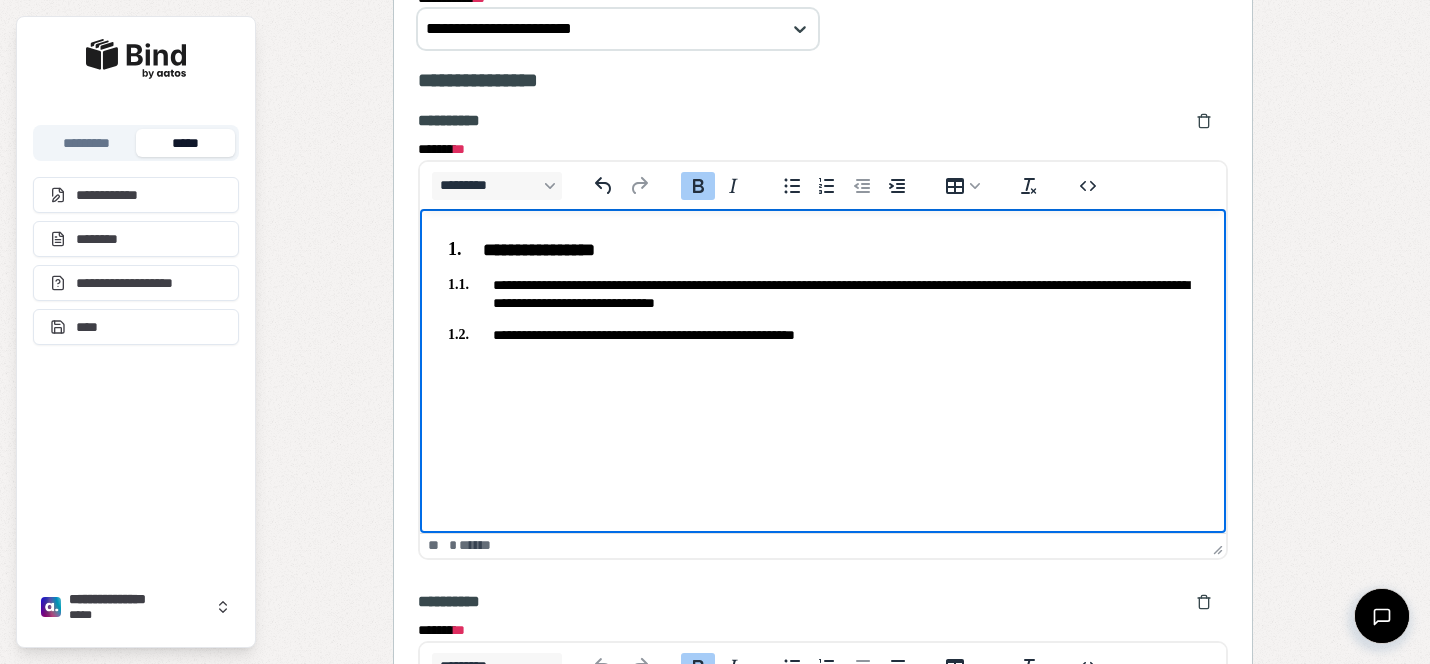 click on "**********" at bounding box center (539, 250) 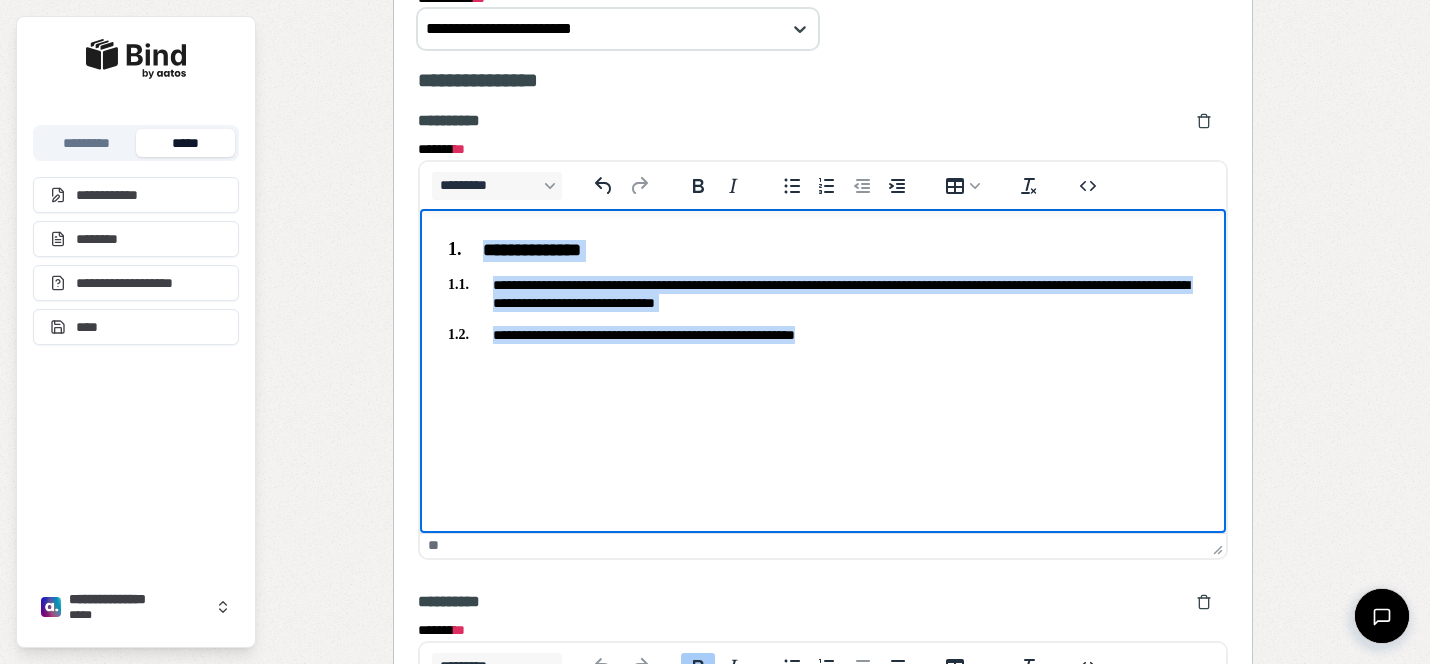 drag, startPoint x: 697, startPoint y: 291, endPoint x: 409, endPoint y: 144, distance: 323.34656 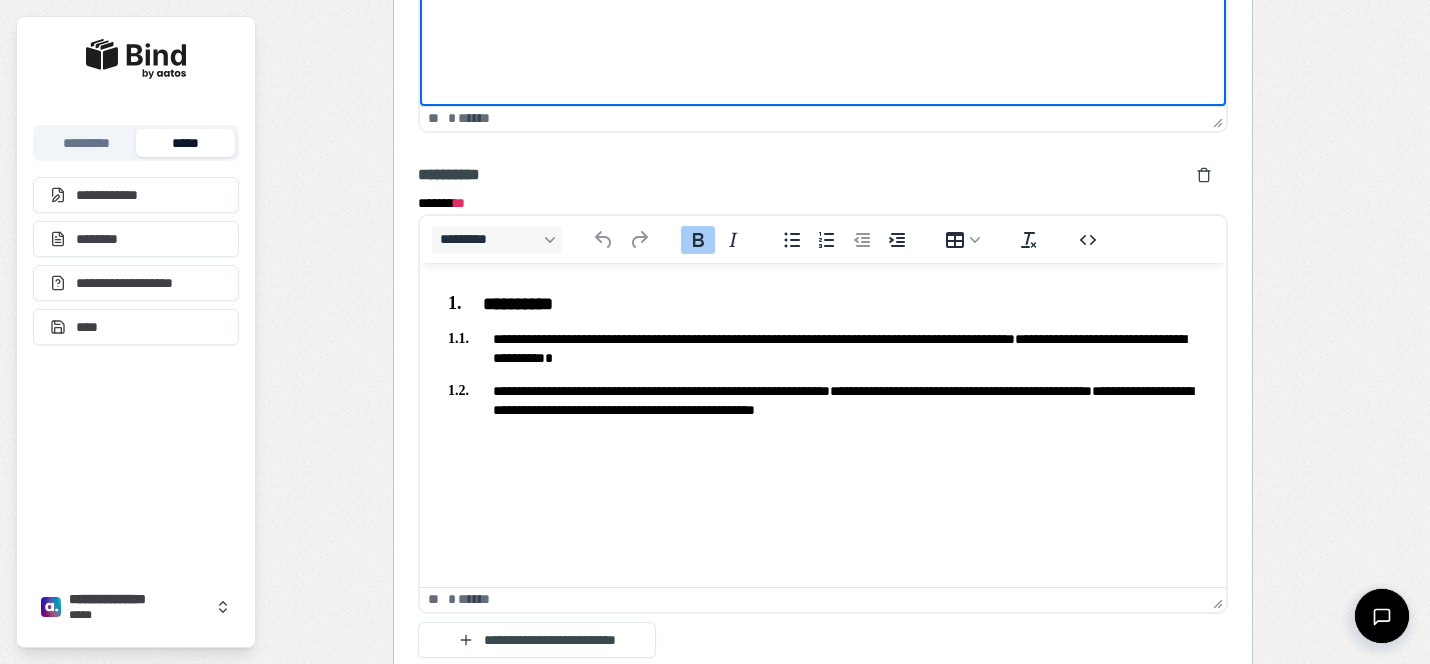 scroll, scrollTop: 2954, scrollLeft: 0, axis: vertical 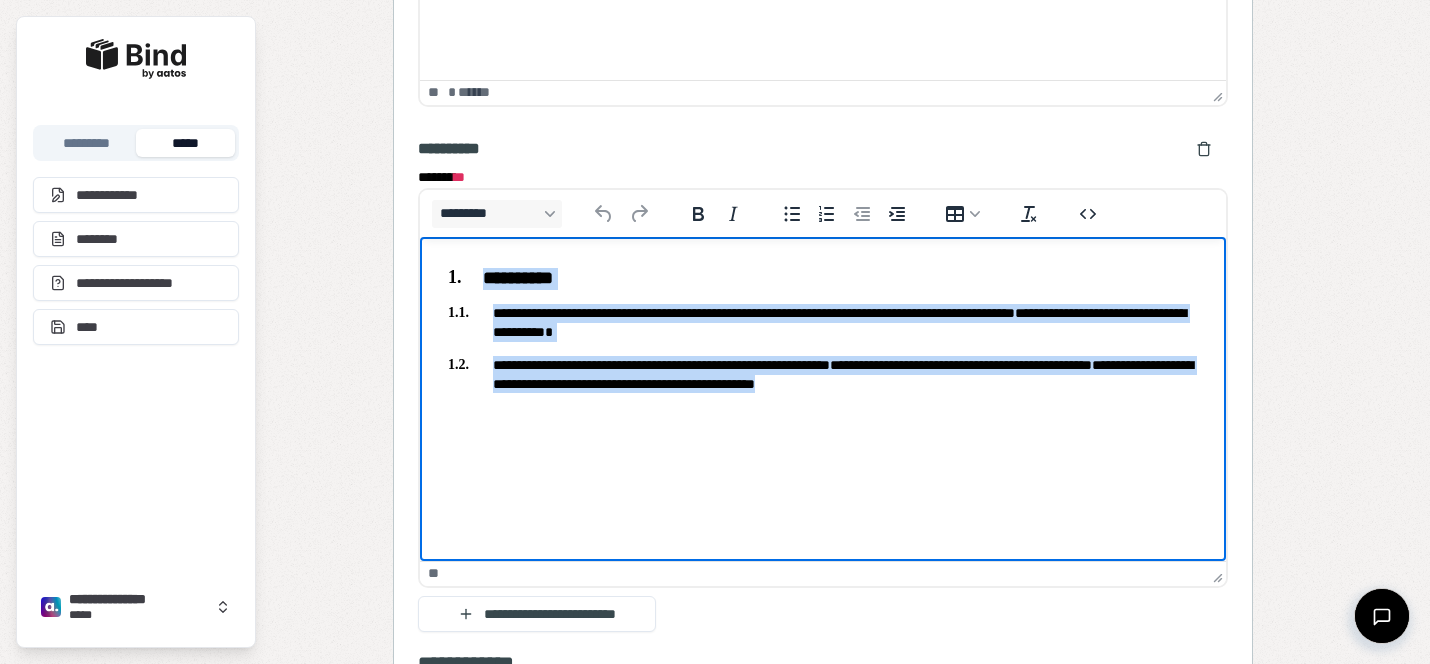drag, startPoint x: 1065, startPoint y: 411, endPoint x: 332, endPoint y: 216, distance: 758.49457 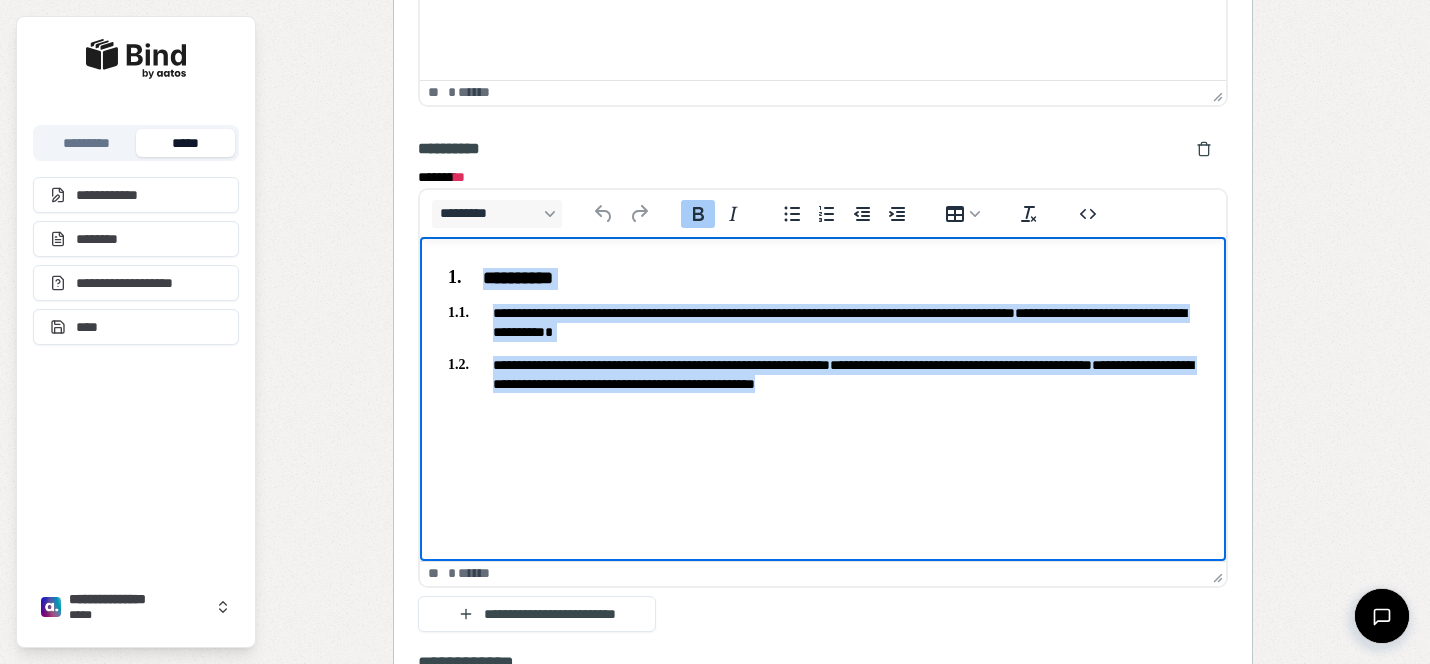 type 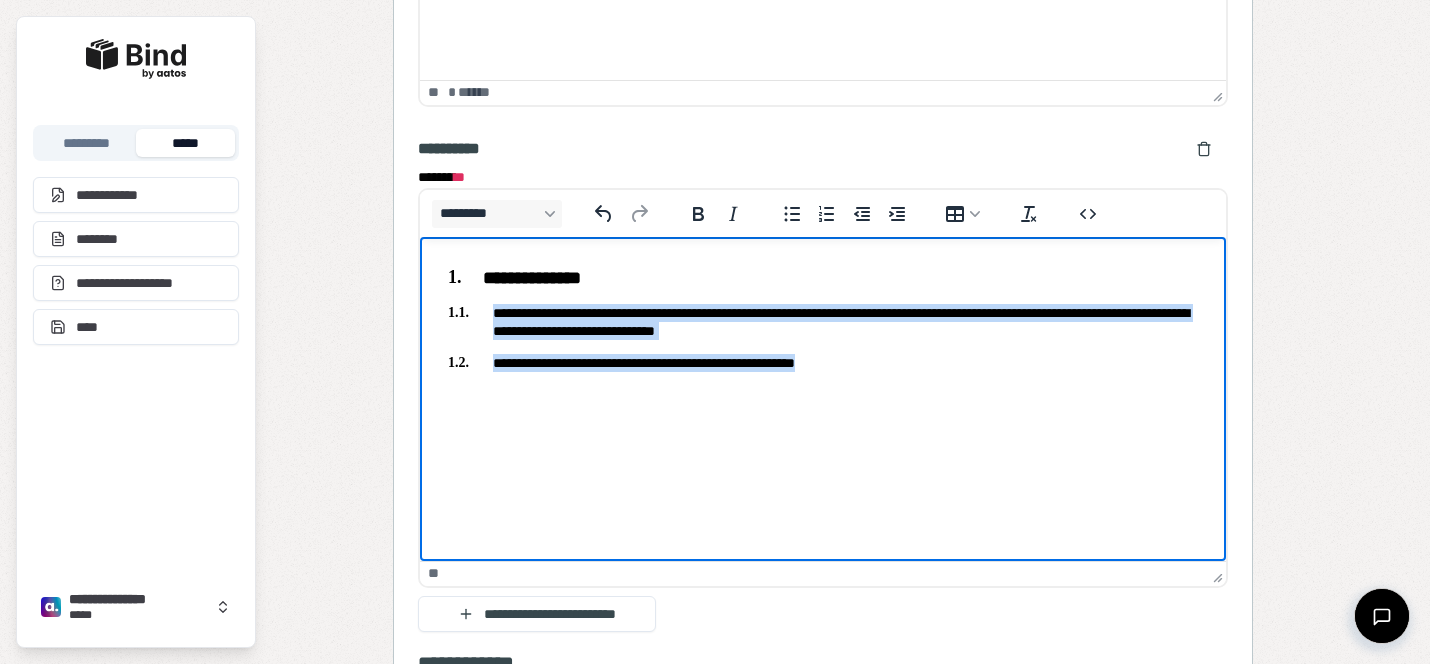 drag, startPoint x: 862, startPoint y: 358, endPoint x: 489, endPoint y: 307, distance: 376.47046 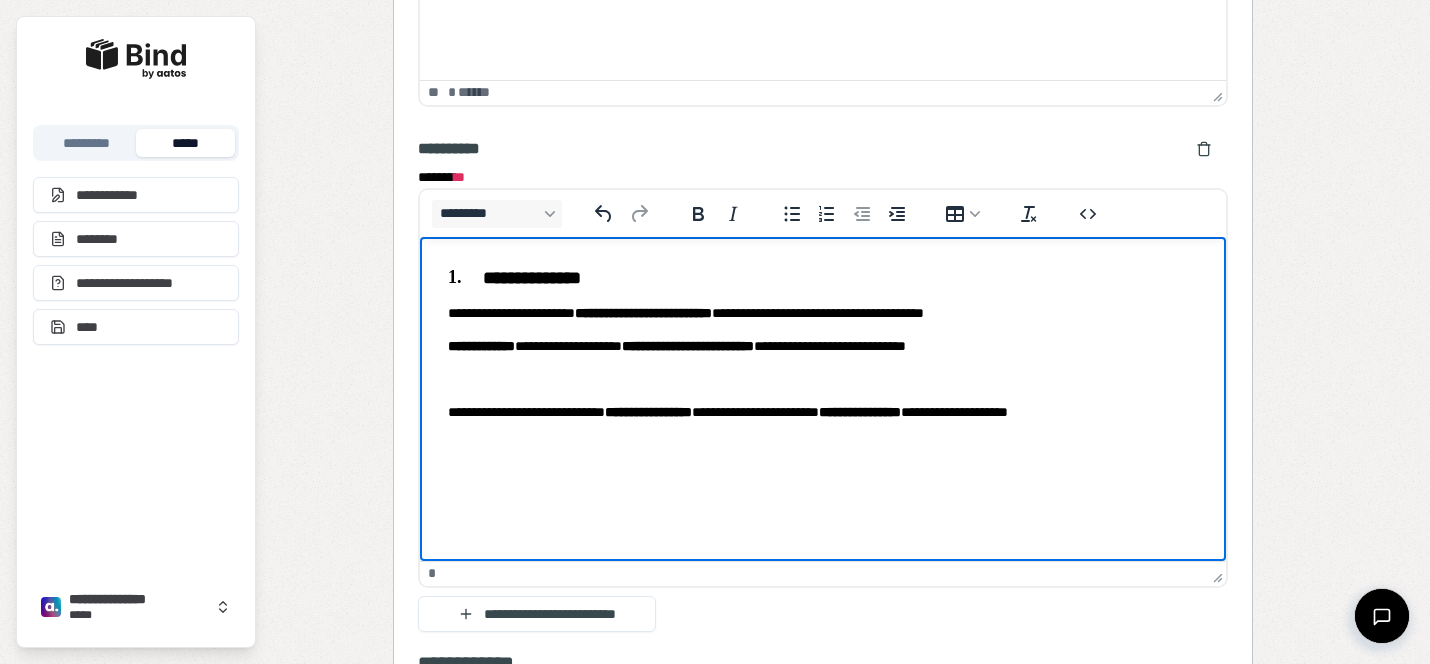 click at bounding box center (823, 379) 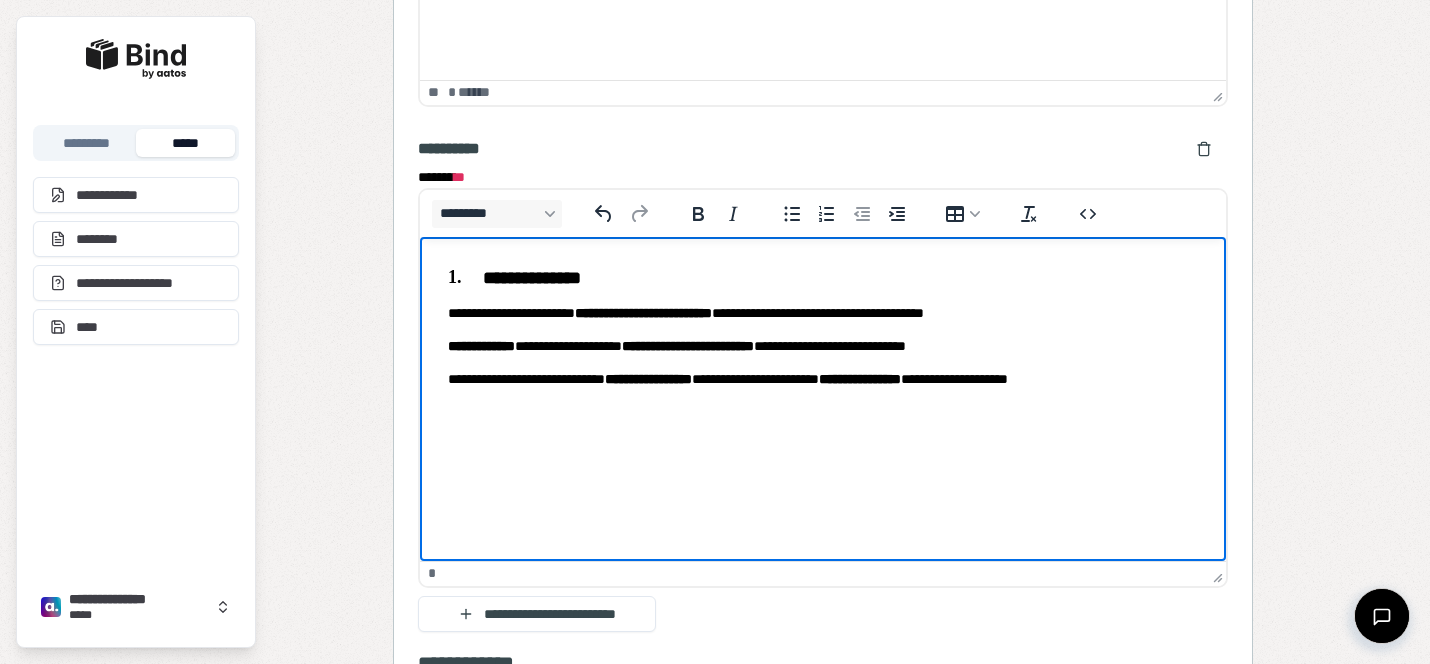 drag, startPoint x: 586, startPoint y: 461, endPoint x: 417, endPoint y: 292, distance: 239.00209 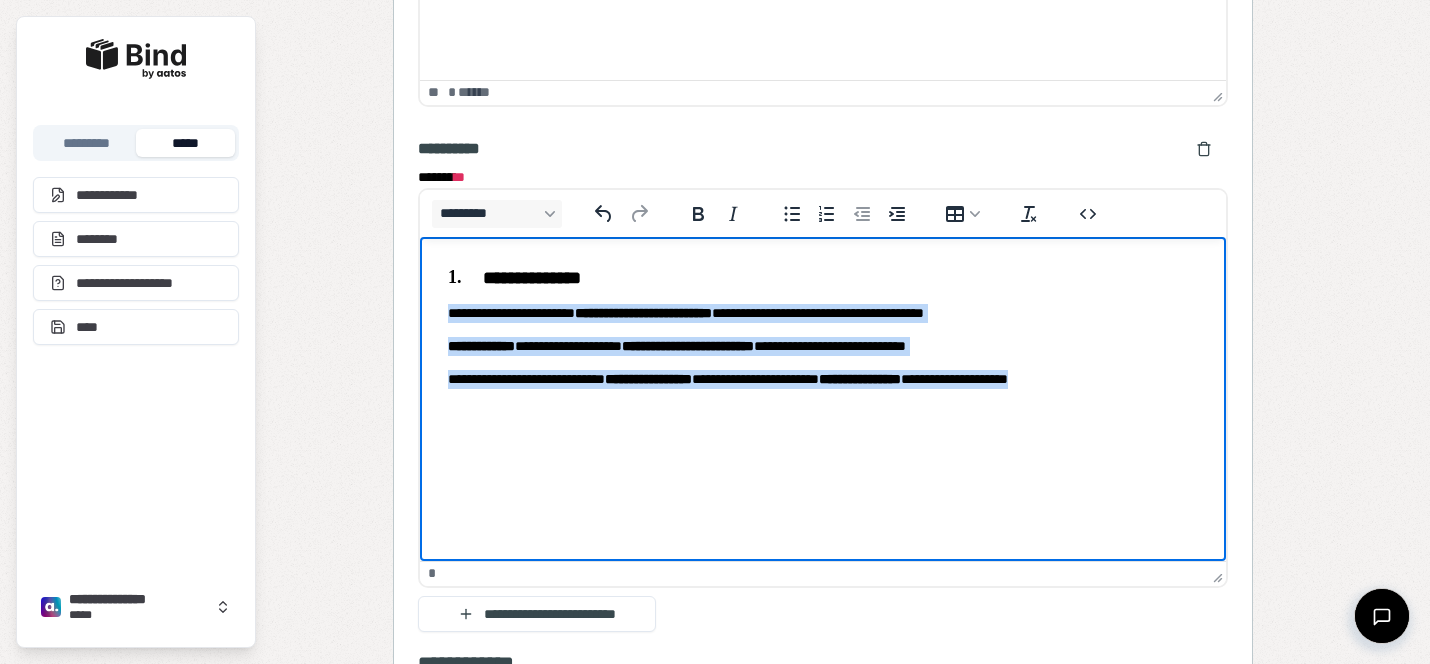 drag, startPoint x: 452, startPoint y: 318, endPoint x: 599, endPoint y: 453, distance: 199.58456 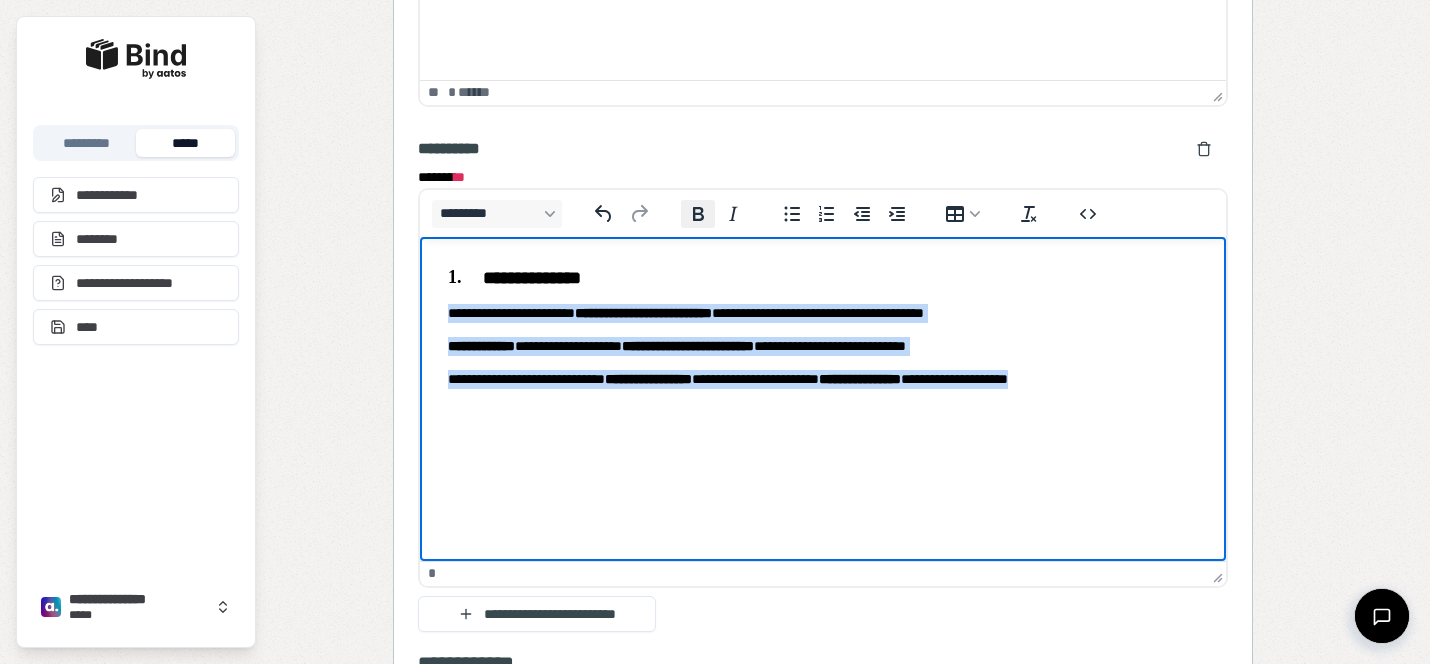 click 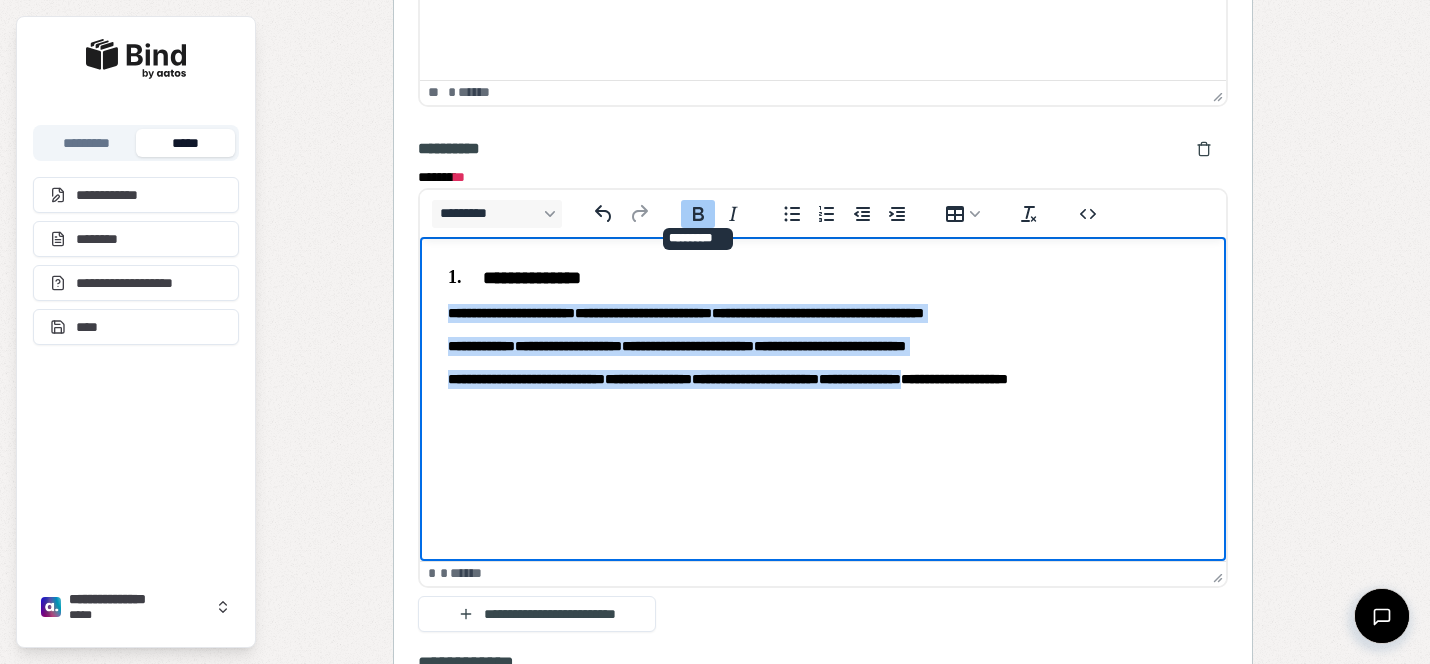 click 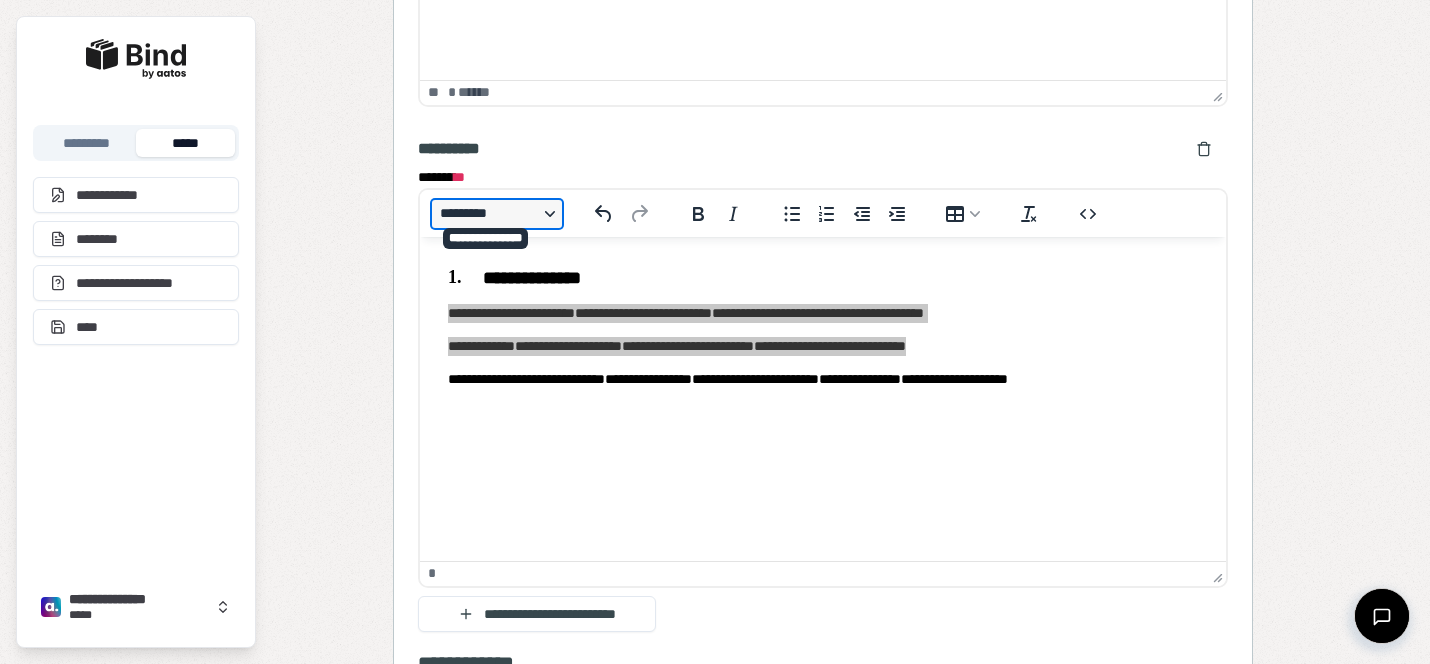 click on "*********" at bounding box center (497, 214) 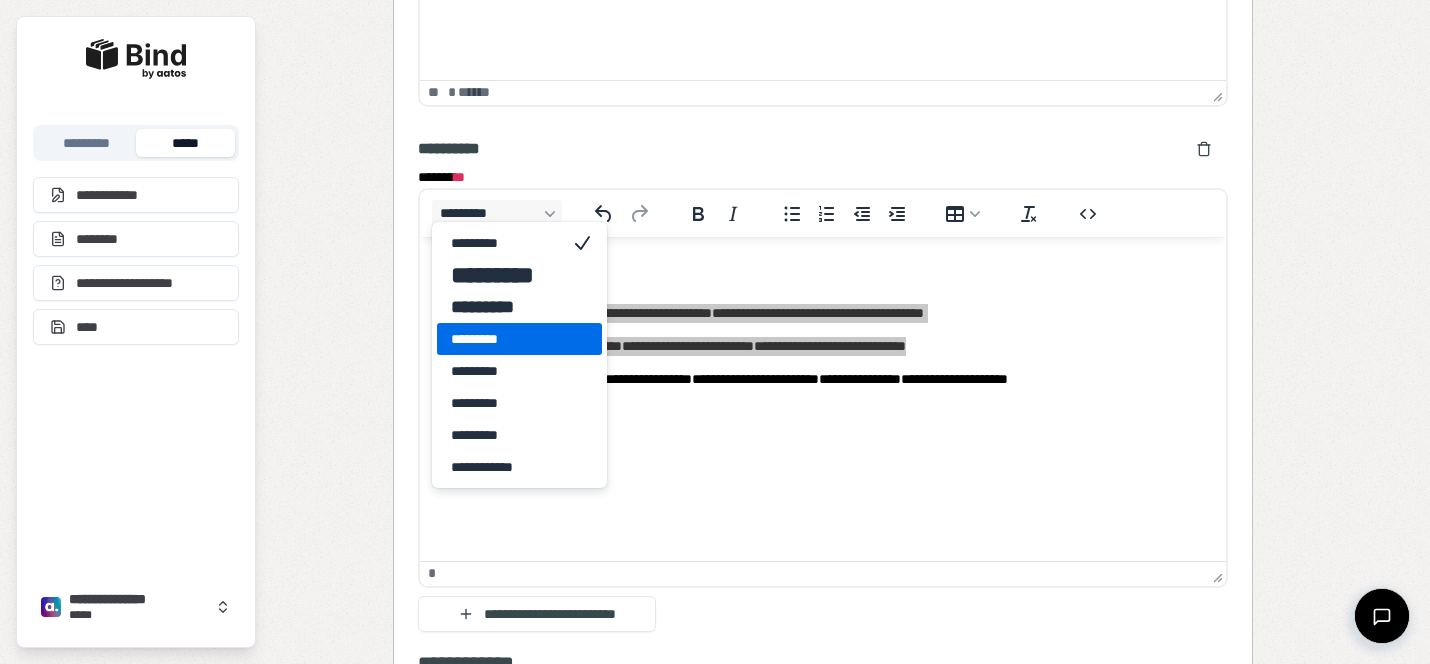 click on "*********" at bounding box center [519, 339] 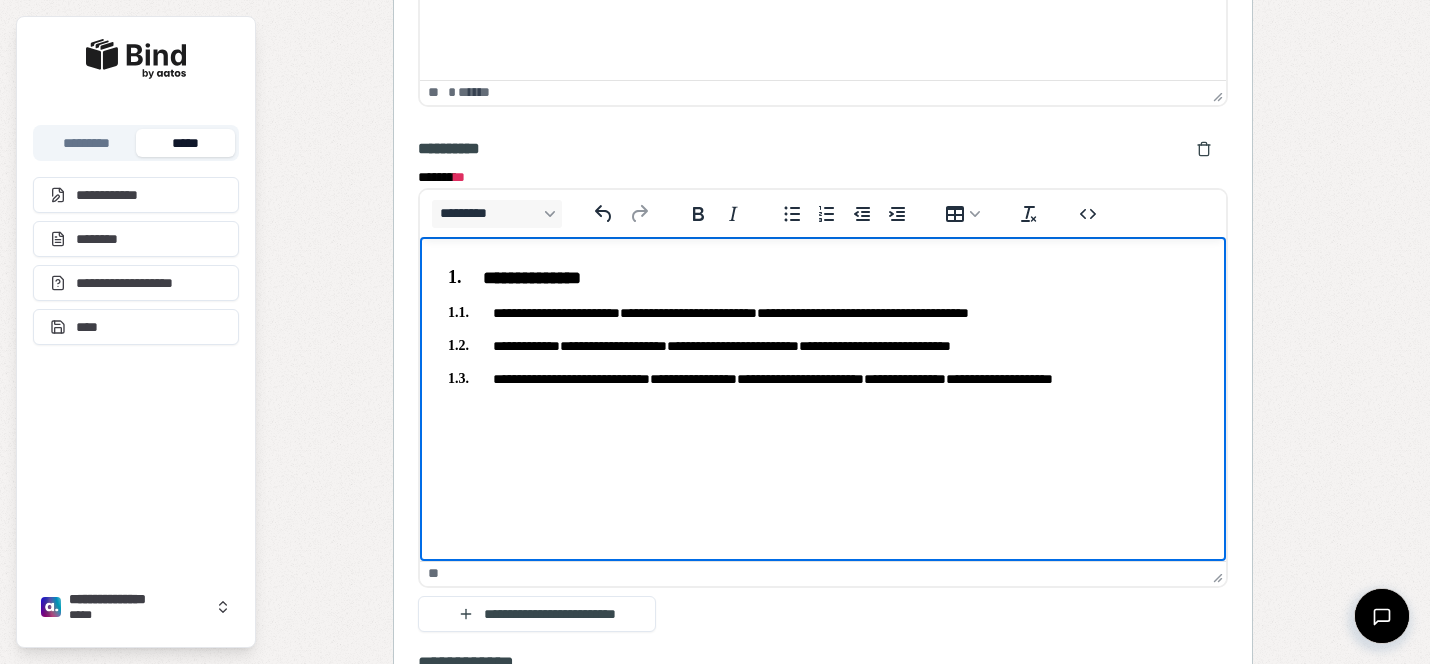 click on "**********" at bounding box center [823, 324] 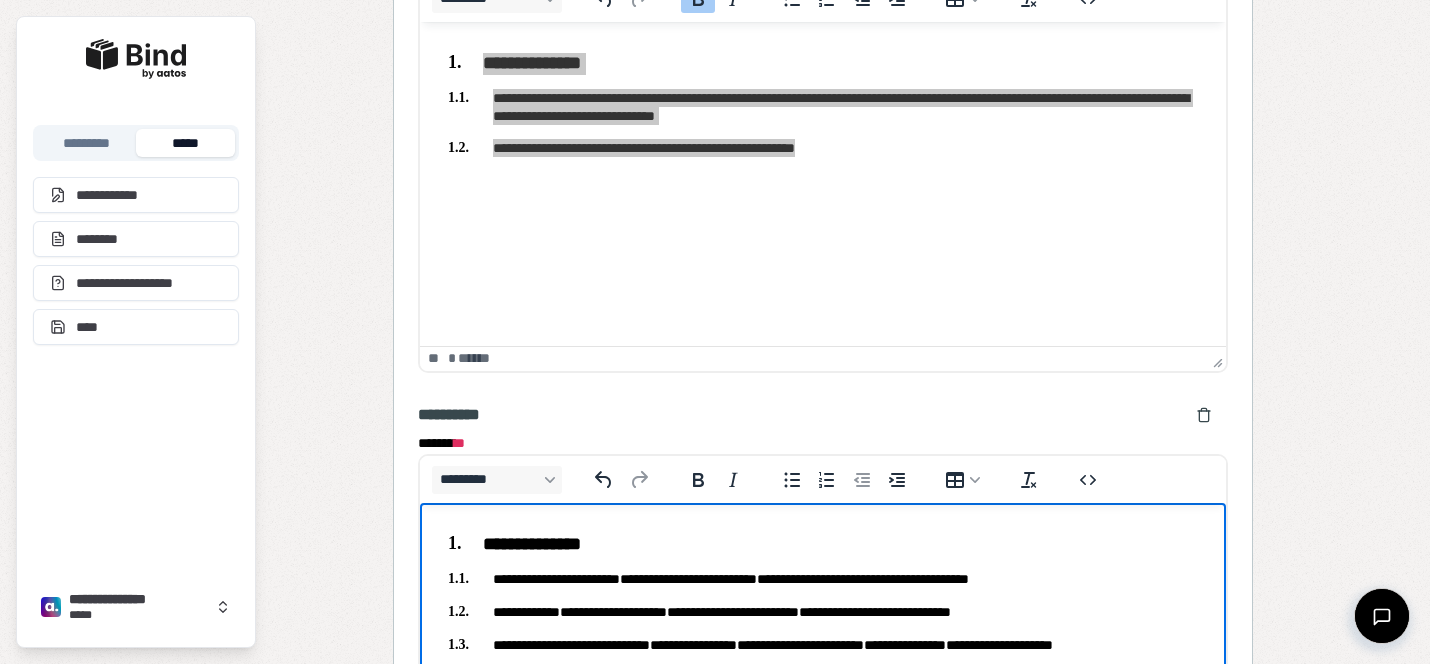 scroll, scrollTop: 2687, scrollLeft: 0, axis: vertical 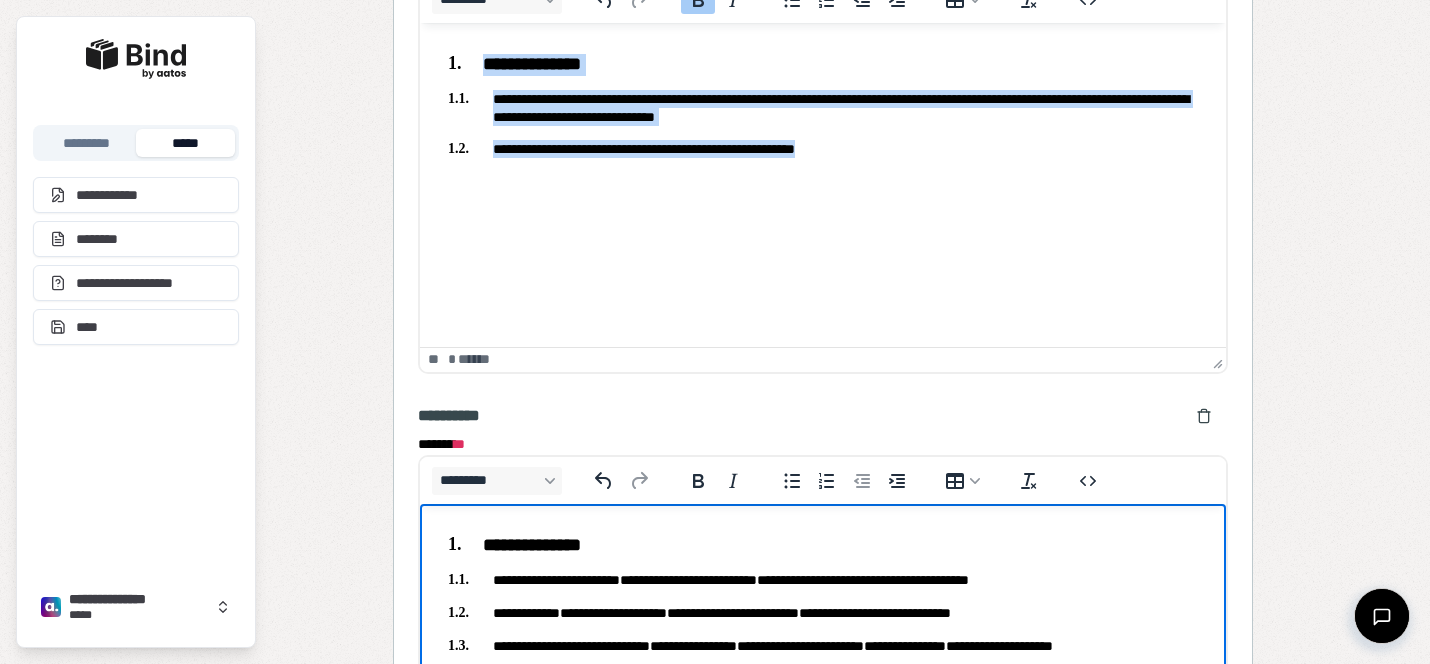 click on "**********" at bounding box center [823, 108] 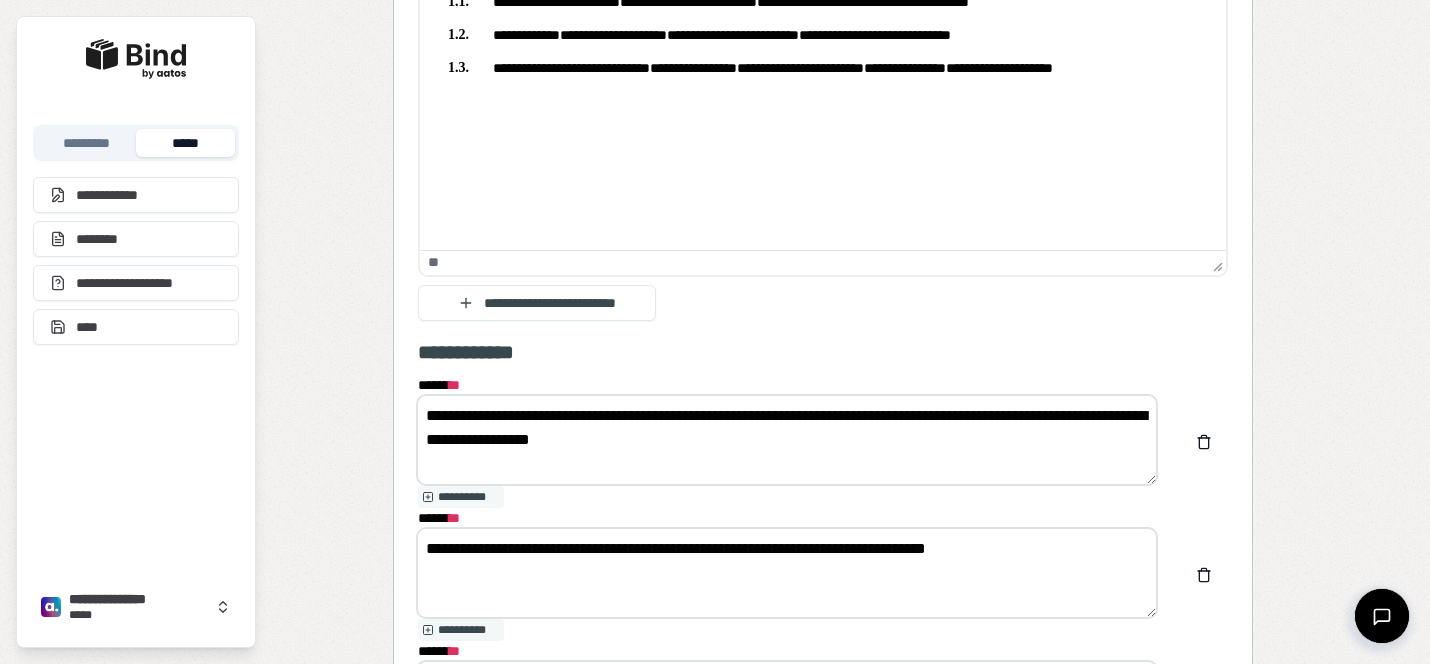 scroll, scrollTop: 3290, scrollLeft: 0, axis: vertical 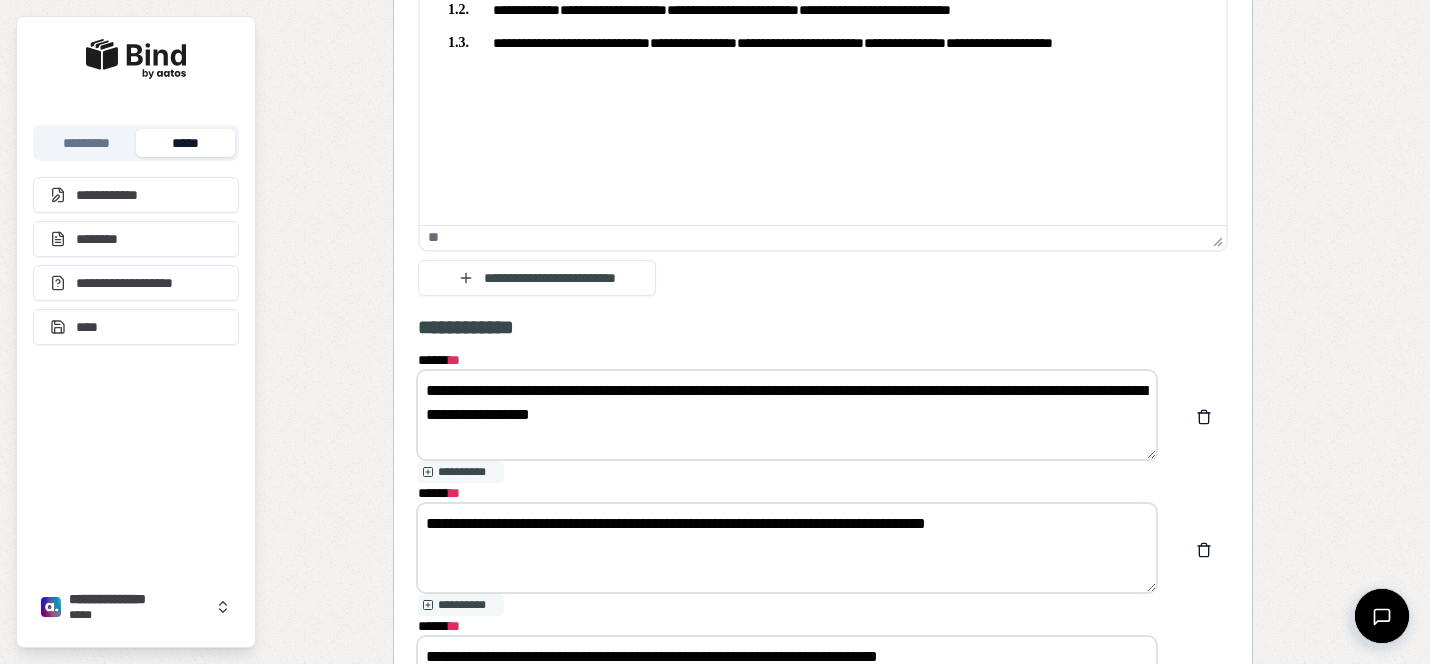 drag, startPoint x: 695, startPoint y: 415, endPoint x: 523, endPoint y: 386, distance: 174.42764 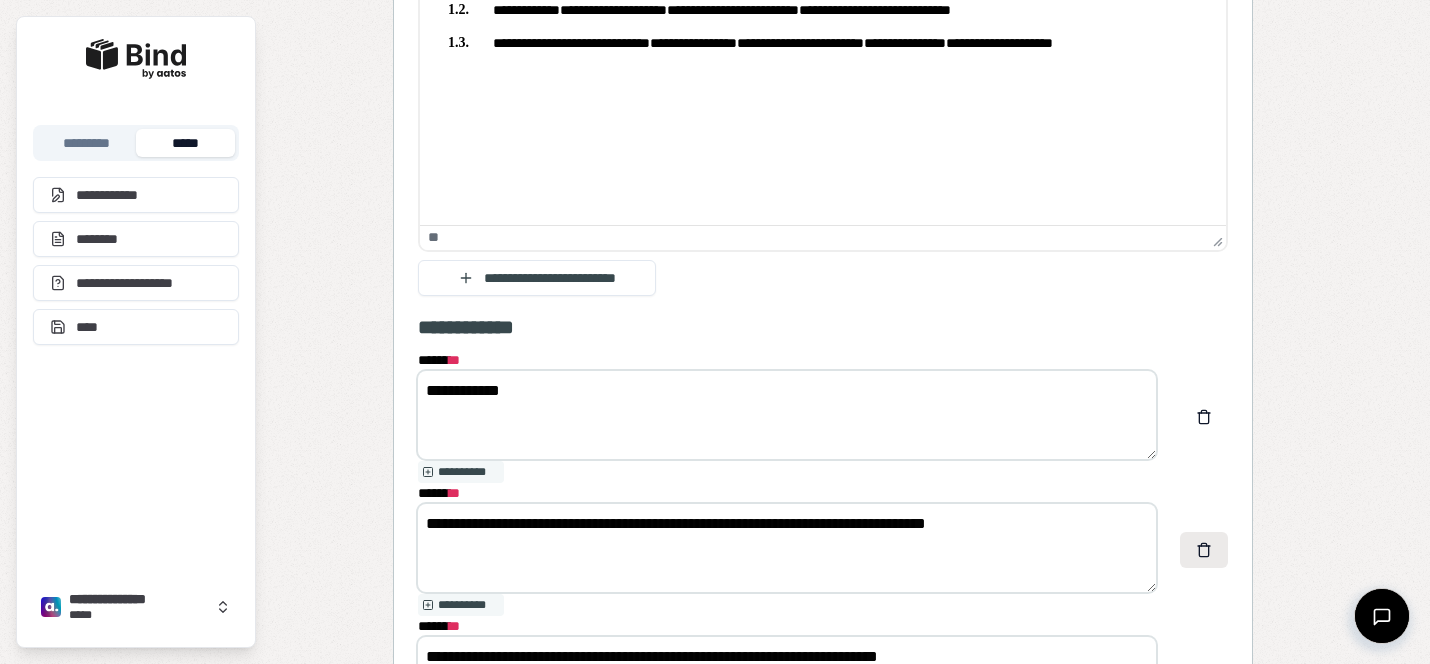 click at bounding box center [1204, 550] 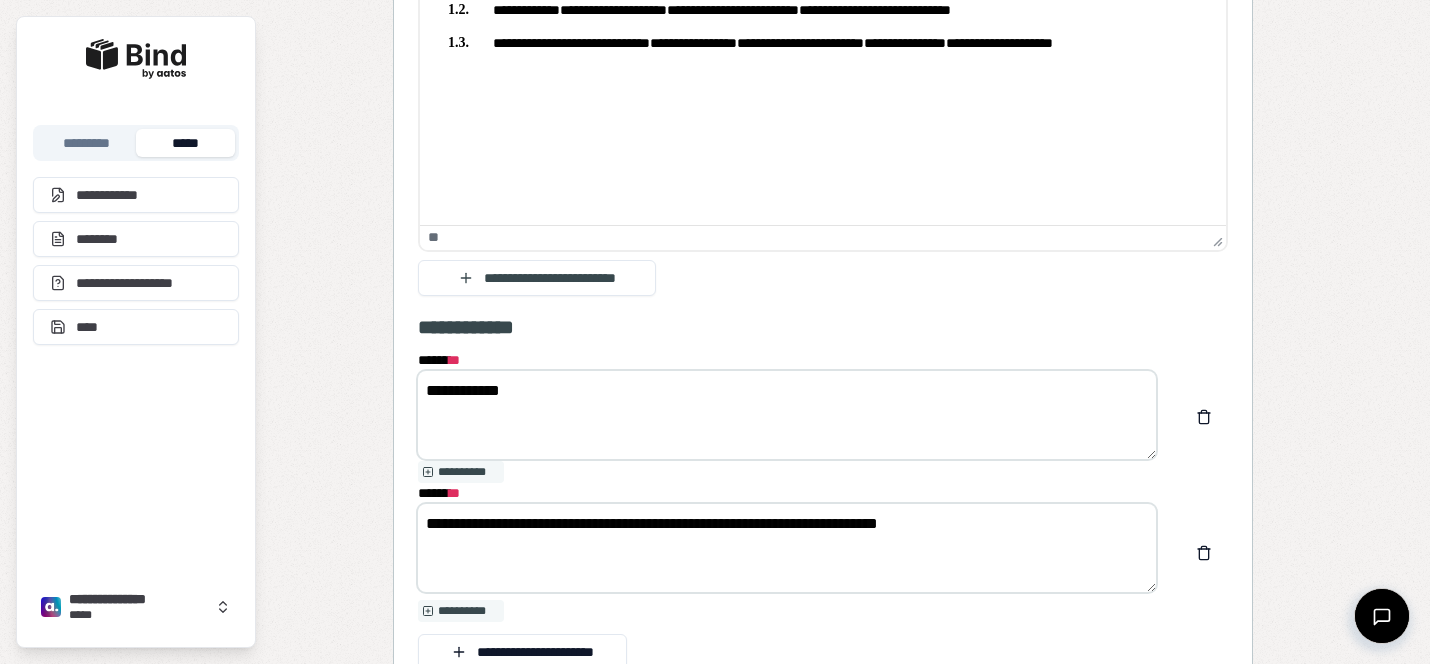 click at bounding box center [1204, 553] 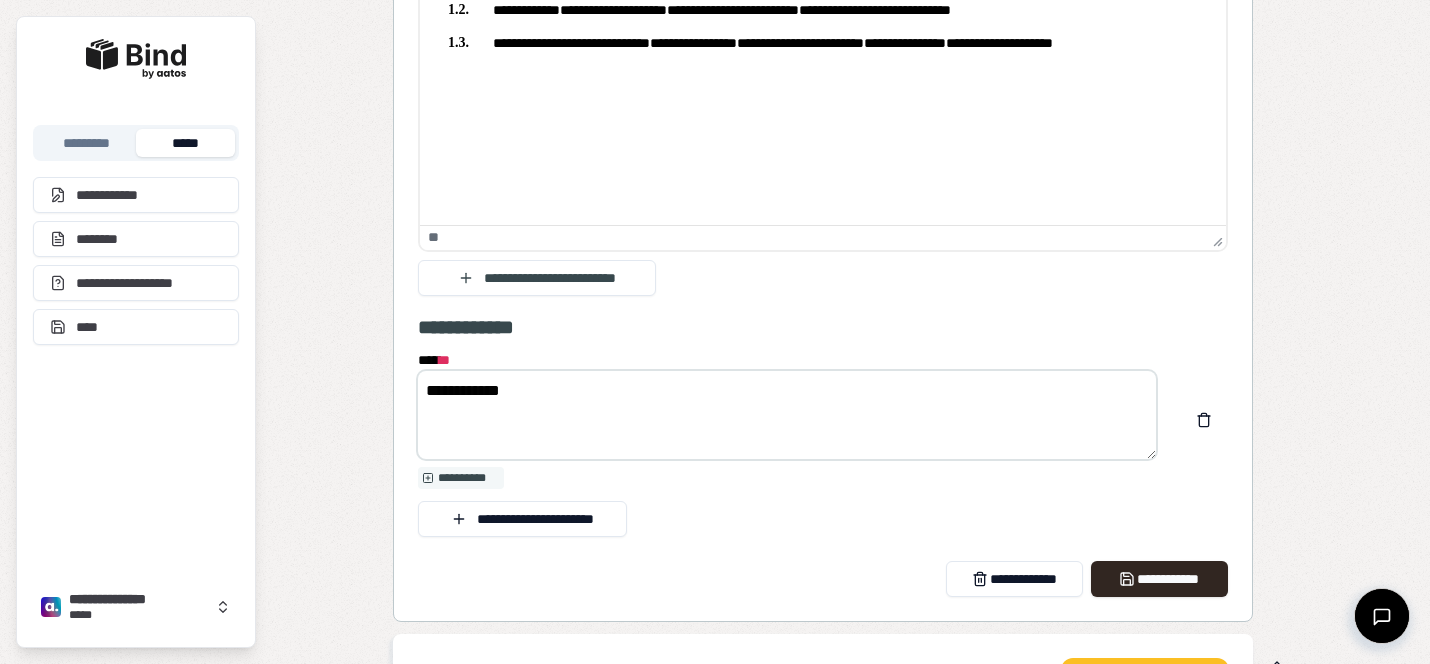 click on "**********" at bounding box center [787, 415] 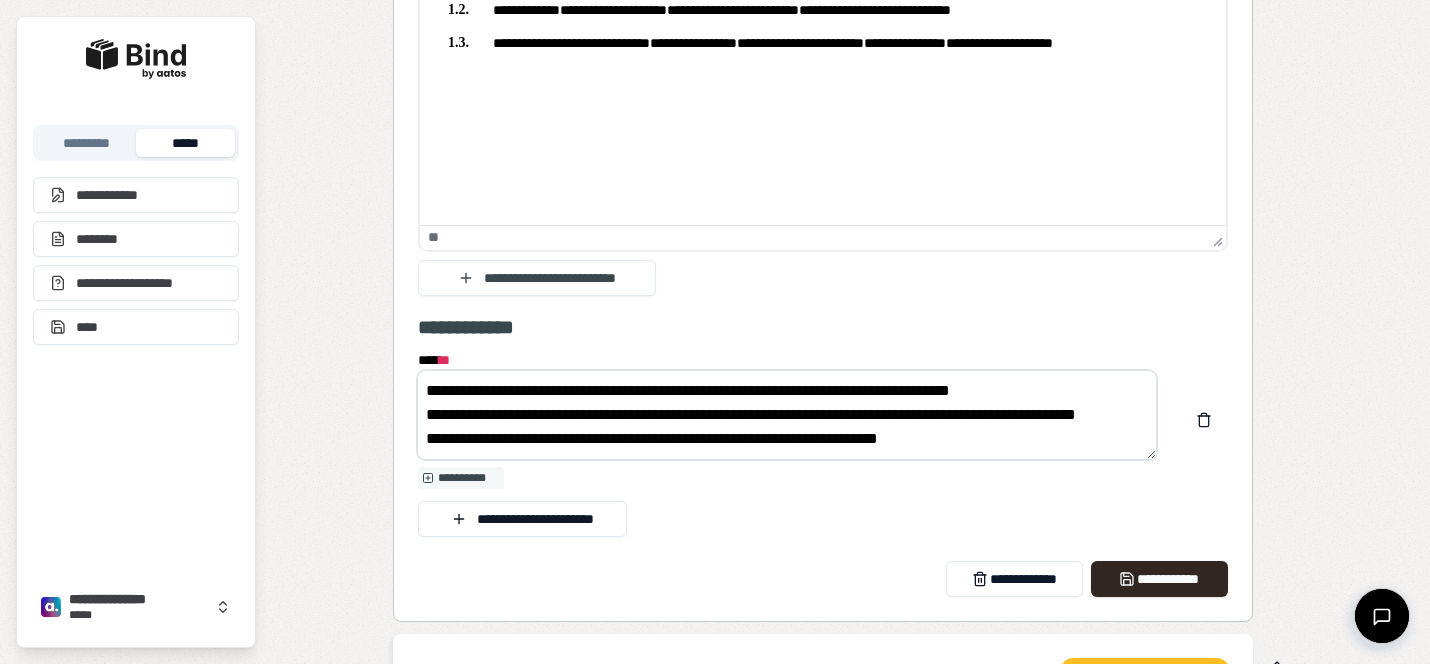 scroll, scrollTop: 0, scrollLeft: 0, axis: both 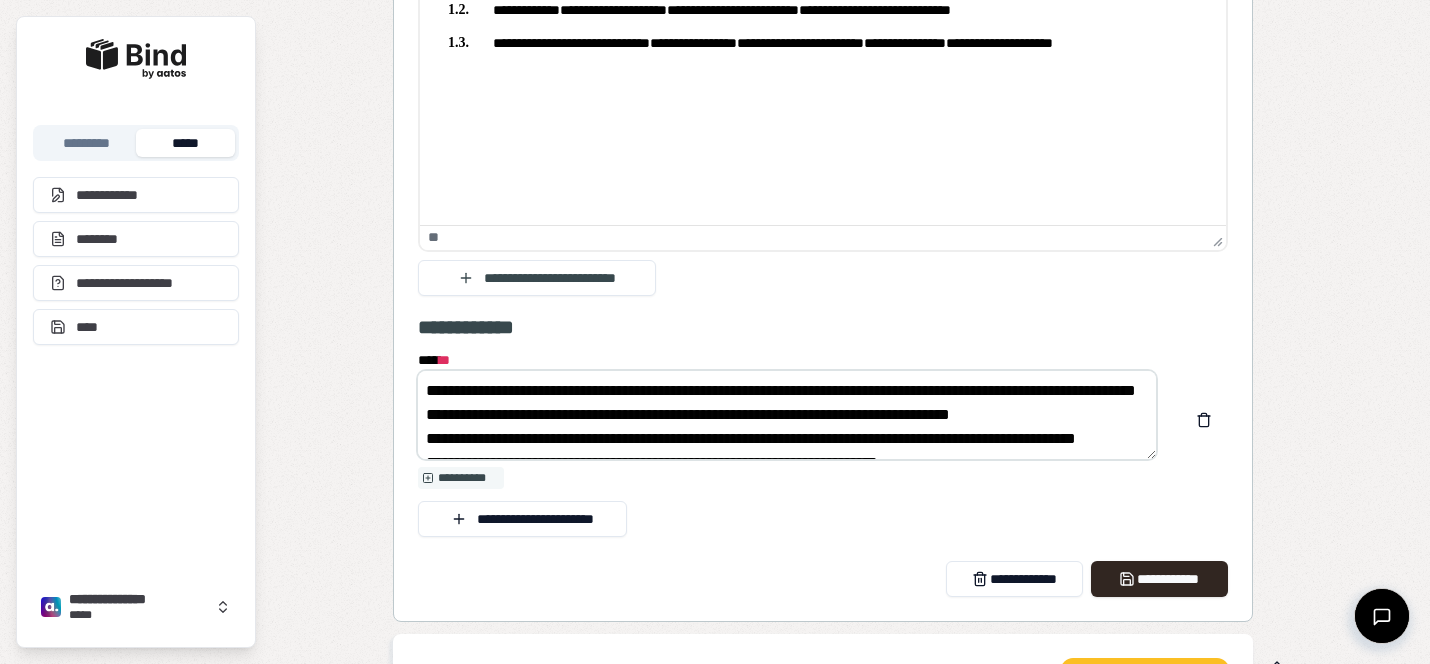 click on "**********" at bounding box center (787, 415) 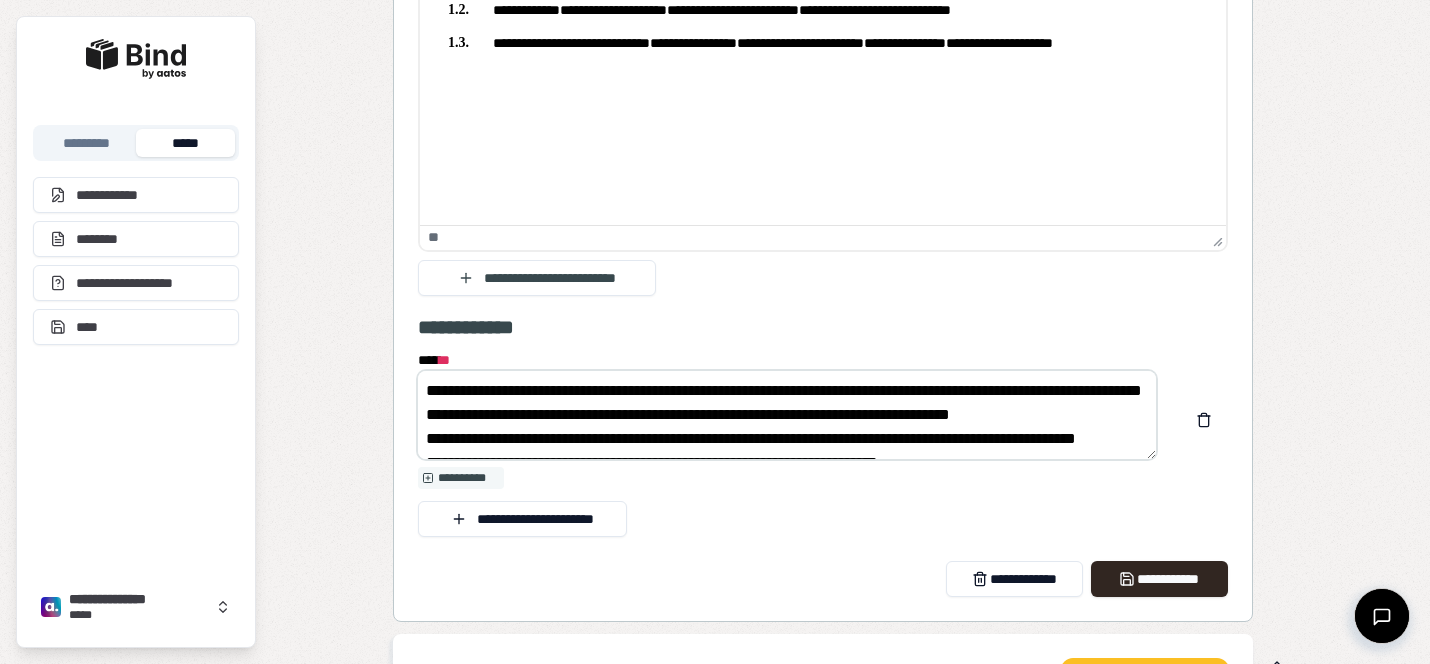 scroll, scrollTop: 96, scrollLeft: 0, axis: vertical 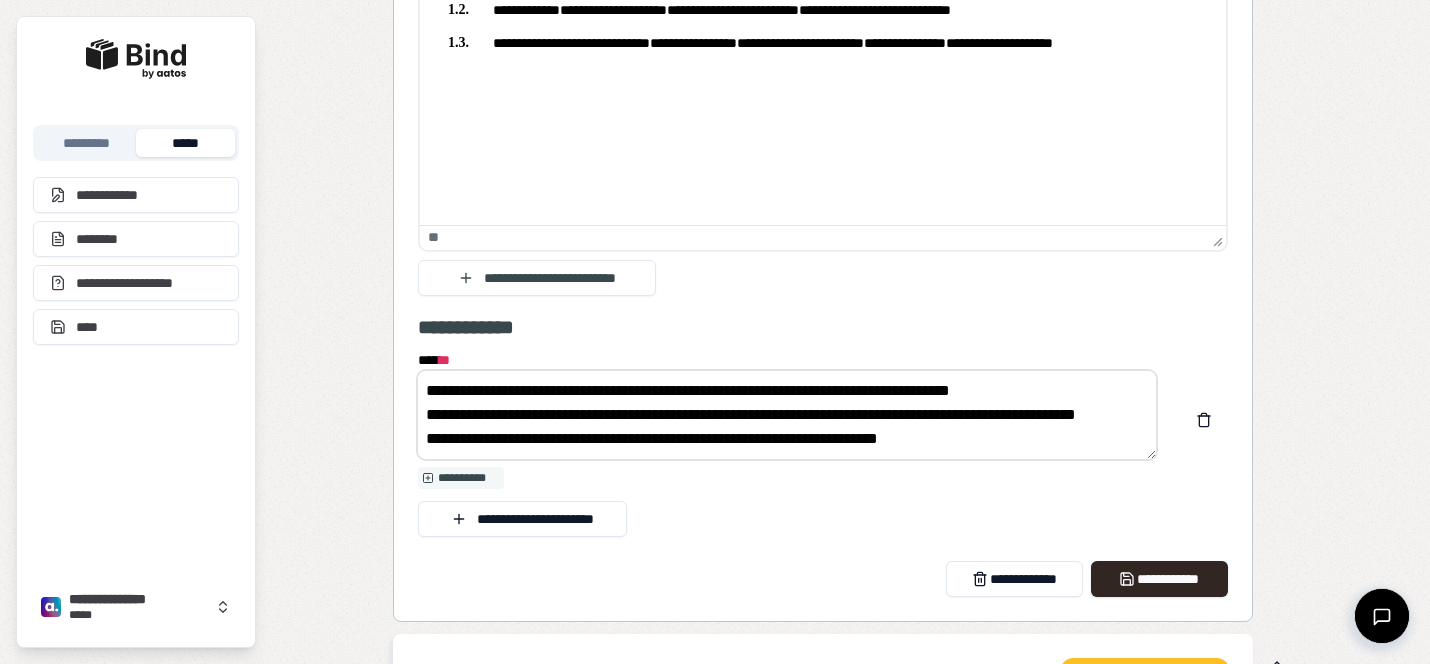 drag, startPoint x: 438, startPoint y: 433, endPoint x: 654, endPoint y: 505, distance: 227.68399 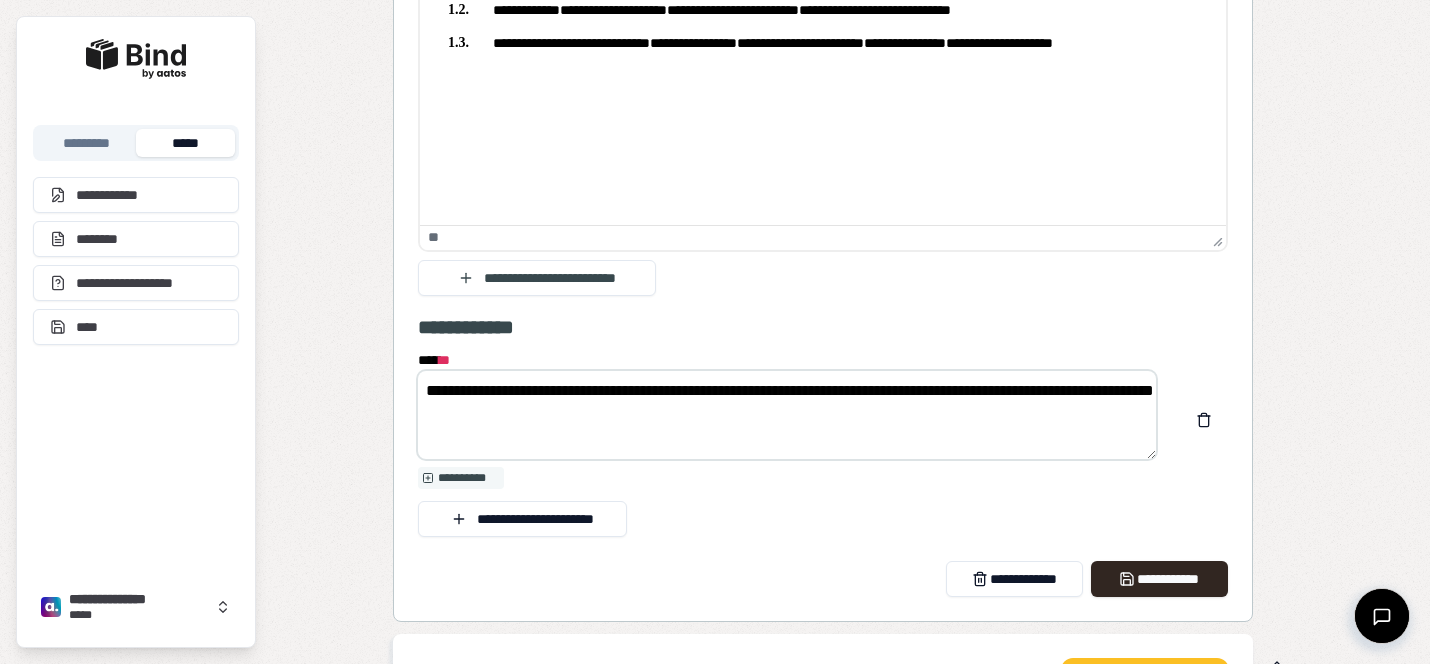 scroll, scrollTop: 0, scrollLeft: 0, axis: both 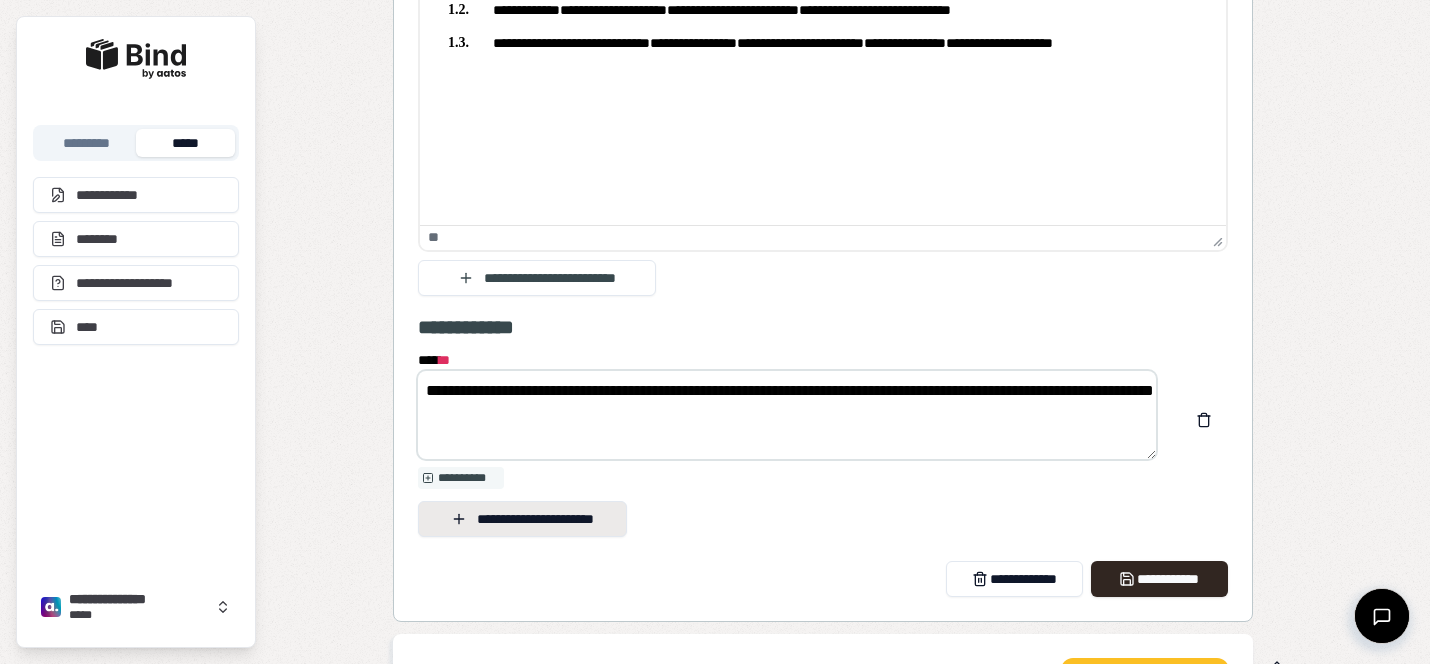 type on "**********" 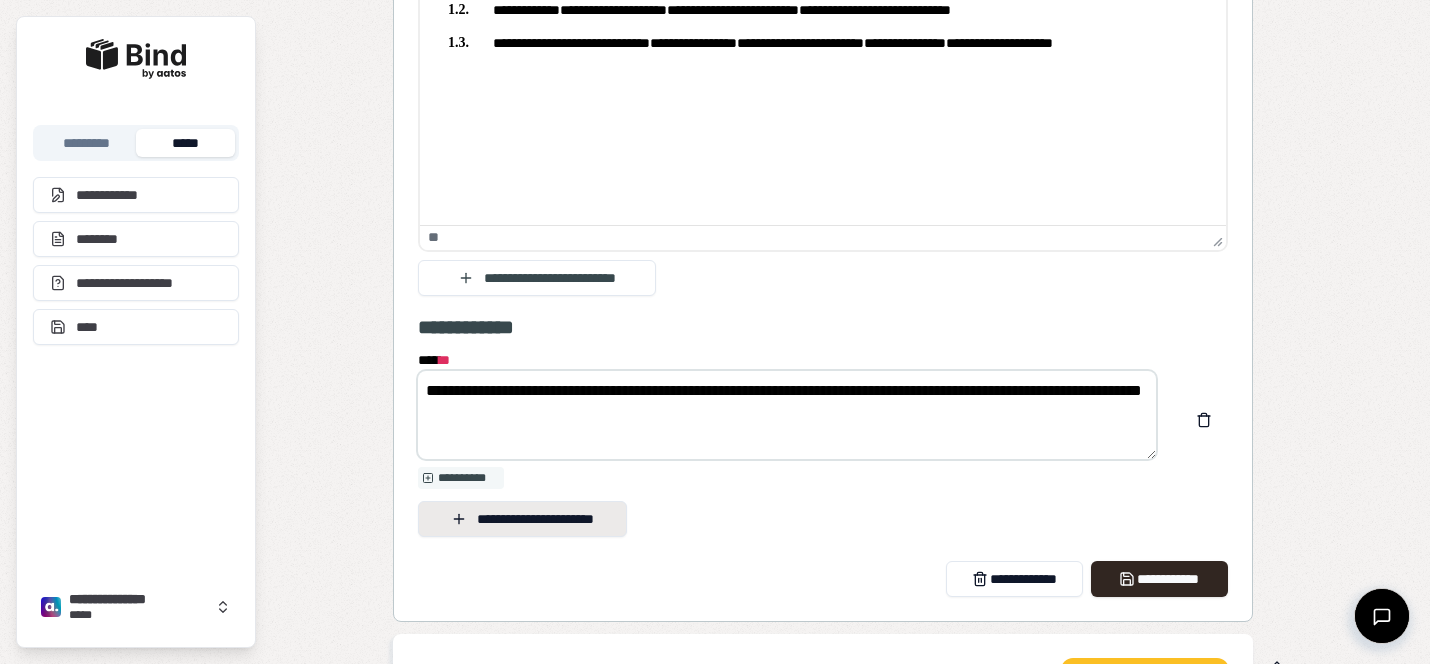 click on "**********" at bounding box center [522, 519] 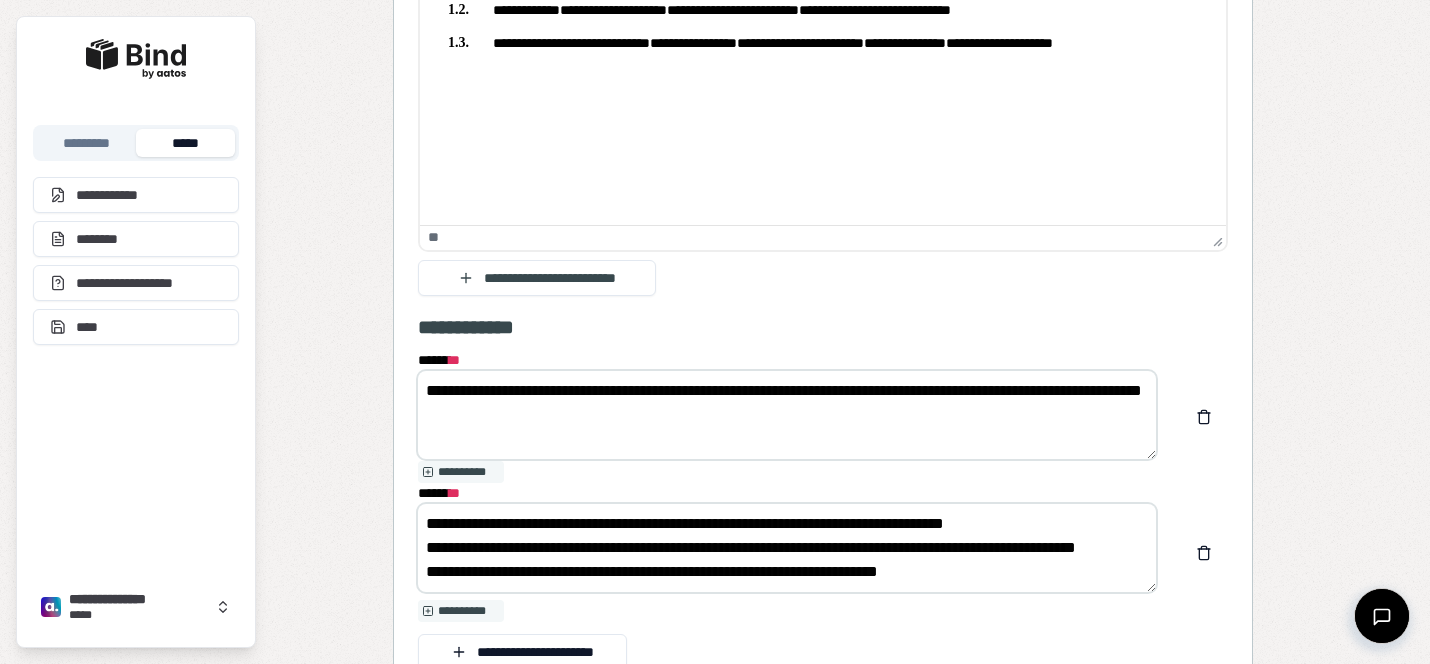 type on "**********" 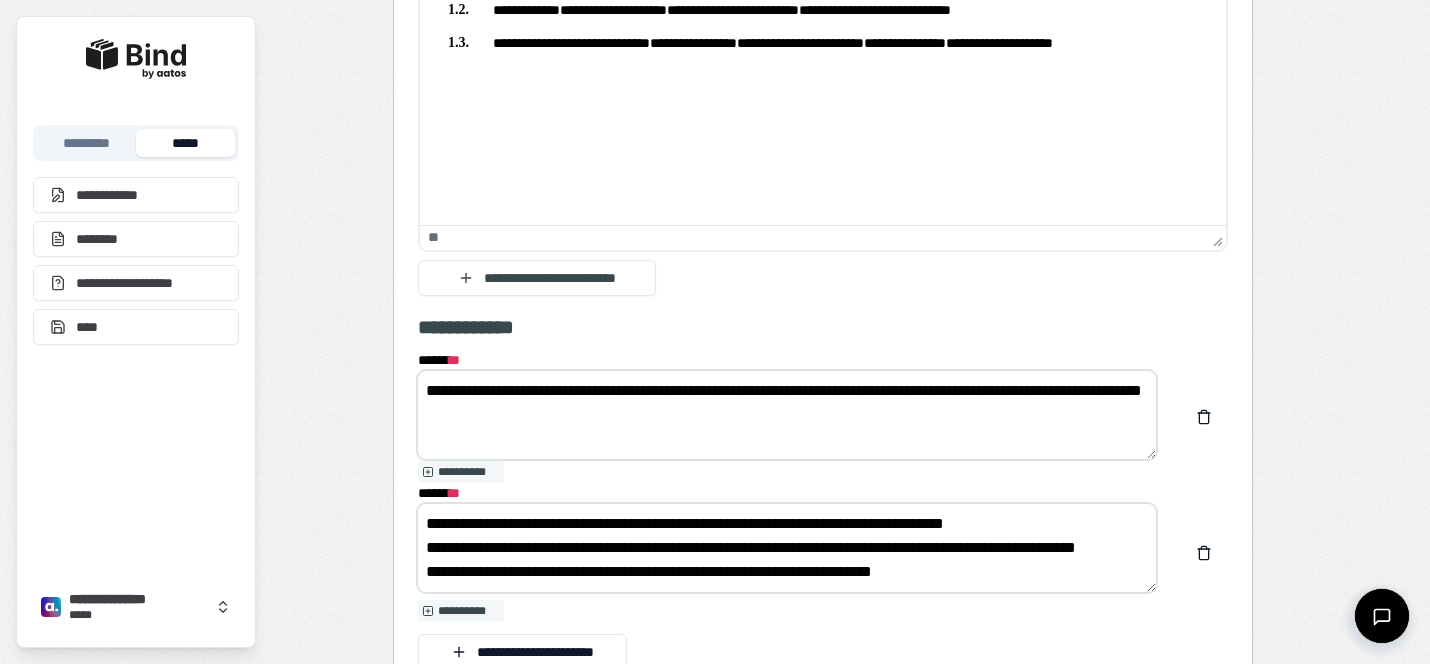 scroll, scrollTop: 24, scrollLeft: 0, axis: vertical 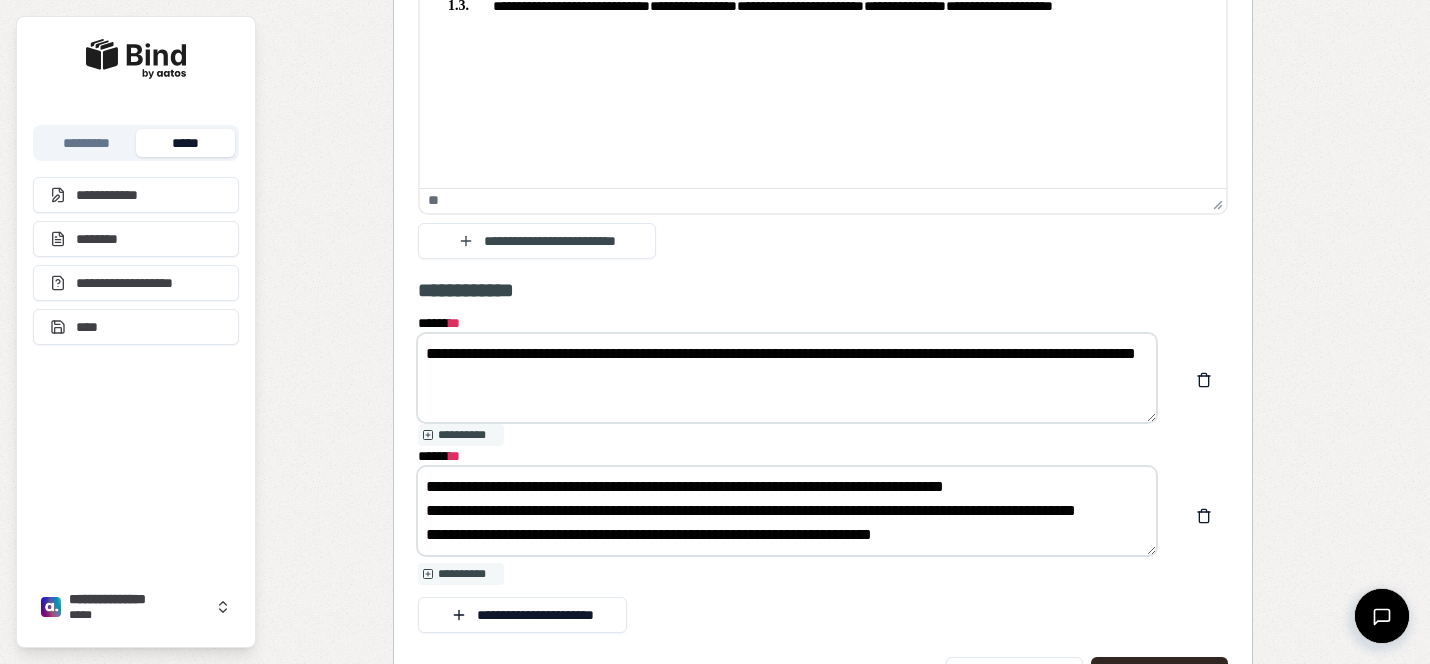 click on "**********" at bounding box center (787, 378) 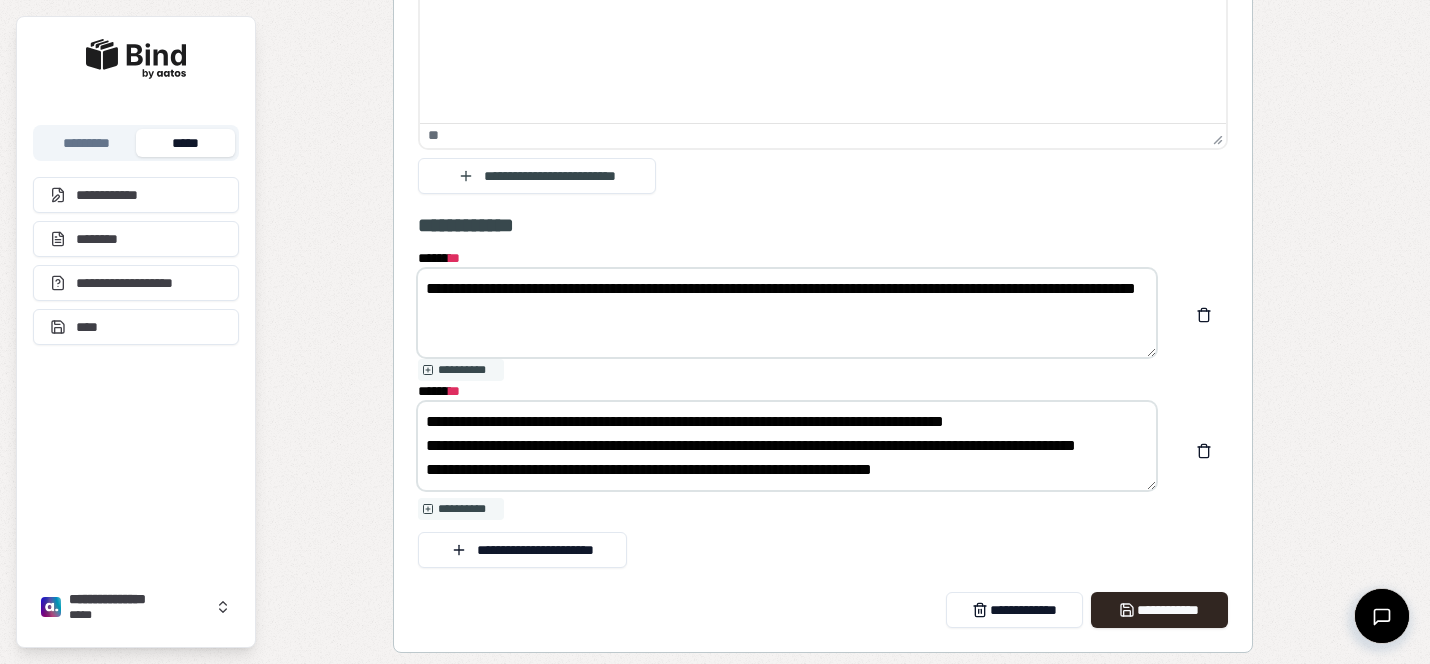 scroll, scrollTop: 3433, scrollLeft: 0, axis: vertical 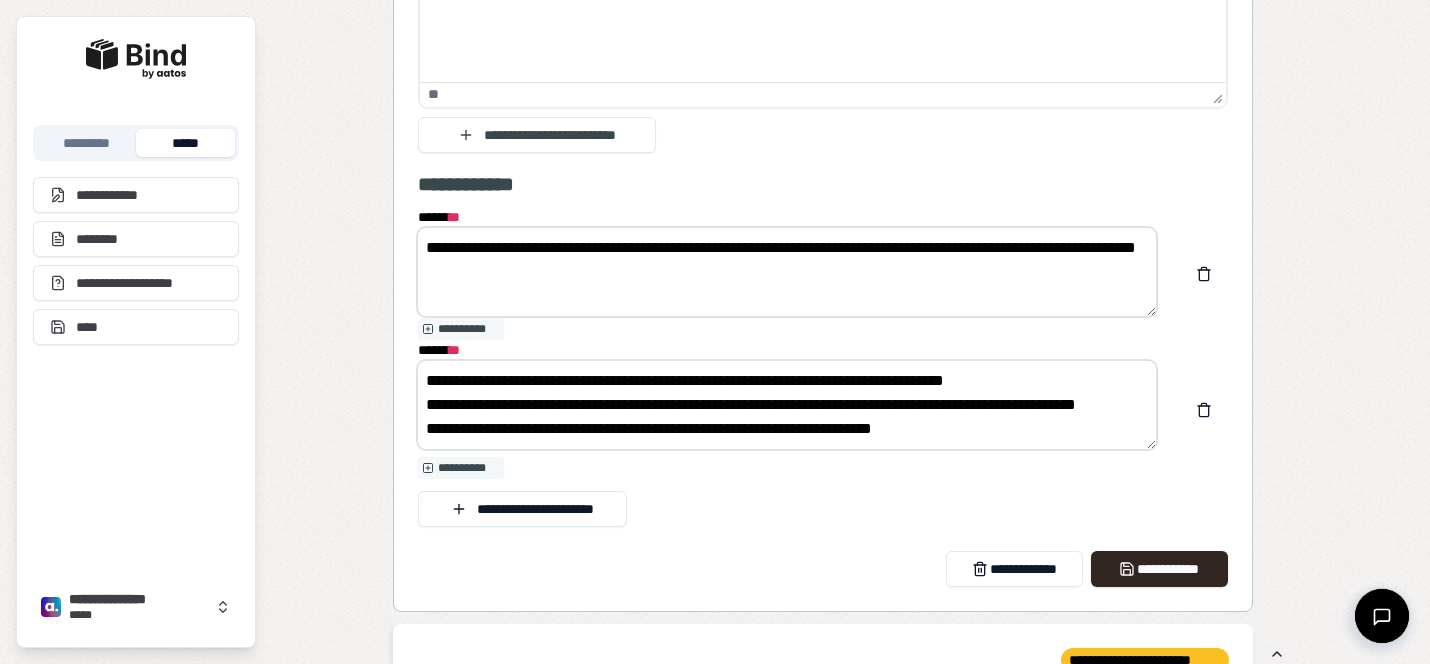 type on "**********" 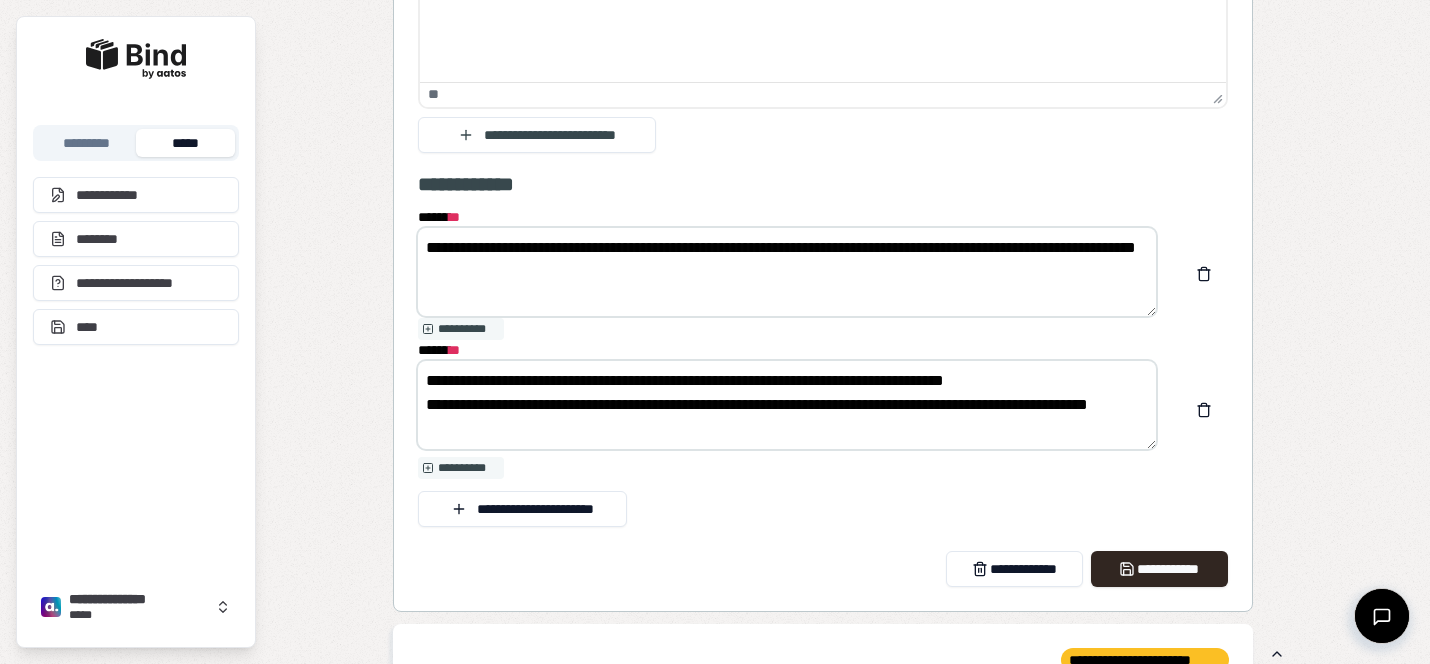 scroll, scrollTop: 0, scrollLeft: 0, axis: both 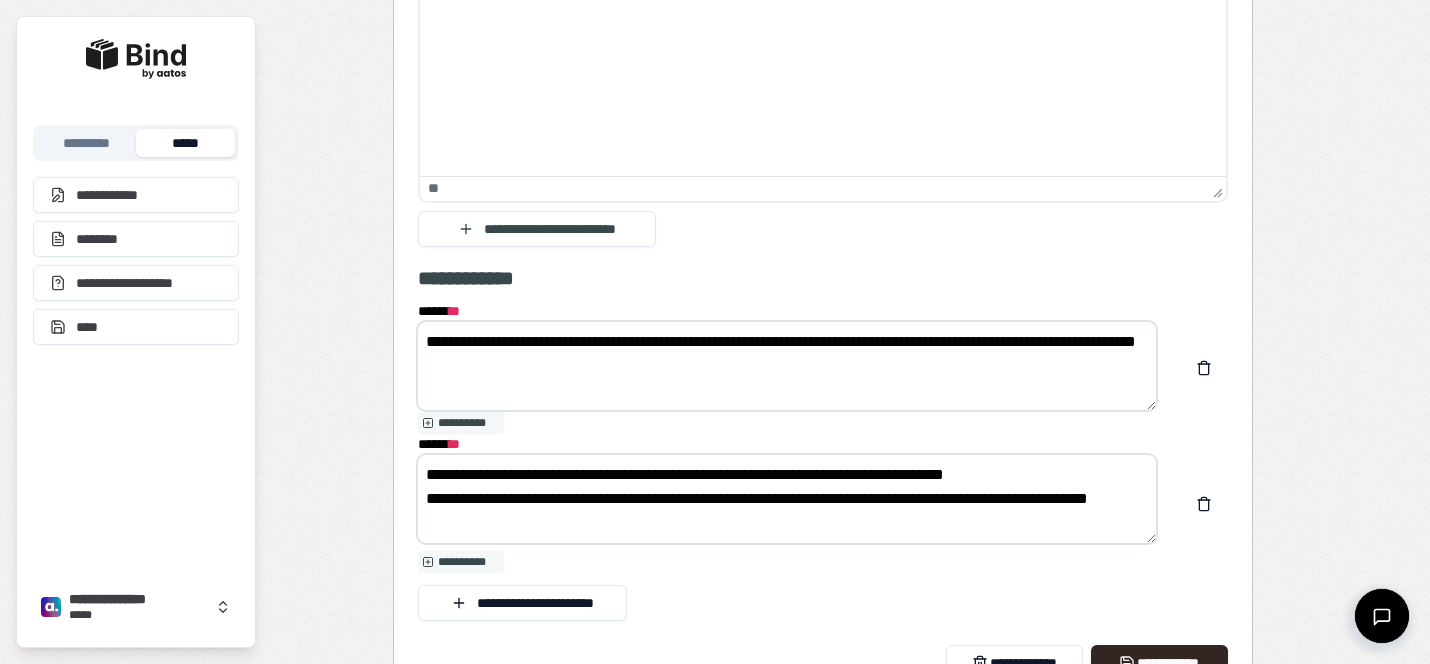drag, startPoint x: 499, startPoint y: 473, endPoint x: 339, endPoint y: 463, distance: 160.3122 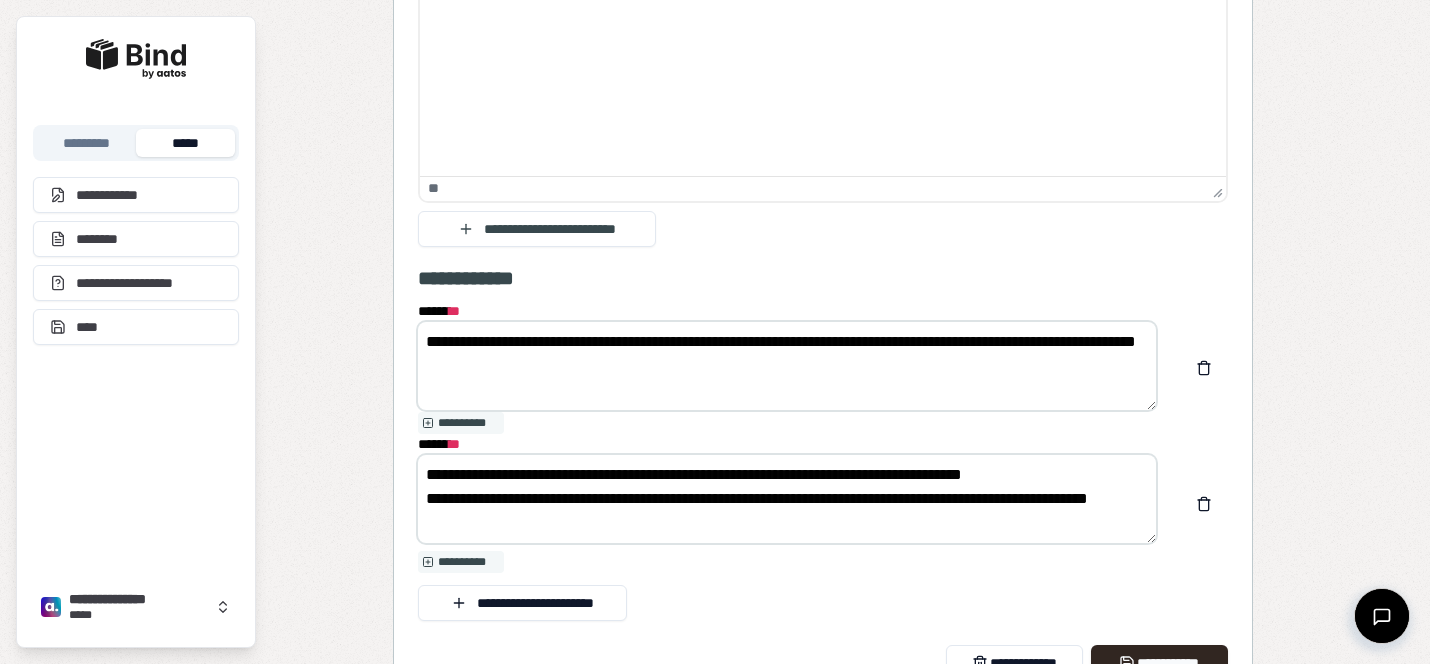 drag, startPoint x: 456, startPoint y: 491, endPoint x: 398, endPoint y: 491, distance: 58 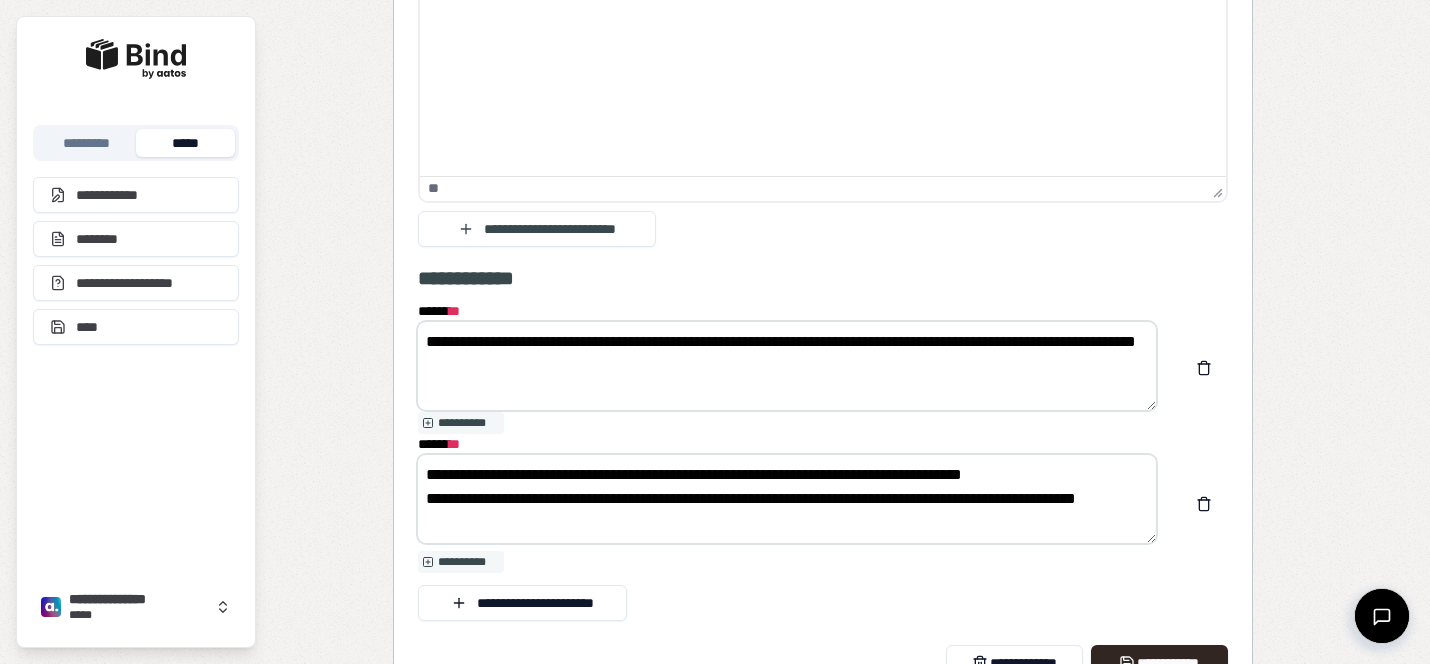 drag, startPoint x: 427, startPoint y: 493, endPoint x: 489, endPoint y: 526, distance: 70.23532 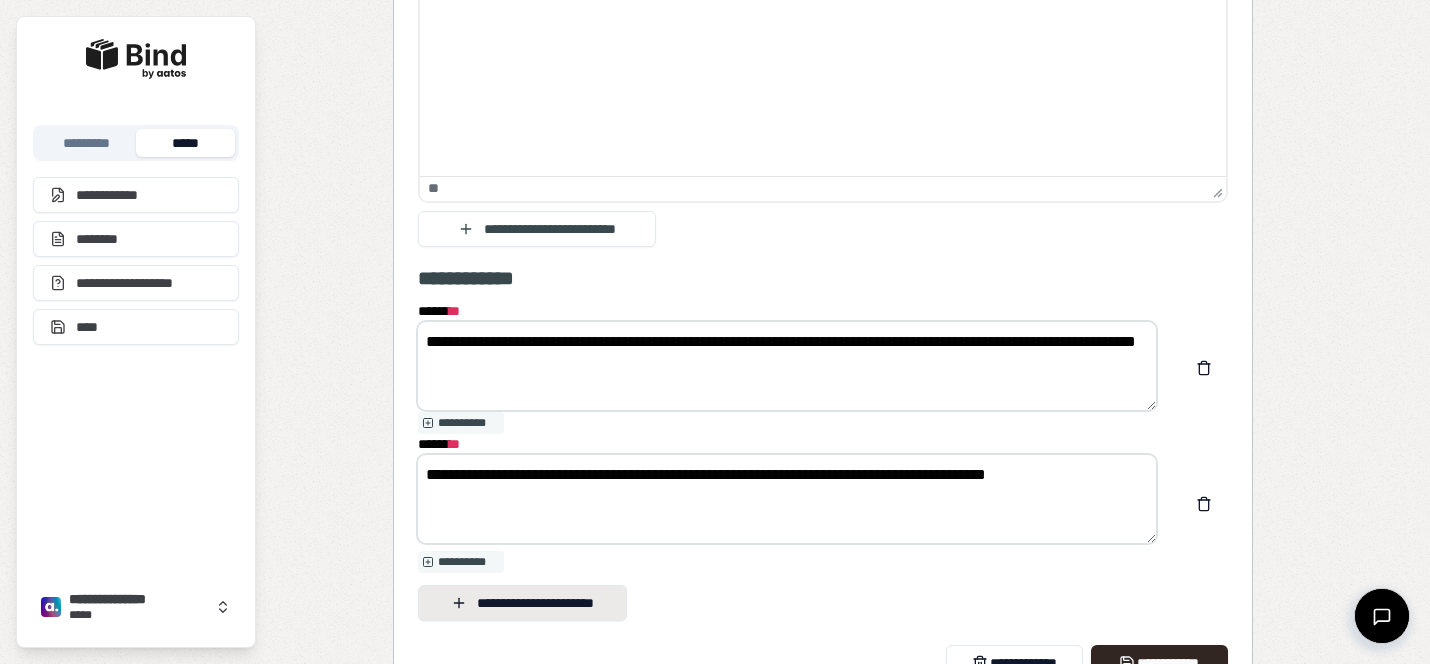 type on "**********" 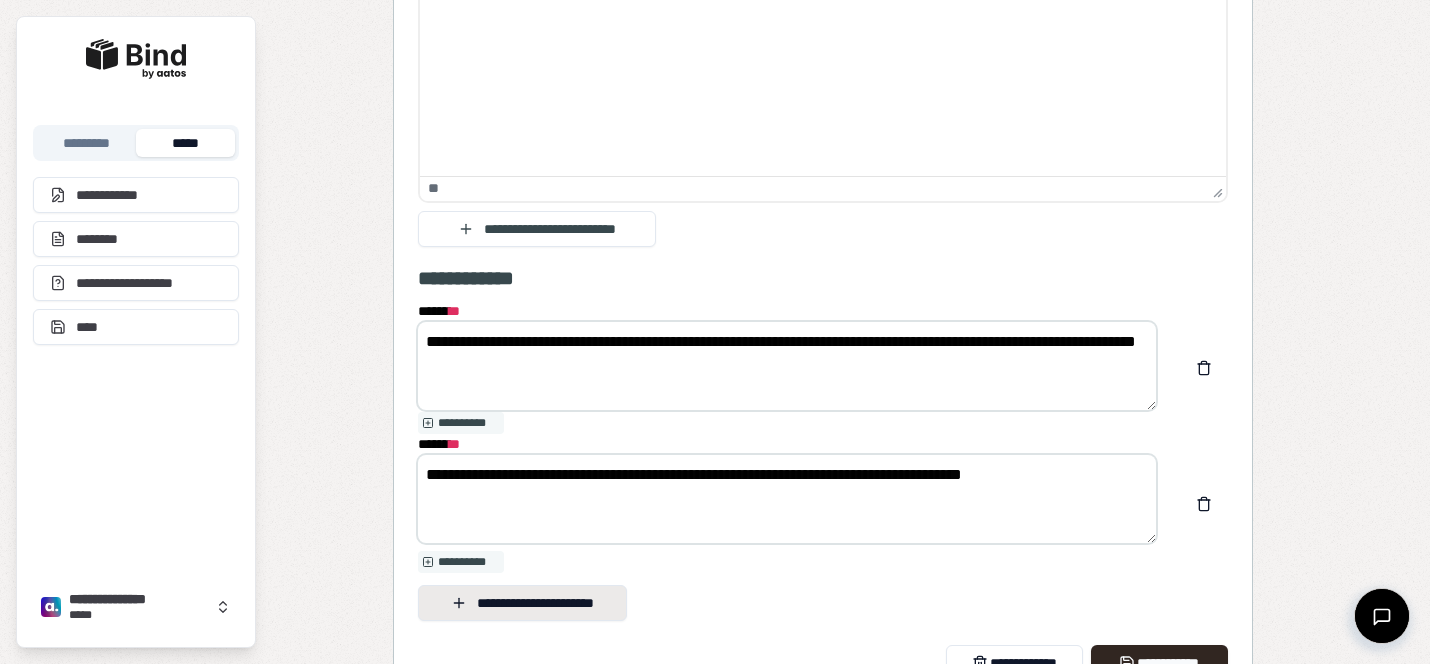 click on "**********" at bounding box center [522, 603] 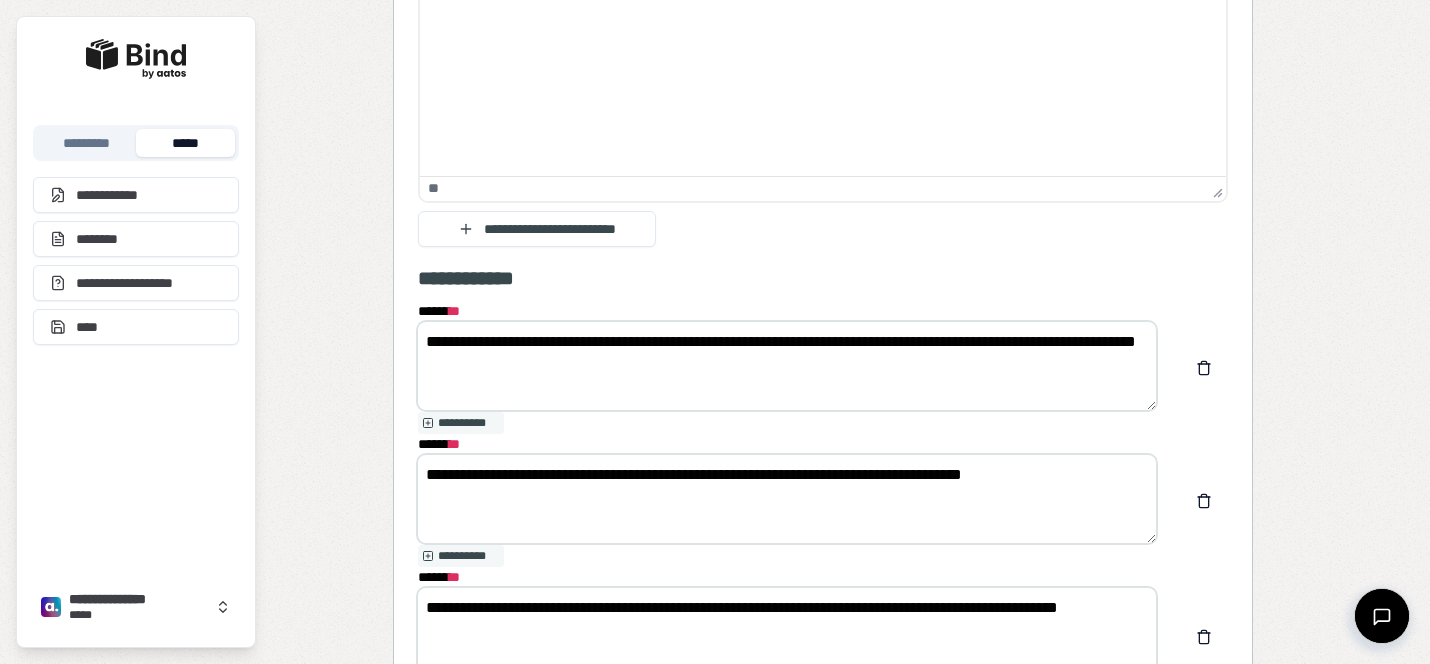drag, startPoint x: 520, startPoint y: 469, endPoint x: 374, endPoint y: 466, distance: 146.03082 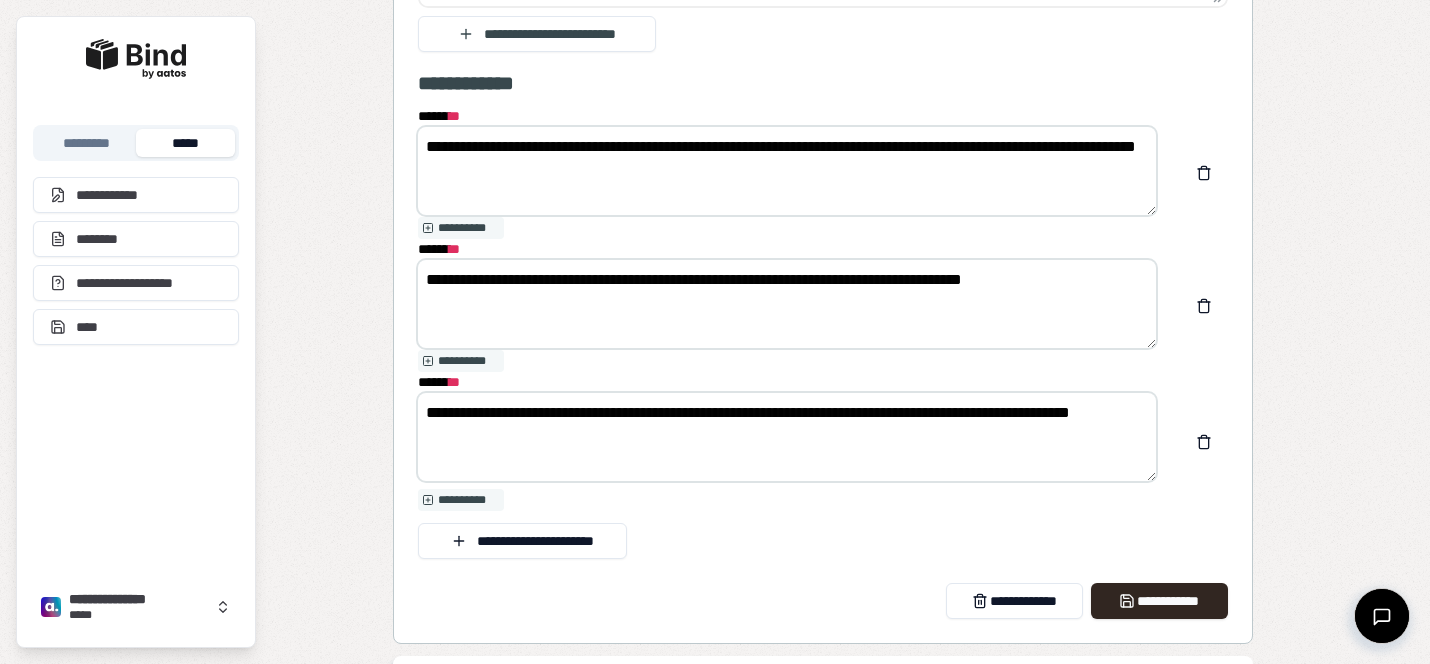 scroll, scrollTop: 3535, scrollLeft: 0, axis: vertical 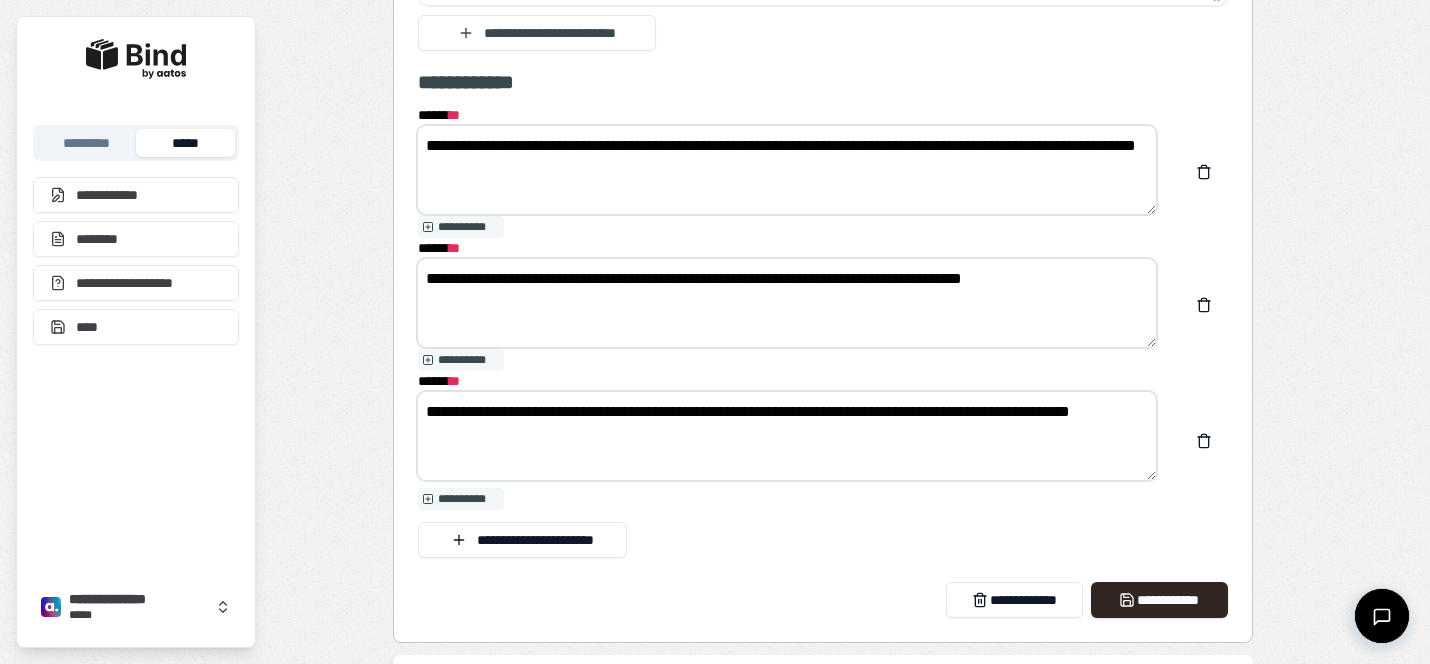 drag, startPoint x: 531, startPoint y: 432, endPoint x: 387, endPoint y: 432, distance: 144 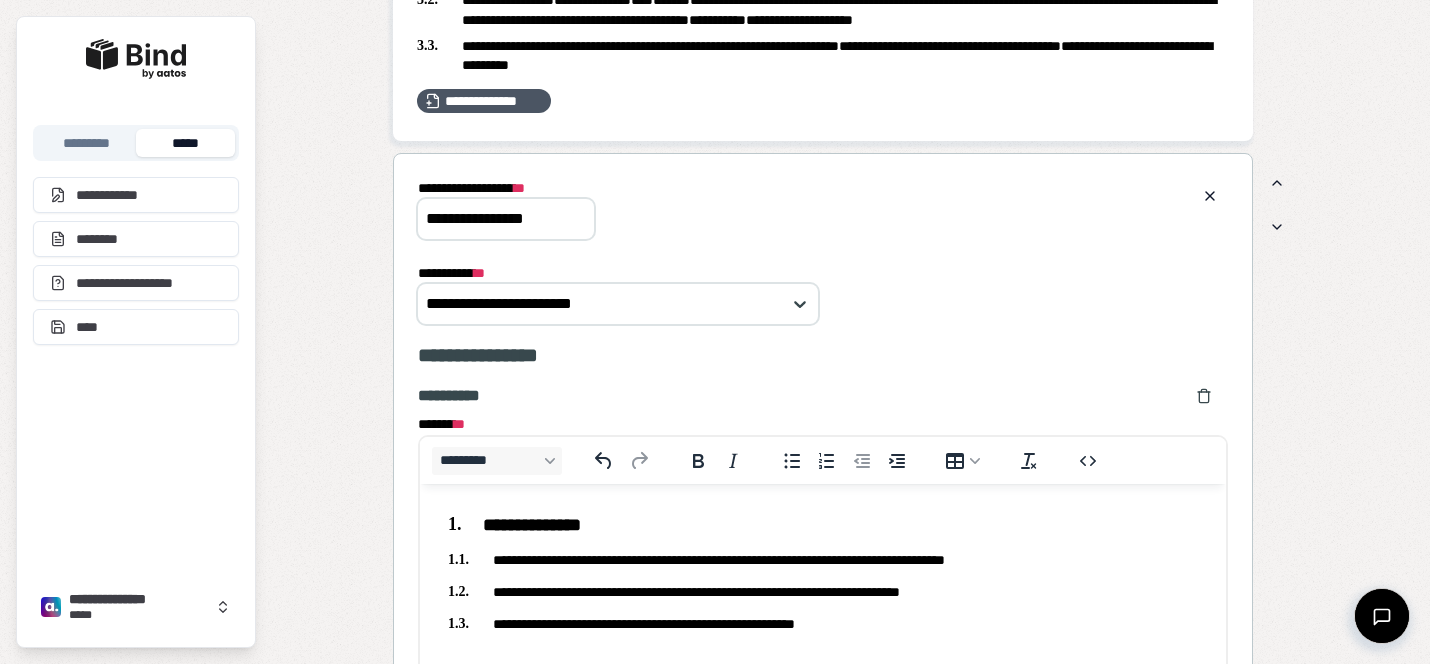 scroll, scrollTop: 2103, scrollLeft: 0, axis: vertical 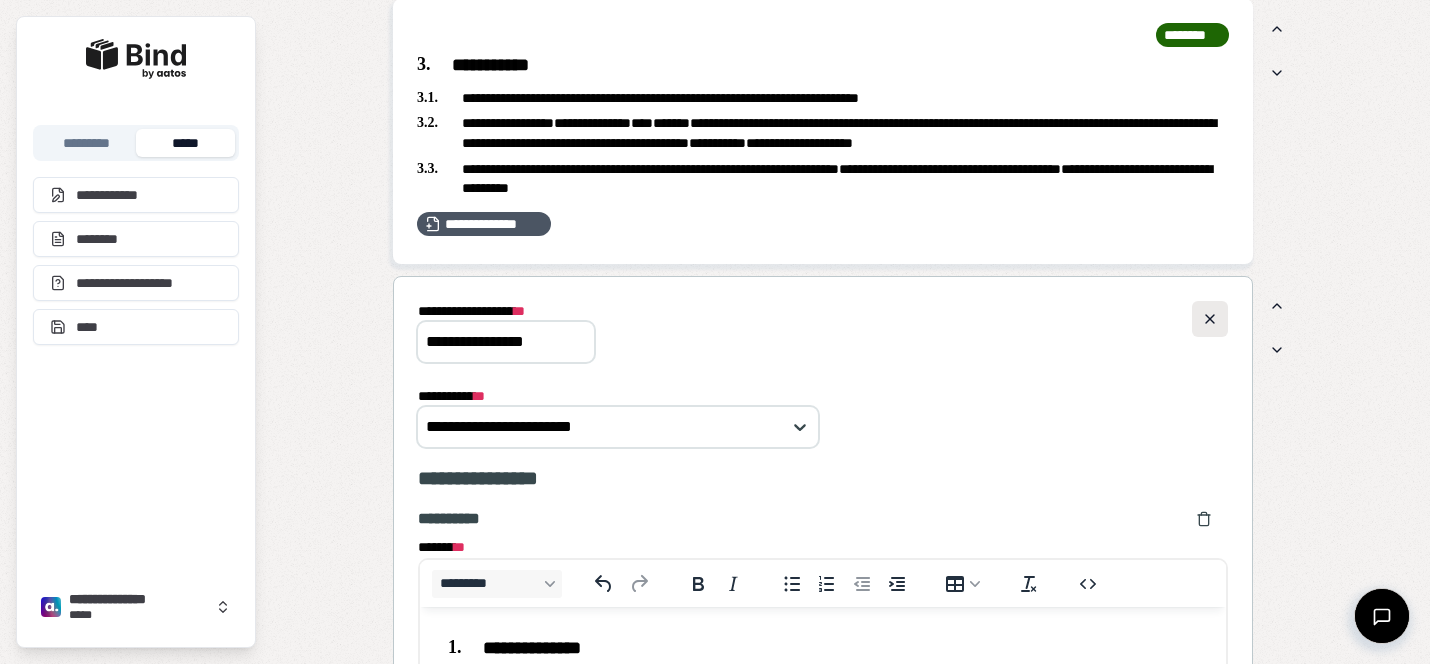 type on "**********" 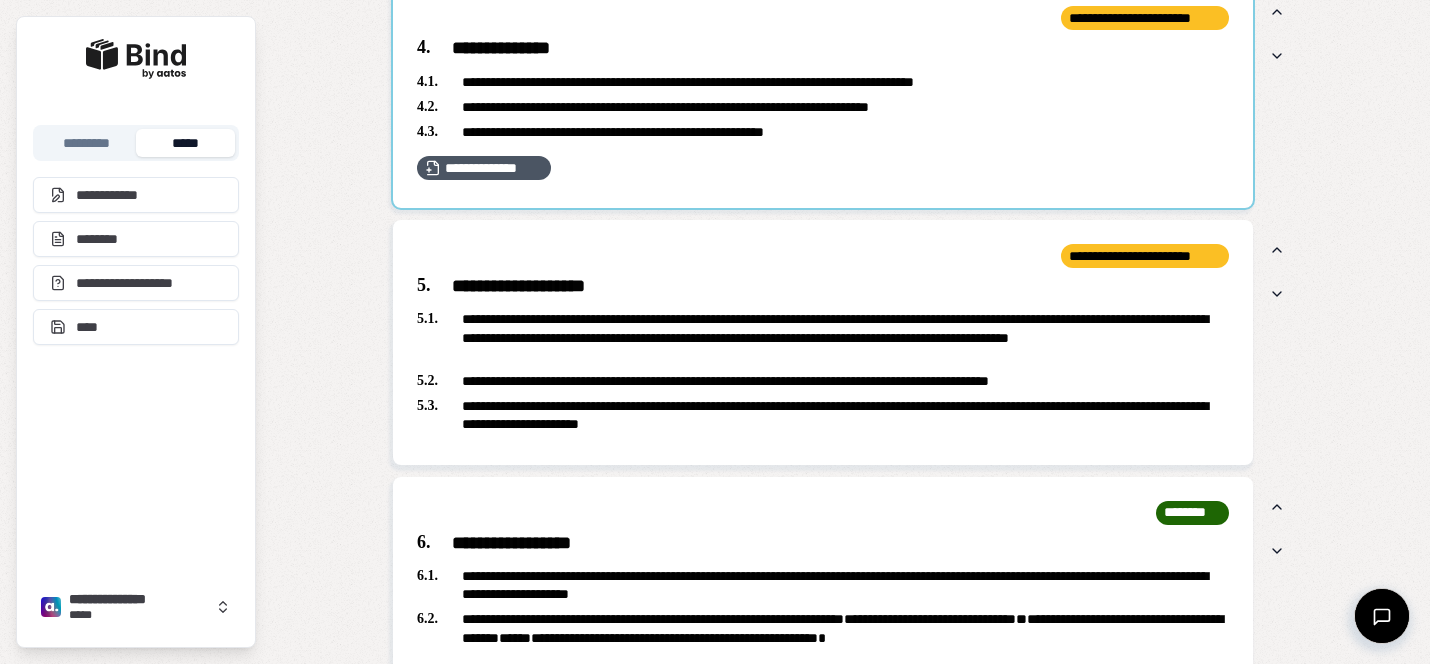 scroll, scrollTop: 2417, scrollLeft: 0, axis: vertical 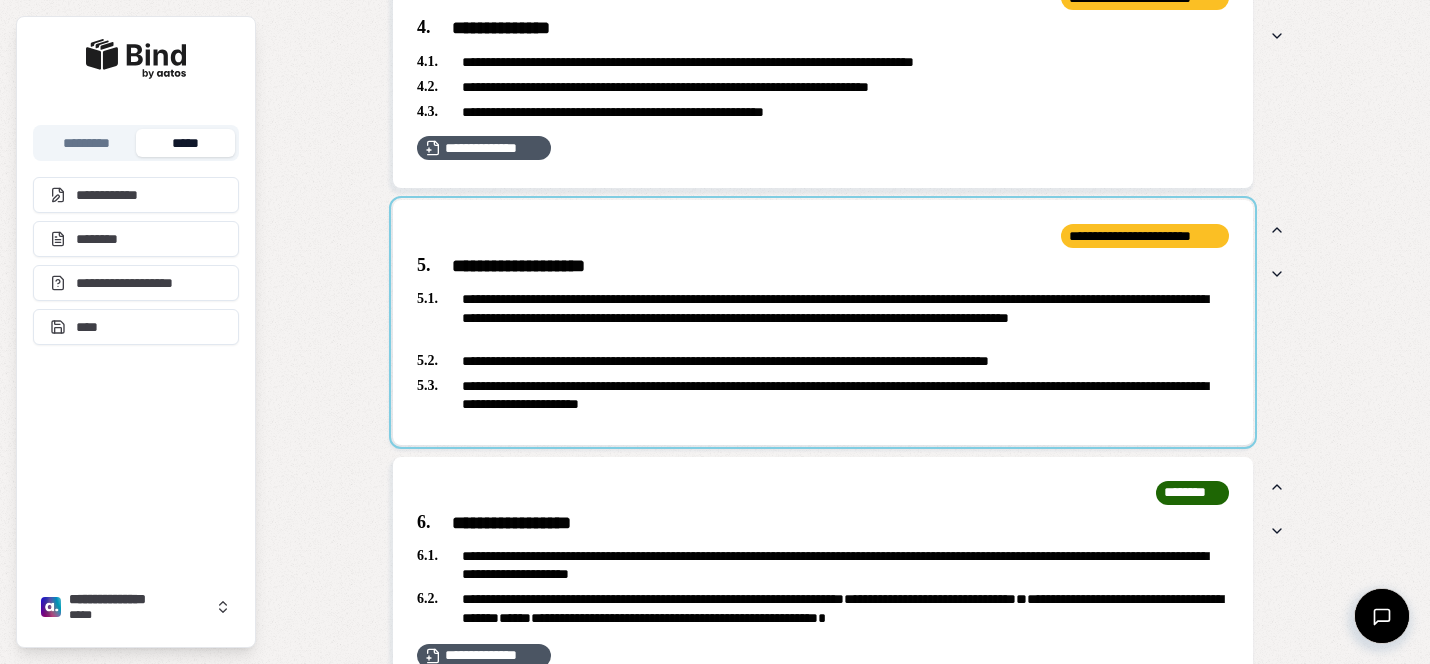 click at bounding box center [823, 322] 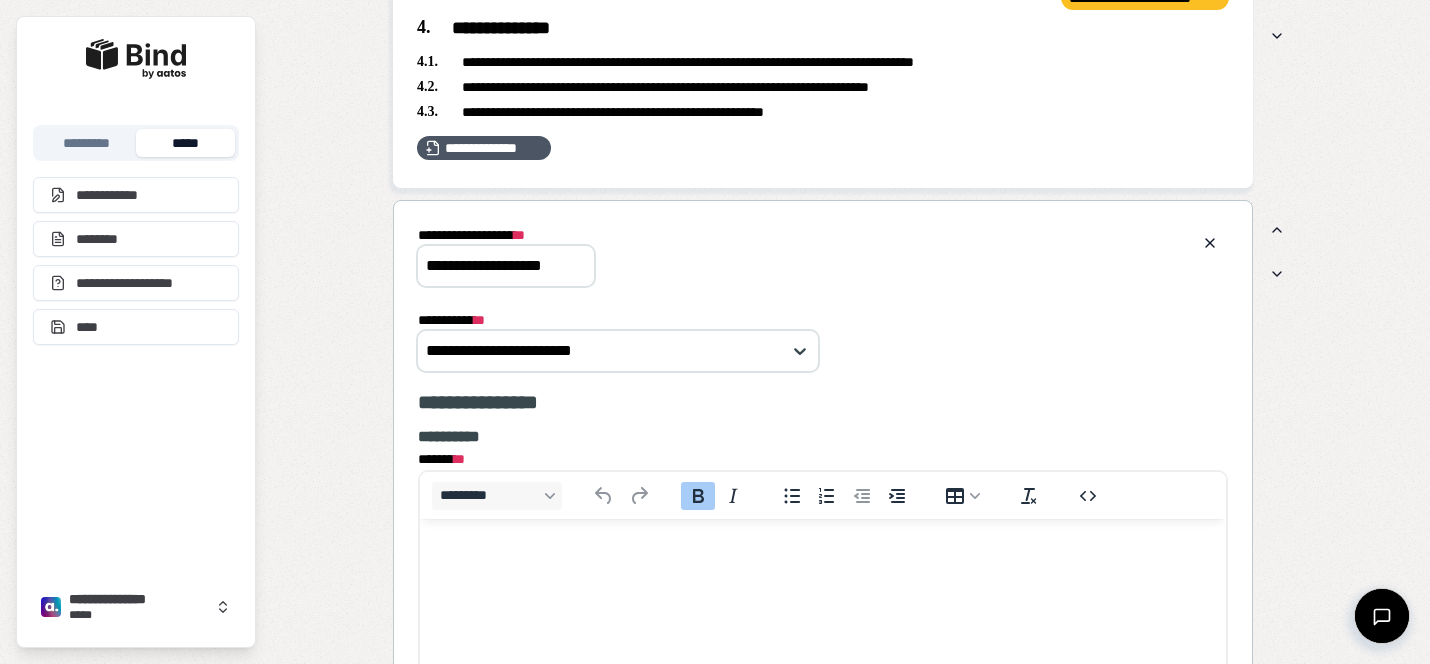 drag, startPoint x: 574, startPoint y: 265, endPoint x: 303, endPoint y: 224, distance: 274.08392 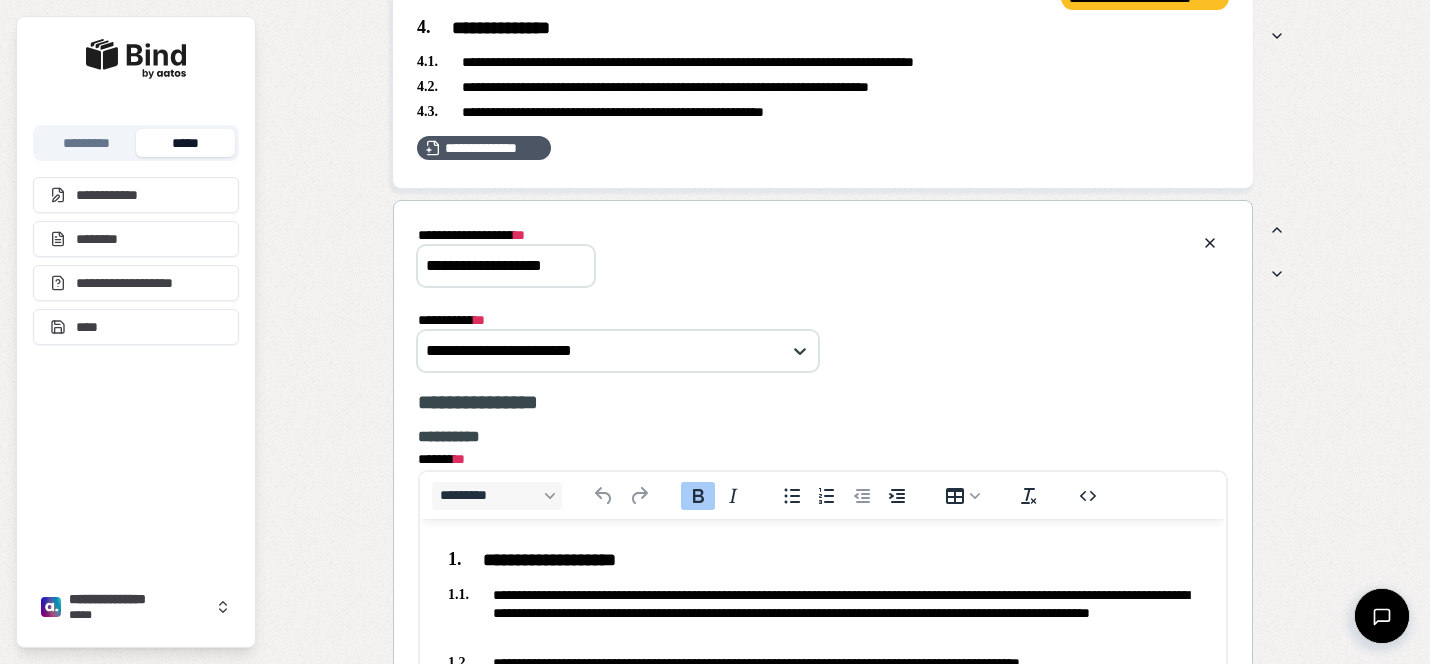 scroll, scrollTop: 0, scrollLeft: 0, axis: both 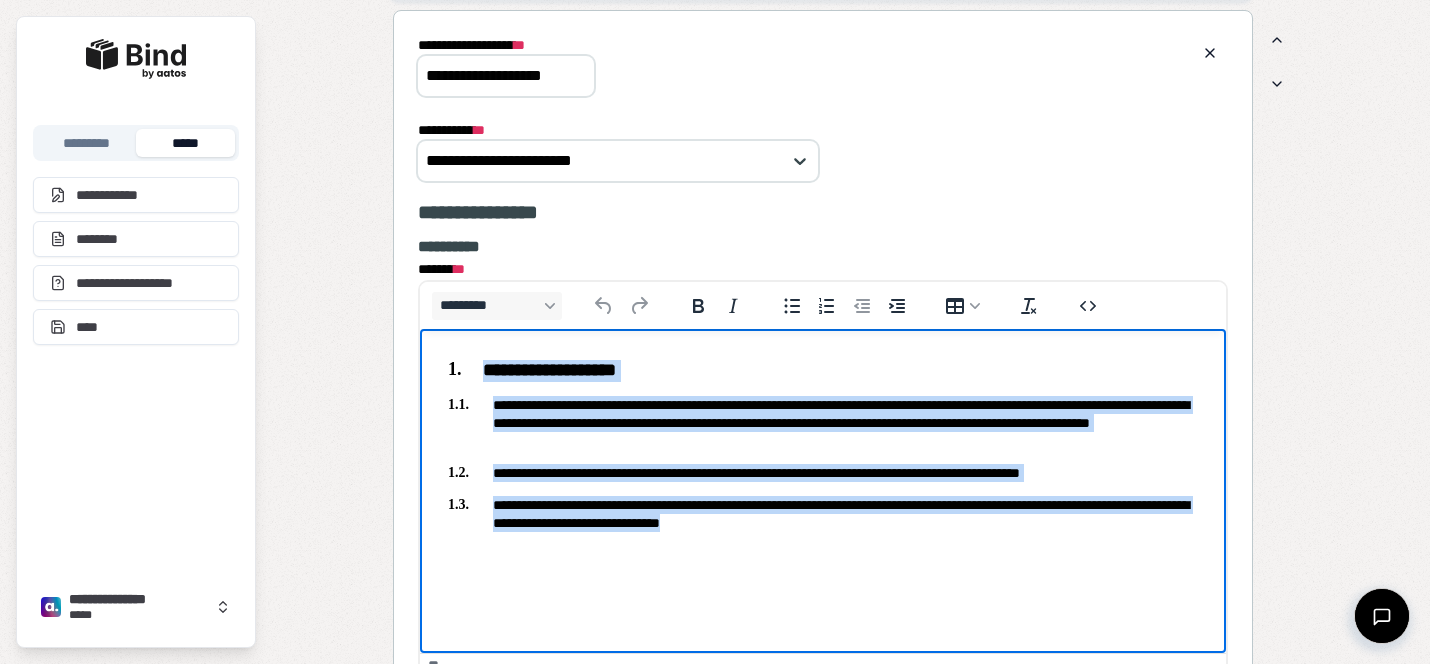 drag, startPoint x: 897, startPoint y: 540, endPoint x: 439, endPoint y: 282, distance: 525.66907 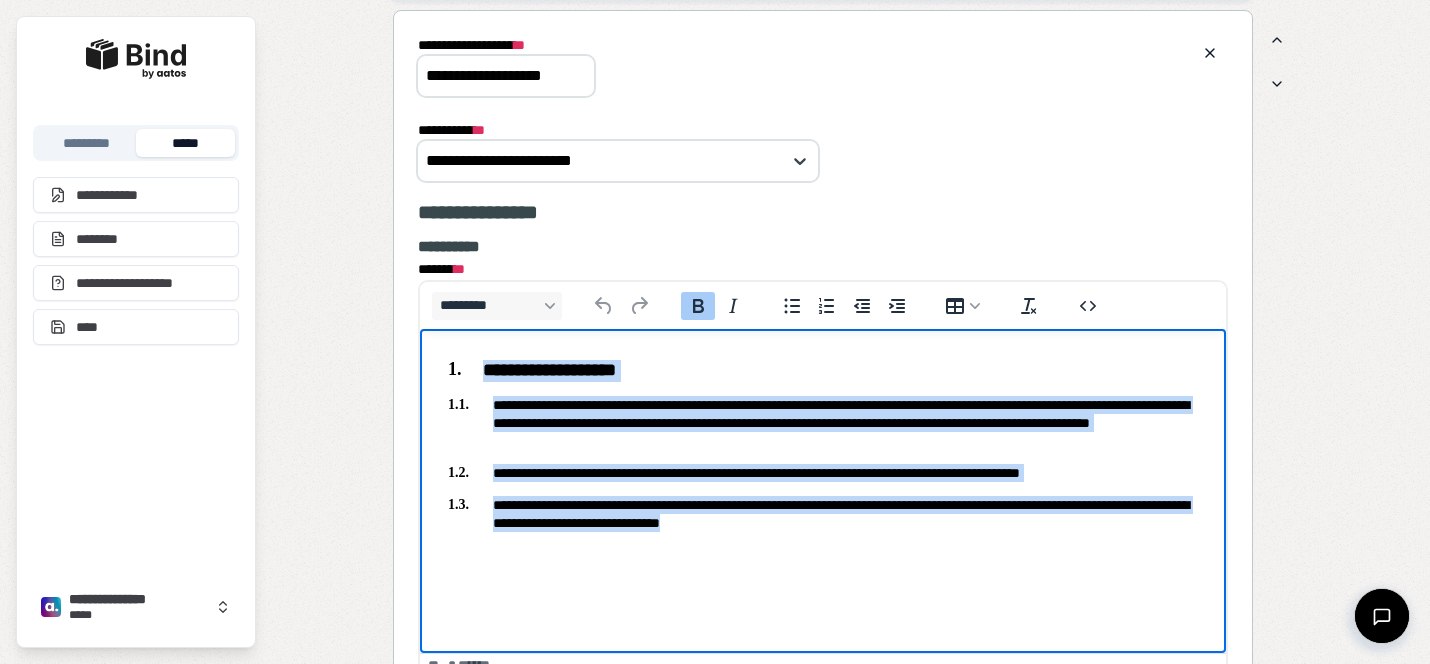paste 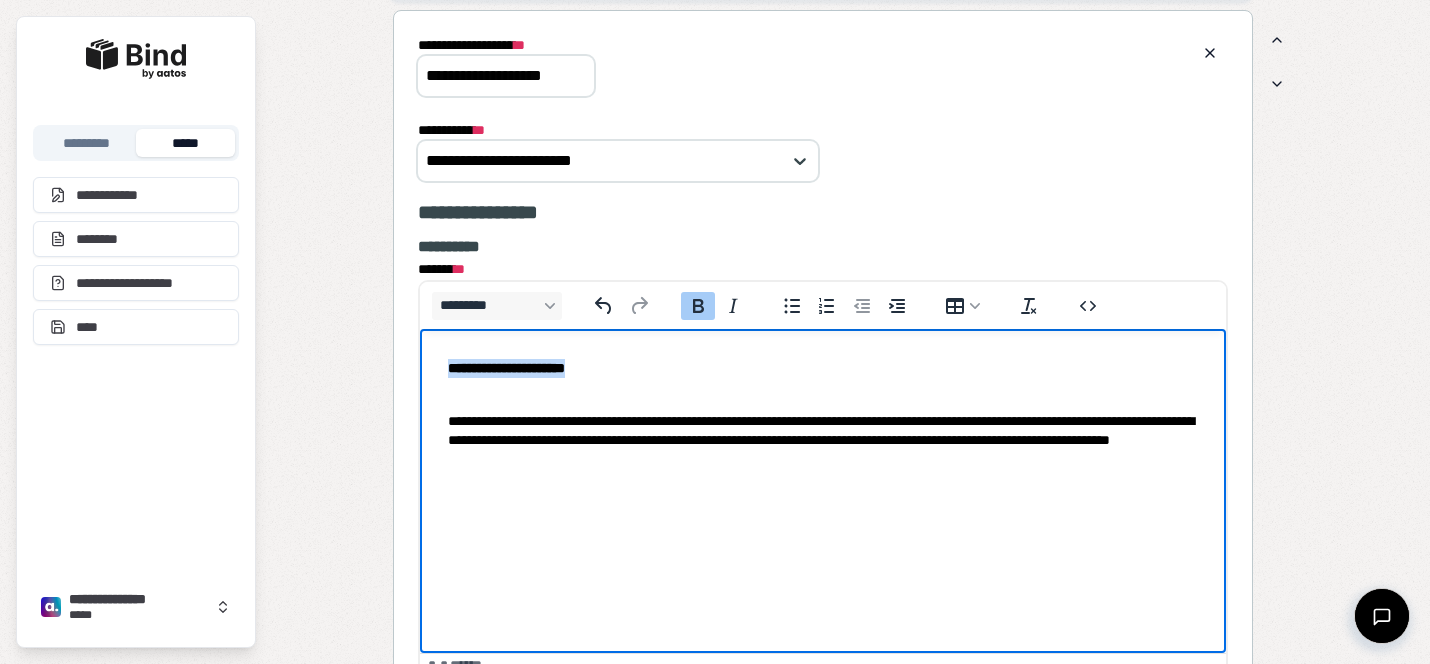 drag, startPoint x: 618, startPoint y: 368, endPoint x: 352, endPoint y: 356, distance: 266.27054 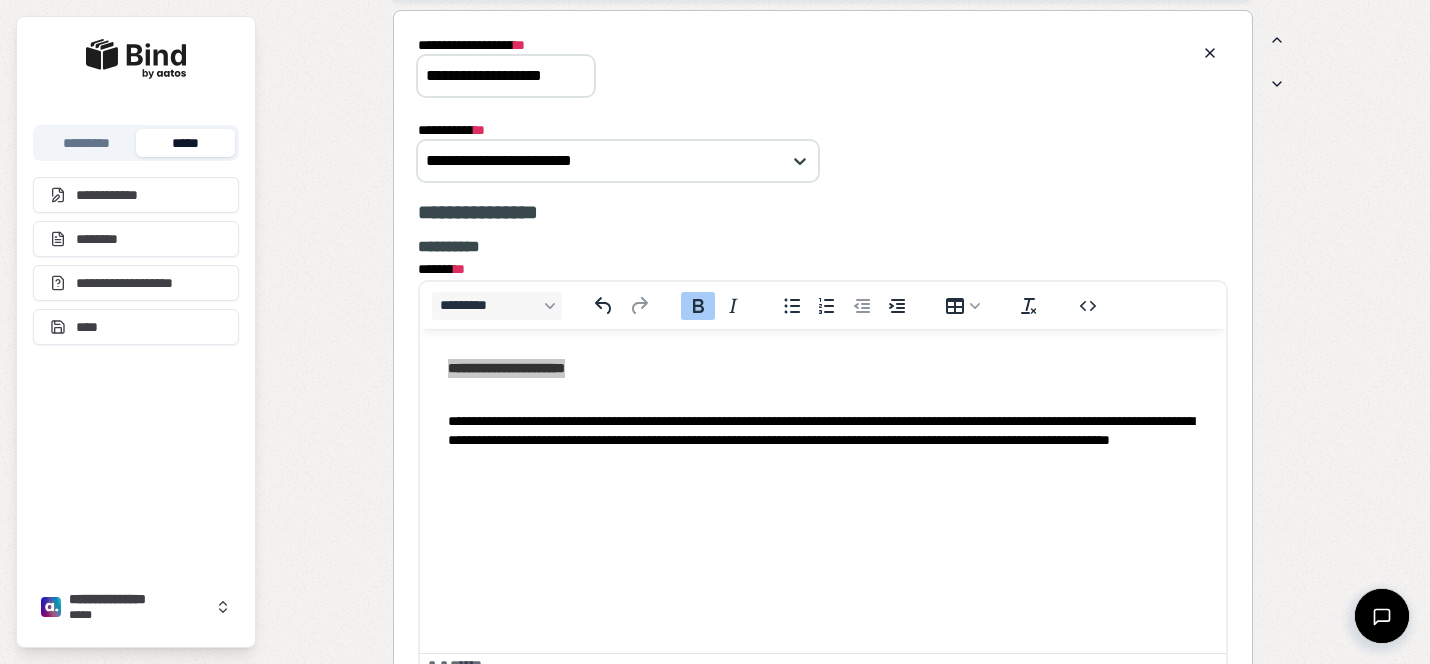 drag, startPoint x: 568, startPoint y: 68, endPoint x: 363, endPoint y: 64, distance: 205.03902 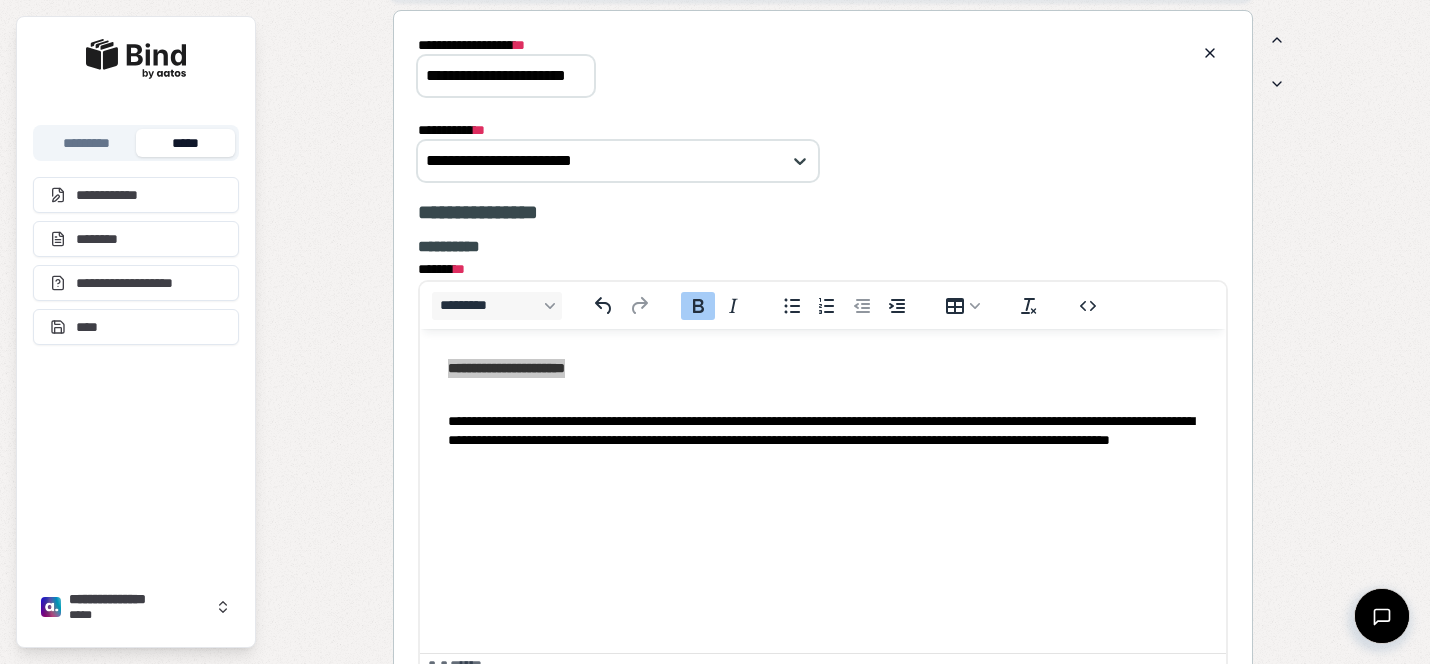 scroll, scrollTop: 0, scrollLeft: 3, axis: horizontal 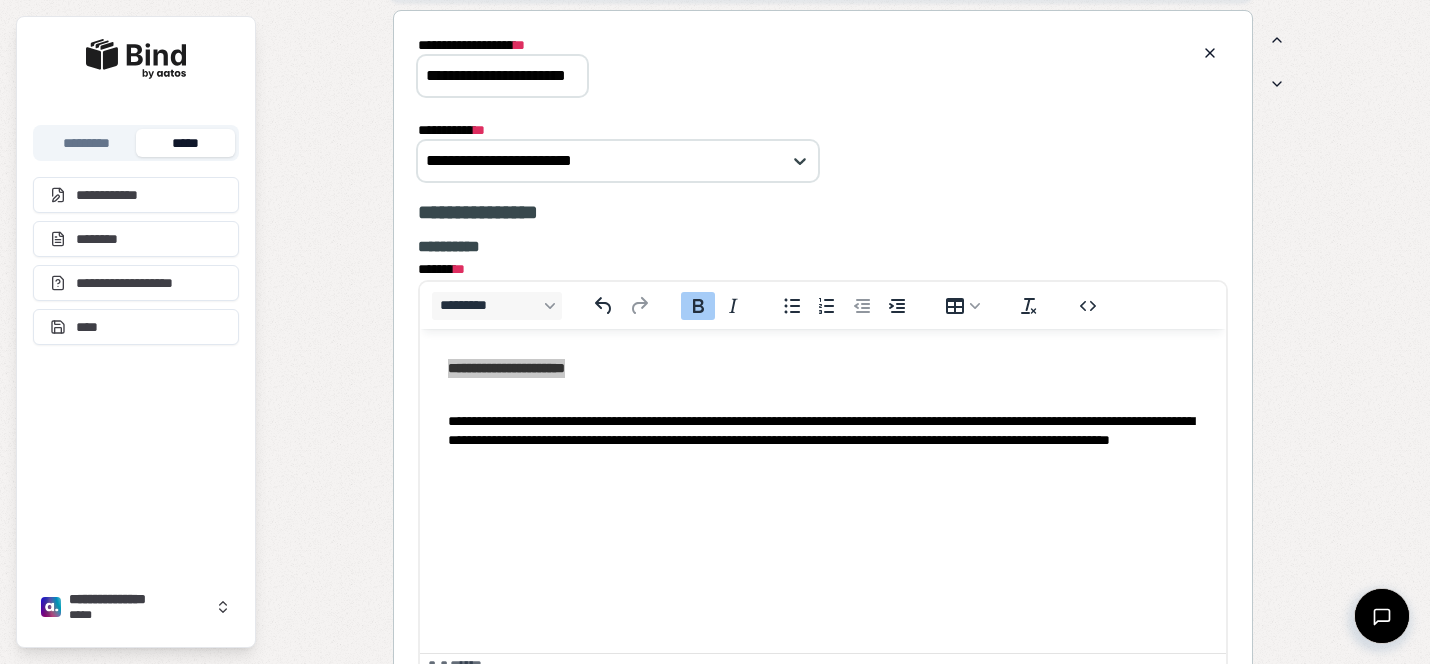 type on "**********" 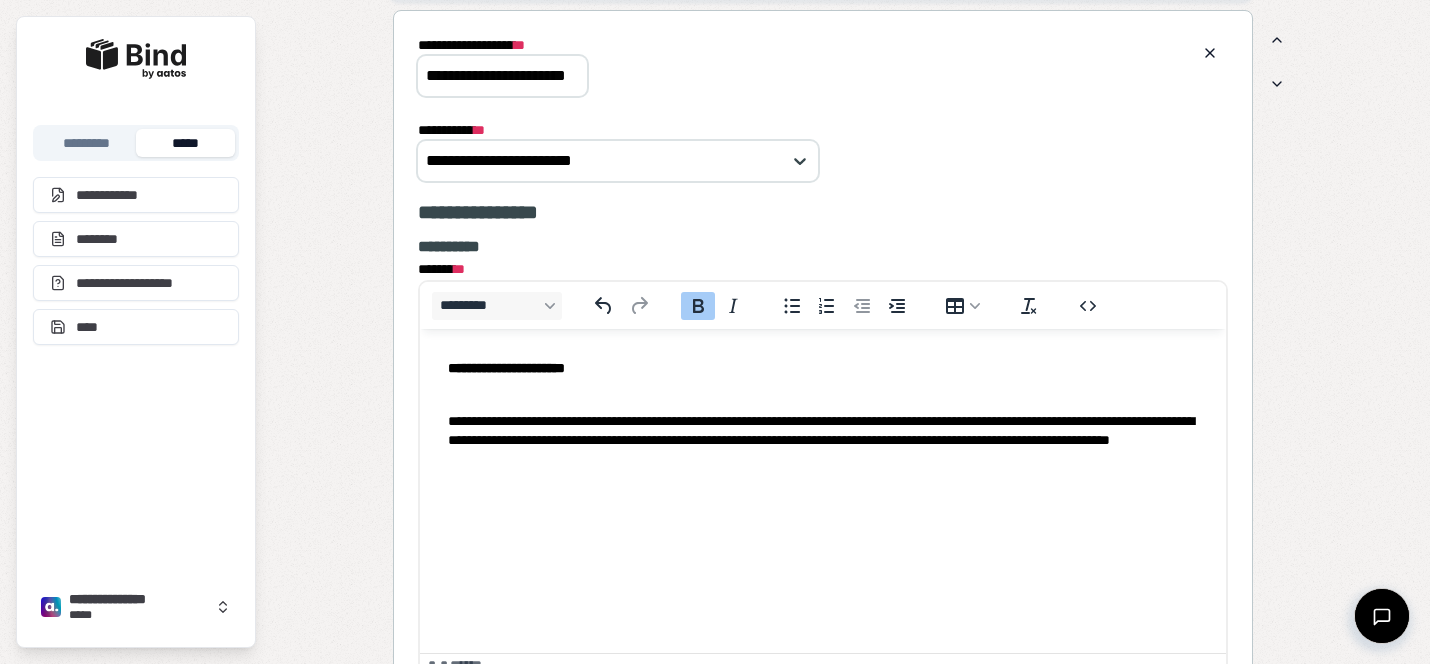 click on "**********" at bounding box center [823, 414] 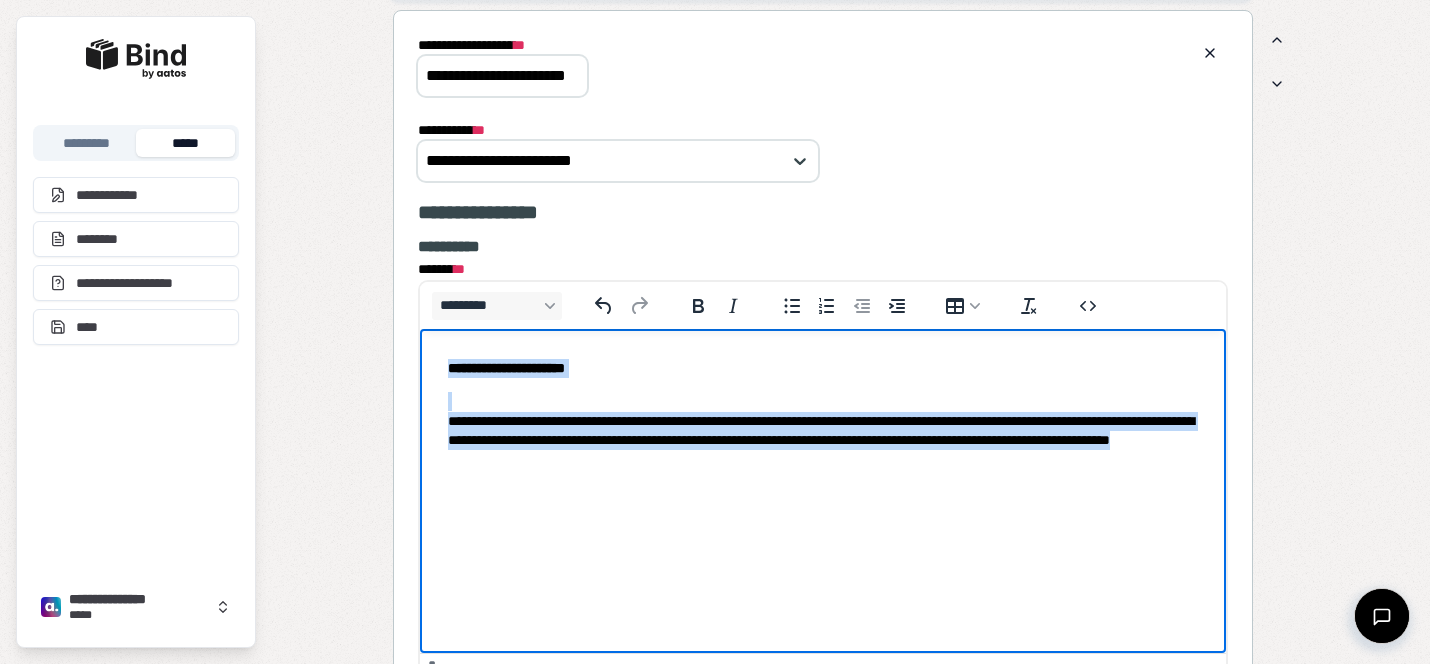 drag, startPoint x: 759, startPoint y: 482, endPoint x: 351, endPoint y: 333, distance: 434.35583 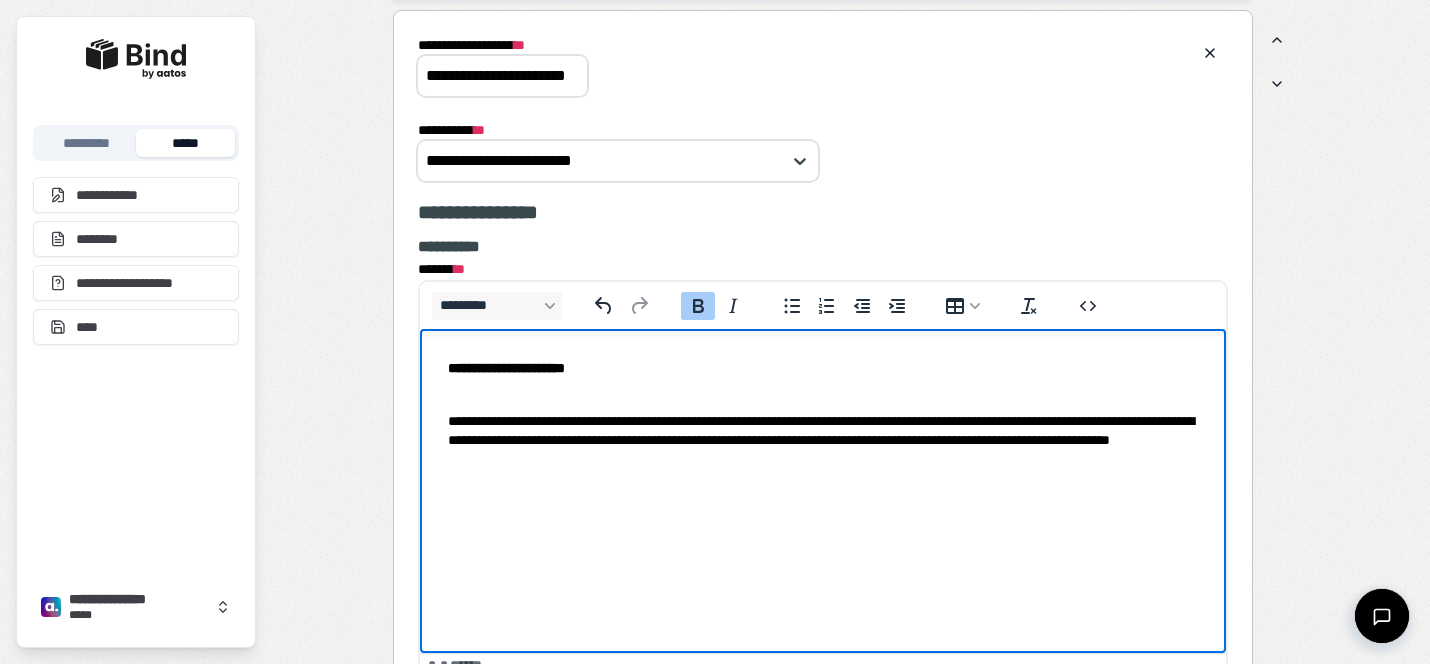 scroll, scrollTop: 76, scrollLeft: 0, axis: vertical 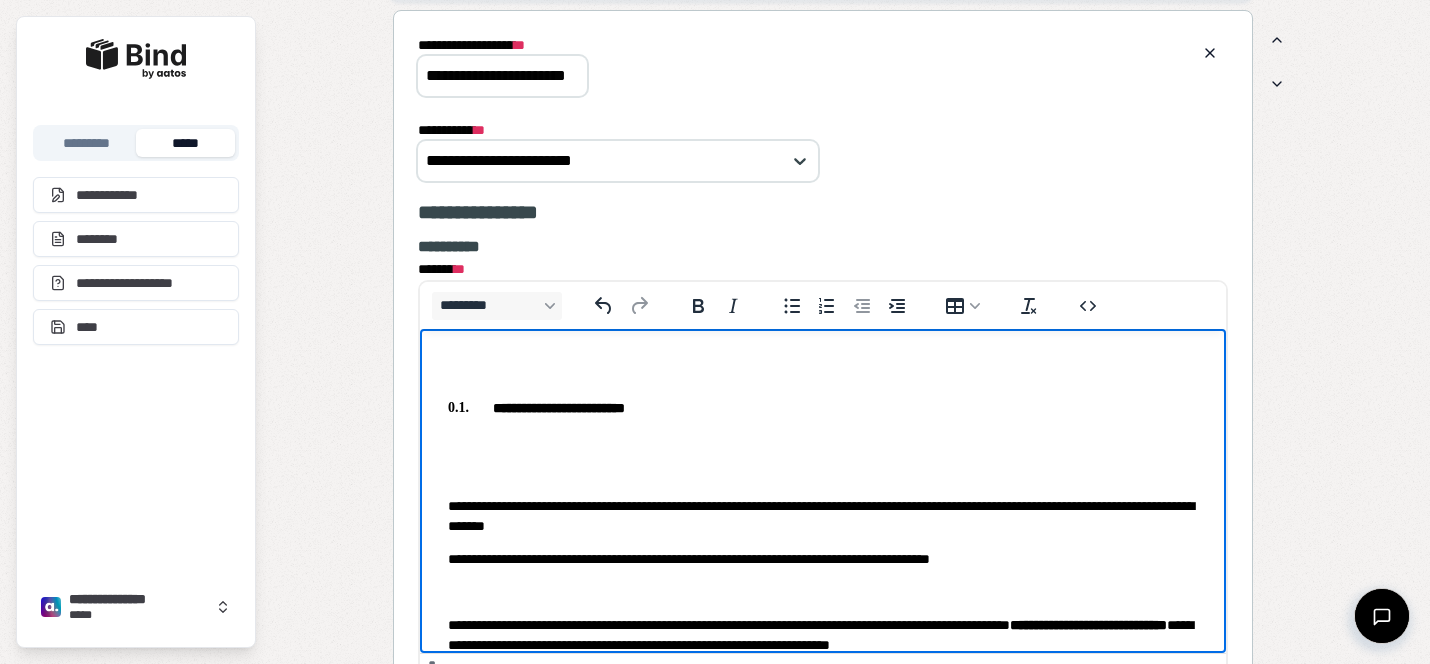 click on "**********" at bounding box center (823, 469) 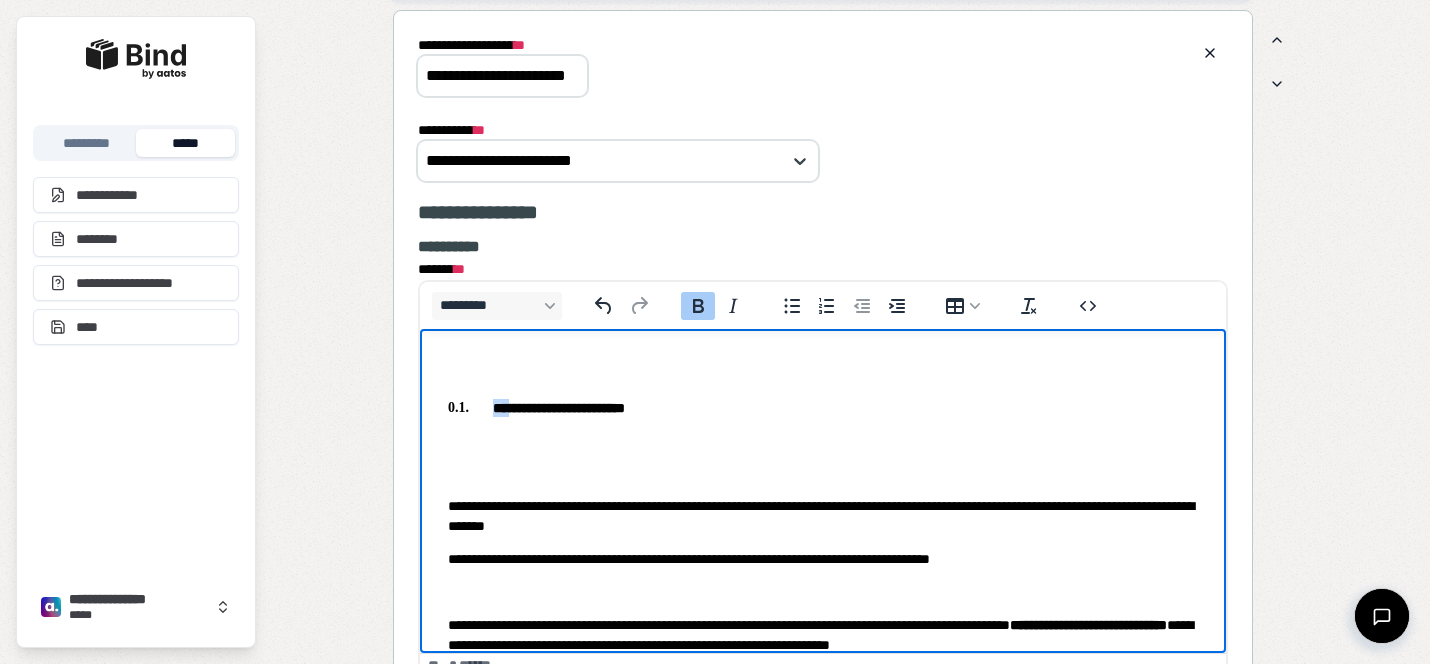 drag, startPoint x: 507, startPoint y: 405, endPoint x: 413, endPoint y: 392, distance: 94.89468 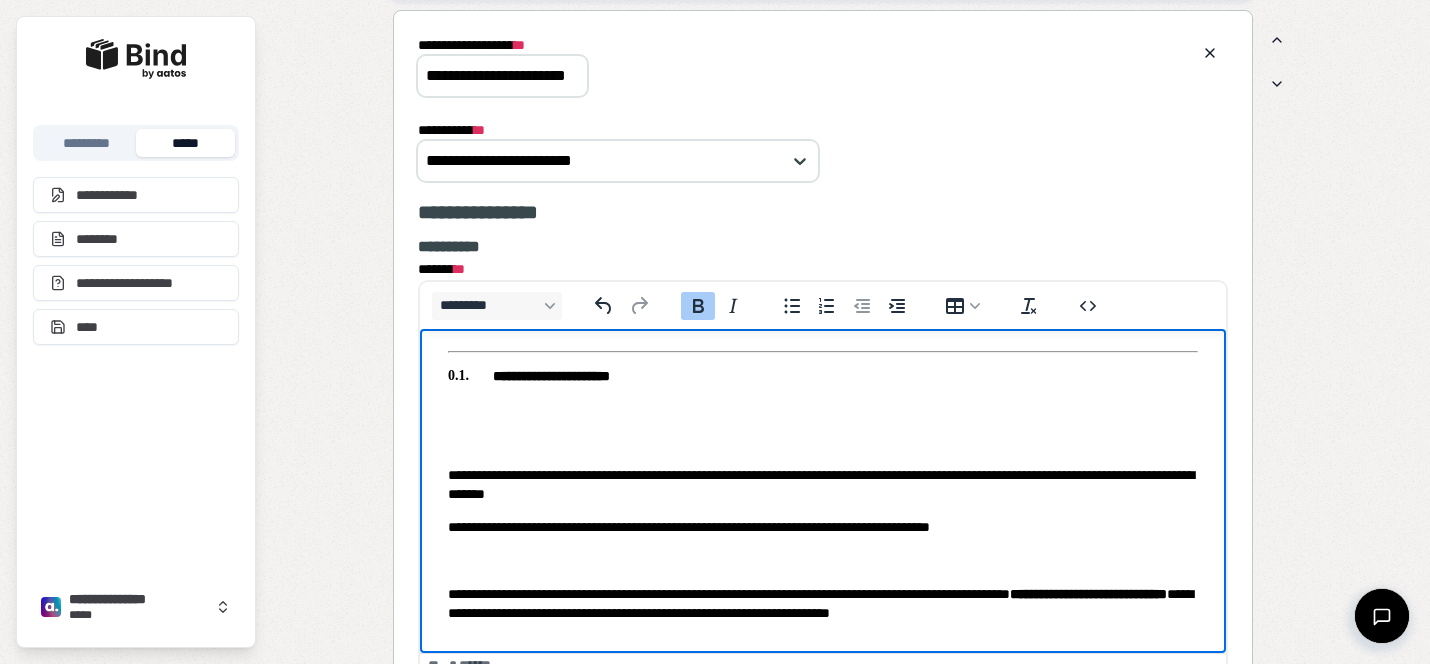 scroll, scrollTop: 25, scrollLeft: 0, axis: vertical 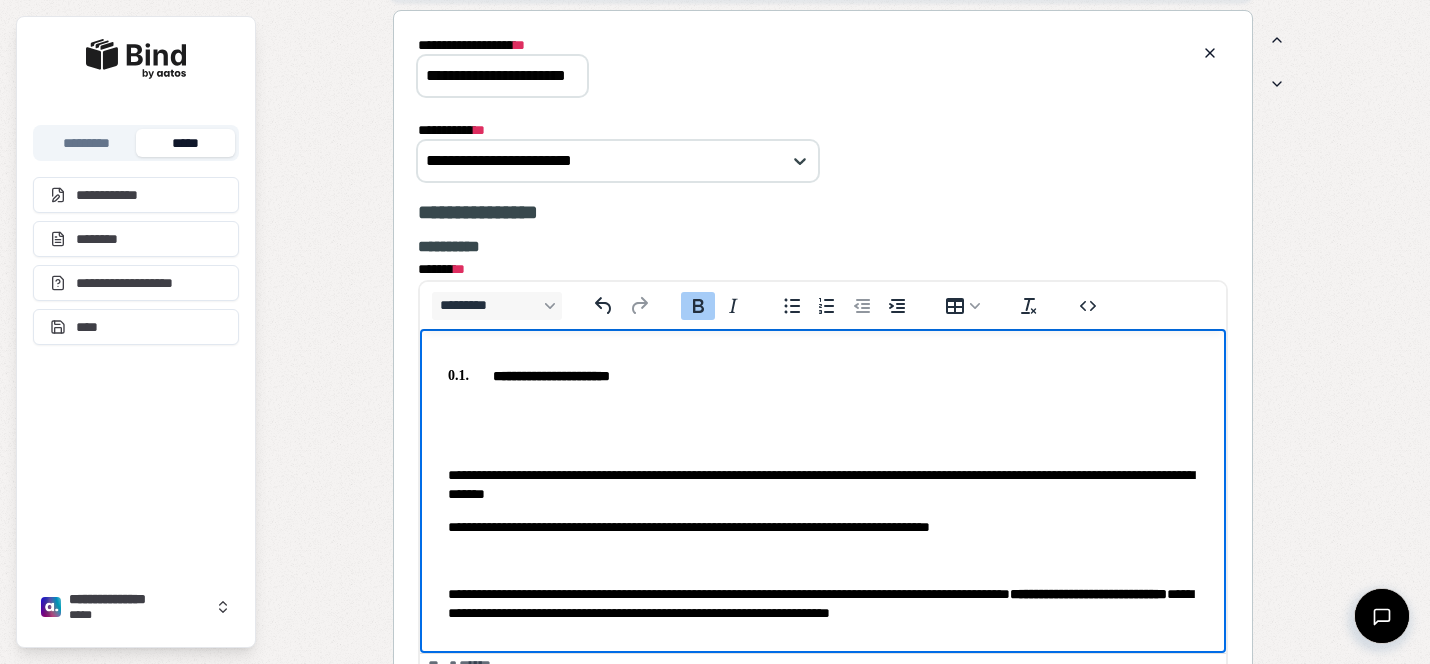 click on "**********" at bounding box center (551, 376) 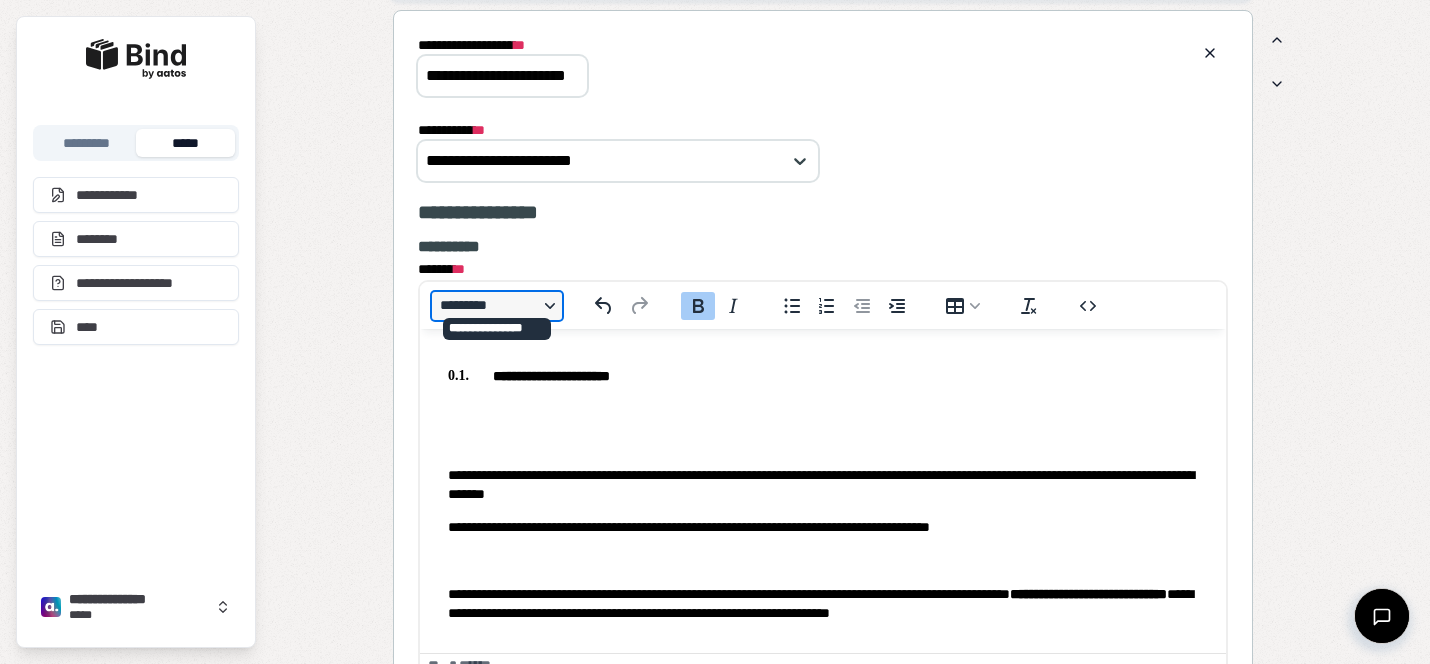 click on "*********" at bounding box center [497, 306] 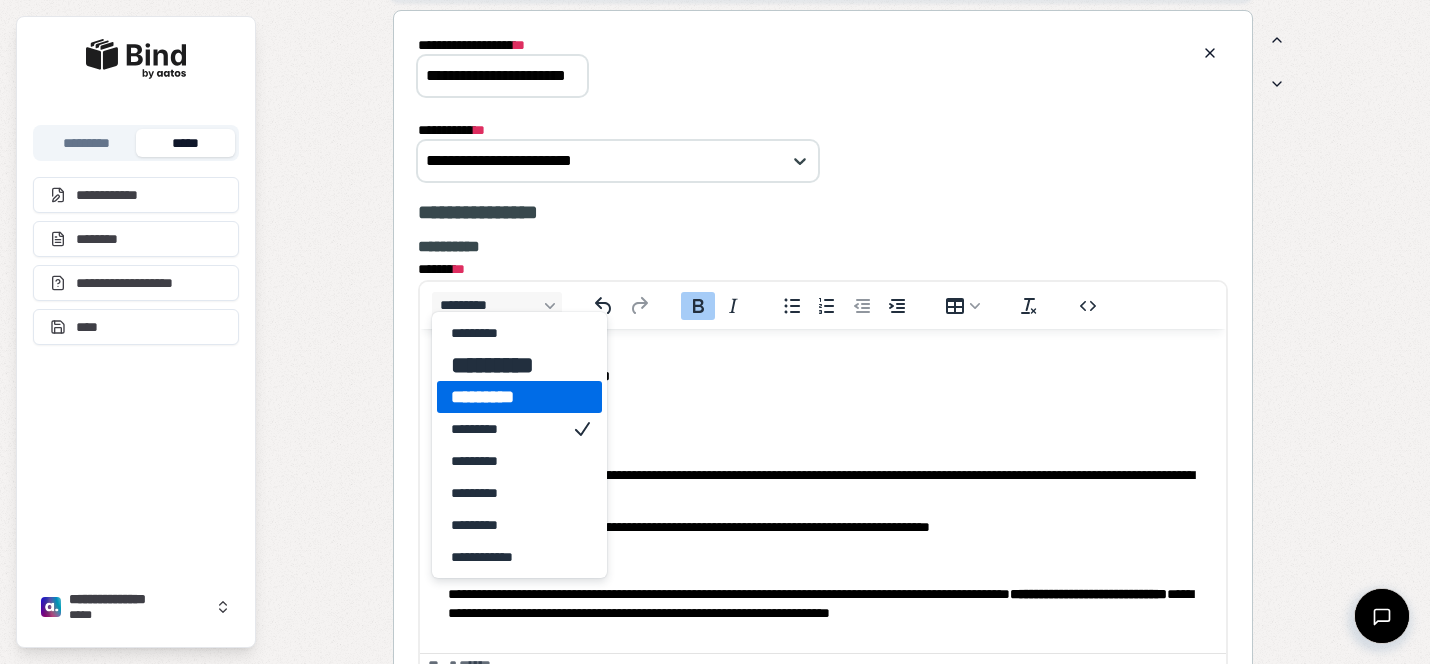 click on "*********" at bounding box center (505, 397) 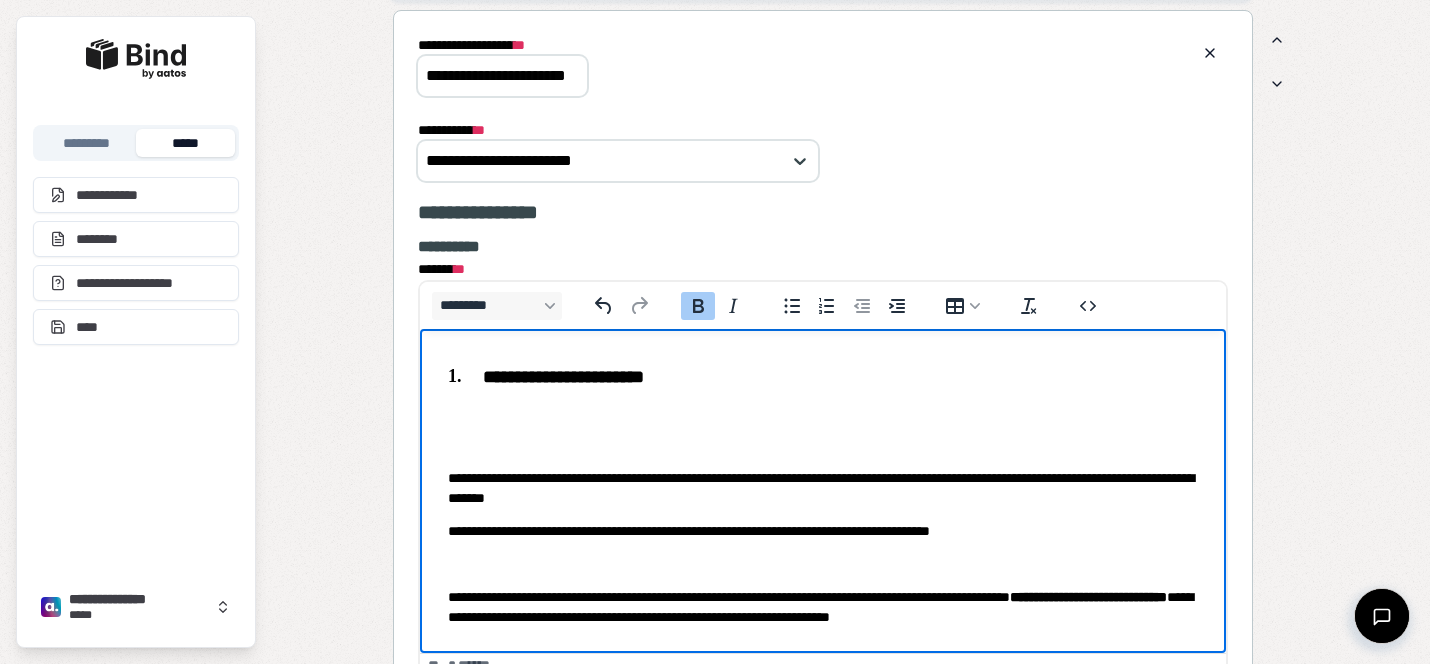 click at bounding box center (823, 445) 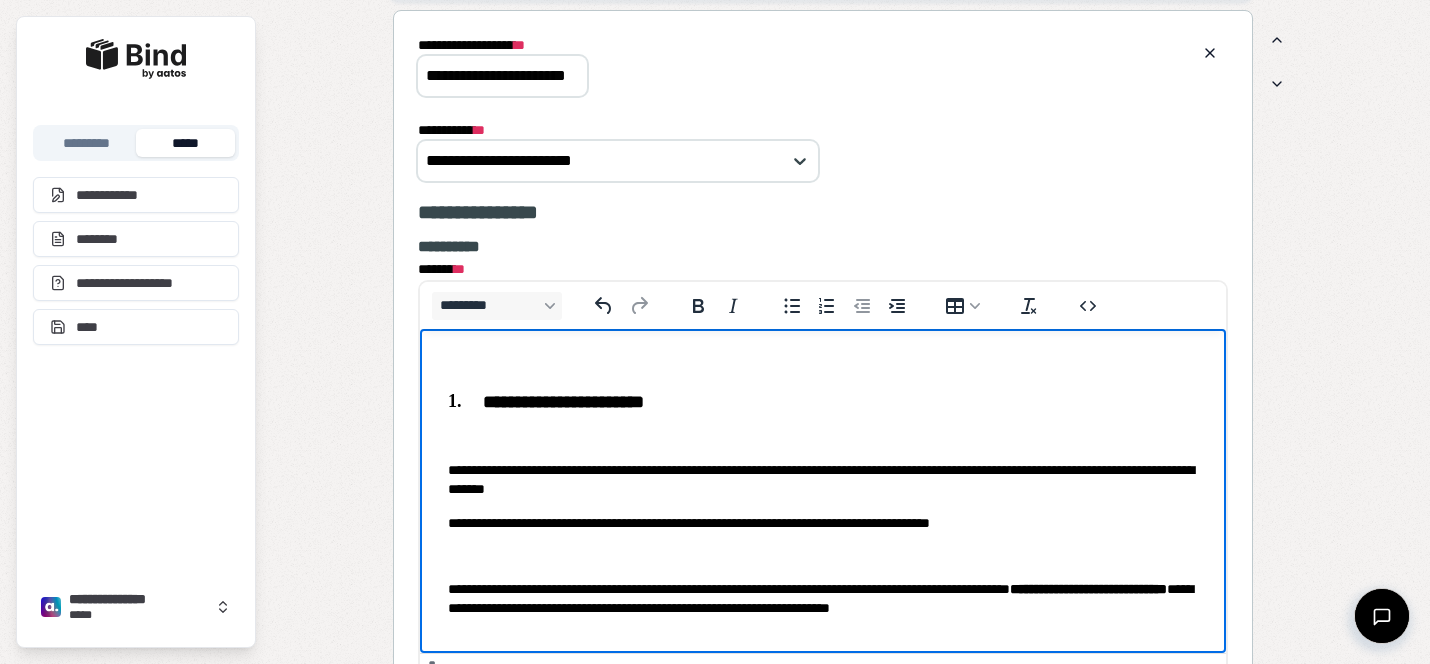 scroll, scrollTop: 0, scrollLeft: 0, axis: both 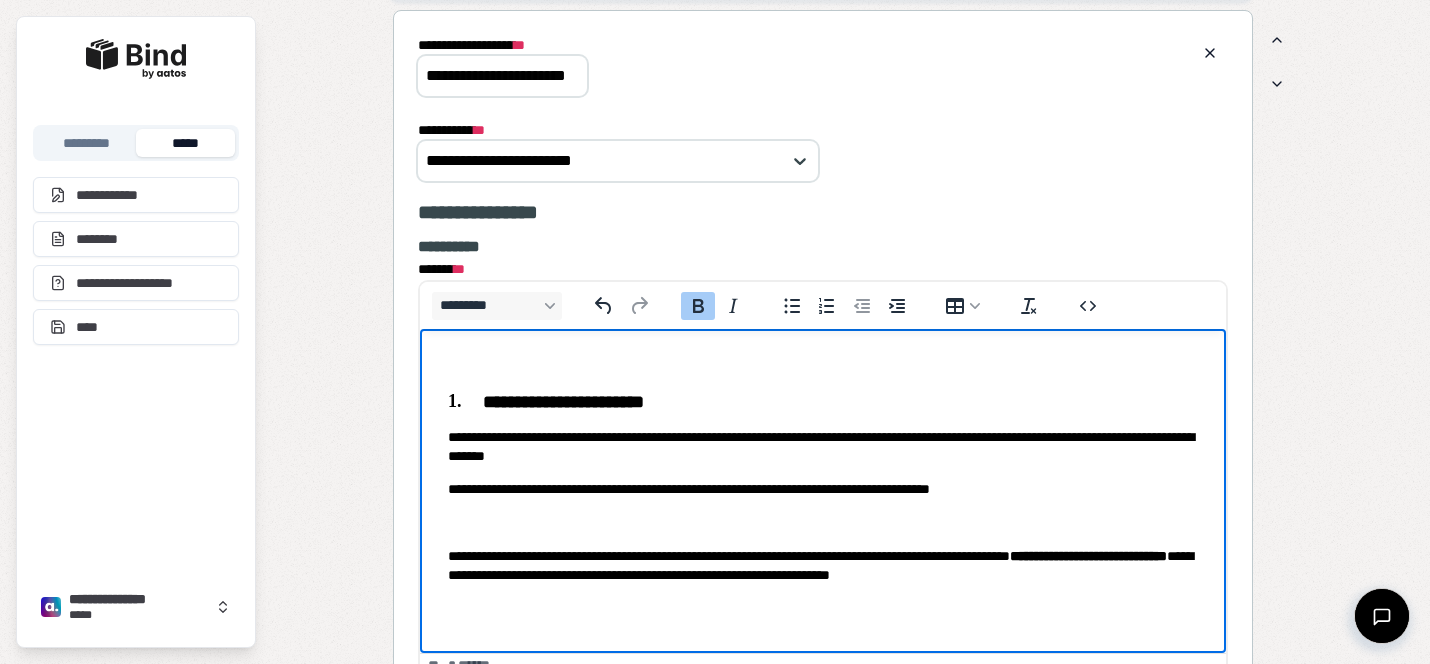 click at bounding box center (823, 523) 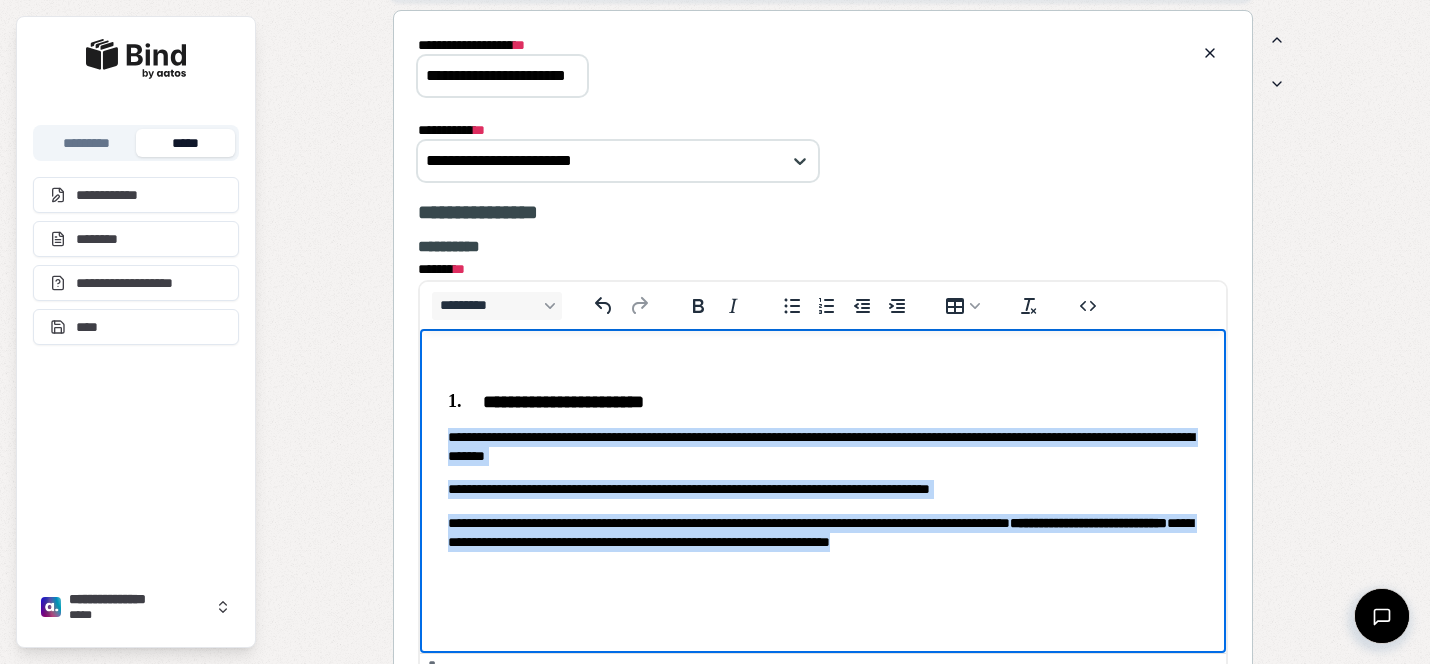 drag, startPoint x: 1141, startPoint y: 551, endPoint x: 825, endPoint y: 760, distance: 378.86276 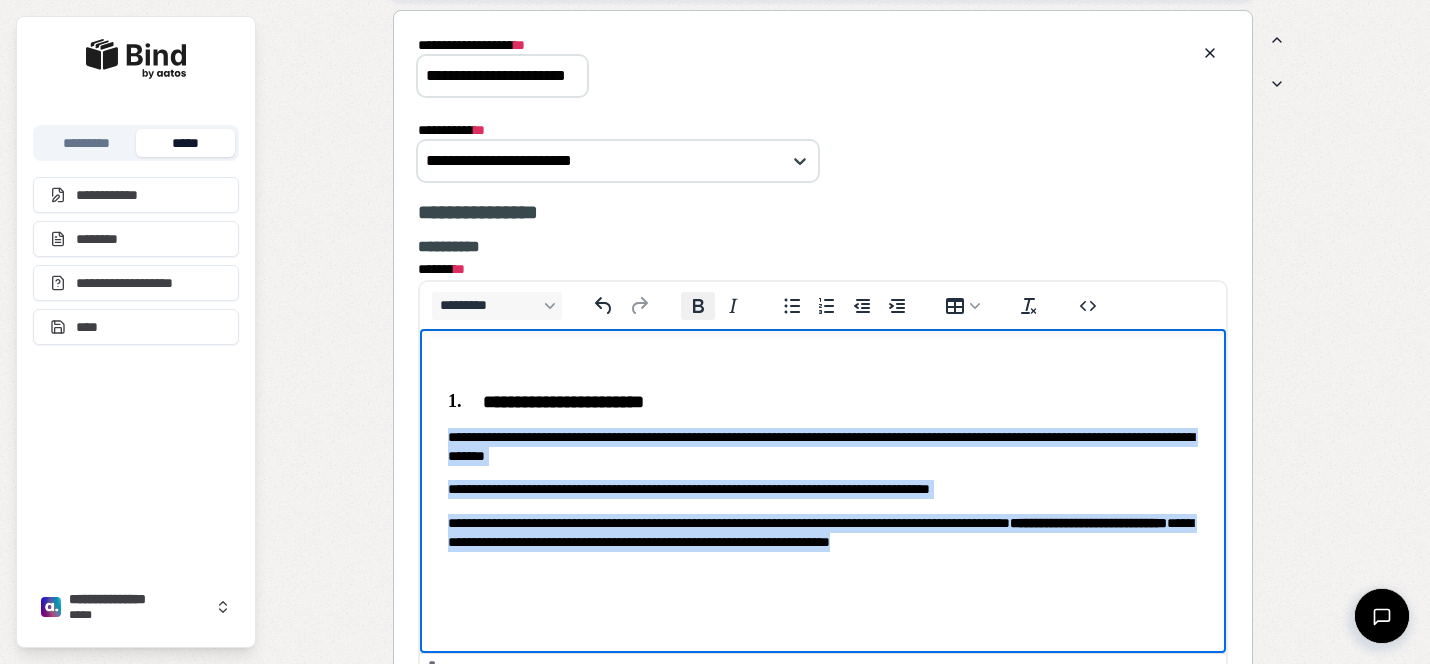 click 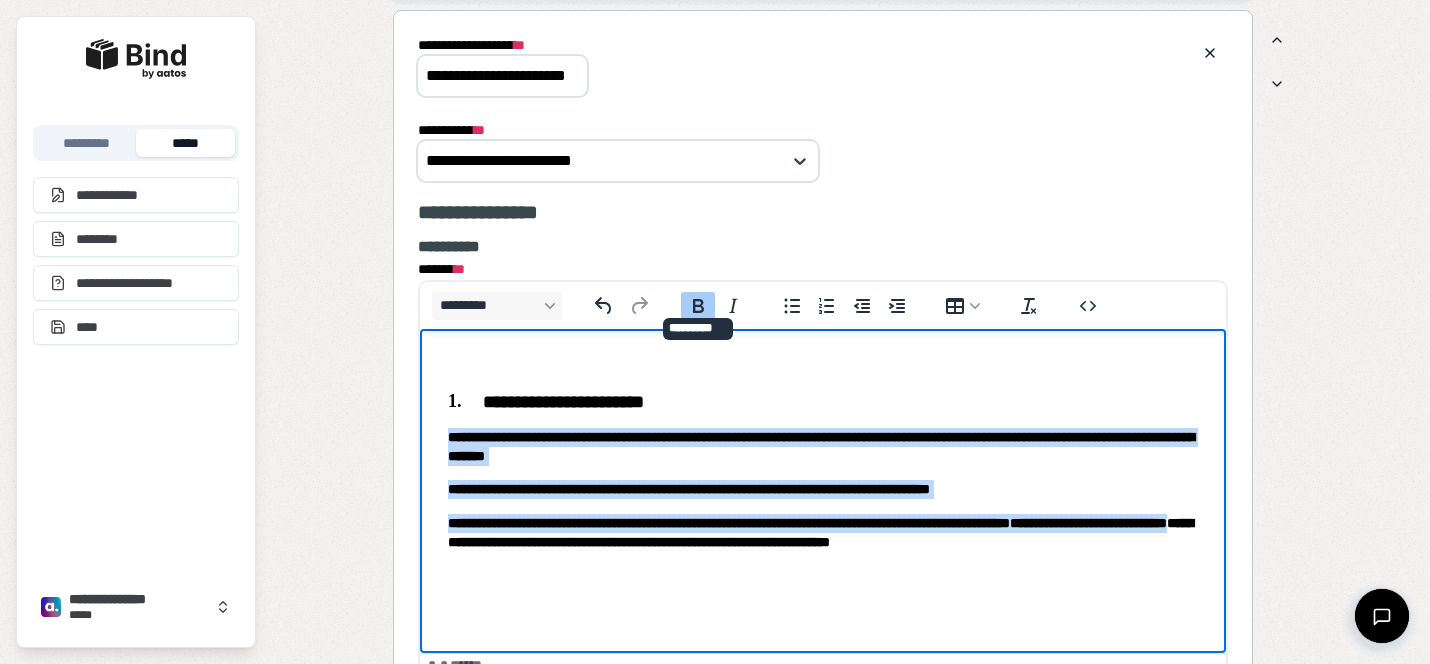 click 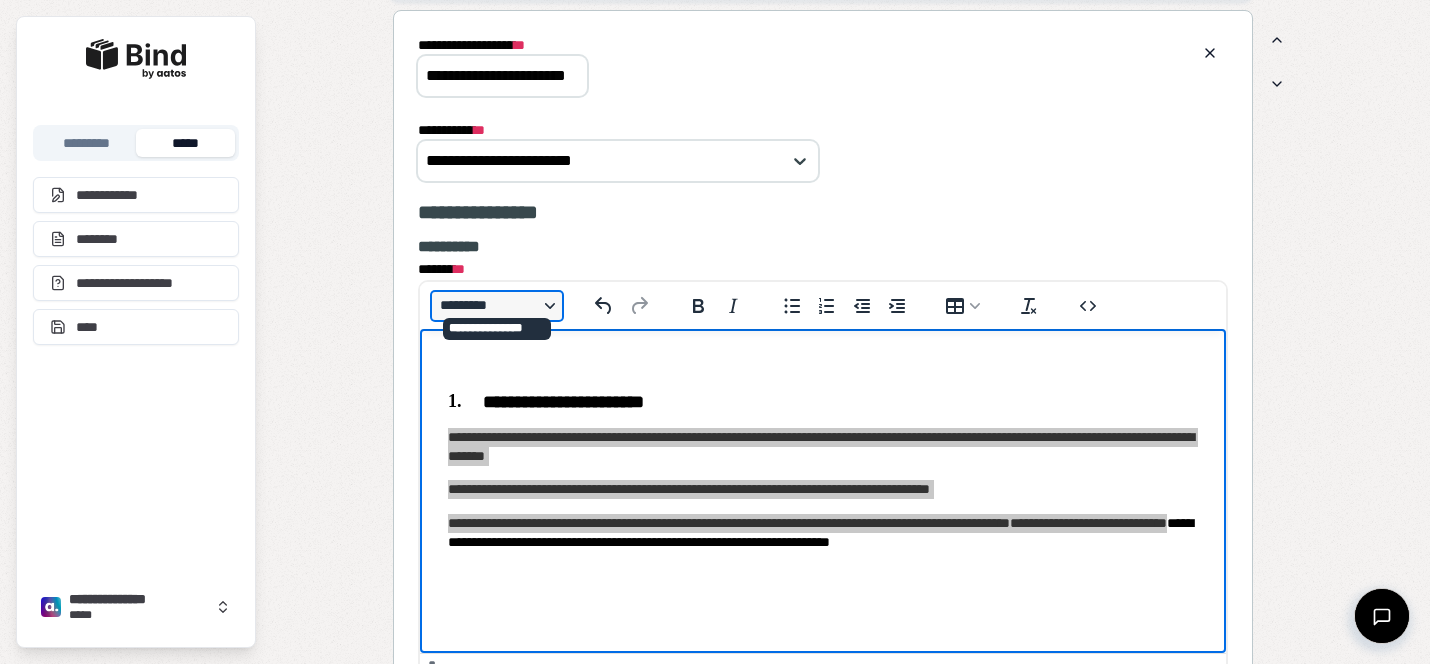 click on "*********" at bounding box center [497, 306] 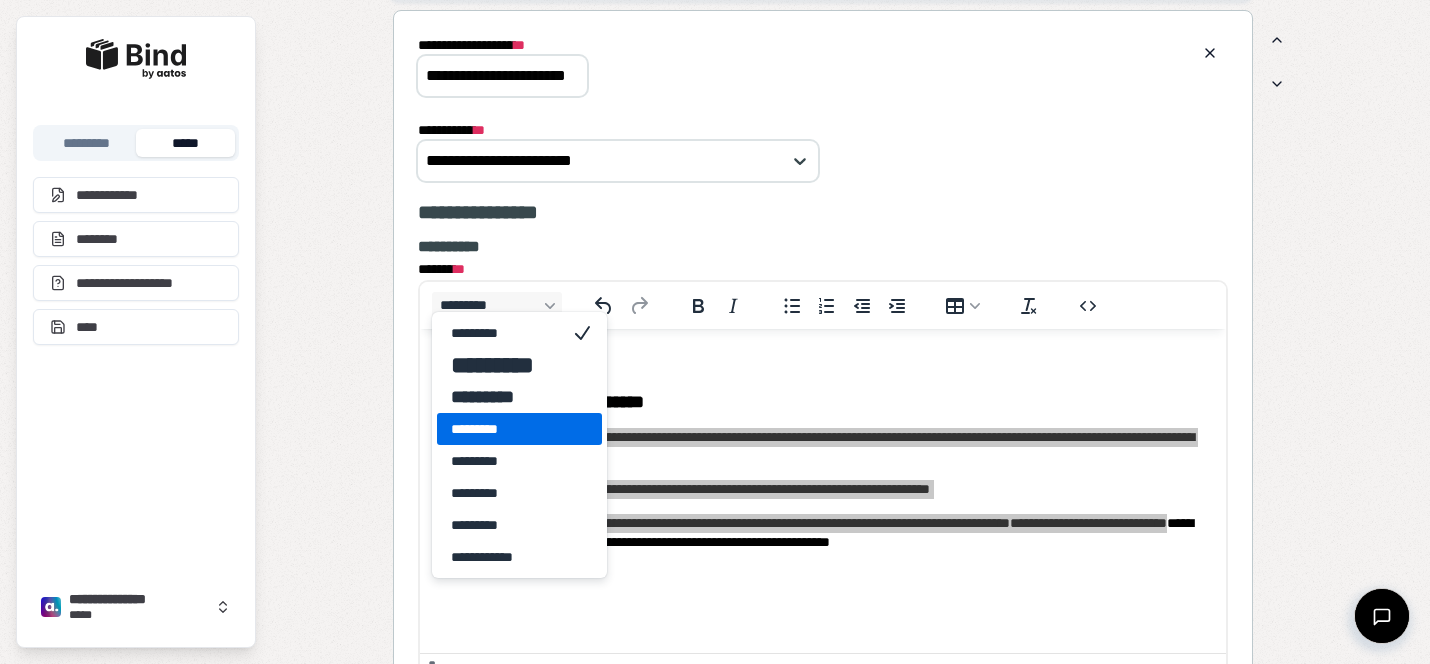click on "*********" at bounding box center [505, 429] 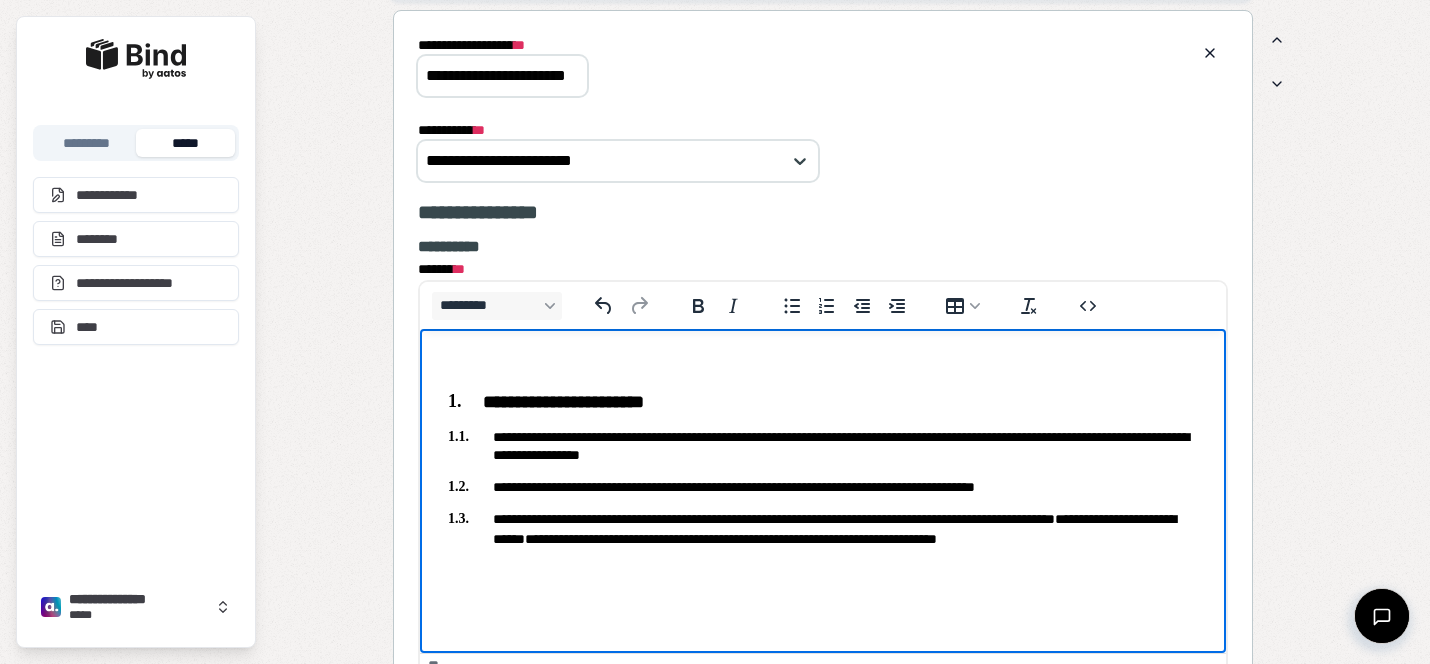 click on "**********" at bounding box center (823, 450) 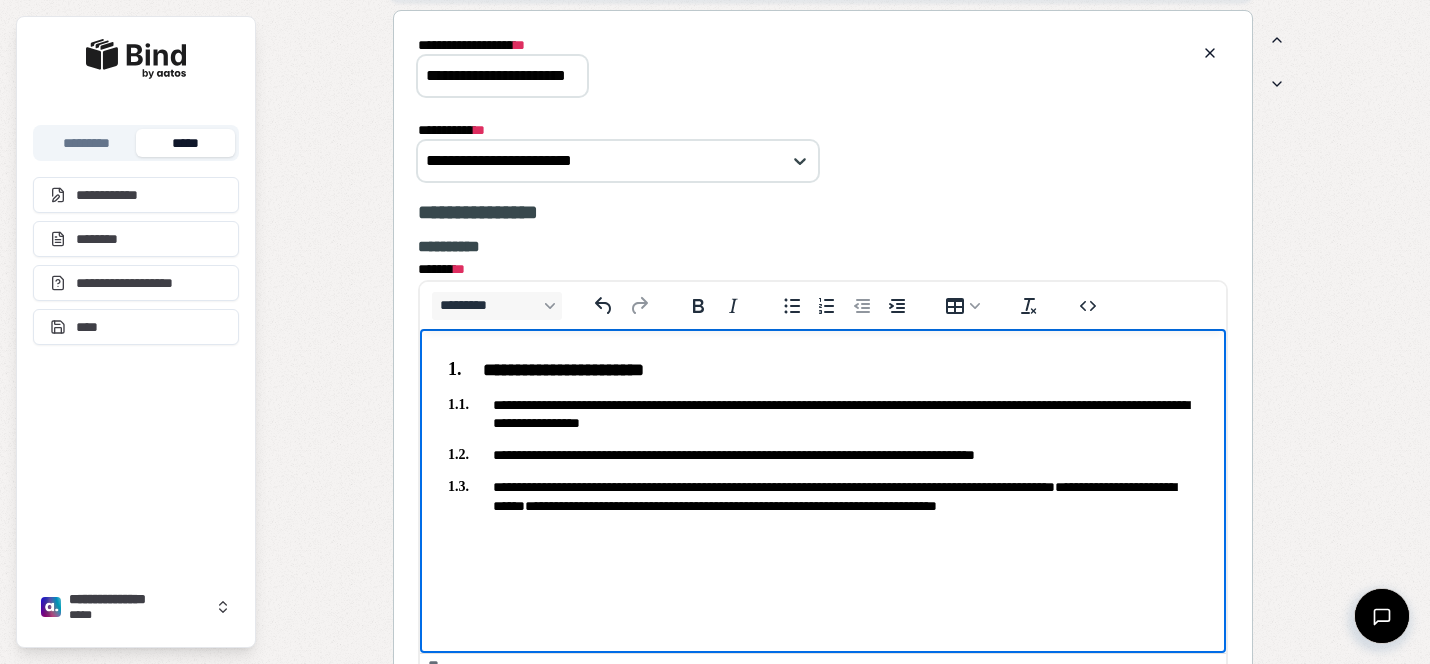 click on "**********" at bounding box center [823, 497] 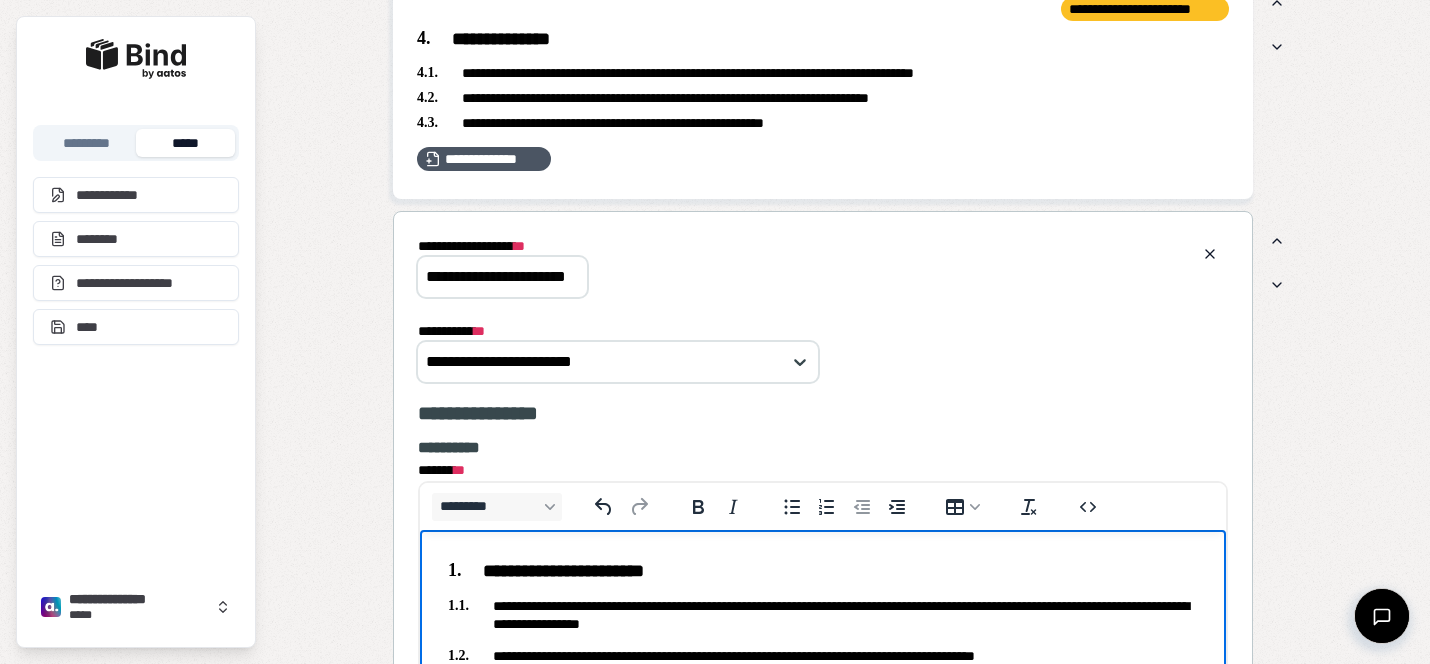 scroll, scrollTop: 2337, scrollLeft: 0, axis: vertical 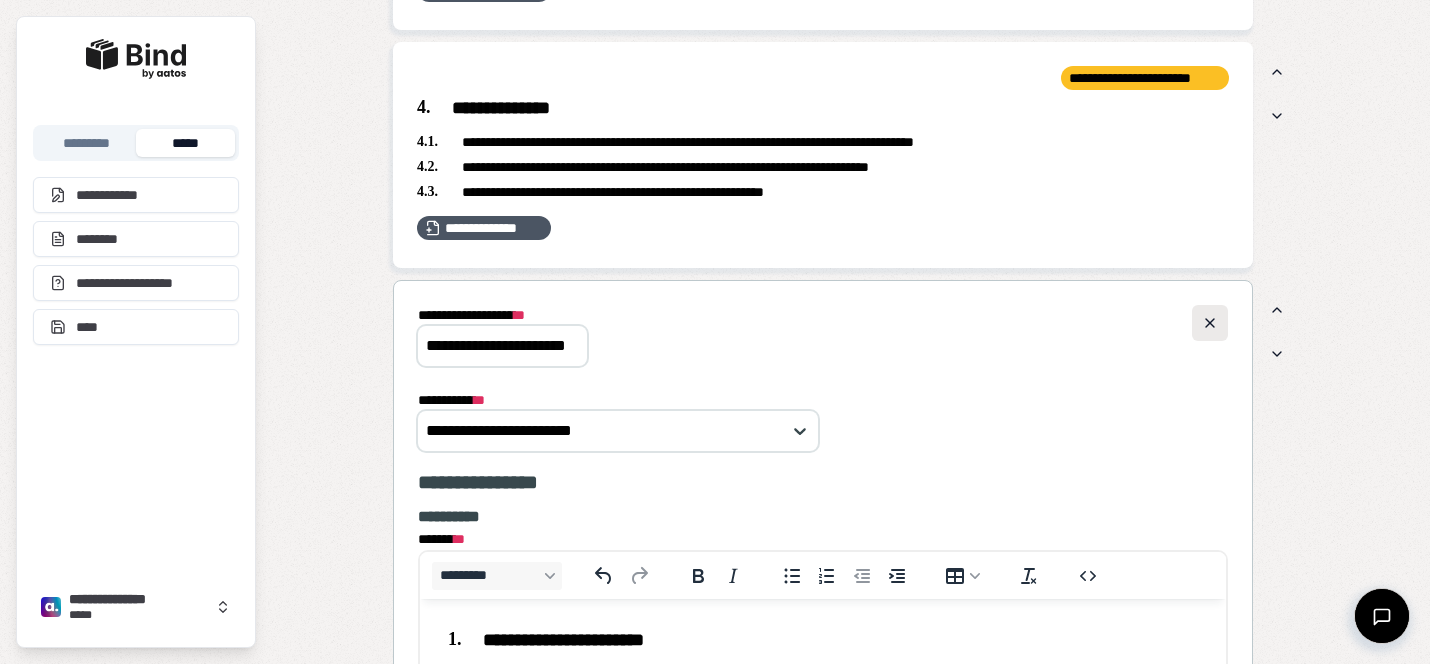 click at bounding box center [1210, 323] 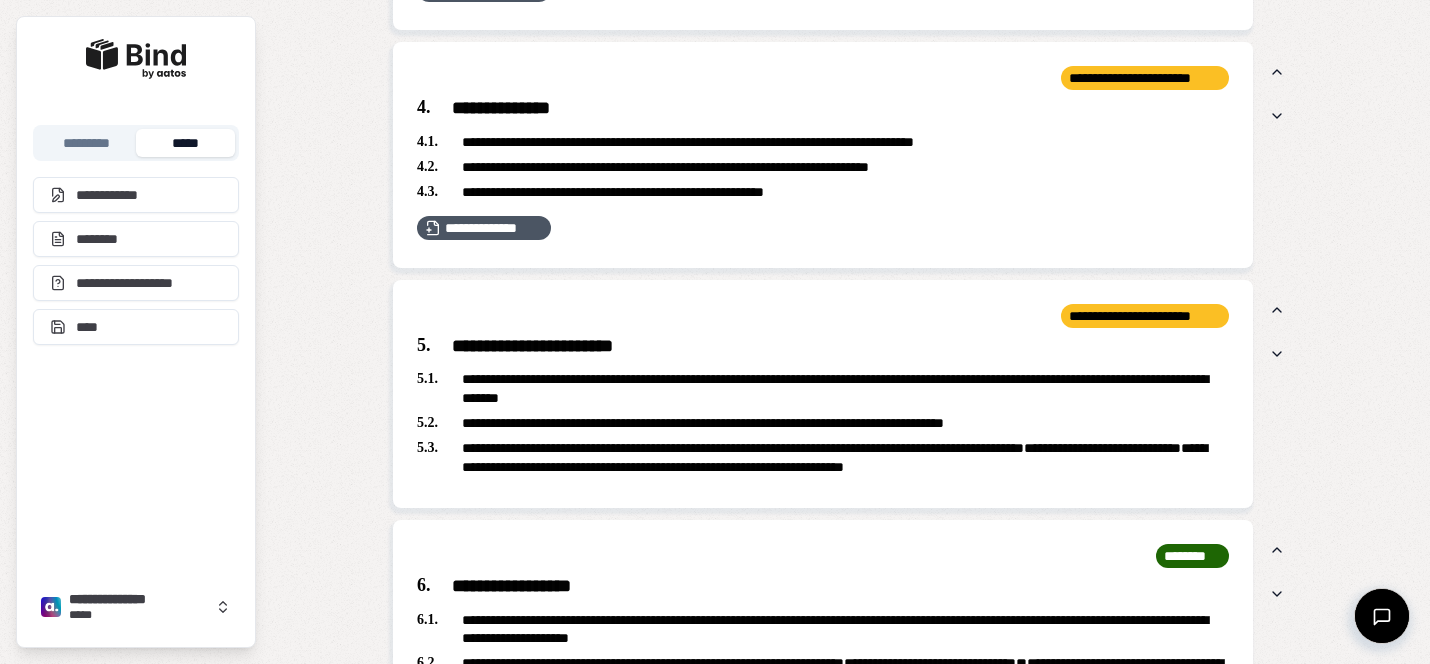 click on "**********" at bounding box center [823, 347] 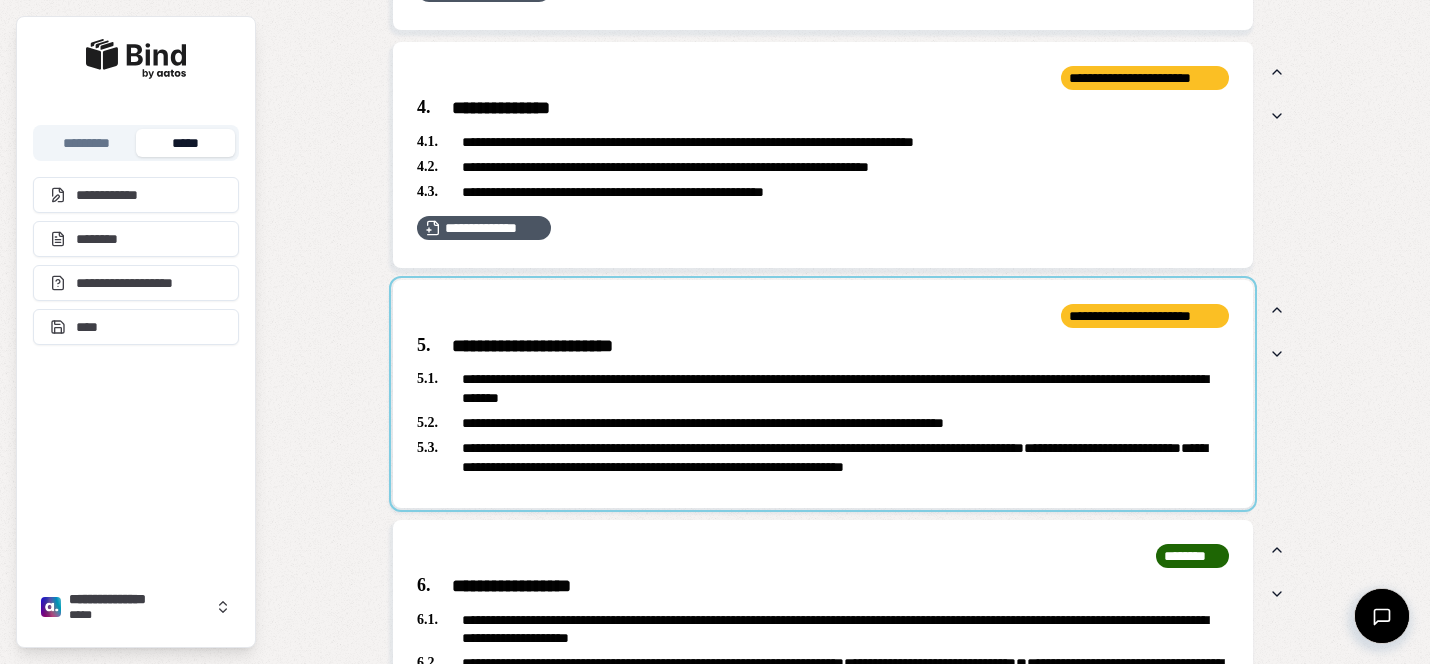 click at bounding box center [823, 394] 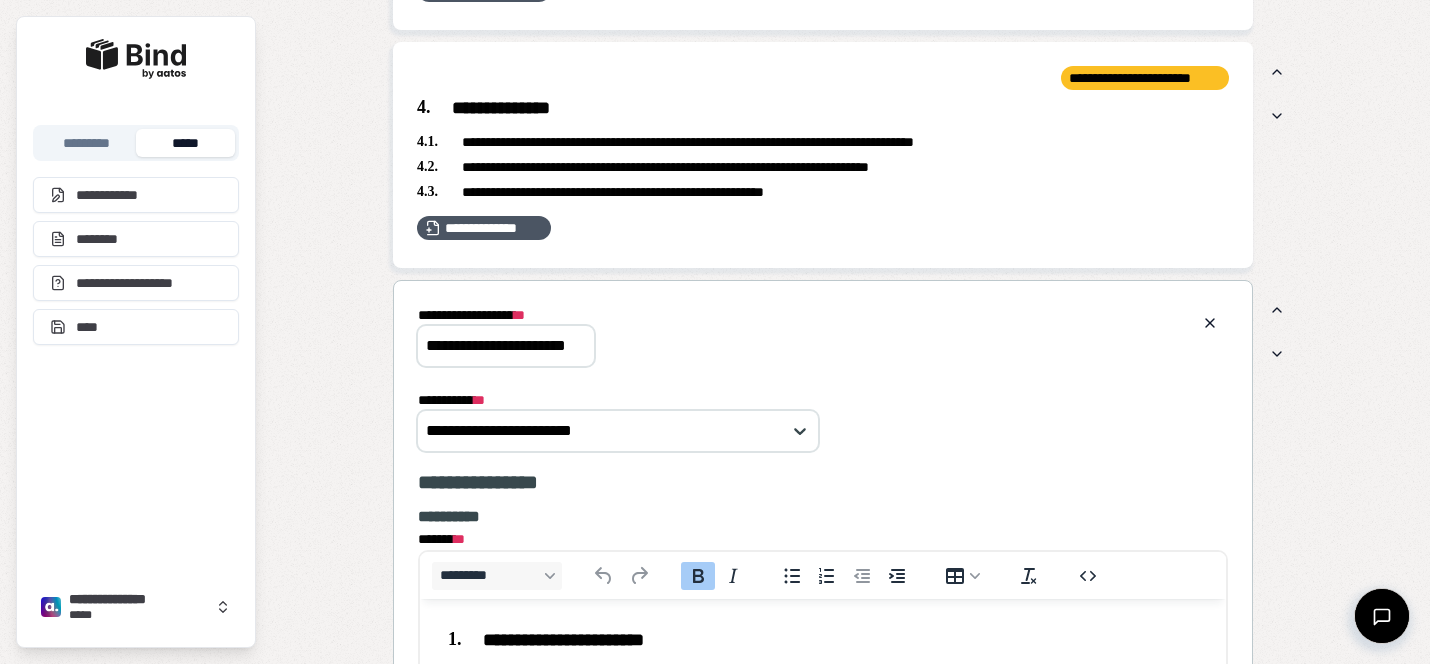 scroll, scrollTop: 0, scrollLeft: 0, axis: both 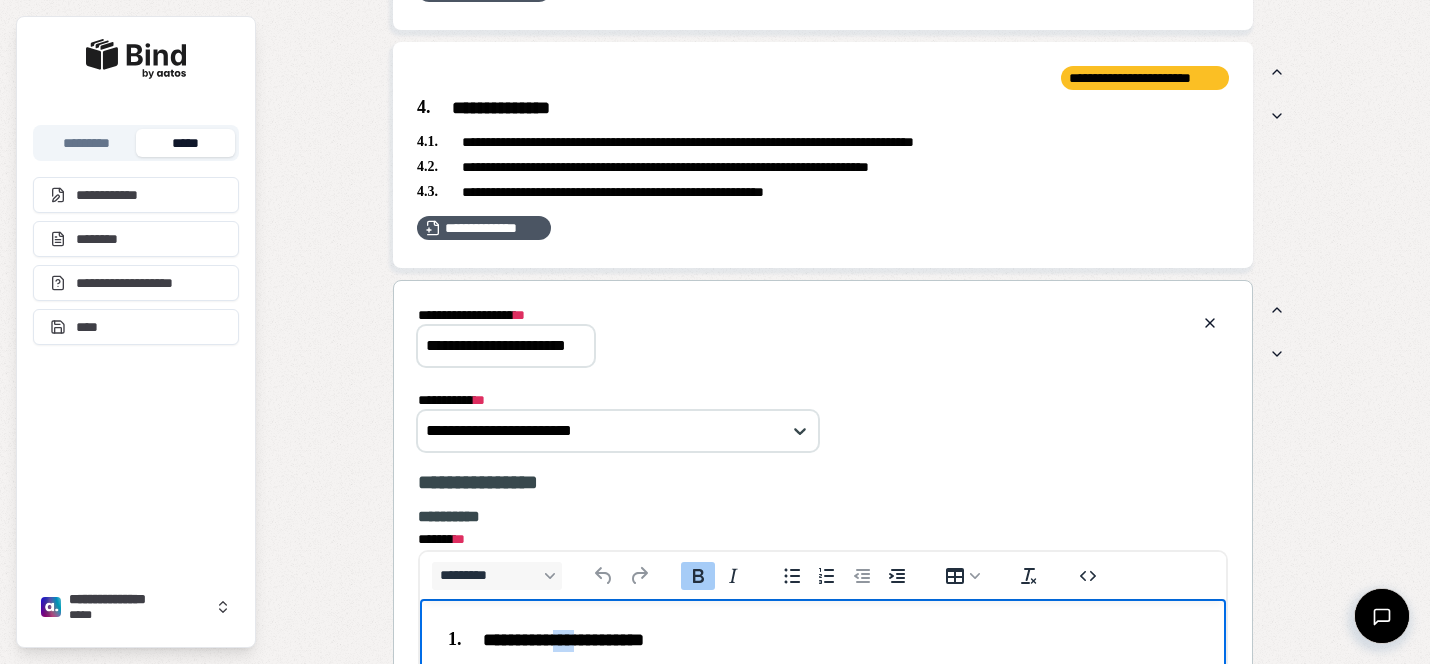 drag, startPoint x: 604, startPoint y: 637, endPoint x: 575, endPoint y: 637, distance: 29 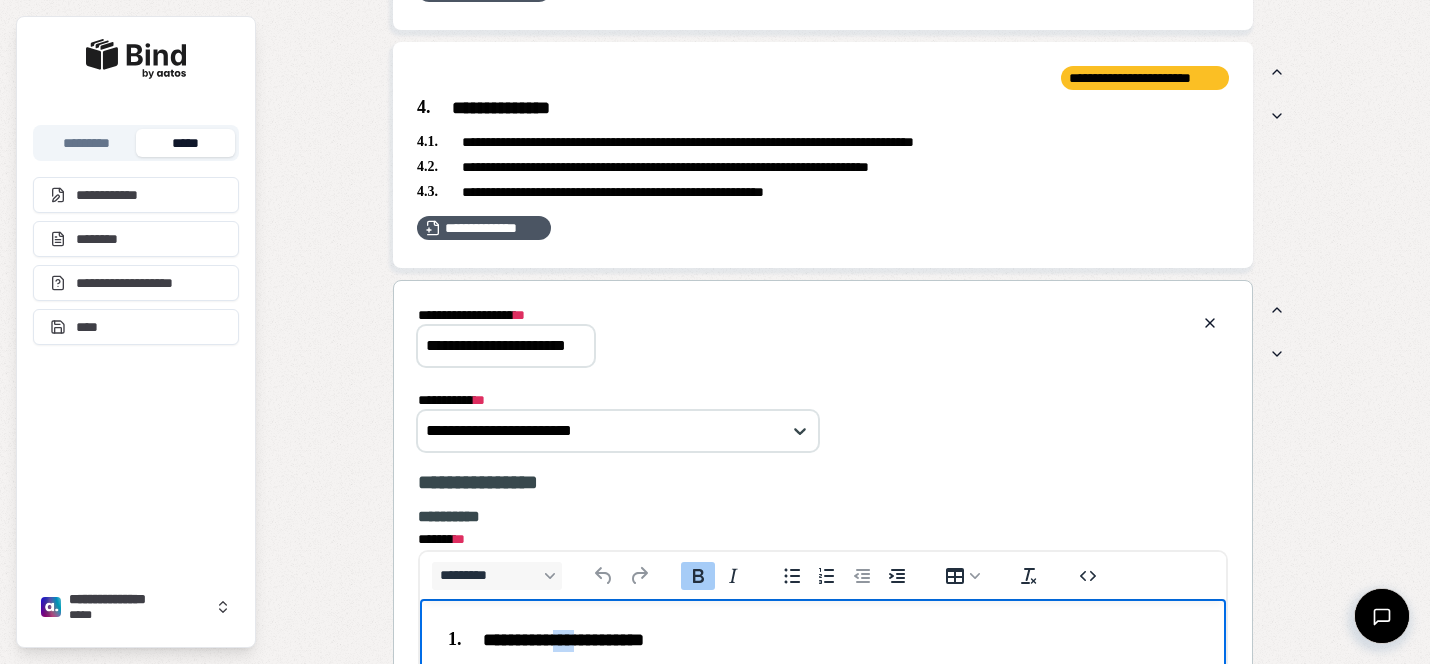 type 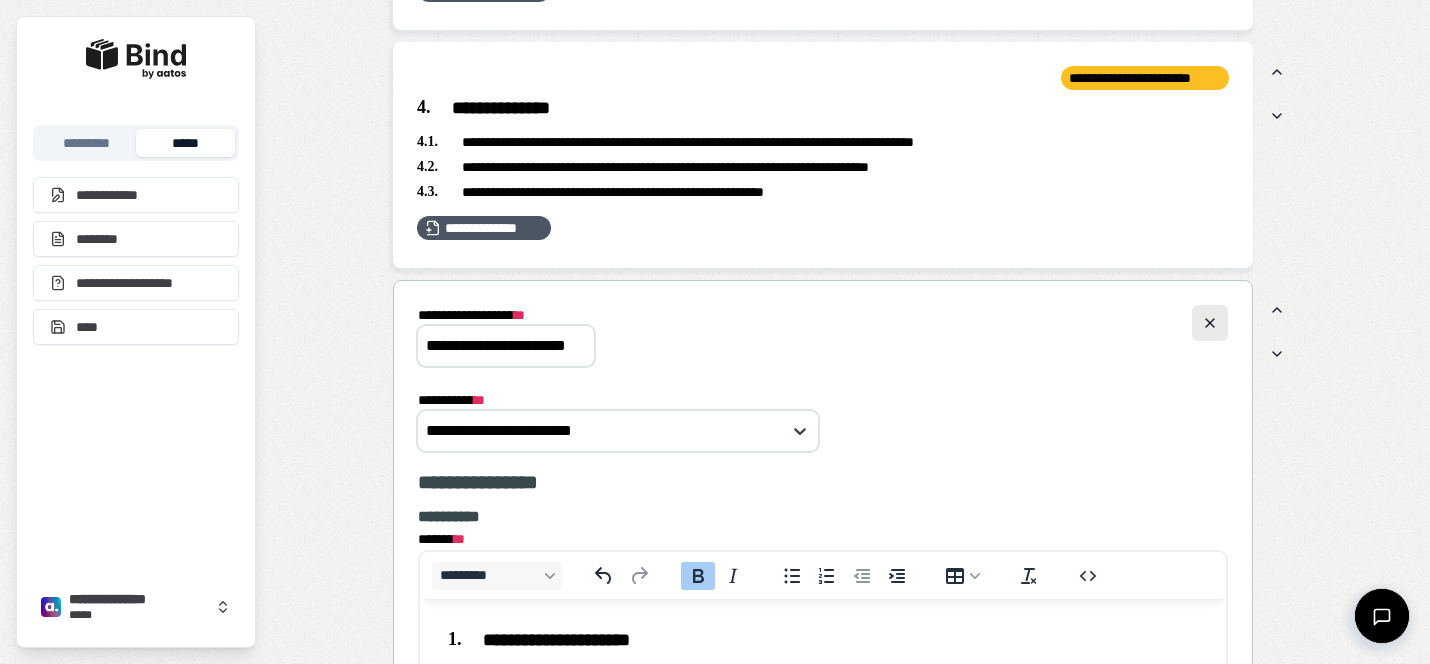 click at bounding box center (1210, 323) 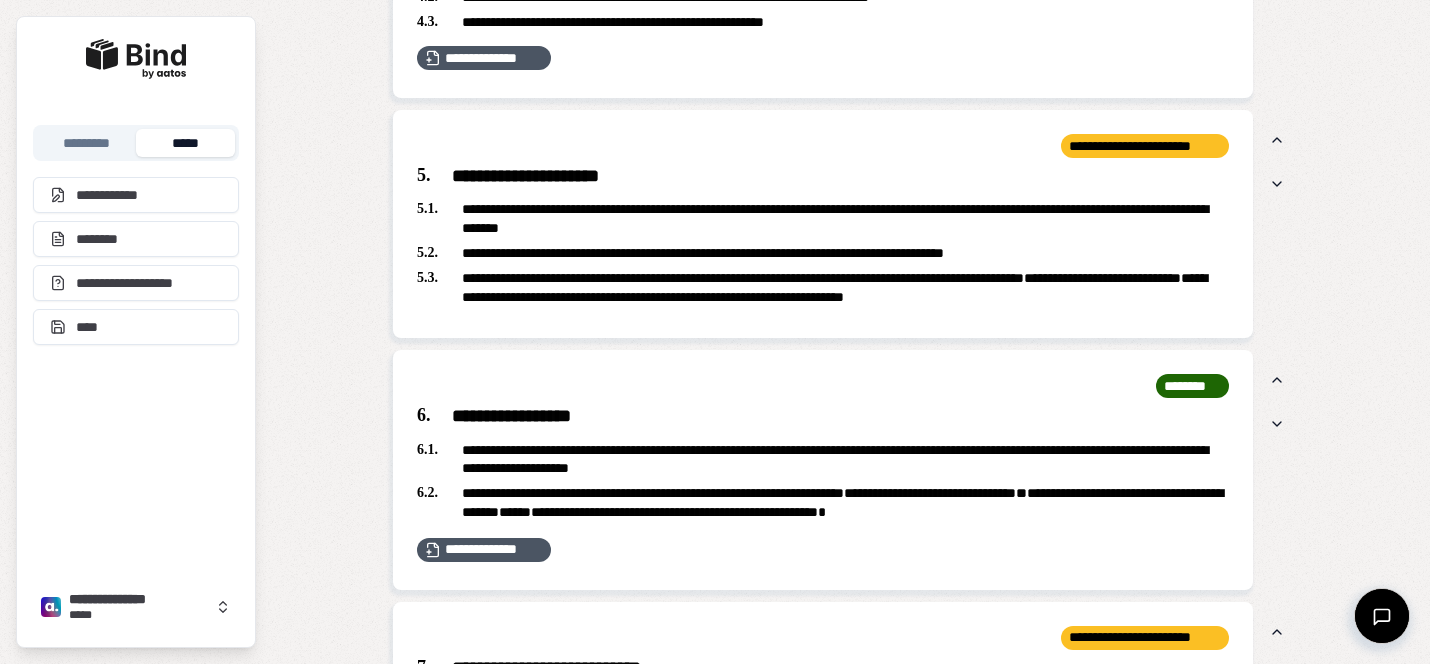 scroll, scrollTop: 2510, scrollLeft: 0, axis: vertical 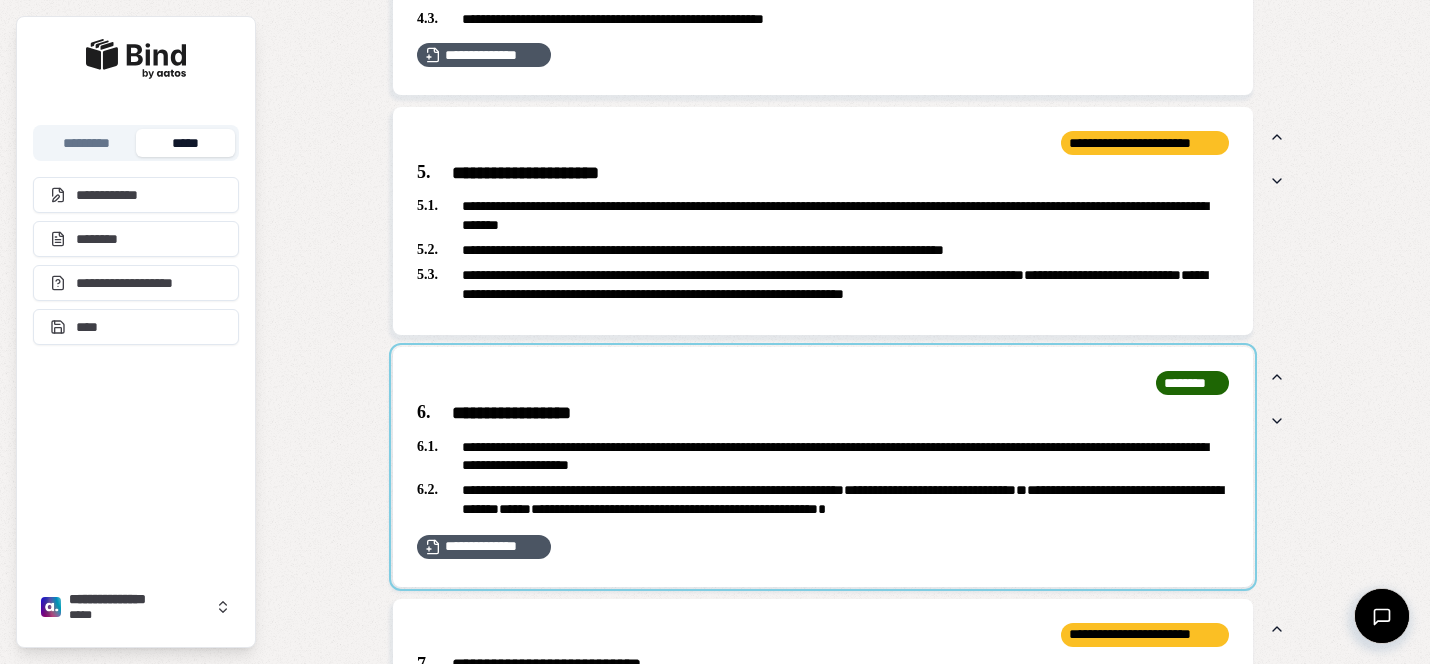 click at bounding box center [823, 466] 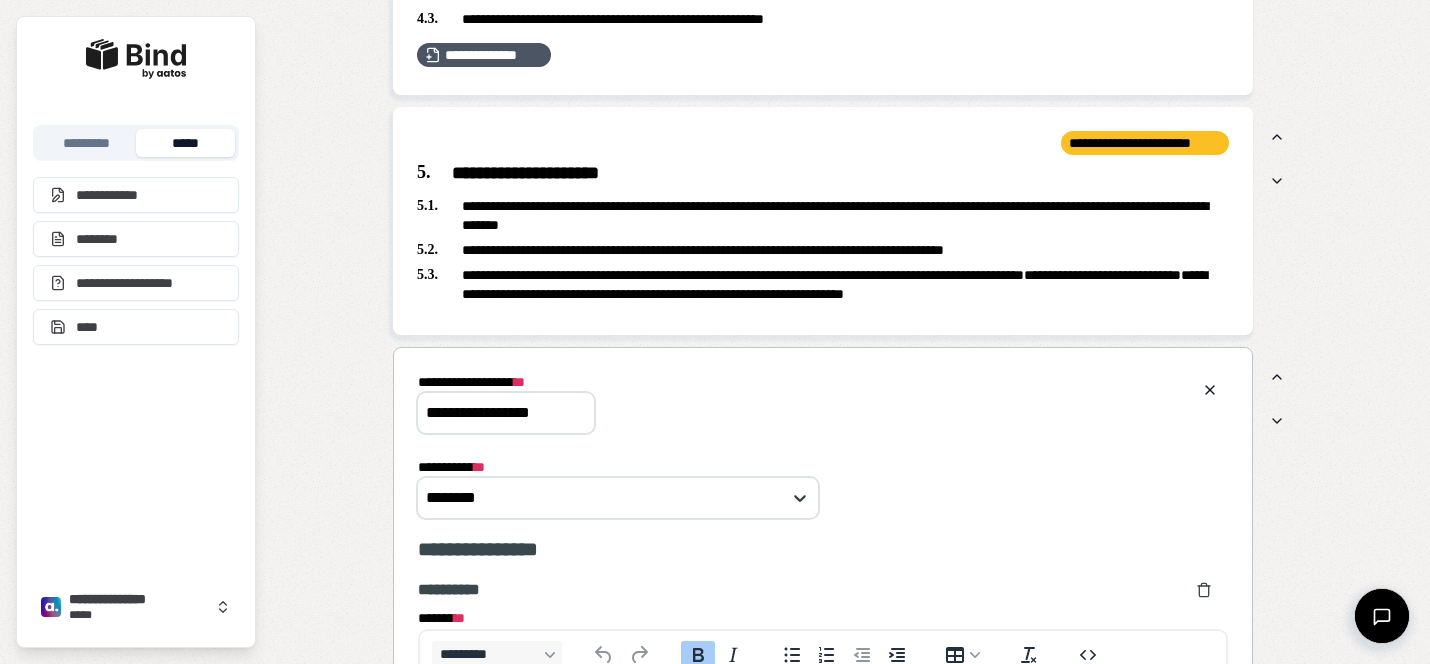 scroll, scrollTop: 0, scrollLeft: 0, axis: both 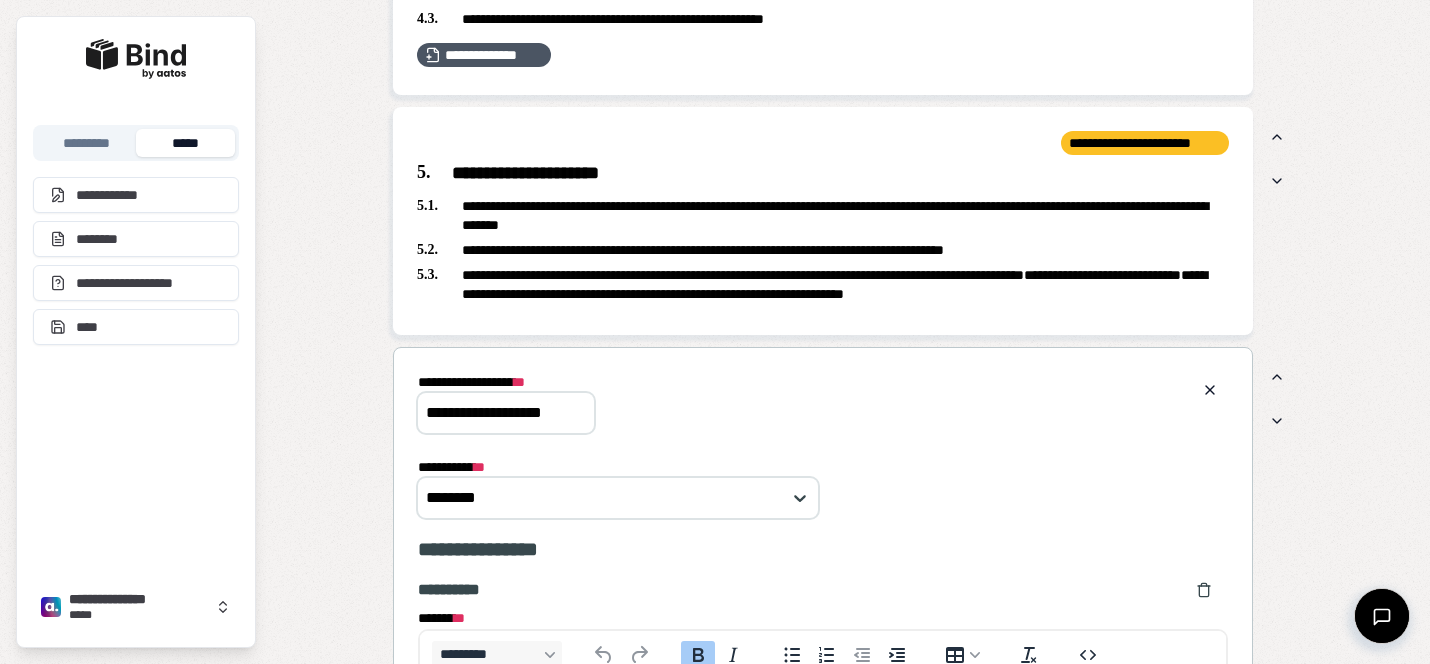 drag, startPoint x: 575, startPoint y: 404, endPoint x: 335, endPoint y: 396, distance: 240.1333 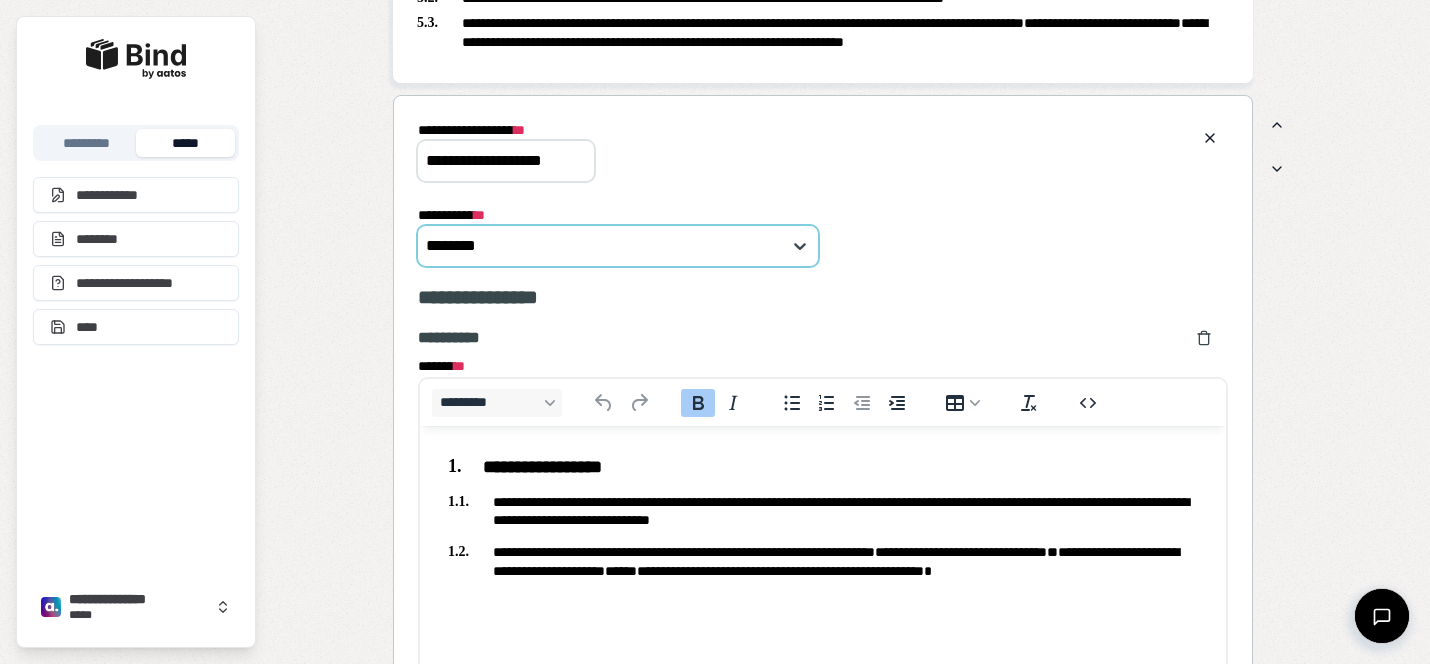 scroll, scrollTop: 2770, scrollLeft: 0, axis: vertical 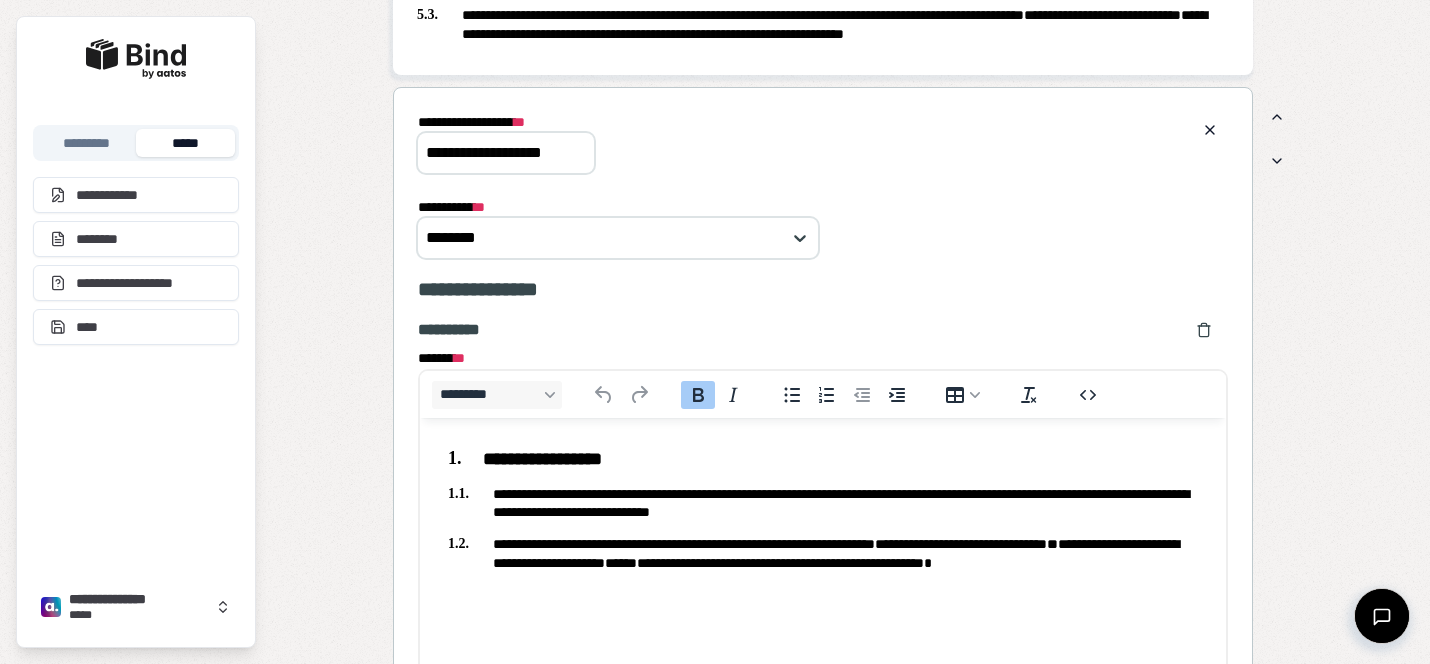 type on "**********" 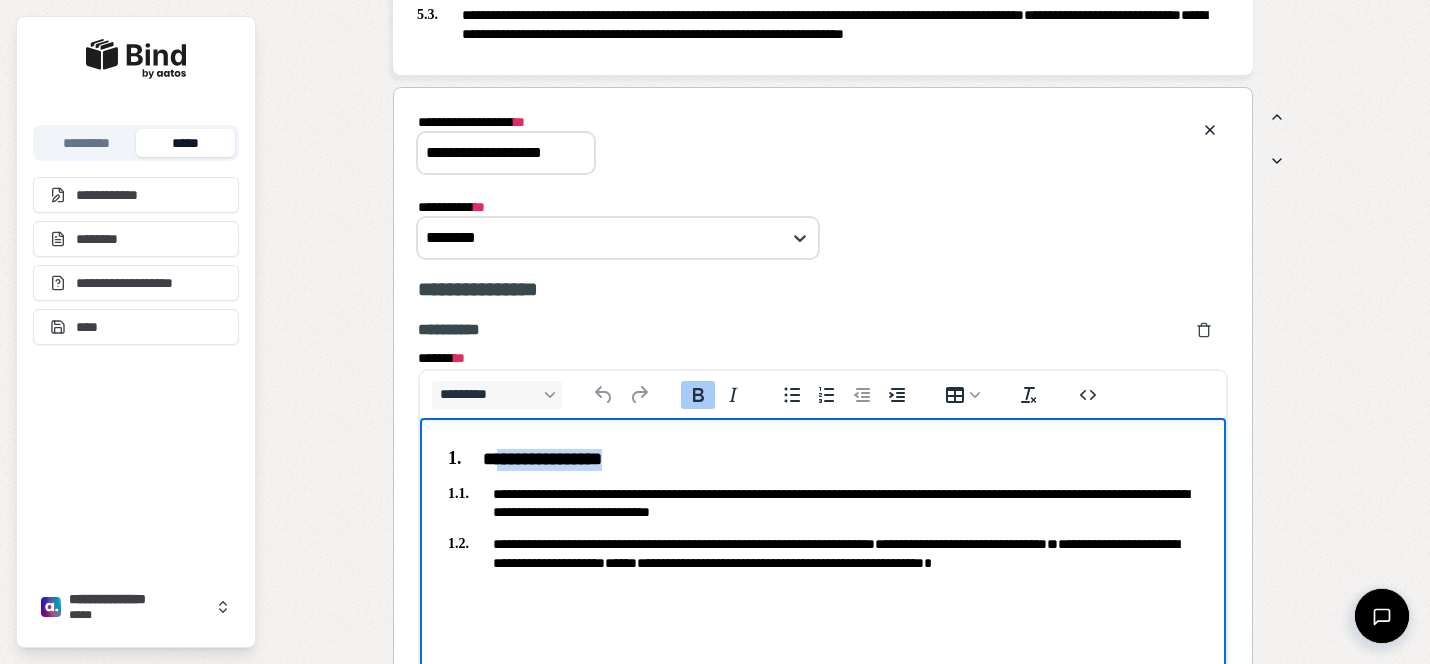 drag, startPoint x: 644, startPoint y: 458, endPoint x: 500, endPoint y: 458, distance: 144 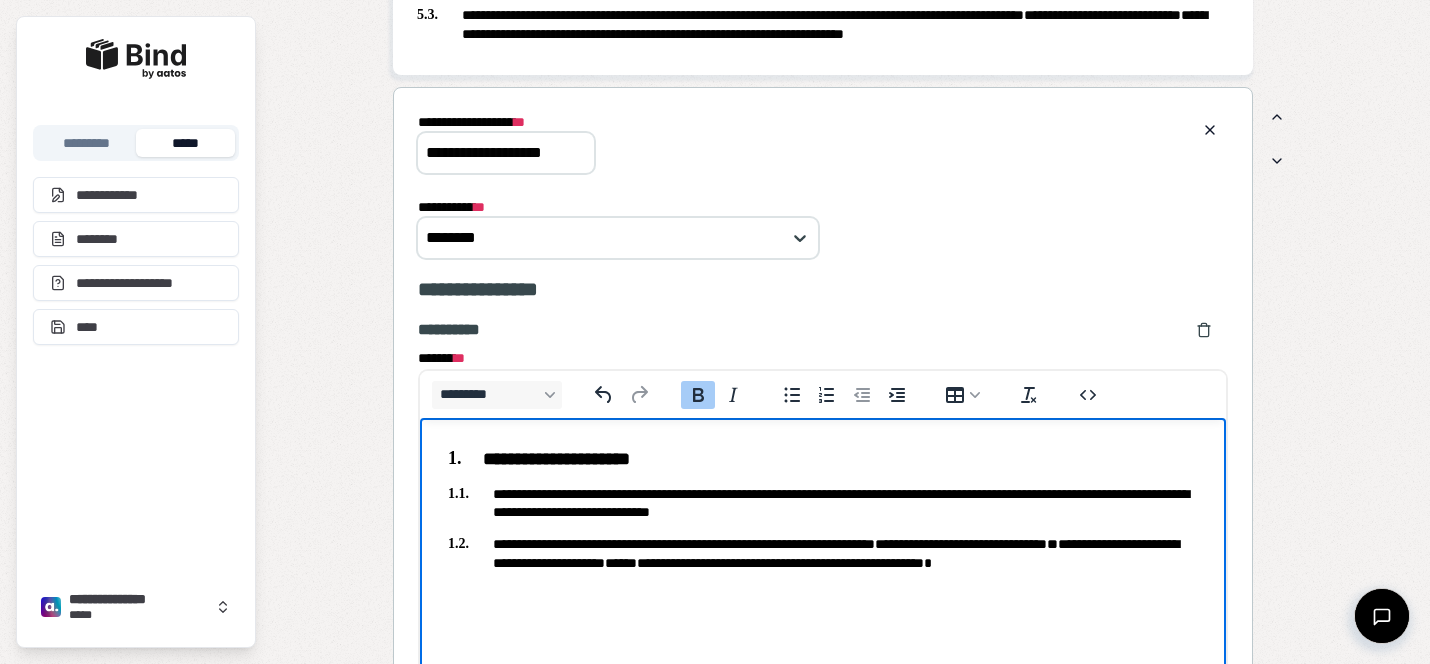 click on "**********" at bounding box center [556, 459] 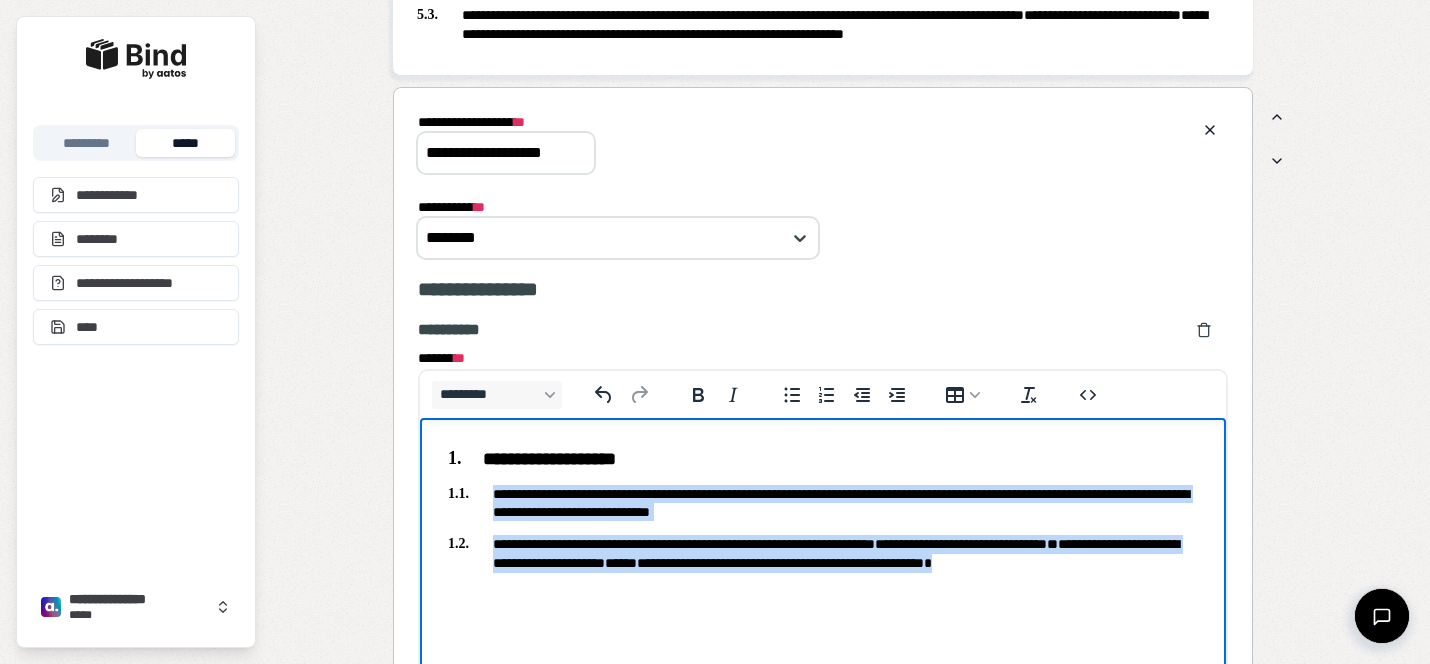 drag, startPoint x: 1194, startPoint y: 571, endPoint x: 492, endPoint y: 492, distance: 706.43115 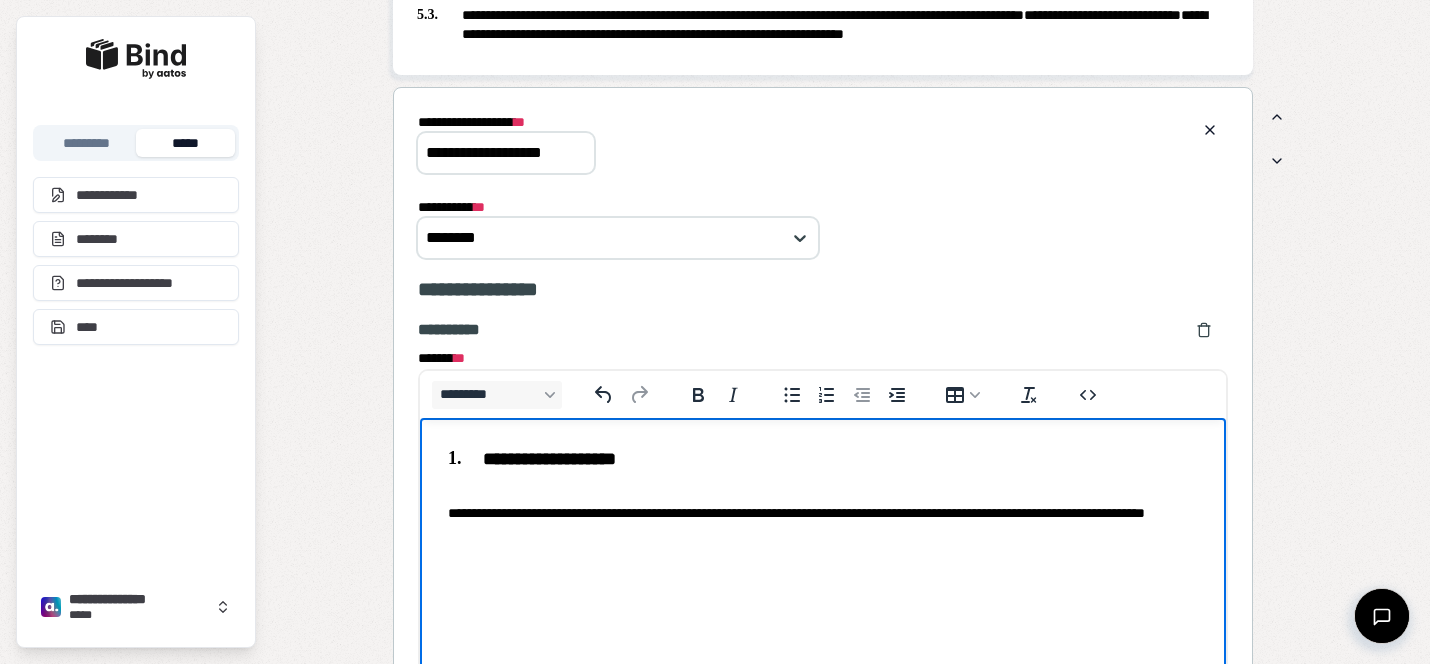 click on "**********" at bounding box center (823, 495) 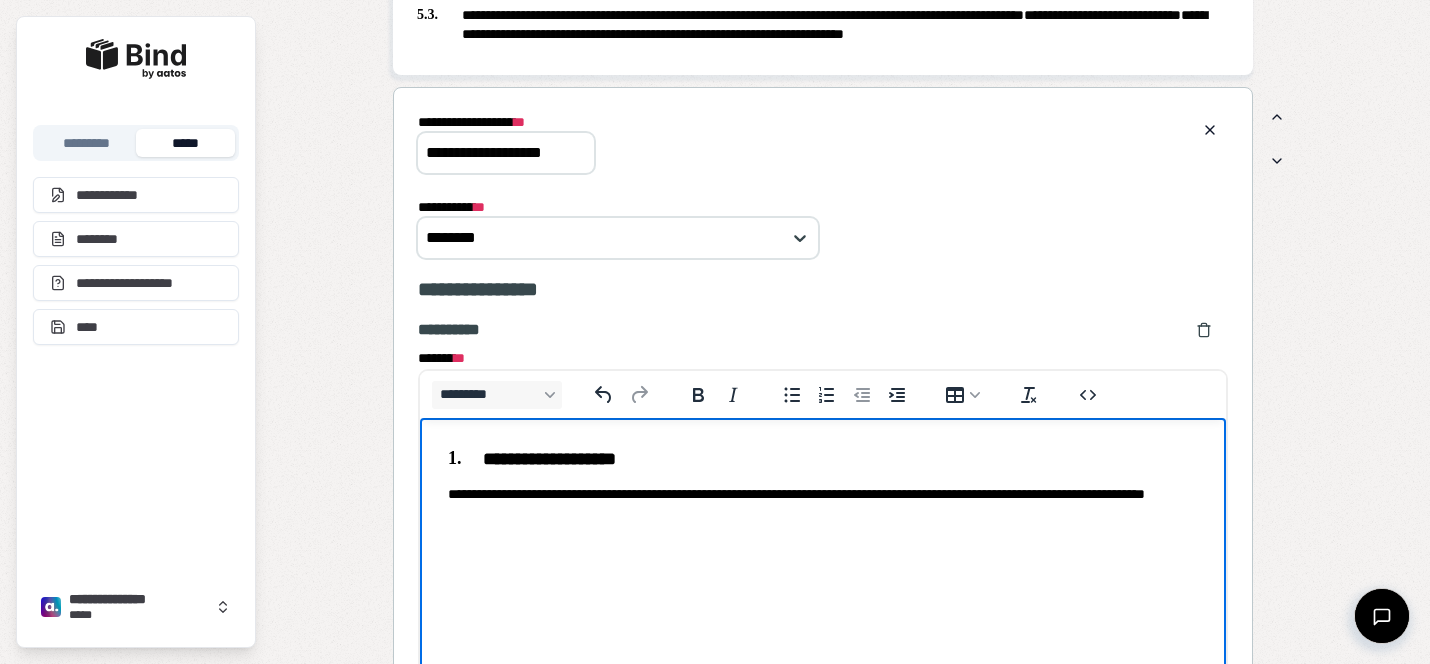 click on "**********" at bounding box center (823, 504) 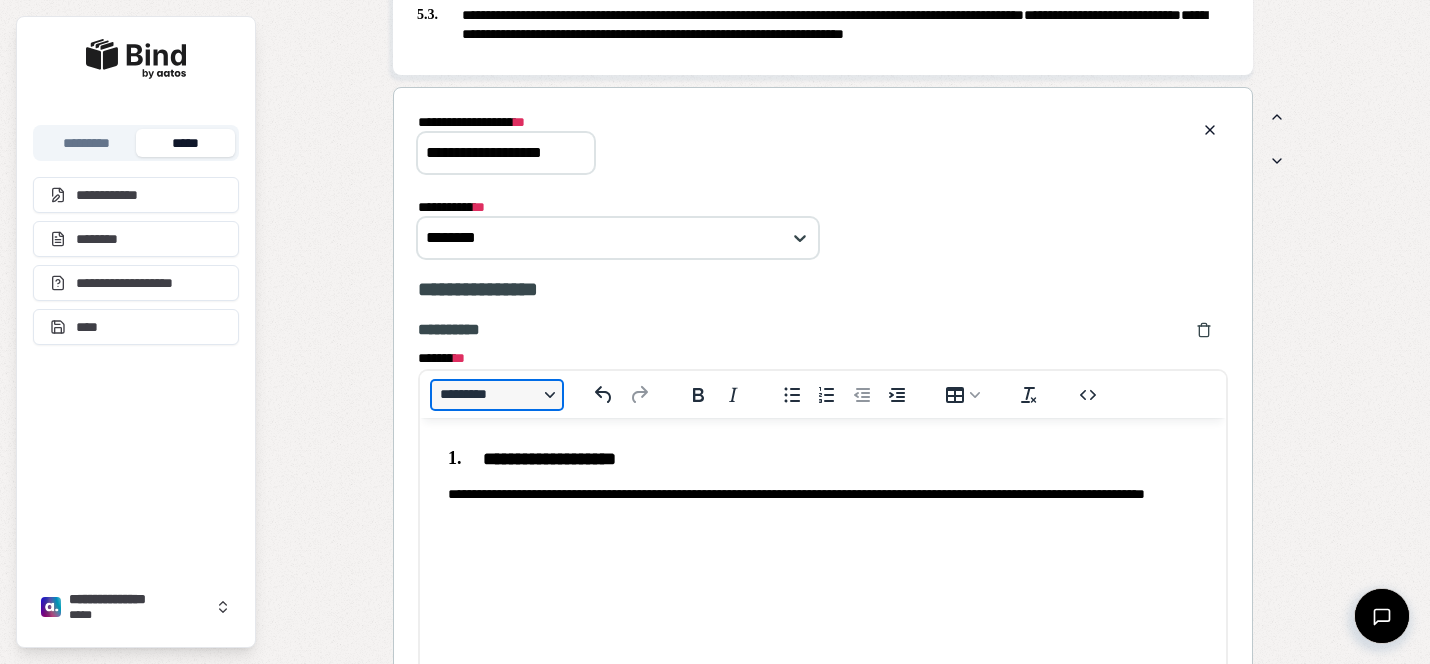 click on "*********" at bounding box center [497, 395] 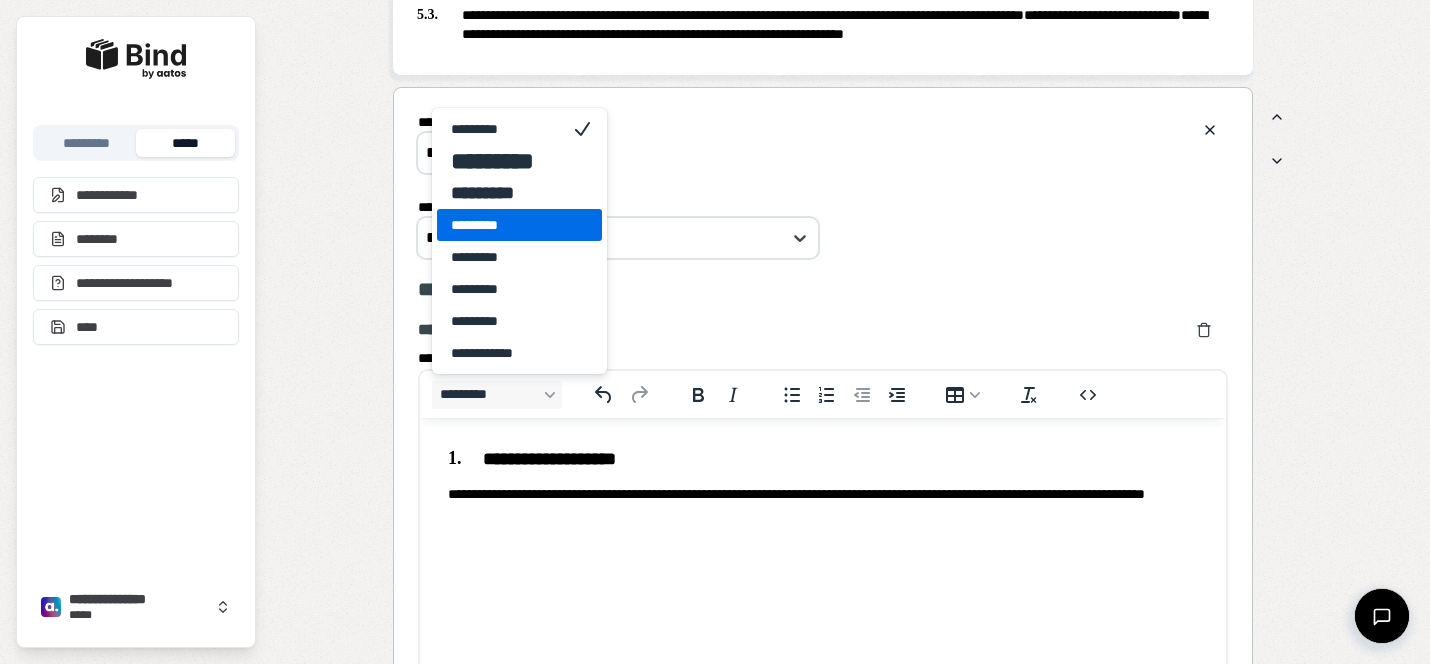 click on "*********" at bounding box center [505, 225] 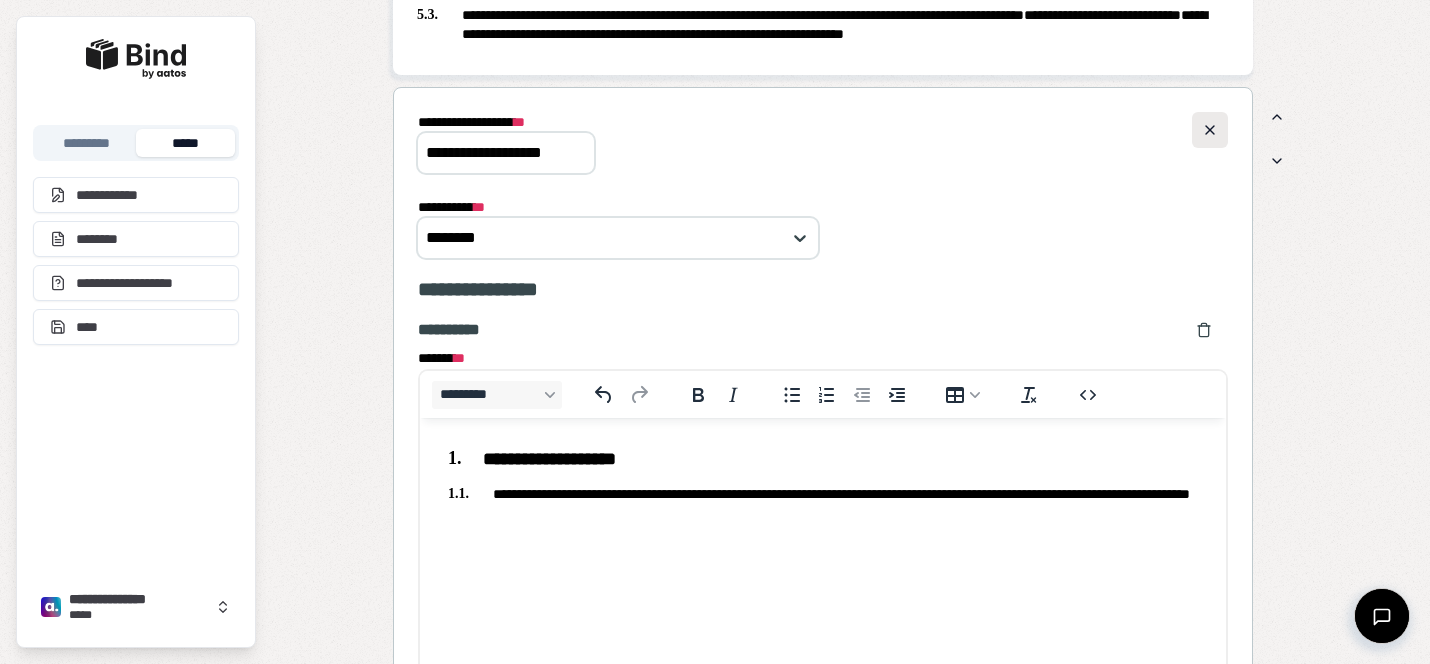 click at bounding box center [1210, 130] 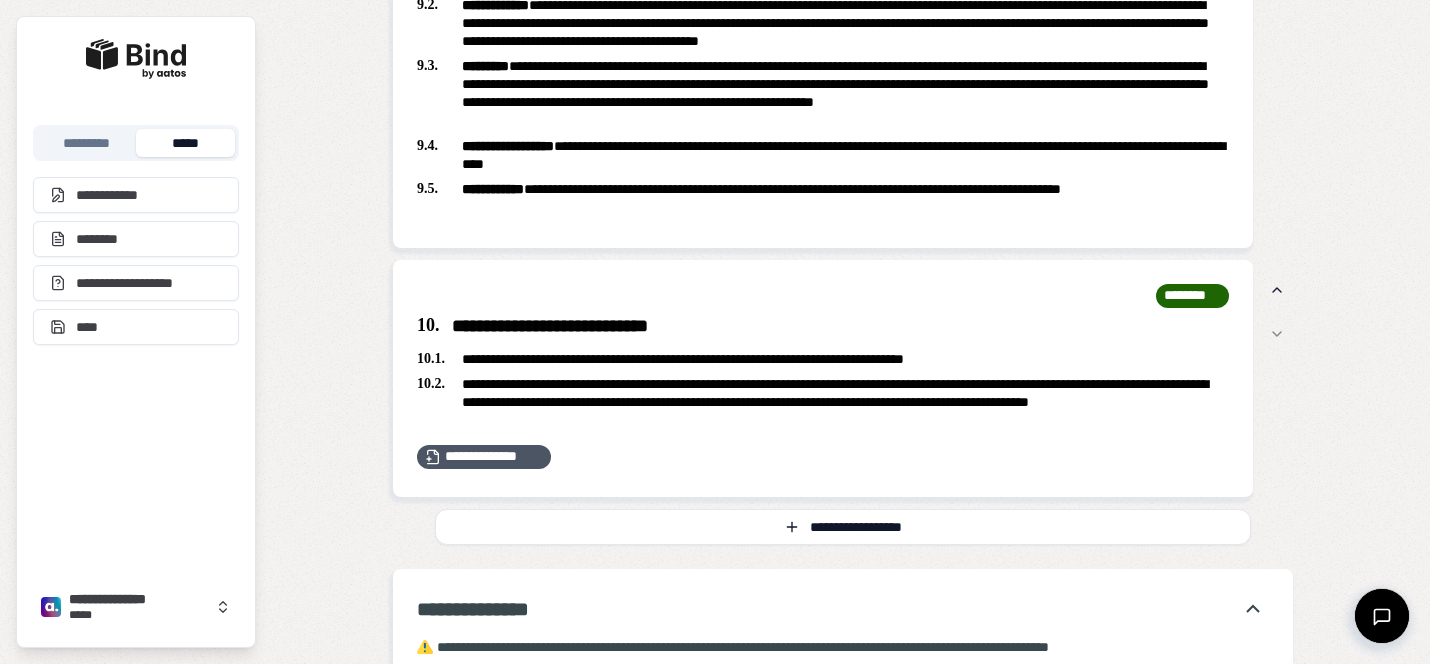 scroll, scrollTop: 3678, scrollLeft: 0, axis: vertical 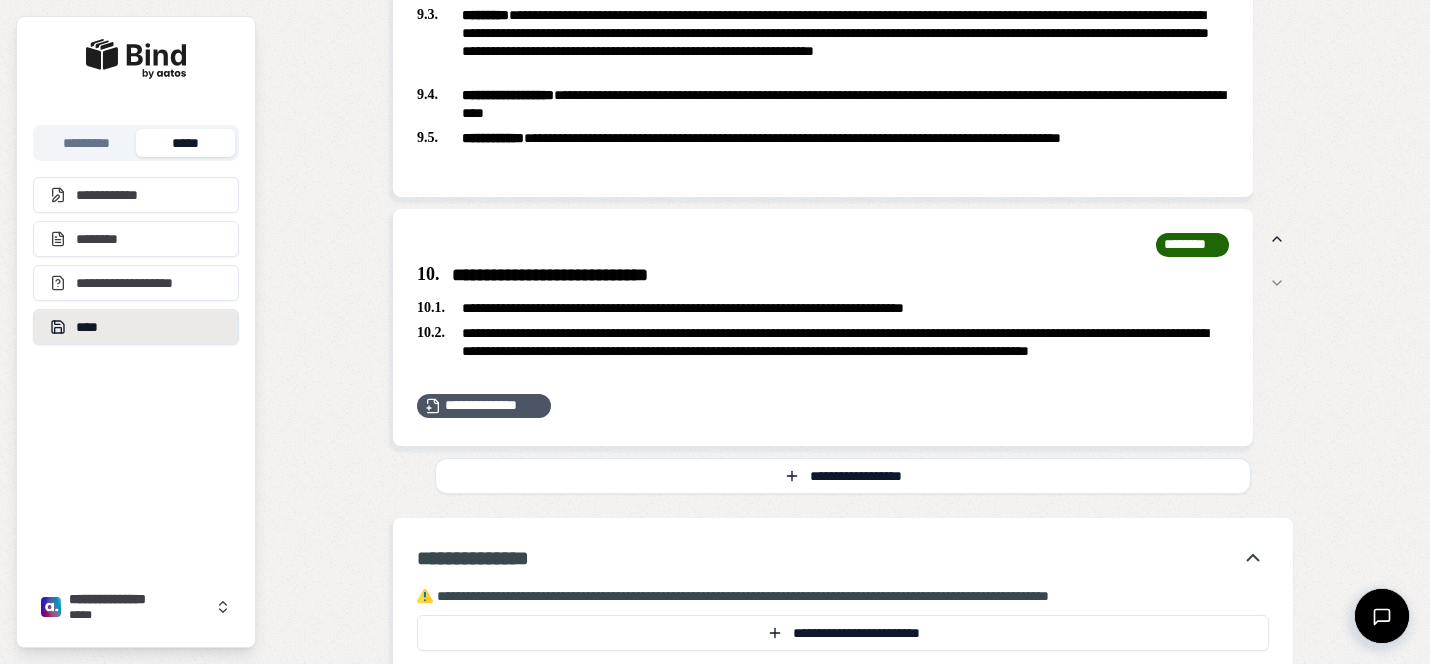 click on "****" at bounding box center (136, 327) 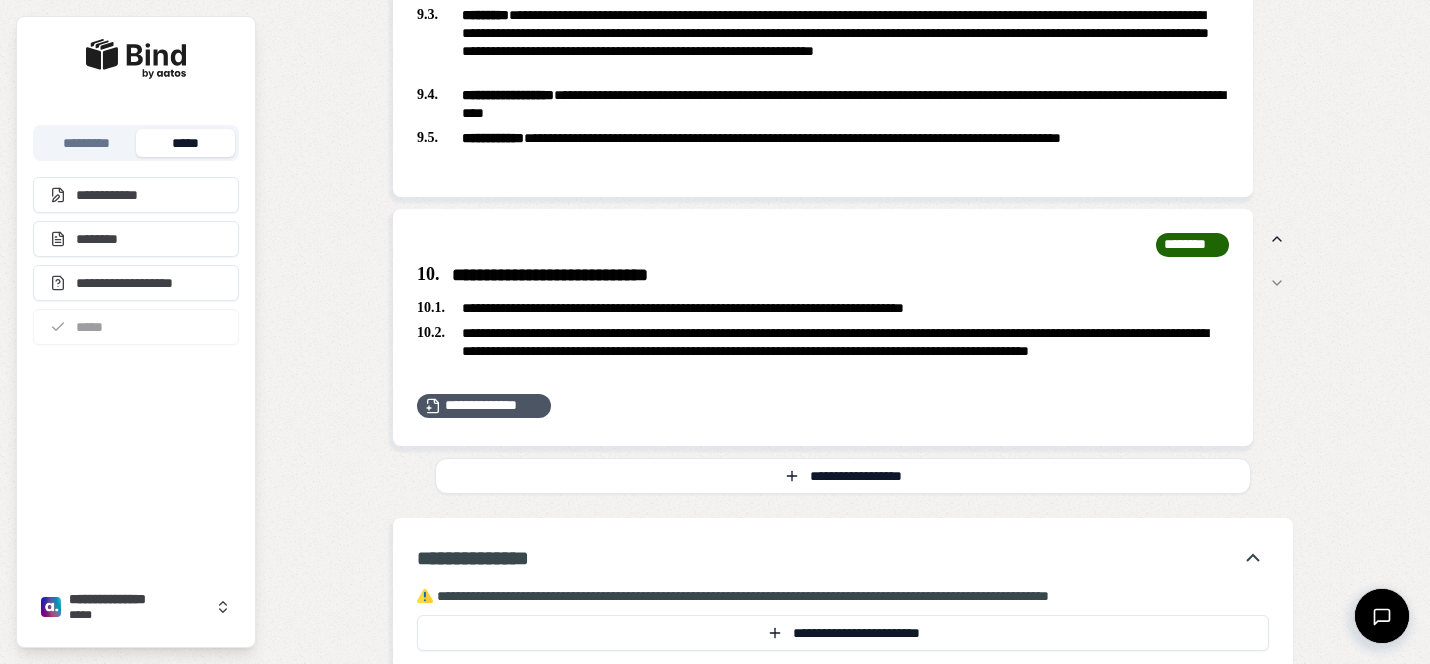 click on "*****" at bounding box center [185, 143] 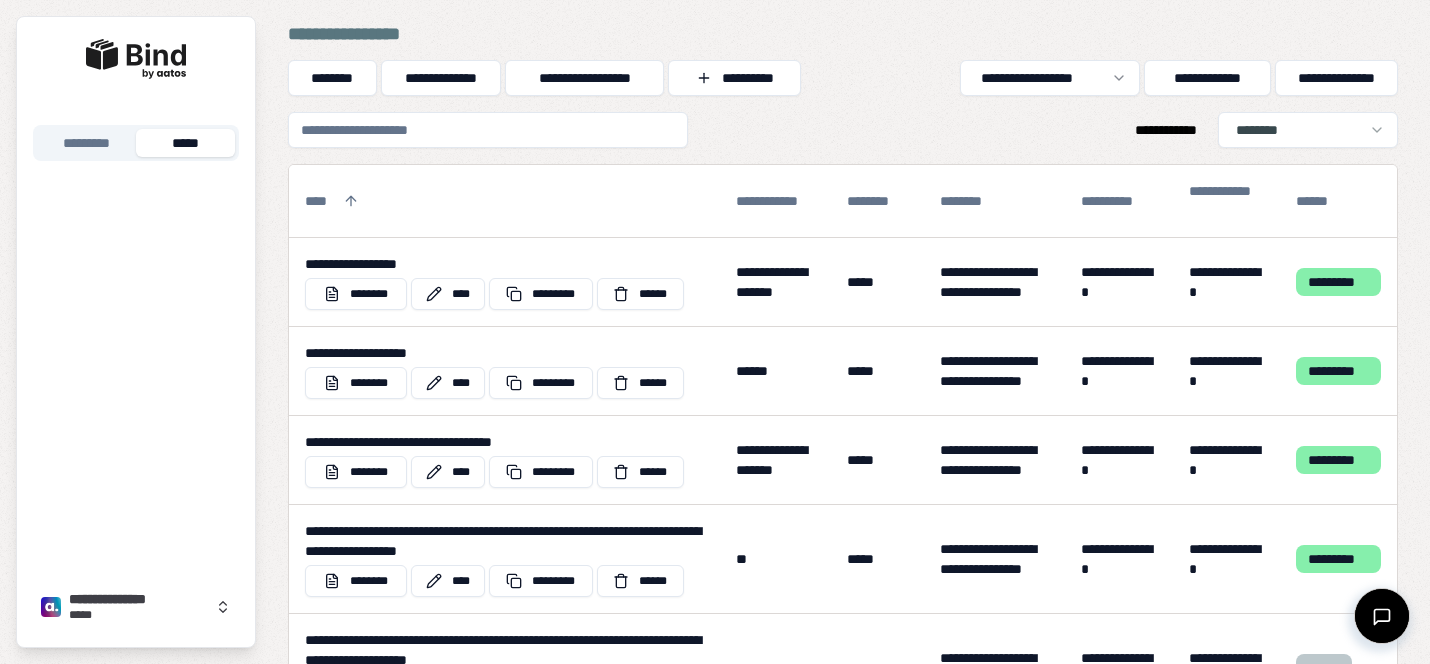click at bounding box center [488, 130] 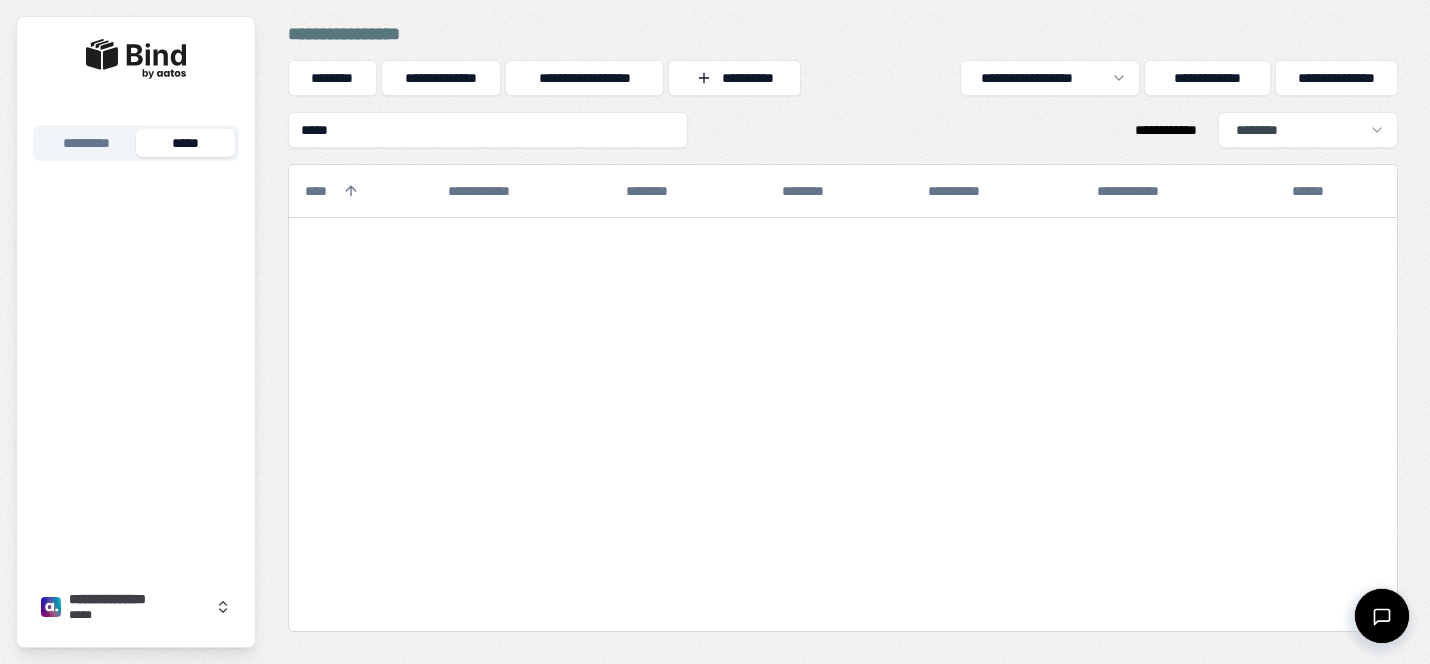 click on "*****" at bounding box center (488, 130) 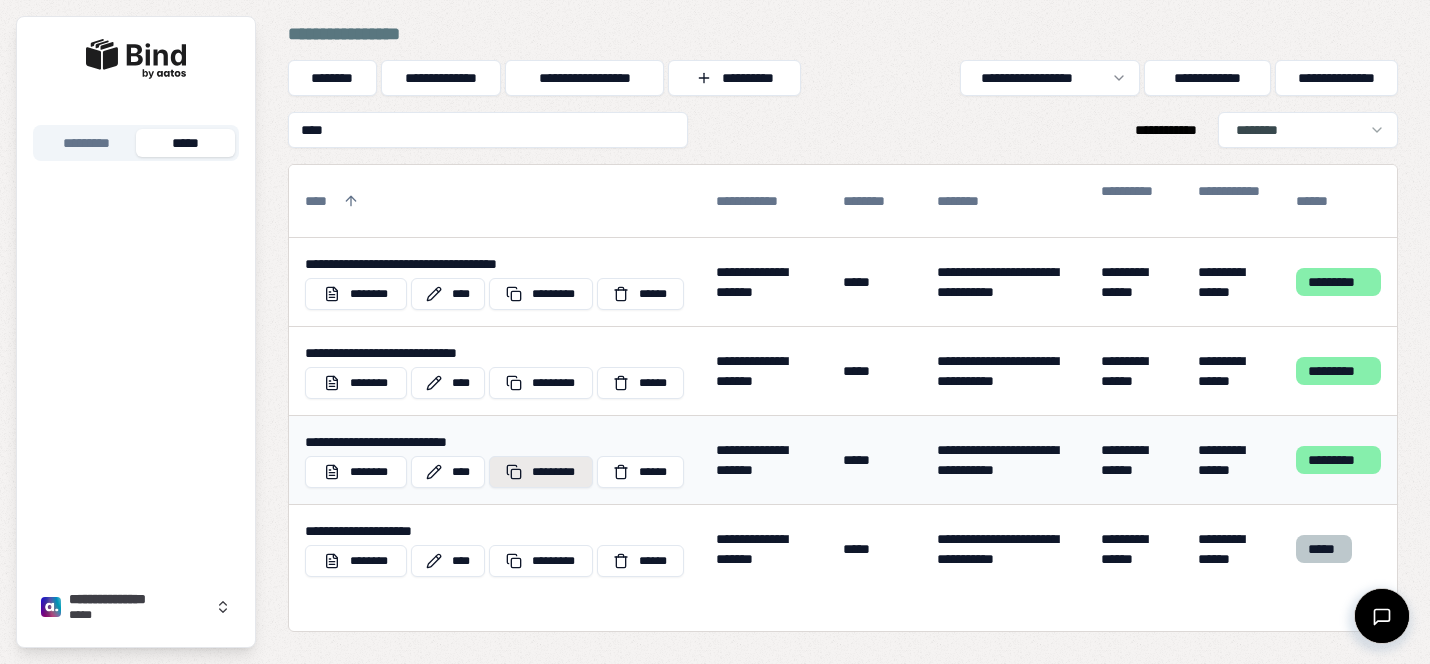 type on "****" 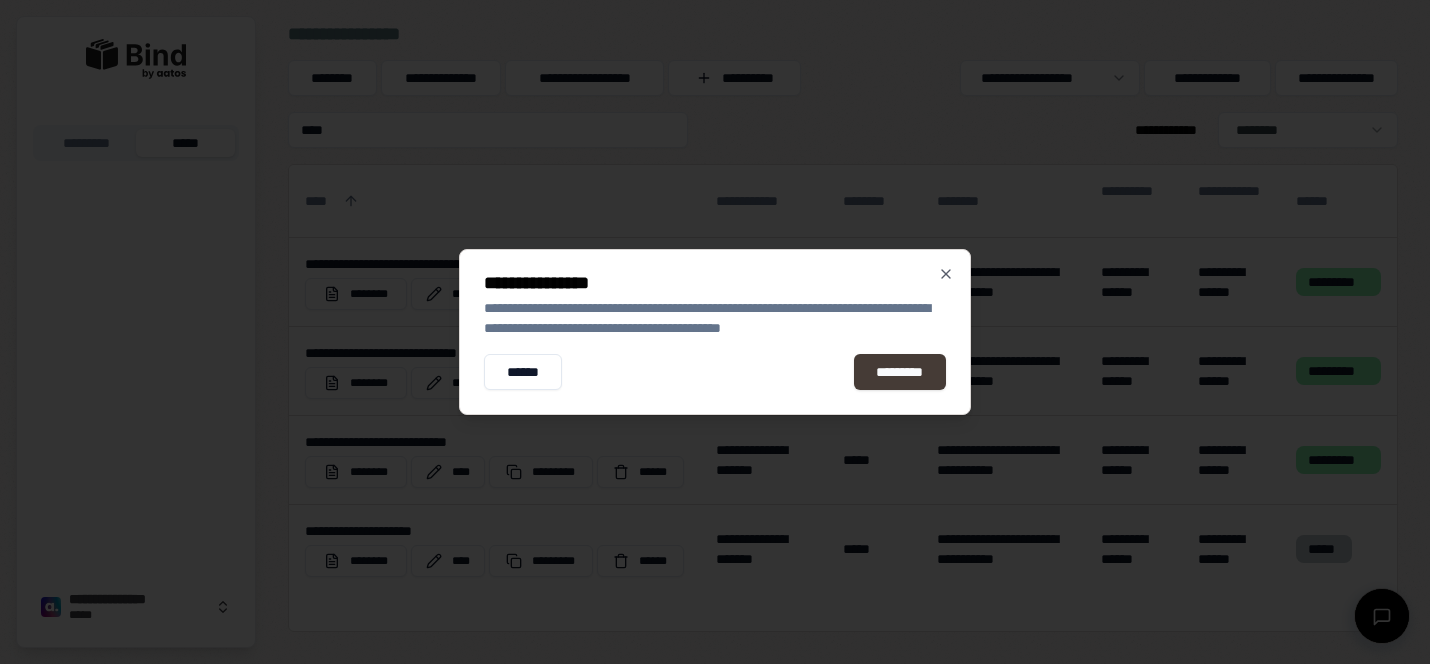 click on "*********" at bounding box center [900, 372] 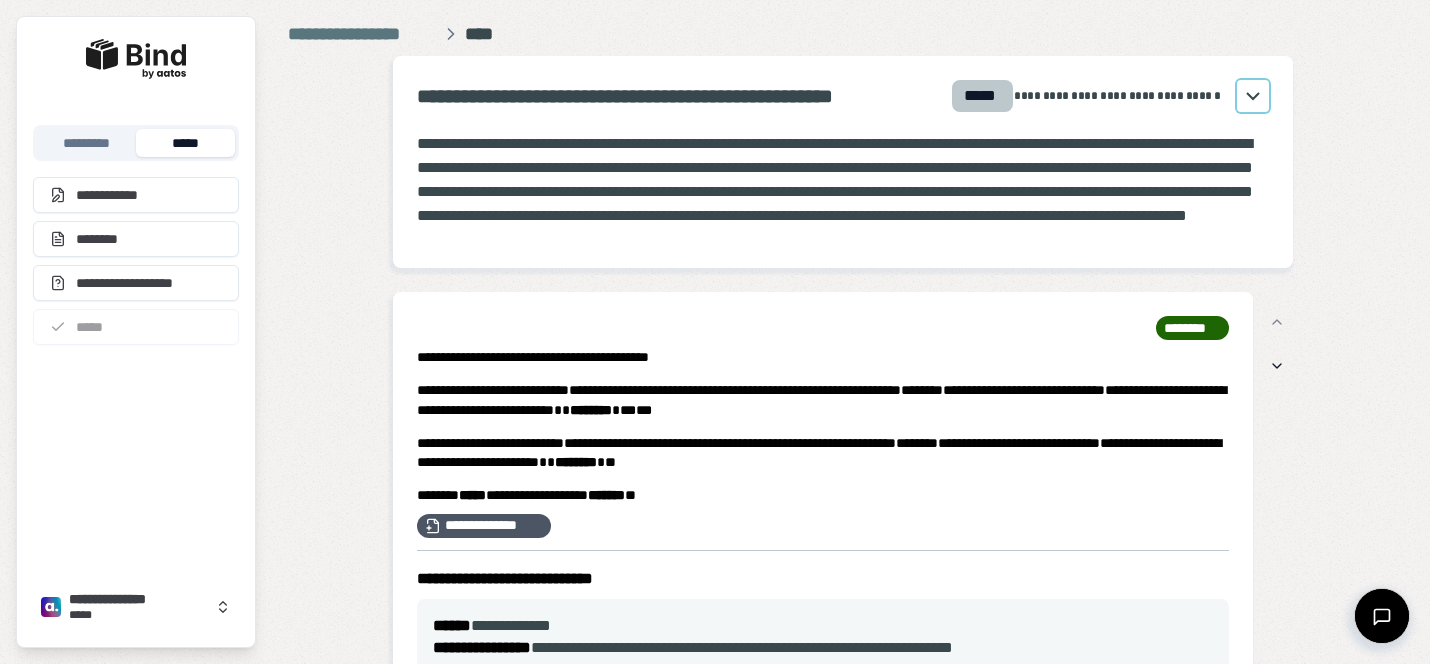 click 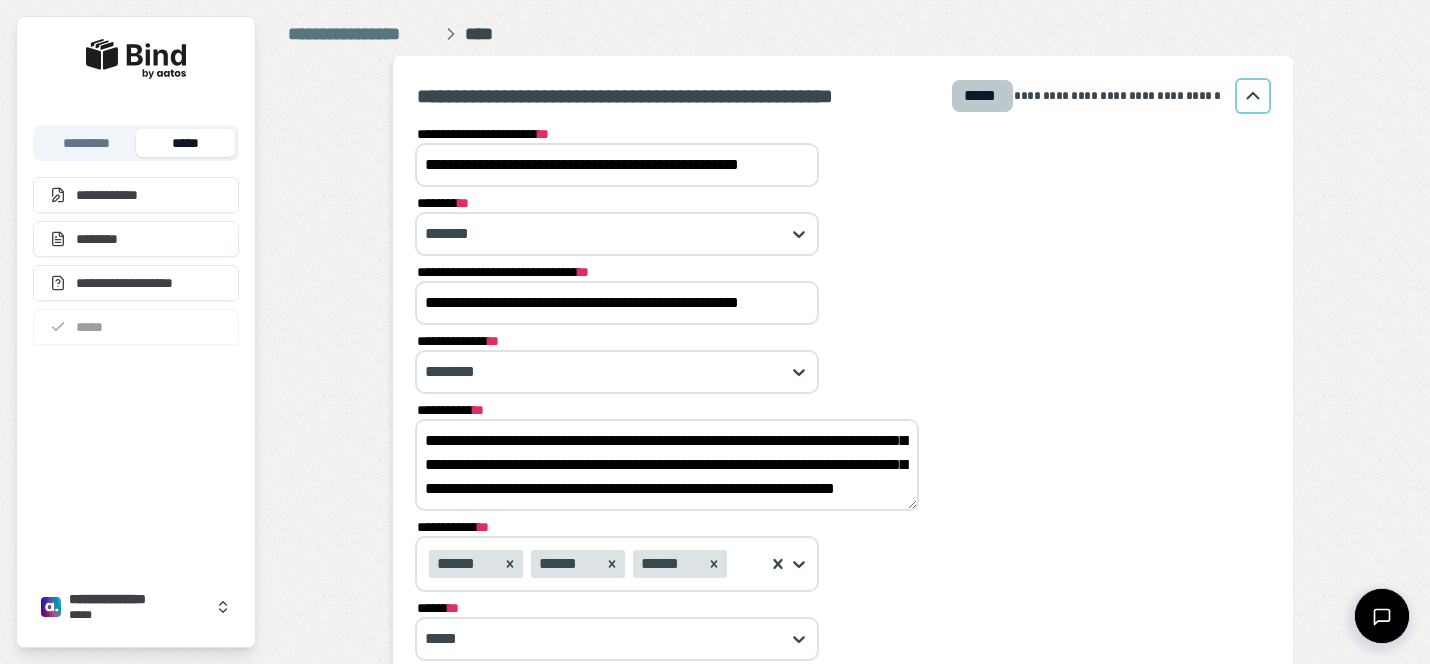 drag, startPoint x: 423, startPoint y: 438, endPoint x: 846, endPoint y: 645, distance: 470.9331 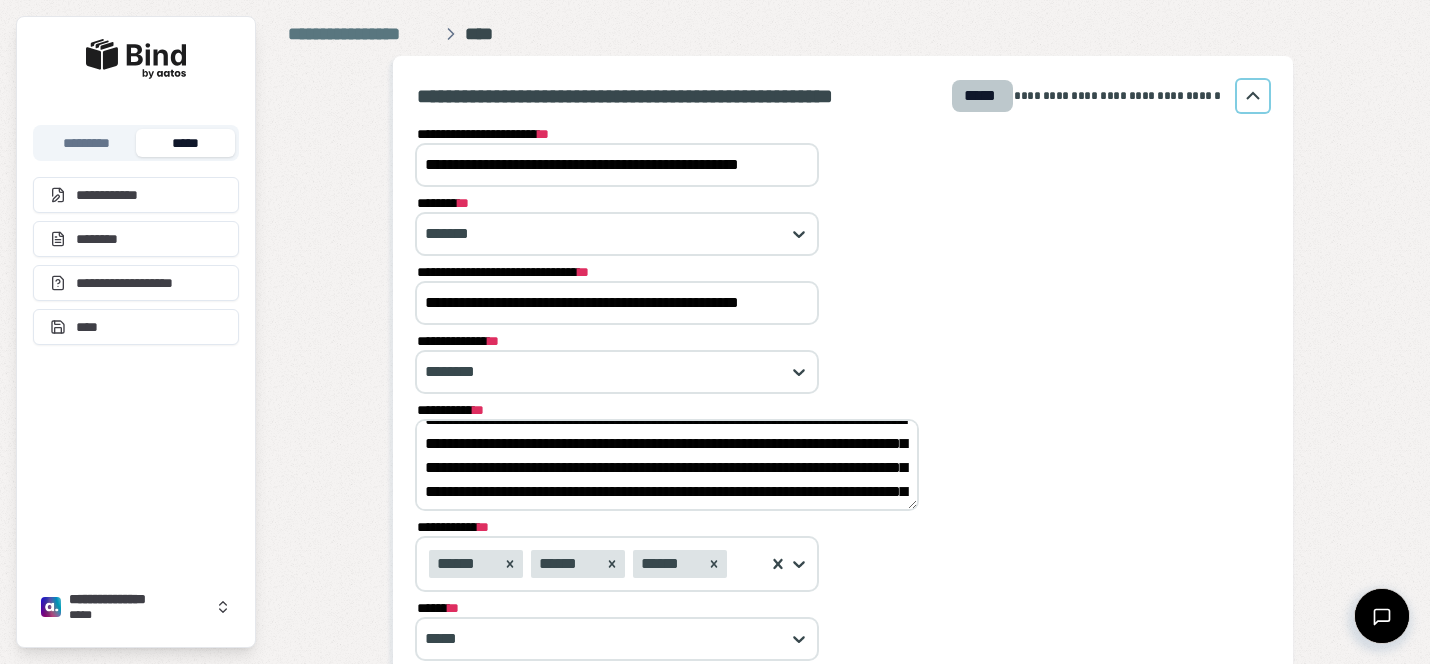scroll, scrollTop: 0, scrollLeft: 0, axis: both 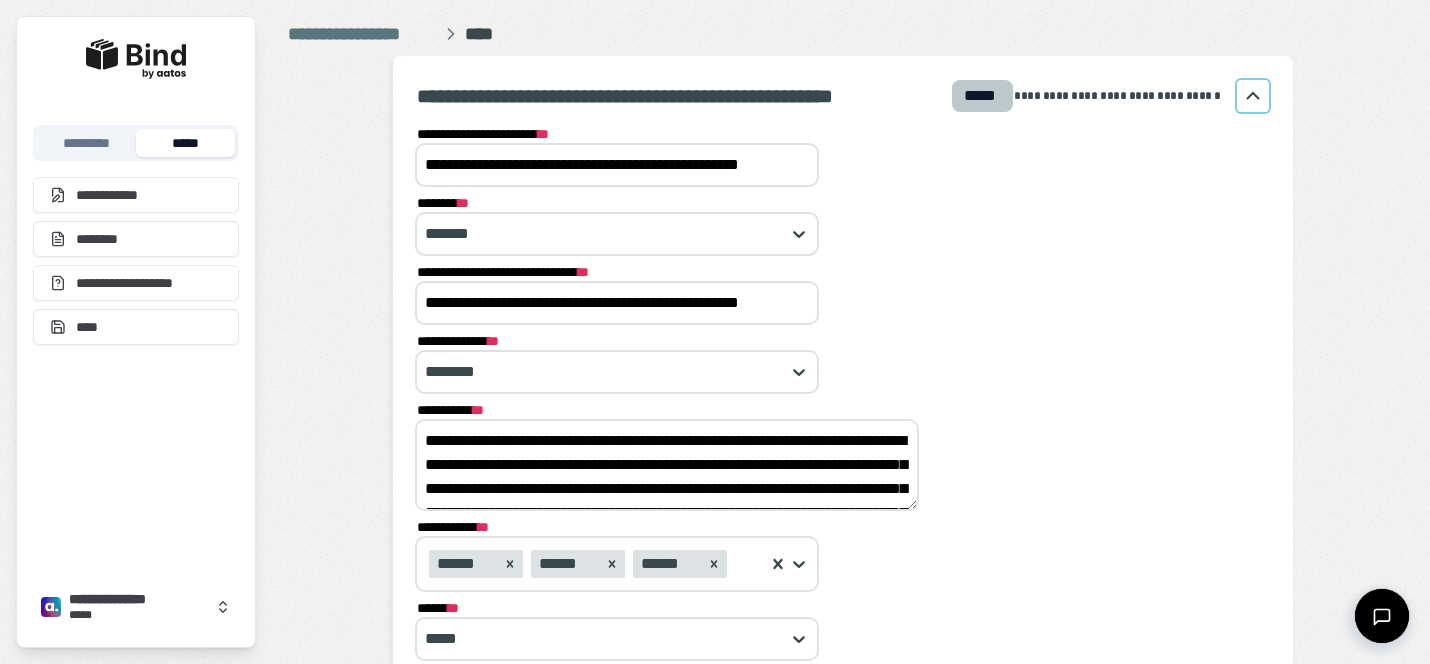 drag, startPoint x: 442, startPoint y: 488, endPoint x: 411, endPoint y: 488, distance: 31 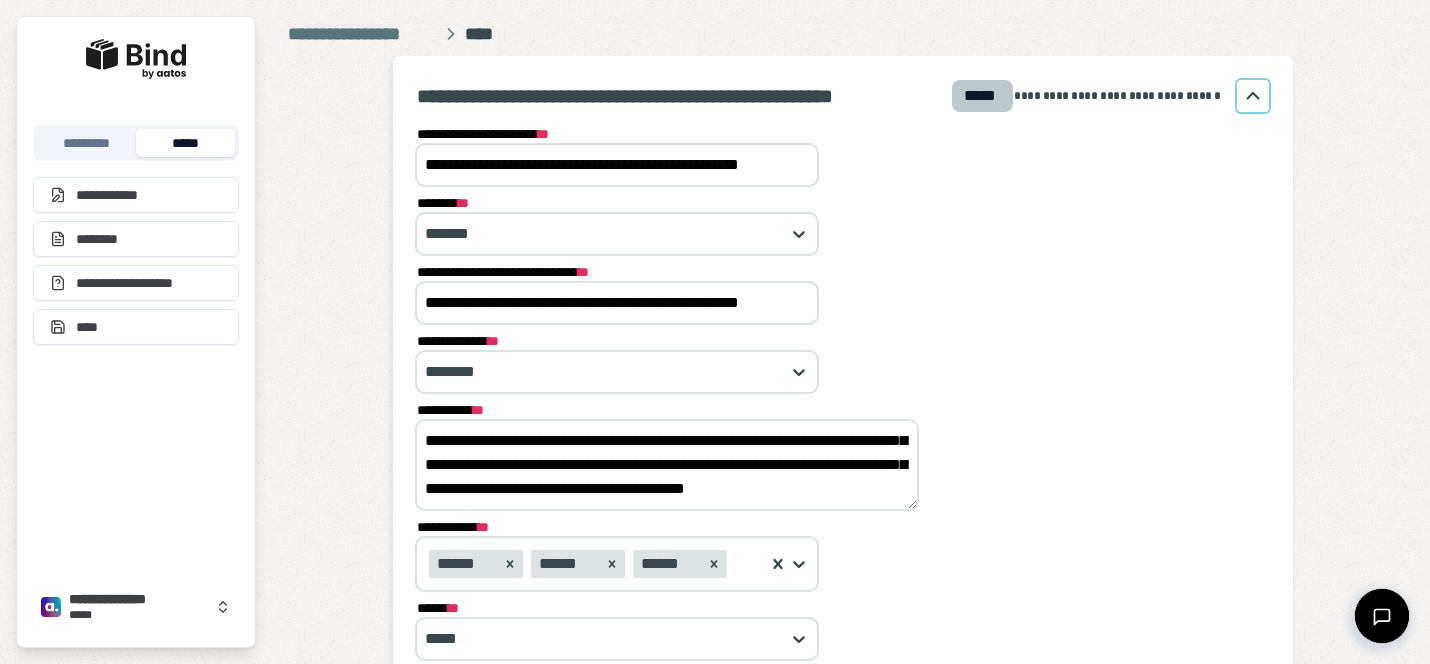 scroll, scrollTop: 0, scrollLeft: 0, axis: both 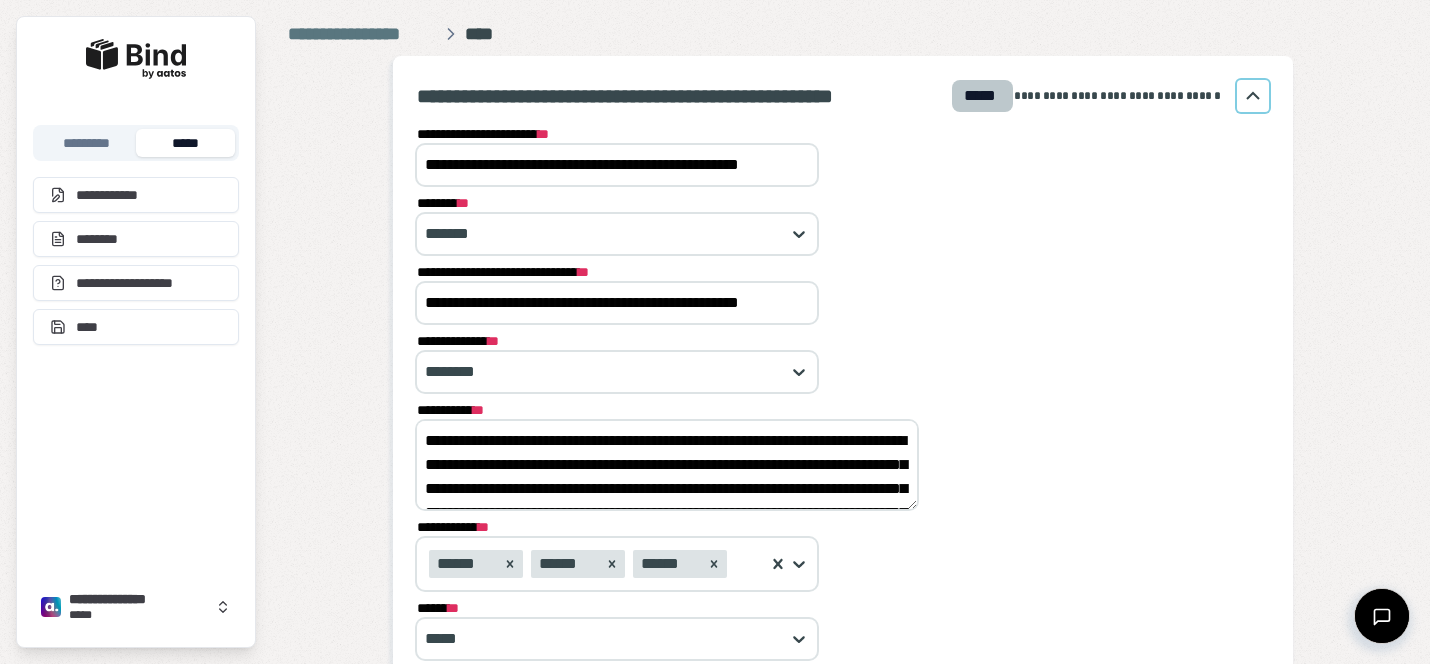 drag, startPoint x: 581, startPoint y: 444, endPoint x: 438, endPoint y: 438, distance: 143.12582 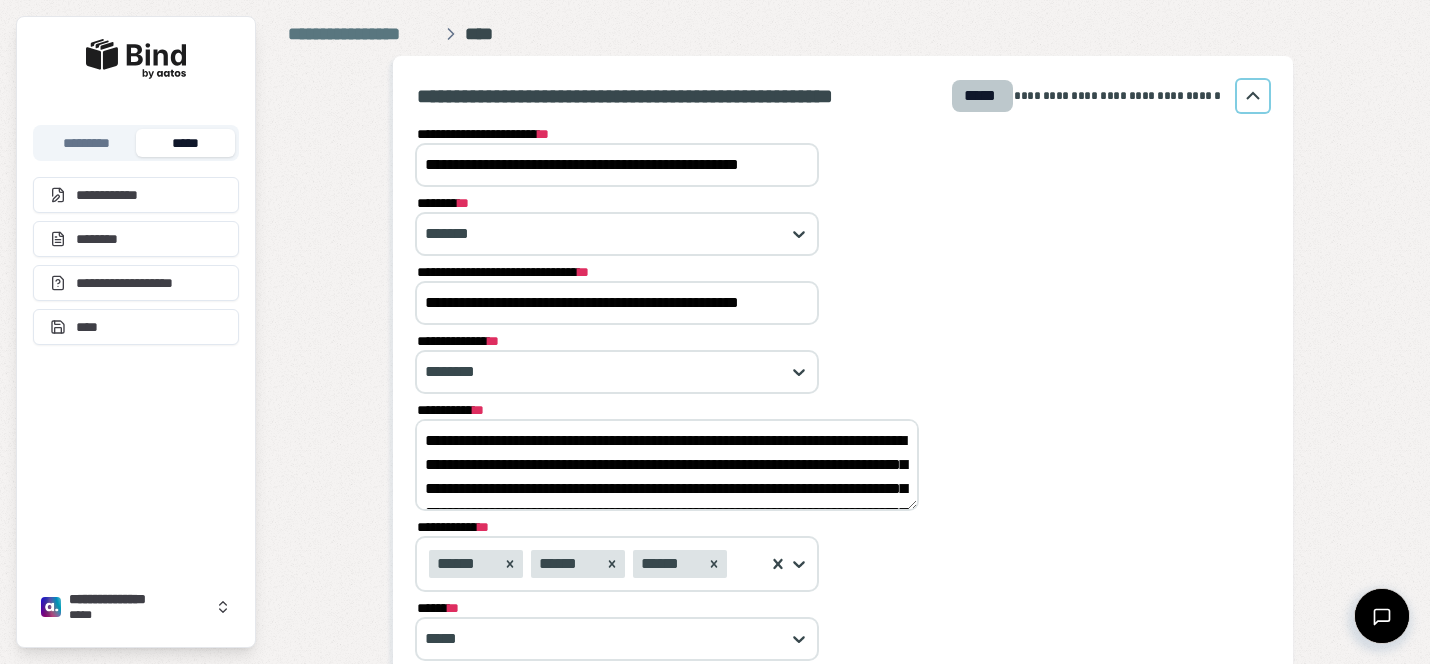scroll, scrollTop: 0, scrollLeft: 24, axis: horizontal 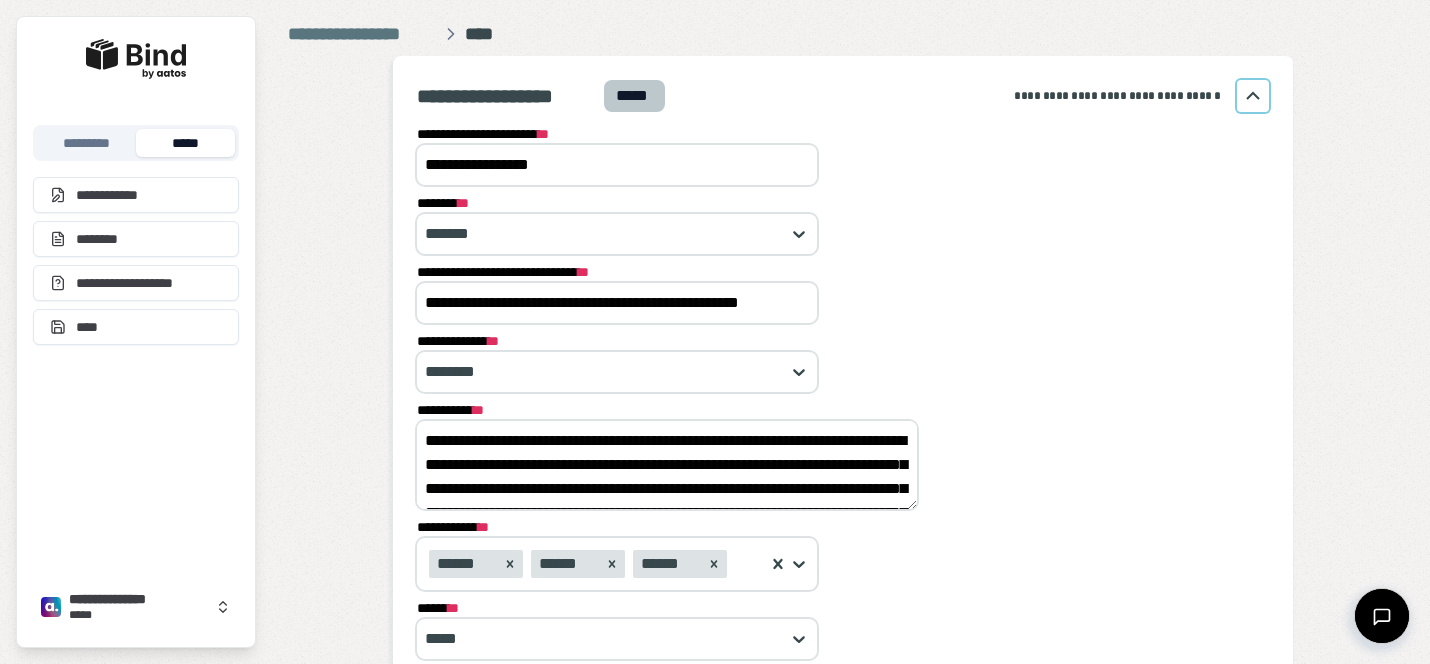 type on "**********" 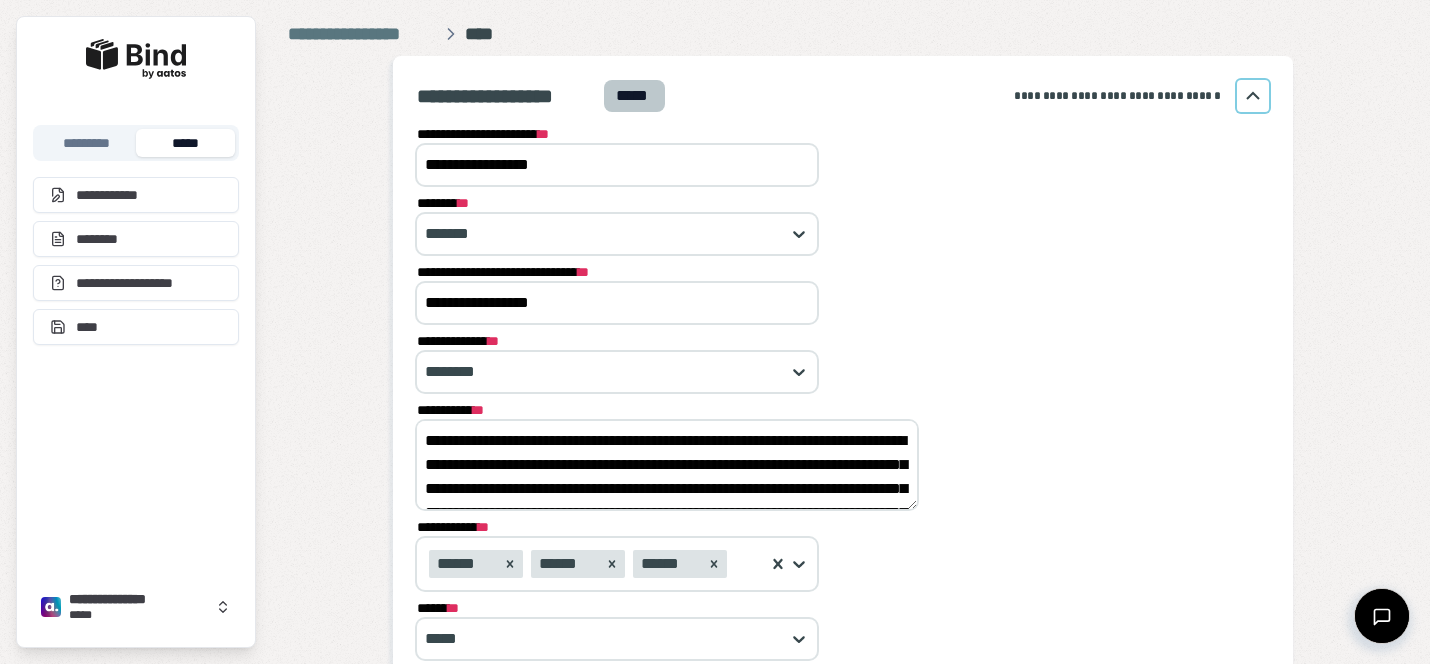 scroll, scrollTop: 0, scrollLeft: 0, axis: both 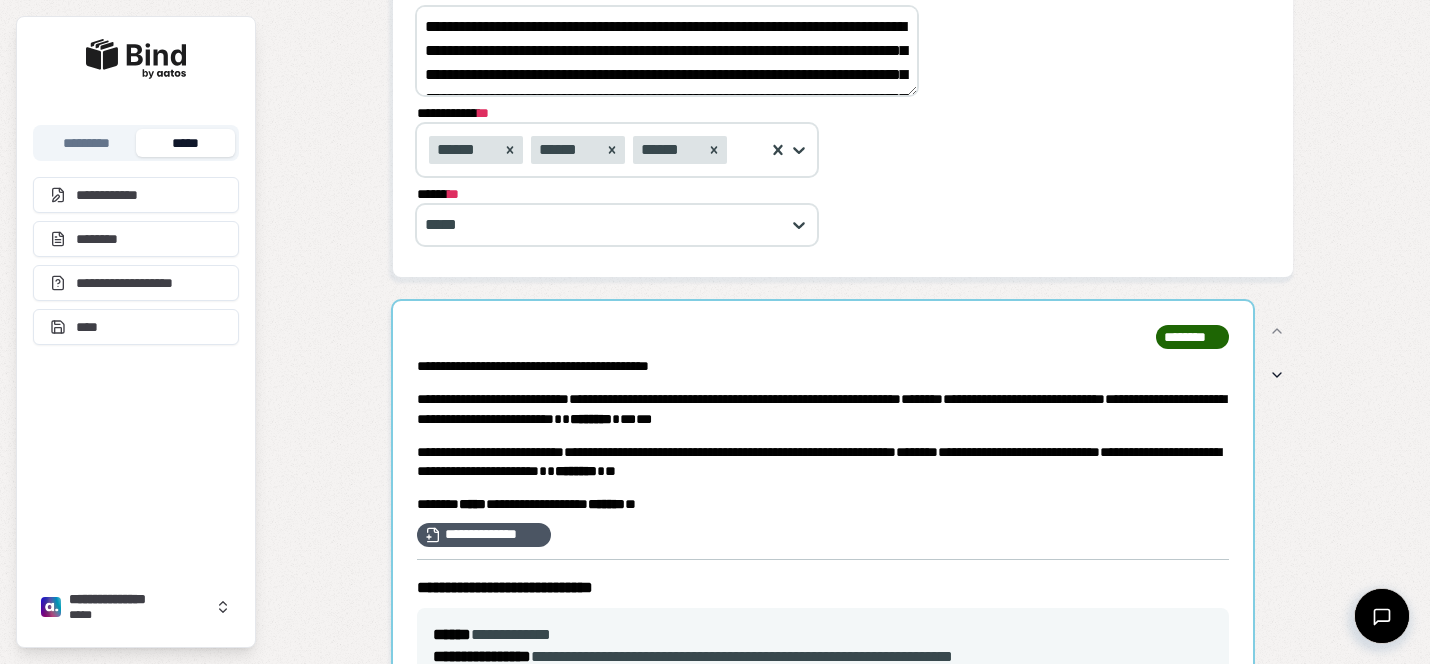 type on "**********" 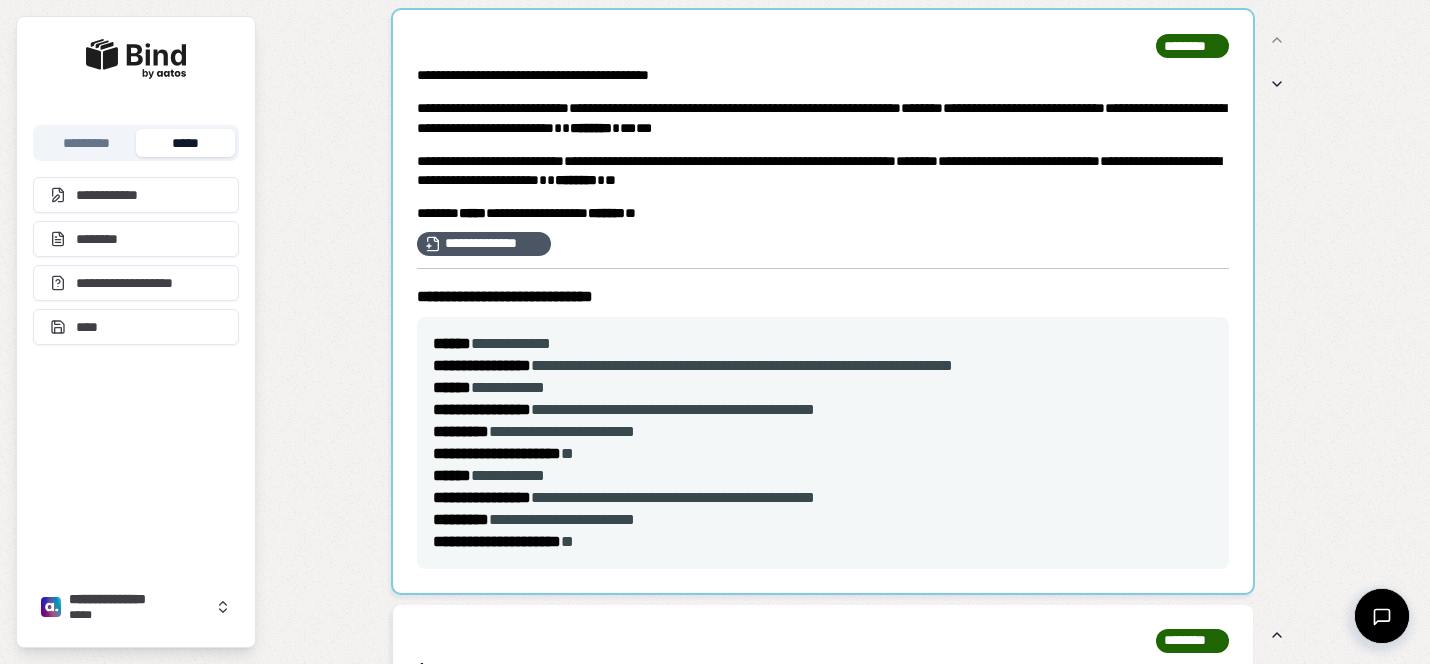 scroll, scrollTop: 722, scrollLeft: 0, axis: vertical 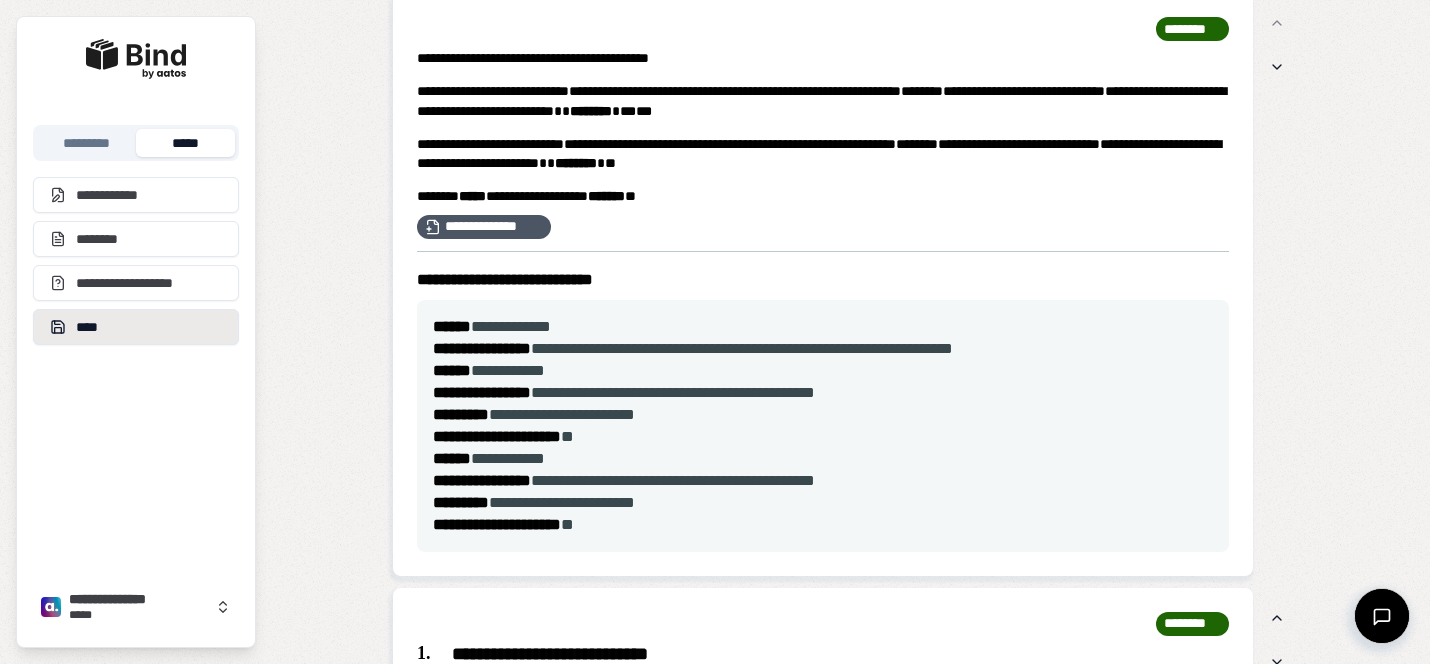 click on "****" at bounding box center [136, 327] 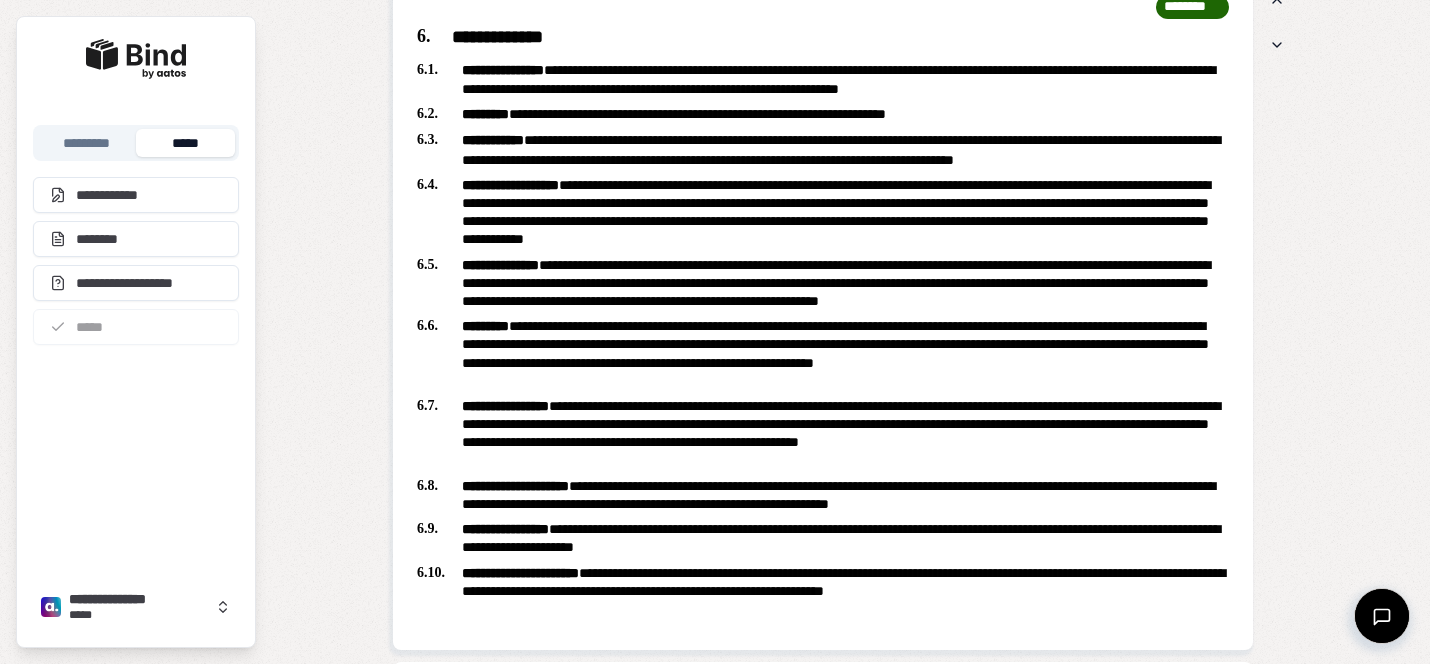 scroll, scrollTop: 3088, scrollLeft: 0, axis: vertical 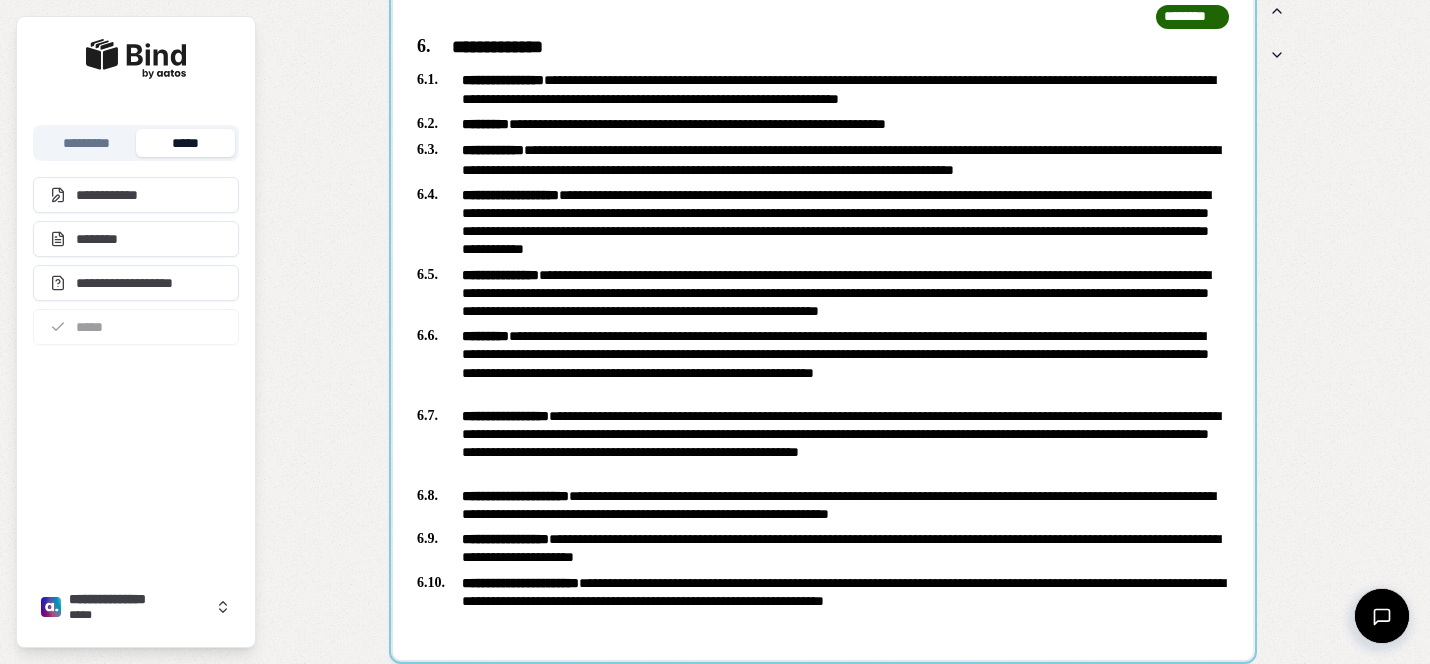 click at bounding box center [823, 321] 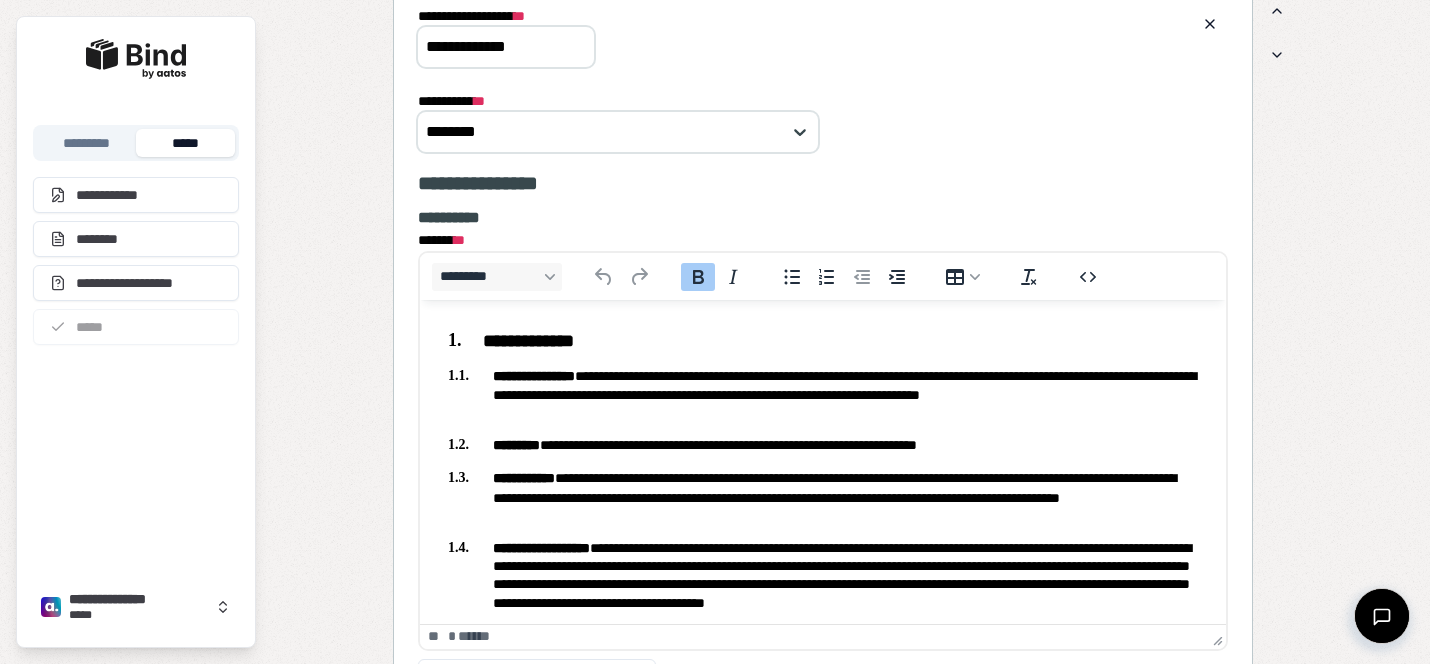 scroll, scrollTop: 481, scrollLeft: 0, axis: vertical 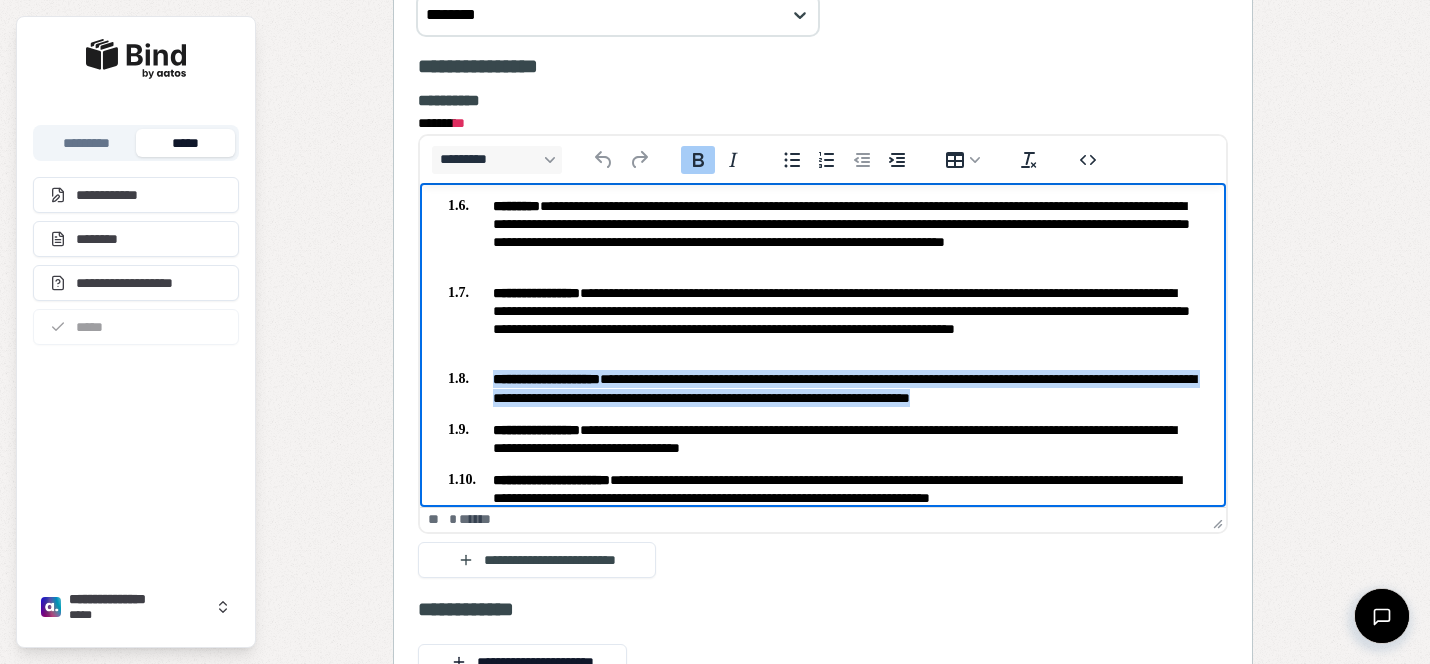 drag, startPoint x: 976, startPoint y: 387, endPoint x: 483, endPoint y: 361, distance: 493.68512 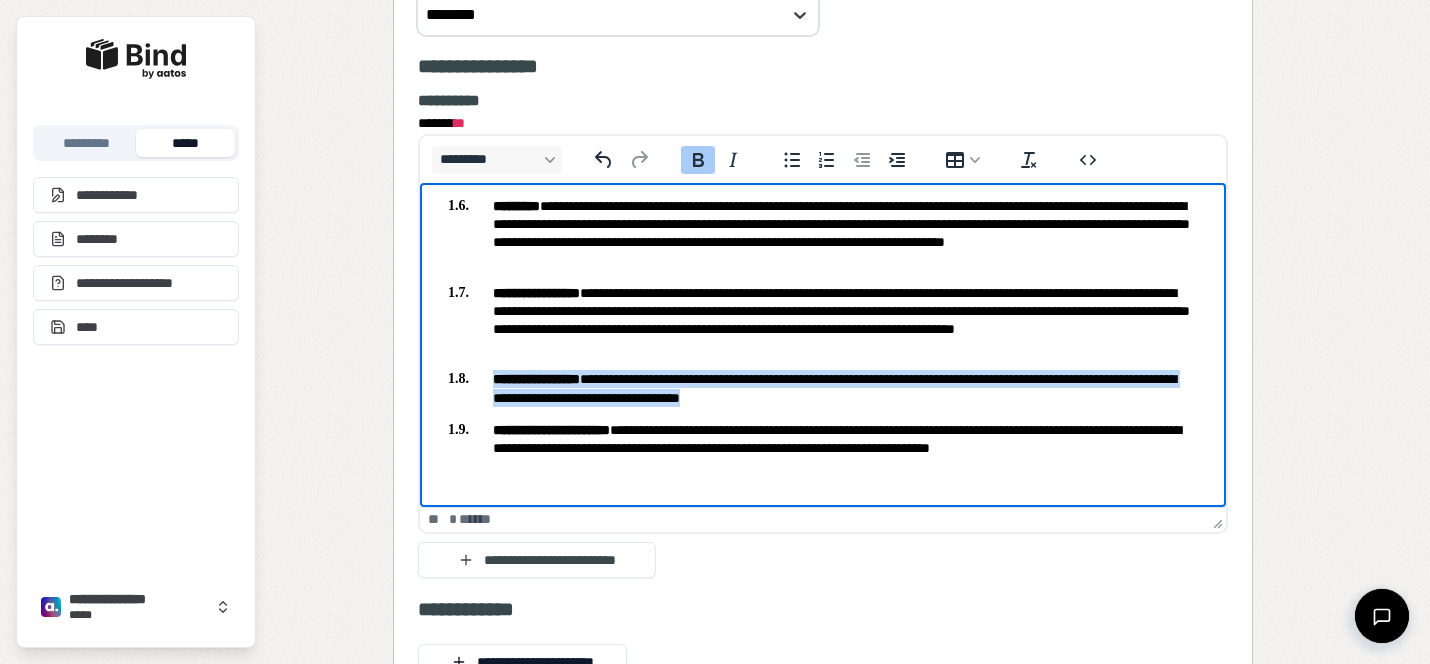 drag, startPoint x: 958, startPoint y: 398, endPoint x: 475, endPoint y: 369, distance: 483.8698 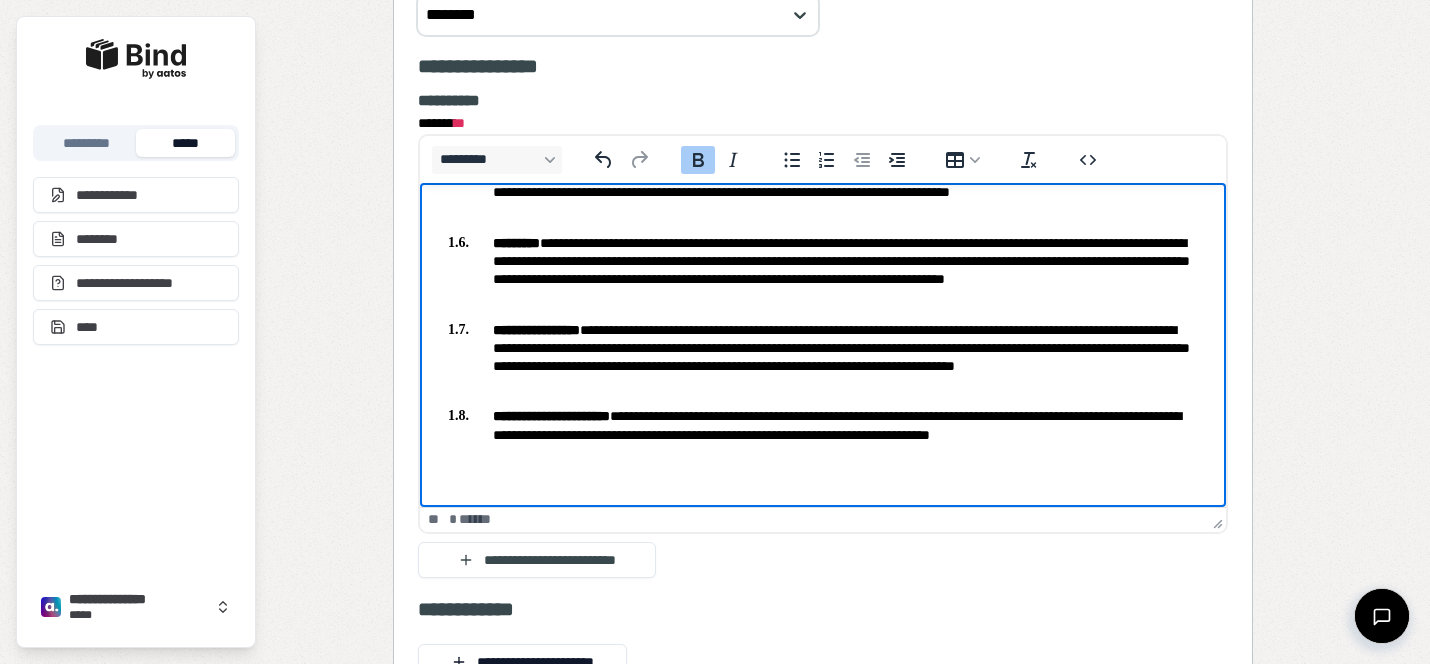 scroll, scrollTop: 380, scrollLeft: 0, axis: vertical 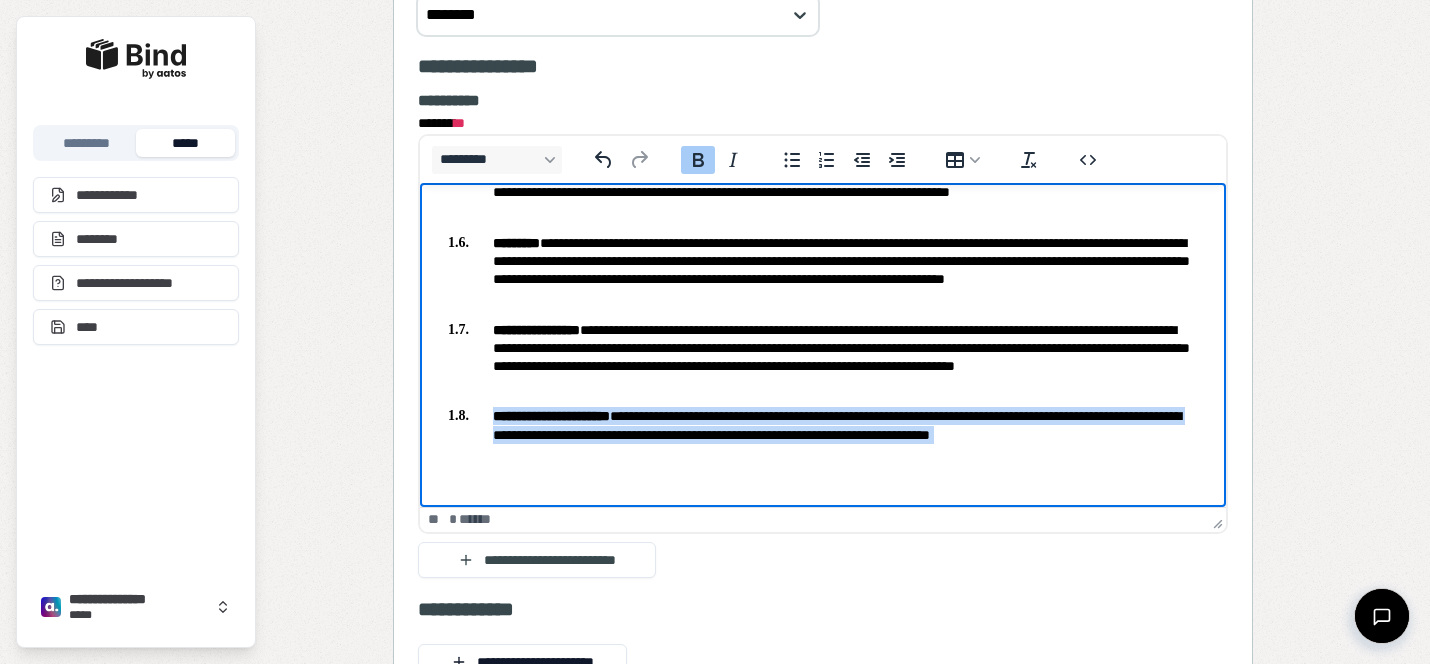 drag, startPoint x: 1052, startPoint y: 434, endPoint x: 443, endPoint y: 411, distance: 609.43414 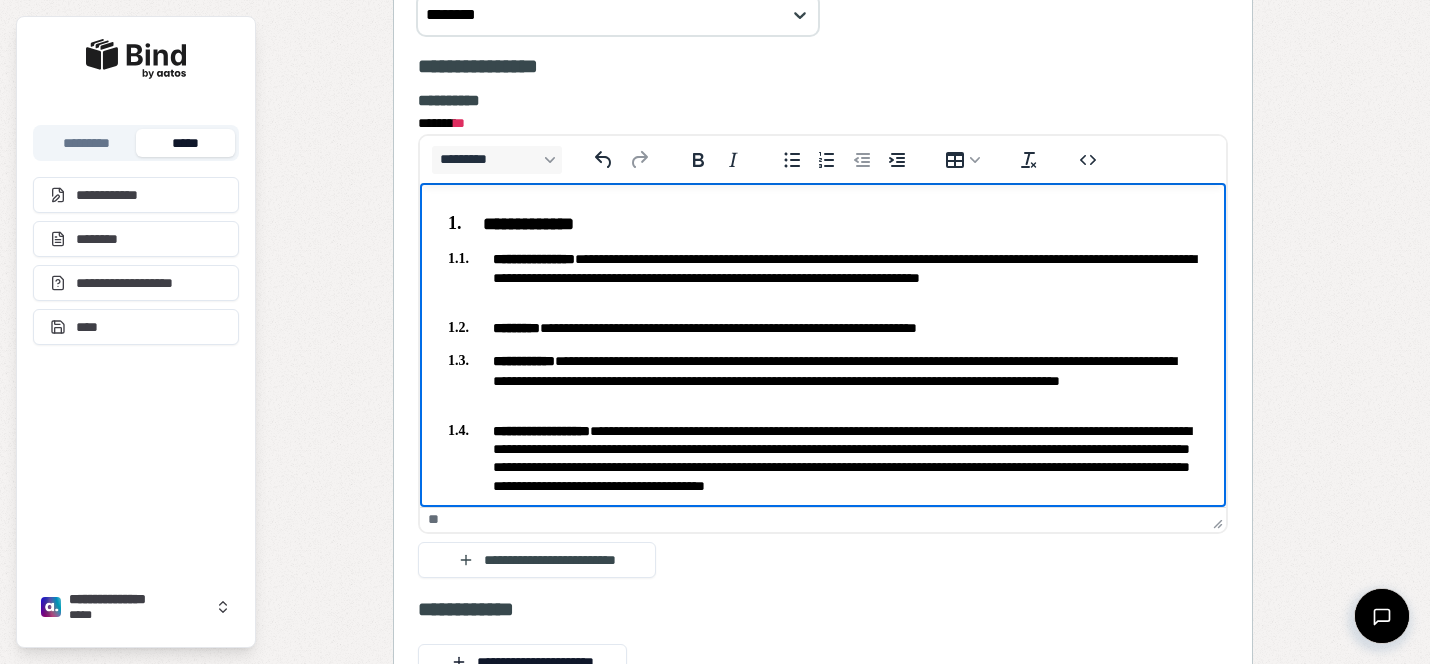 scroll, scrollTop: 289, scrollLeft: 0, axis: vertical 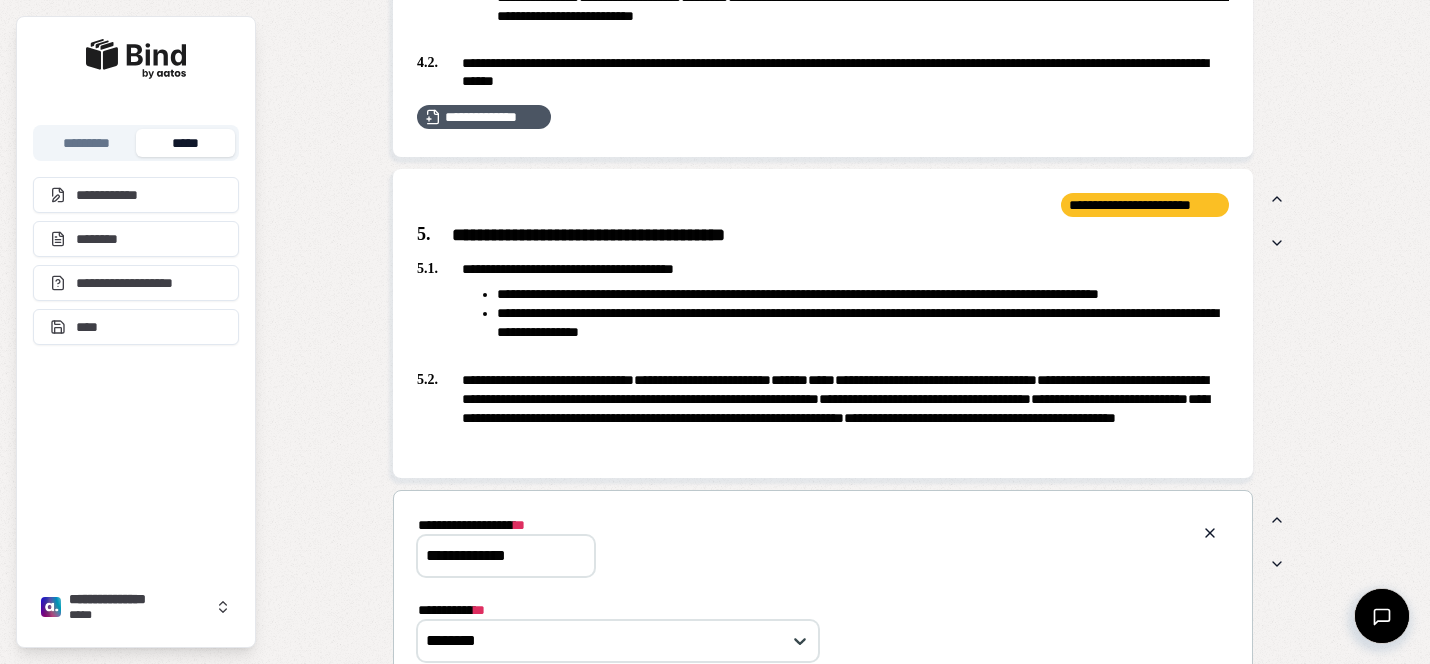 click on "**********" at bounding box center [823, 236] 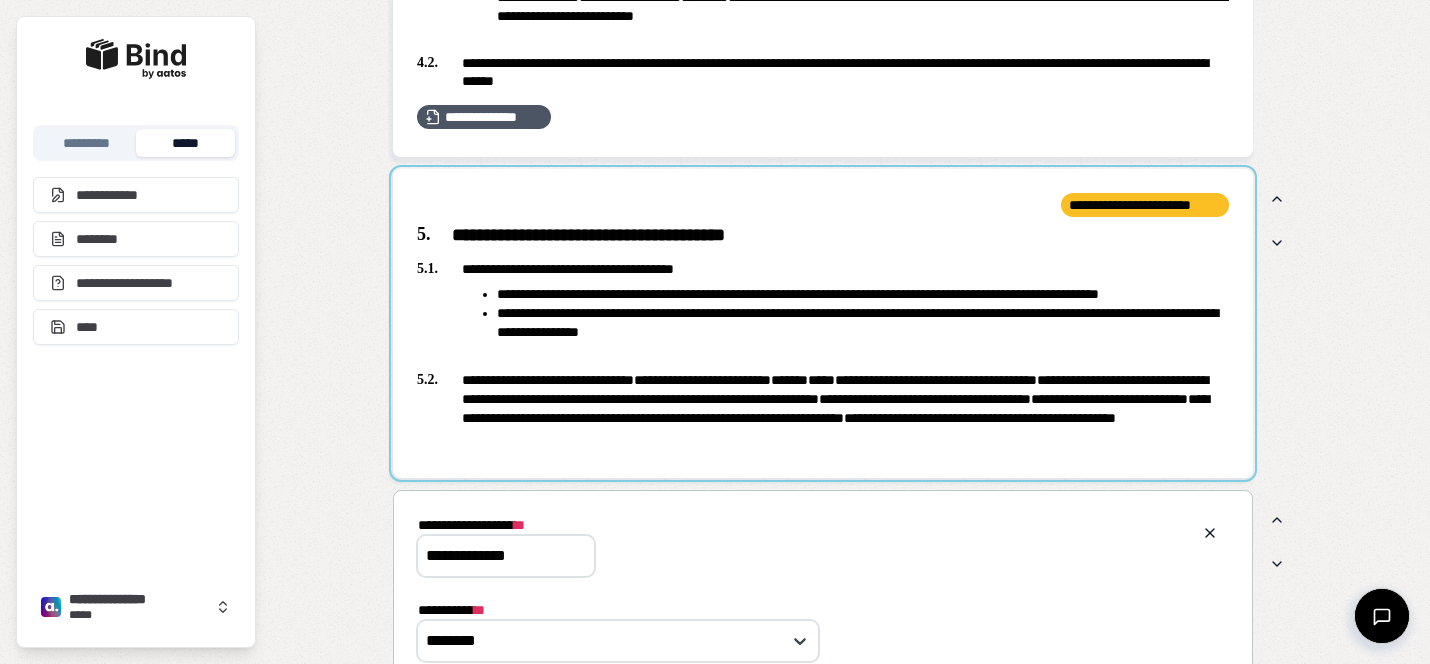 click at bounding box center (823, 323) 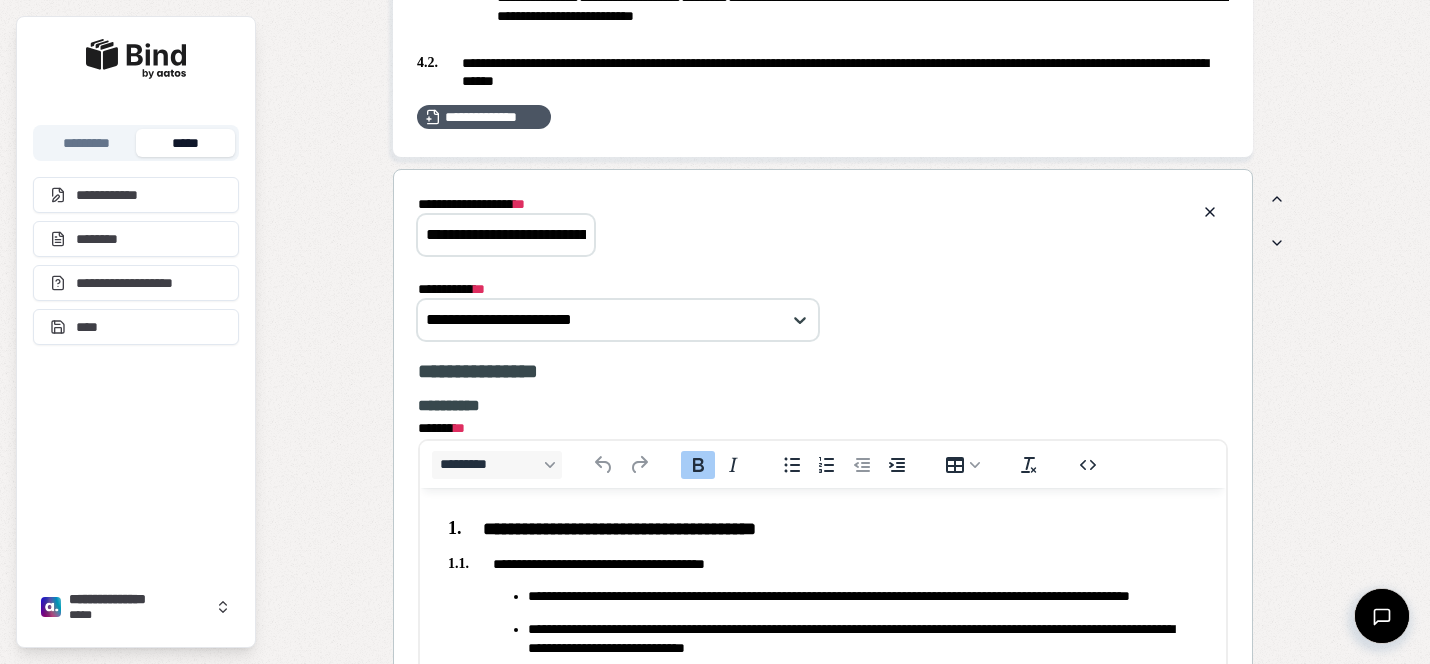 scroll, scrollTop: 0, scrollLeft: 0, axis: both 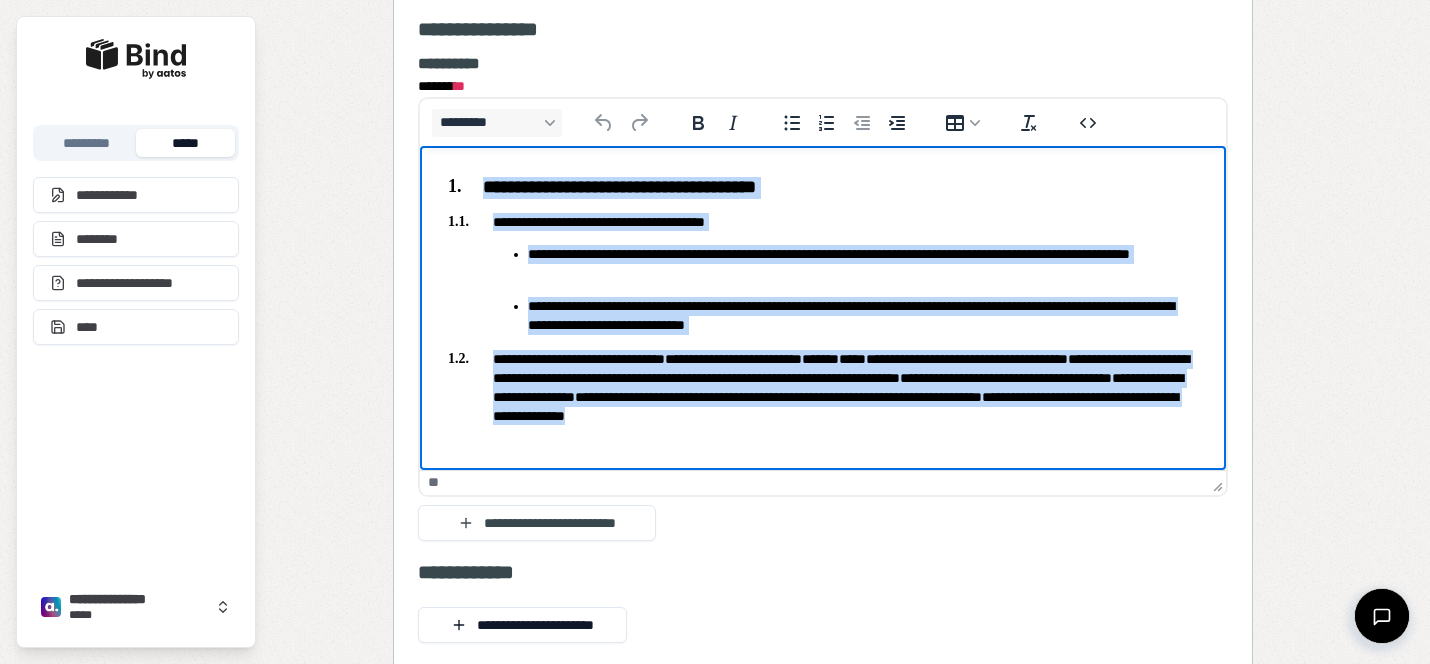 drag, startPoint x: 1054, startPoint y: 429, endPoint x: 348, endPoint y: 116, distance: 772.27264 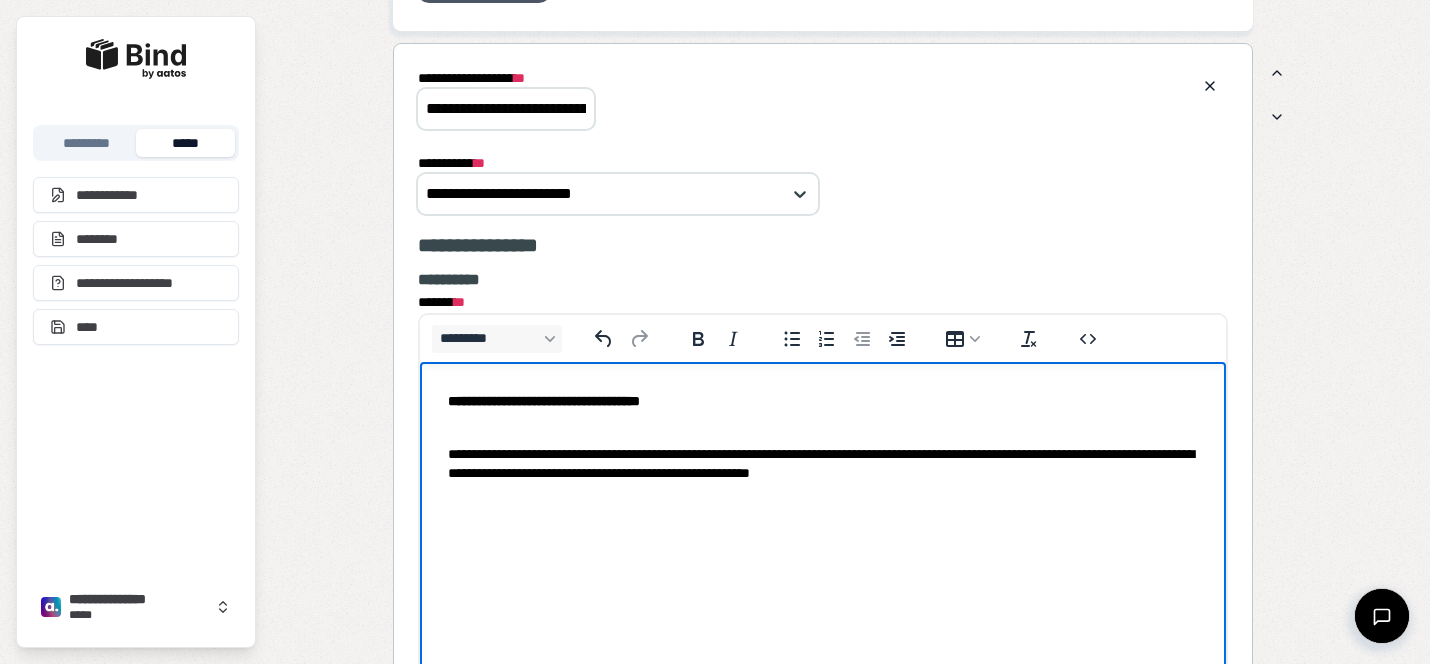 scroll, scrollTop: 2665, scrollLeft: 0, axis: vertical 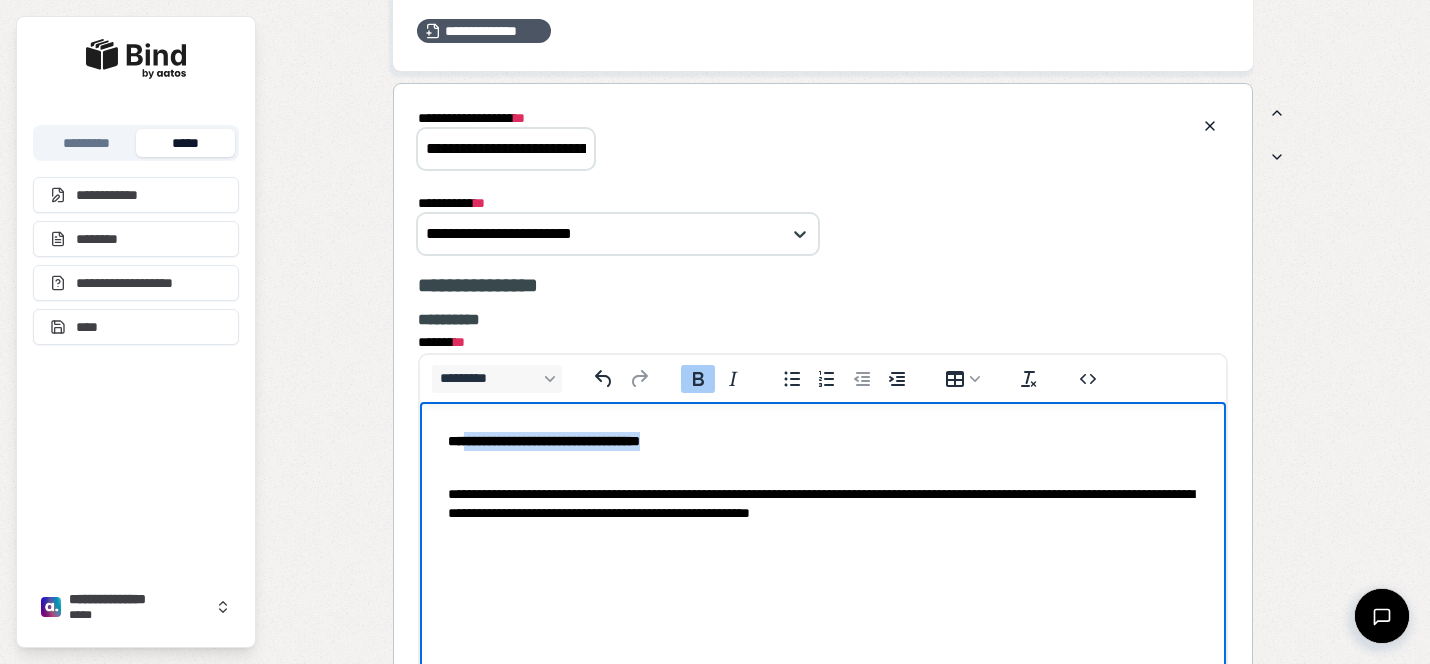 drag, startPoint x: 711, startPoint y: 440, endPoint x: 466, endPoint y: 439, distance: 245.00204 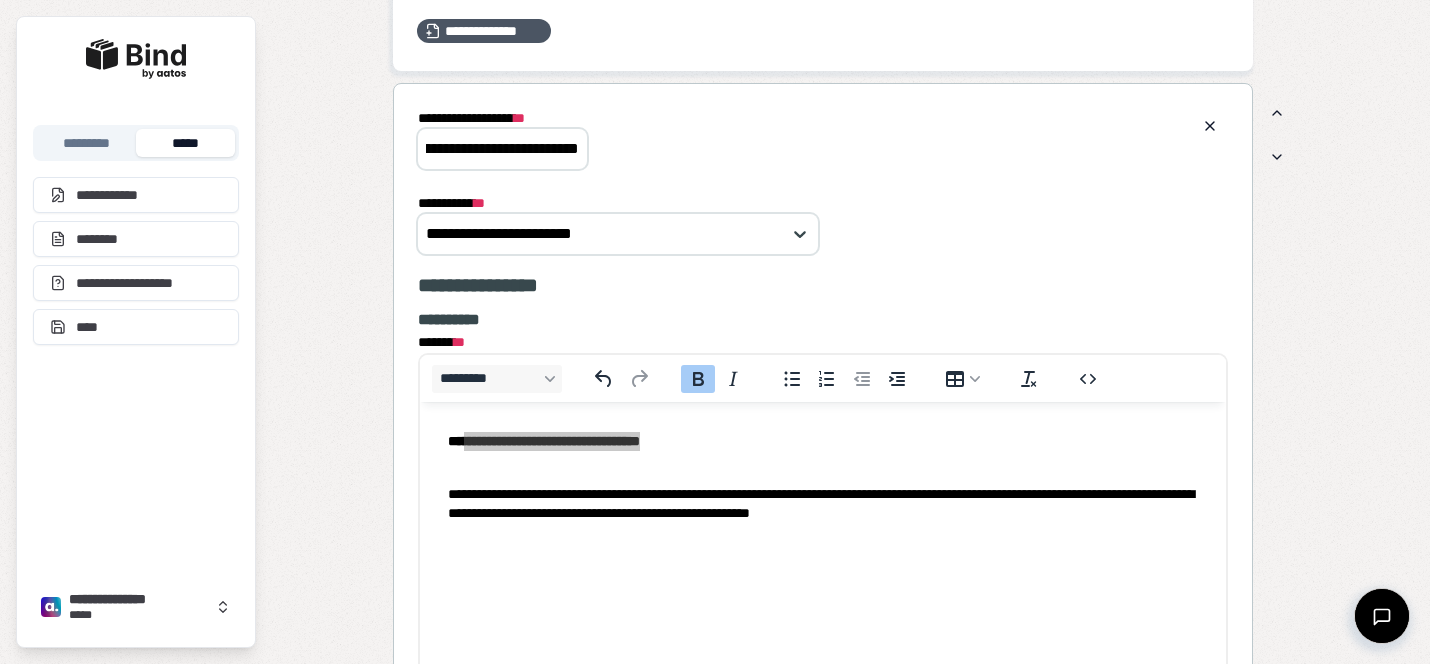 drag, startPoint x: 426, startPoint y: 135, endPoint x: 736, endPoint y: 183, distance: 313.69412 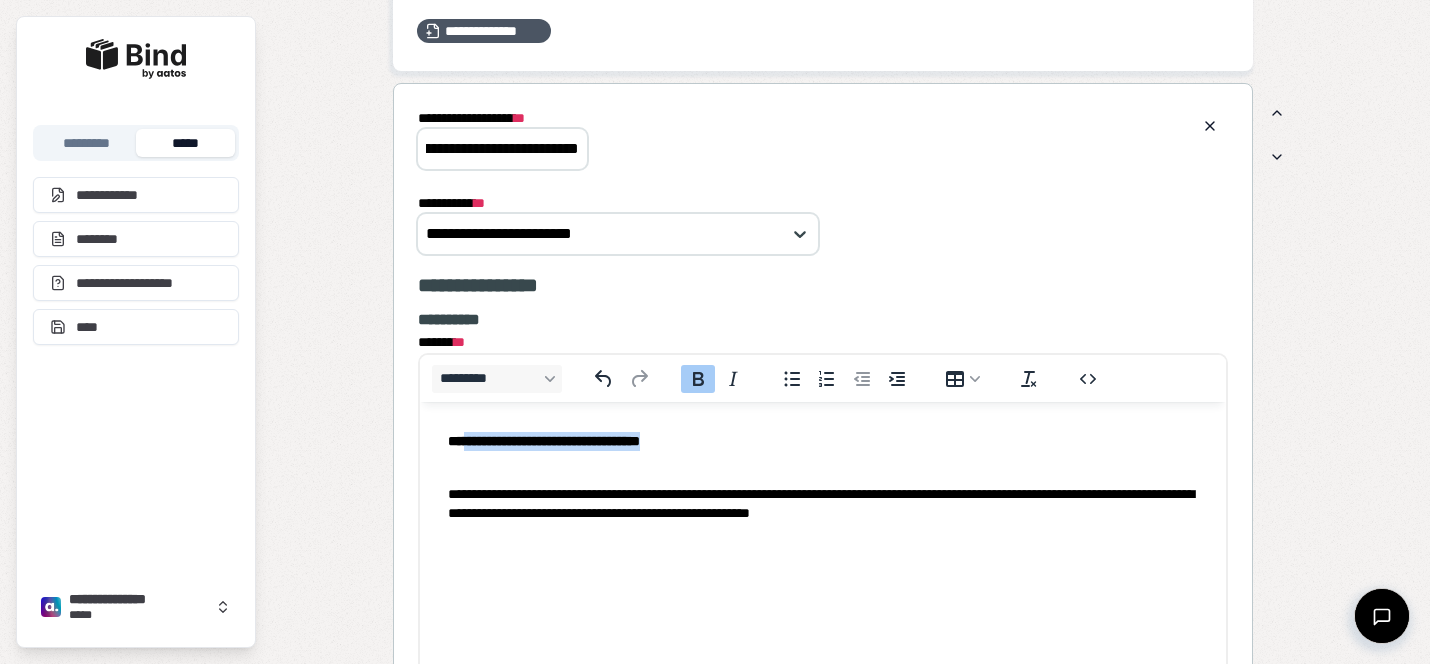 click on "**********" at bounding box center [544, 441] 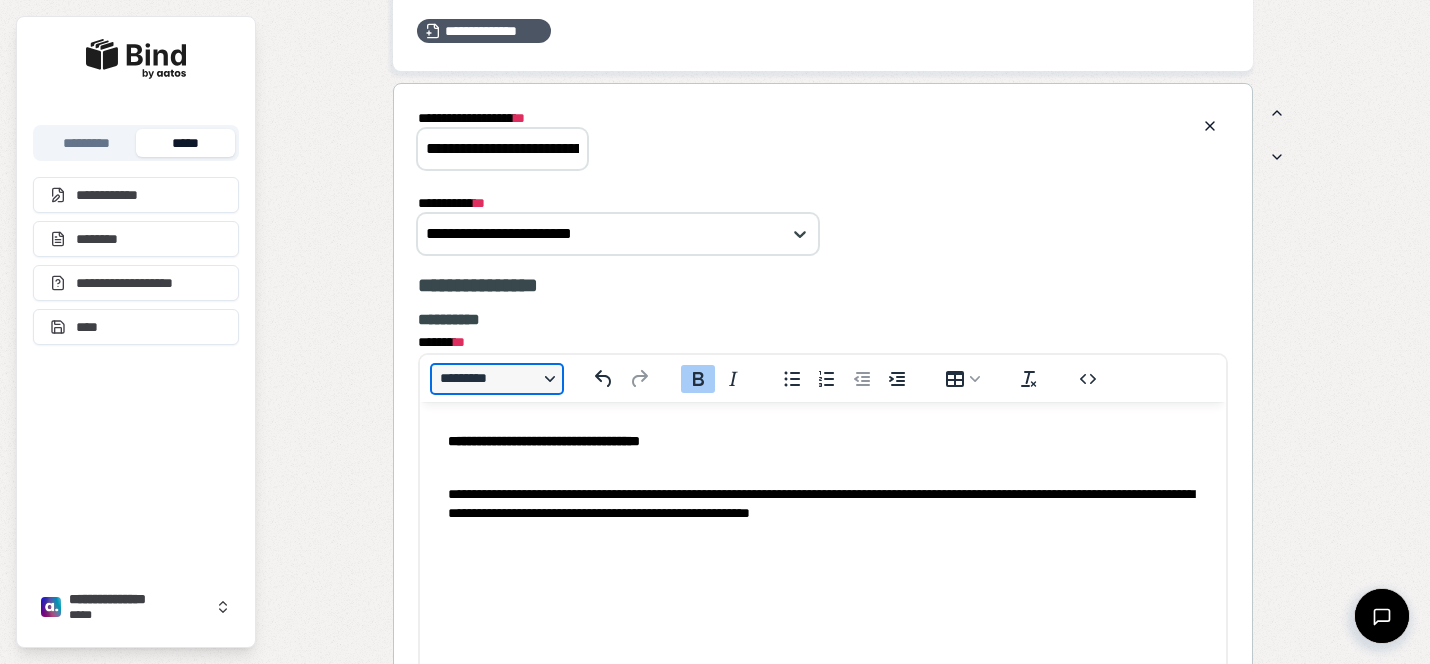 click on "*********" at bounding box center (497, 379) 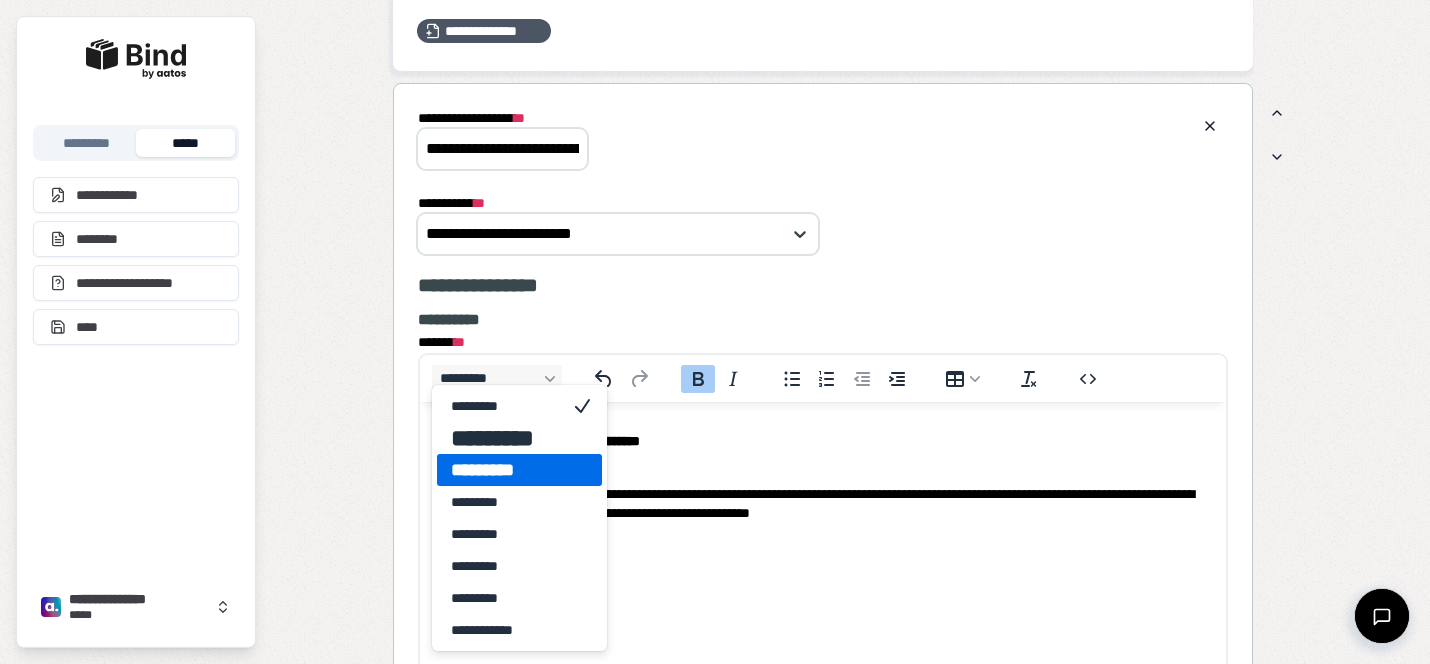 click on "*********" at bounding box center (505, 470) 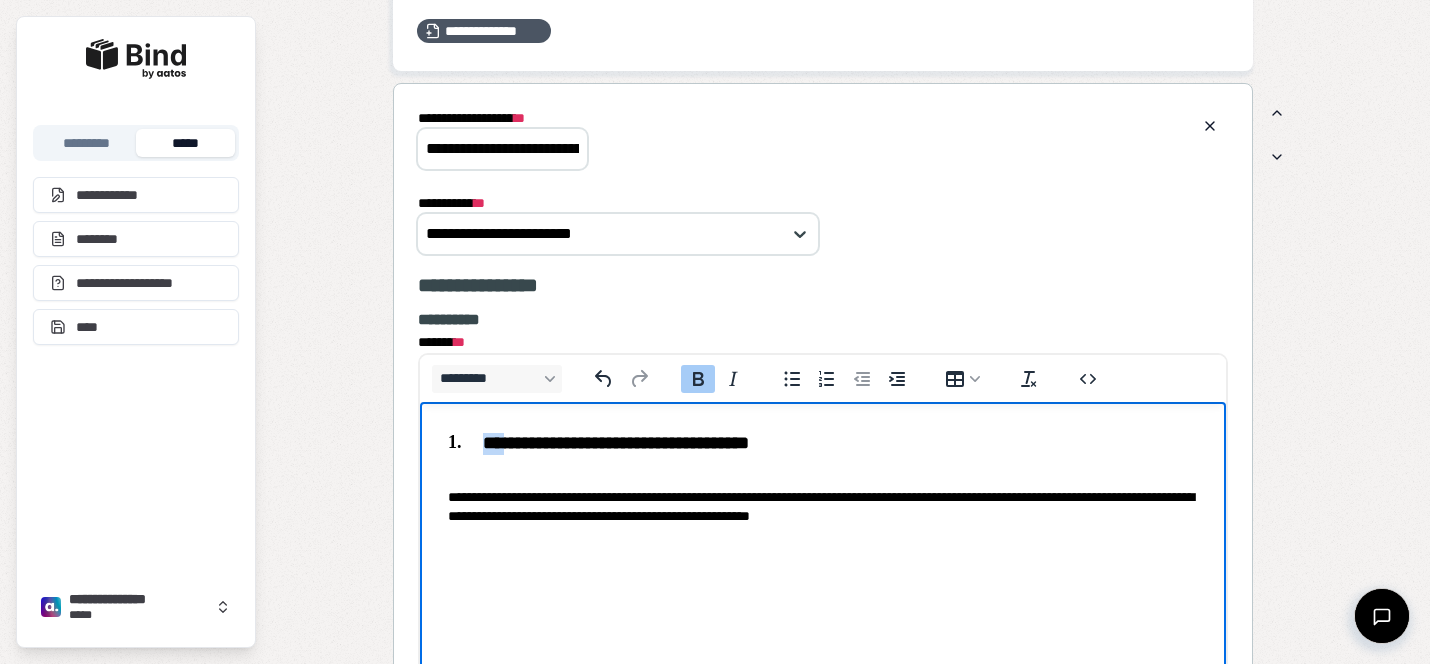 drag, startPoint x: 503, startPoint y: 447, endPoint x: 459, endPoint y: 438, distance: 44.911022 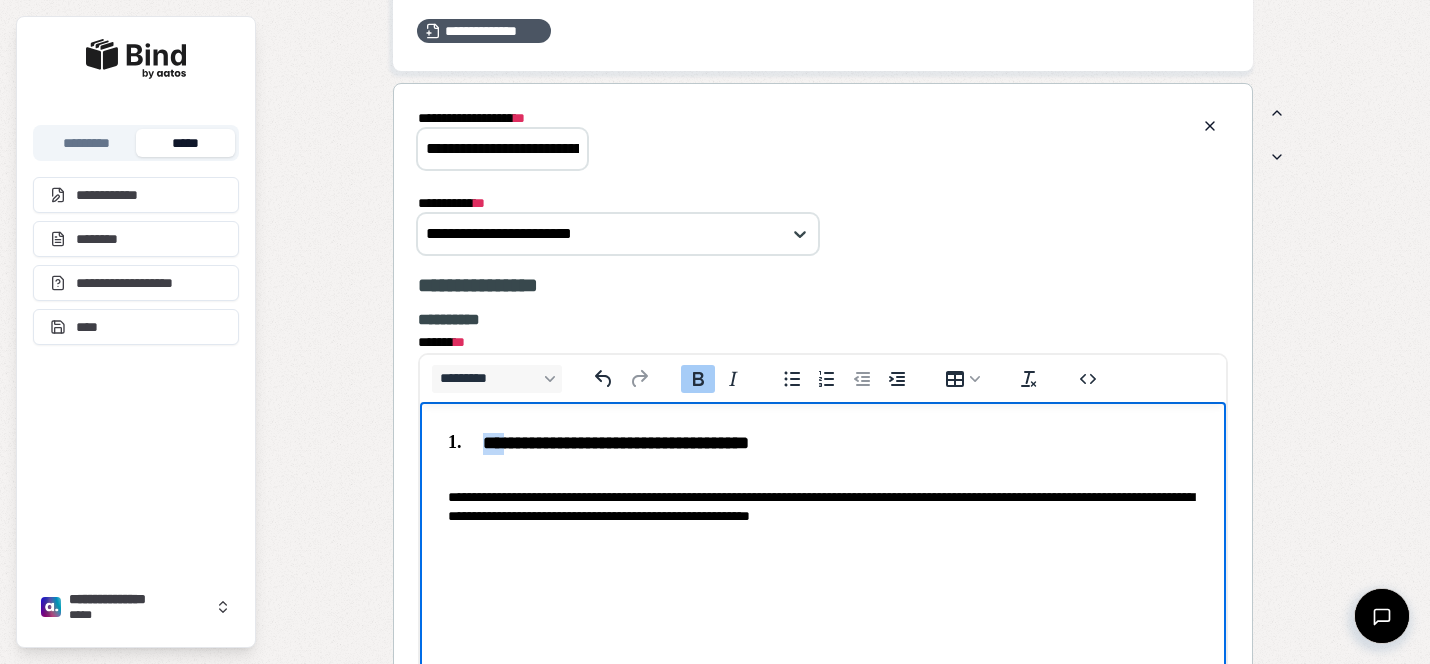 type 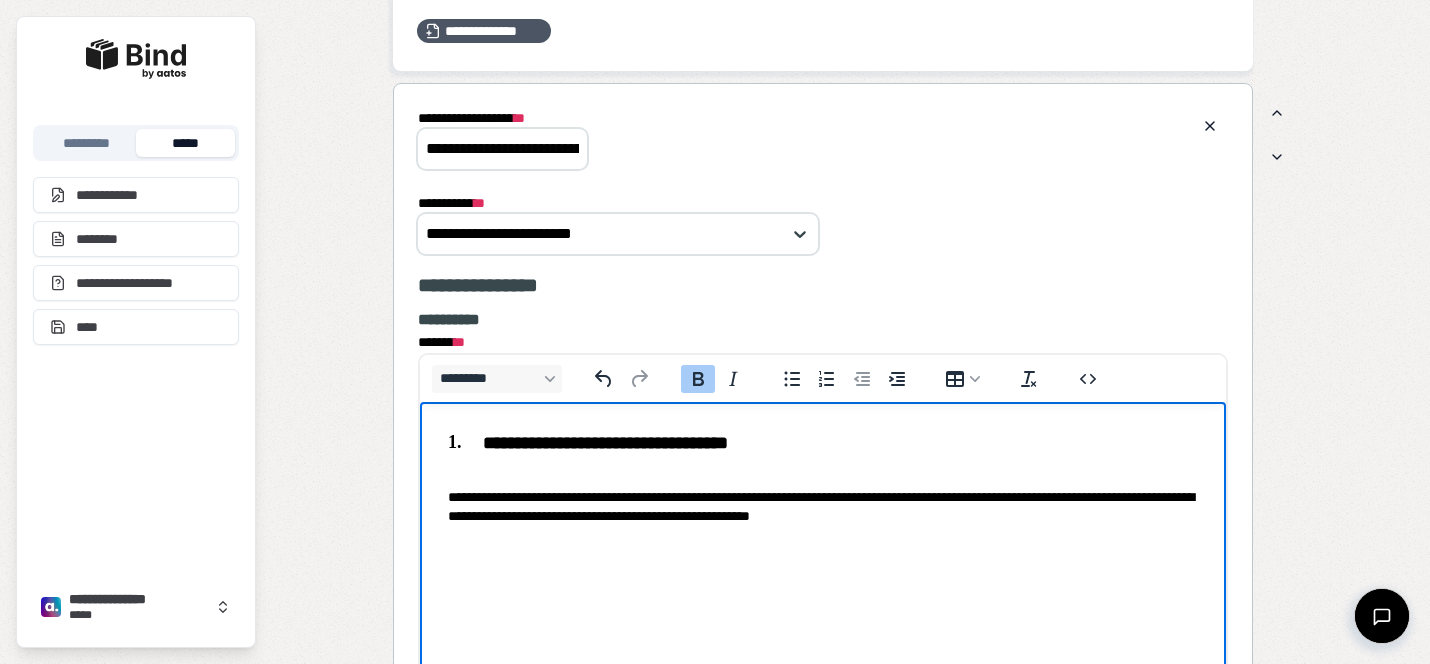 click on "**********" at bounding box center [823, 479] 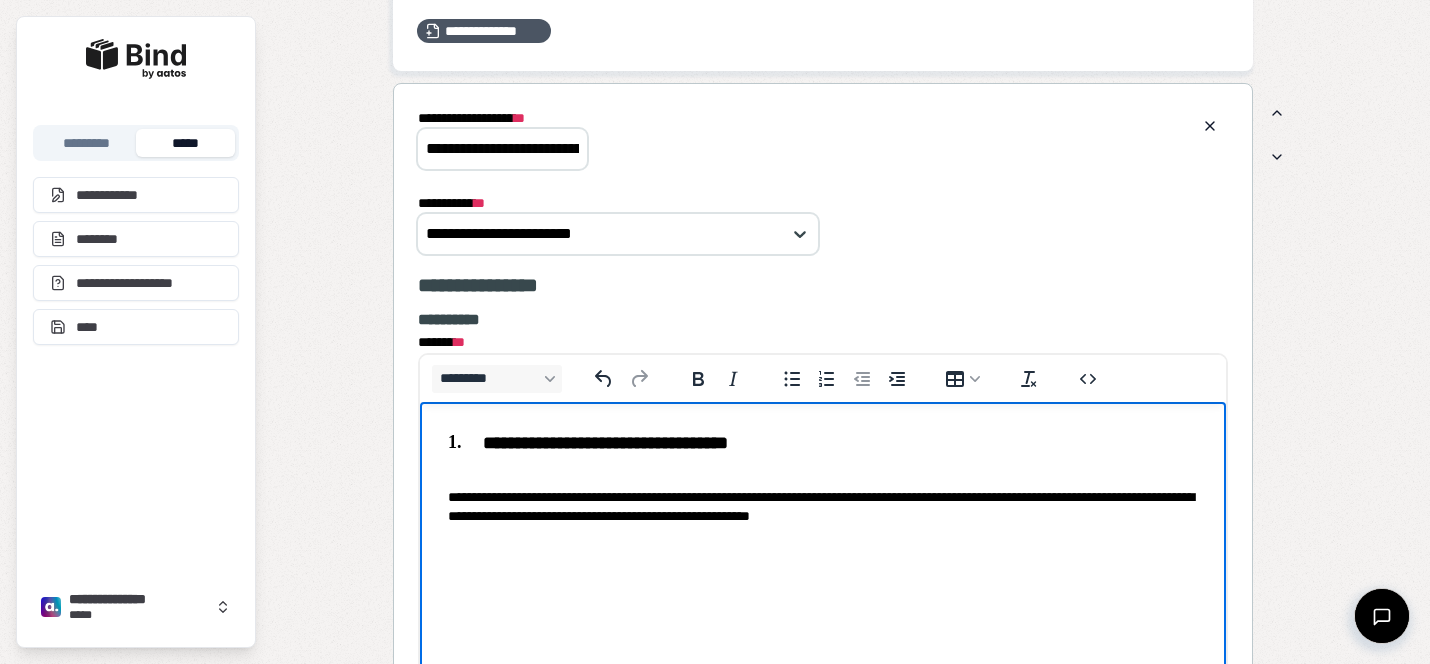 click on "**********" at bounding box center [823, 498] 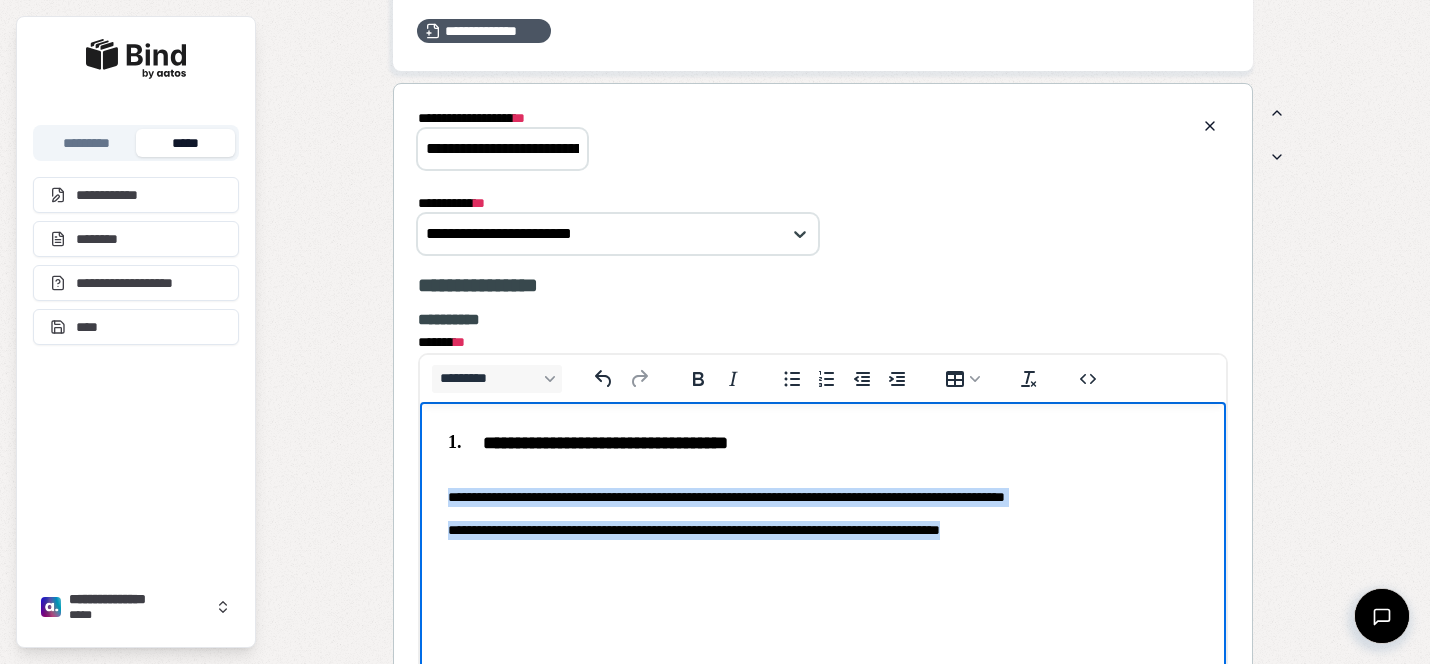 drag, startPoint x: 1124, startPoint y: 547, endPoint x: 372, endPoint y: 493, distance: 753.93634 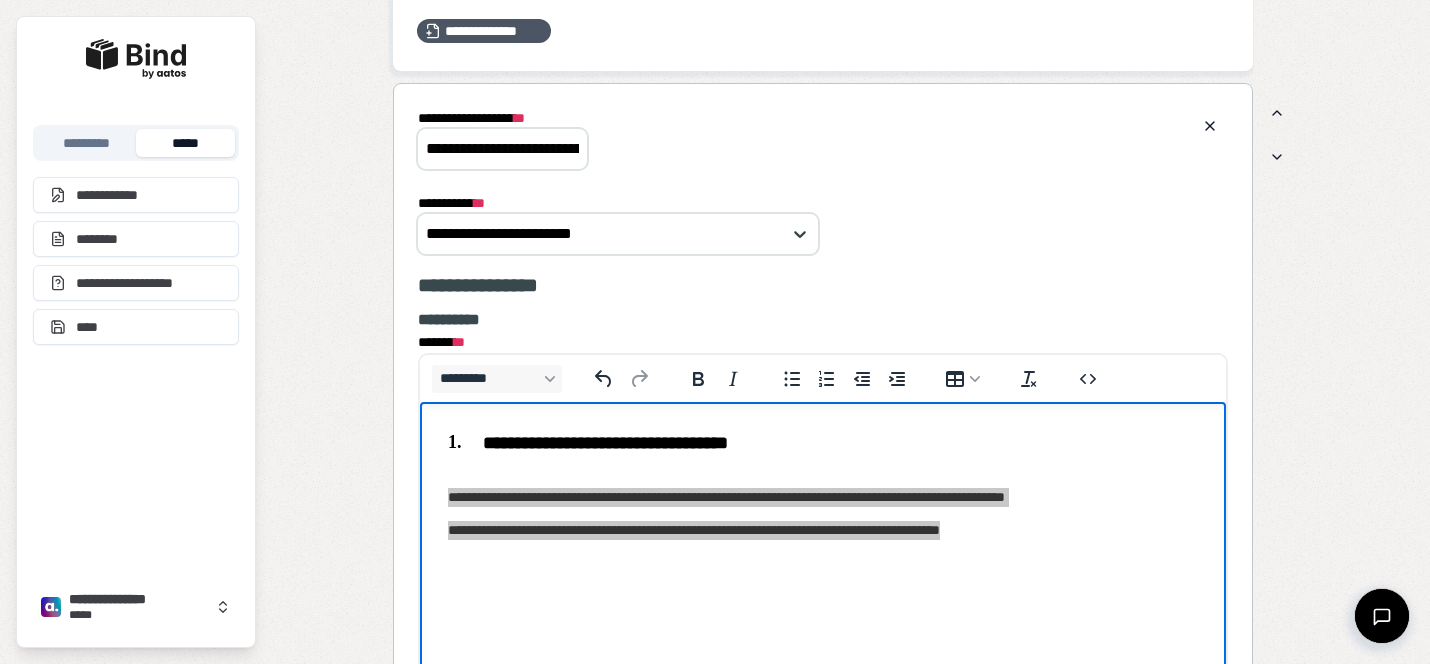 click on "*********" at bounding box center (823, 378) 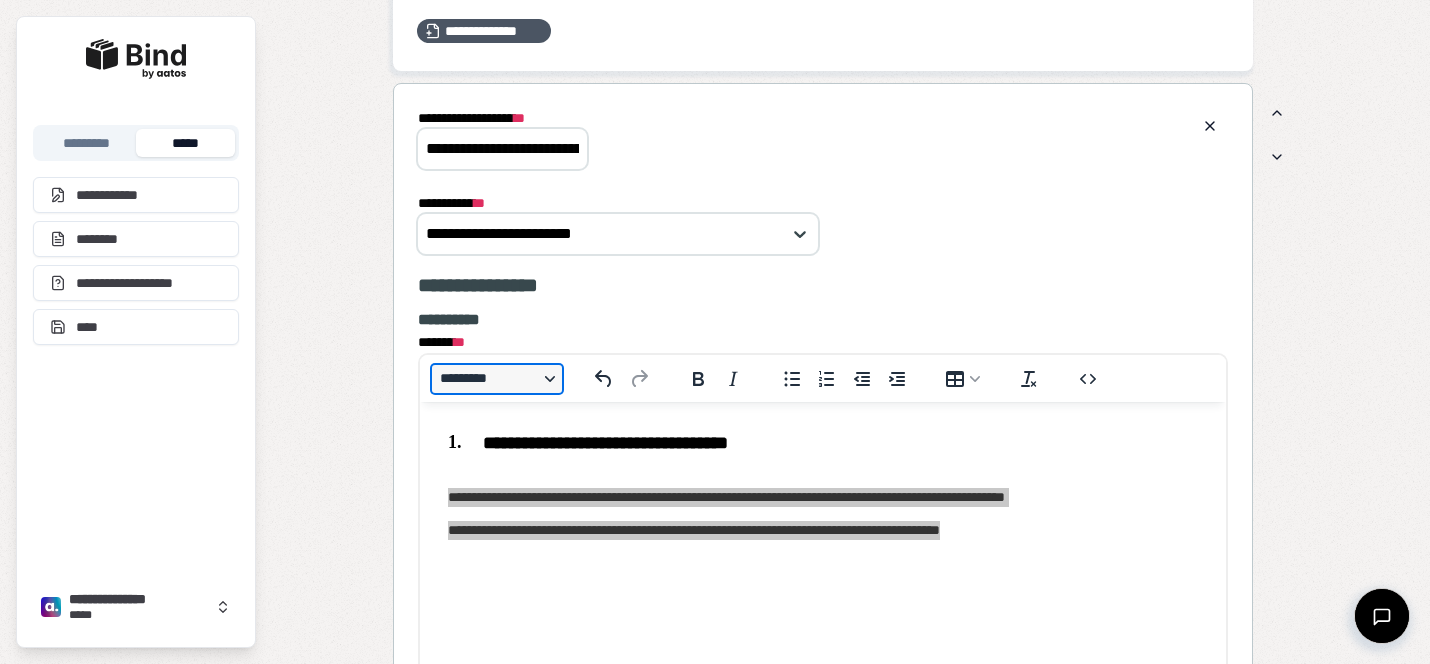 click on "*********" at bounding box center (497, 379) 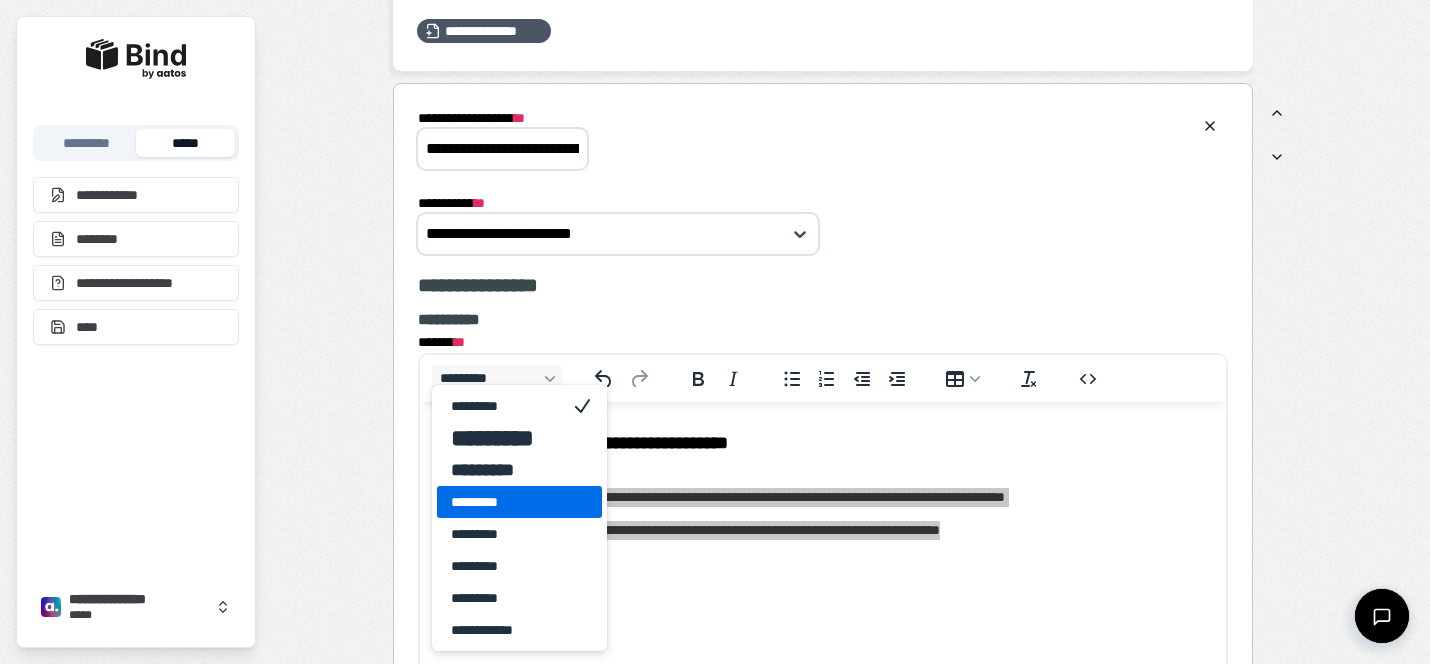 click on "*********" at bounding box center (505, 502) 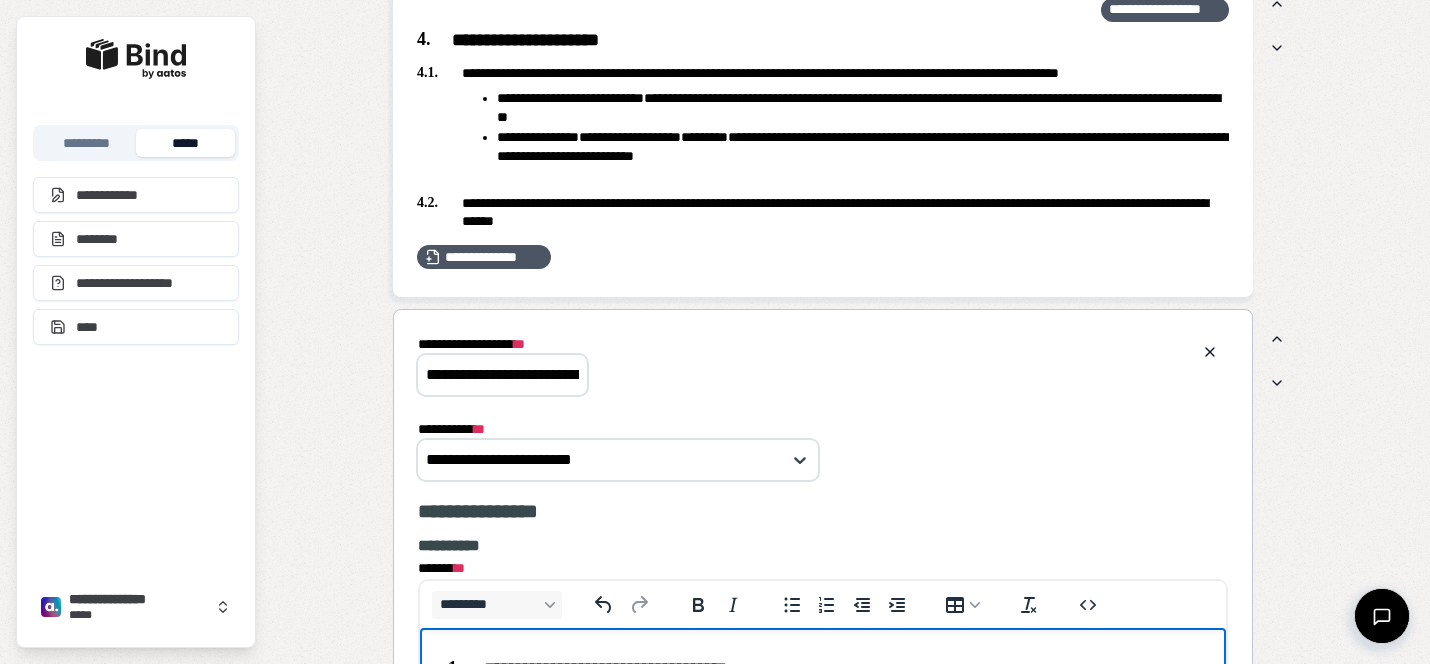 scroll, scrollTop: 2397, scrollLeft: 0, axis: vertical 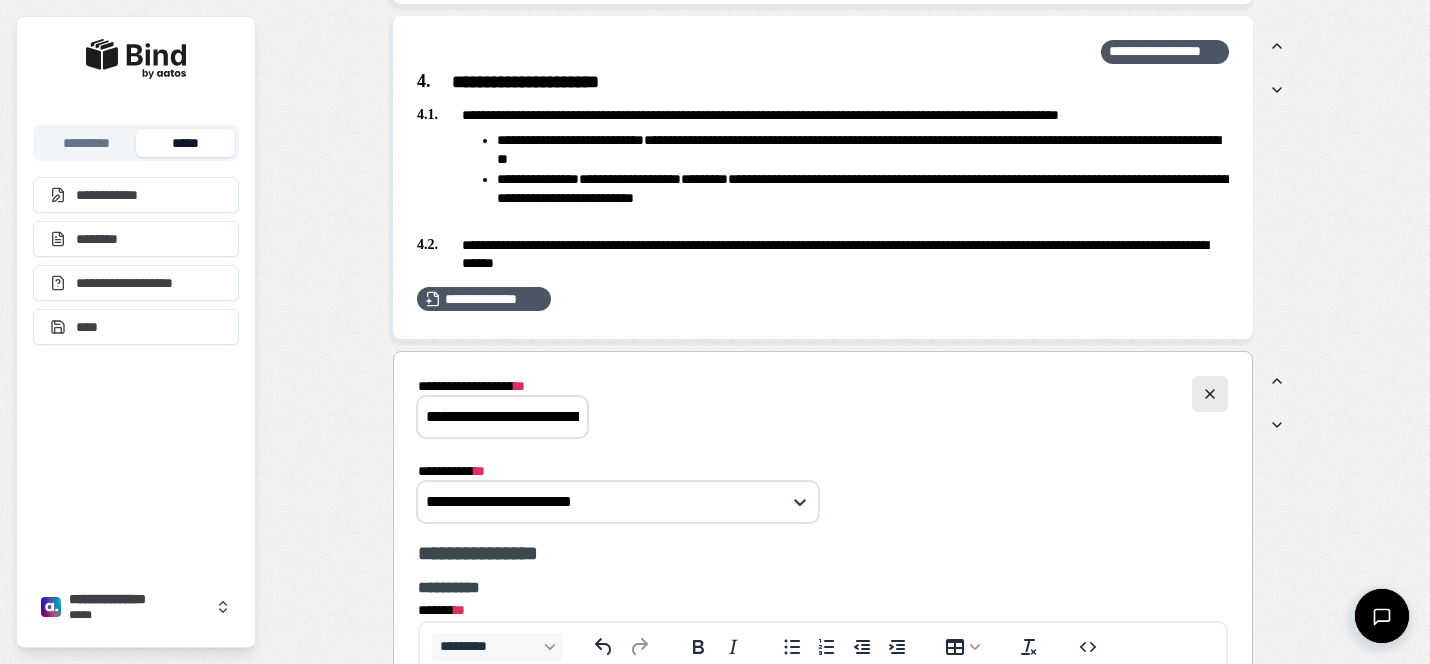 click at bounding box center [1210, 394] 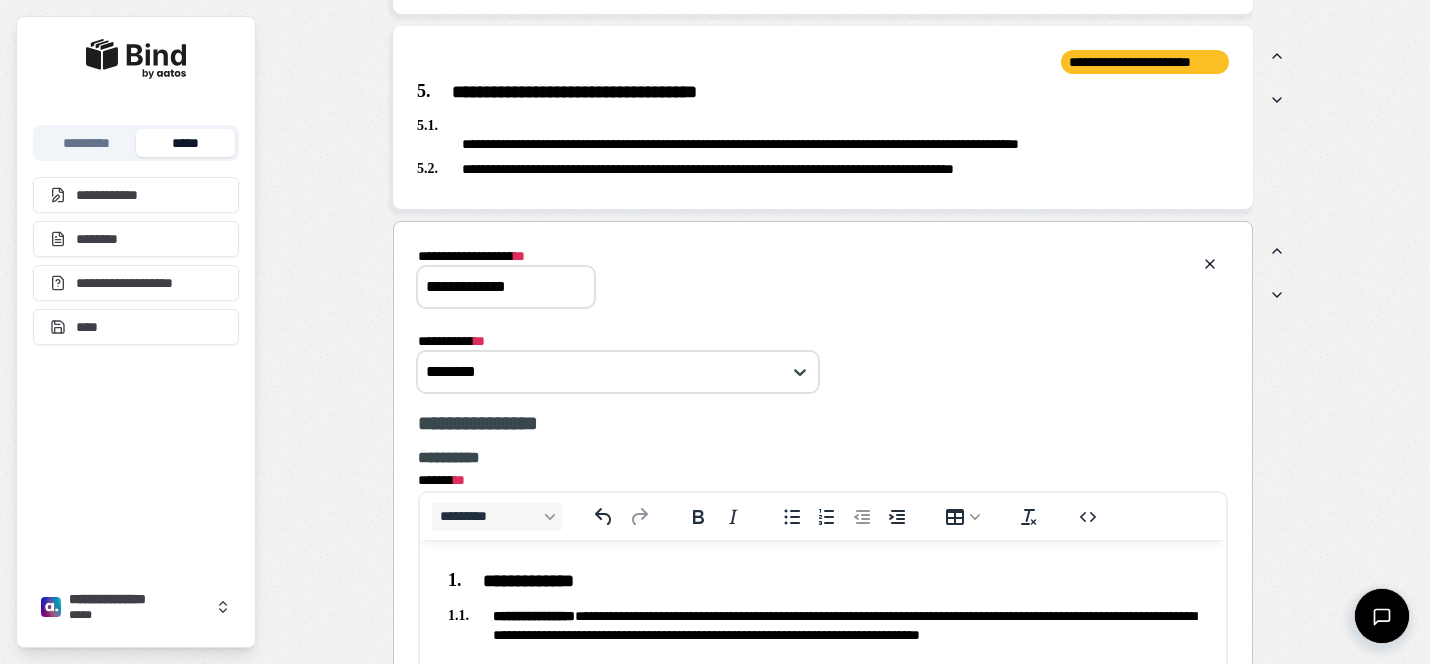 scroll, scrollTop: 2723, scrollLeft: 0, axis: vertical 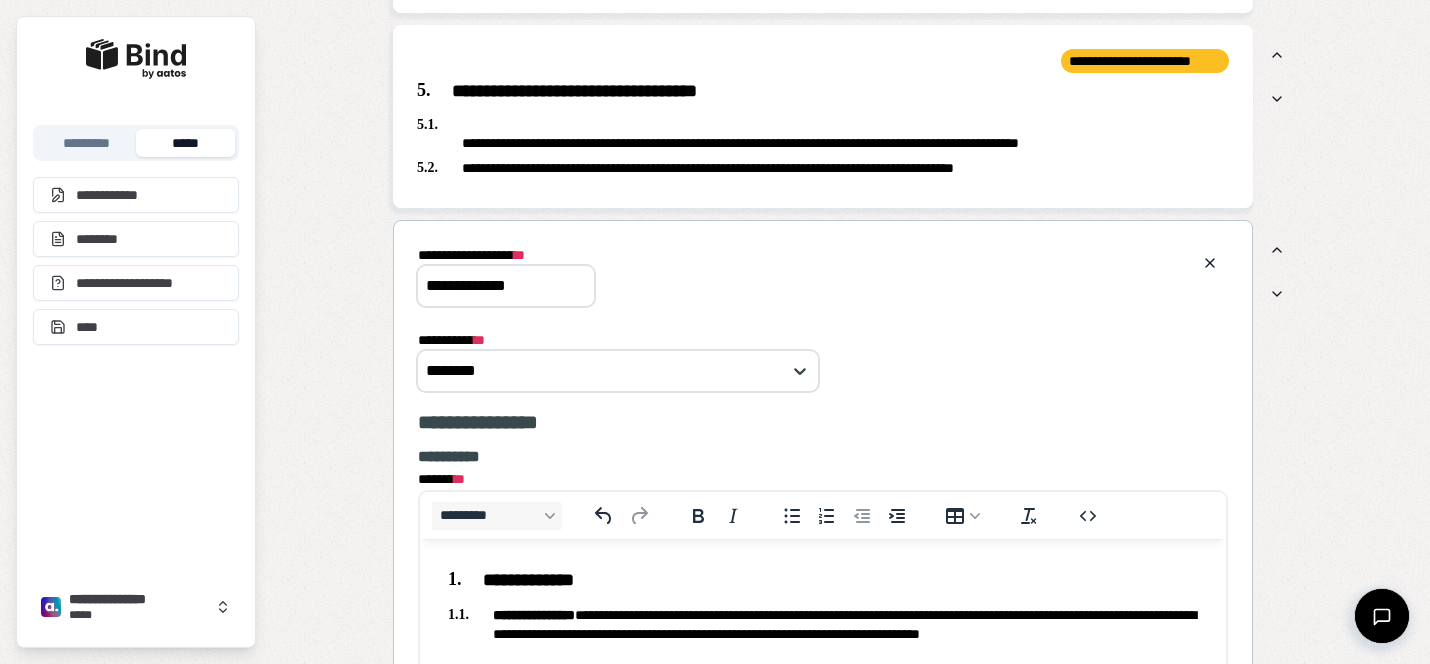 click on "**********" at bounding box center [823, 134] 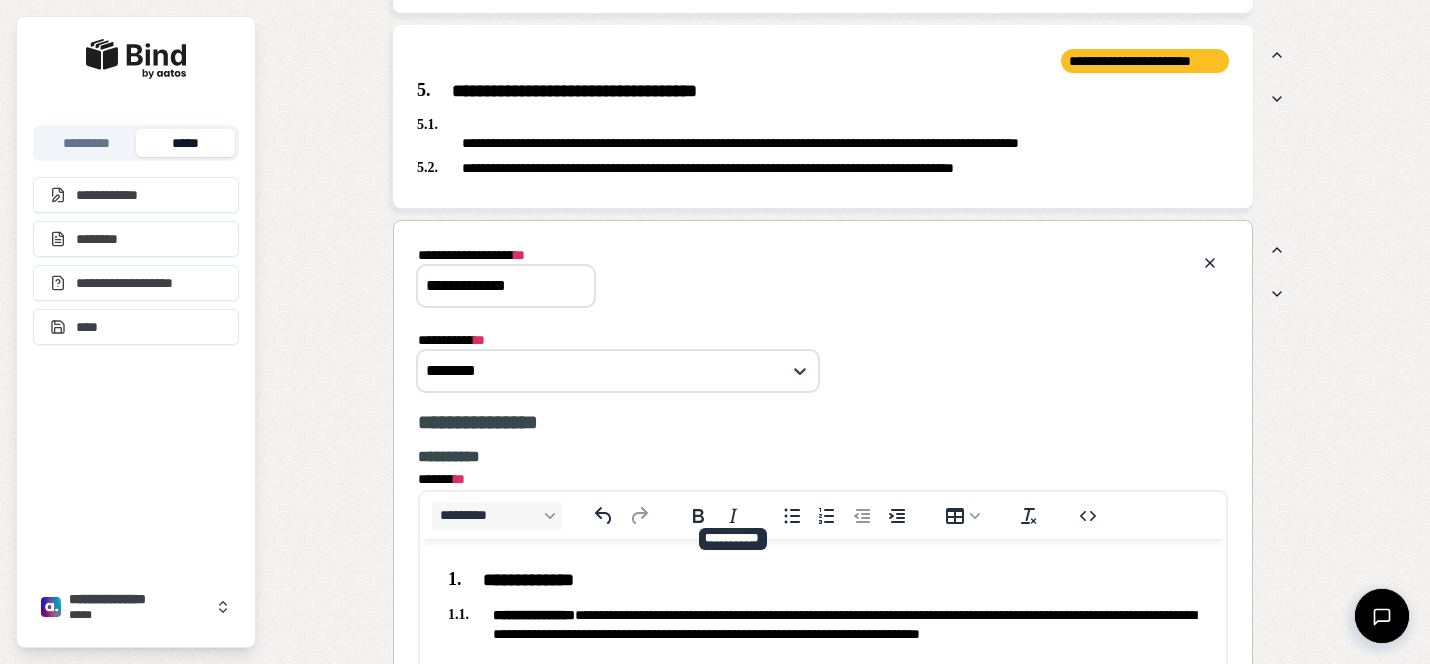 click on "**********" at bounding box center [823, 134] 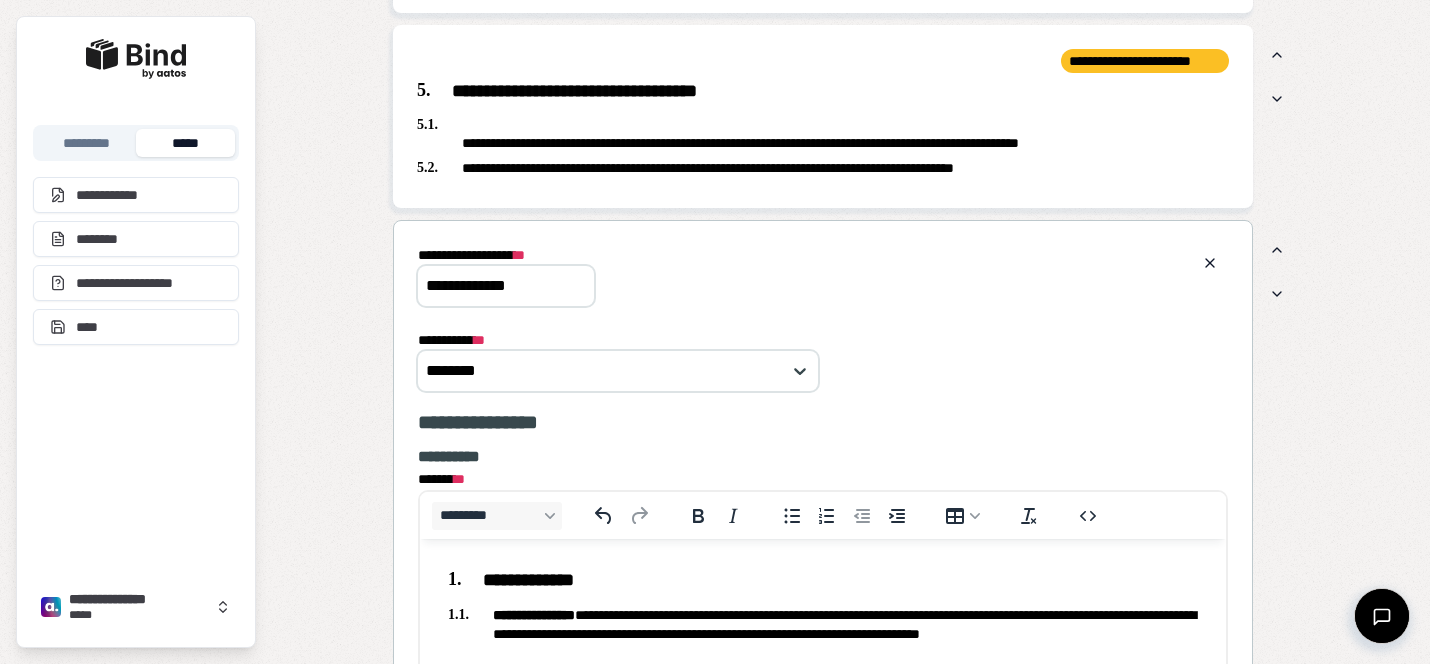 click on "**********" at bounding box center (574, 91) 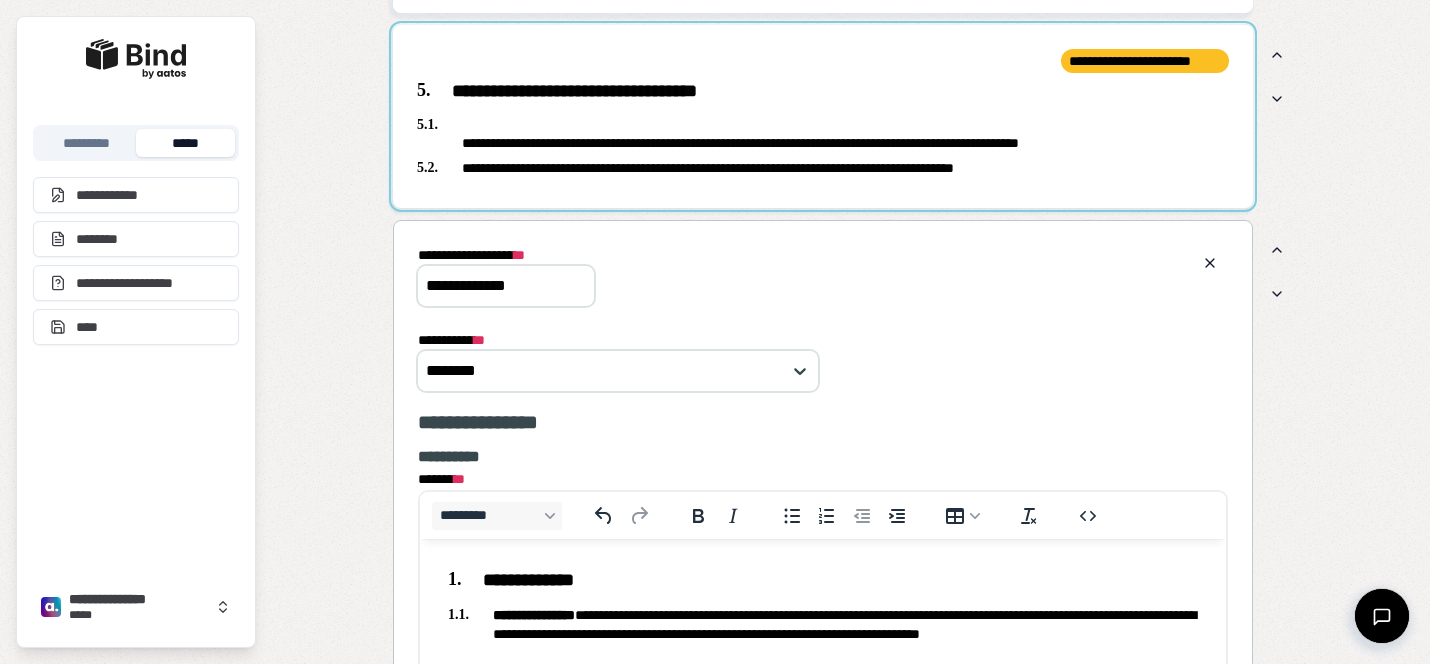 click at bounding box center (823, 116) 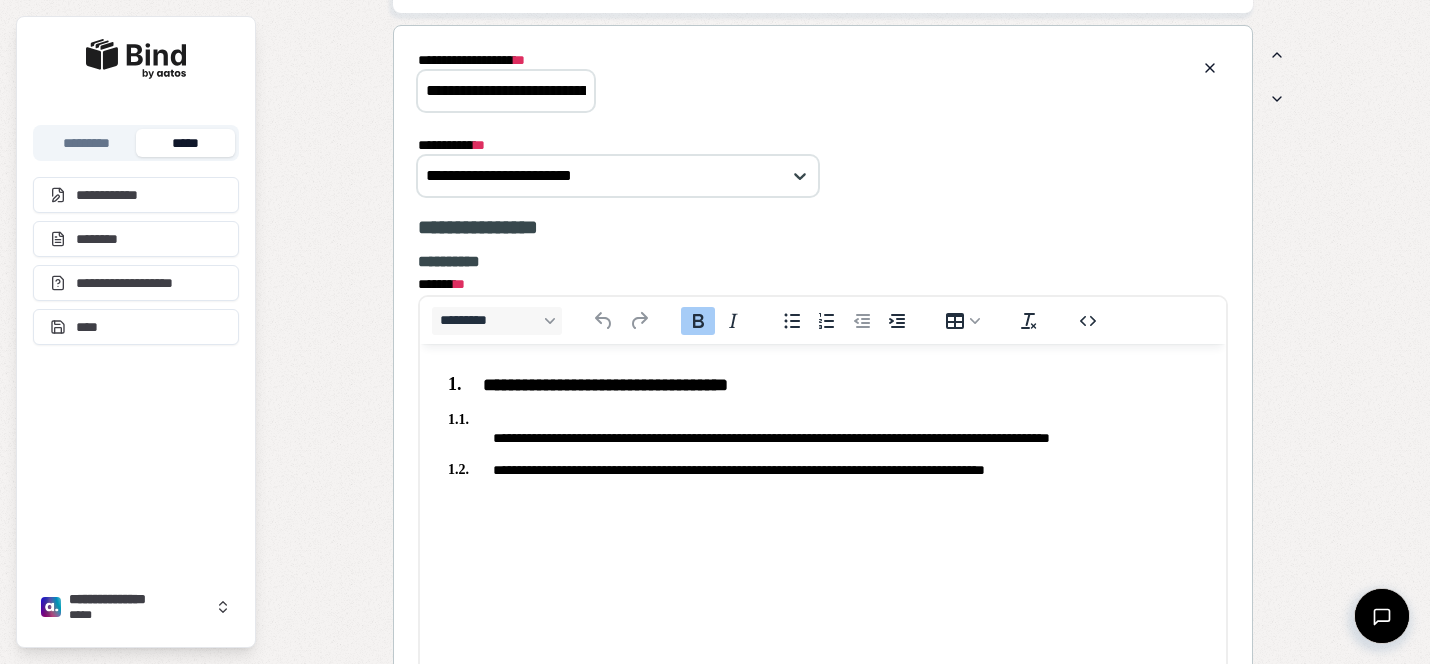 scroll, scrollTop: 0, scrollLeft: 0, axis: both 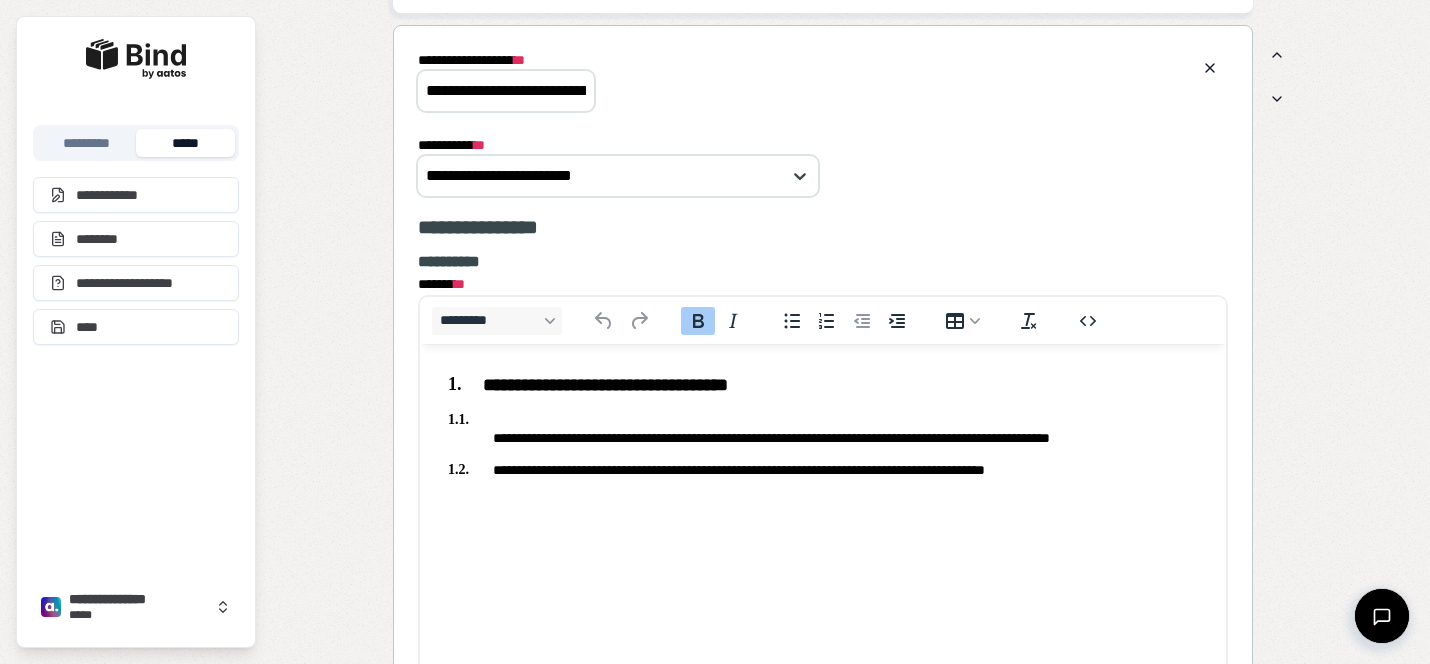 click on "**********" at bounding box center (823, 429) 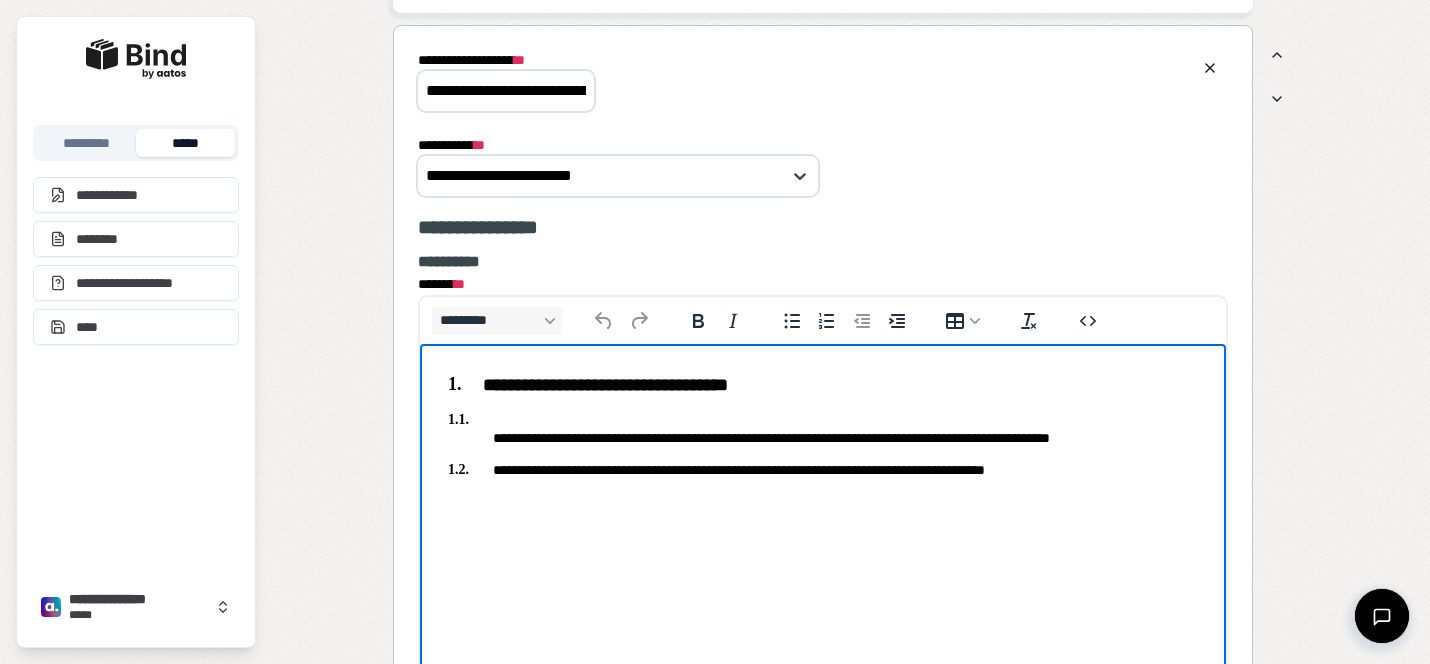 type 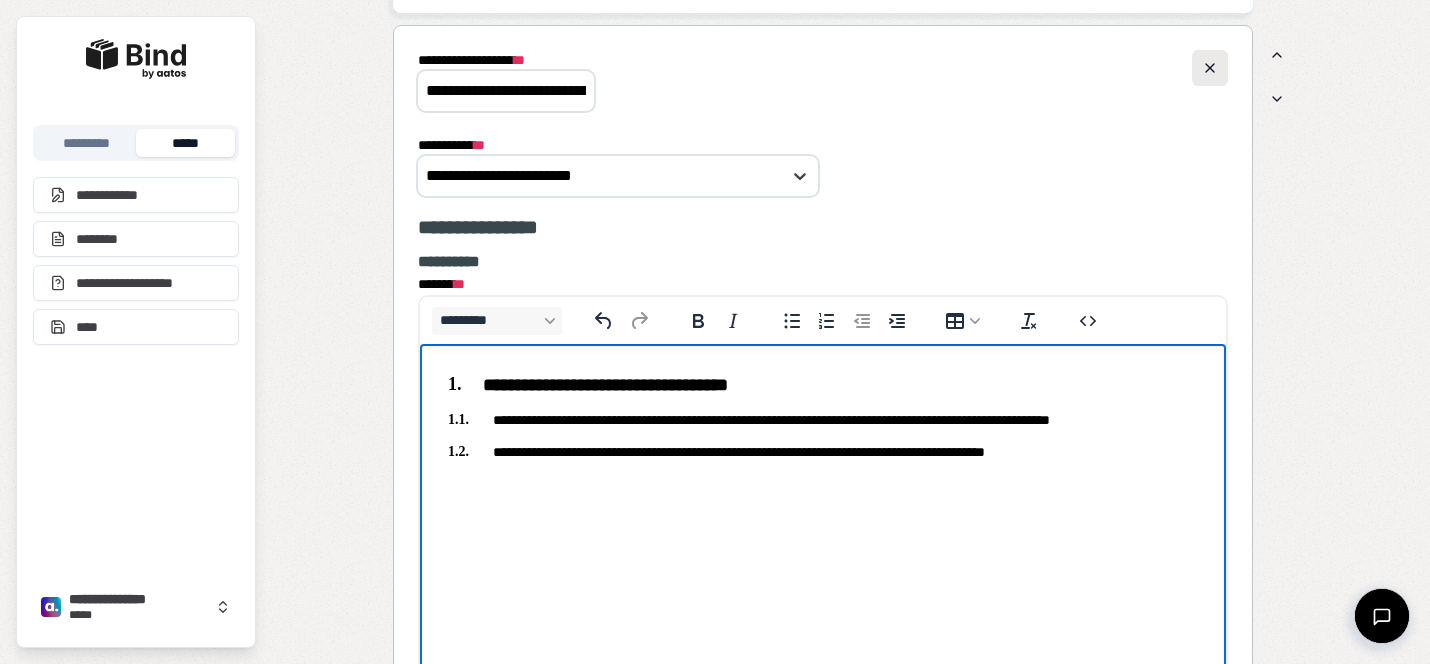 click at bounding box center [1210, 68] 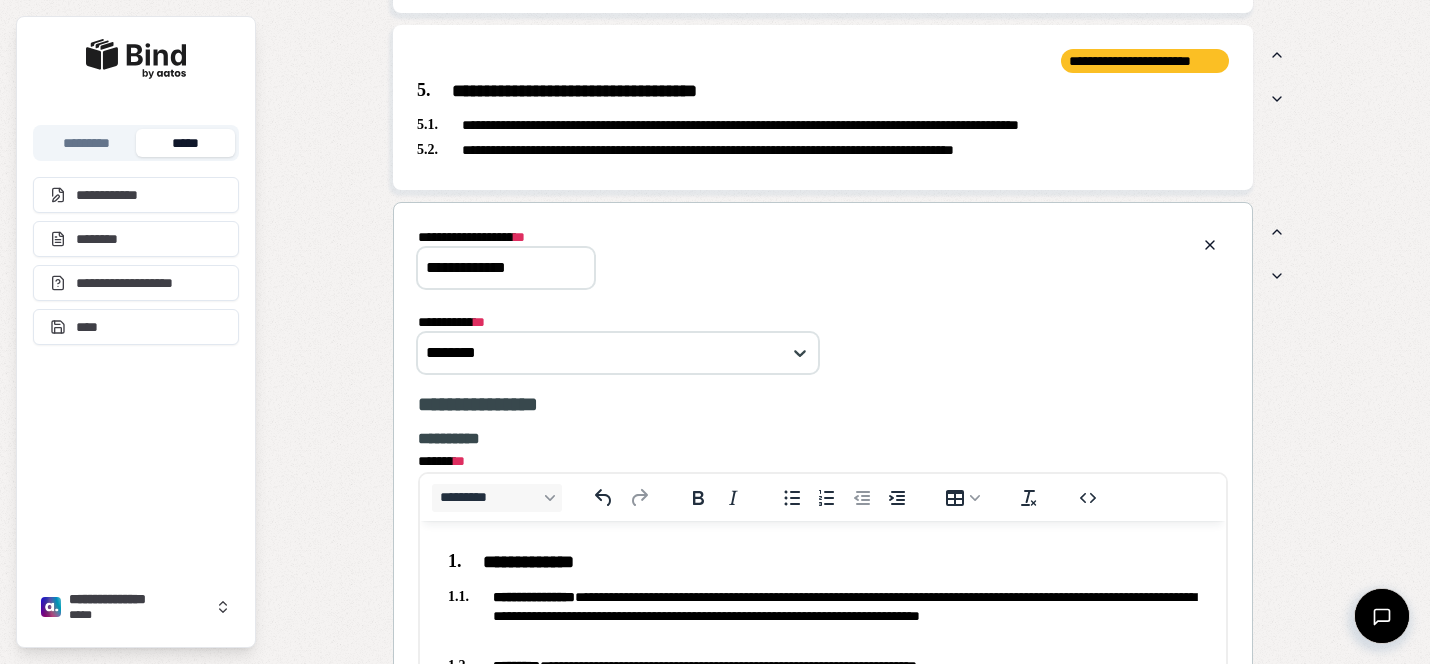 scroll, scrollTop: 2957, scrollLeft: 0, axis: vertical 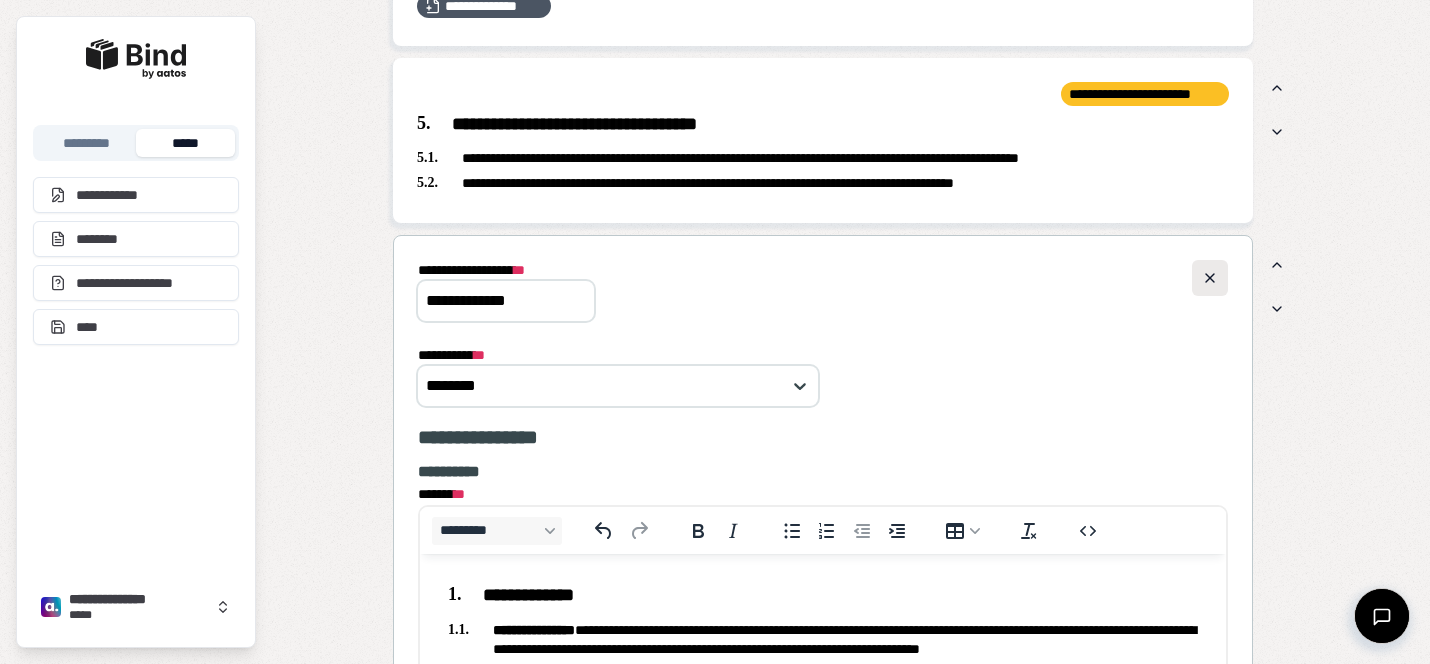 click at bounding box center (1210, 278) 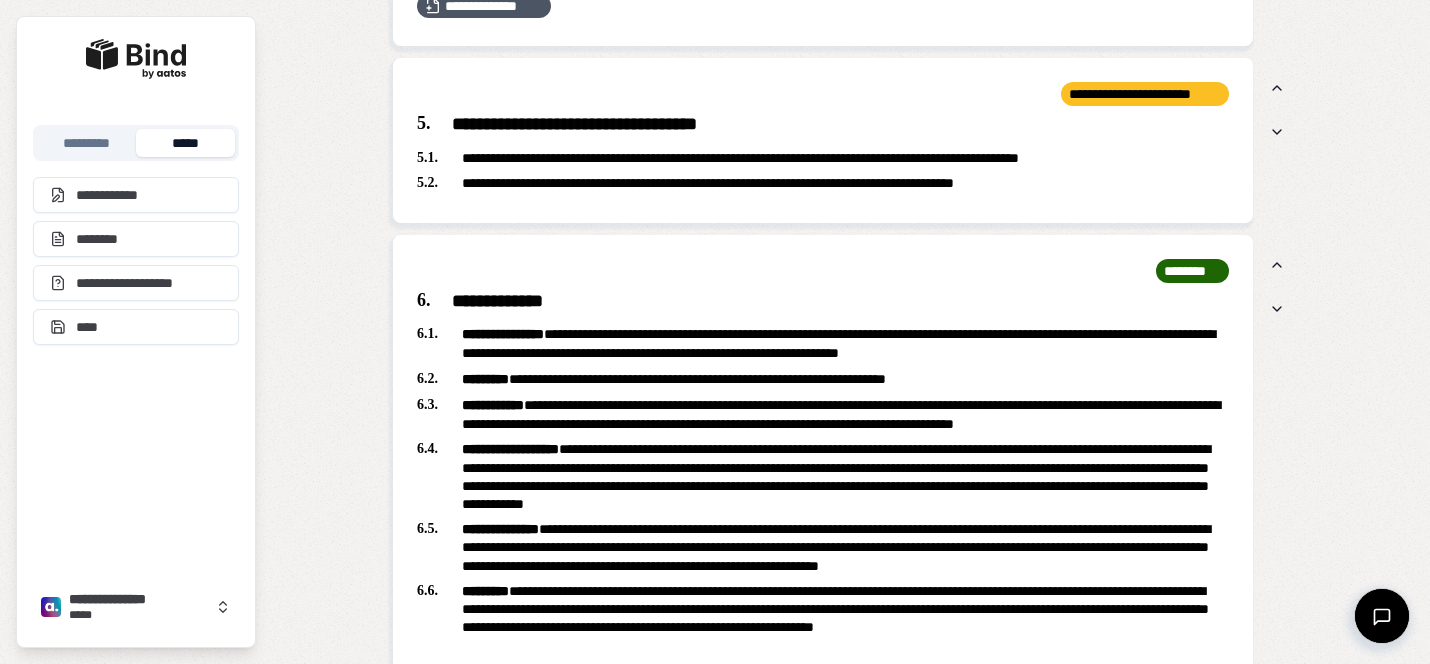 scroll, scrollTop: 3278, scrollLeft: 0, axis: vertical 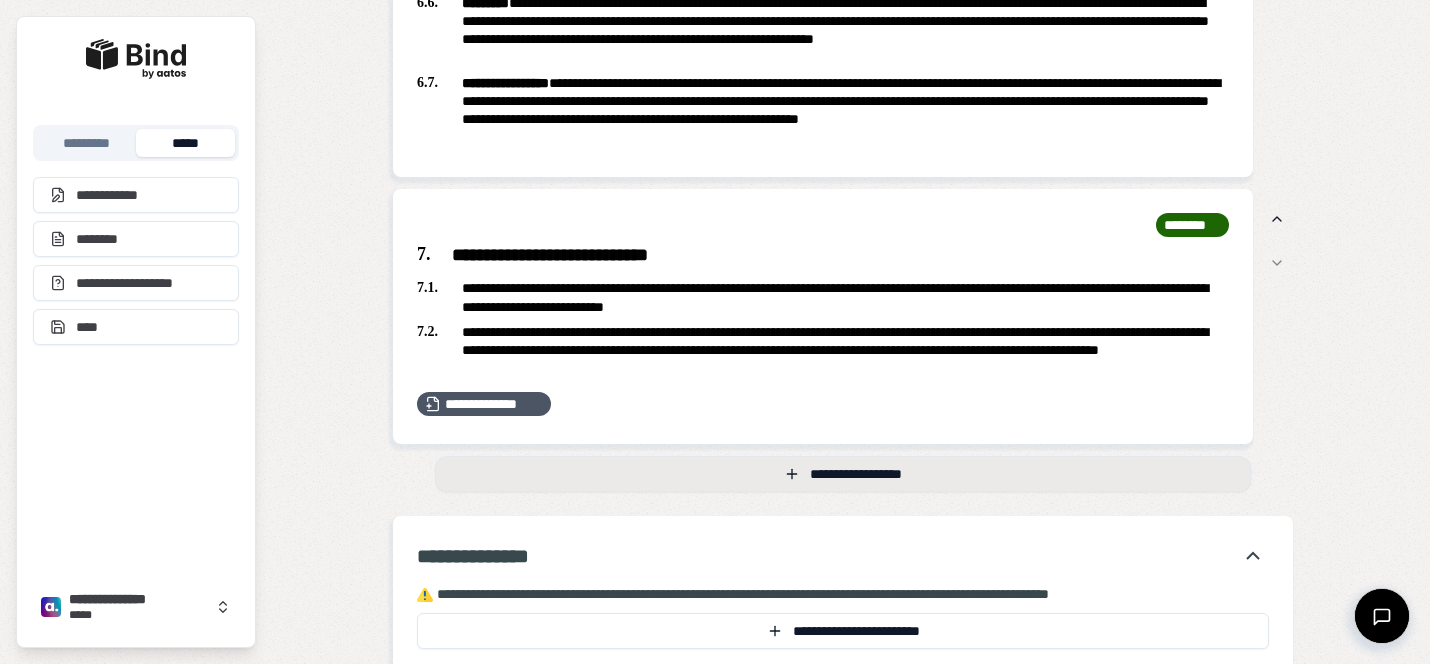 click on "**********" at bounding box center [843, 474] 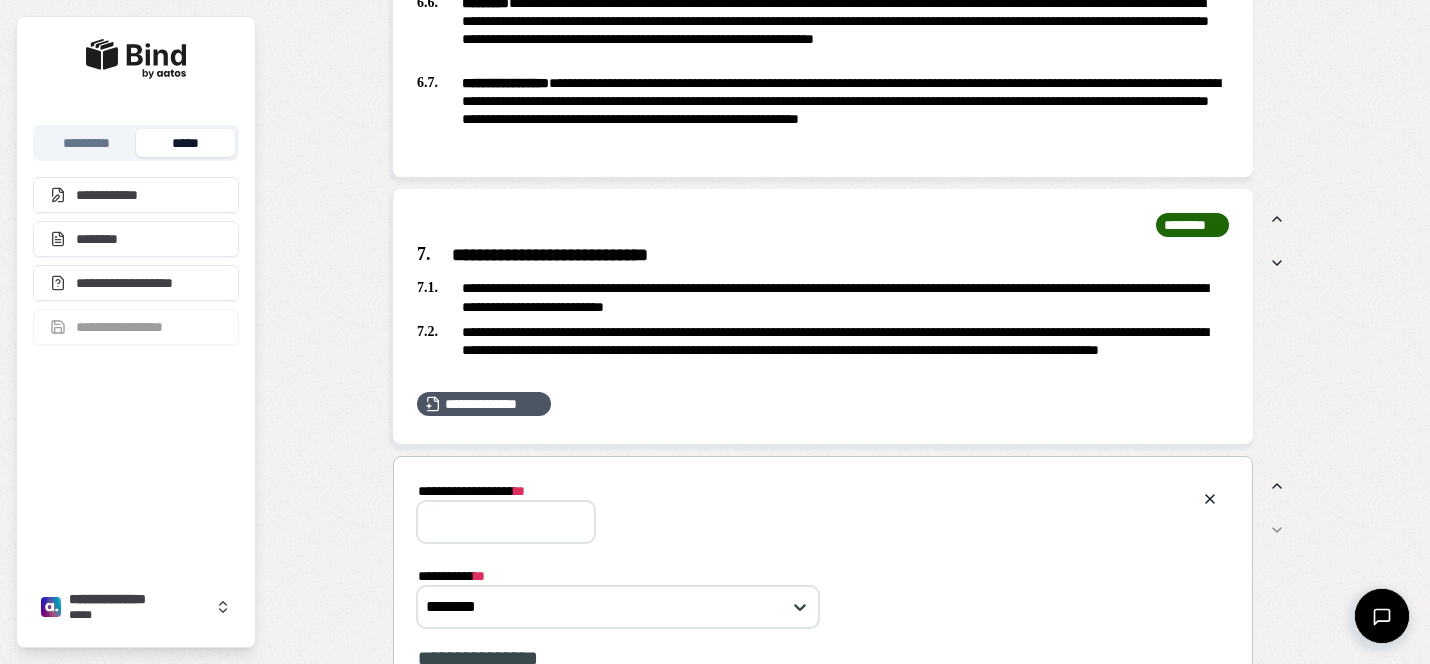 scroll, scrollTop: 0, scrollLeft: 0, axis: both 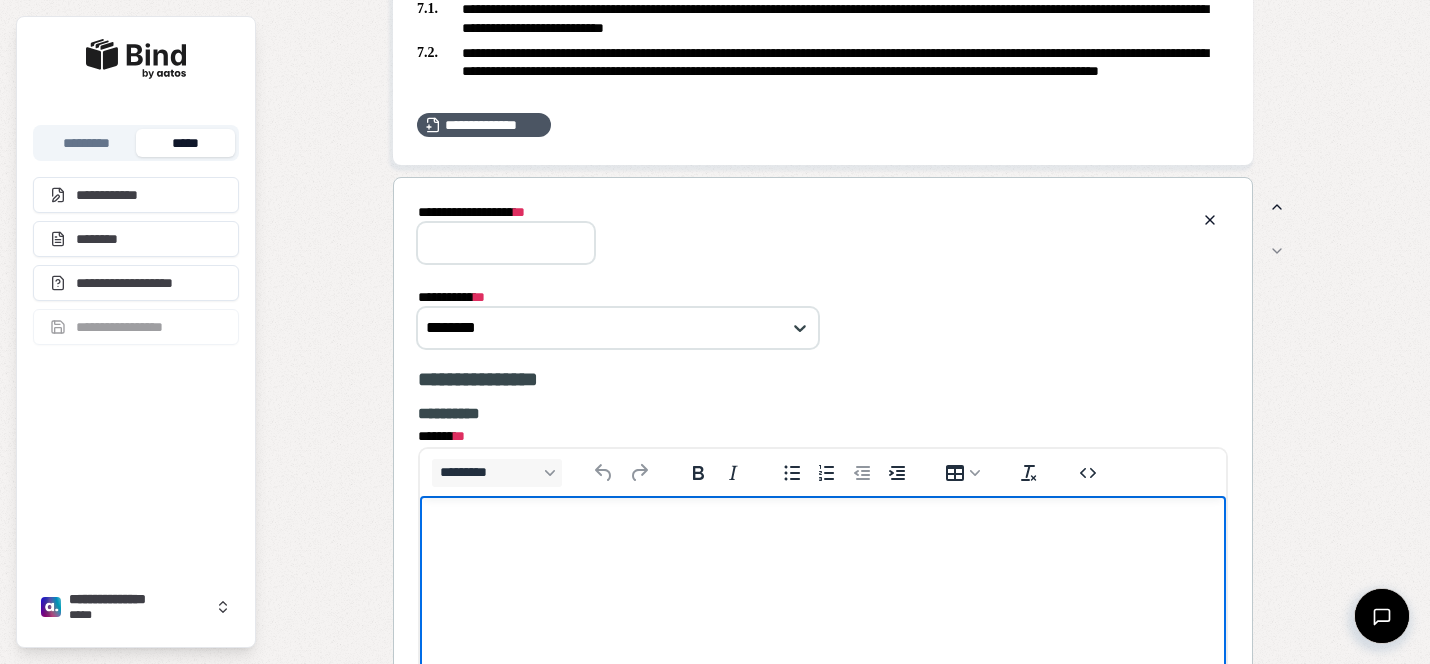 click at bounding box center [823, 535] 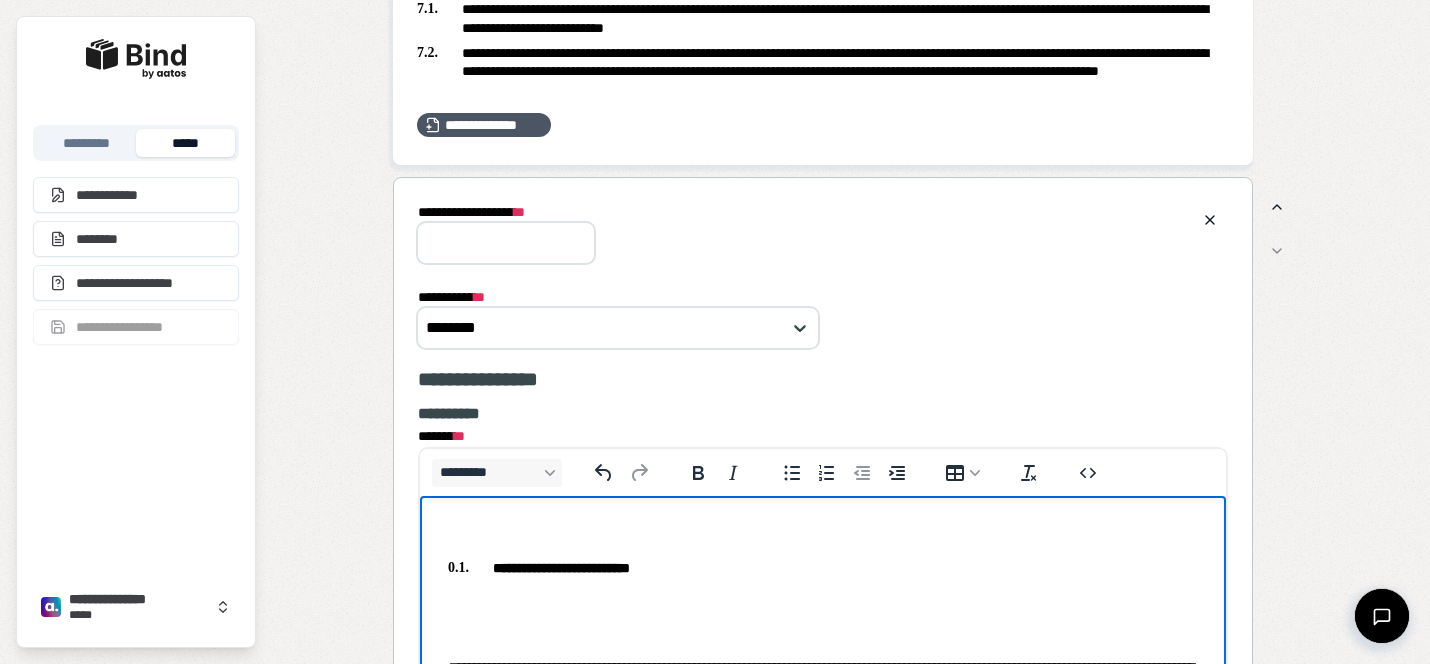 scroll, scrollTop: 50, scrollLeft: 0, axis: vertical 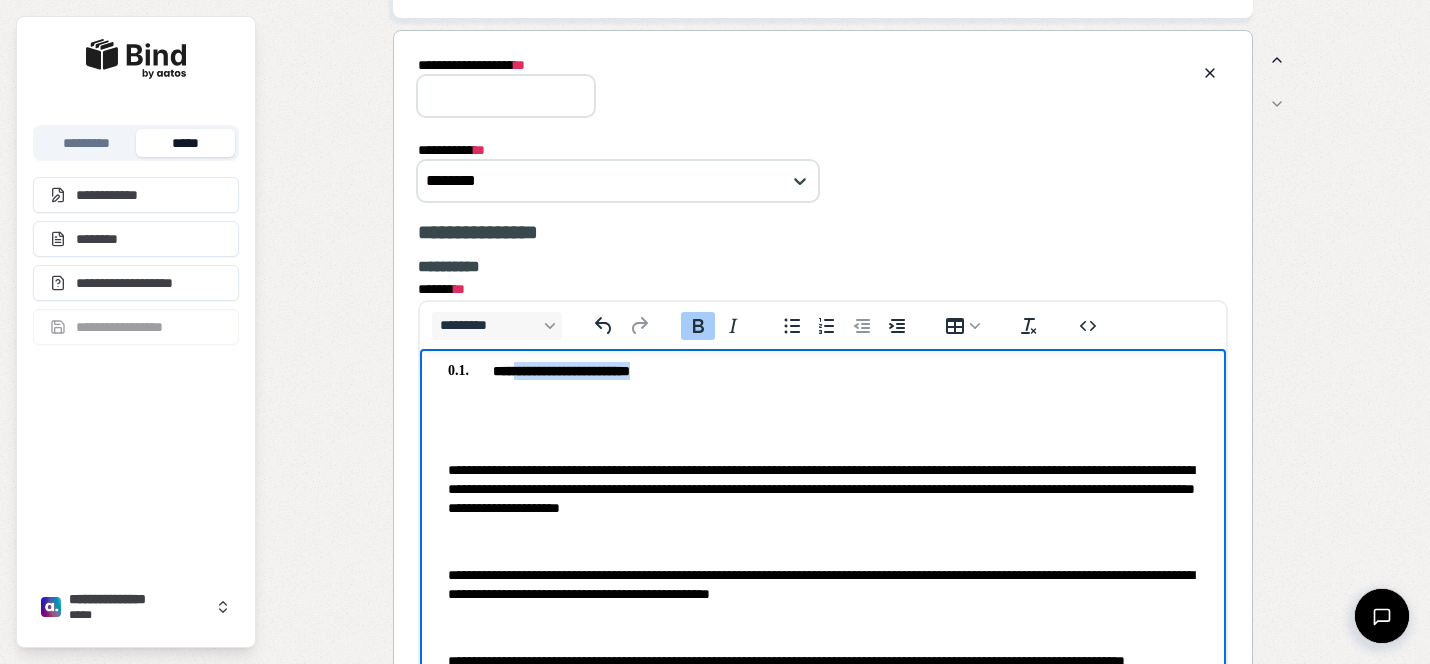 drag, startPoint x: 676, startPoint y: 376, endPoint x: 516, endPoint y: 370, distance: 160.11246 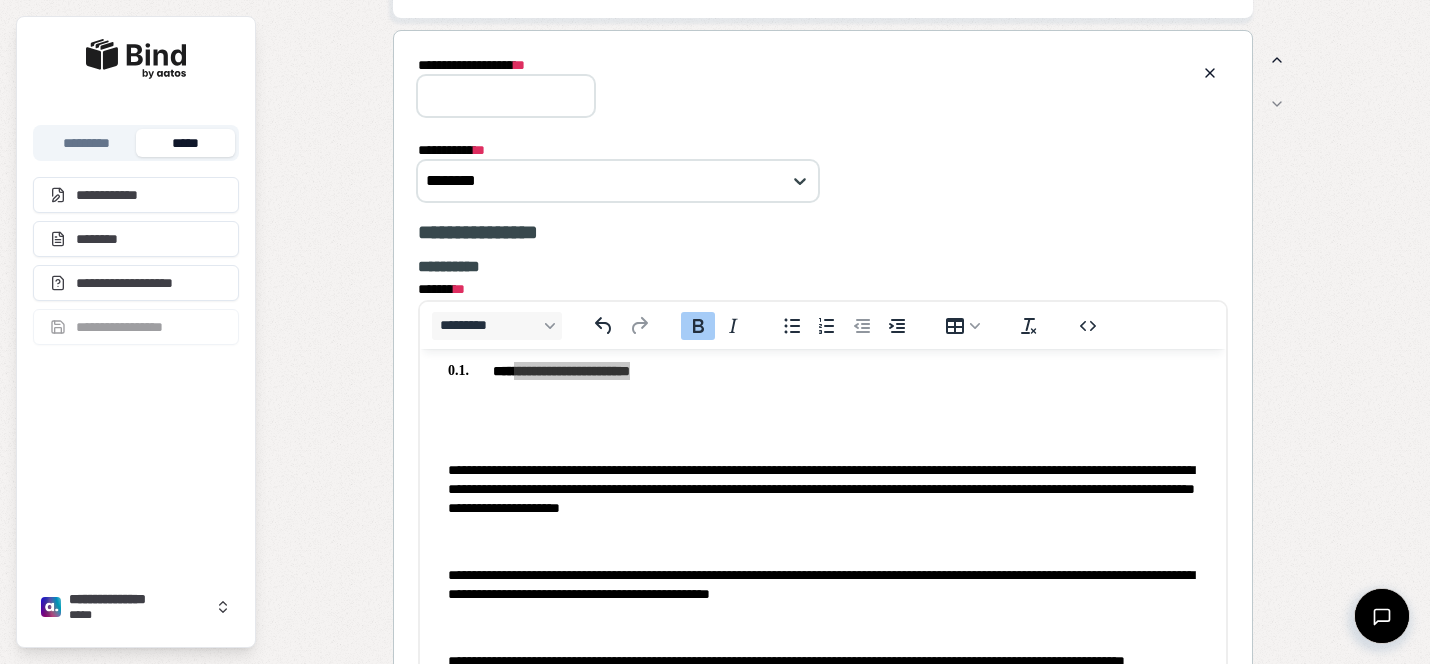 click on "**********" at bounding box center [506, 96] 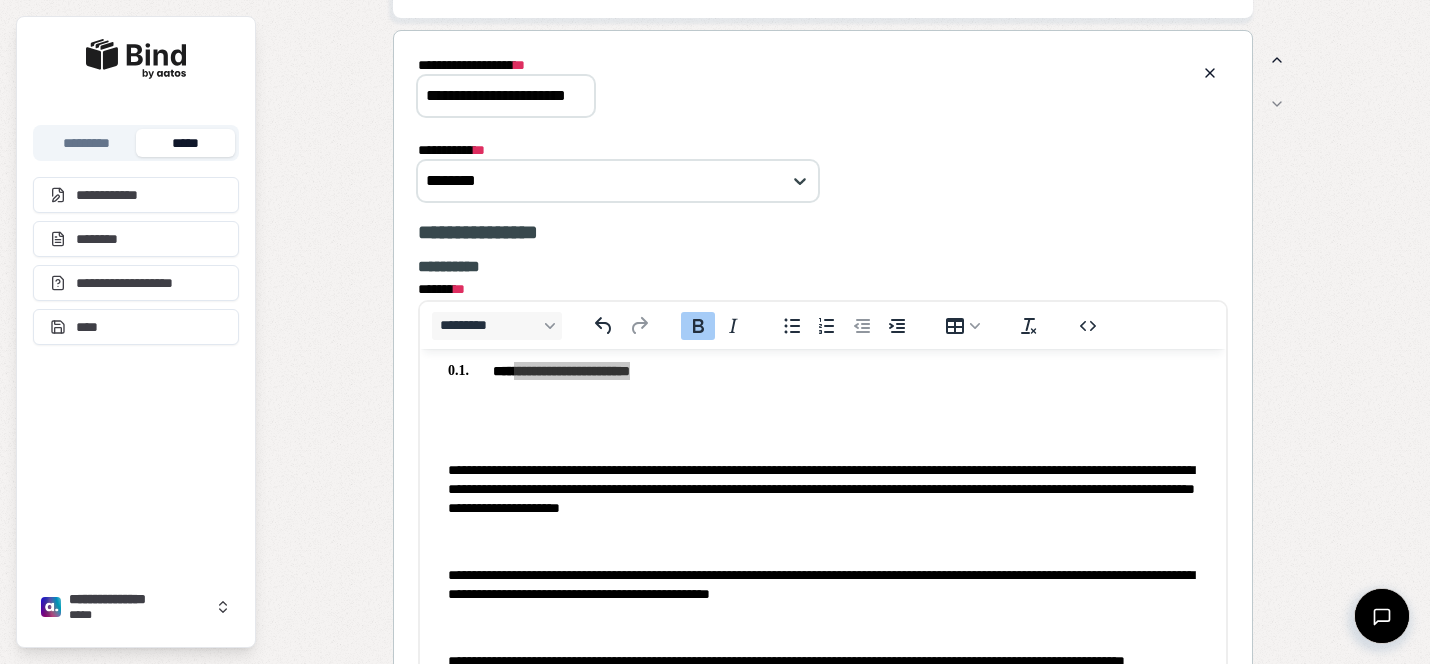 type on "**********" 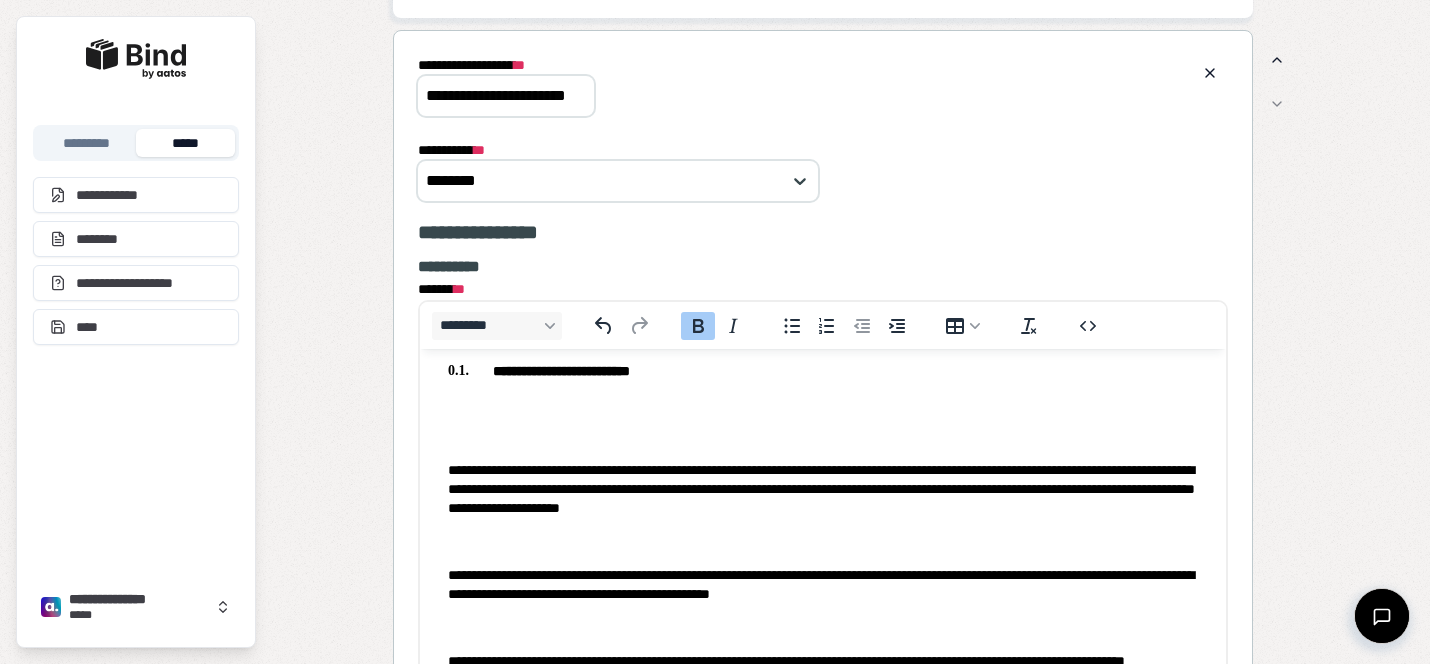 click on "**********" at bounding box center [823, 509] 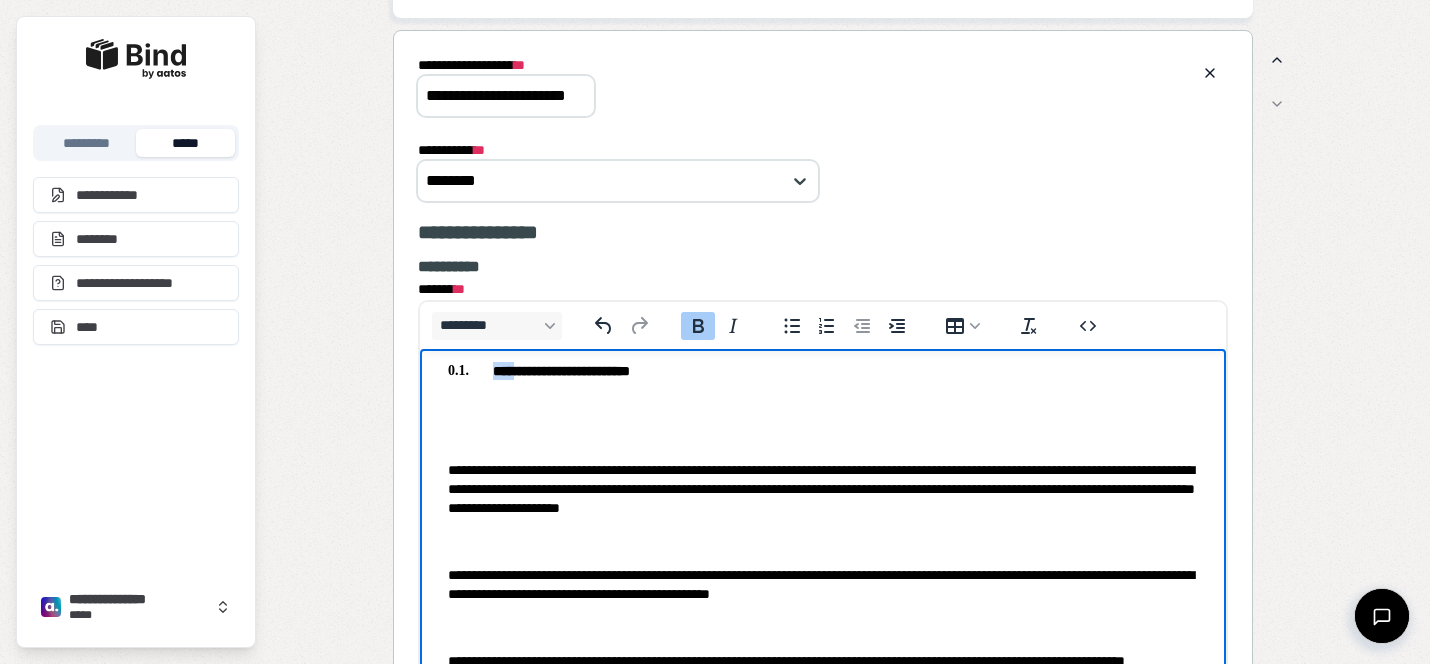 drag, startPoint x: 515, startPoint y: 371, endPoint x: 407, endPoint y: 370, distance: 108.00463 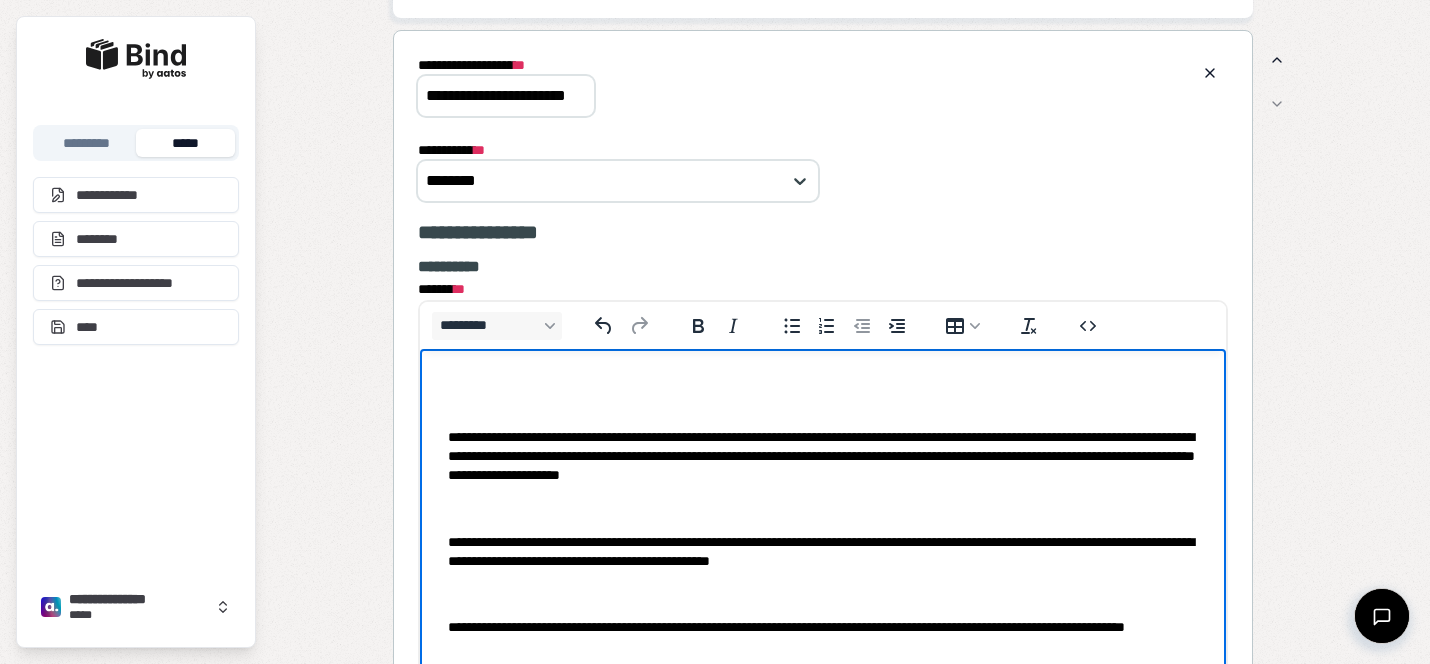 click on "**********" at bounding box center (823, 493) 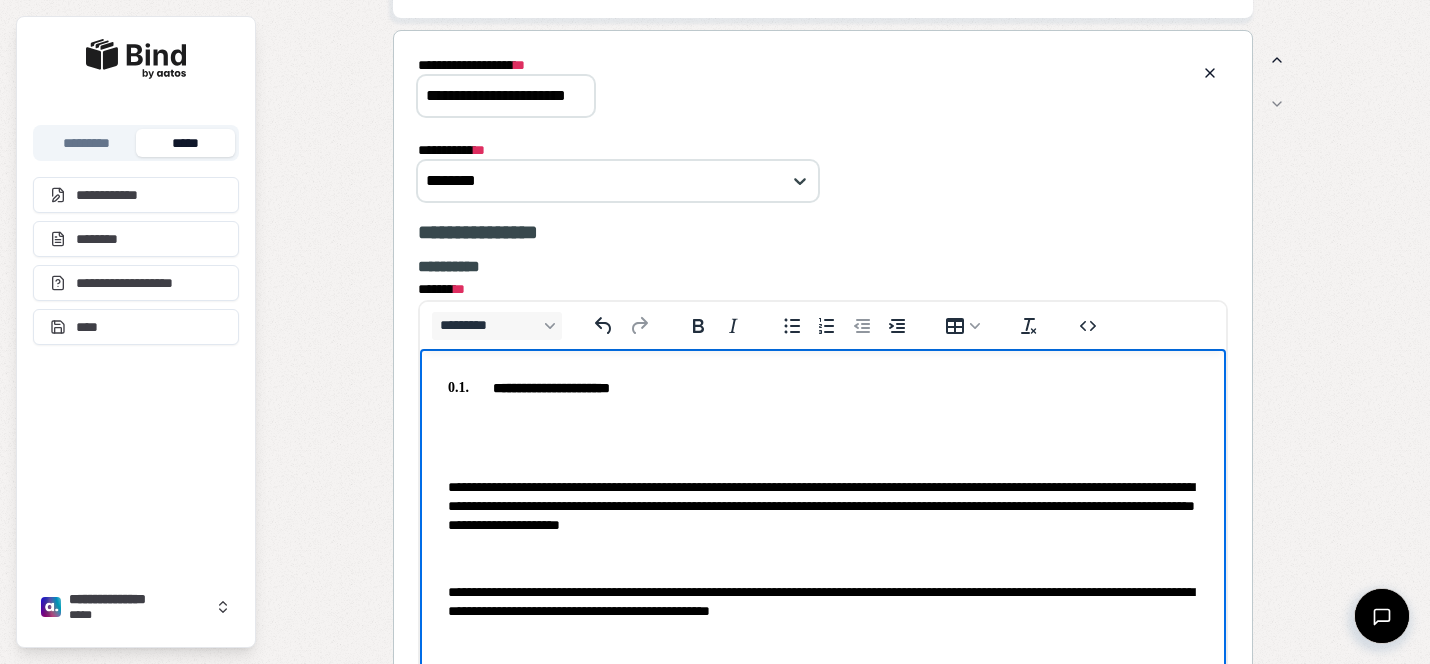 click on "**********" at bounding box center [551, 388] 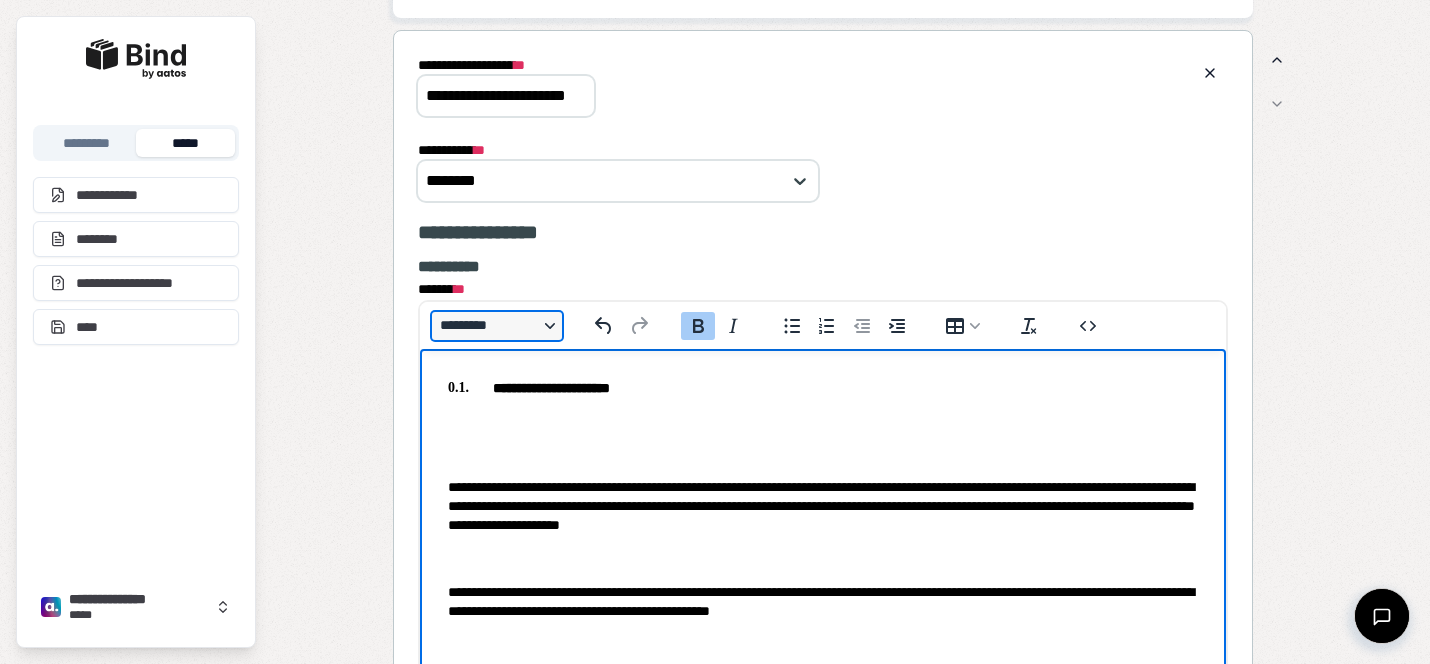 click on "*********" at bounding box center [497, 326] 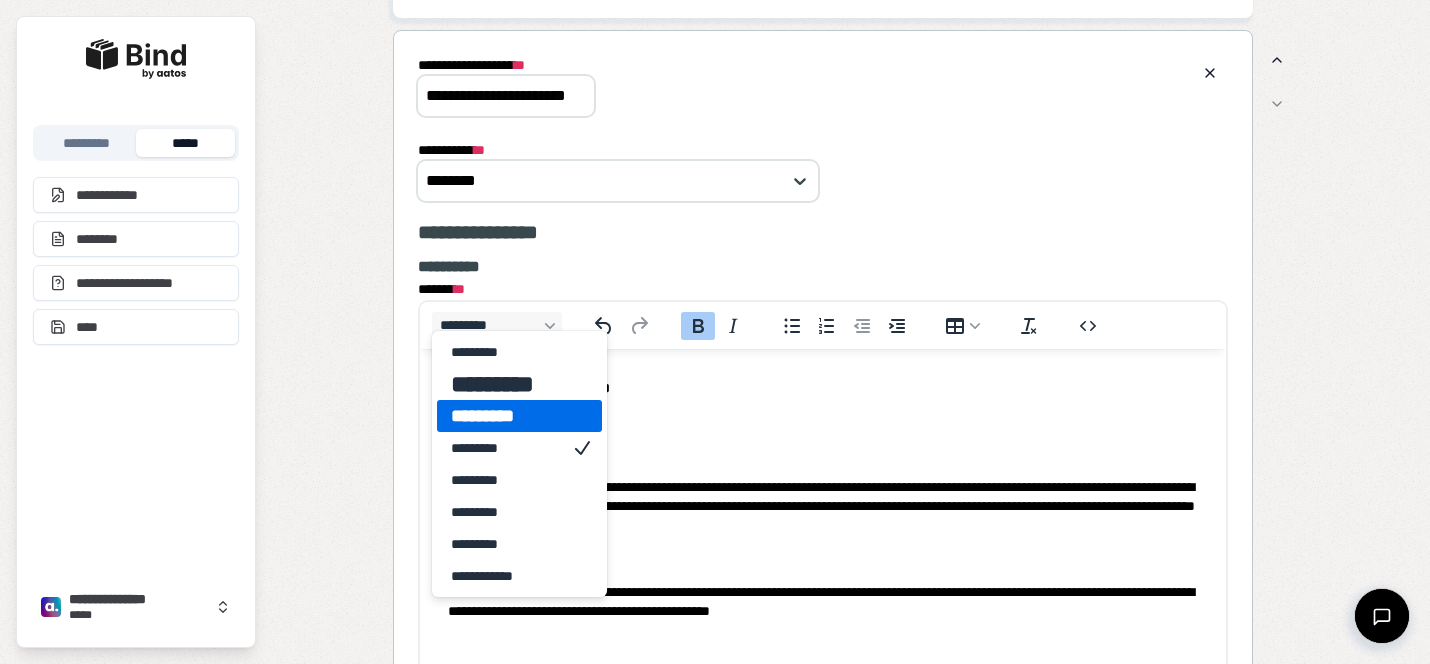 click on "*********" at bounding box center [505, 416] 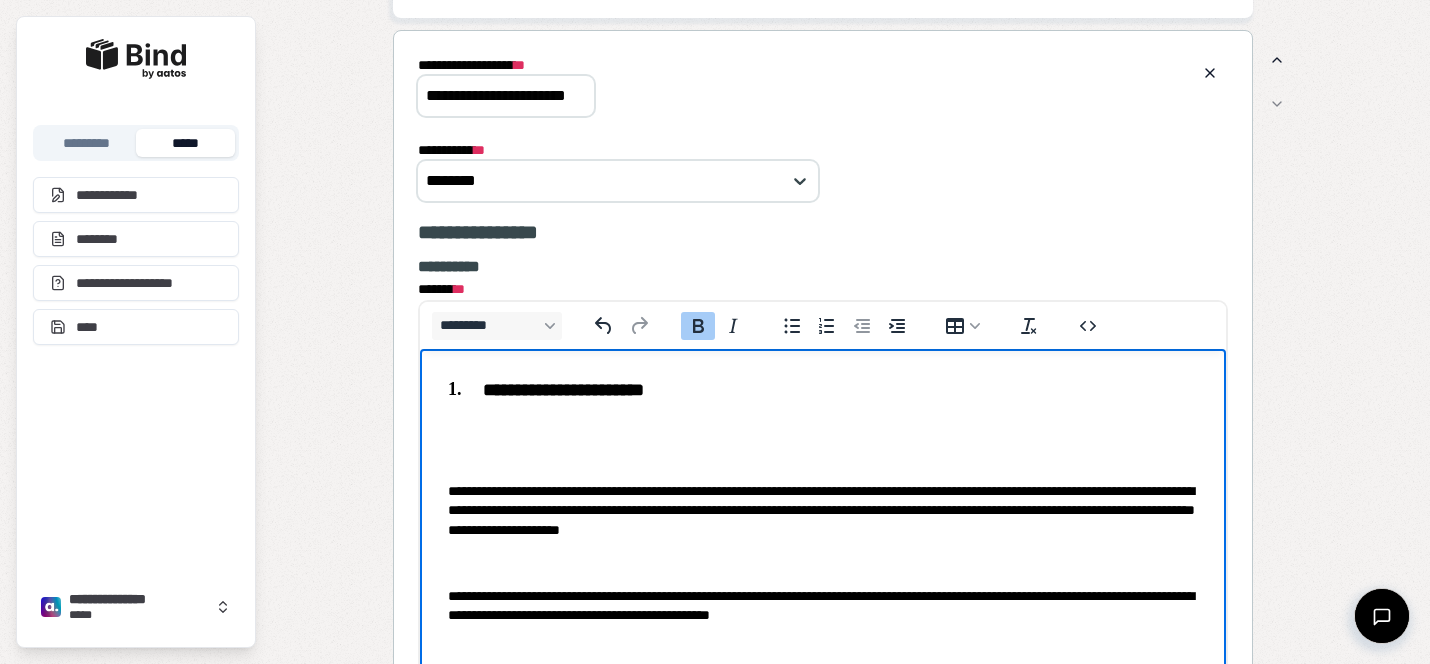 click at bounding box center [823, 458] 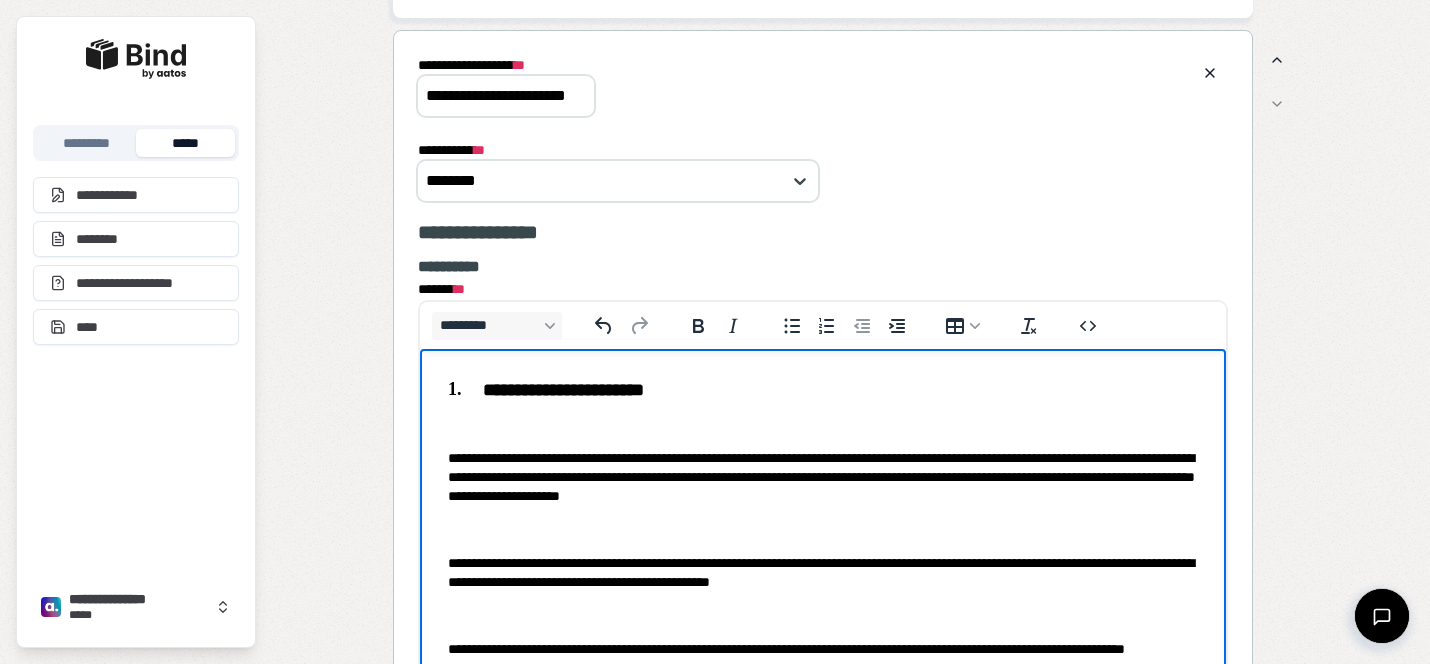 click at bounding box center [823, 530] 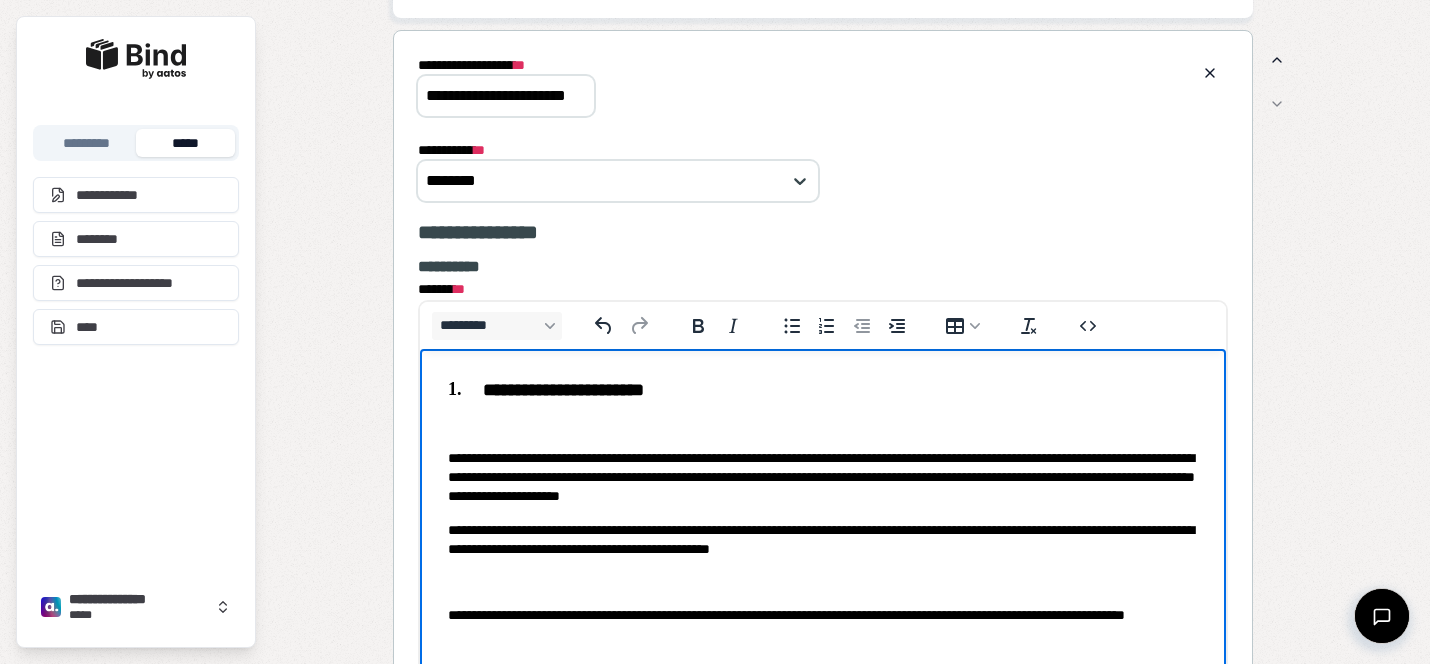 click on "**********" at bounding box center [823, 512] 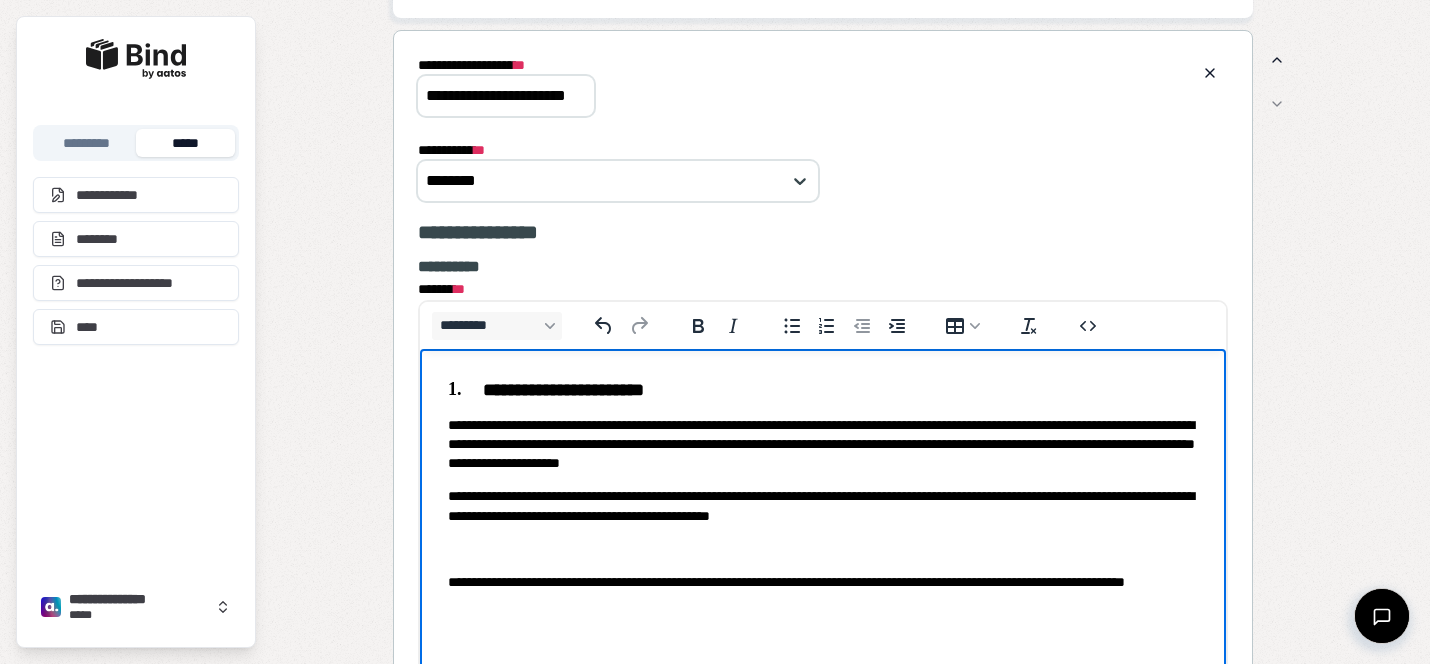 click on "**********" at bounding box center [823, 495] 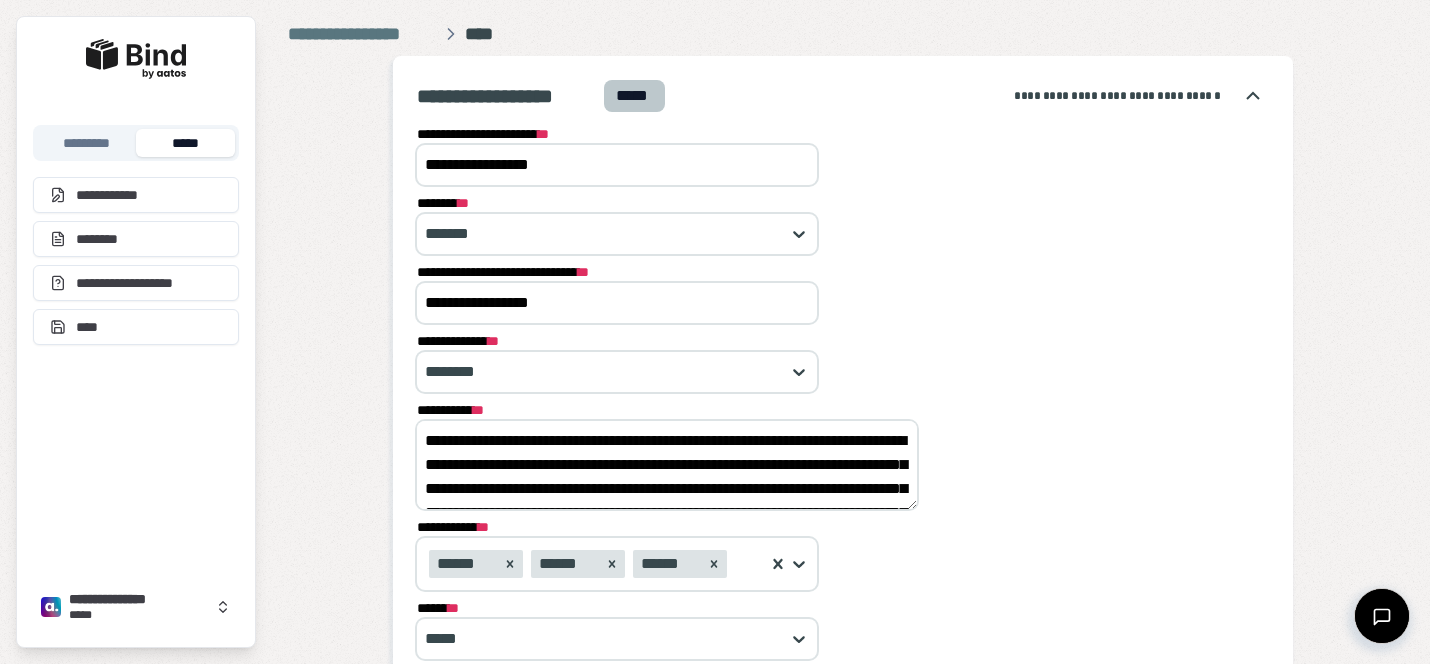 scroll, scrollTop: 0, scrollLeft: 0, axis: both 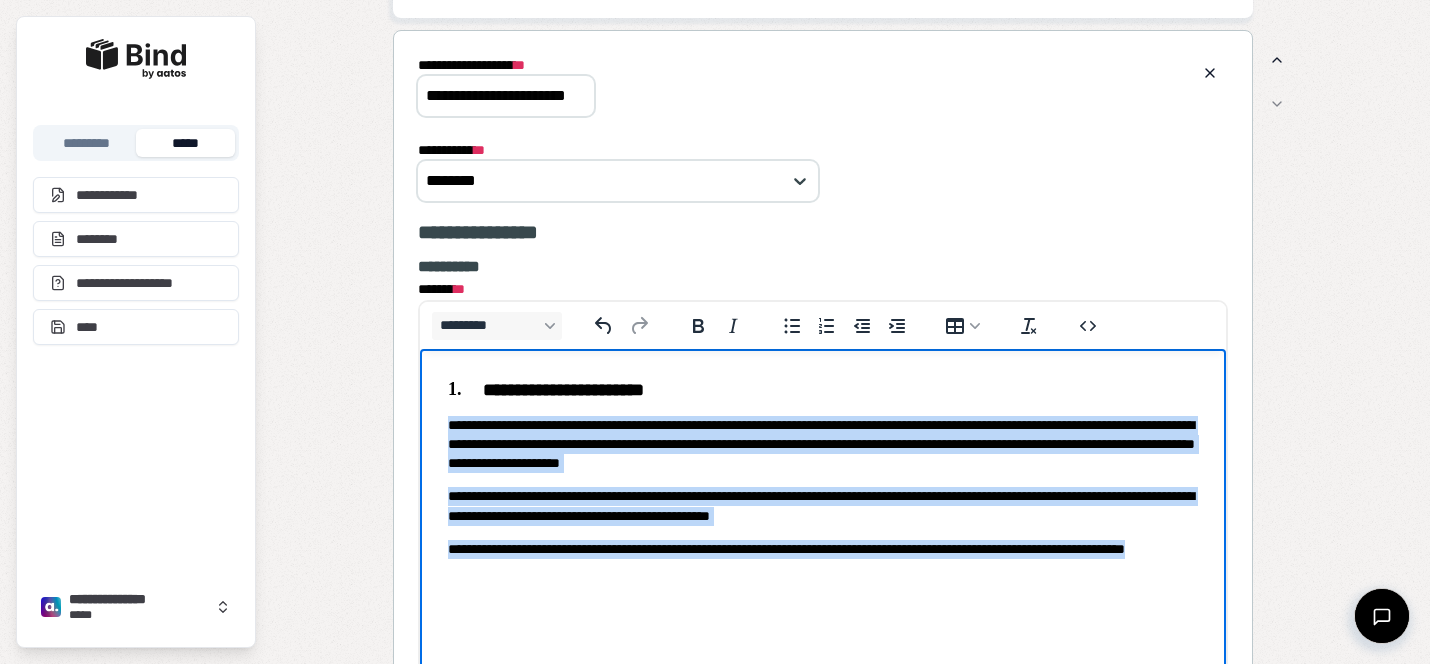 click on "**********" at bounding box center [823, 478] 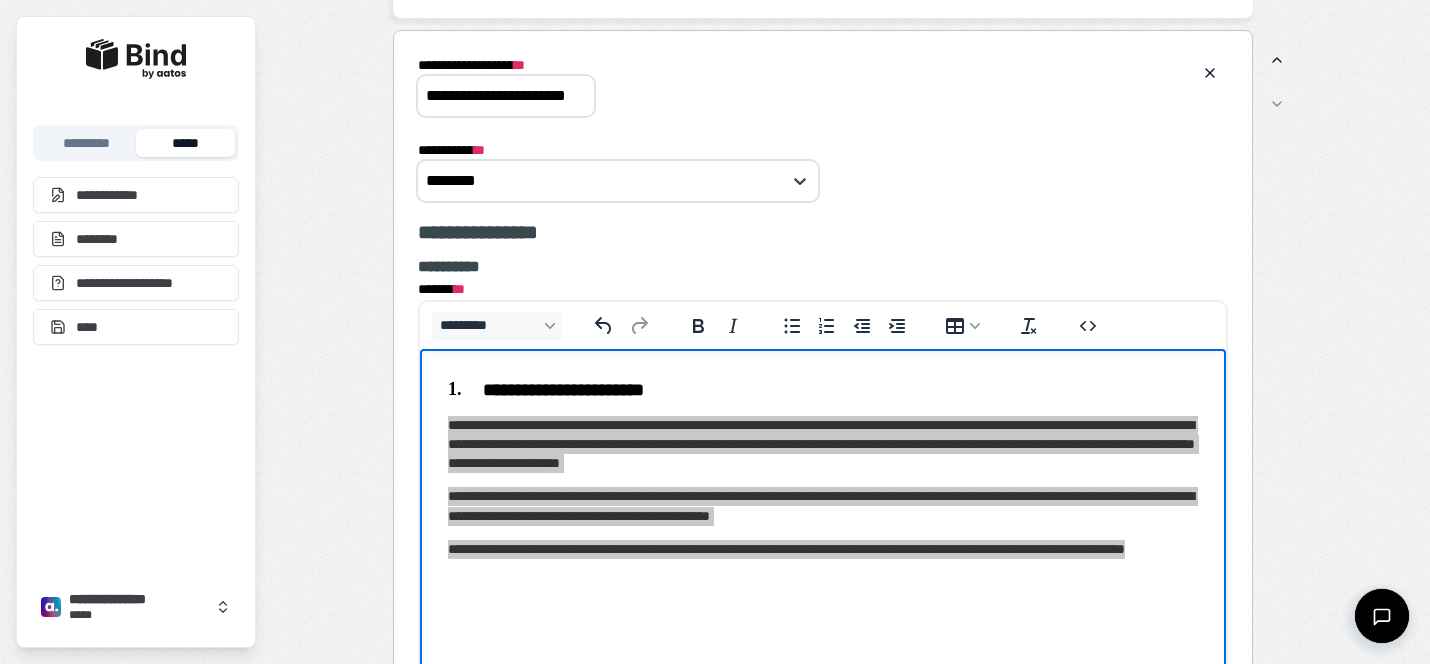 click on "*********" at bounding box center (497, 325) 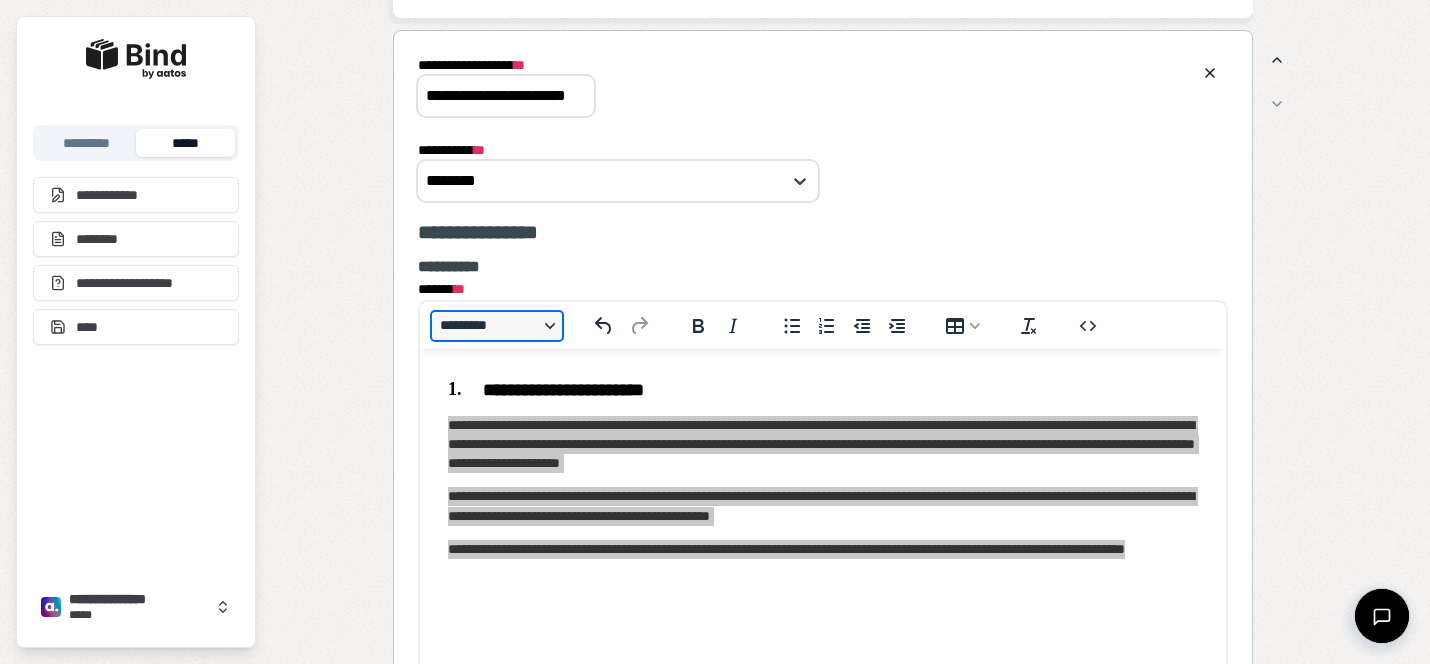 click on "*********" at bounding box center (497, 326) 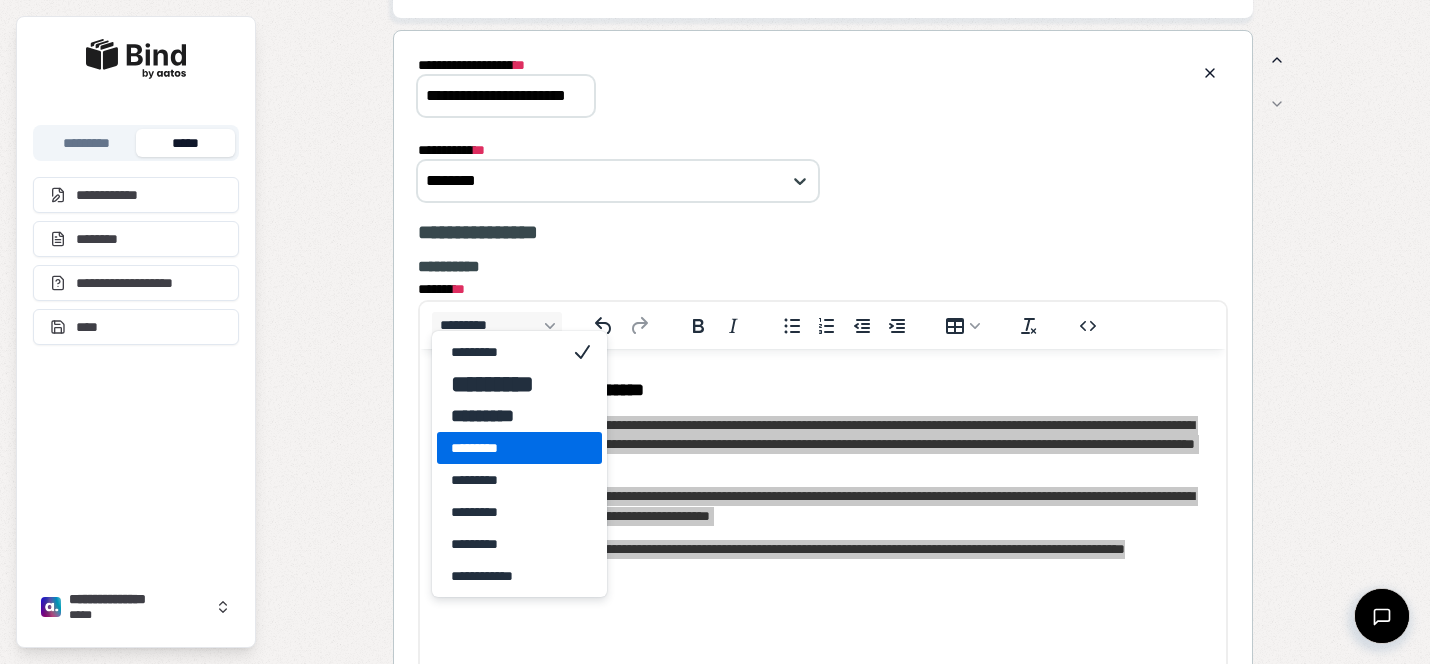 click on "*********" at bounding box center (505, 448) 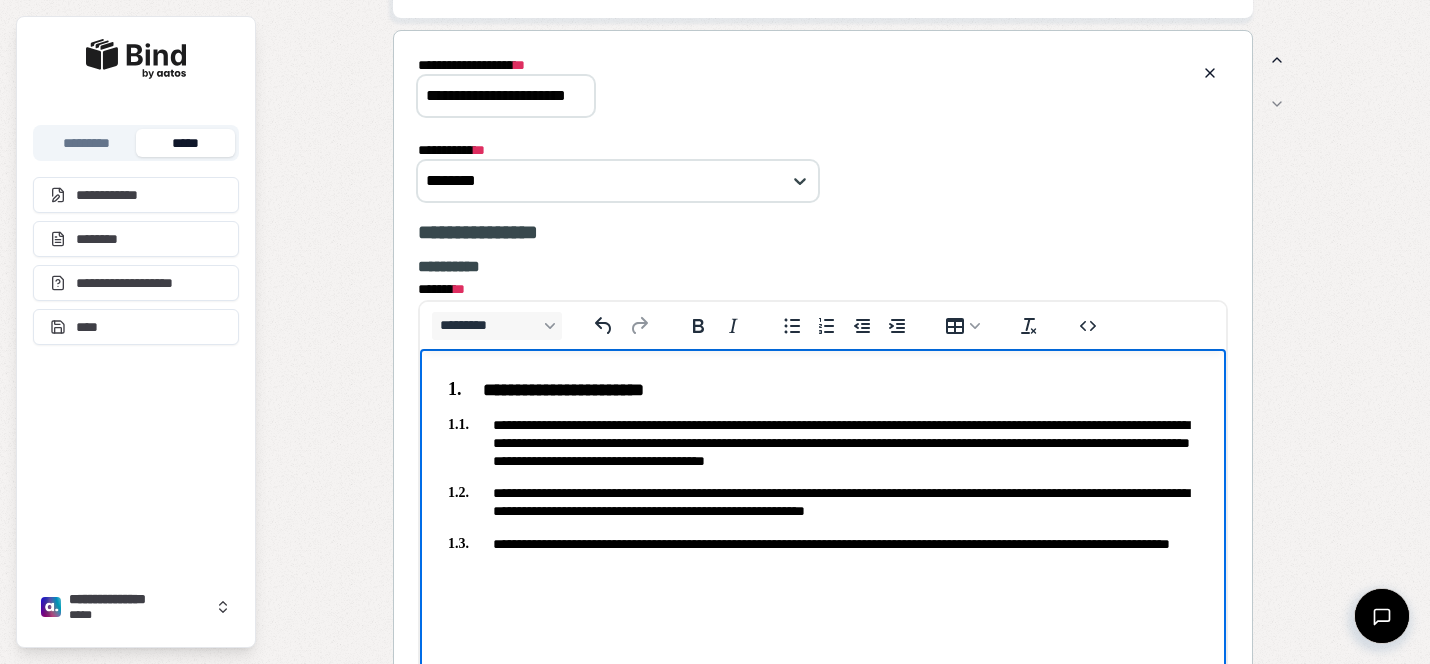 click on "**********" at bounding box center (823, 553) 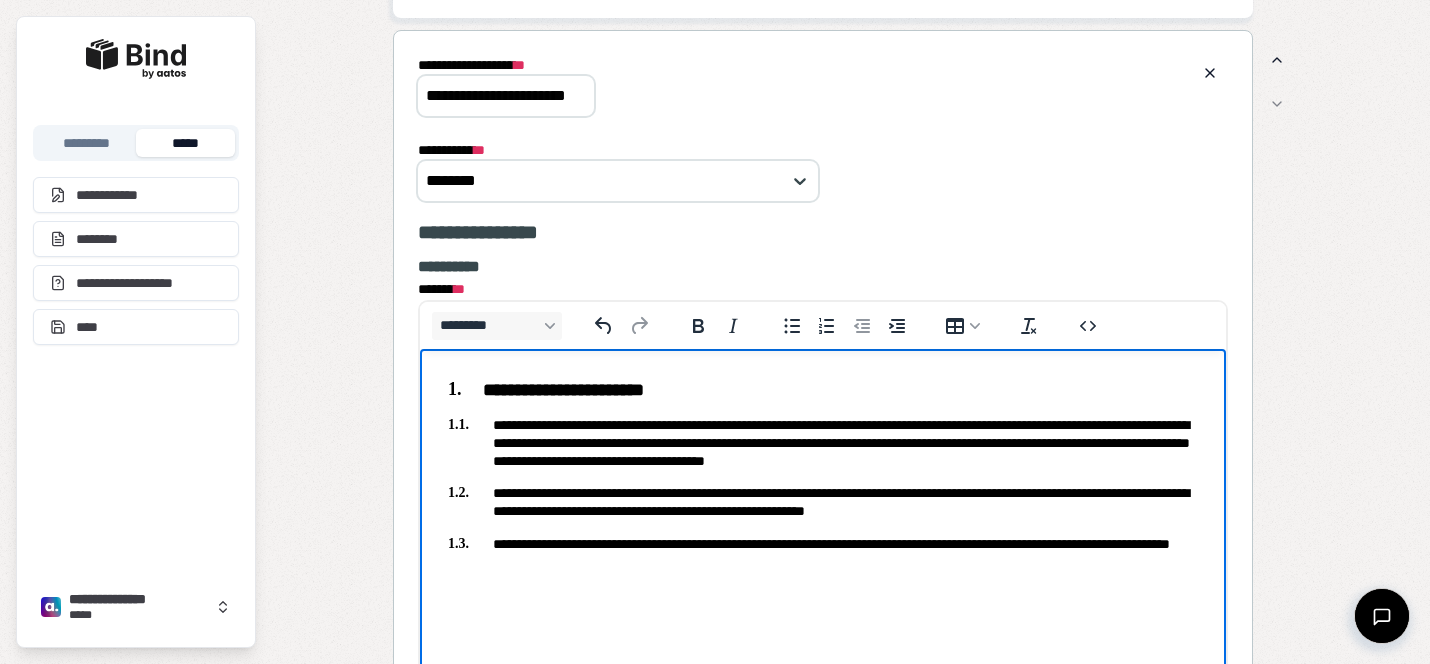 type 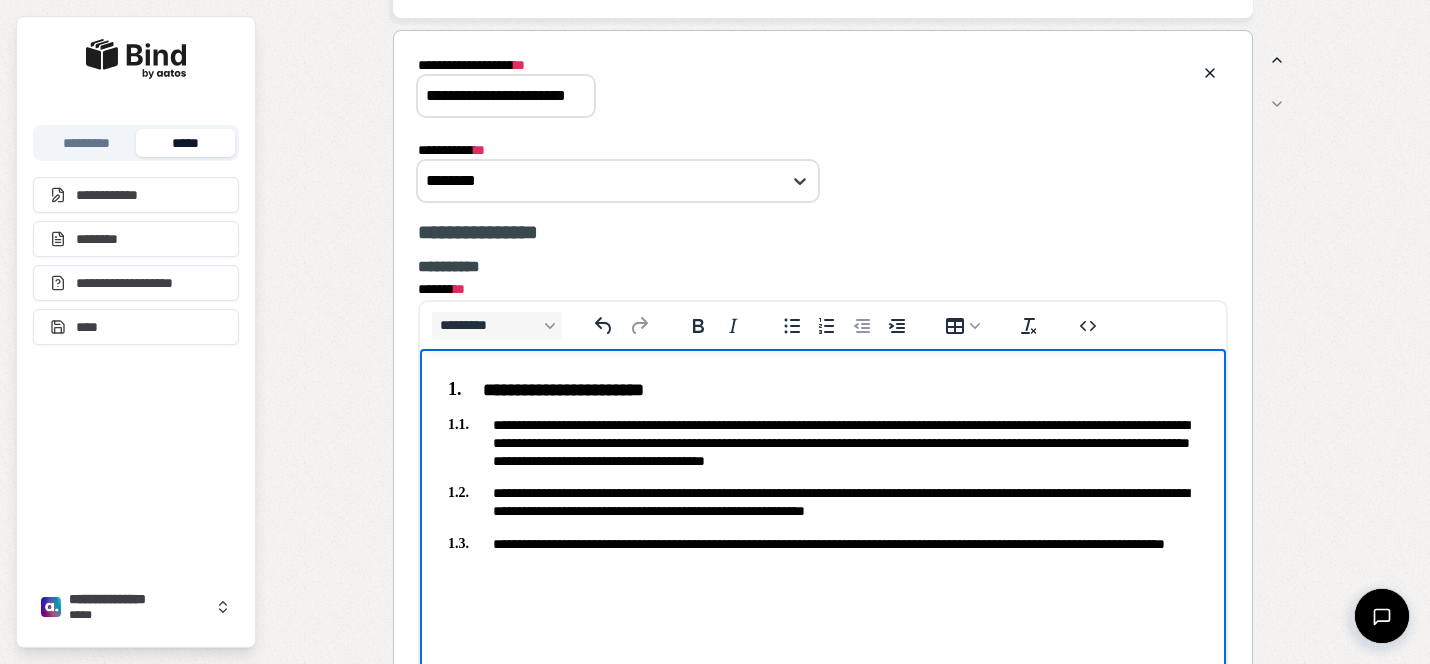 click on "**********" at bounding box center (823, 471) 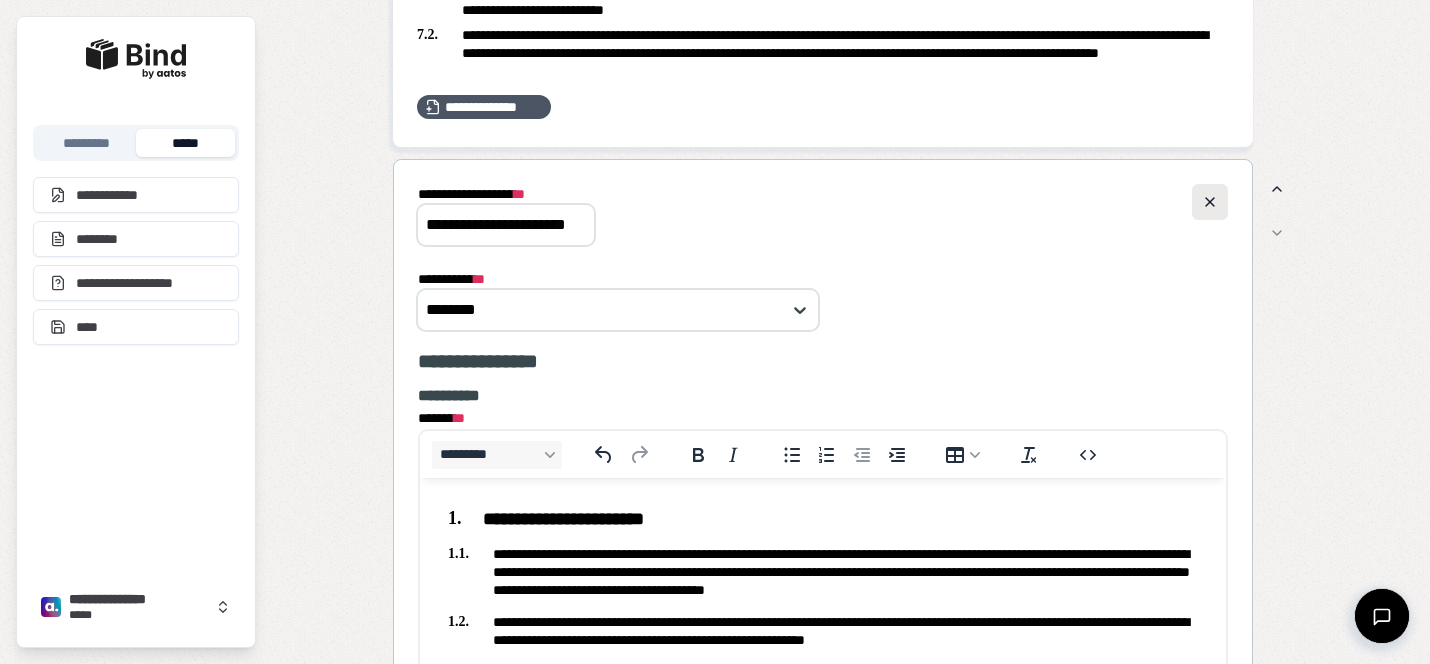 click at bounding box center [1210, 202] 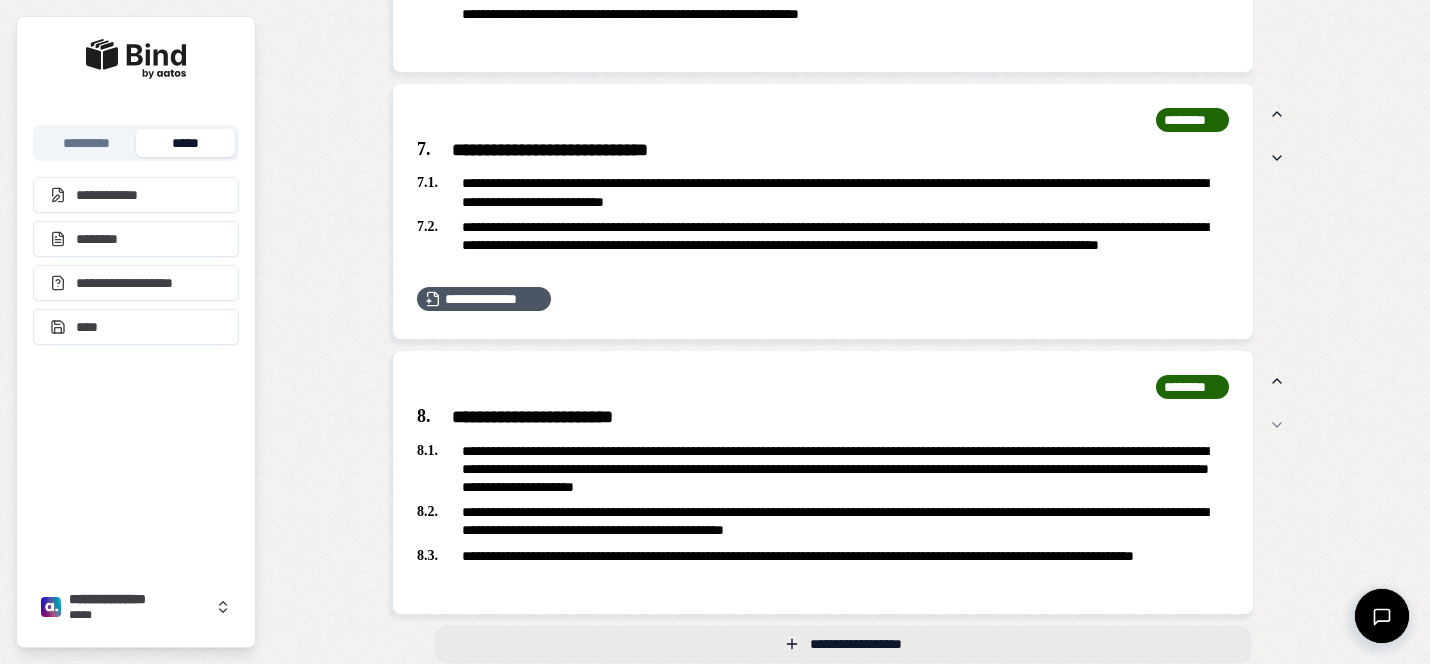 scroll, scrollTop: 3373, scrollLeft: 0, axis: vertical 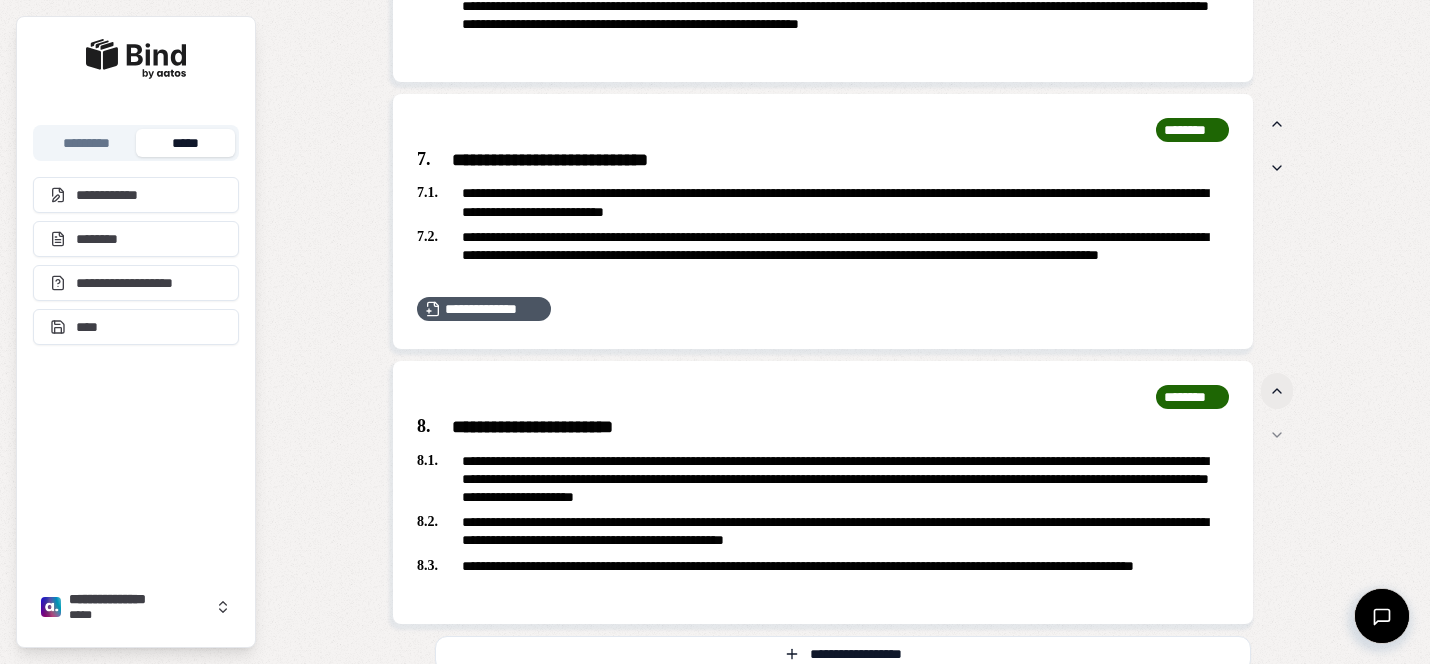 click at bounding box center (1277, 391) 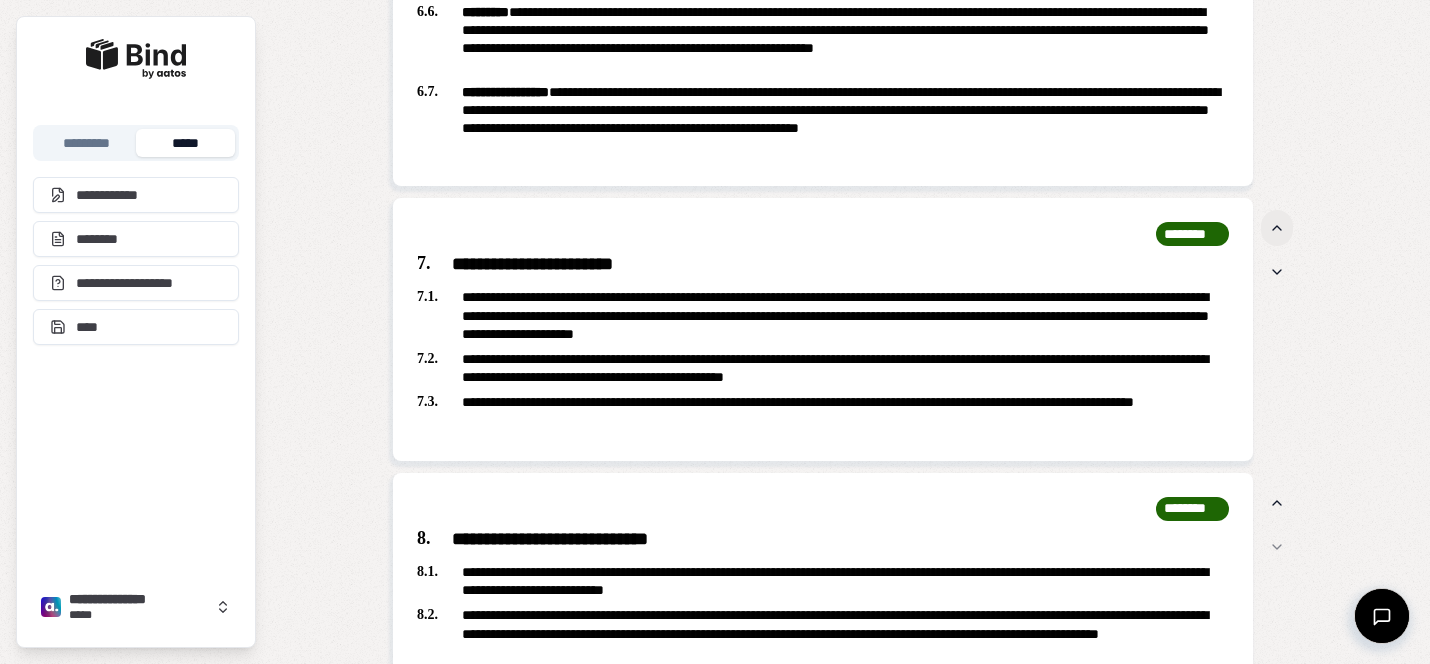 scroll, scrollTop: 3261, scrollLeft: 0, axis: vertical 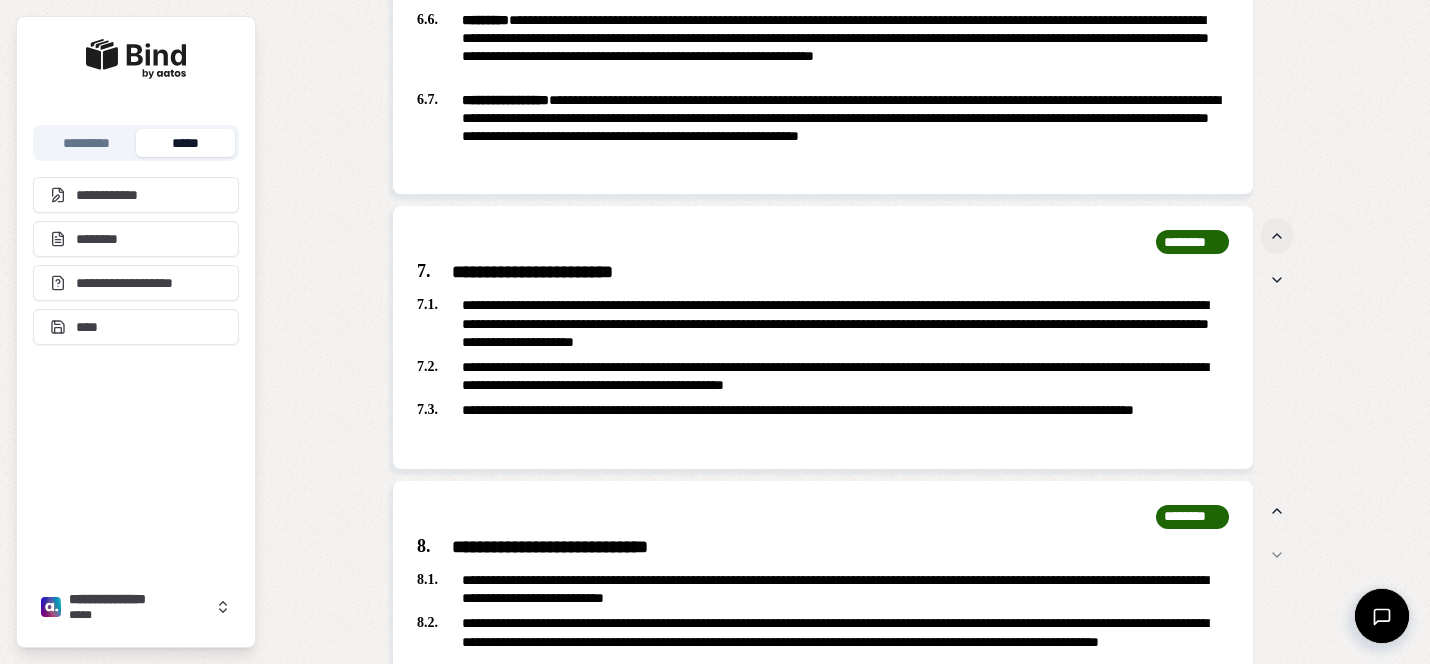 click at bounding box center [1277, 236] 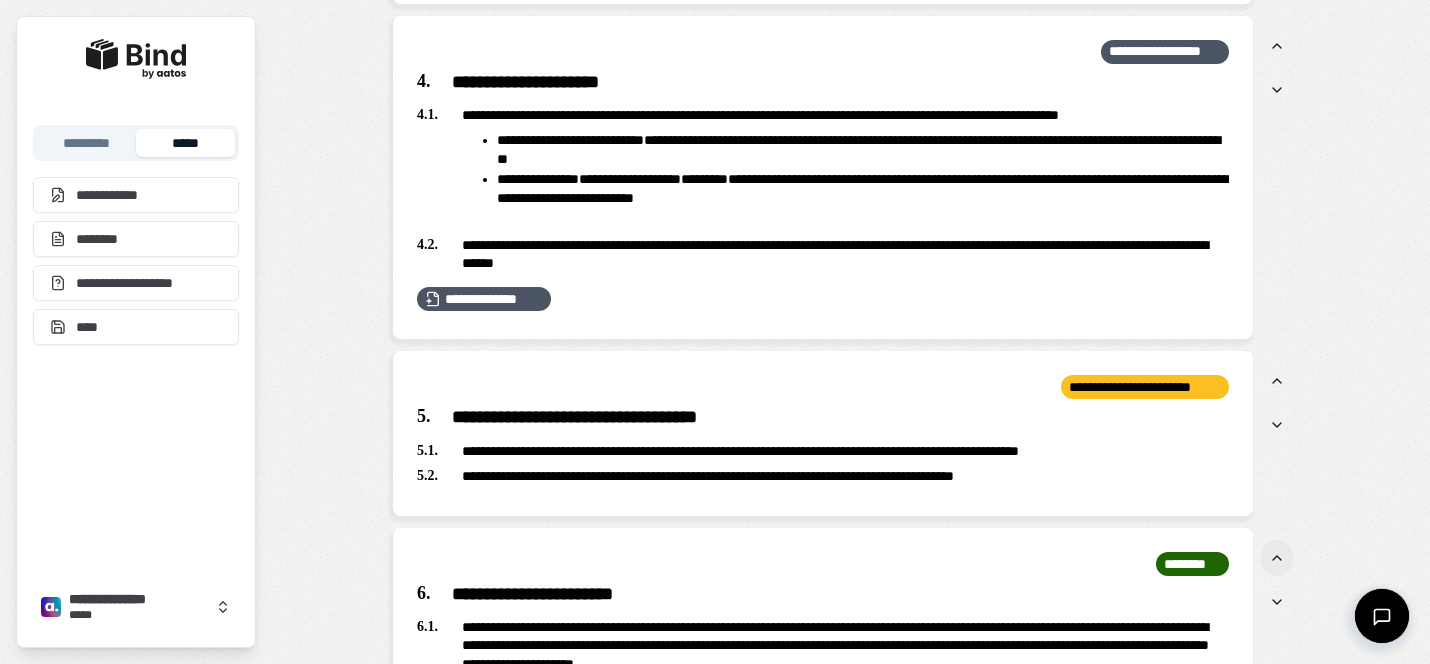 scroll, scrollTop: 2394, scrollLeft: 0, axis: vertical 